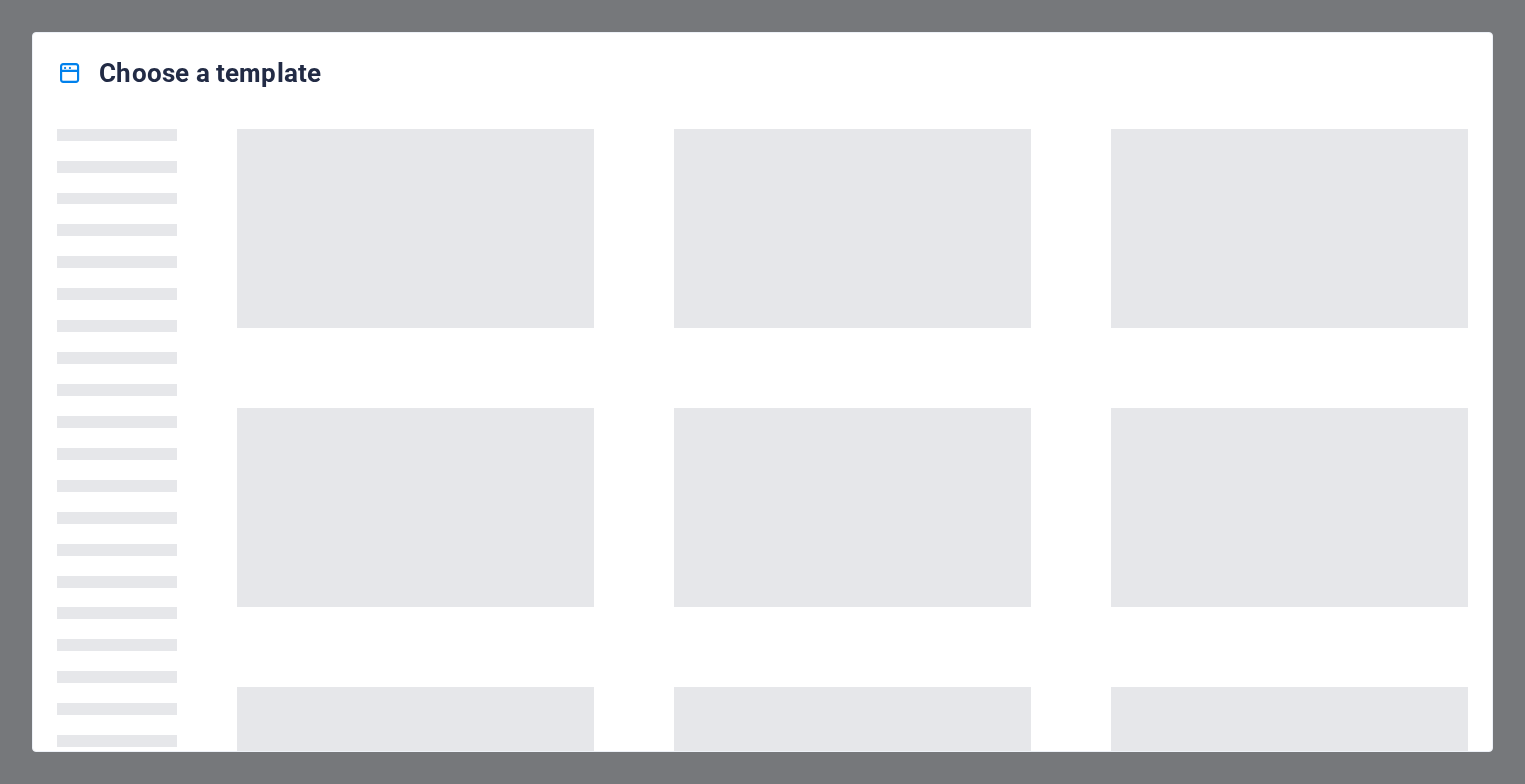 scroll, scrollTop: 0, scrollLeft: 0, axis: both 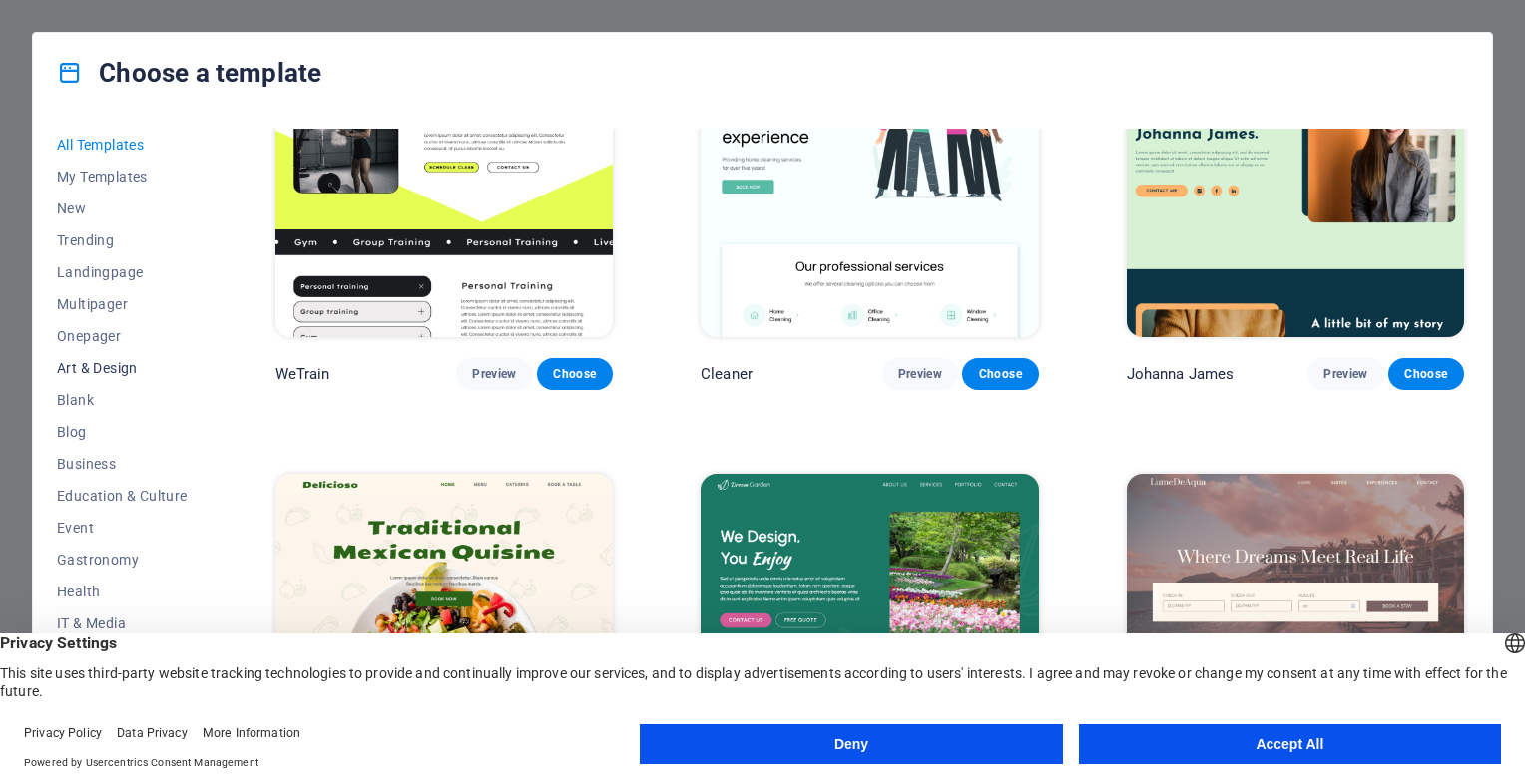 click on "Art & Design" at bounding box center (122, 368) 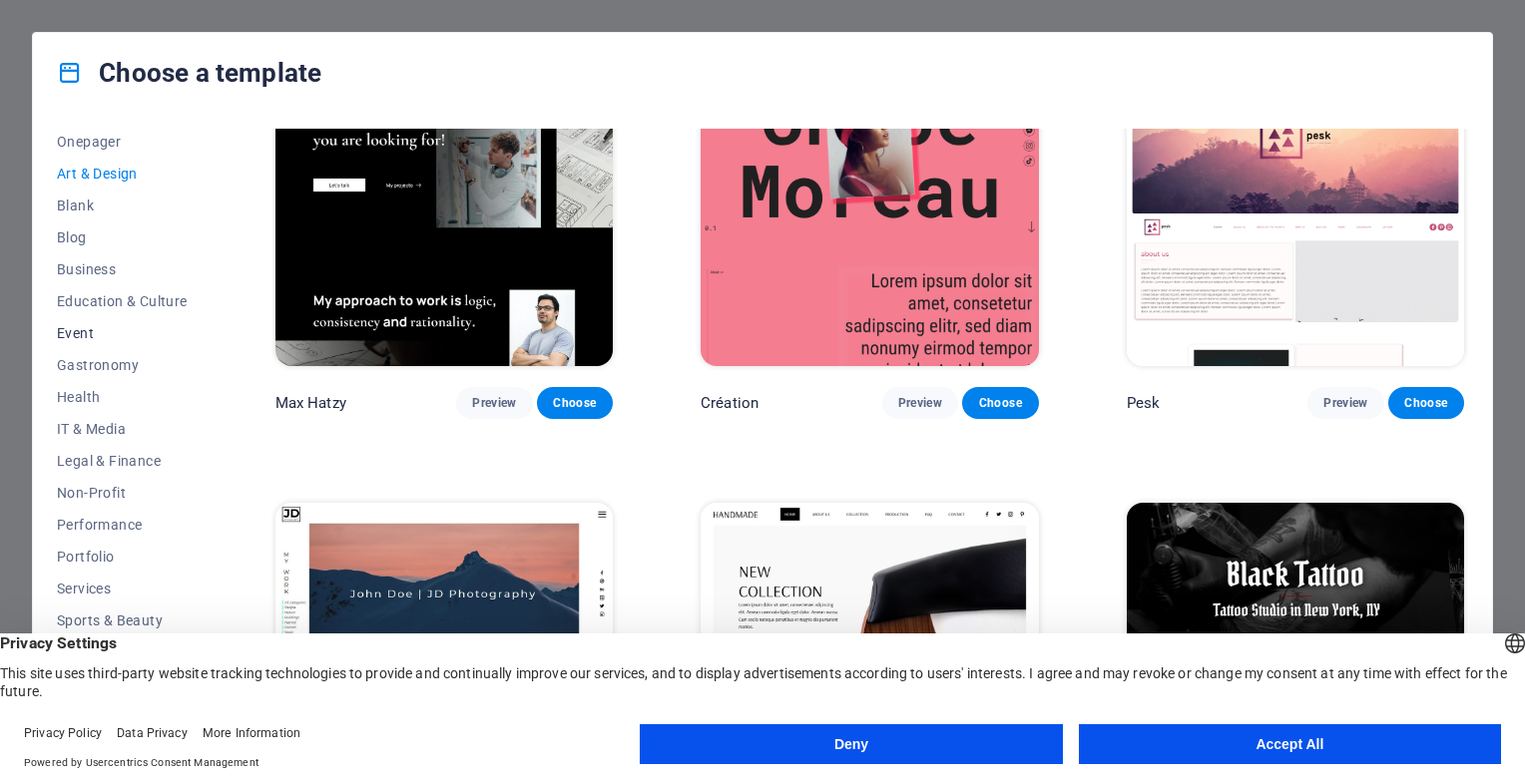 scroll, scrollTop: 199, scrollLeft: 0, axis: vertical 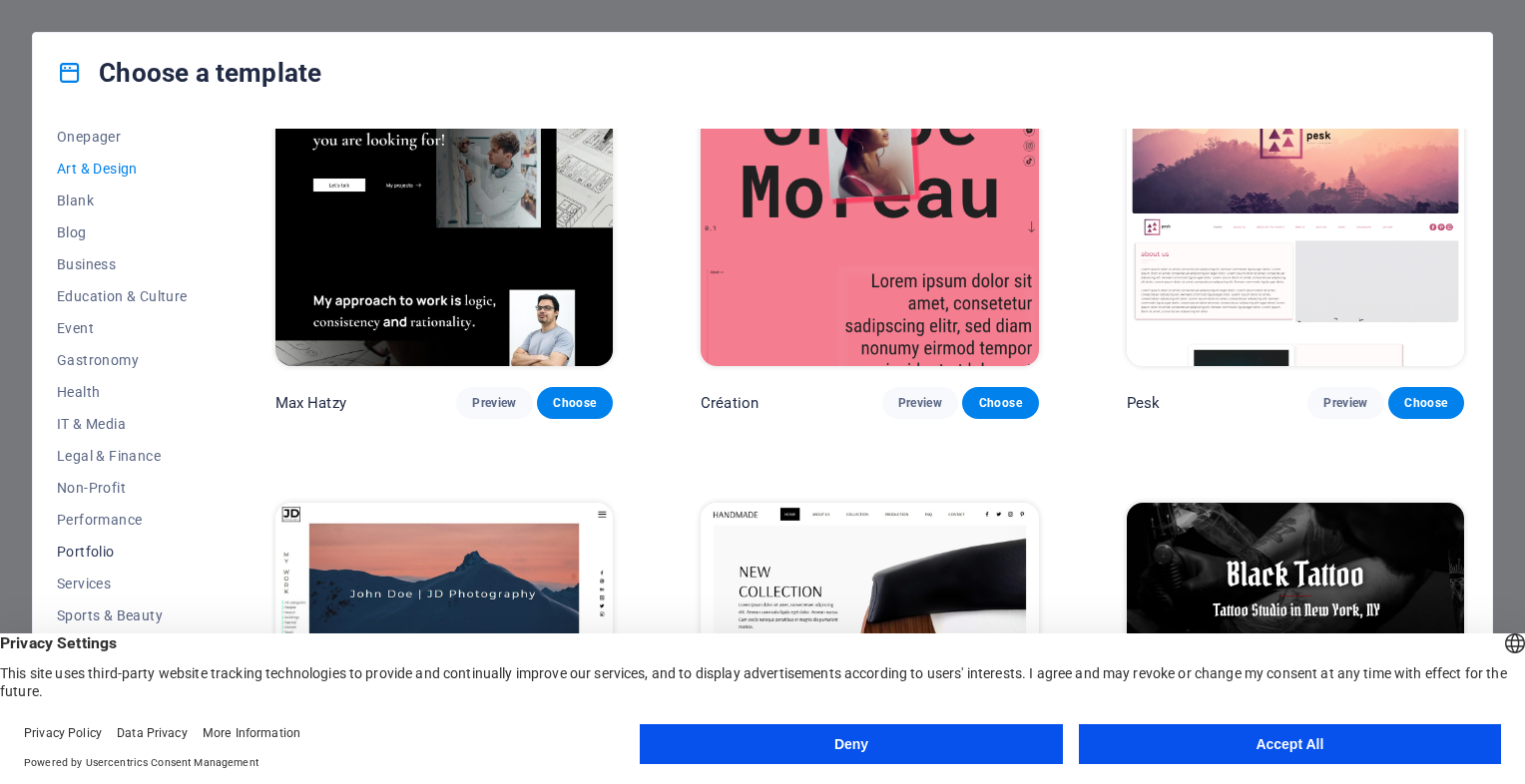 click on "Portfolio" at bounding box center [122, 552] 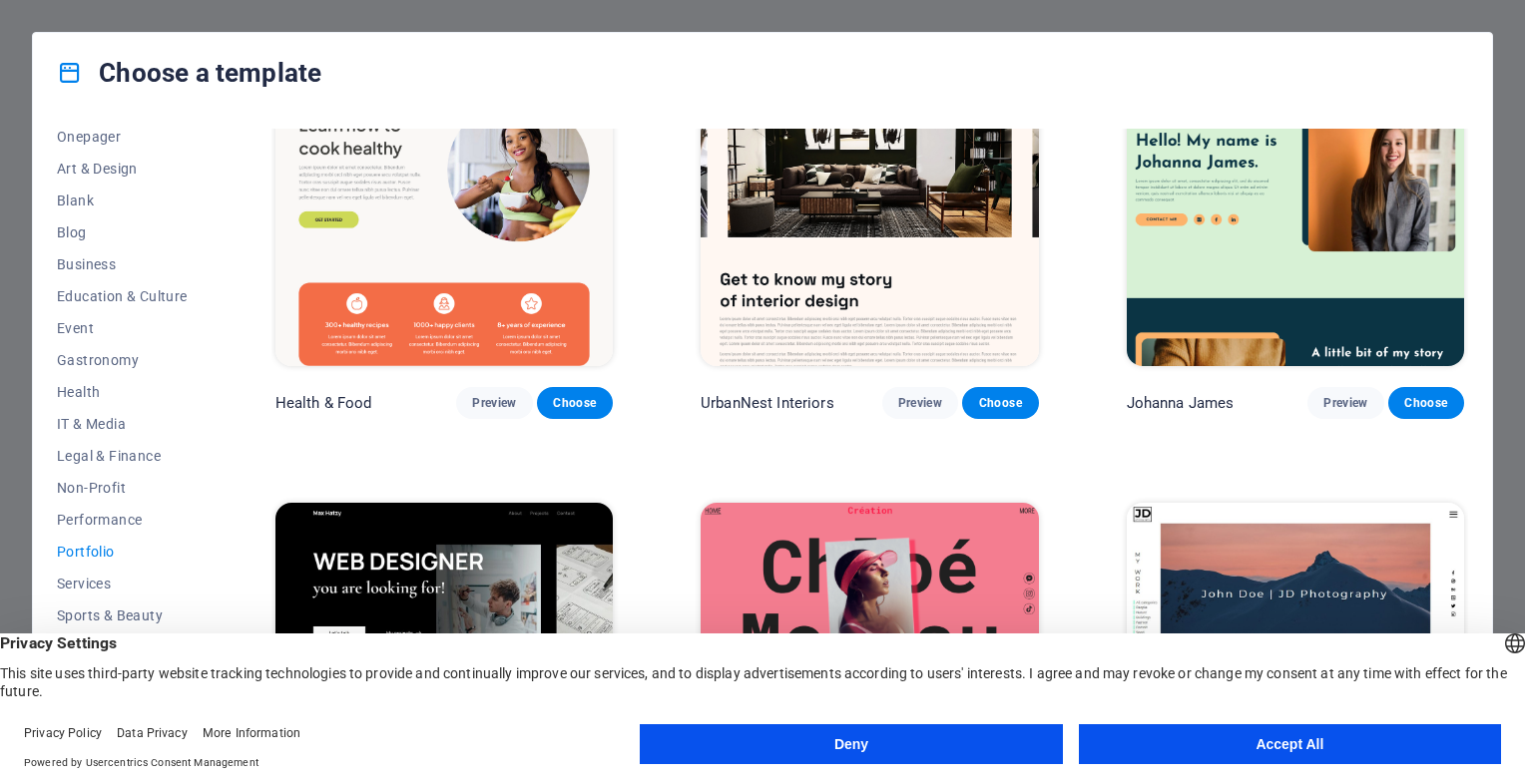 scroll, scrollTop: 70, scrollLeft: 0, axis: vertical 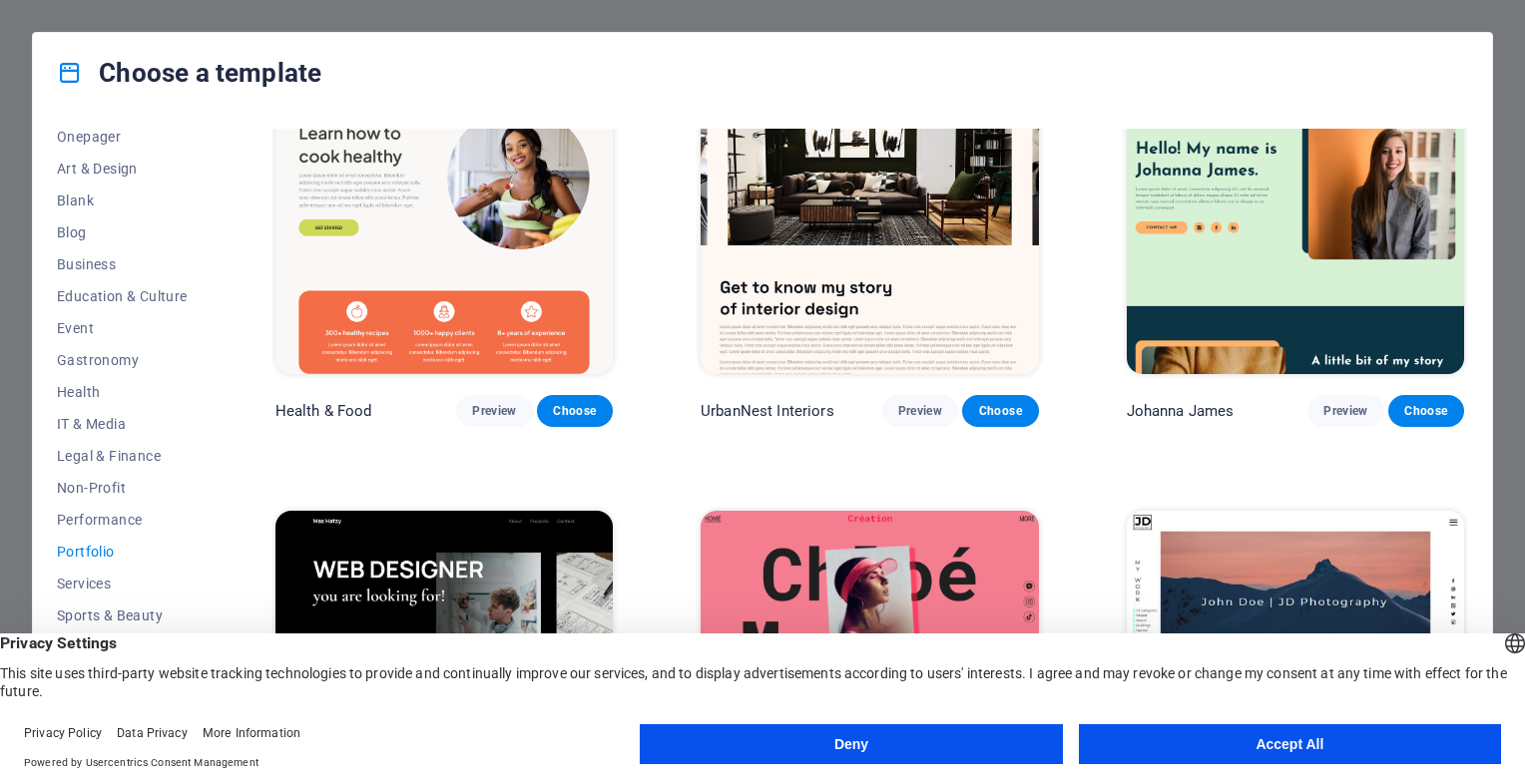 click on "Accept All" at bounding box center [1289, 744] 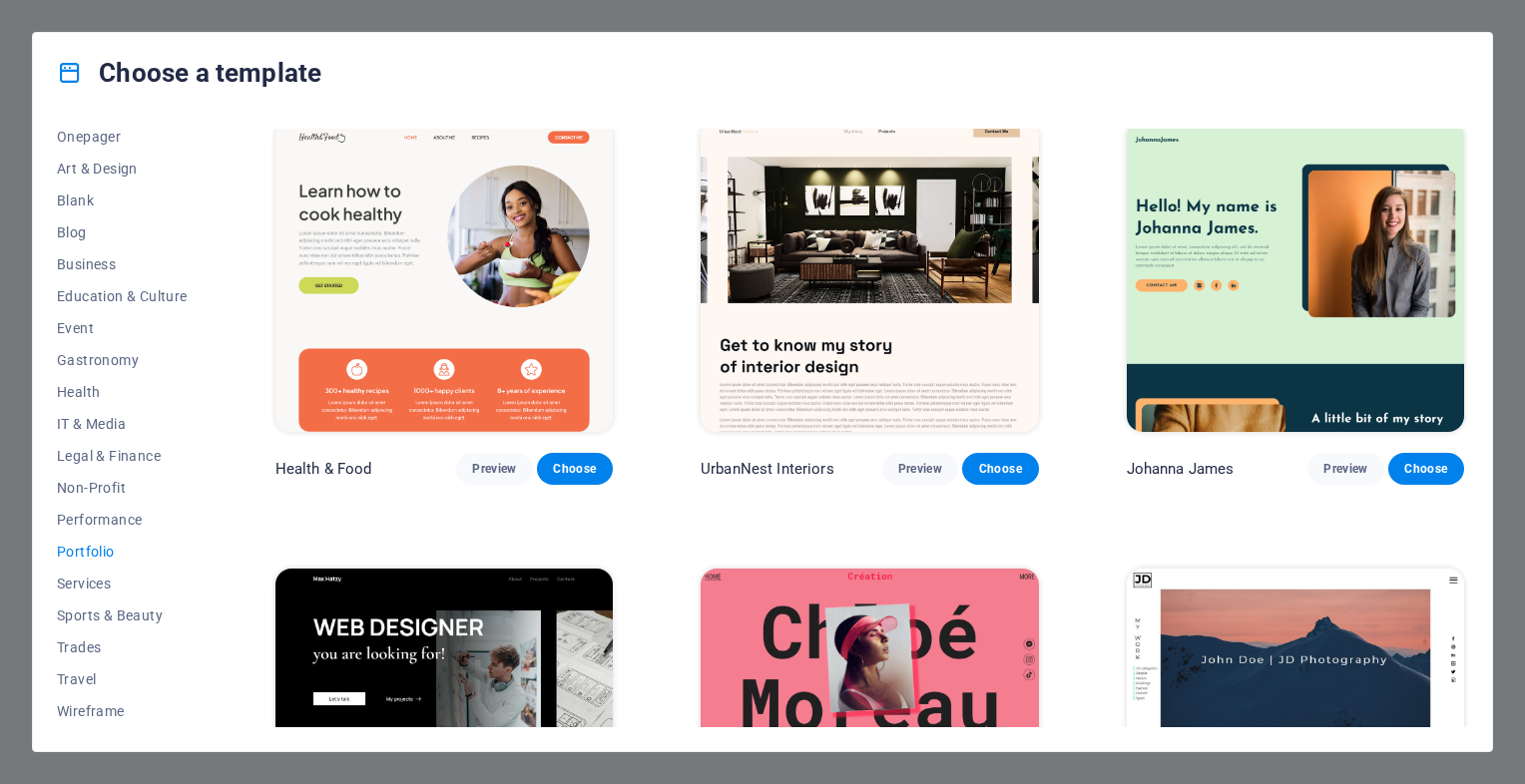 scroll, scrollTop: 0, scrollLeft: 0, axis: both 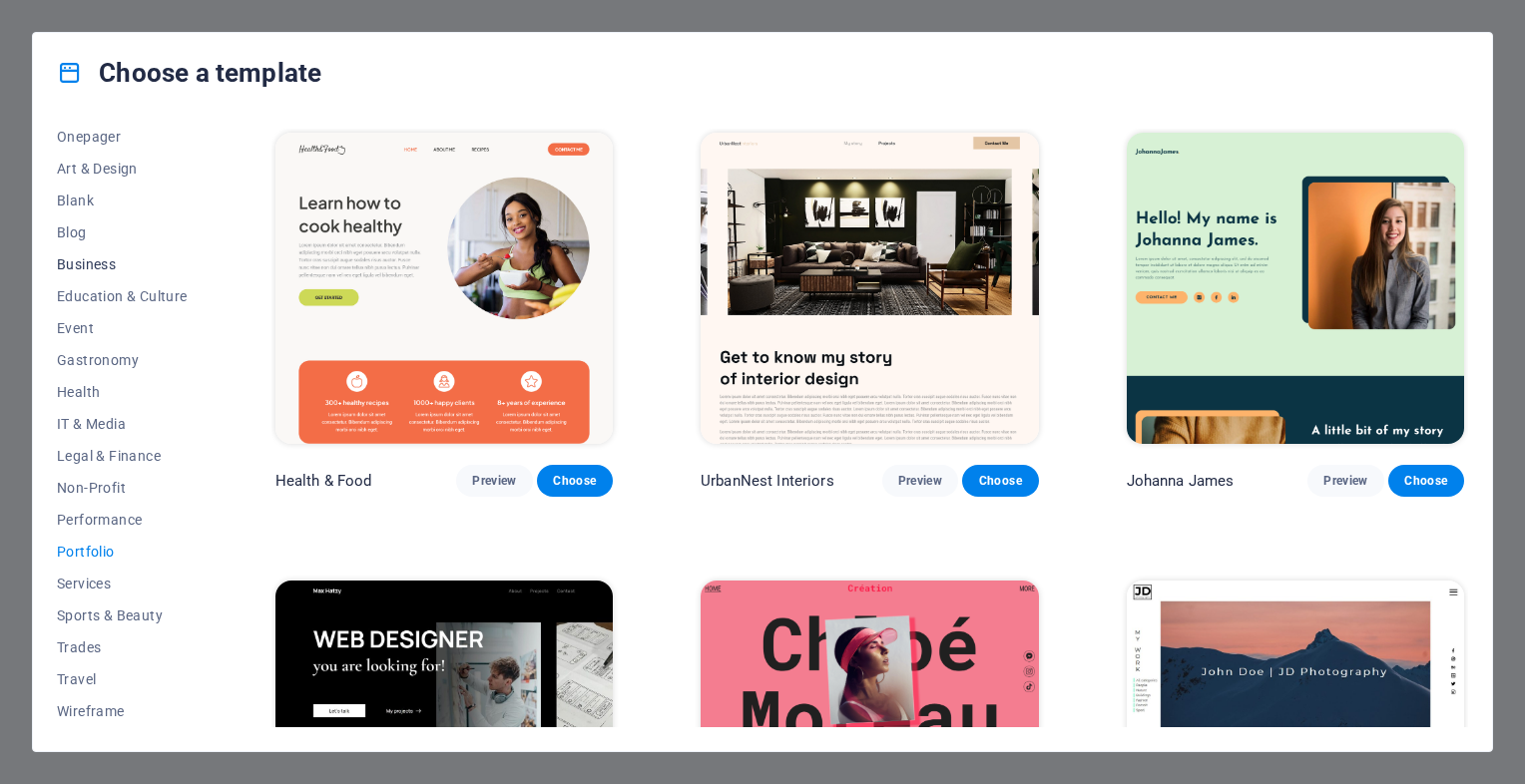 click on "Business" at bounding box center [122, 264] 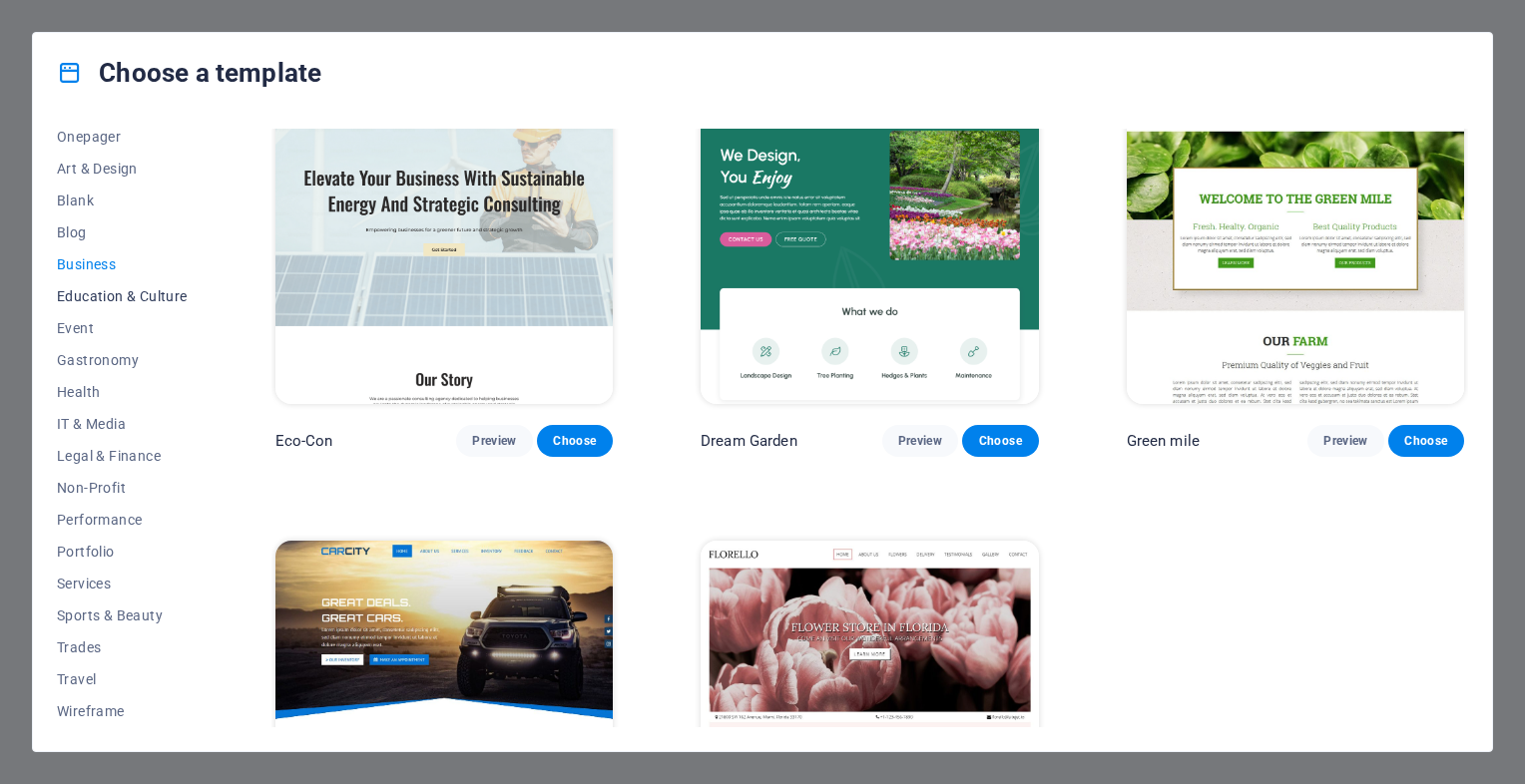 scroll, scrollTop: 0, scrollLeft: 0, axis: both 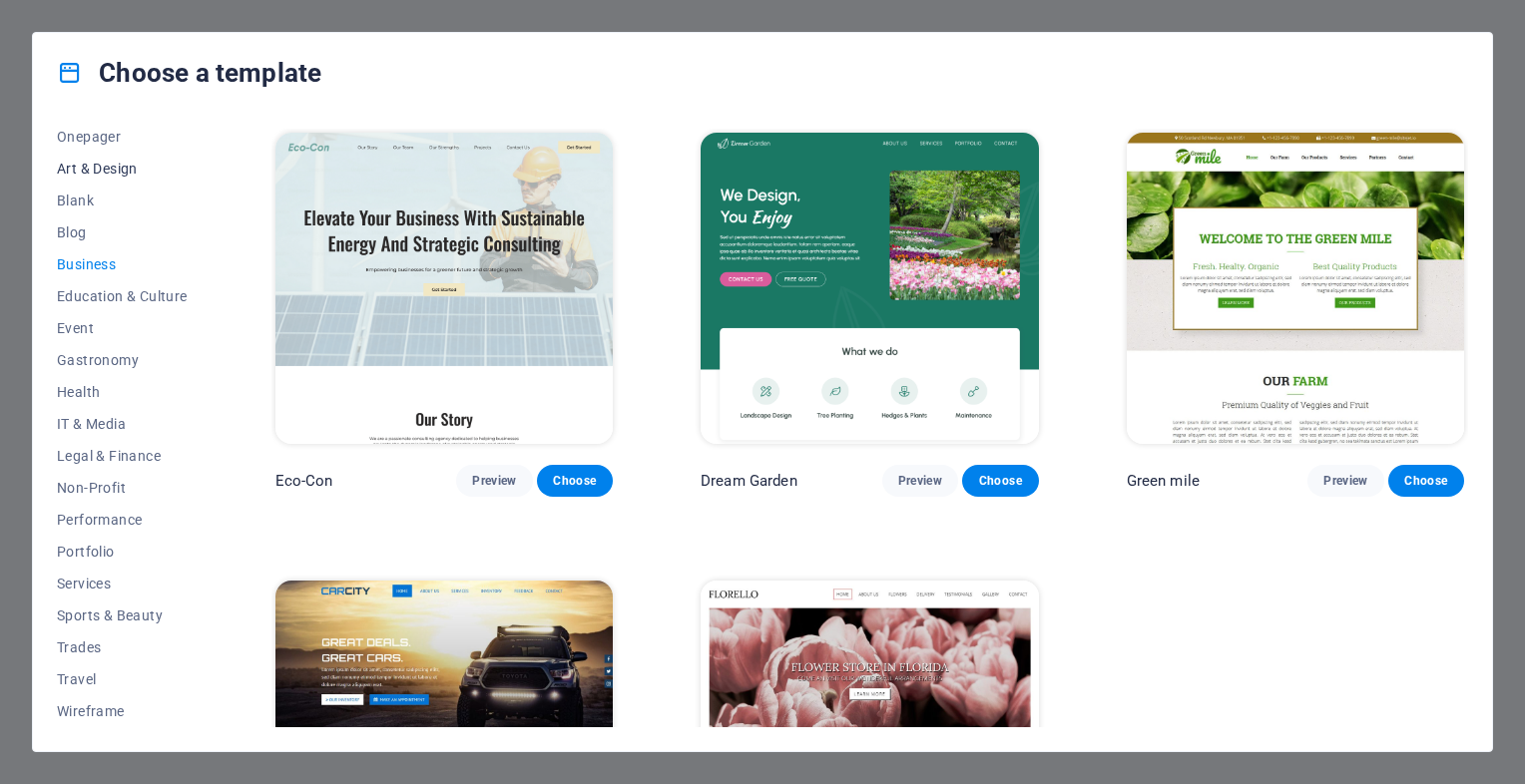 click on "Art & Design" at bounding box center (122, 169) 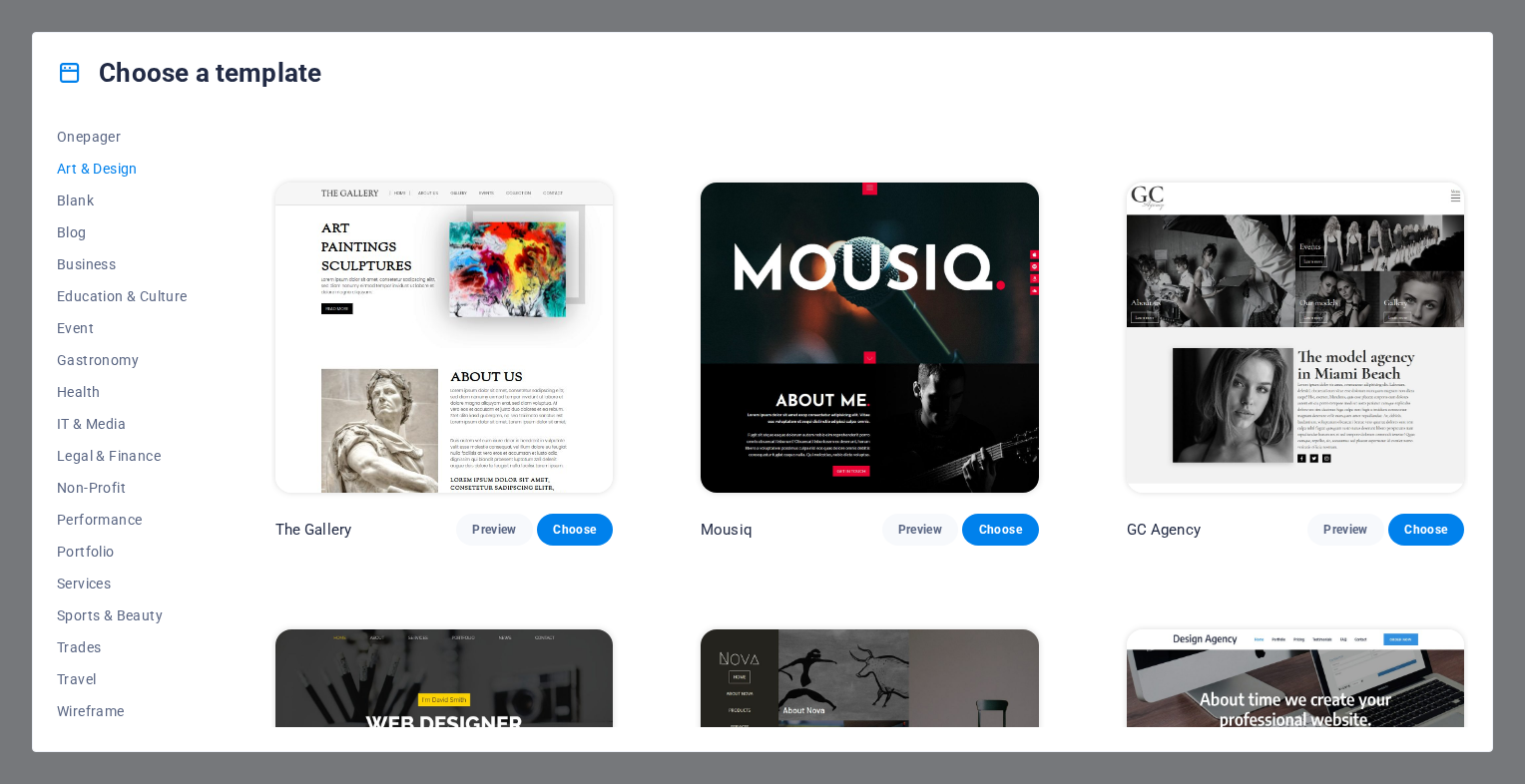 scroll, scrollTop: 798, scrollLeft: 0, axis: vertical 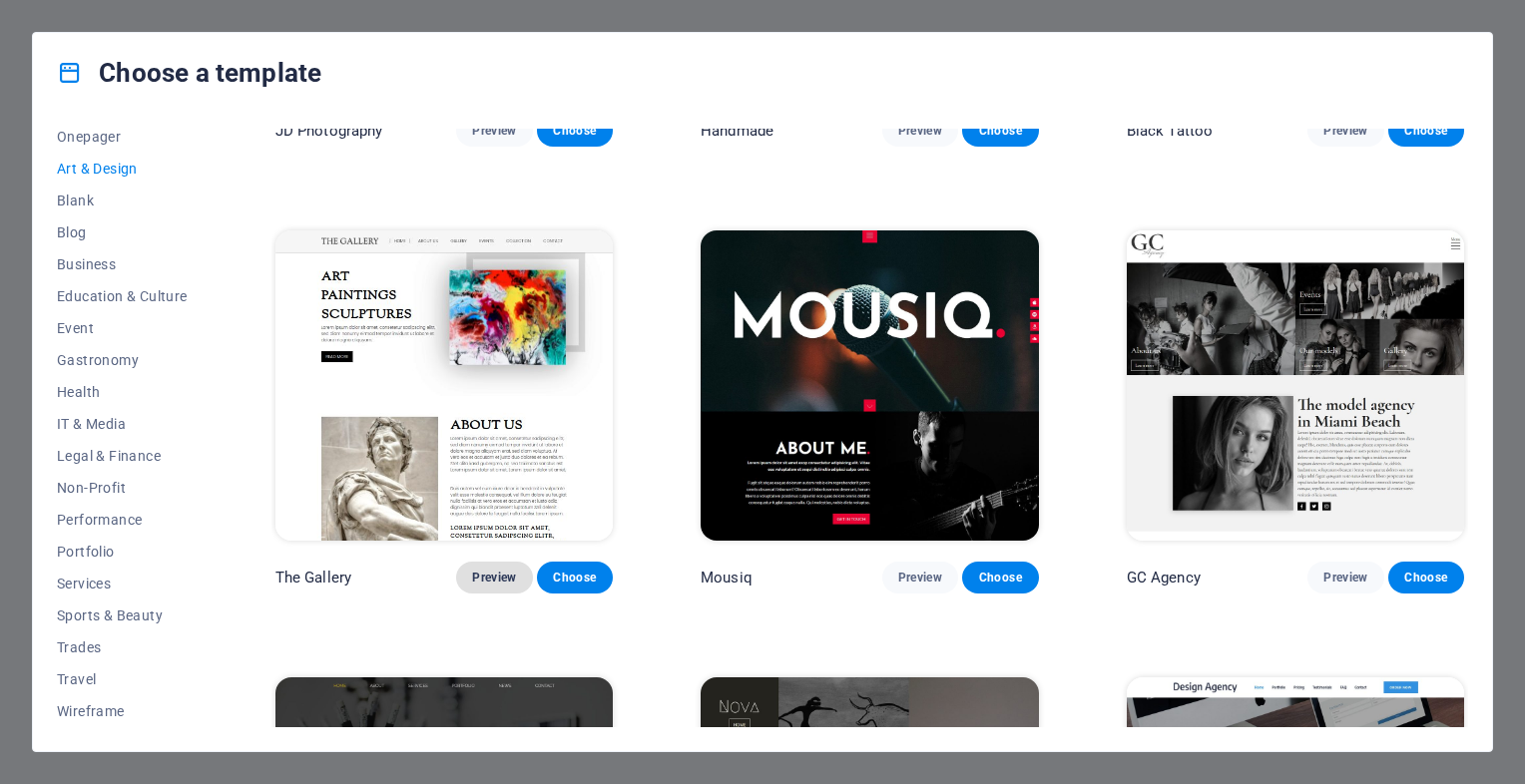 click on "Preview" at bounding box center (494, 578) 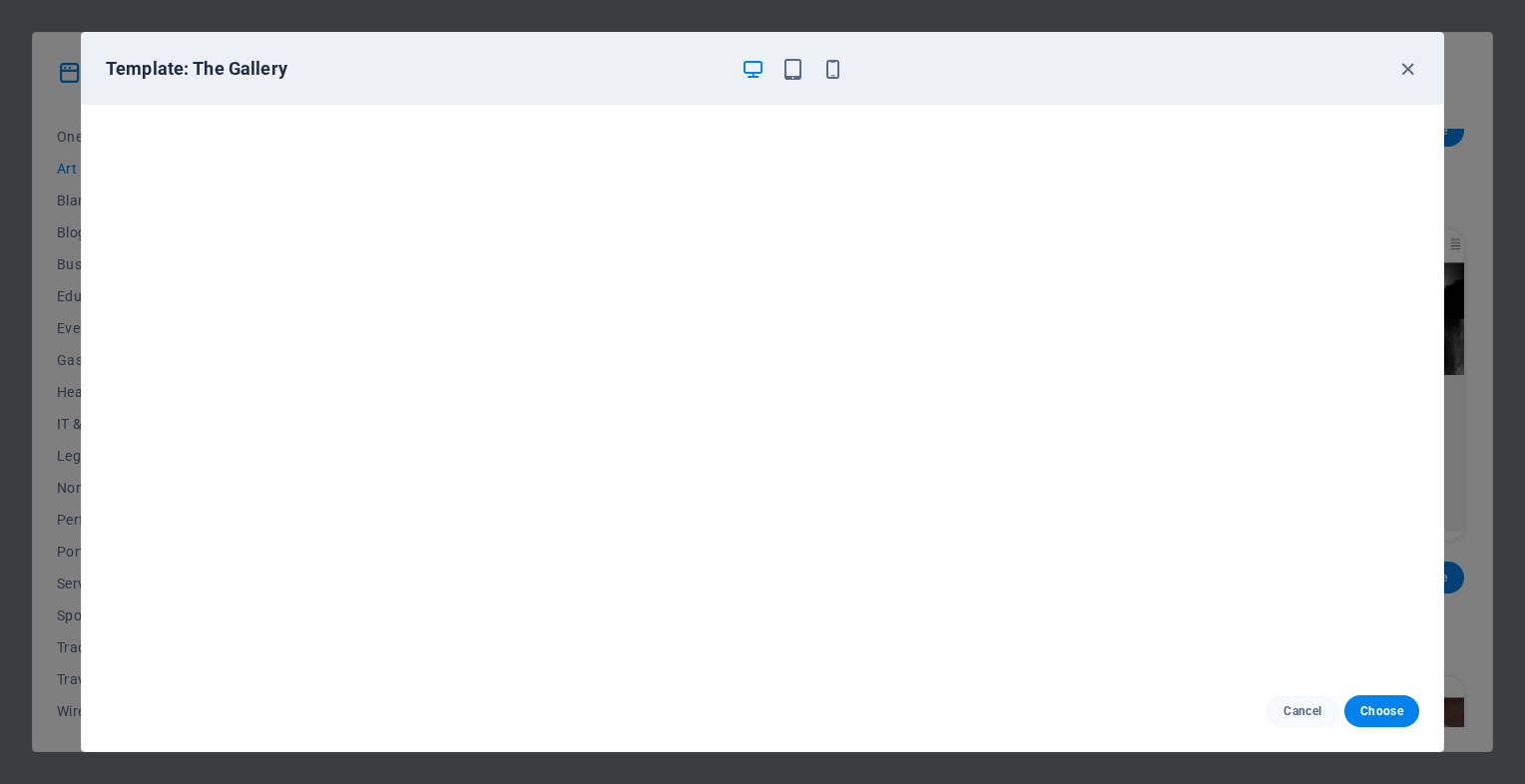 scroll, scrollTop: 0, scrollLeft: 0, axis: both 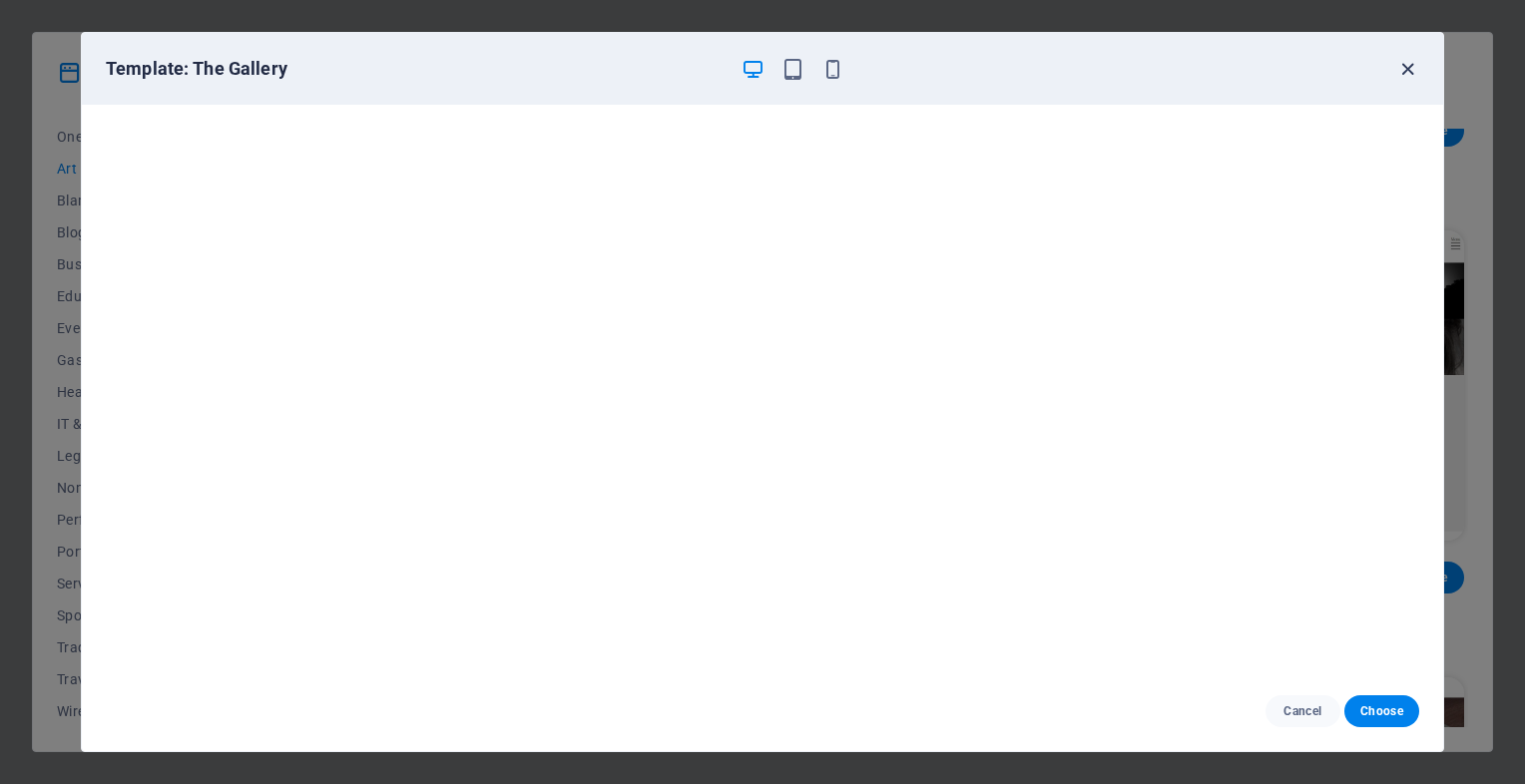click at bounding box center [1407, 69] 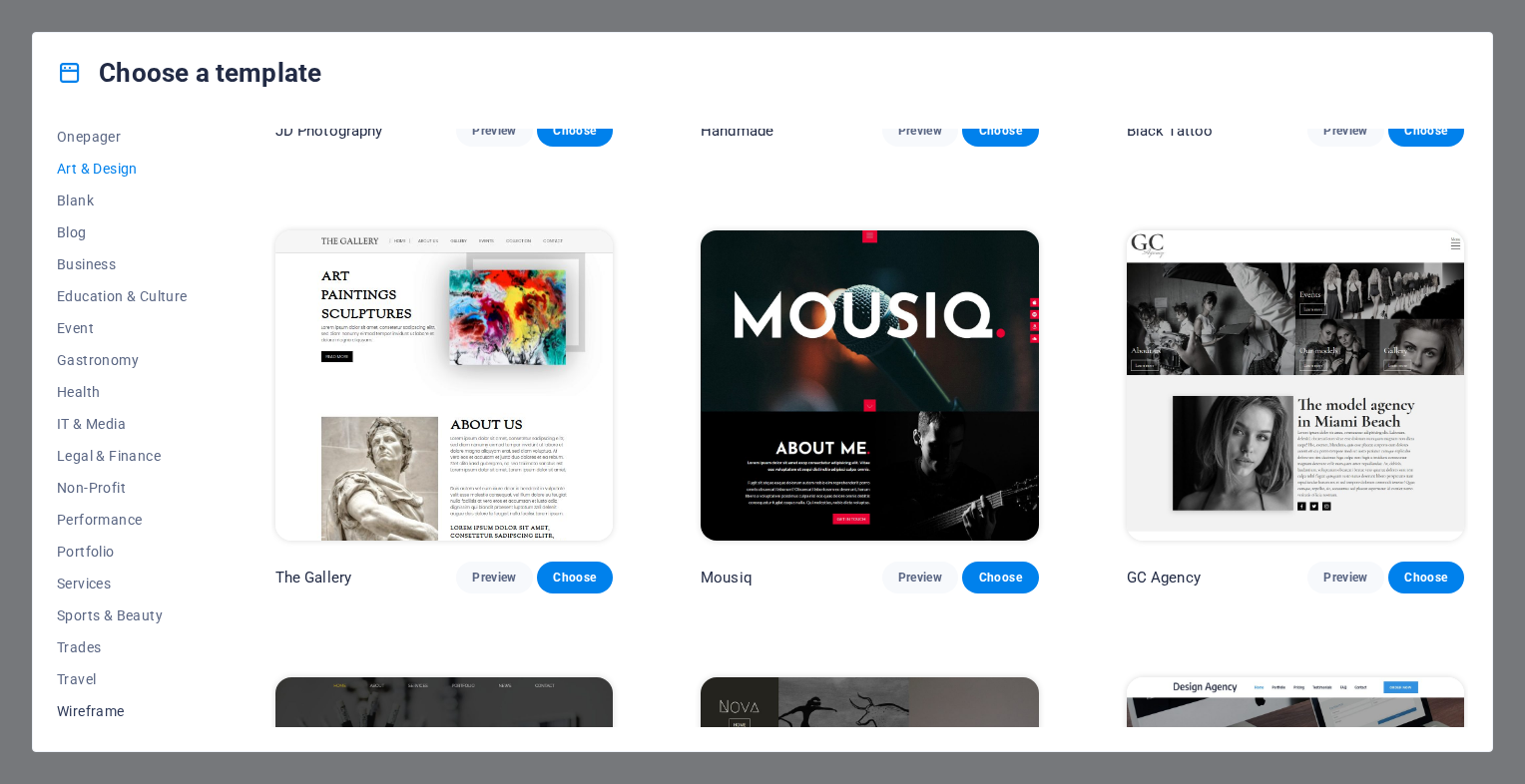 click on "Wireframe" at bounding box center [122, 711] 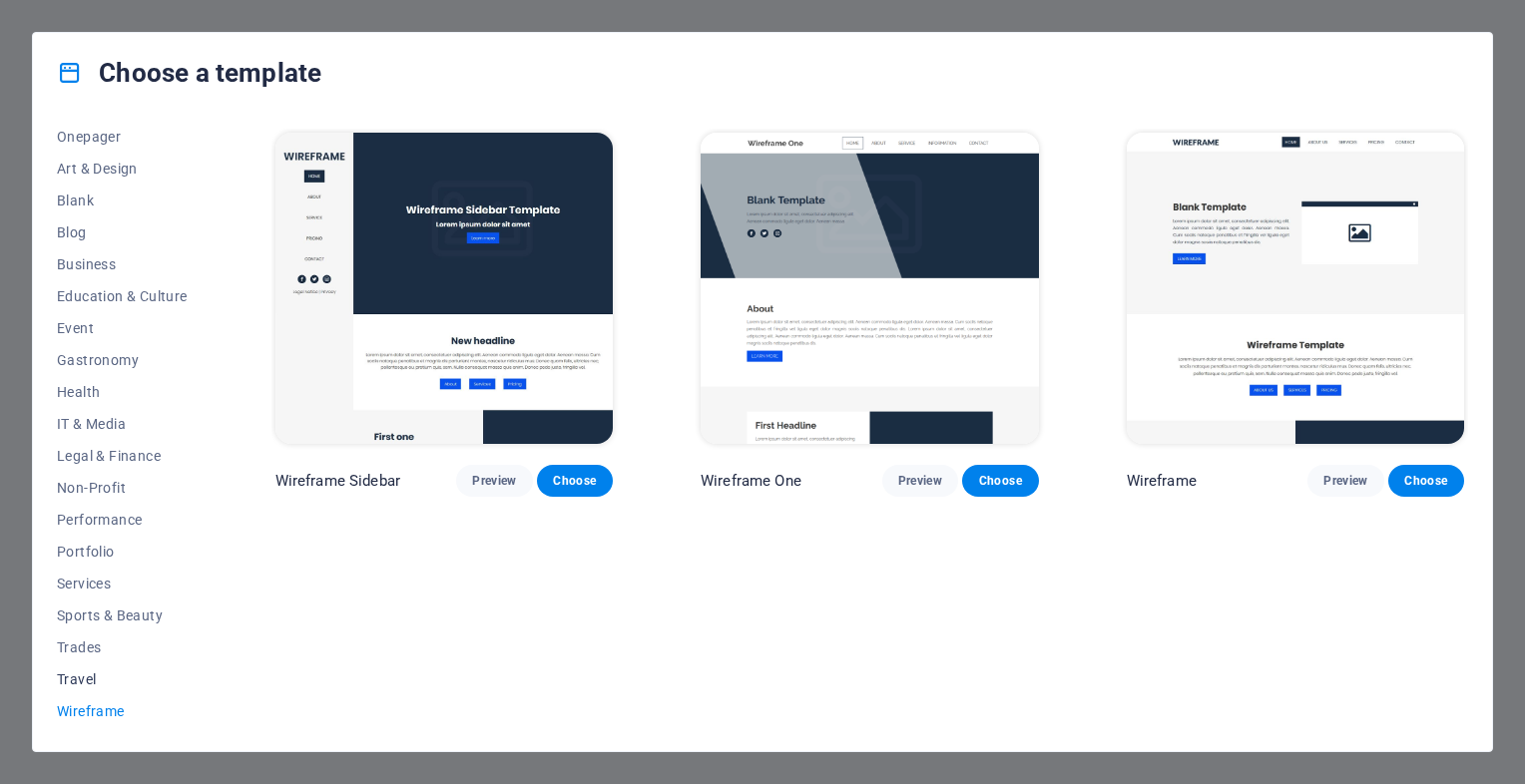 click on "Travel" at bounding box center [122, 679] 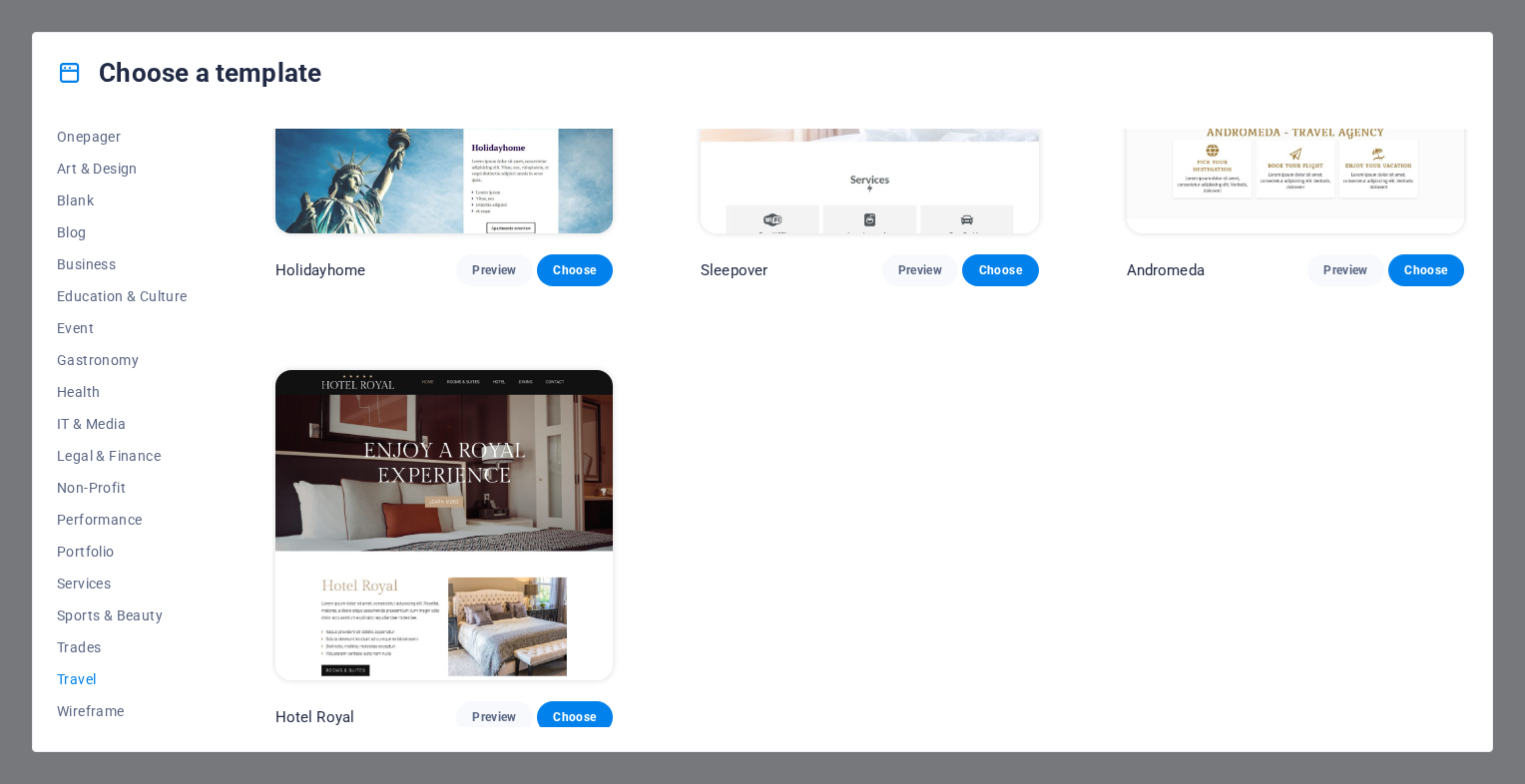scroll, scrollTop: 658, scrollLeft: 0, axis: vertical 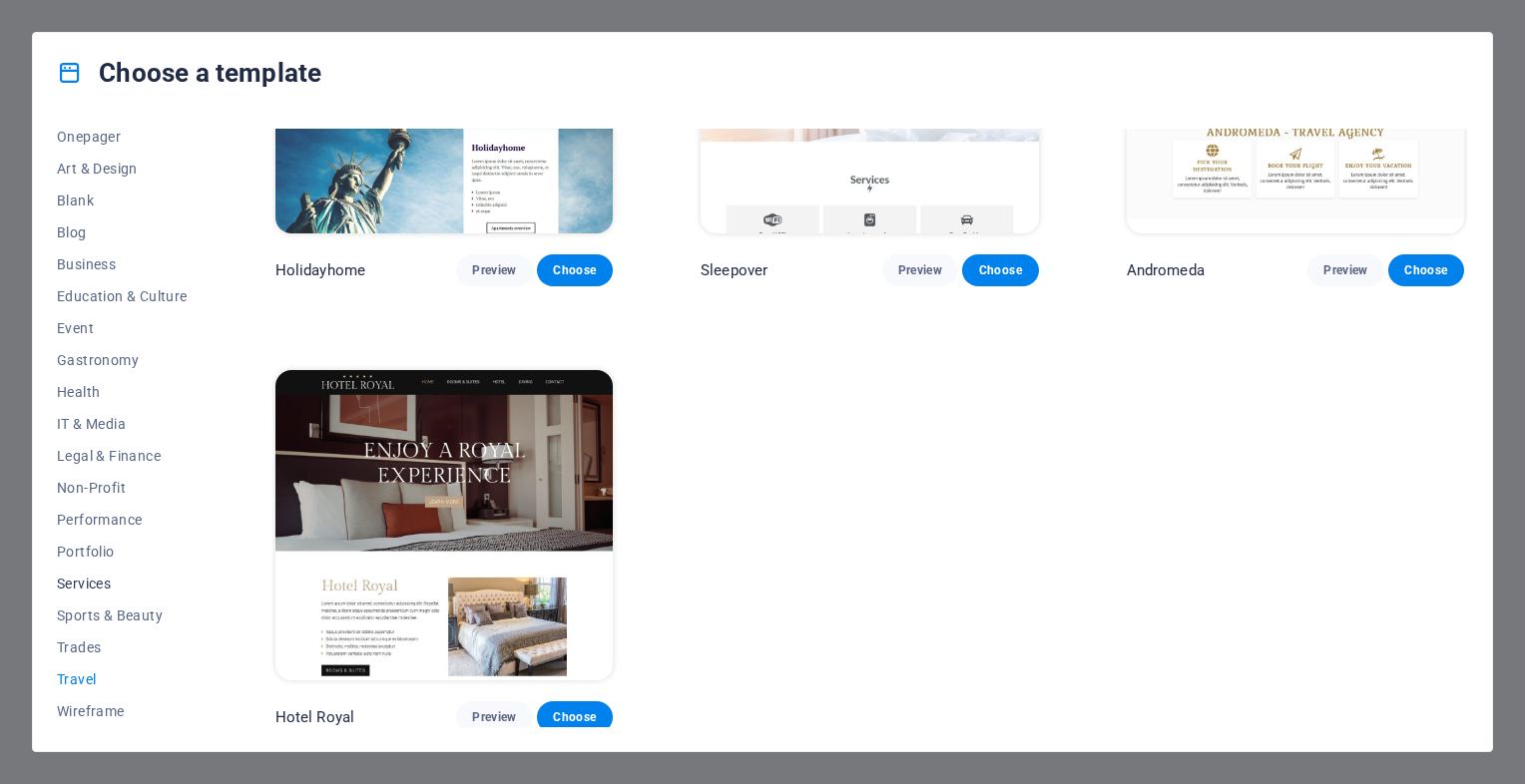 click on "Services" at bounding box center (122, 584) 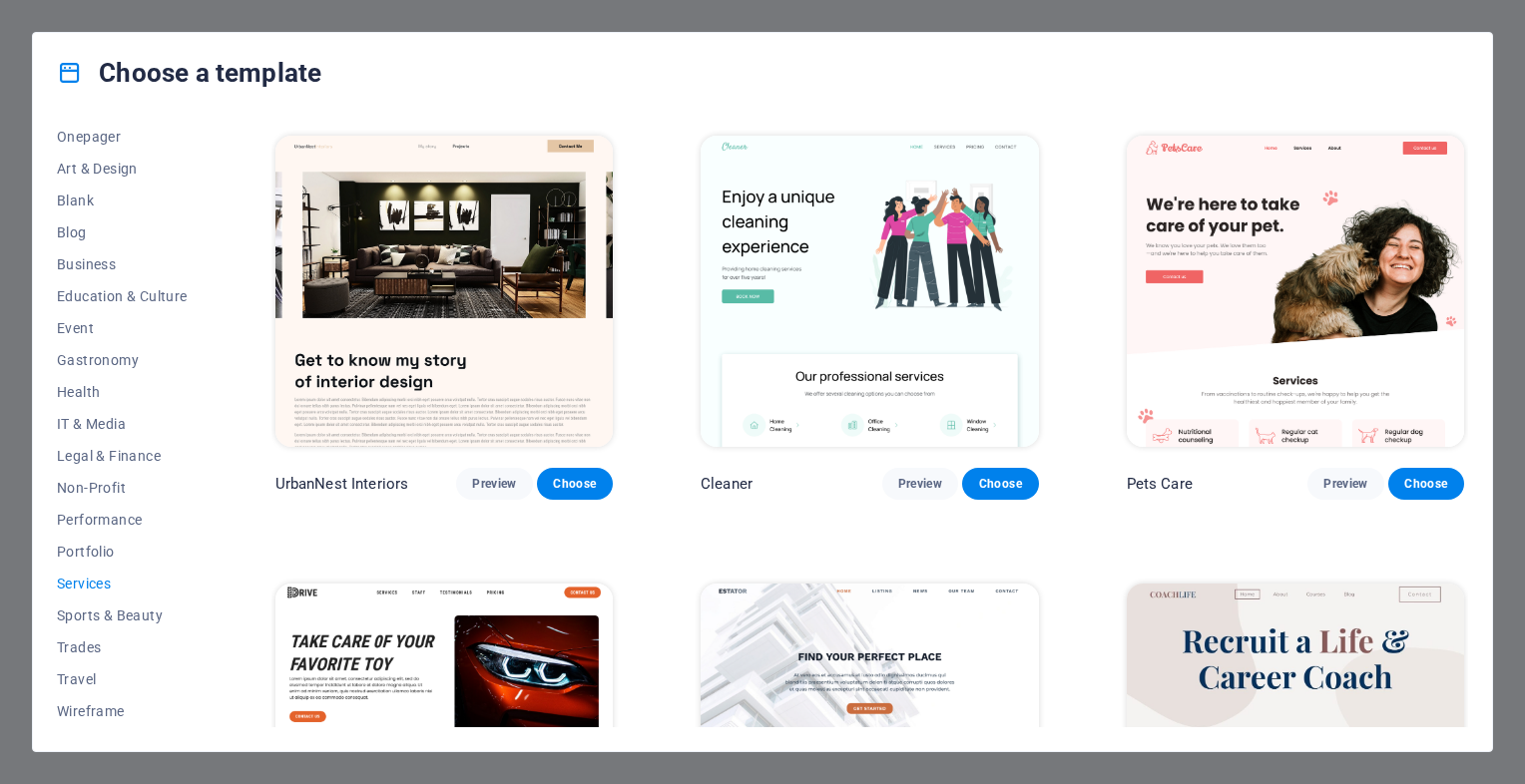 scroll, scrollTop: 299, scrollLeft: 0, axis: vertical 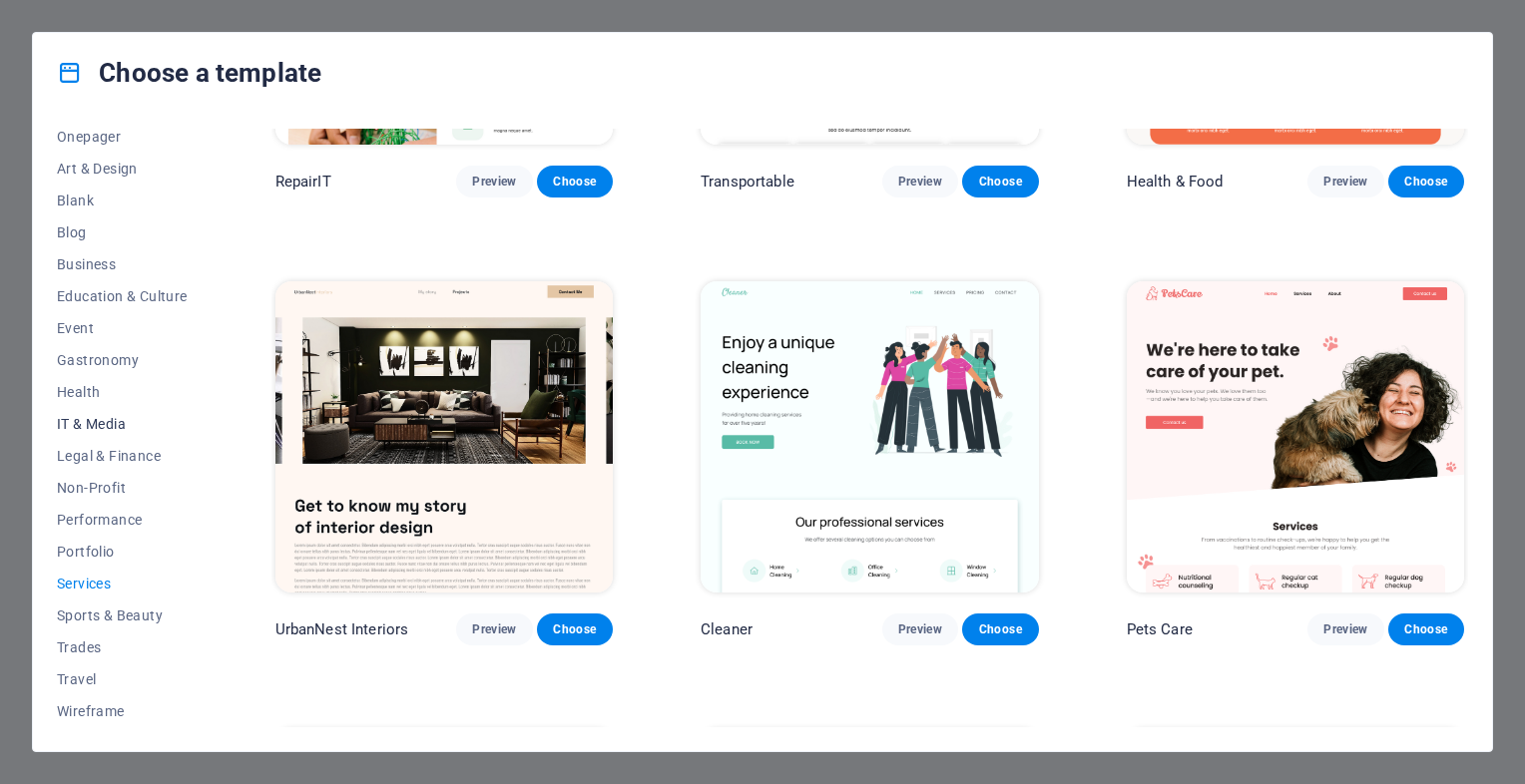 click on "IT & Media" at bounding box center [122, 424] 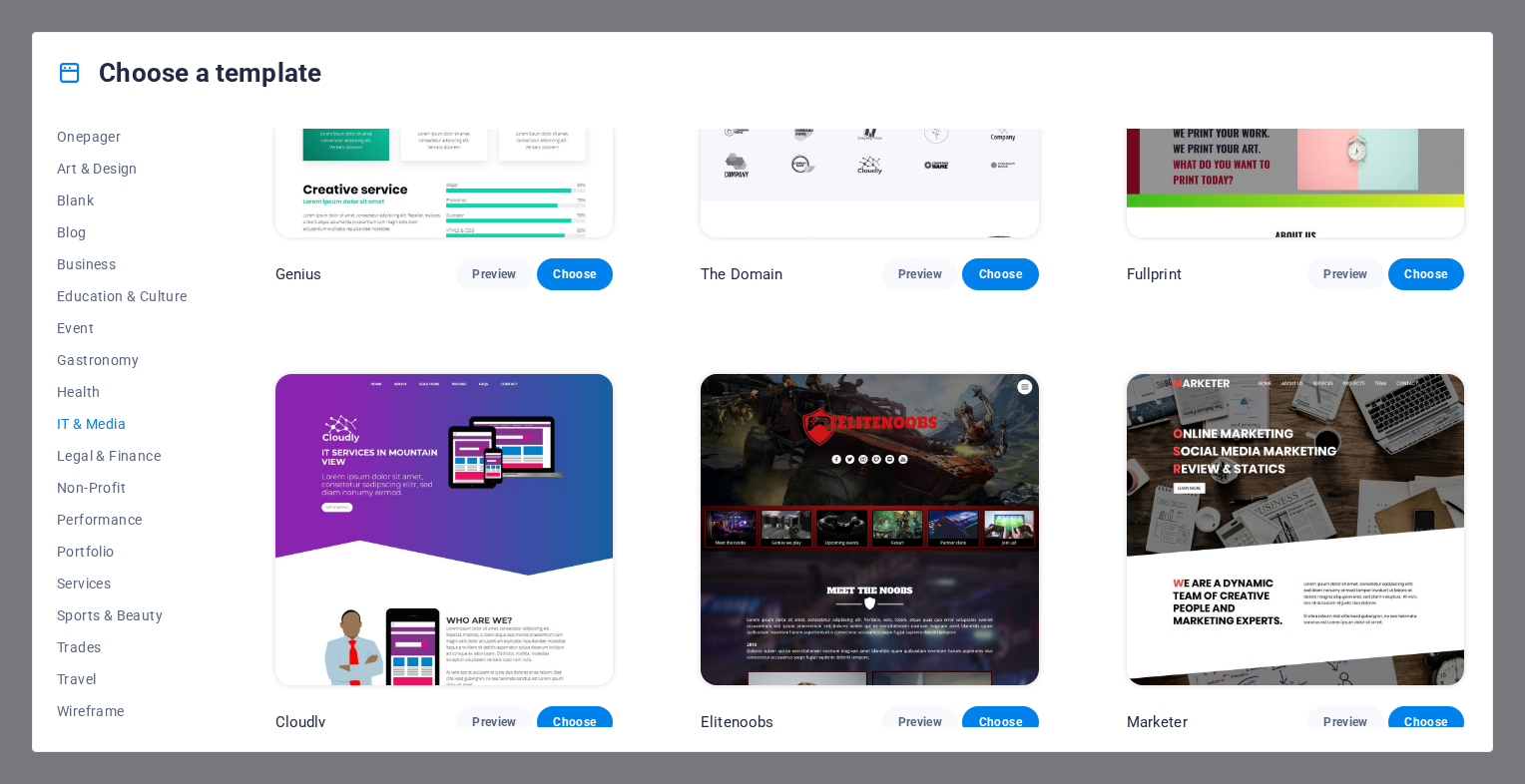 scroll, scrollTop: 1105, scrollLeft: 0, axis: vertical 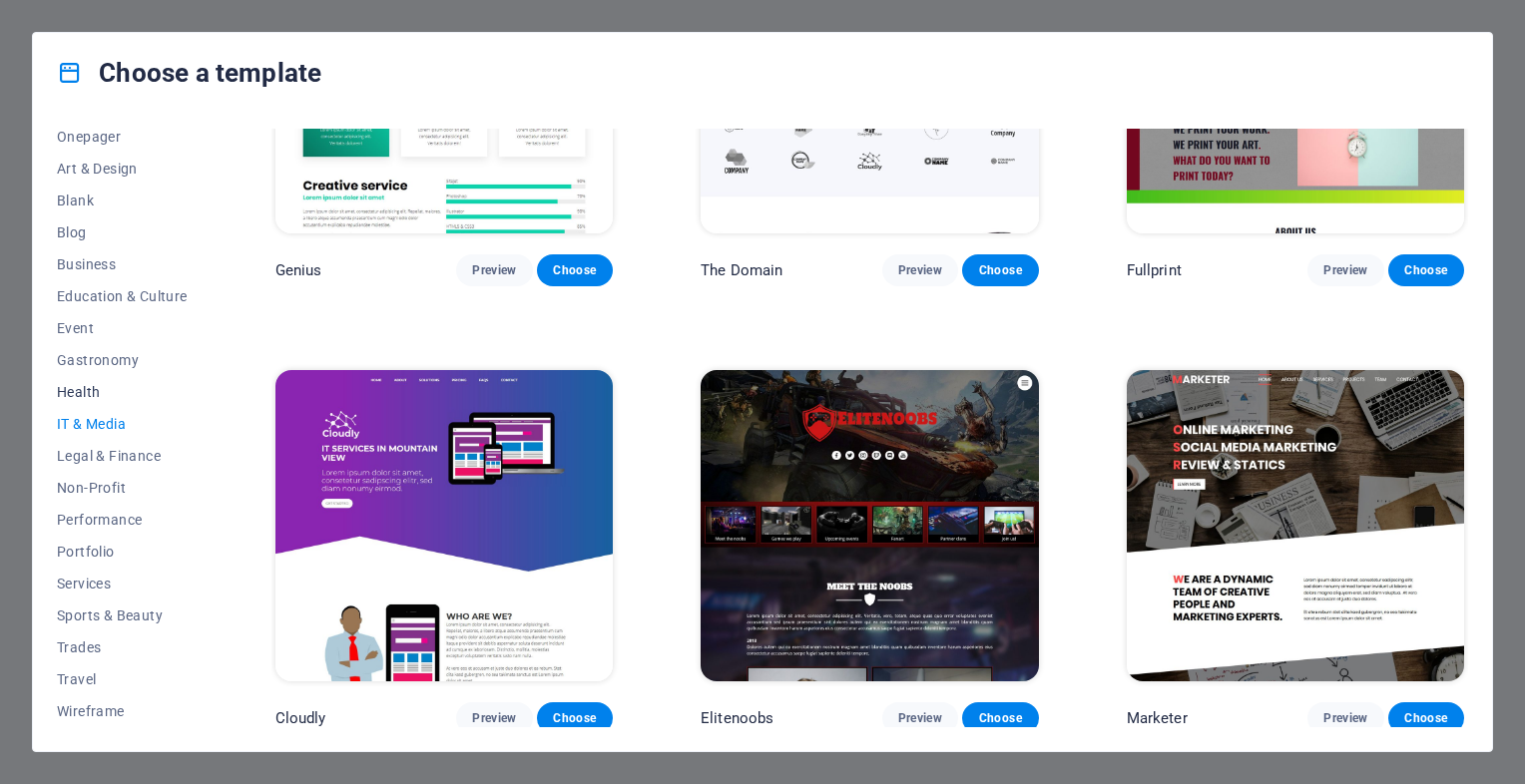click on "Health" at bounding box center [122, 392] 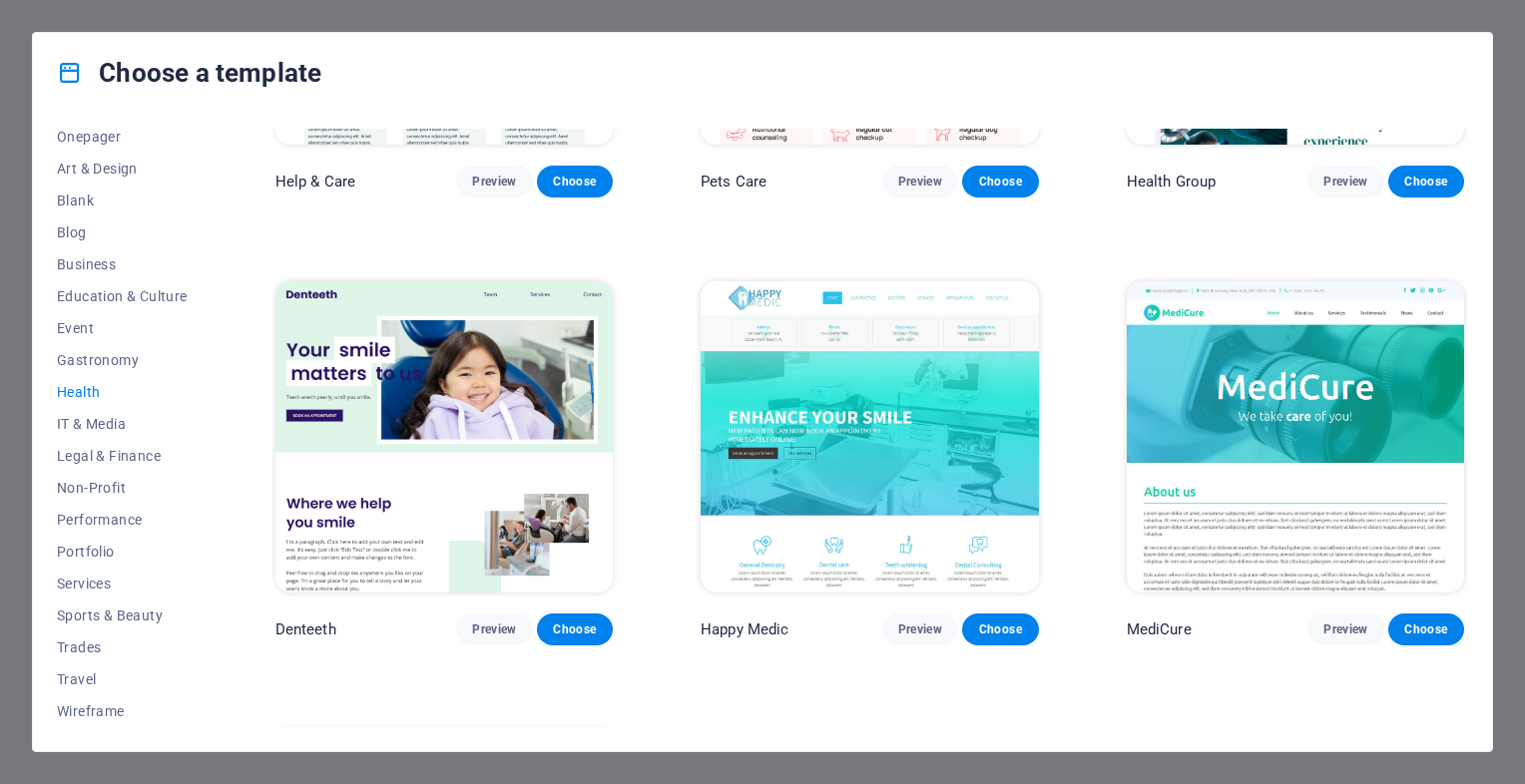 scroll, scrollTop: 100, scrollLeft: 0, axis: vertical 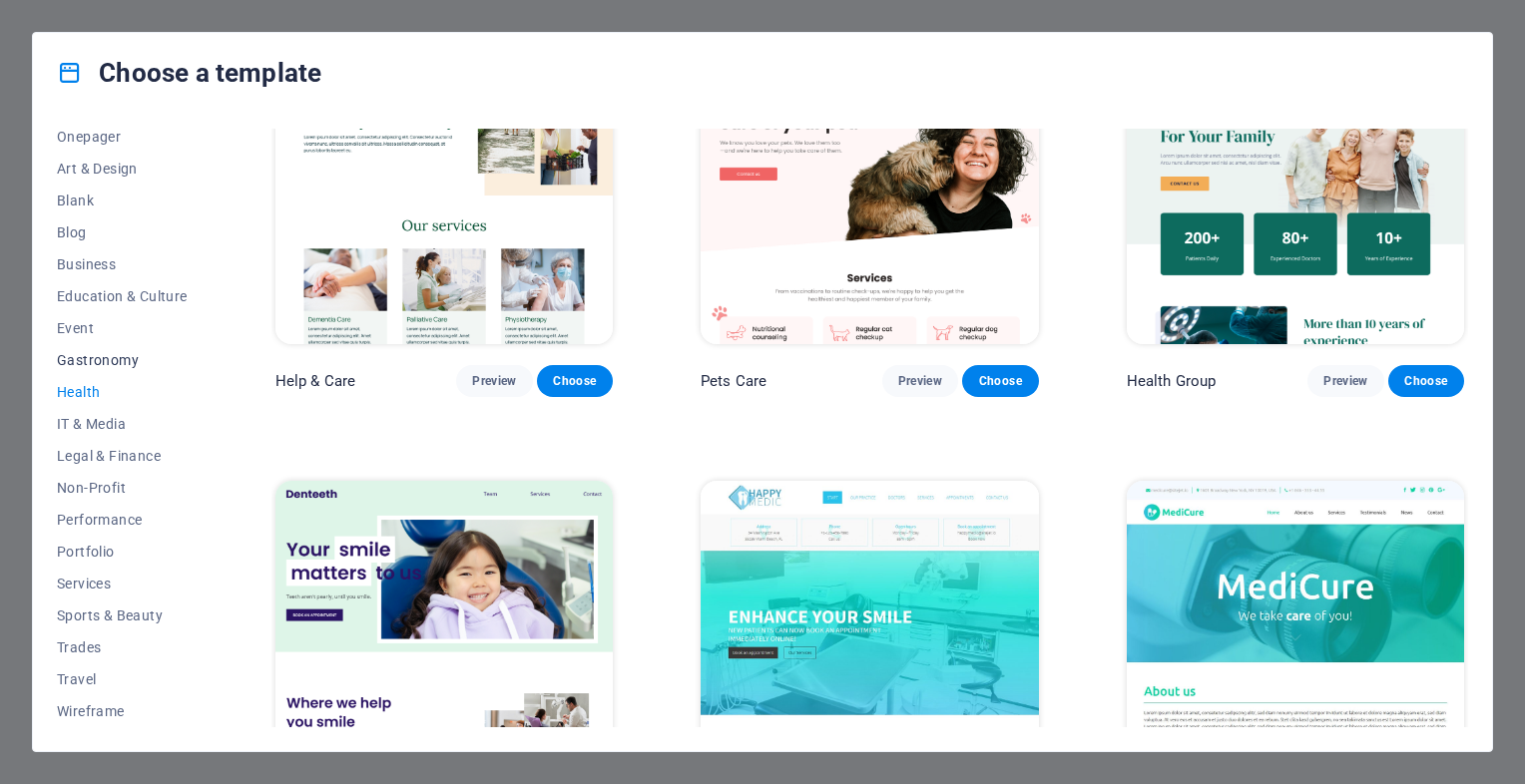 click on "Gastronomy" at bounding box center [122, 360] 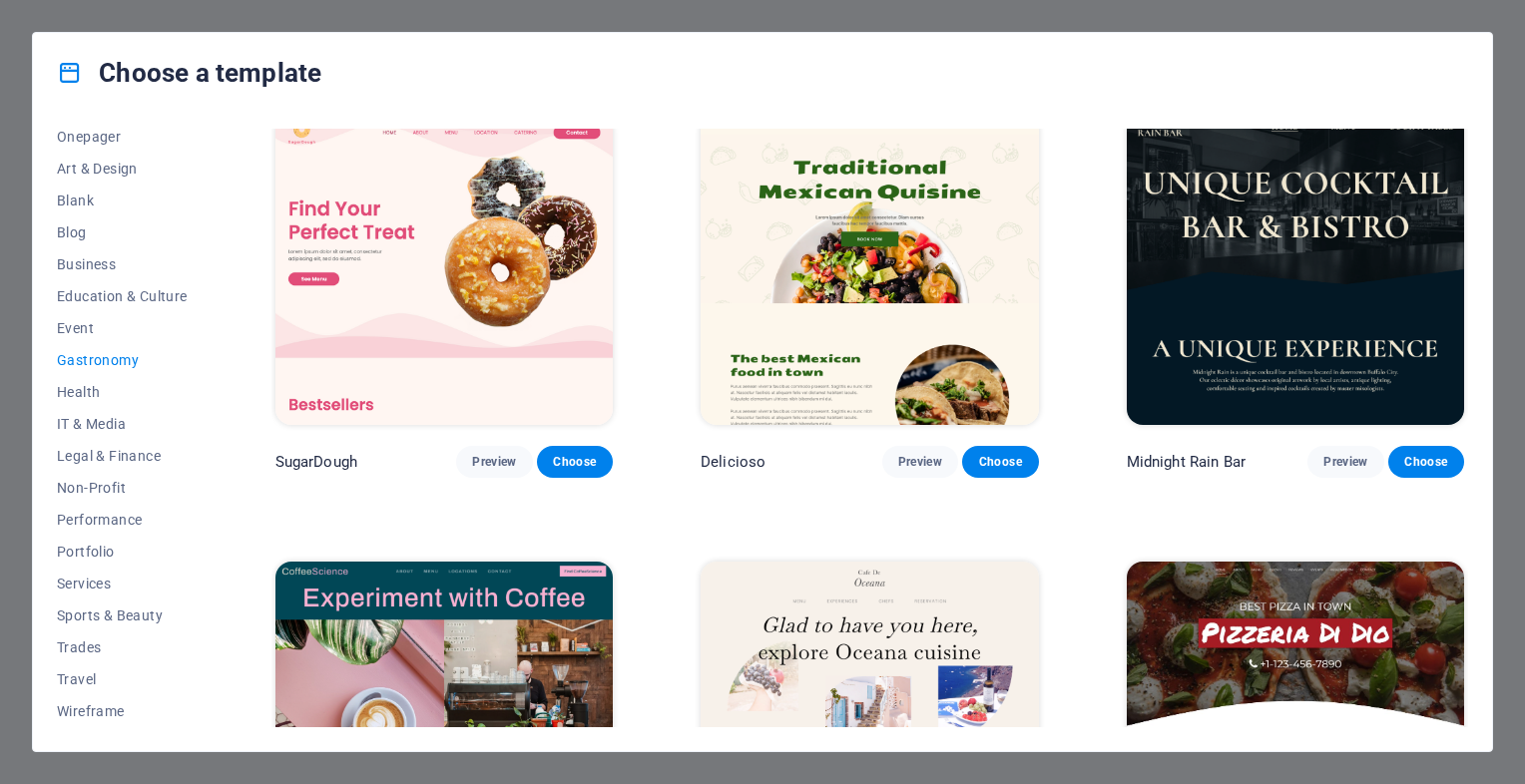 scroll, scrollTop: 0, scrollLeft: 0, axis: both 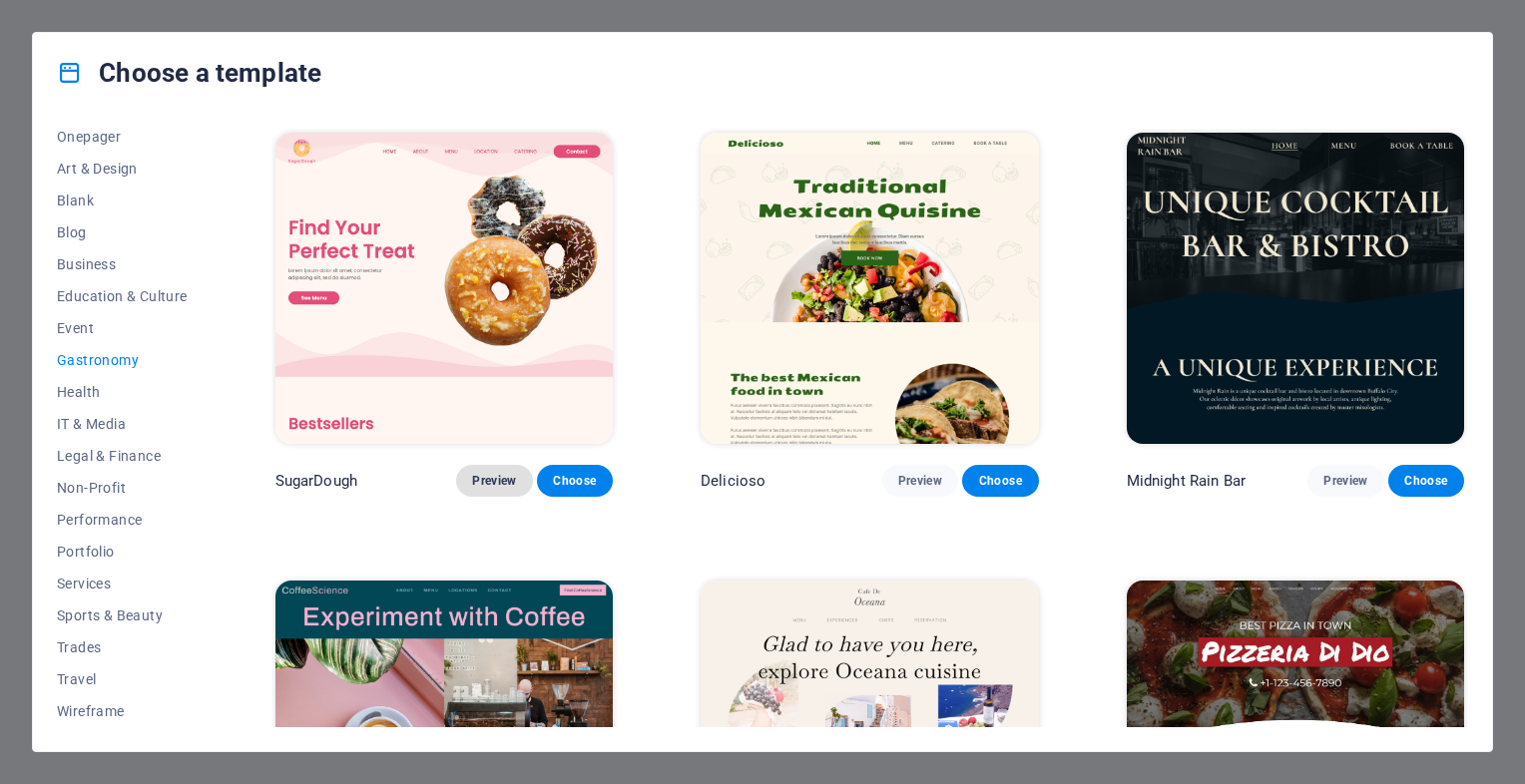 click on "Preview" at bounding box center [494, 481] 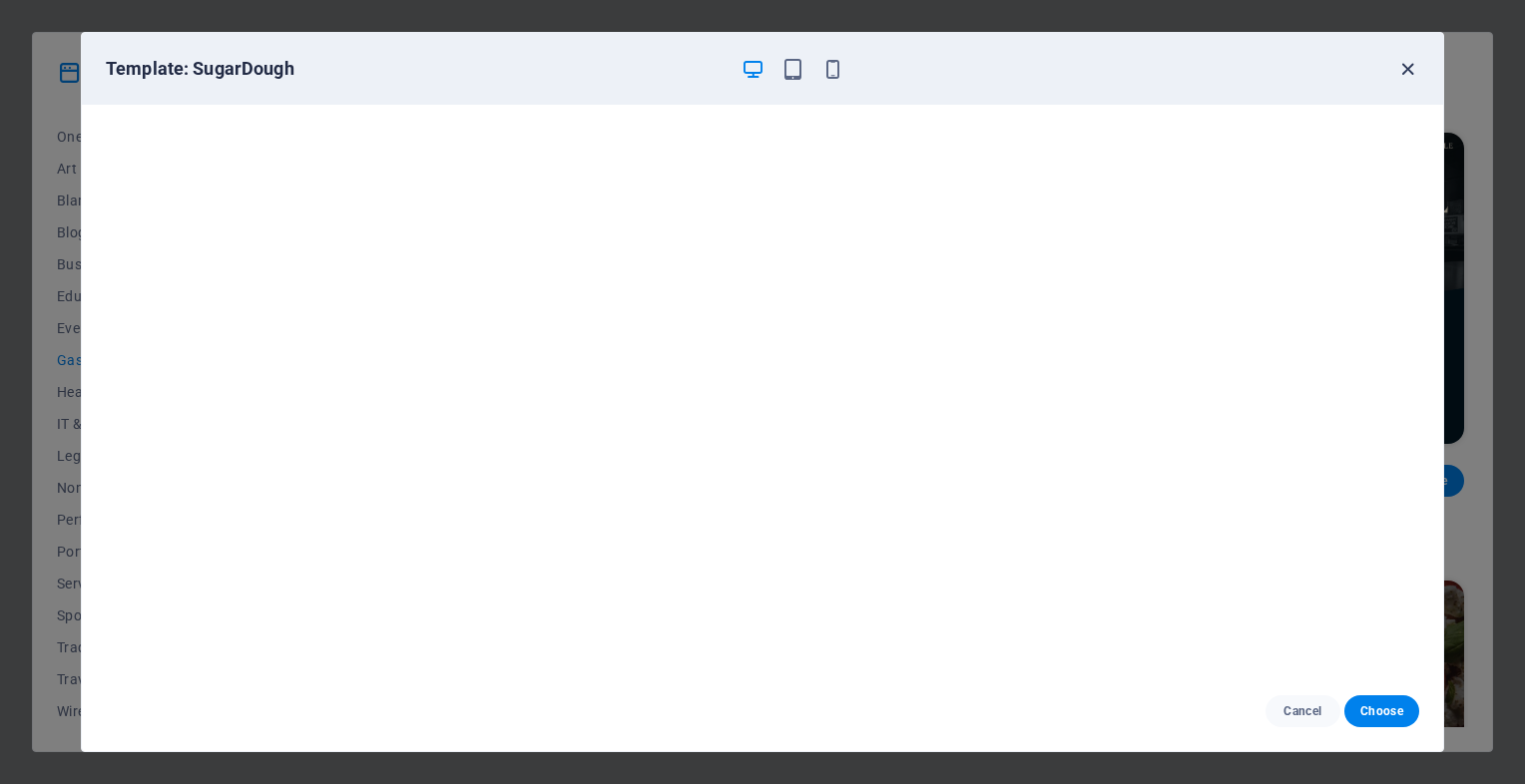 click at bounding box center (1407, 69) 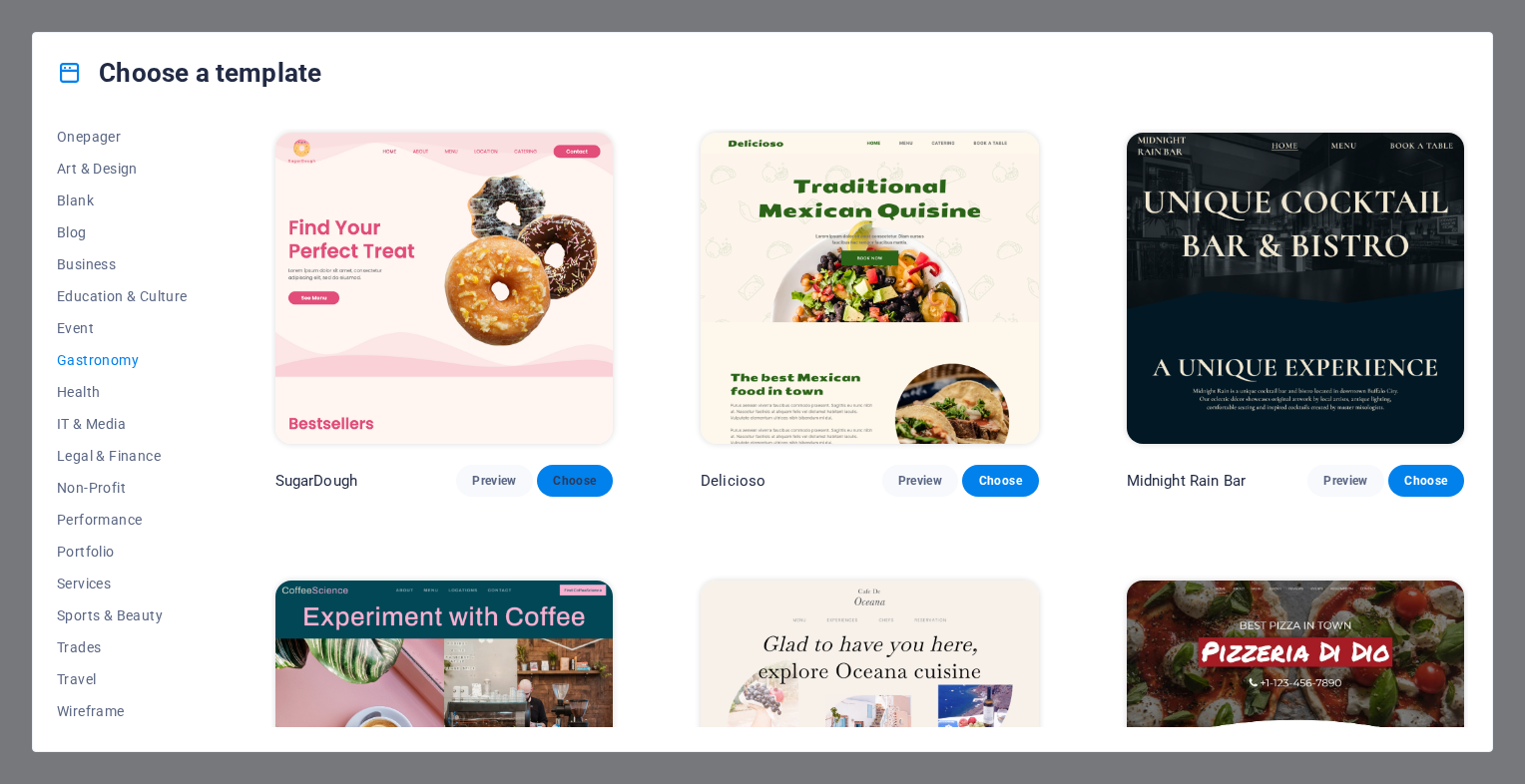 click on "Choose" at bounding box center (575, 481) 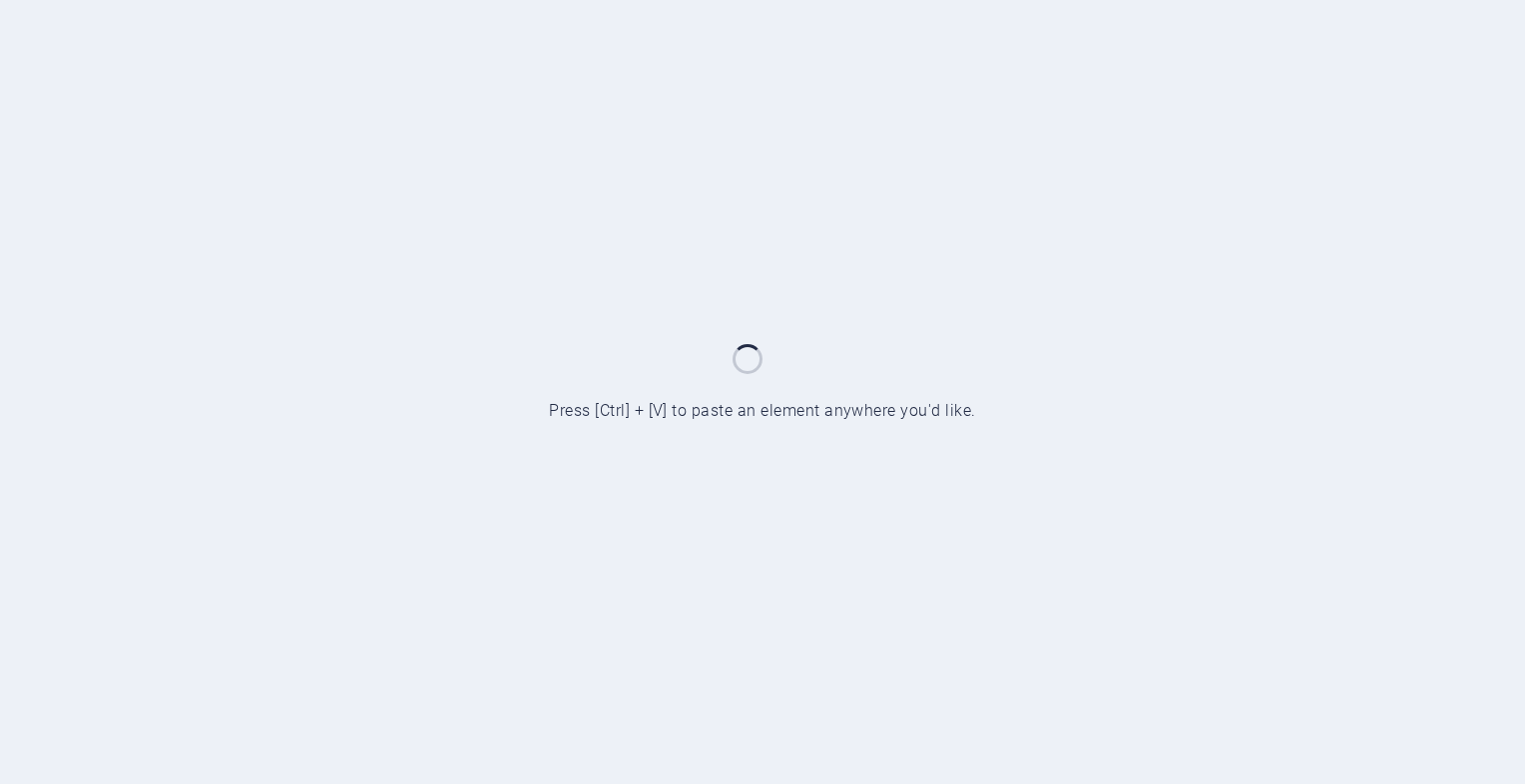 scroll, scrollTop: 0, scrollLeft: 0, axis: both 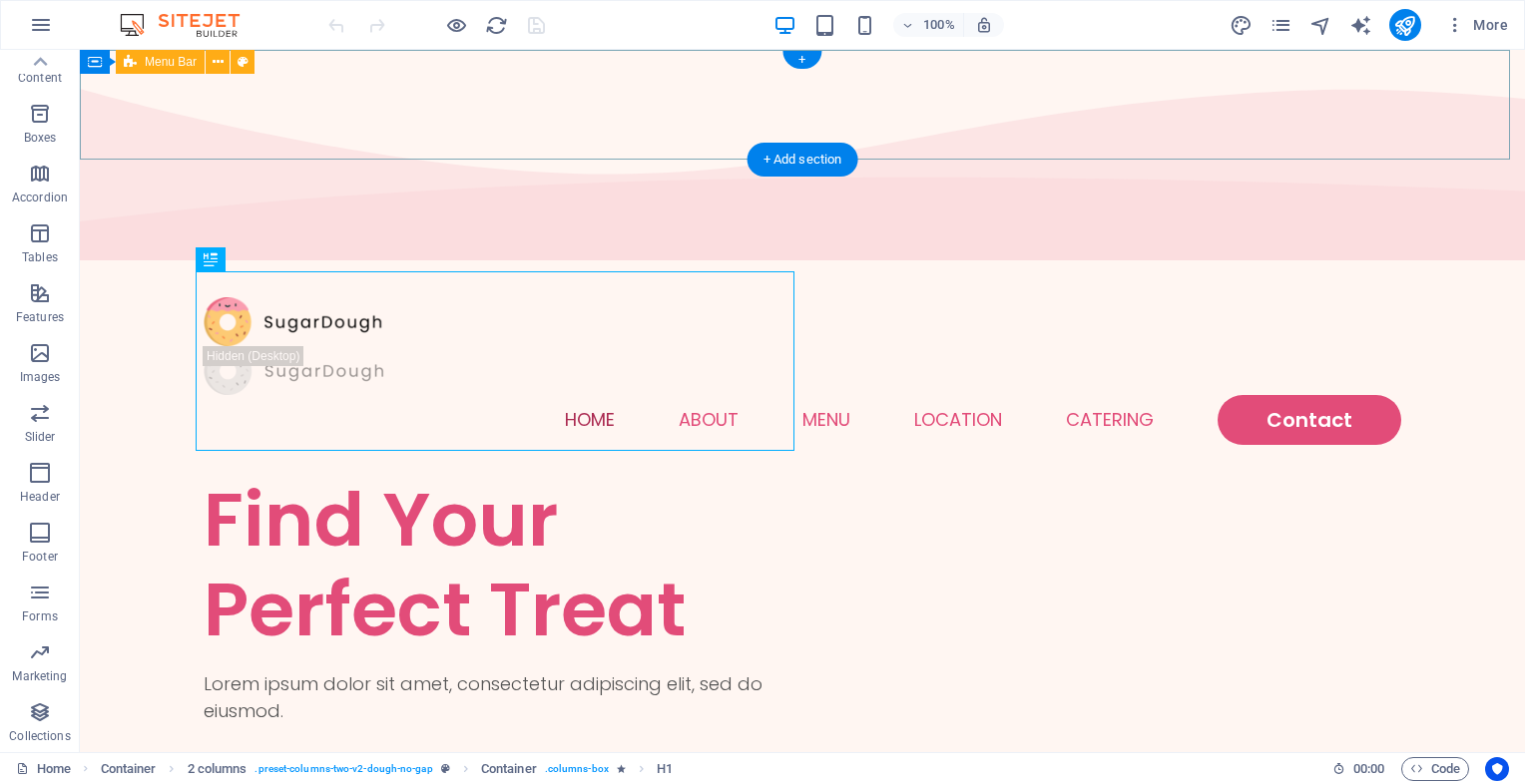 click on "Home About Menu Location Catering Contact" at bounding box center [802, 371] 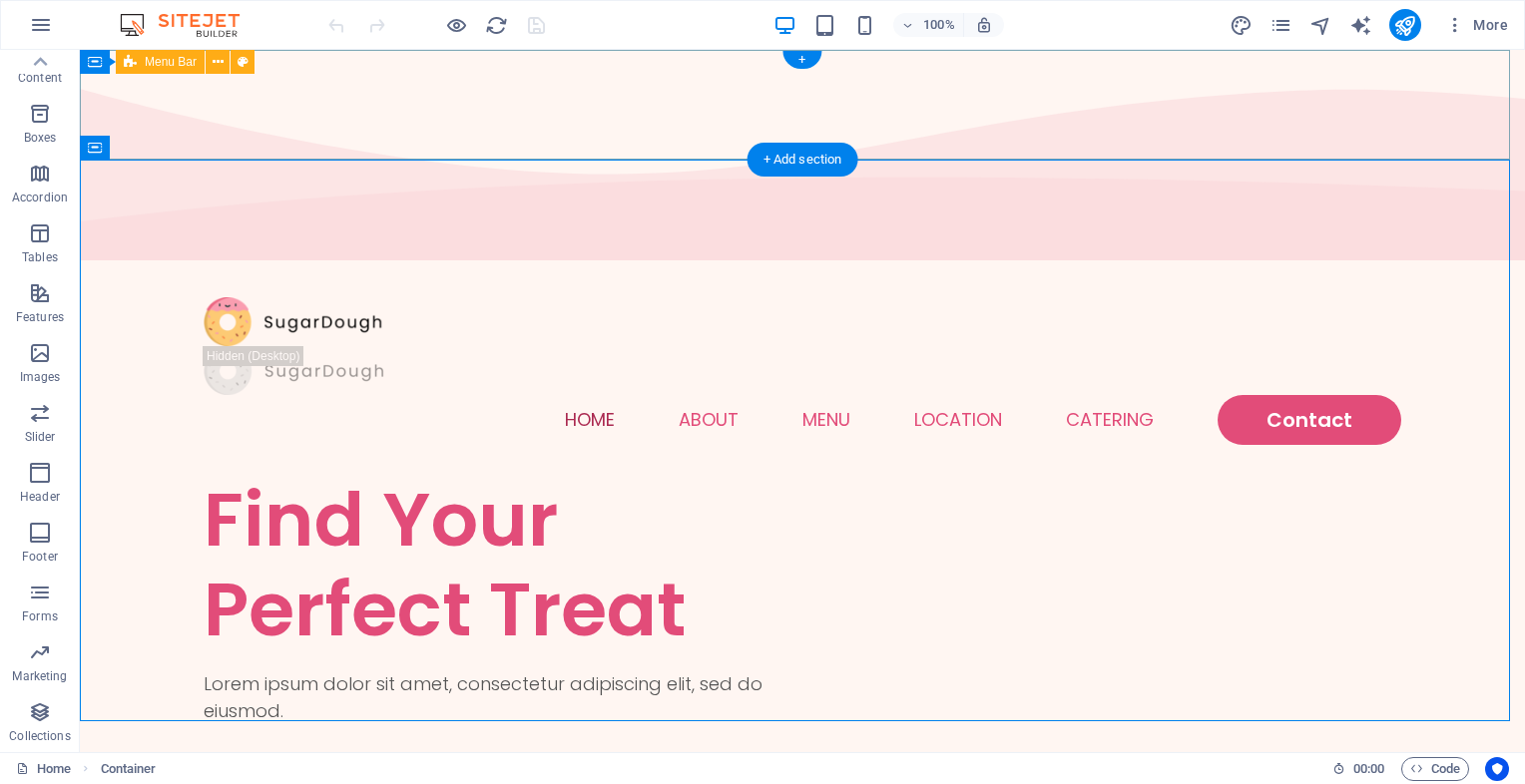 click on "Home About Menu Location Catering Contact" at bounding box center [802, 371] 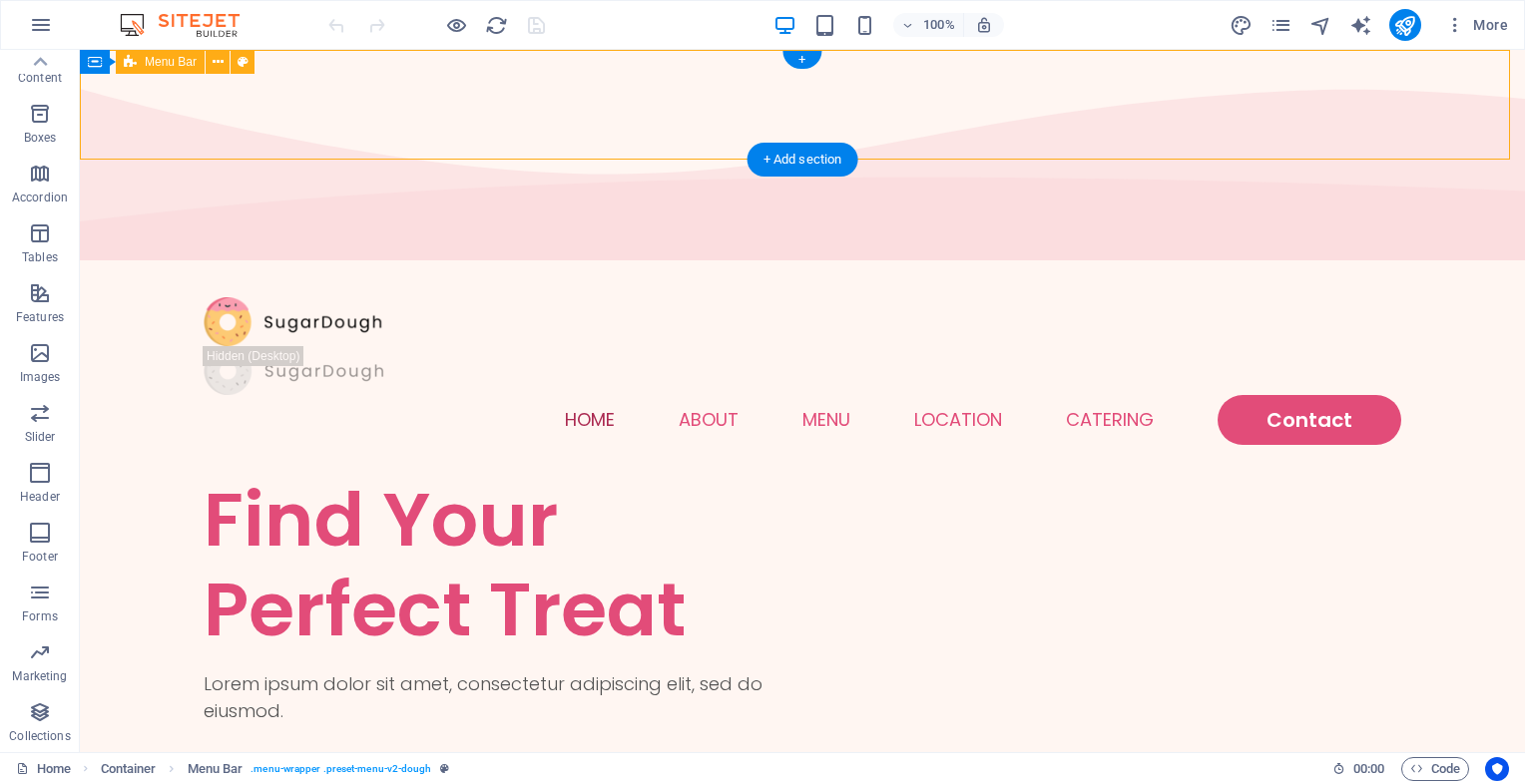 click on "Home About Menu Location Catering Contact" at bounding box center (802, 371) 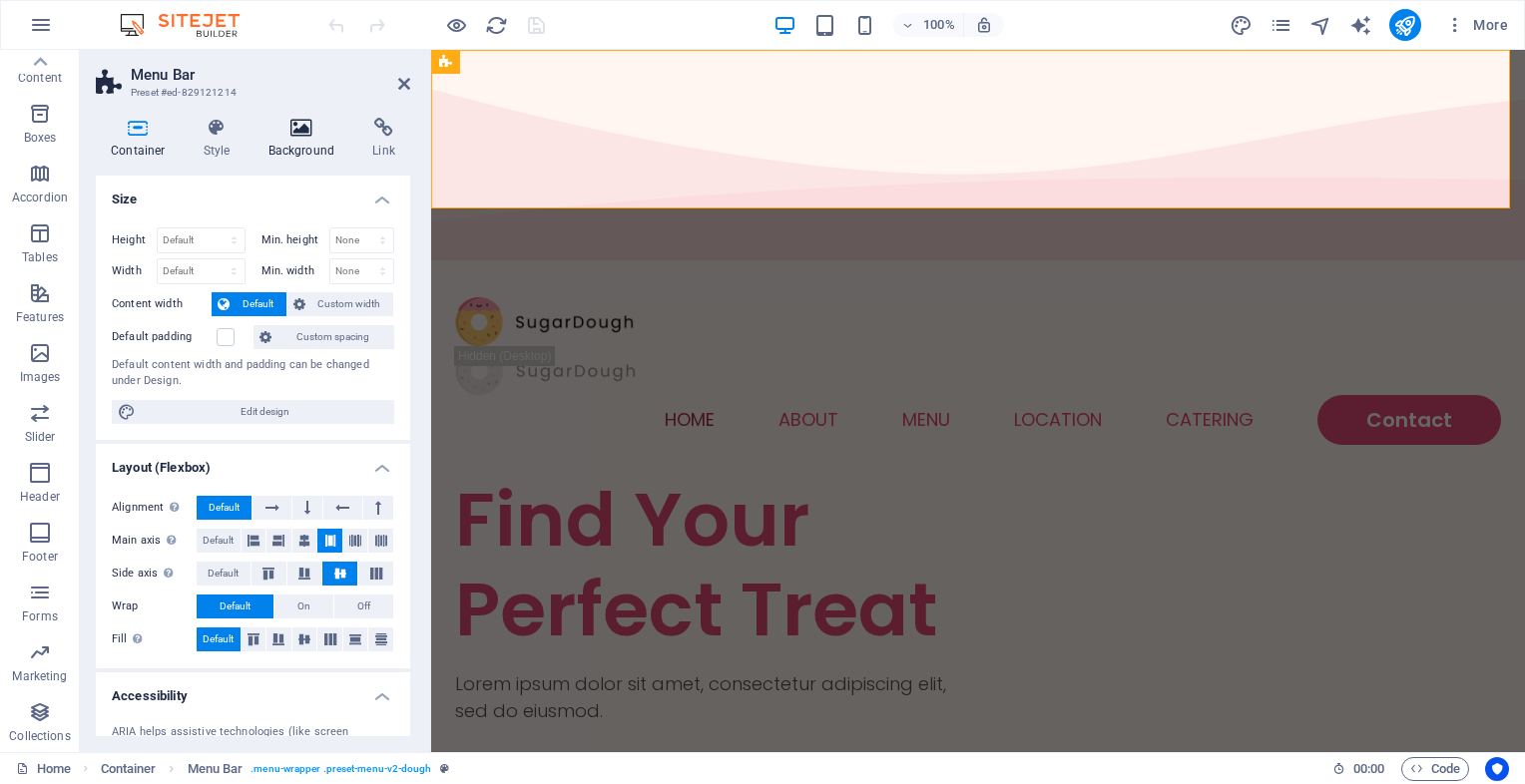 click at bounding box center (301, 128) 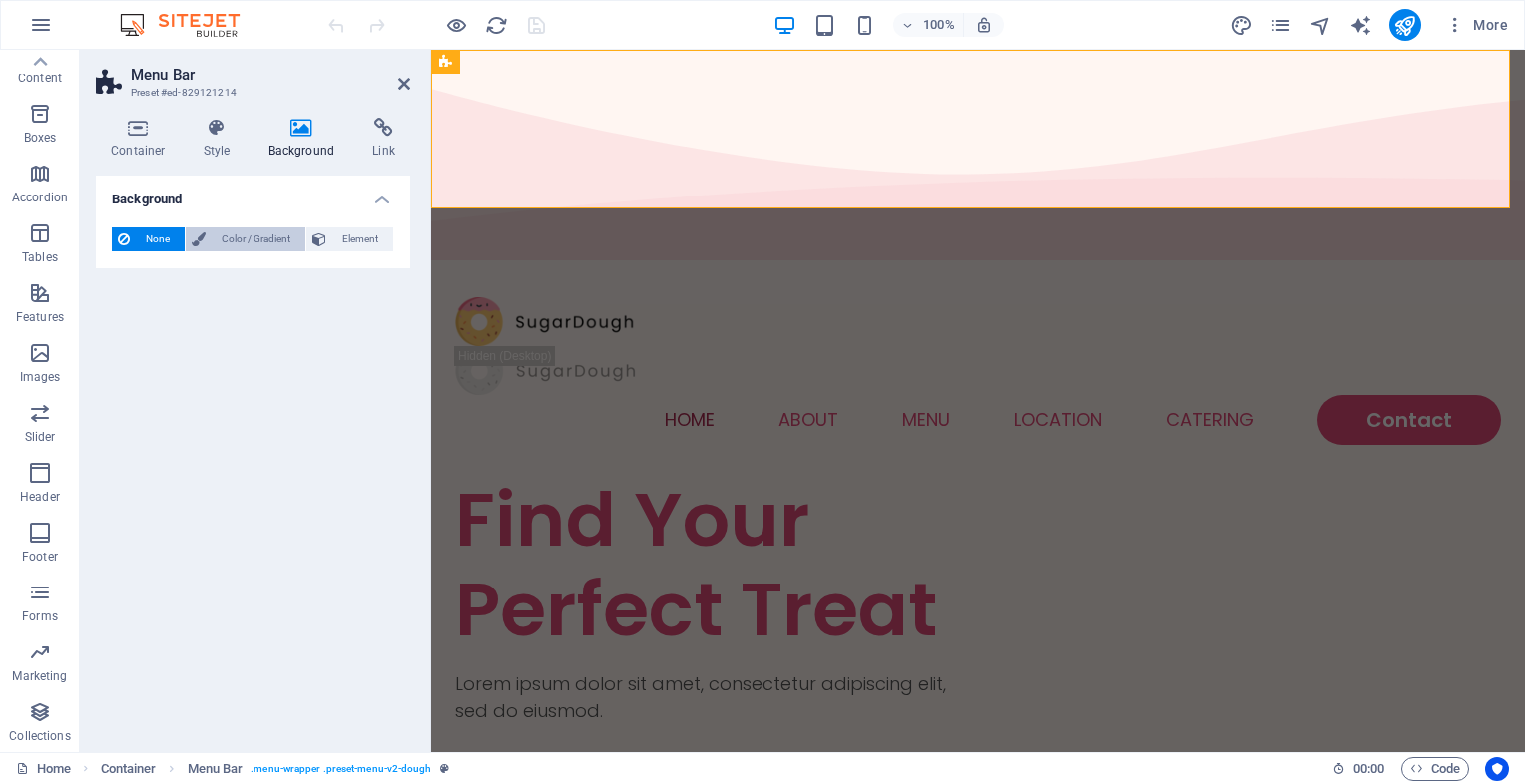 click on "Color / Gradient" at bounding box center [255, 239] 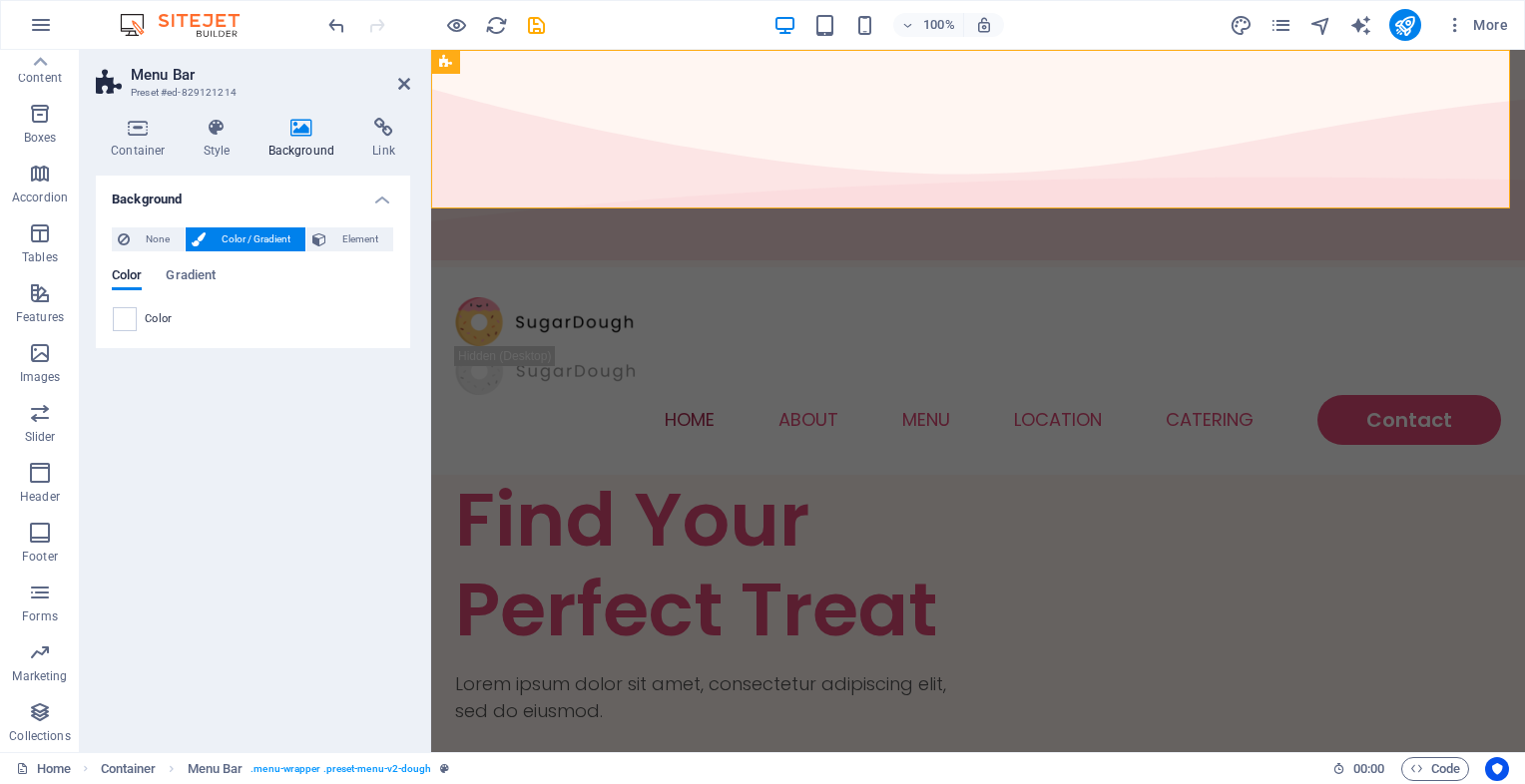click on "None Color / Gradient Element Stretch background to full-width Color overlay Places an overlay over the background to colorize it Parallax 0 % Image Image slider Map Video YouTube Vimeo HTML Color Gradient Color A parent element contains a background. Edit background on parent element" at bounding box center [253, 279] 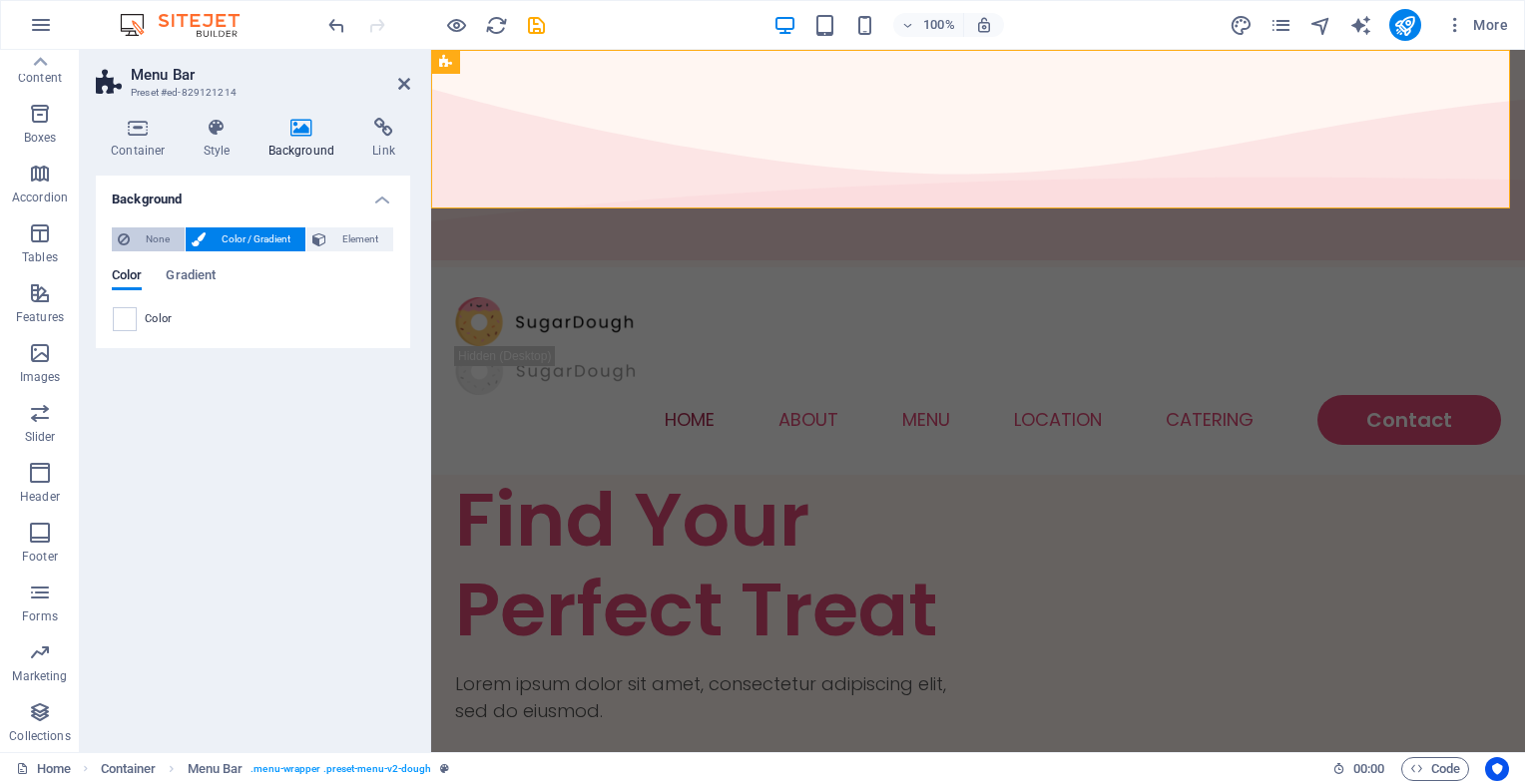 click on "None" at bounding box center [157, 239] 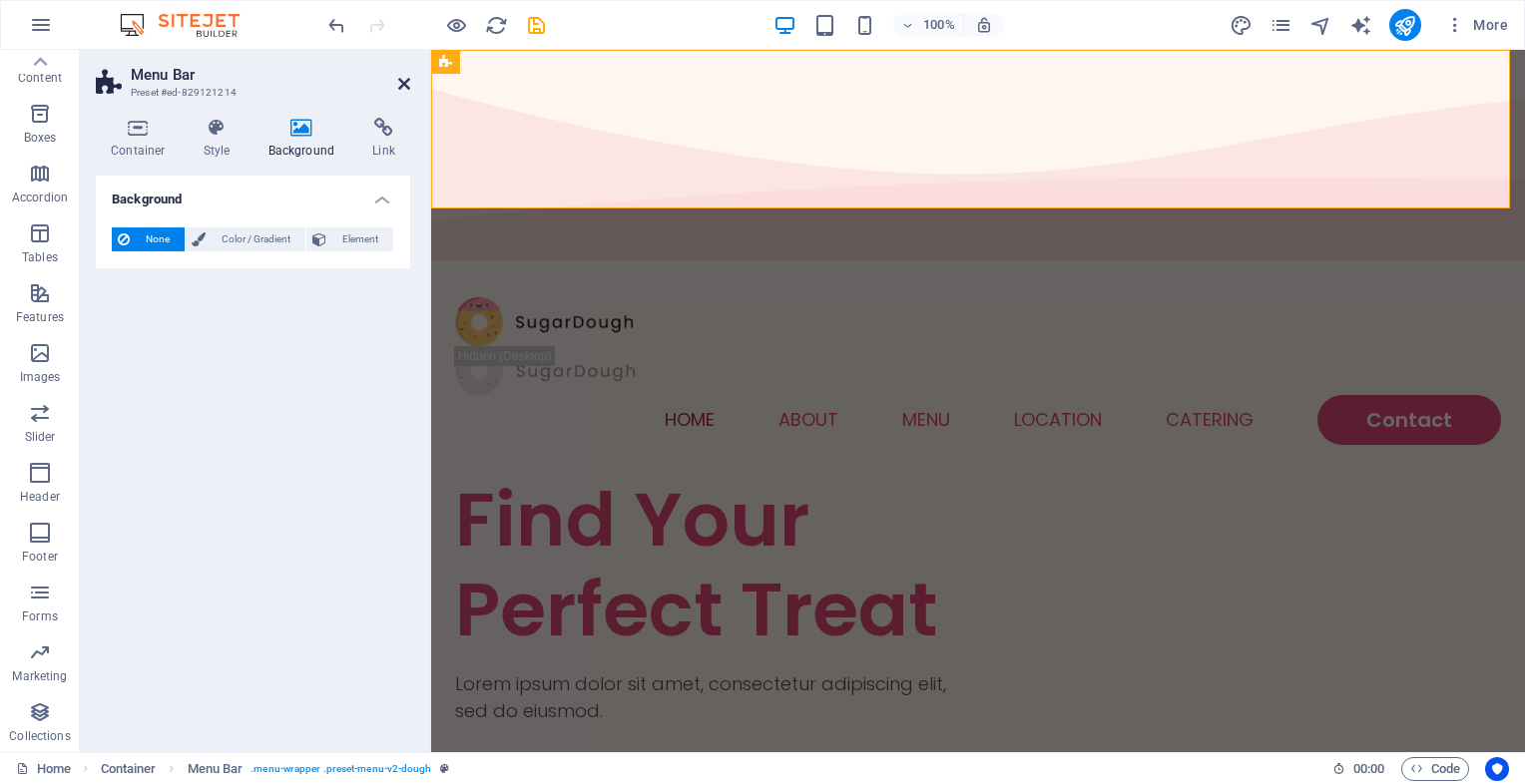 click at bounding box center [404, 84] 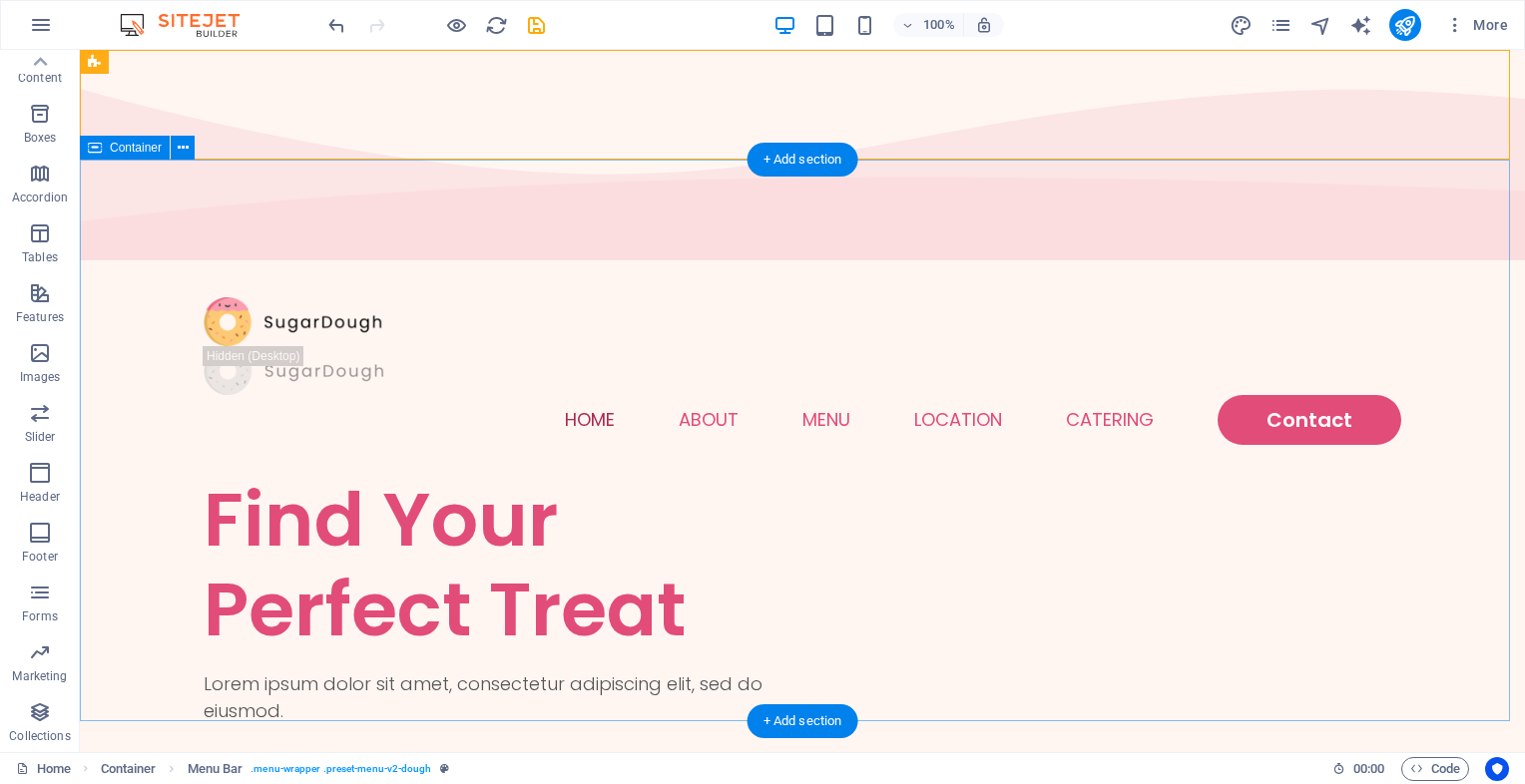 click on "Find Your Perfect Treat Lorem ipsum dolor sit amet, consectetur adipiscing elit, sed do eiusmod. See Menu" at bounding box center (802, 1228) 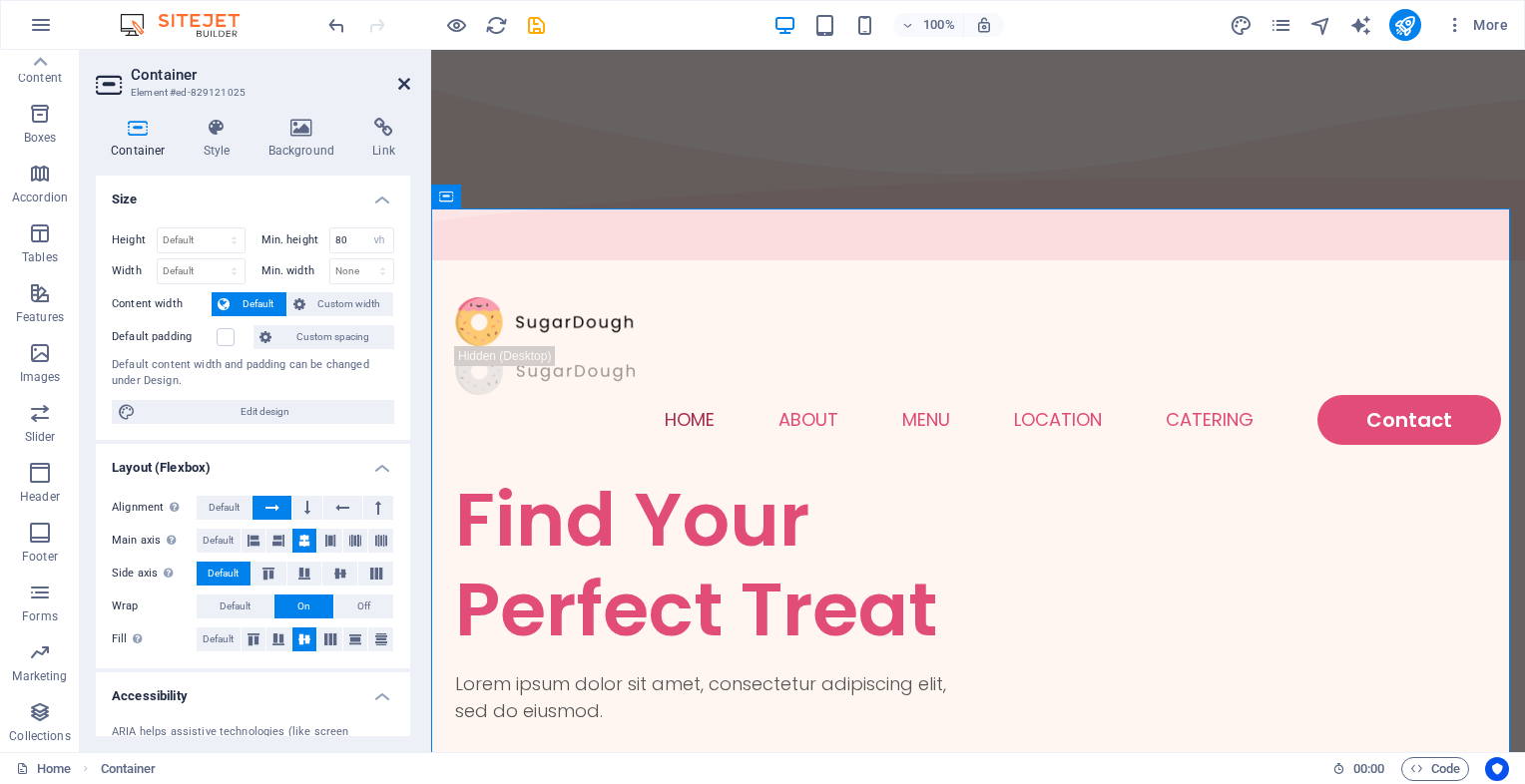 click at bounding box center (404, 84) 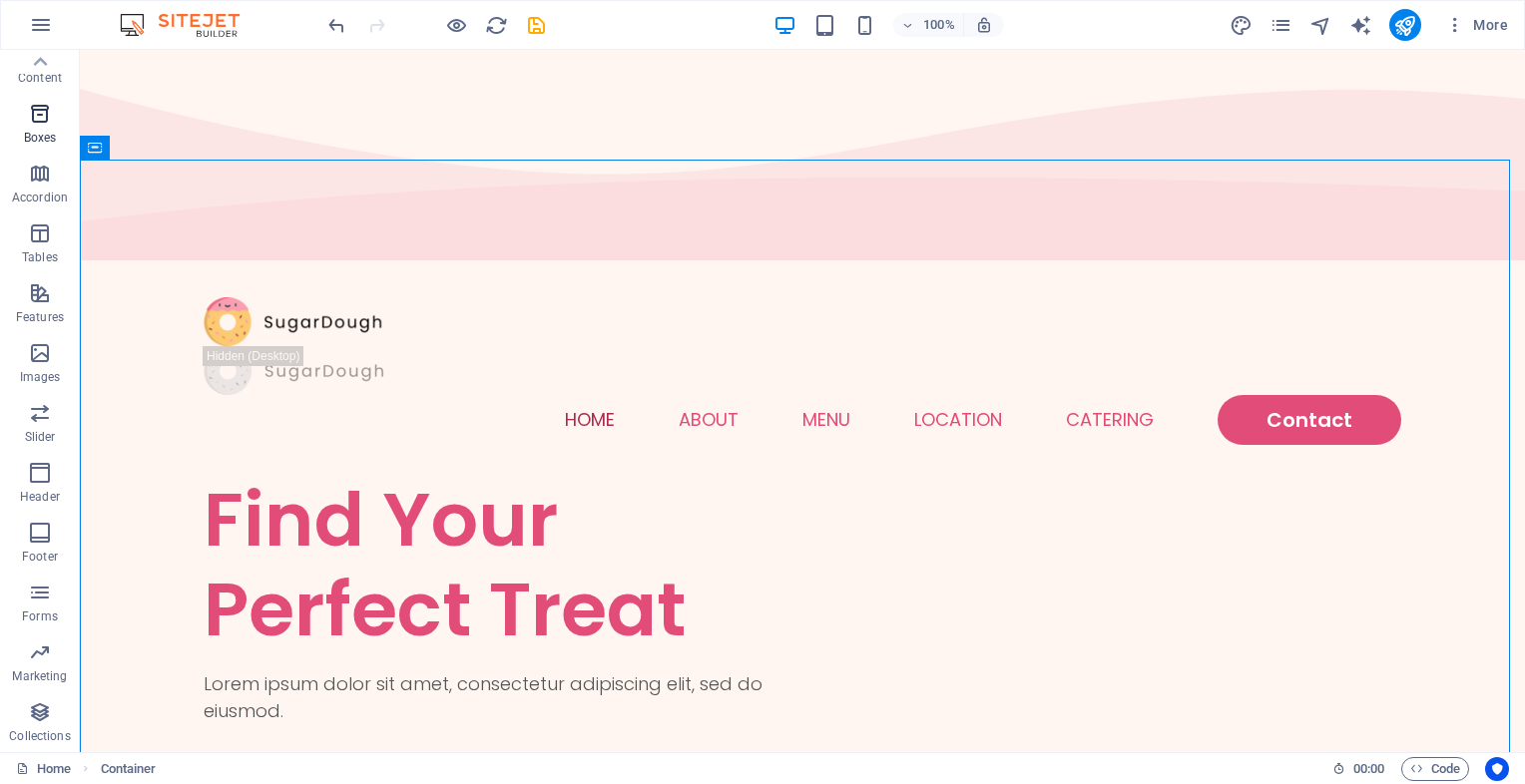 click at bounding box center [40, 114] 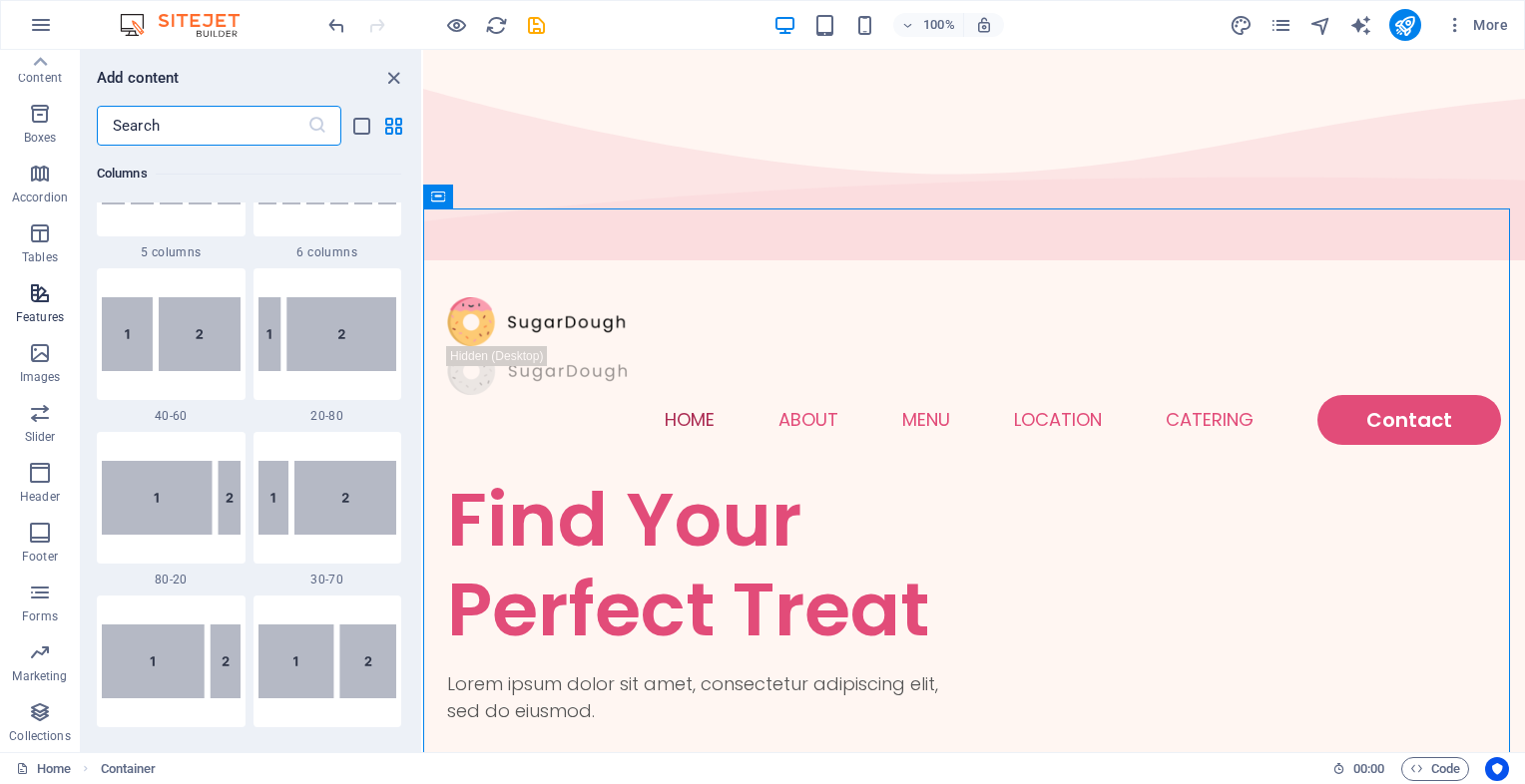 scroll, scrollTop: 914, scrollLeft: 0, axis: vertical 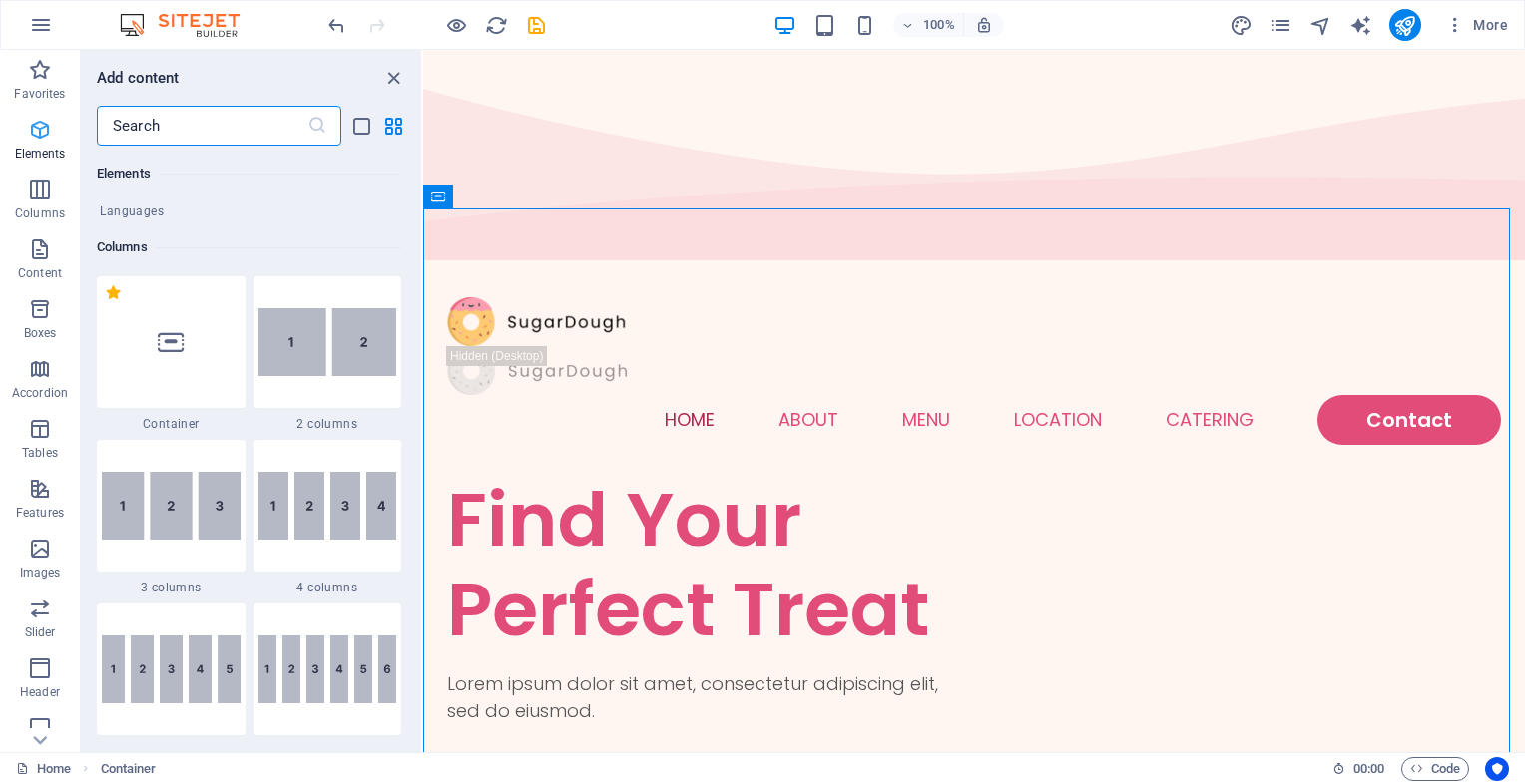 click at bounding box center (40, 130) 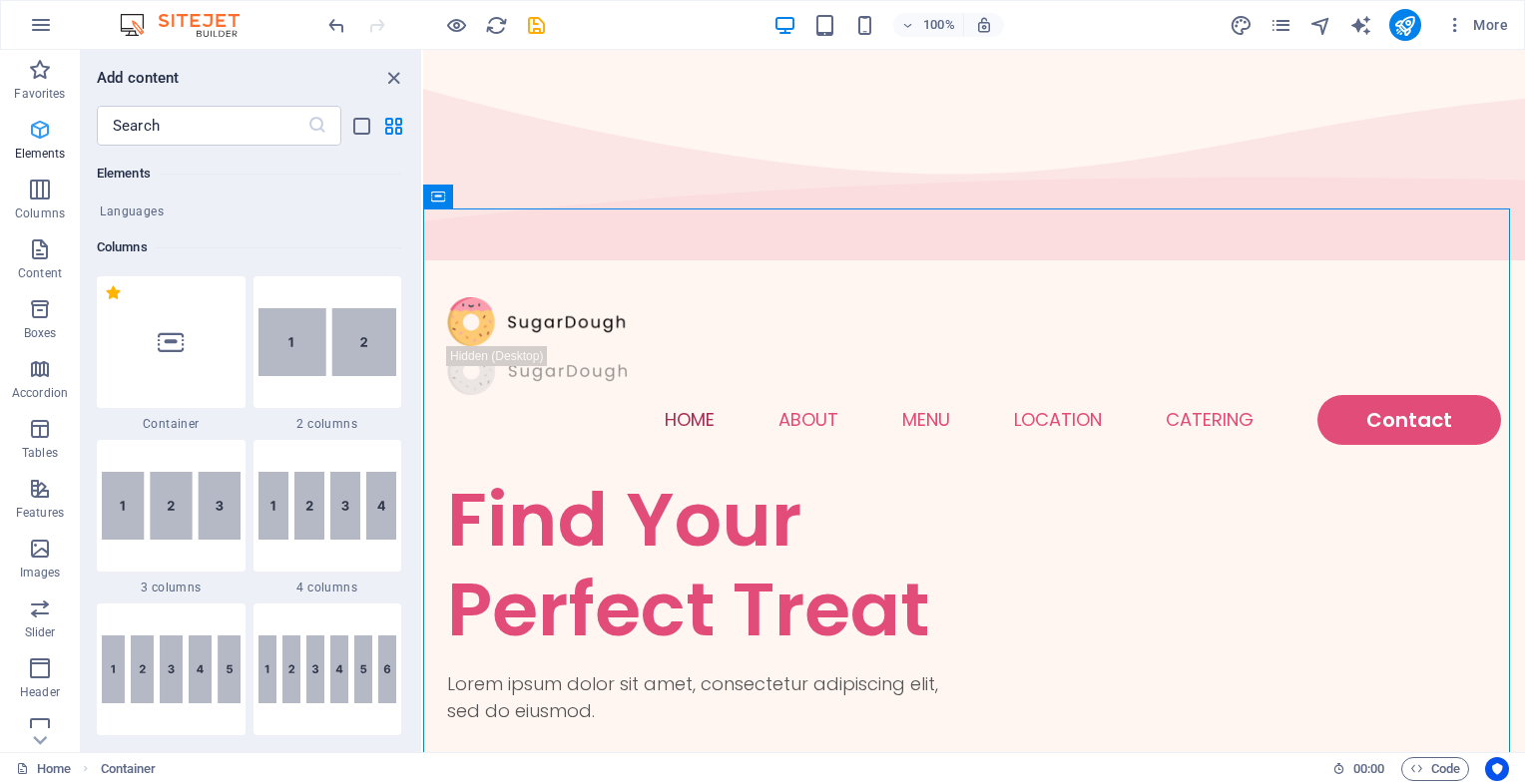 click on "Elements" at bounding box center (40, 140) 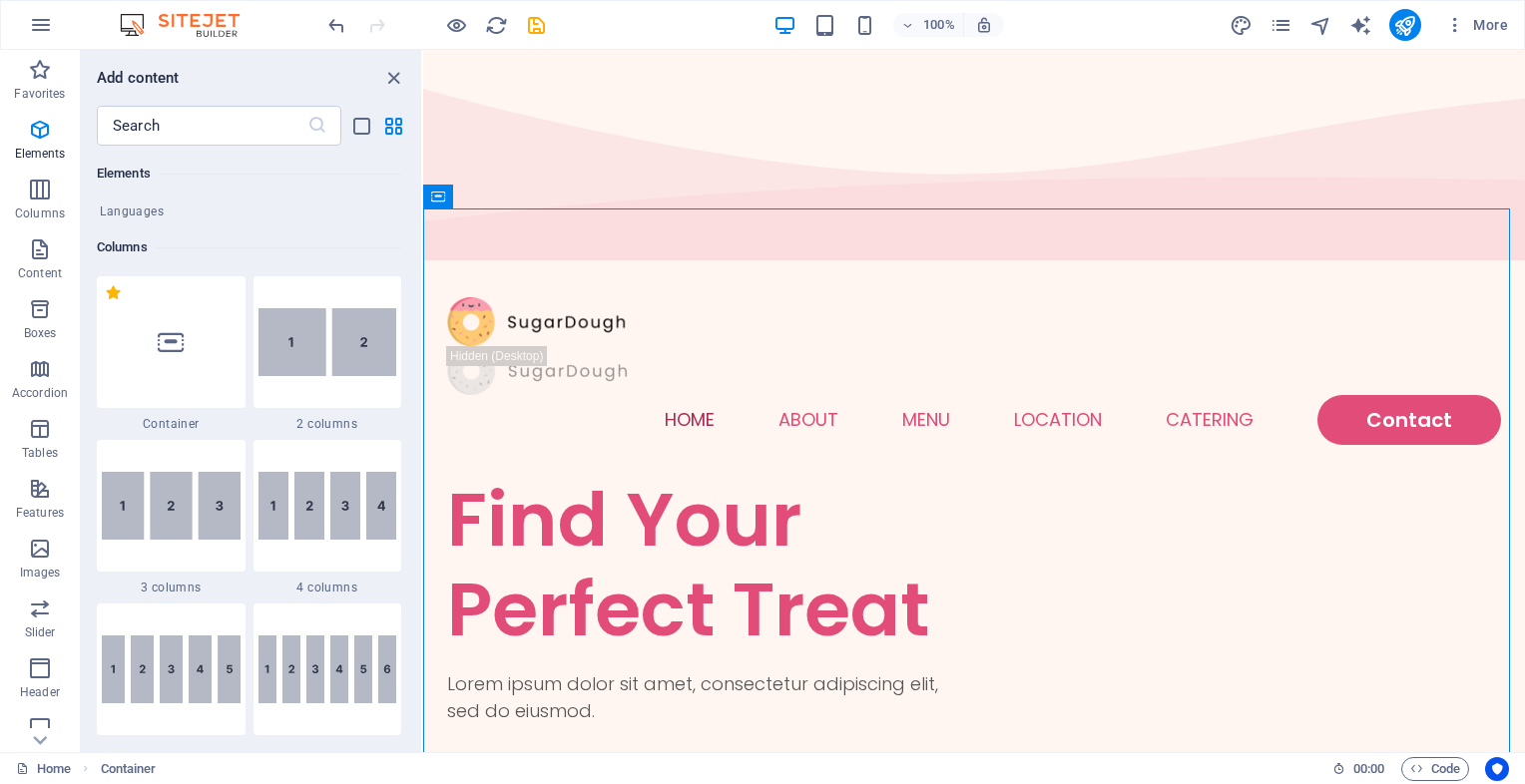 click on "Add content" at bounding box center (251, 78) 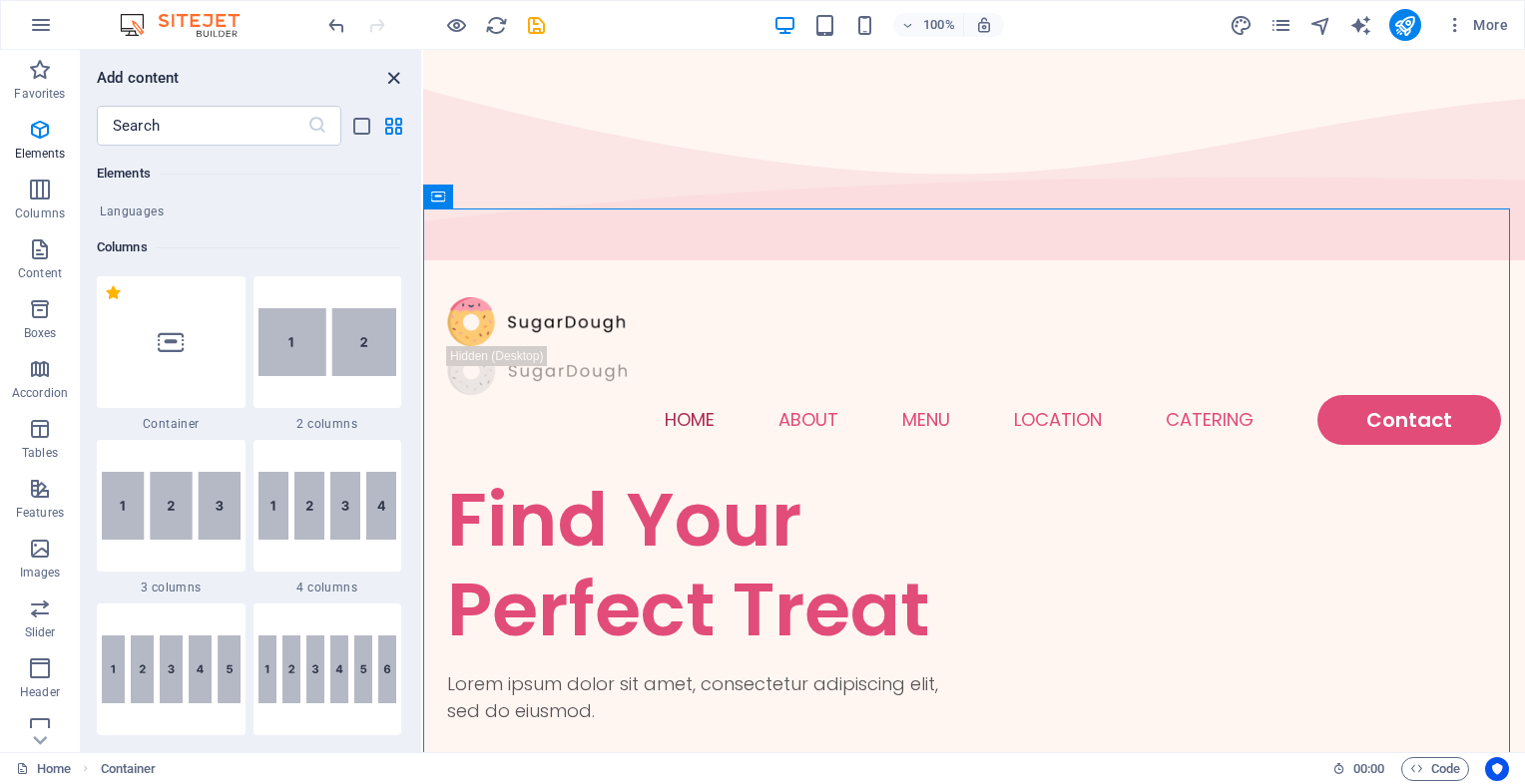 click at bounding box center [393, 78] 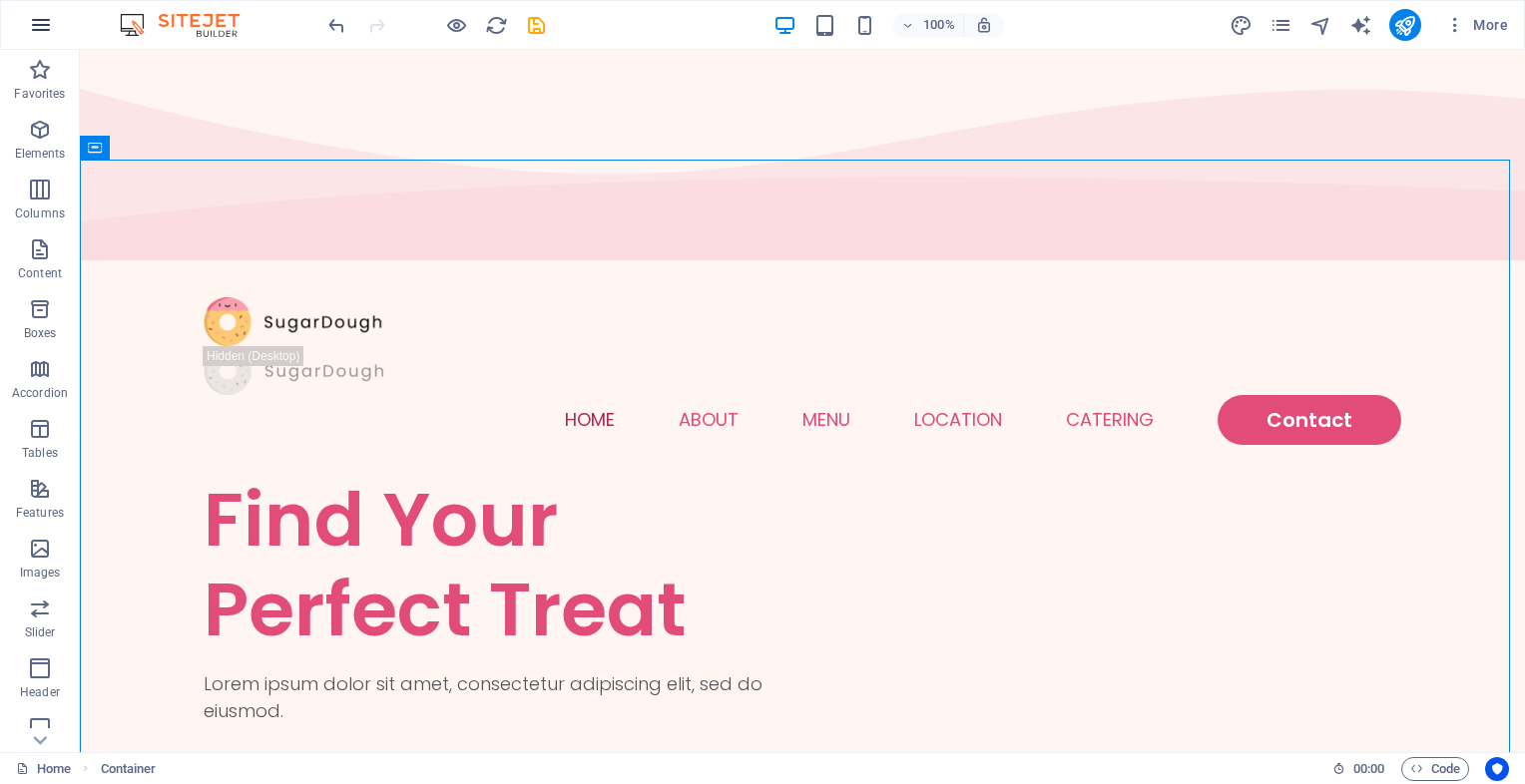 click at bounding box center (41, 25) 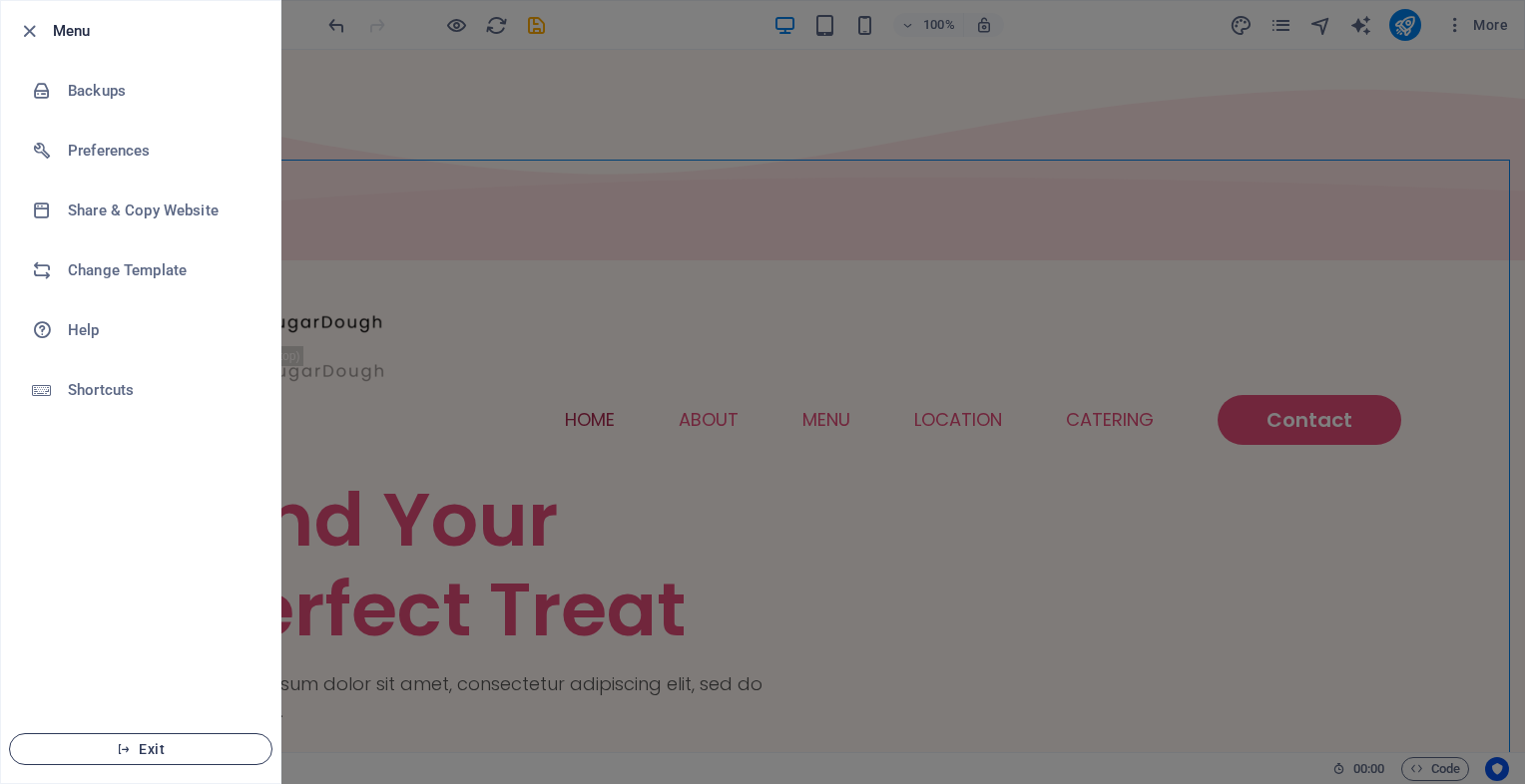 click on "Exit" at bounding box center (141, 749) 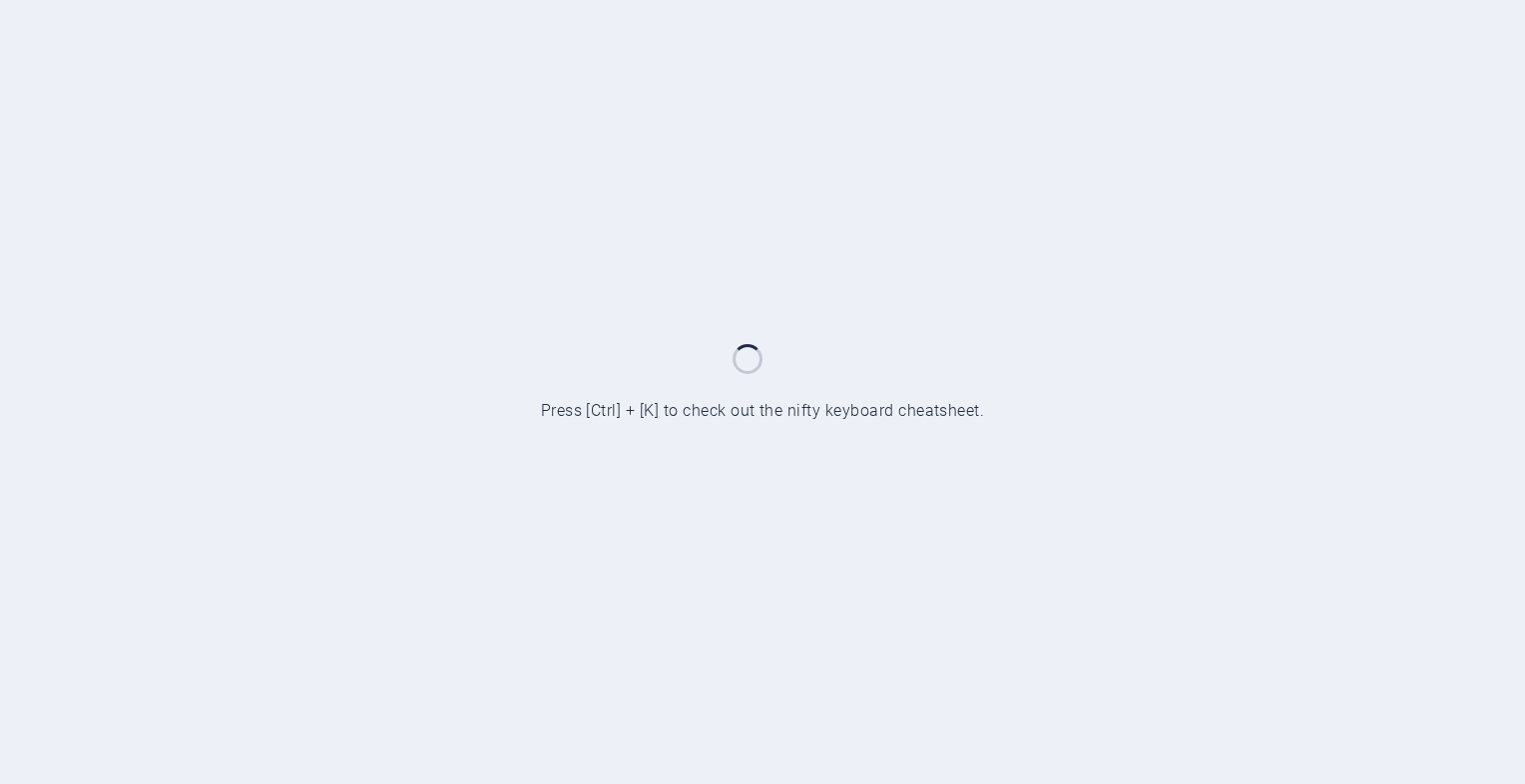 scroll, scrollTop: 0, scrollLeft: 0, axis: both 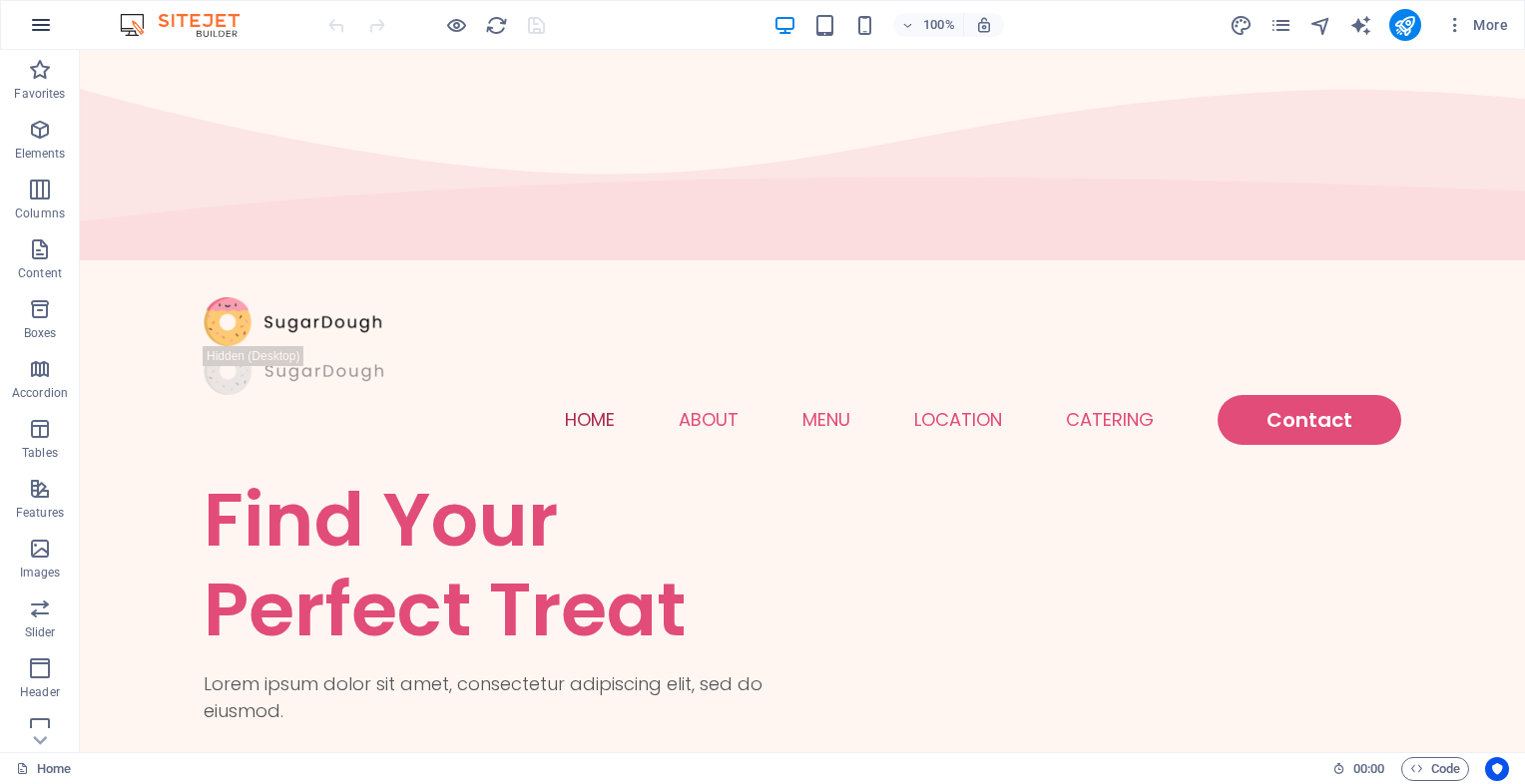 click at bounding box center [41, 25] 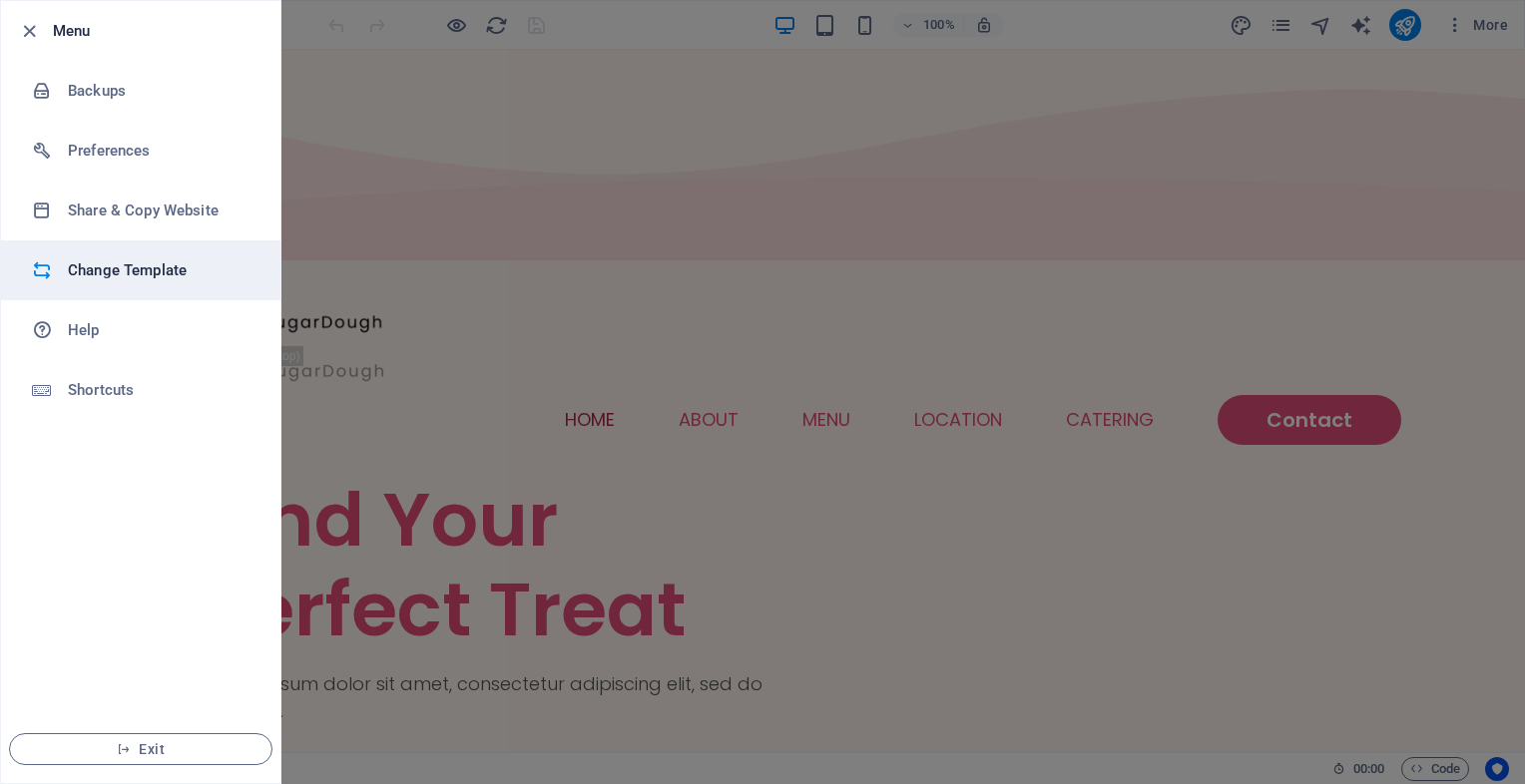 click on "Change Template" at bounding box center (160, 270) 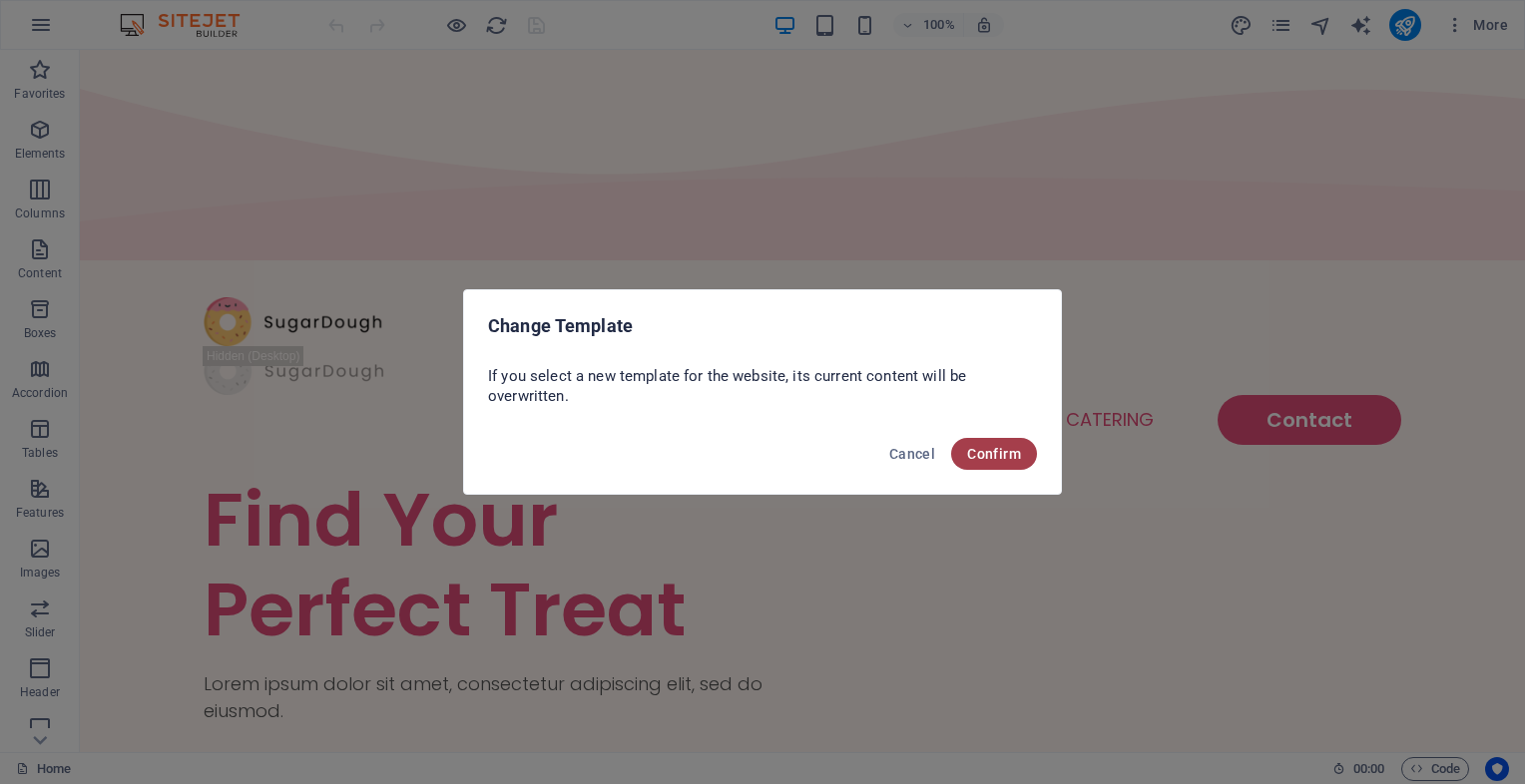 click on "Confirm" at bounding box center [994, 454] 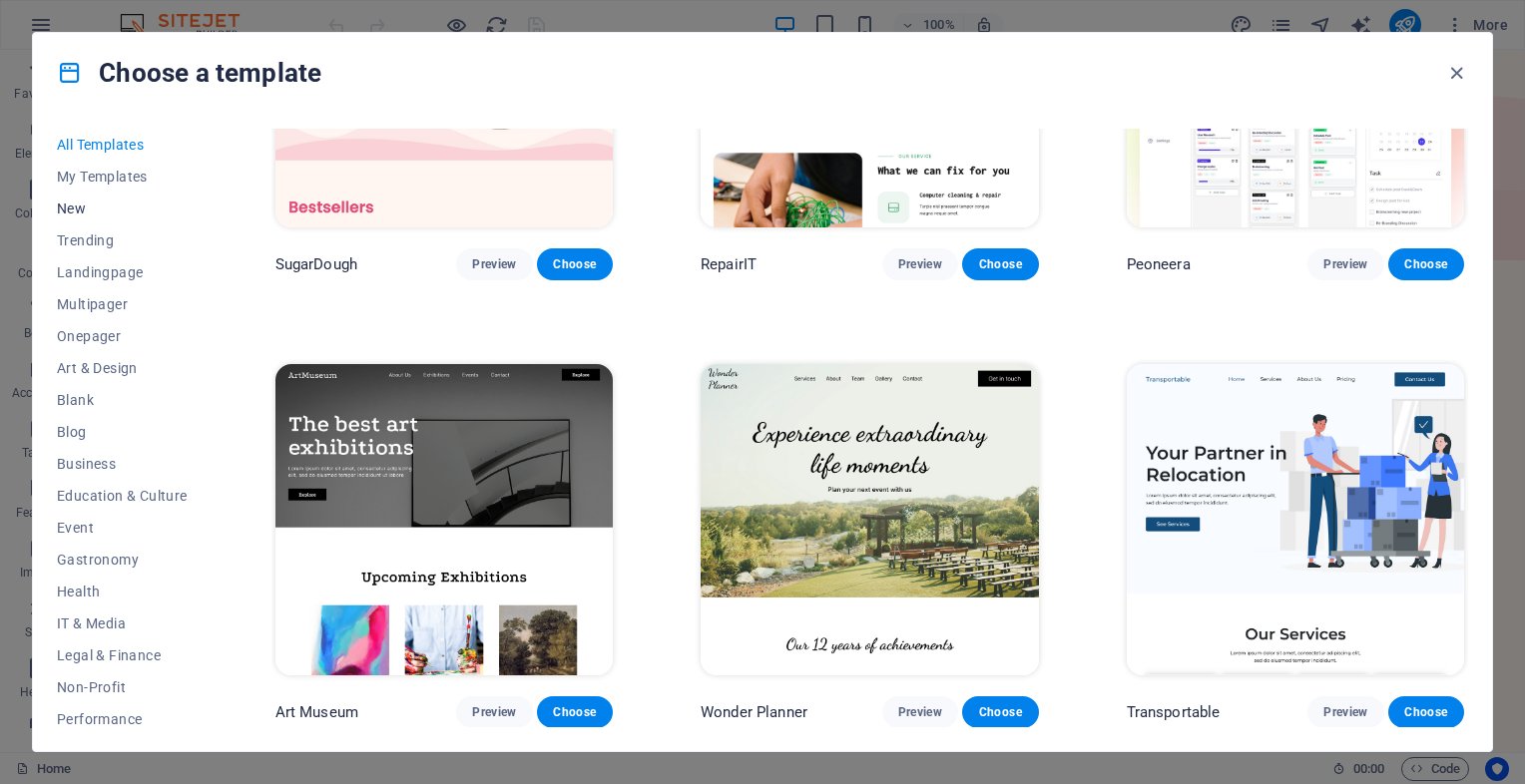 scroll, scrollTop: 199, scrollLeft: 0, axis: vertical 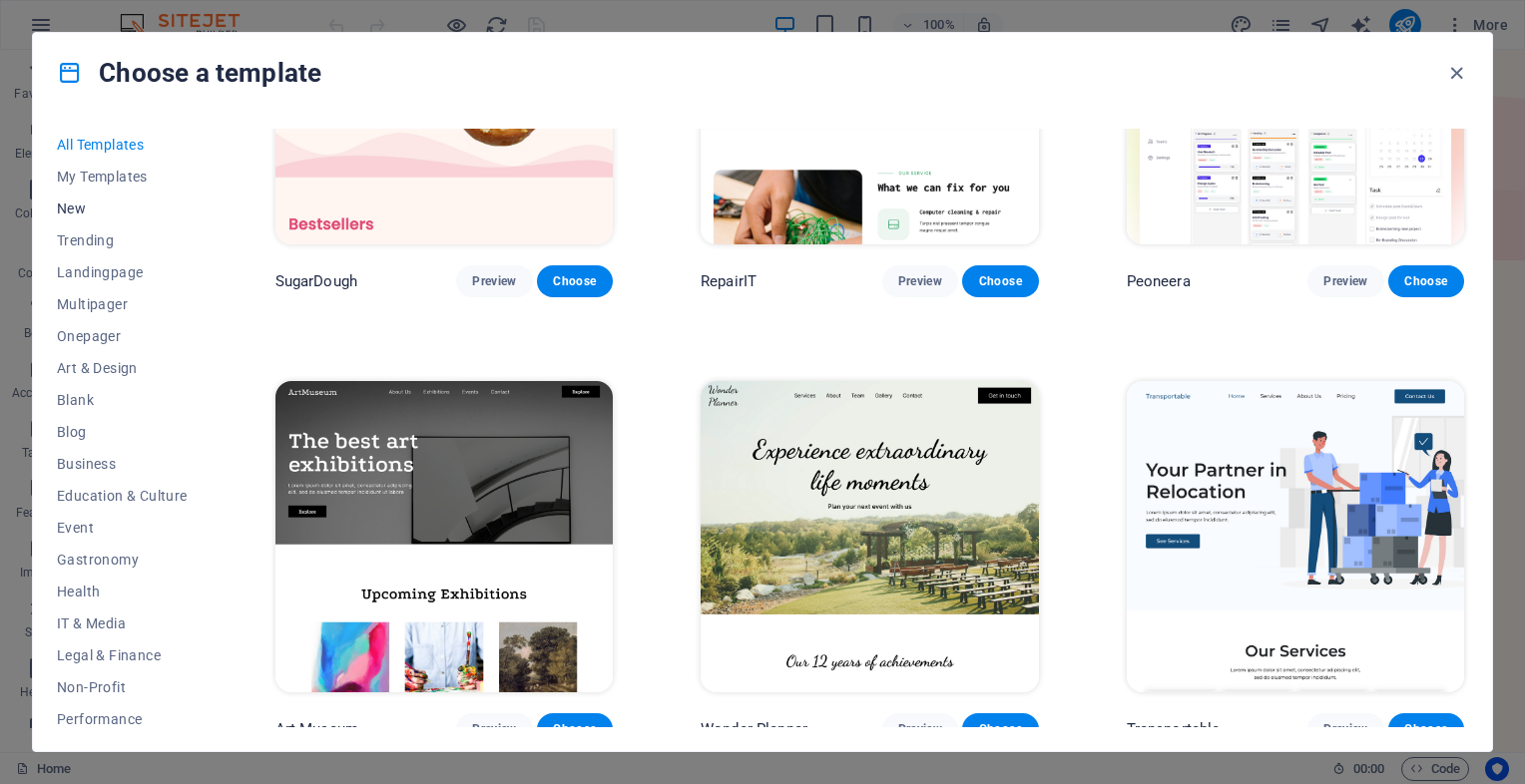 click on "New" at bounding box center [122, 208] 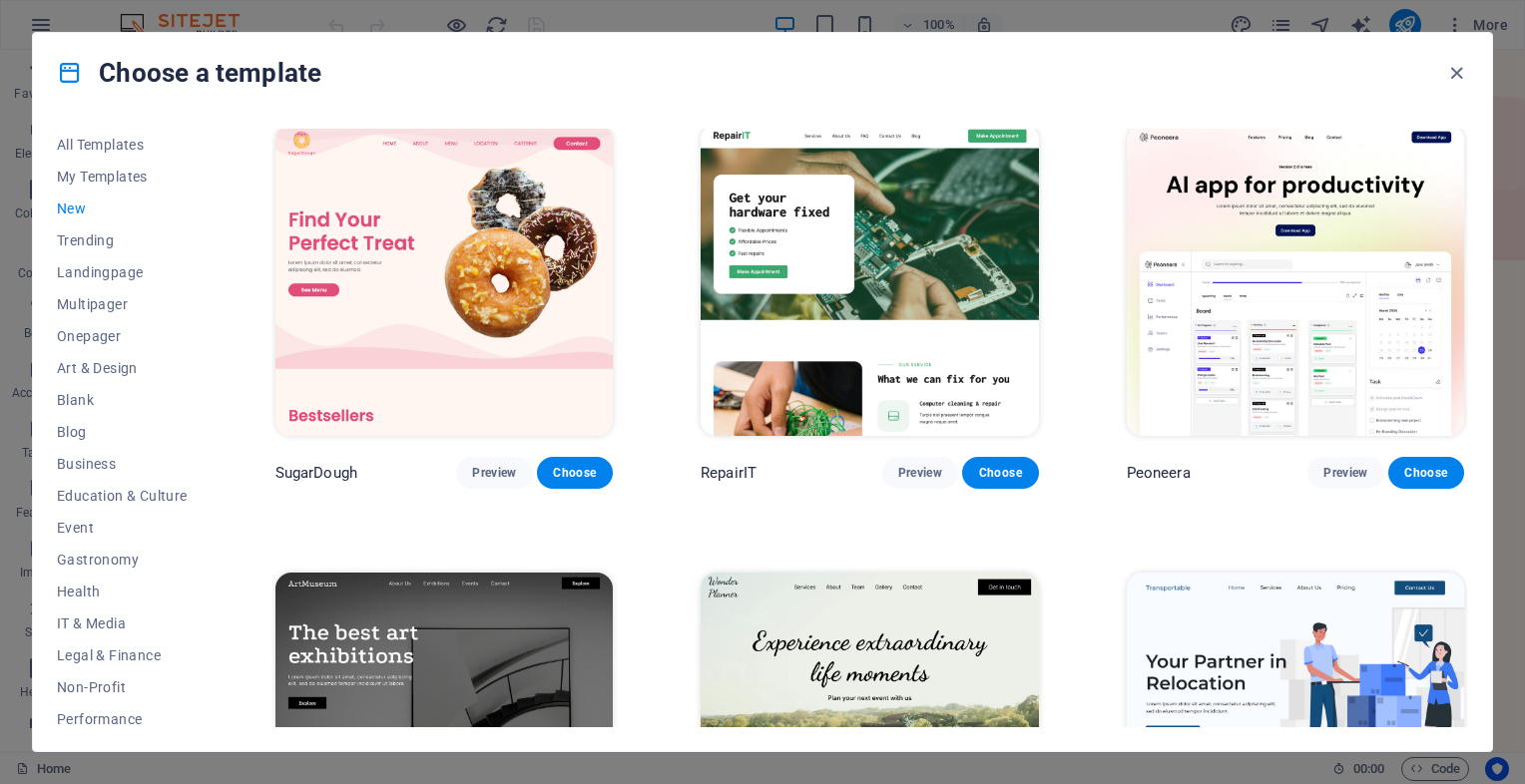 scroll, scrollTop: 0, scrollLeft: 0, axis: both 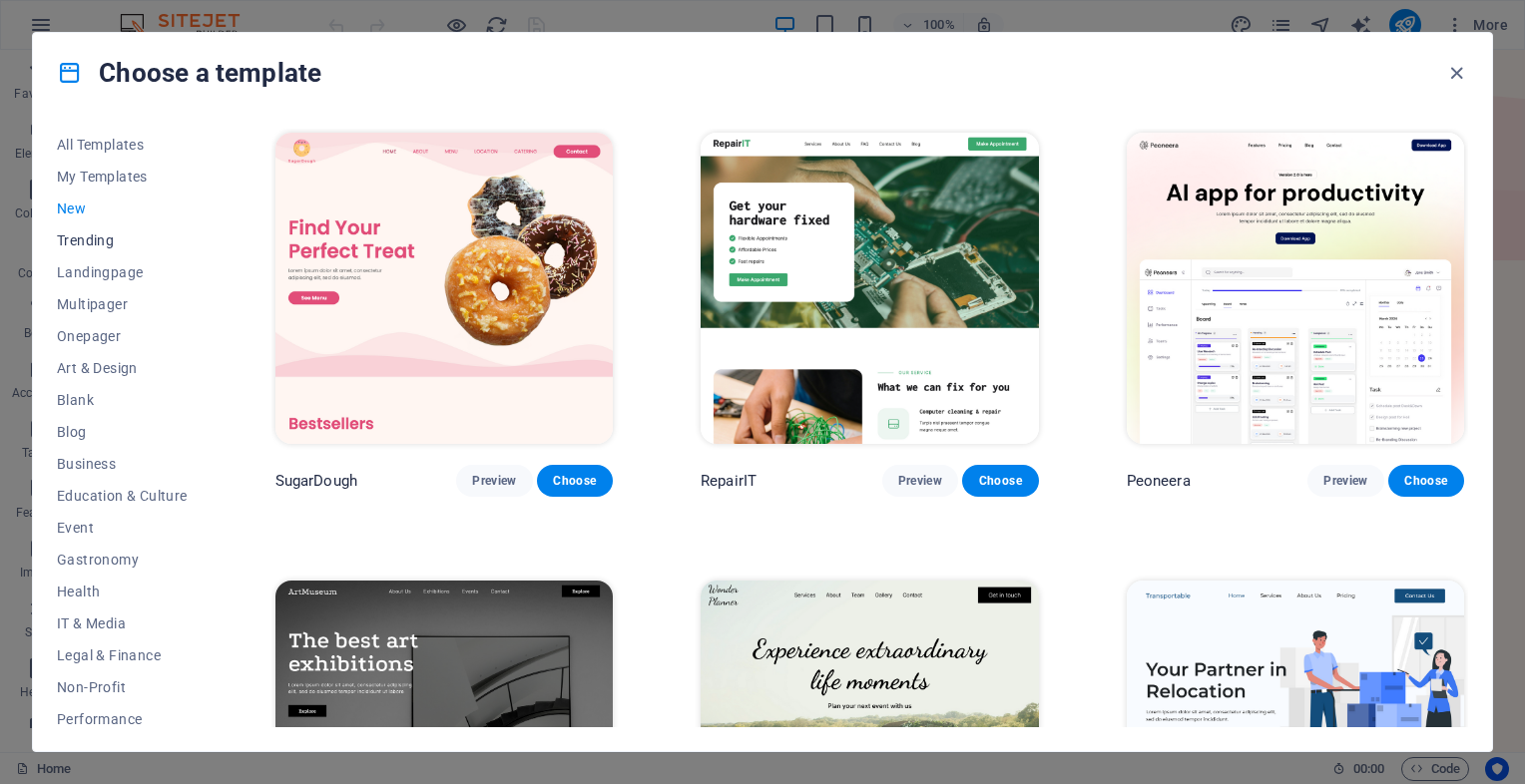 click on "Trending" at bounding box center [122, 240] 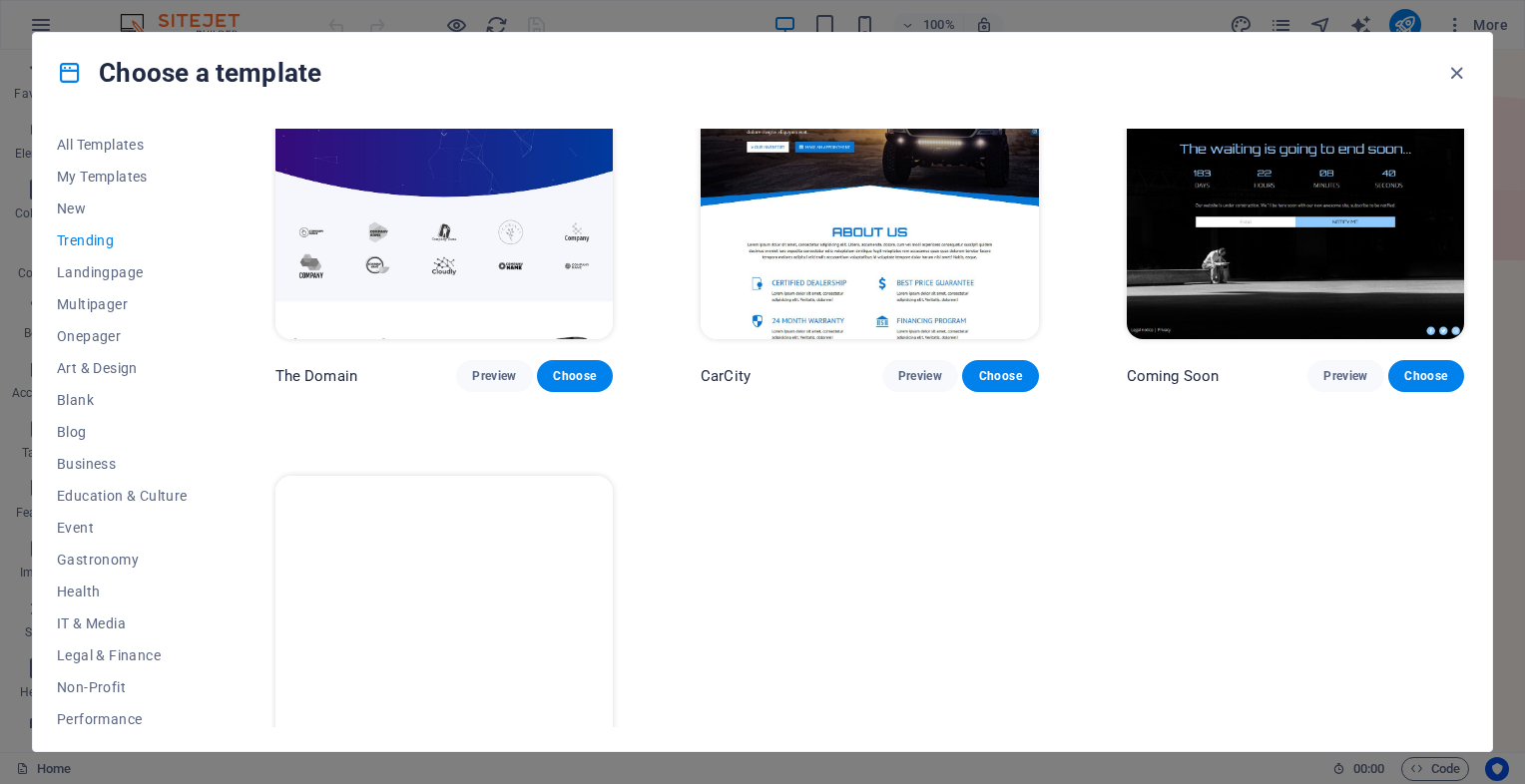 scroll, scrollTop: 1996, scrollLeft: 0, axis: vertical 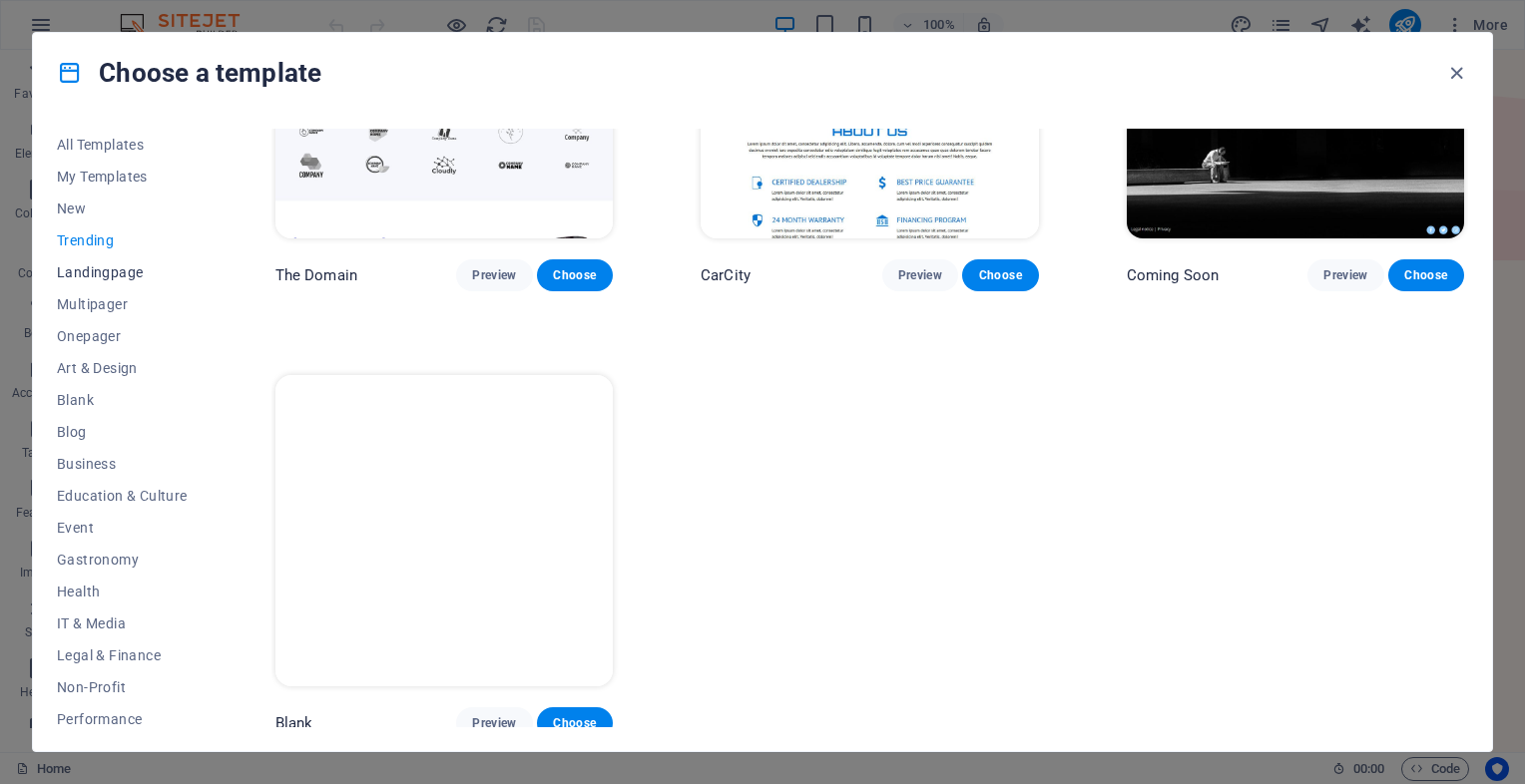 click on "Landingpage" at bounding box center [122, 272] 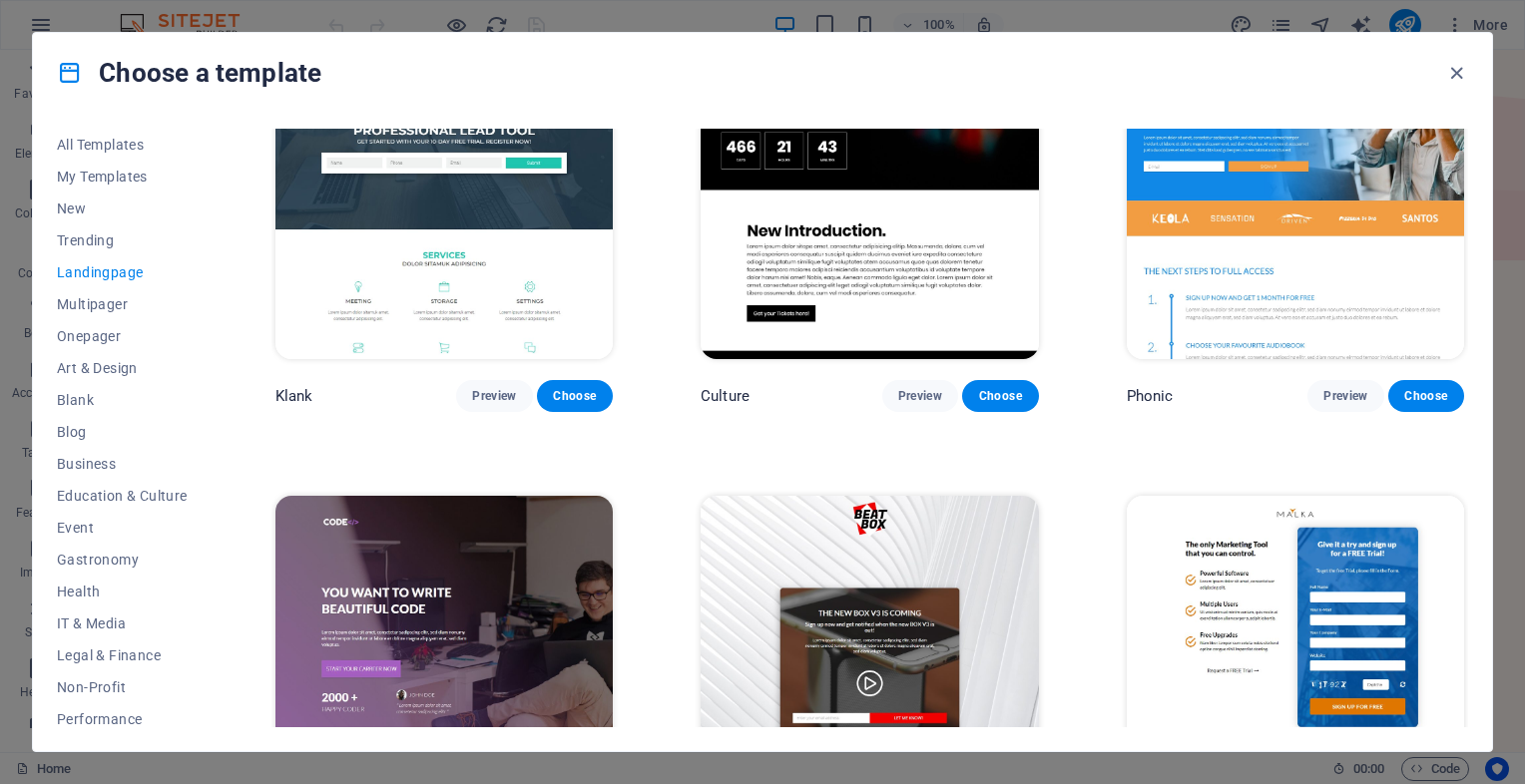 scroll, scrollTop: 0, scrollLeft: 0, axis: both 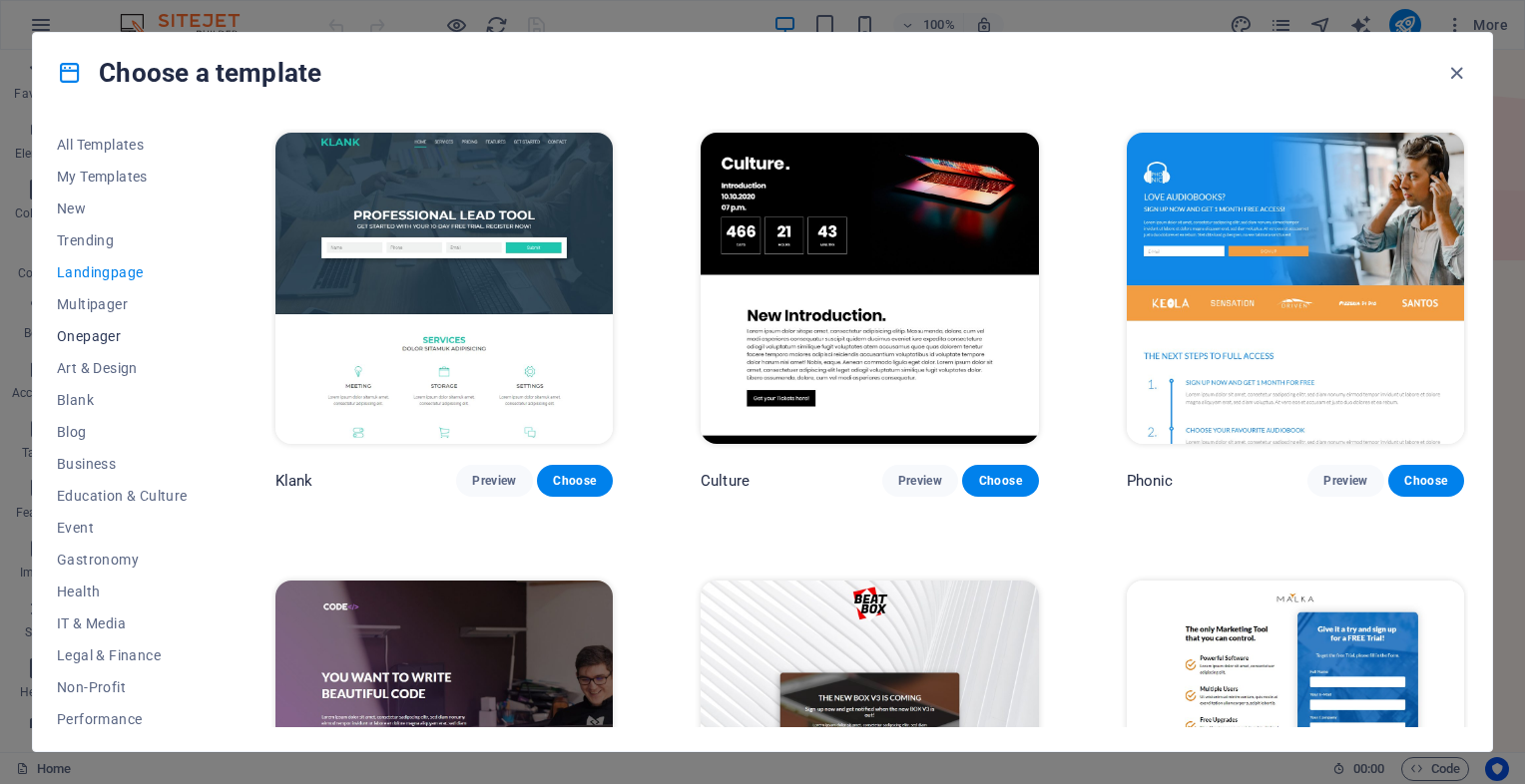 click on "Onepager" at bounding box center (122, 336) 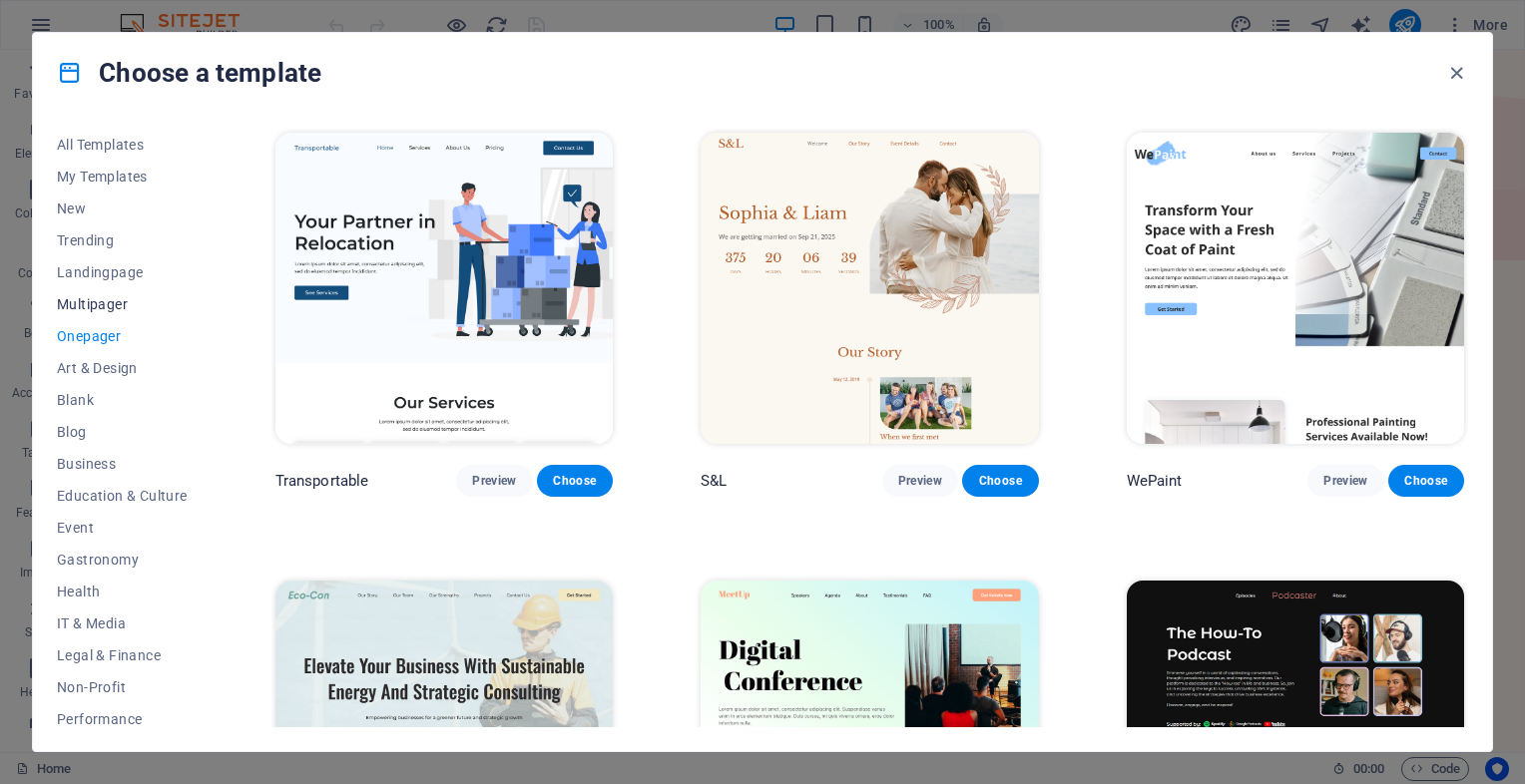 click on "Multipager" at bounding box center [122, 304] 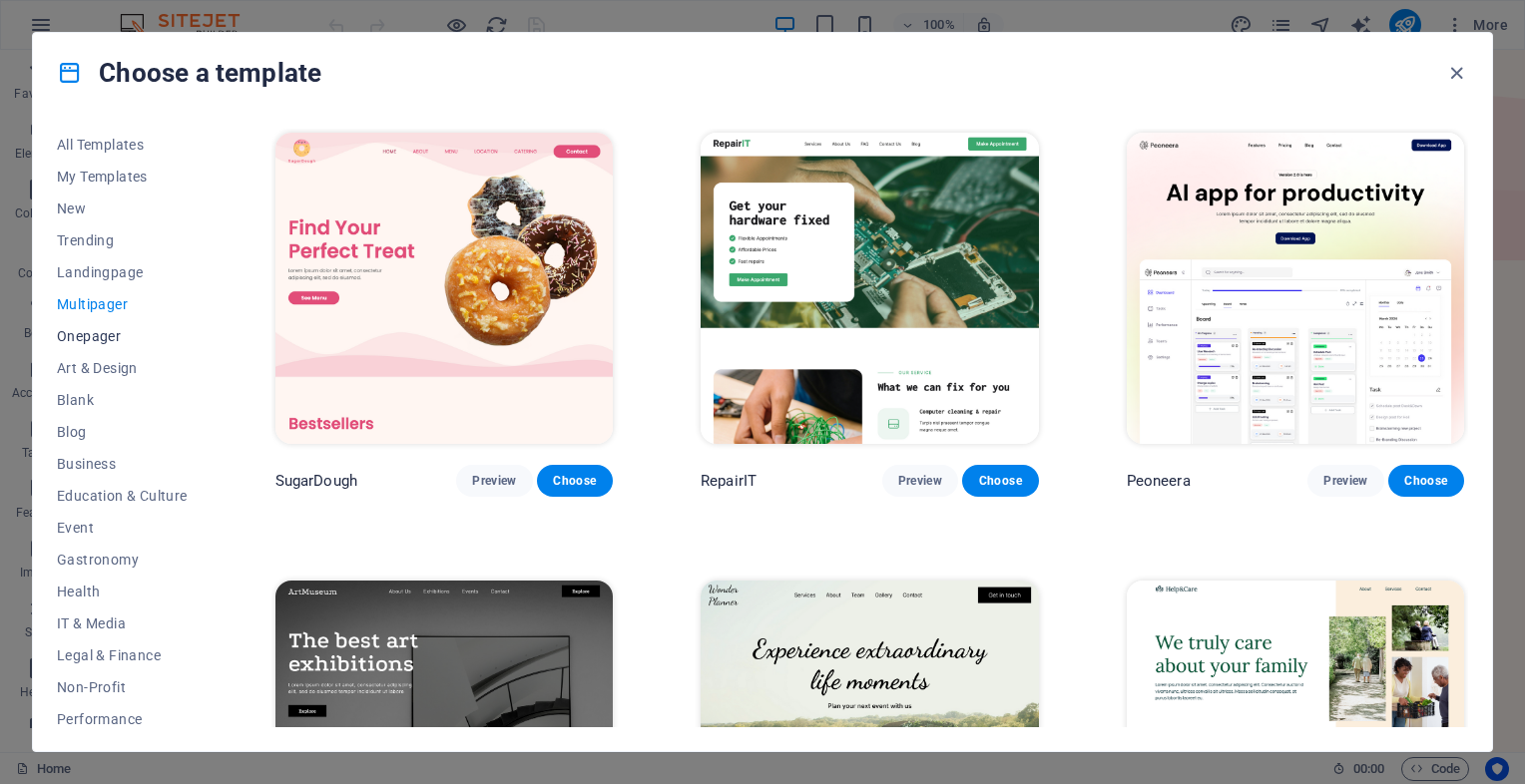 click on "Onepager" at bounding box center (122, 336) 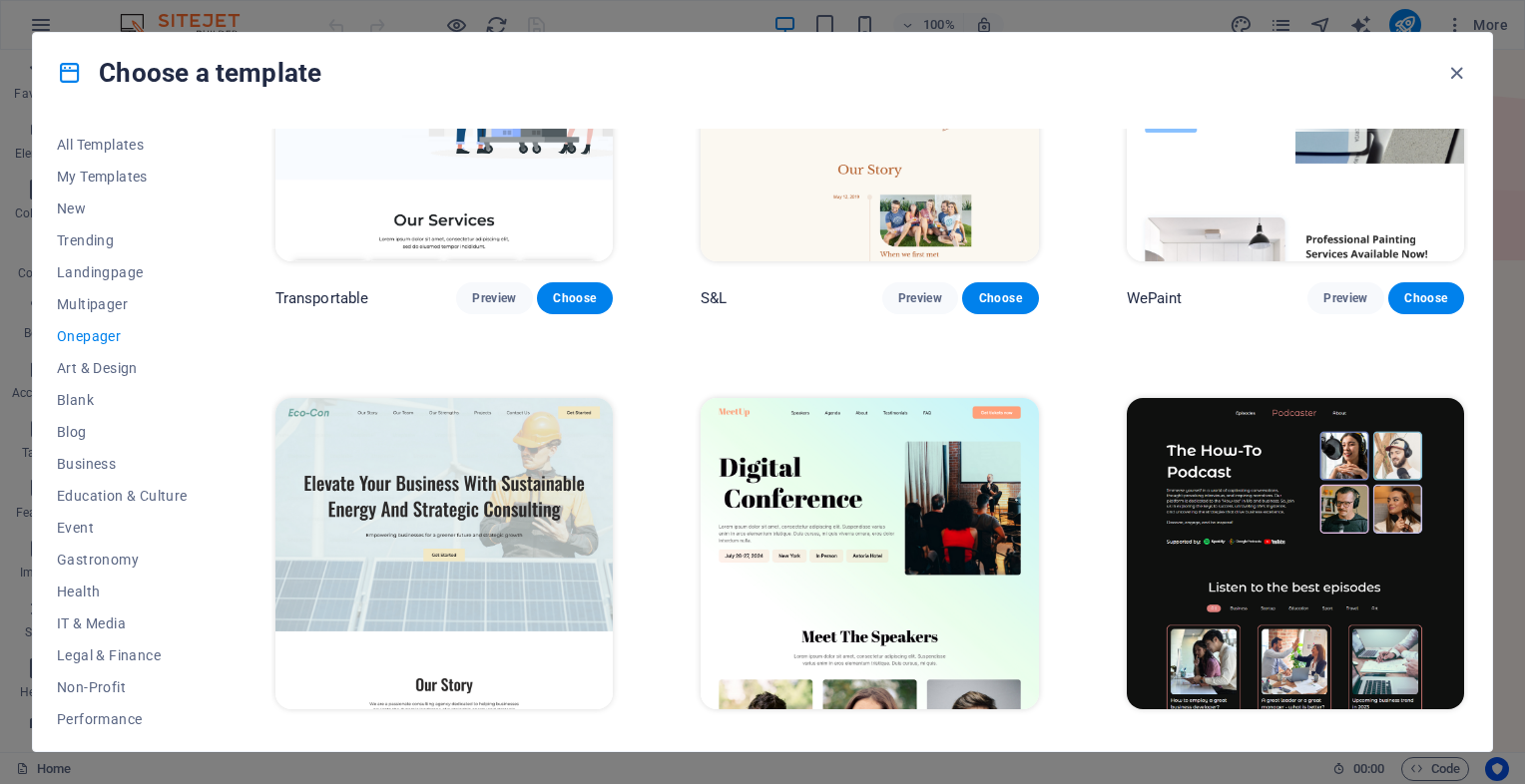 scroll, scrollTop: 199, scrollLeft: 0, axis: vertical 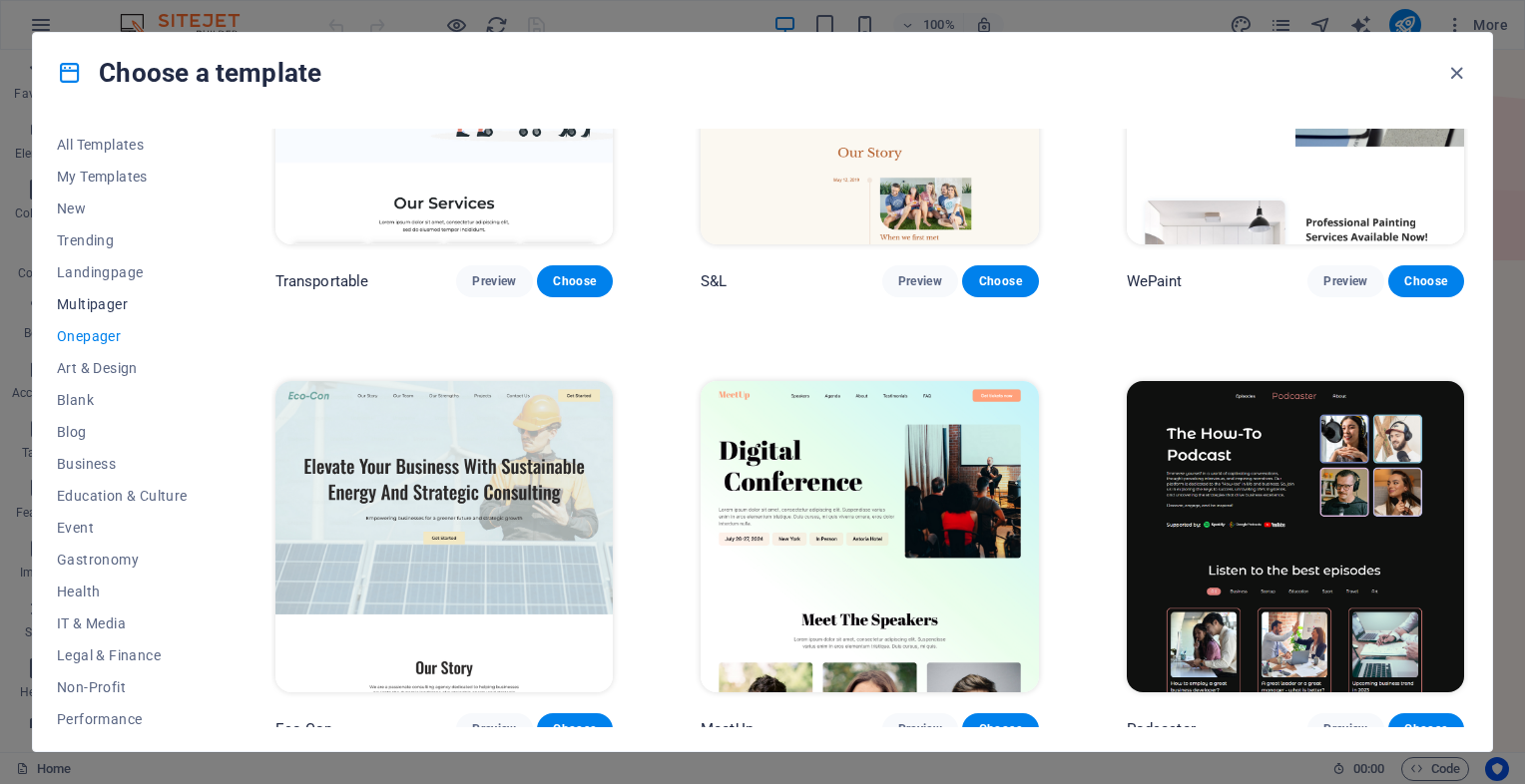 click on "Multipager" at bounding box center [122, 304] 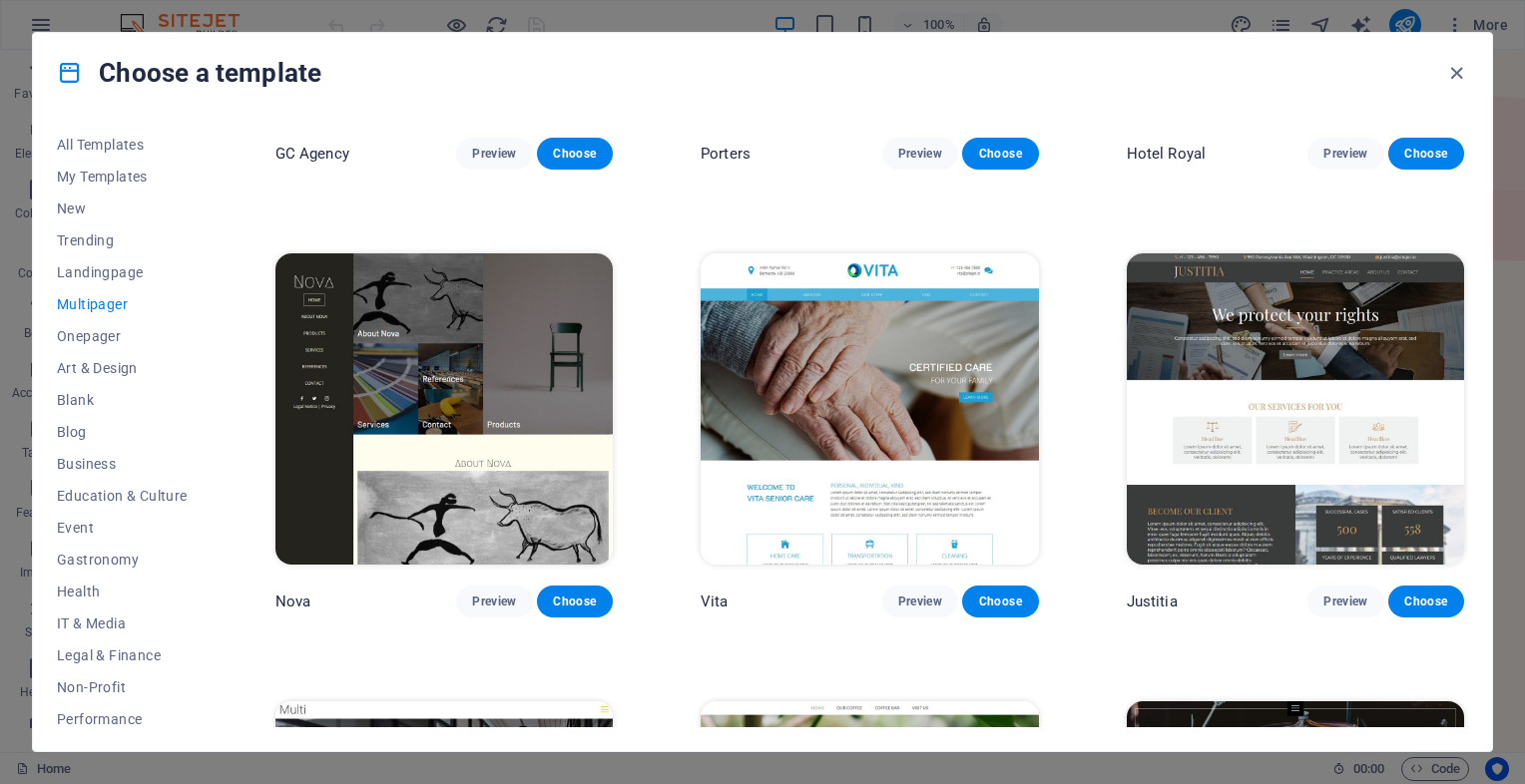 scroll, scrollTop: 8379, scrollLeft: 0, axis: vertical 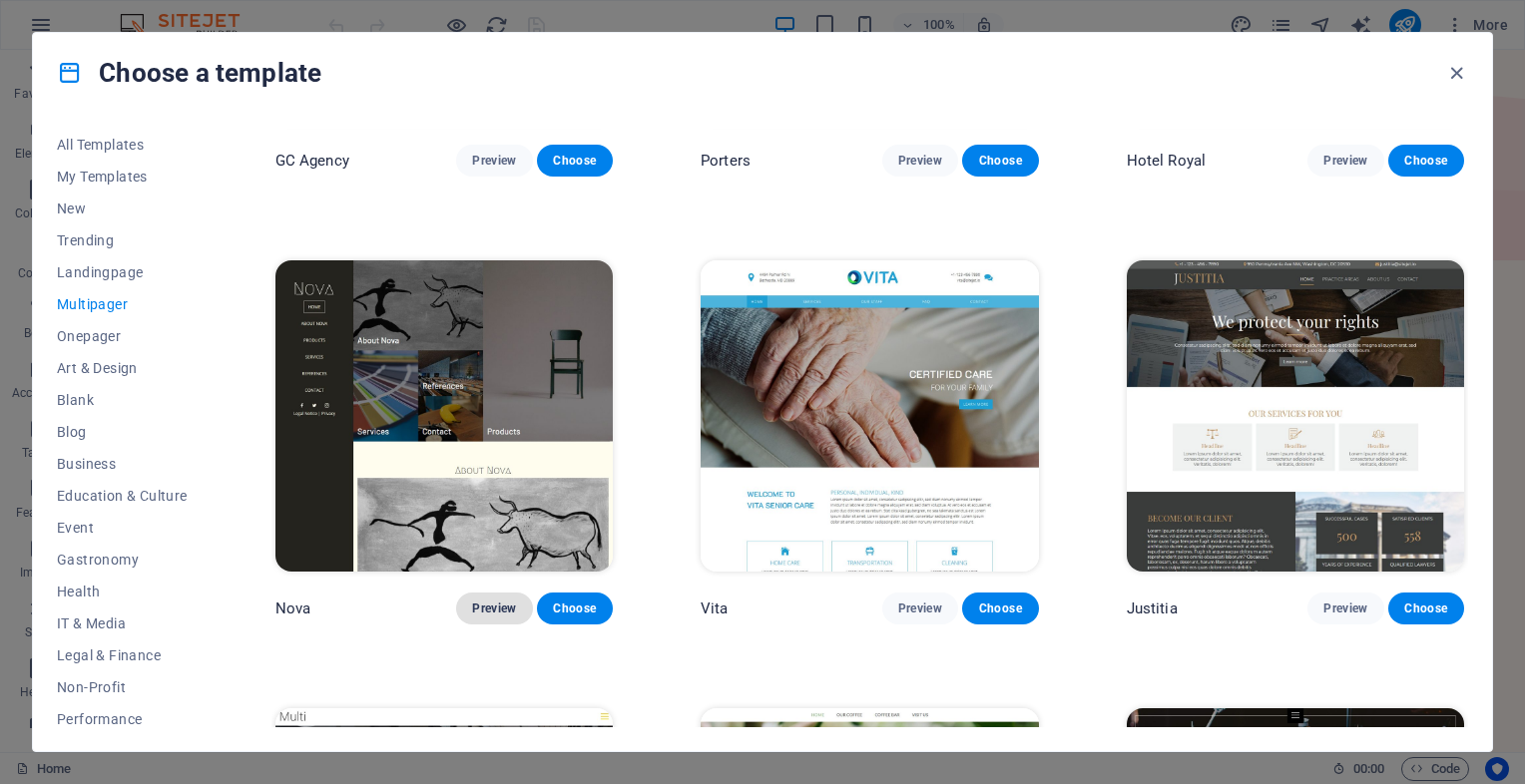 click on "Preview" at bounding box center [494, 608] 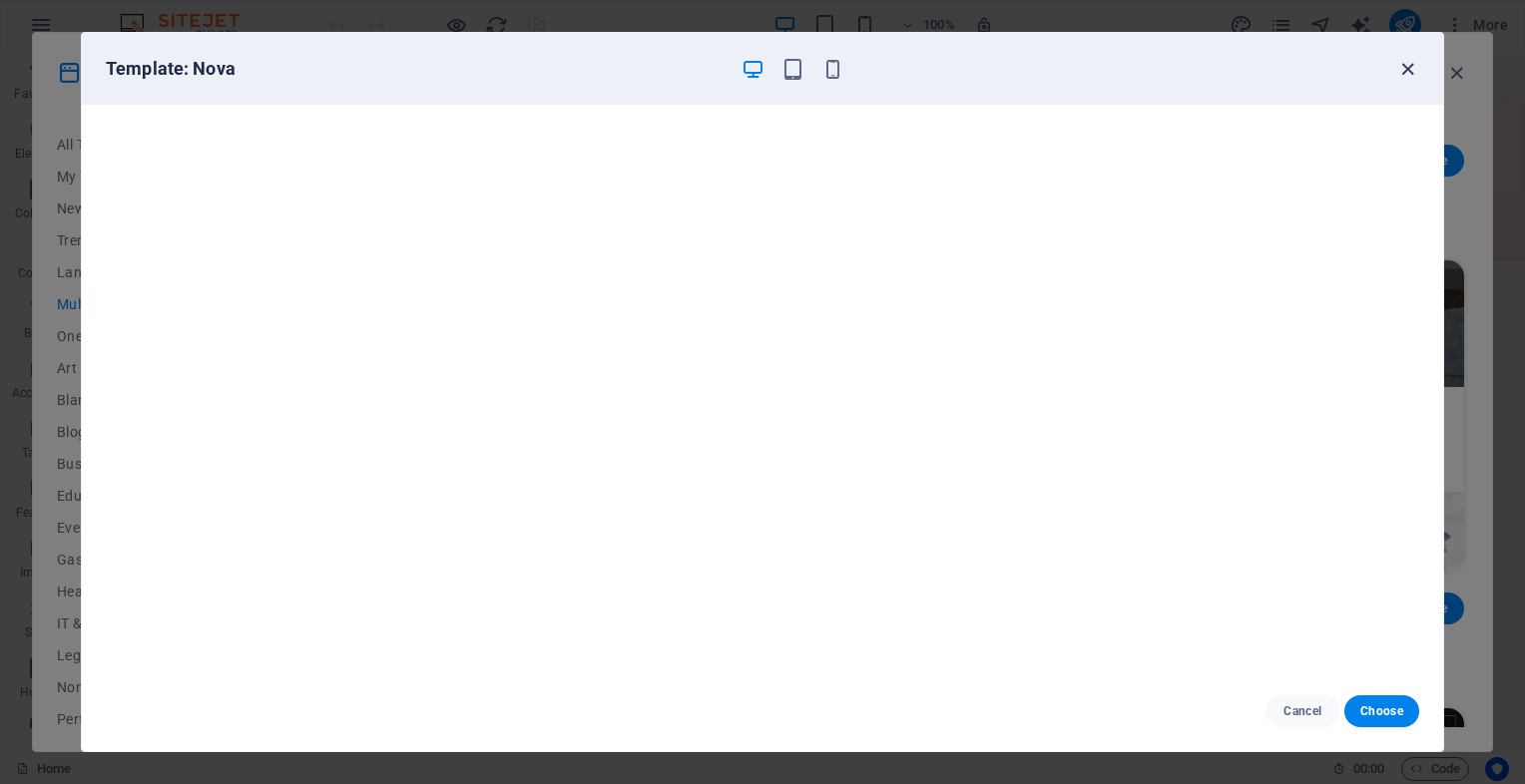 click at bounding box center [1407, 69] 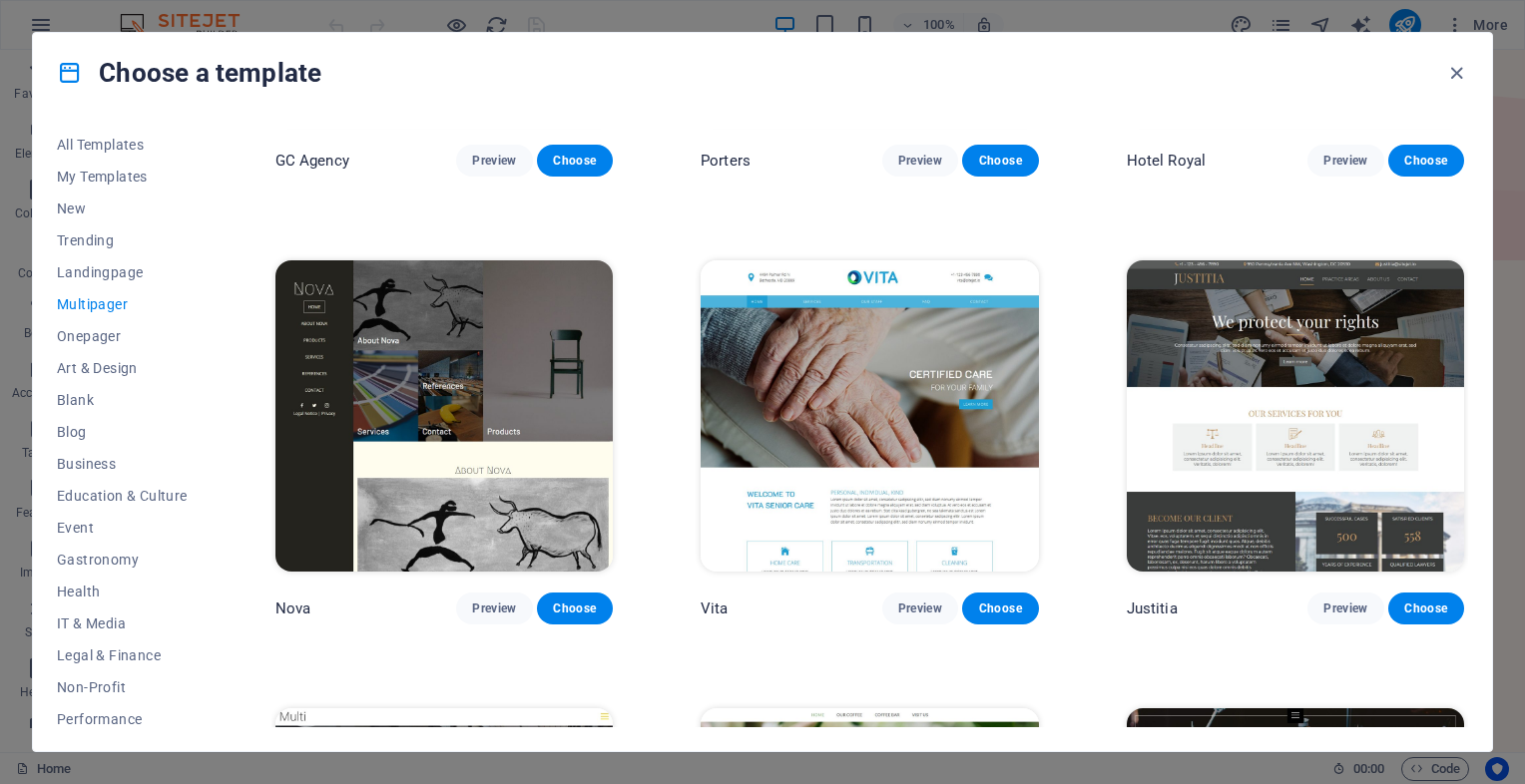 click on "Choose a template All Templates My Templates New Trending Landingpage Multipager Onepager Art & Design Blank Blog Business Education & Culture Event Gastronomy Health IT & Media Legal & Finance Non-Profit Performance Portfolio Services Sports & Beauty Trades Travel Wireframe SugarDough Preview Choose RepairIT Preview Choose Peoneera Preview Choose Art Museum Preview Choose Wonder Planner Preview Choose Help & Care Preview Choose Academix Preview Choose BIG Barber Shop Preview Choose Health & Food Preview Choose The Beauty Temple Preview Choose WeTrain Preview Choose Delicioso Preview Choose Dream Garden Preview Choose LumeDeAqua Preview Choose Pets Care Preview Choose SafeSpace Preview Choose Midnight Rain Bar Preview Choose Estator Preview Choose Health Group Preview Choose MakeIt Agency Preview Choose WeSpa Preview Choose CoffeeScience Preview Choose CoachLife Preview Choose Cafe de Oceana Preview Choose Denteeth Preview Choose Le Hair Preview Choose TechUp Preview Choose Nolan-Bahler Preview Choose Fashion" at bounding box center (762, 392) 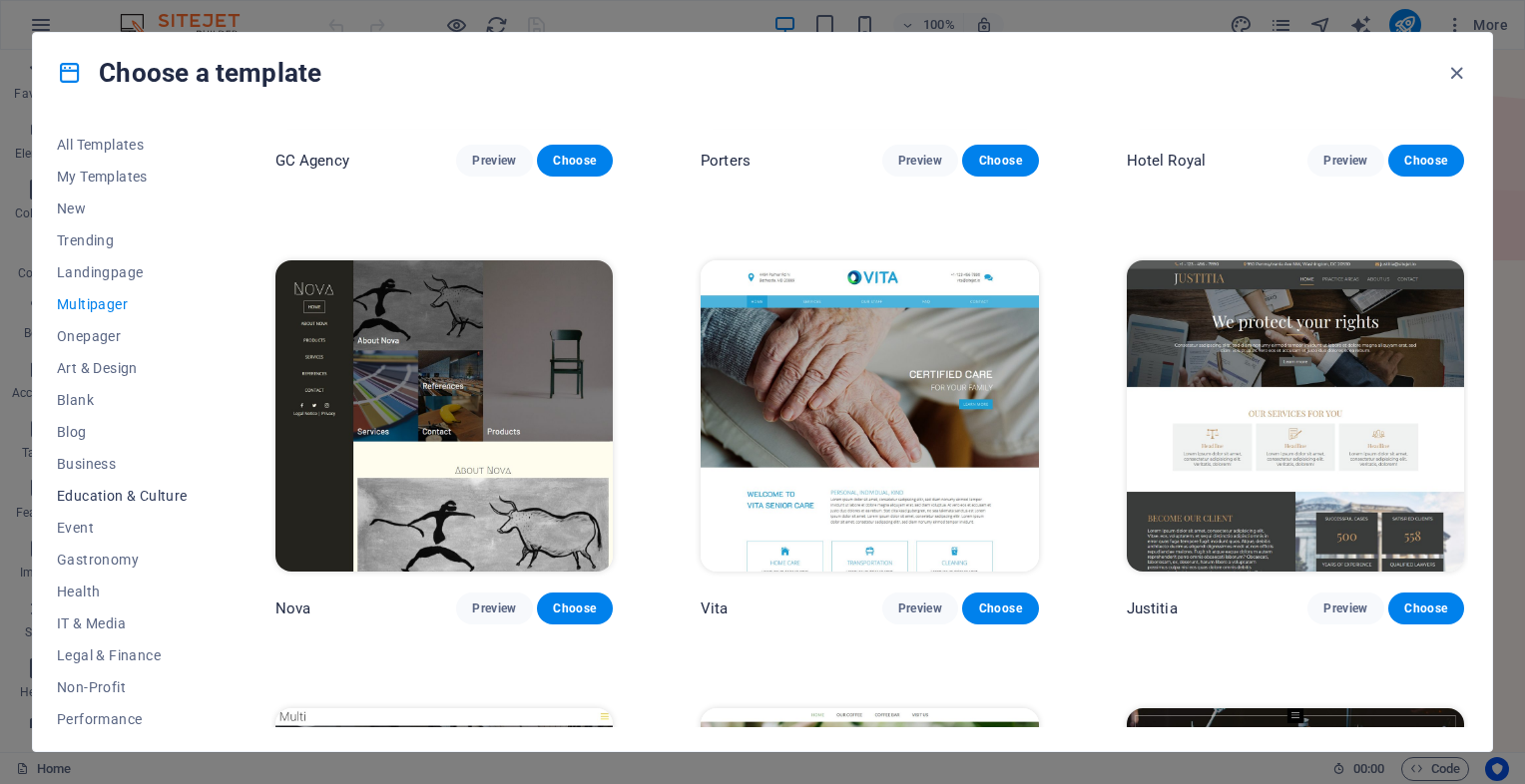 click on "Education & Culture" at bounding box center [122, 496] 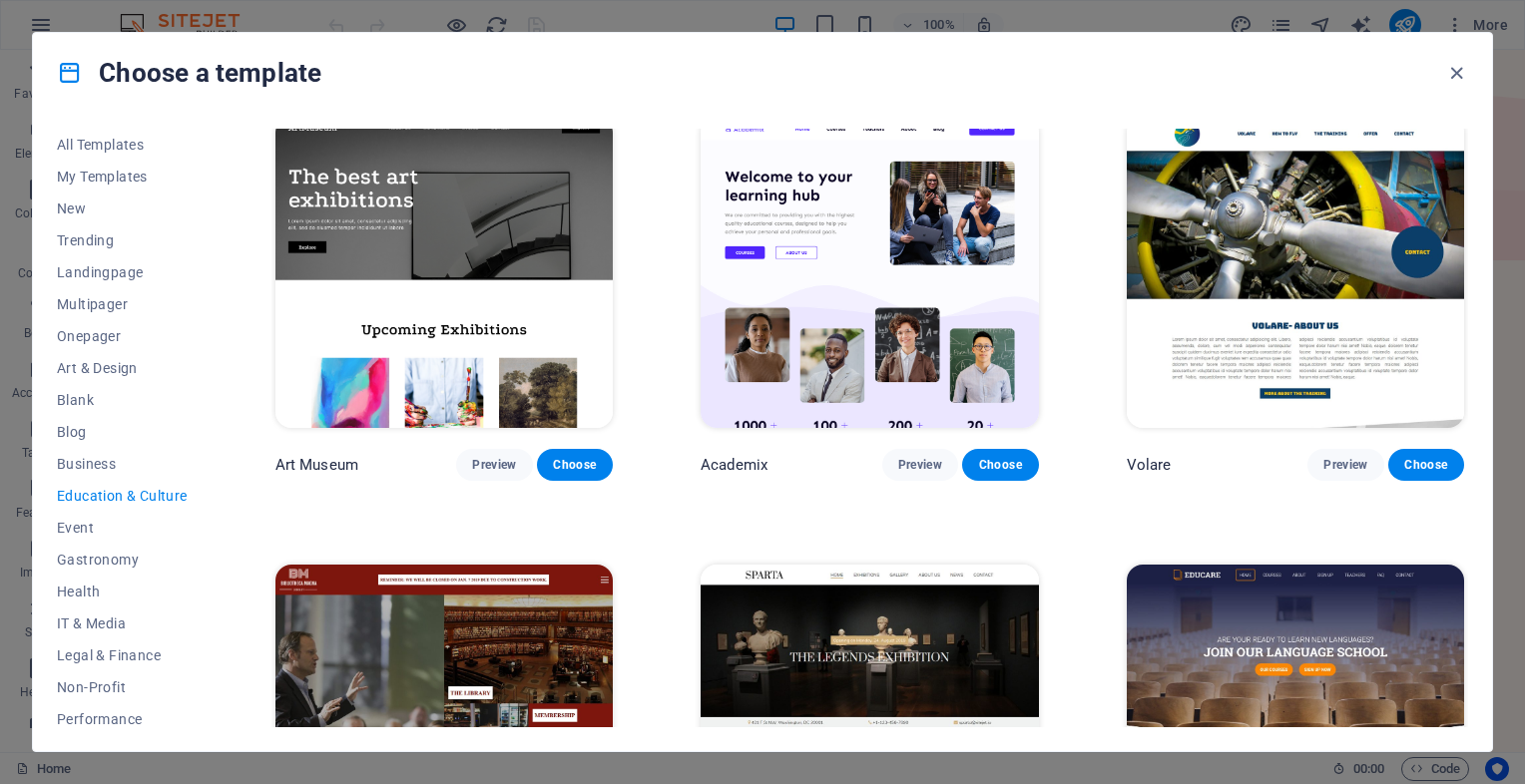 scroll, scrollTop: 0, scrollLeft: 0, axis: both 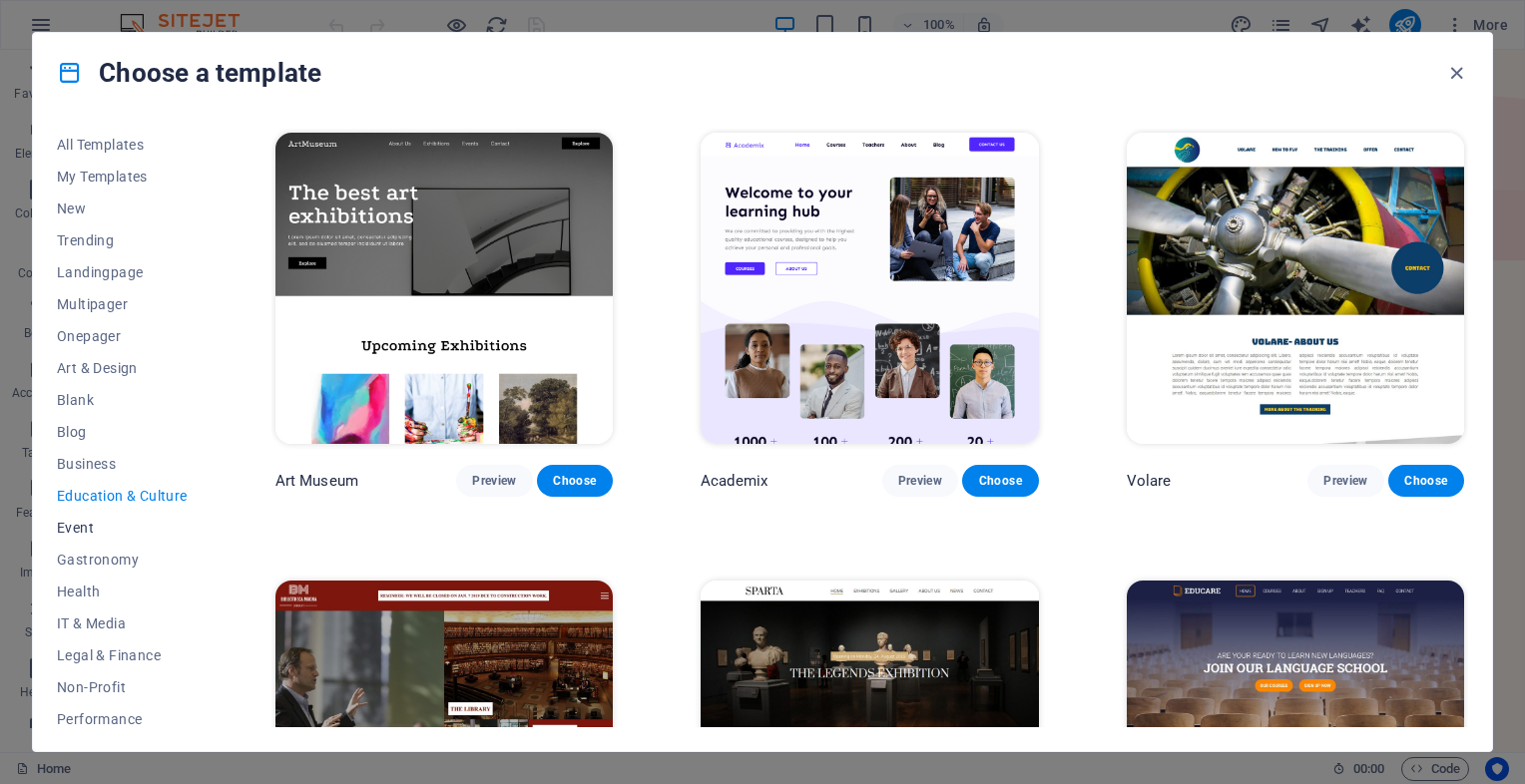 click on "Event" at bounding box center [122, 528] 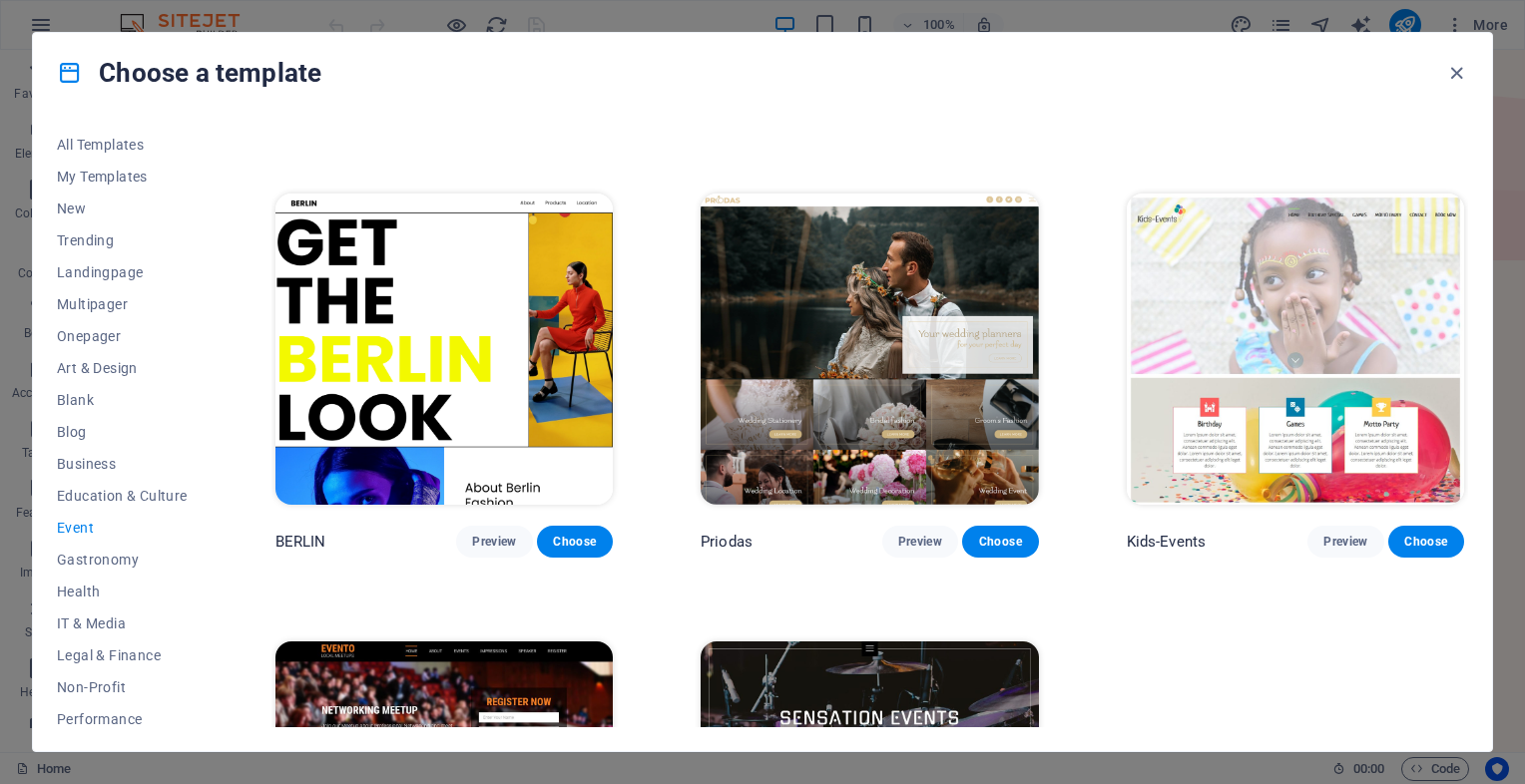 scroll, scrollTop: 658, scrollLeft: 0, axis: vertical 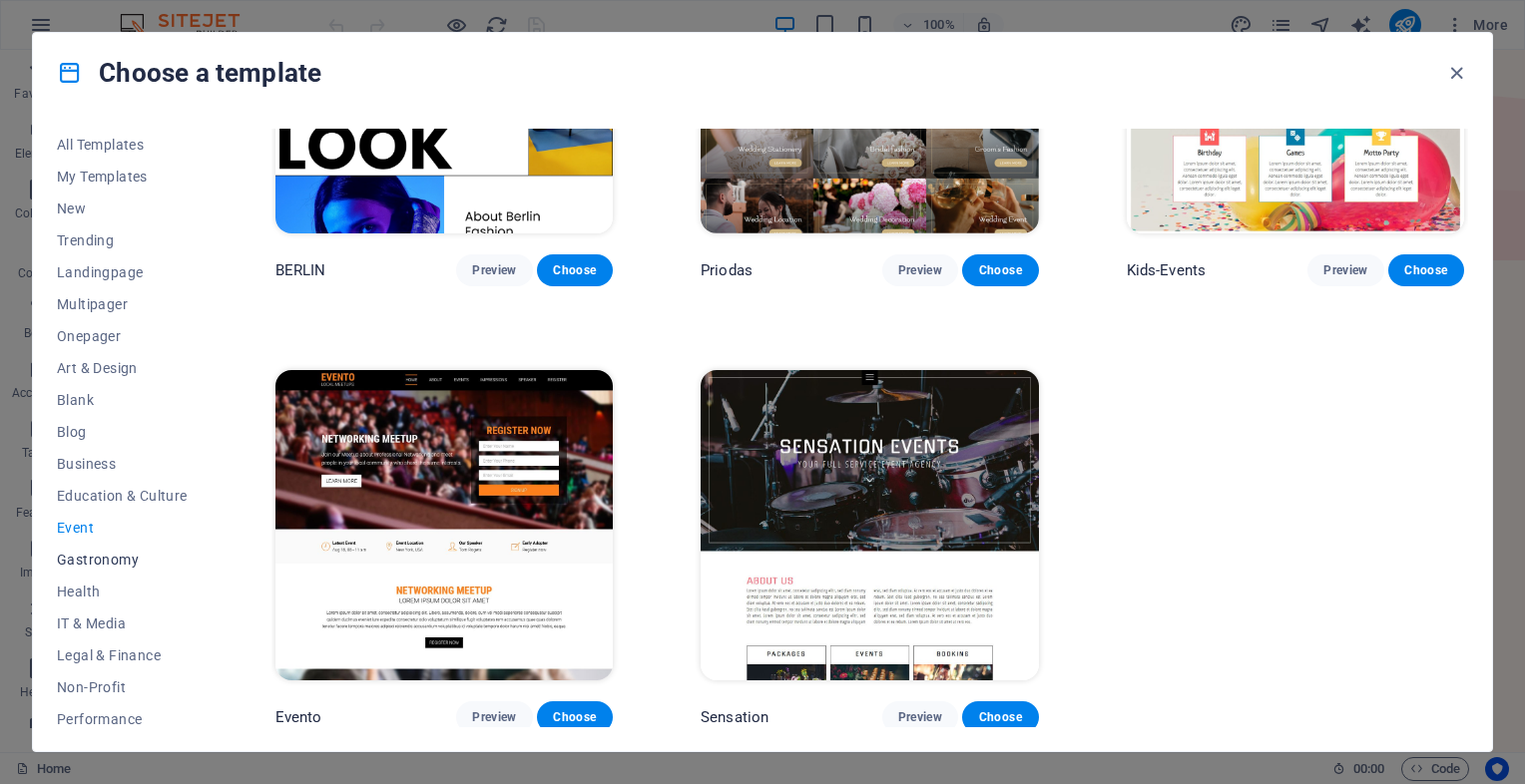 click on "Gastronomy" at bounding box center [122, 560] 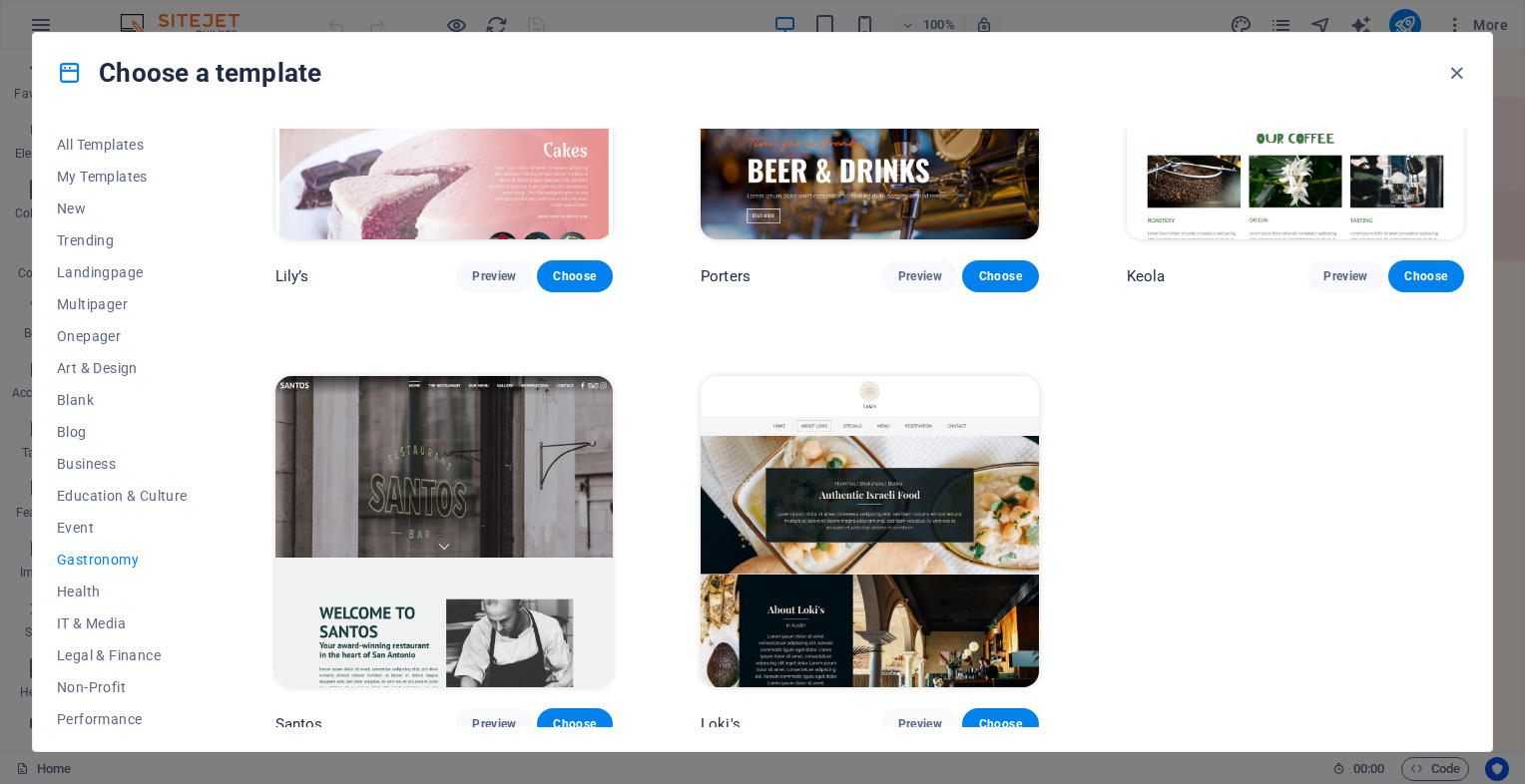 scroll, scrollTop: 1996, scrollLeft: 0, axis: vertical 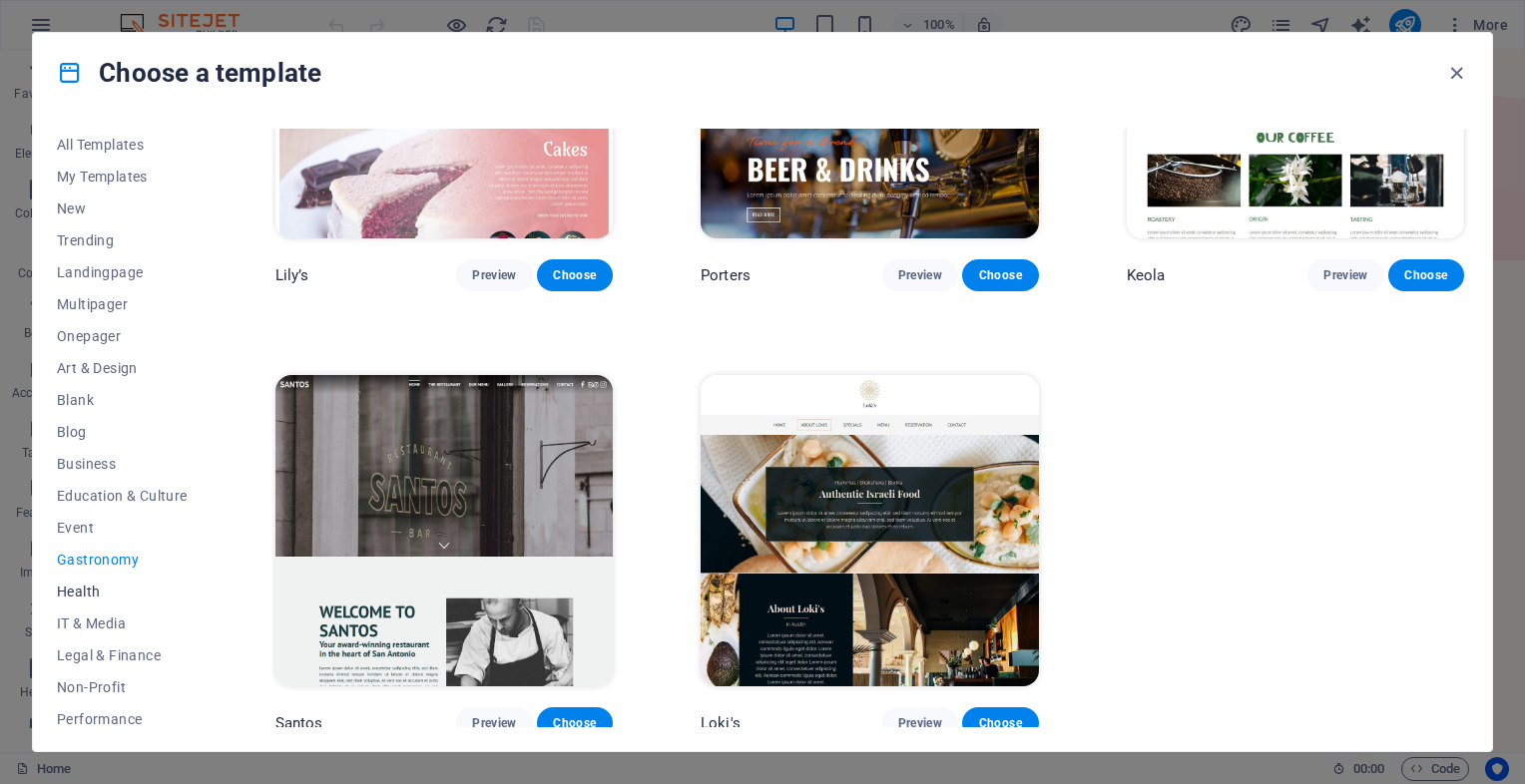 click on "Health" at bounding box center (122, 591) 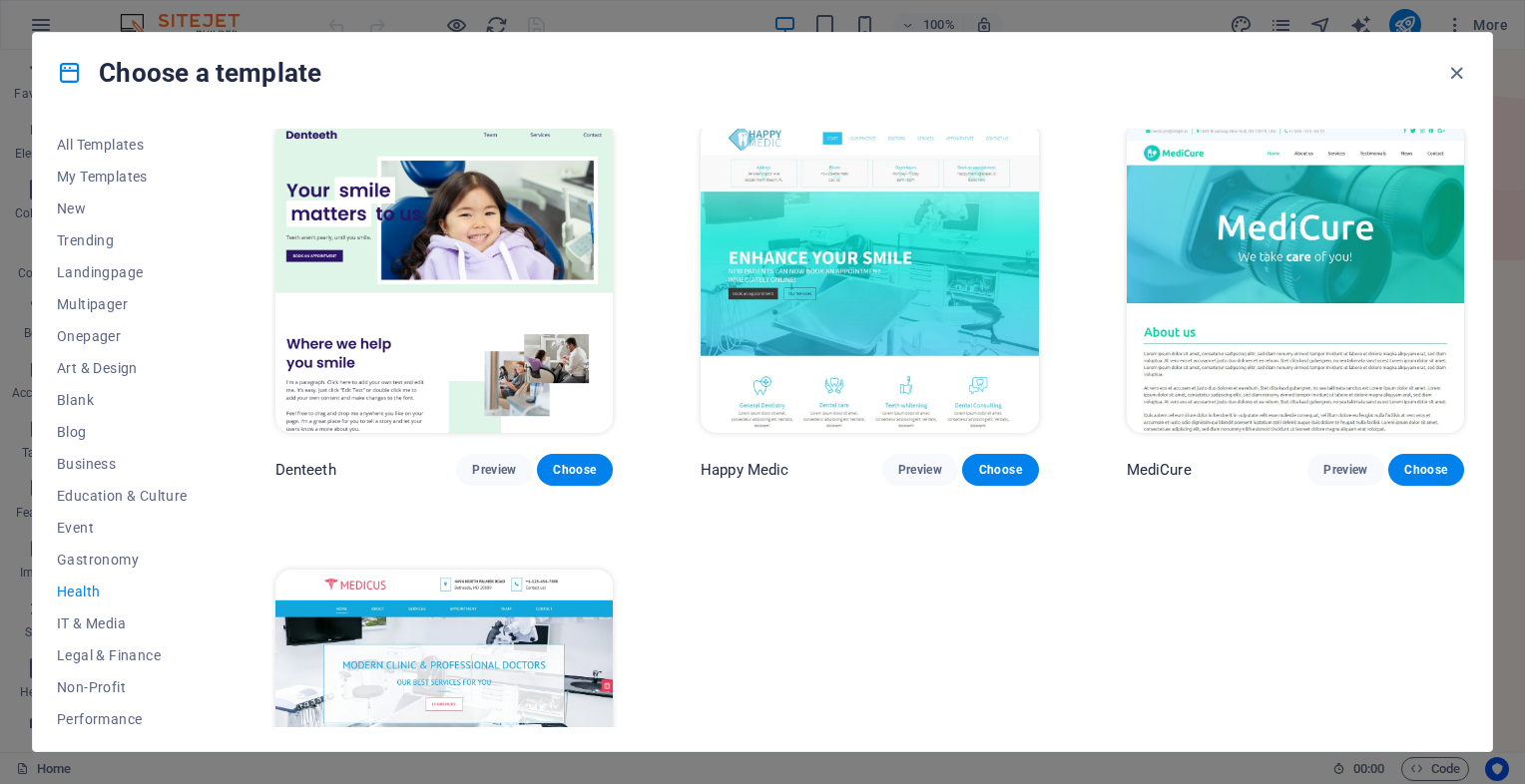 scroll, scrollTop: 499, scrollLeft: 0, axis: vertical 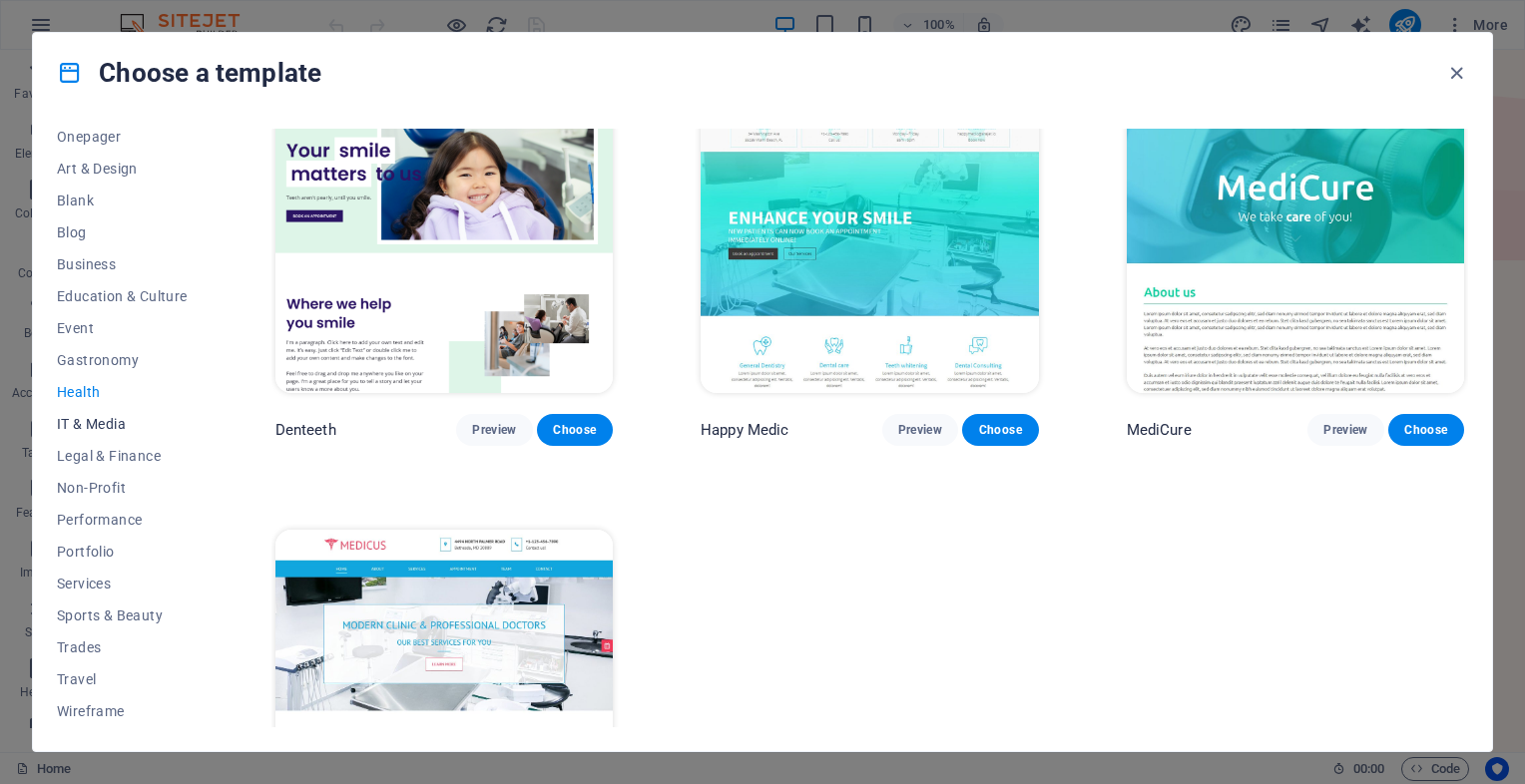 click on "IT & Media" at bounding box center [122, 424] 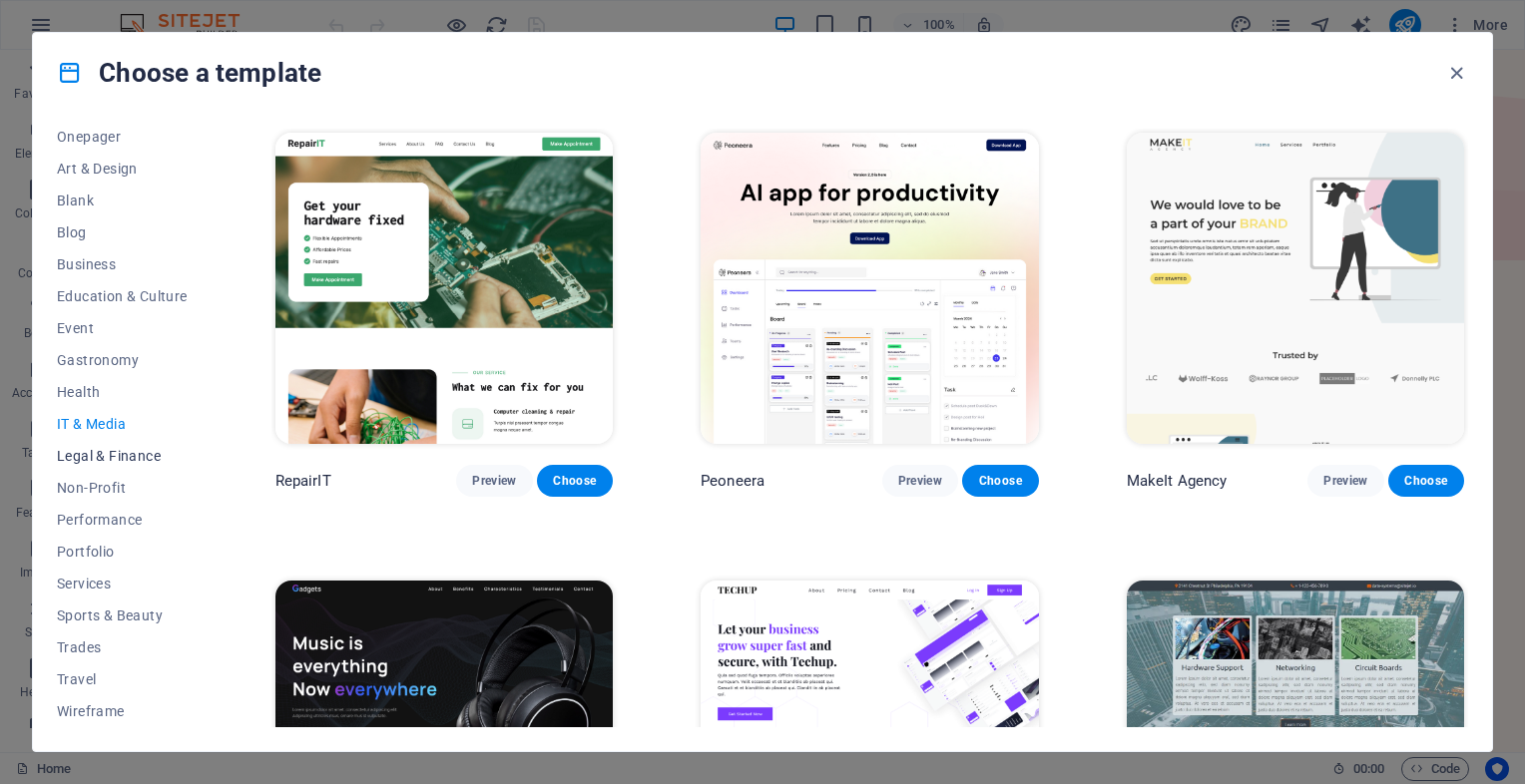 click on "Legal & Finance" at bounding box center (122, 456) 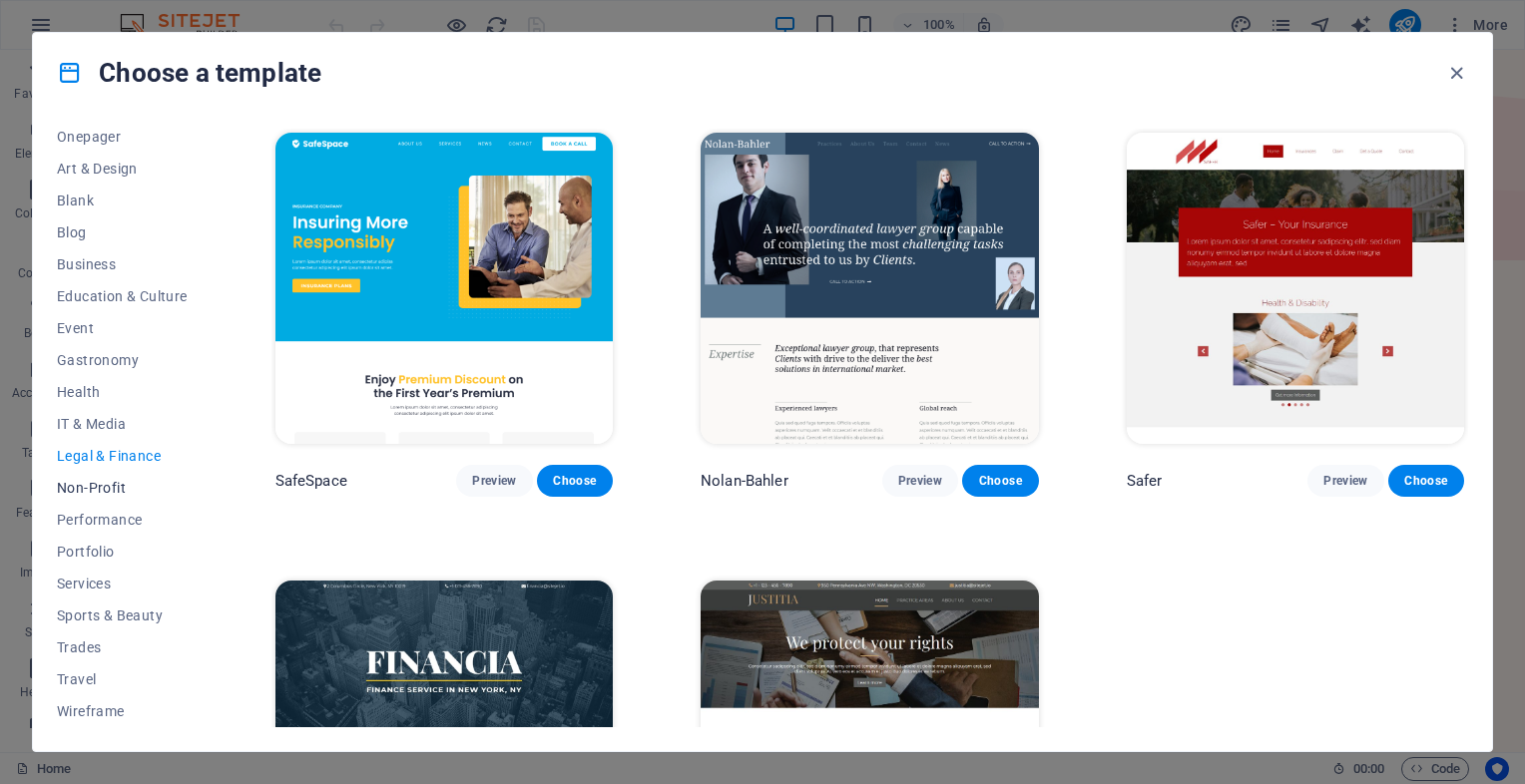 click on "Non-Profit" at bounding box center [122, 488] 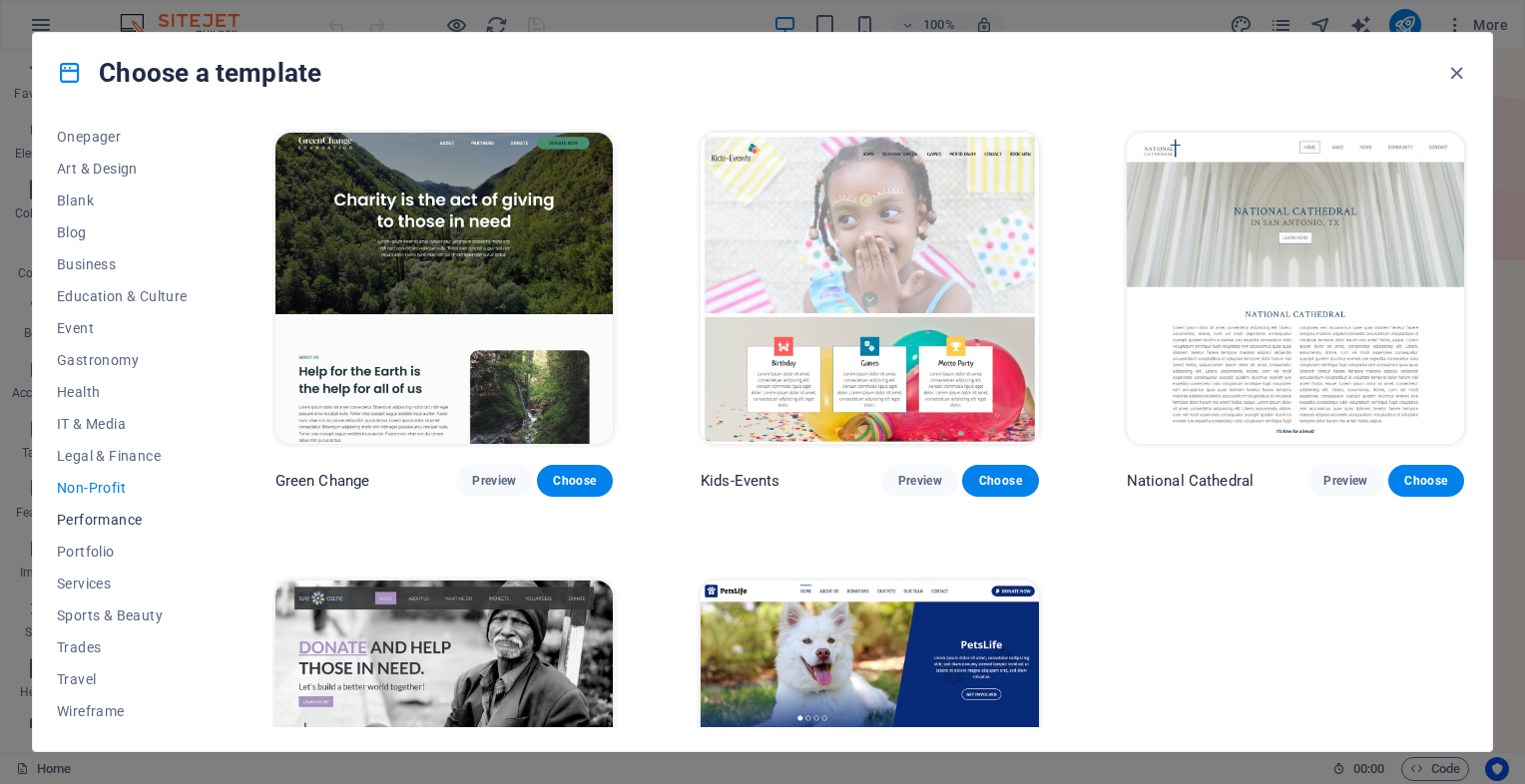 click on "Performance" at bounding box center (122, 520) 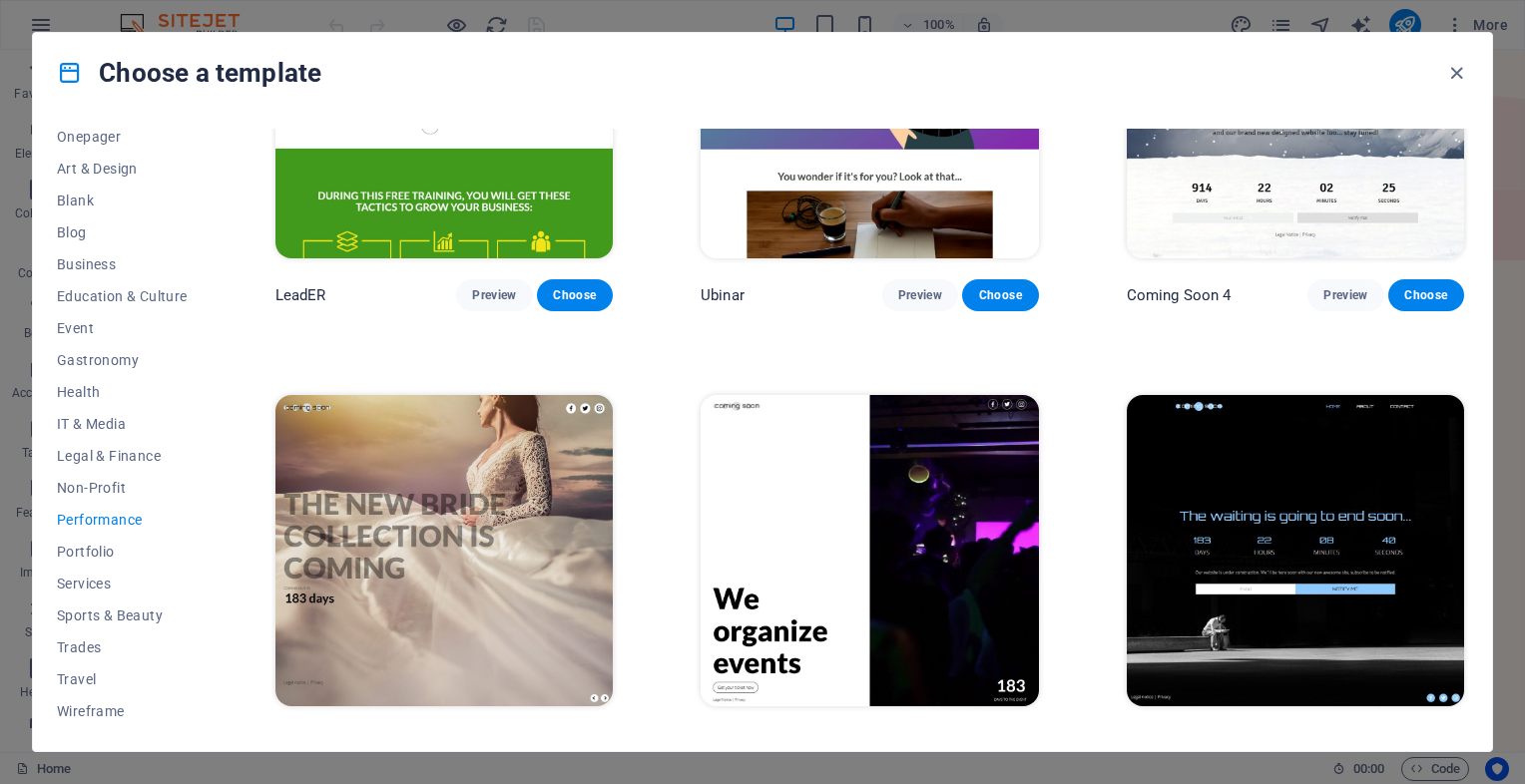 scroll, scrollTop: 1996, scrollLeft: 0, axis: vertical 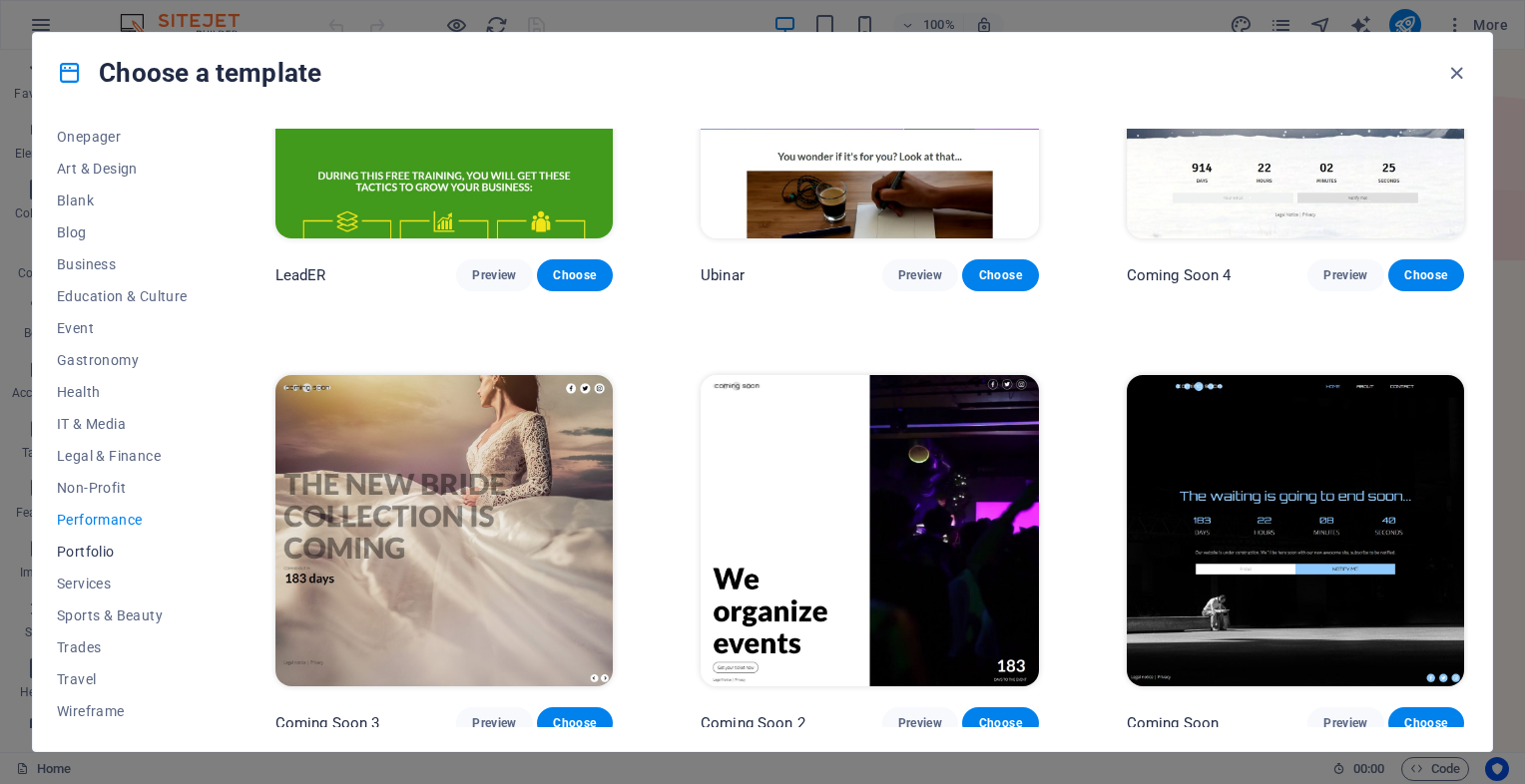 click on "Portfolio" at bounding box center (122, 552) 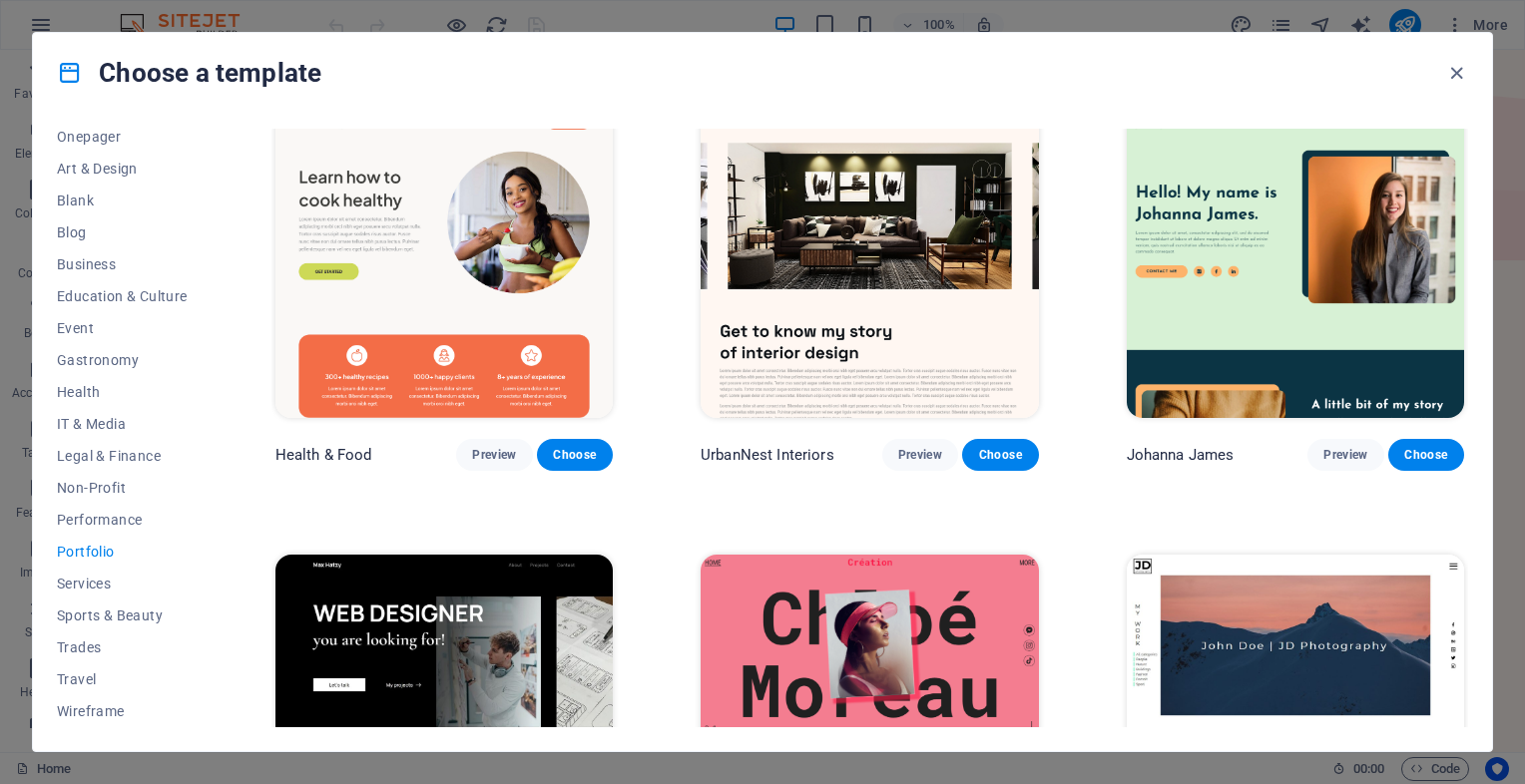 scroll, scrollTop: 0, scrollLeft: 0, axis: both 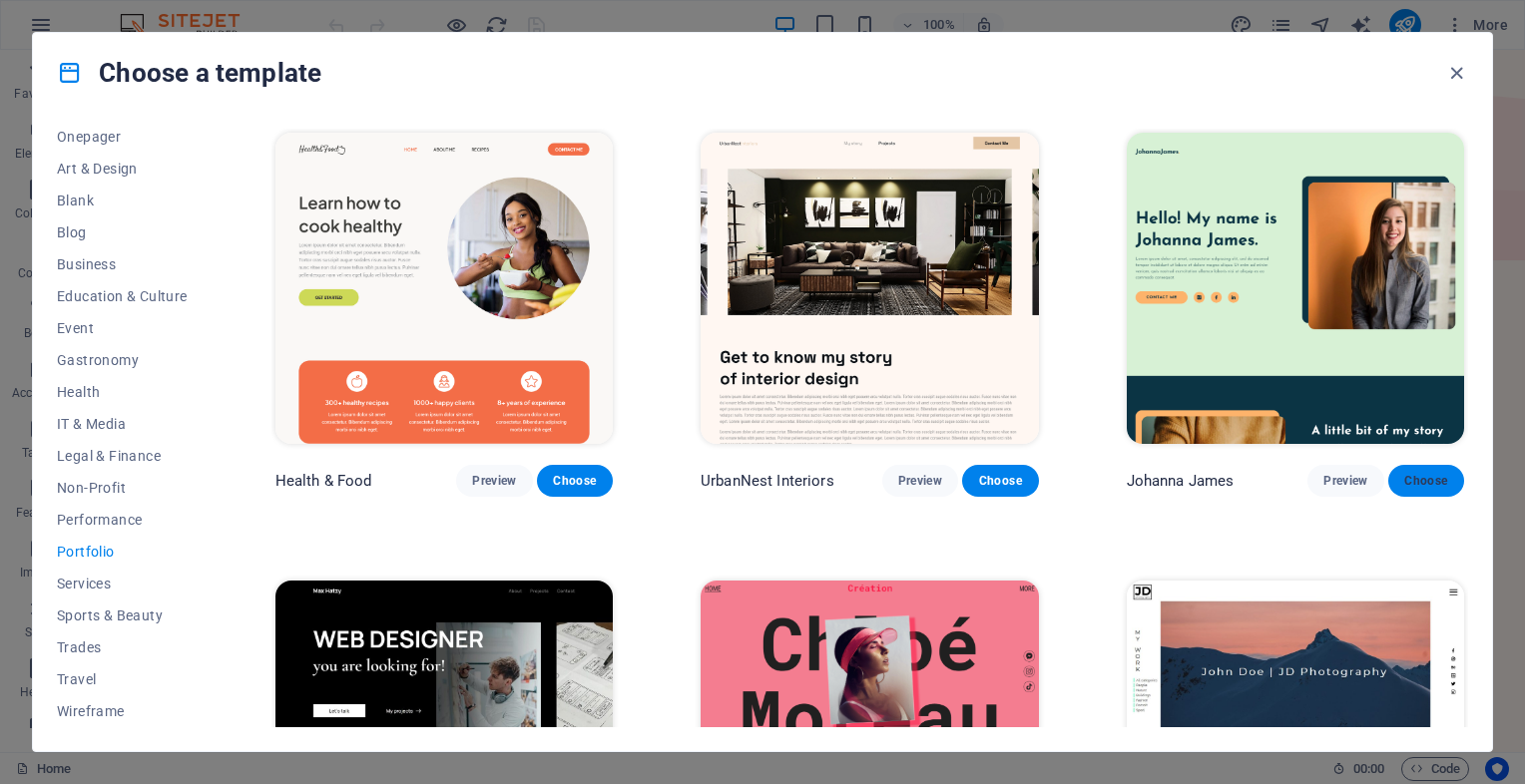 click on "Choose" at bounding box center (1426, 481) 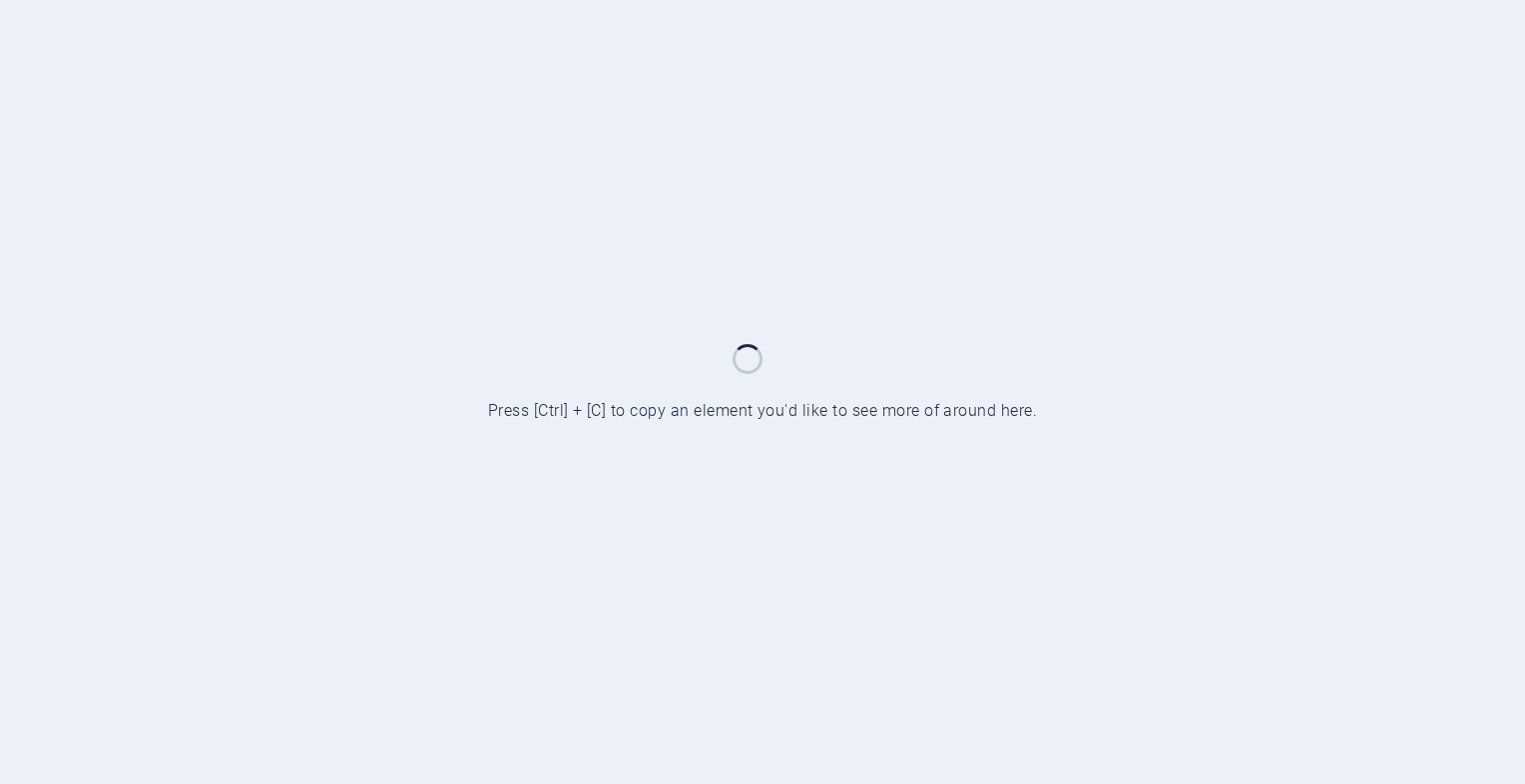 scroll, scrollTop: 0, scrollLeft: 0, axis: both 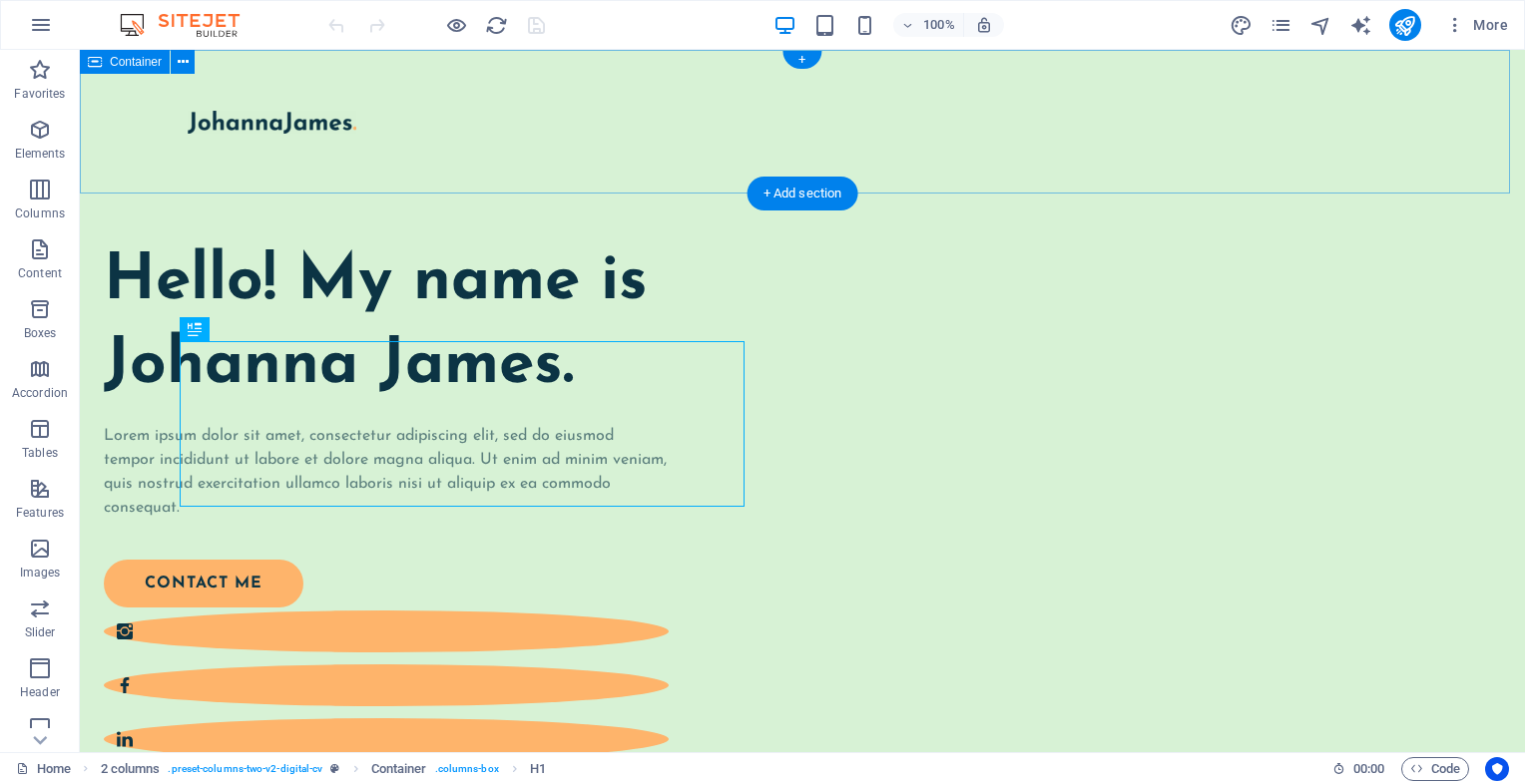 click at bounding box center [802, 122] 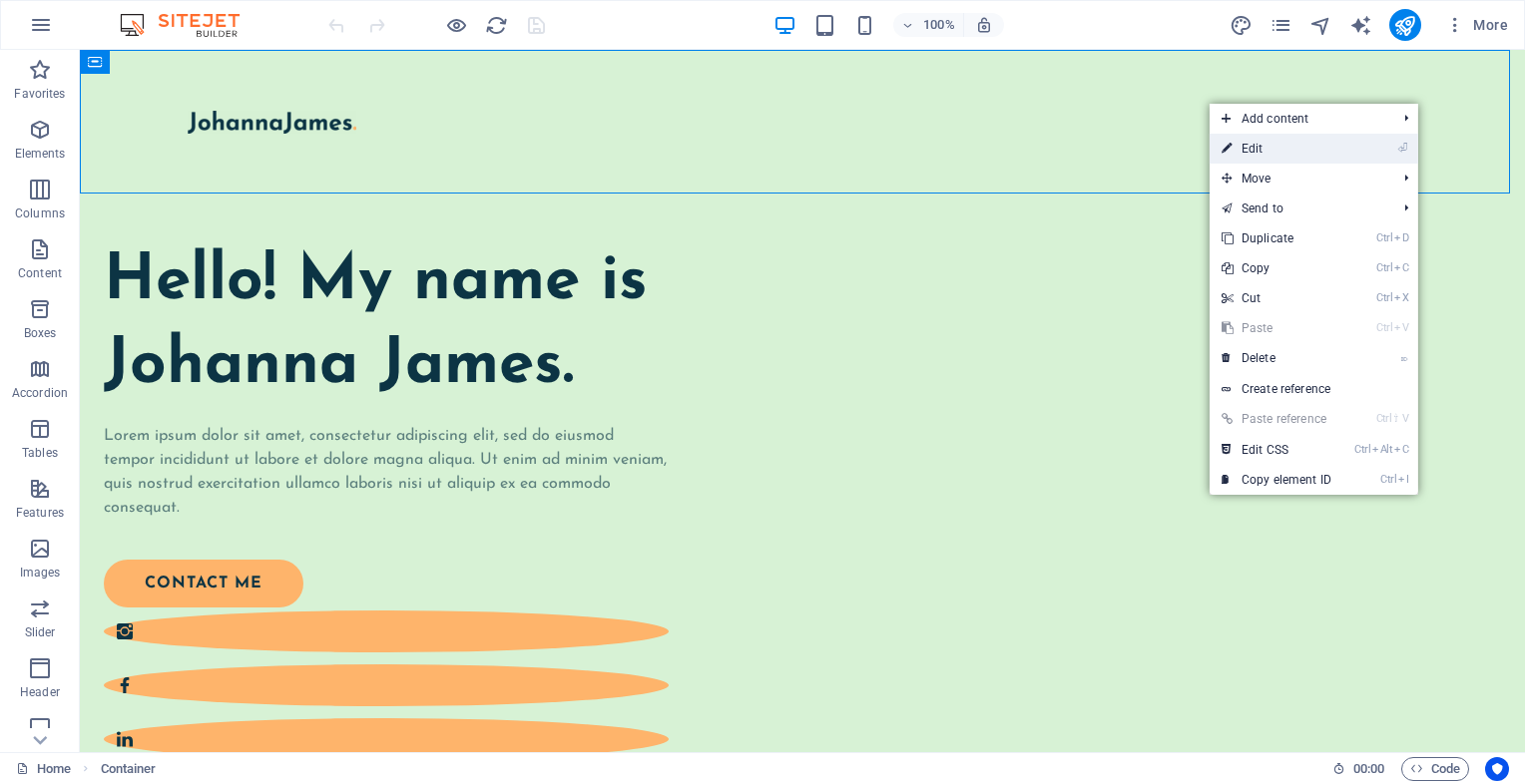 click on "⏎  Edit" at bounding box center [1276, 149] 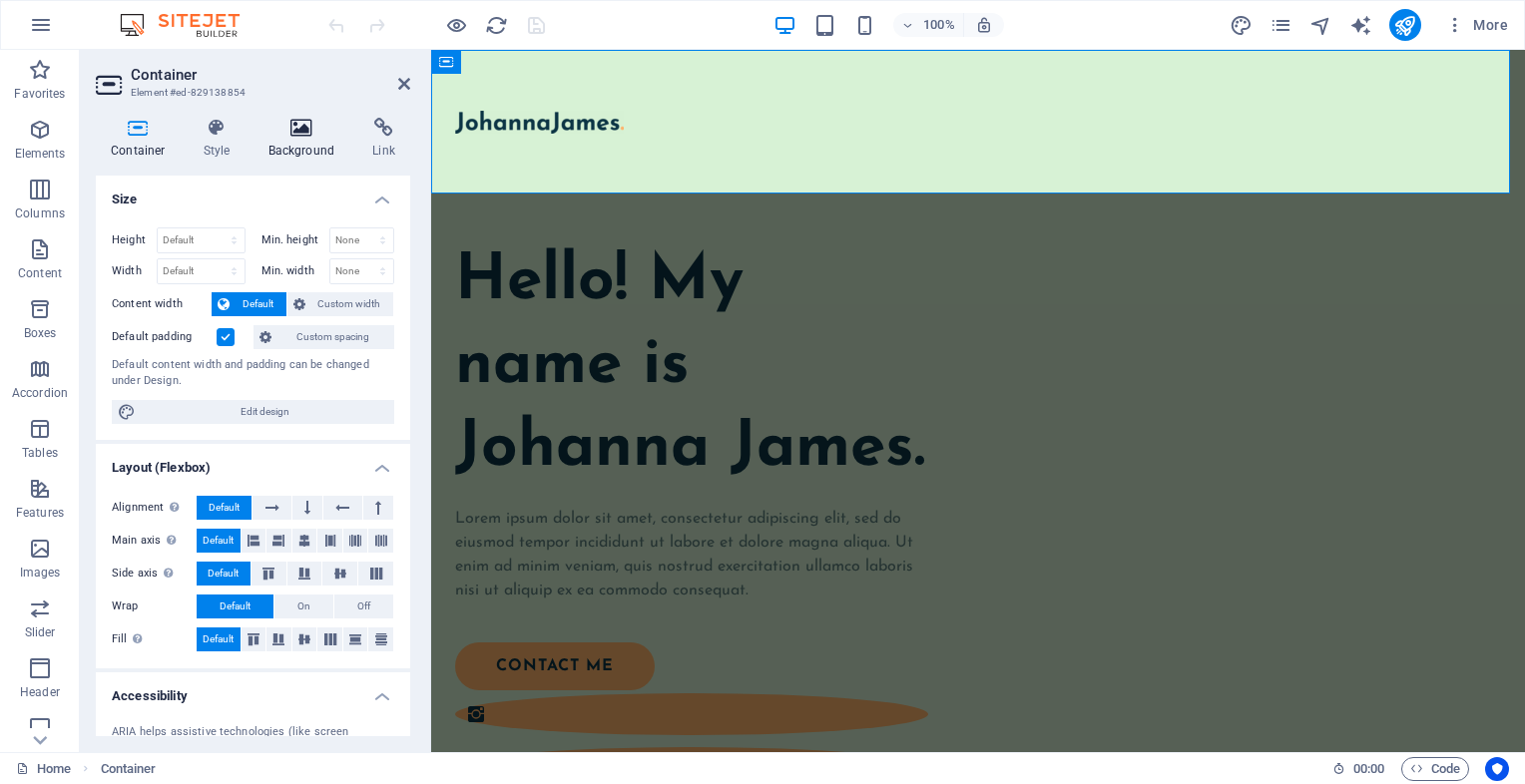 click on "Background" at bounding box center [305, 139] 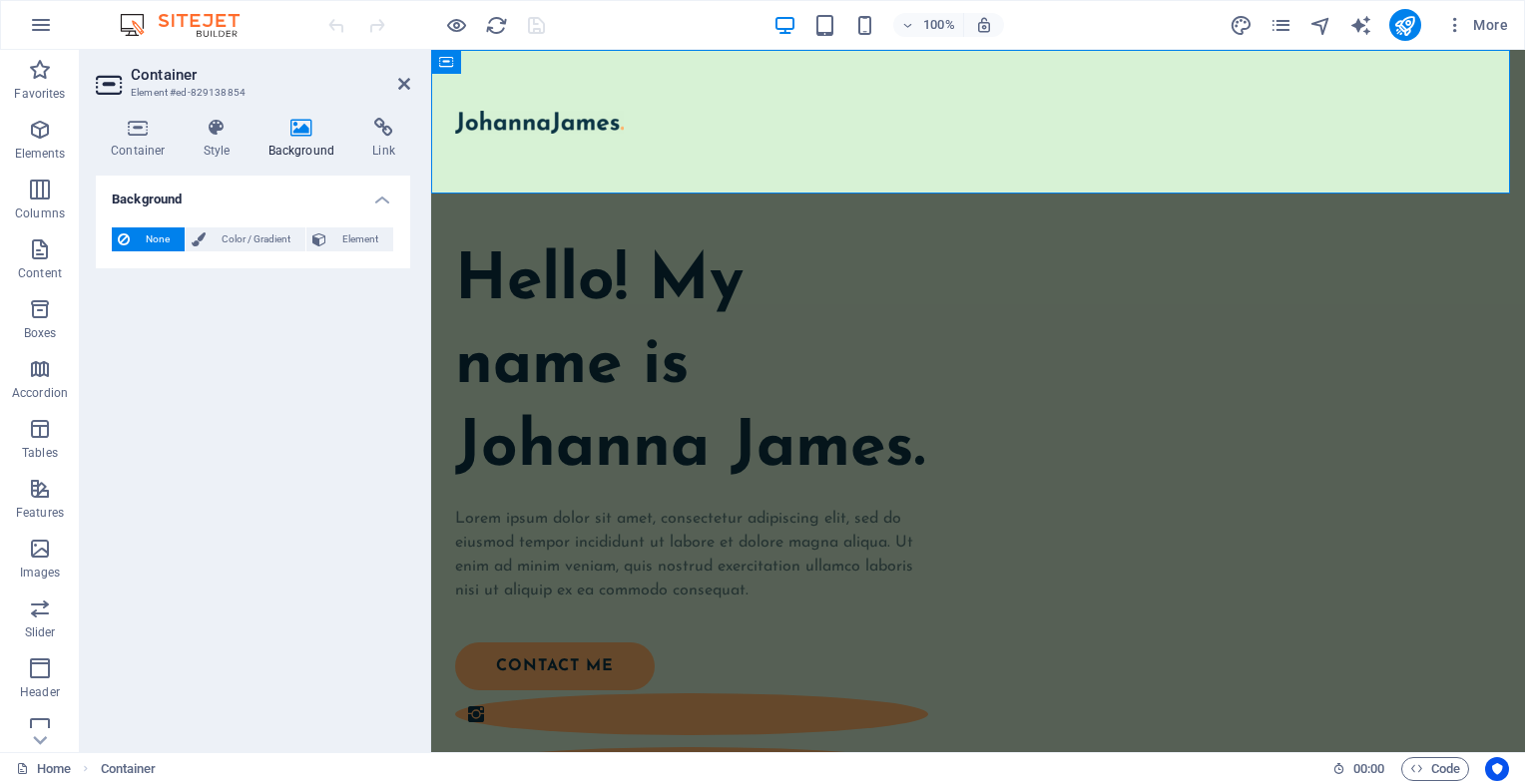 click on "Container Style Background Link Size Height Default px rem % vh vw Min. height None px rem % vh vw Width Default px rem % em vh vw Min. width None px rem % vh vw Content width Default Custom width Width Default px rem % em vh vw Min. width None px rem % vh vw Default padding Custom spacing Default content width and padding can be changed under Design. Edit design Layout (Flexbox) Alignment Determines the flex direction. Default Main axis Determine how elements should behave along the main axis inside this container (justify content). Default Side axis Control the vertical direction of the element inside of the container (align items). Default Wrap Default On Off Fill Controls the distances and direction of elements on the y-axis across several lines (align content). Default Accessibility ARIA helps assistive technologies (like screen readers) to understand the role, state, and behavior of web elements Role The ARIA role defines the purpose of an element.  None Alert Article Banner Comment Fan" at bounding box center (253, 427) 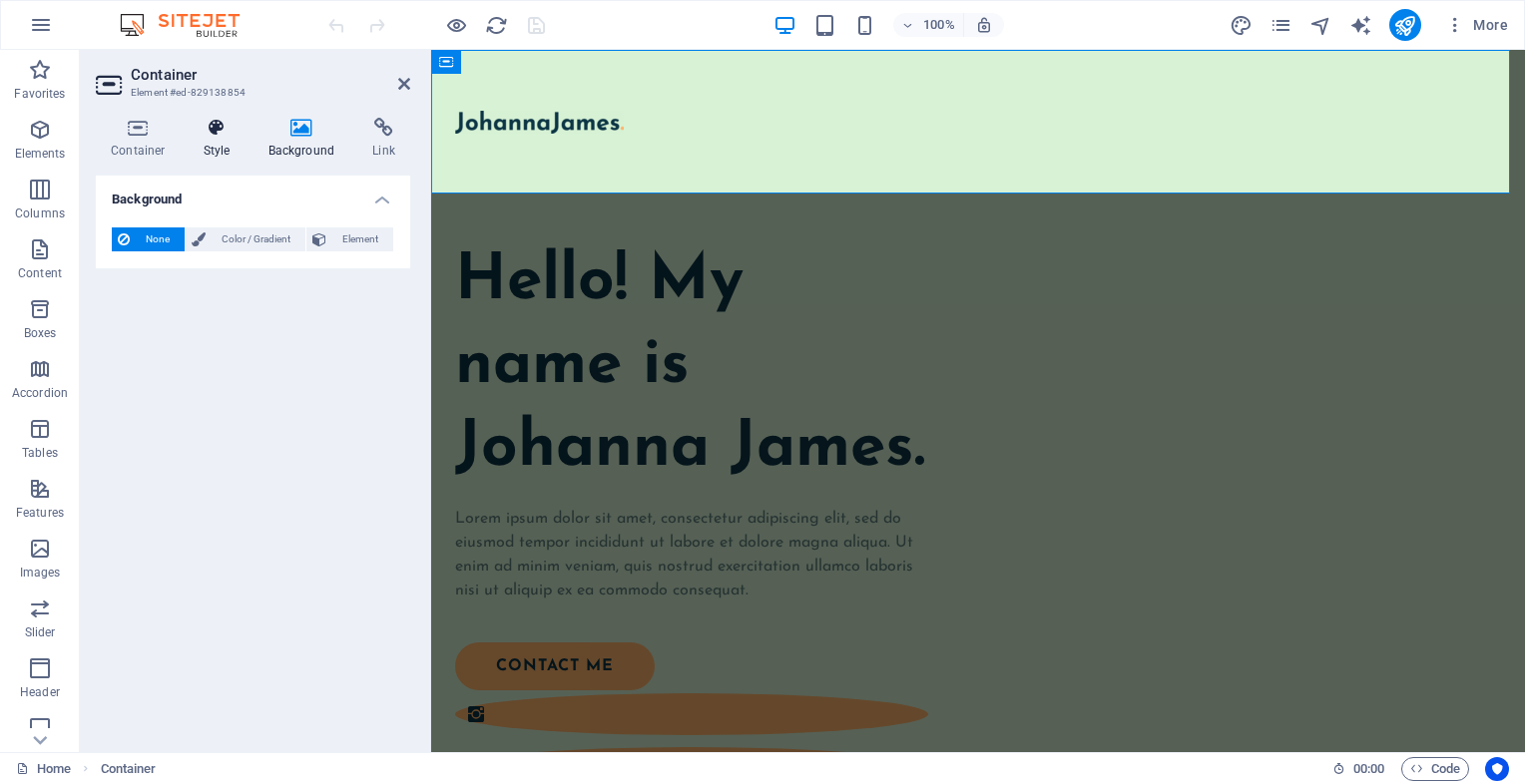 click on "Style" at bounding box center (221, 139) 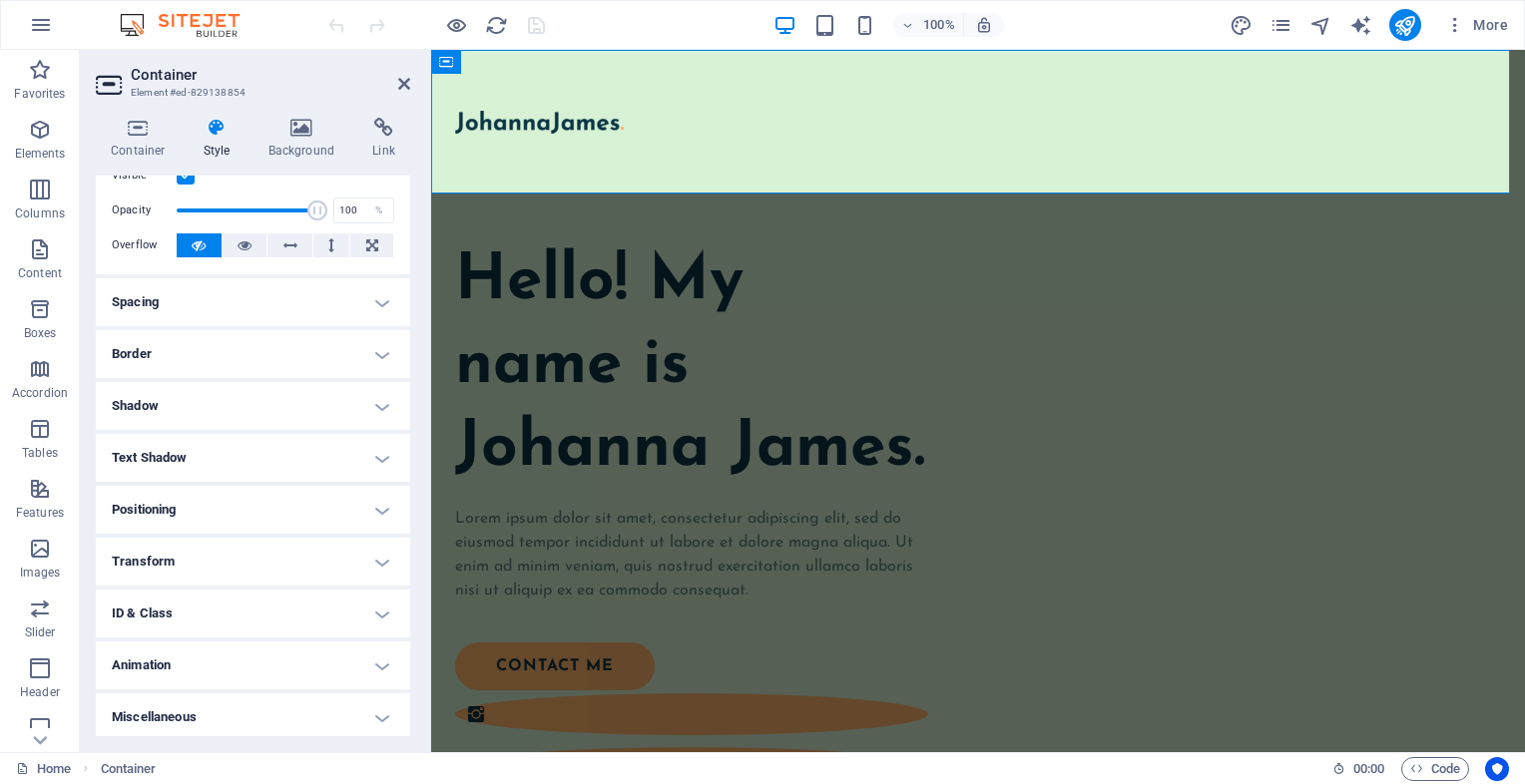 scroll, scrollTop: 68, scrollLeft: 0, axis: vertical 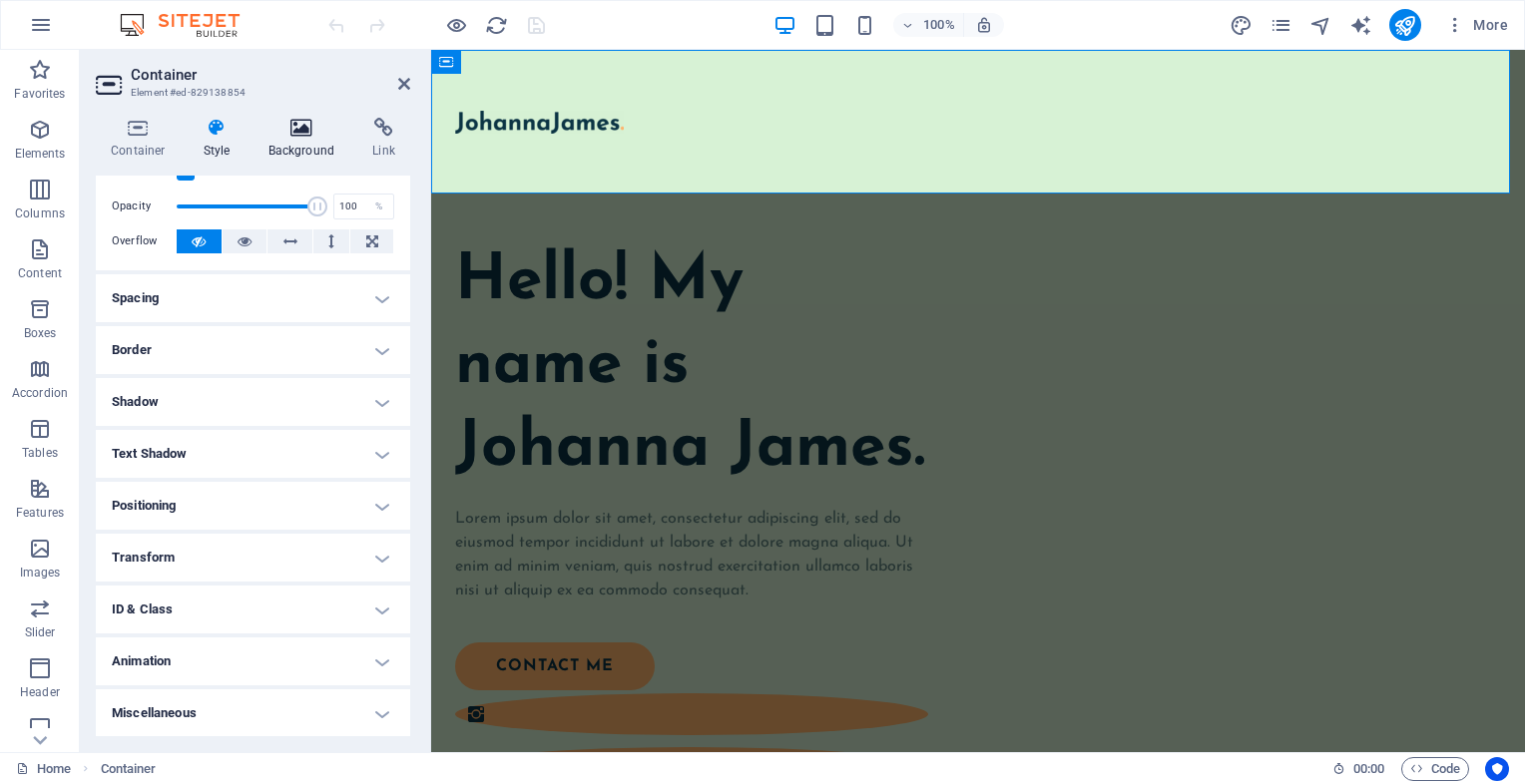 click on "Background" at bounding box center [305, 139] 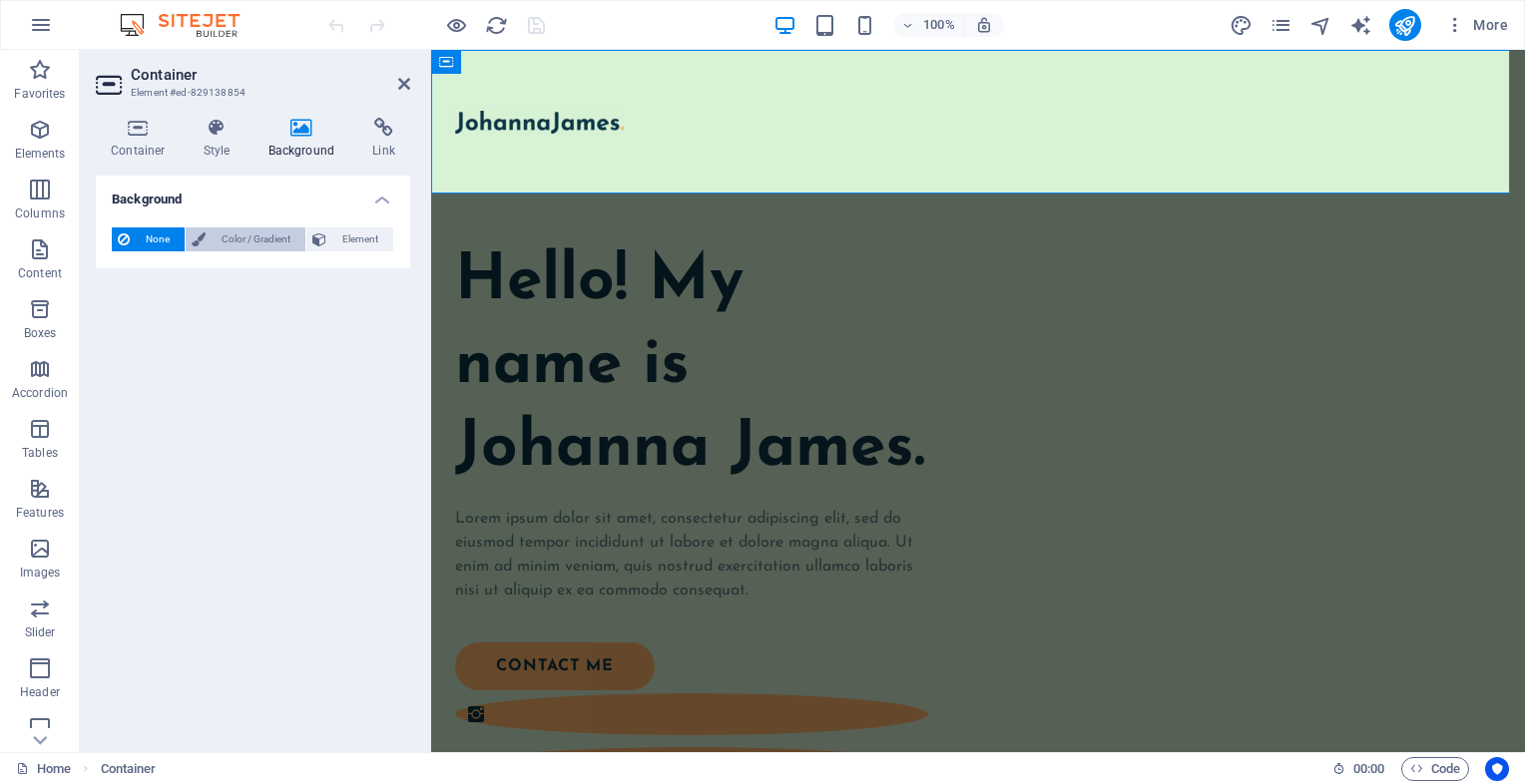 click on "Color / Gradient" at bounding box center (255, 239) 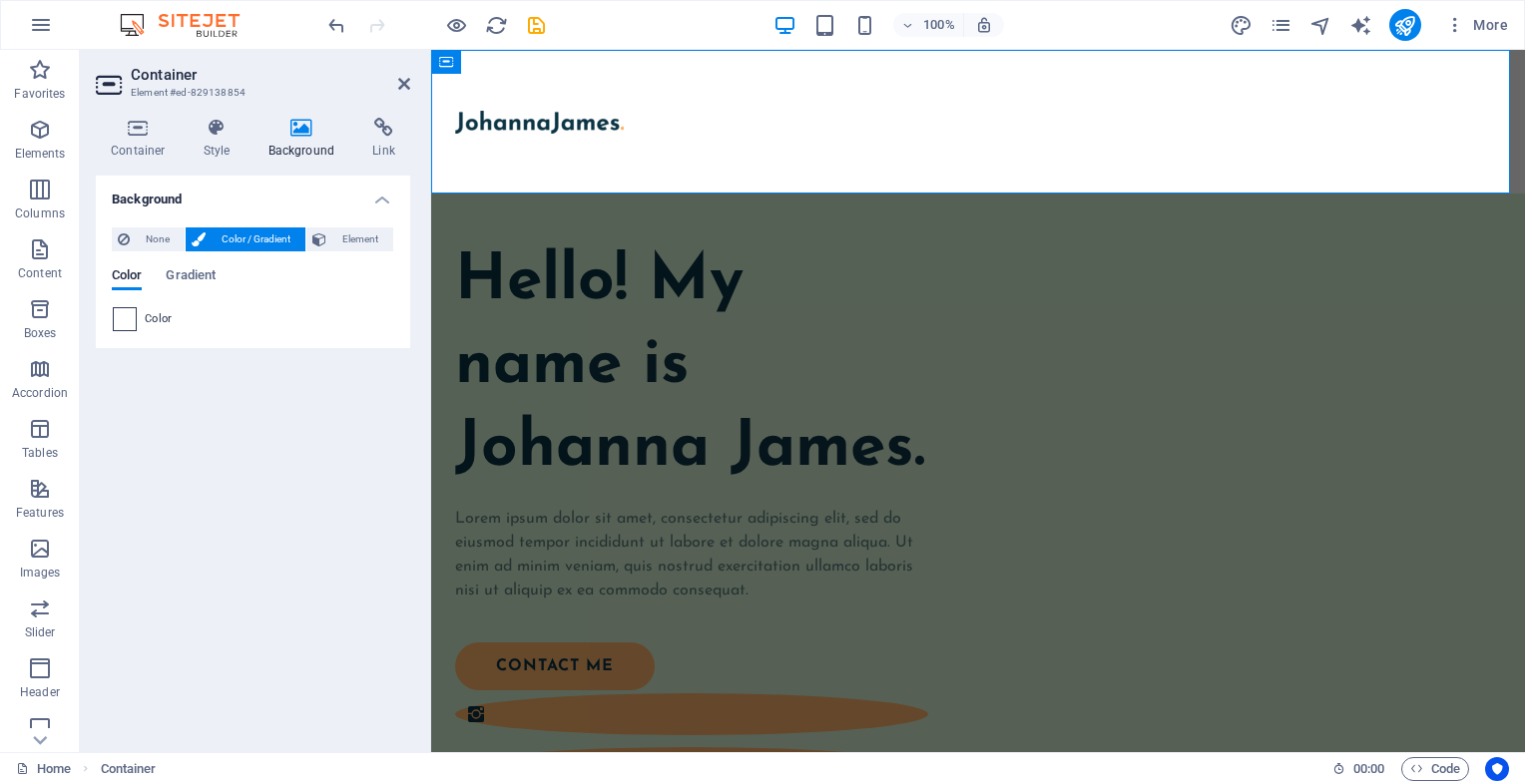 click at bounding box center (125, 319) 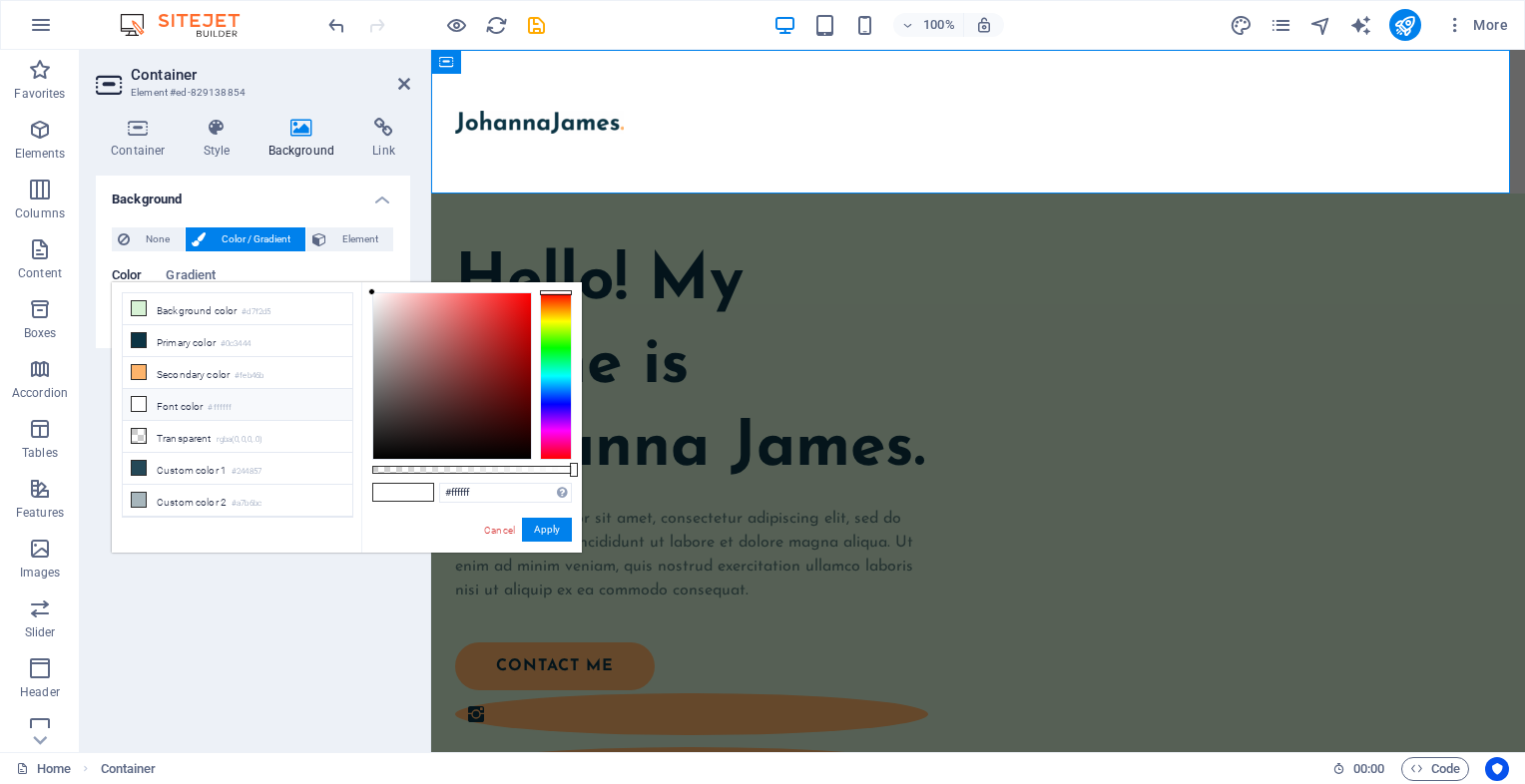 click on "Font color
#ffffff" at bounding box center [238, 405] 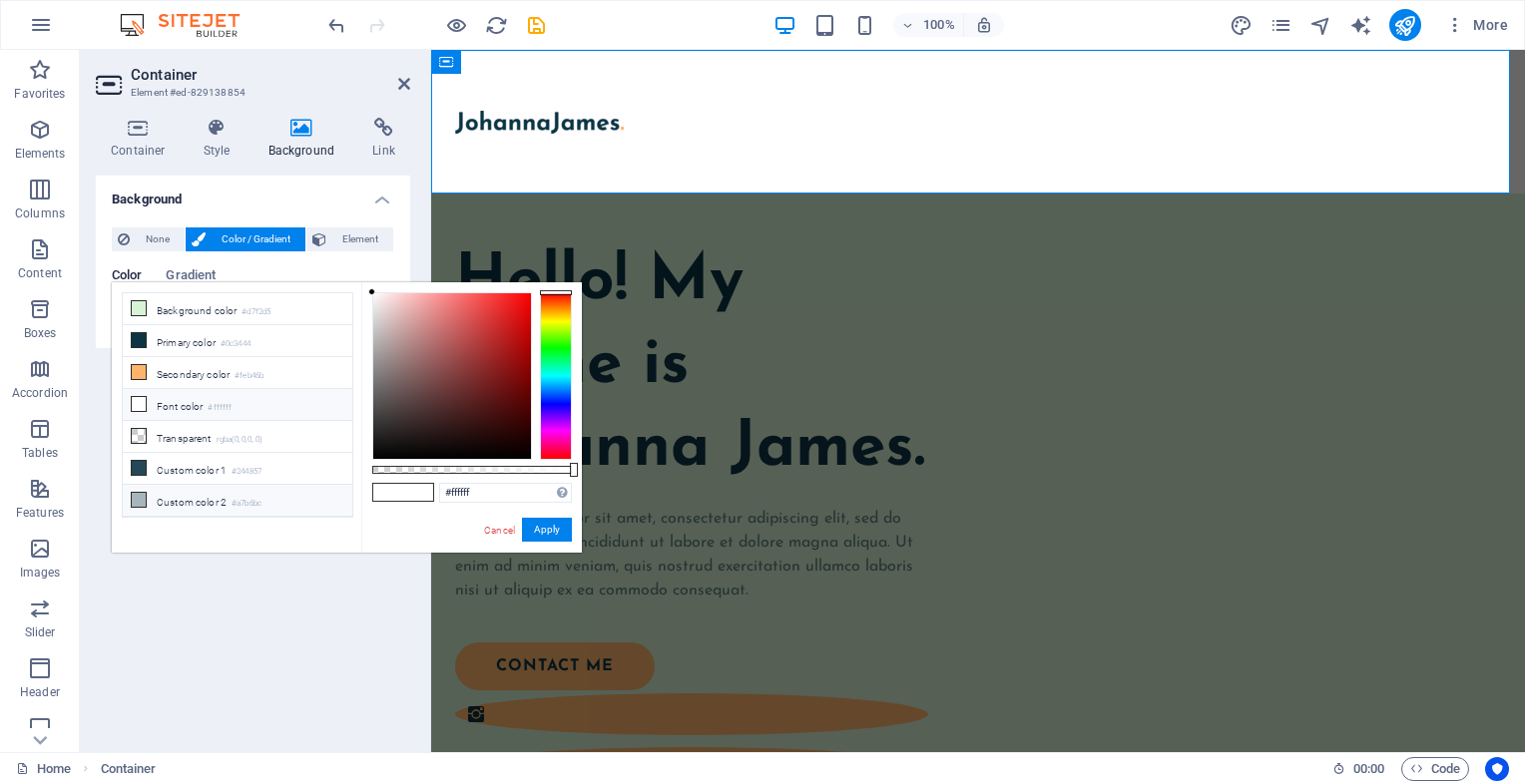 click on "Custom color 2
#a7b6bc" at bounding box center [238, 501] 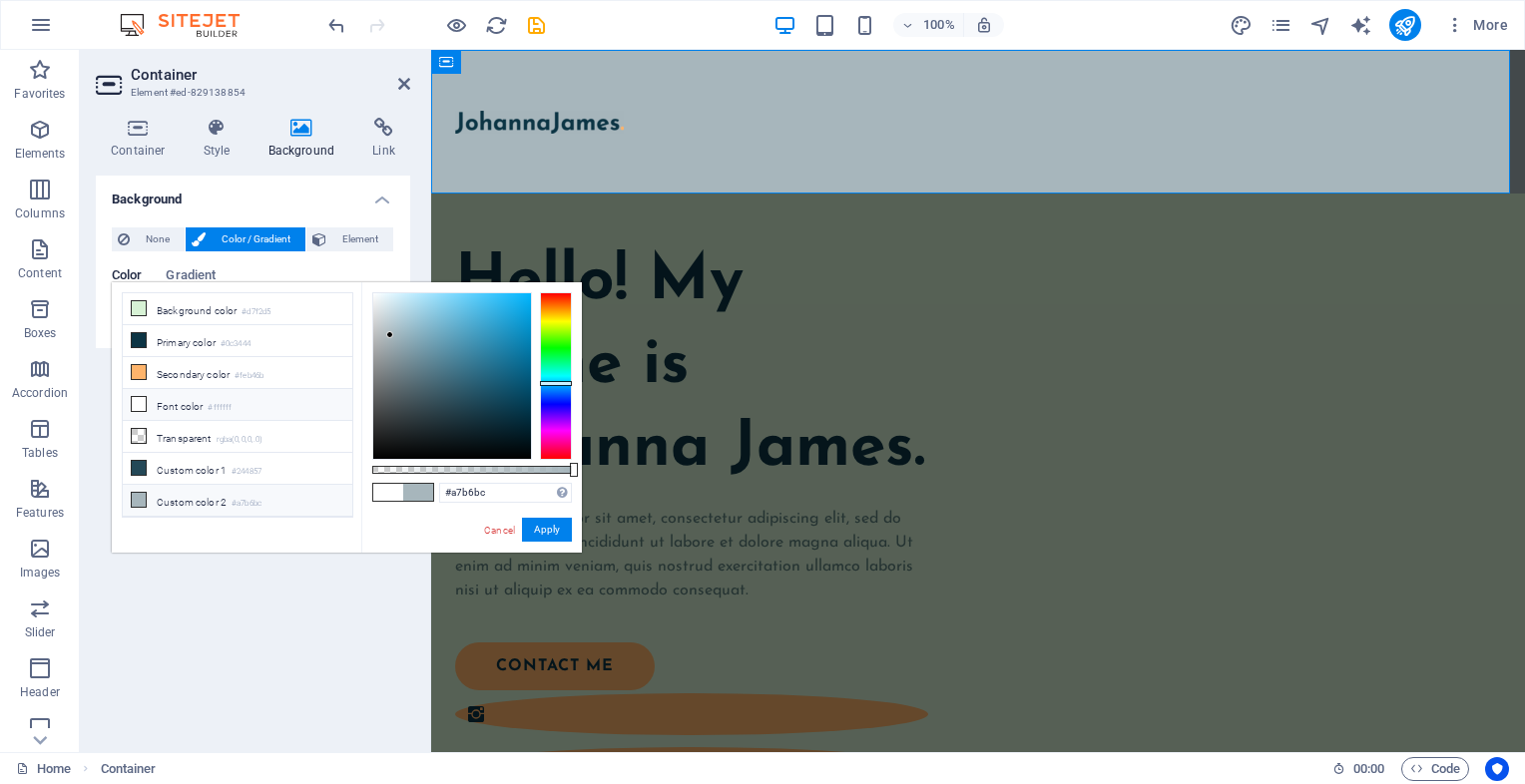click on "Font color
#ffffff" at bounding box center (238, 405) 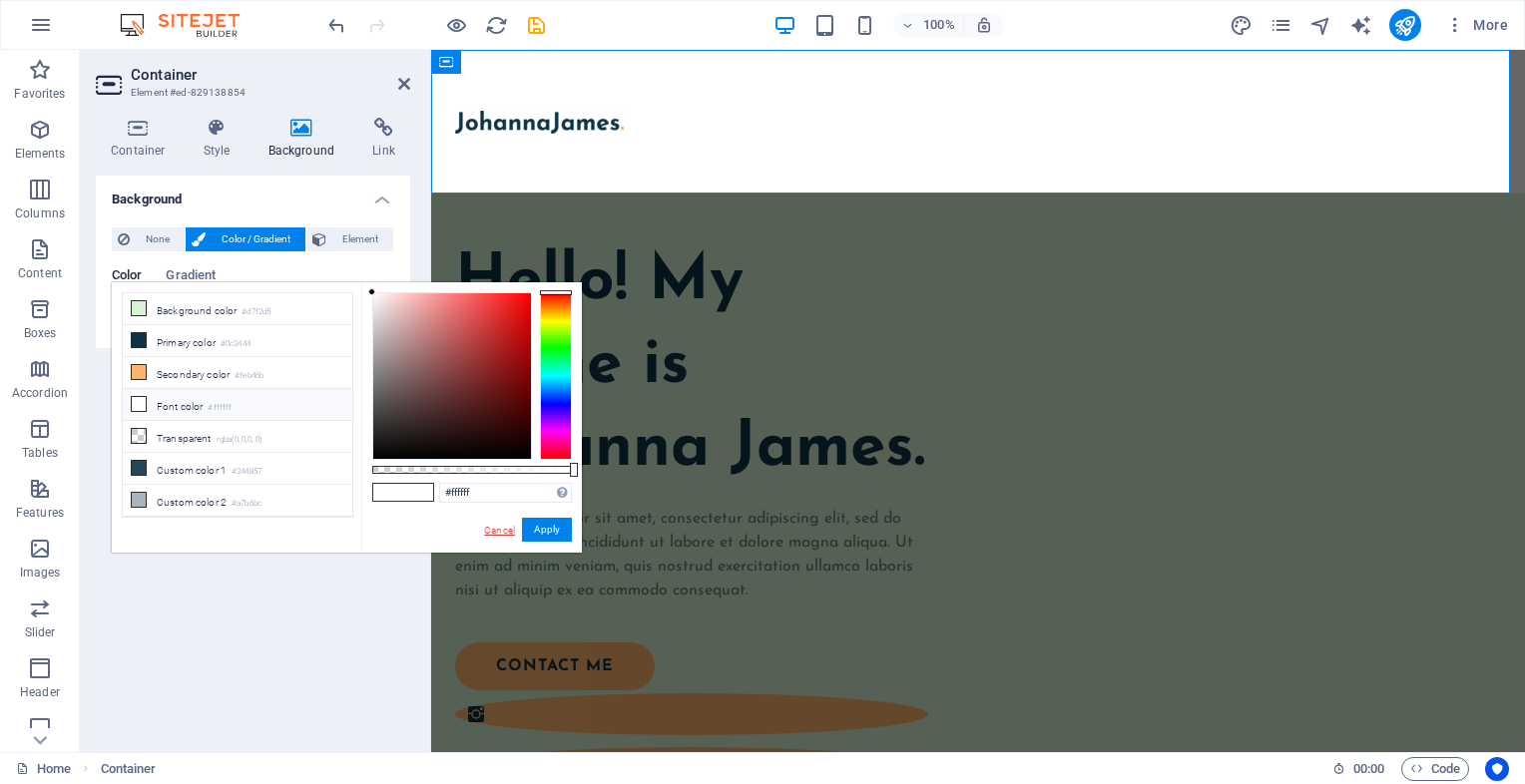 click on "Cancel" at bounding box center [499, 530] 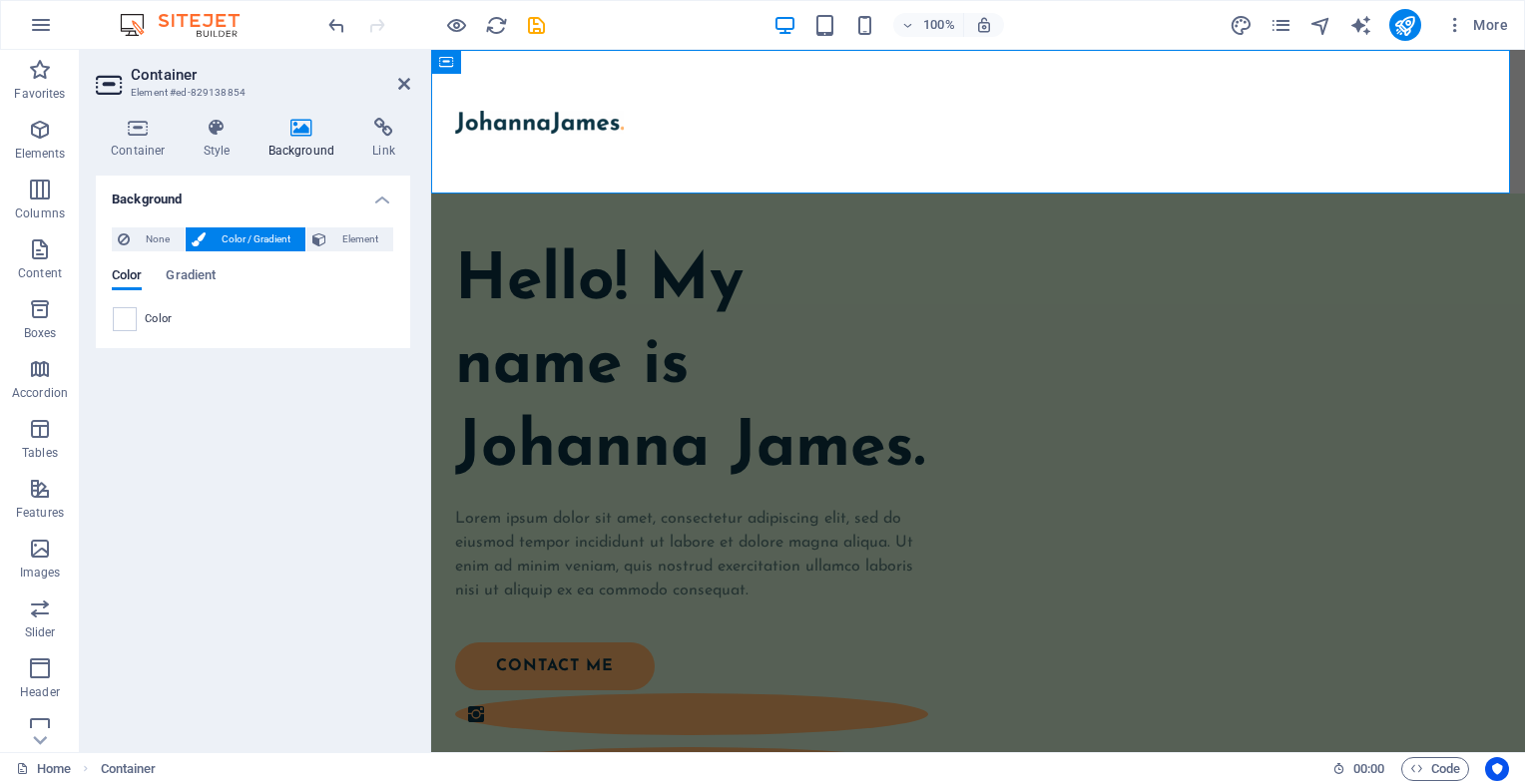 click on "Background None Color / Gradient Element Stretch background to full-width Color overlay Places an overlay over the background to colorize it Parallax 0 % Image Image slider Map Video YouTube Vimeo HTML Color Gradient Color A parent element contains a background. Edit background on parent element" at bounding box center [253, 456] 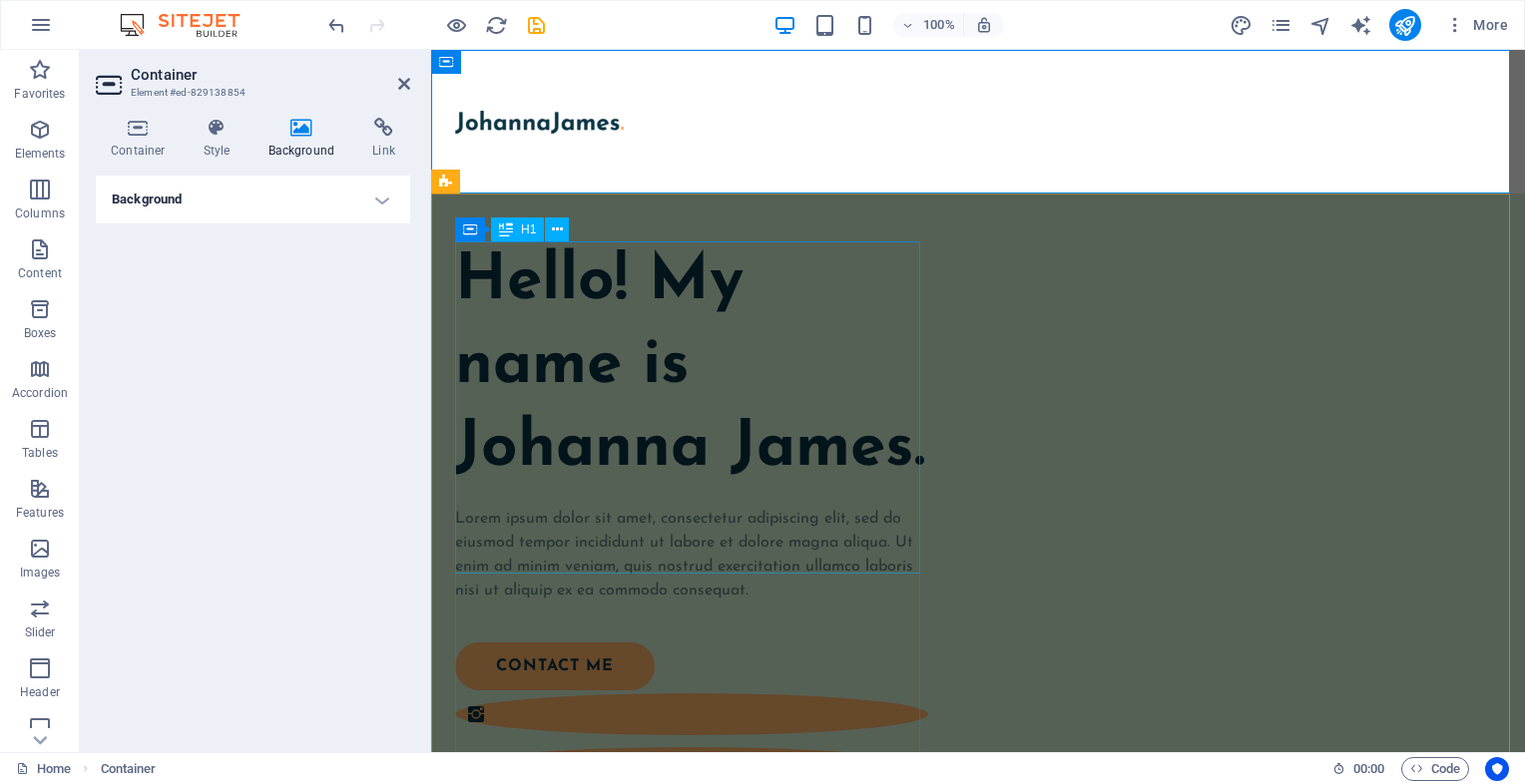 click on "Hello! My name is Johanna James." at bounding box center (692, 366) 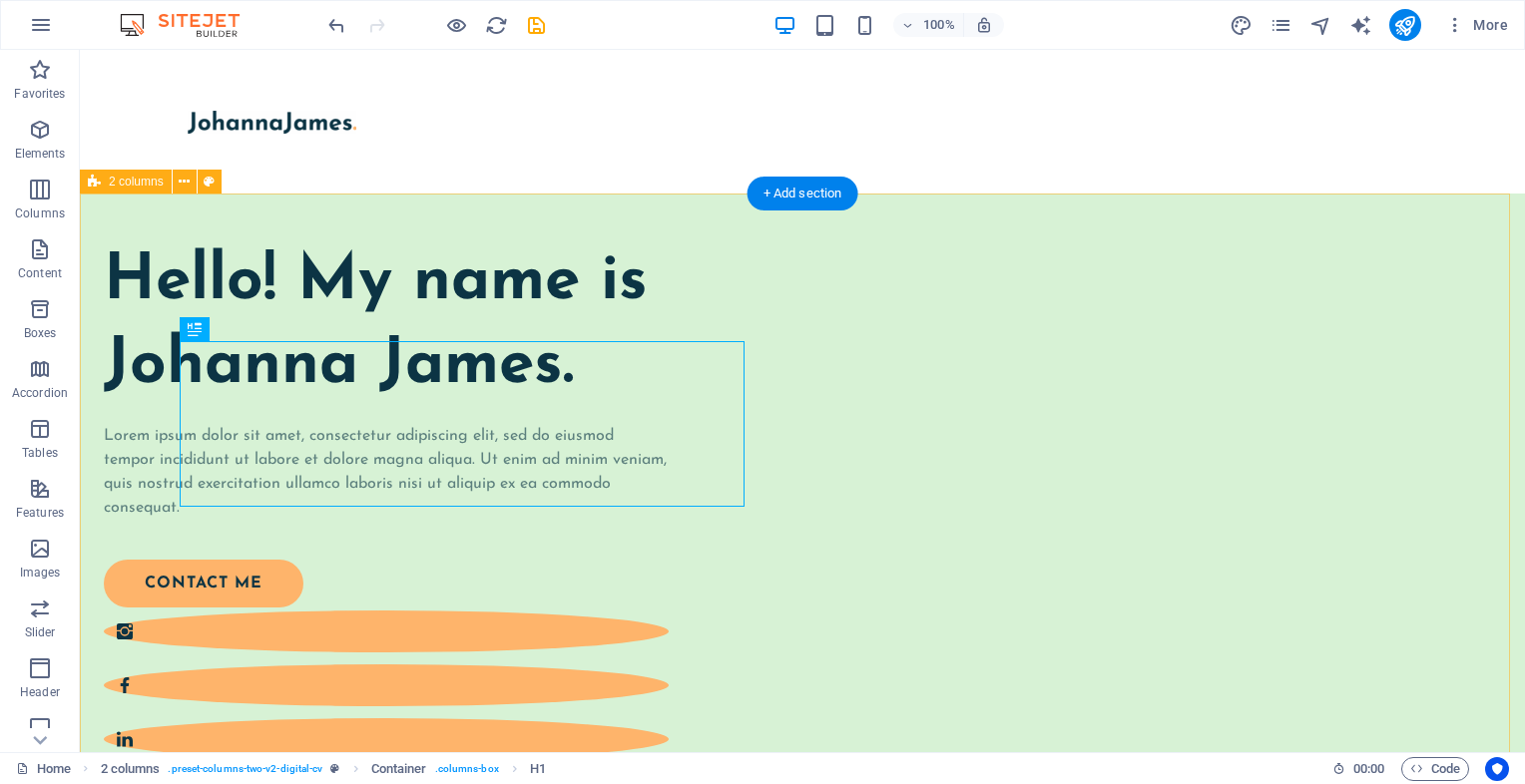 click on "Hello! My name is Johanna James. Lorem ipsum dolor sit amet, consectetur adipiscing elit, sed do eiusmod tempor incididunt ut labore et dolore magna aliqua. Ut enim ad minim veniam, quis nostrud exercitation ullamco laboris nisi ut aliquip ex ea commodo consequat. contact me" at bounding box center (802, 875) 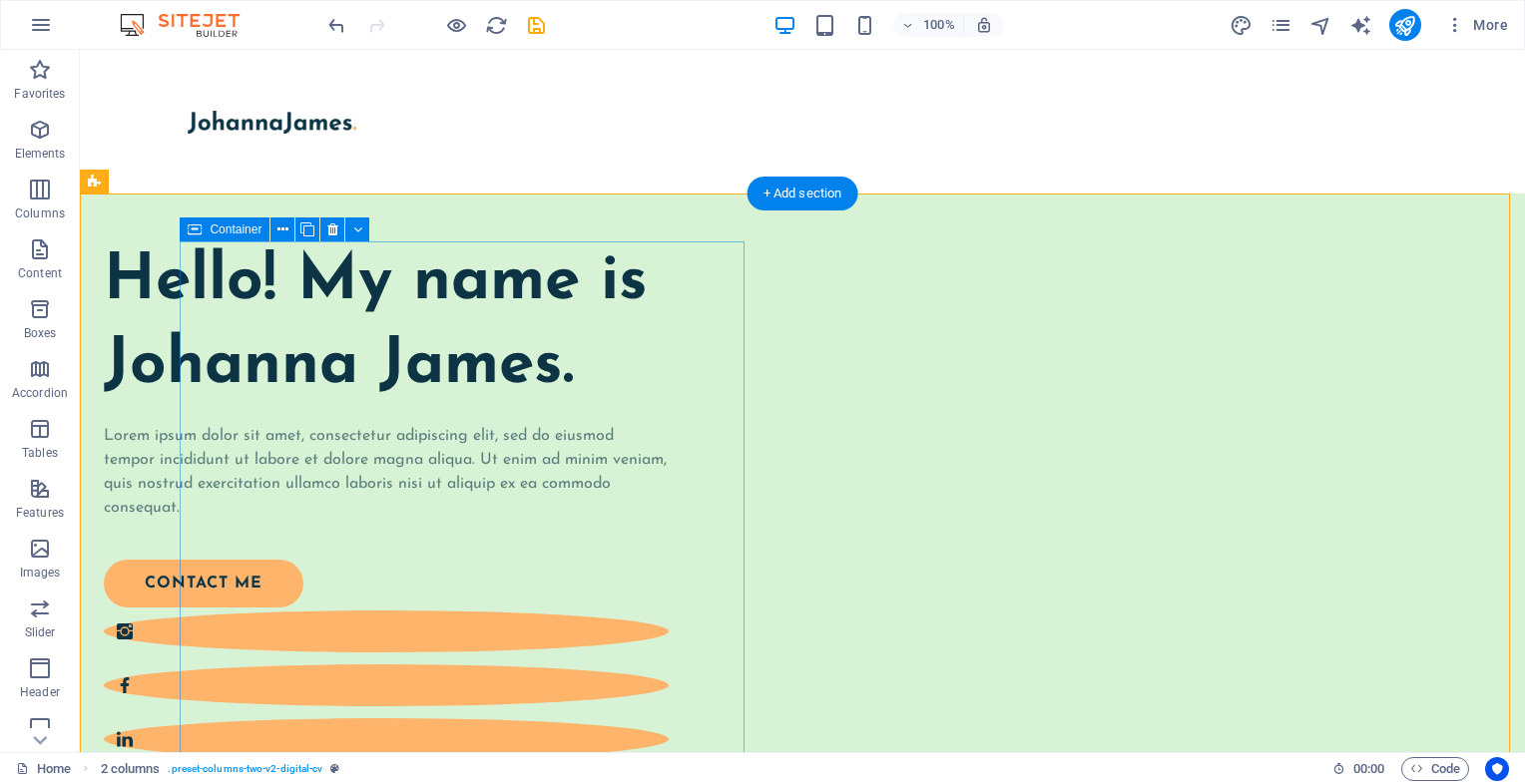 click on "Hello! My name is Johanna James. Lorem ipsum dolor sit amet, consectetur adipiscing elit, sed do eiusmod tempor incididunt ut labore et dolore magna aliqua. Ut enim ad minim veniam, quis nostrud exercitation ullamco laboris nisi ut aliquip ex ea commodo consequat. contact me" at bounding box center [386, 502] 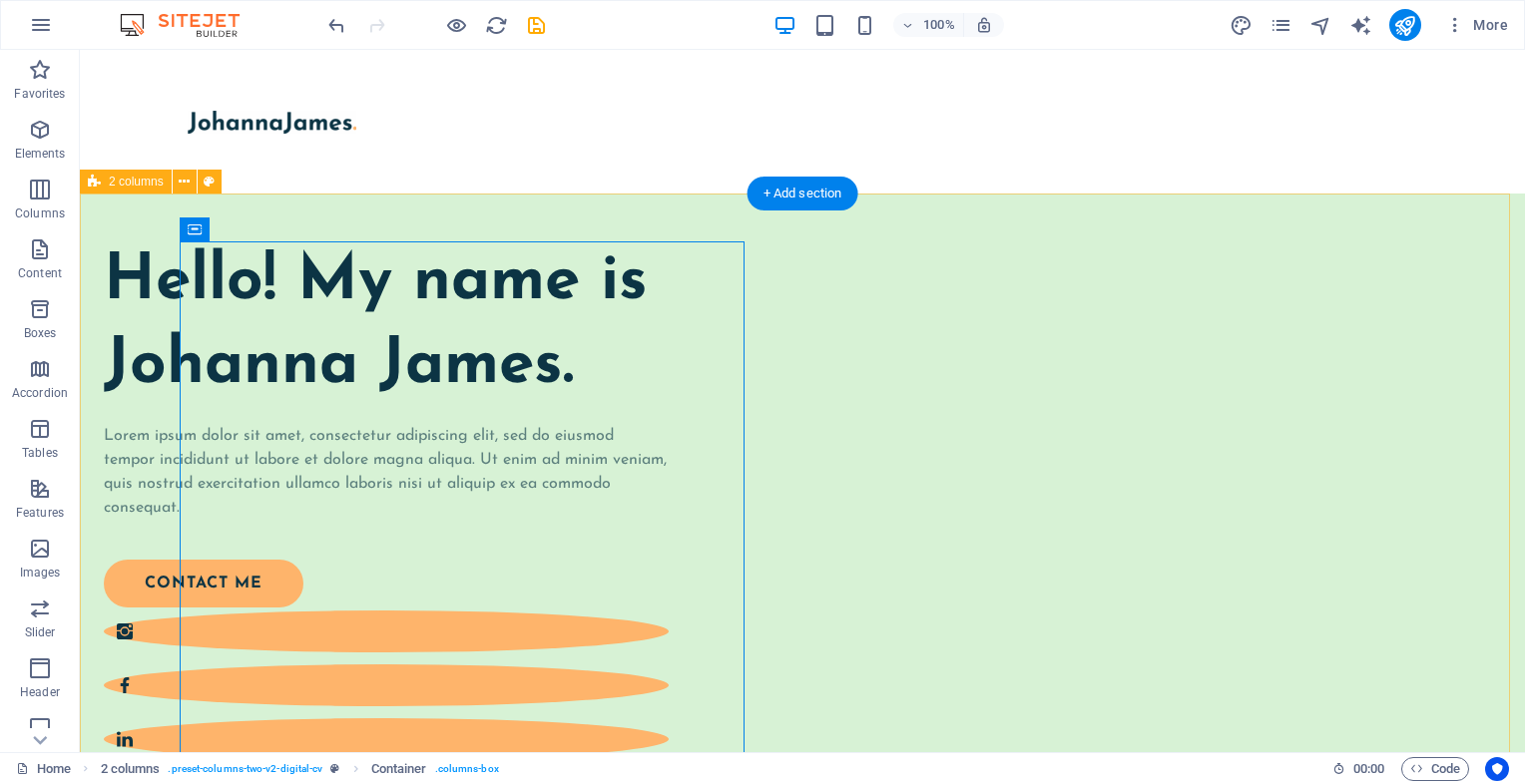 click on "Hello! My name is Johanna James. Lorem ipsum dolor sit amet, consectetur adipiscing elit, sed do eiusmod tempor incididunt ut labore et dolore magna aliqua. Ut enim ad minim veniam, quis nostrud exercitation ullamco laboris nisi ut aliquip ex ea commodo consequat. contact me" at bounding box center [802, 875] 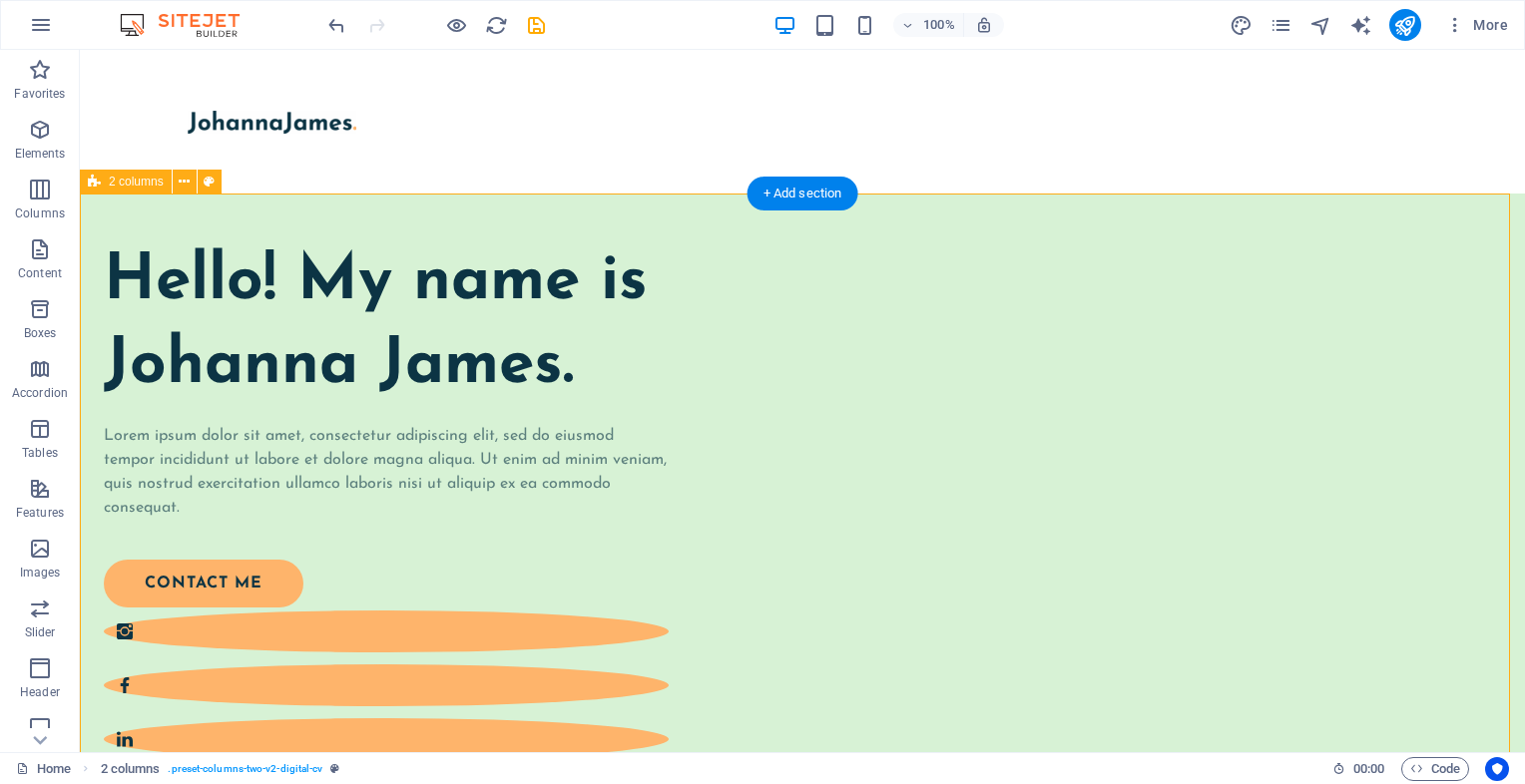 click on "Hello! My name is Johanna James. Lorem ipsum dolor sit amet, consectetur adipiscing elit, sed do eiusmod tempor incididunt ut labore et dolore magna aliqua. Ut enim ad minim veniam, quis nostrud exercitation ullamco laboris nisi ut aliquip ex ea commodo consequat. contact me" at bounding box center (802, 875) 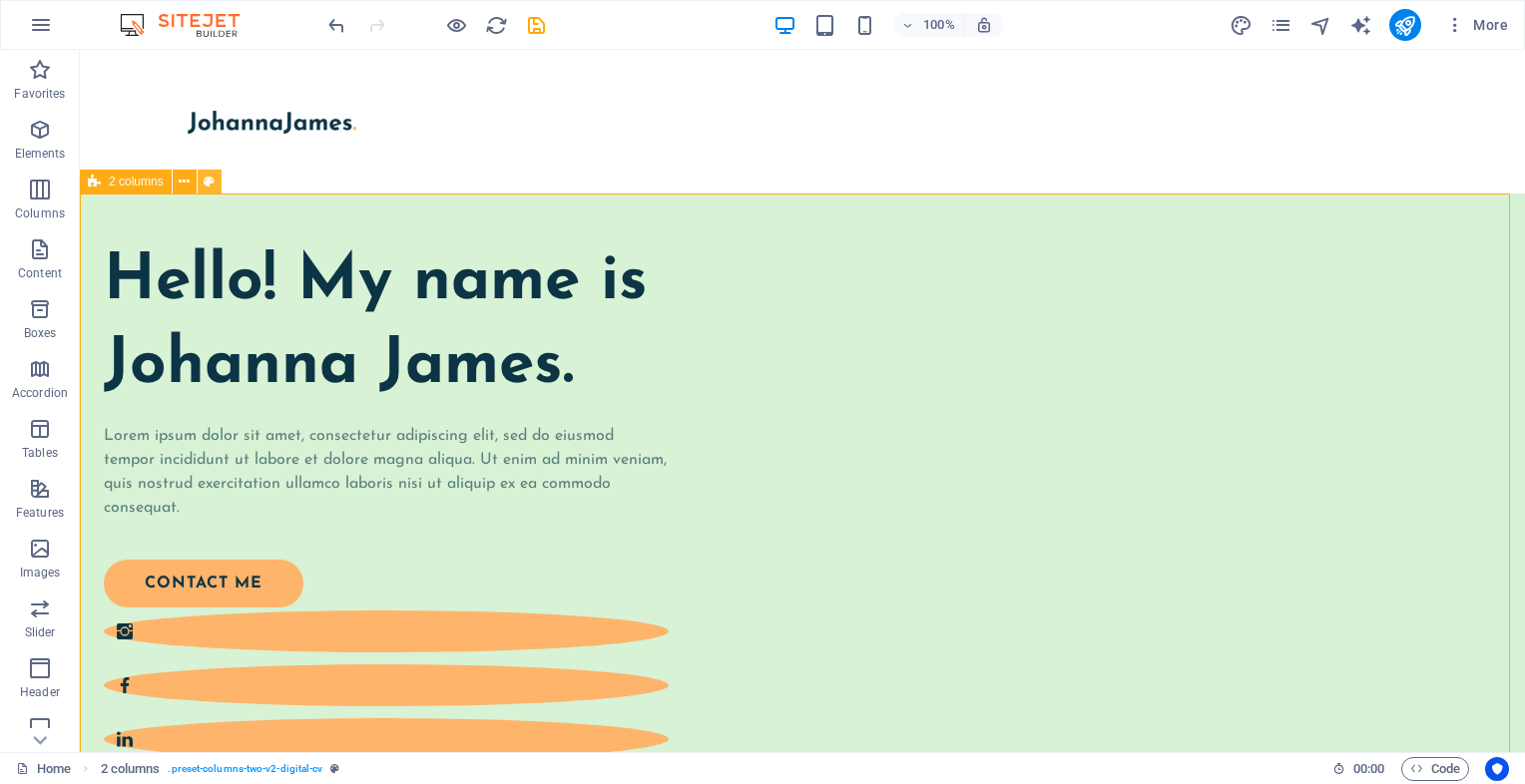 click at bounding box center [209, 182] 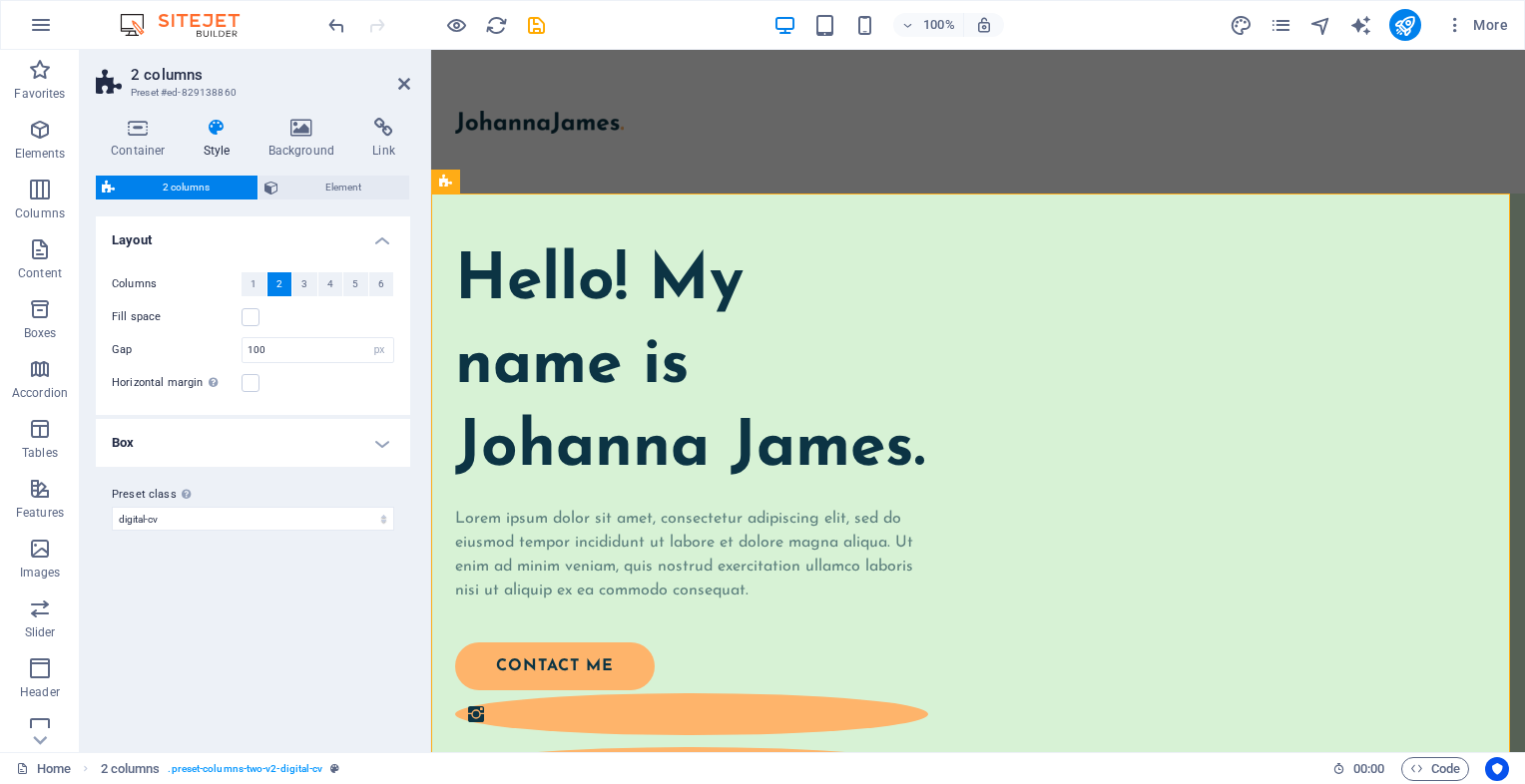 click on "Box" at bounding box center [253, 443] 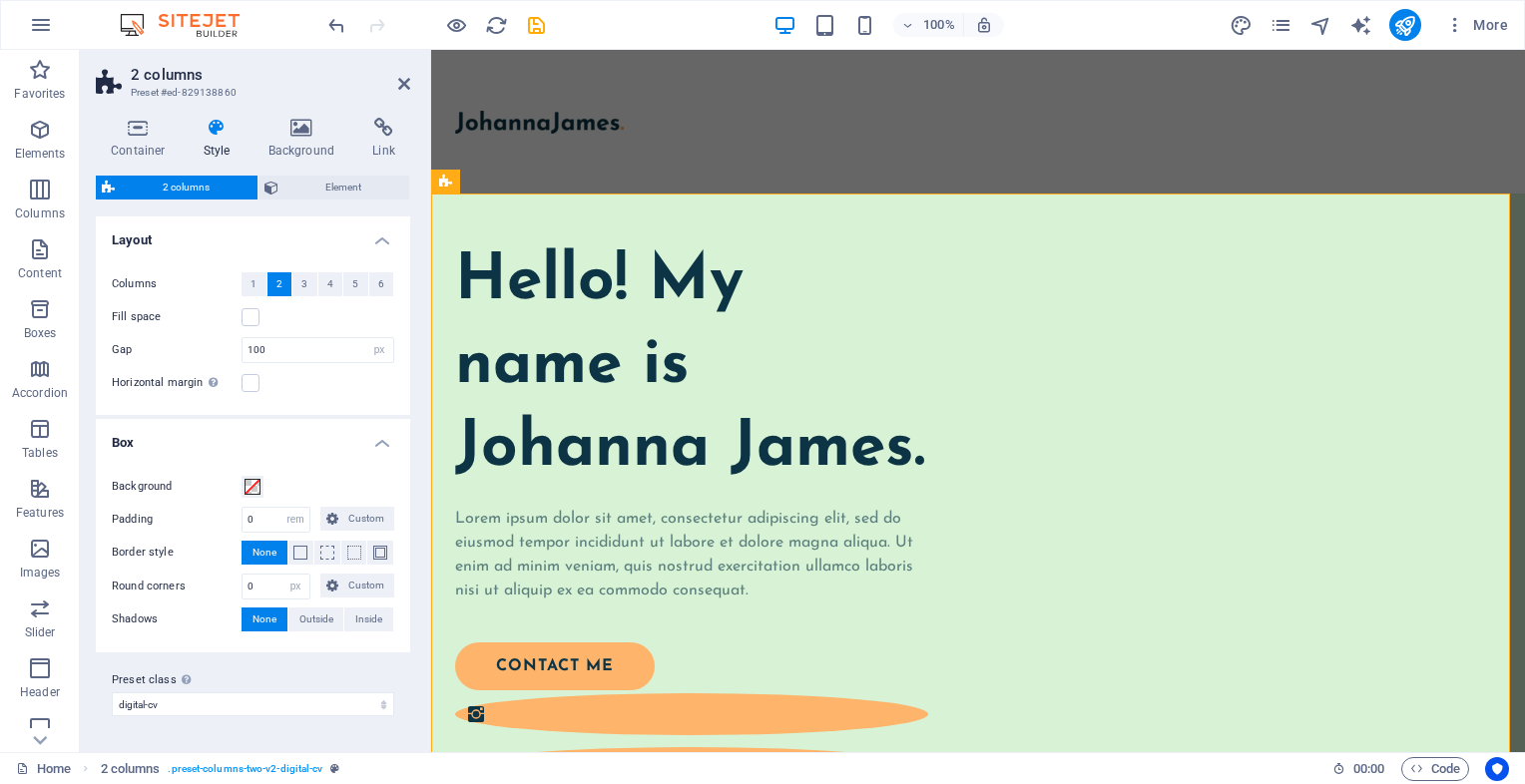 click on "Box" at bounding box center (253, 437) 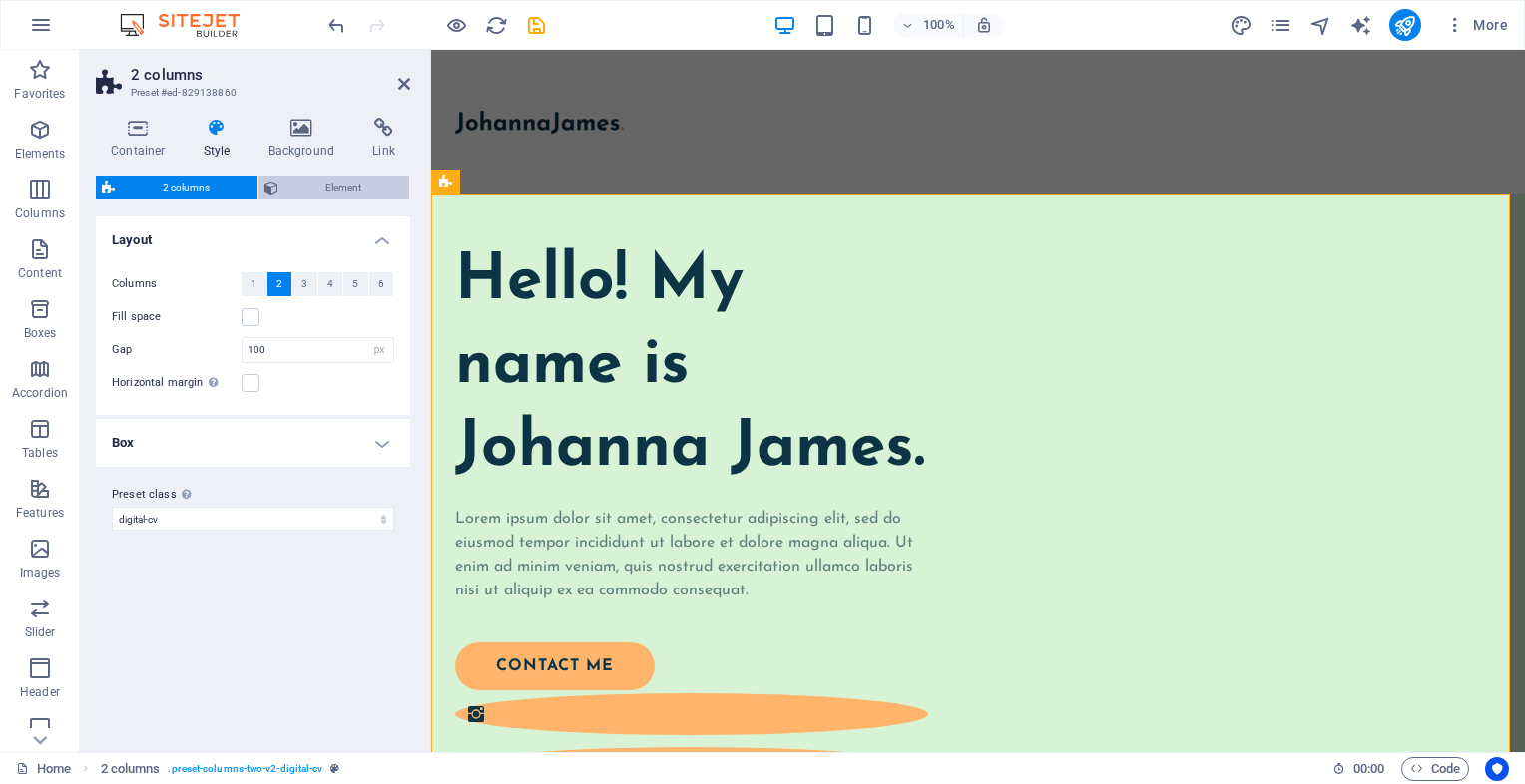 click on "Element" at bounding box center (344, 188) 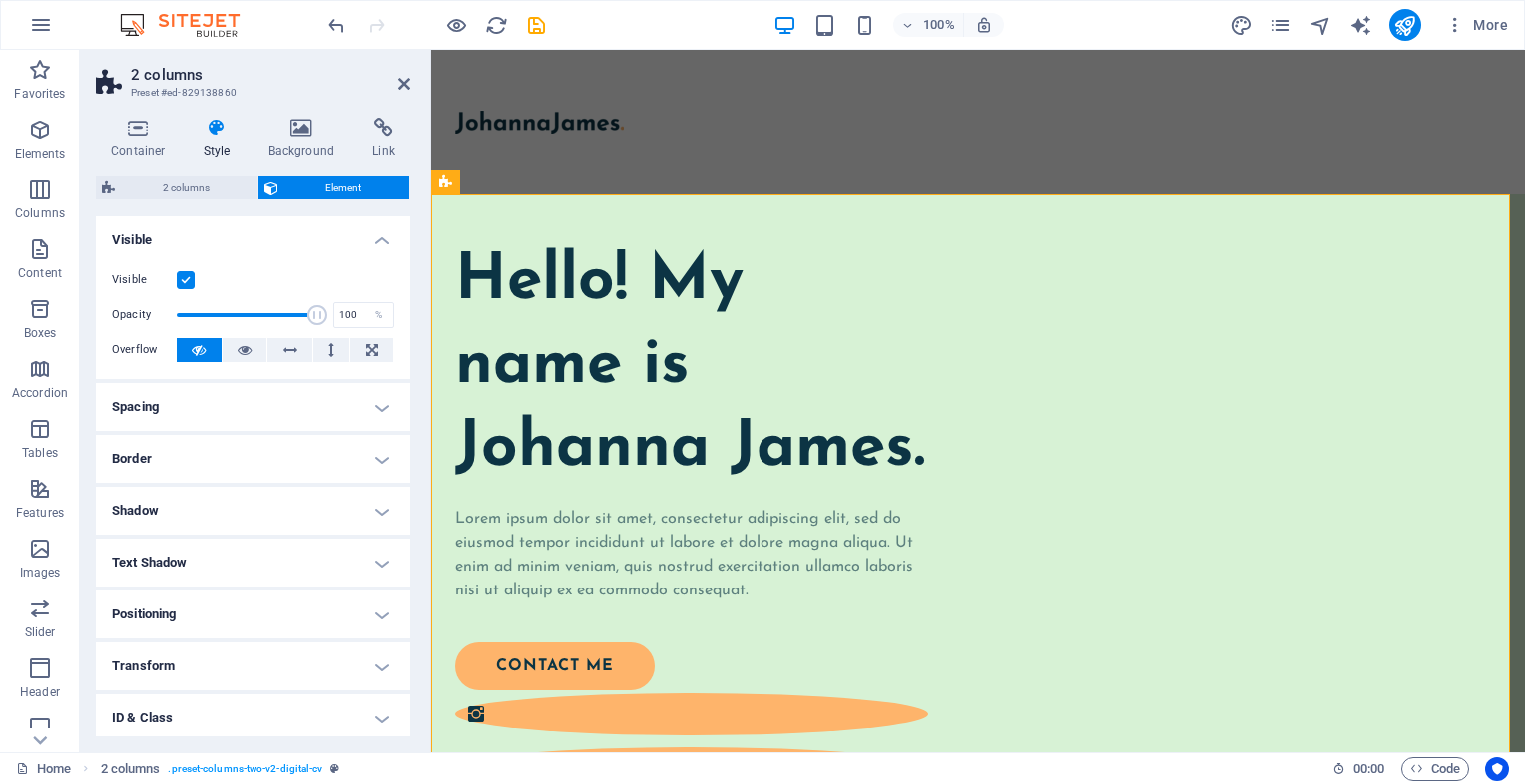 scroll, scrollTop: 0, scrollLeft: 0, axis: both 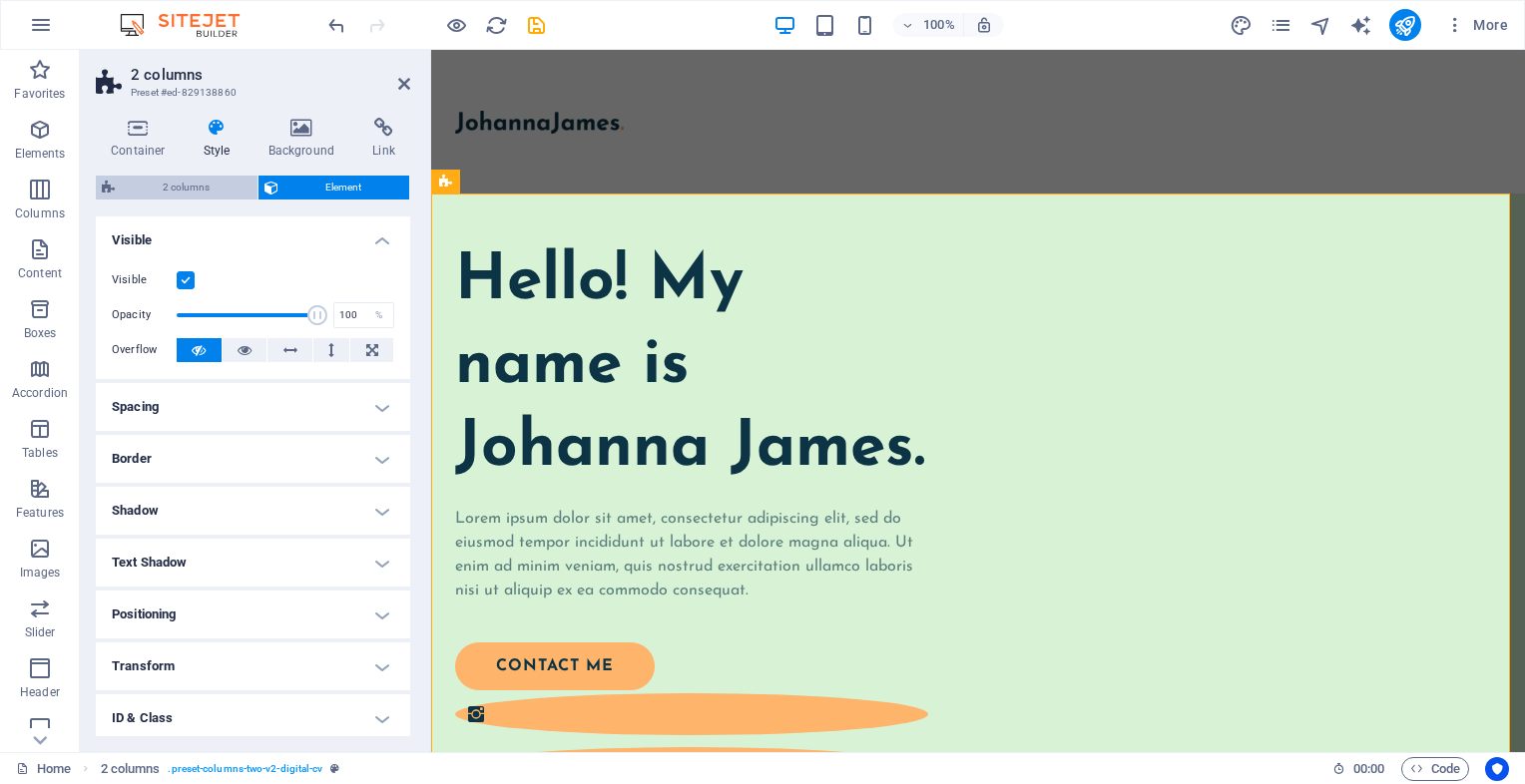 click on "2 columns" at bounding box center [186, 188] 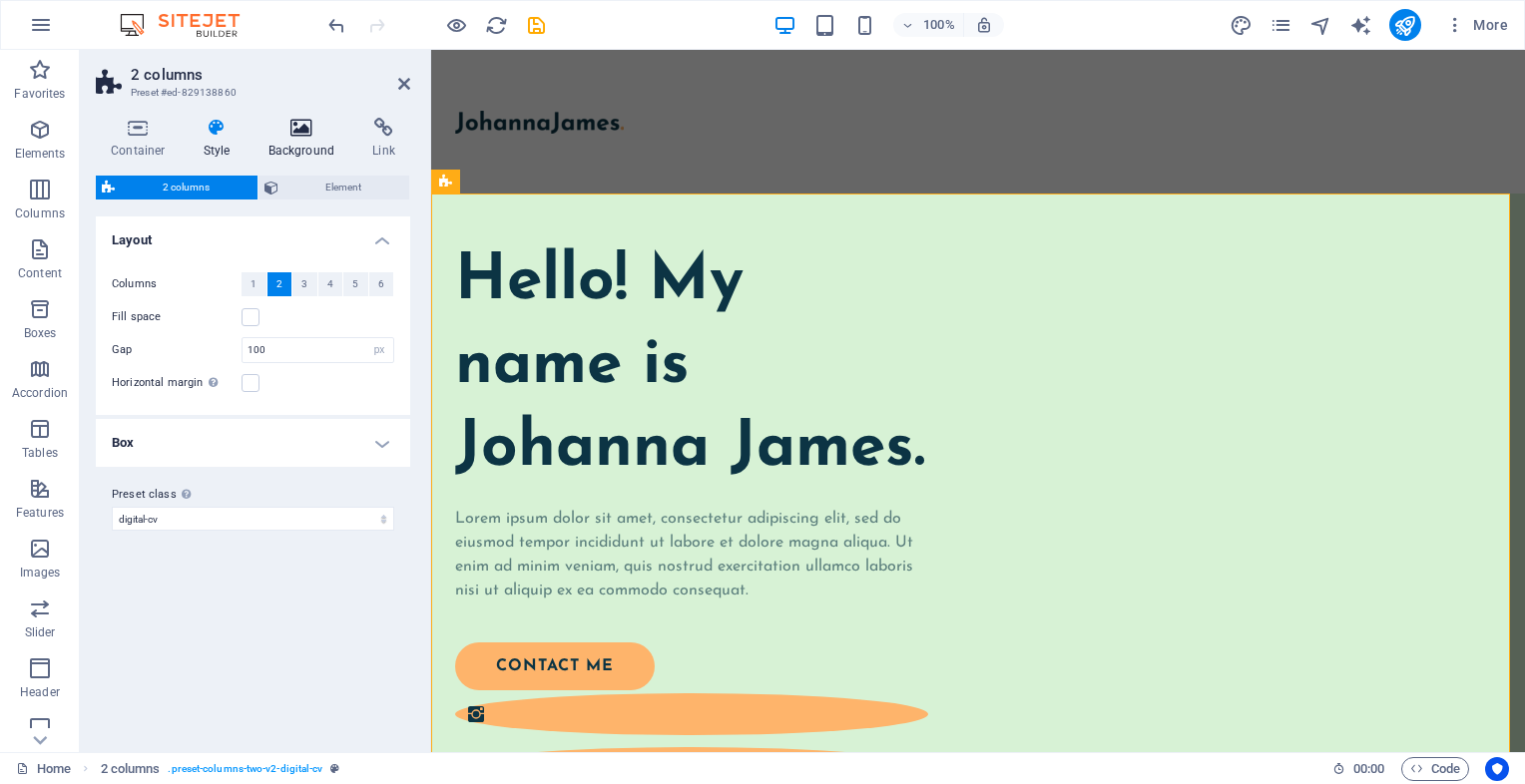 click at bounding box center [301, 128] 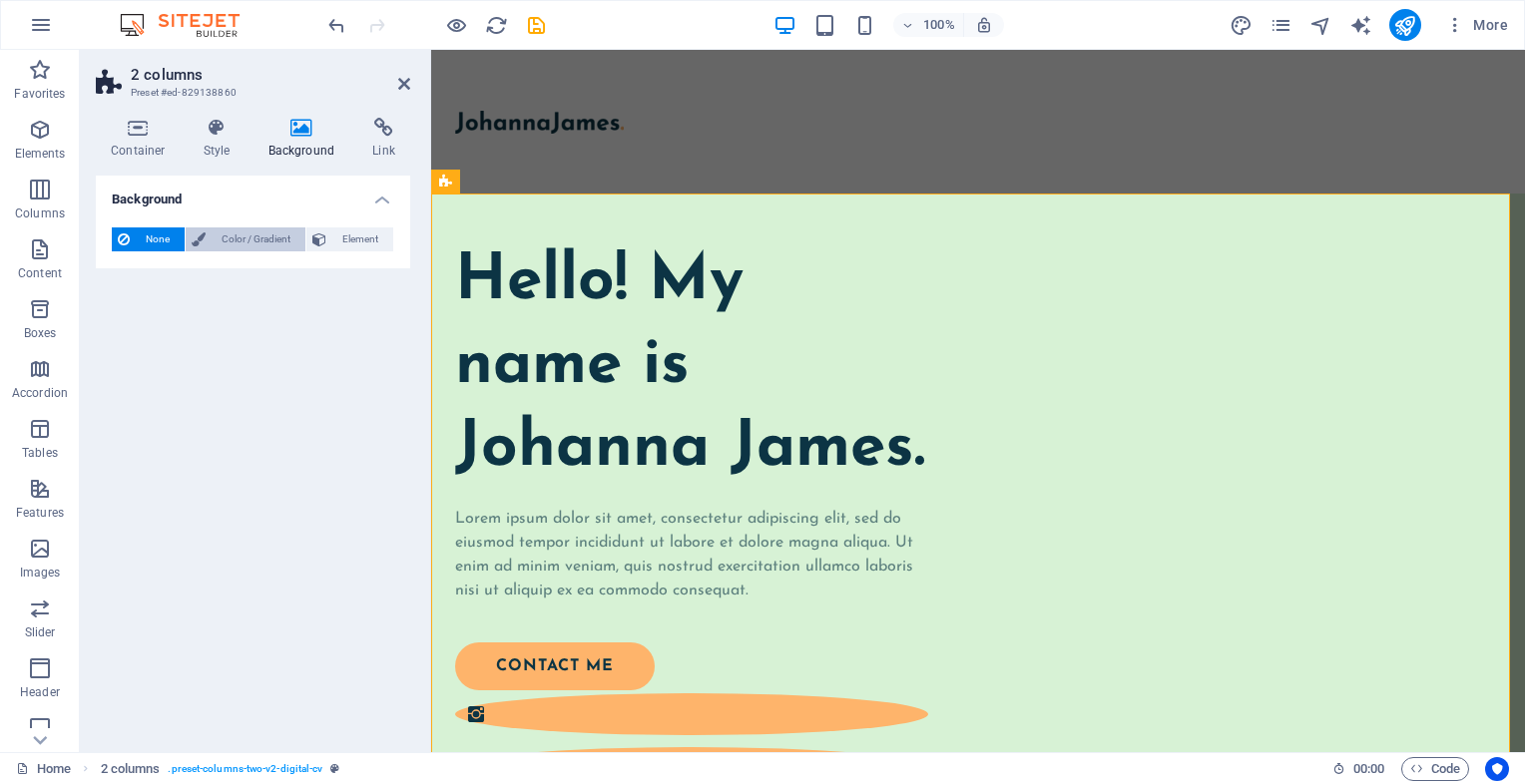 click on "Color / Gradient" at bounding box center (255, 239) 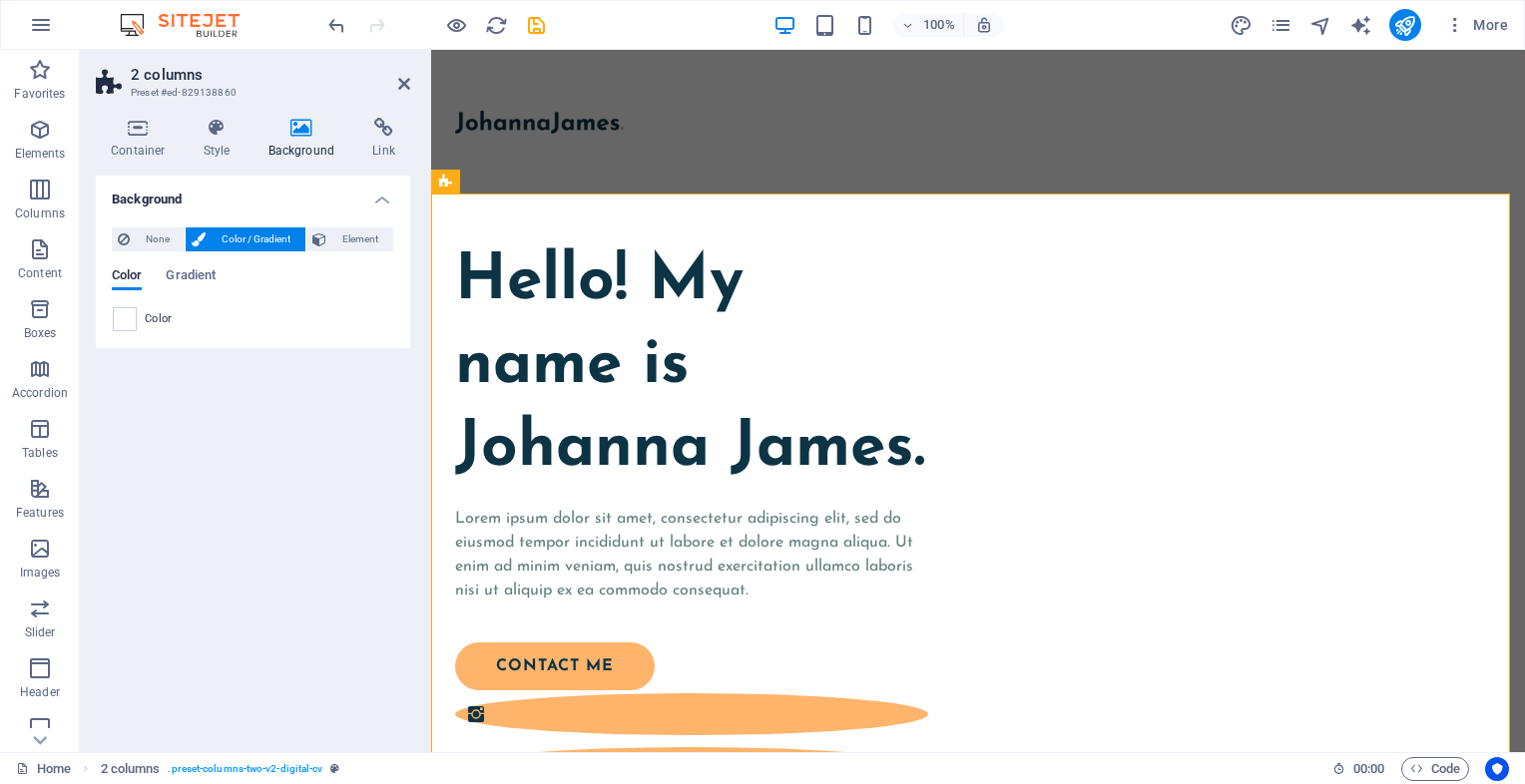 click on "Background None Color / Gradient Element Stretch background to full-width Color overlay Places an overlay over the background to colorize it Parallax 0 % Image Image slider Map Video YouTube Vimeo HTML Color Gradient Color A parent element contains a background. Edit background on parent element" at bounding box center (253, 456) 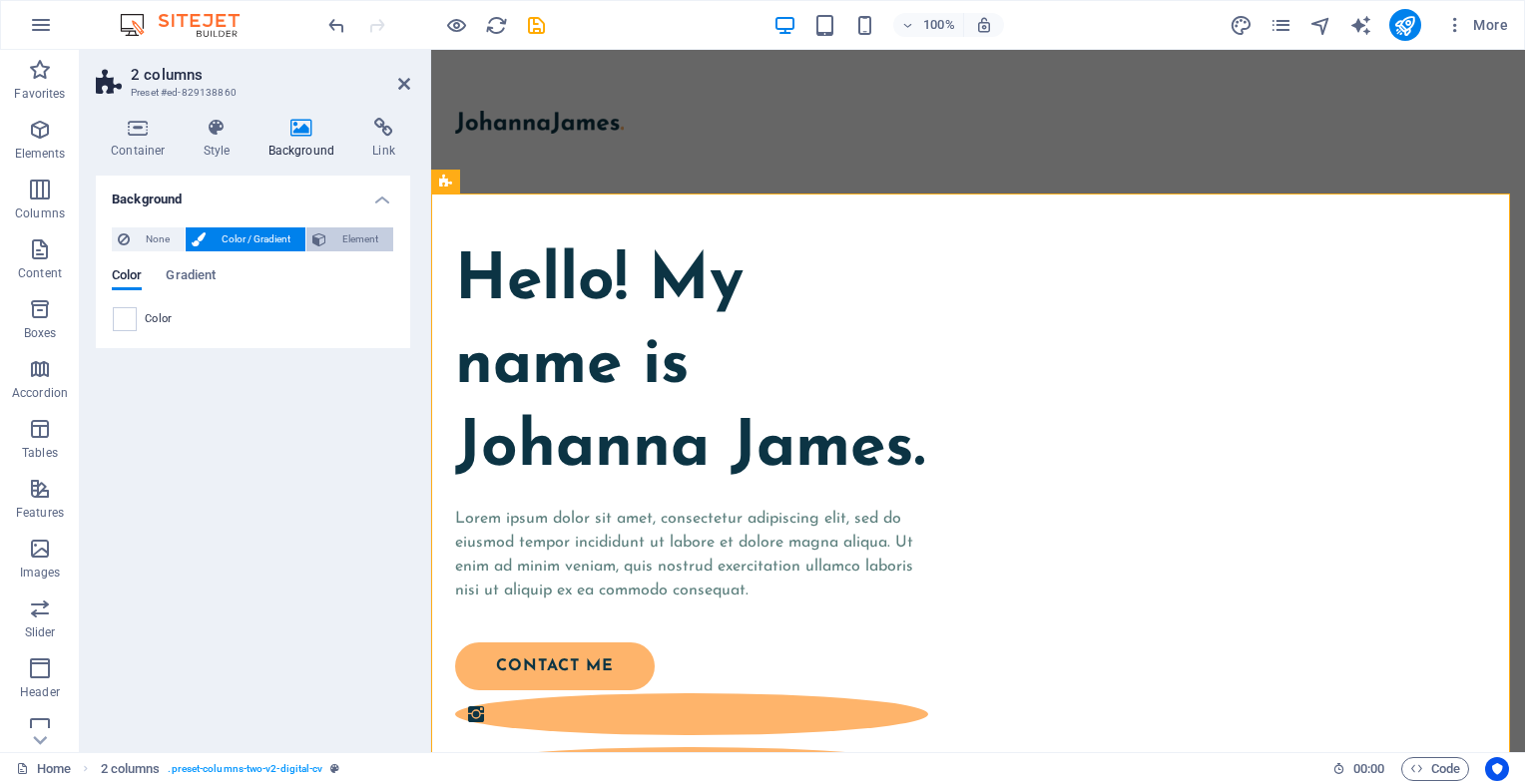 click on "Element" at bounding box center [359, 239] 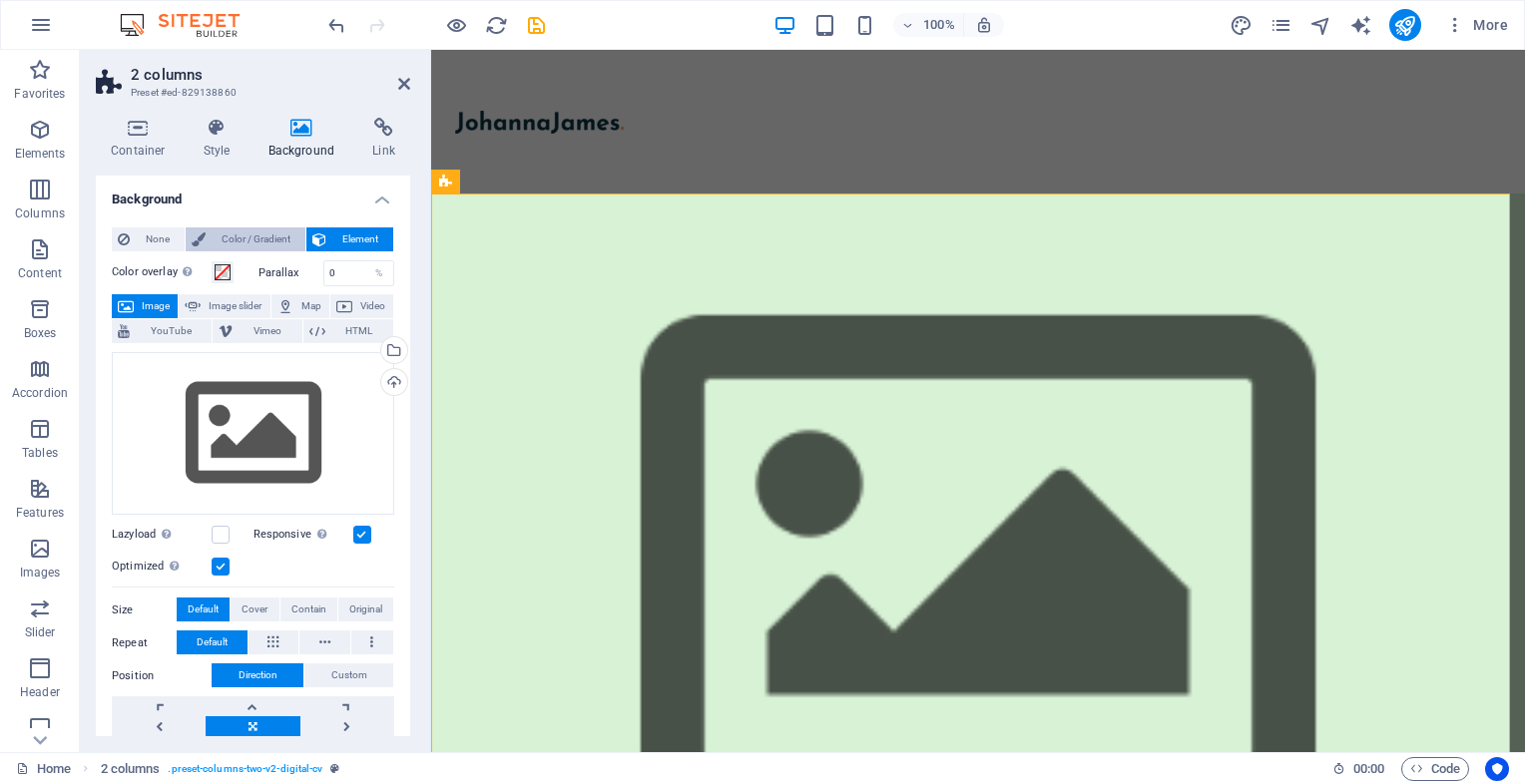click on "Color / Gradient" at bounding box center (255, 239) 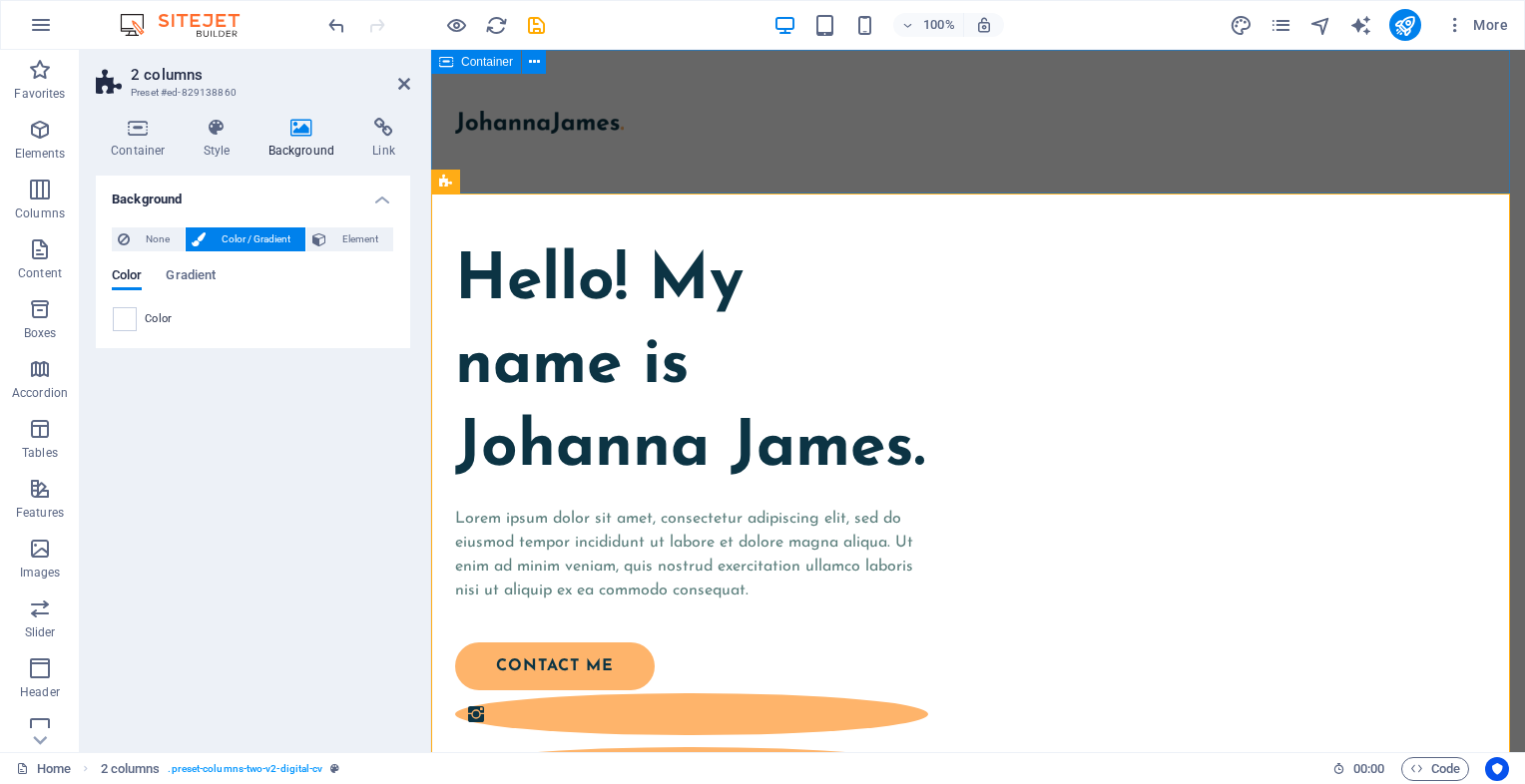 click at bounding box center [978, 122] 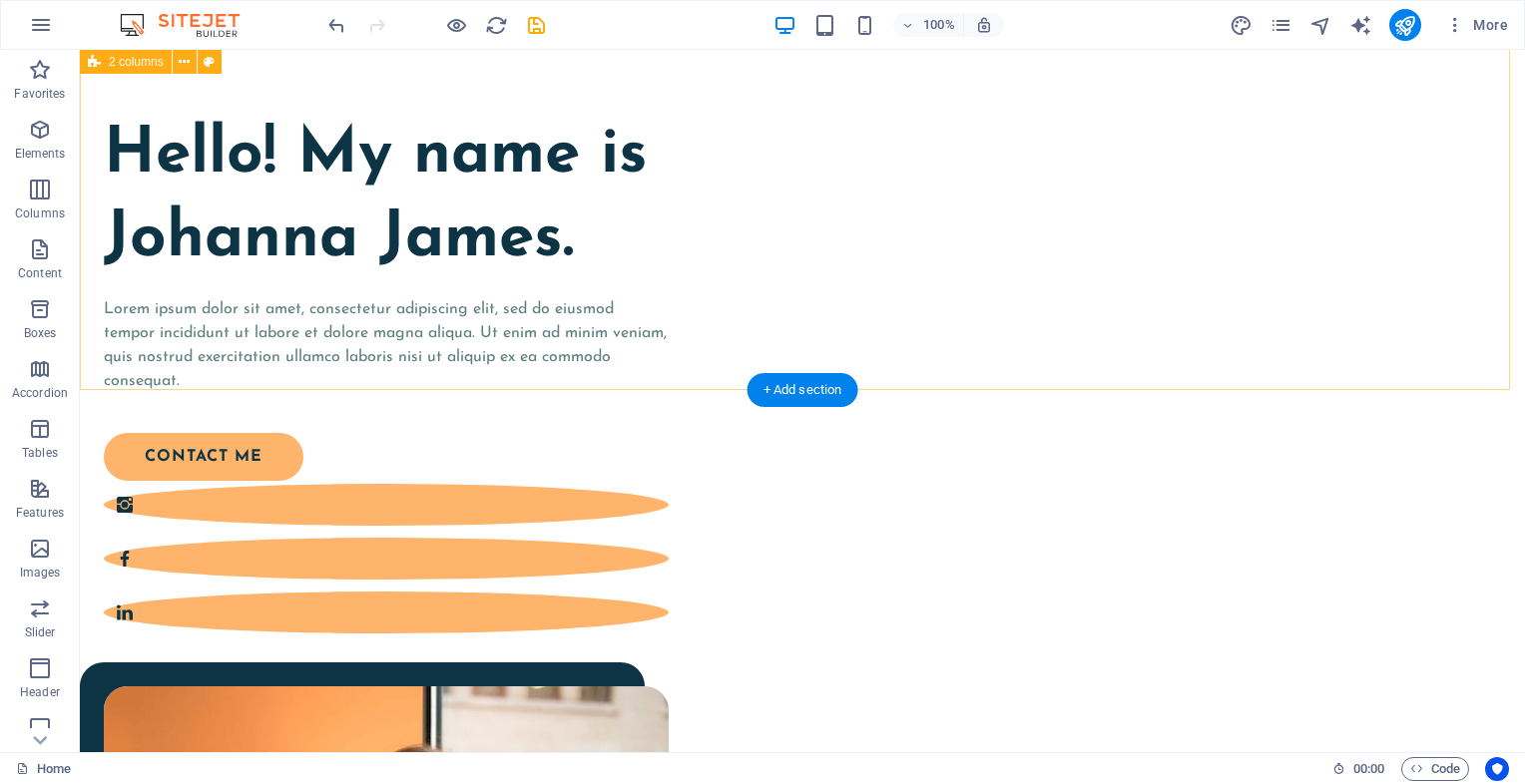 scroll, scrollTop: 0, scrollLeft: 0, axis: both 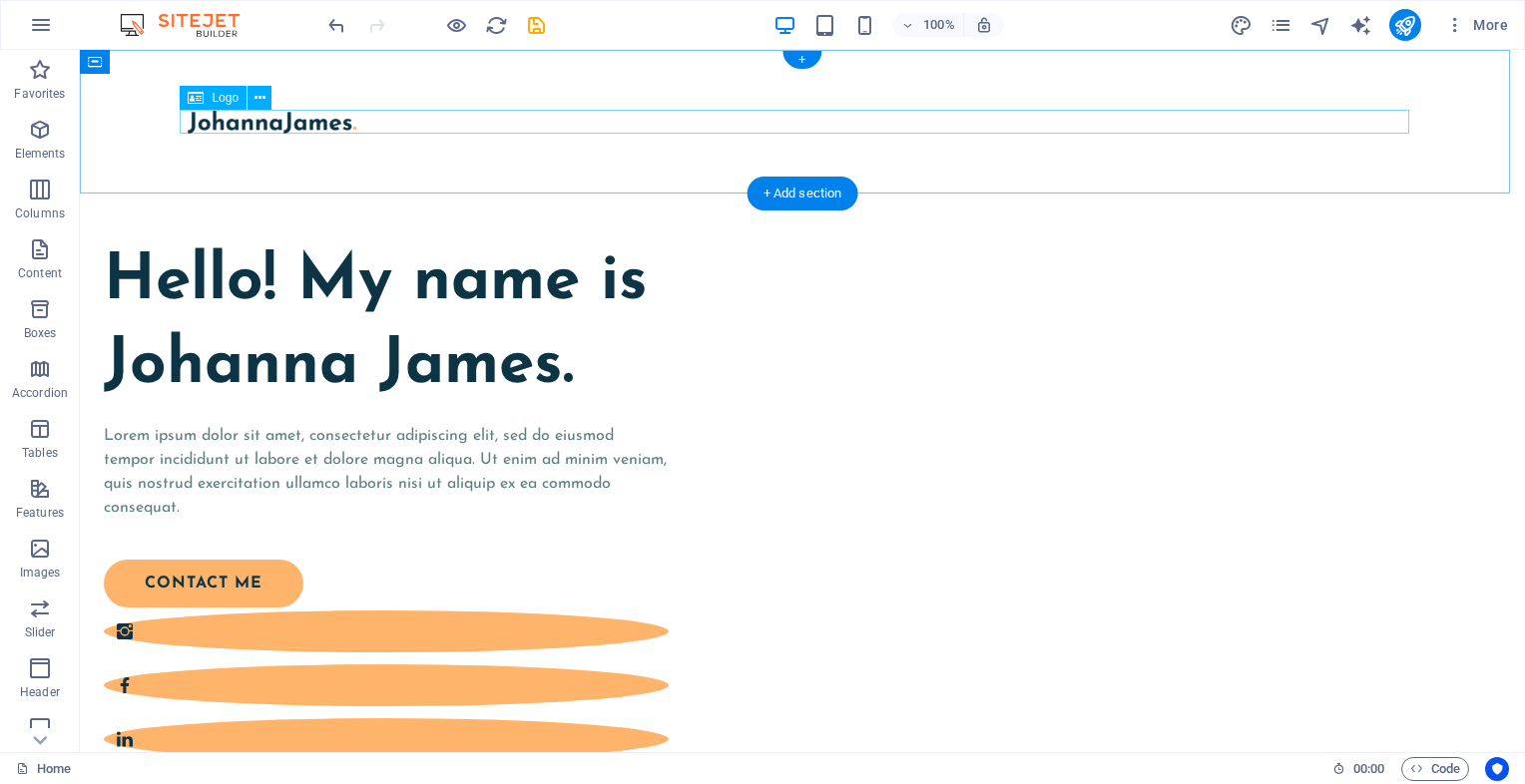 click at bounding box center (802, 122) 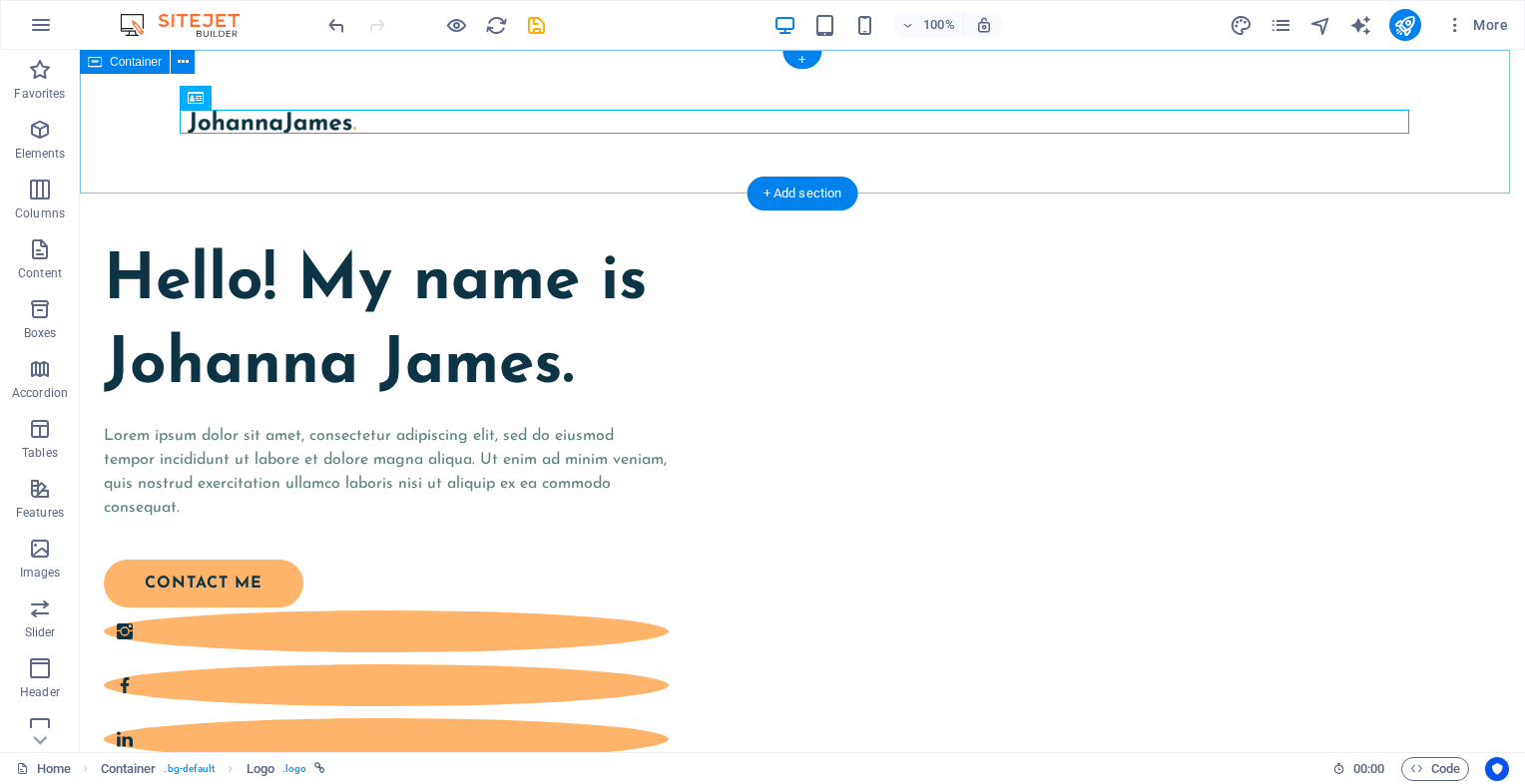 click at bounding box center [802, 122] 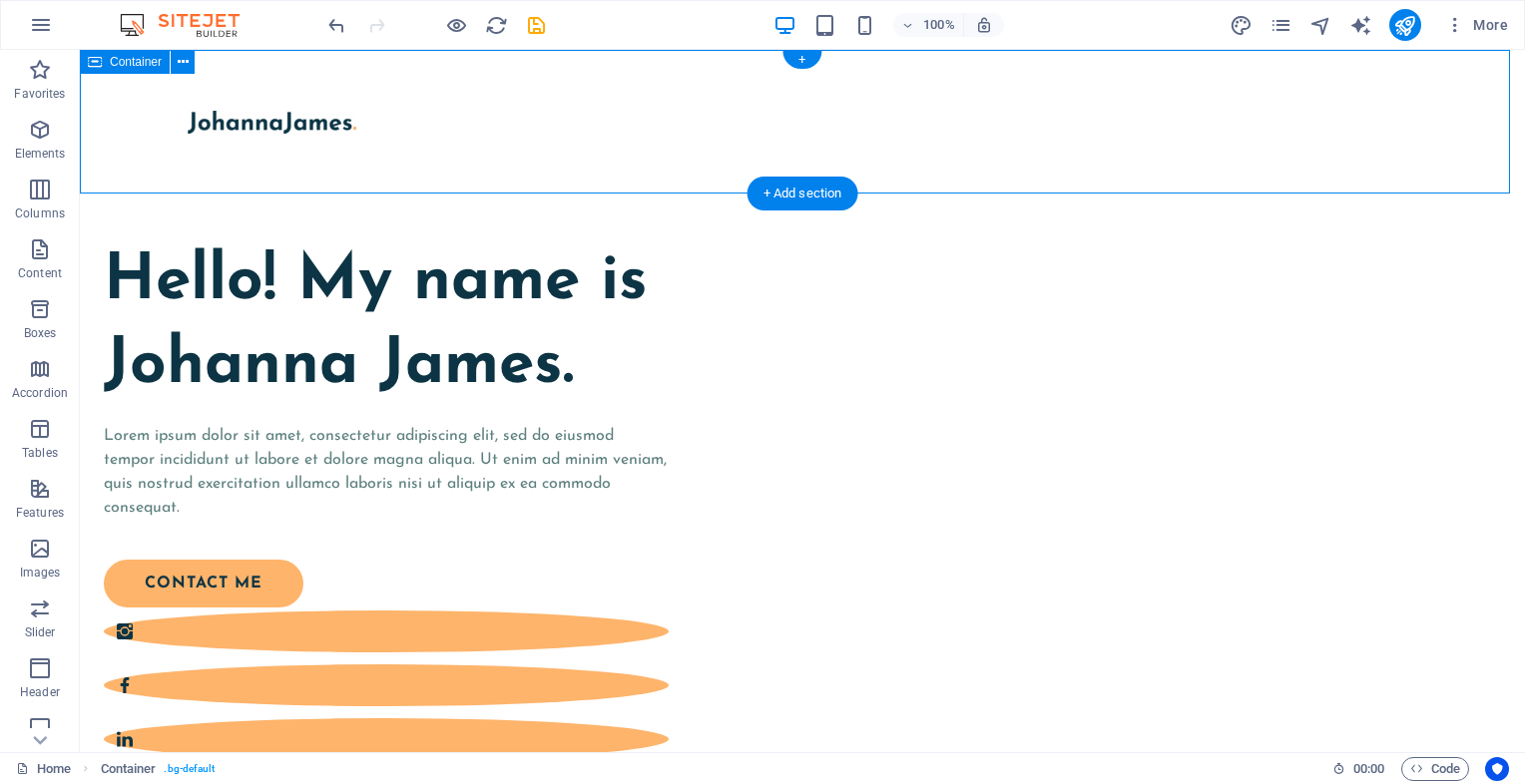click at bounding box center [802, 122] 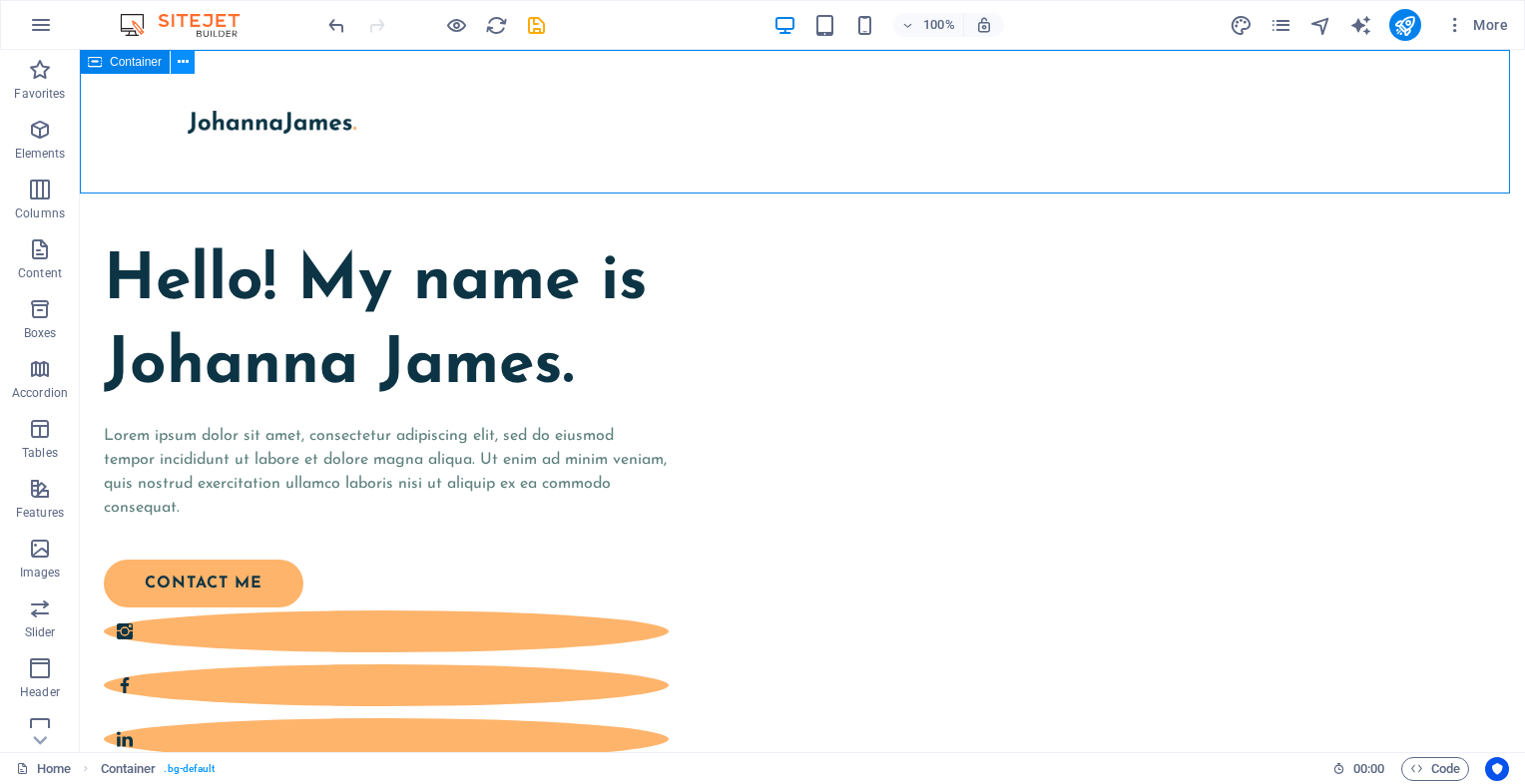 click at bounding box center [183, 62] 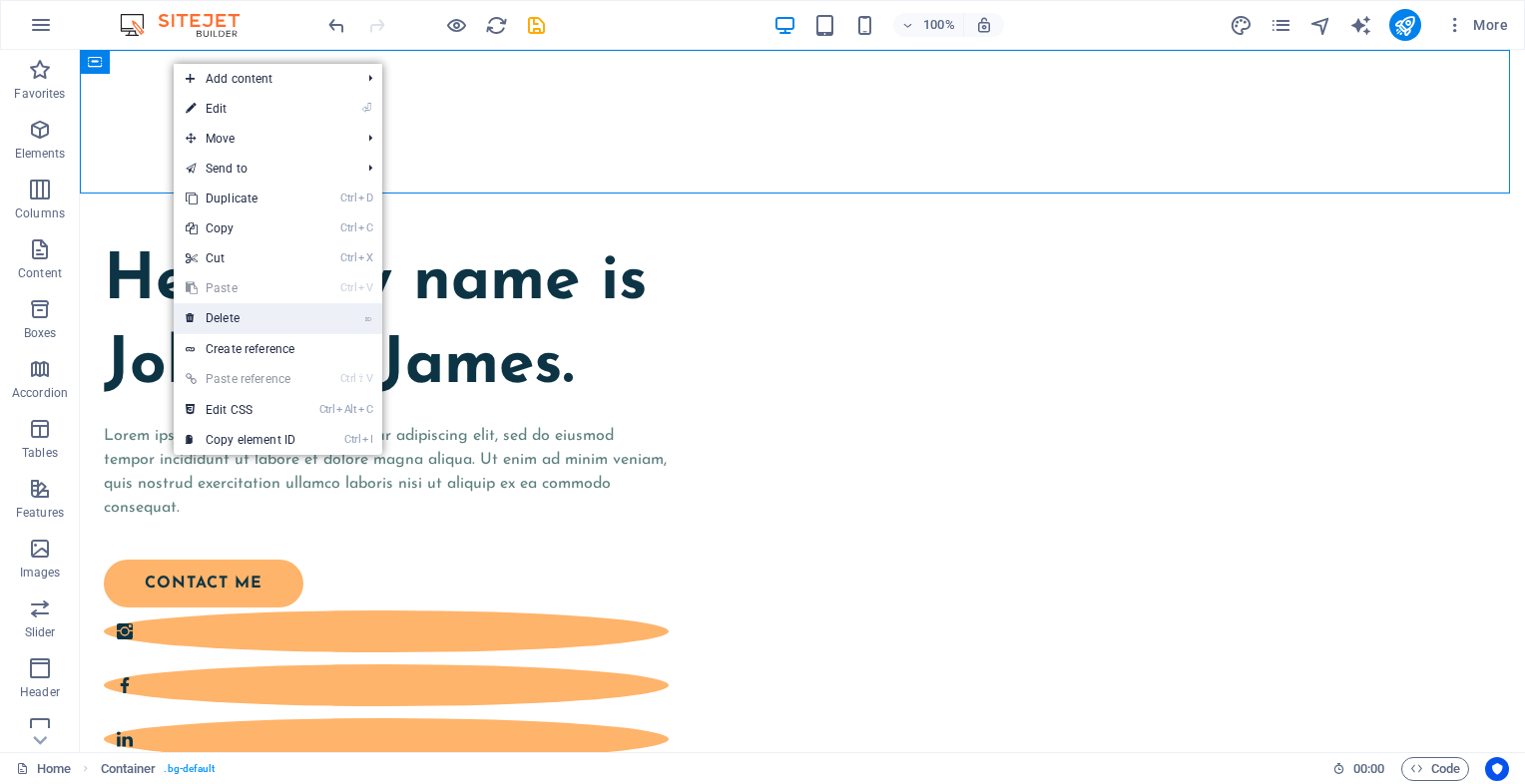 click on "⌦  Delete" at bounding box center (241, 318) 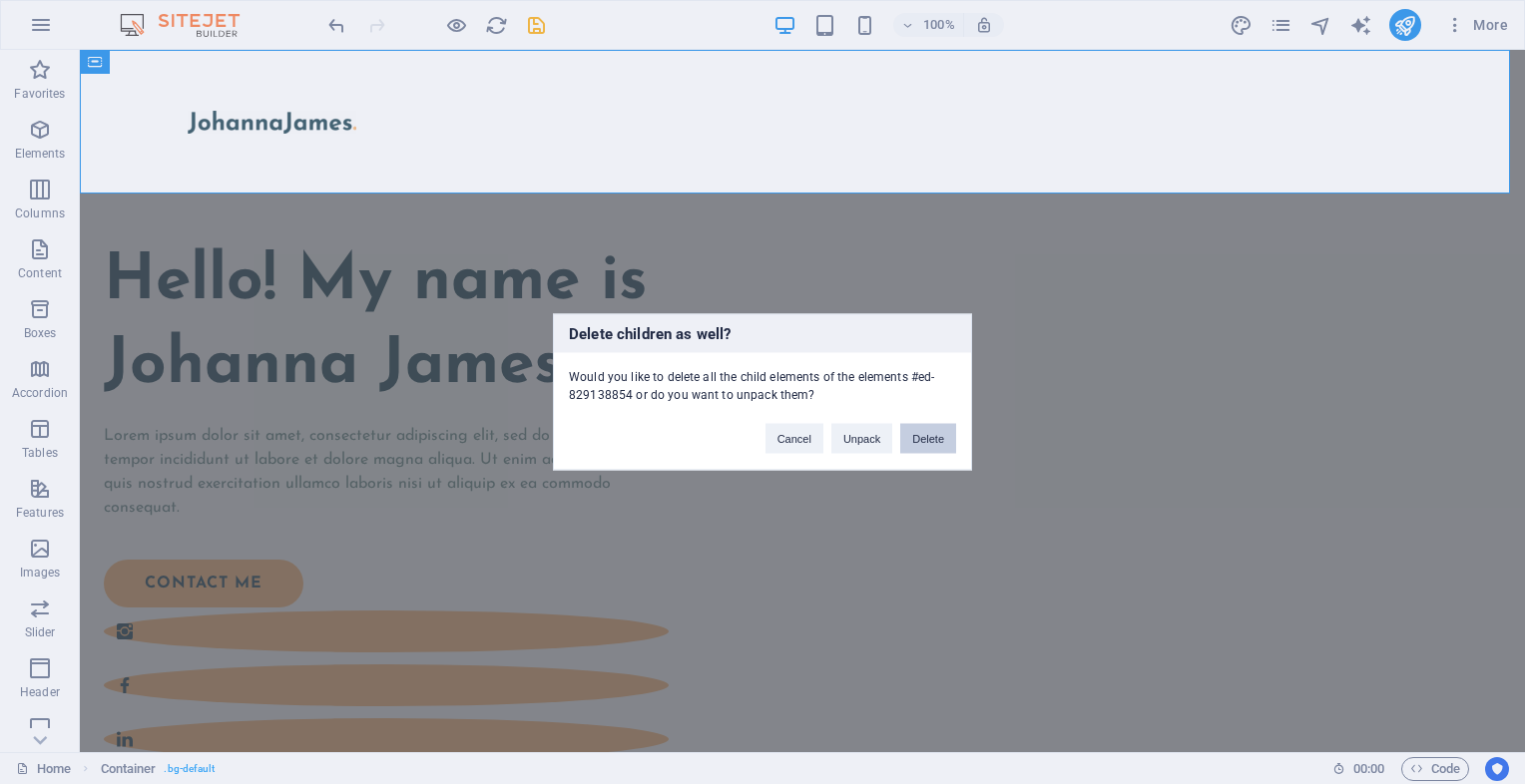 click on "Delete" at bounding box center (928, 439) 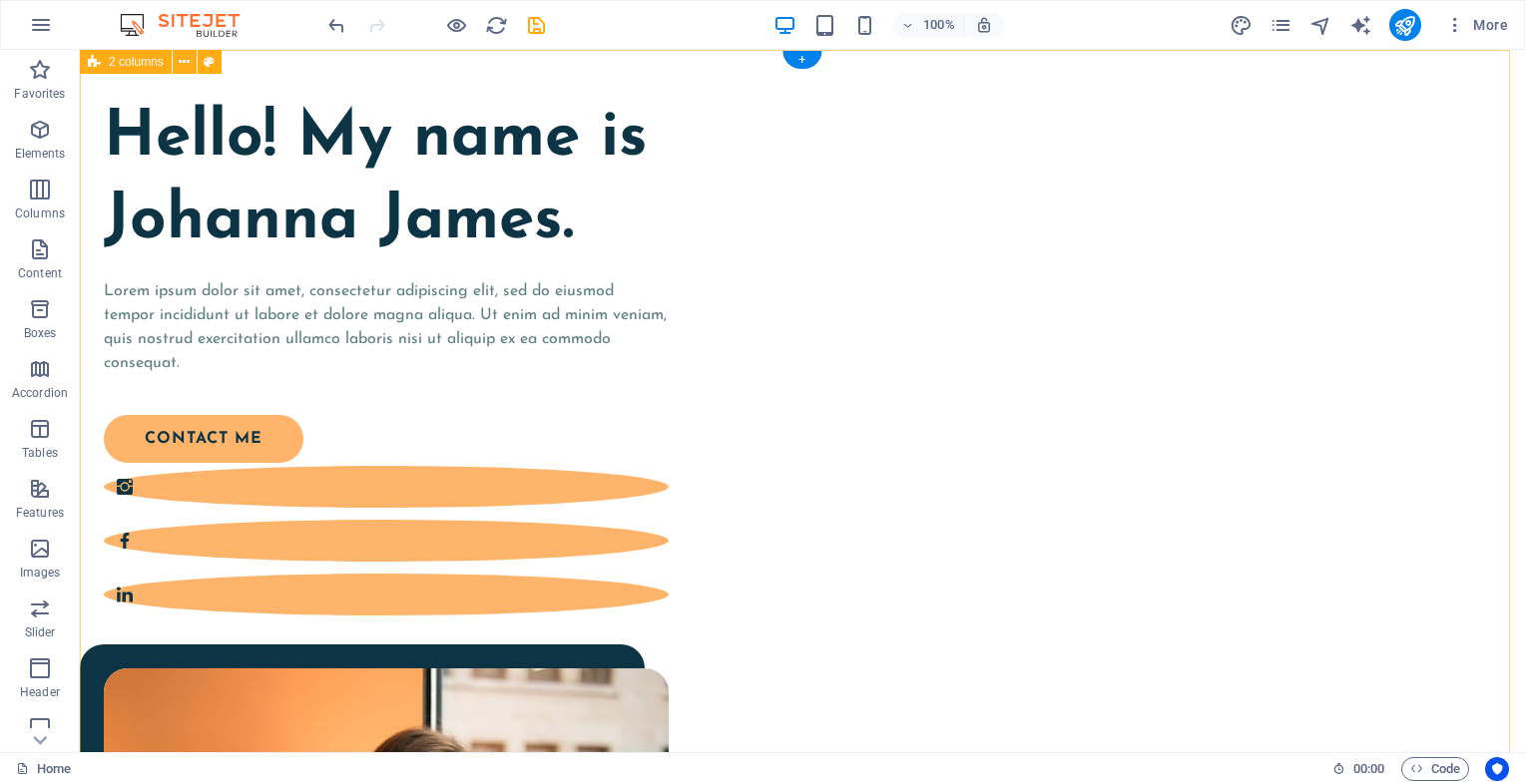 click on "Hello! My name is Johanna James. Lorem ipsum dolor sit amet, consectetur adipiscing elit, sed do eiusmod tempor incididunt ut labore et dolore magna aliqua. Ut enim ad minim veniam, quis nostrud exercitation ullamco laboris nisi ut aliquip ex ea commodo consequat. contact me" at bounding box center [802, 731] 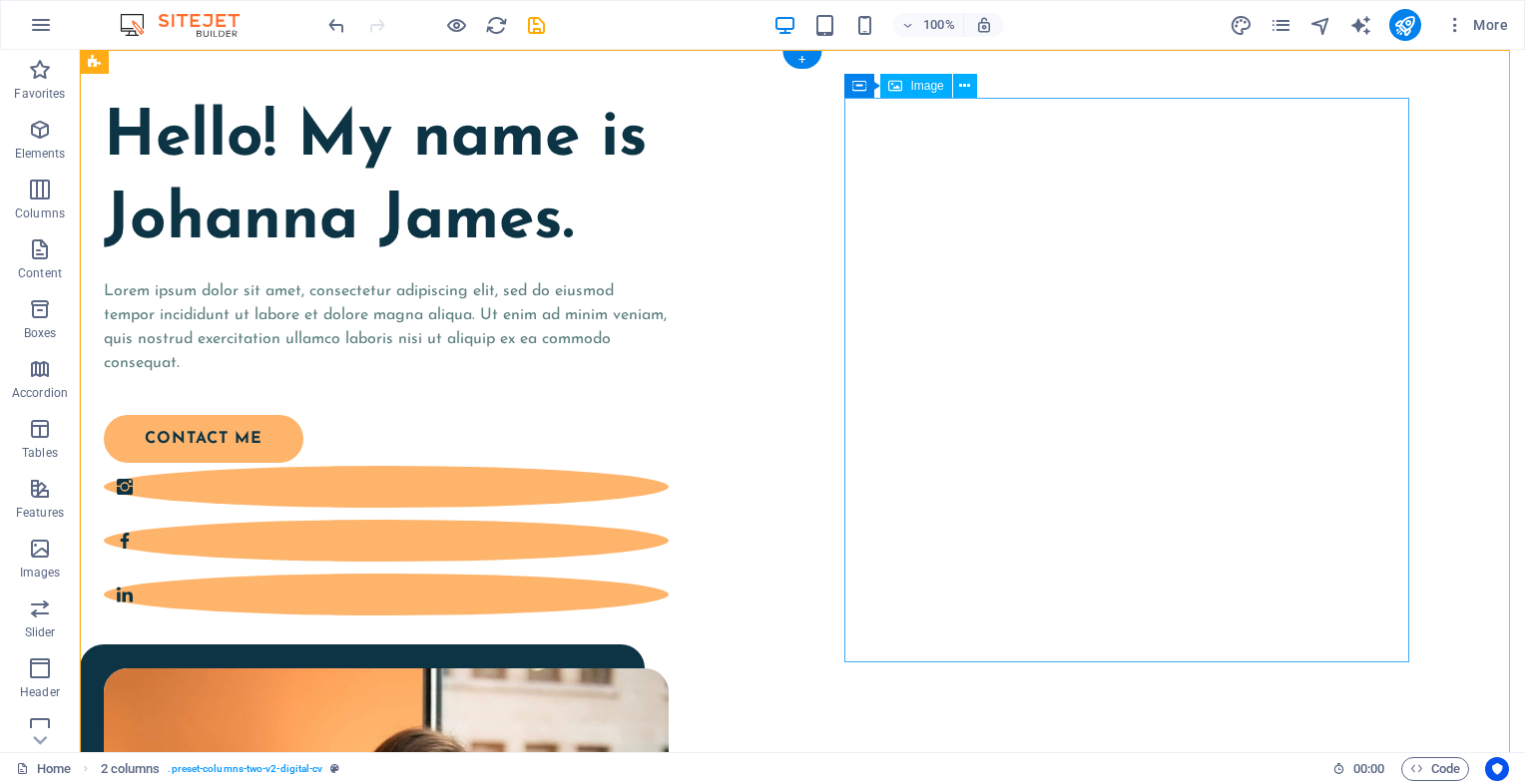click at bounding box center (386, 951) 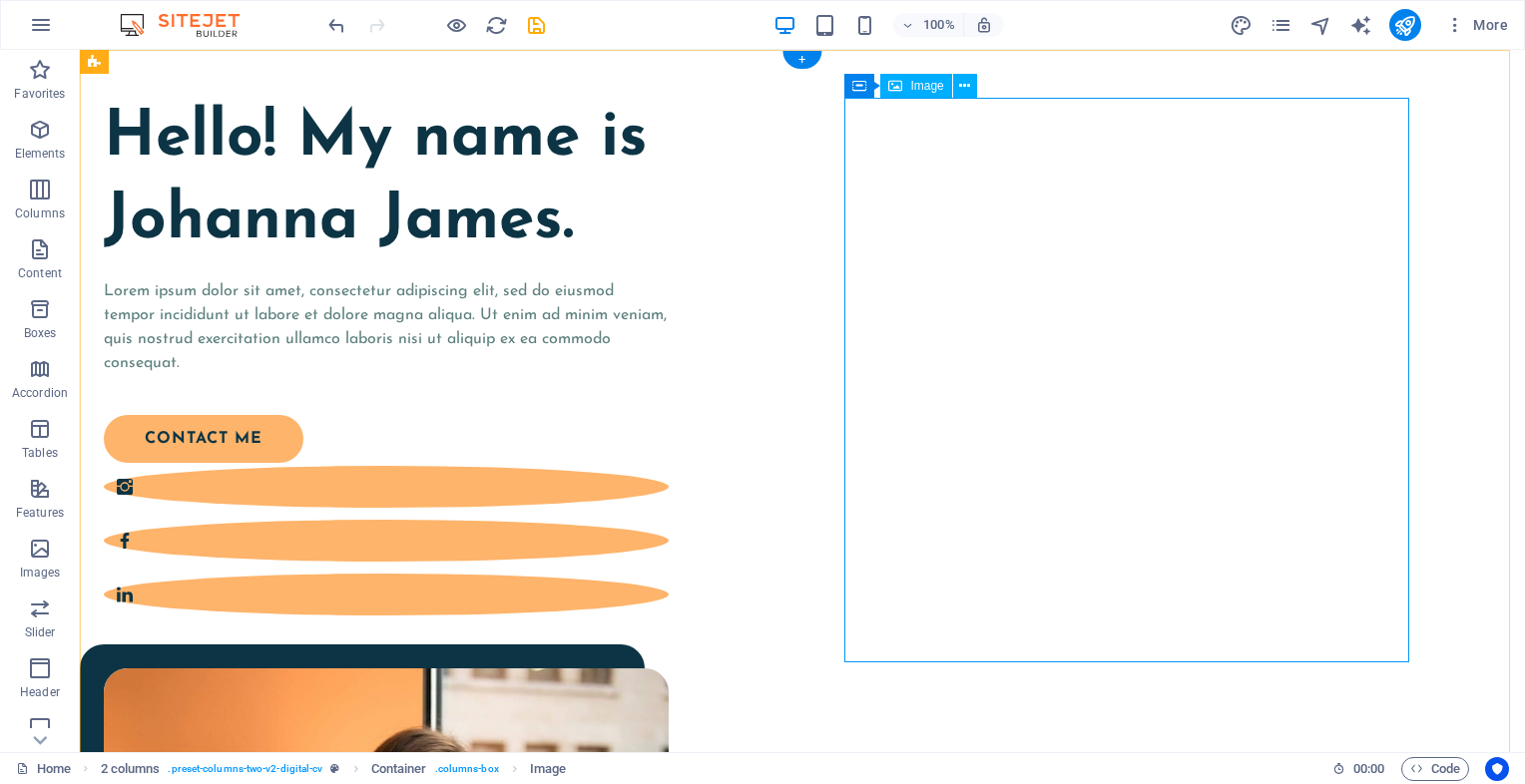 click at bounding box center (386, 951) 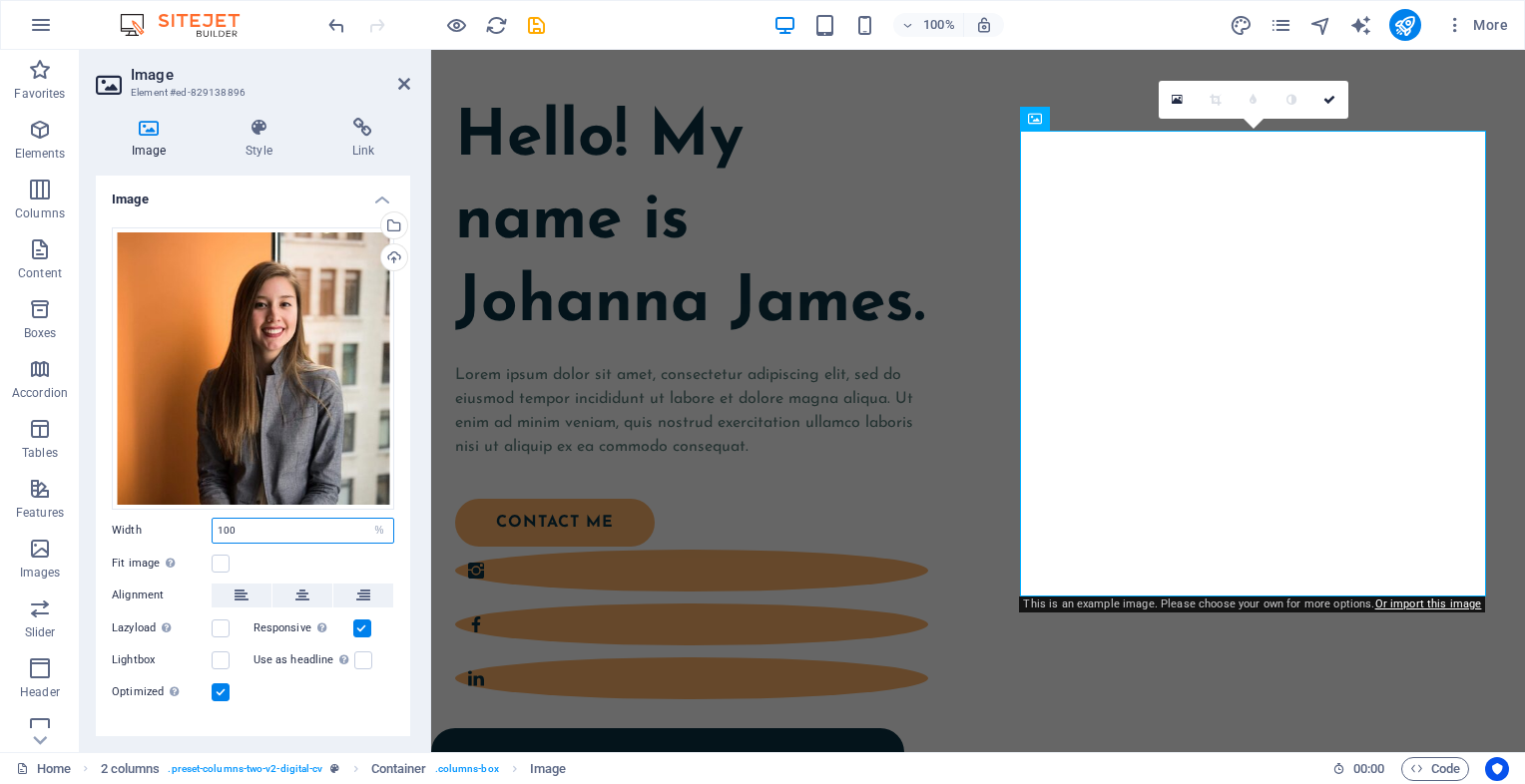 click on "100" at bounding box center (302, 531) 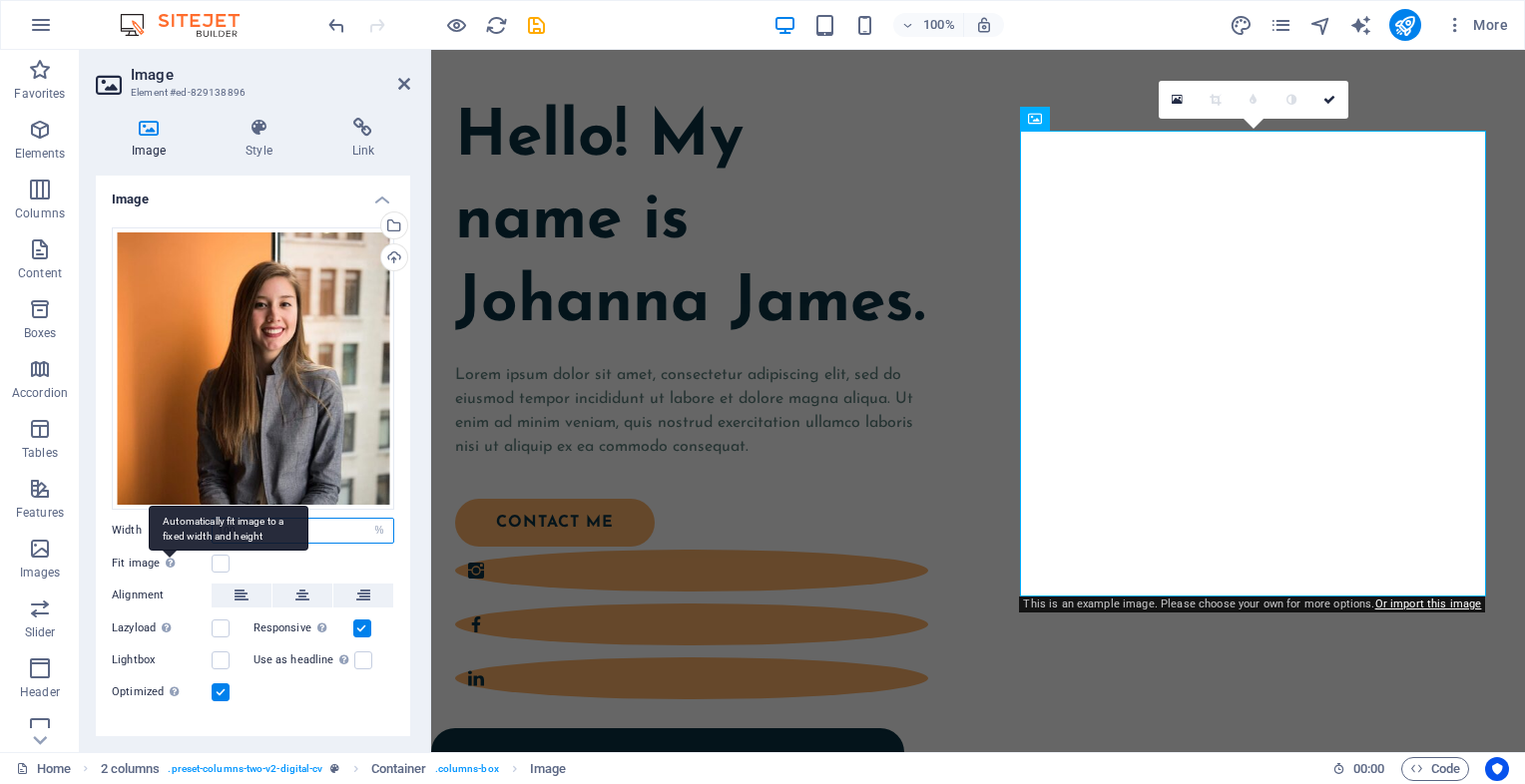 drag, startPoint x: 259, startPoint y: 529, endPoint x: 172, endPoint y: 551, distance: 89.73851 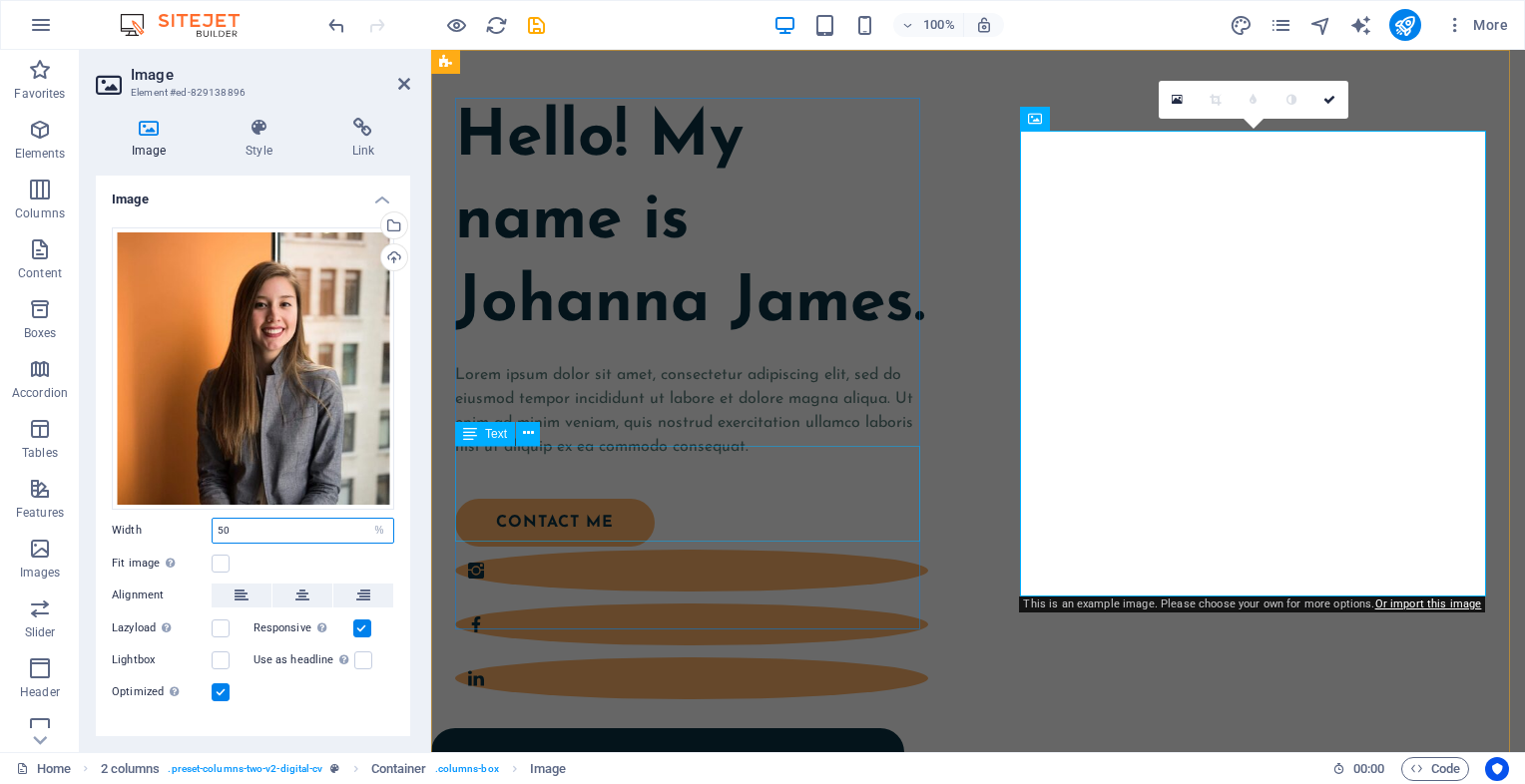 type on "50" 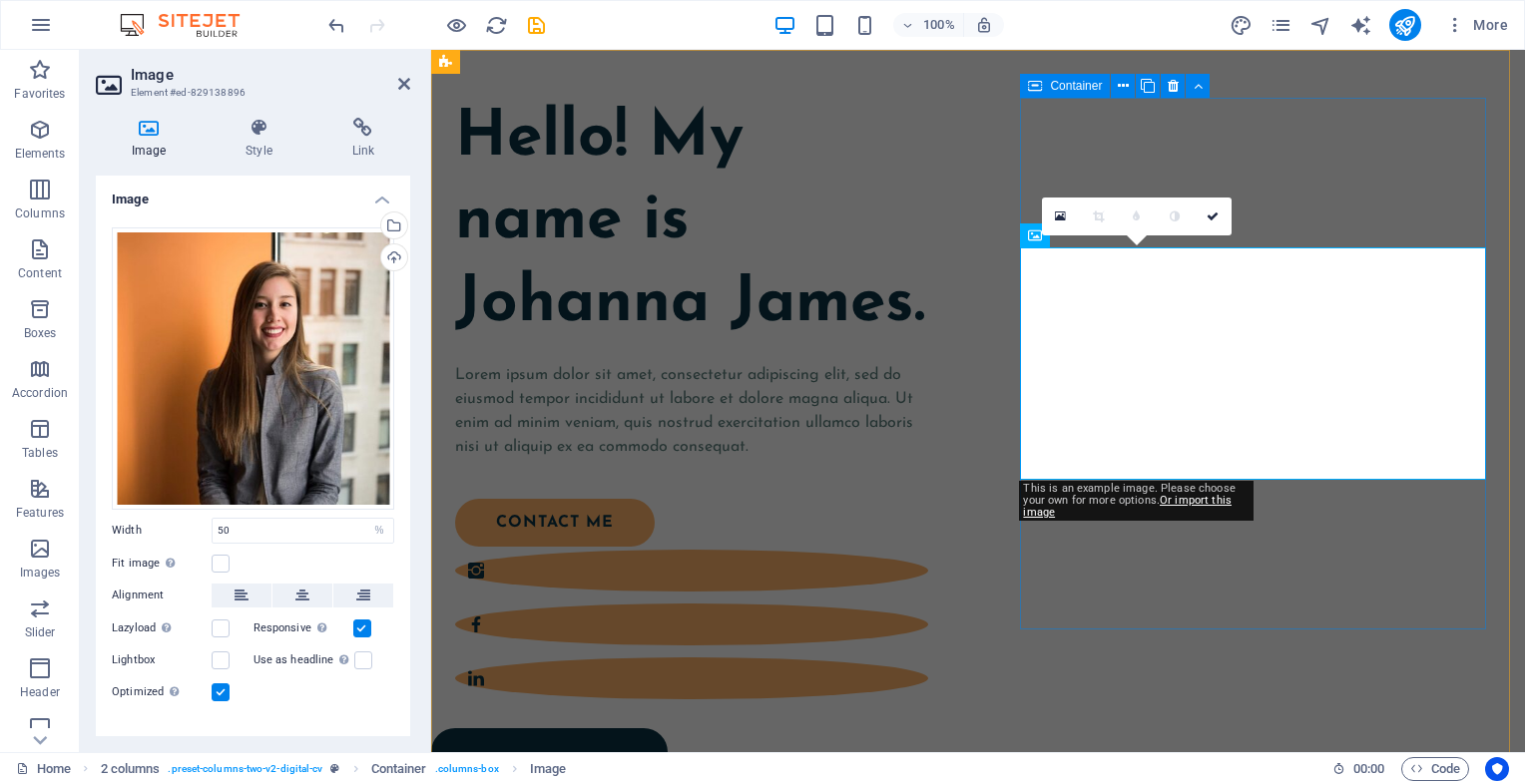 click at bounding box center (692, 870) 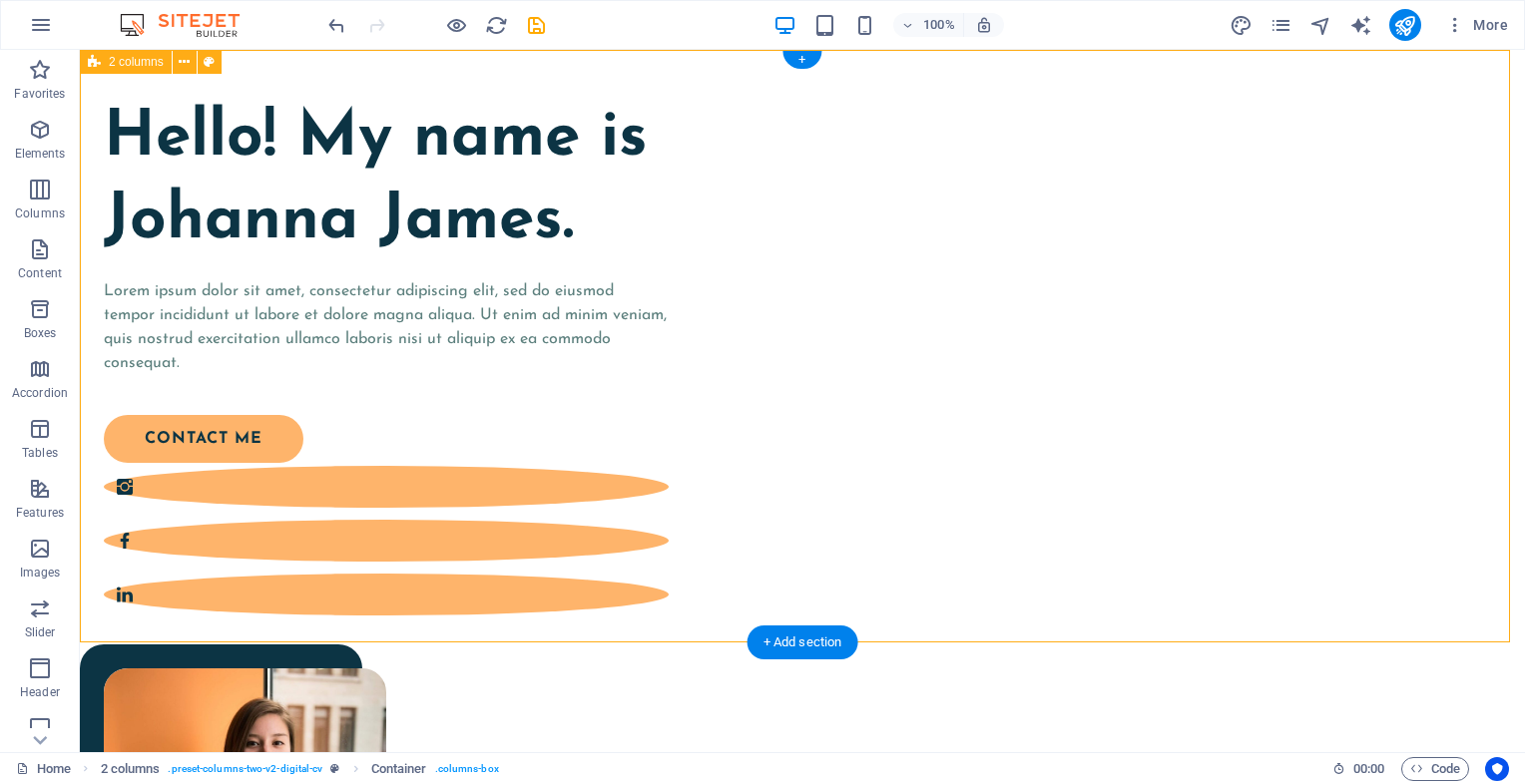 click on "Hello! My name is Johanna James. Lorem ipsum dolor sit amet, consectetur adipiscing elit, sed do eiusmod tempor incididunt ut labore et dolore magna aliqua. Ut enim ad minim veniam, quis nostrud exercitation ullamco laboris nisi ut aliquip ex ea commodo consequat. contact me" at bounding box center [802, 589] 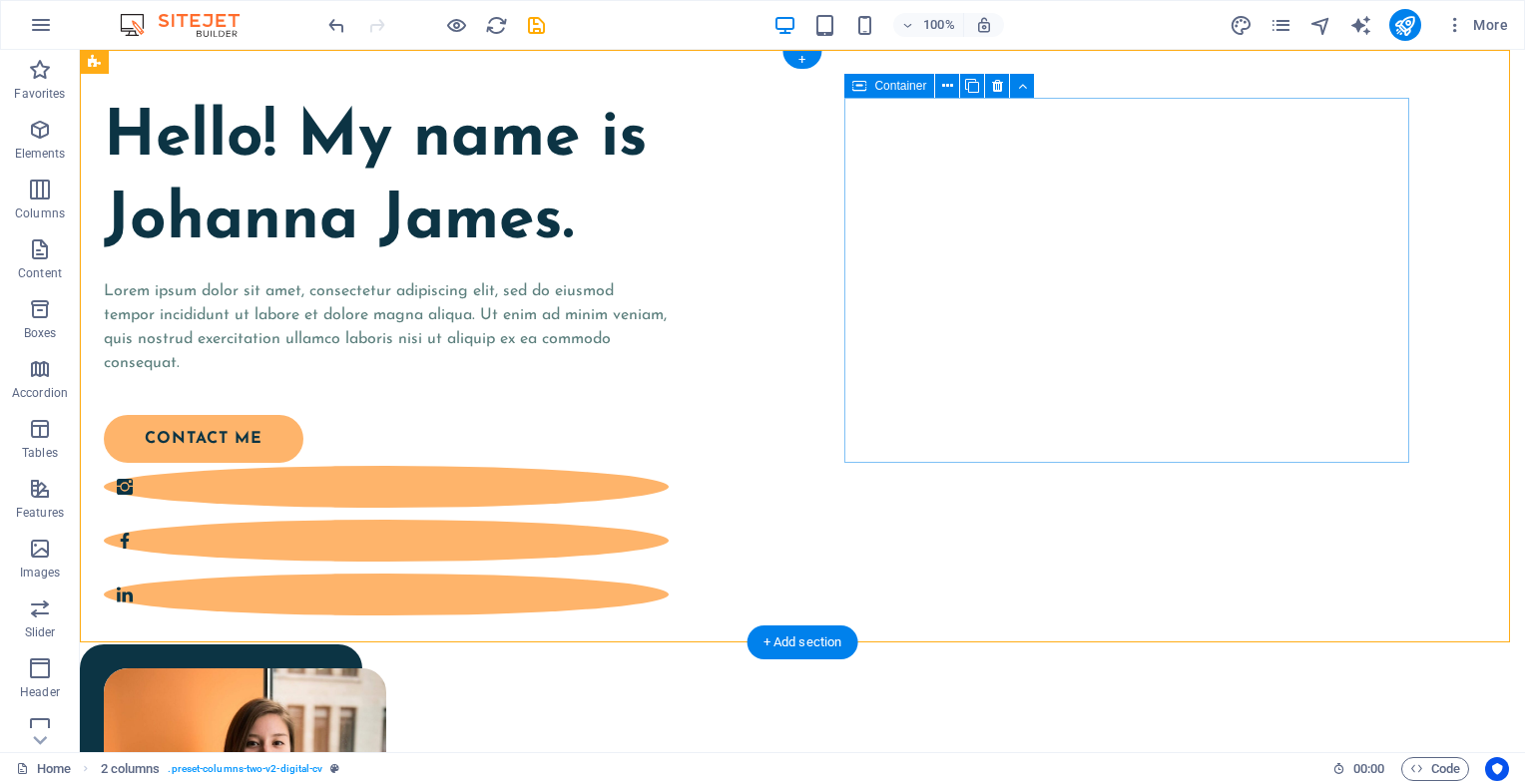 click at bounding box center [386, 809] 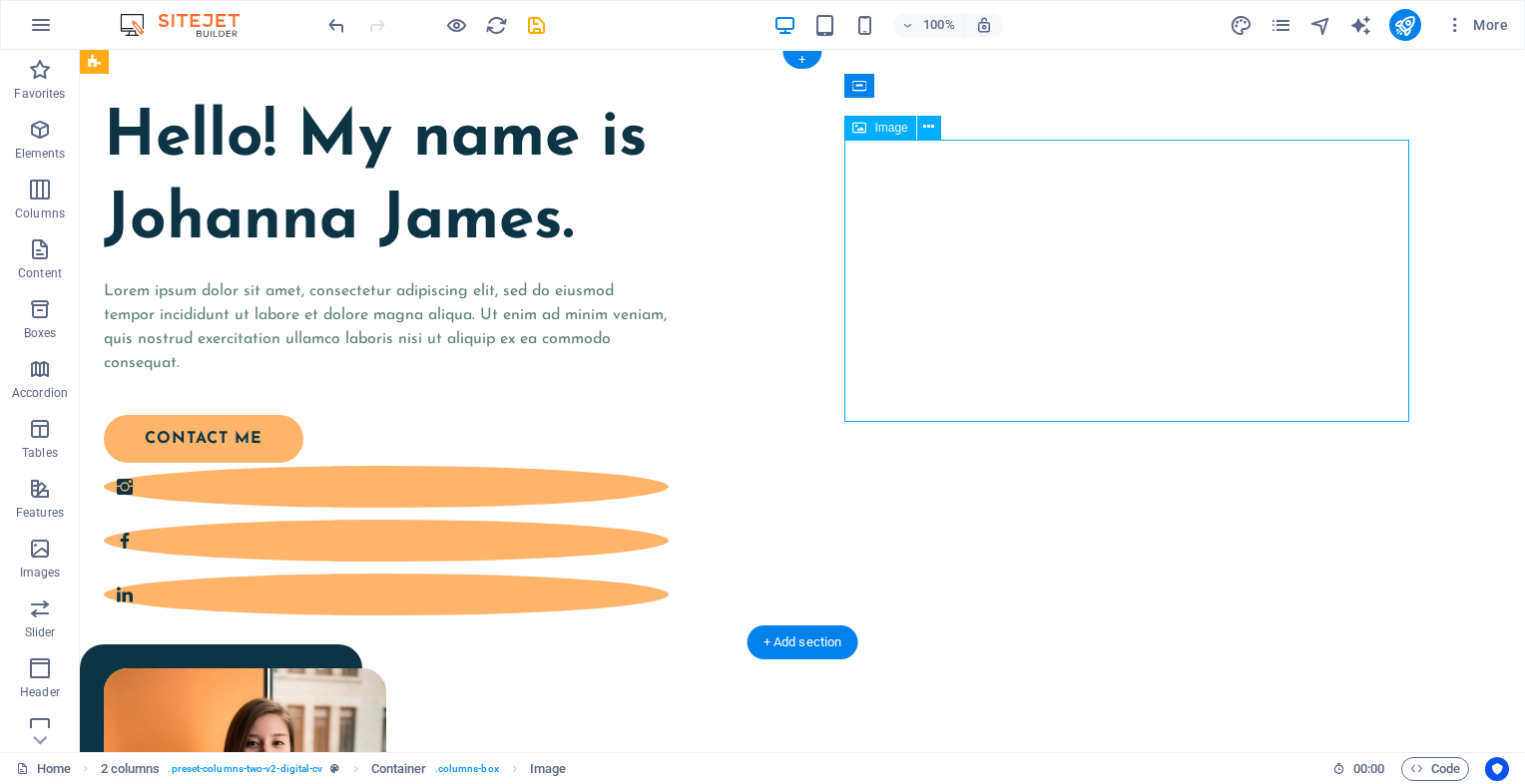 drag, startPoint x: 961, startPoint y: 252, endPoint x: 1182, endPoint y: 268, distance: 221.57843 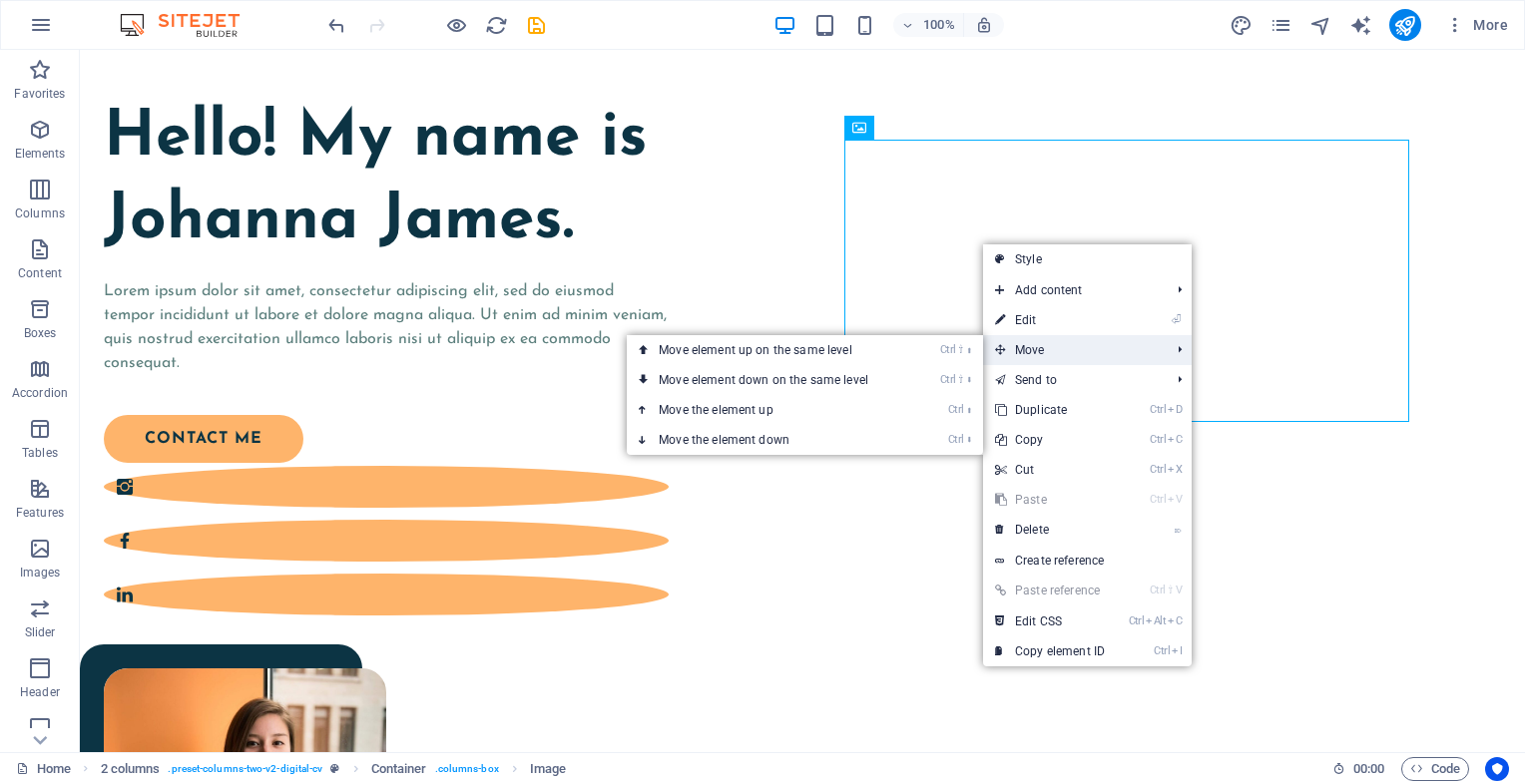 click on "Move" at bounding box center (1072, 350) 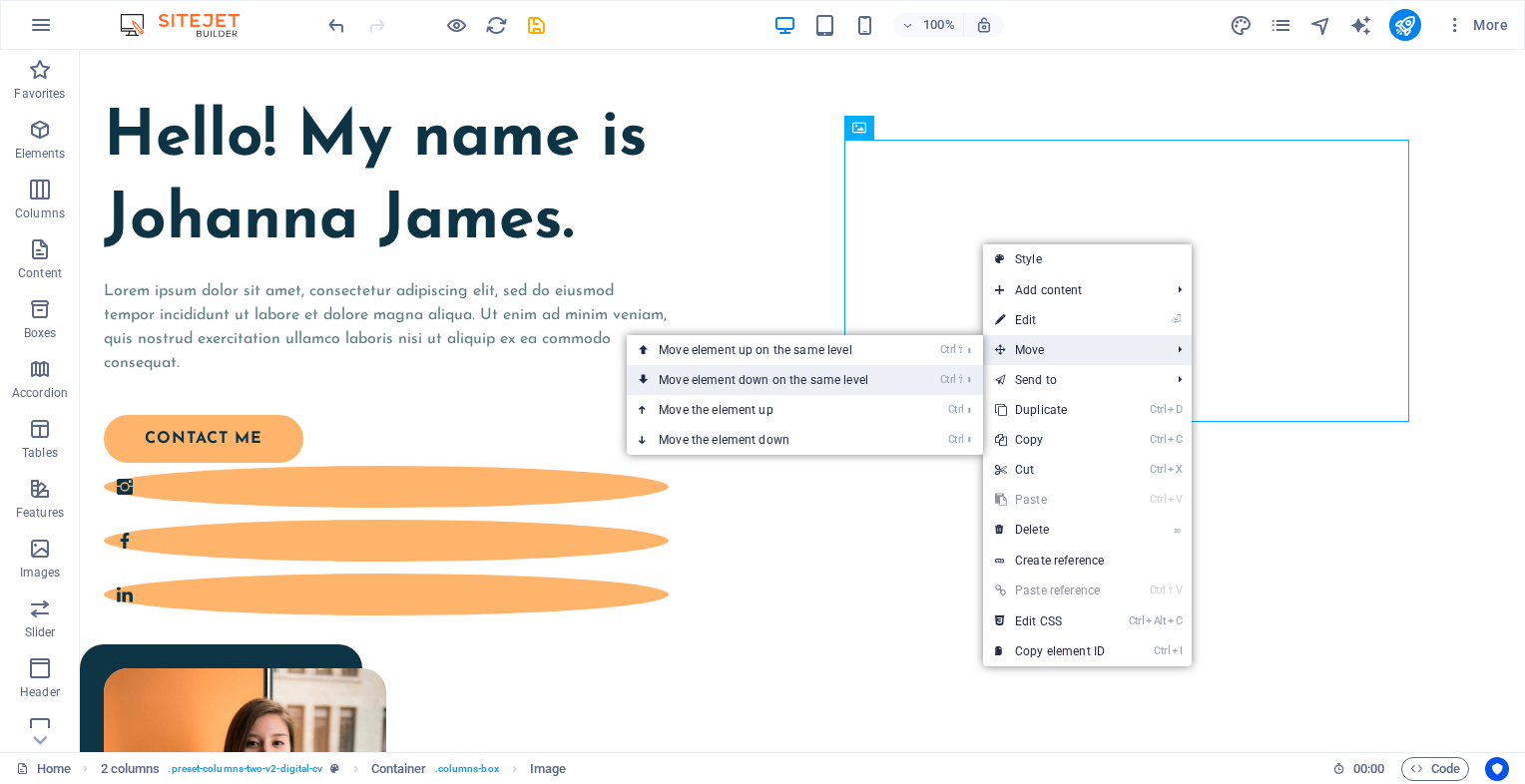 click on "Ctrl ⇧ ⬇  Move element down on the same level" at bounding box center (767, 380) 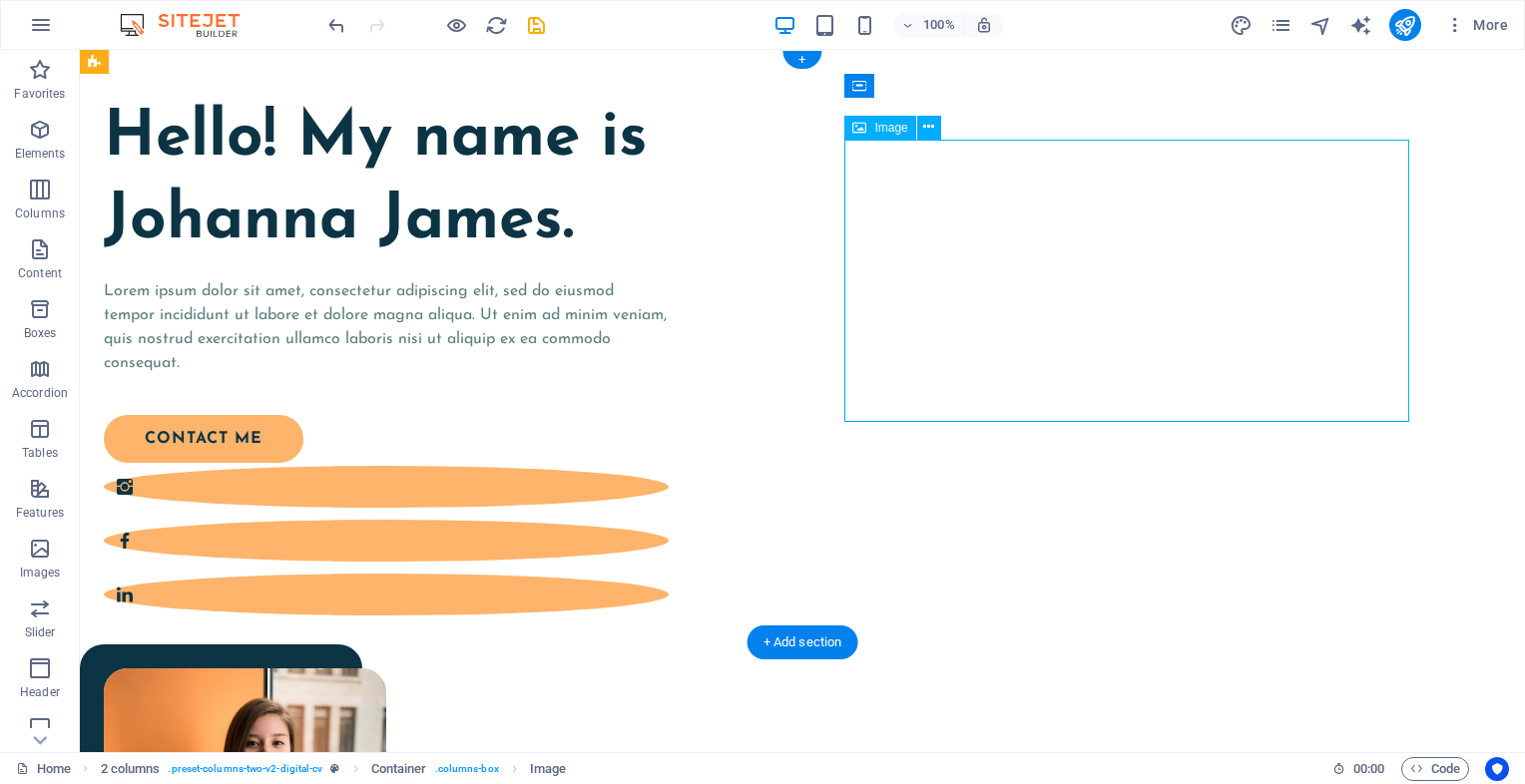 drag, startPoint x: 1012, startPoint y: 249, endPoint x: 1088, endPoint y: 367, distance: 140.35669 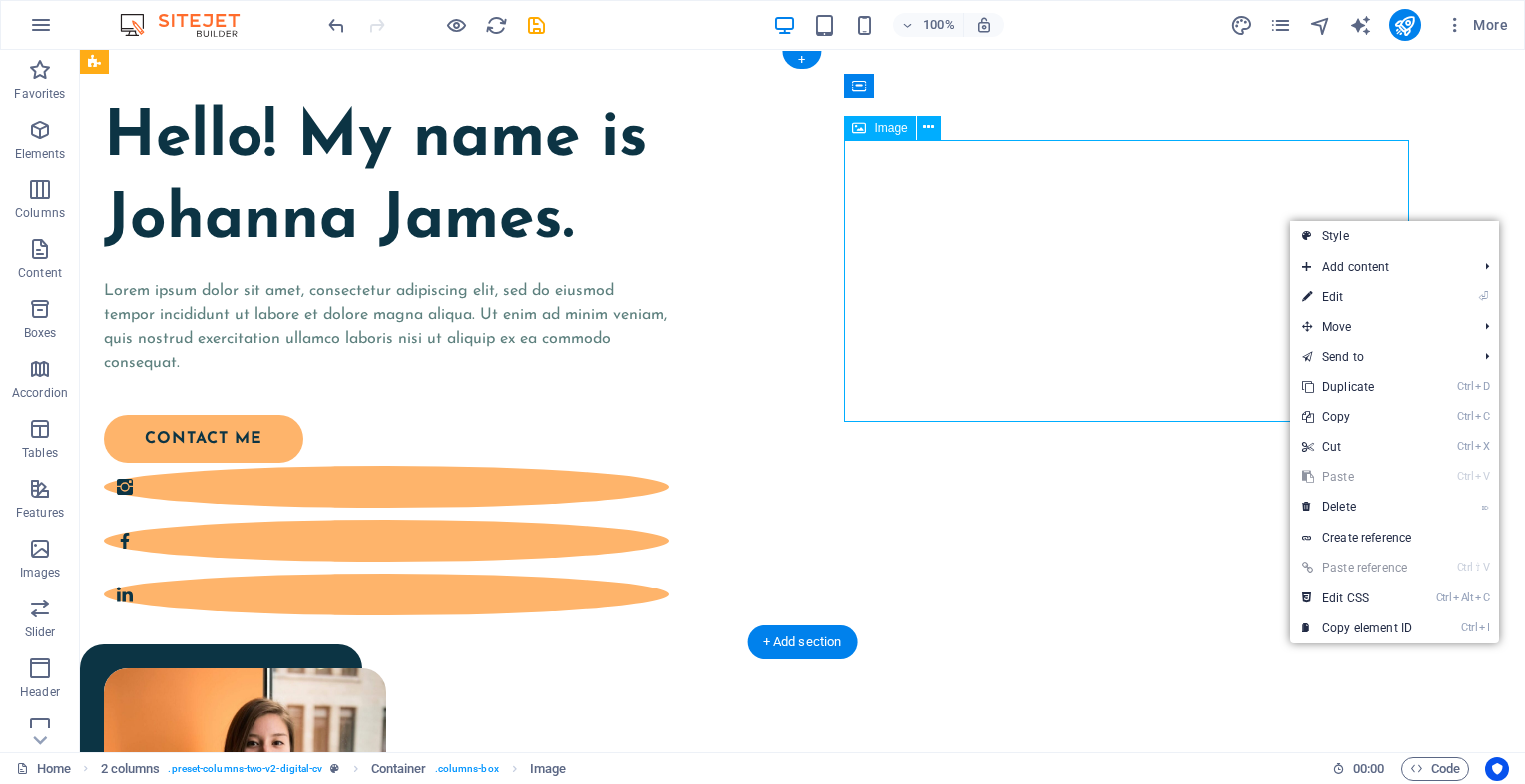 drag, startPoint x: 1219, startPoint y: 198, endPoint x: 1225, endPoint y: 225, distance: 27.658633 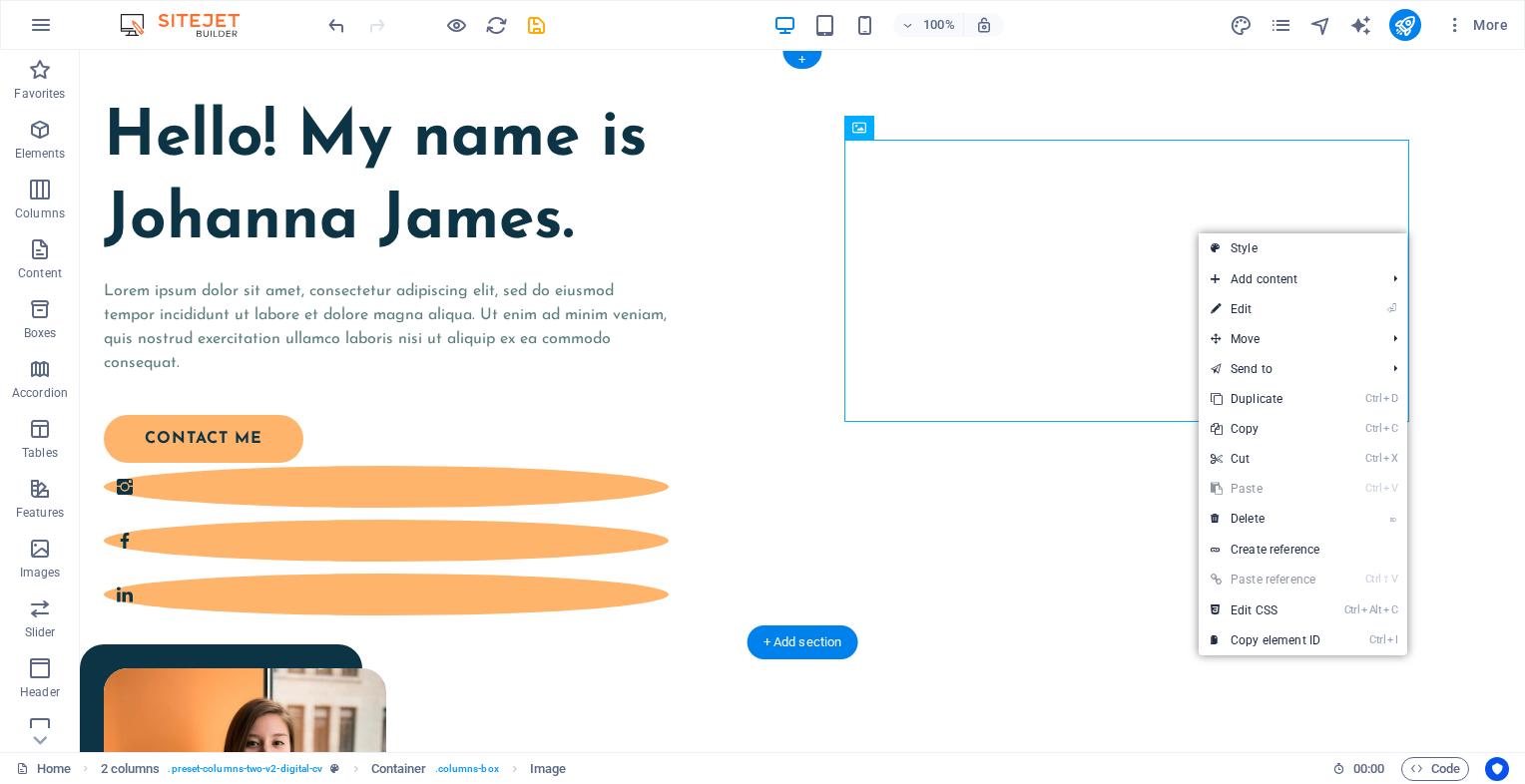 drag, startPoint x: 1231, startPoint y: 219, endPoint x: 1197, endPoint y: 240, distance: 39.962482 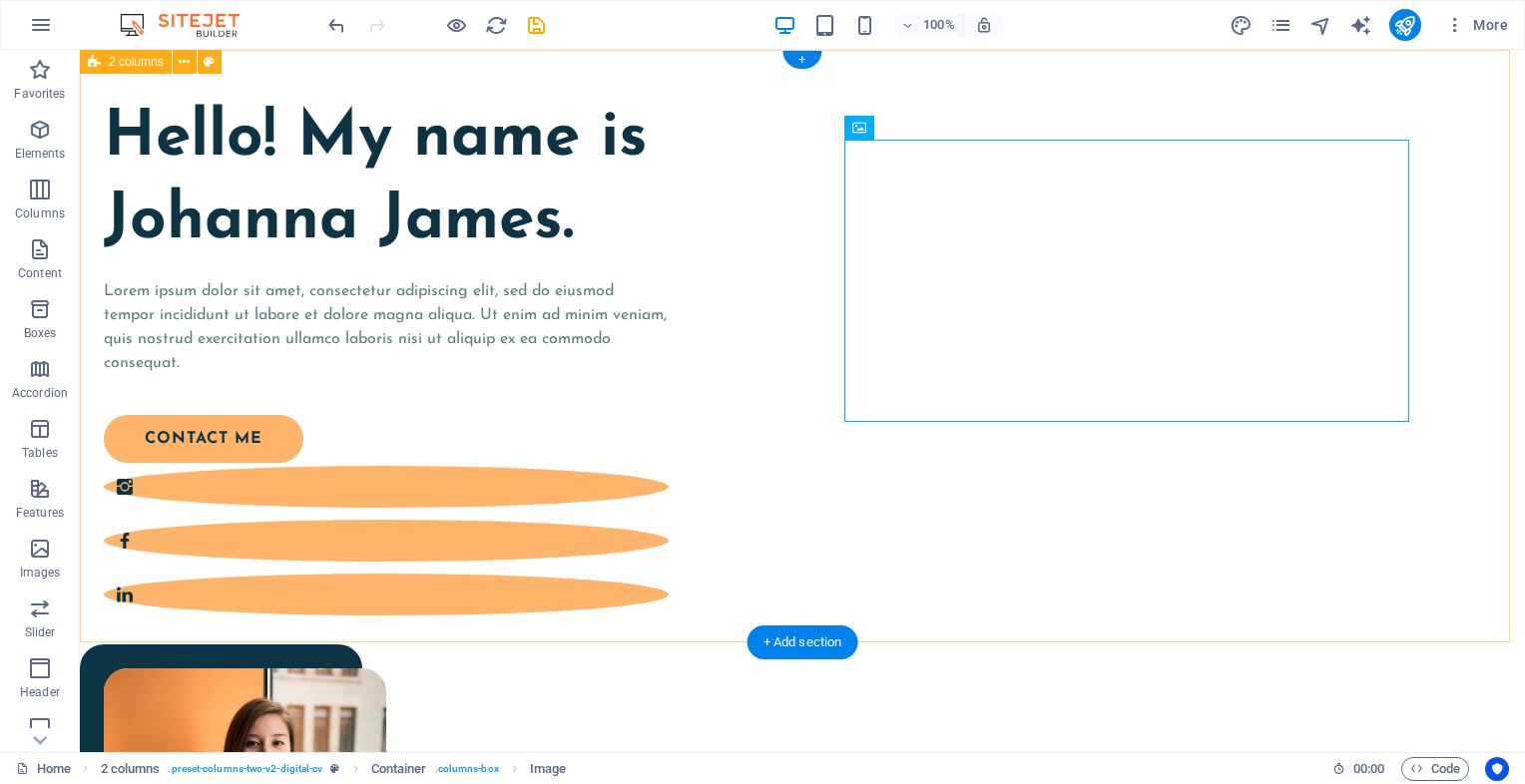click on "Hello! My name is Johanna James. Lorem ipsum dolor sit amet, consectetur adipiscing elit, sed do eiusmod tempor incididunt ut labore et dolore magna aliqua. Ut enim ad minim veniam, quis nostrud exercitation ullamco laboris nisi ut aliquip ex ea commodo consequat. contact me" at bounding box center [802, 589] 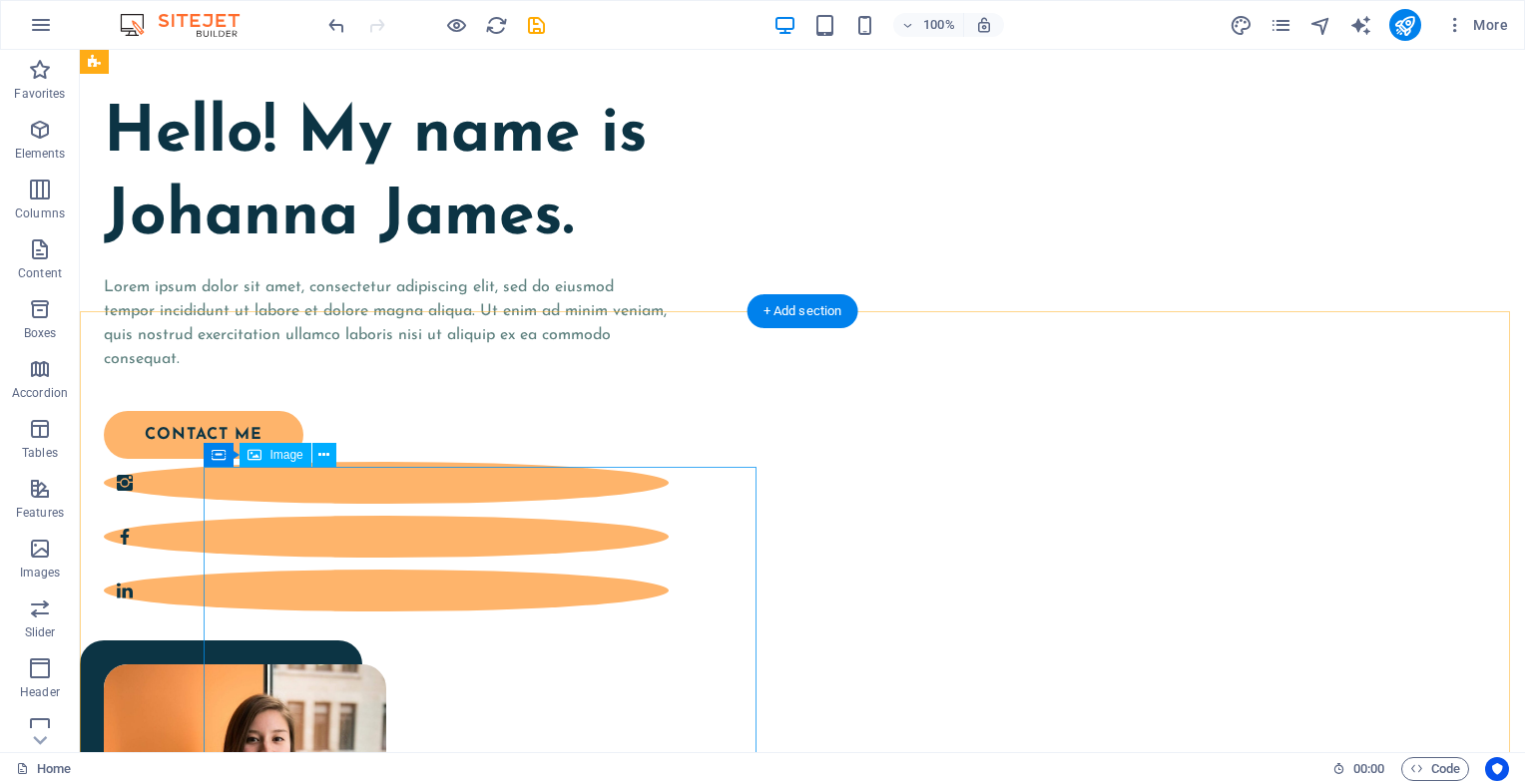 scroll, scrollTop: 0, scrollLeft: 0, axis: both 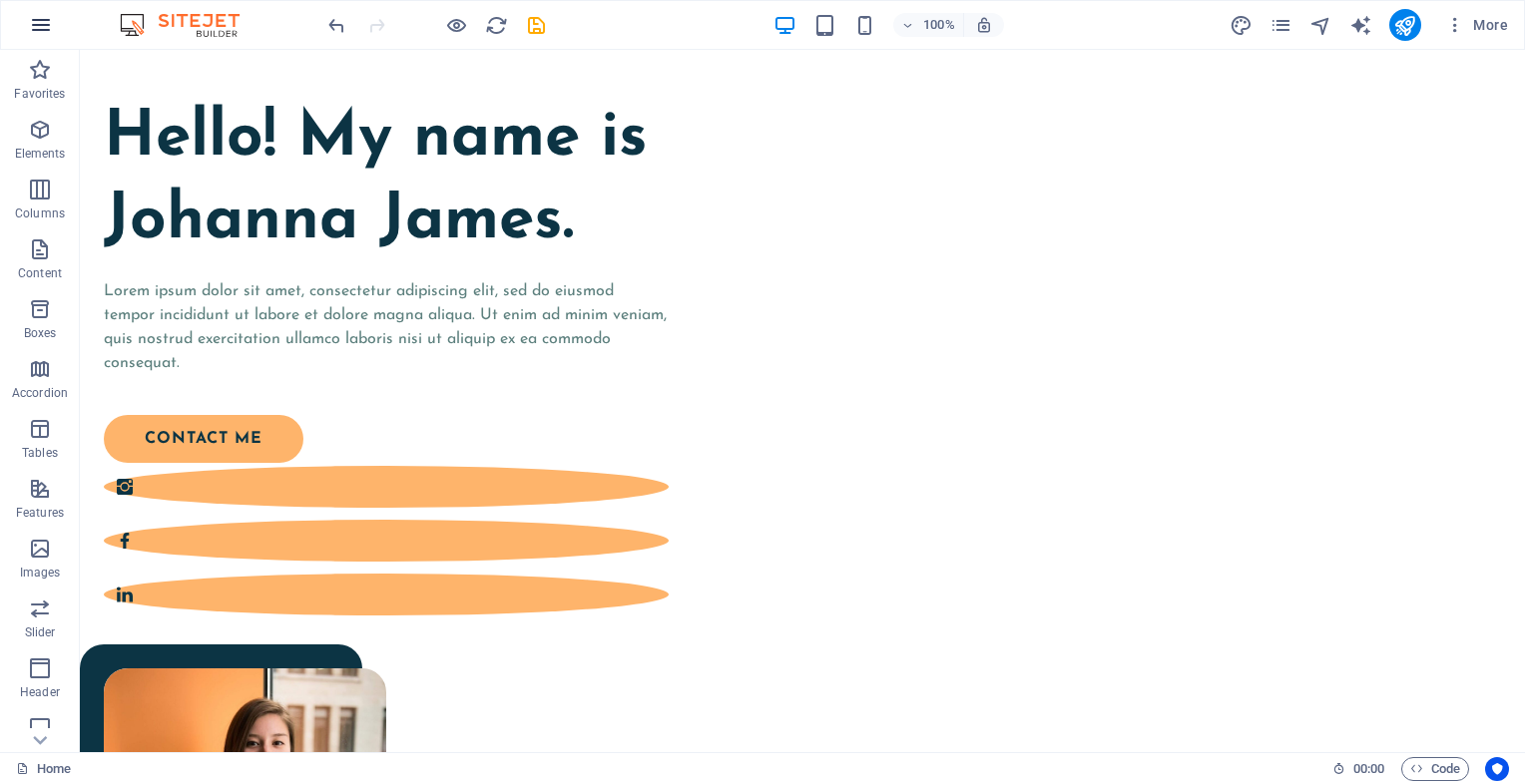 click at bounding box center [41, 25] 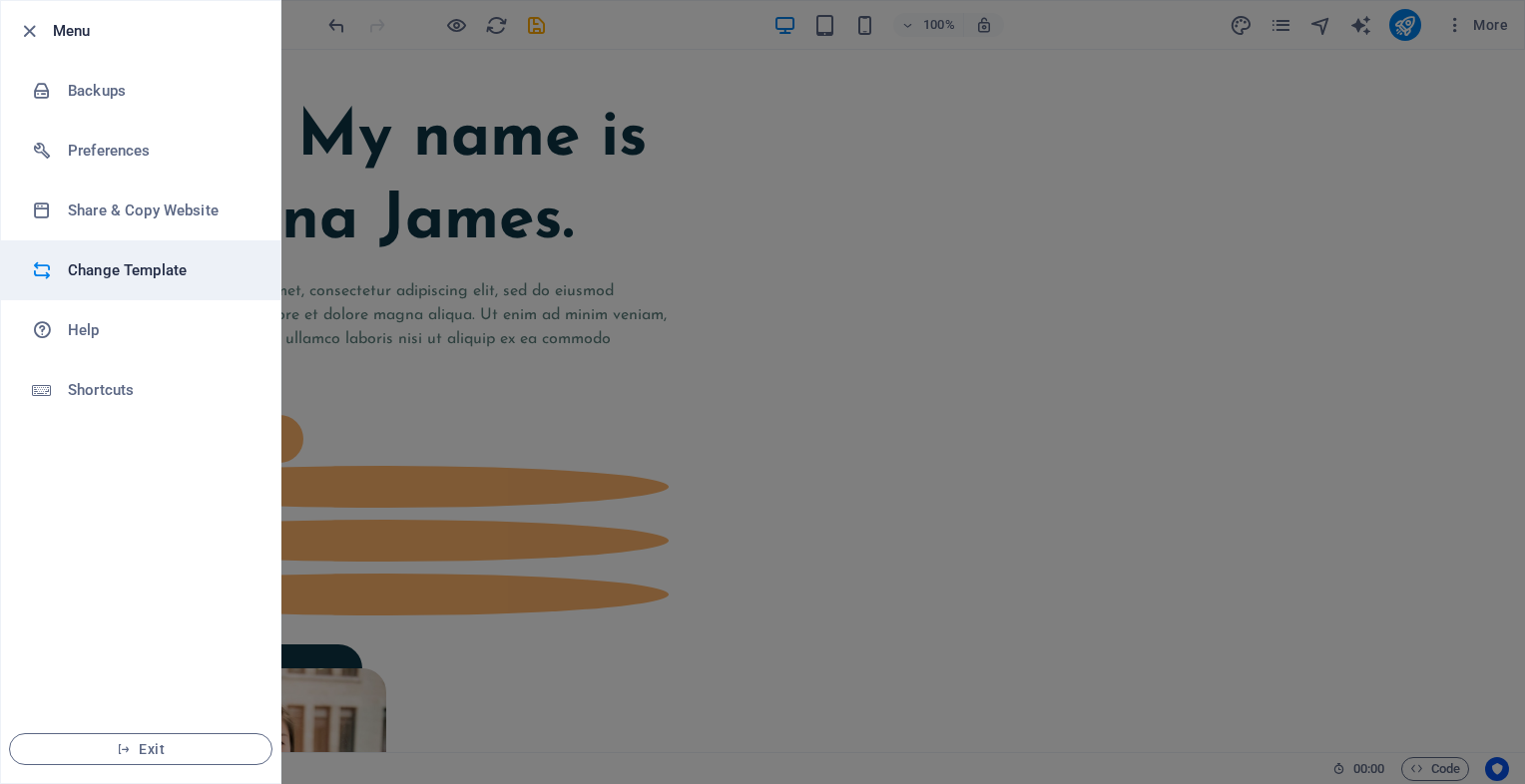 click on "Change Template" at bounding box center (160, 270) 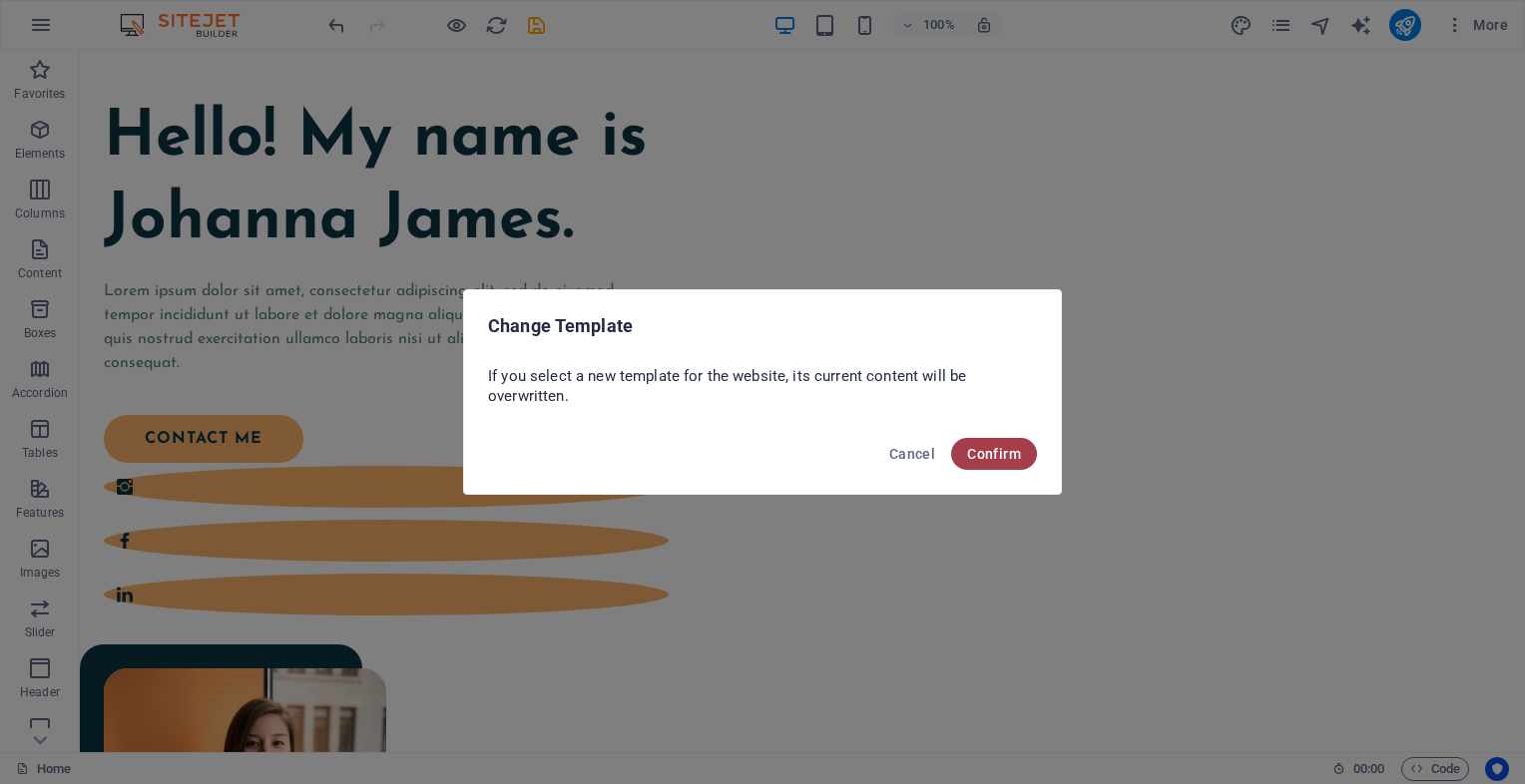 click on "Confirm" at bounding box center (994, 454) 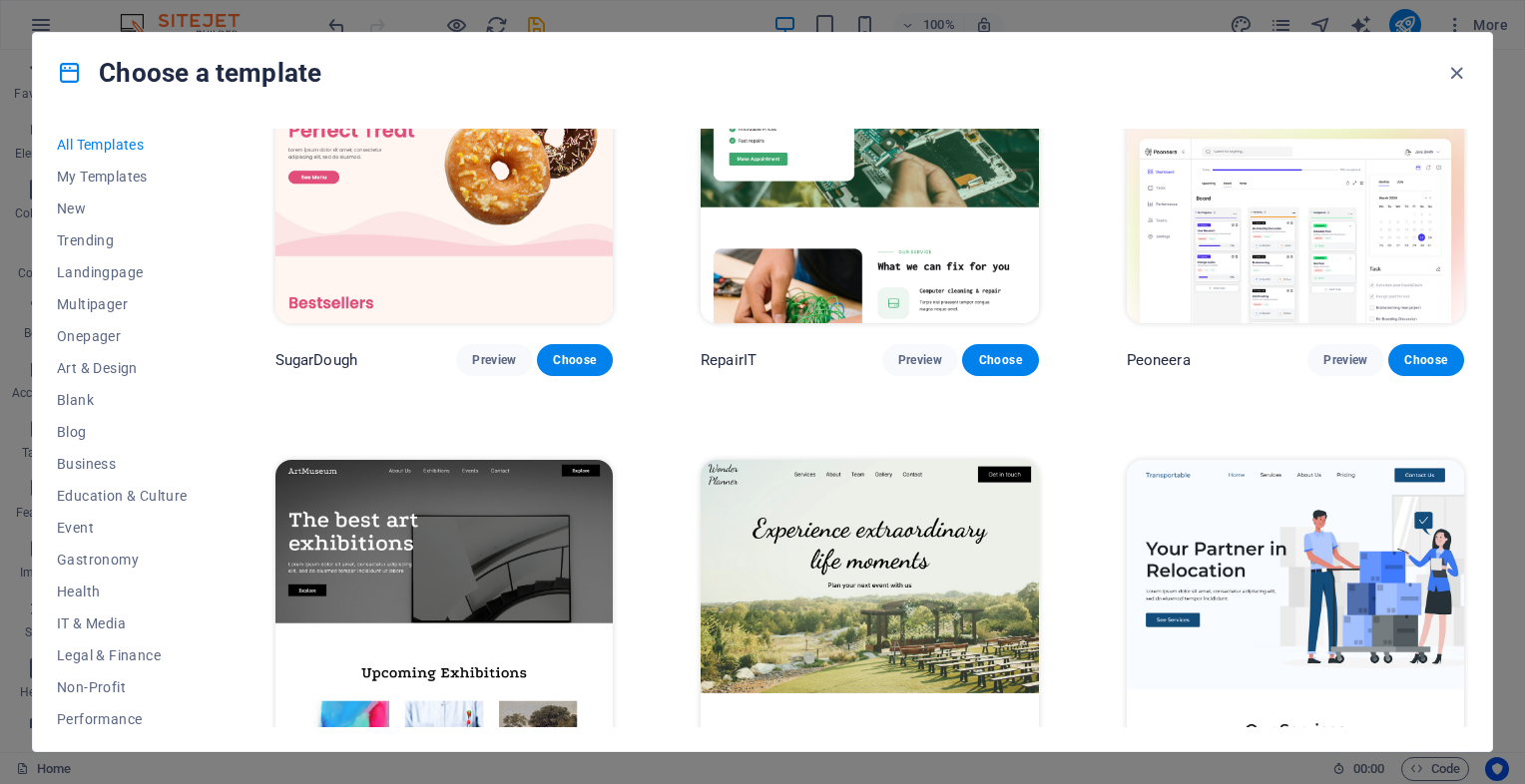 scroll, scrollTop: 0, scrollLeft: 0, axis: both 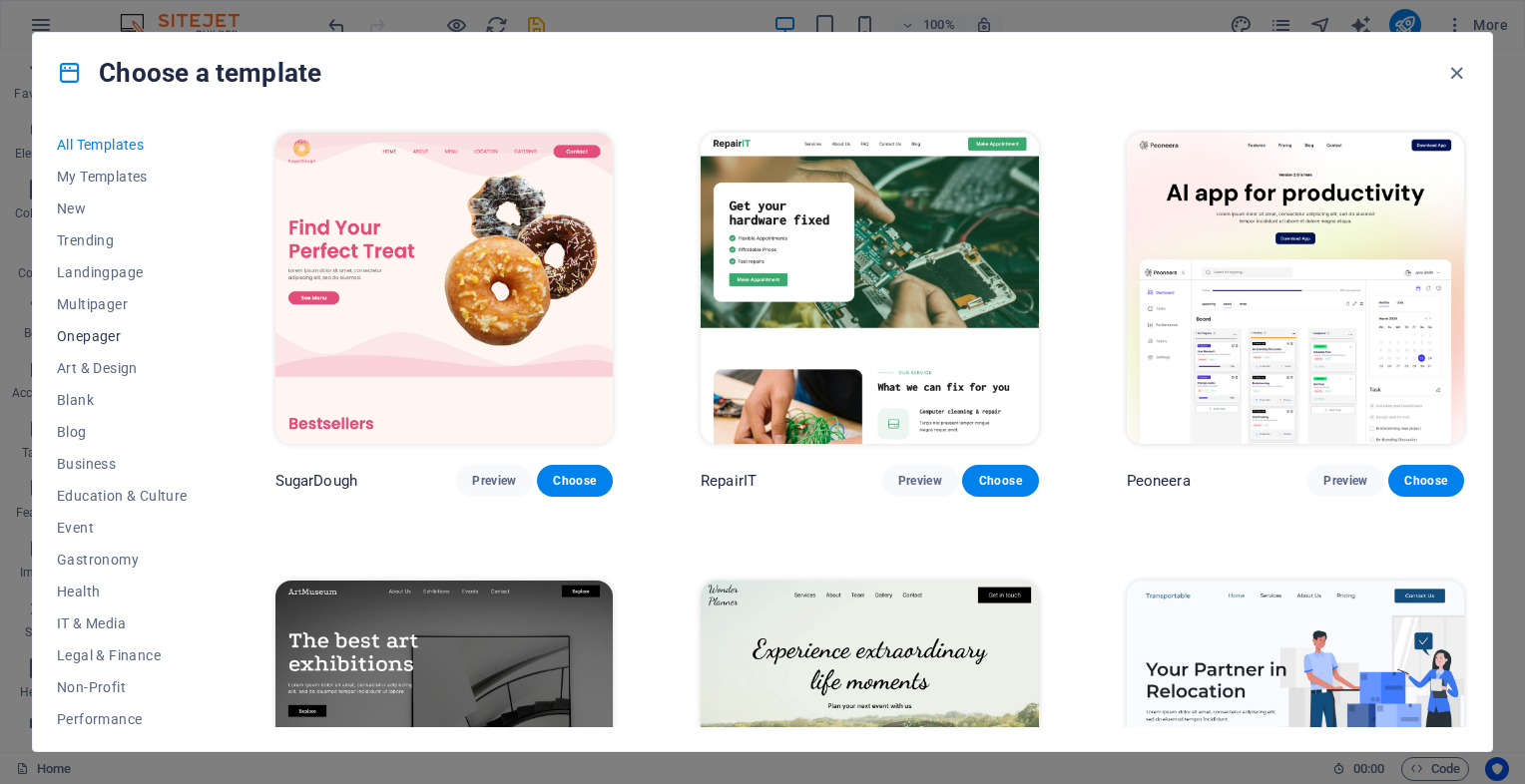 click on "Onepager" at bounding box center (122, 336) 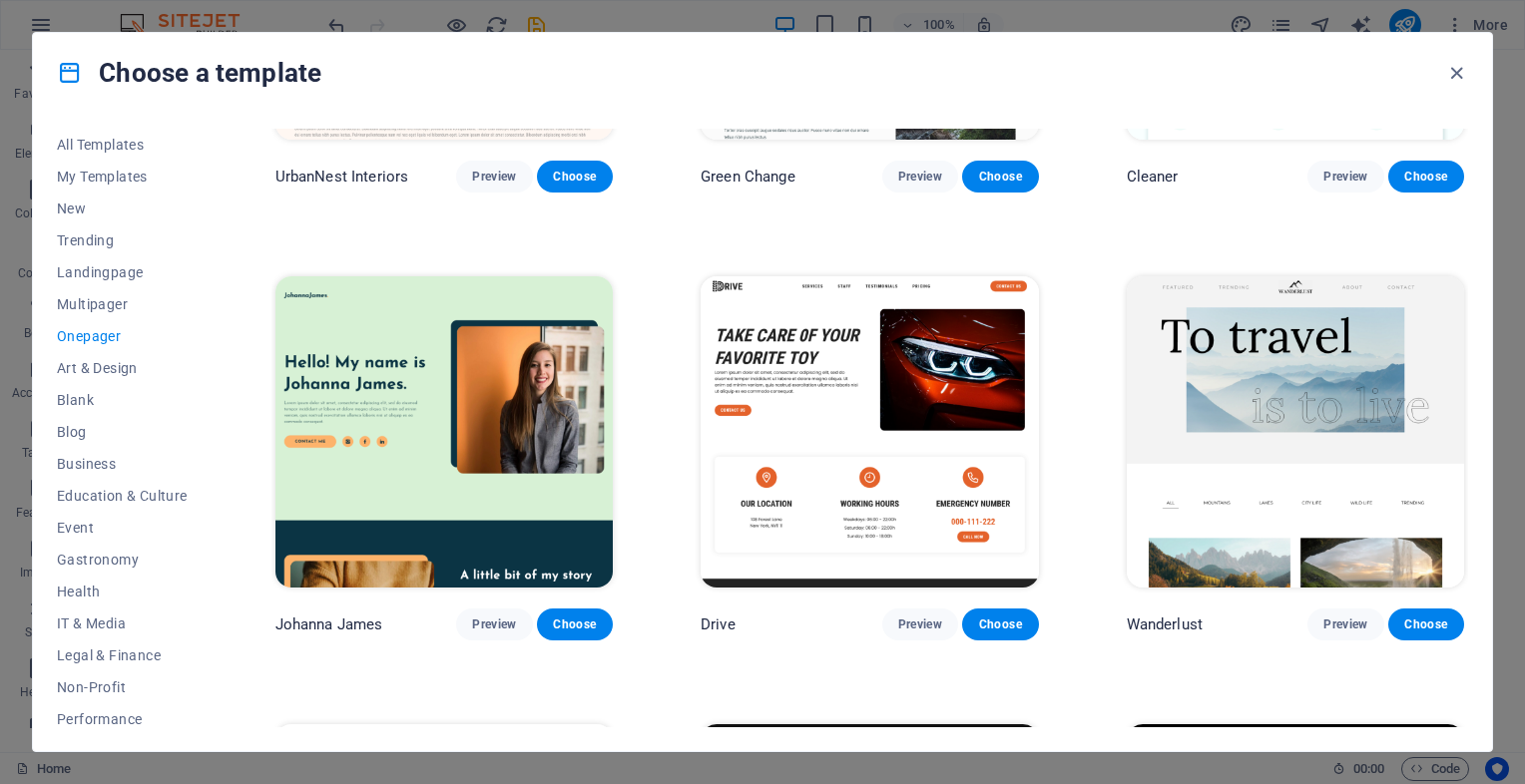 scroll, scrollTop: 1197, scrollLeft: 0, axis: vertical 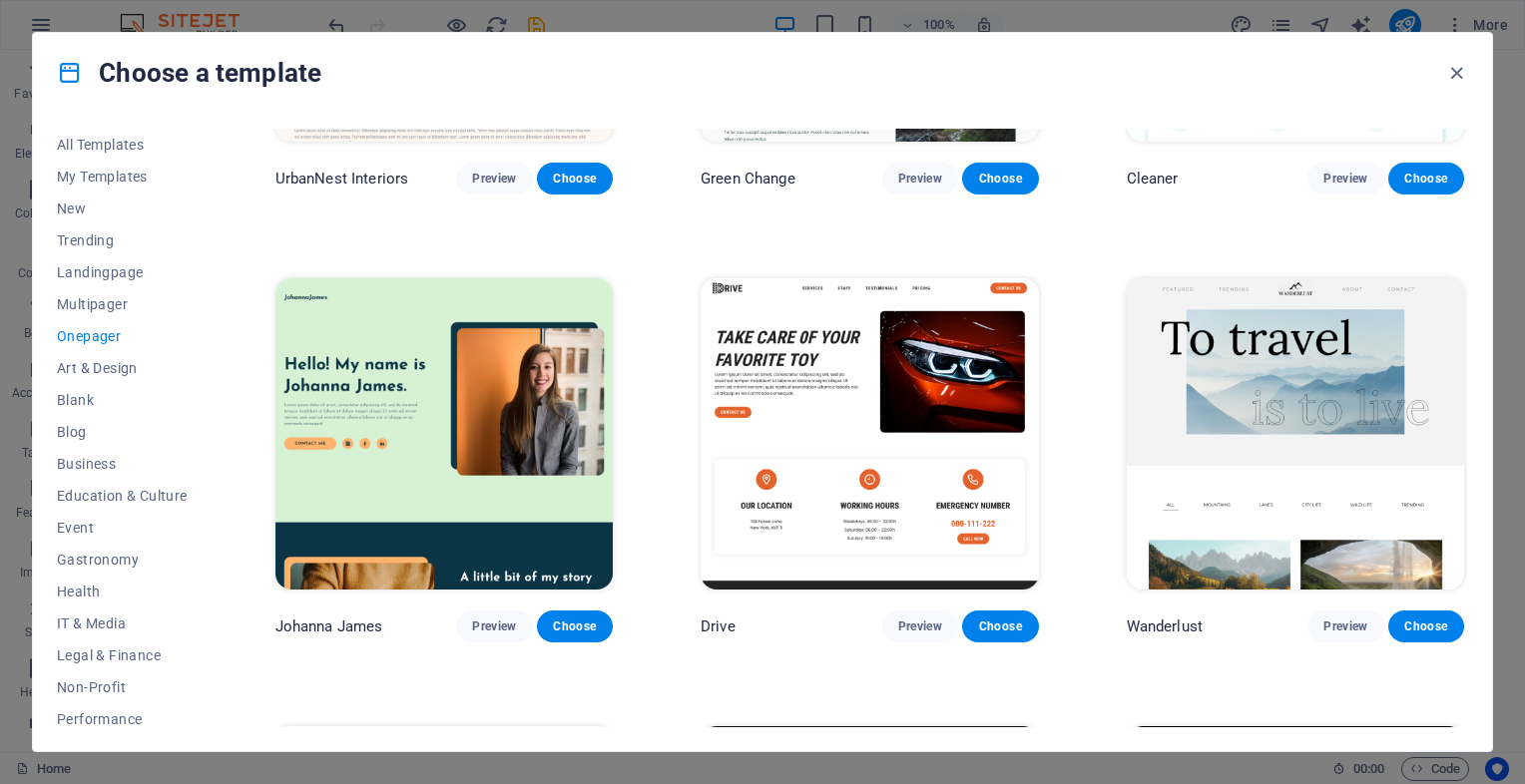 click at bounding box center (444, 434) 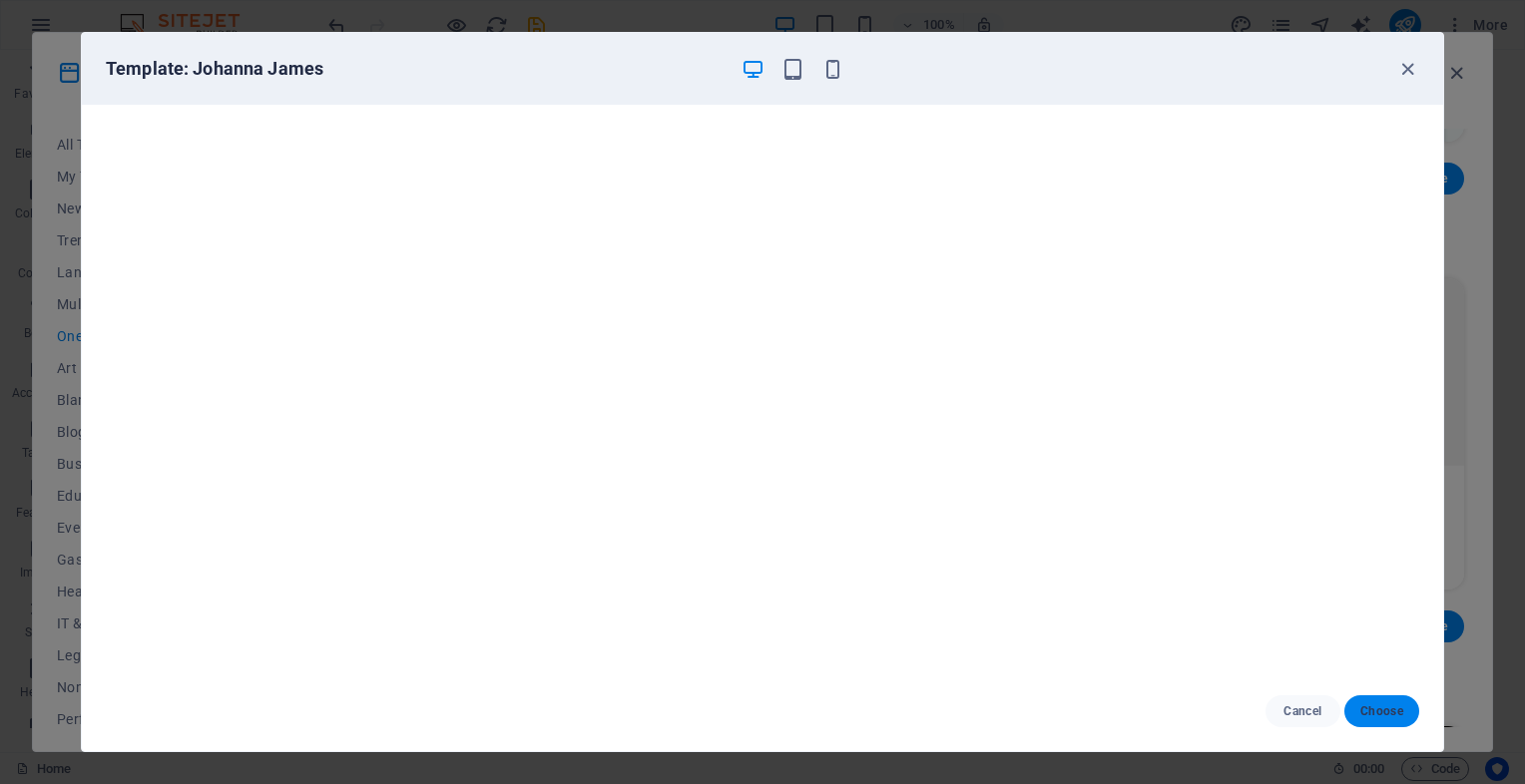 click on "Choose" at bounding box center [1381, 711] 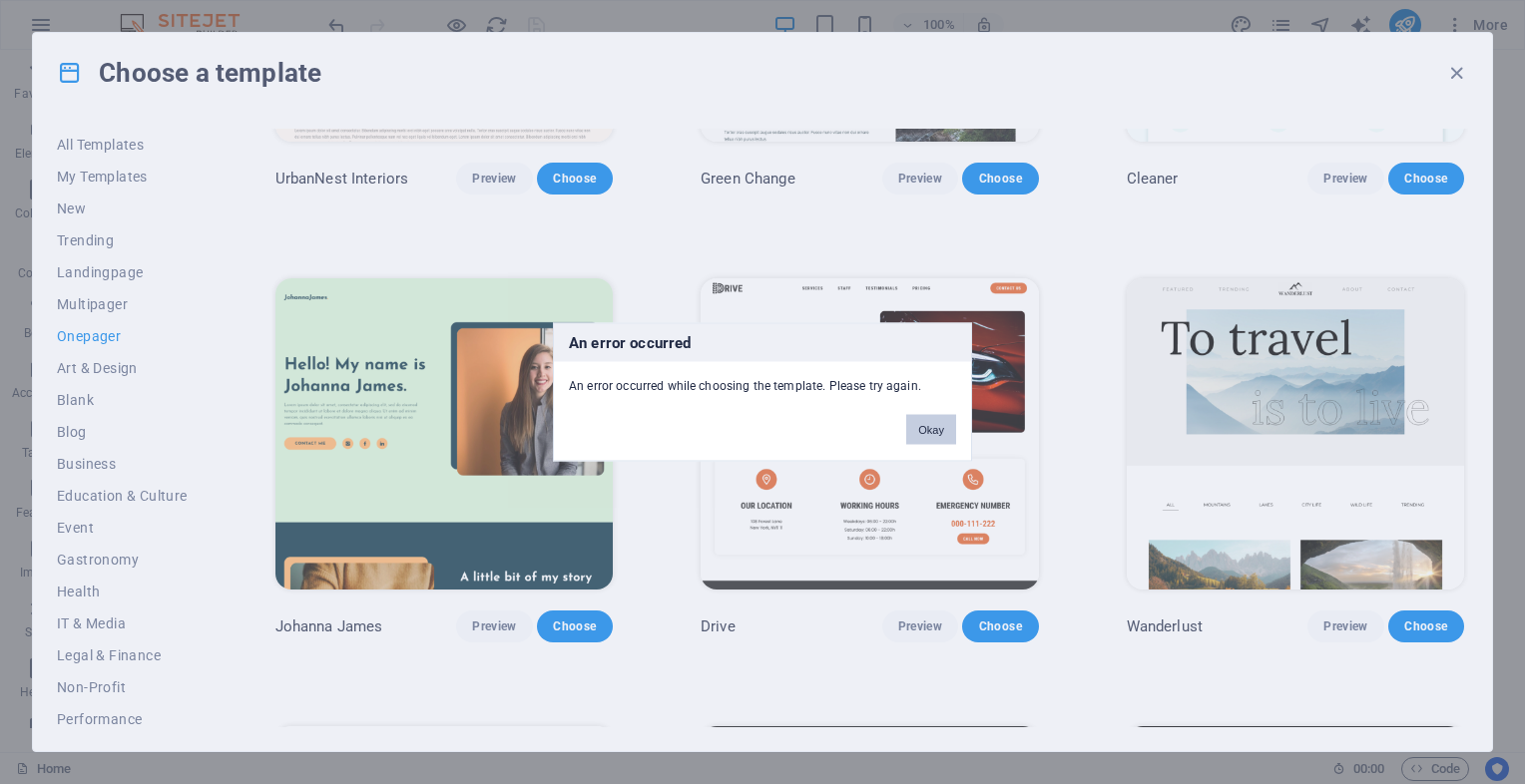 click on "Okay" at bounding box center (931, 430) 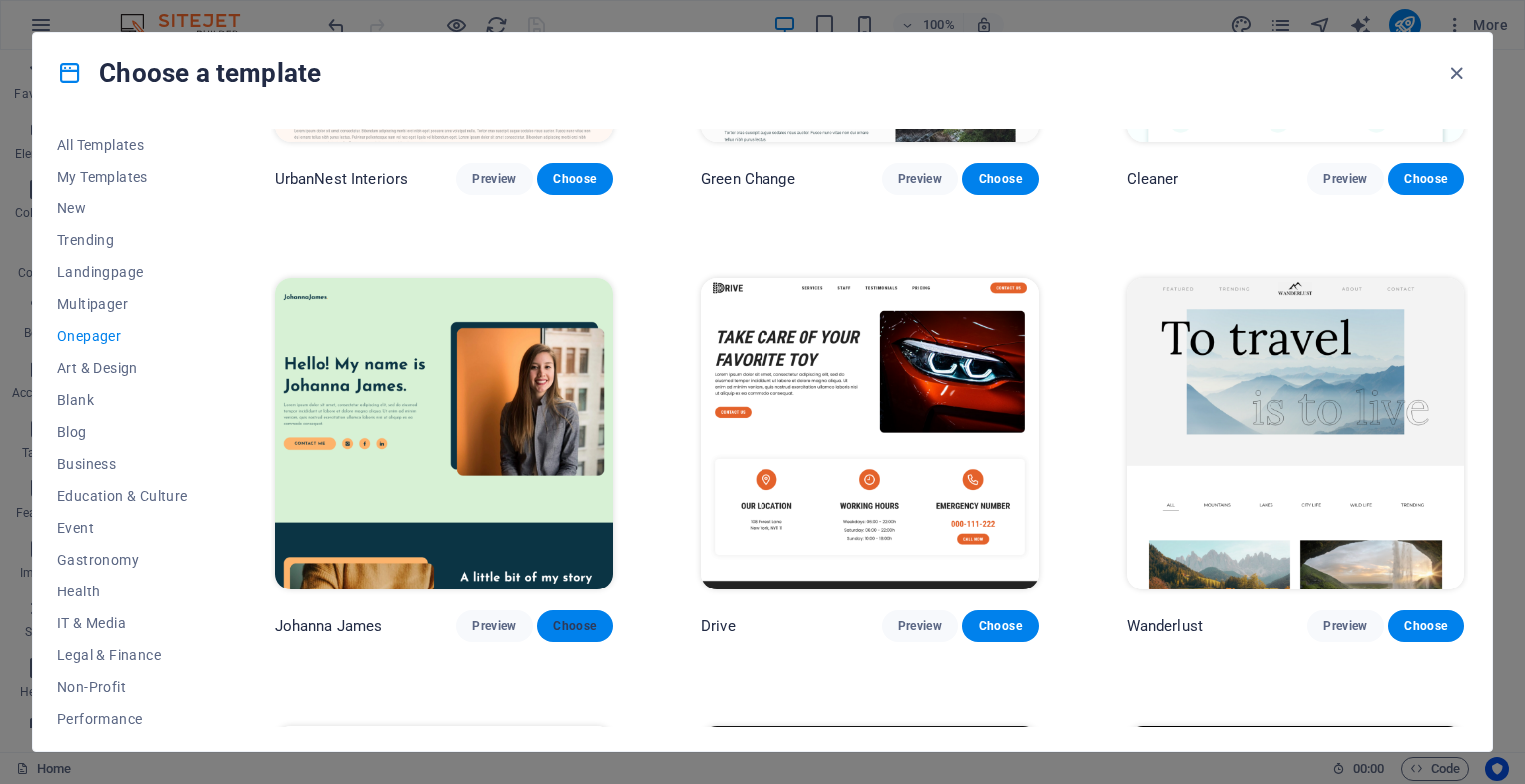 click on "Choose" at bounding box center (575, 626) 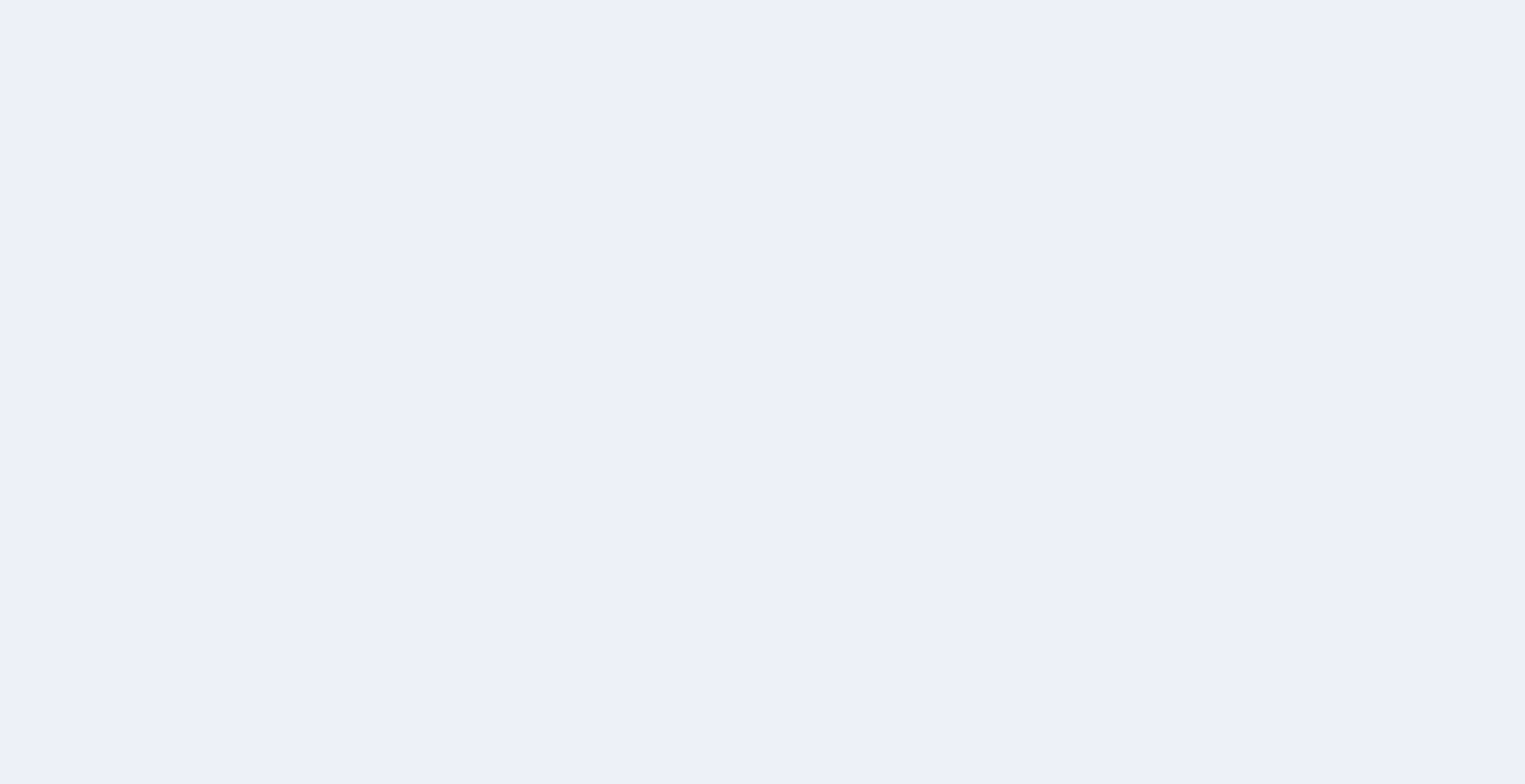 scroll, scrollTop: 0, scrollLeft: 0, axis: both 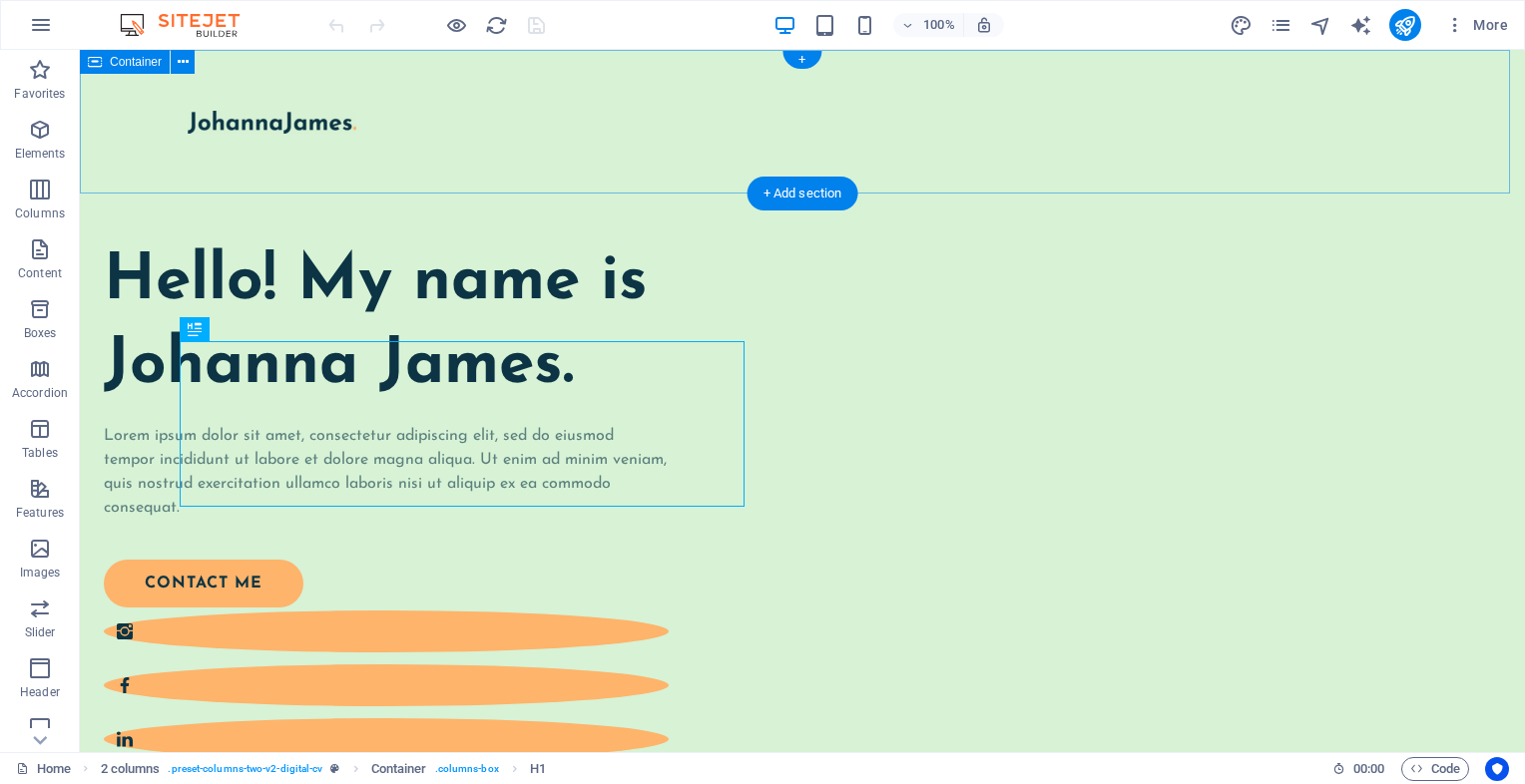 click at bounding box center (802, 122) 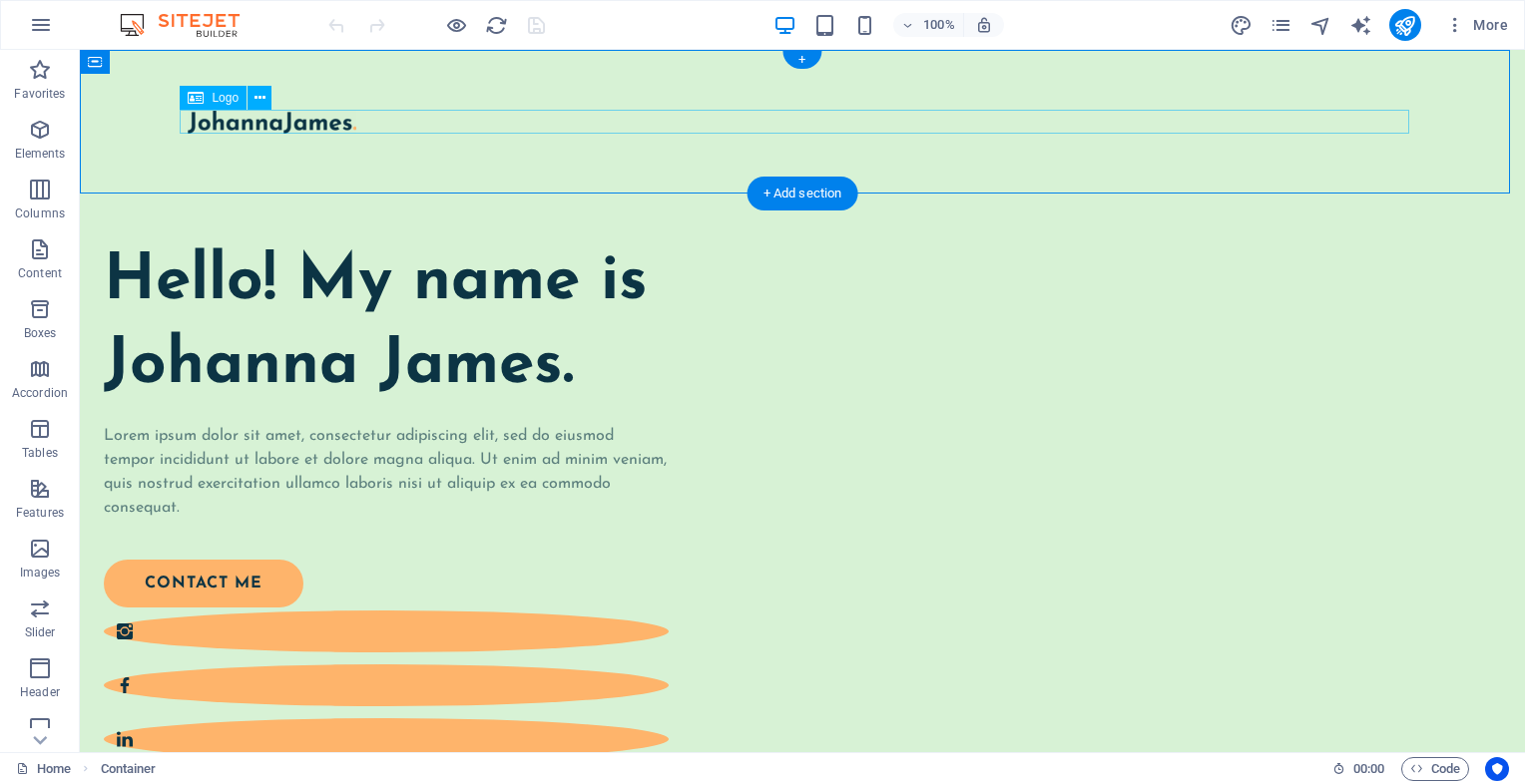 drag, startPoint x: 687, startPoint y: 194, endPoint x: 687, endPoint y: 128, distance: 66 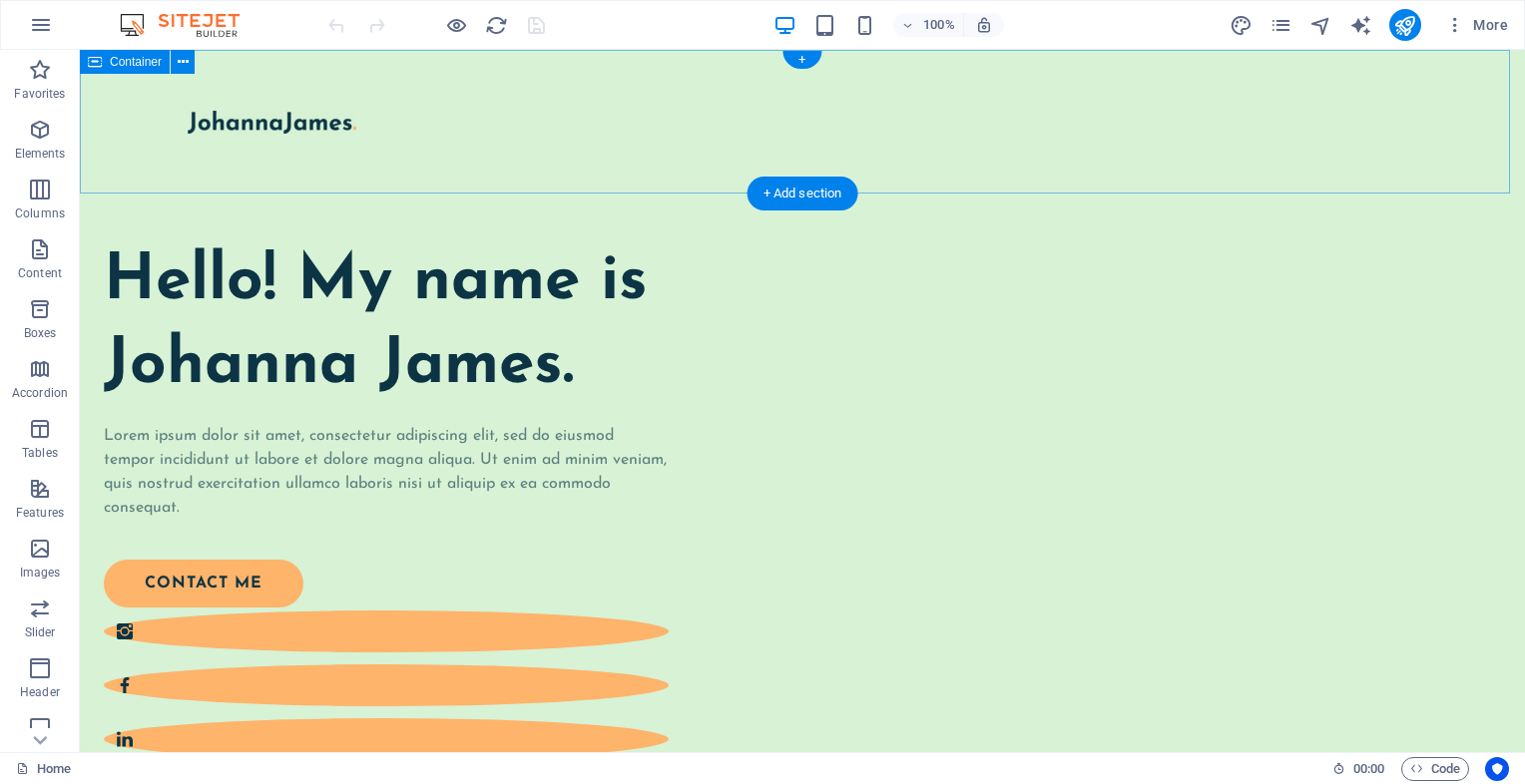 click at bounding box center (802, 122) 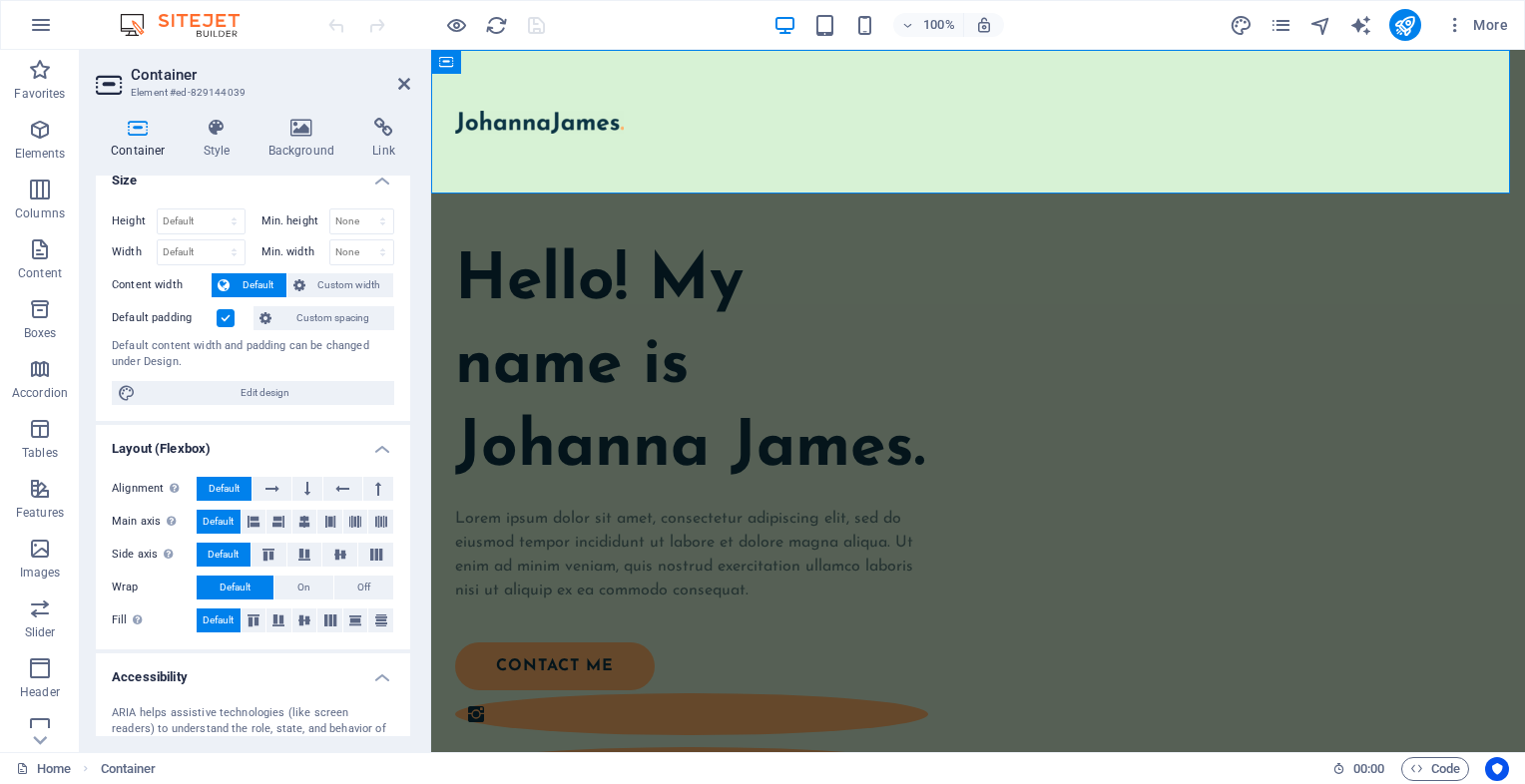 scroll, scrollTop: 0, scrollLeft: 0, axis: both 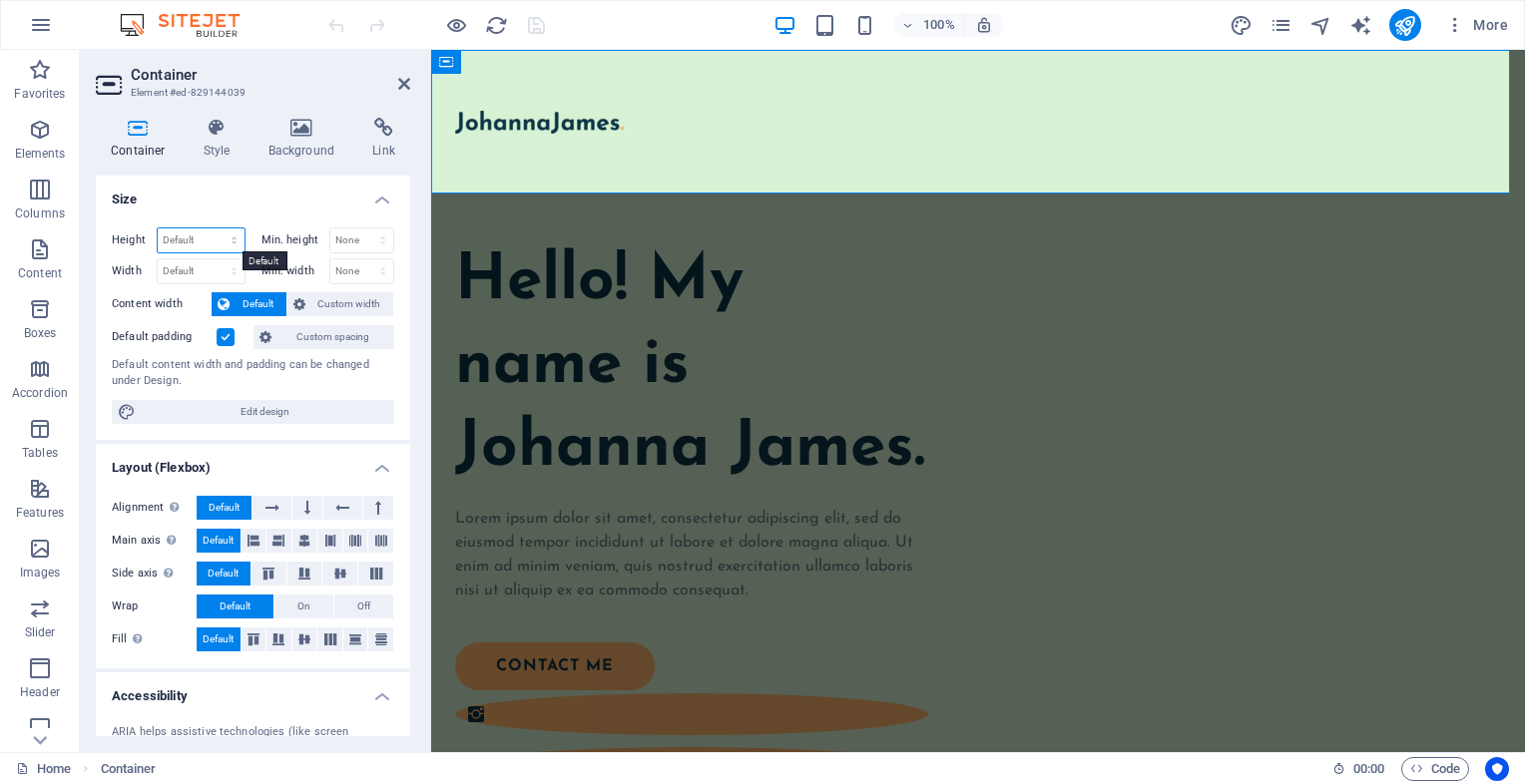 click on "Default px rem % vh vw" at bounding box center (201, 240) 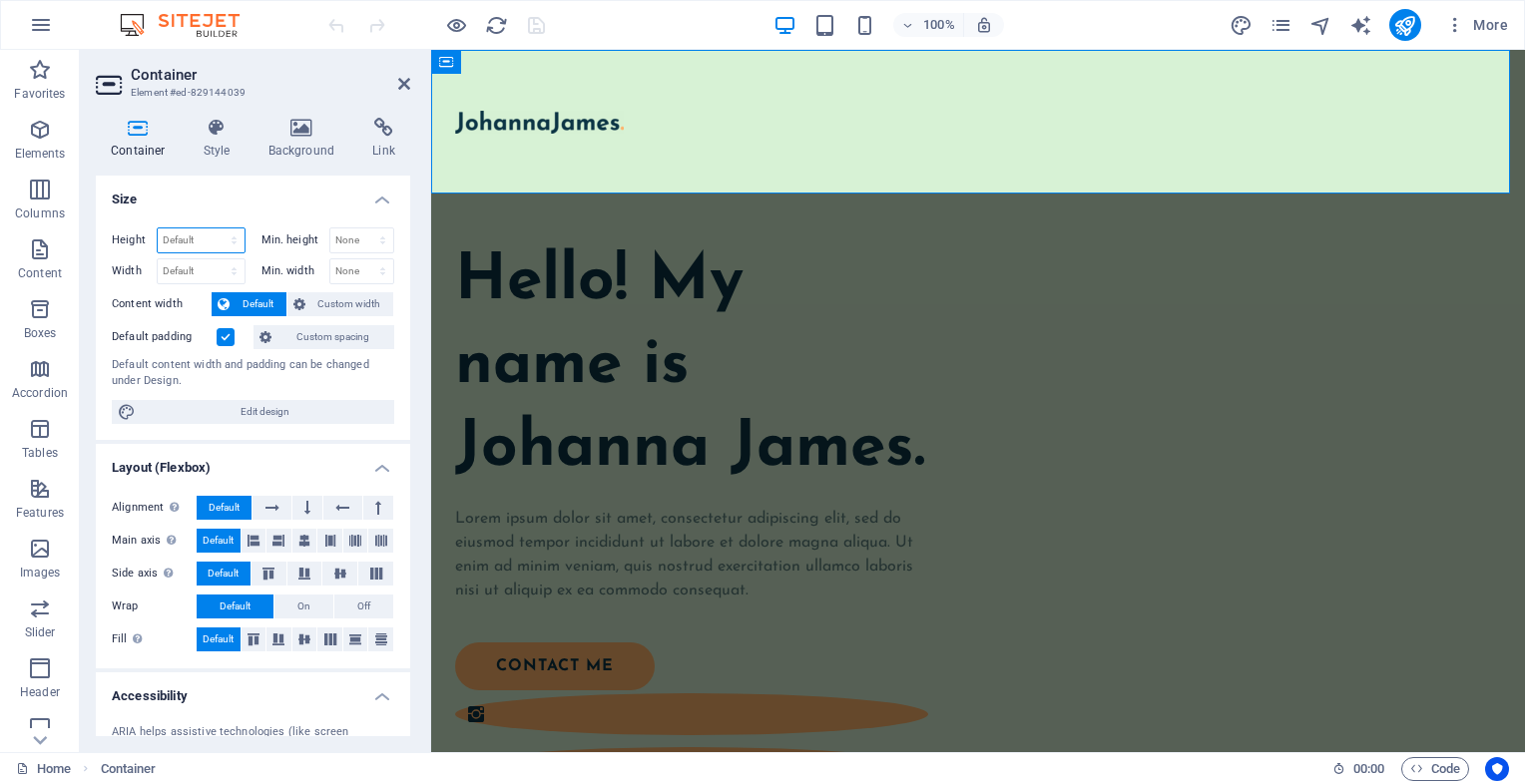 select on "px" 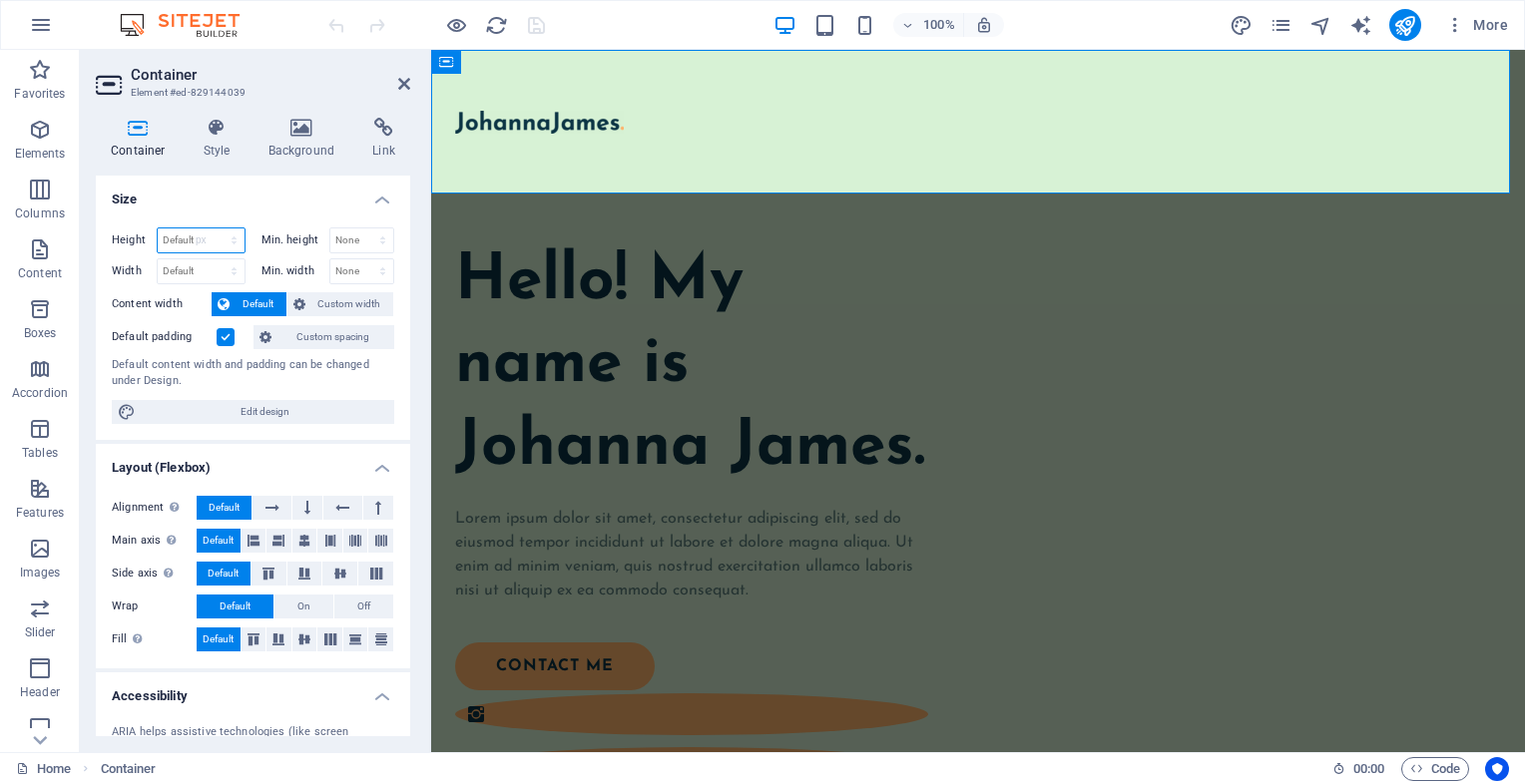 click on "Default px rem % vh vw" at bounding box center (201, 240) 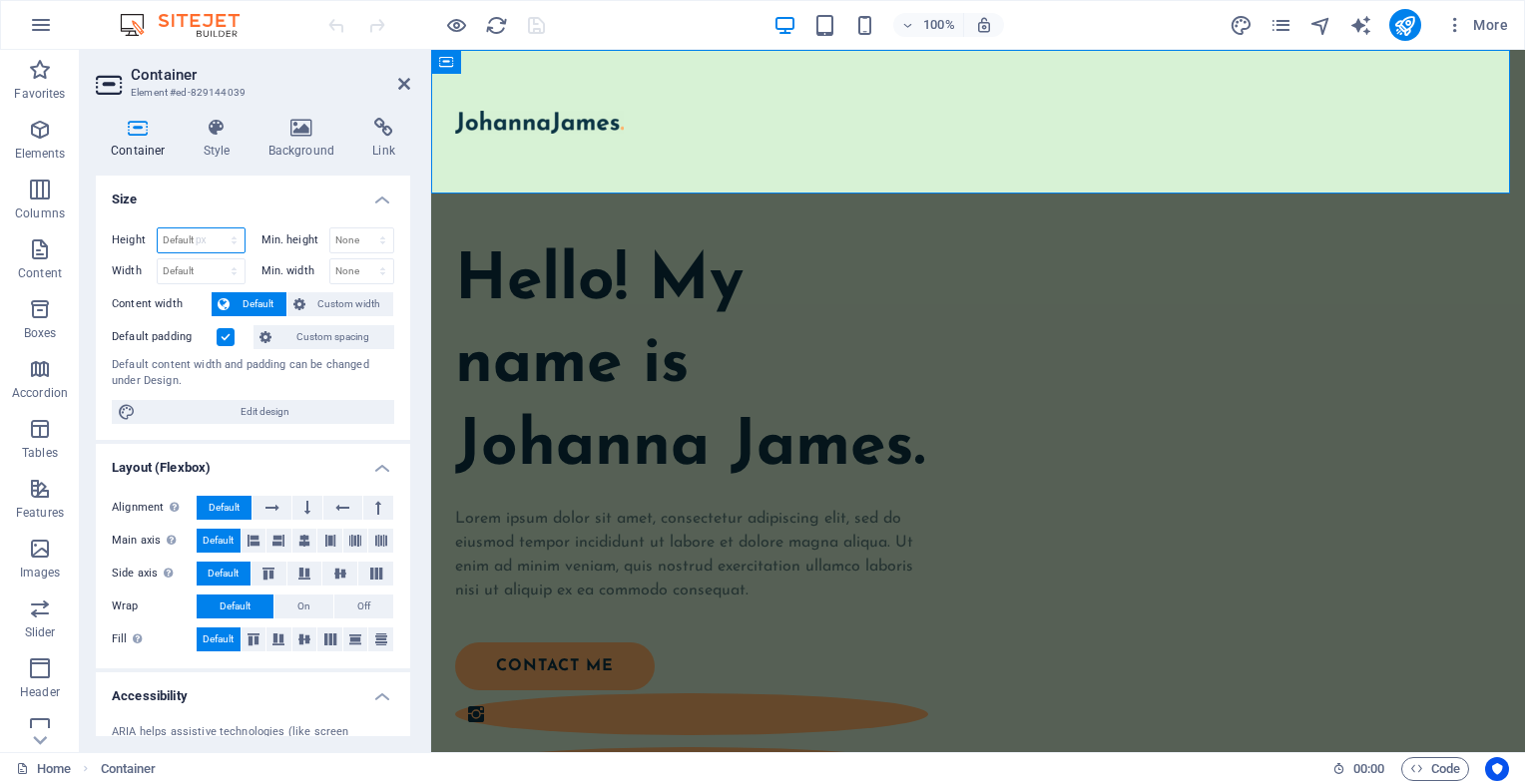 type on "144" 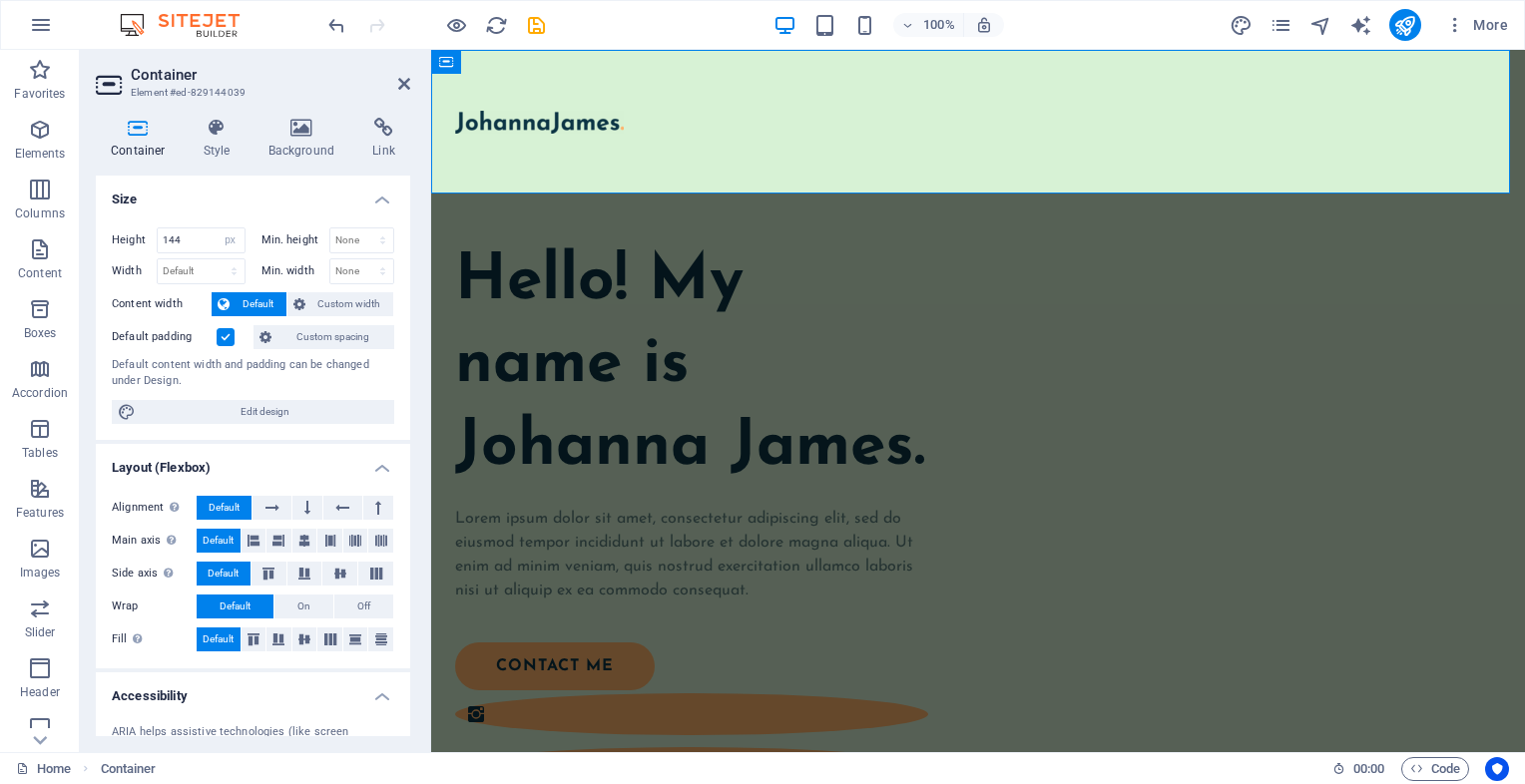 click on "Size" at bounding box center (253, 194) 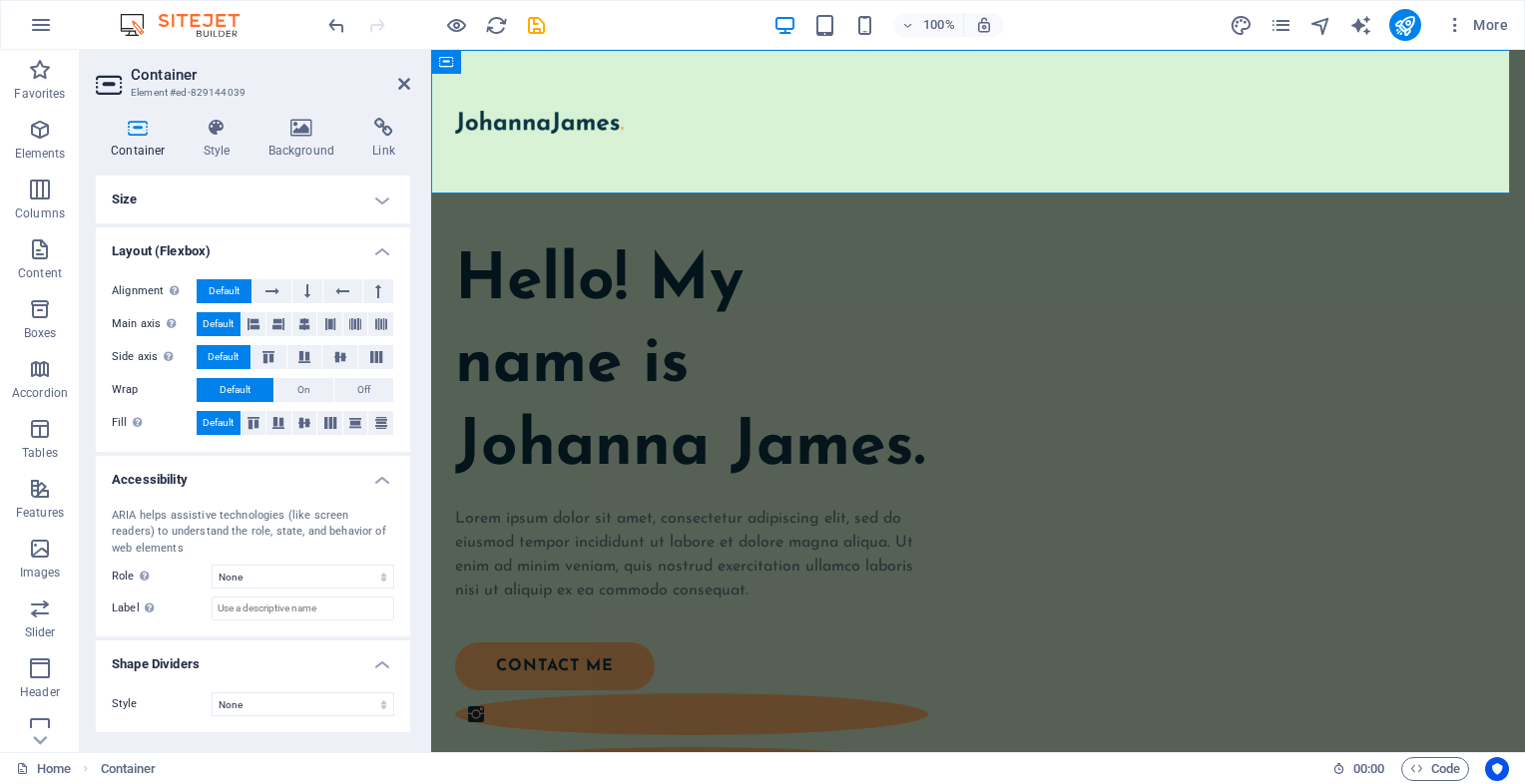 click on "Size" at bounding box center (253, 199) 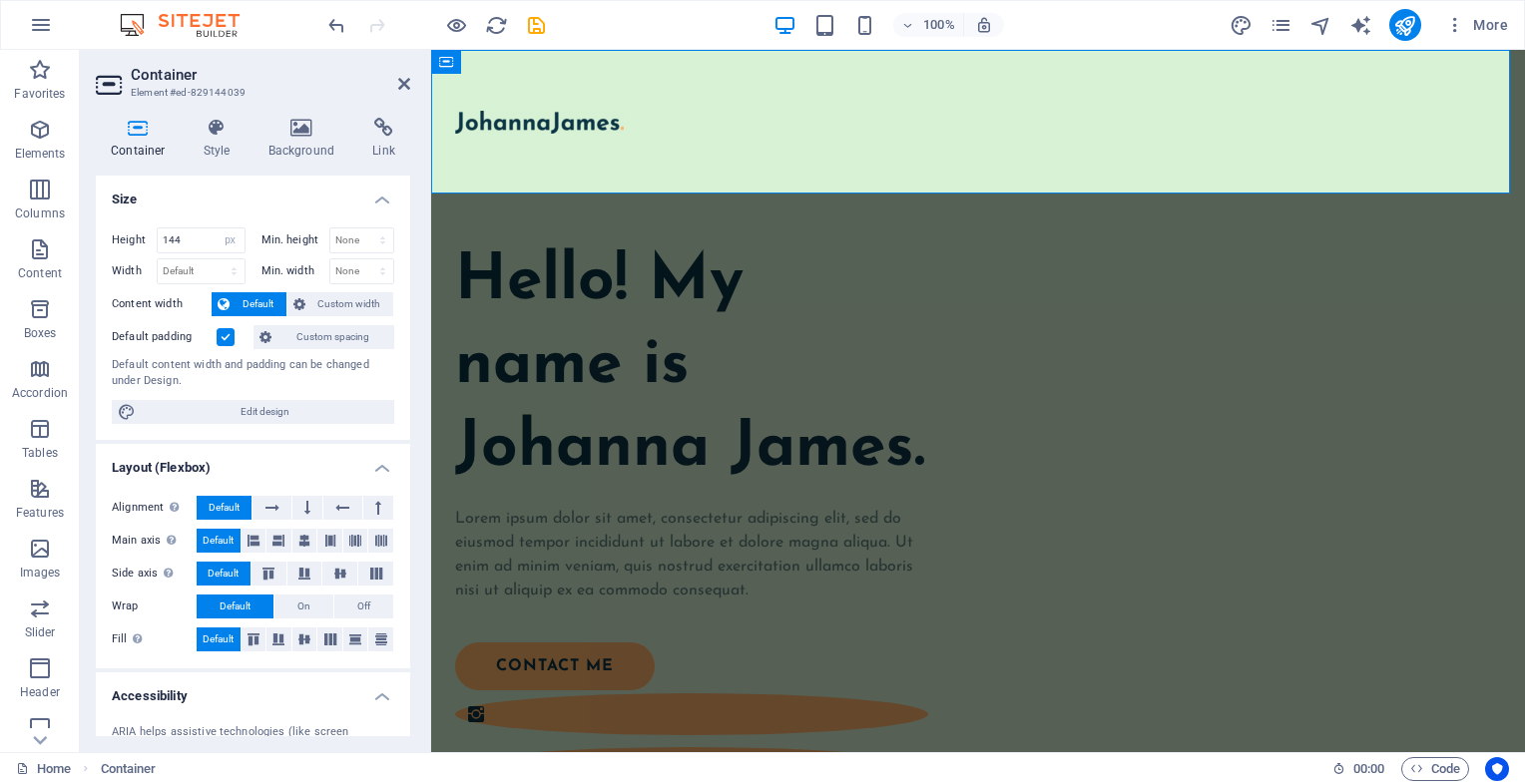 type 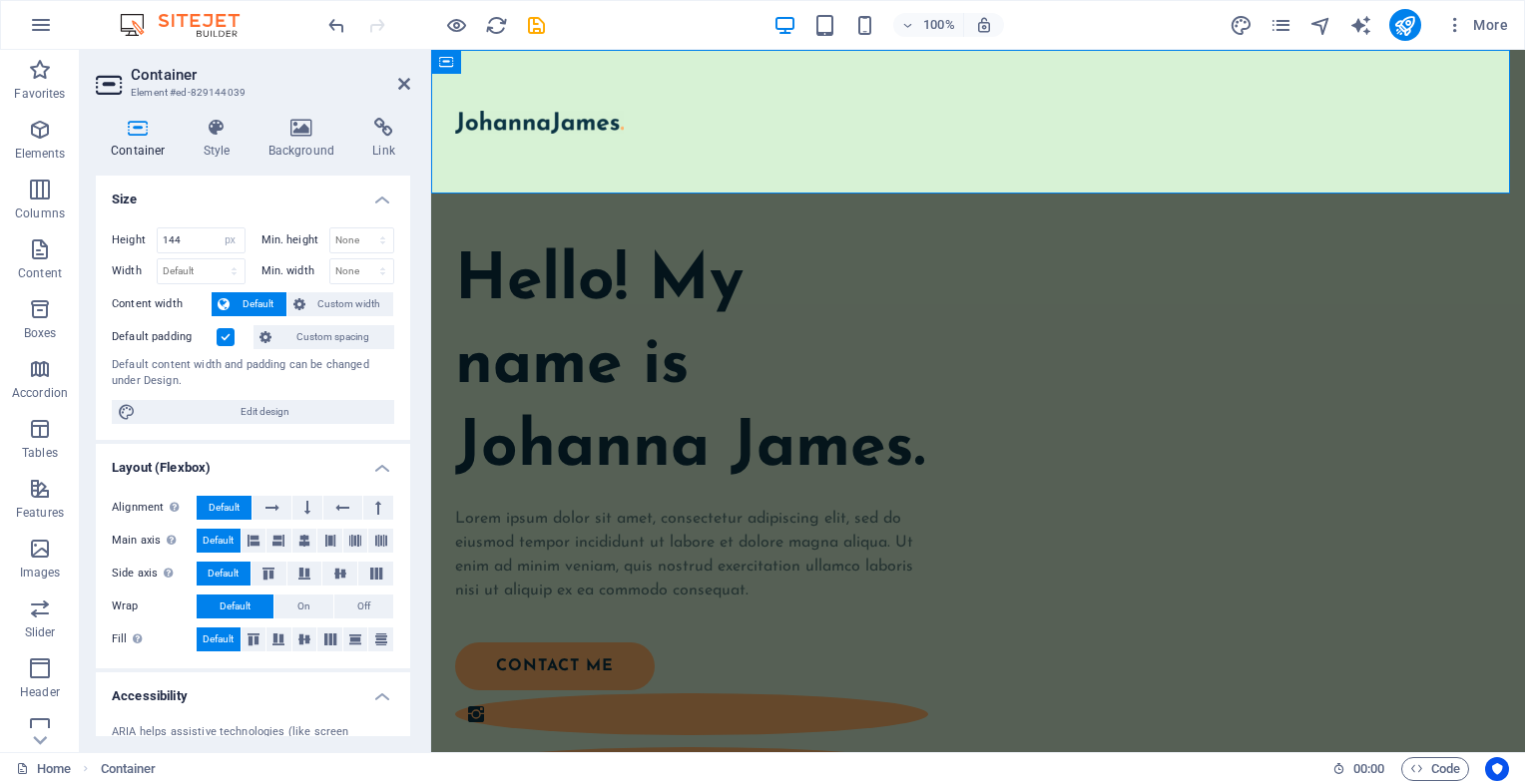 select on "DISABLED_OPTION_VALUE" 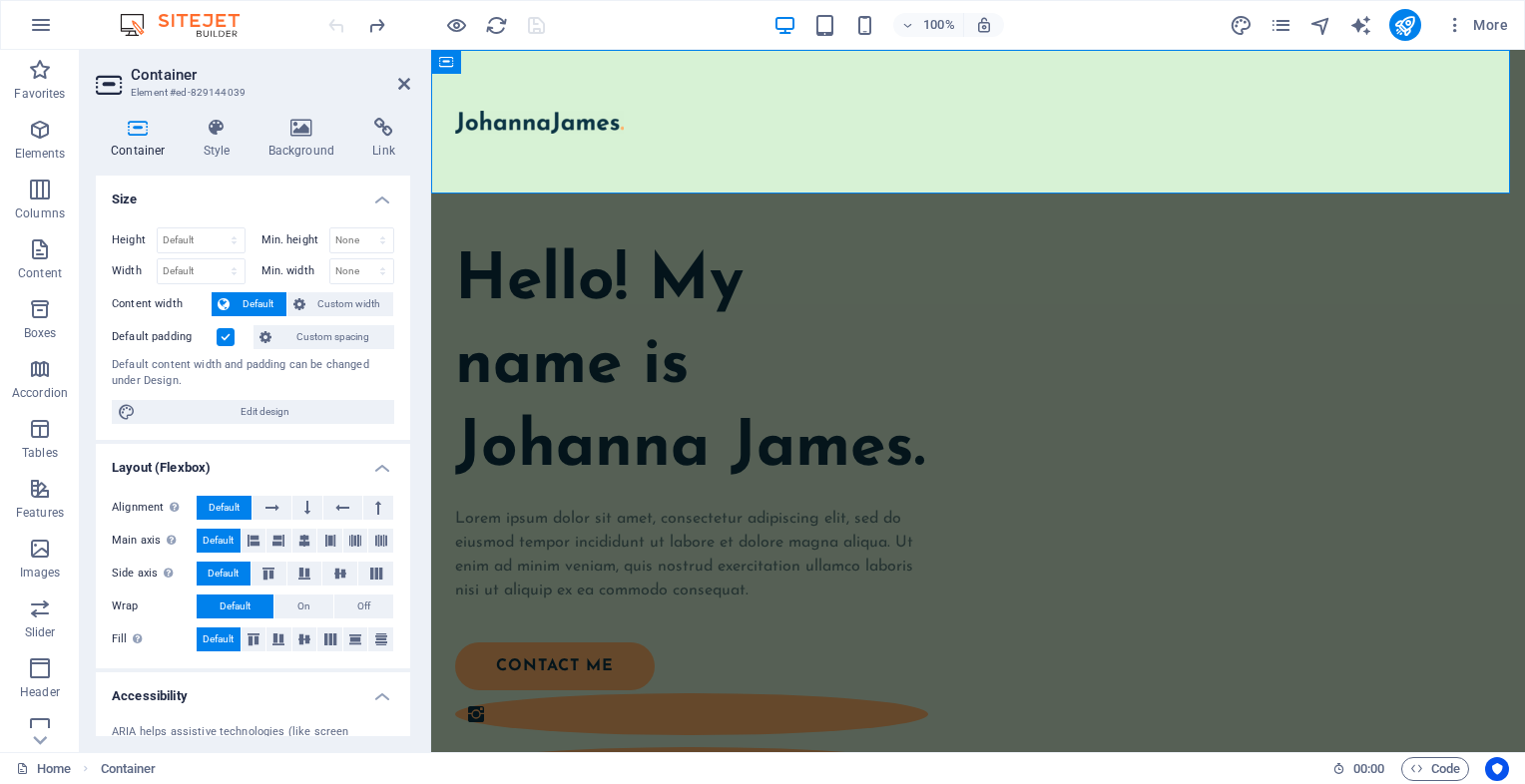 click at bounding box center [226, 337] 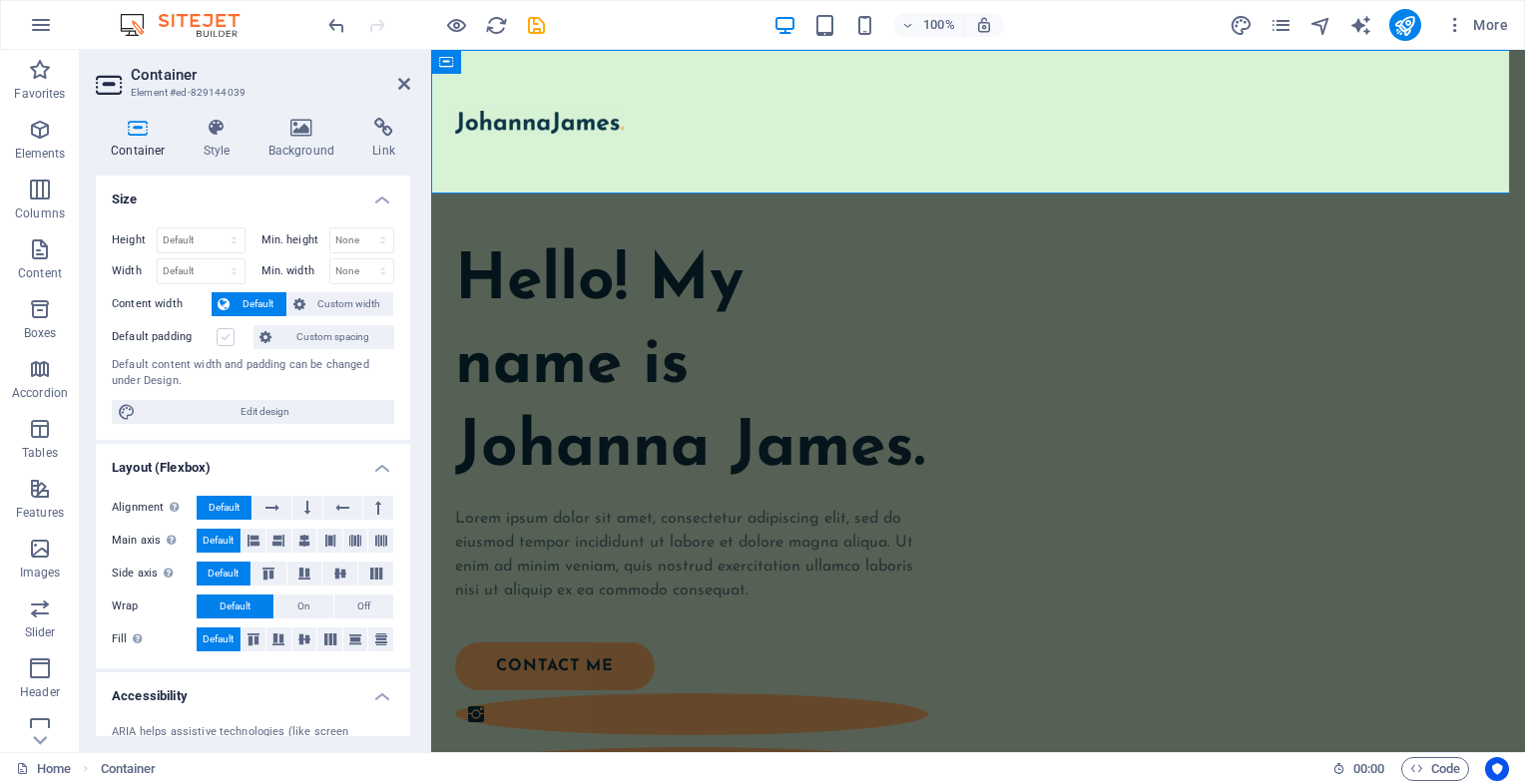 click at bounding box center [226, 337] 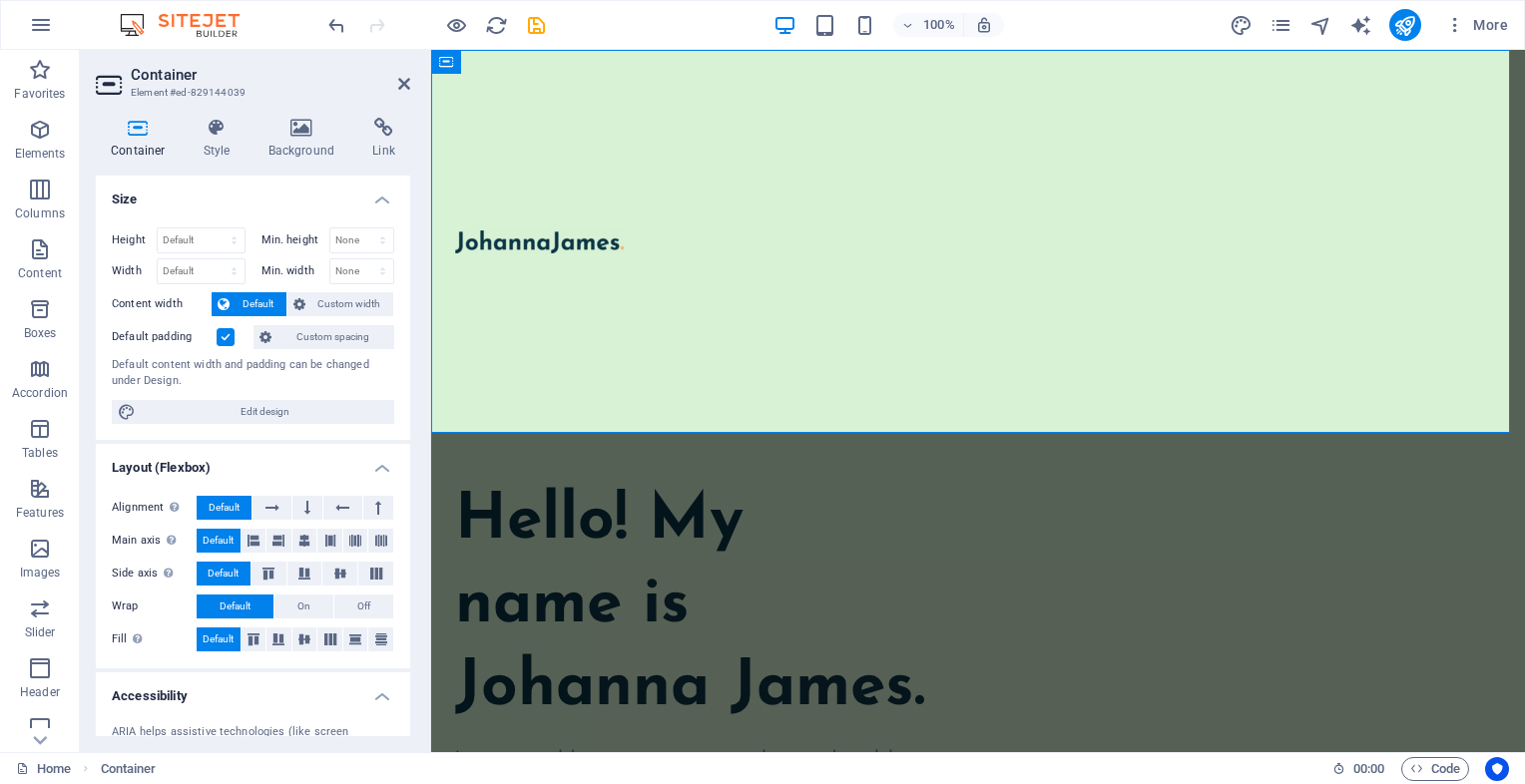 click at bounding box center [226, 337] 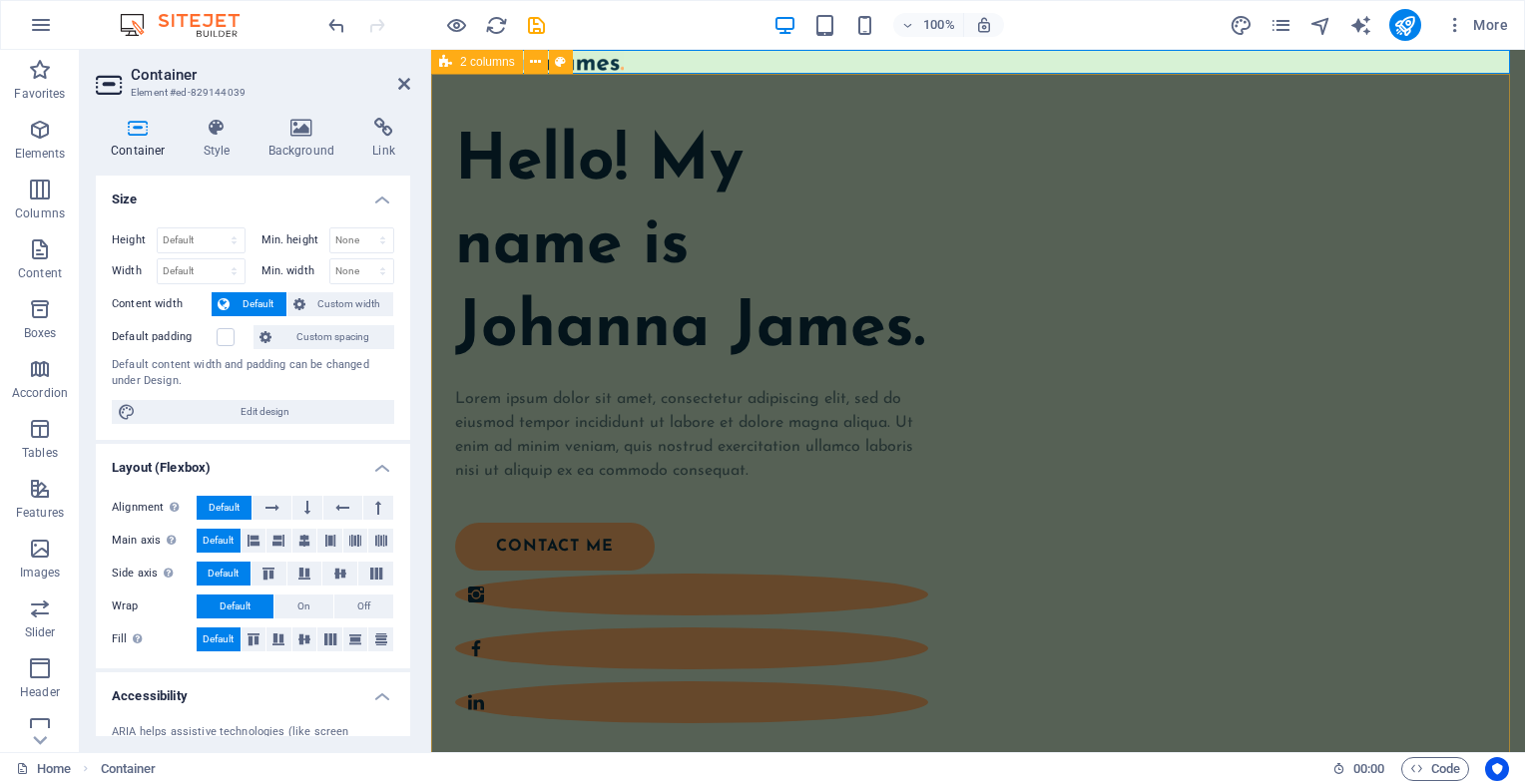 click on "Hello! My name is Johanna James. Lorem ipsum dolor sit amet, consectetur adipiscing elit, sed do eiusmod tempor incididunt ut labore et dolore magna aliqua. Ut enim ad minim veniam, quis nostrud exercitation ullamco laboris nisi ut aliquip ex ea commodo consequat. contact me" at bounding box center [978, 751] 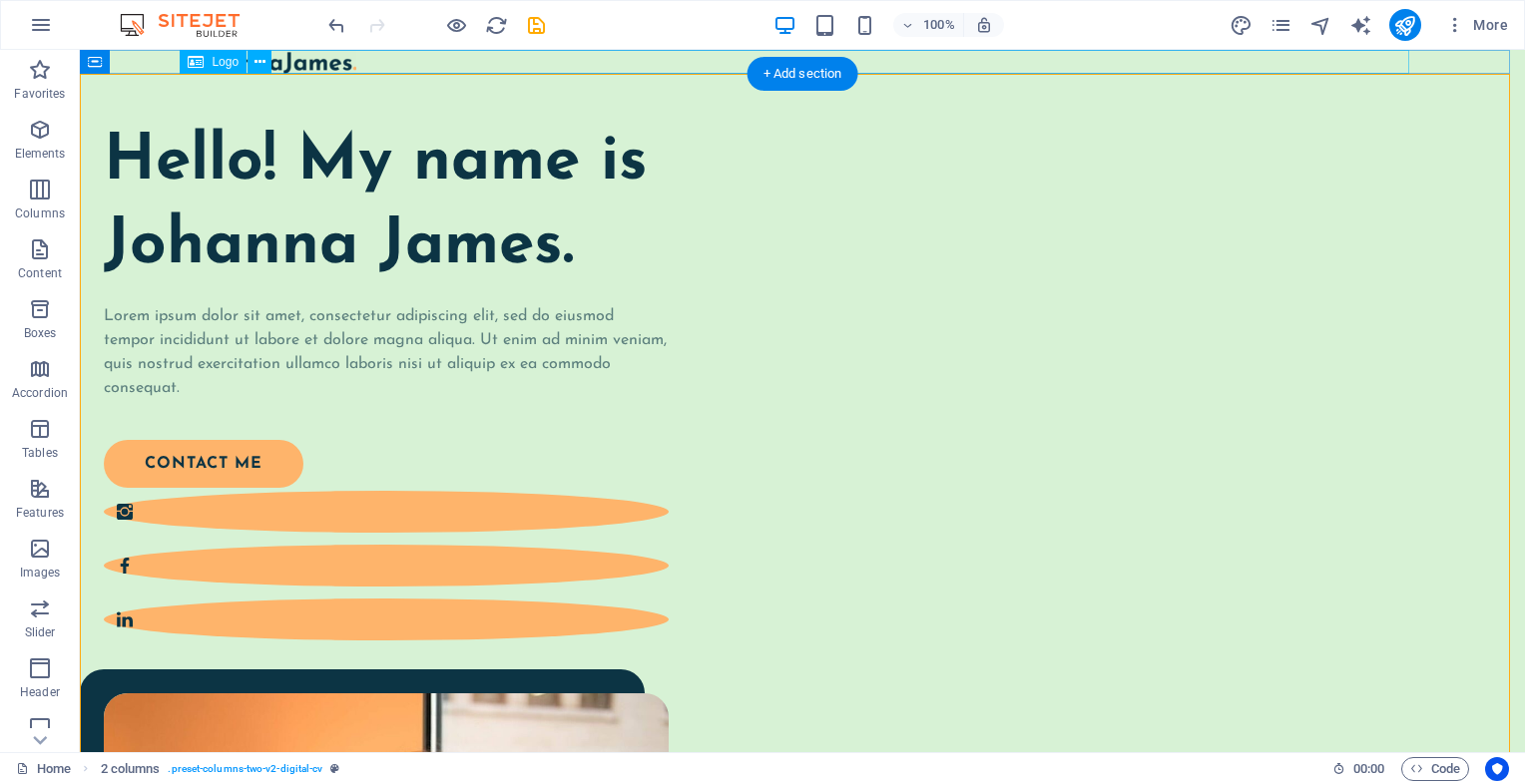 click at bounding box center [802, 62] 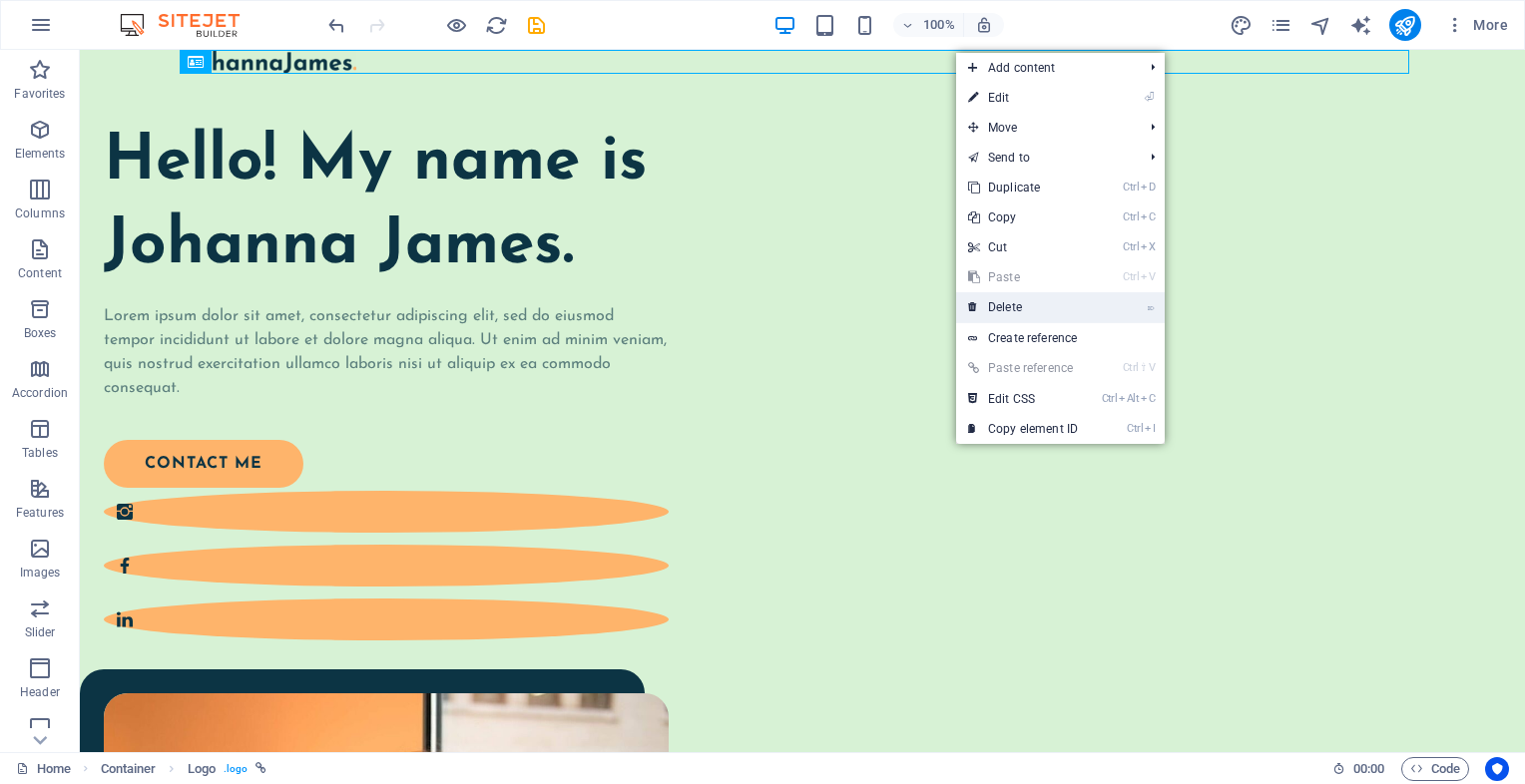 click on "⌦  Delete" at bounding box center (1023, 307) 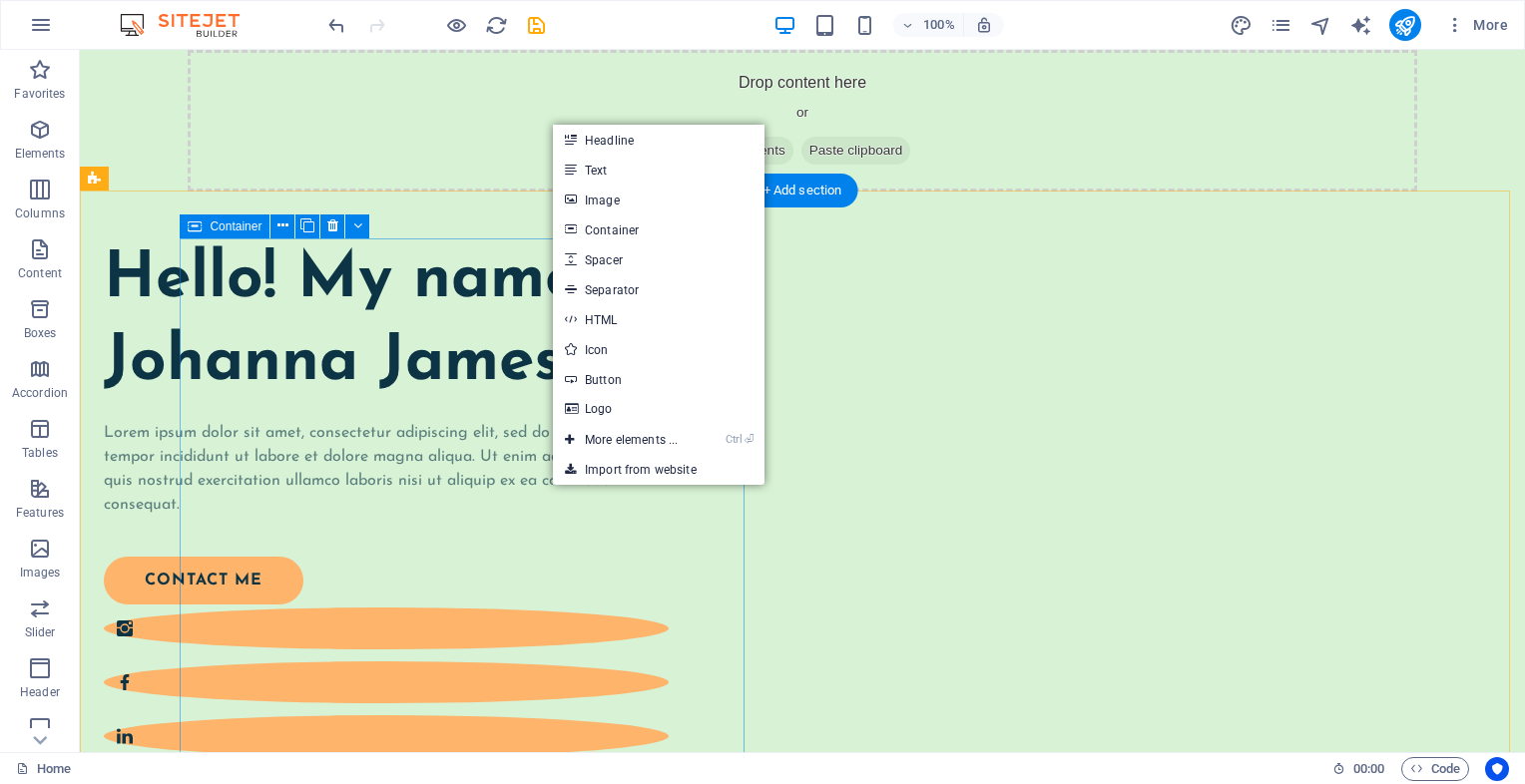 click on "Hello! My name is Johanna James. Lorem ipsum dolor sit amet, consectetur adipiscing elit, sed do eiusmod tempor incididunt ut labore et dolore magna aliqua. Ut enim ad minim veniam, quis nostrud exercitation ullamco laboris nisi ut aliquip ex ea commodo consequat. contact me" at bounding box center [386, 500] 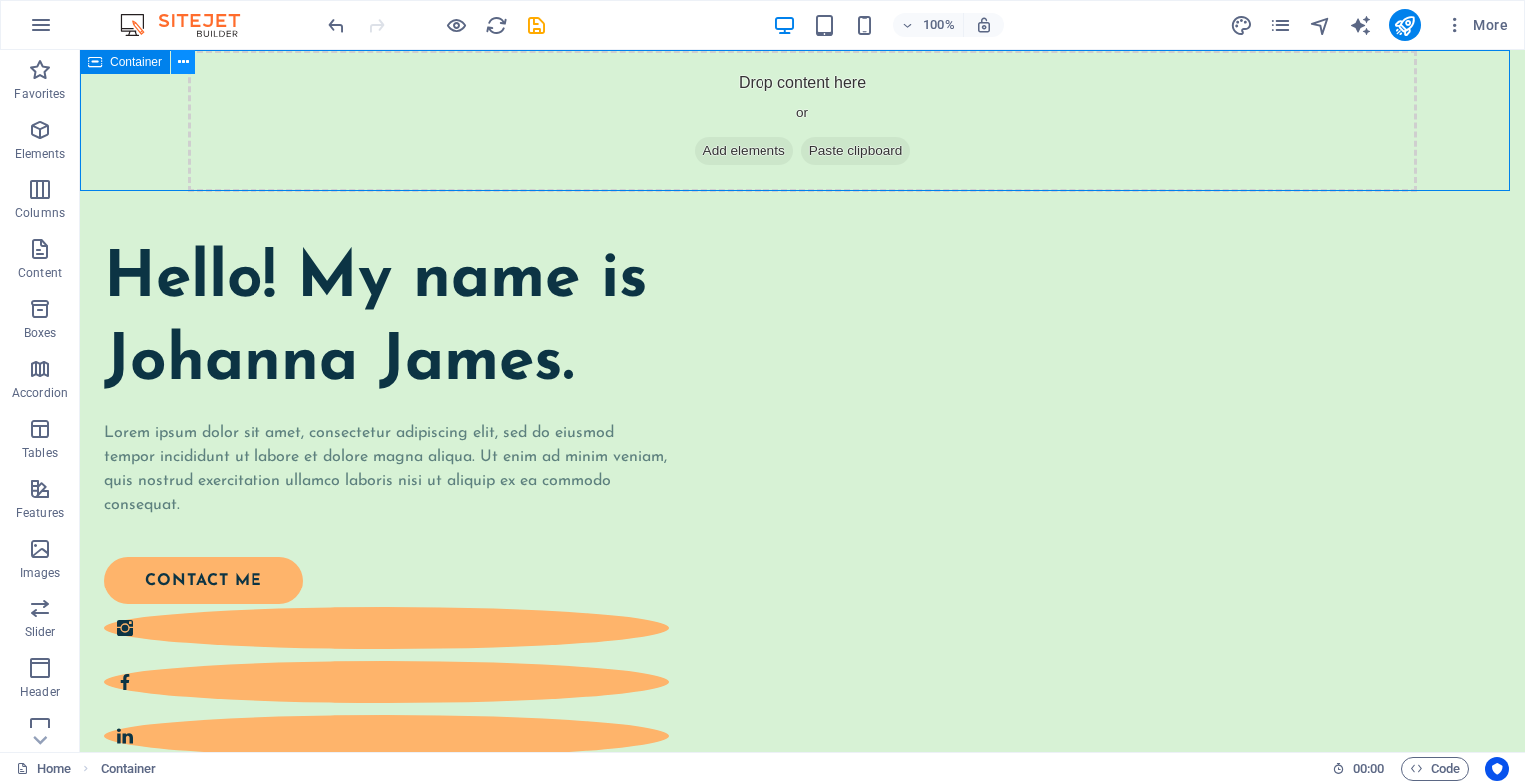 click at bounding box center [183, 62] 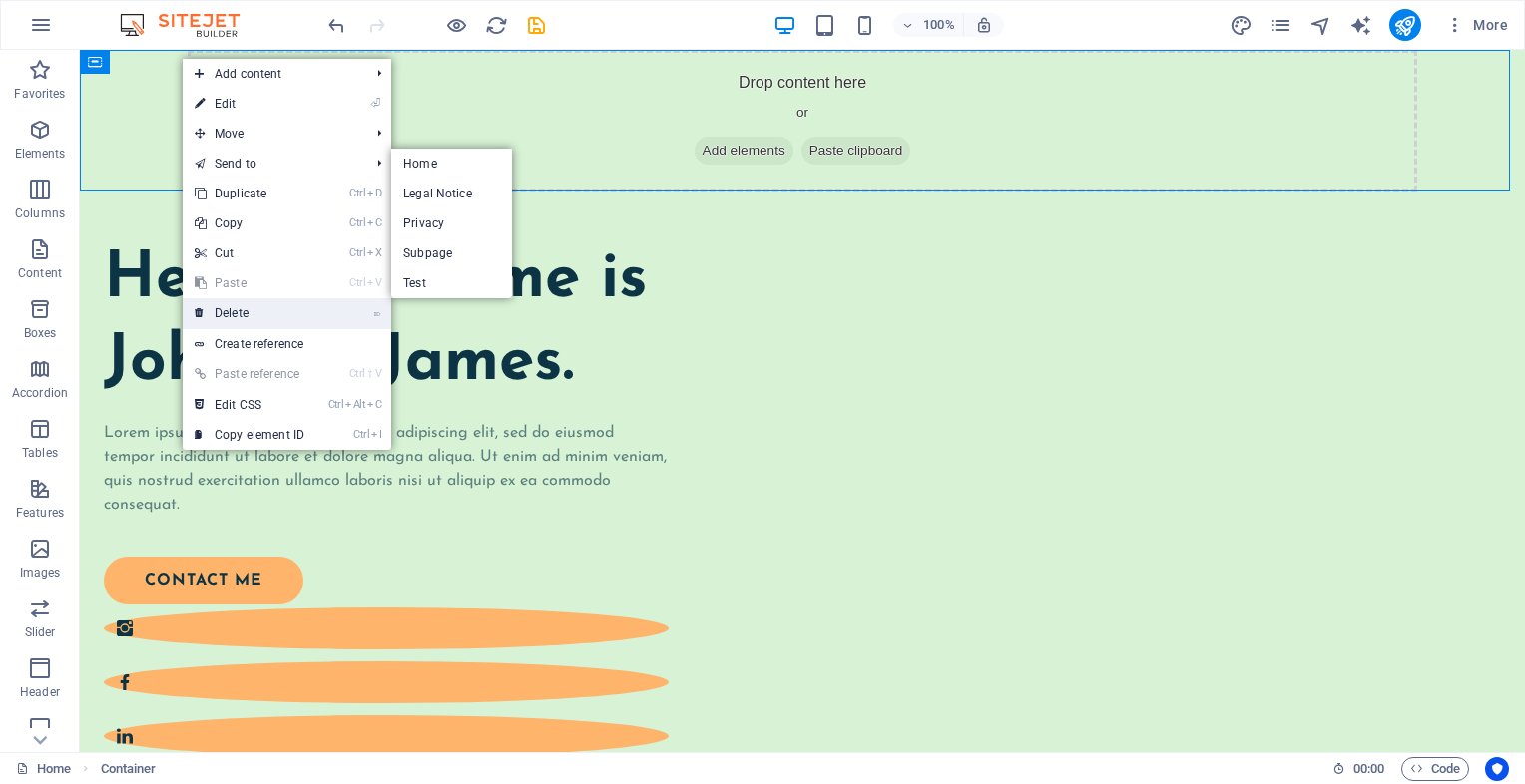 click on "⌦  Delete" at bounding box center (250, 313) 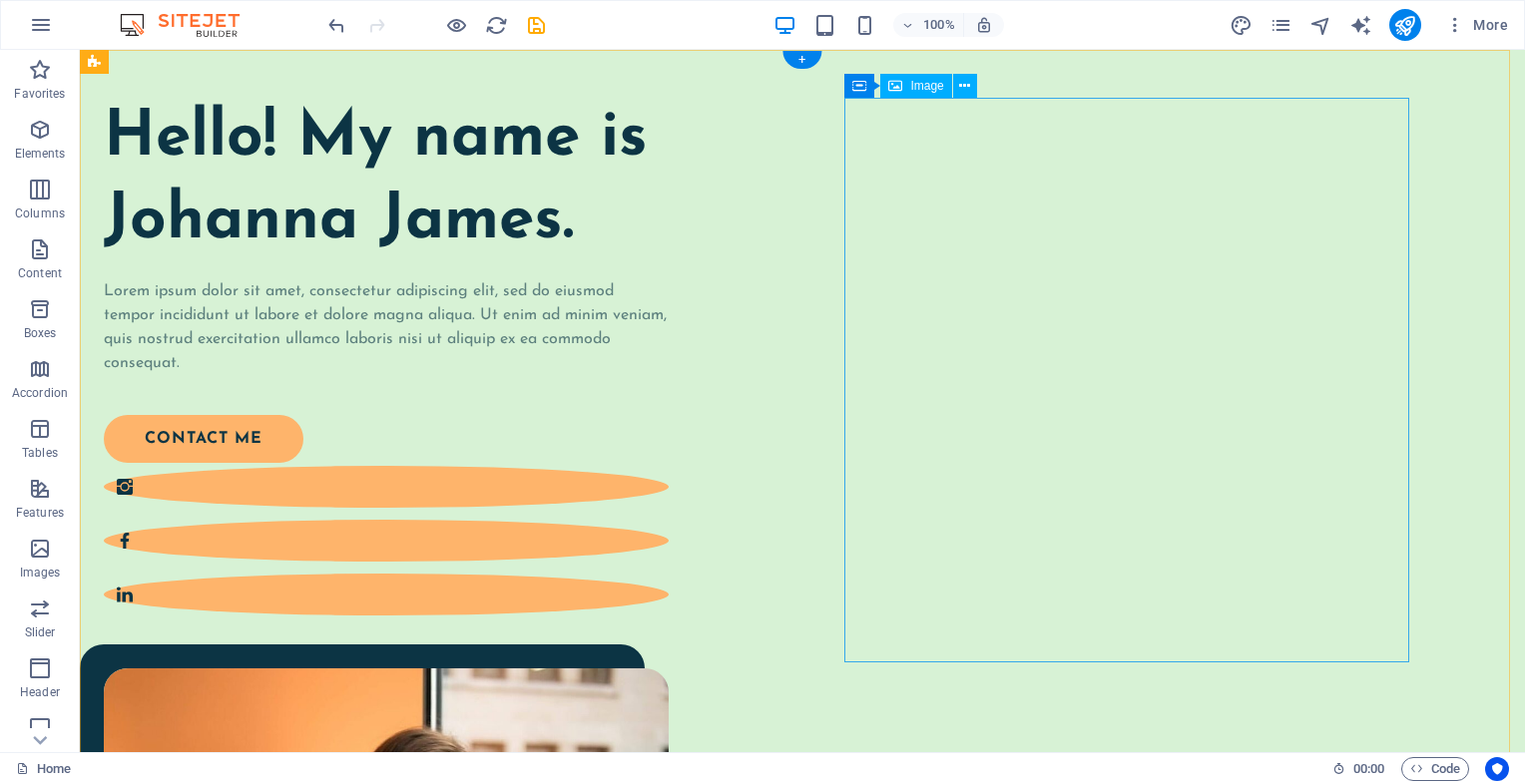 click at bounding box center [386, 951] 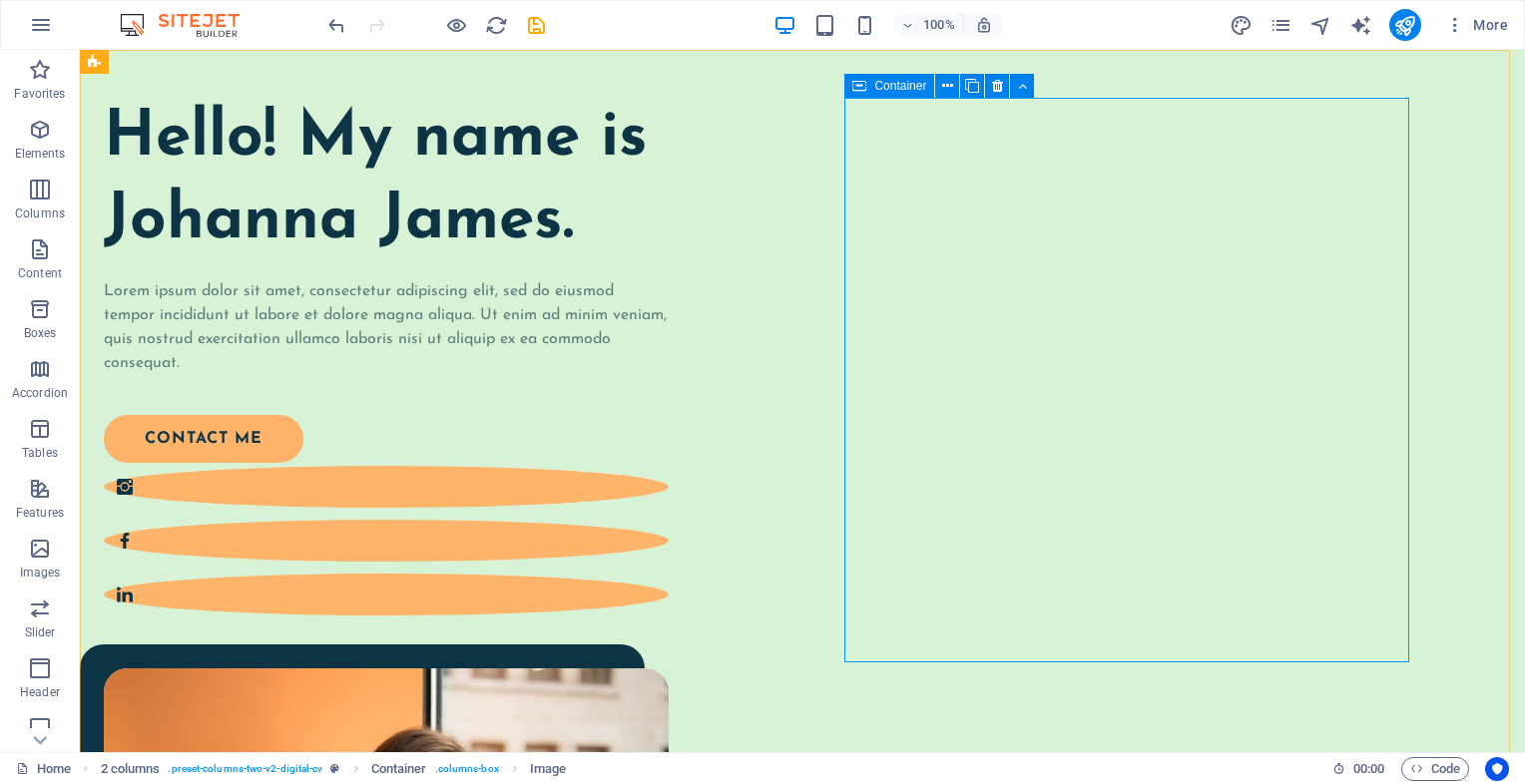click at bounding box center [859, 86] 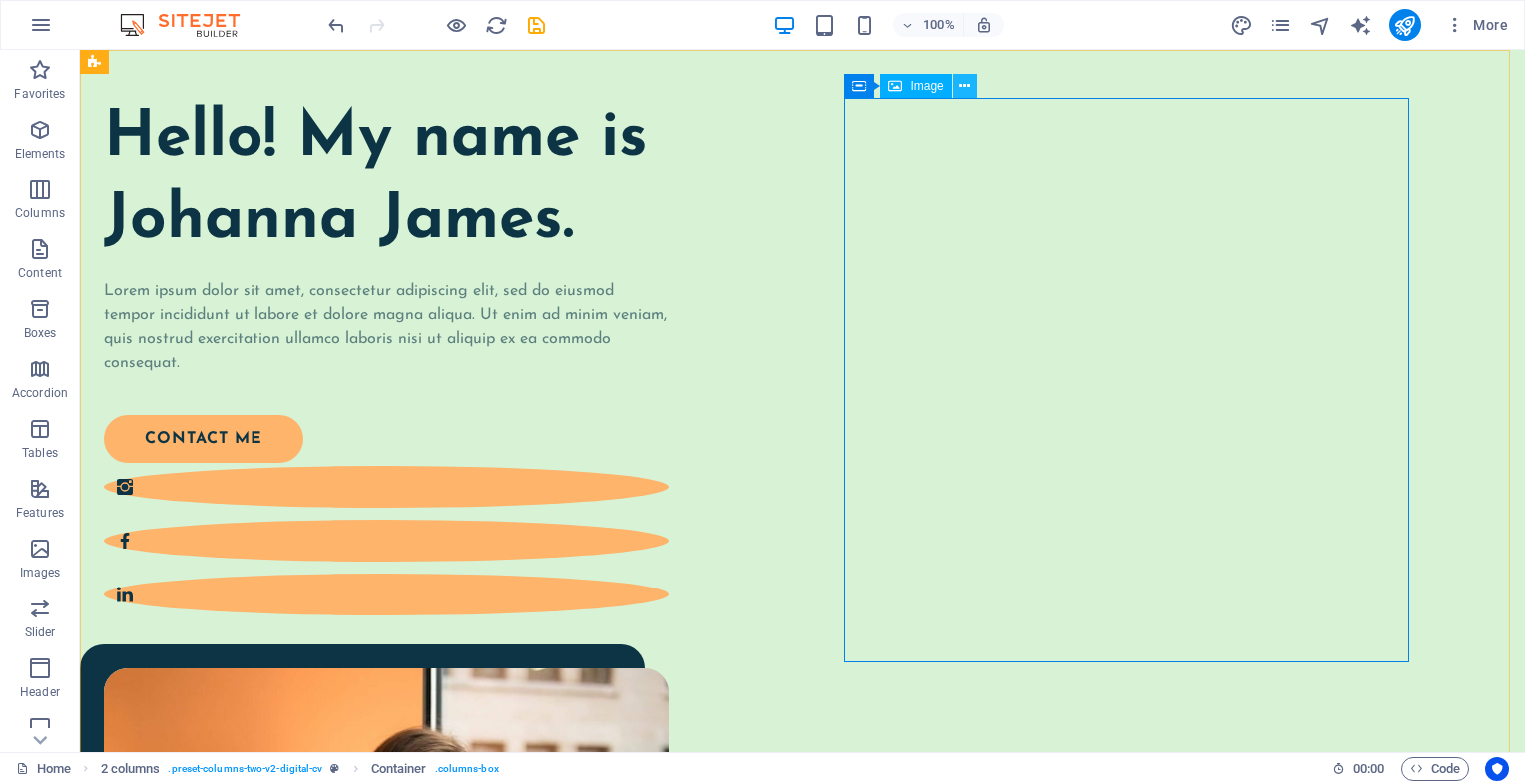 click at bounding box center [964, 86] 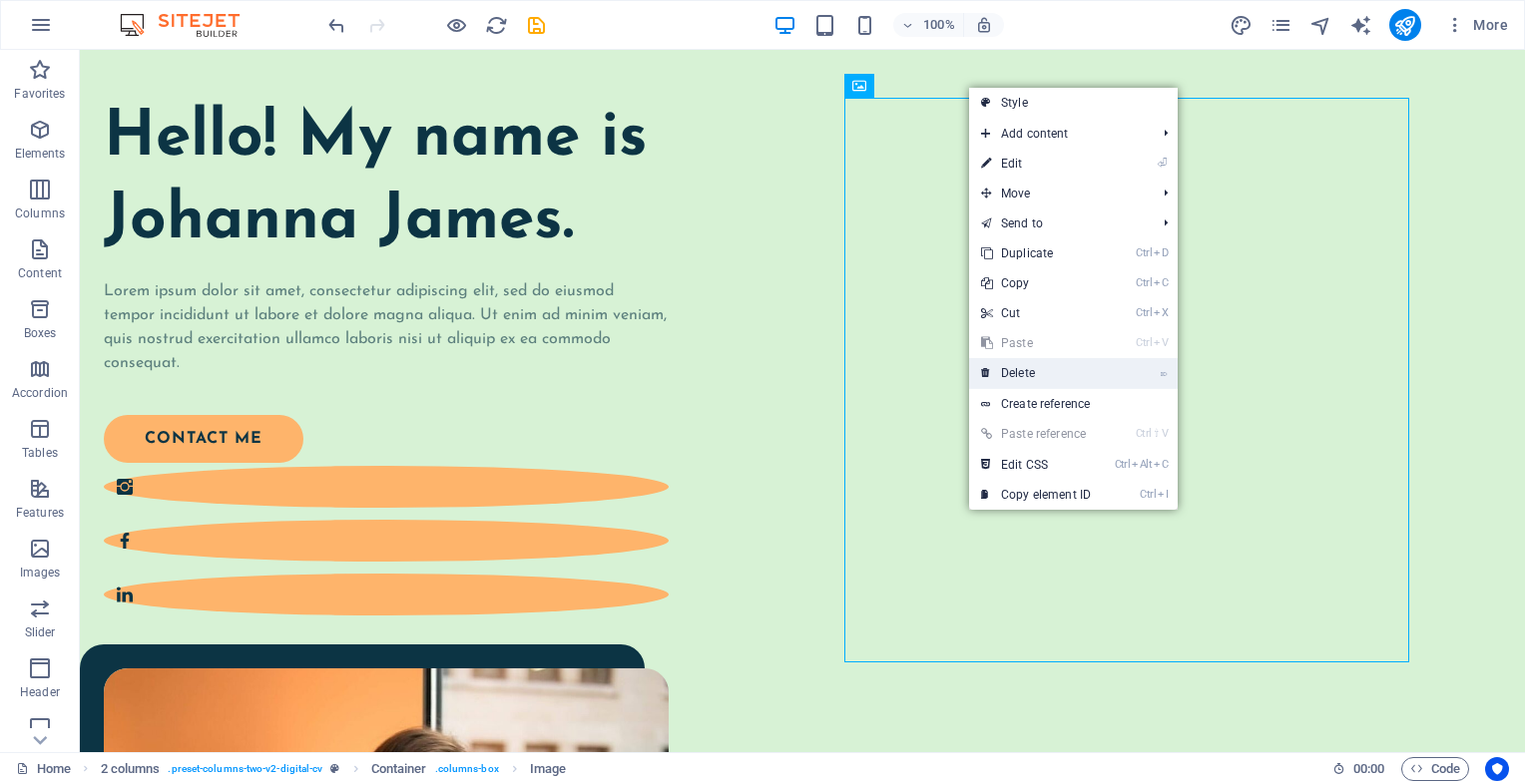 click on "⌦  Delete" at bounding box center (1036, 373) 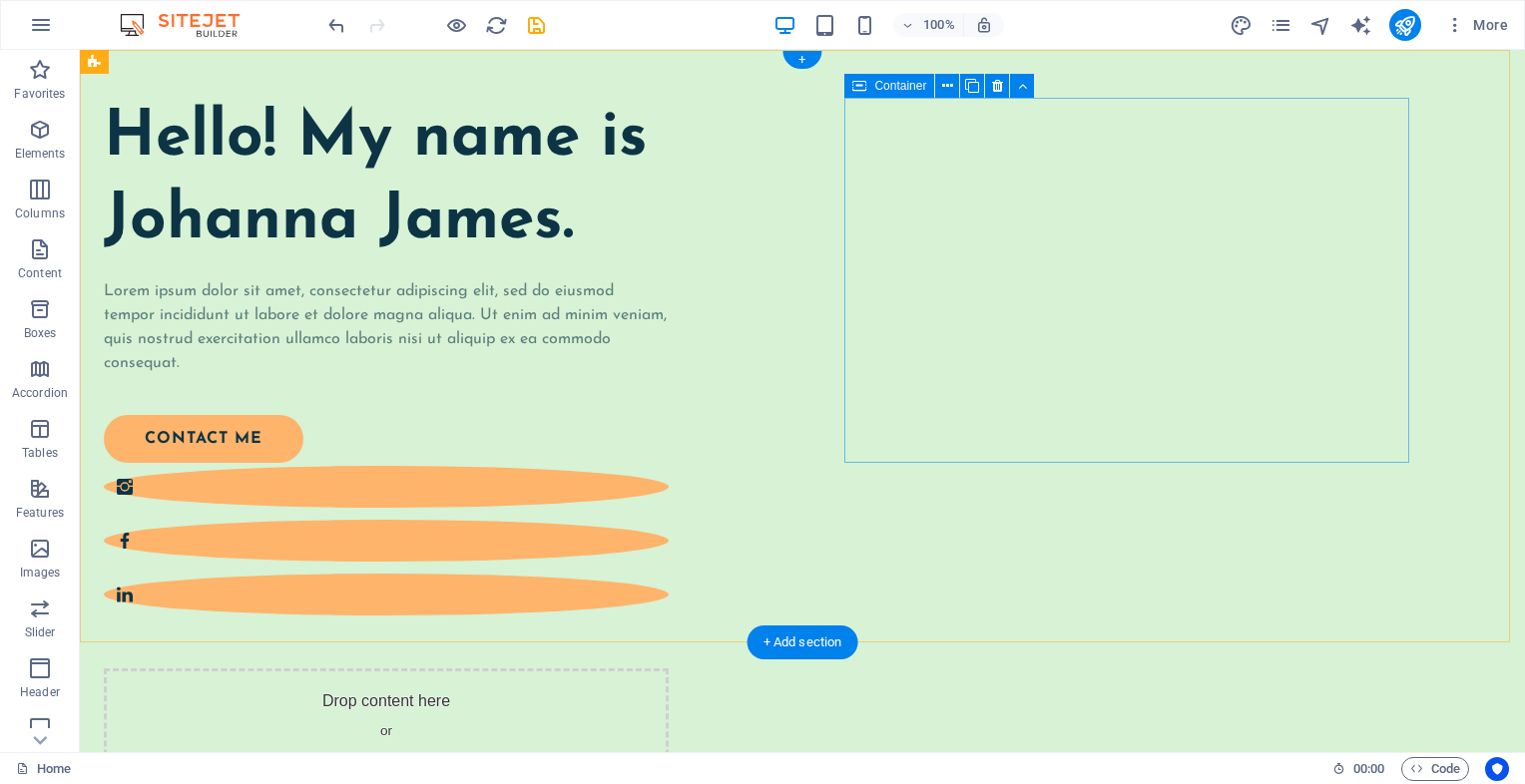 click on "Drop content here or  Add elements  Paste clipboard" at bounding box center (386, 739) 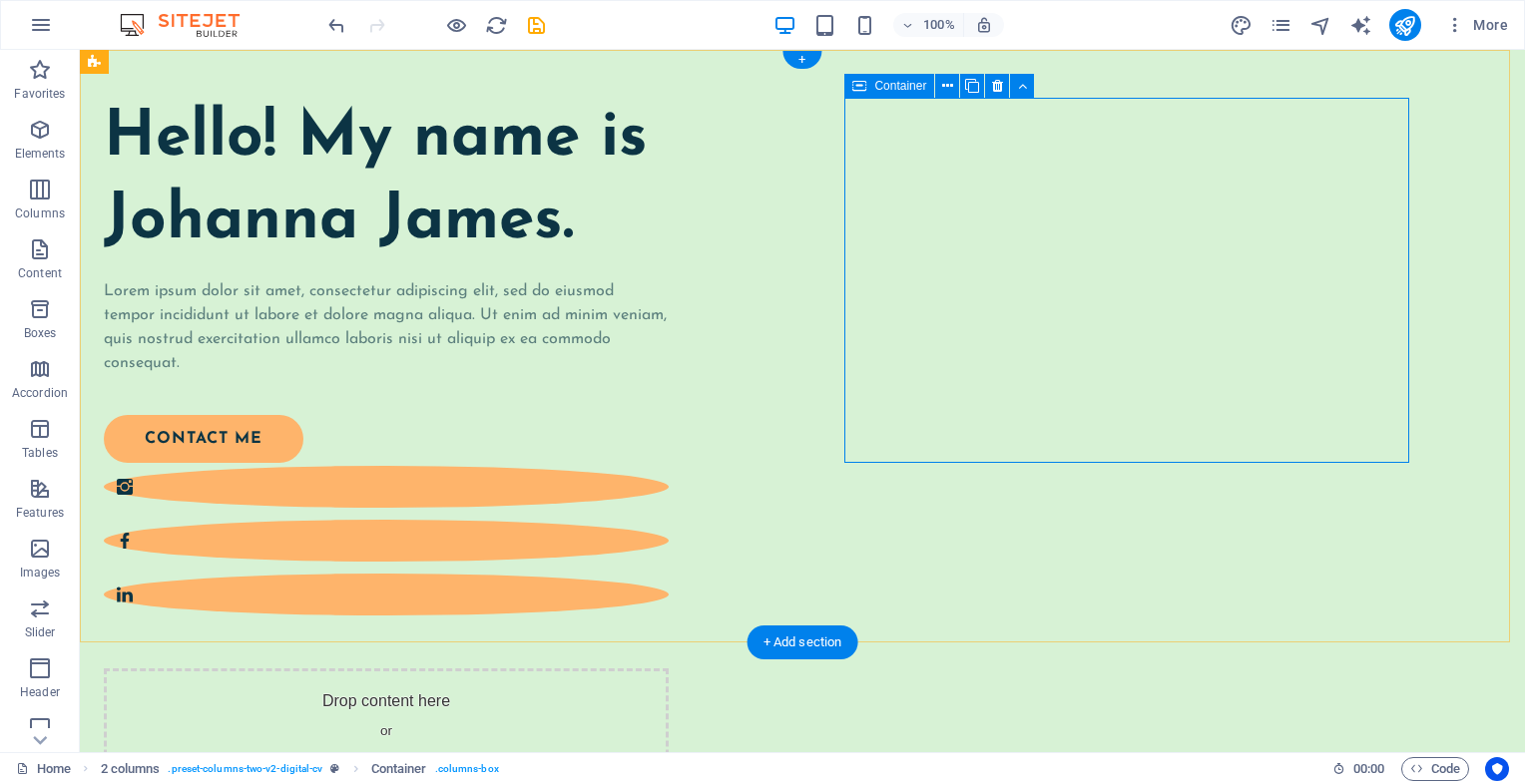 click on "Add elements" at bounding box center (327, 769) 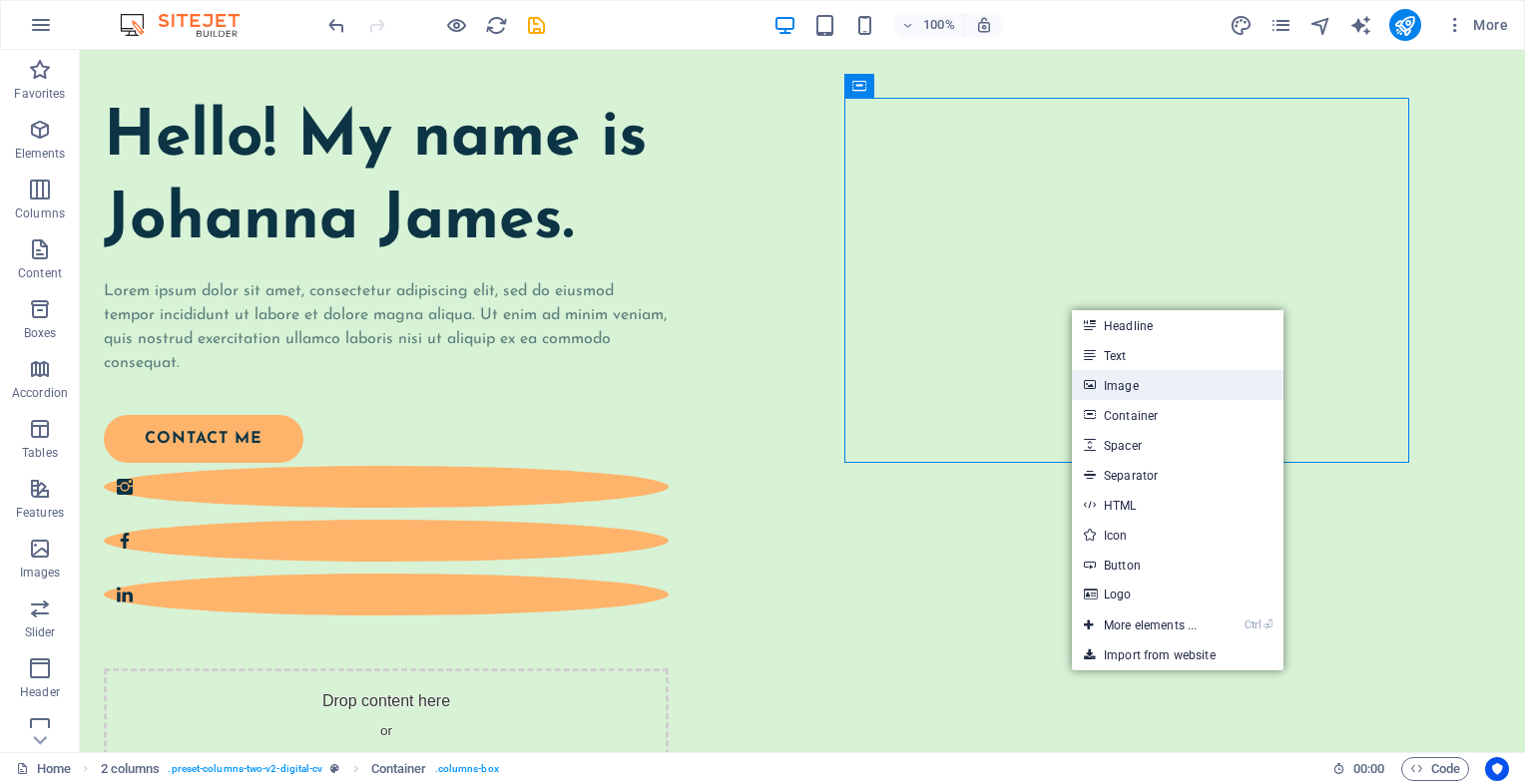 click on "Image" at bounding box center (1178, 385) 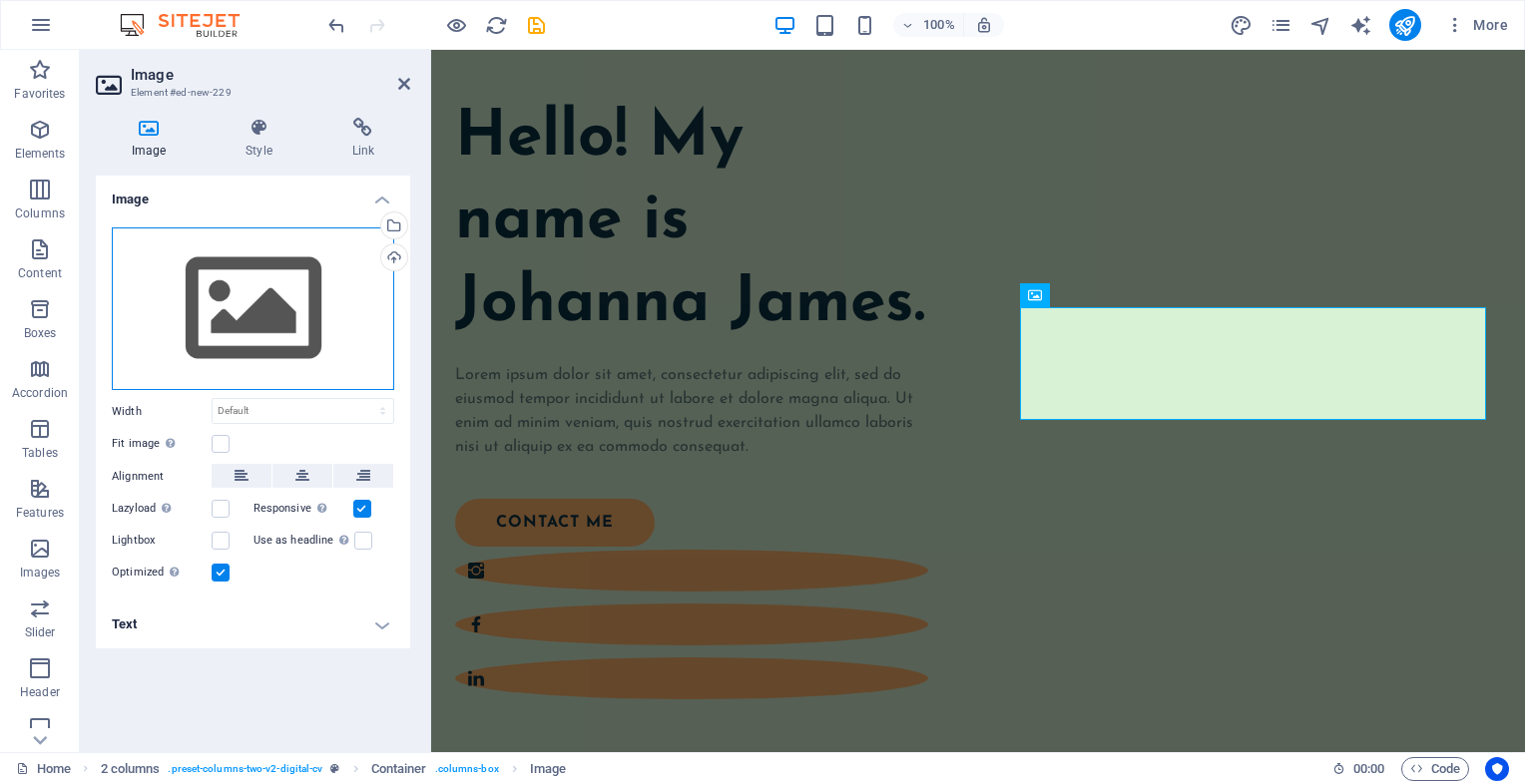click on "Drag files here, click to choose files or select files from Files or our free stock photos & videos" at bounding box center (253, 309) 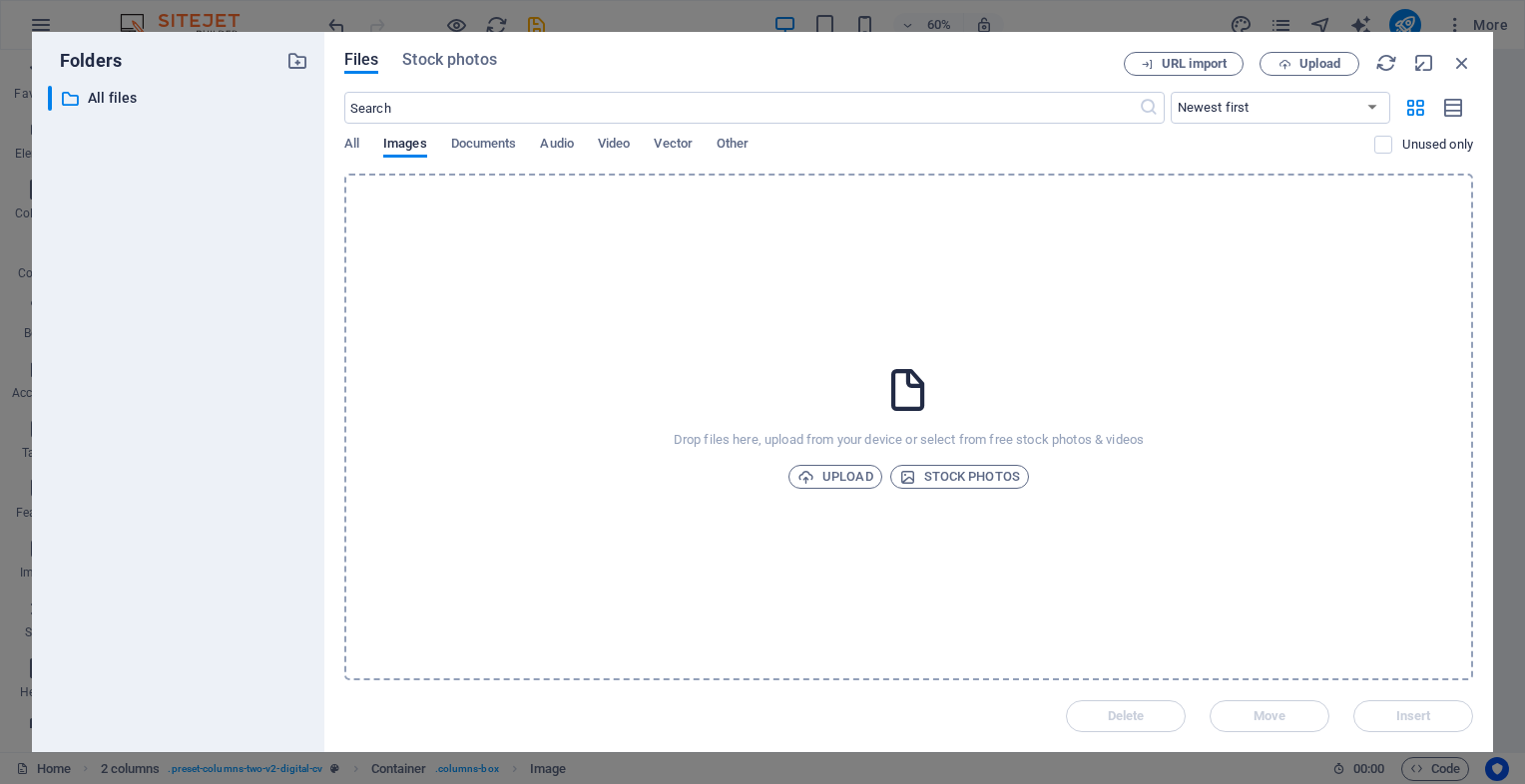 click on "Drop files here, upload from your device or select from free stock photos & videos Upload Stock photos" at bounding box center (908, 427) 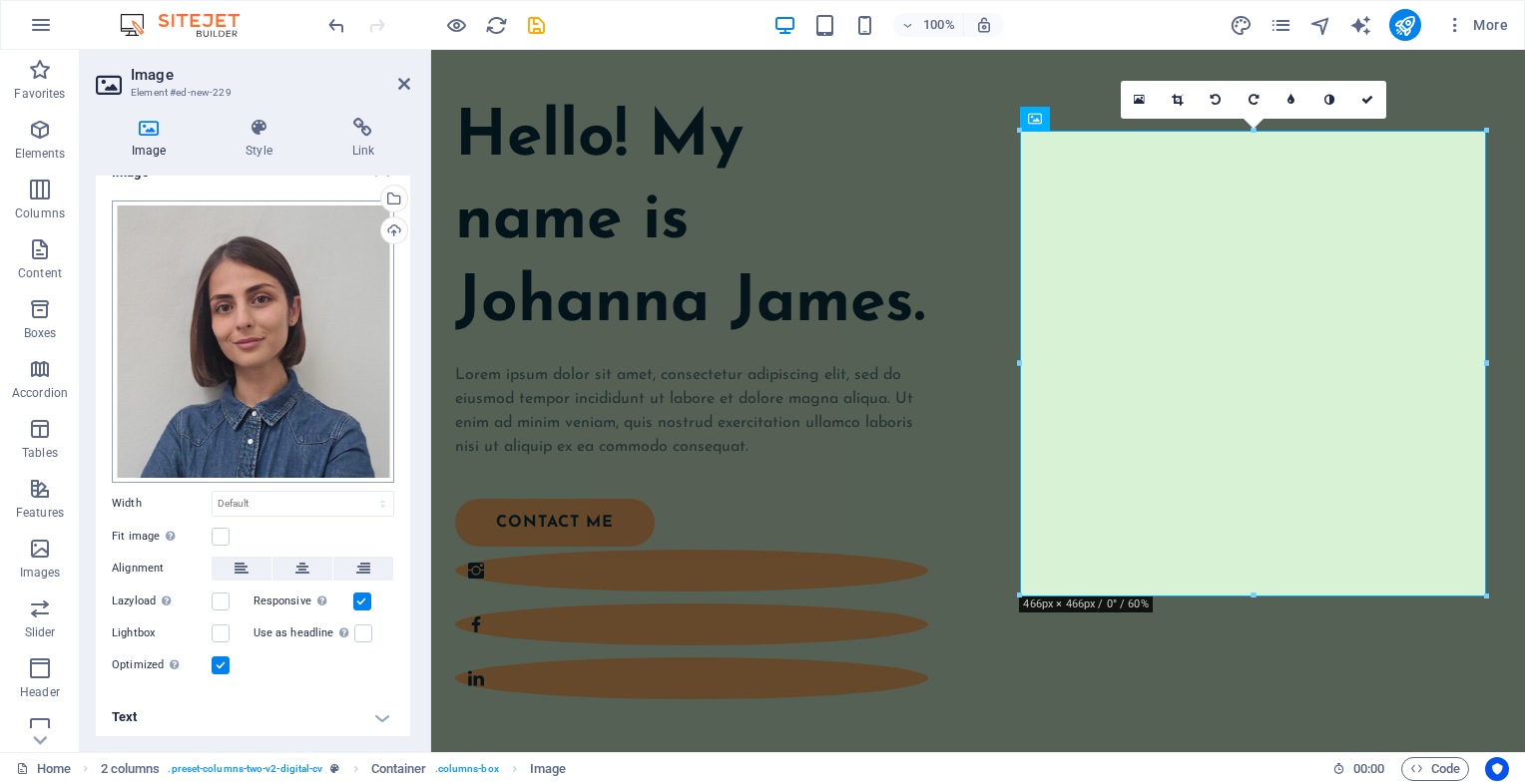 scroll, scrollTop: 0, scrollLeft: 0, axis: both 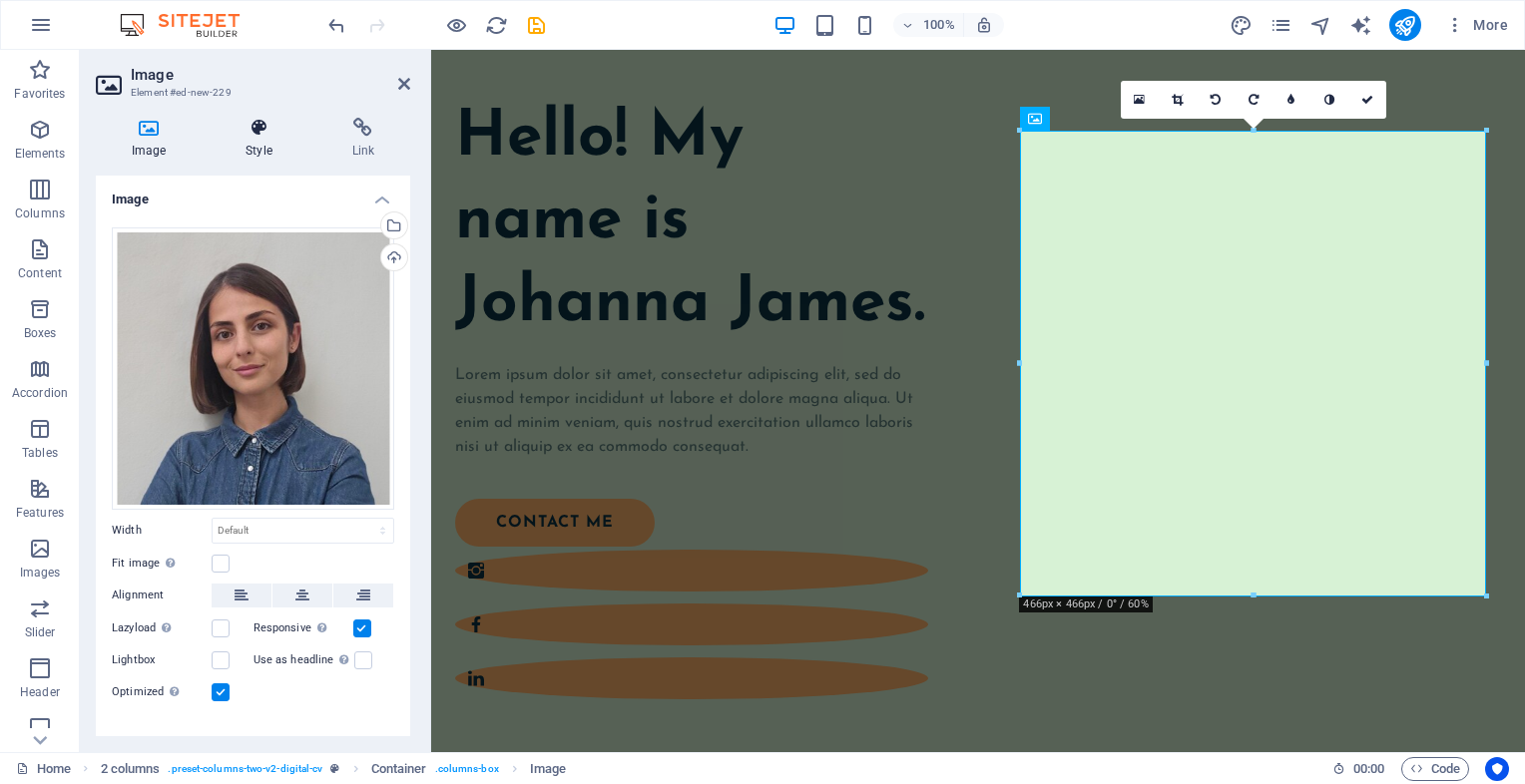 click at bounding box center [258, 128] 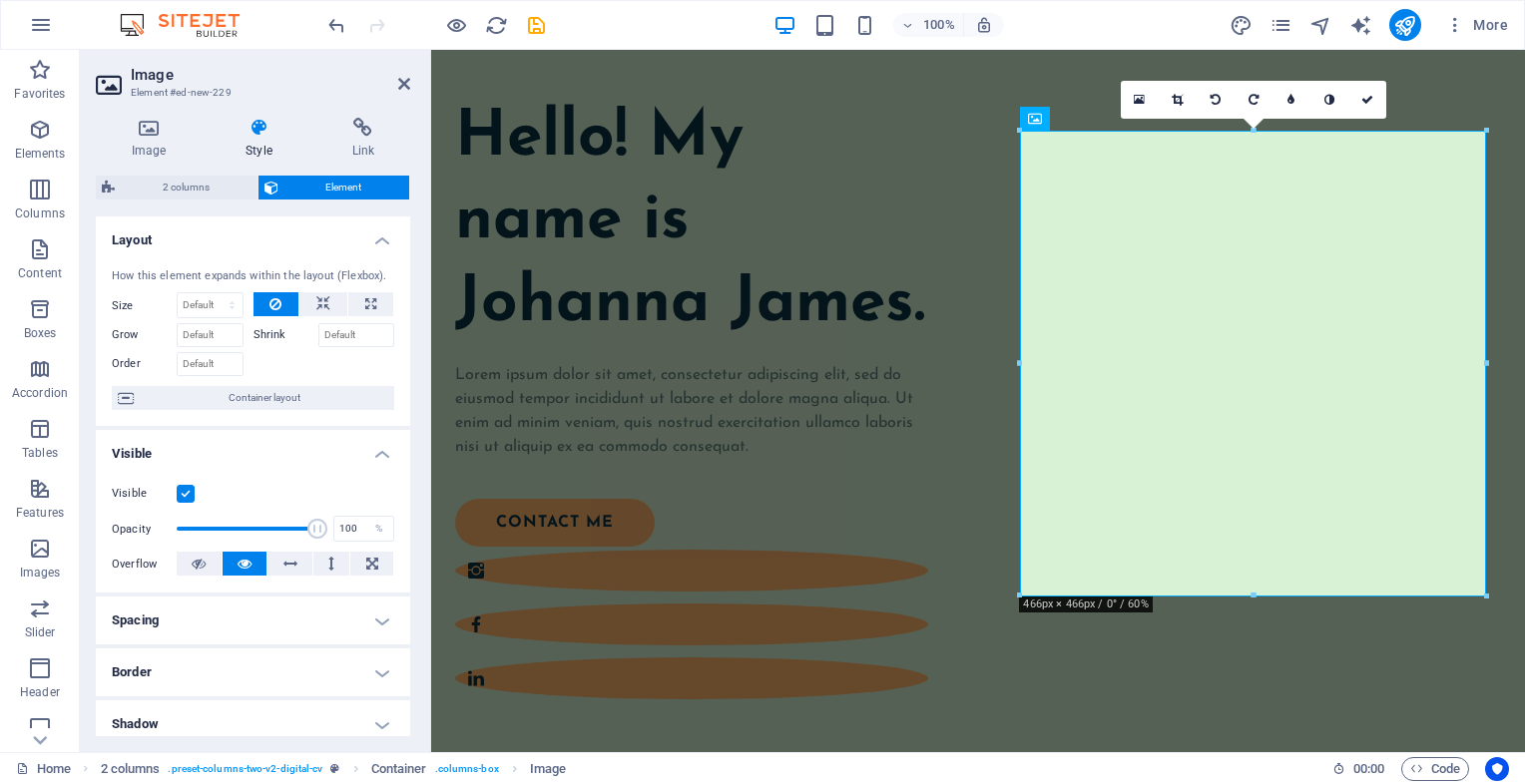 click on "Border" at bounding box center [253, 672] 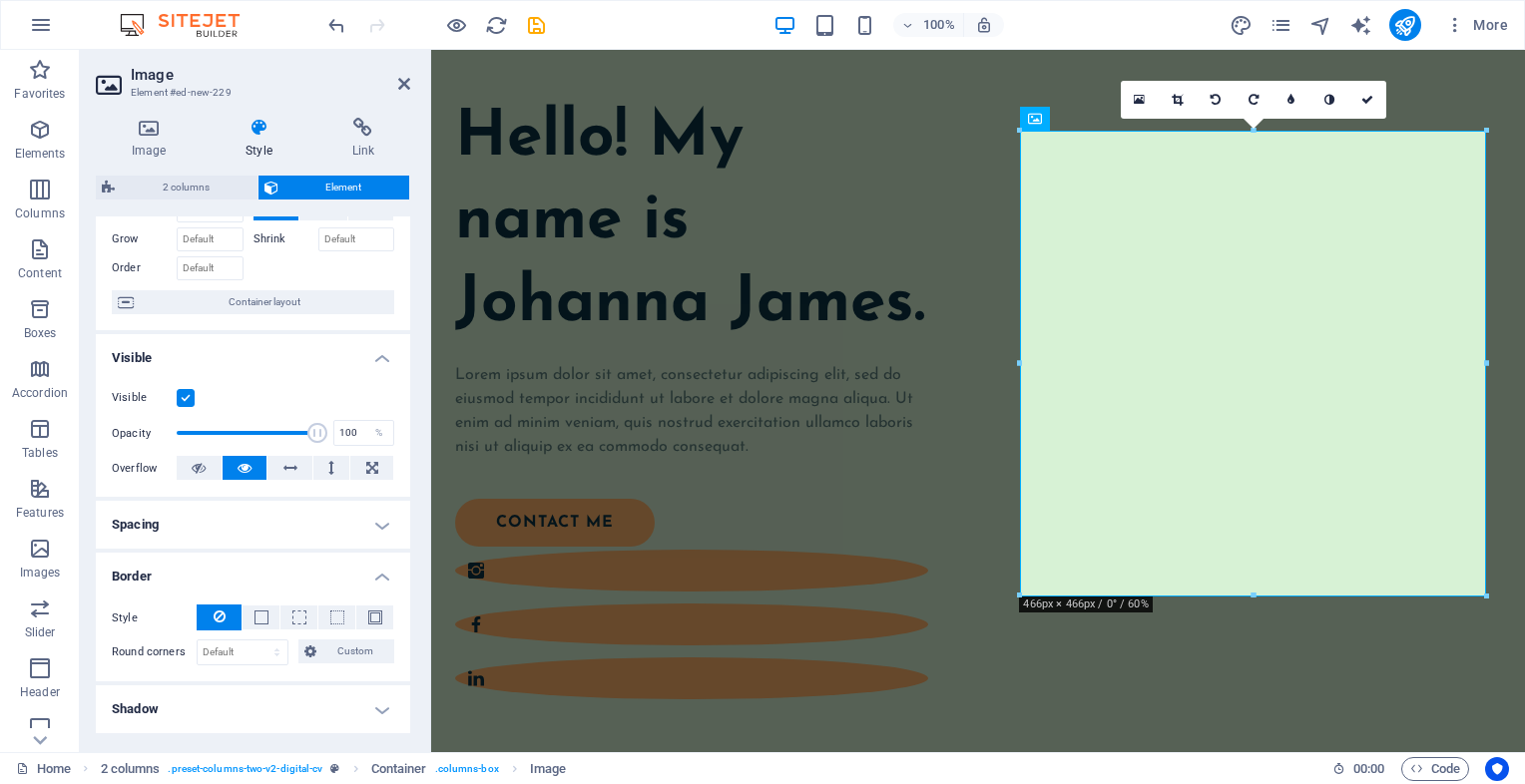 scroll, scrollTop: 100, scrollLeft: 0, axis: vertical 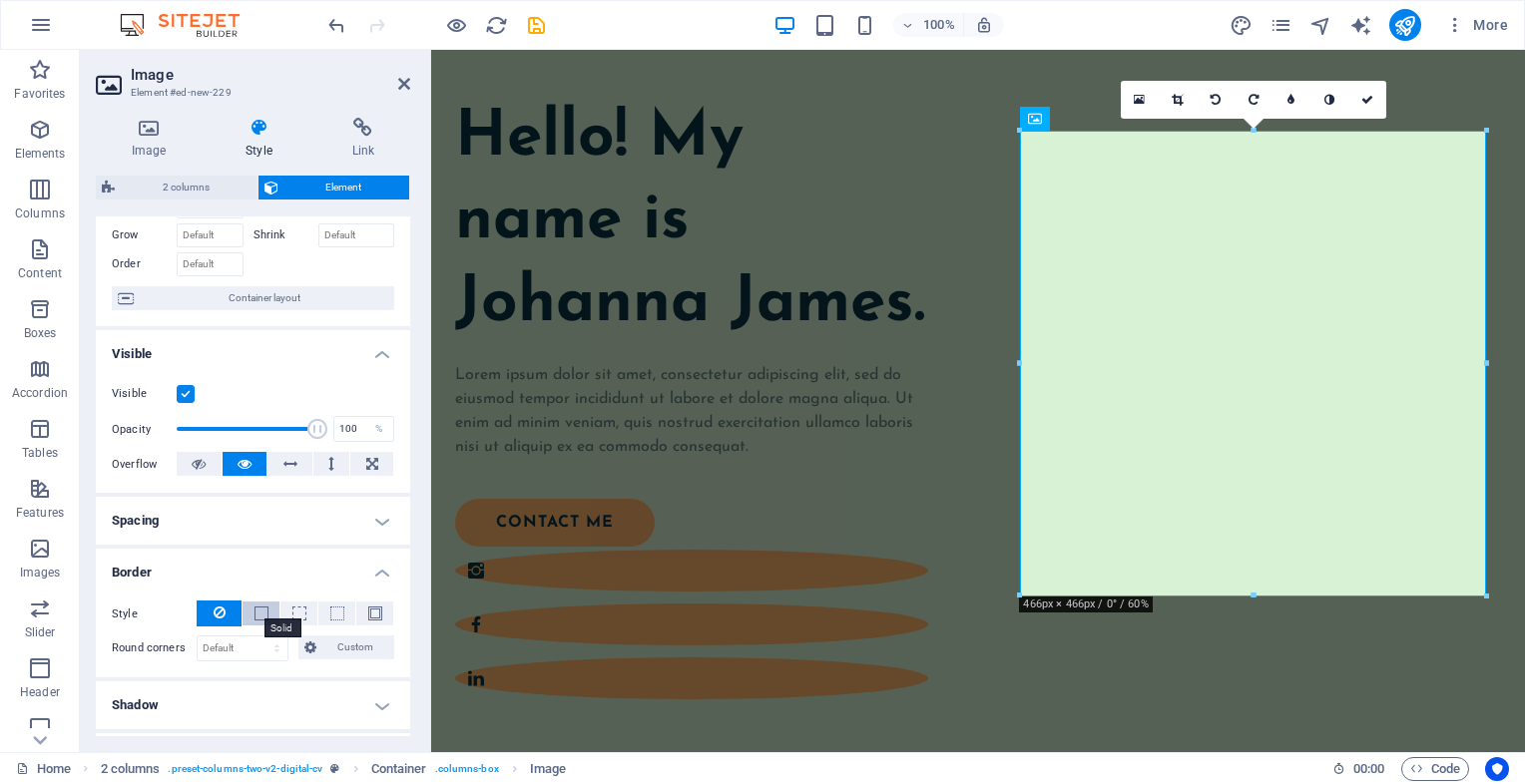click at bounding box center [261, 613] 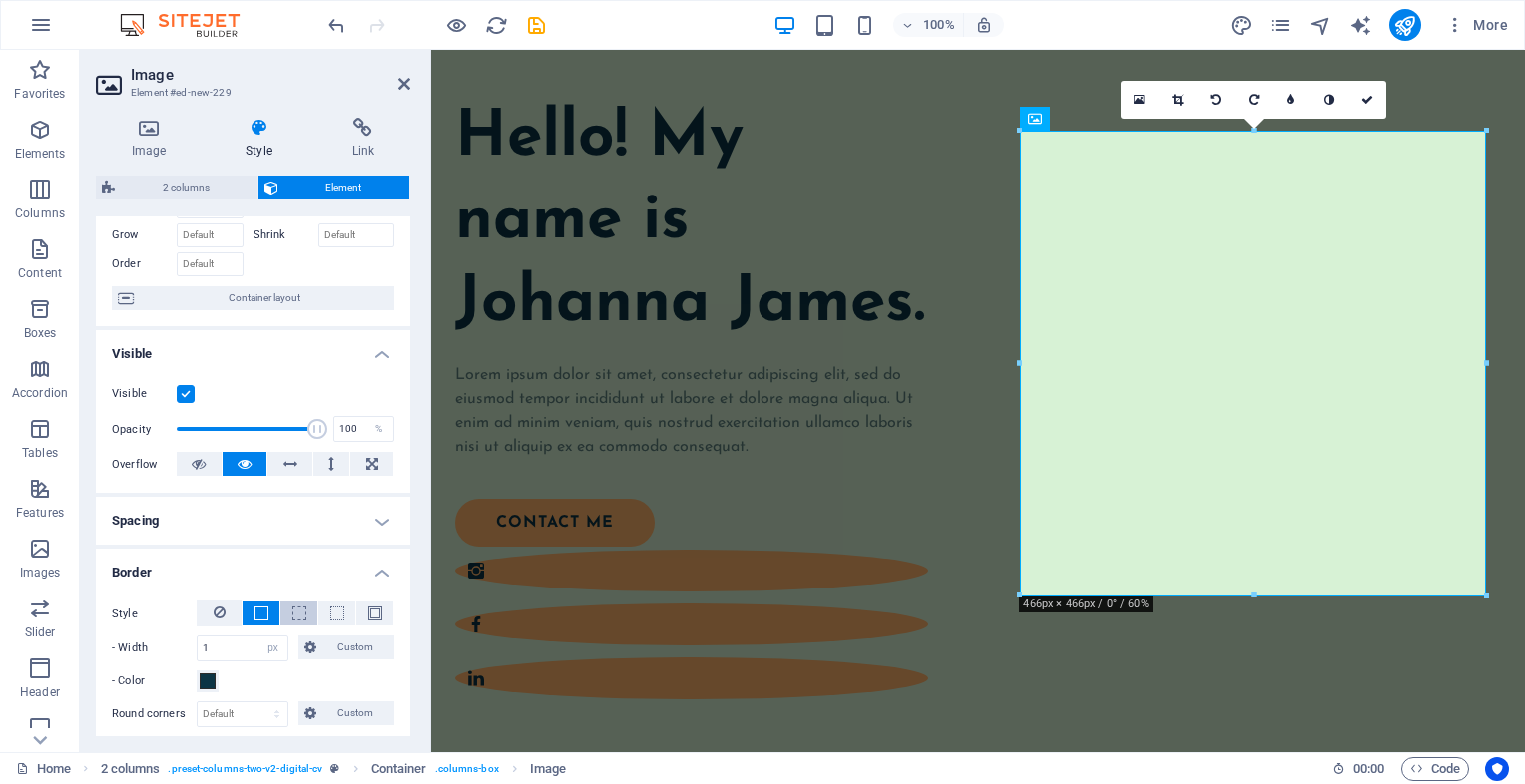 click at bounding box center (298, 613) 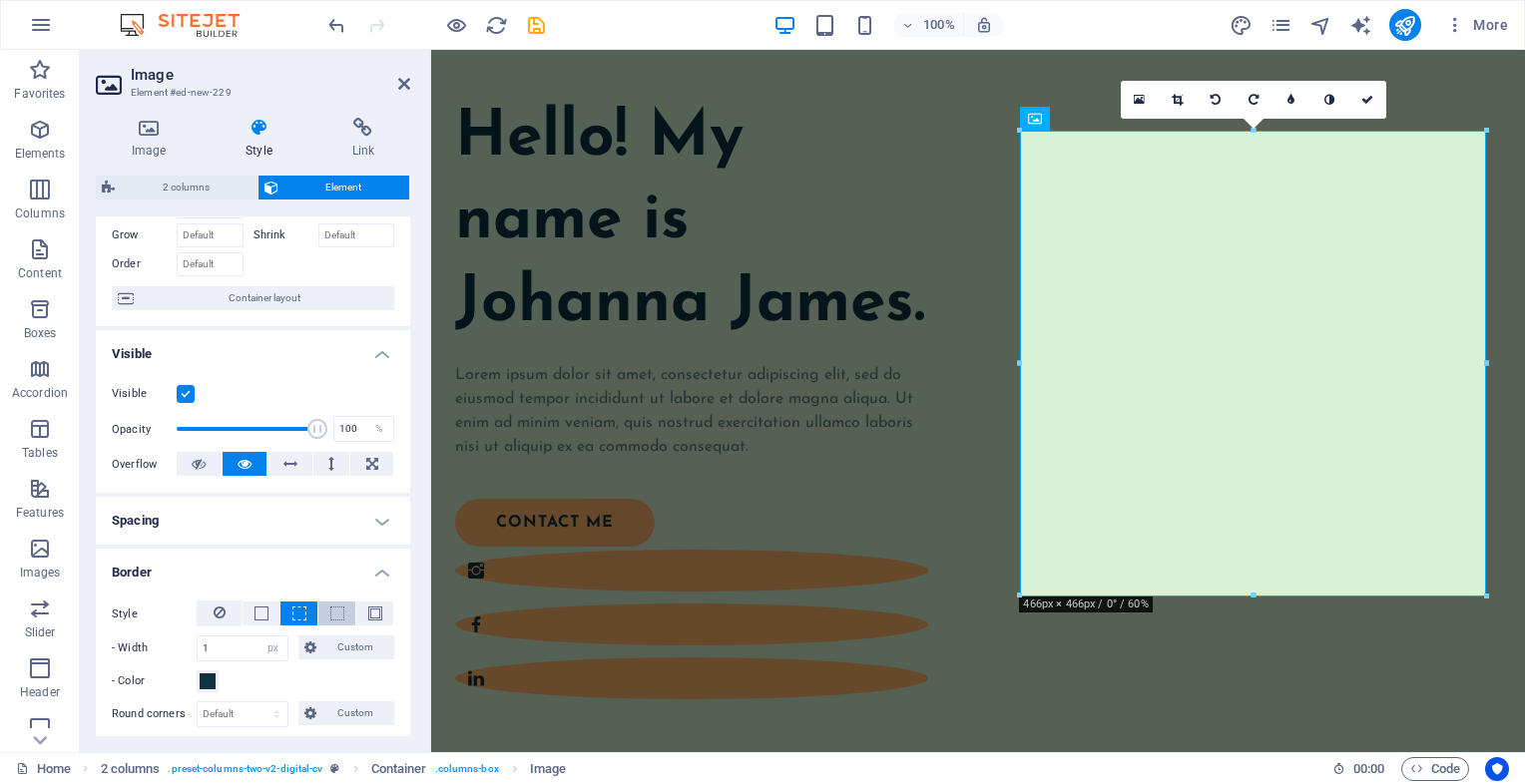 click at bounding box center (337, 613) 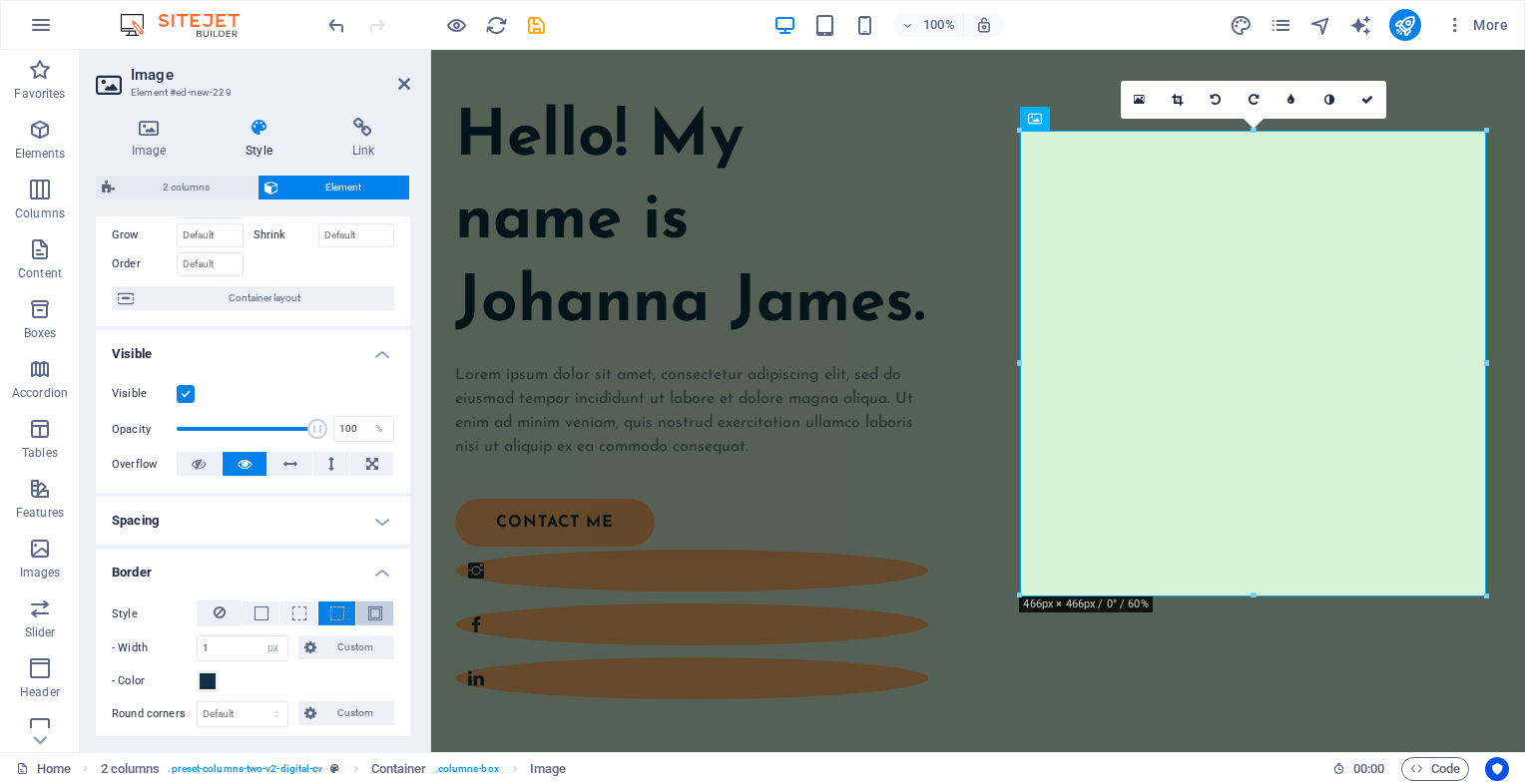 click at bounding box center (375, 613) 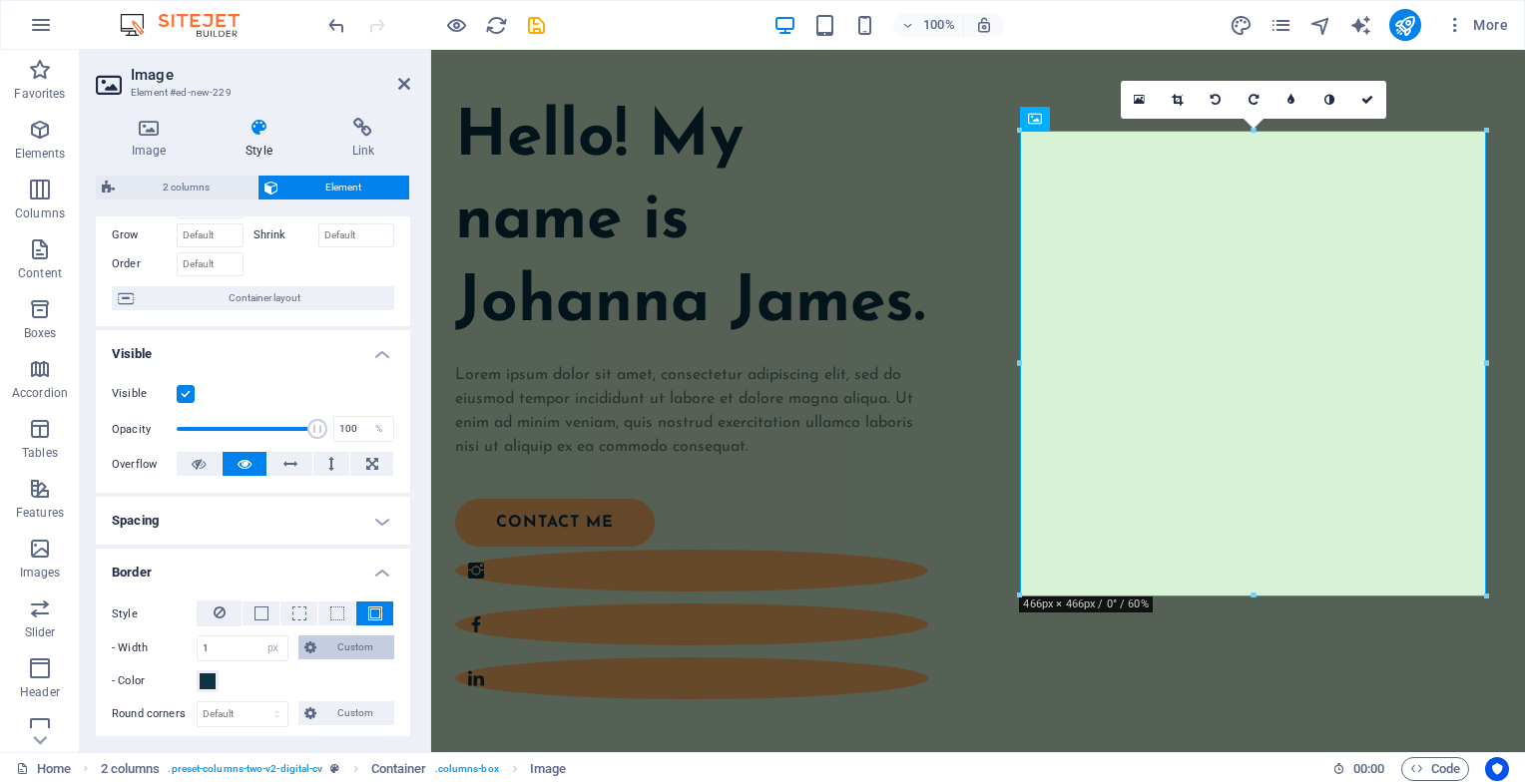 click on "Custom" at bounding box center [355, 647] 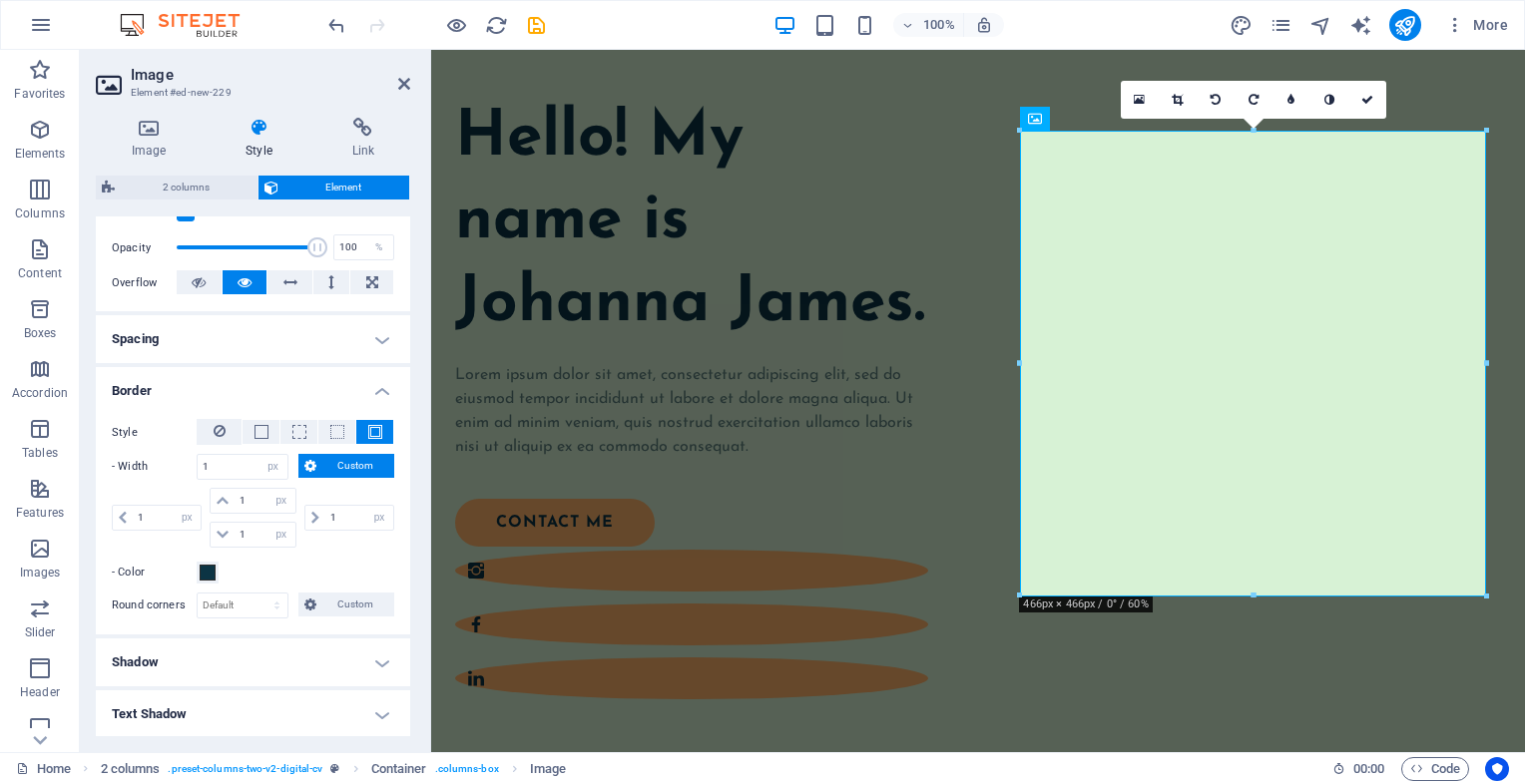 scroll, scrollTop: 299, scrollLeft: 0, axis: vertical 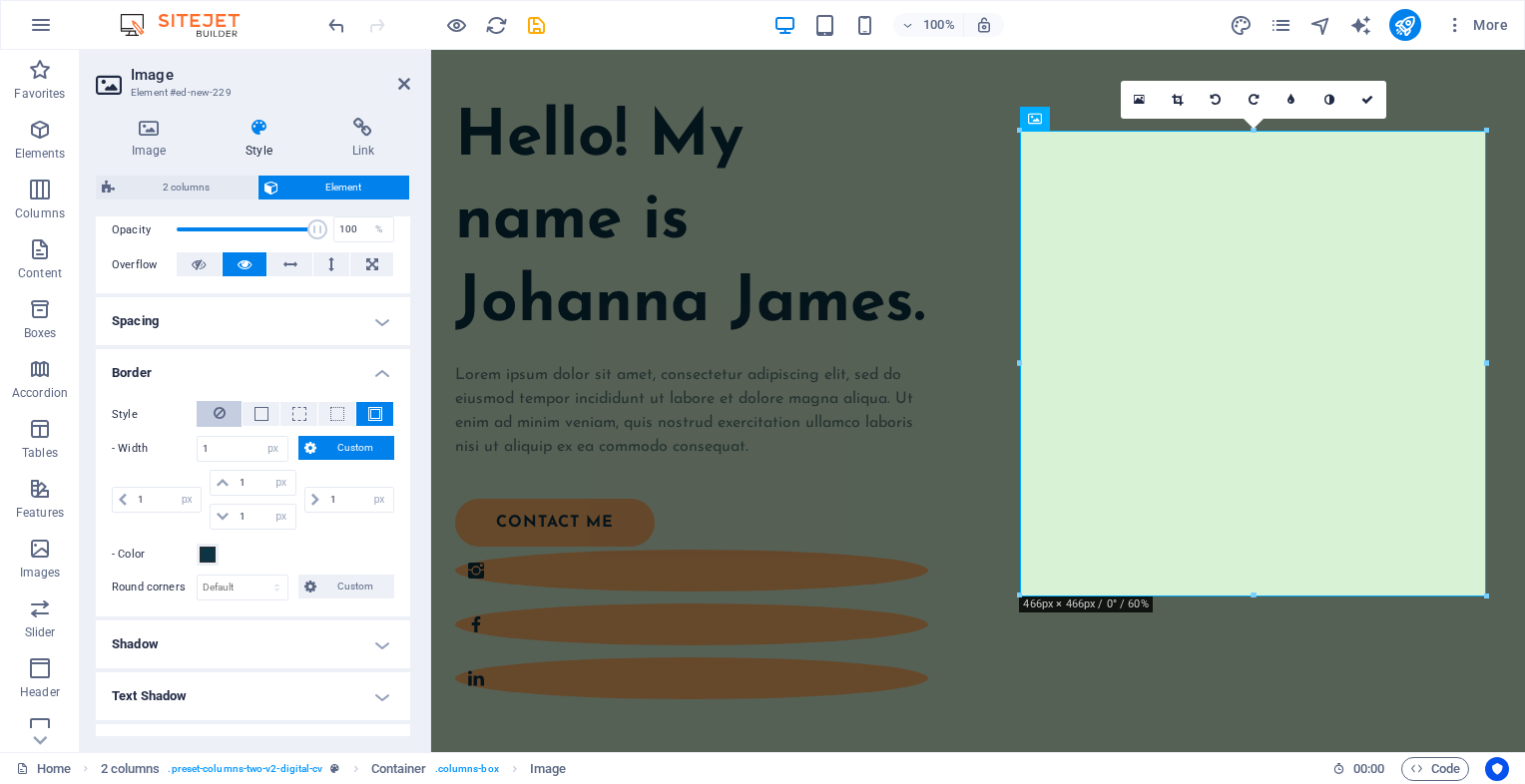 click at bounding box center [220, 413] 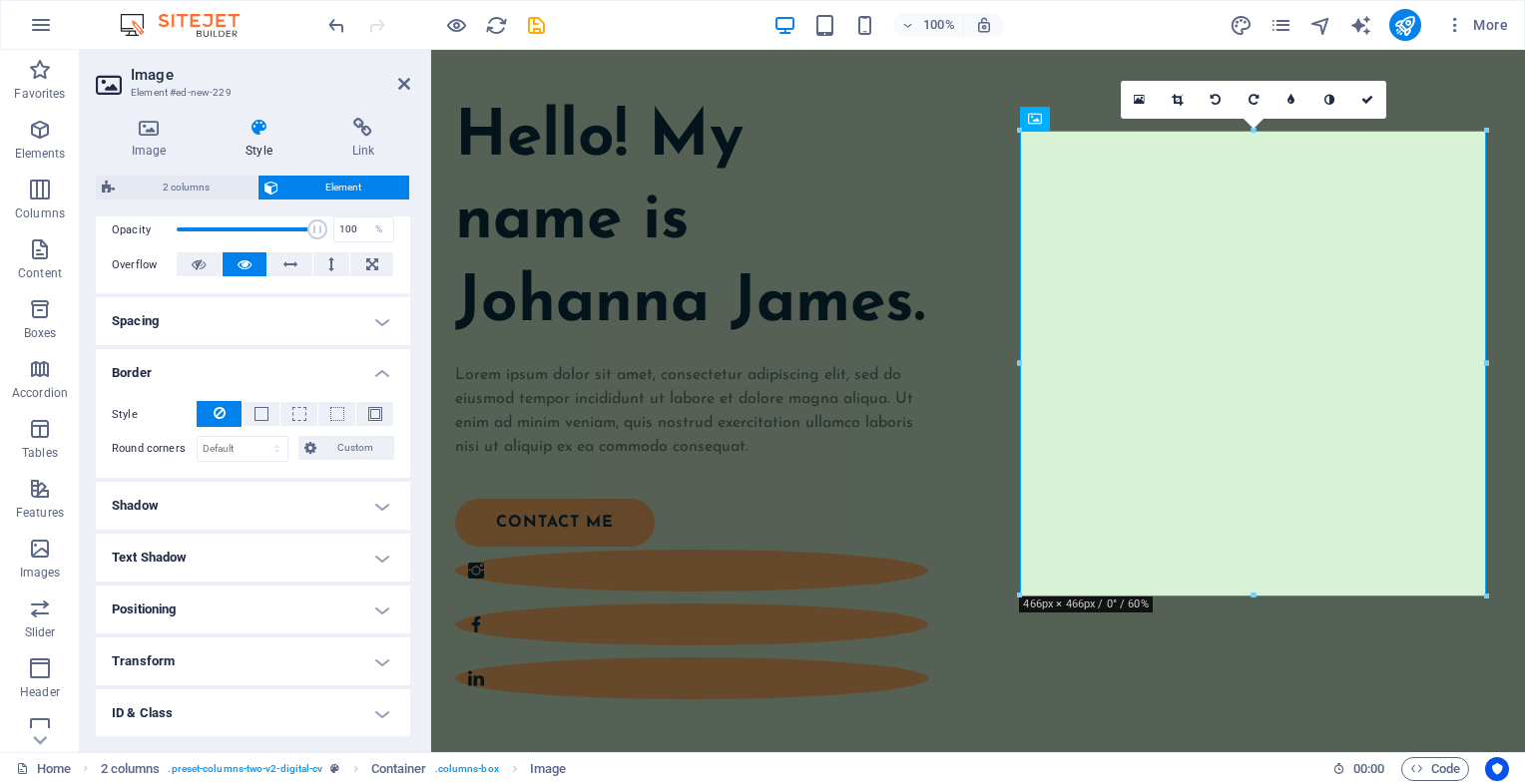 click on "Border" at bounding box center [253, 367] 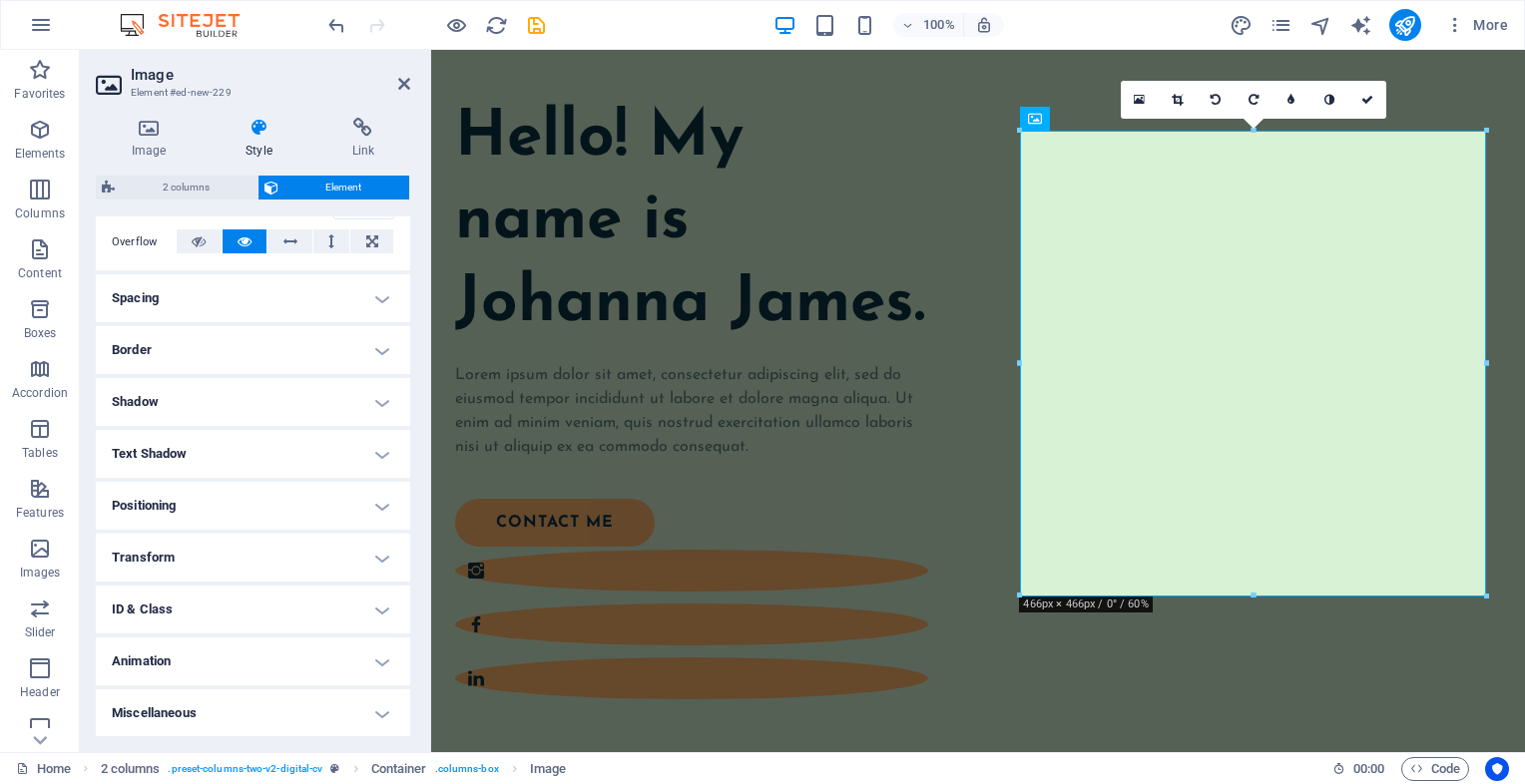 scroll, scrollTop: 323, scrollLeft: 0, axis: vertical 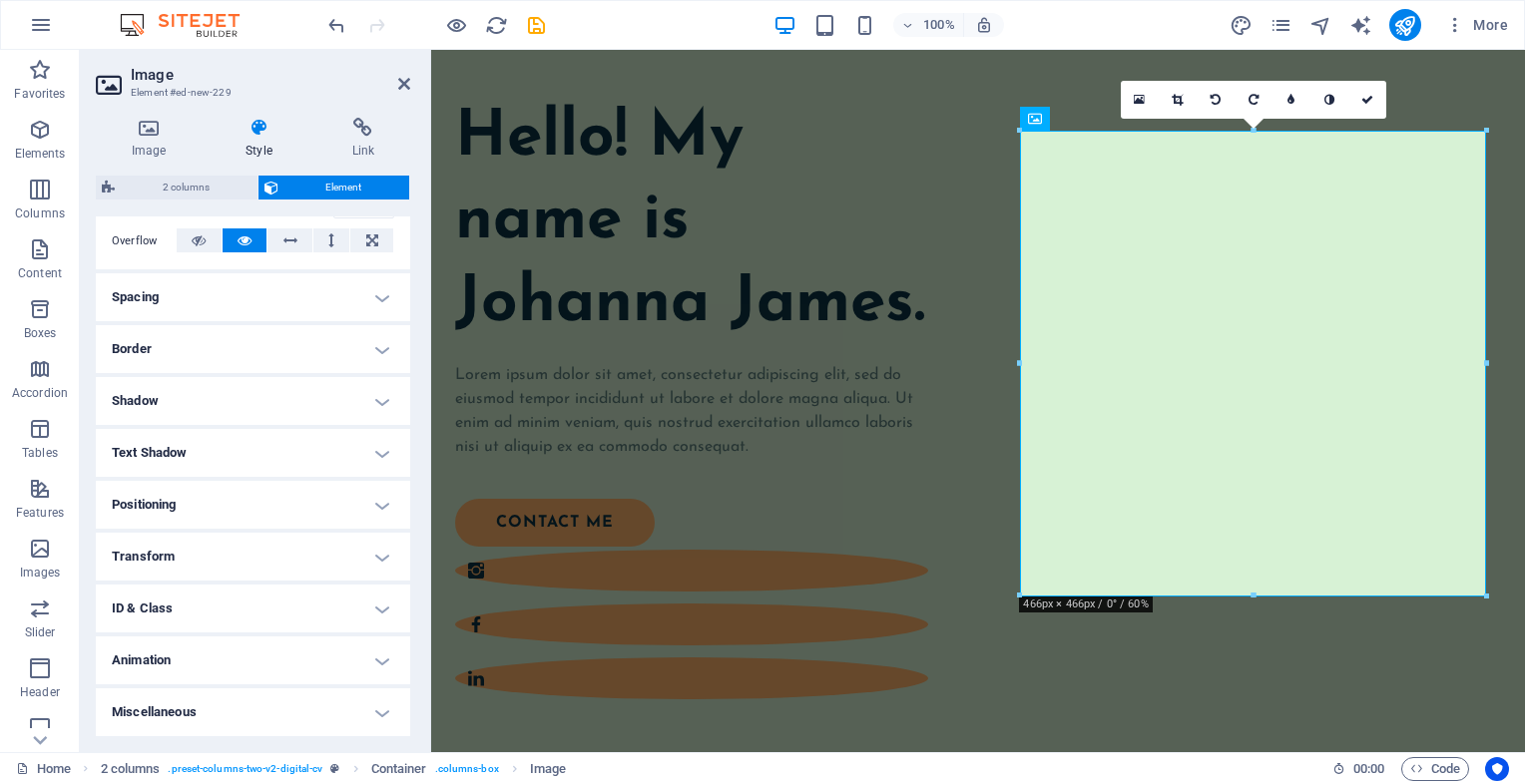 click on "Positioning" at bounding box center (253, 505) 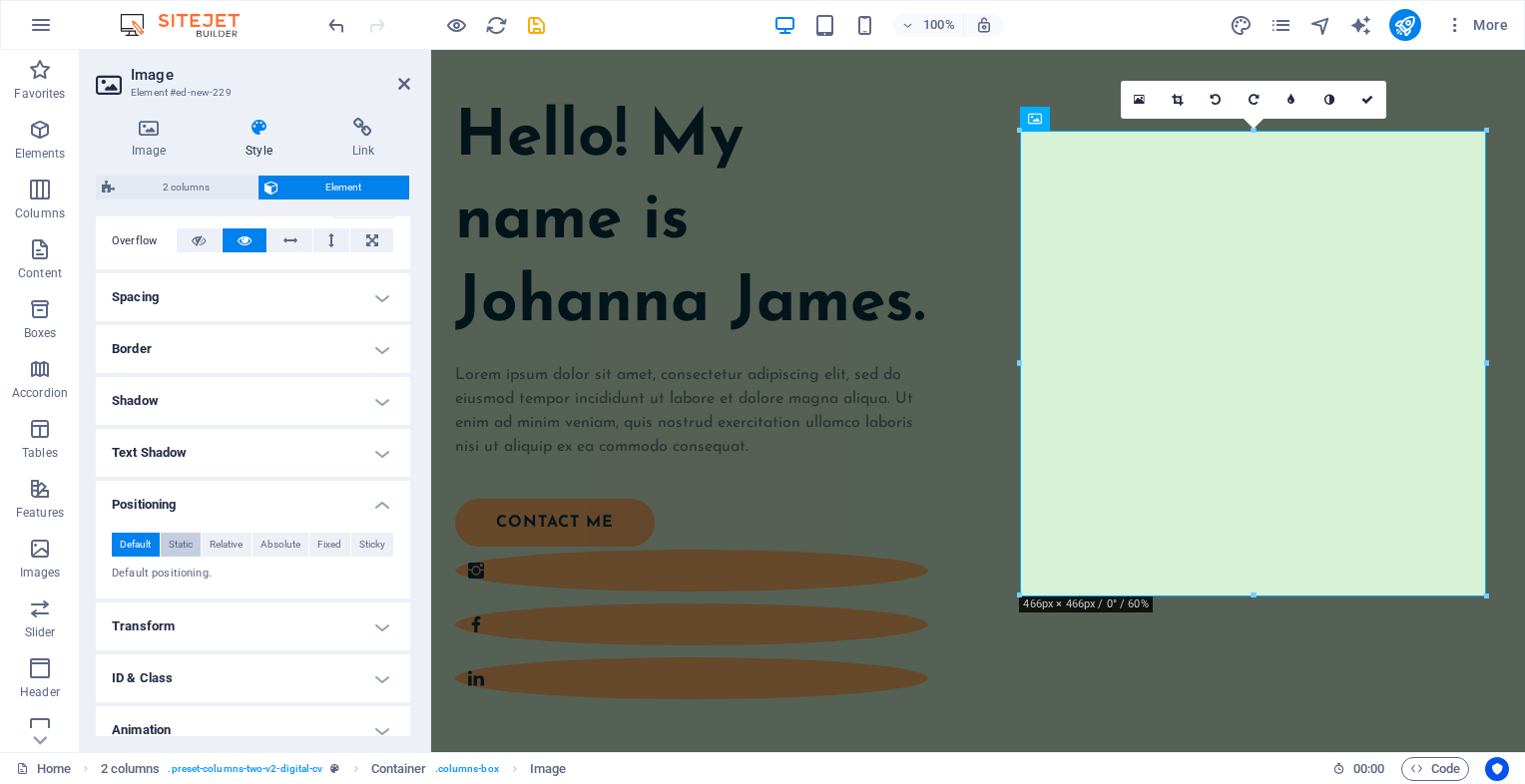click on "Static" at bounding box center (181, 545) 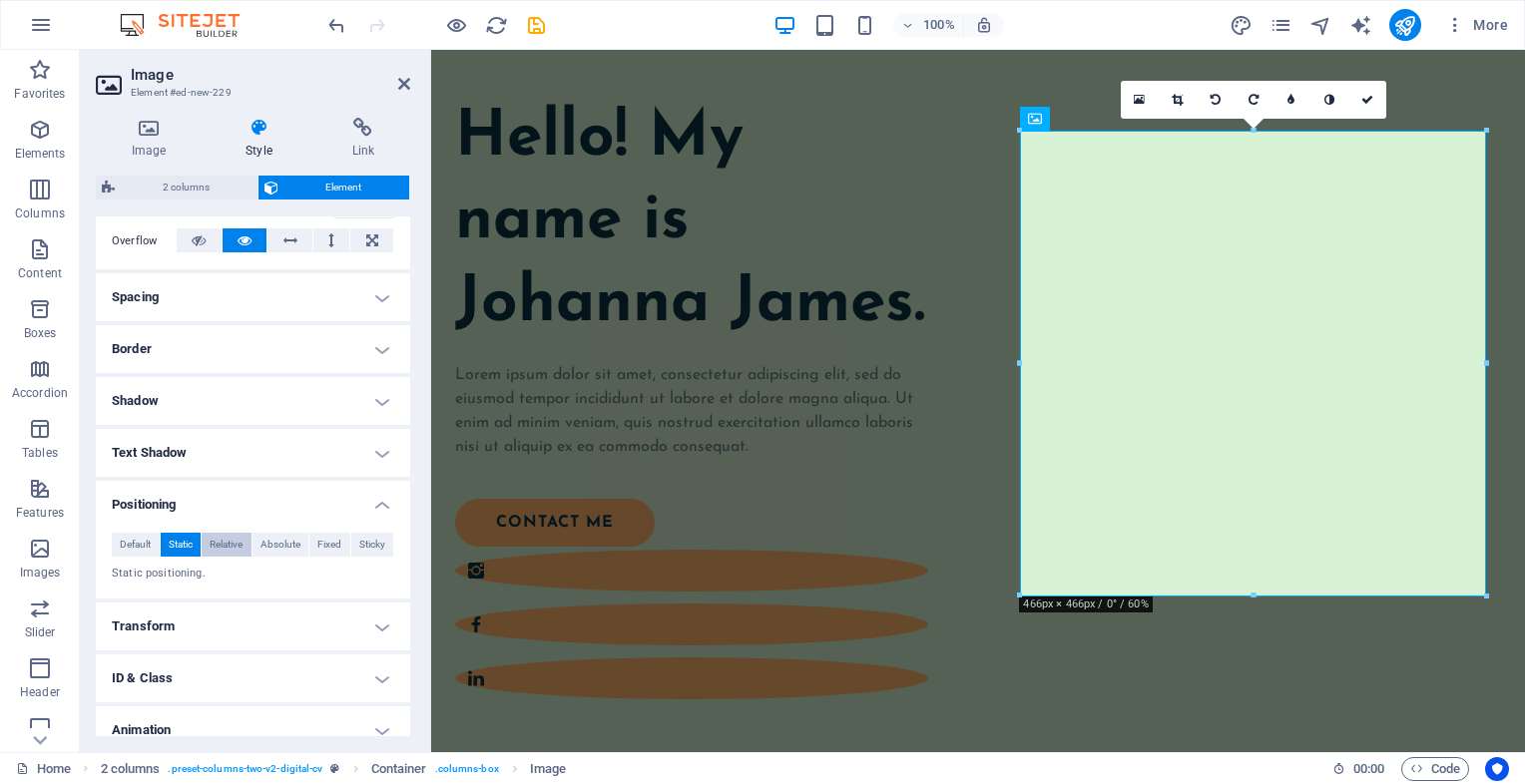 click on "Relative" at bounding box center [226, 545] 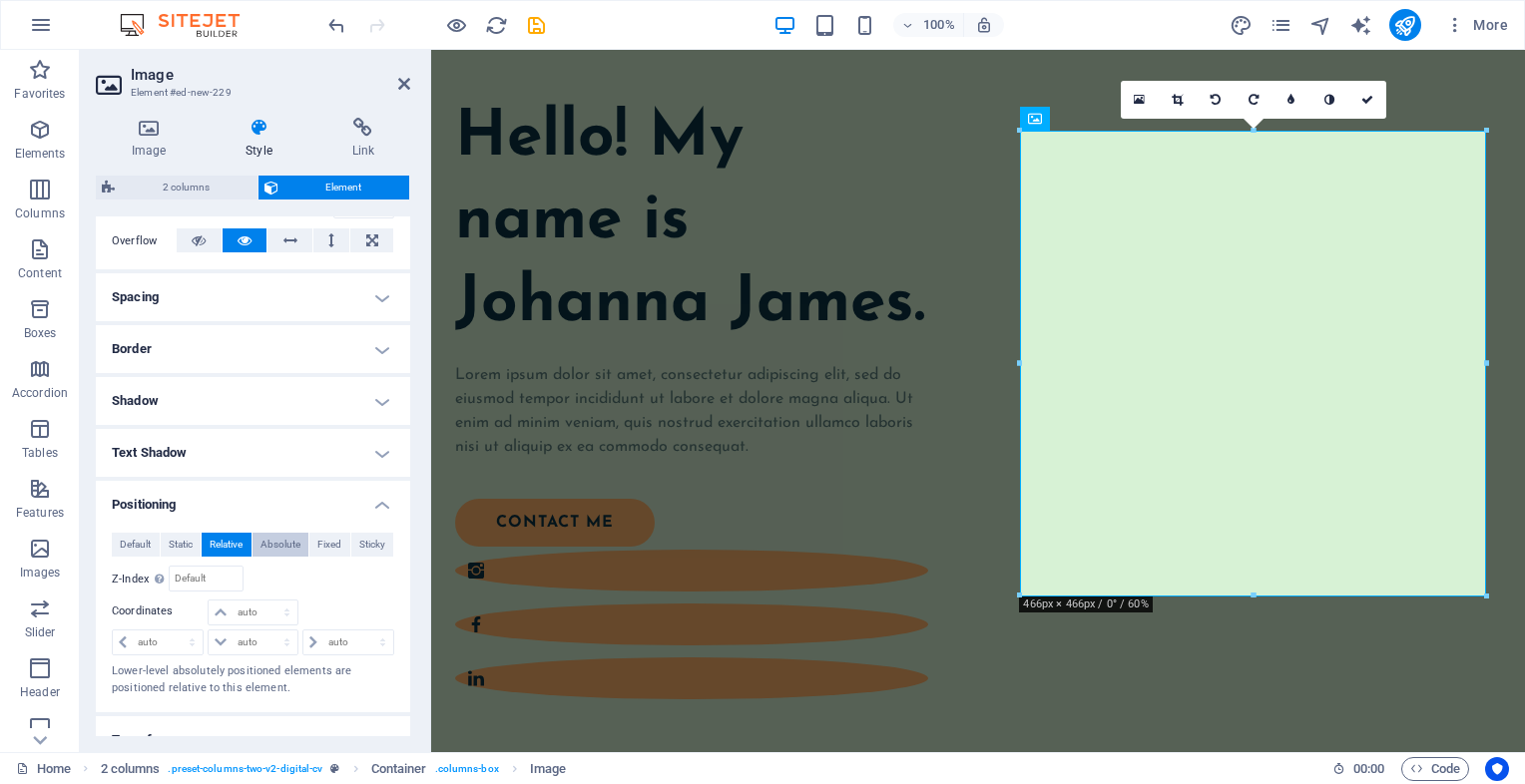 click on "Absolute" at bounding box center (280, 545) 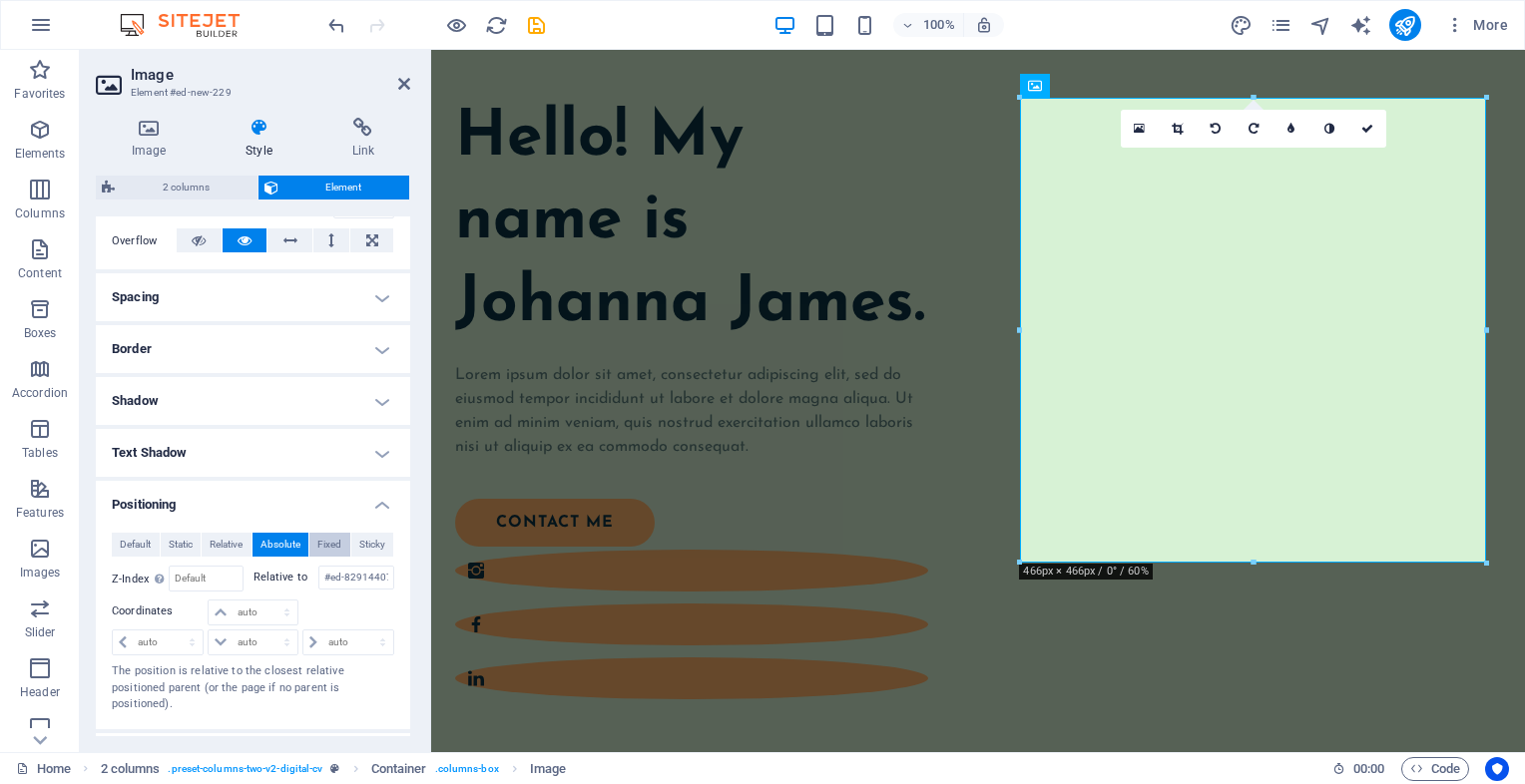 click on "Fixed" at bounding box center [329, 545] 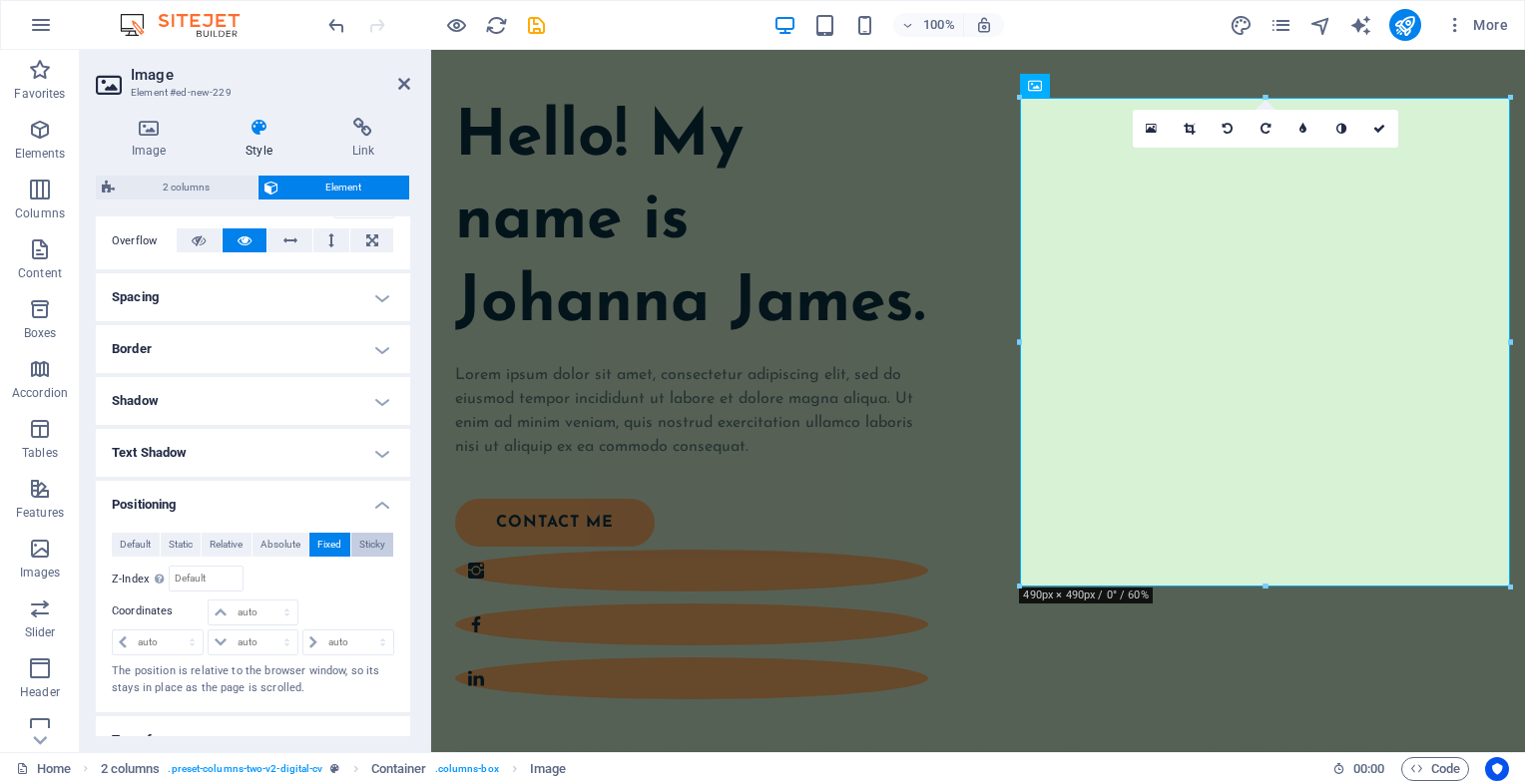click on "Sticky" at bounding box center (372, 545) 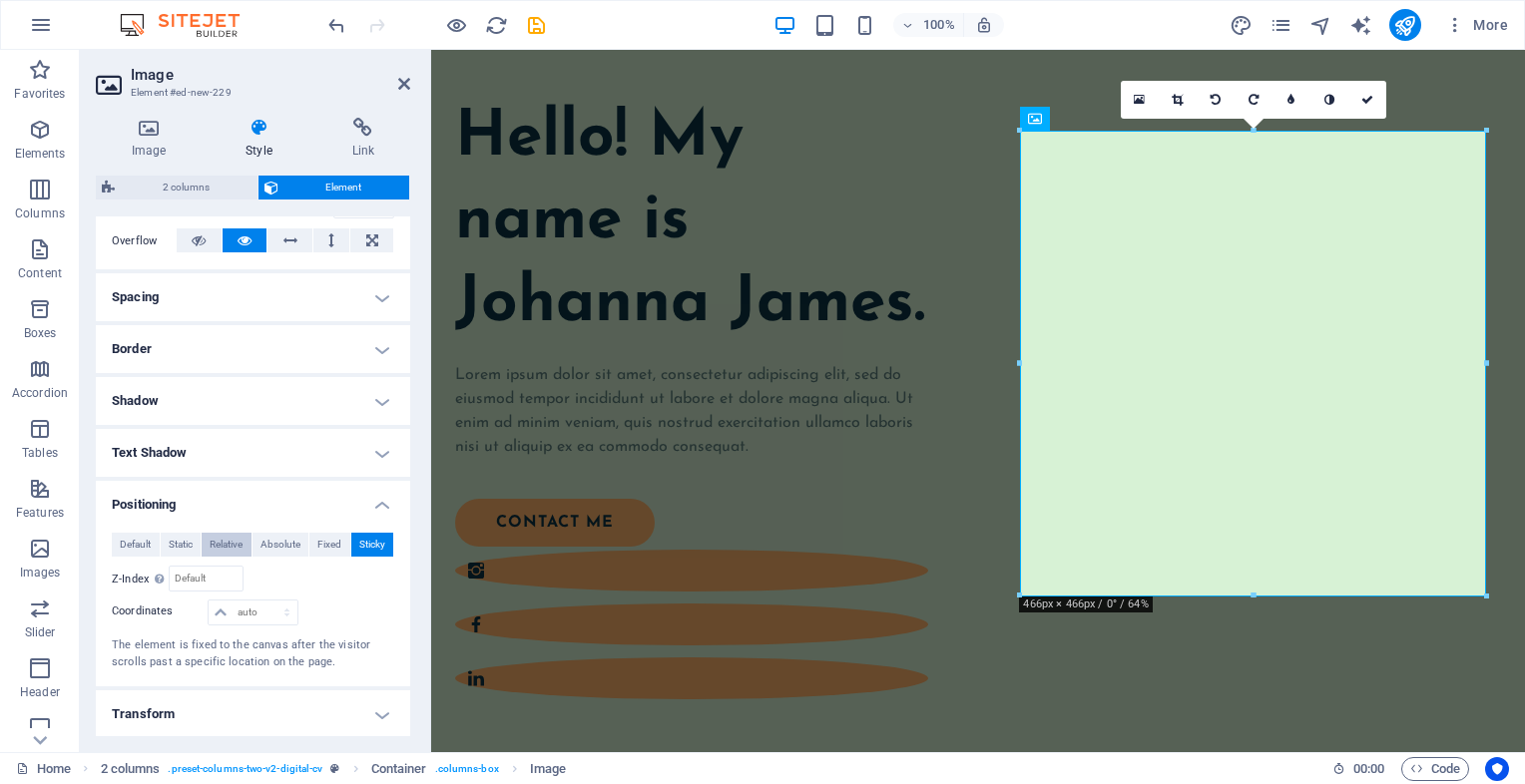 click on "Relative" at bounding box center [227, 545] 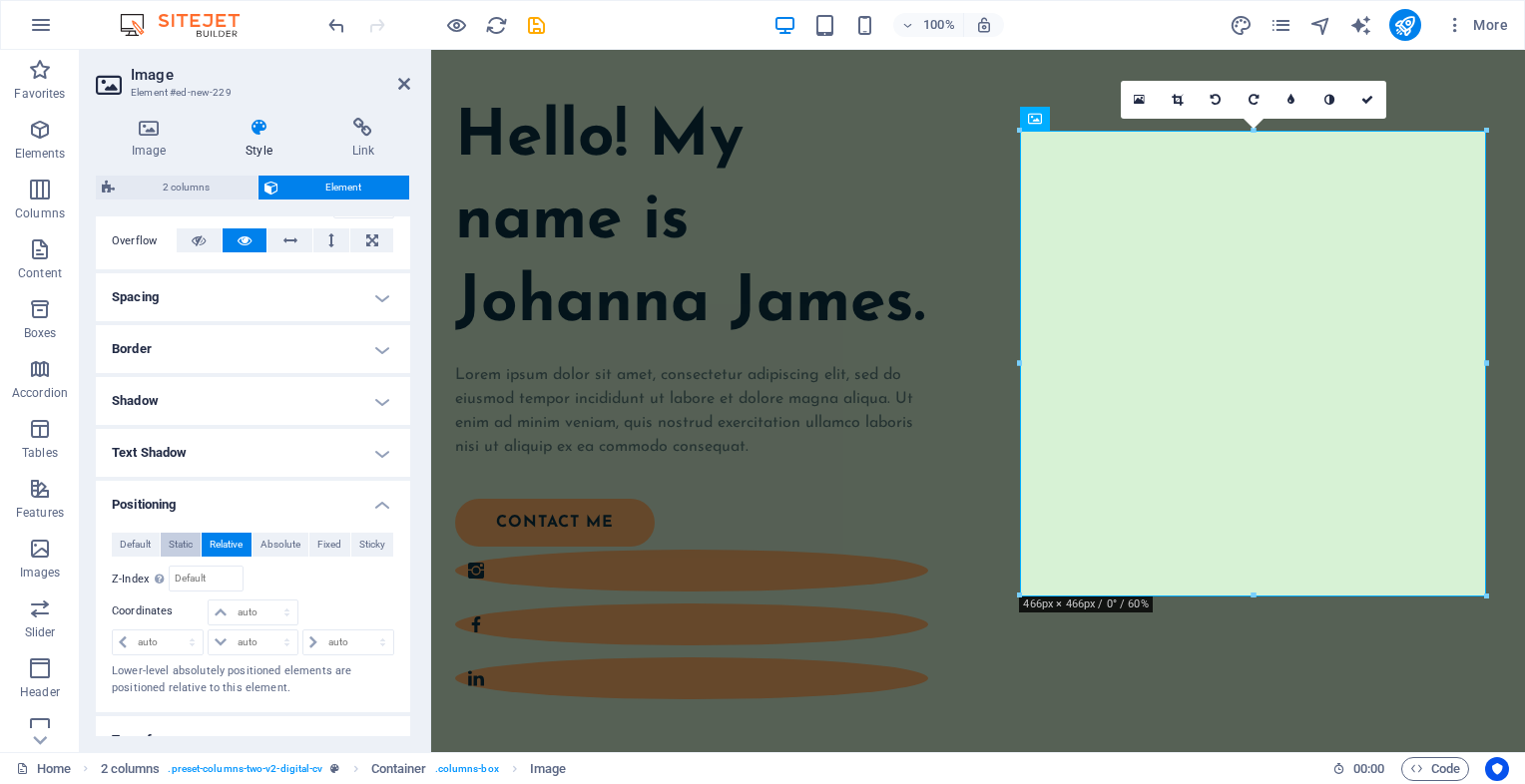 click on "Static" at bounding box center [181, 545] 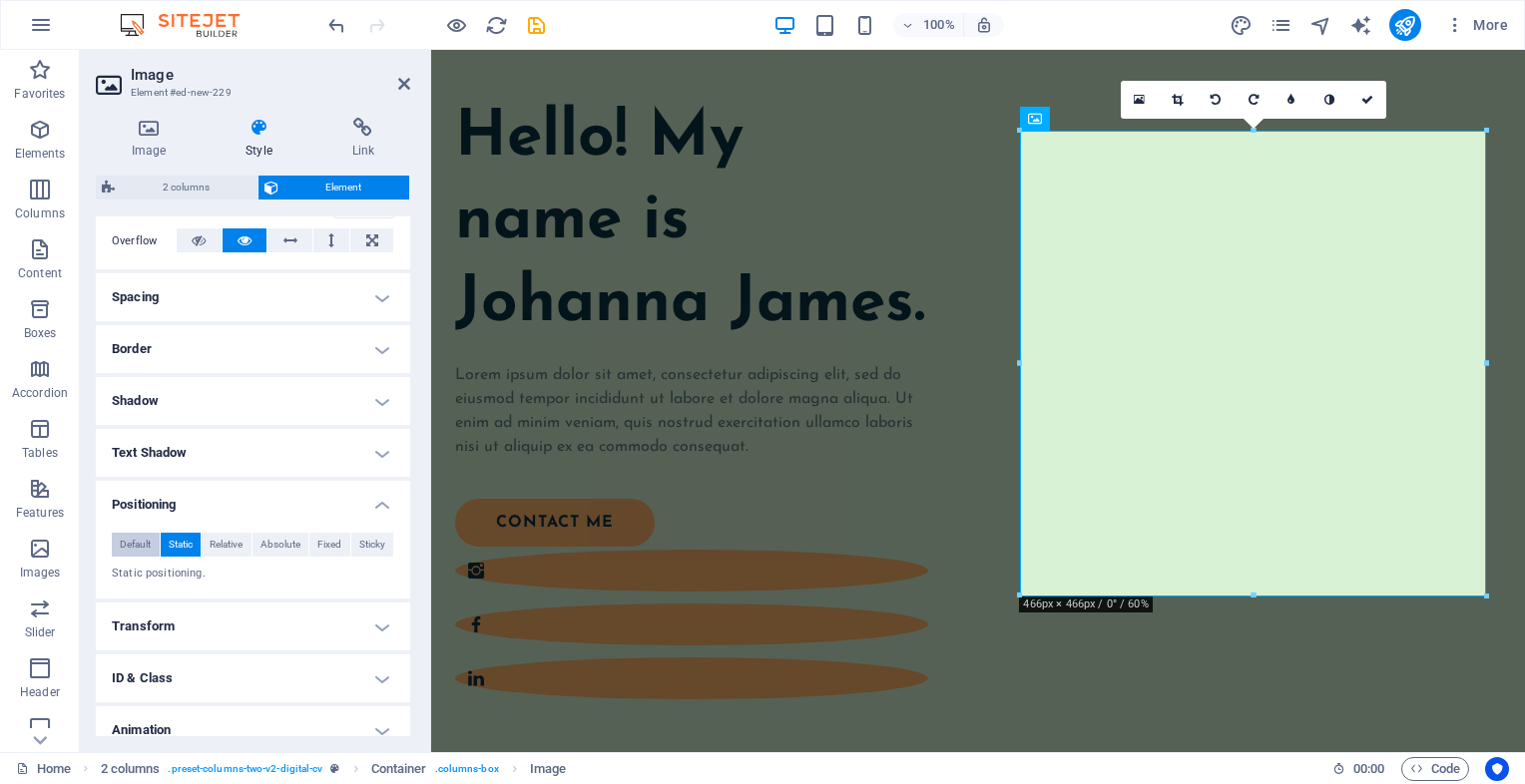 click on "Default" at bounding box center (135, 545) 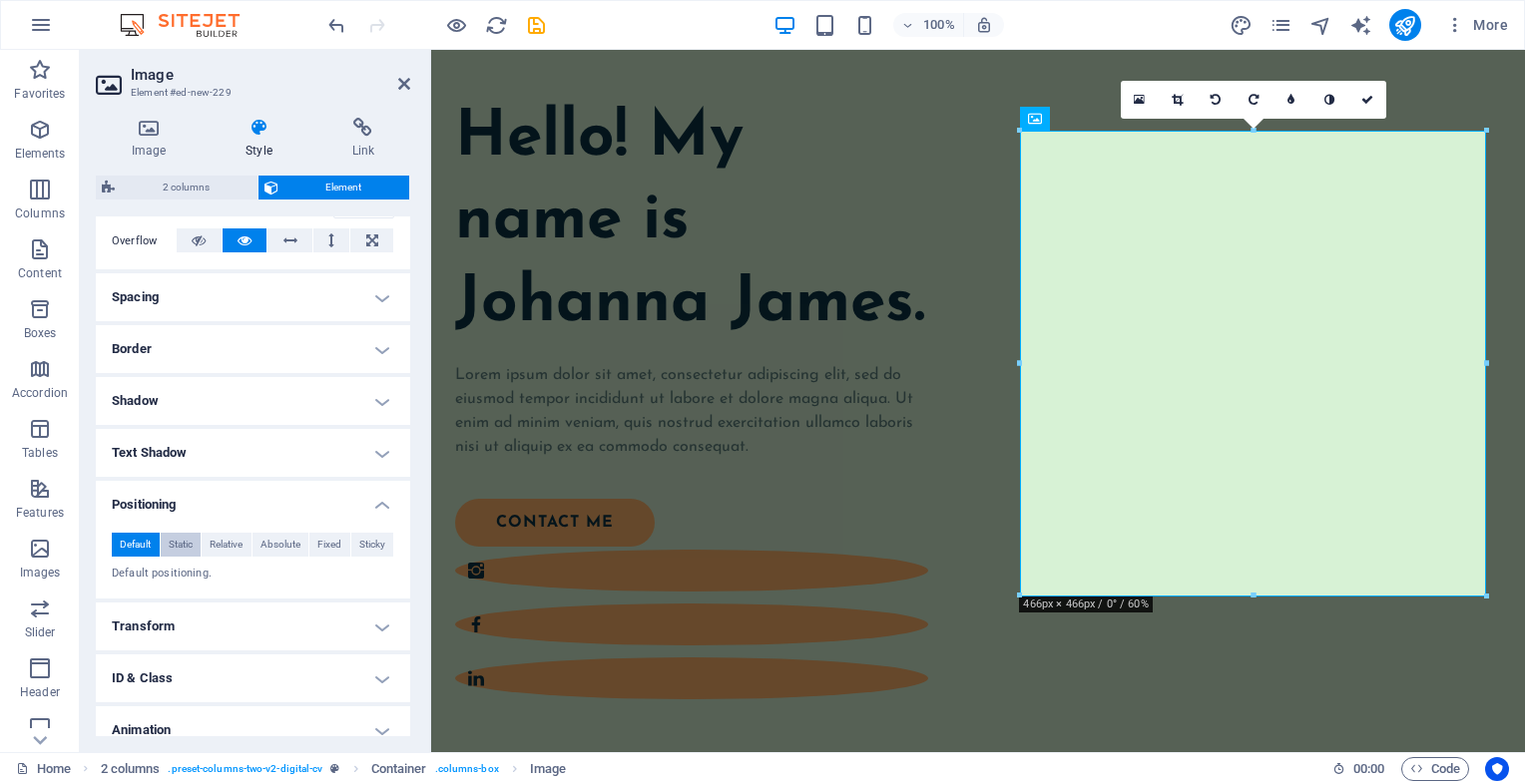 click on "Static" at bounding box center (181, 545) 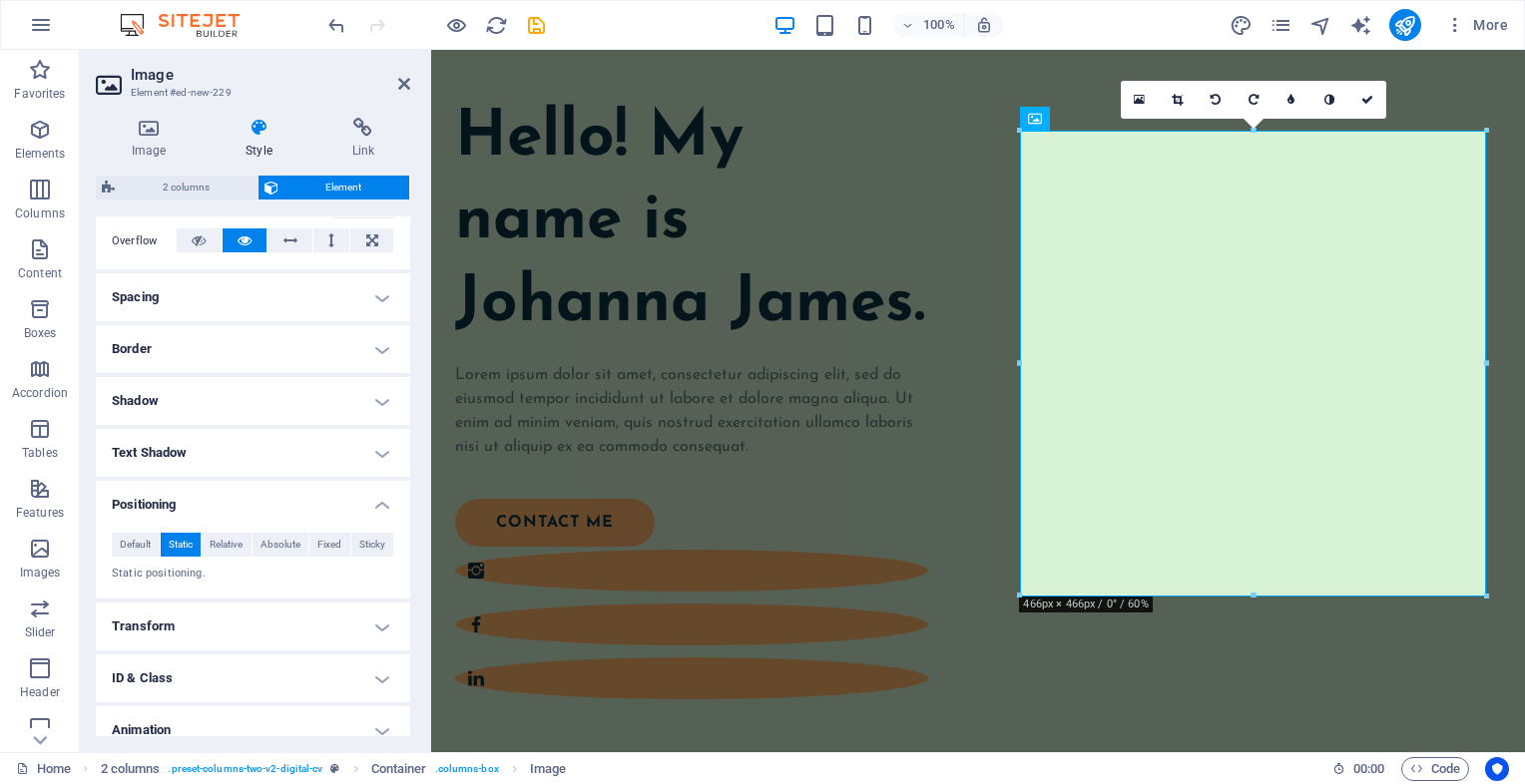 click on "Positioning" at bounding box center [253, 499] 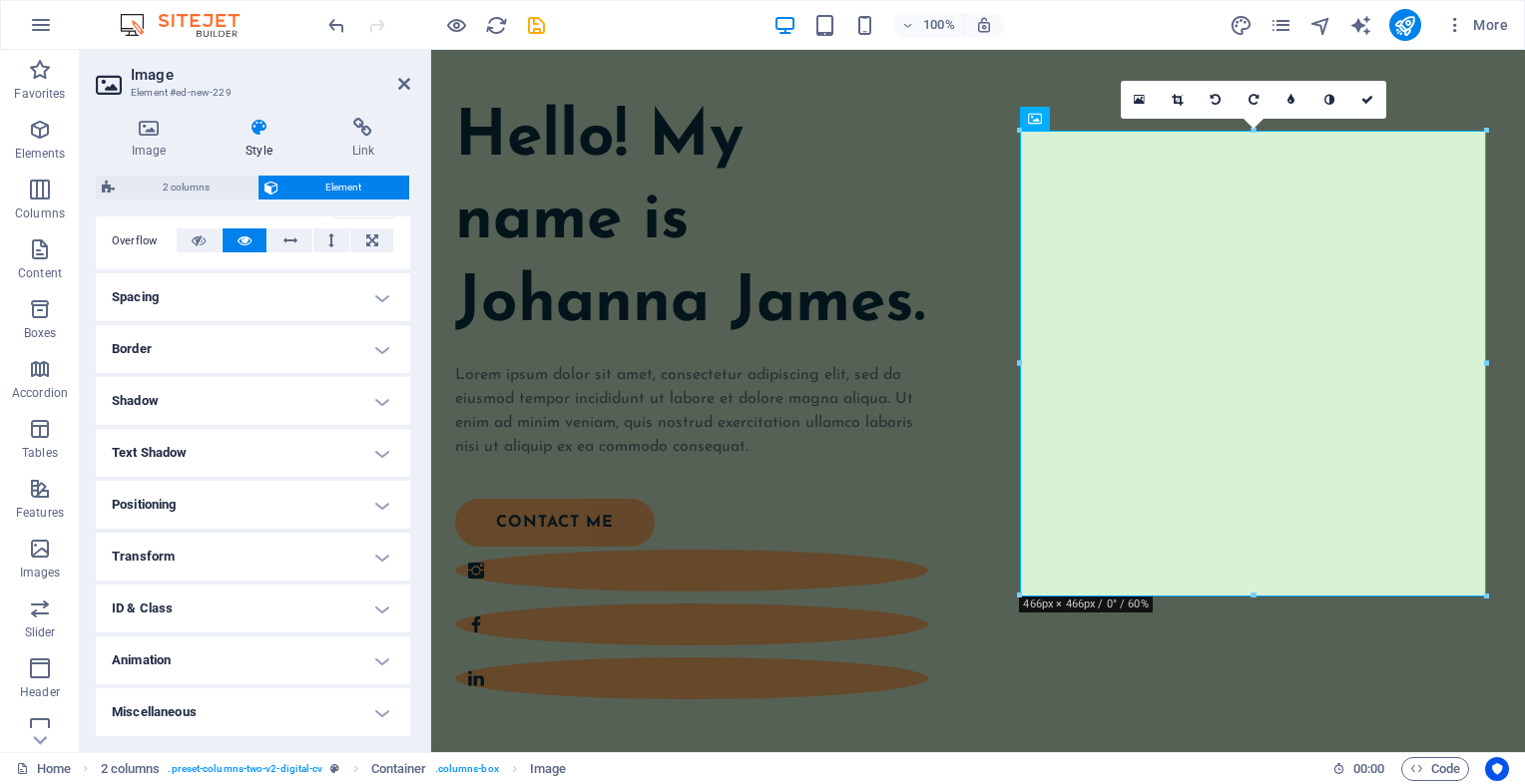 click on "Transform" at bounding box center (253, 557) 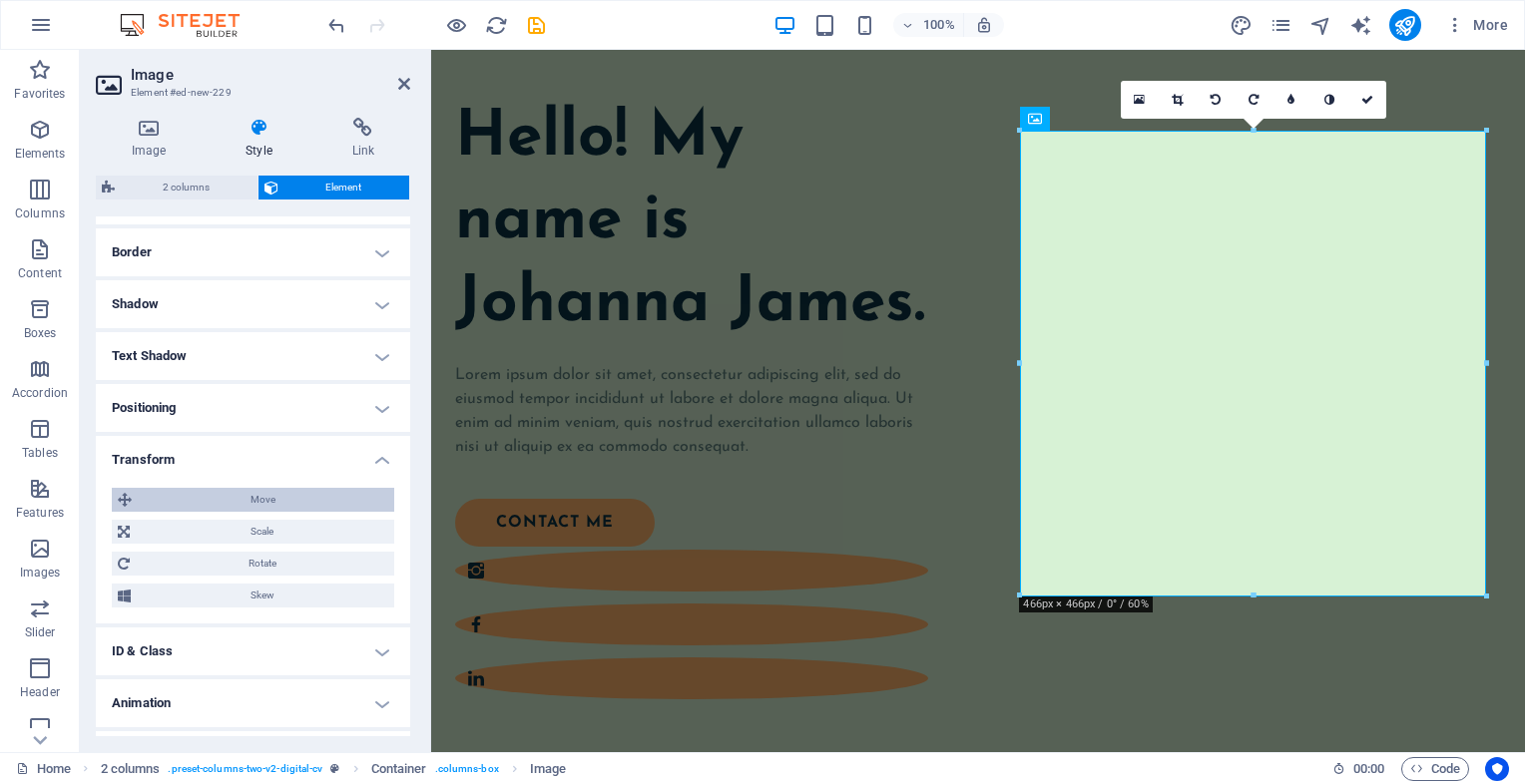 scroll, scrollTop: 423, scrollLeft: 0, axis: vertical 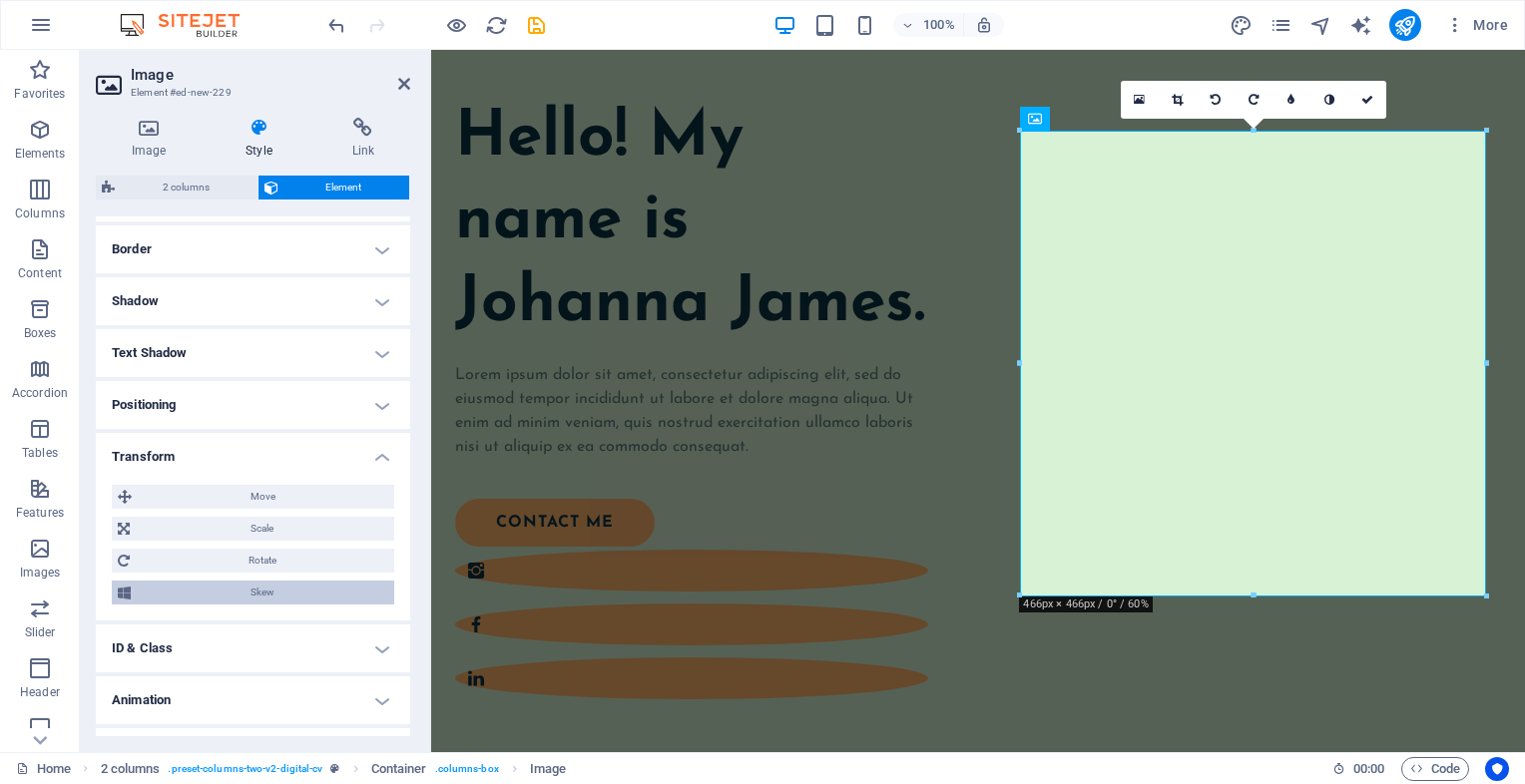 click on "Skew" at bounding box center [262, 592] 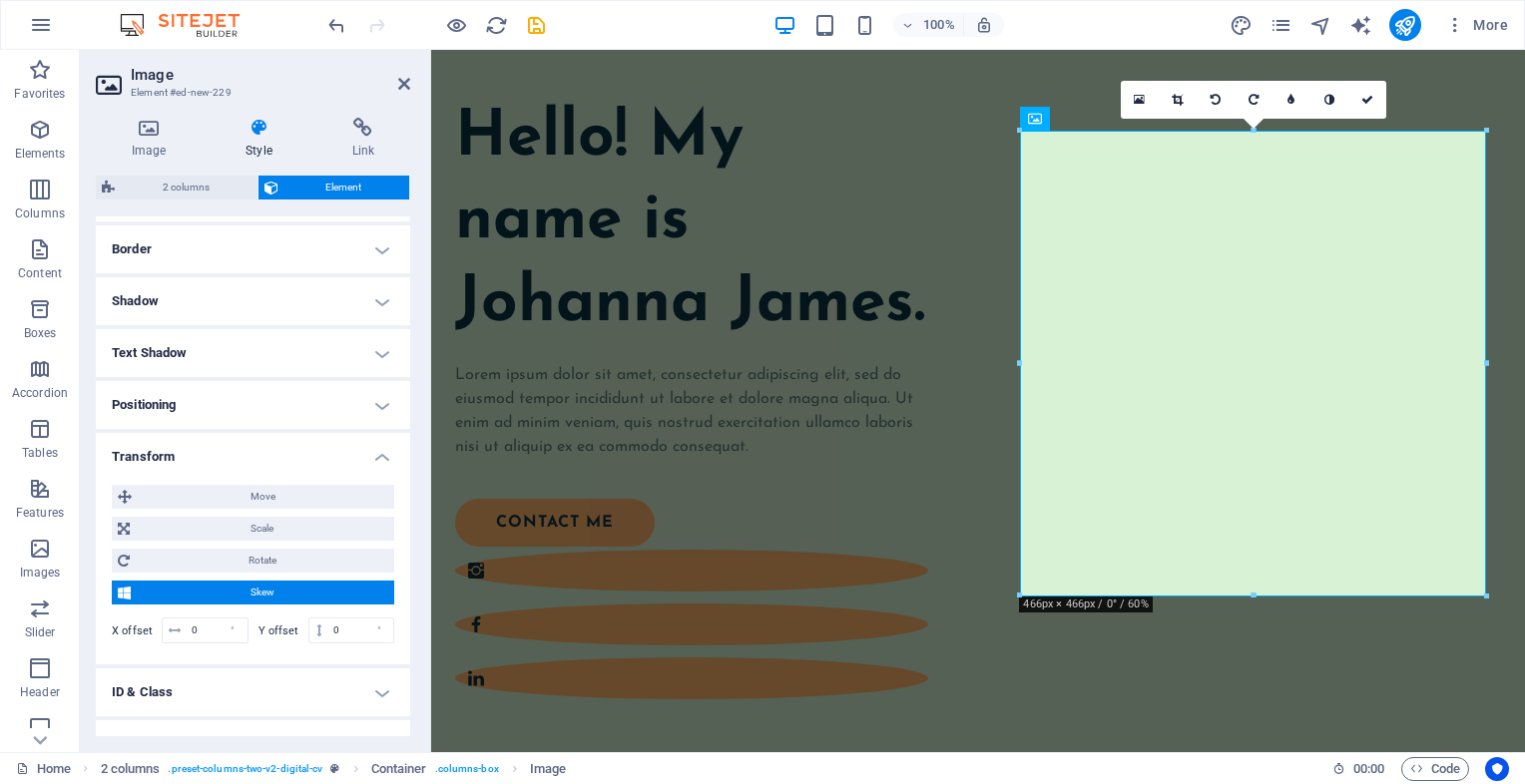 click on "Skew" at bounding box center (262, 592) 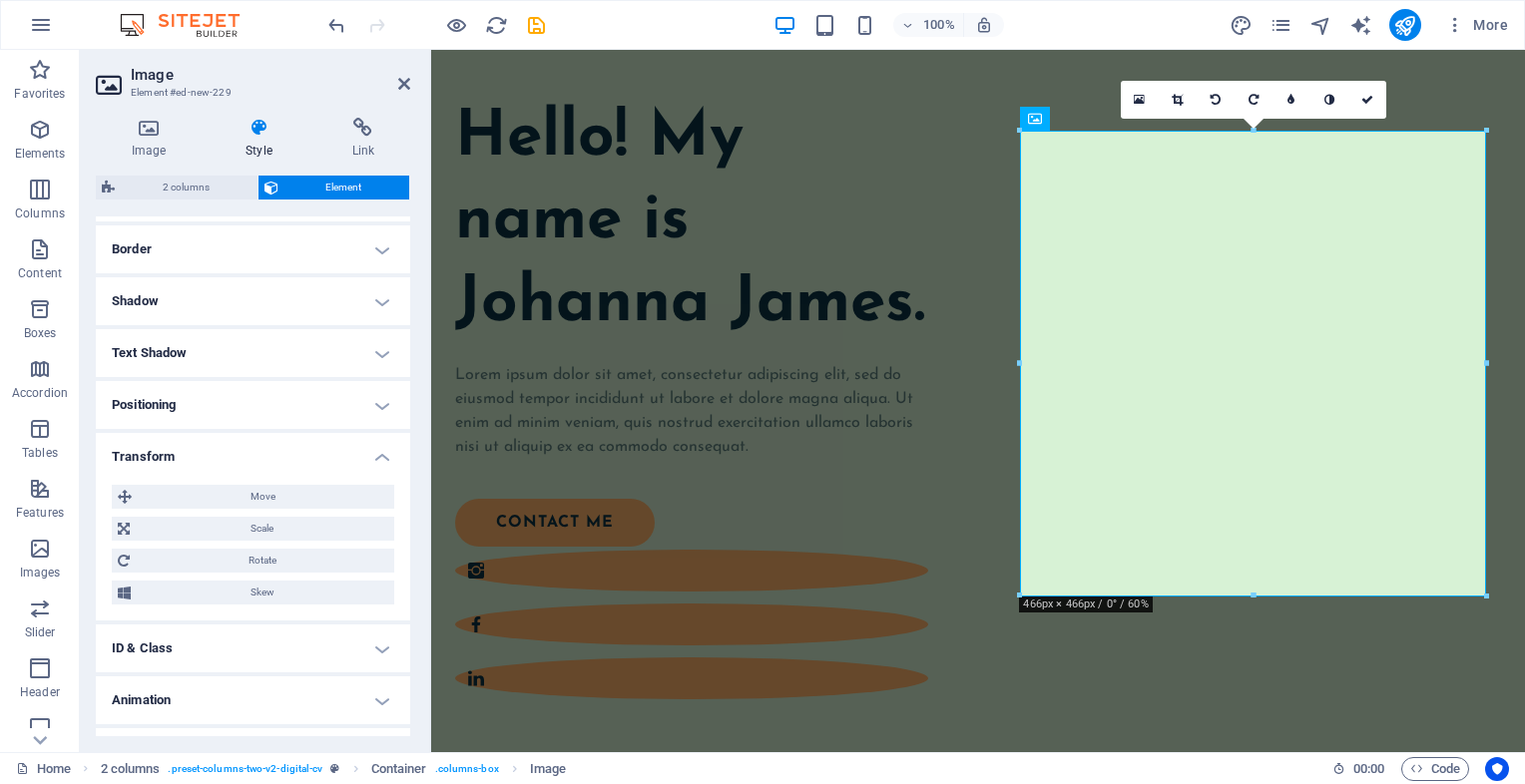 click on "Transform" at bounding box center [253, 451] 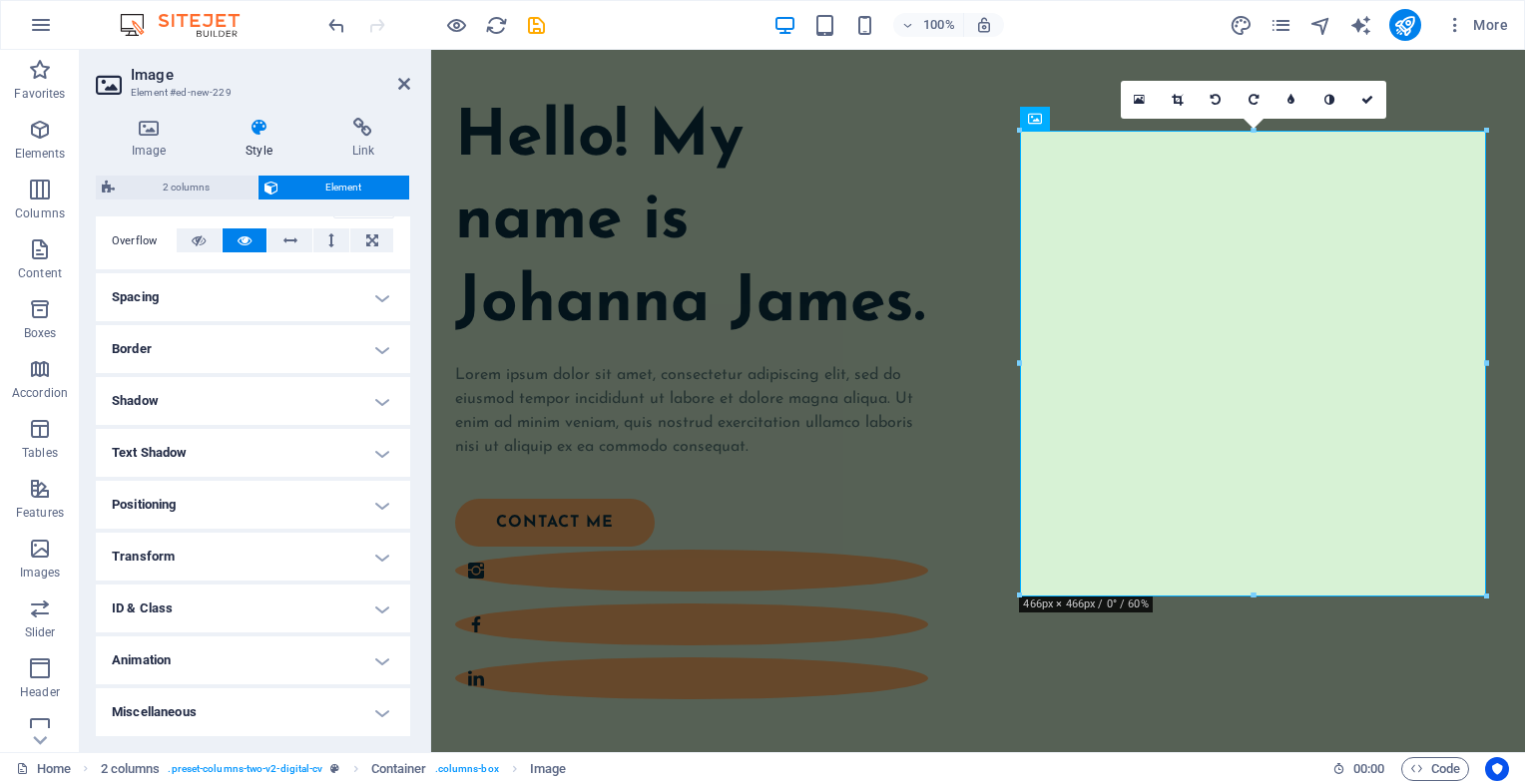 click on "Miscellaneous" at bounding box center (253, 712) 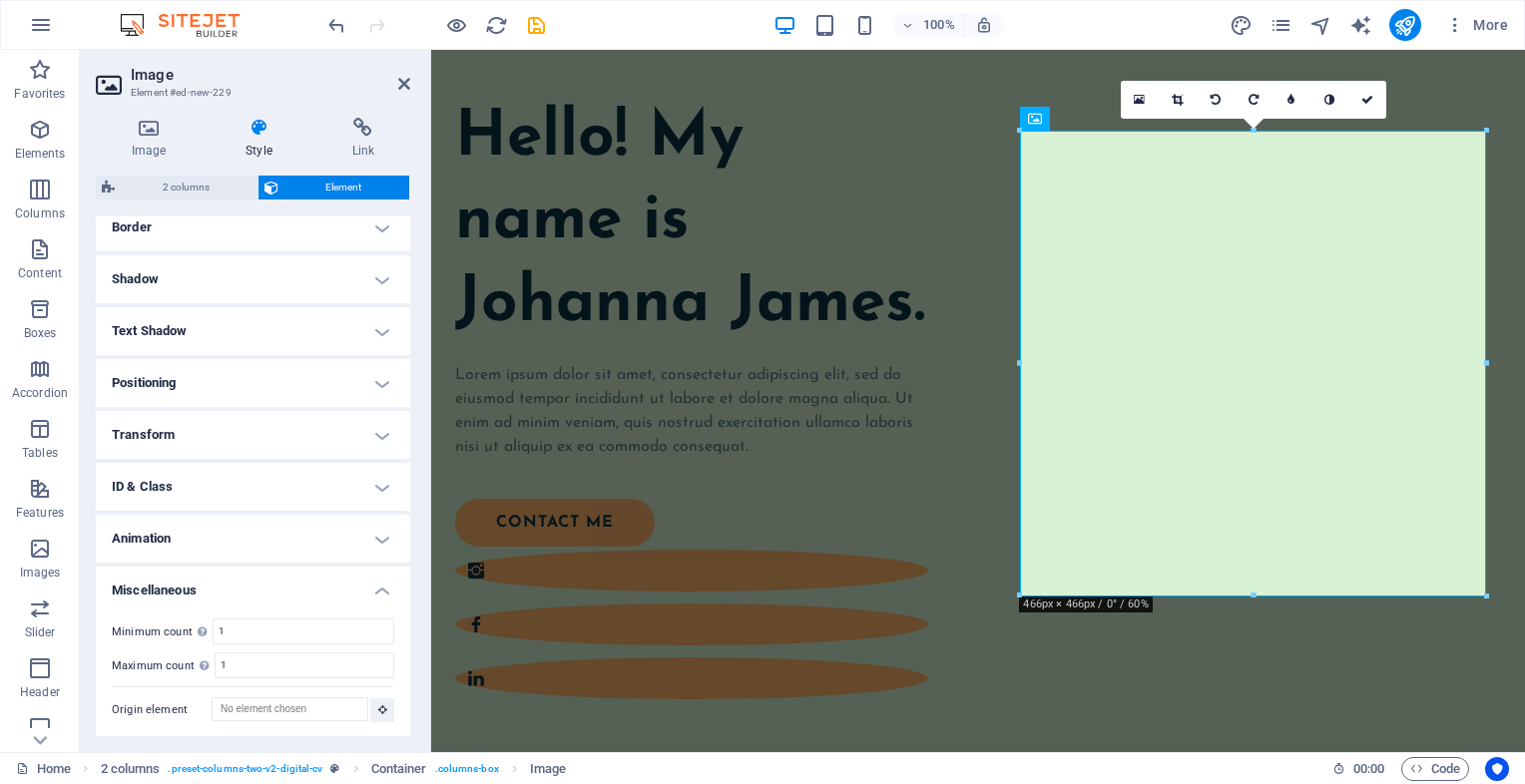 scroll, scrollTop: 446, scrollLeft: 0, axis: vertical 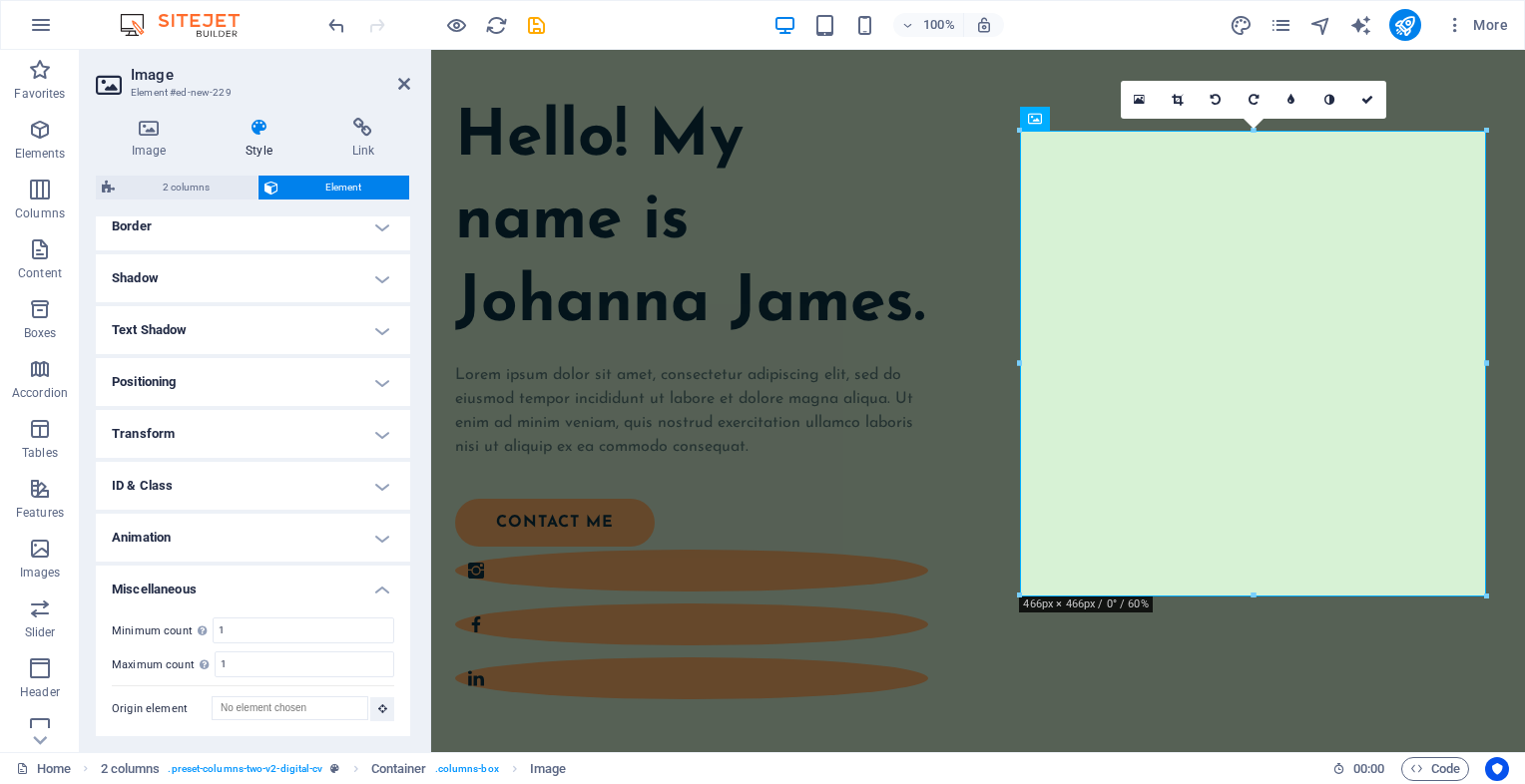 click on "Miscellaneous" at bounding box center [253, 584] 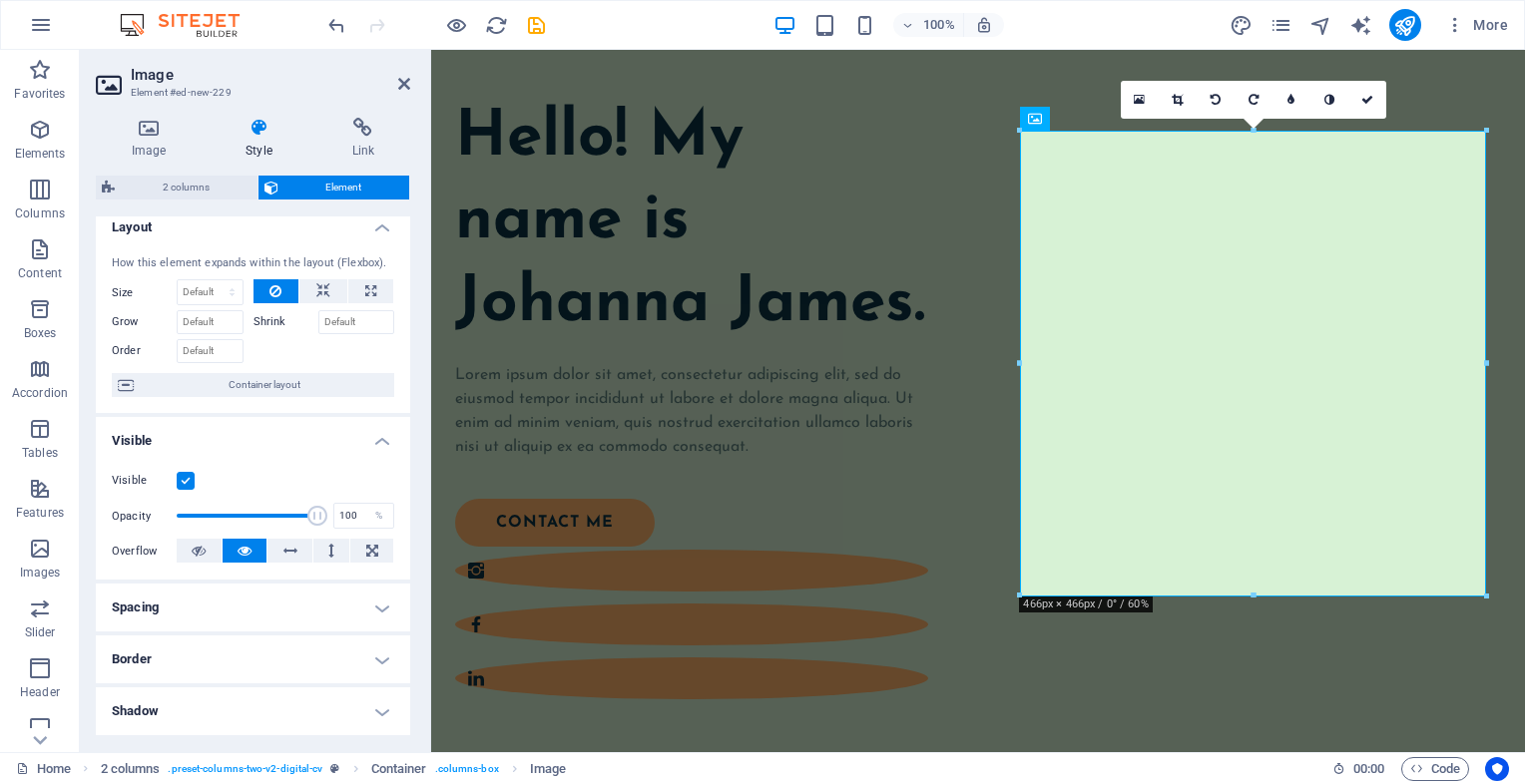 scroll, scrollTop: 0, scrollLeft: 0, axis: both 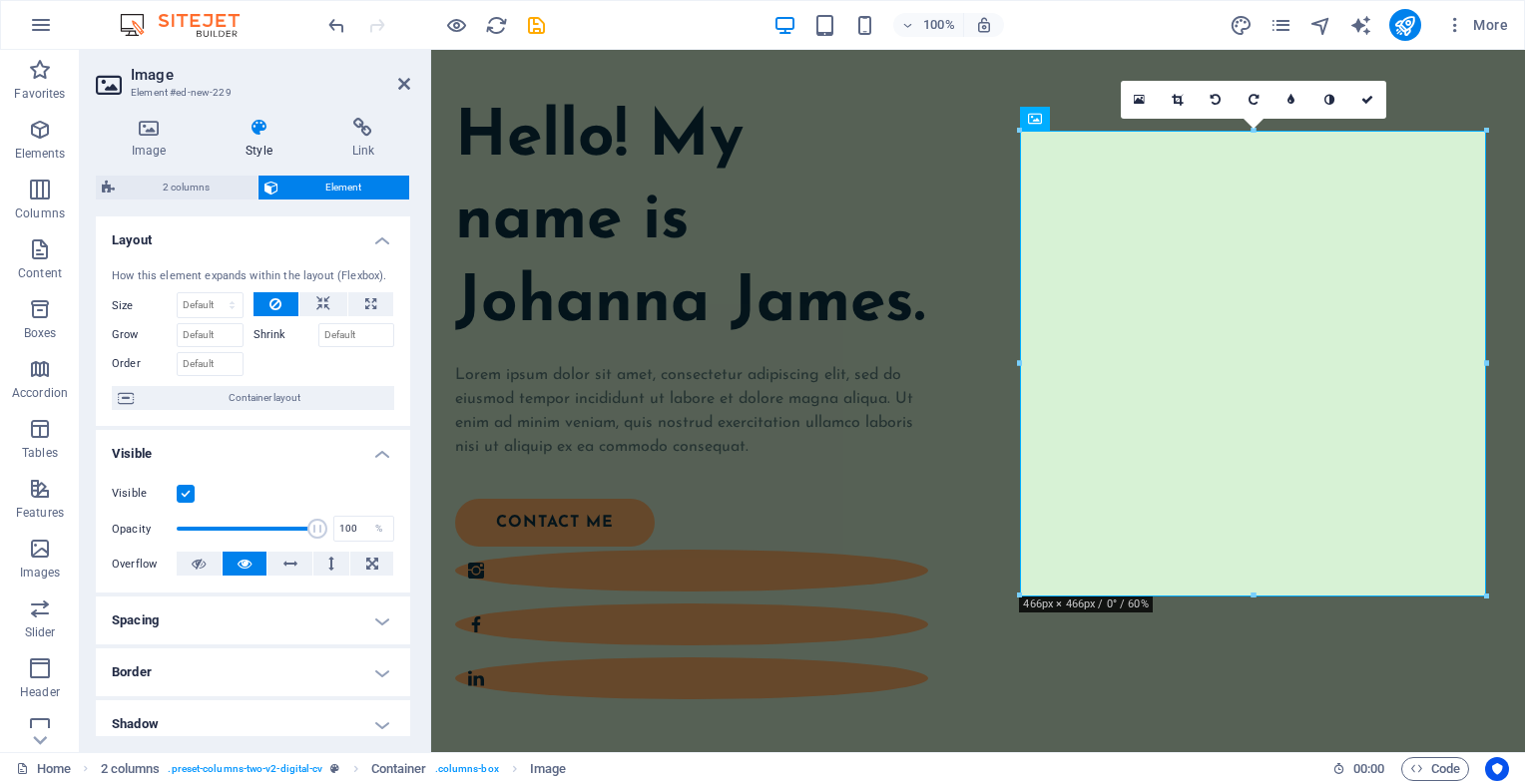 click on "Layout" at bounding box center (253, 234) 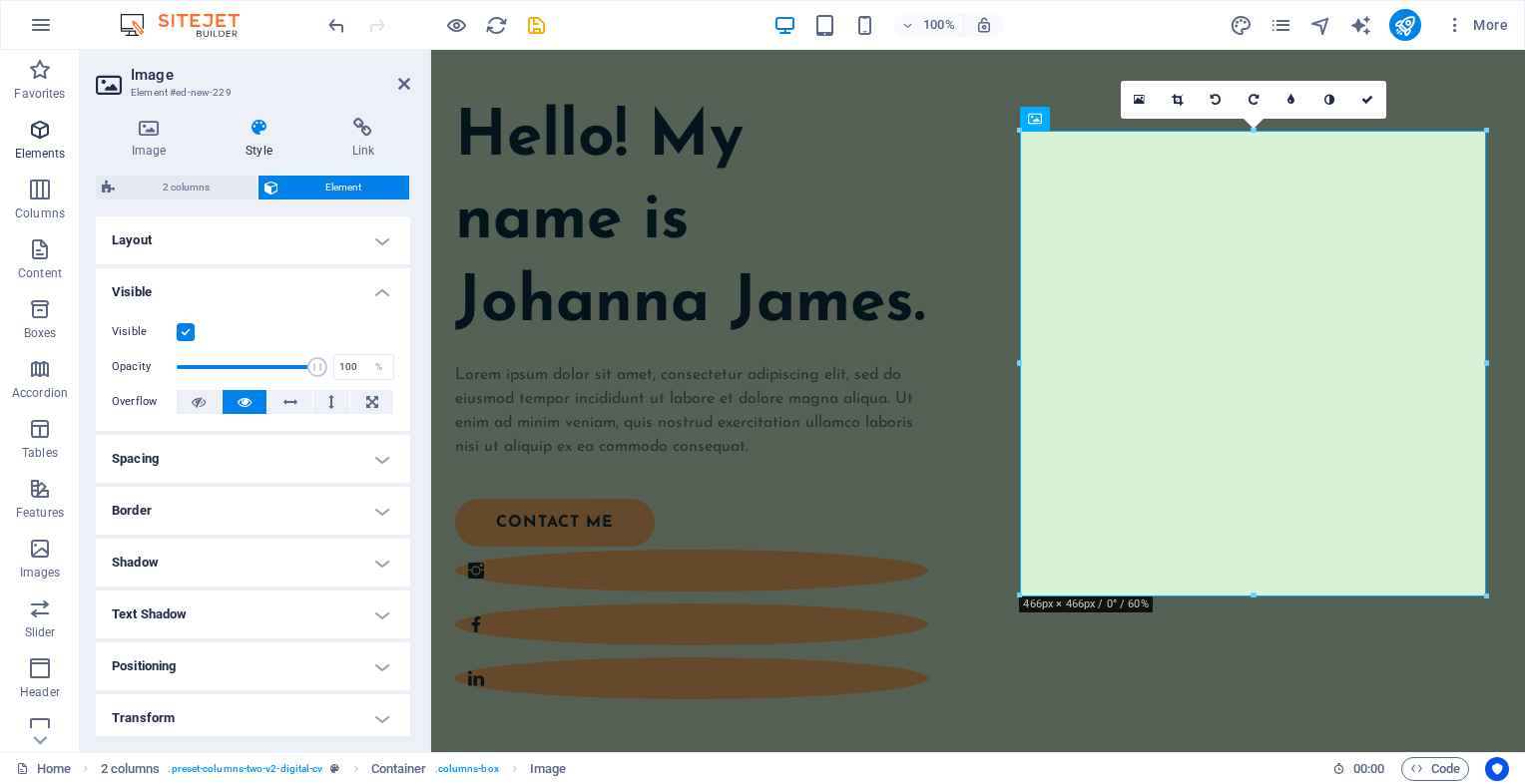 click on "Elements" at bounding box center (40, 154) 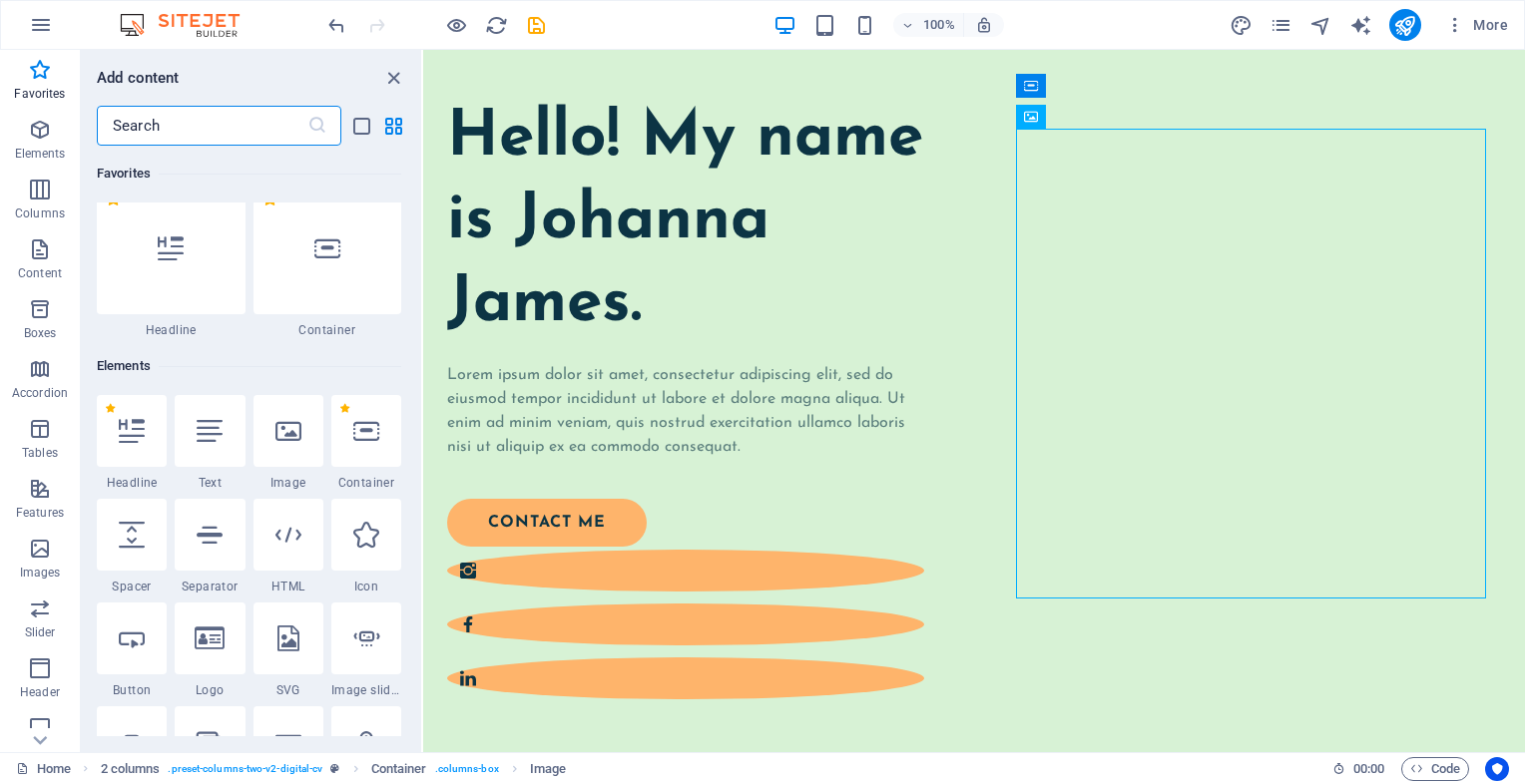 scroll, scrollTop: 0, scrollLeft: 0, axis: both 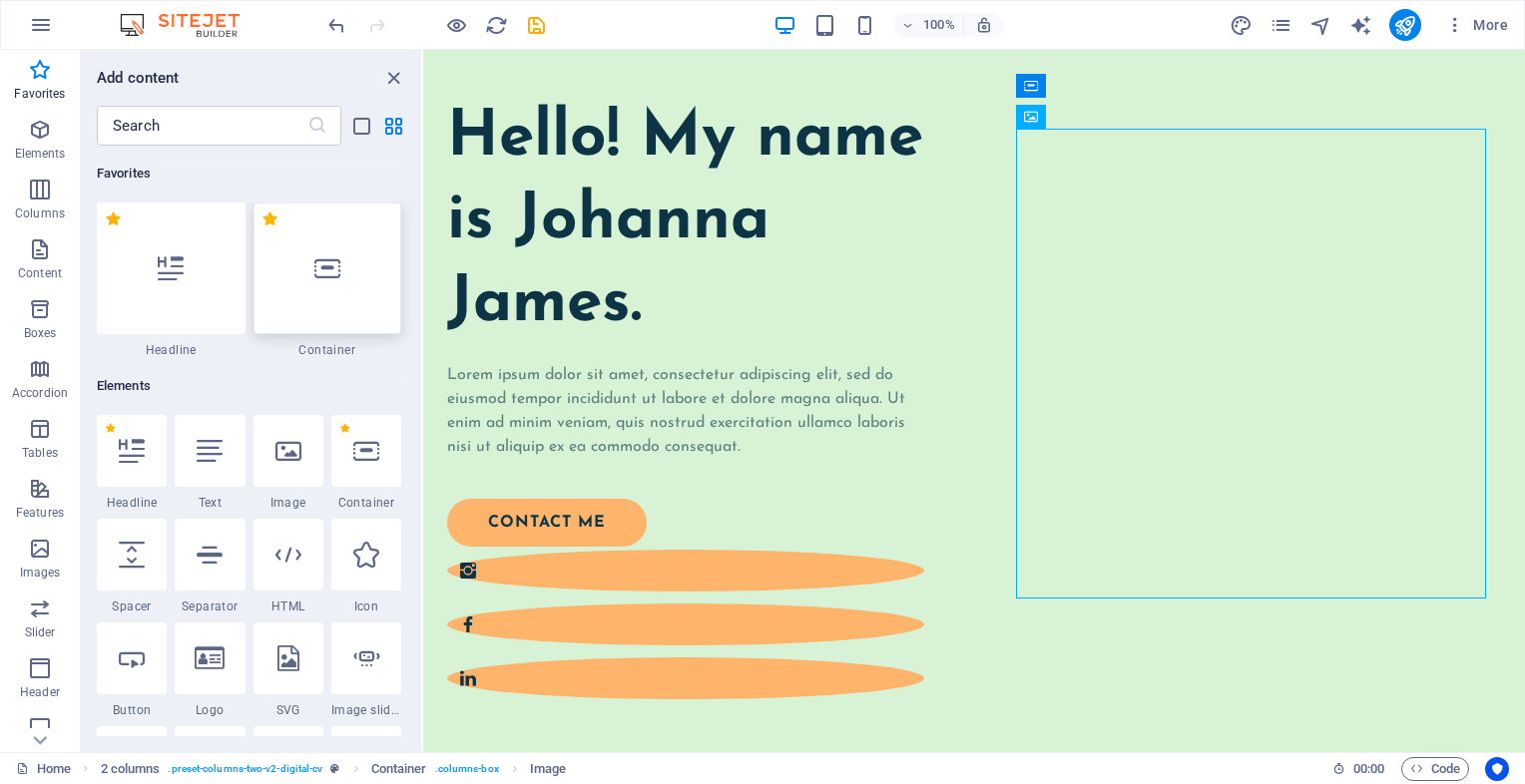 click at bounding box center [327, 268] 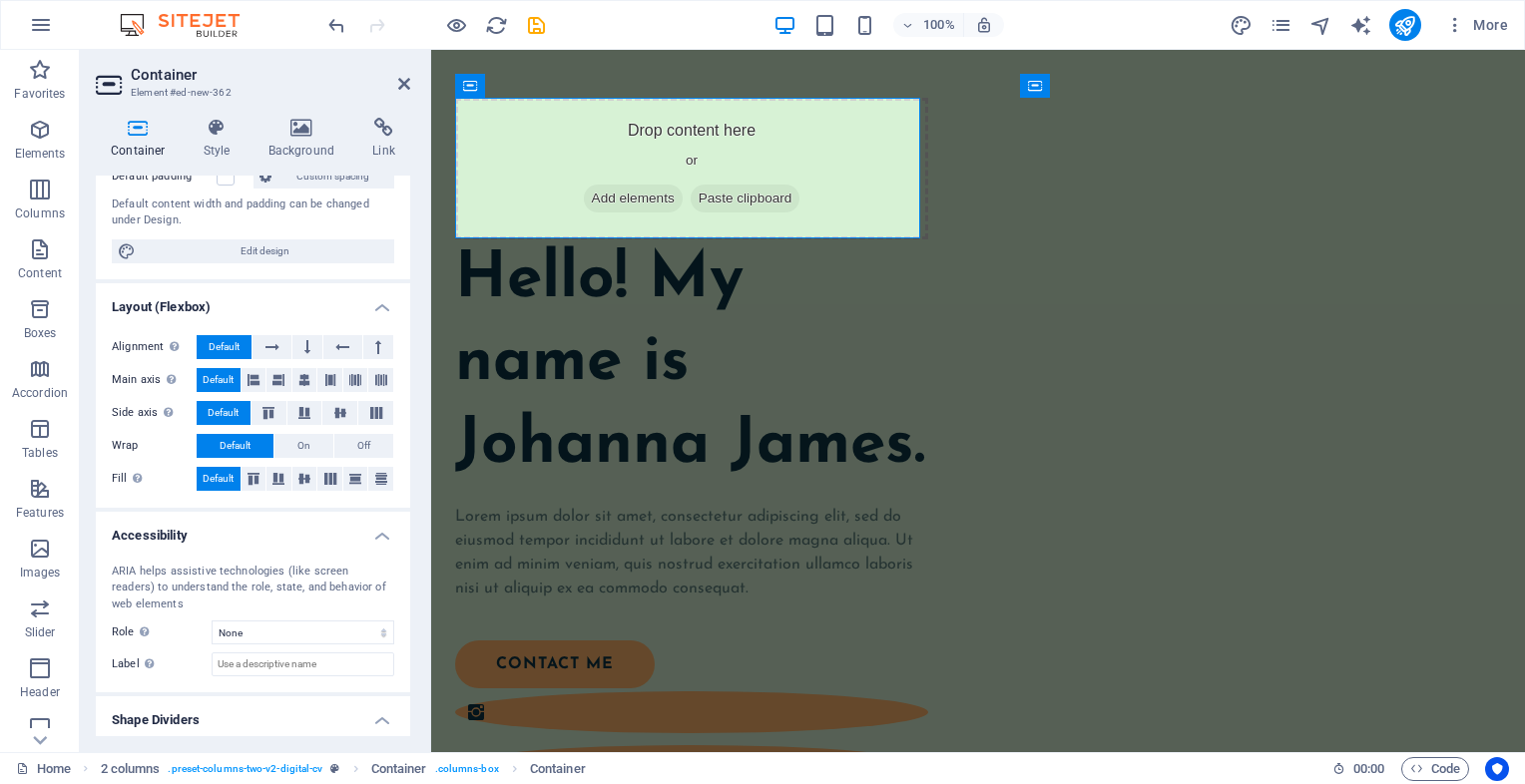 scroll, scrollTop: 199, scrollLeft: 0, axis: vertical 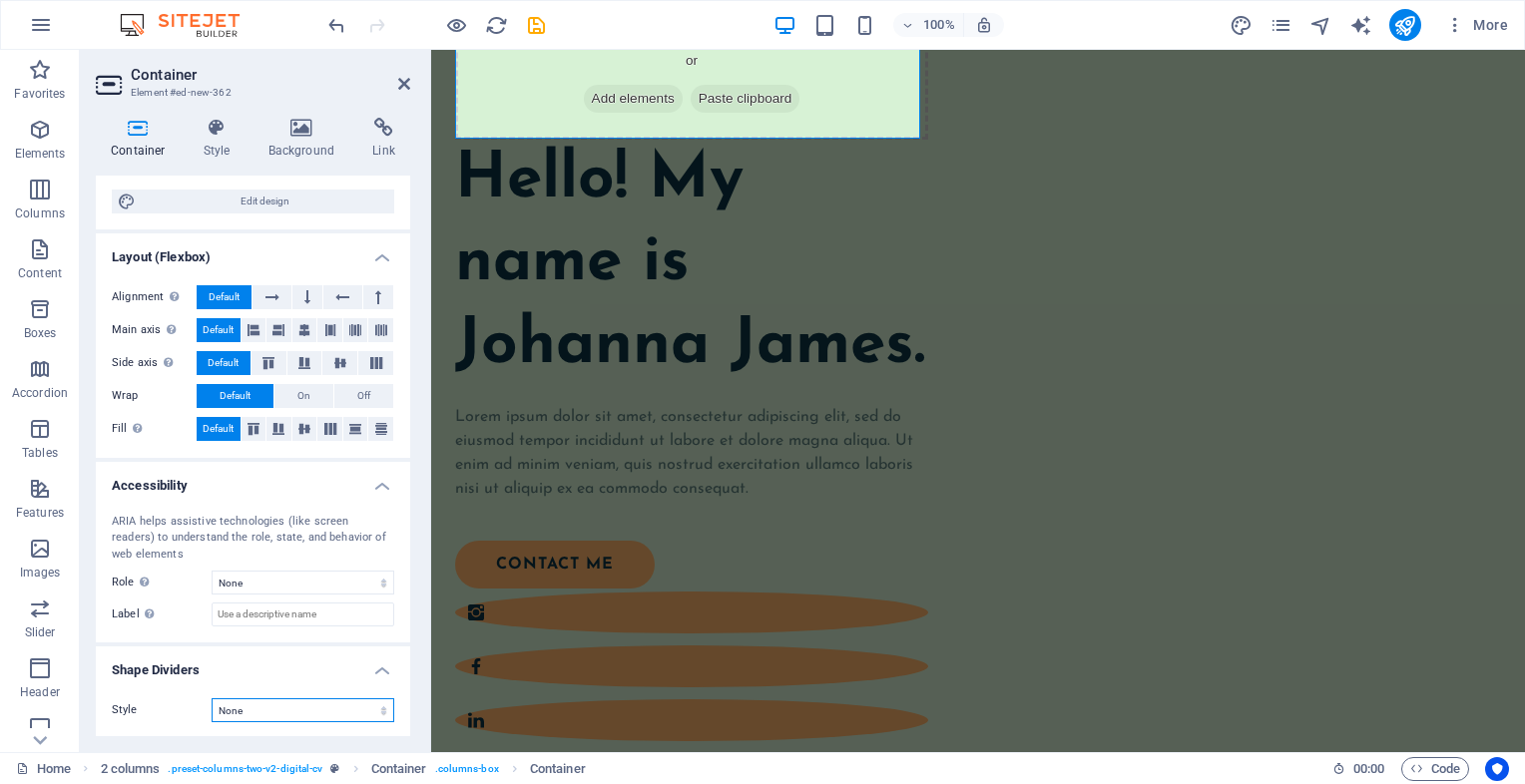 click on "None Triangle Square Diagonal Polygon 1 Polygon 2 Zigzag Multiple Zigzags Waves Multiple Waves Half Circle Circle Circle Shadow Blocks Hexagons Clouds Multiple Clouds Fan Pyramids Book Paint Drip Fire Shredded Paper Arrow" at bounding box center (302, 710) 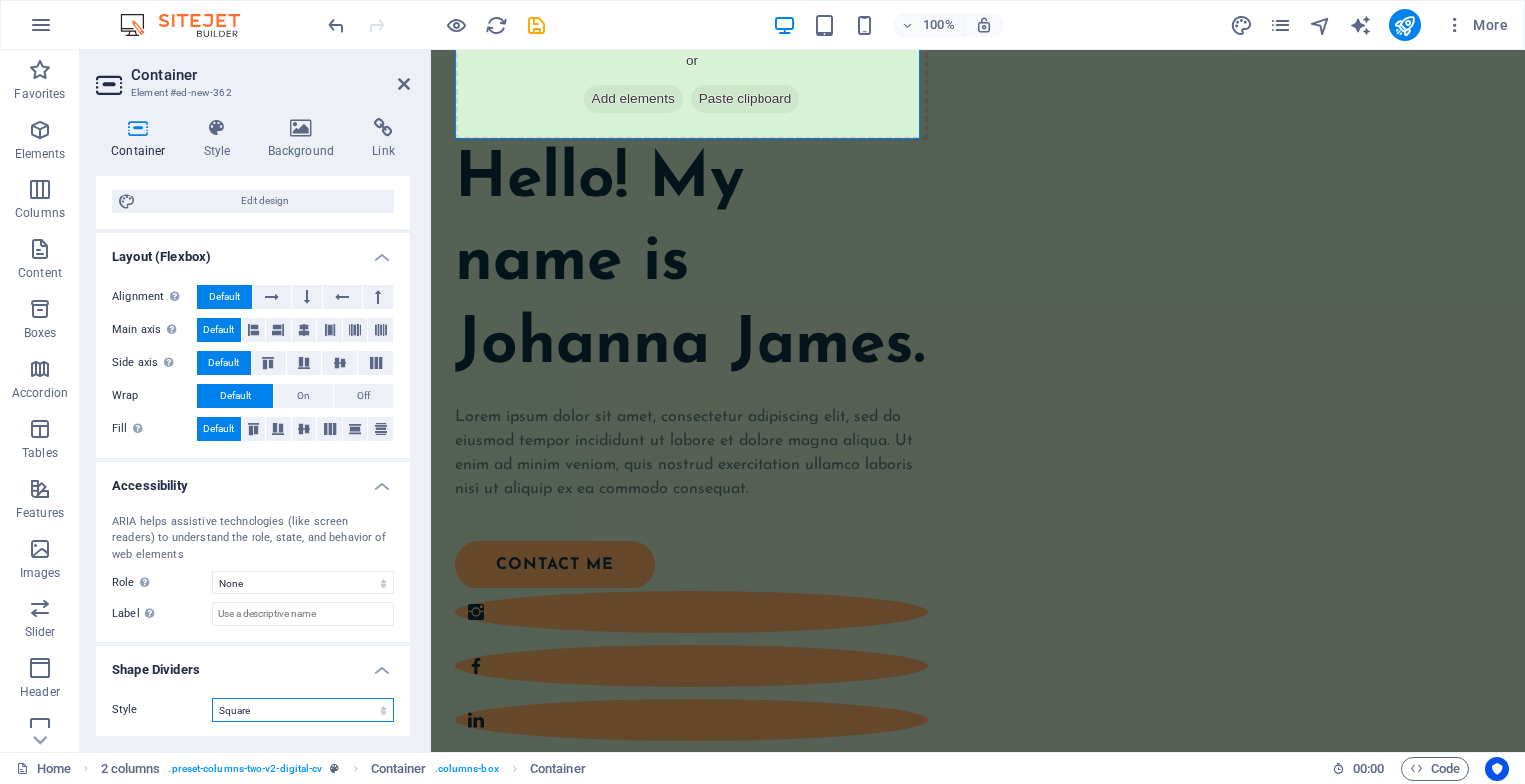 click on "None Triangle Square Diagonal Polygon 1 Polygon 2 Zigzag Multiple Zigzags Waves Multiple Waves Half Circle Circle Circle Shadow Blocks Hexagons Clouds Multiple Clouds Fan Pyramids Book Paint Drip Fire Shredded Paper Arrow" at bounding box center [302, 710] 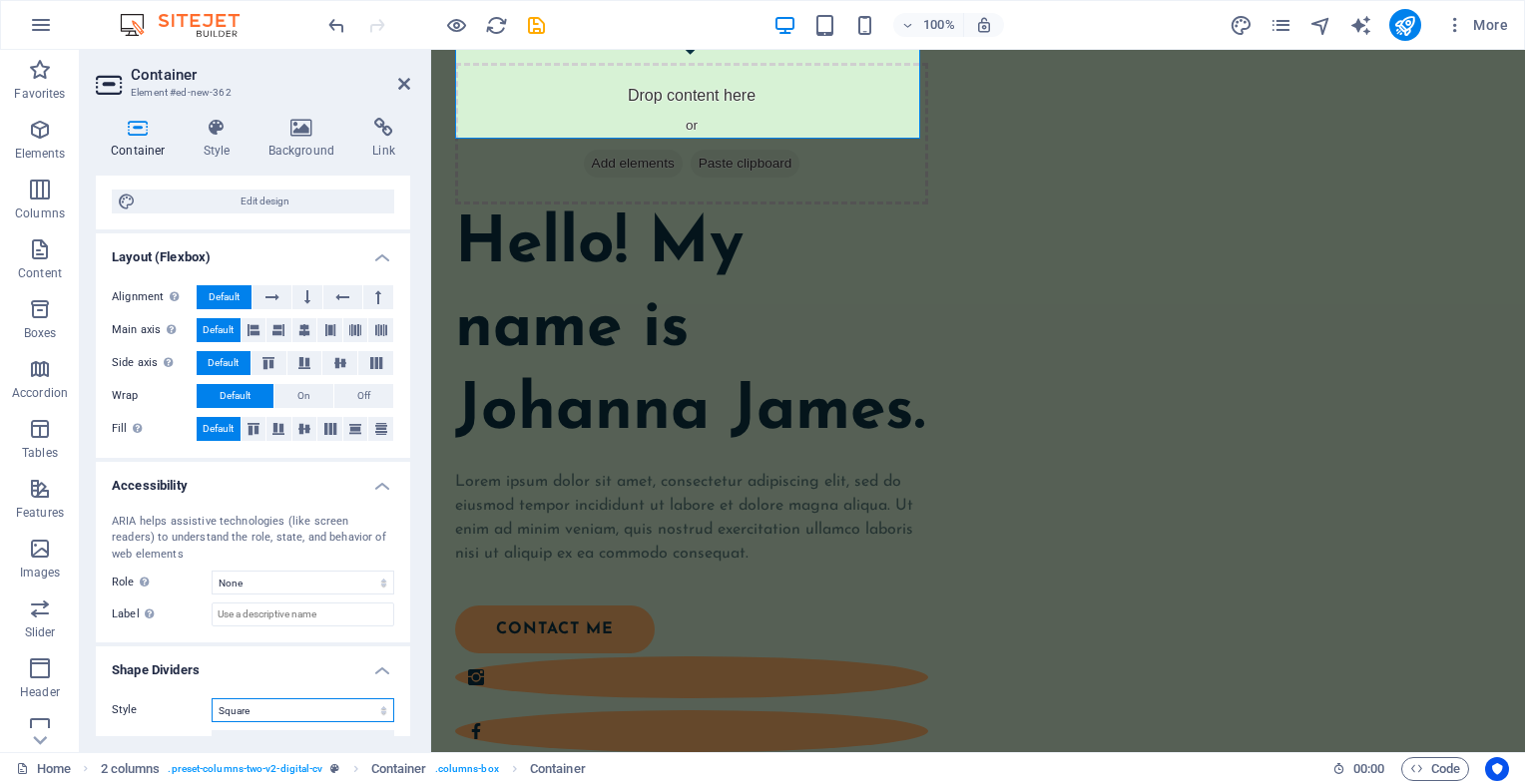 click on "None Triangle Square Diagonal Polygon 1 Polygon 2 Zigzag Multiple Zigzags Waves Multiple Waves Half Circle Circle Circle Shadow Blocks Hexagons Clouds Multiple Clouds Fan Pyramids Book Paint Drip Fire Shredded Paper Arrow" at bounding box center [302, 710] 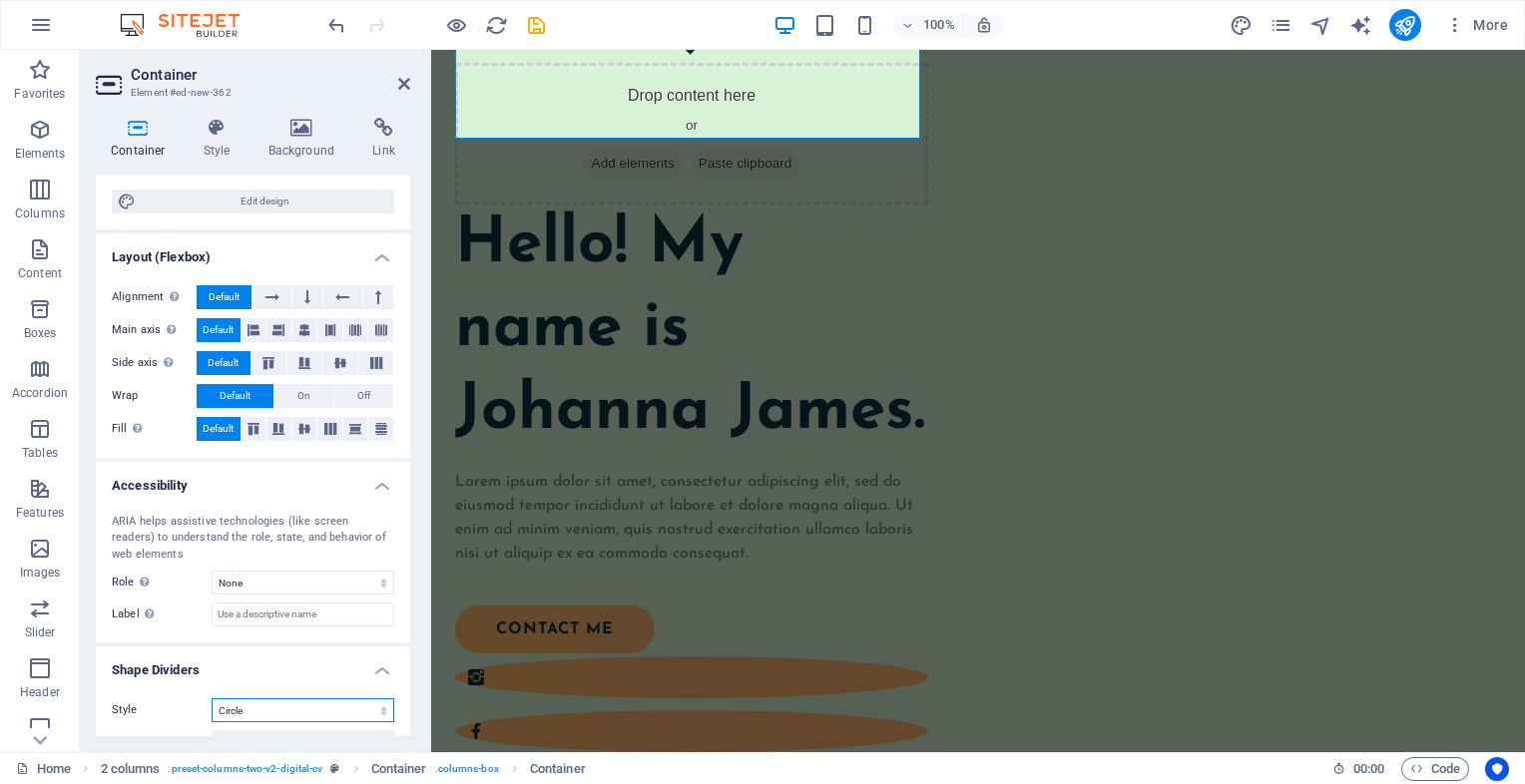 click on "None Triangle Square Diagonal Polygon 1 Polygon 2 Zigzag Multiple Zigzags Waves Multiple Waves Half Circle Circle Circle Shadow Blocks Hexagons Clouds Multiple Clouds Fan Pyramids Book Paint Drip Fire Shredded Paper Arrow" at bounding box center [302, 710] 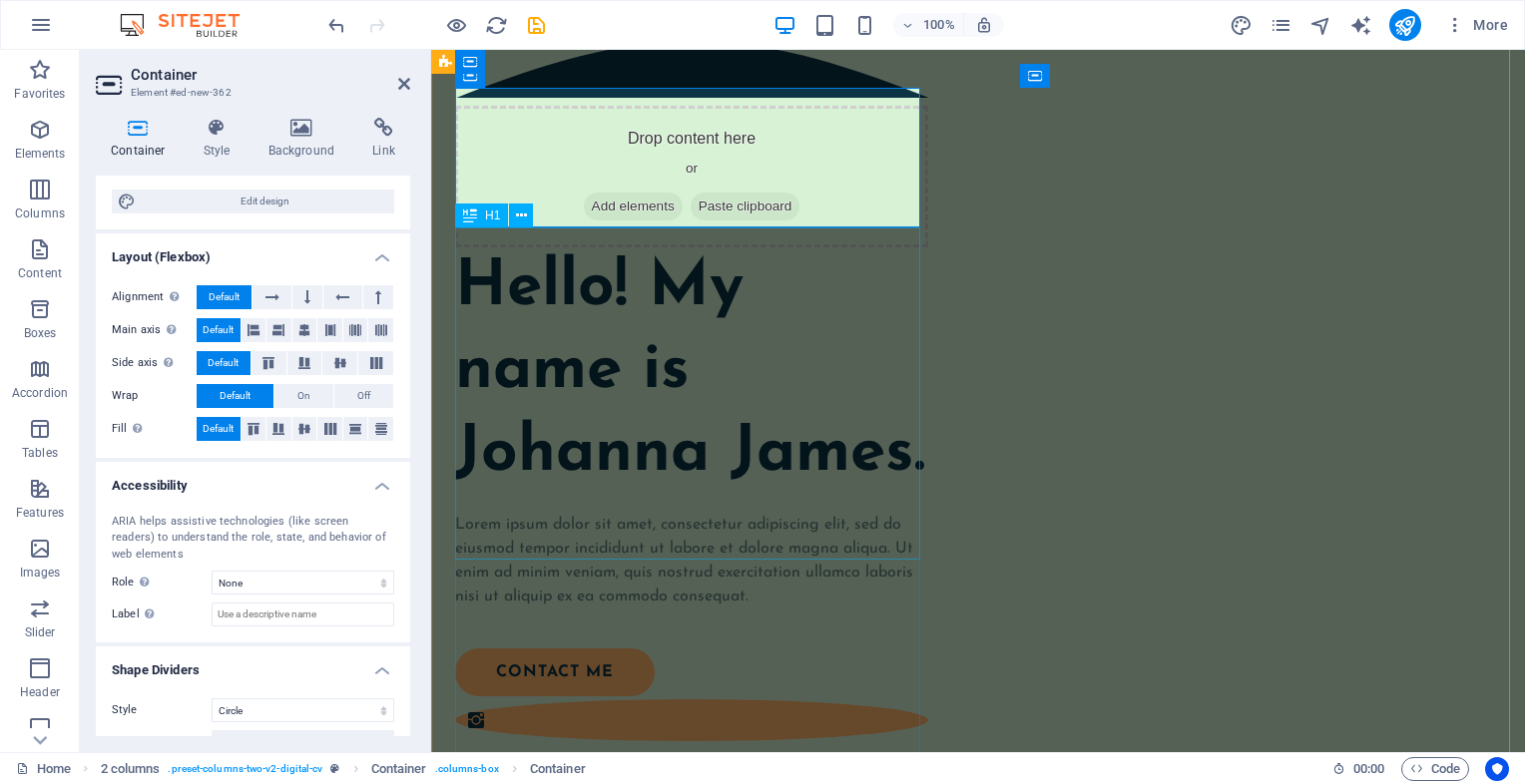 scroll, scrollTop: 0, scrollLeft: 0, axis: both 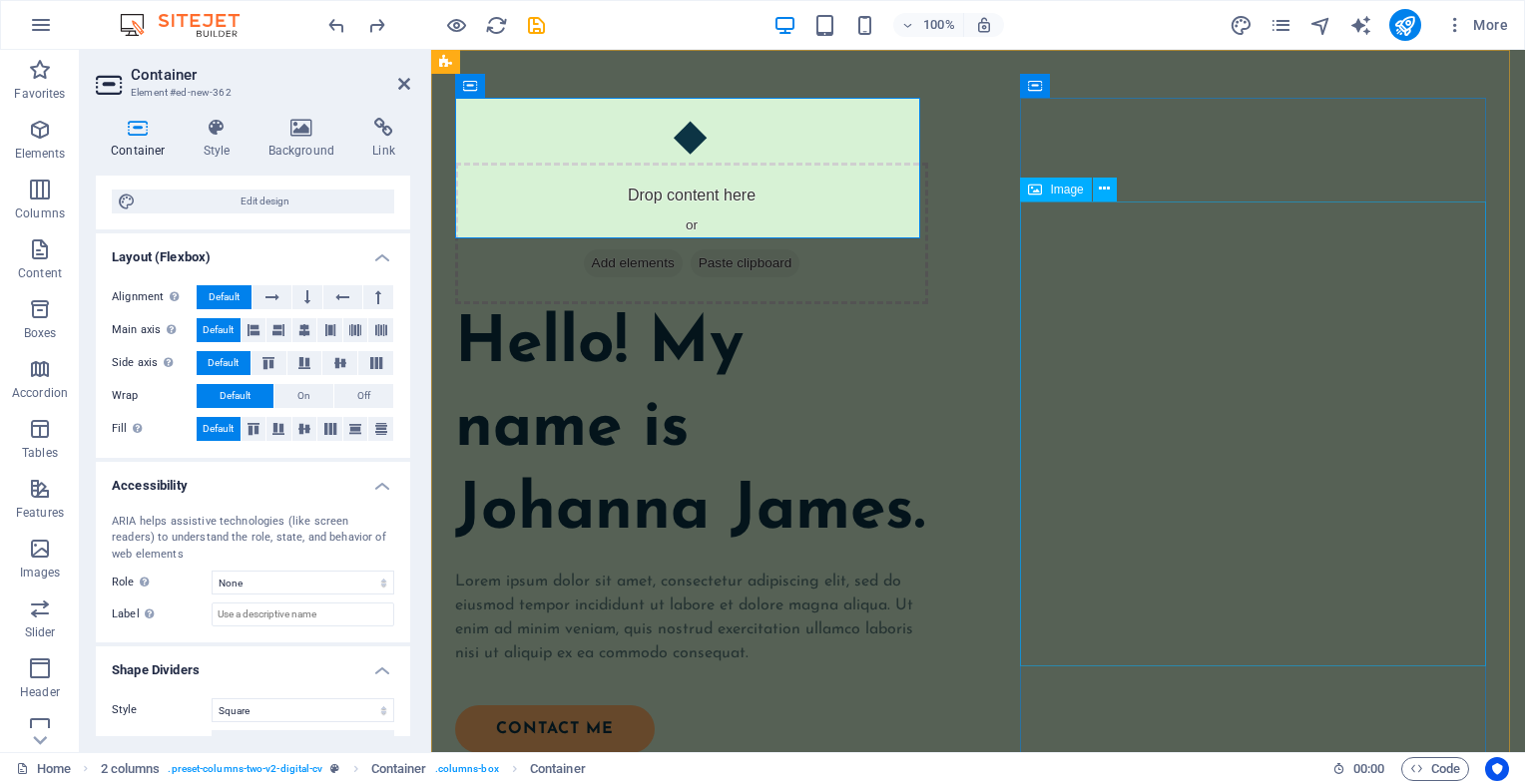 select on "none" 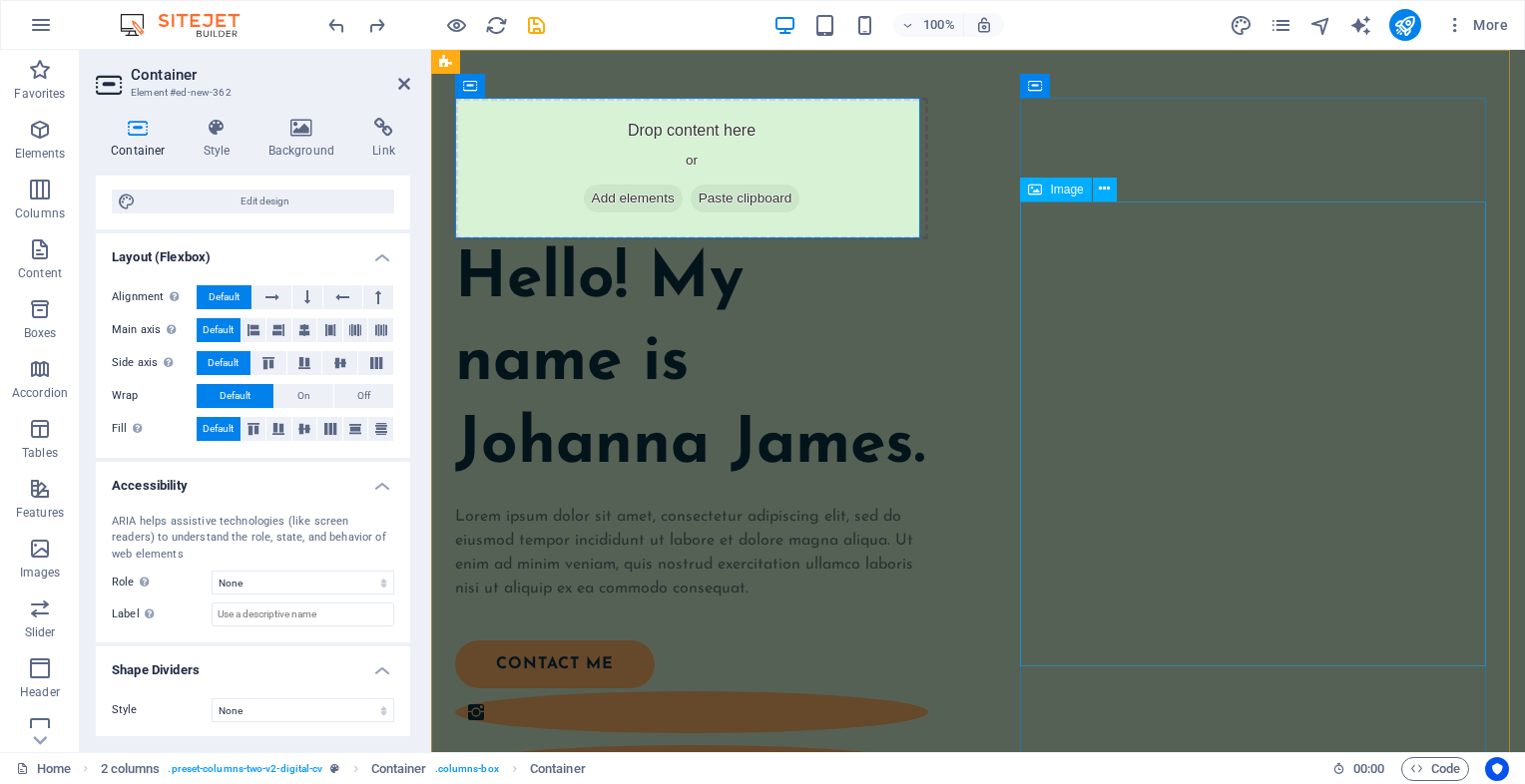 drag, startPoint x: 1198, startPoint y: 289, endPoint x: 1549, endPoint y: 285, distance: 351.02279 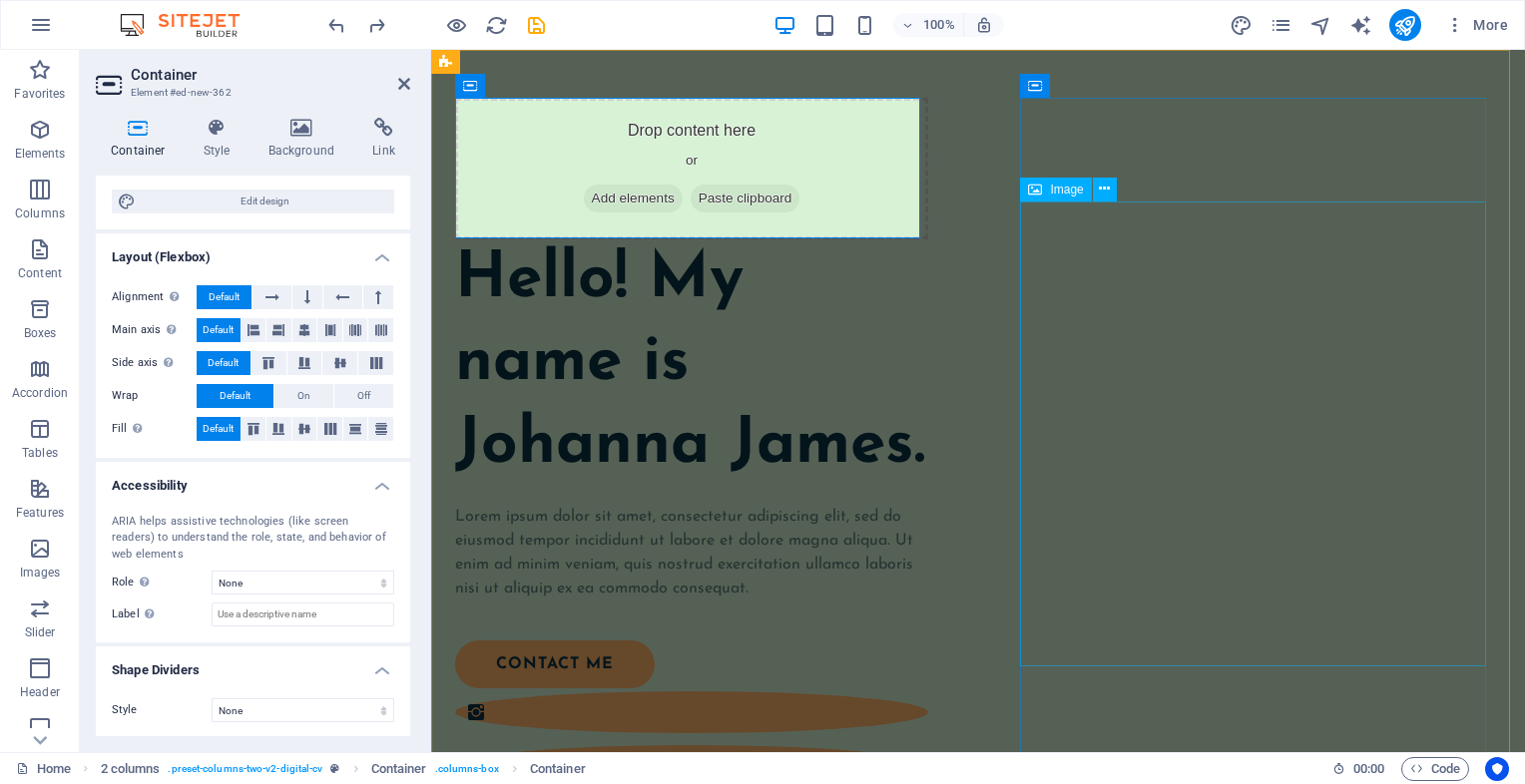 click at bounding box center (692, 1440) 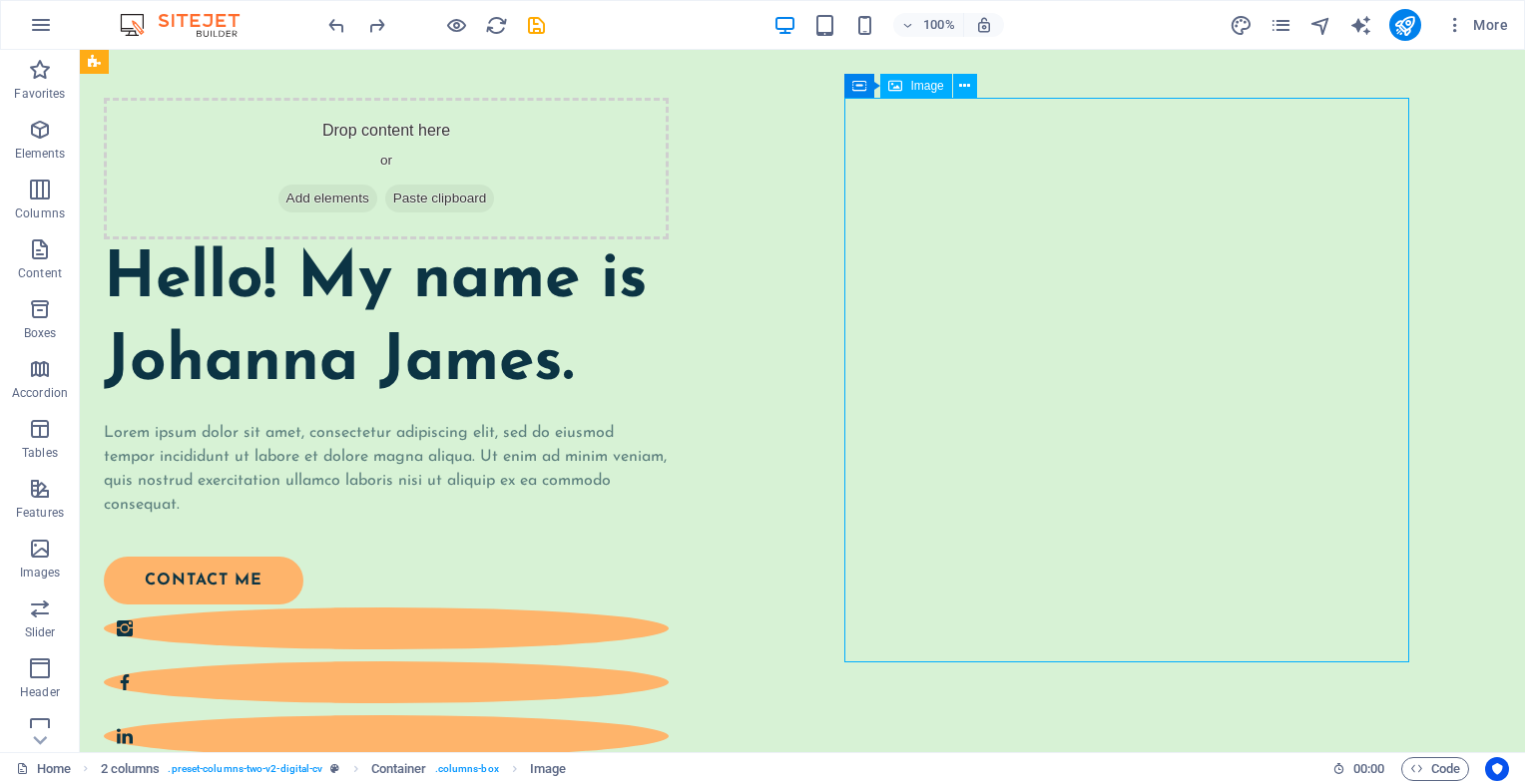click at bounding box center [386, 1532] 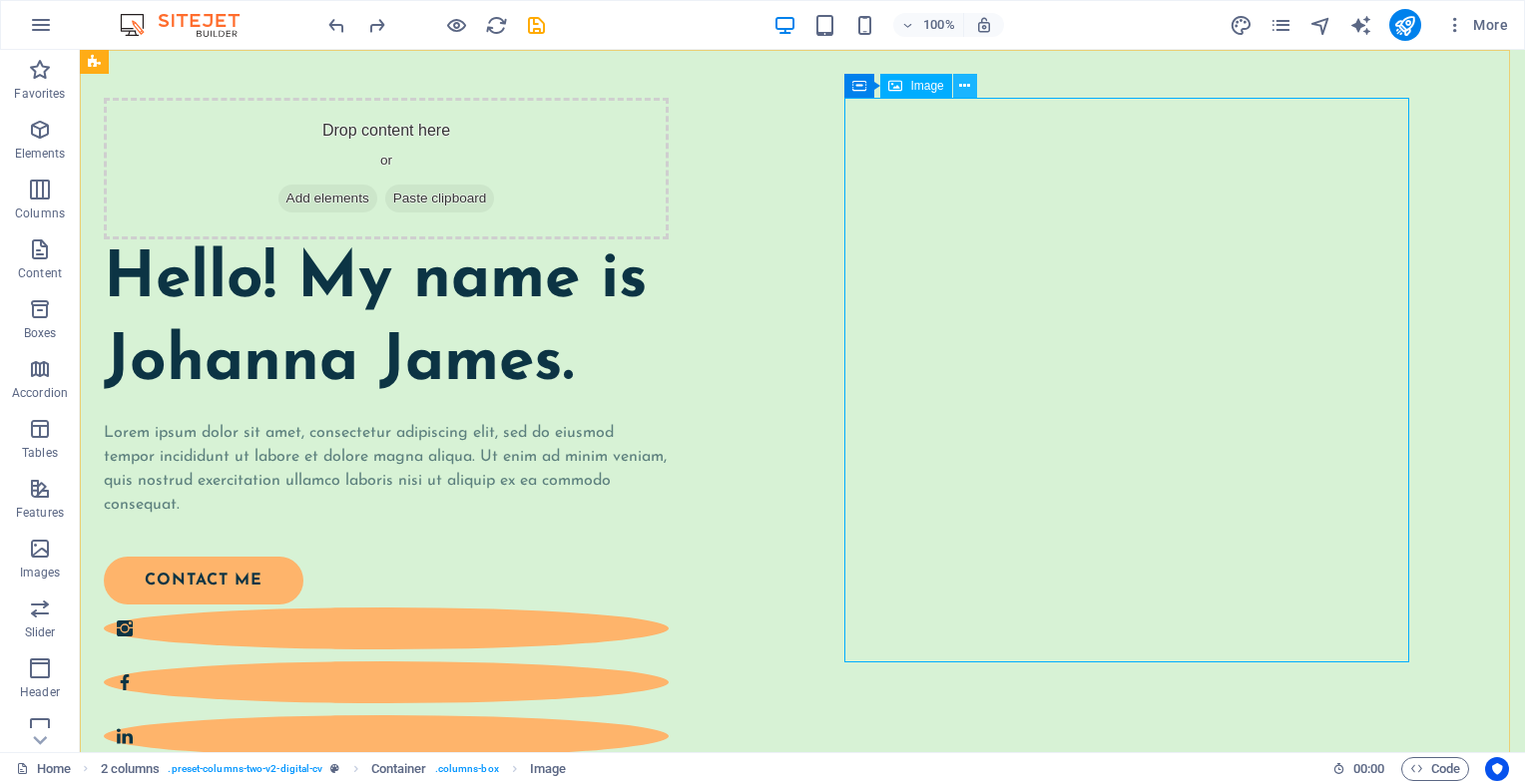 click at bounding box center [964, 86] 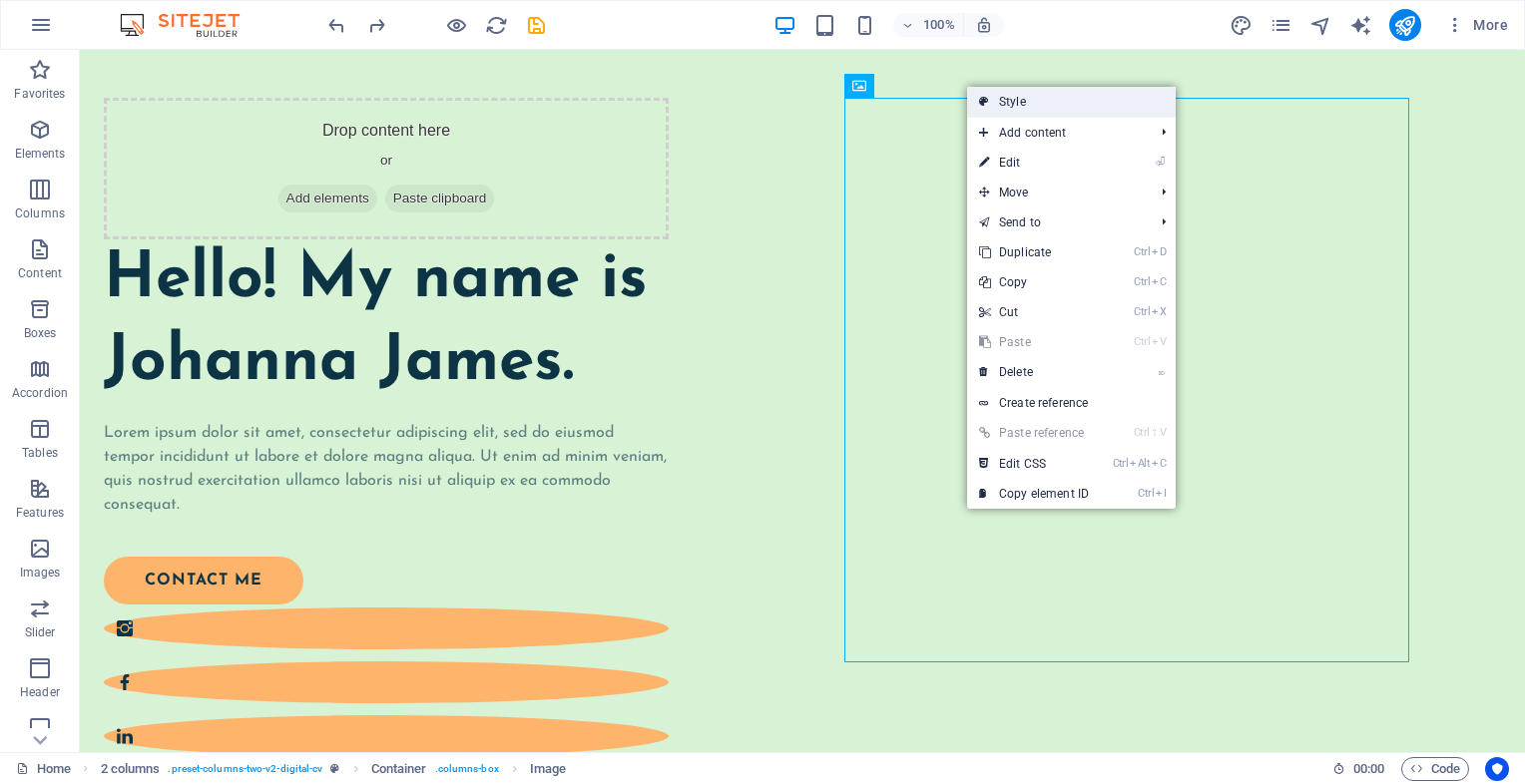 drag, startPoint x: 1031, startPoint y: 105, endPoint x: 597, endPoint y: 56, distance: 436.75737 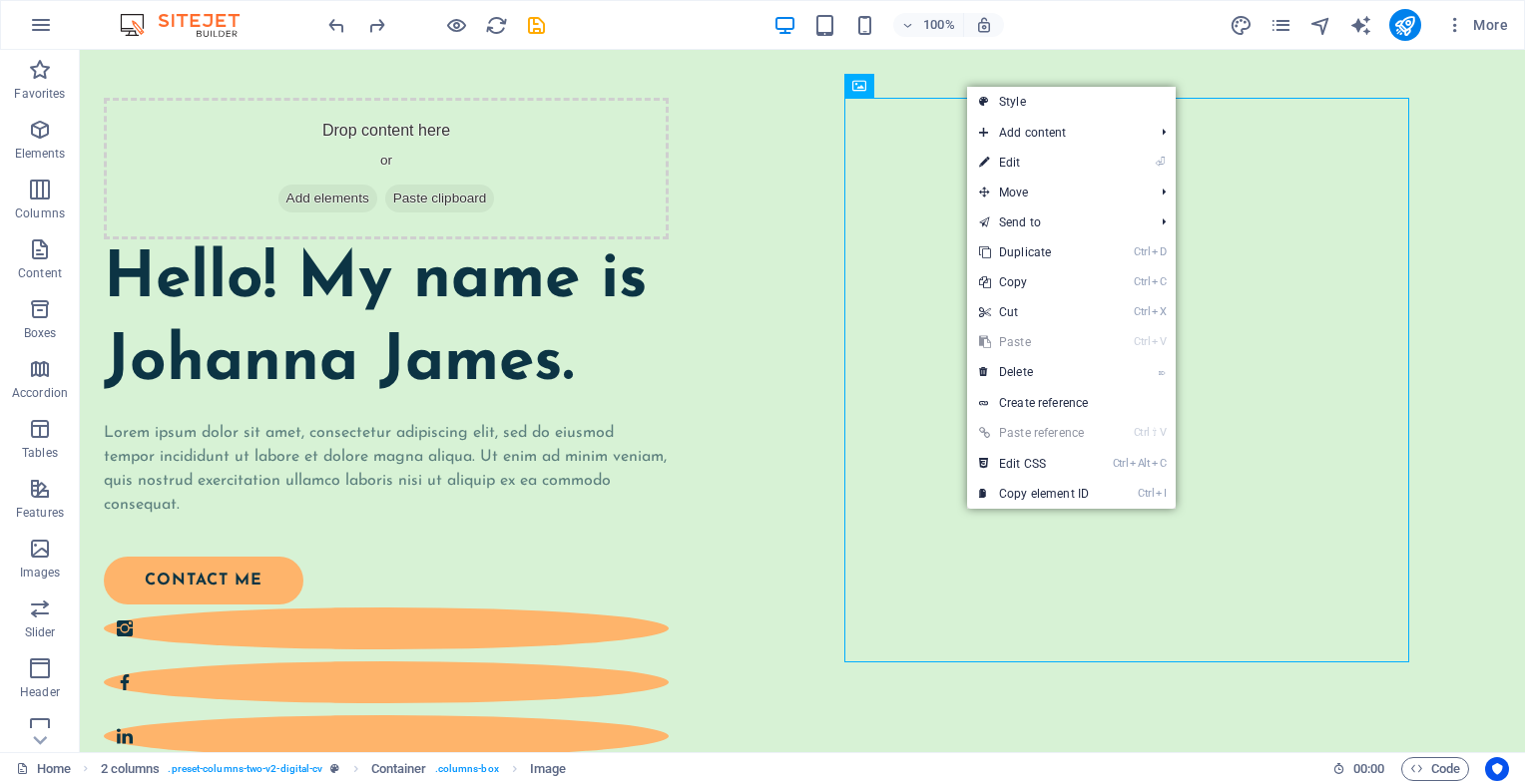 select on "px" 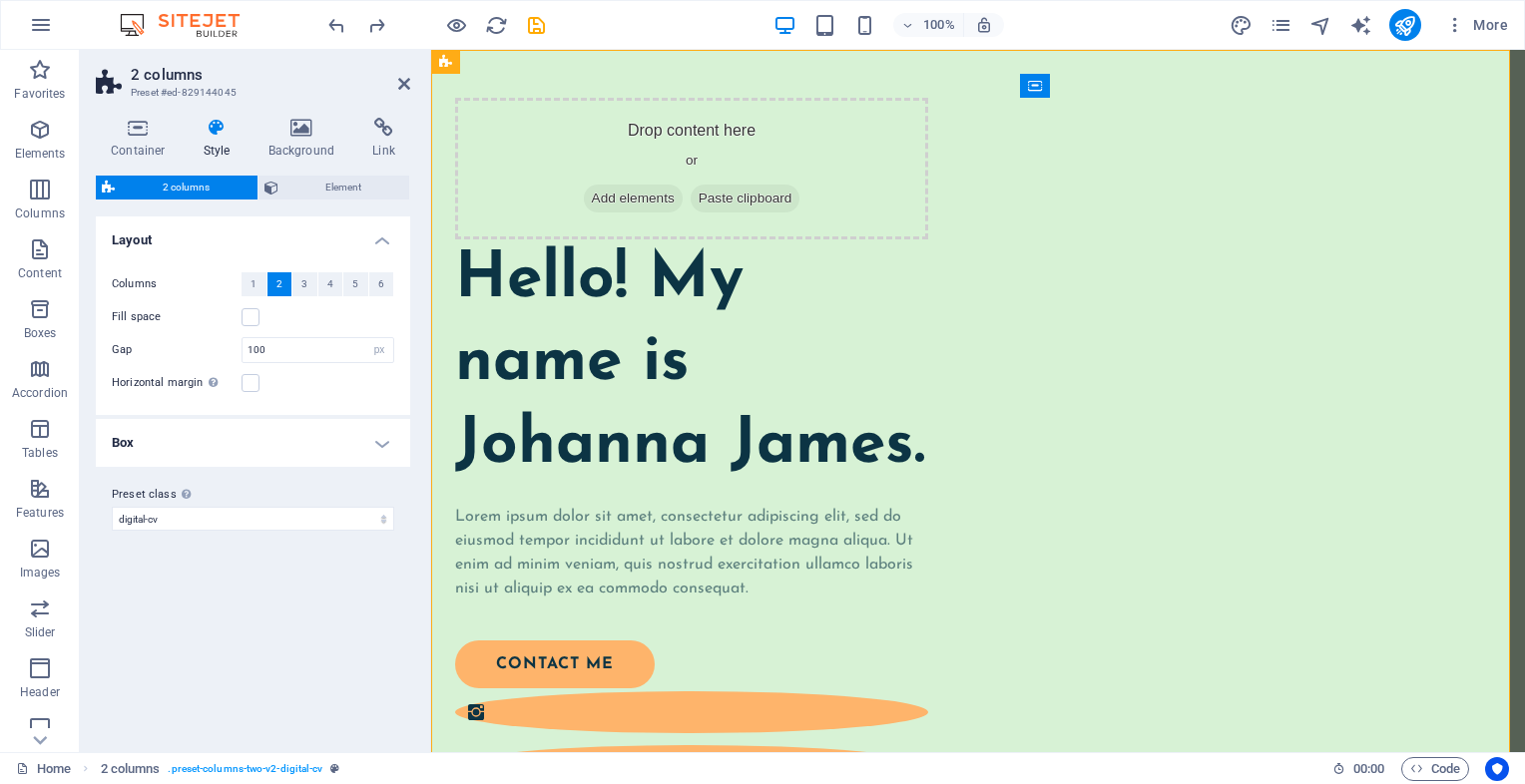 click on "2 columns Element" at bounding box center [253, 188] 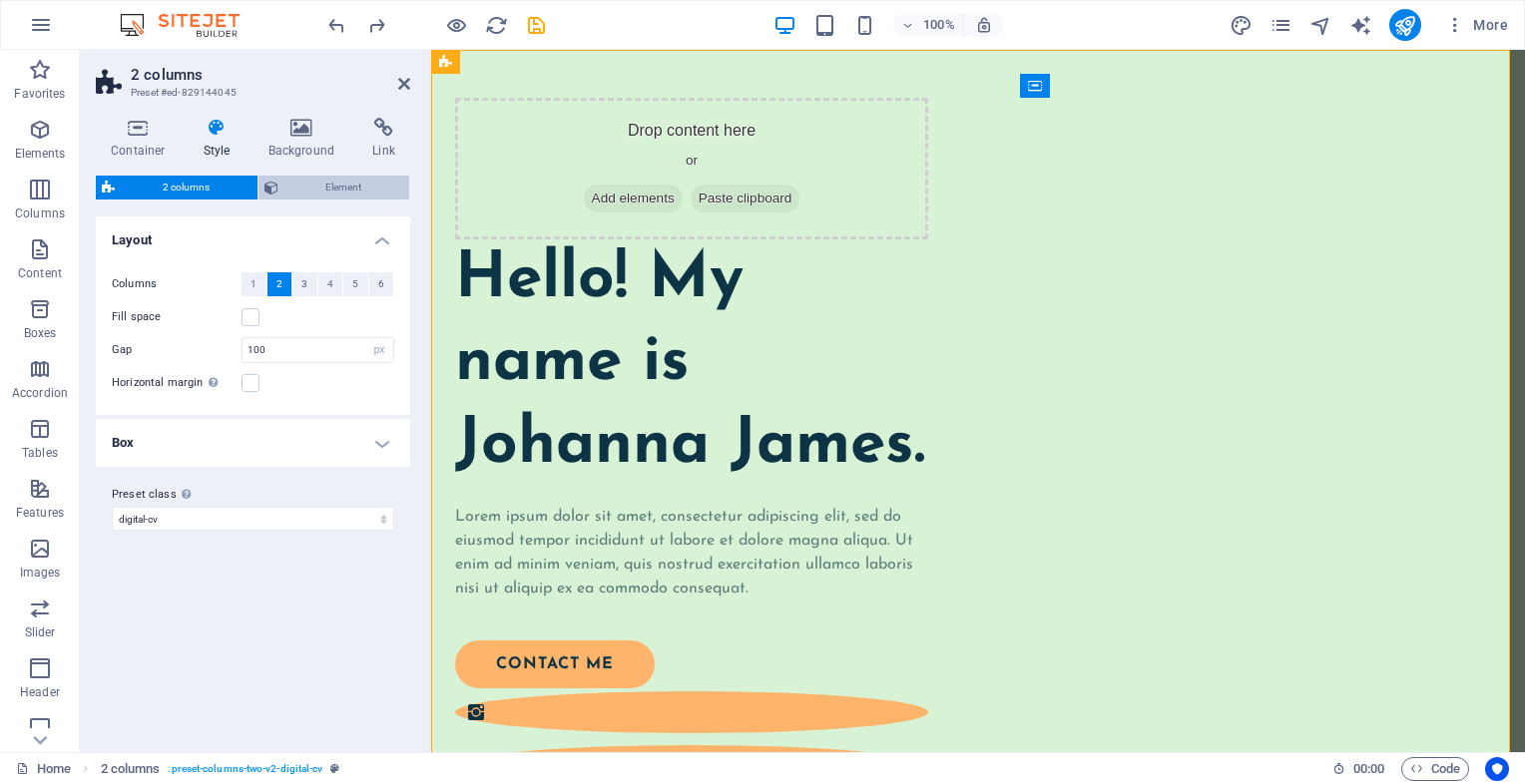 click on "Element" at bounding box center [344, 188] 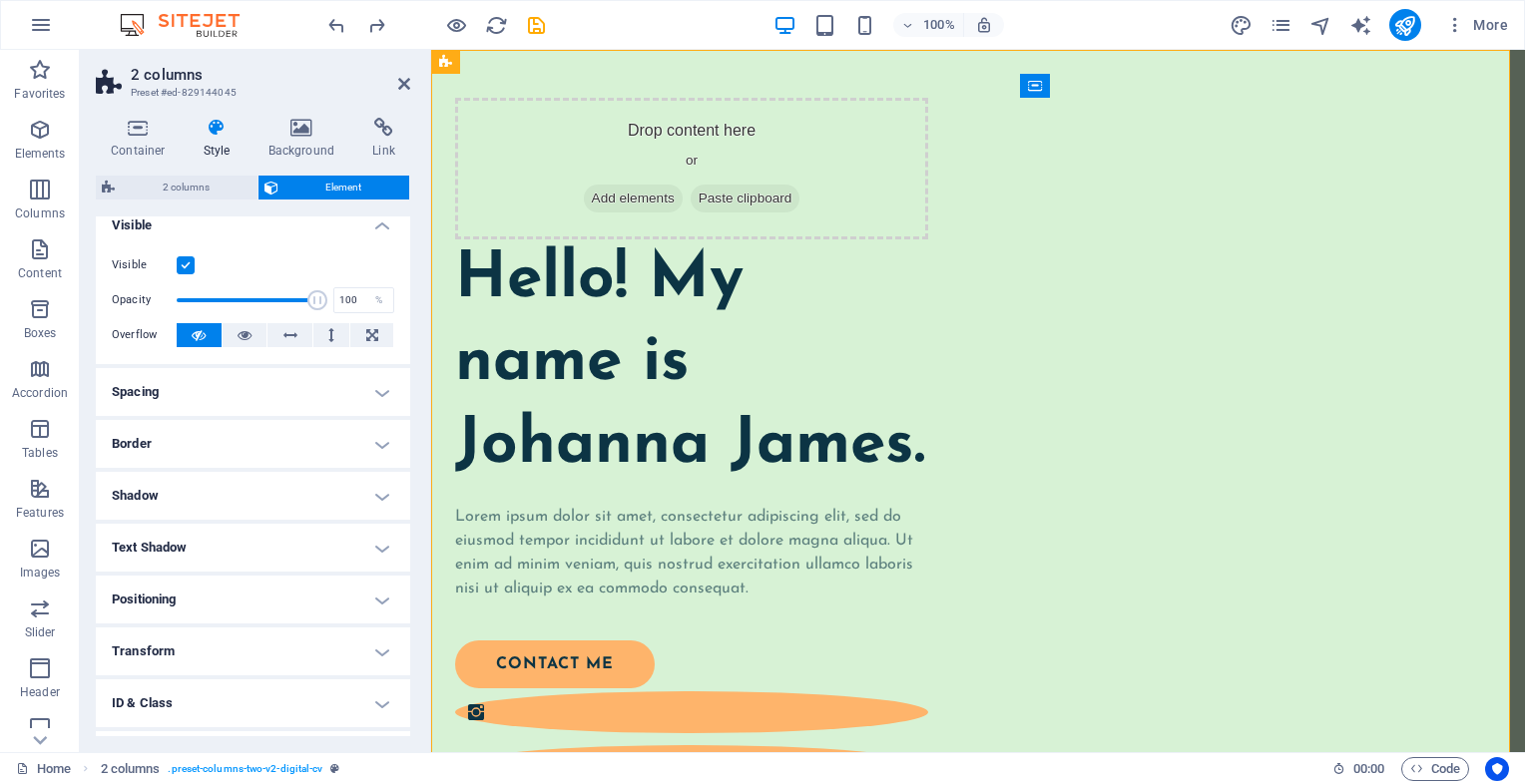 scroll, scrollTop: 10, scrollLeft: 0, axis: vertical 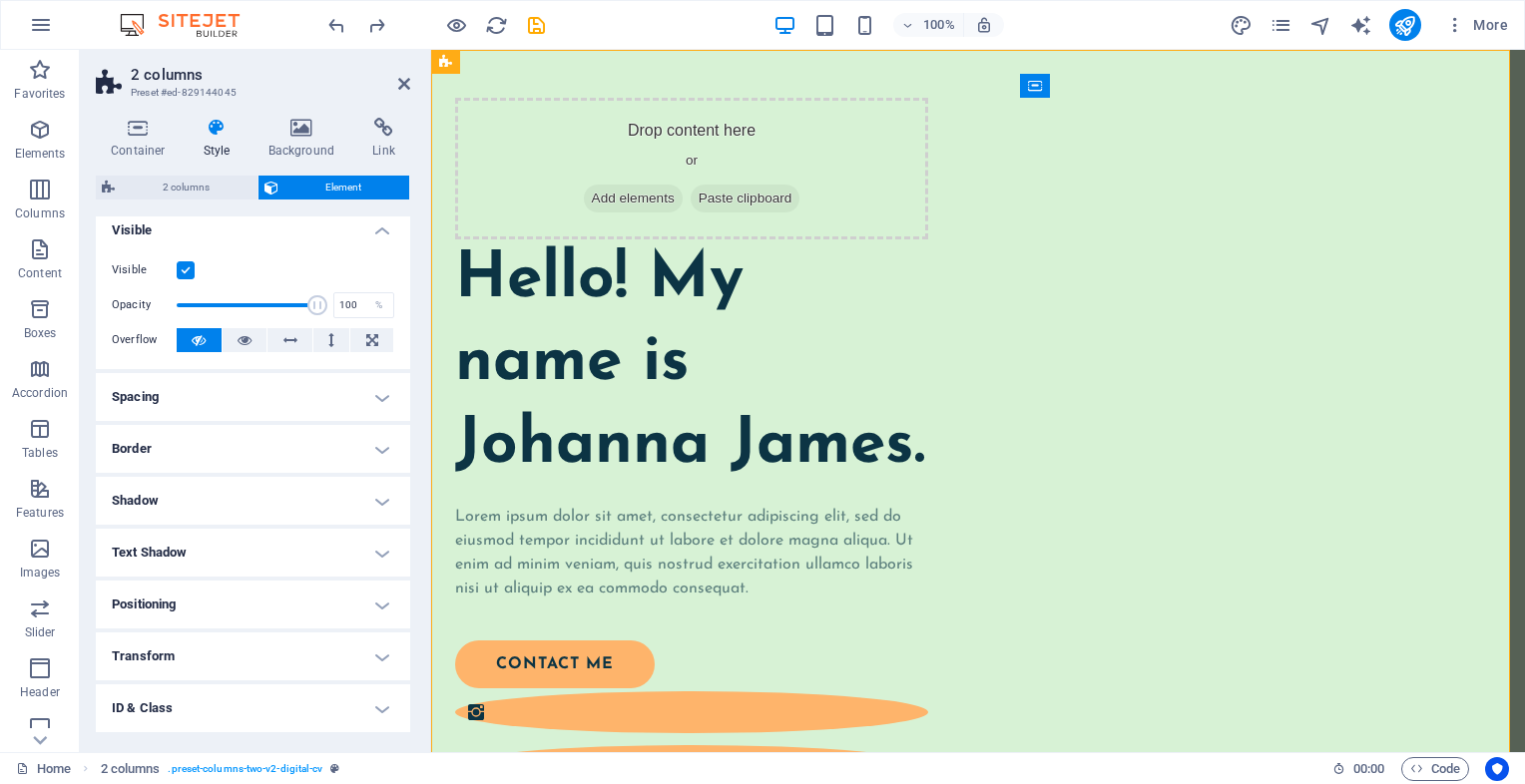 click on "Border" at bounding box center [253, 449] 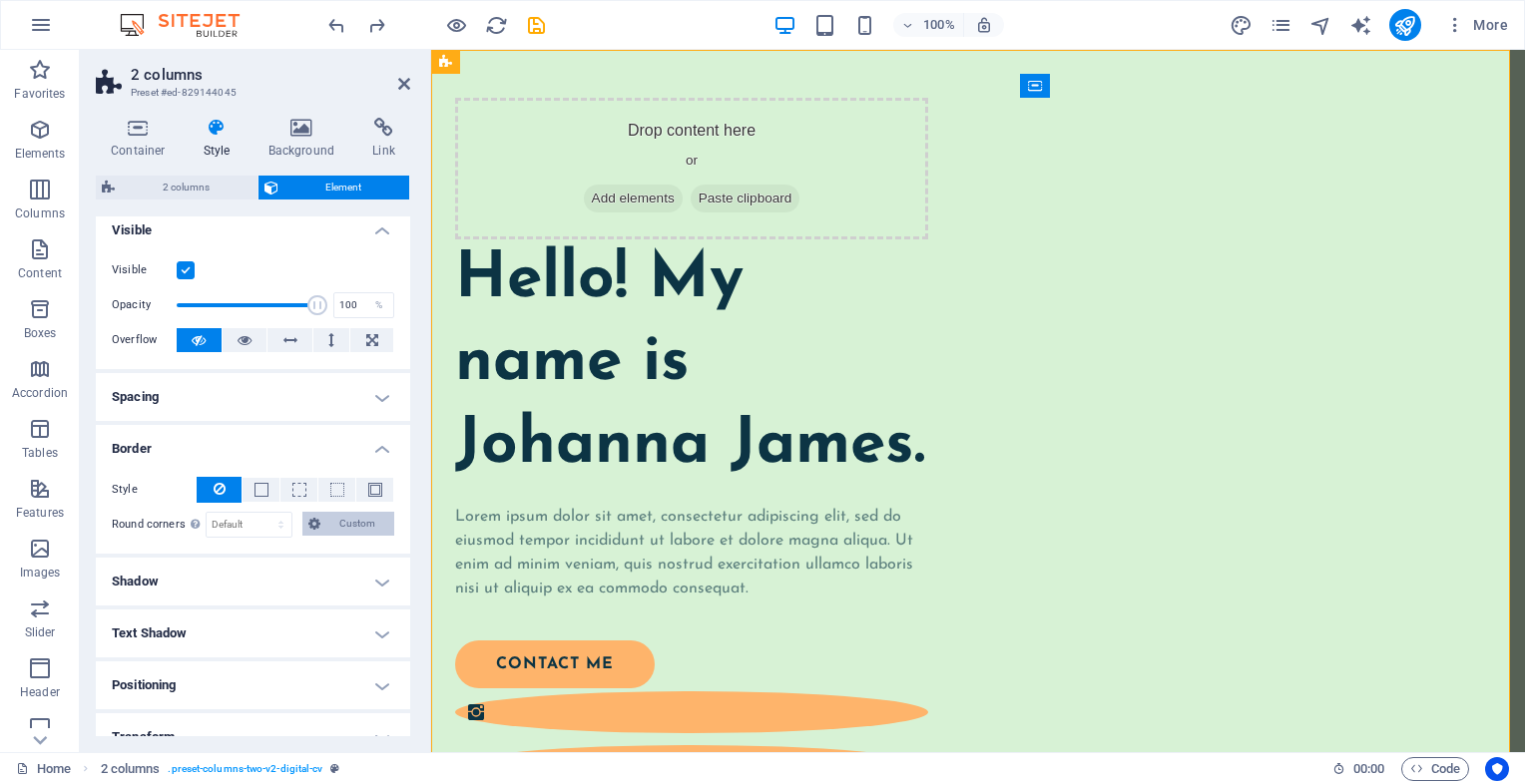 click on "Custom" at bounding box center [357, 524] 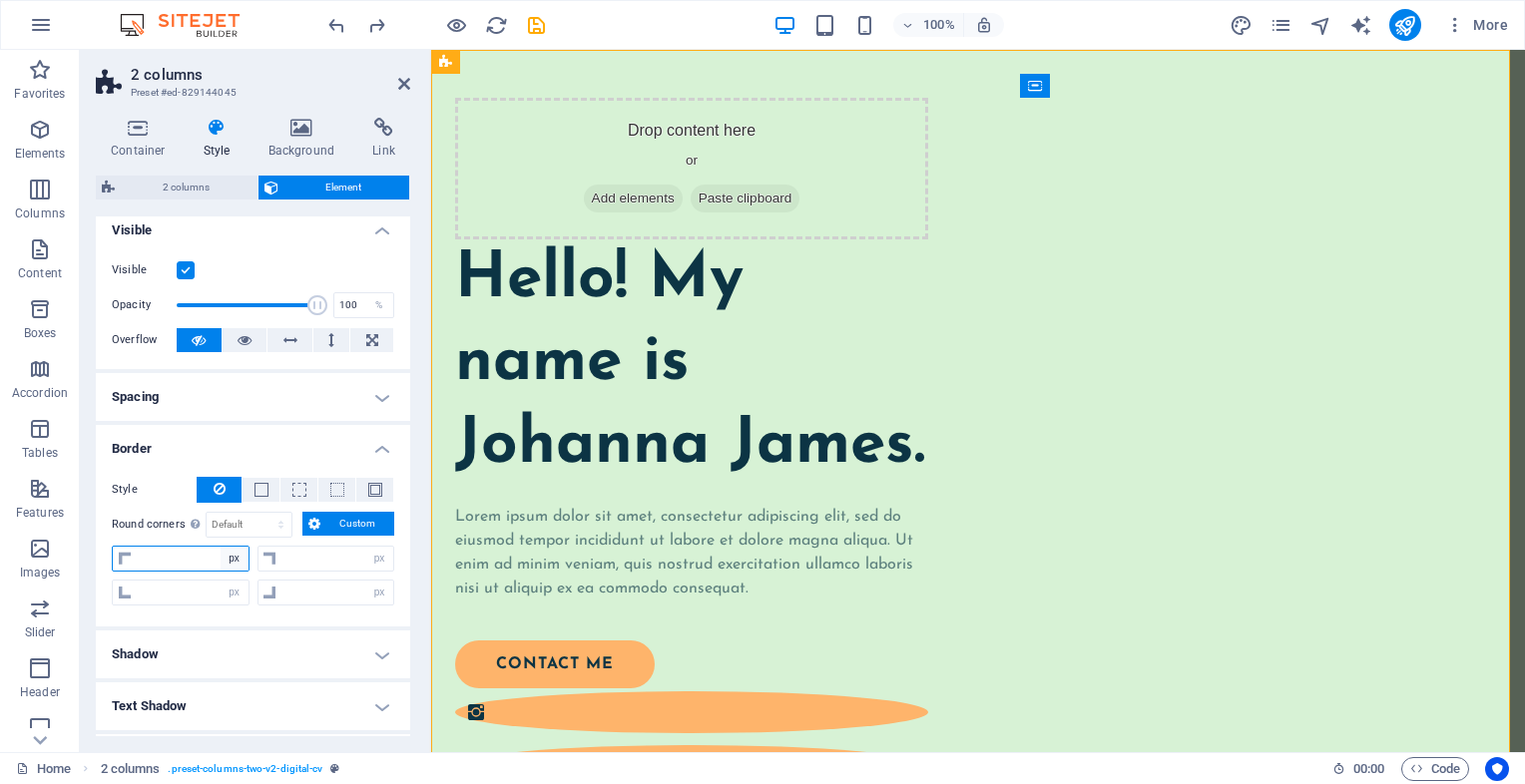 click on "px rem % vh vw" at bounding box center [235, 559] 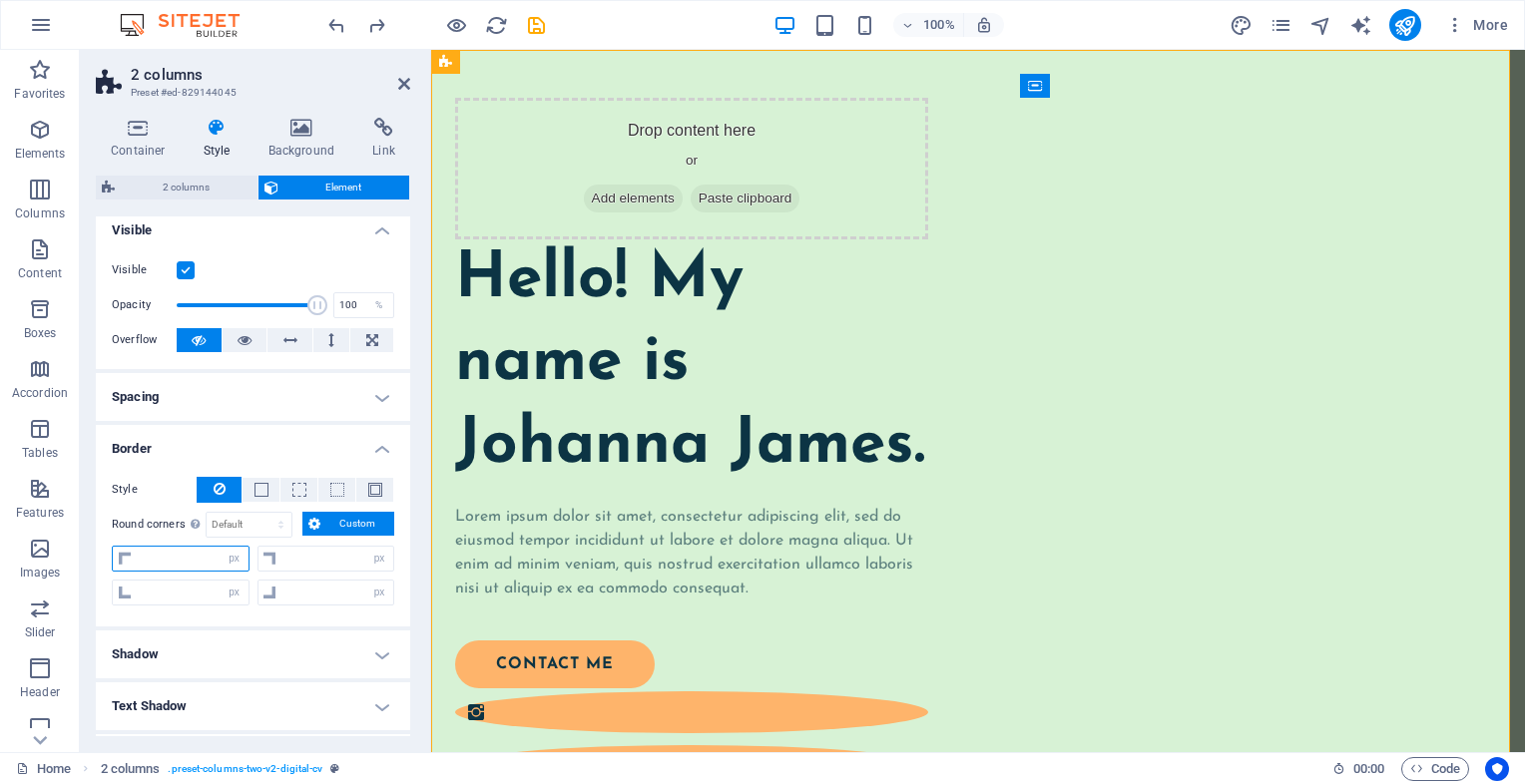 click at bounding box center [193, 559] 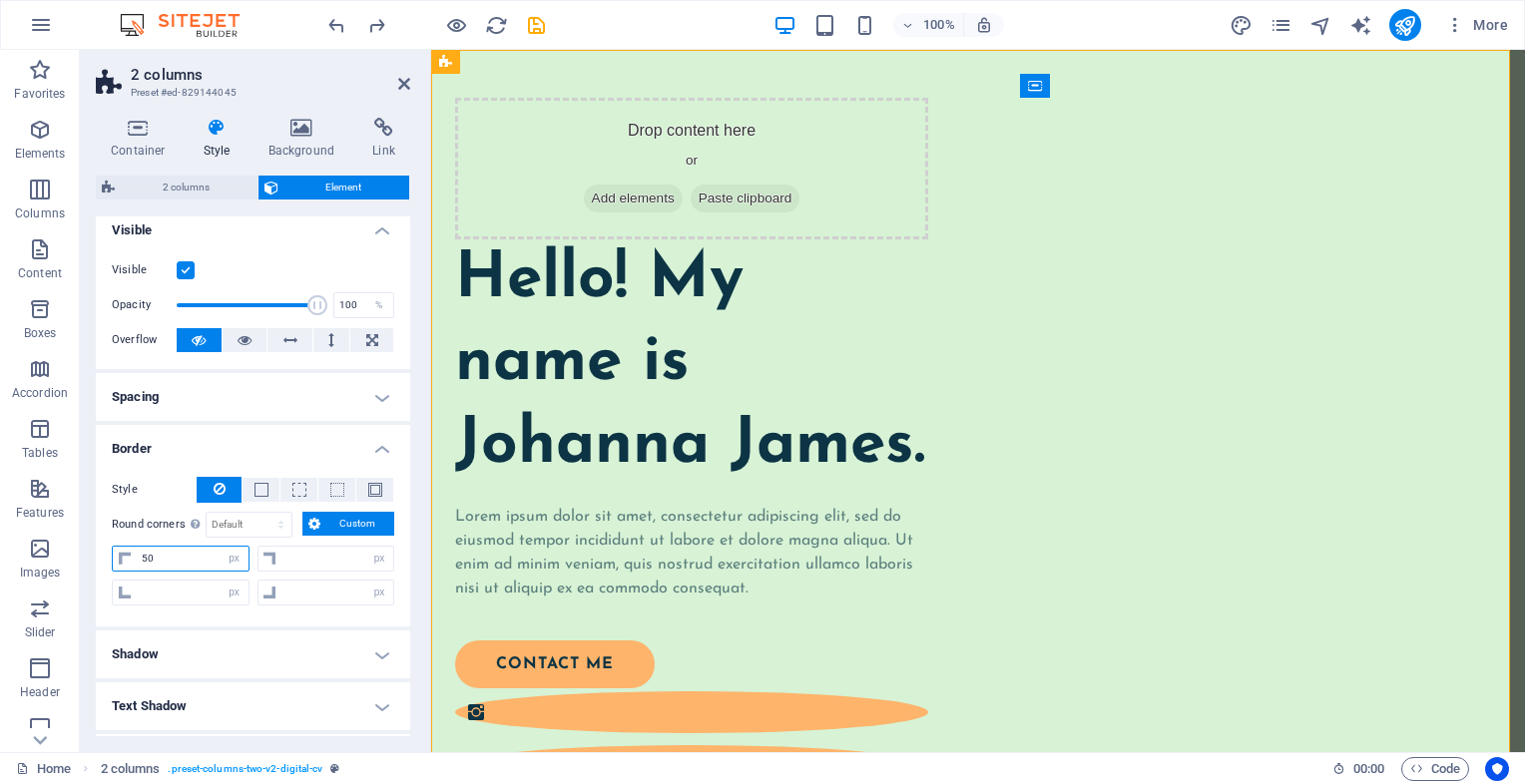 type on "50" 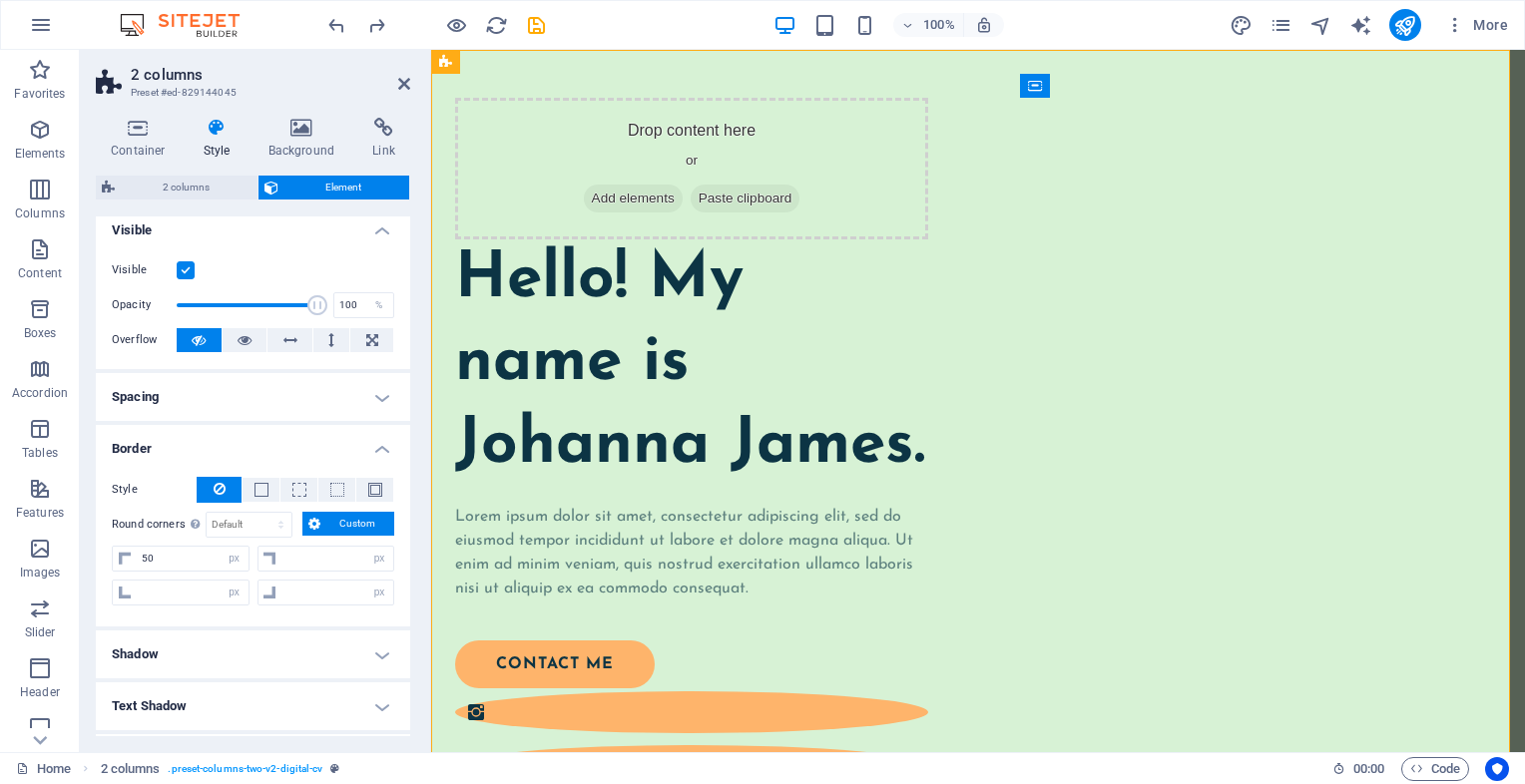 type on "0" 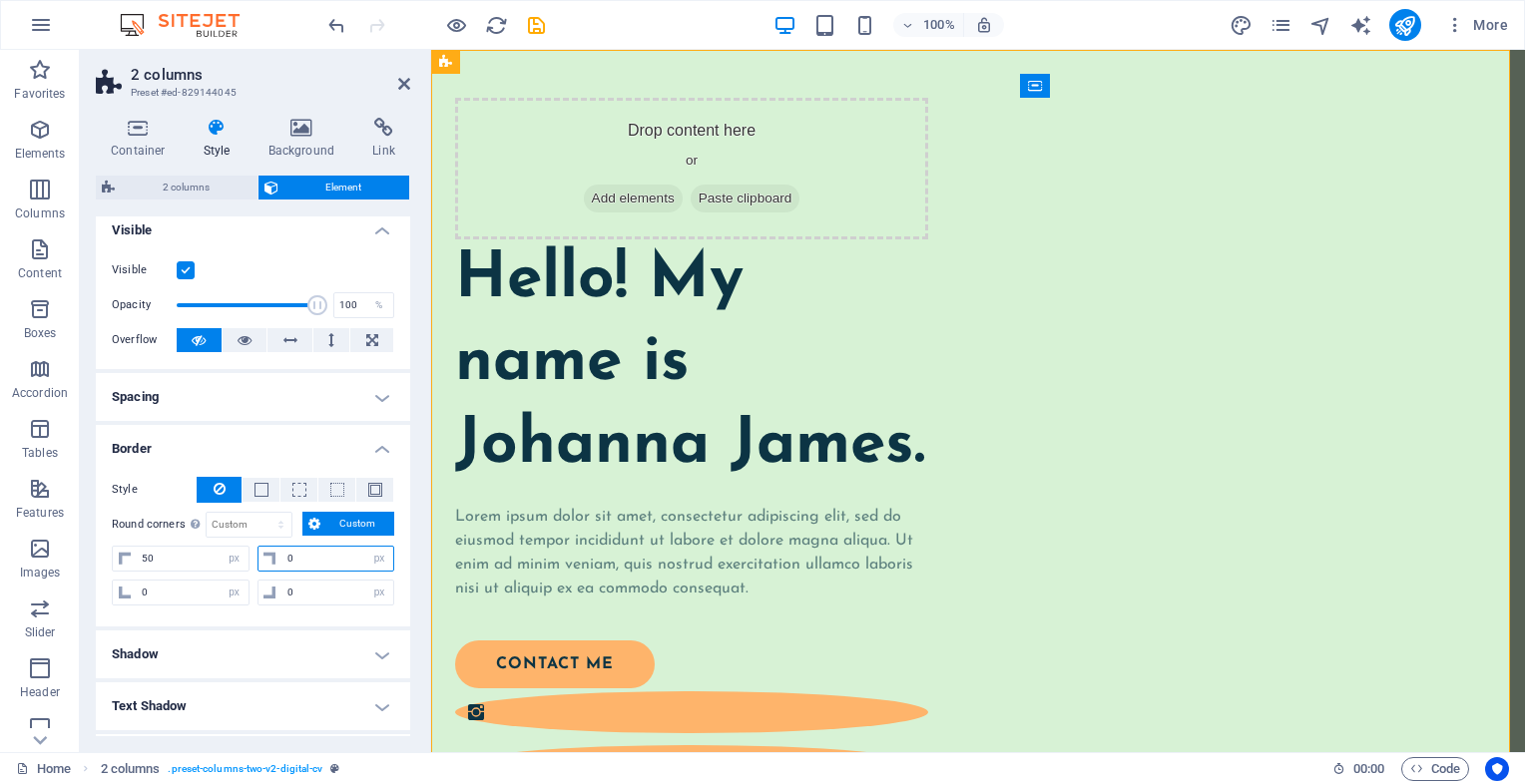 click on "0" at bounding box center [338, 559] 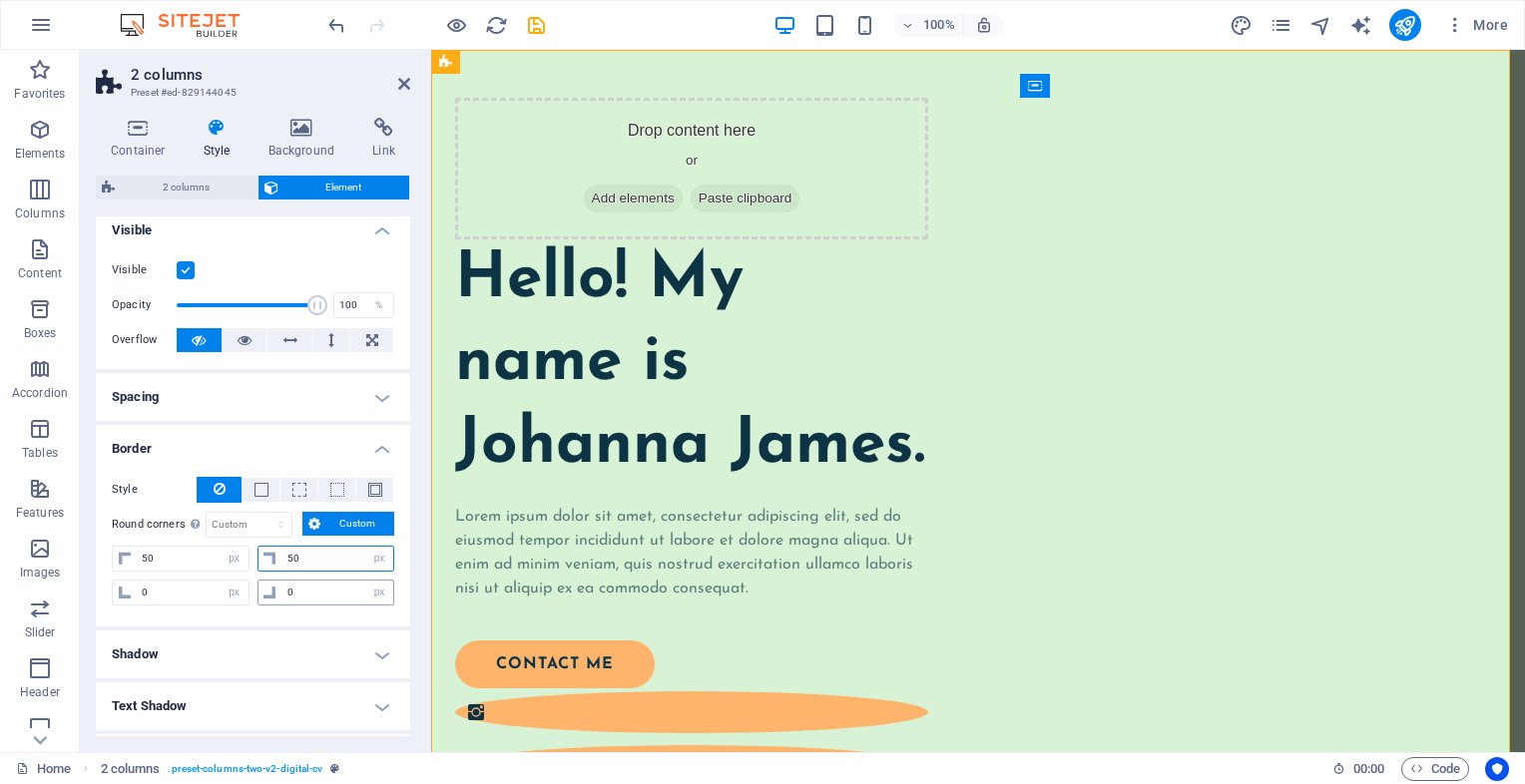 type on "50" 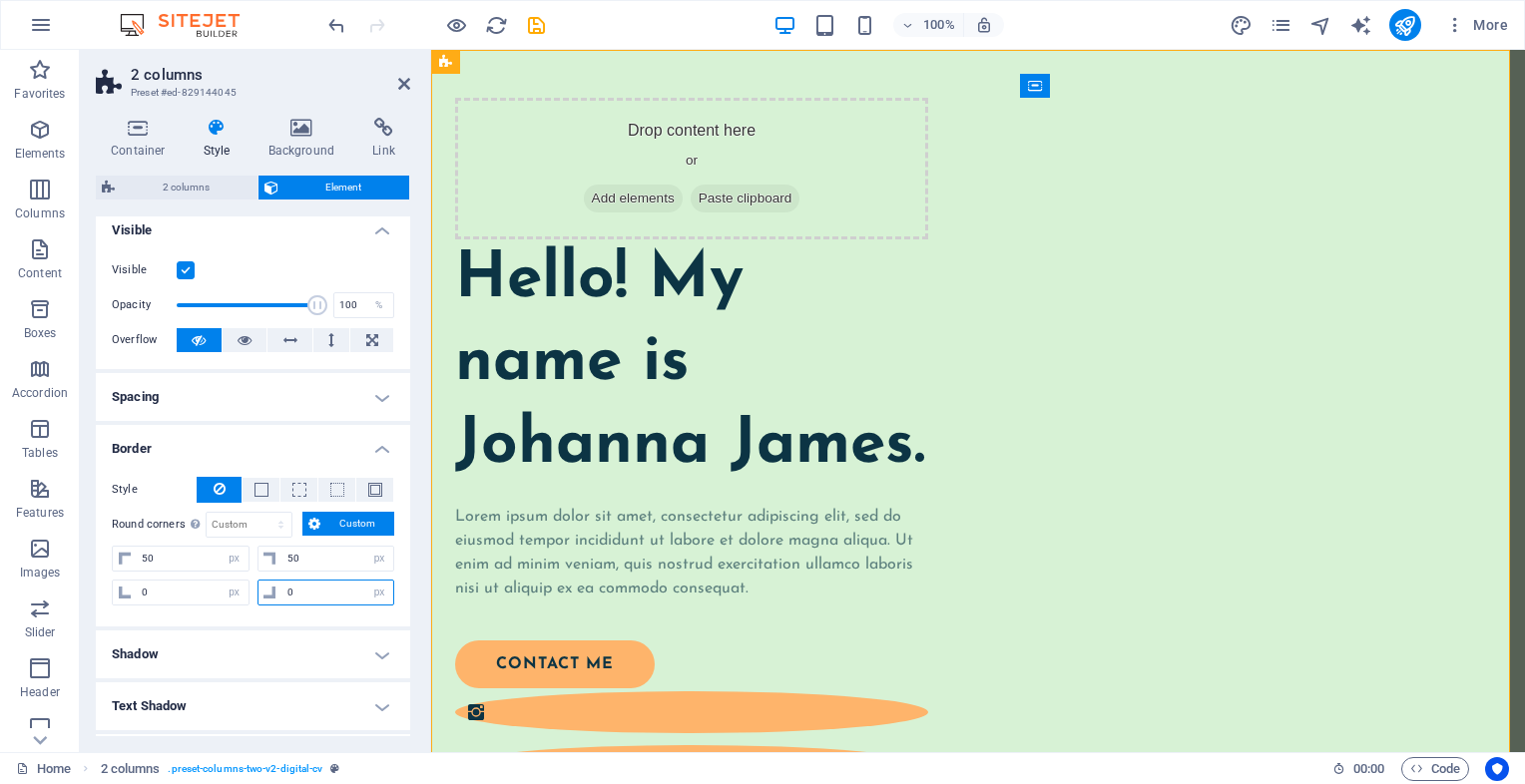 click on "0" at bounding box center [338, 592] 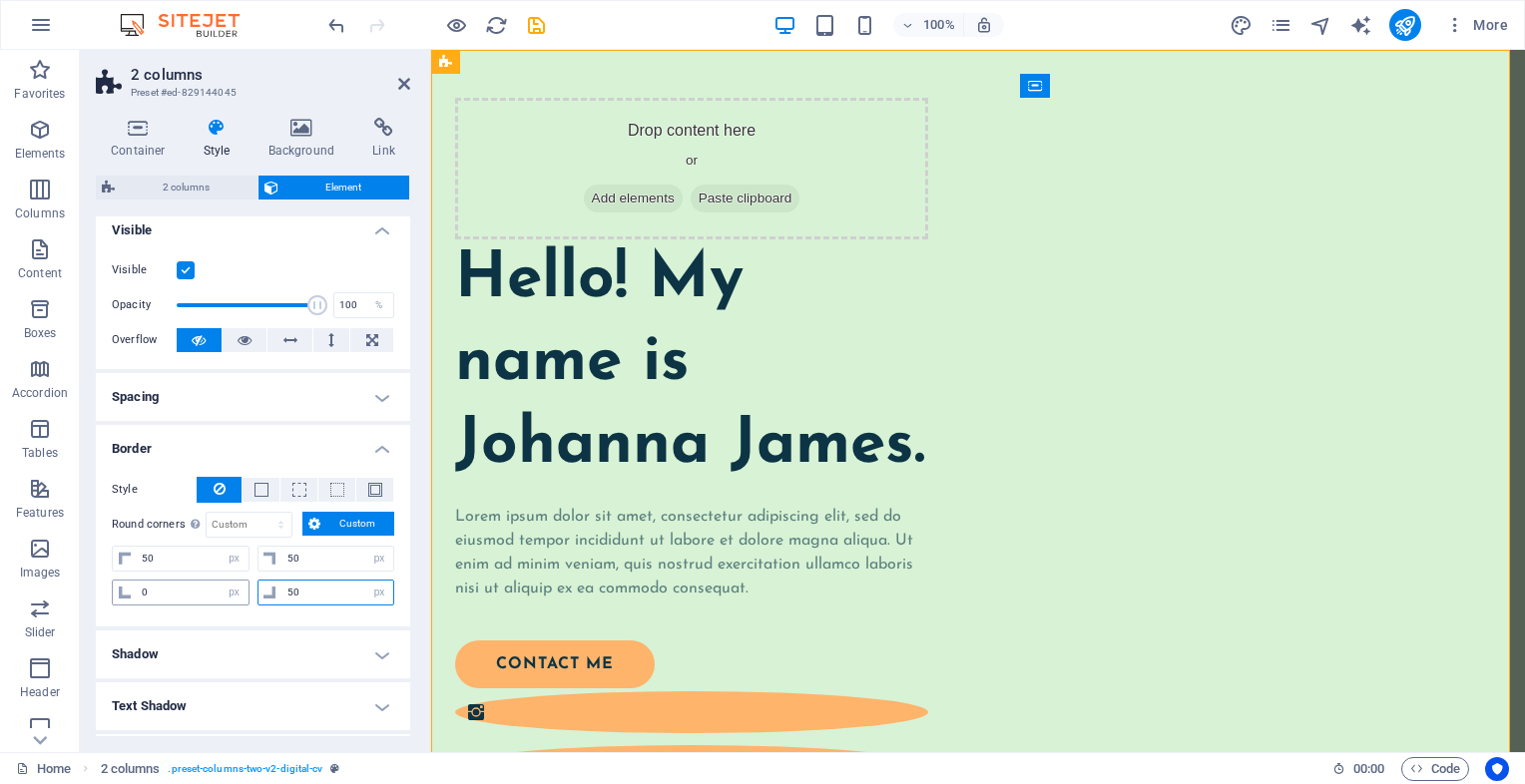 type on "50" 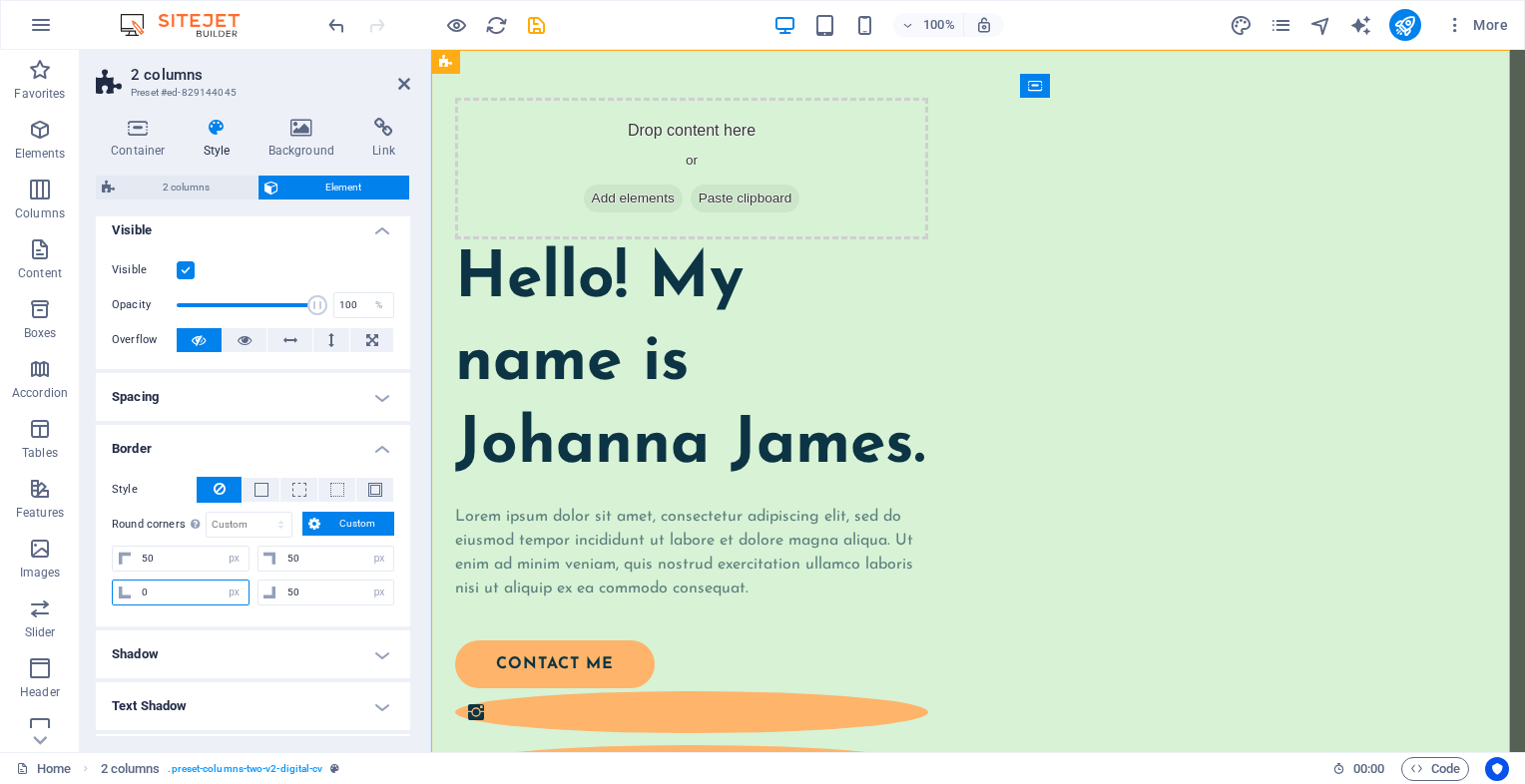 click on "0" at bounding box center [193, 592] 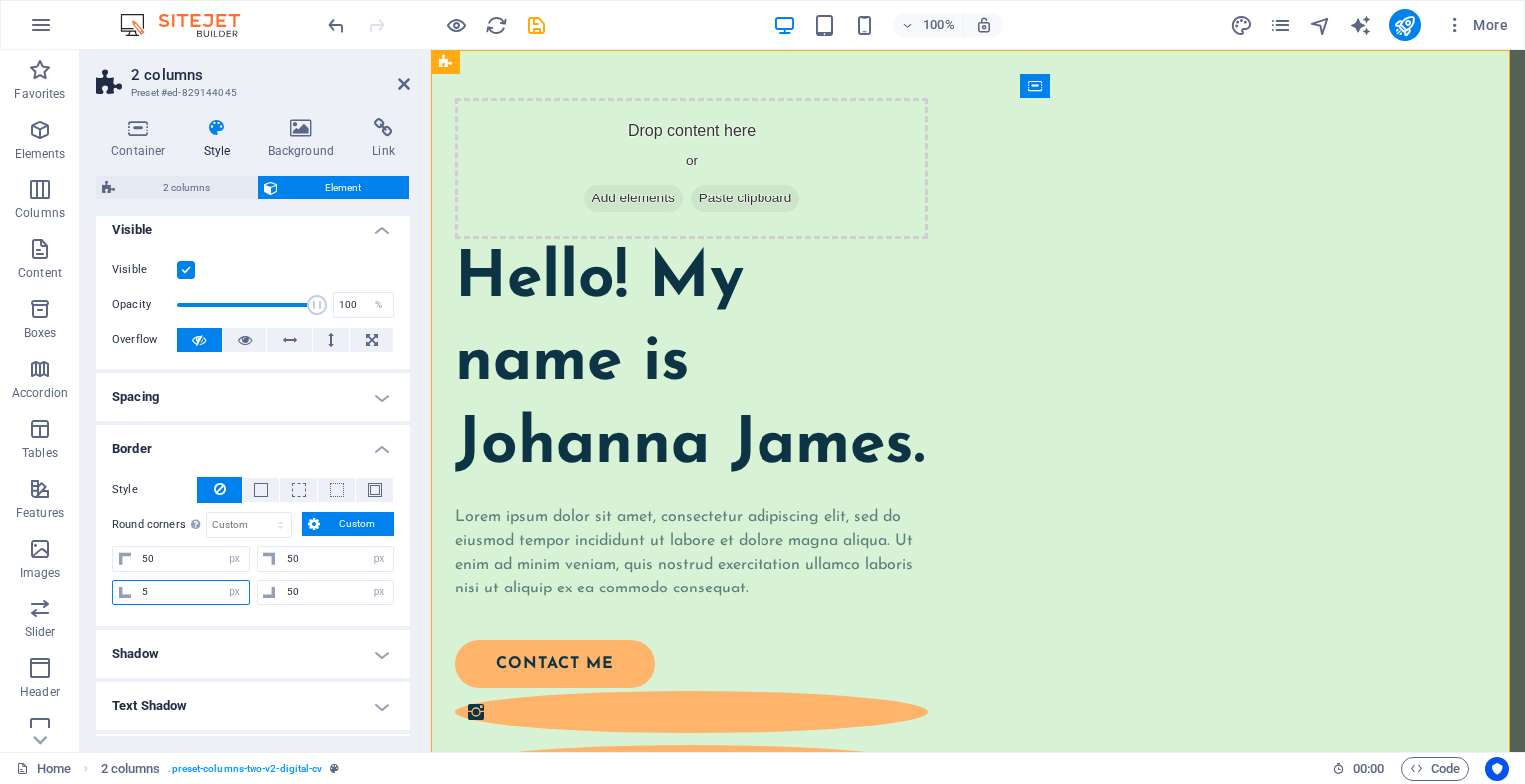 type on "50" 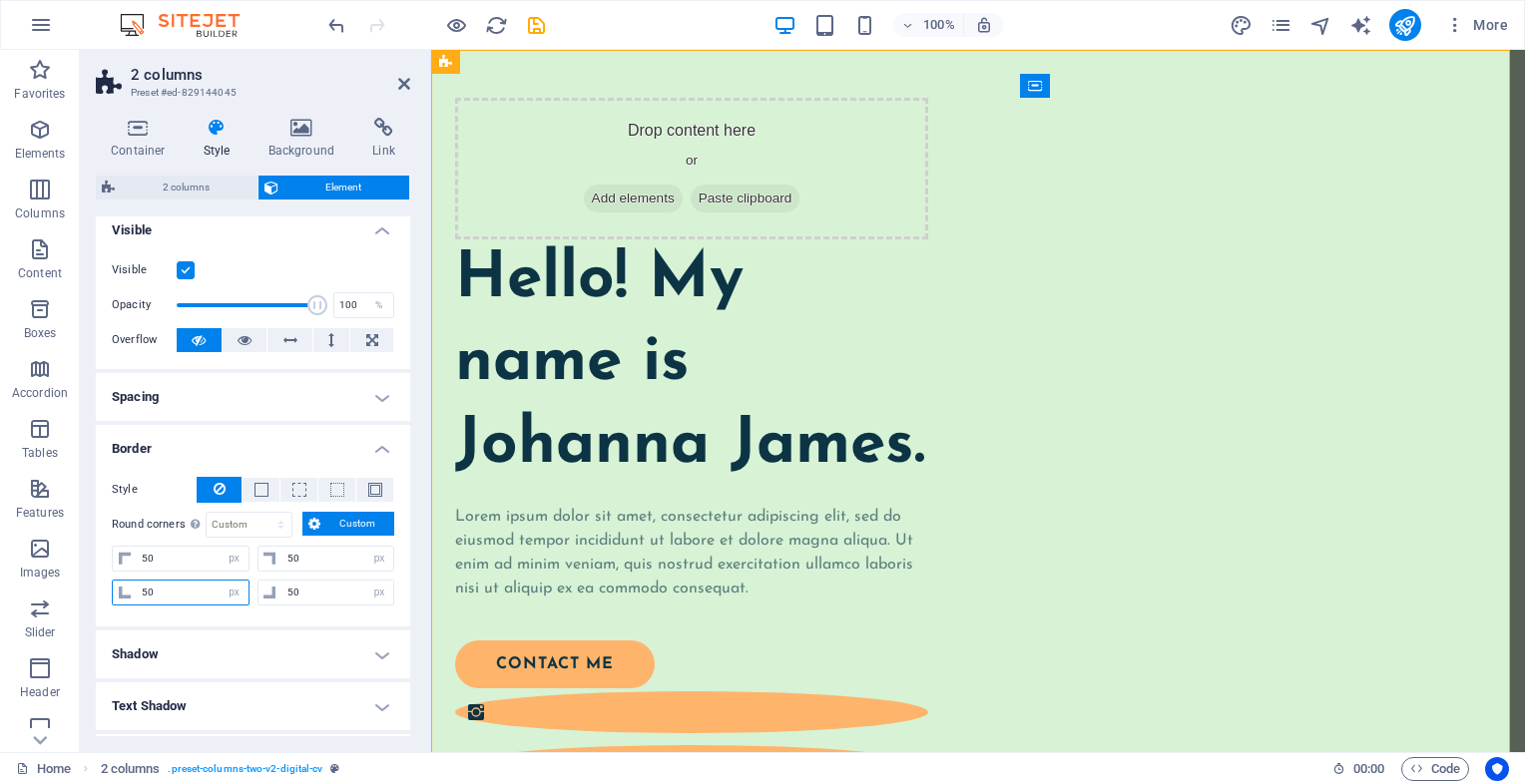 type on "50" 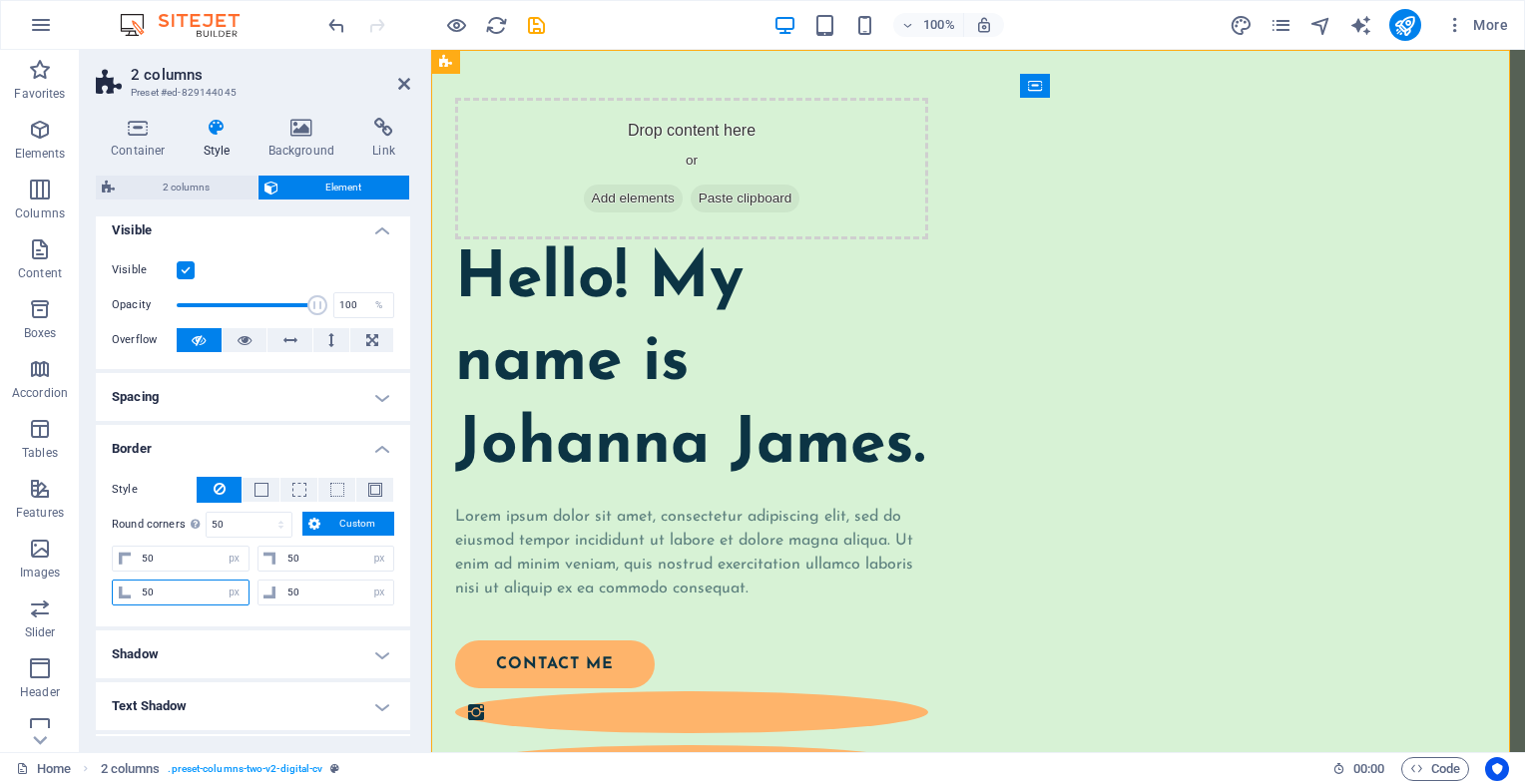 select on "px" 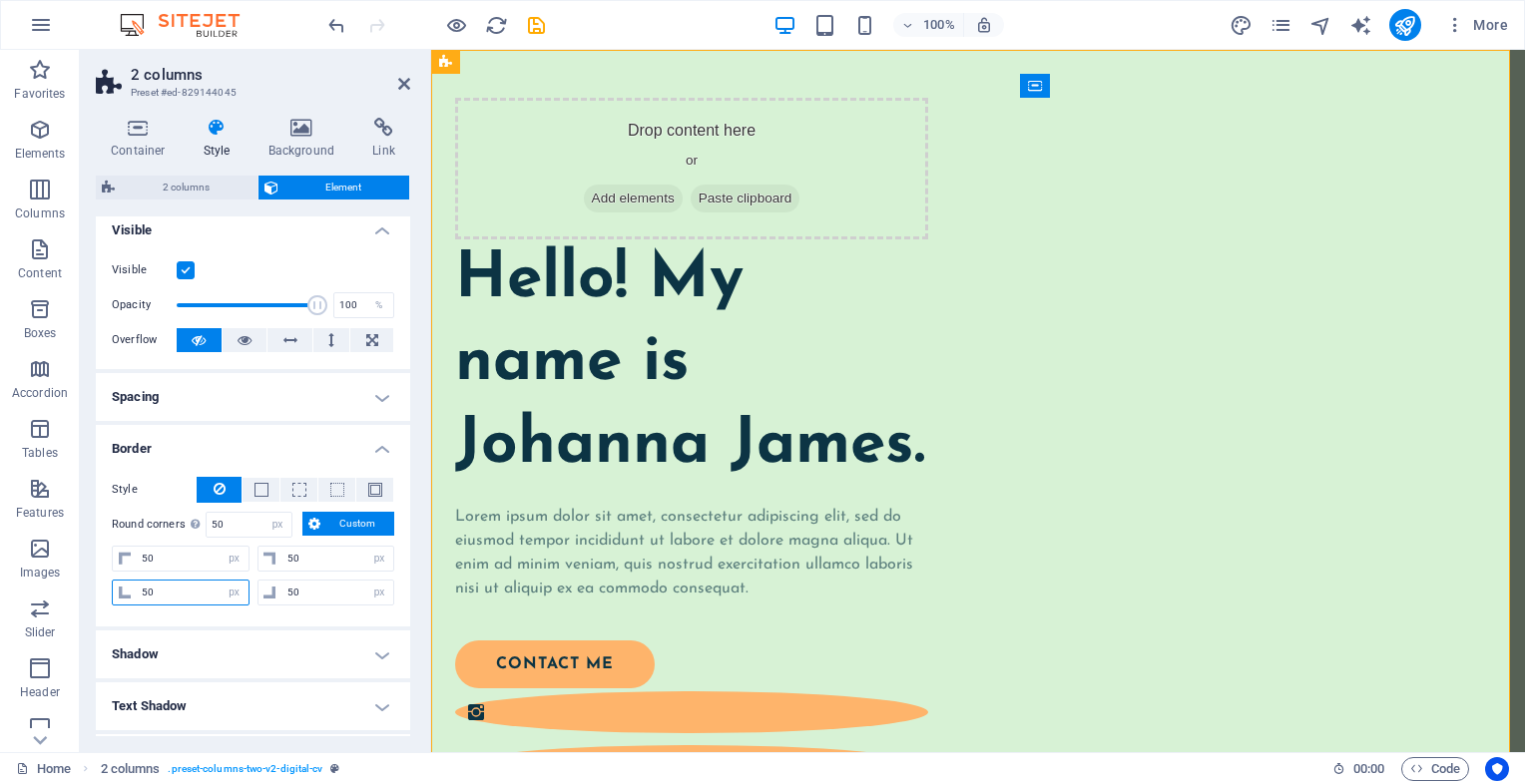type on "50" 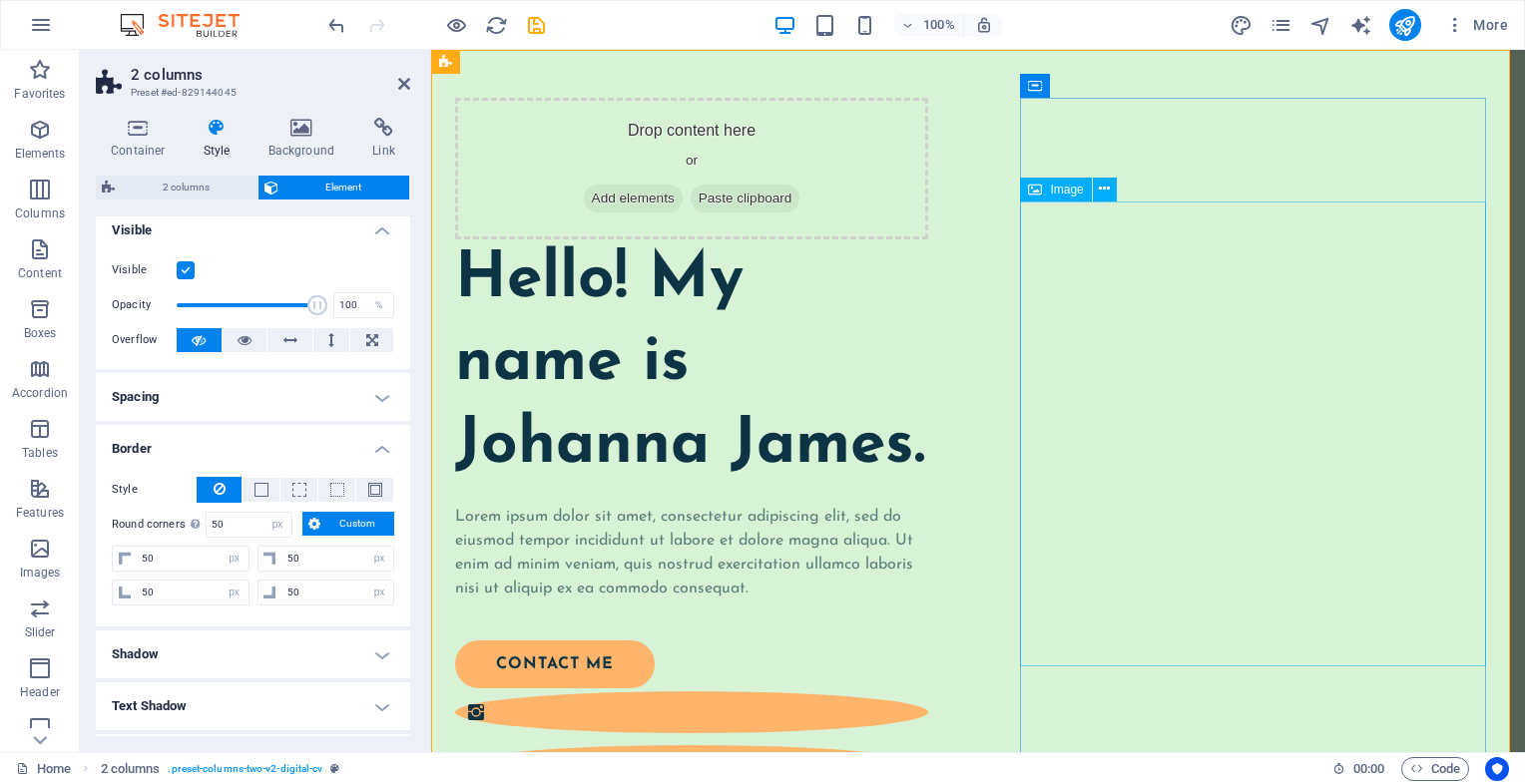 click at bounding box center [692, 1440] 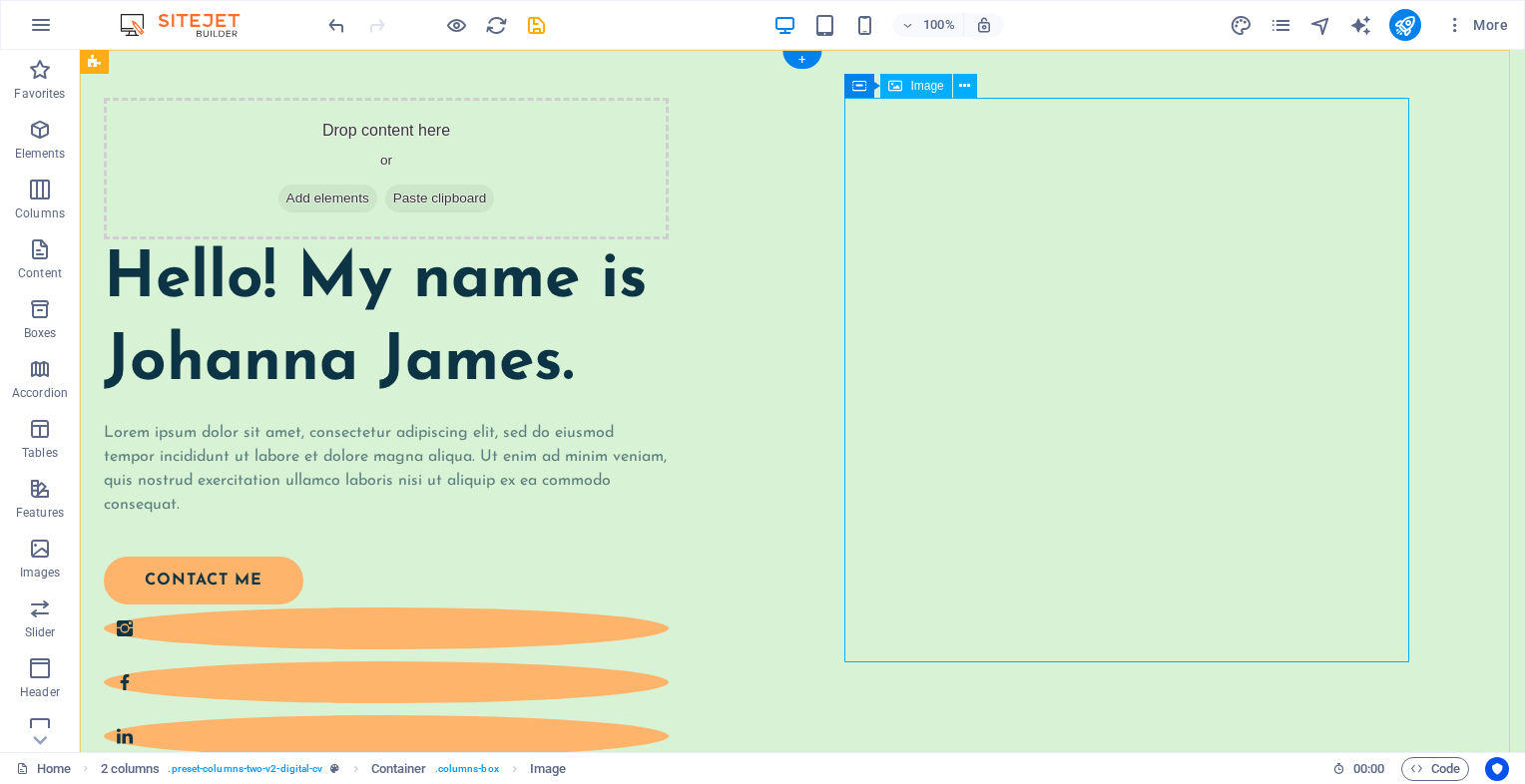 click at bounding box center [386, 1532] 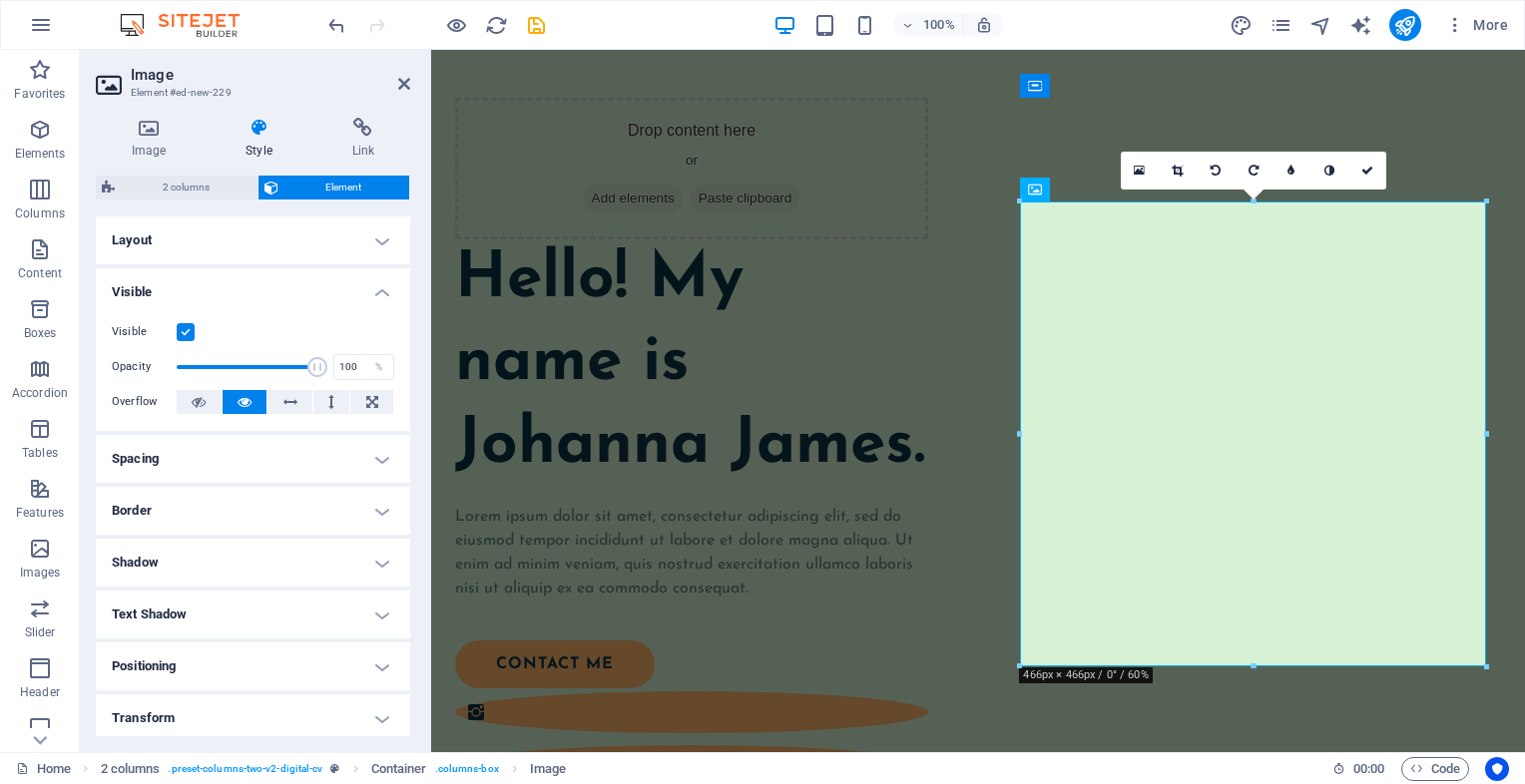 click on "Border" at bounding box center (253, 511) 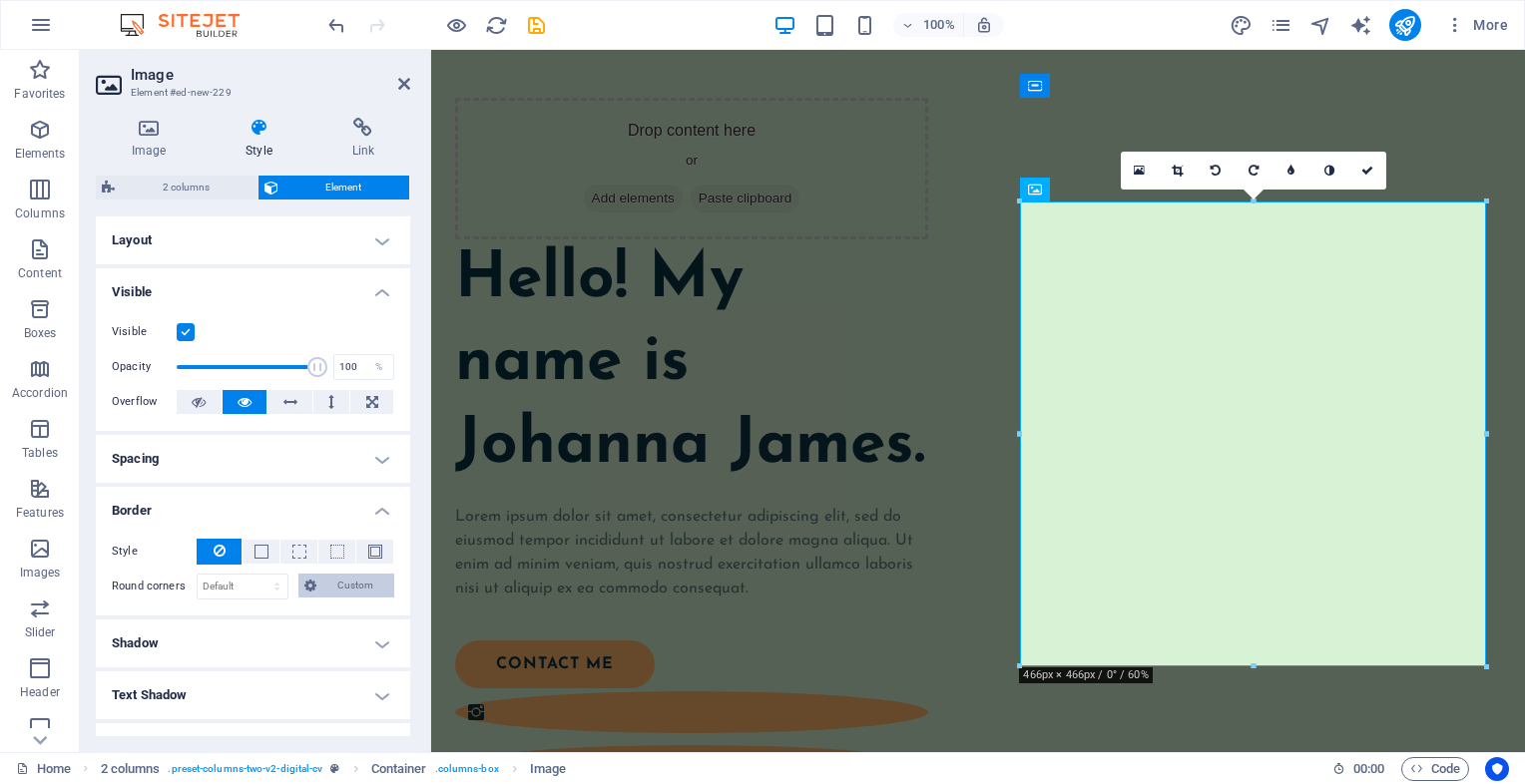 click on "Custom" at bounding box center [355, 586] 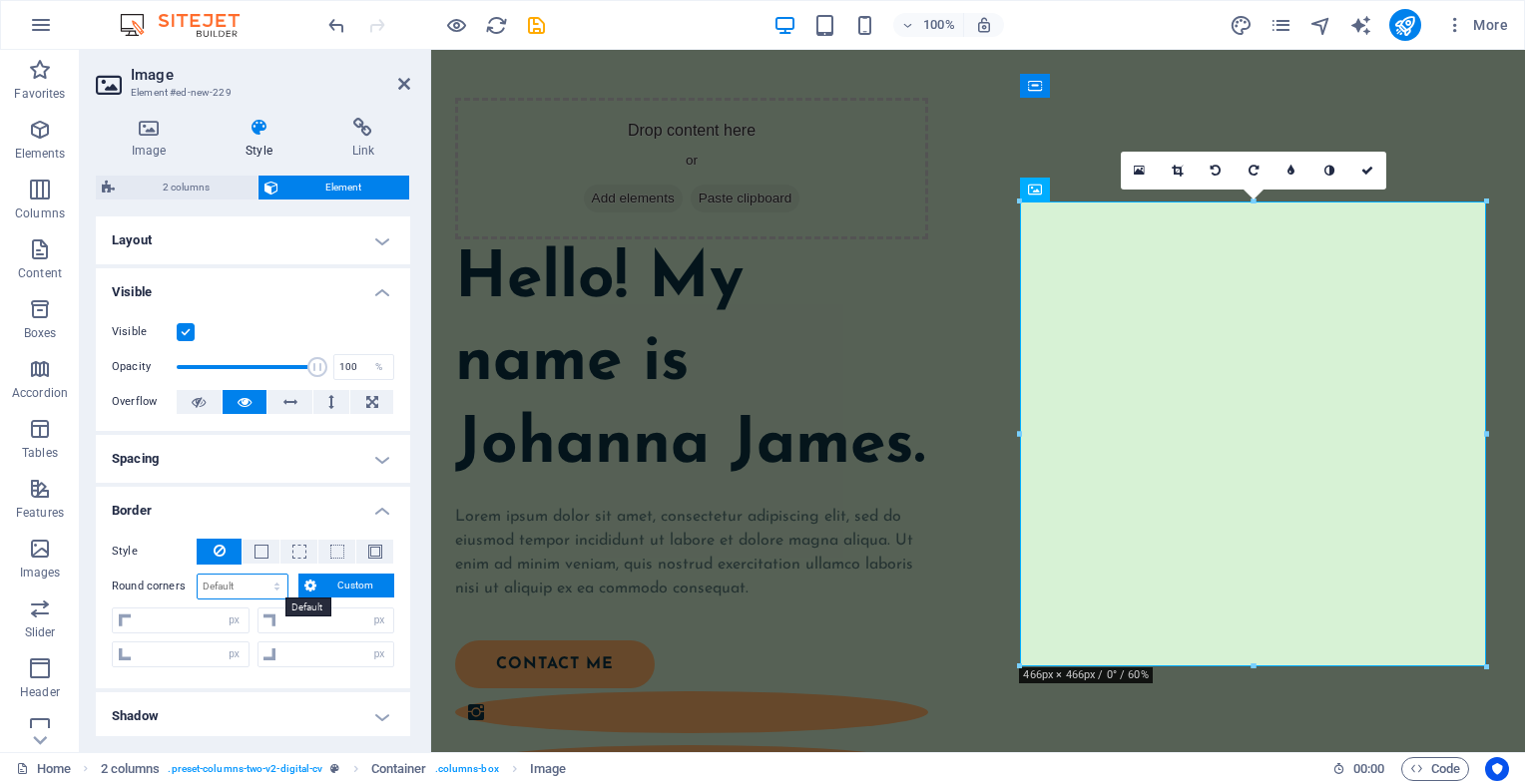 click on "Default px rem % vh vw Custom" at bounding box center (243, 587) 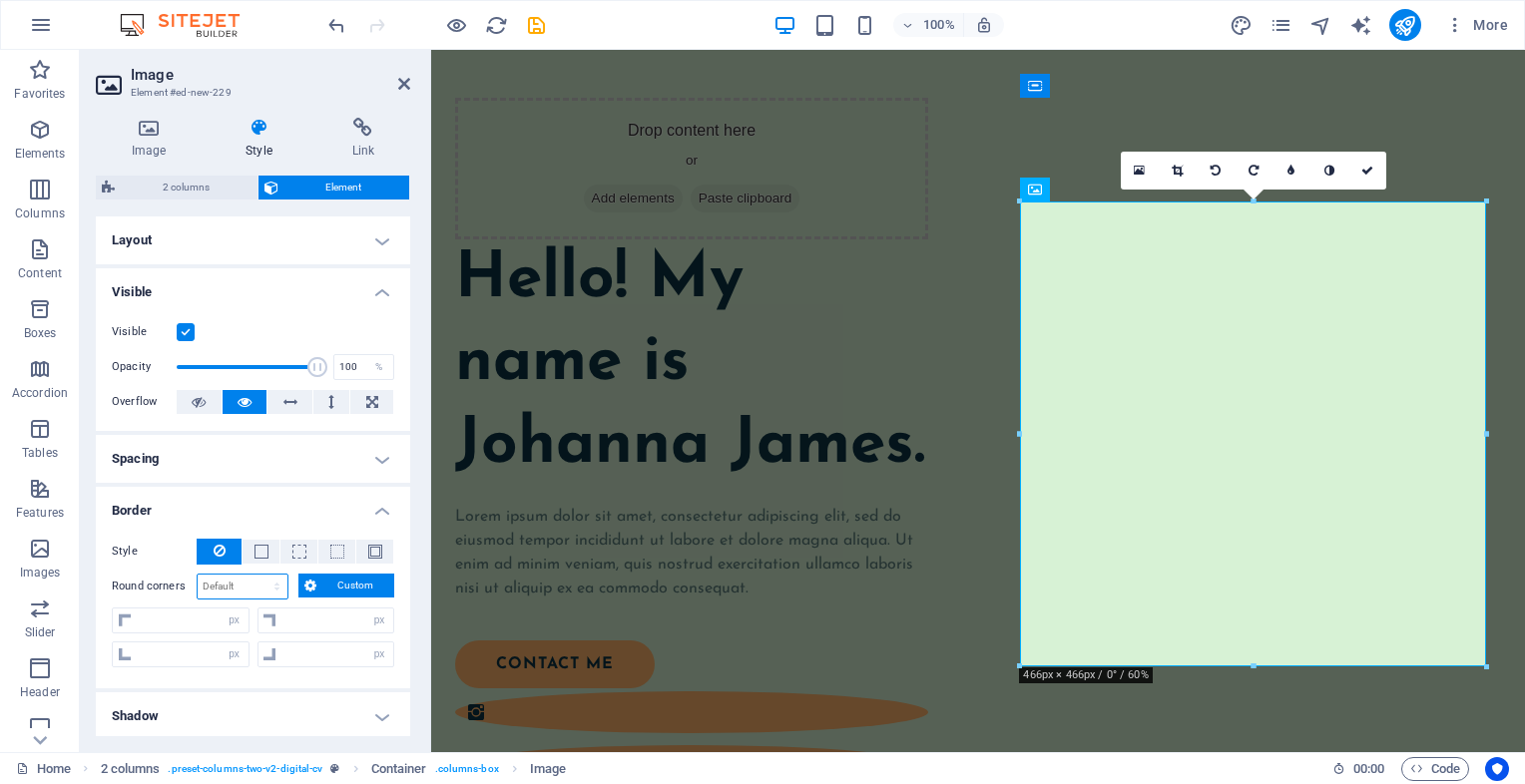 select on "px" 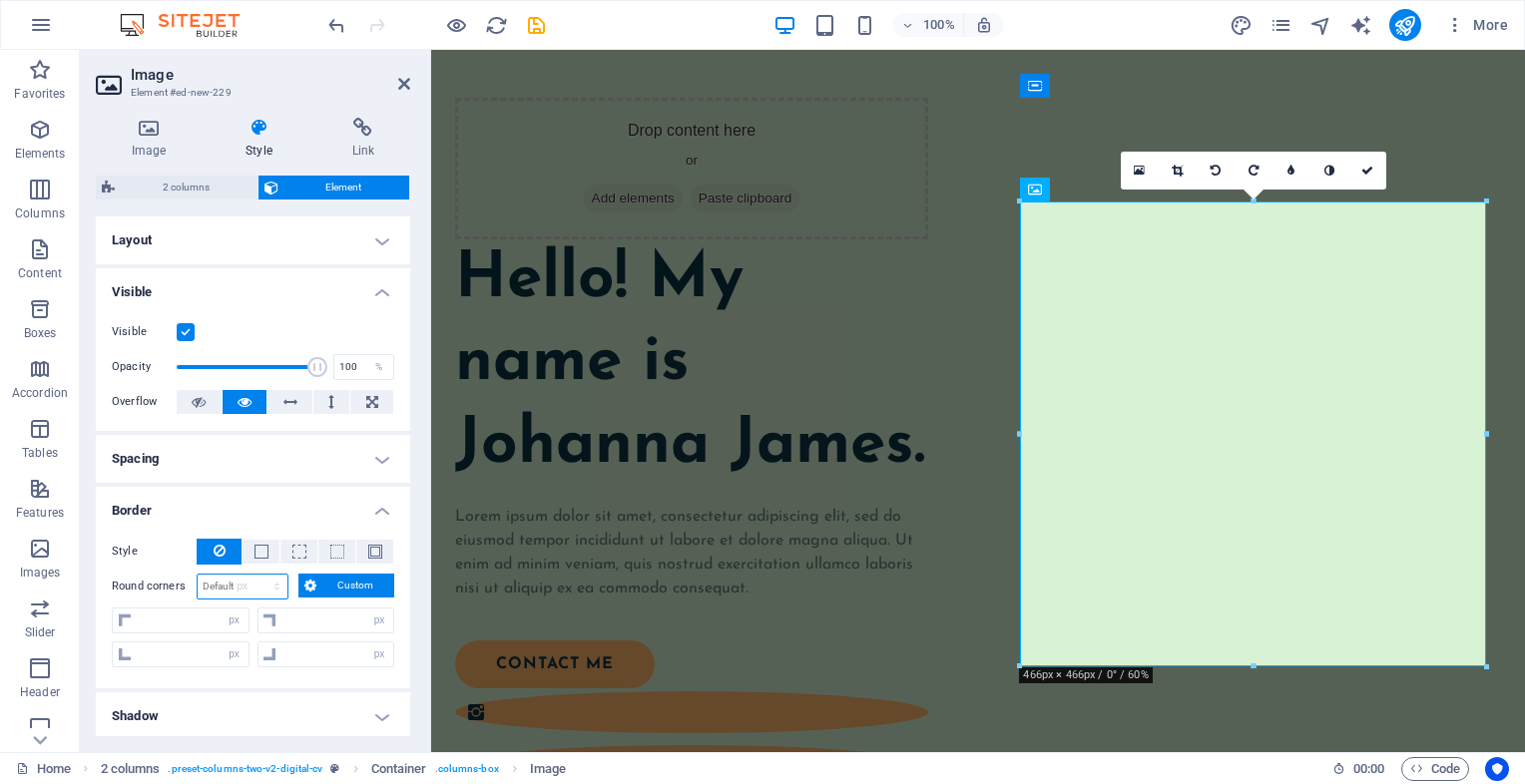 click on "Default px rem % vh vw Custom" at bounding box center (243, 587) 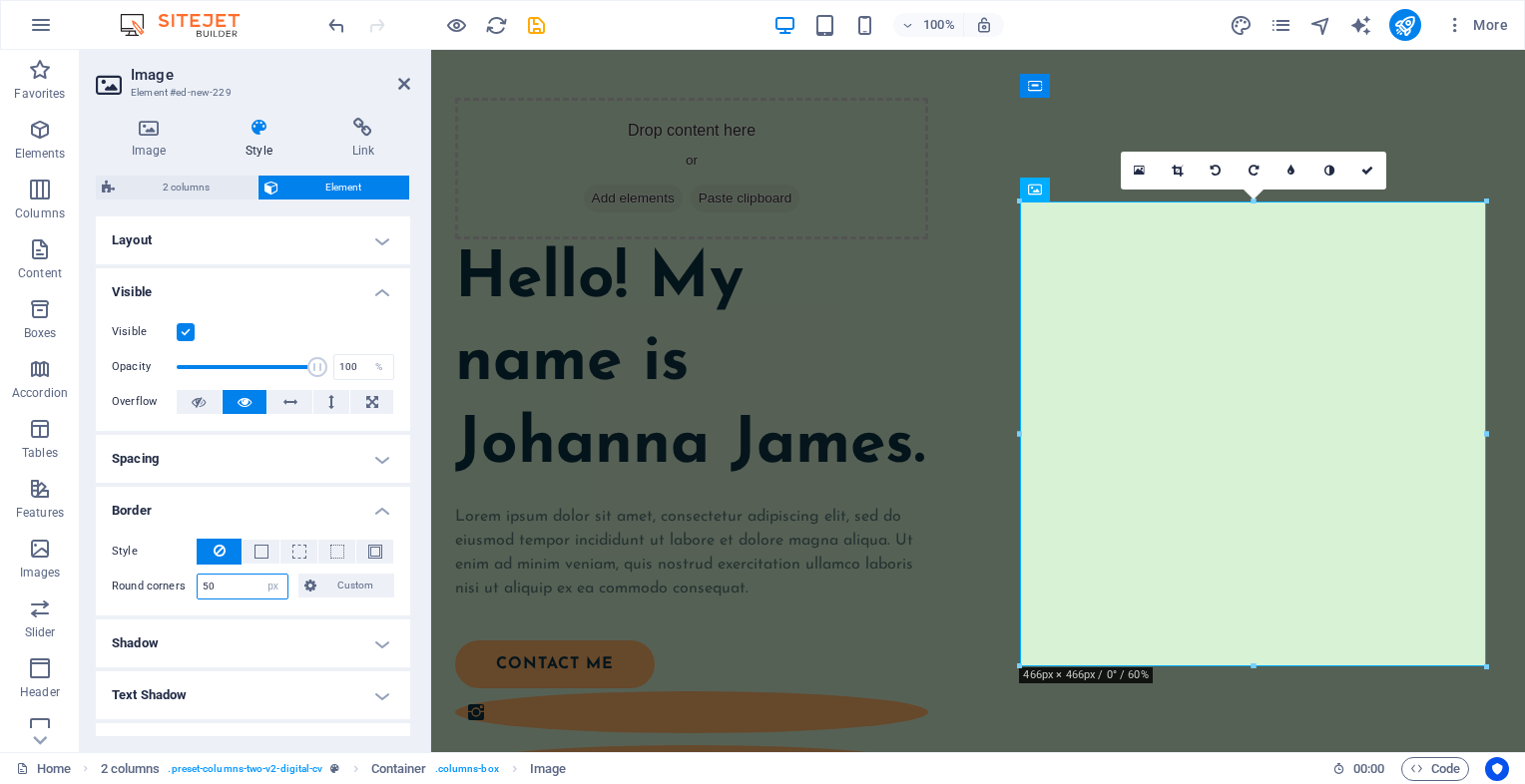 click on "50" at bounding box center (243, 587) 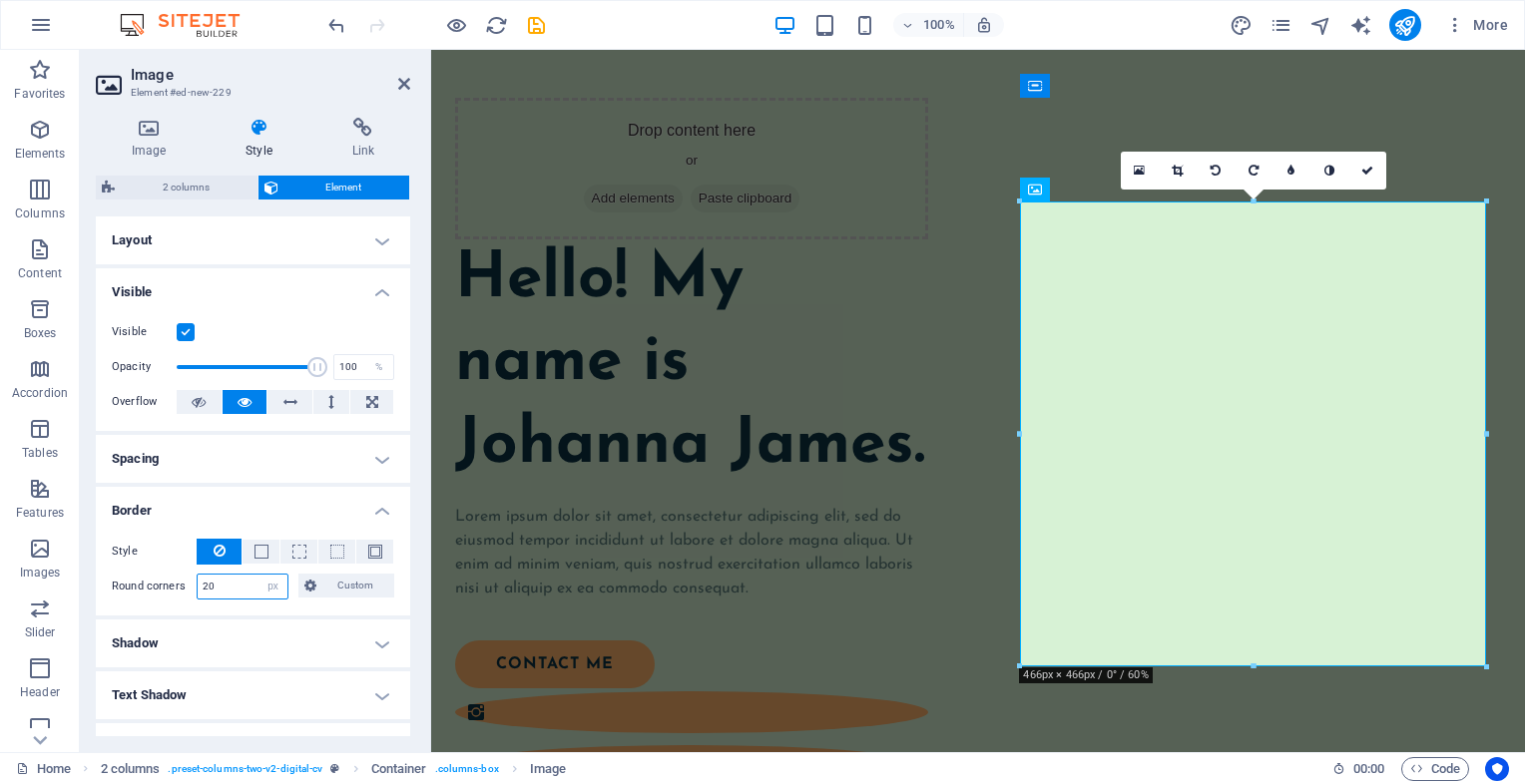 click on "20" at bounding box center [243, 587] 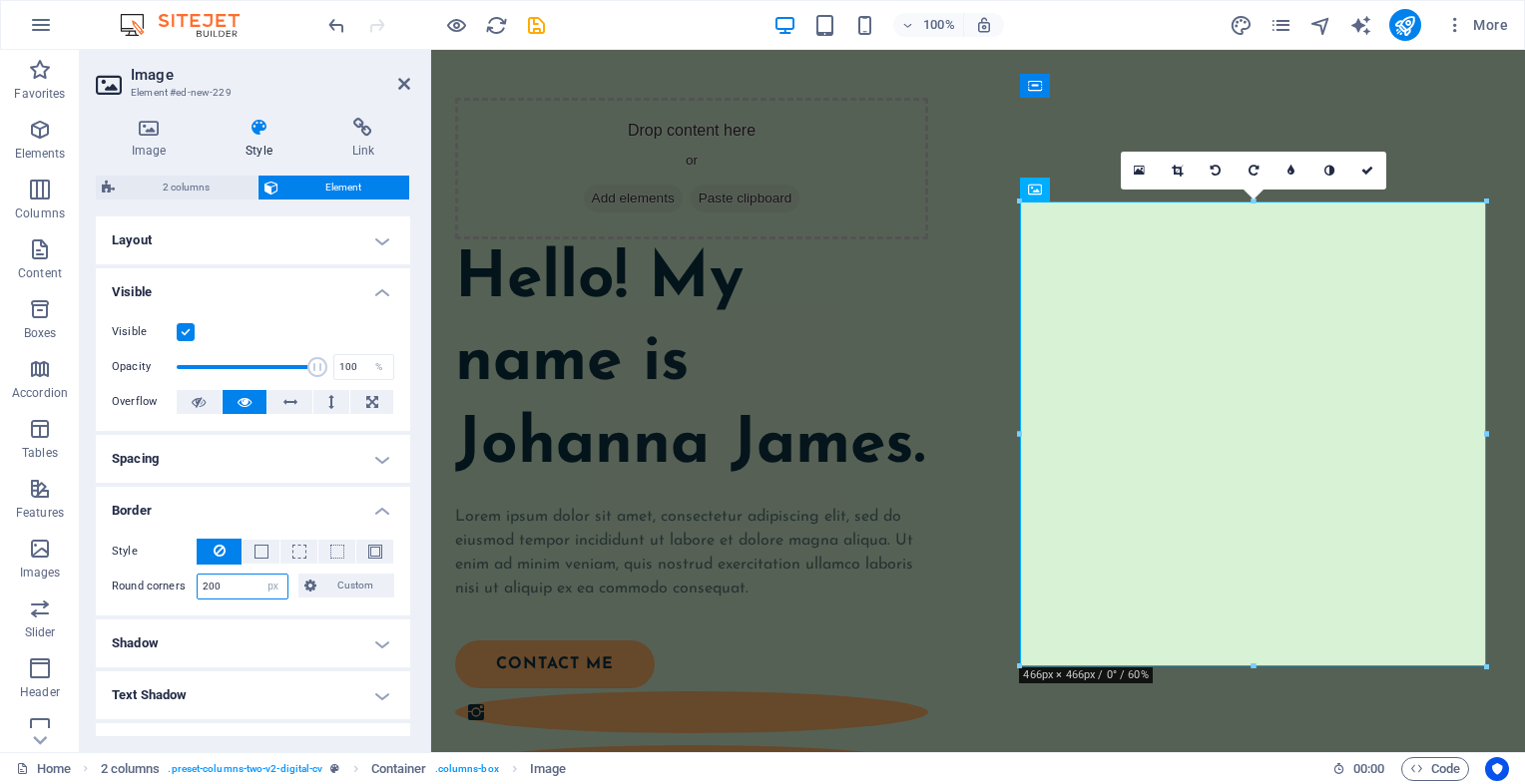 click on "200" at bounding box center [243, 587] 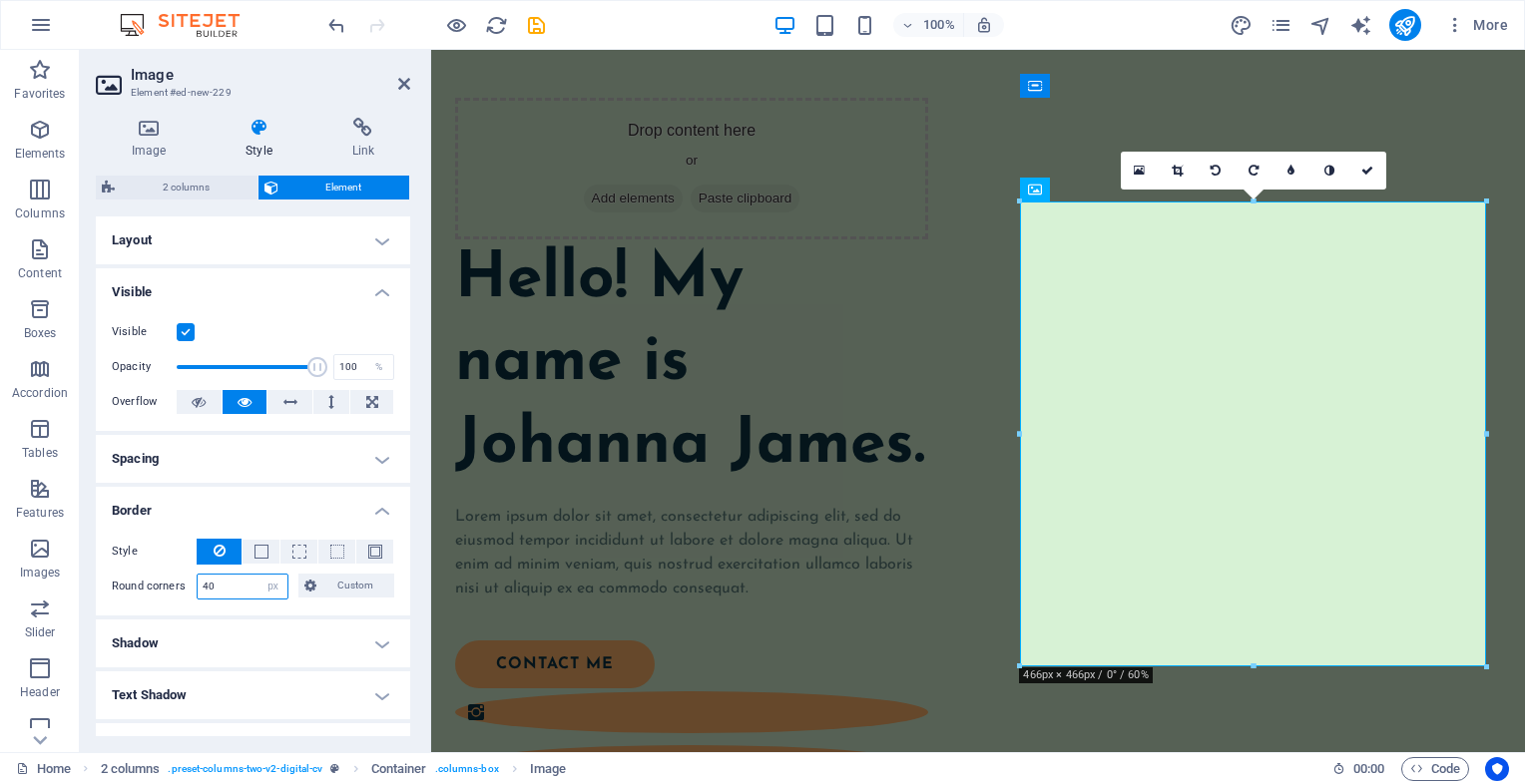 click on "40" at bounding box center [243, 587] 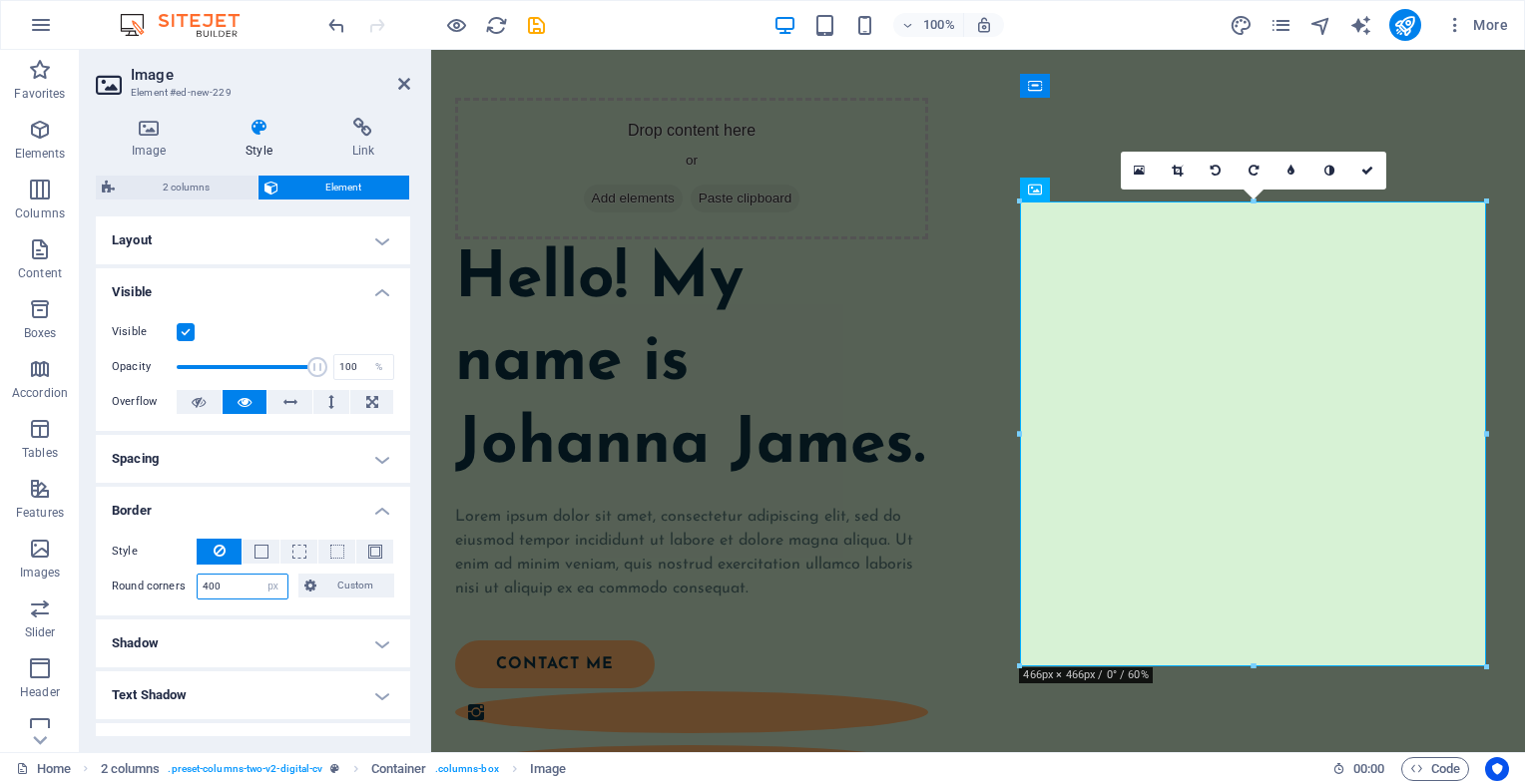 type on "400" 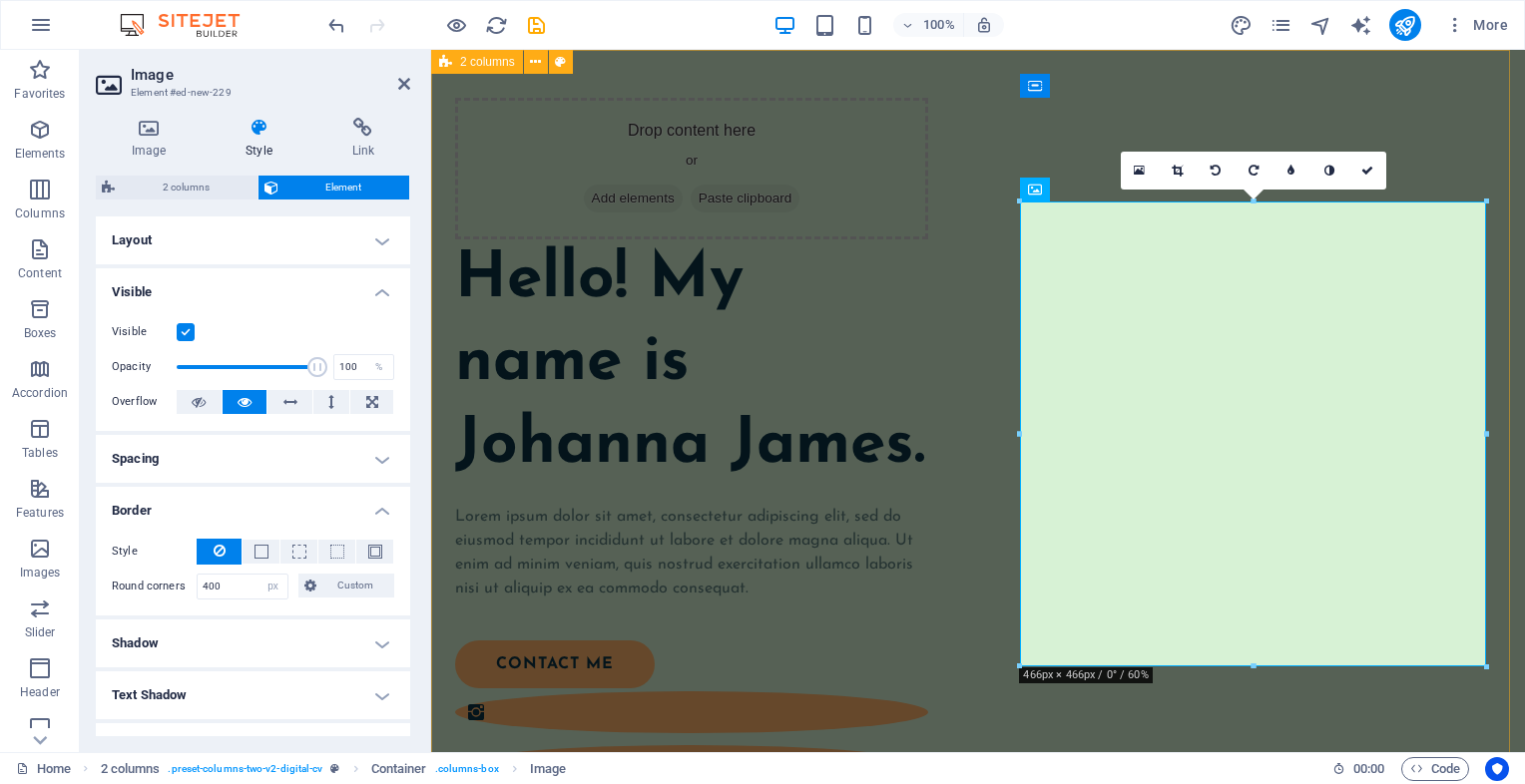drag, startPoint x: 1003, startPoint y: 430, endPoint x: 1356, endPoint y: 429, distance: 353.0014 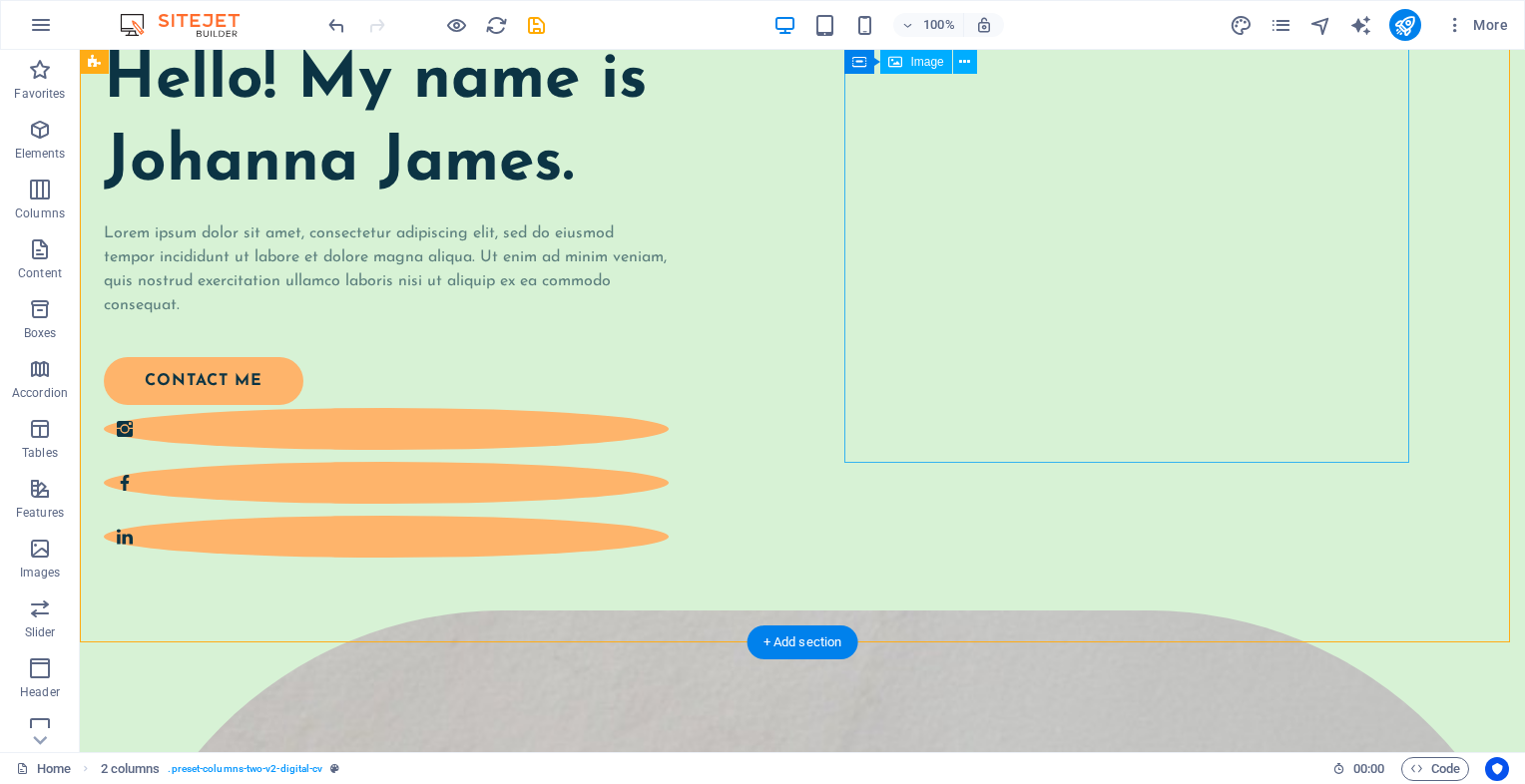 scroll, scrollTop: 0, scrollLeft: 0, axis: both 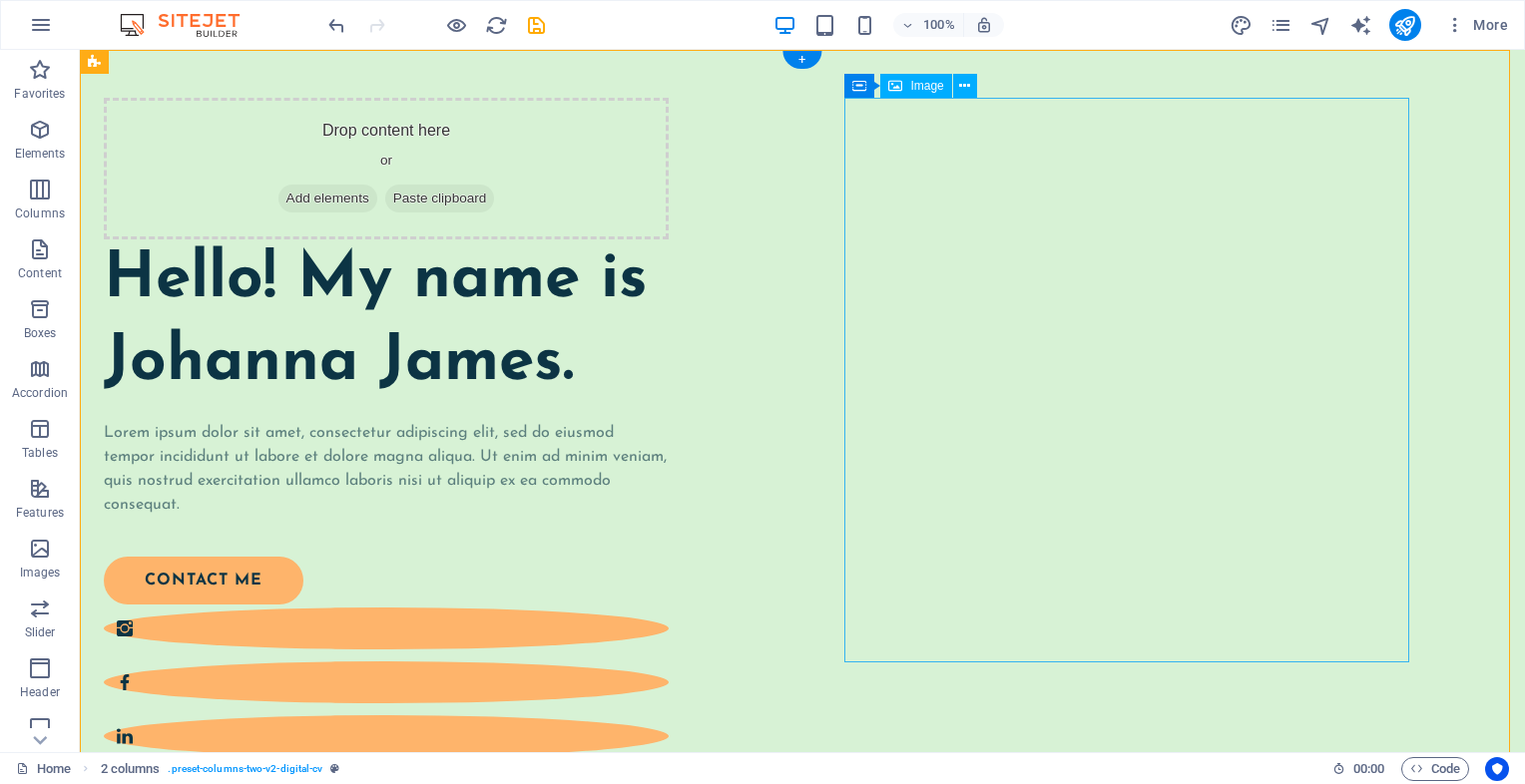 click at bounding box center [386, 1532] 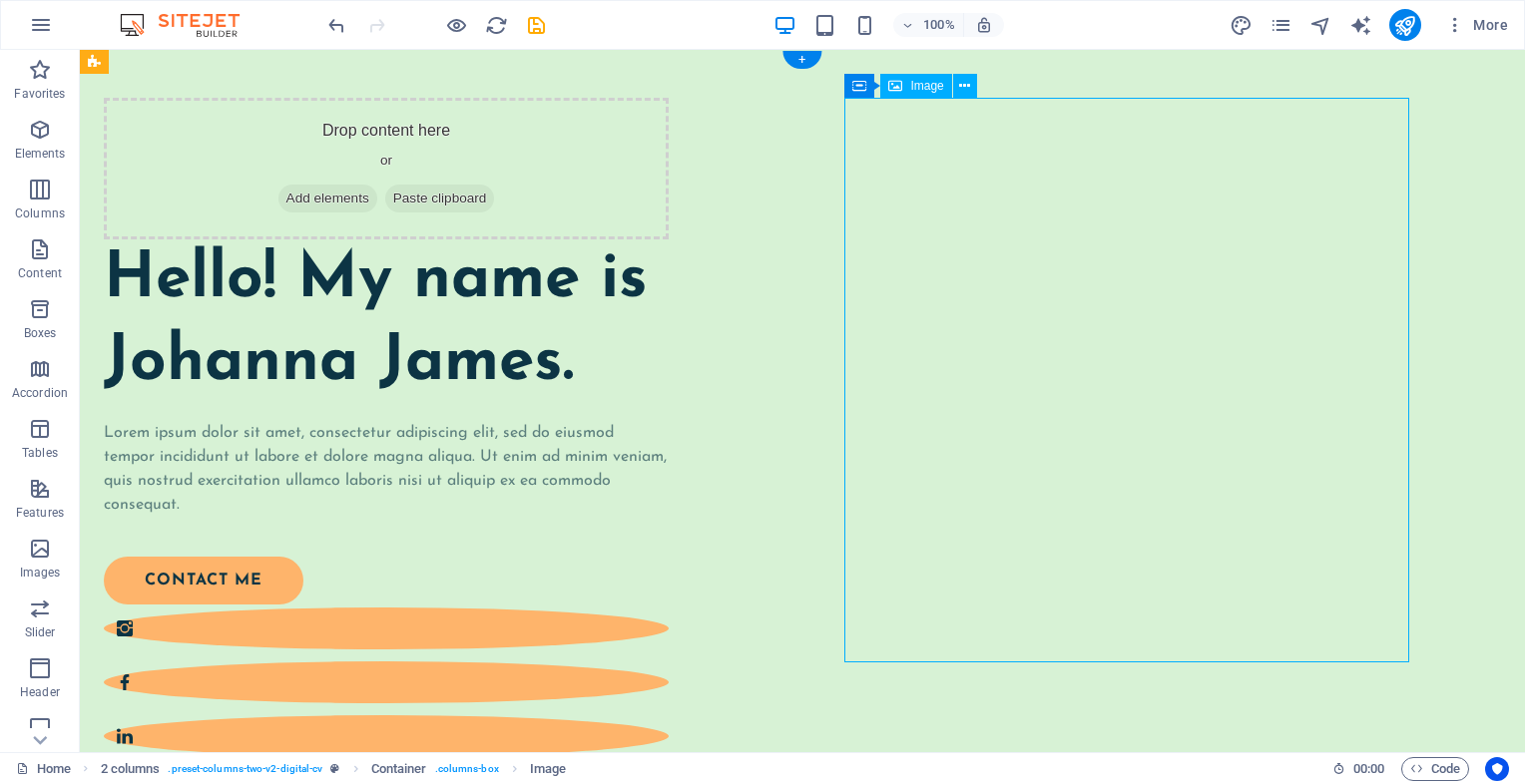 click at bounding box center [386, 1532] 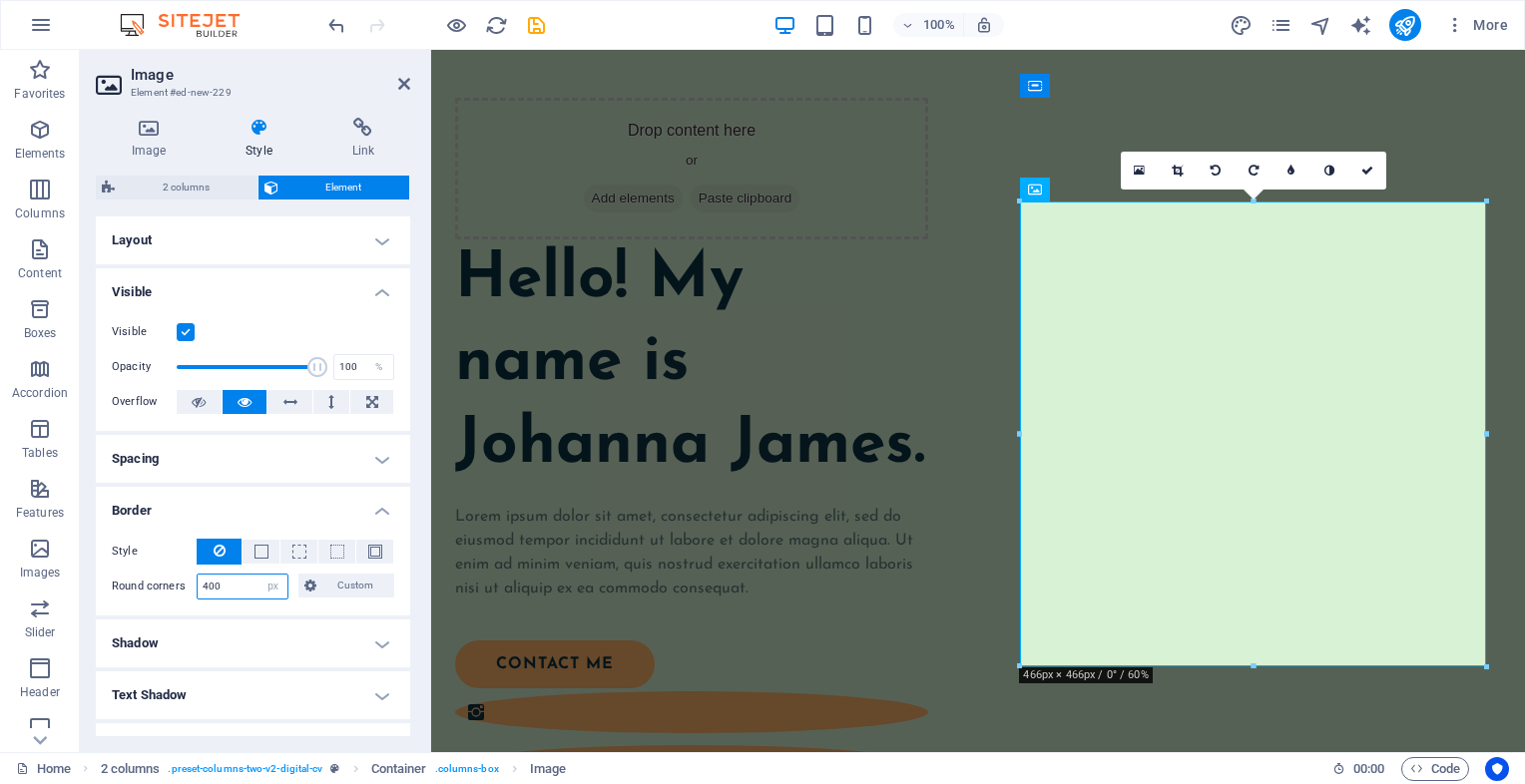 click on "400" at bounding box center (243, 587) 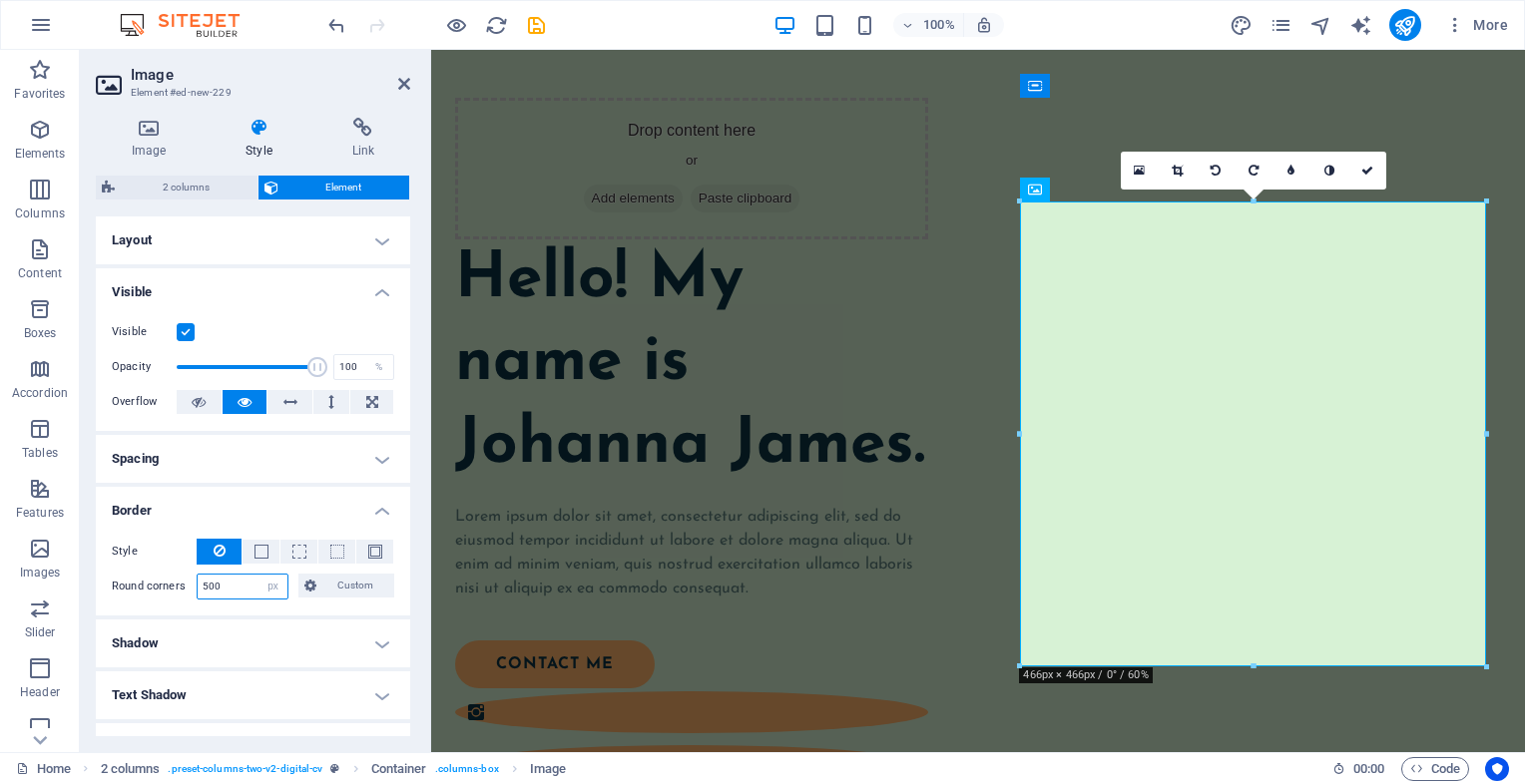 click on "500" at bounding box center [243, 587] 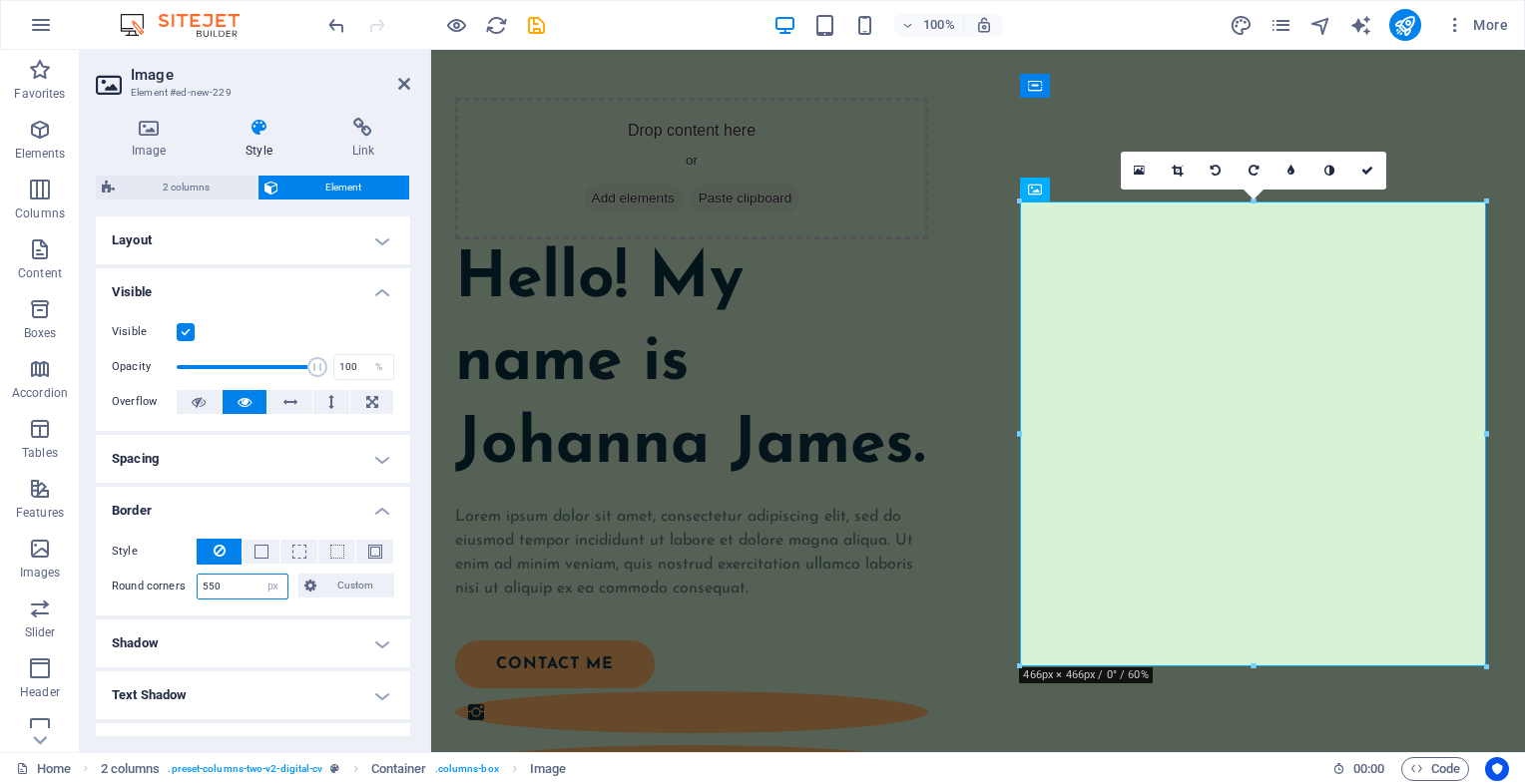 type on "550" 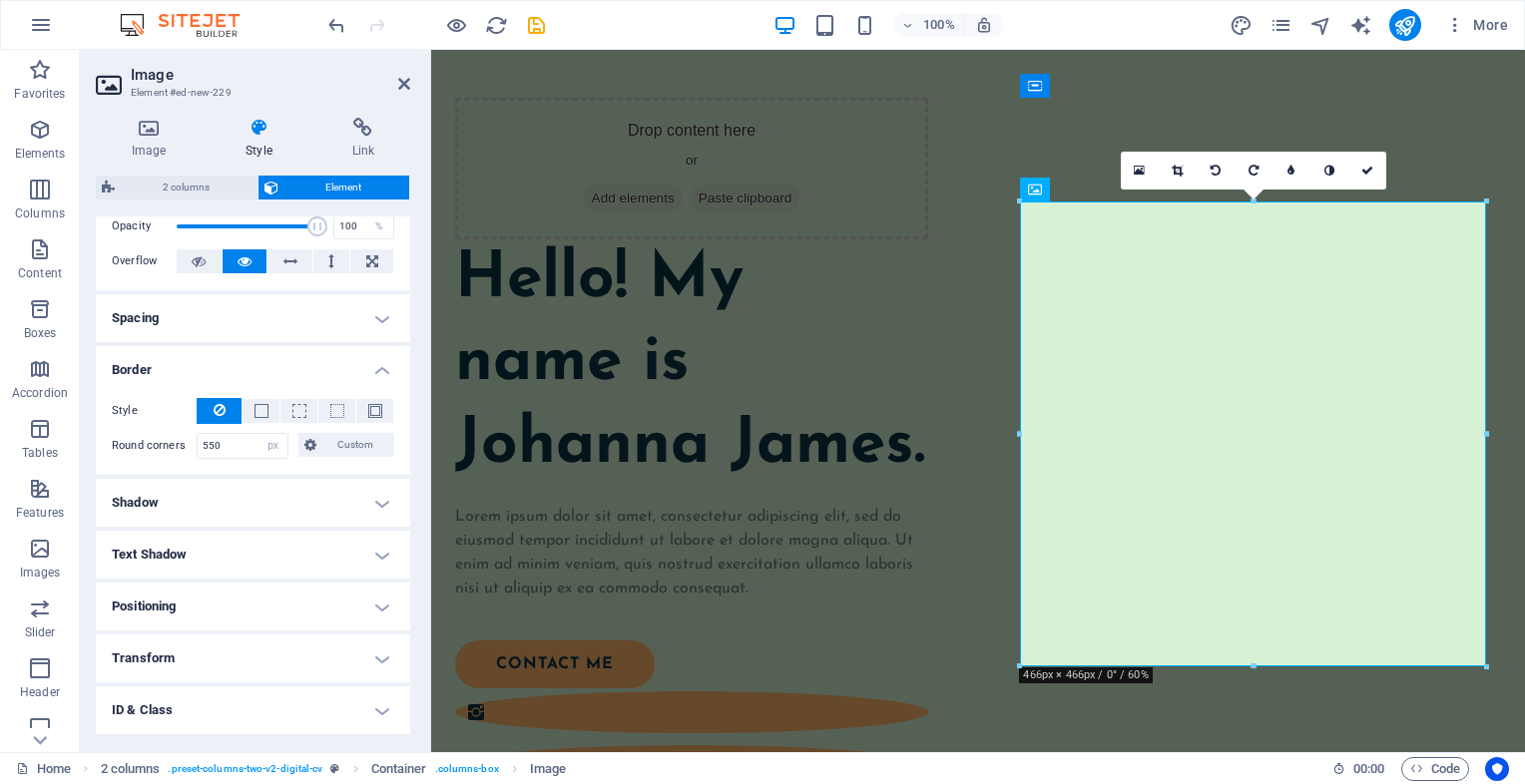 scroll, scrollTop: 199, scrollLeft: 0, axis: vertical 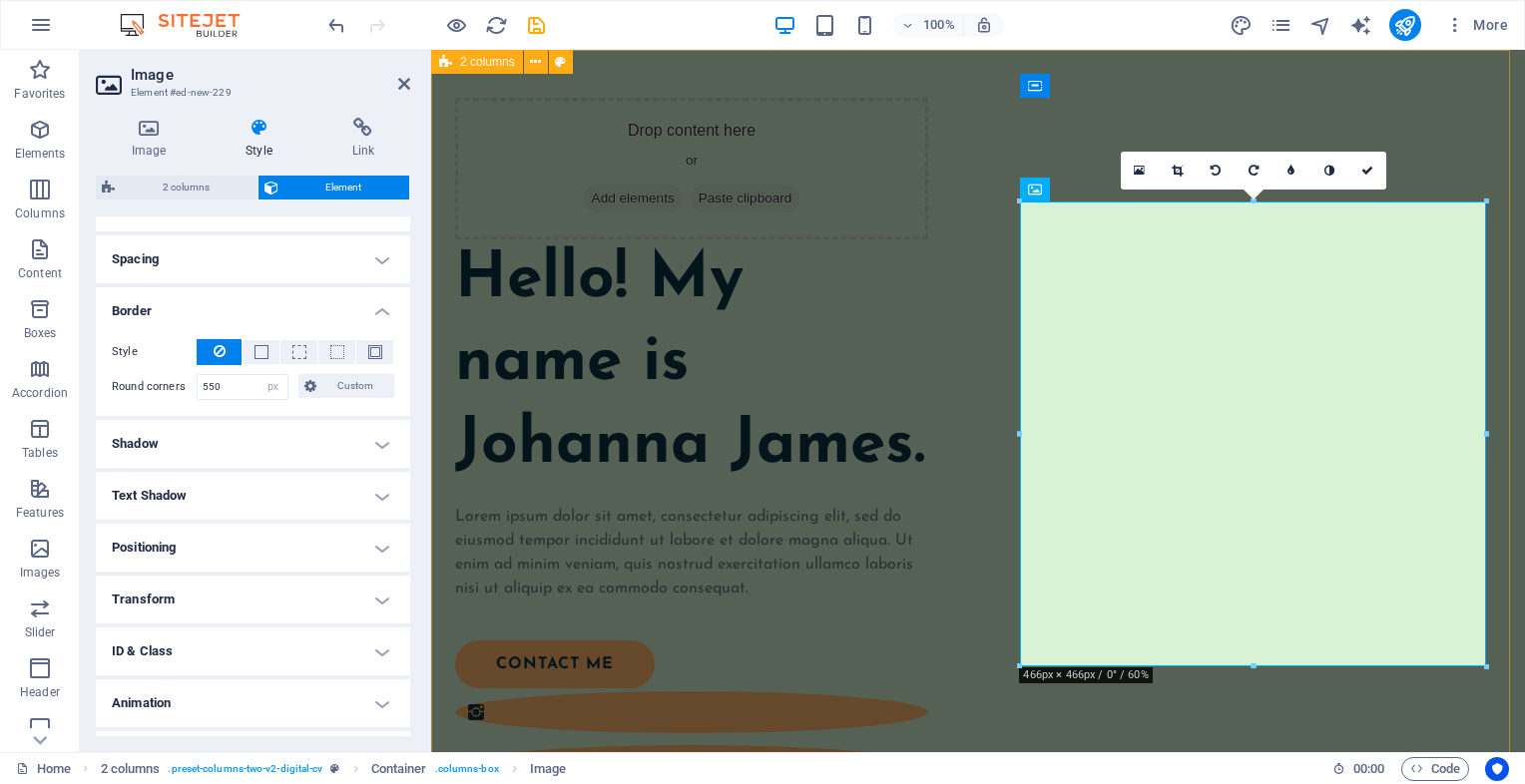 click on "Drop content here or  Add elements  Paste clipboard Hello! My name is Johanna James. Lorem ipsum dolor sit amet, consectetur adipiscing elit, sed do eiusmod tempor incididunt ut labore et dolore magna aliqua. Ut enim ad minim veniam, quis nostrud exercitation ullamco laboris nisi ut aliquip ex ea commodo consequat. contact me" at bounding box center (978, 1108) 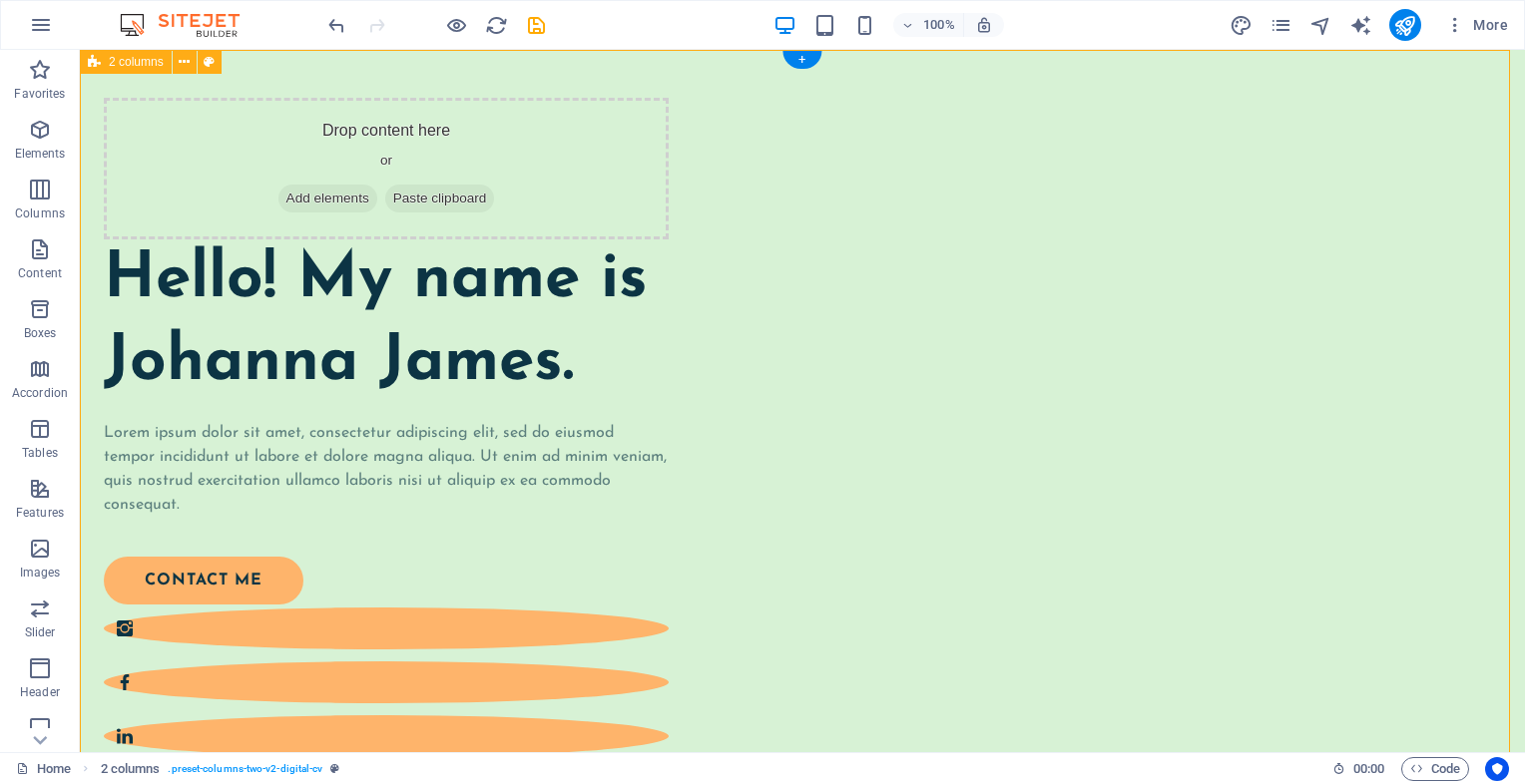 click on "Drop content here or  Add elements  Paste clipboard Hello! My name is Johanna James. Lorem ipsum dolor sit amet, consectetur adipiscing elit, sed do eiusmod tempor incididunt ut labore et dolore magna aliqua. Ut enim ad minim veniam, quis nostrud exercitation ullamco laboris nisi ut aliquip ex ea commodo consequat. contact me" at bounding box center (802, 1242) 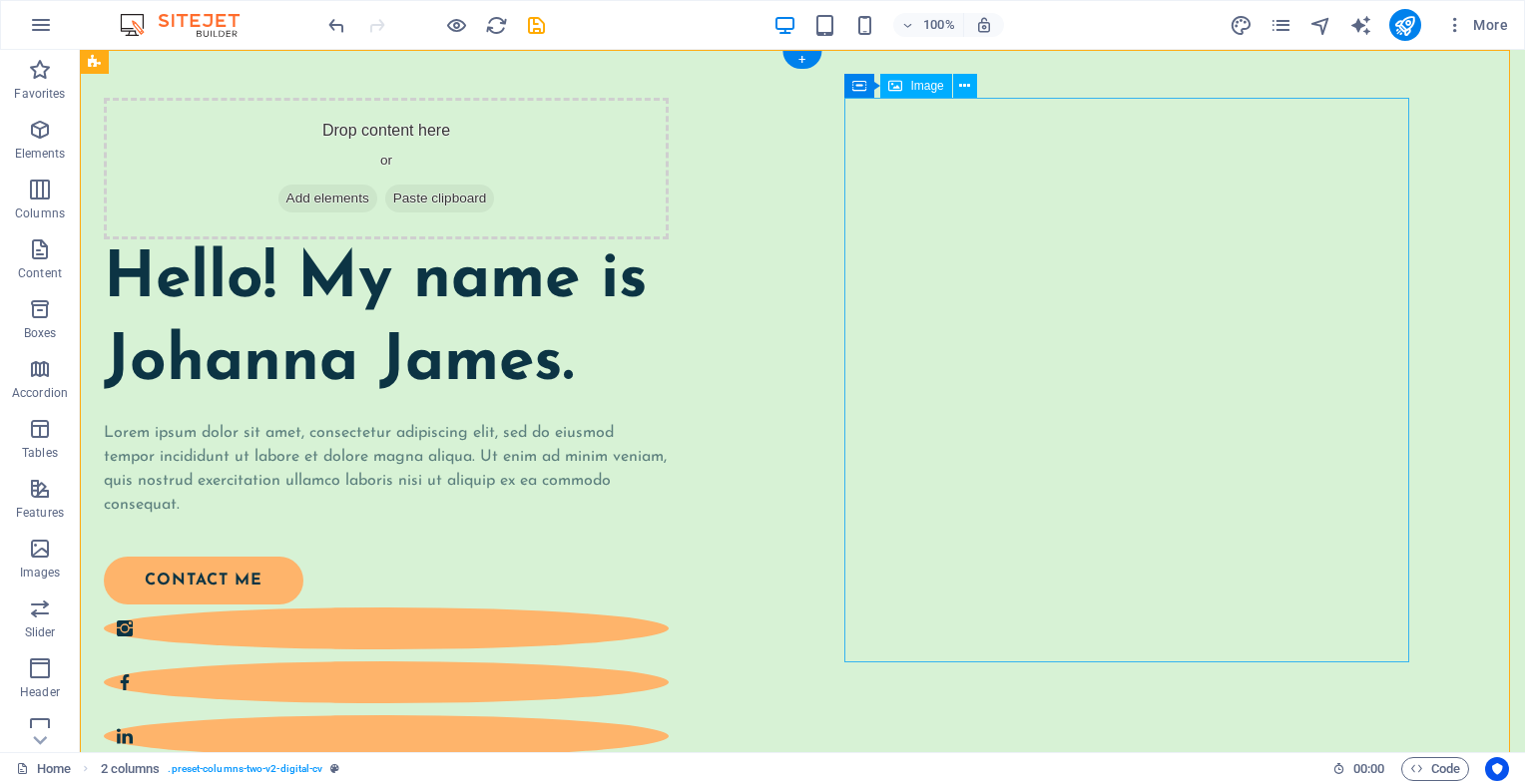 click at bounding box center (386, 1532) 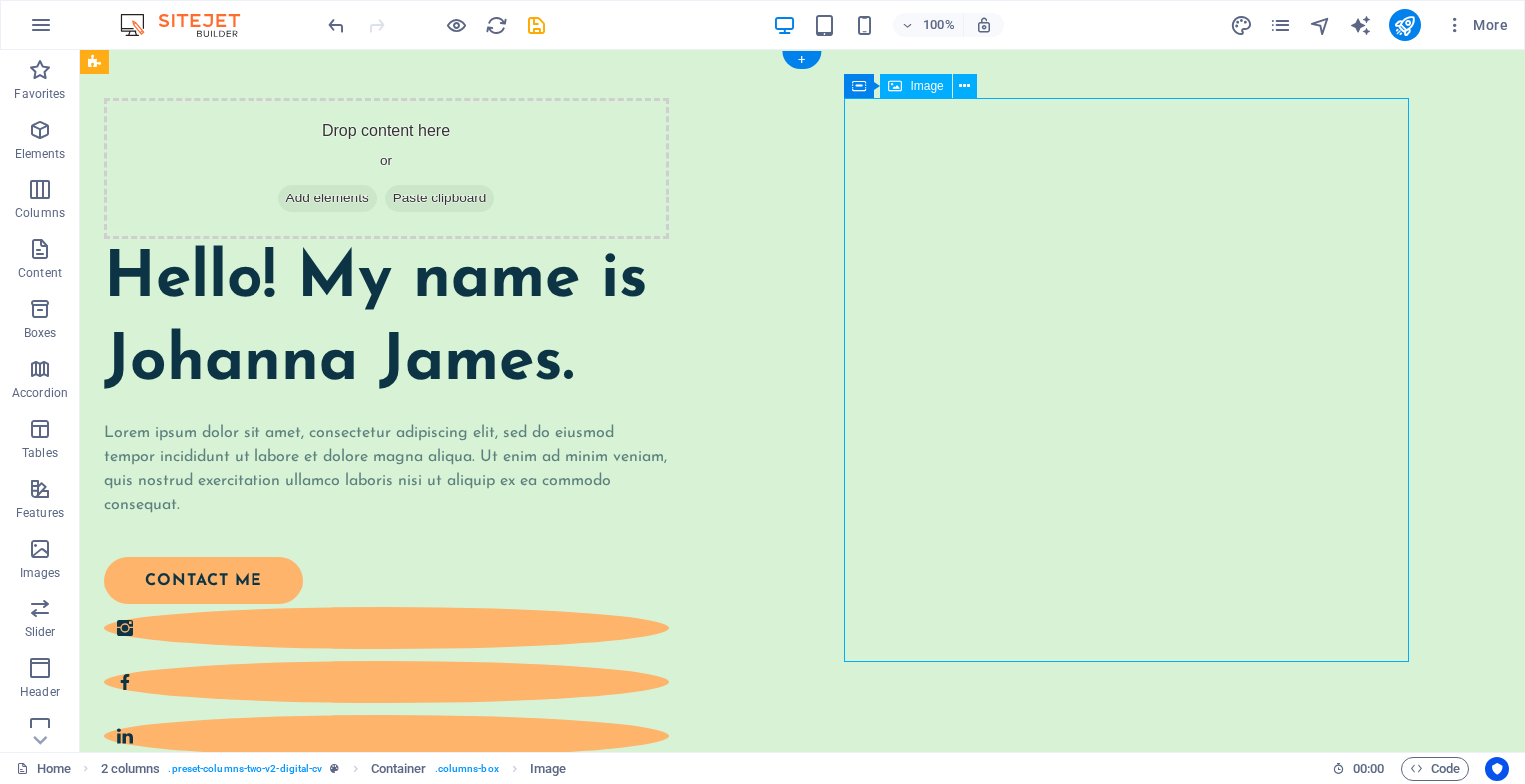 drag, startPoint x: 1121, startPoint y: 409, endPoint x: 768, endPoint y: 409, distance: 353 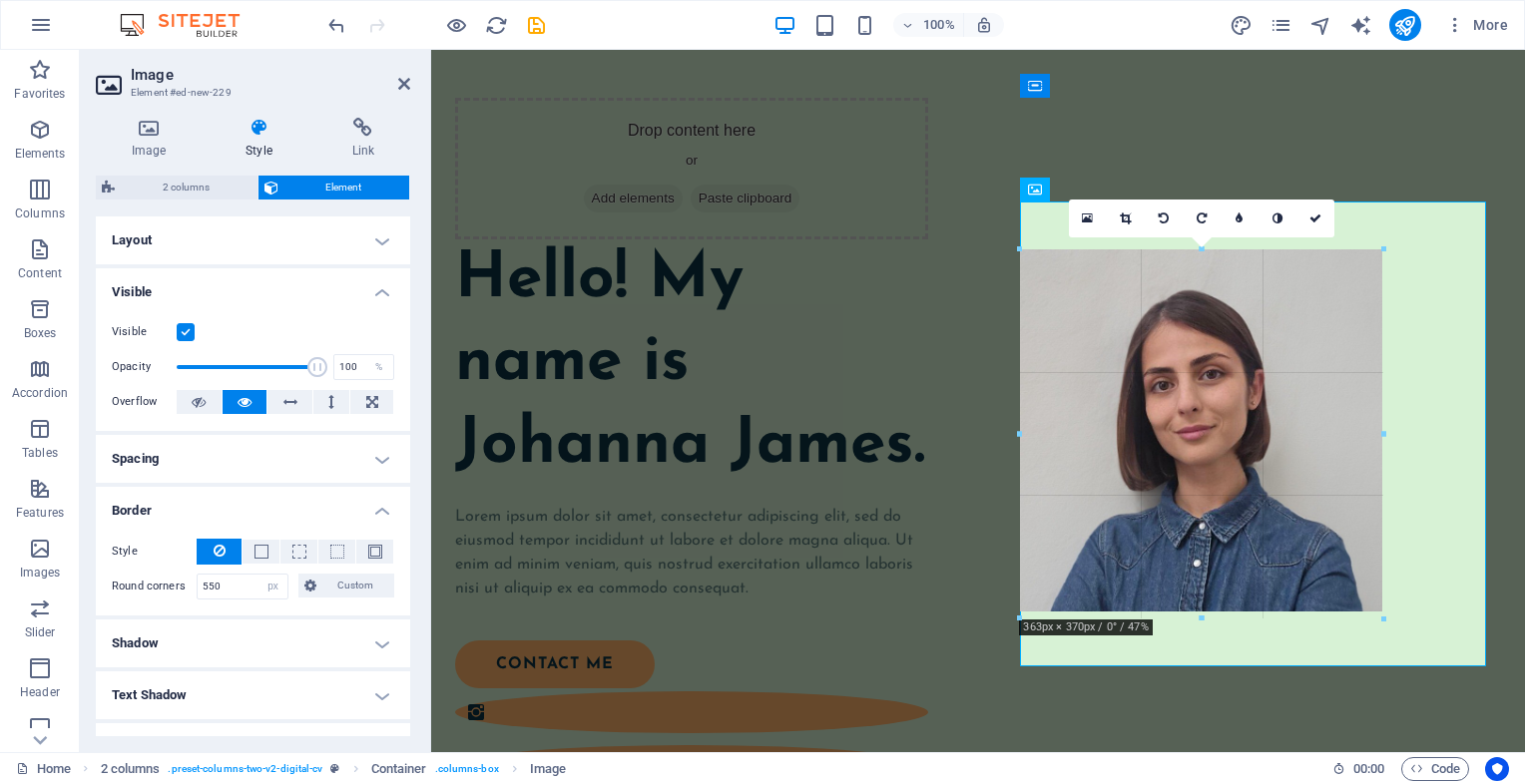 drag, startPoint x: 1482, startPoint y: 200, endPoint x: 1369, endPoint y: 297, distance: 148.9228 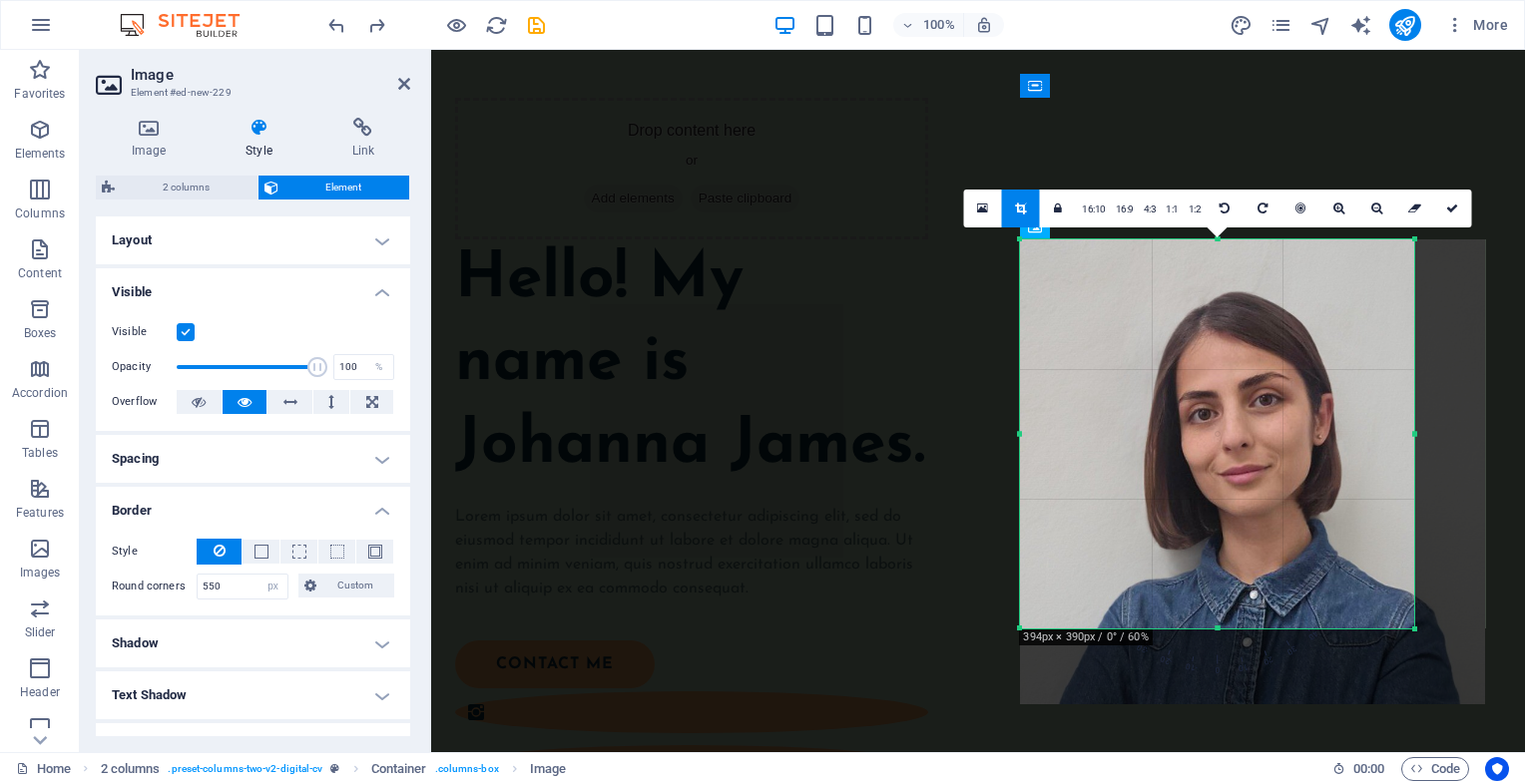 drag, startPoint x: 1483, startPoint y: 663, endPoint x: 1411, endPoint y: 588, distance: 103.96634 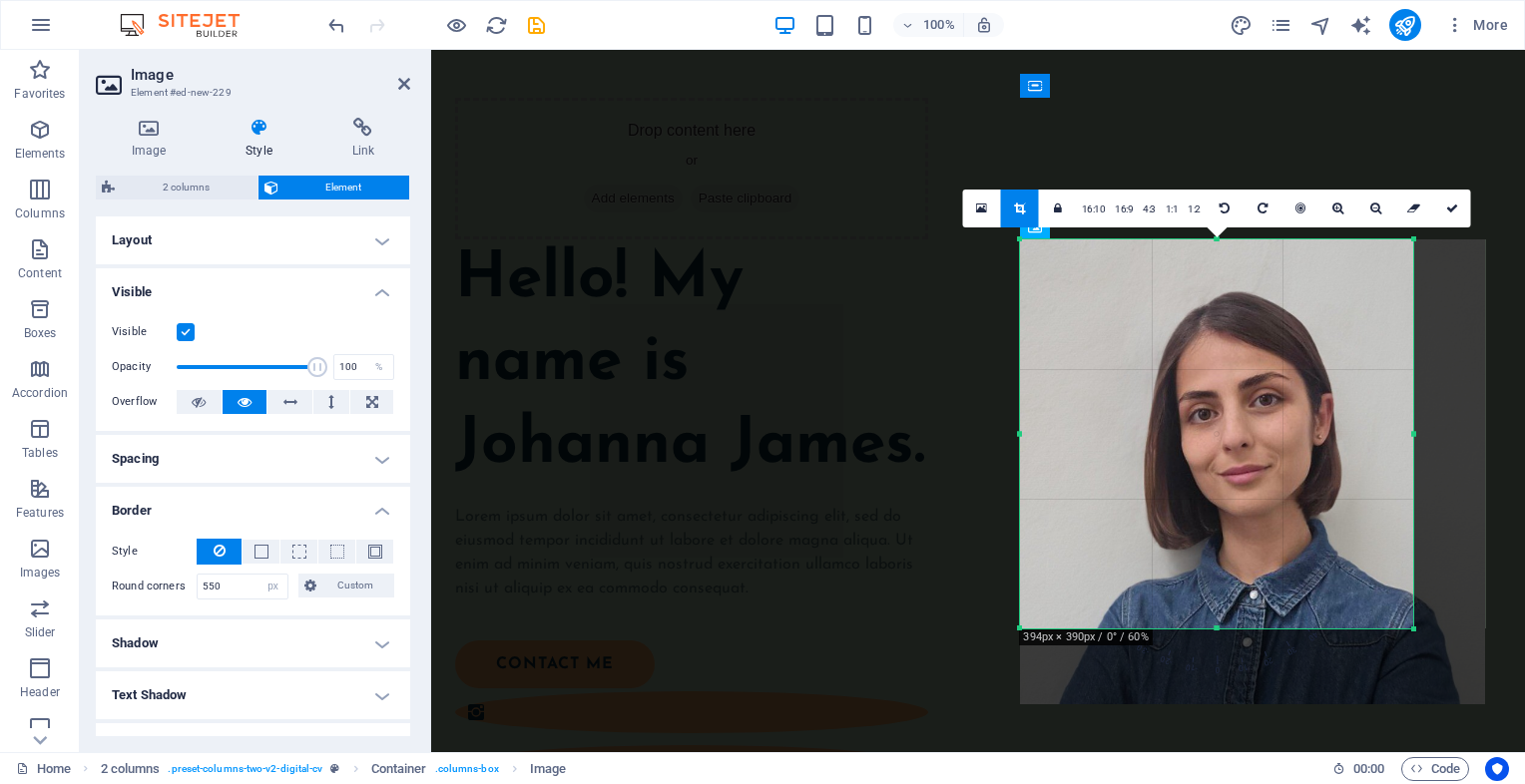 click on "180 170 160 150 140 130 120 110 100 90 80 70 60 50 40 30 20 10 0 -10 -20 -30 -40 -50 -60 -70 -80 -90 -100 -110 -120 -130 -140 -150 -160 -170 394px × 390px / 0° / 60% 16:10 16:9 4:3 1:1 1:2 0" at bounding box center (1217, 434) 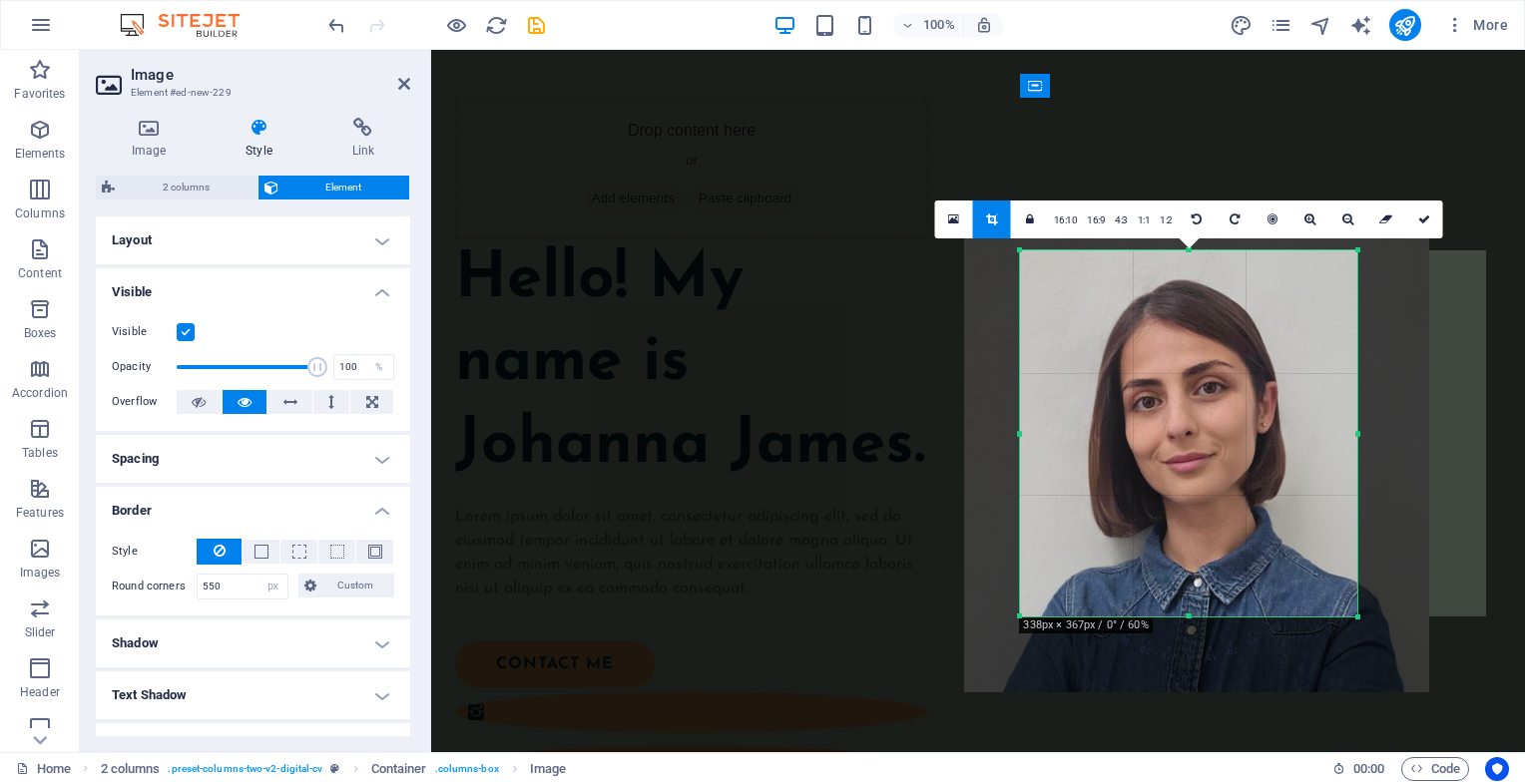 drag, startPoint x: 1018, startPoint y: 237, endPoint x: 1074, endPoint y: 260, distance: 60.53924 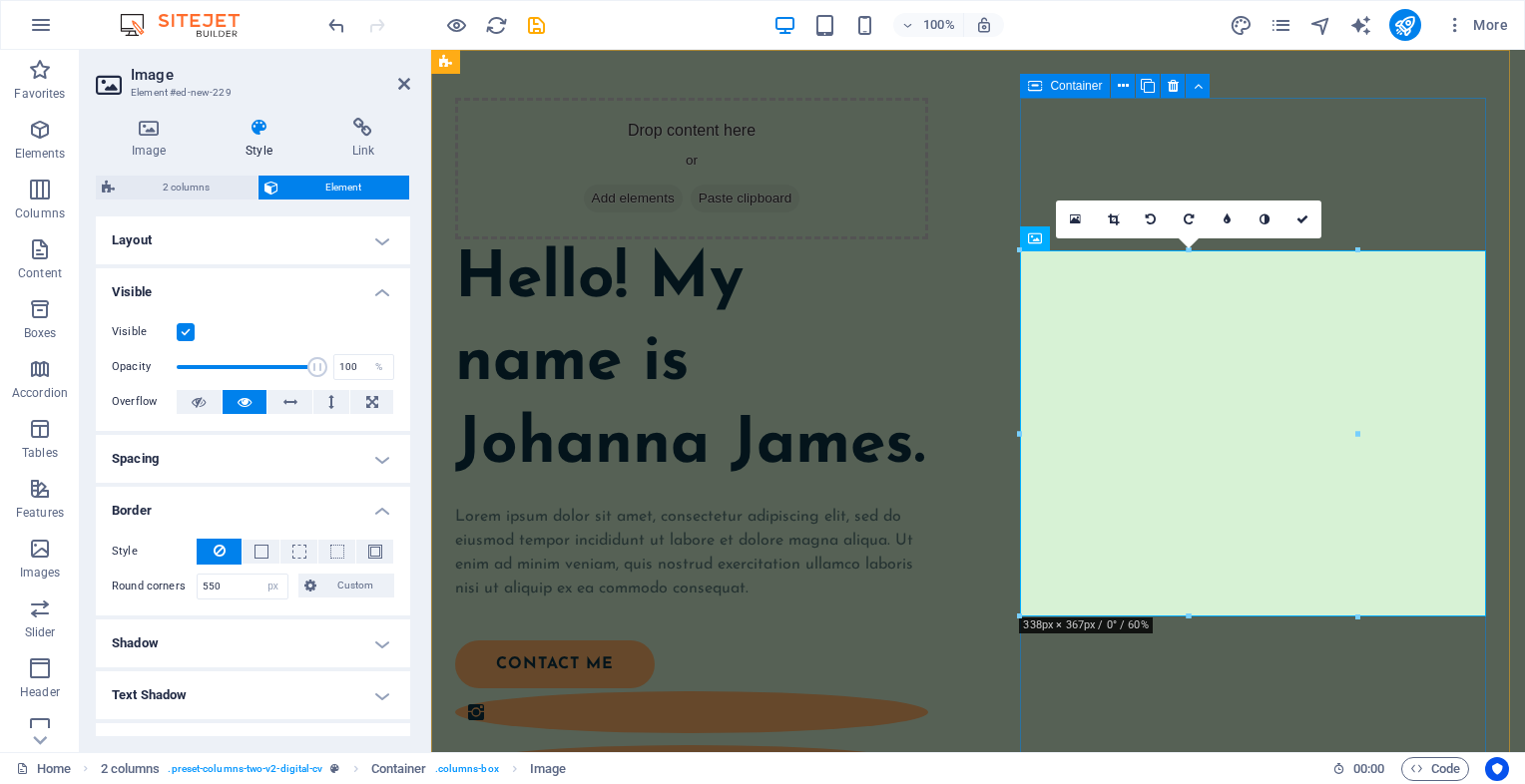 click at bounding box center (692, 1076) 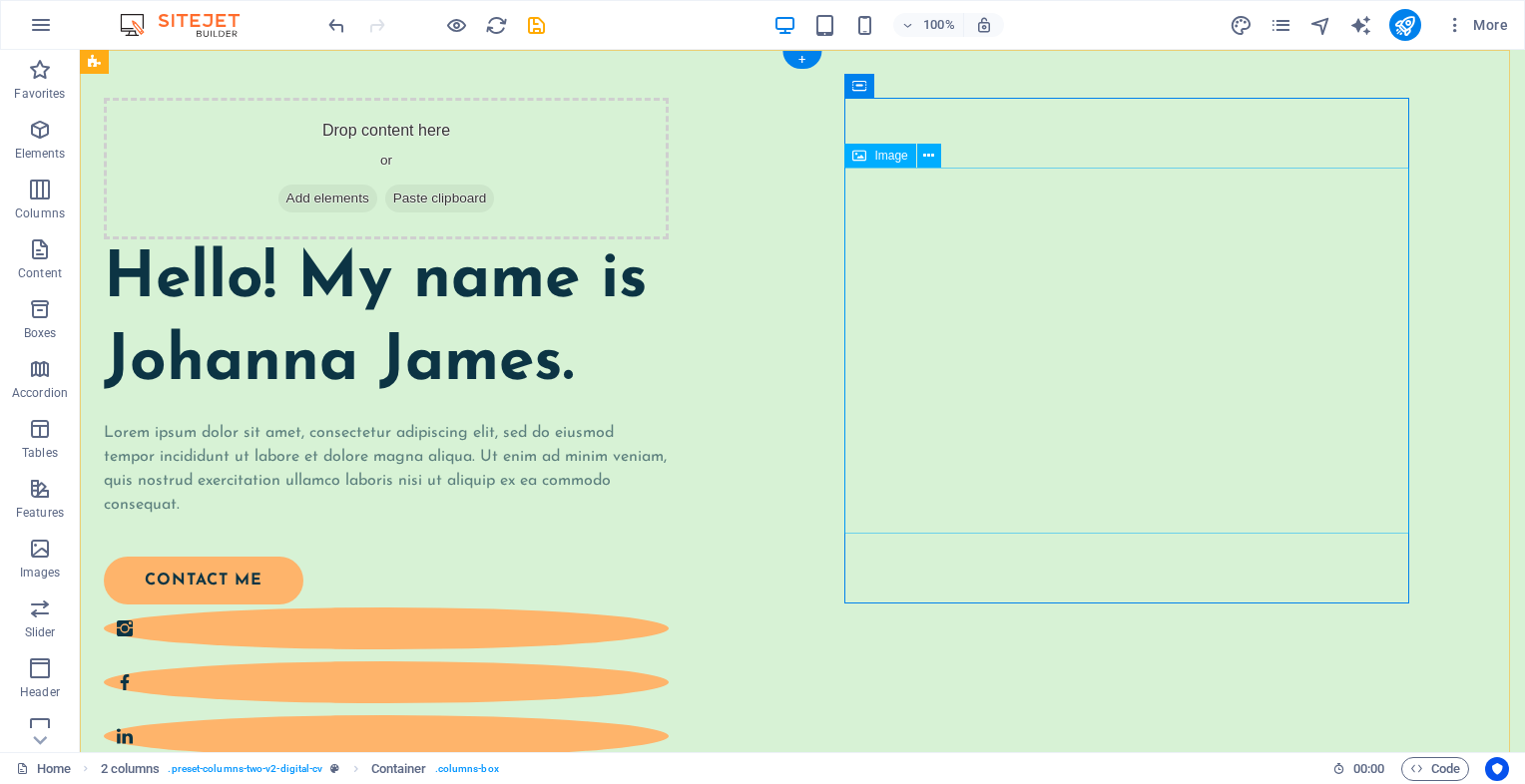 click at bounding box center (386, 992) 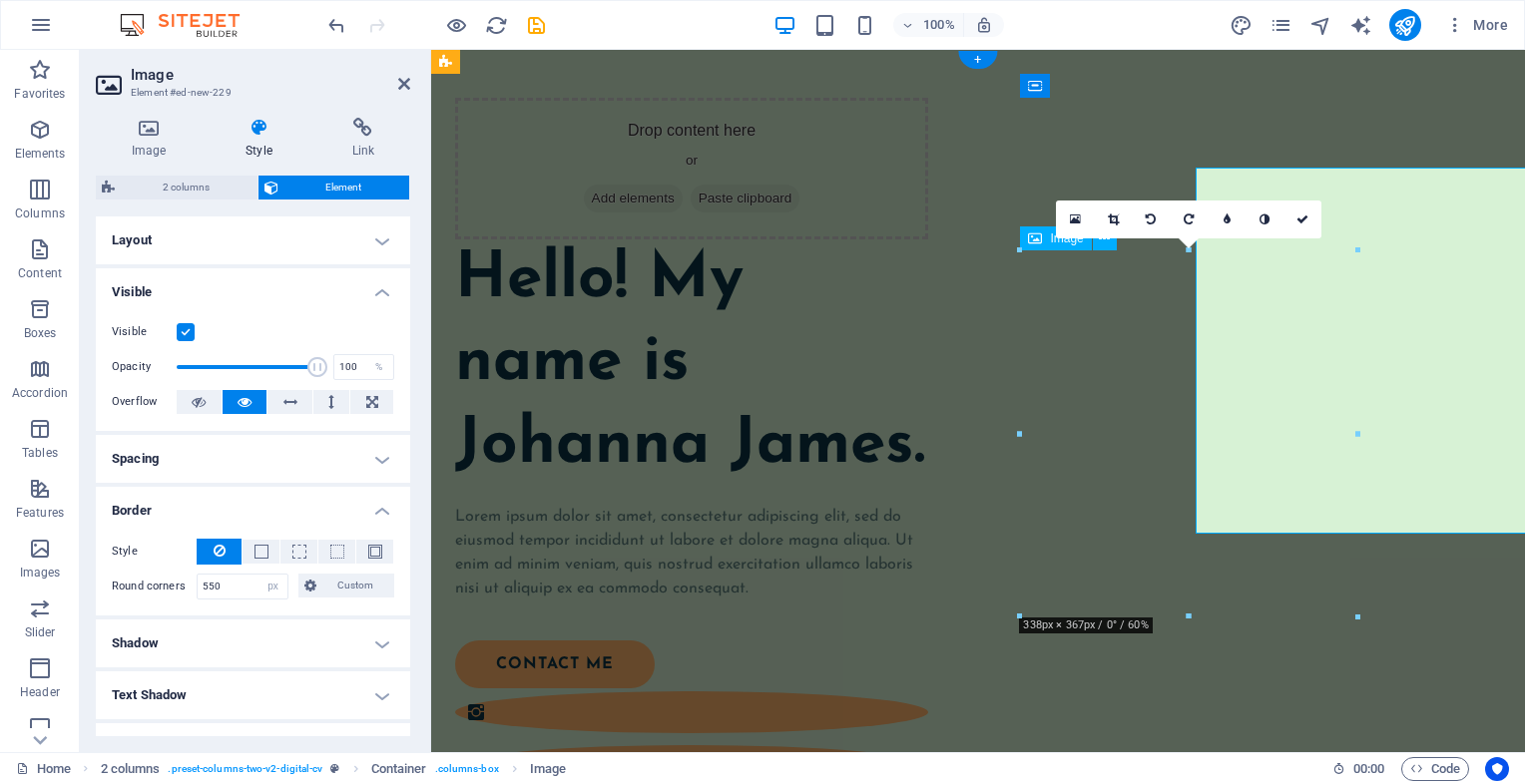 click at bounding box center [692, 1076] 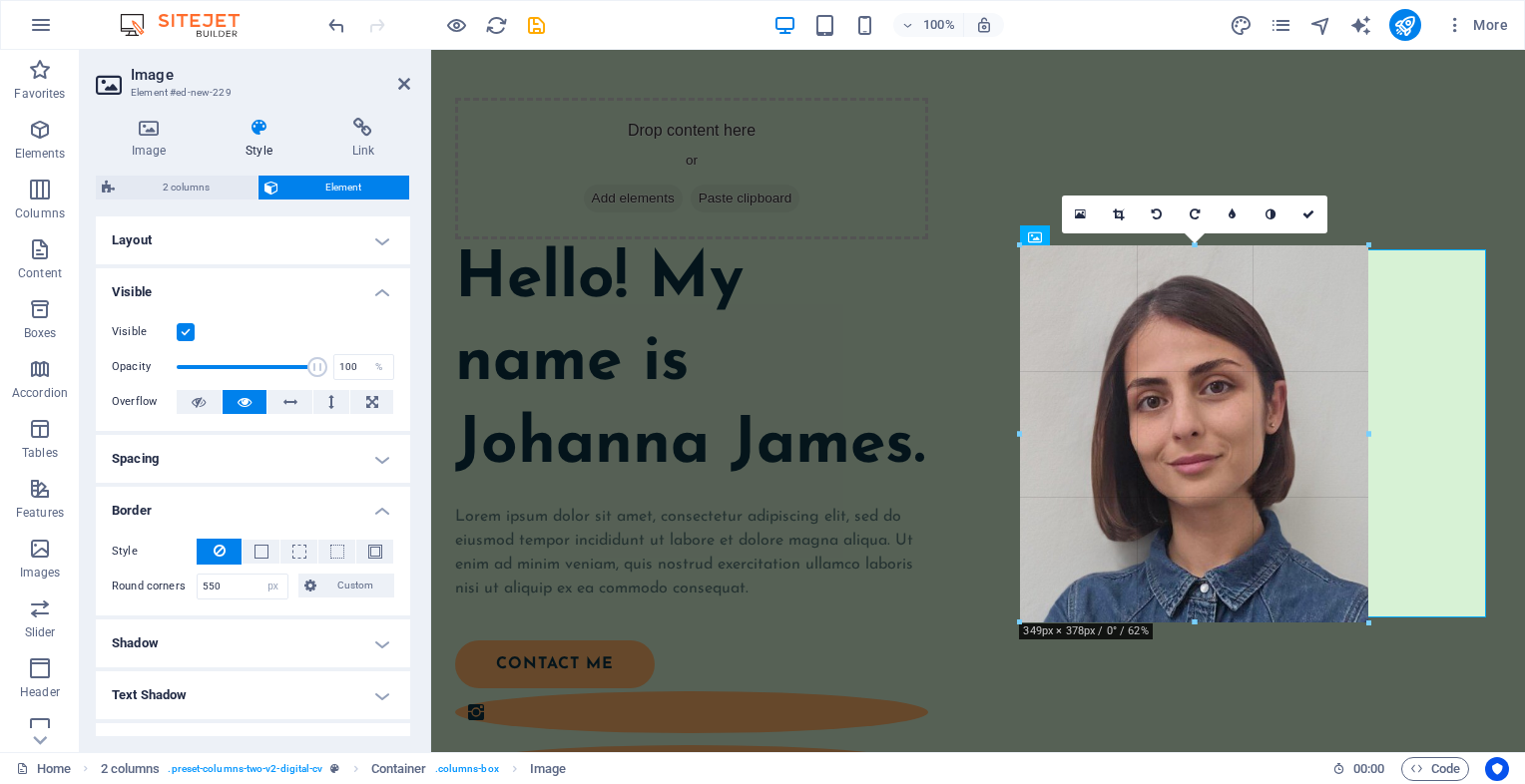 drag, startPoint x: 1359, startPoint y: 436, endPoint x: 1371, endPoint y: 437, distance: 12.0415946 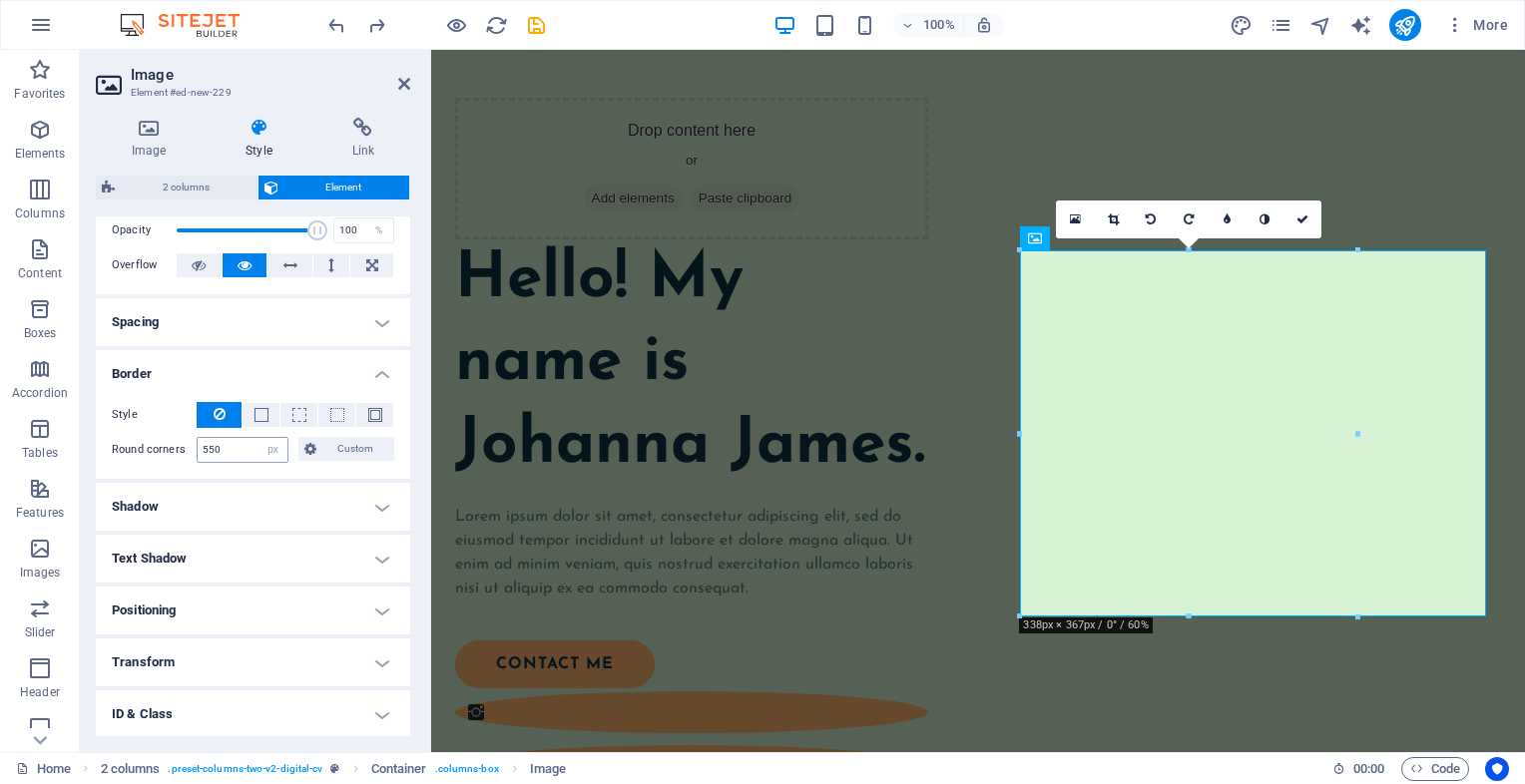 scroll, scrollTop: 199, scrollLeft: 0, axis: vertical 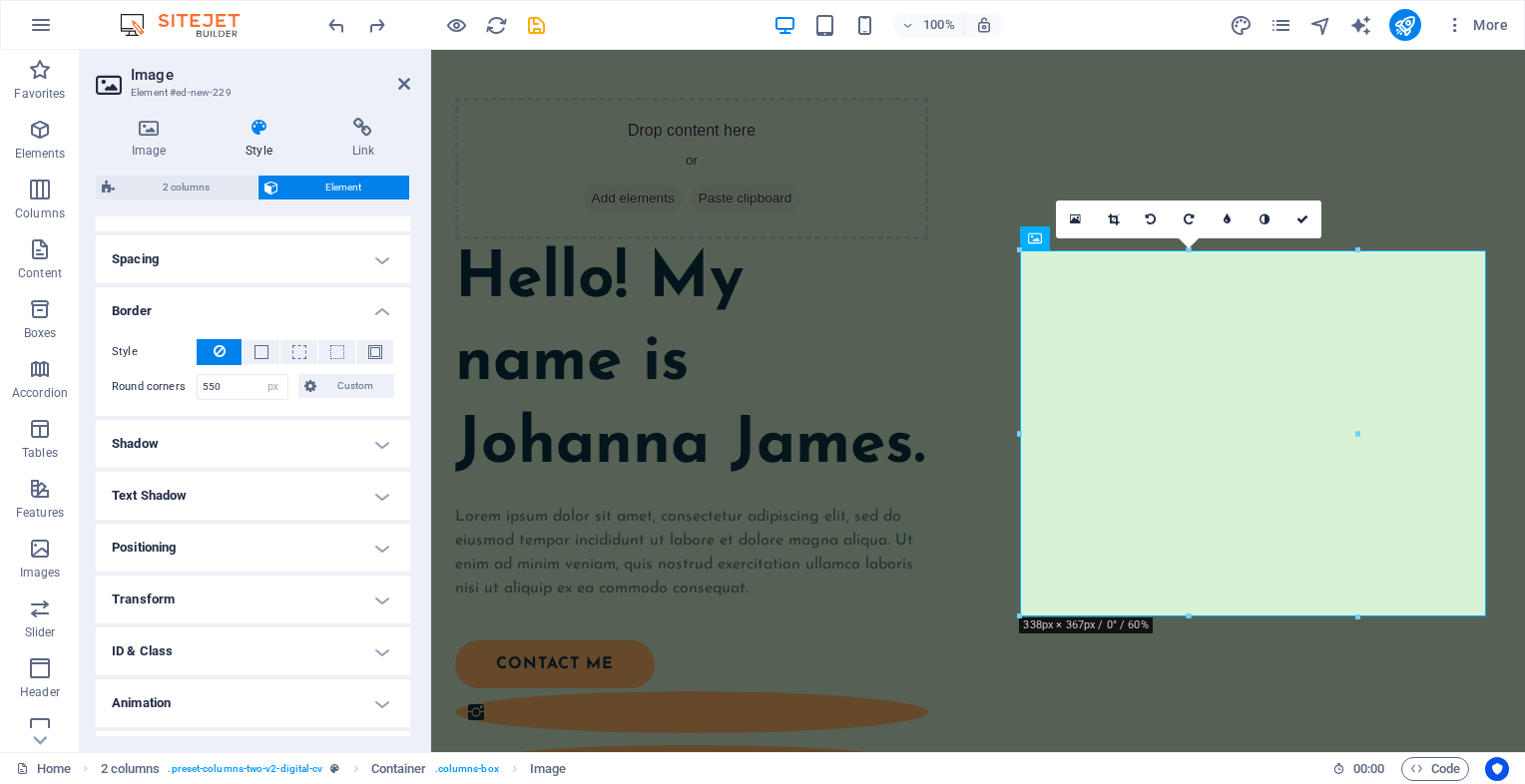 click on "Positioning" at bounding box center (253, 548) 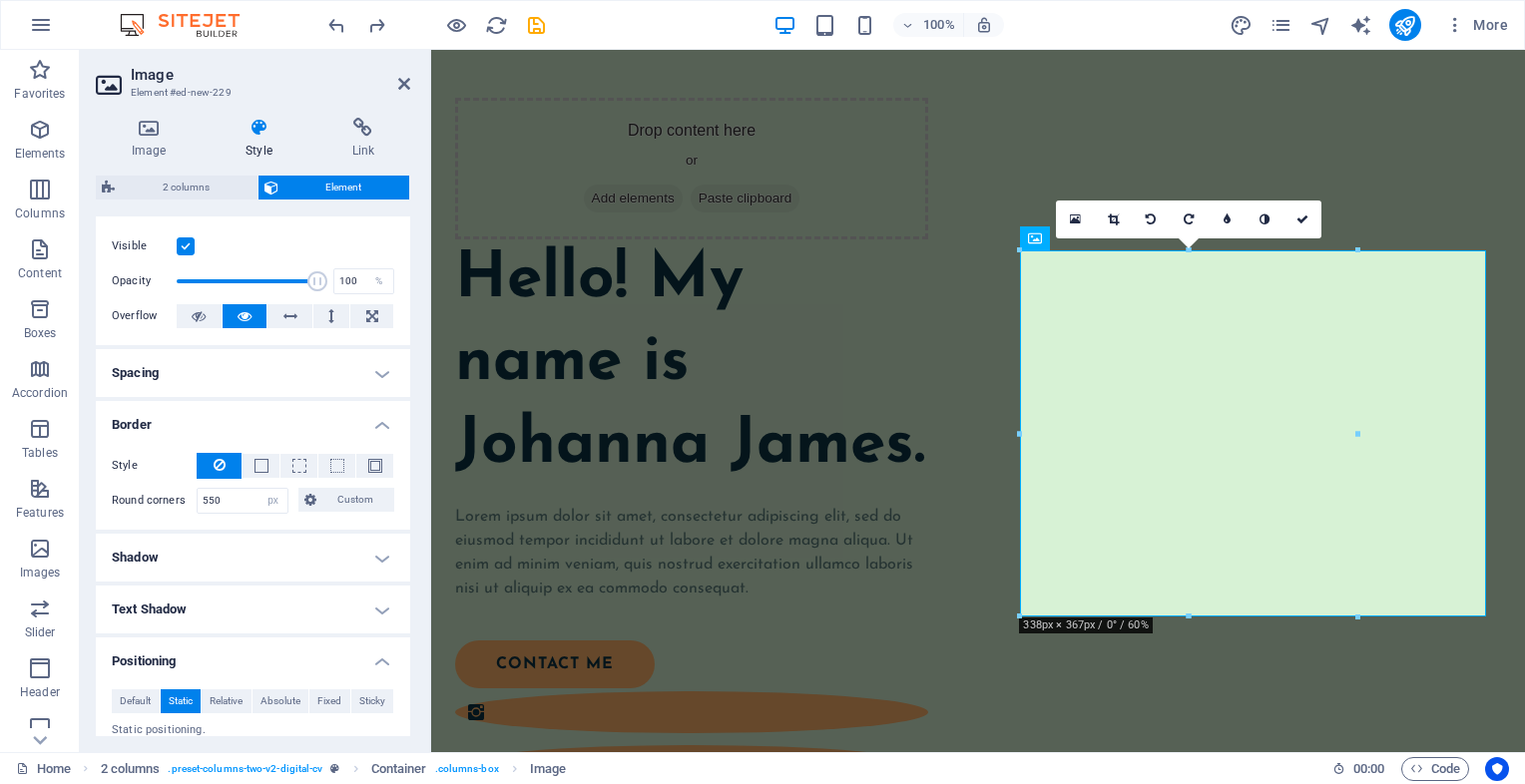 scroll, scrollTop: 0, scrollLeft: 0, axis: both 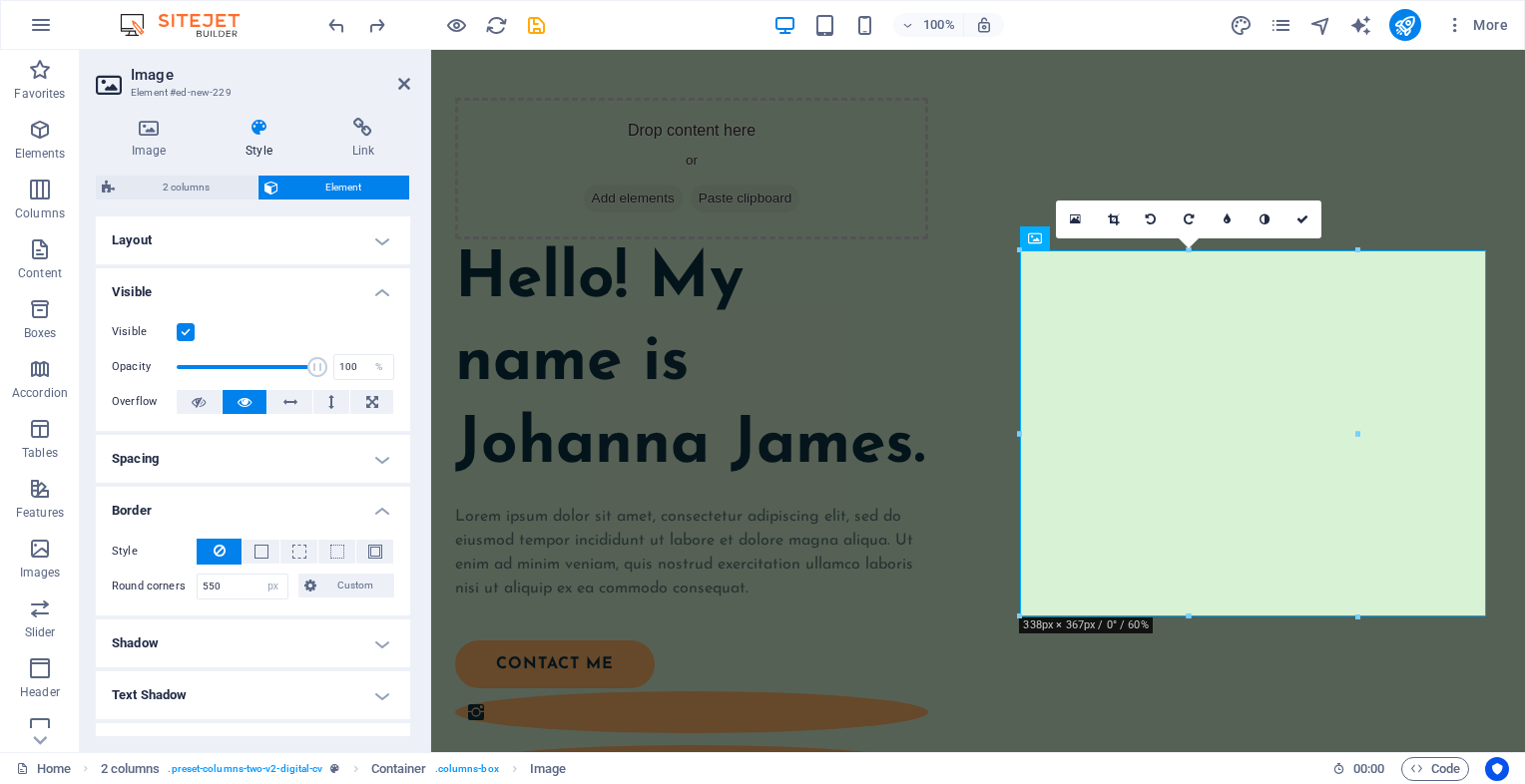 click on "Layout" at bounding box center [253, 240] 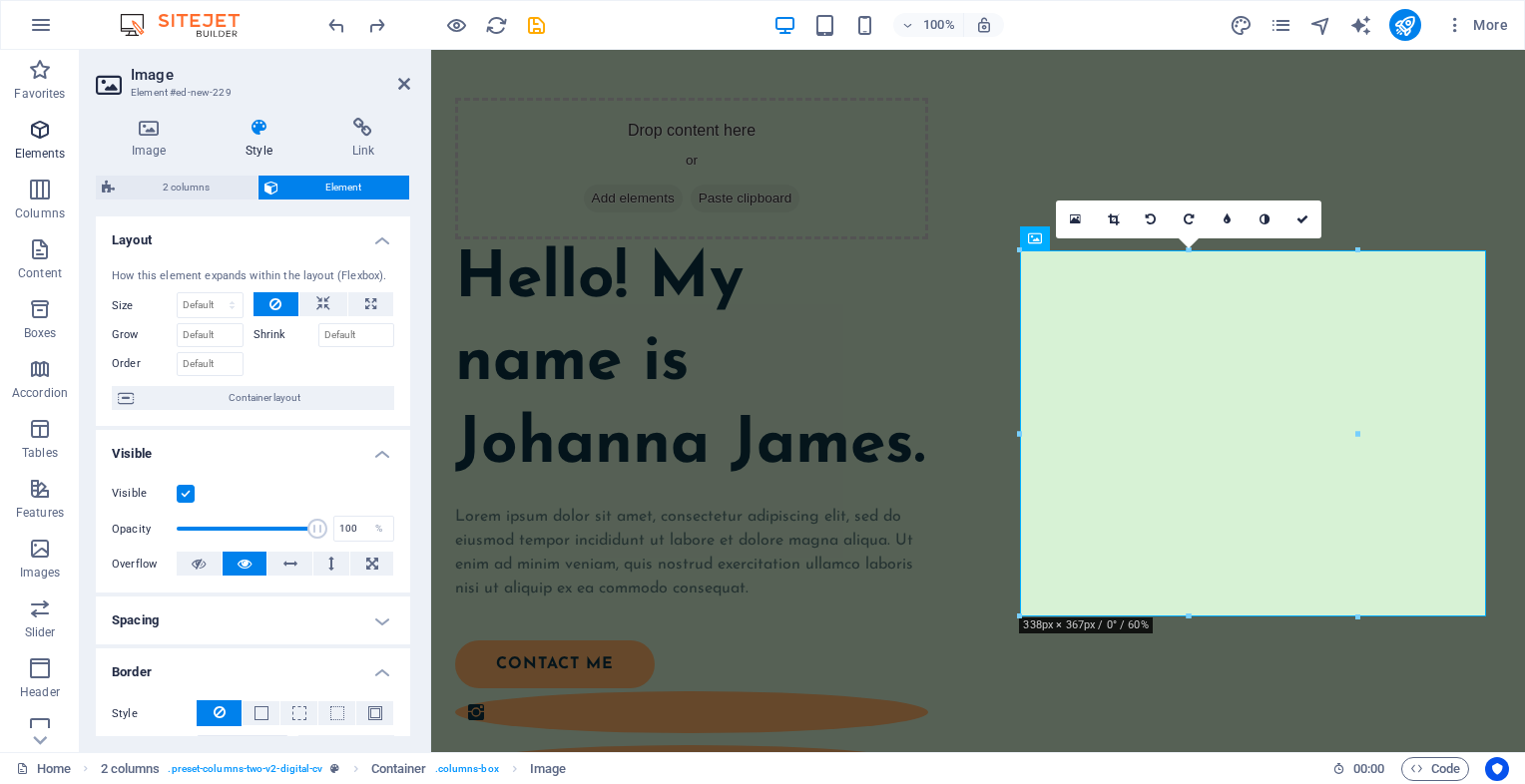 click at bounding box center (40, 130) 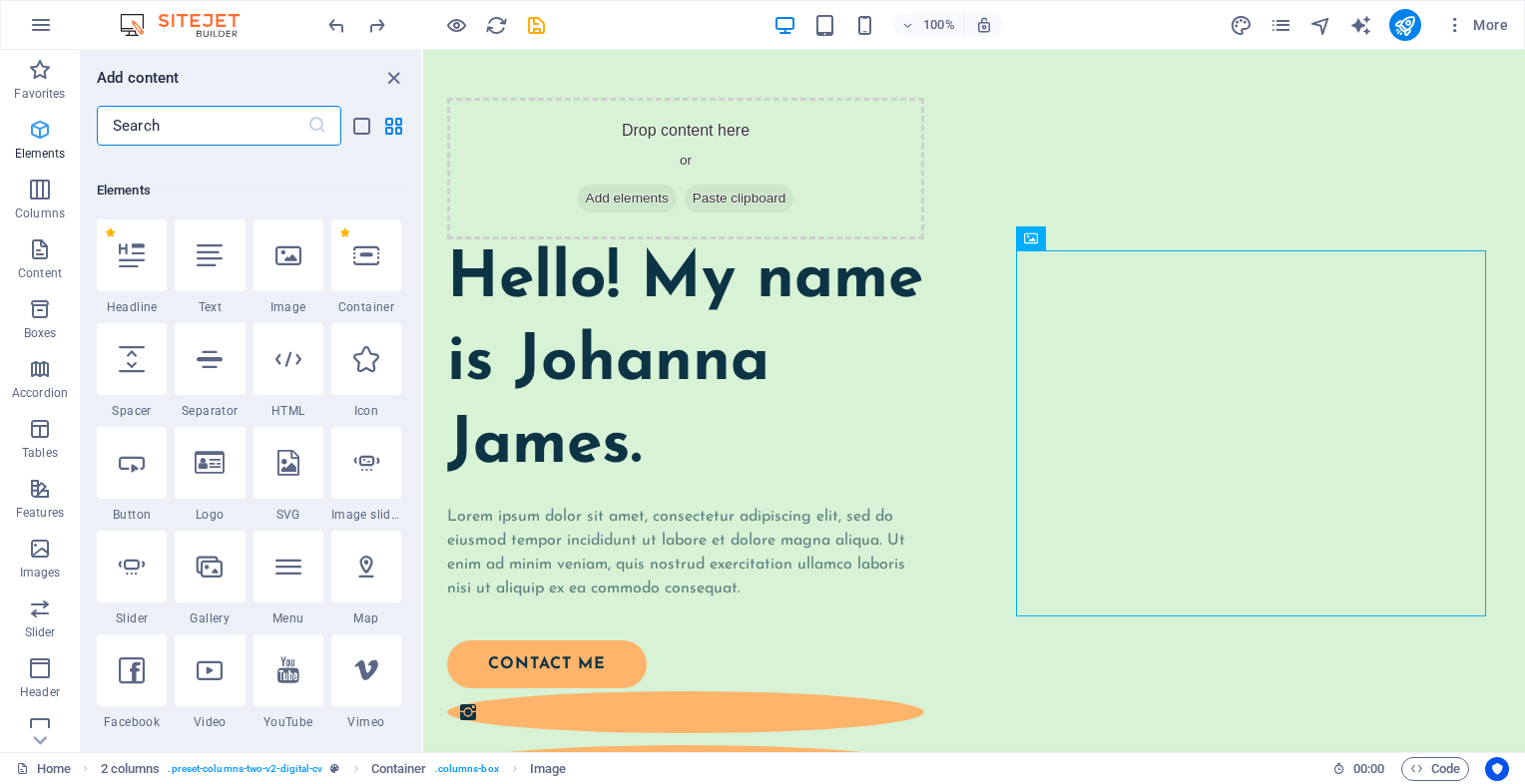 scroll, scrollTop: 211, scrollLeft: 0, axis: vertical 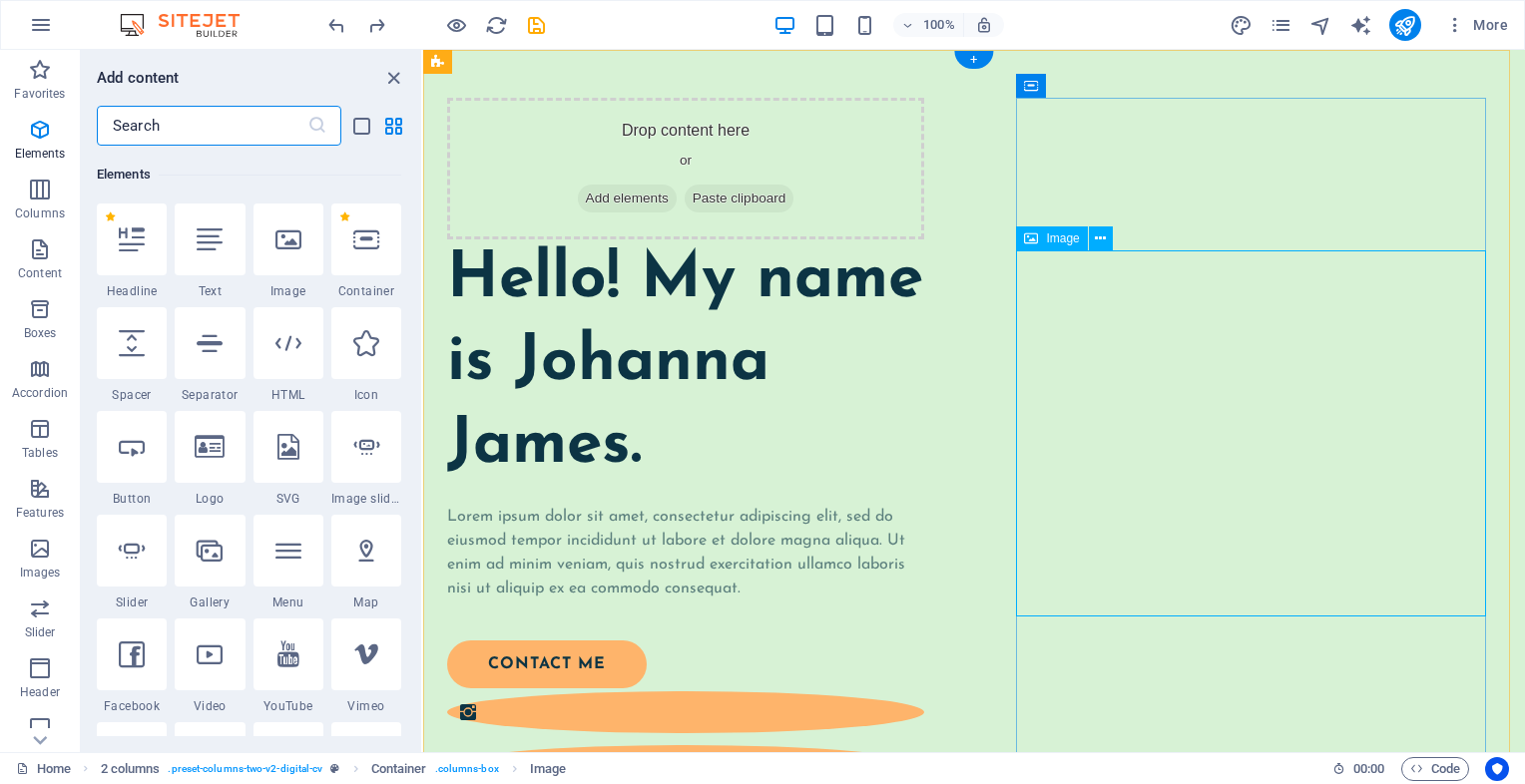 click at bounding box center [686, 1076] 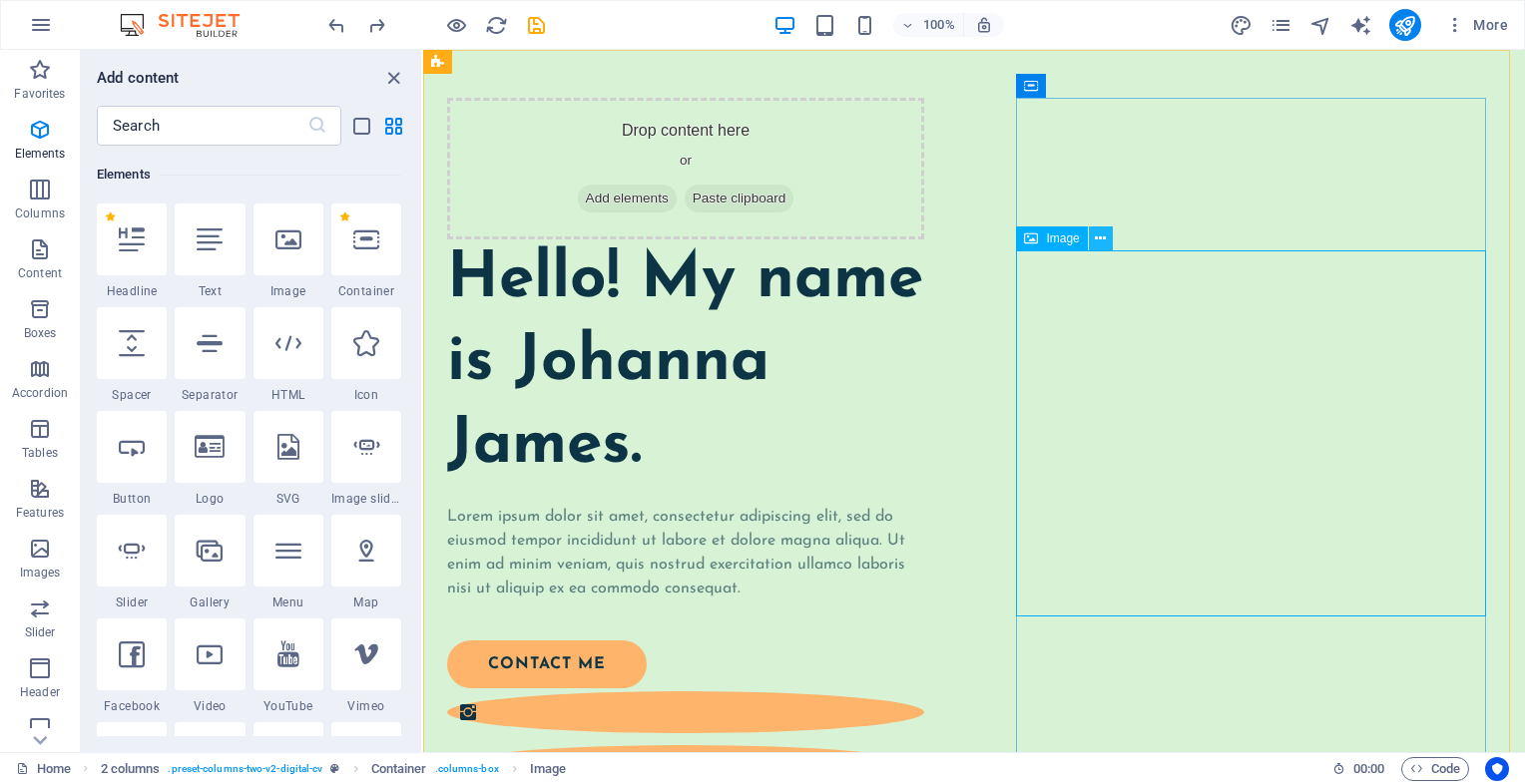 click at bounding box center [1100, 238] 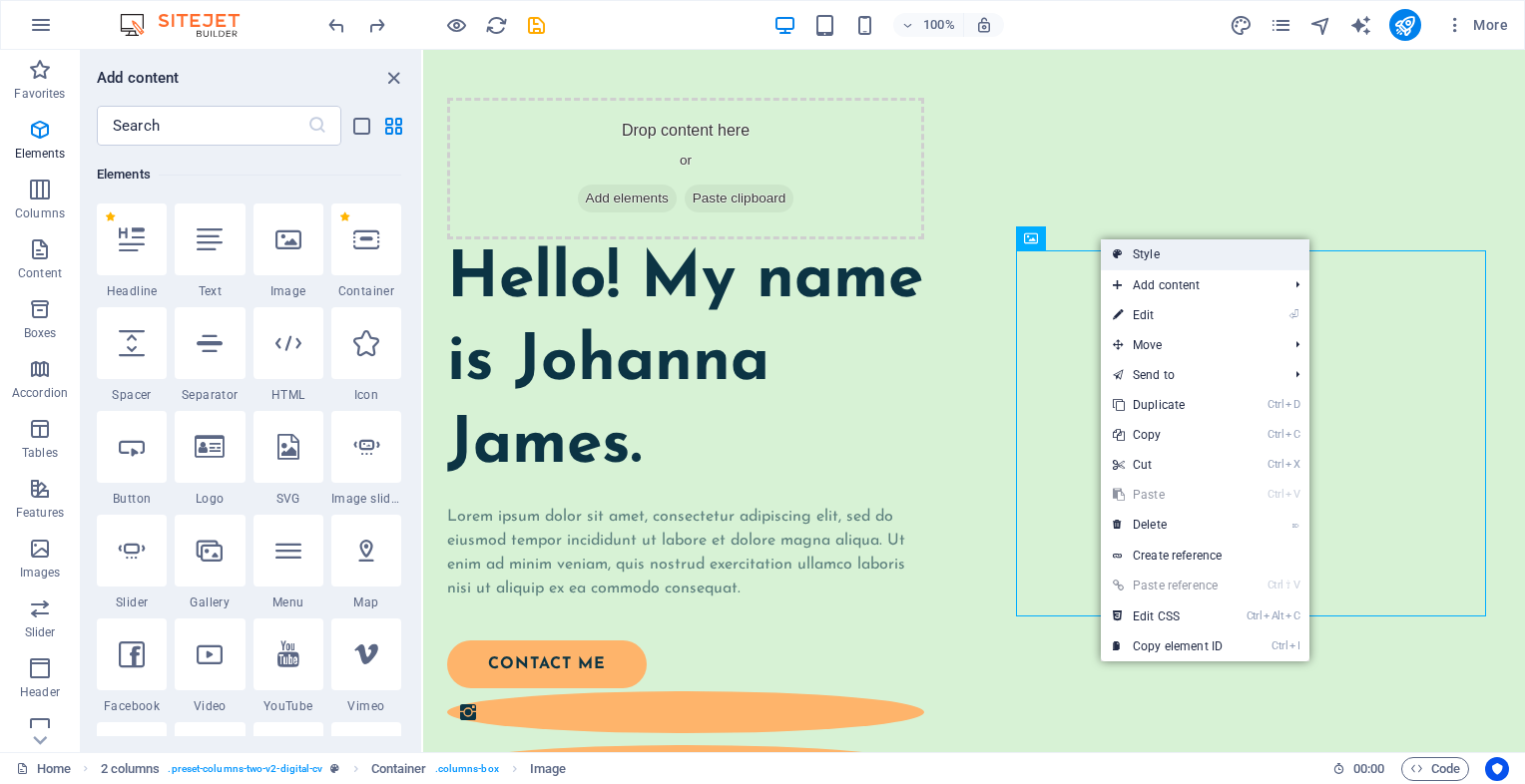 click on "Style" at bounding box center (1205, 254) 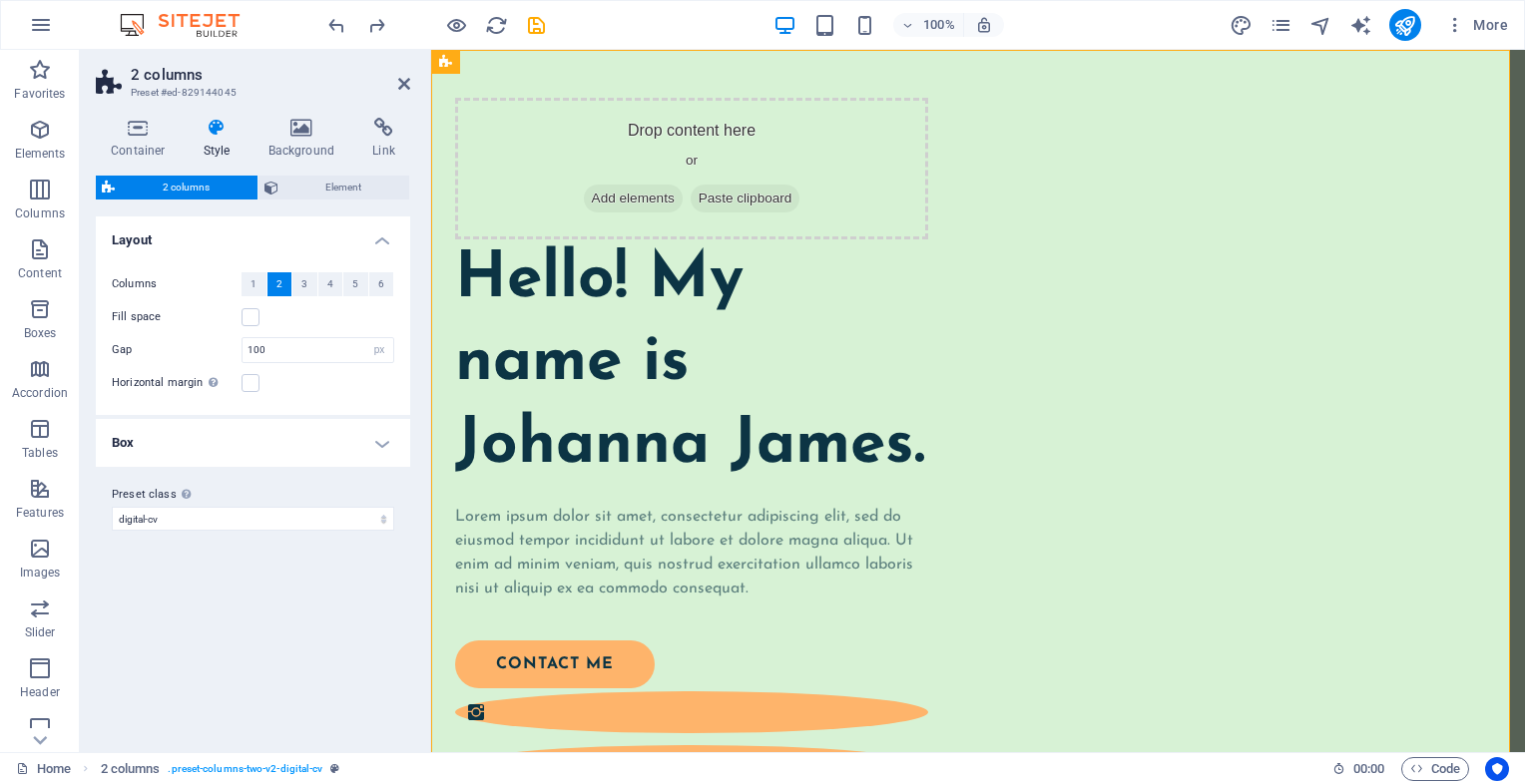 click on "Box" at bounding box center [253, 443] 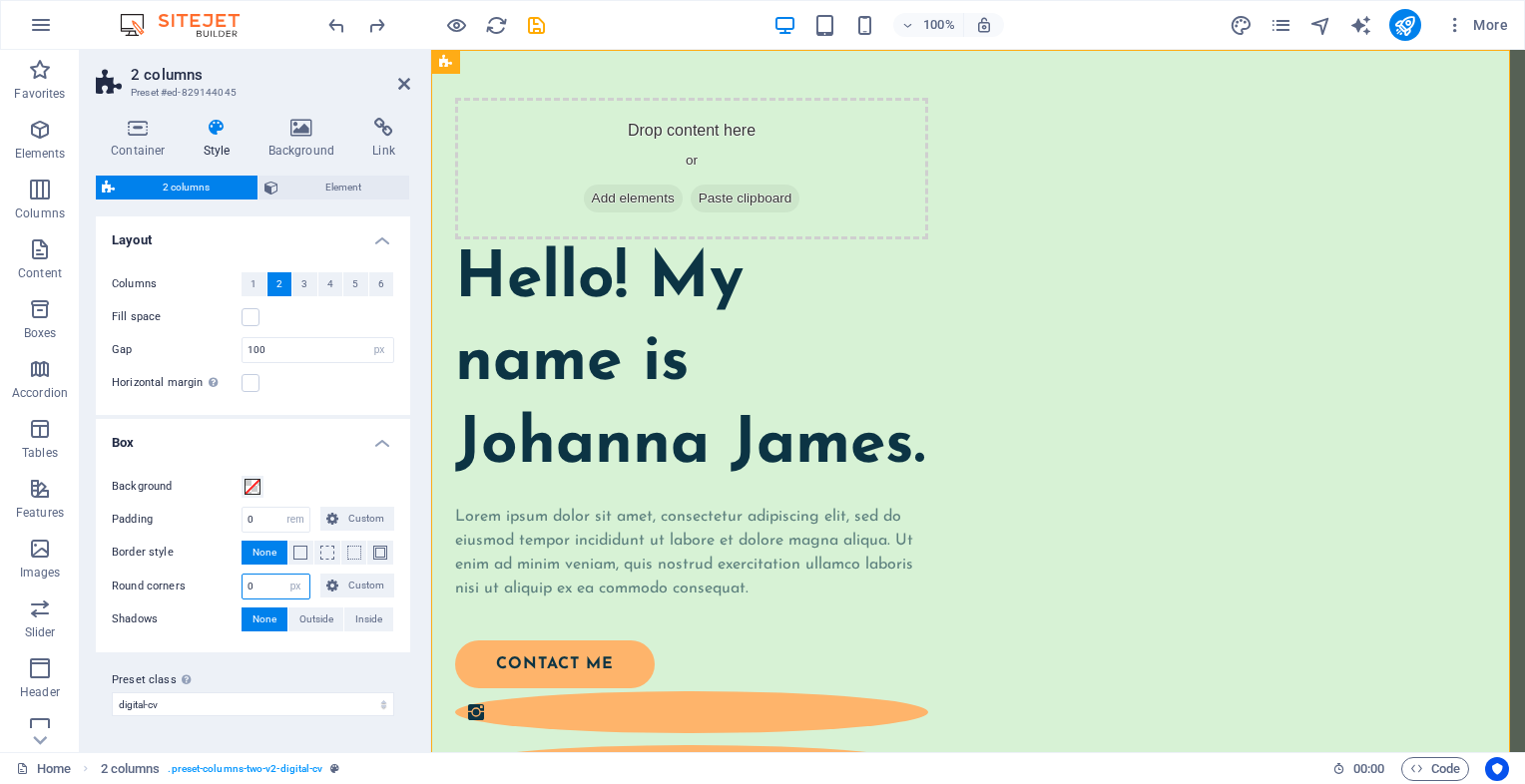 click on "0" at bounding box center [275, 587] 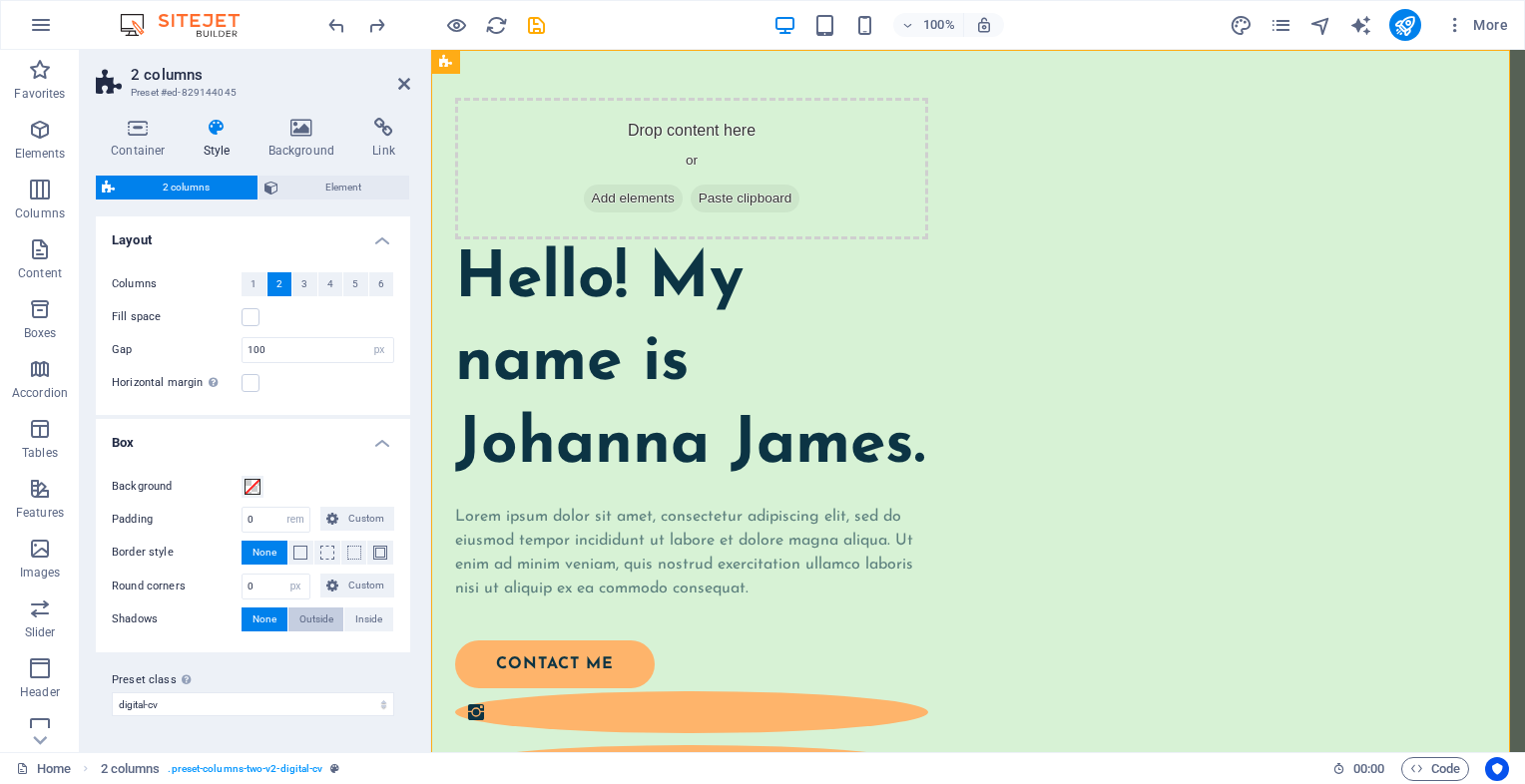 click on "Outside" at bounding box center [316, 619] 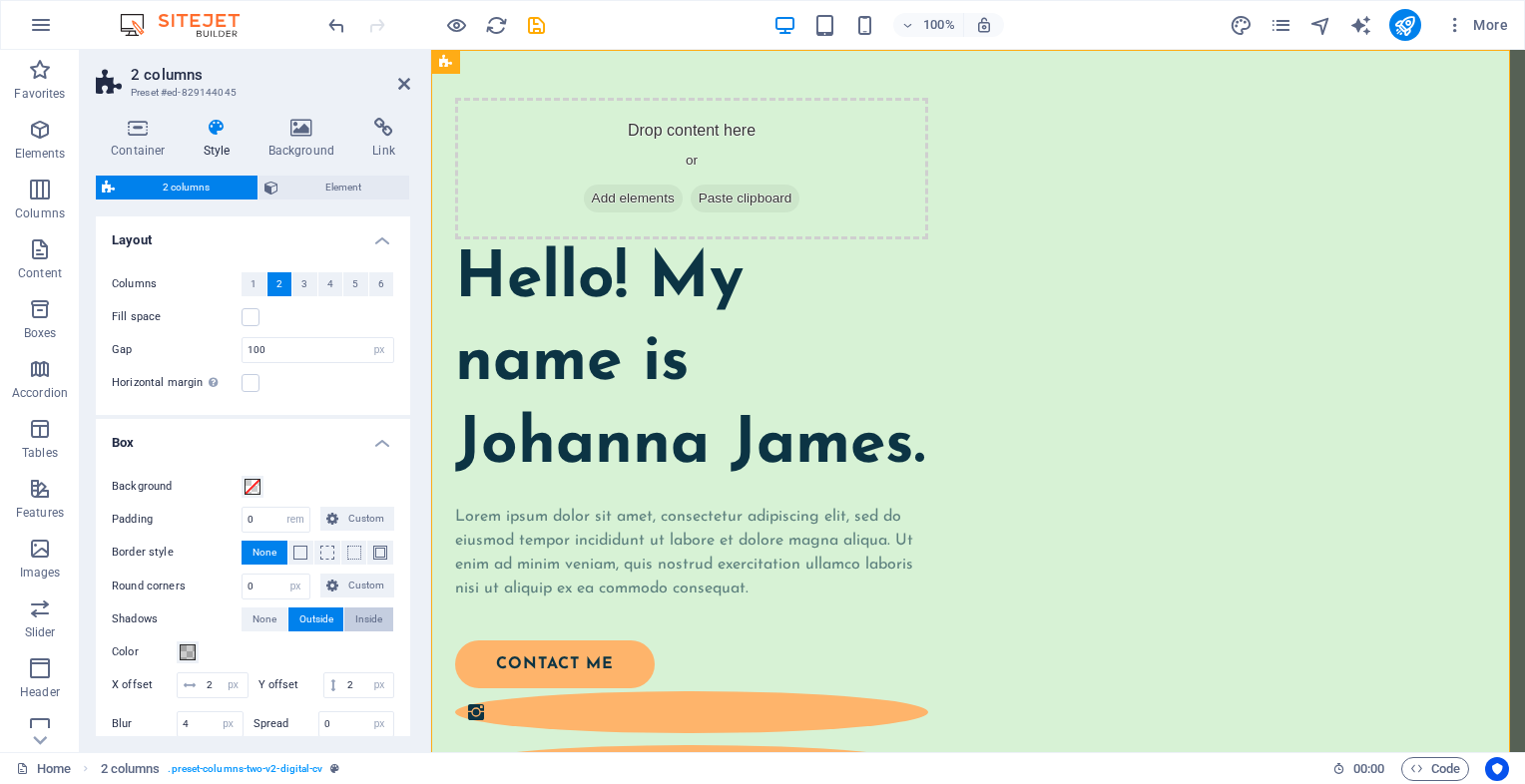 click on "Inside" at bounding box center [368, 619] 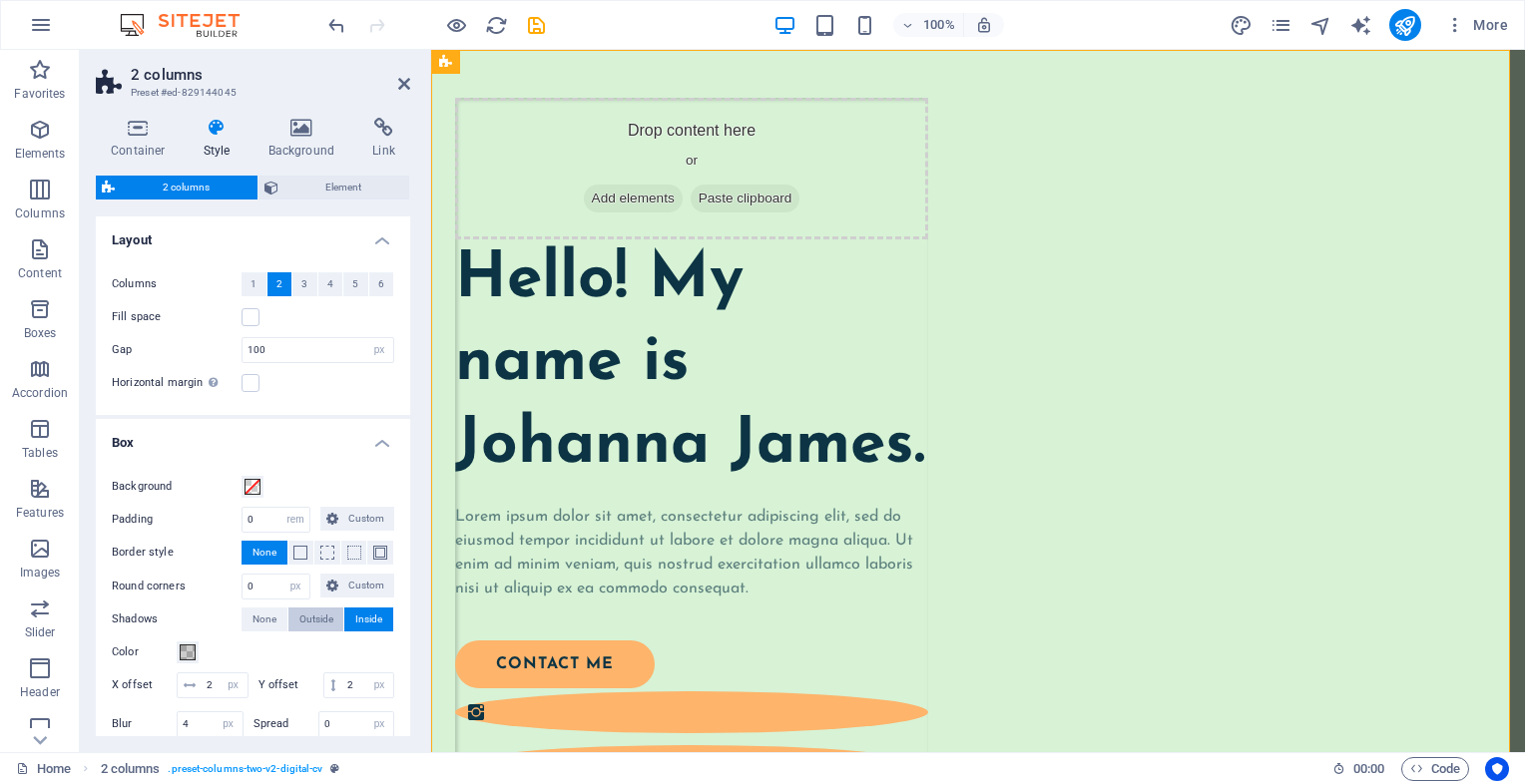 click on "Outside" at bounding box center [316, 619] 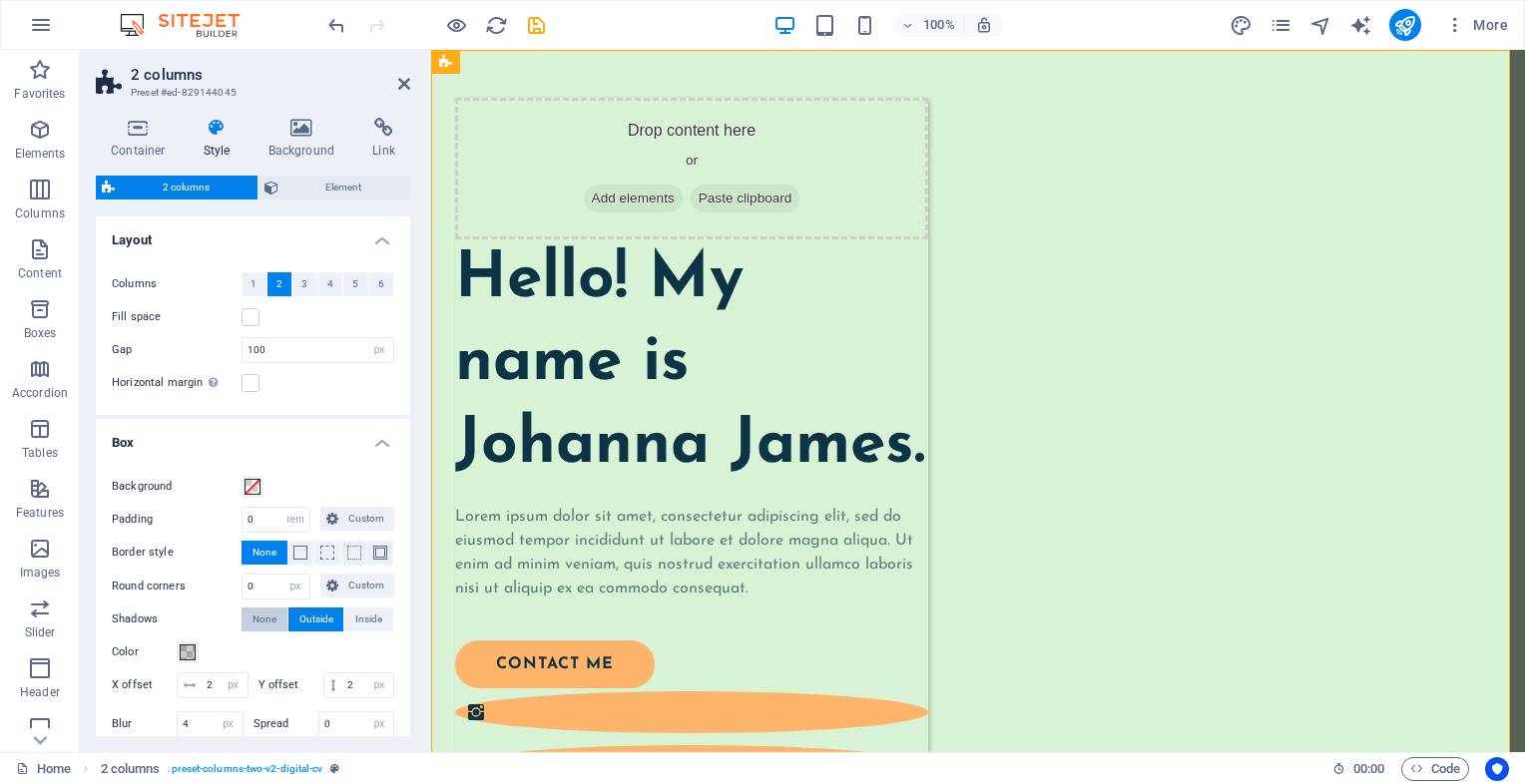 click on "None" at bounding box center (264, 619) 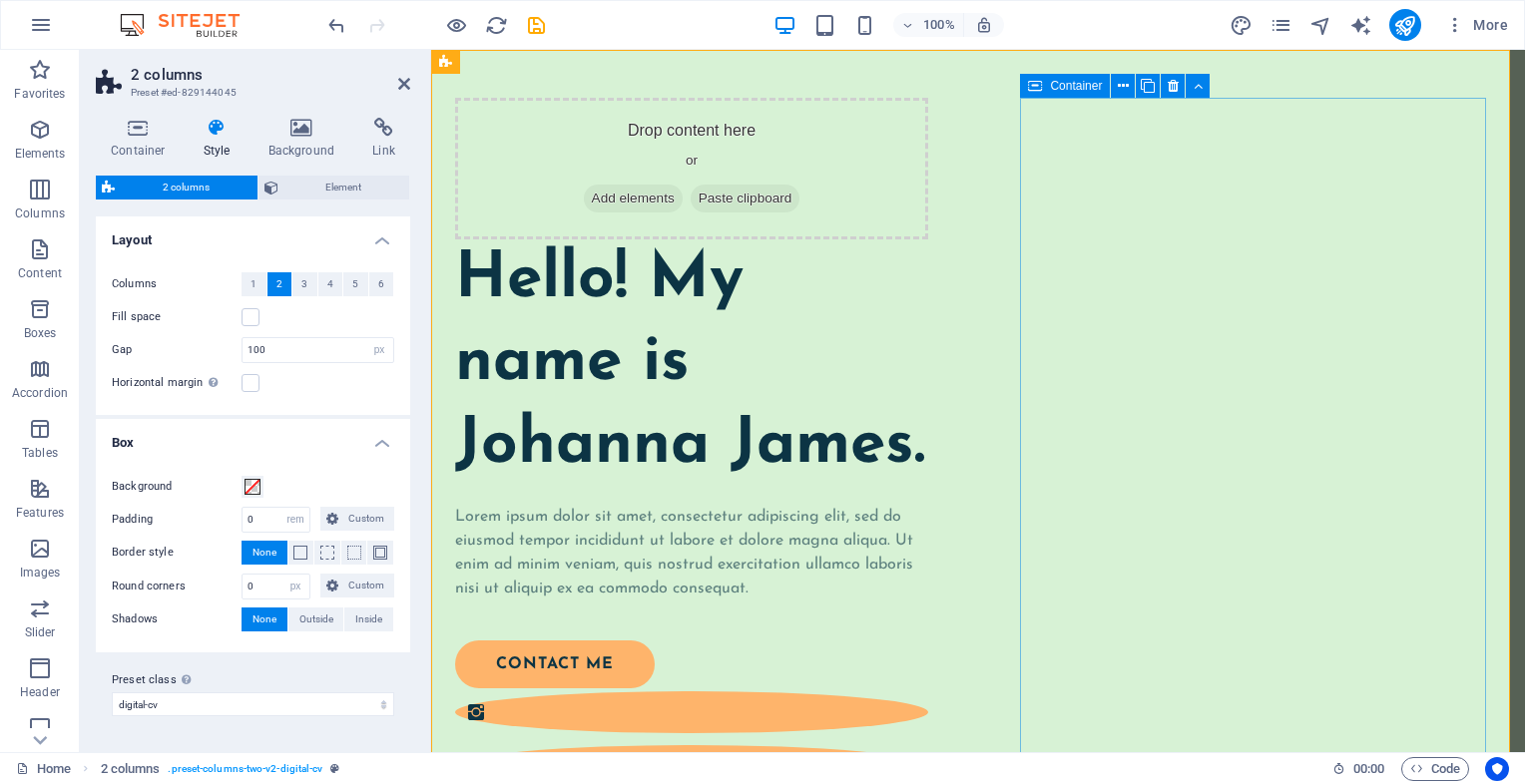 click at bounding box center [692, 1076] 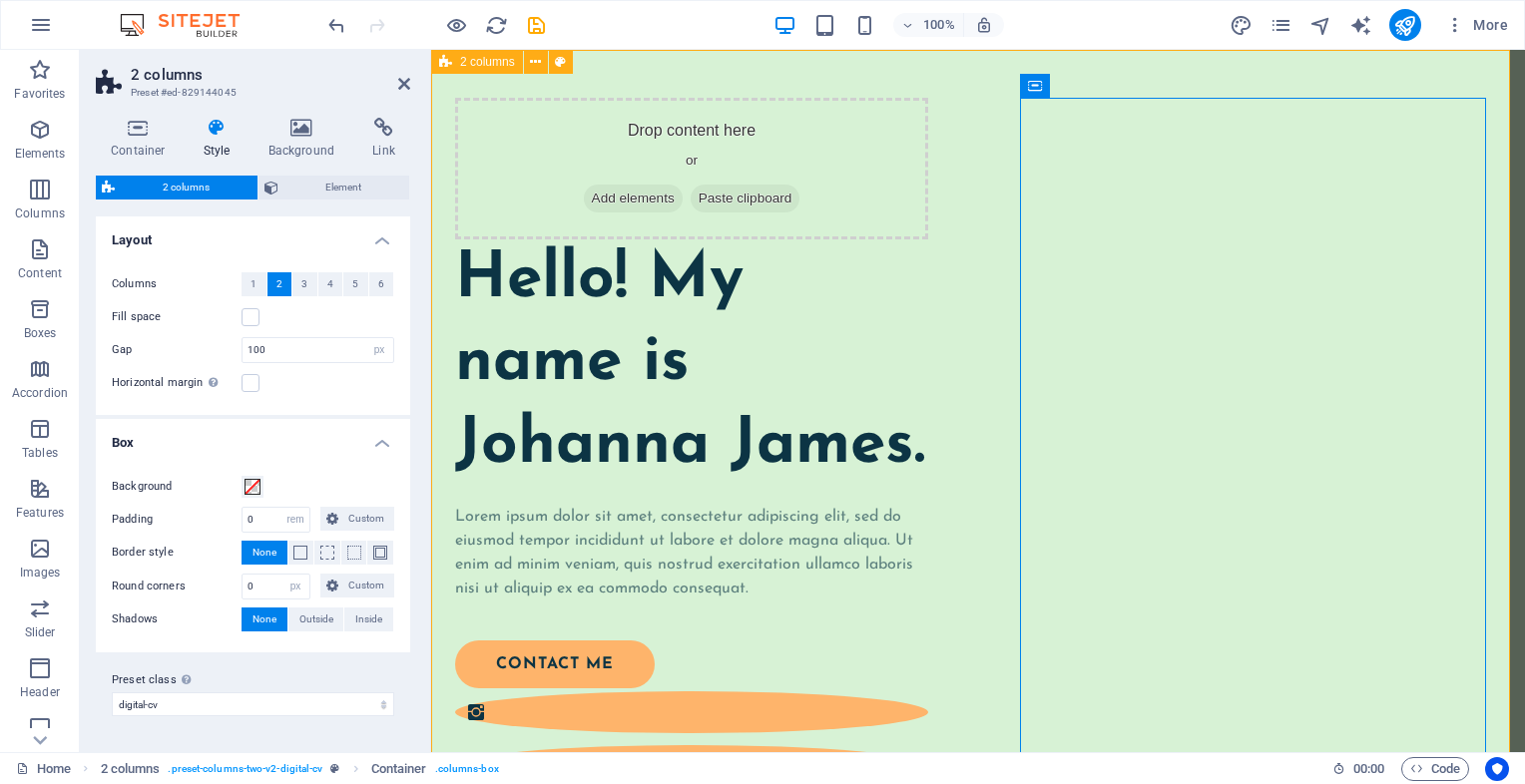 click on "Drop content here or  Add elements  Paste clipboard Hello! My name is Johanna James. Lorem ipsum dolor sit amet, consectetur adipiscing elit, sed do eiusmod tempor incididunt ut labore et dolore magna aliqua. Ut enim ad minim veniam, quis nostrud exercitation ullamco laboris nisi ut aliquip ex ea commodo consequat. contact me" at bounding box center (978, 744) 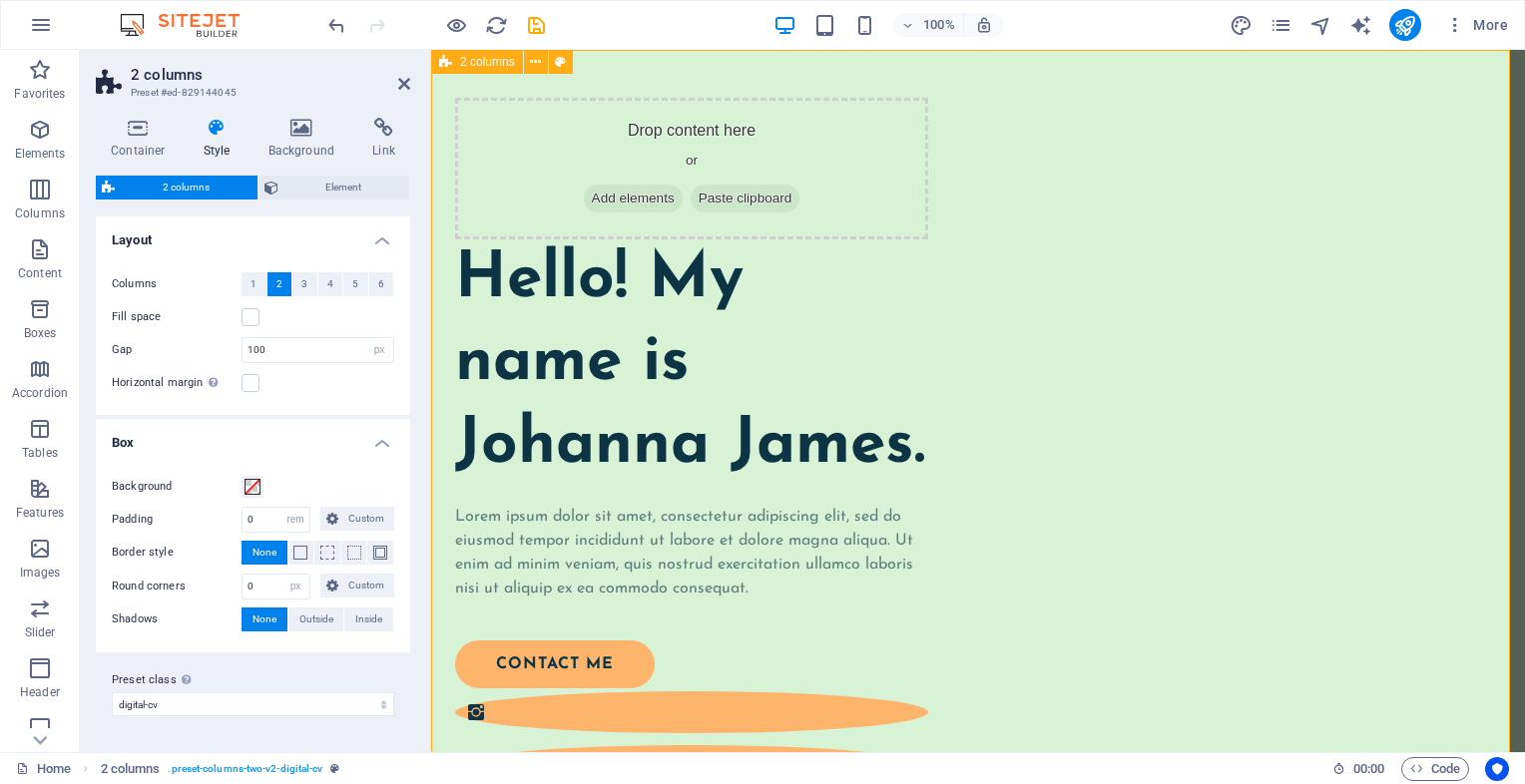 click on "Drop content here or  Add elements  Paste clipboard Hello! My name is Johanna James. Lorem ipsum dolor sit amet, consectetur adipiscing elit, sed do eiusmod tempor incididunt ut labore et dolore magna aliqua. Ut enim ad minim veniam, quis nostrud exercitation ullamco laboris nisi ut aliquip ex ea commodo consequat. contact me" at bounding box center [978, 744] 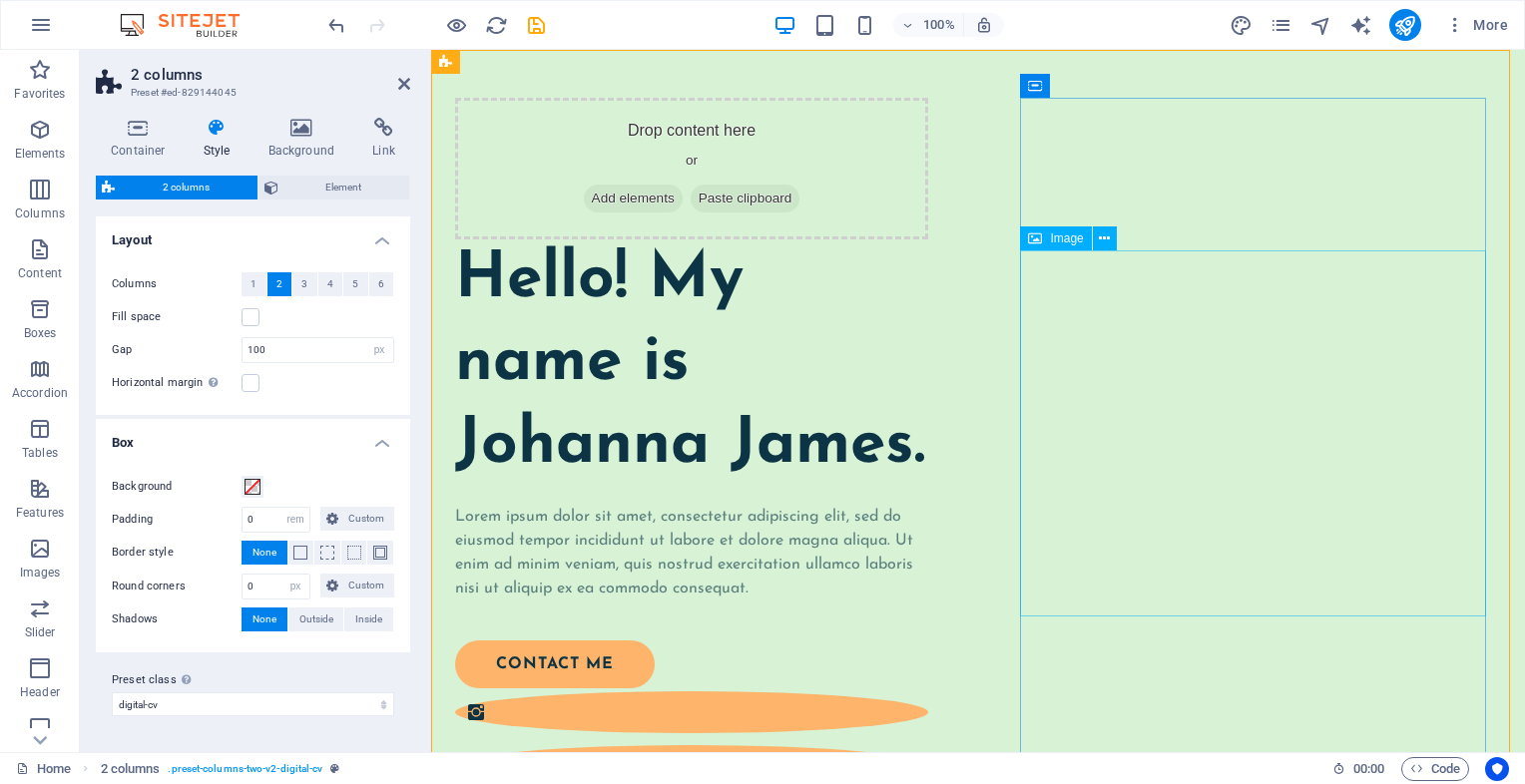drag, startPoint x: 1239, startPoint y: 413, endPoint x: 1592, endPoint y: 413, distance: 353 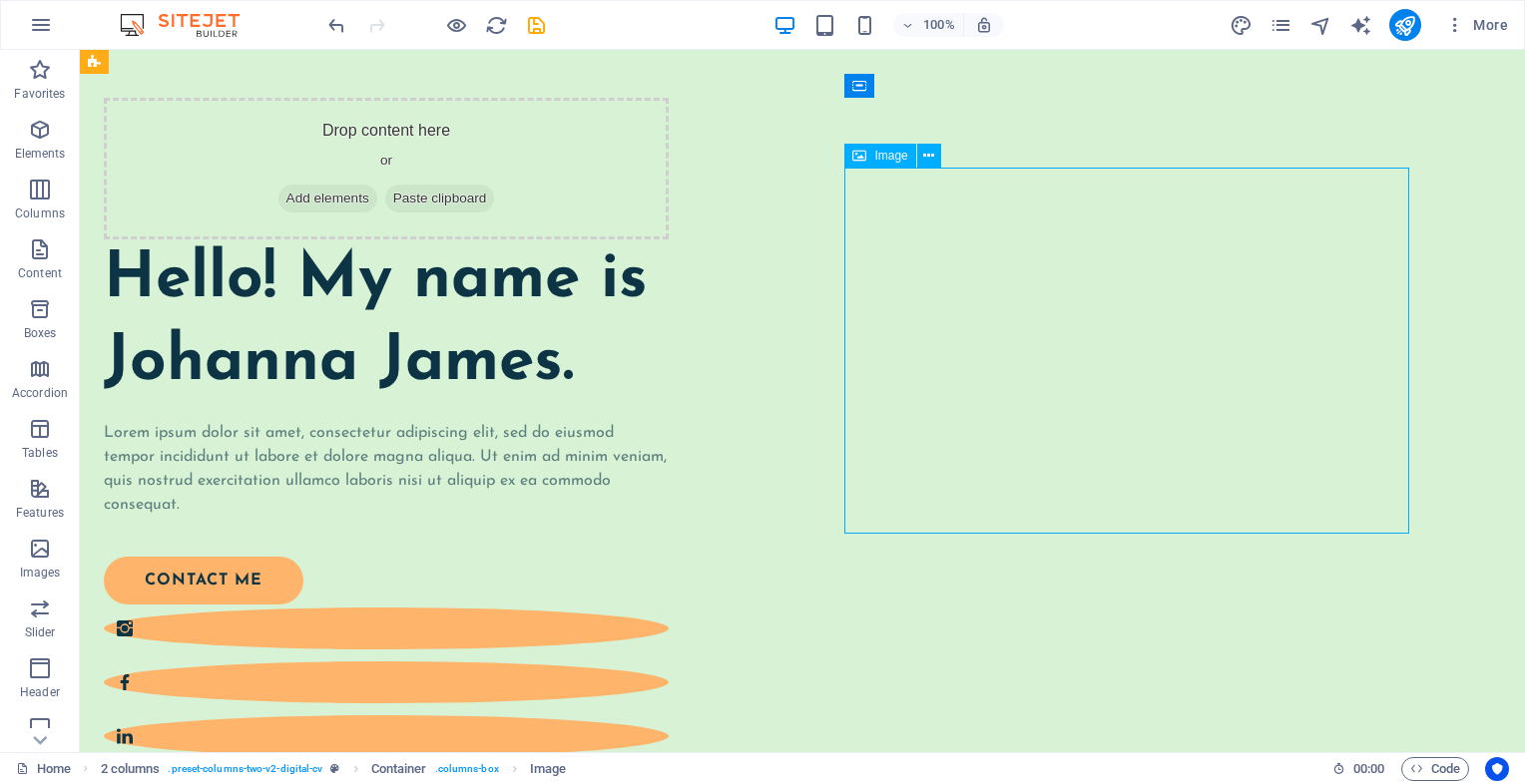click at bounding box center [386, 992] 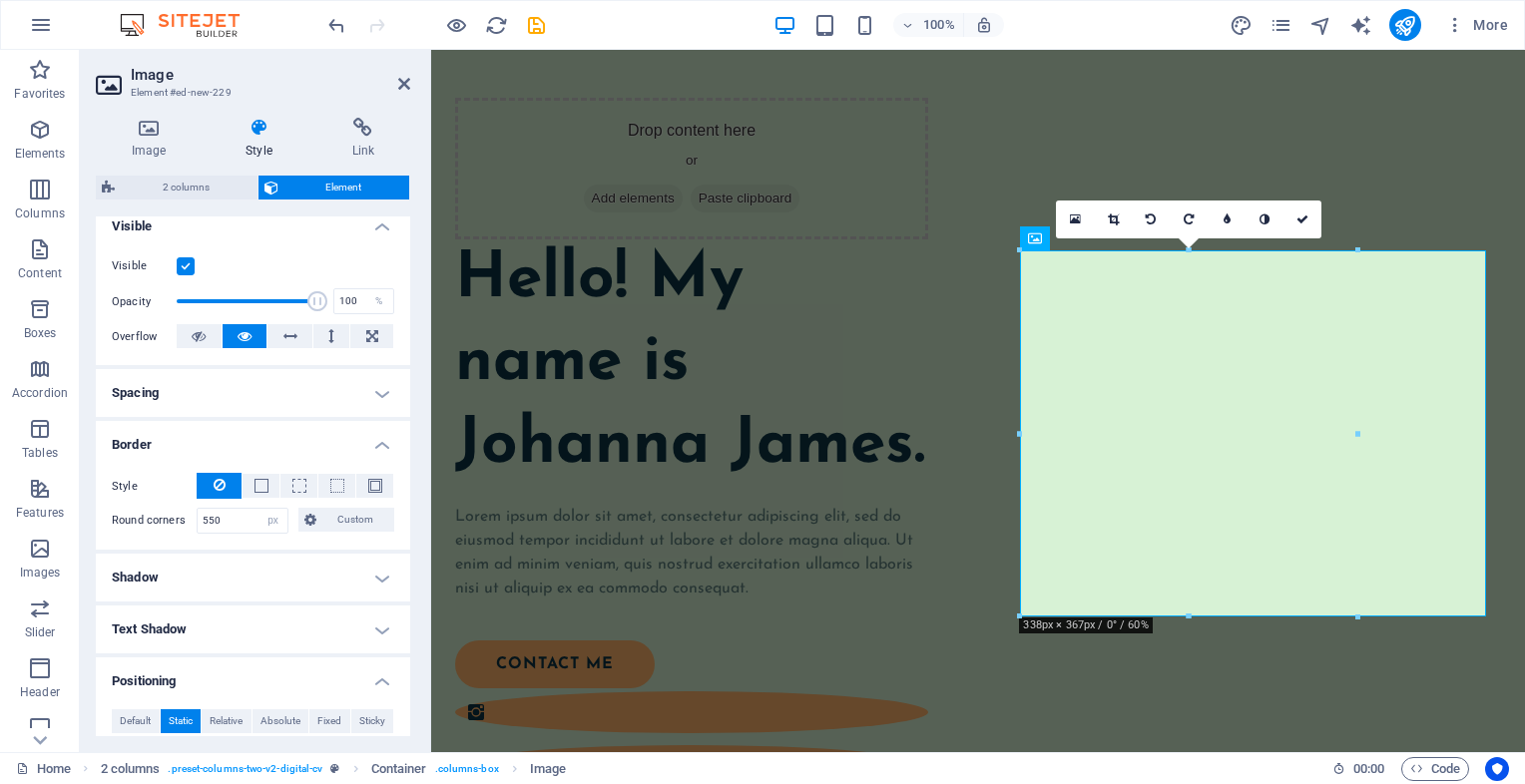 scroll, scrollTop: 299, scrollLeft: 0, axis: vertical 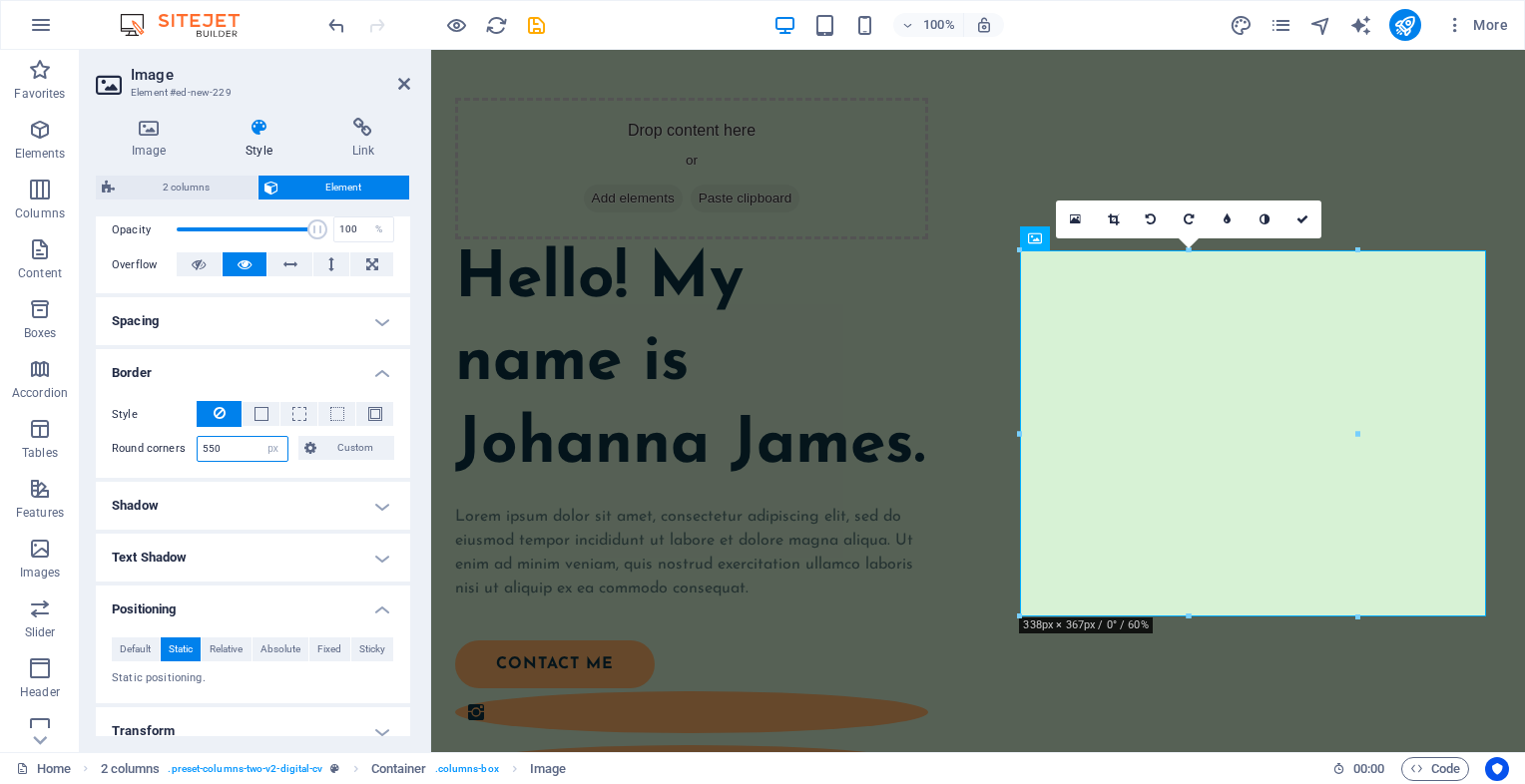 click on "550" at bounding box center (243, 449) 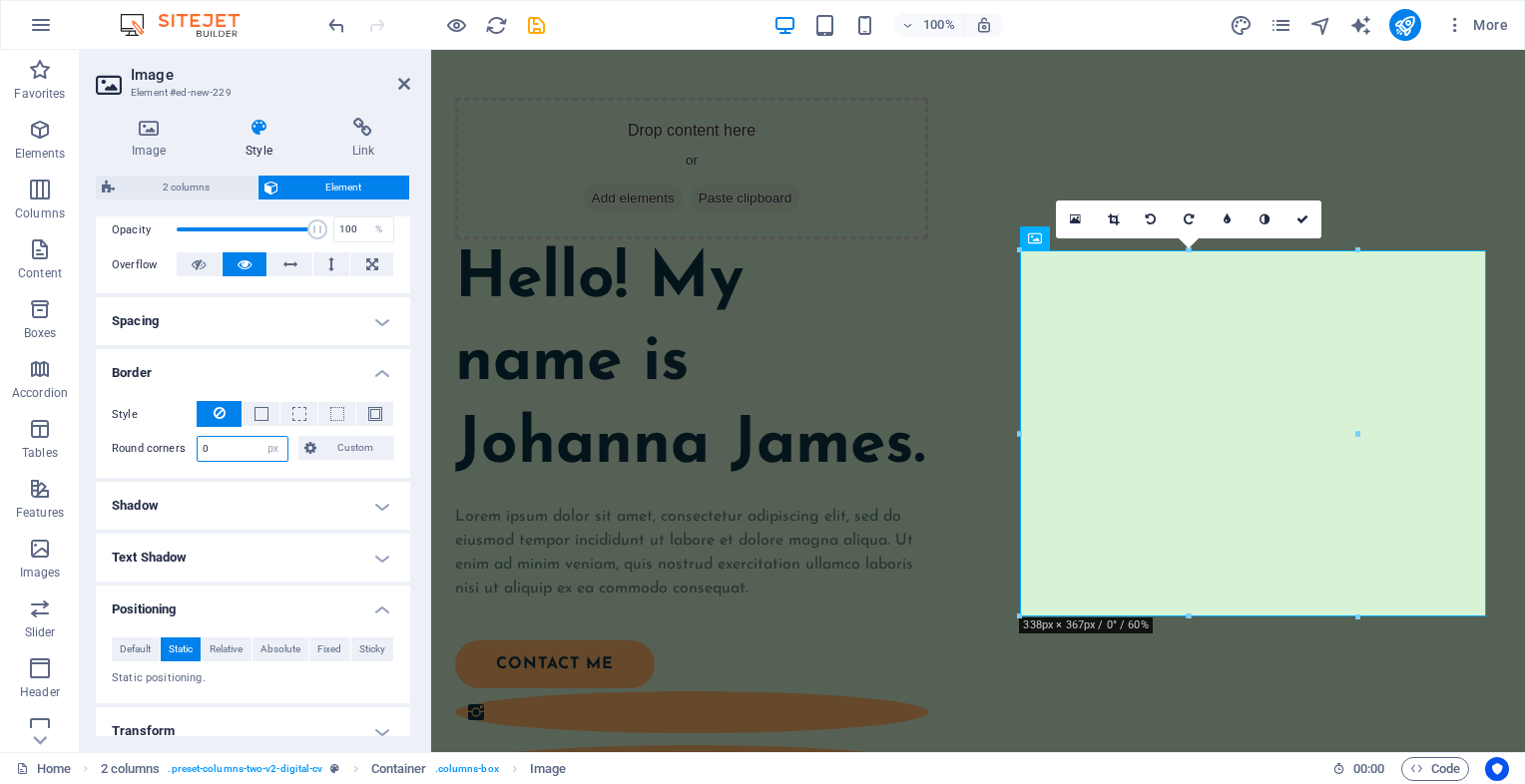 type on "0" 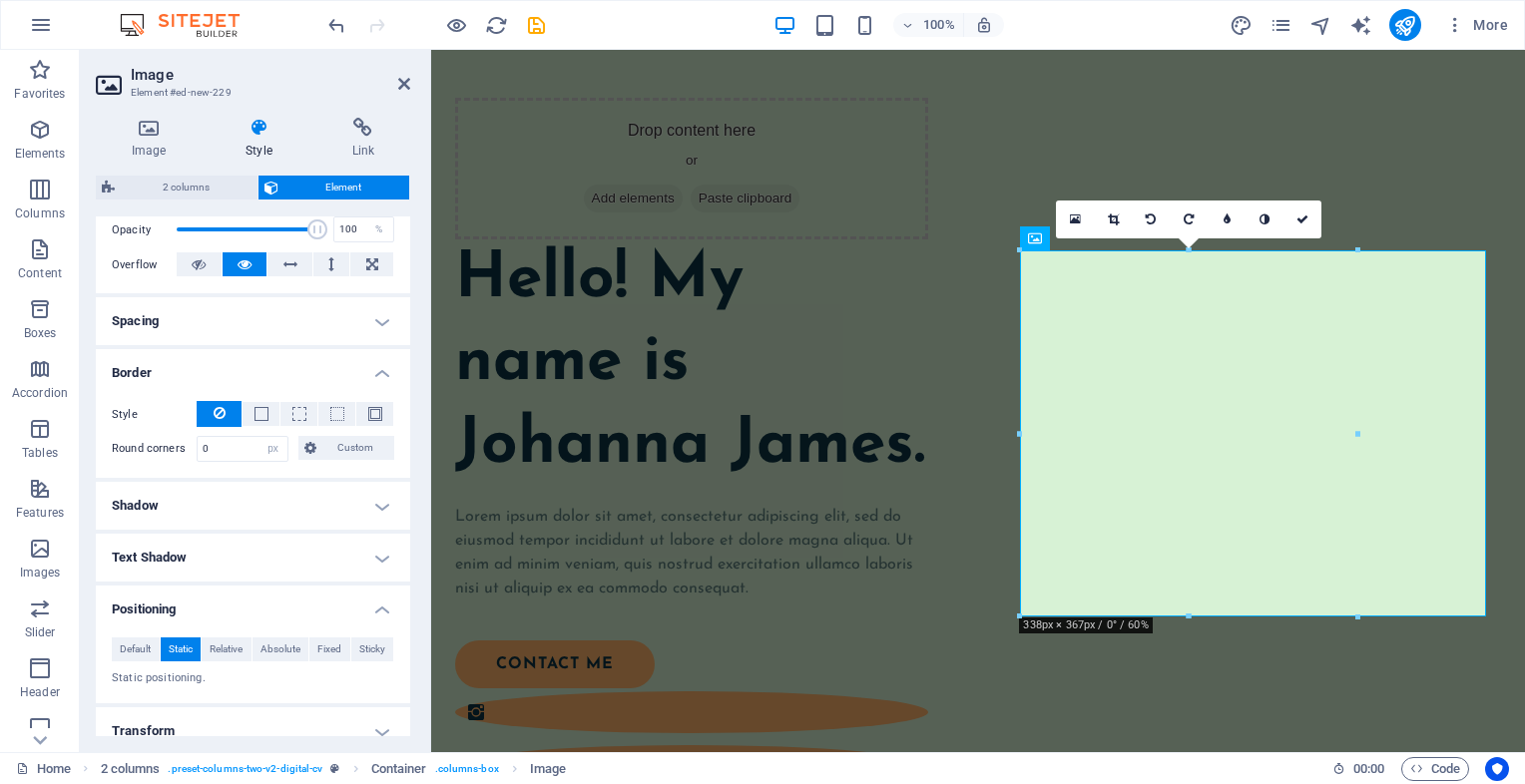 click on "Border" at bounding box center [253, 367] 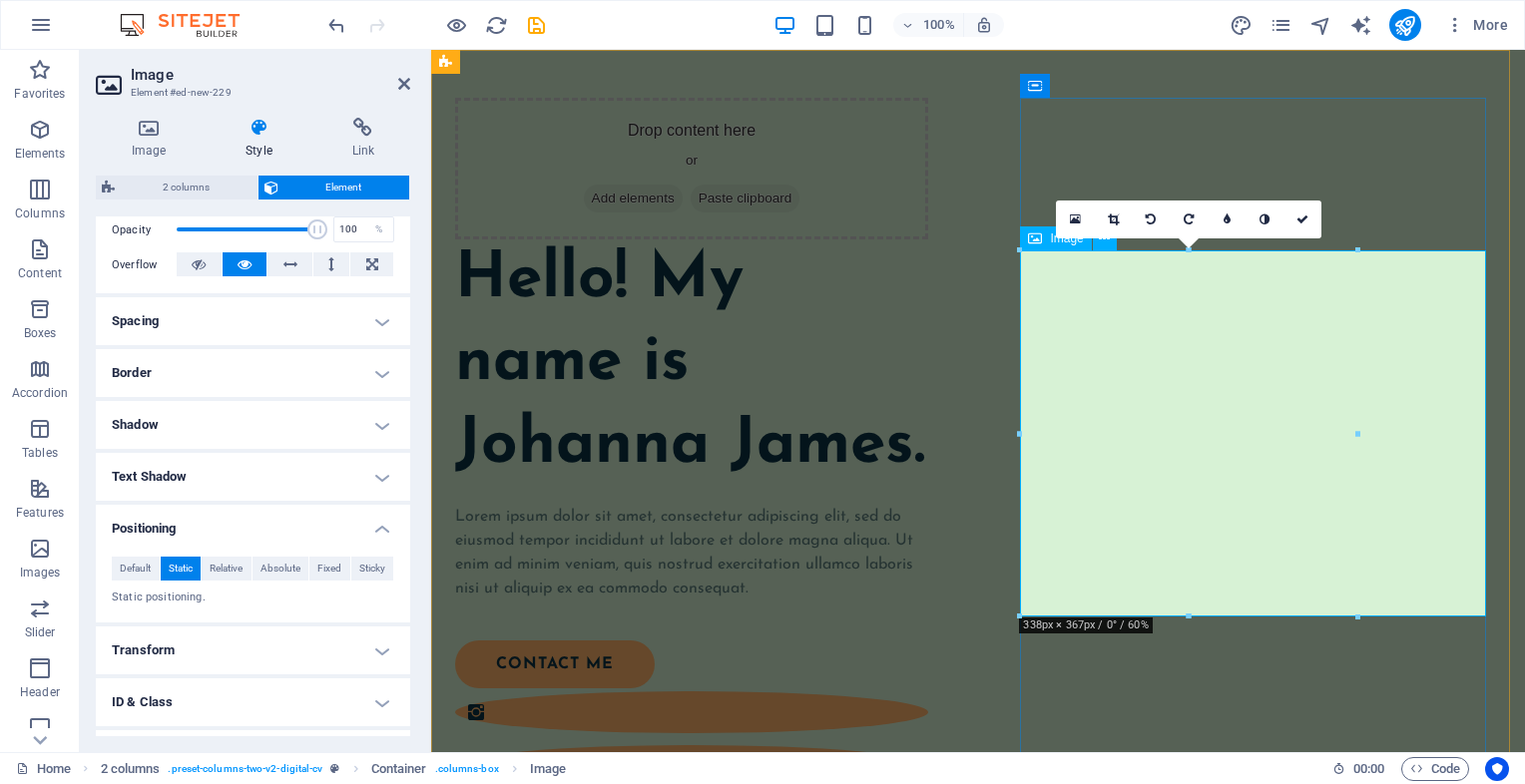 drag, startPoint x: 1691, startPoint y: 299, endPoint x: 1225, endPoint y: 309, distance: 466.10728 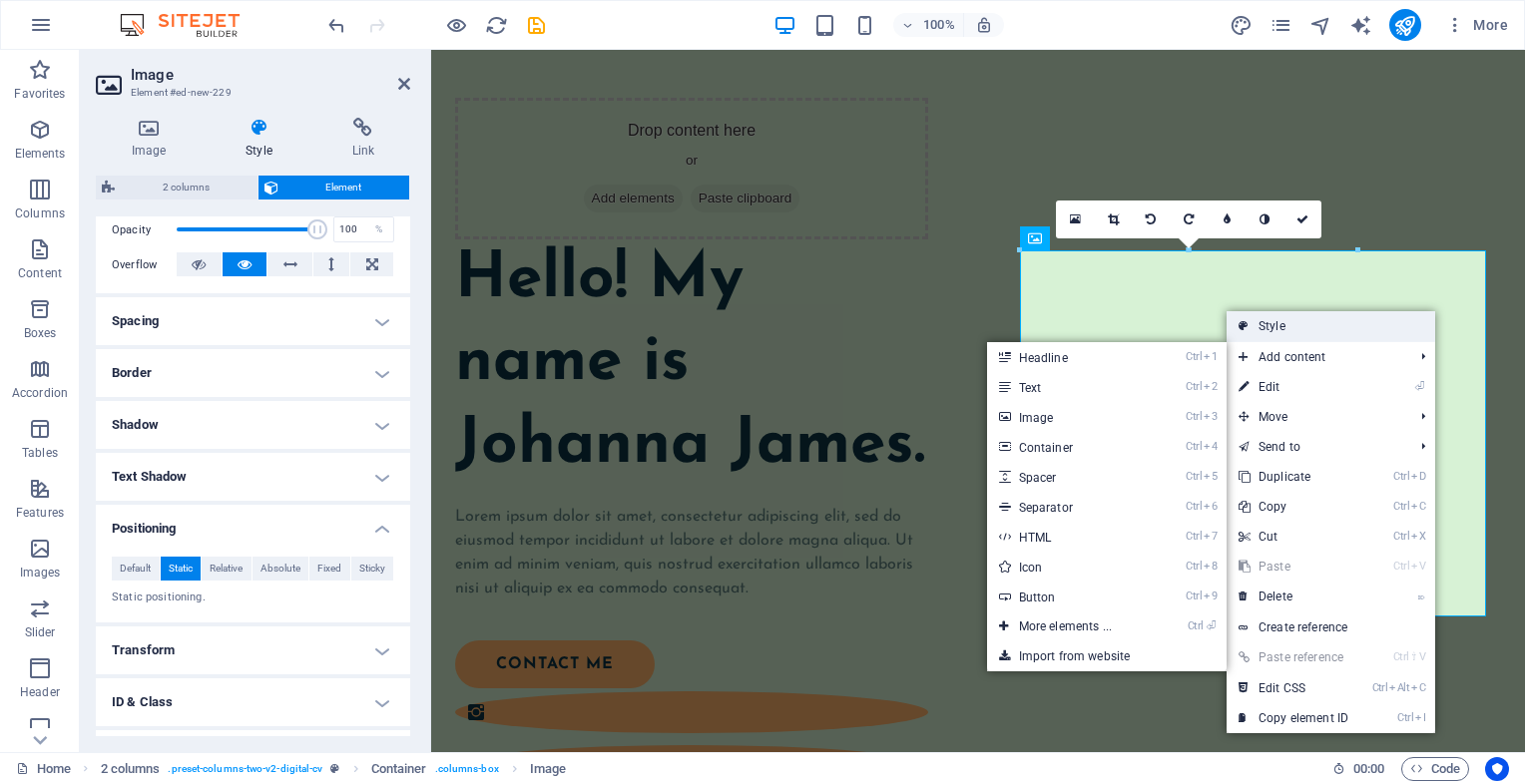 click on "Style" at bounding box center [1330, 326] 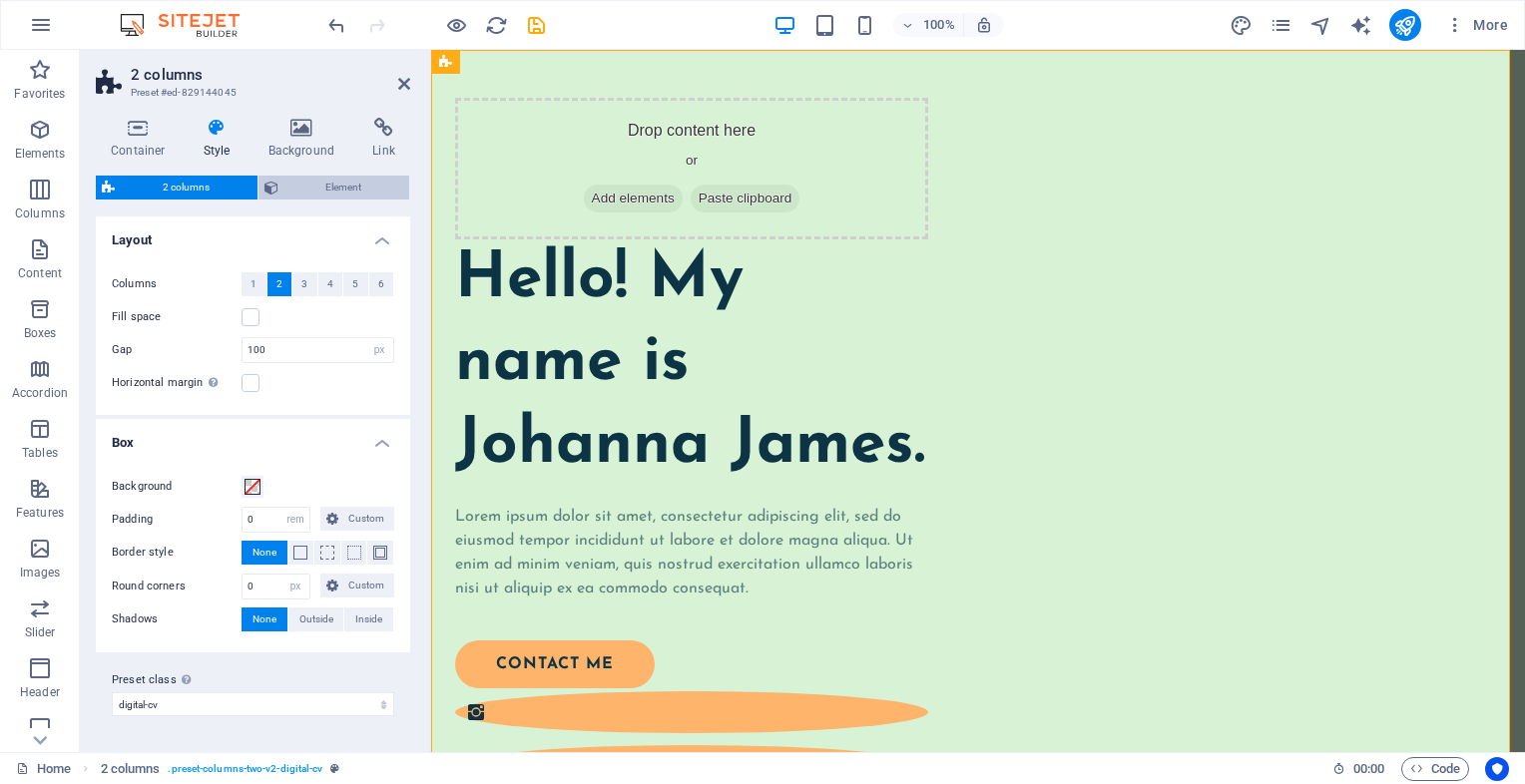click on "Element" at bounding box center (344, 188) 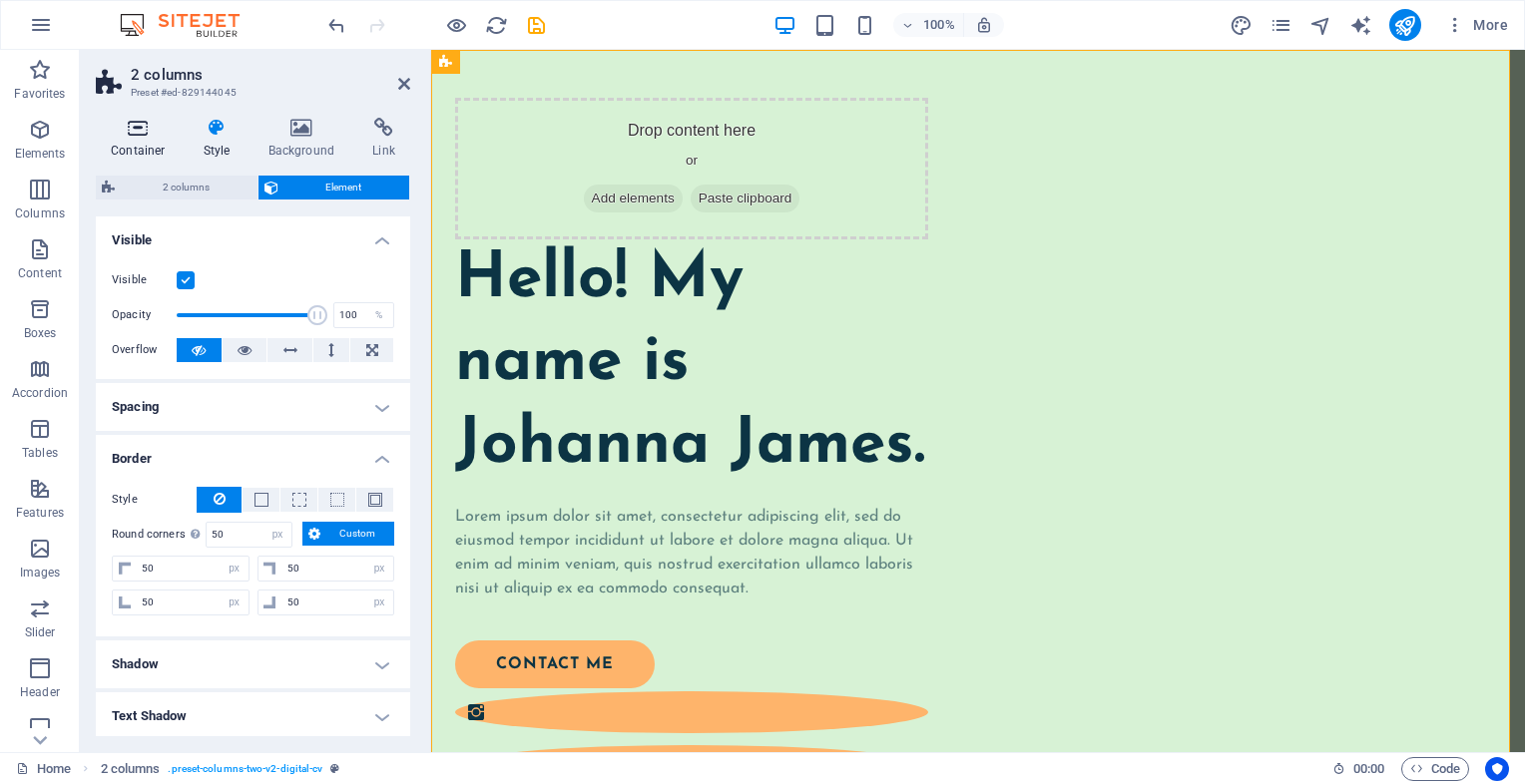 click on "Container" at bounding box center (142, 139) 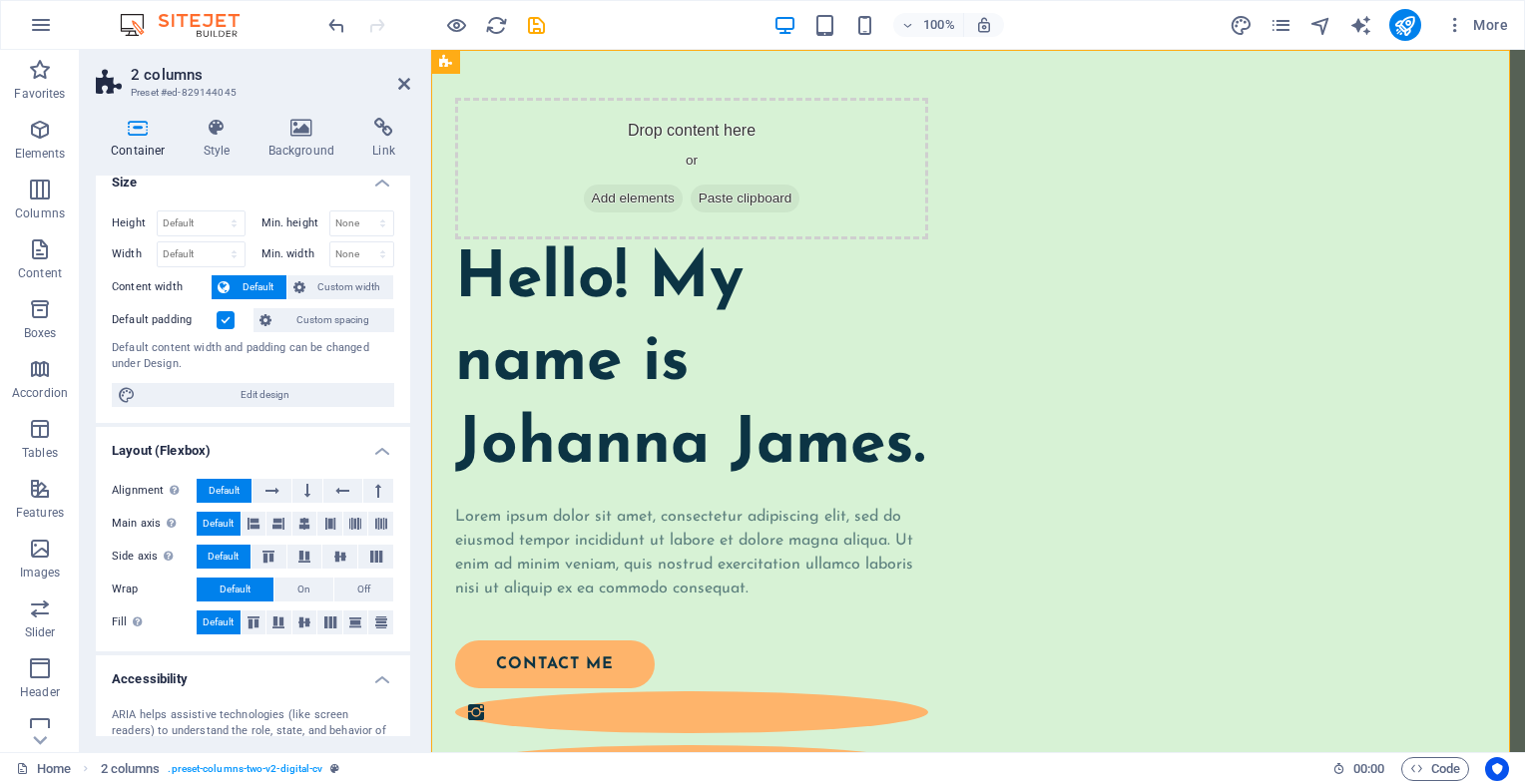 scroll, scrollTop: 0, scrollLeft: 0, axis: both 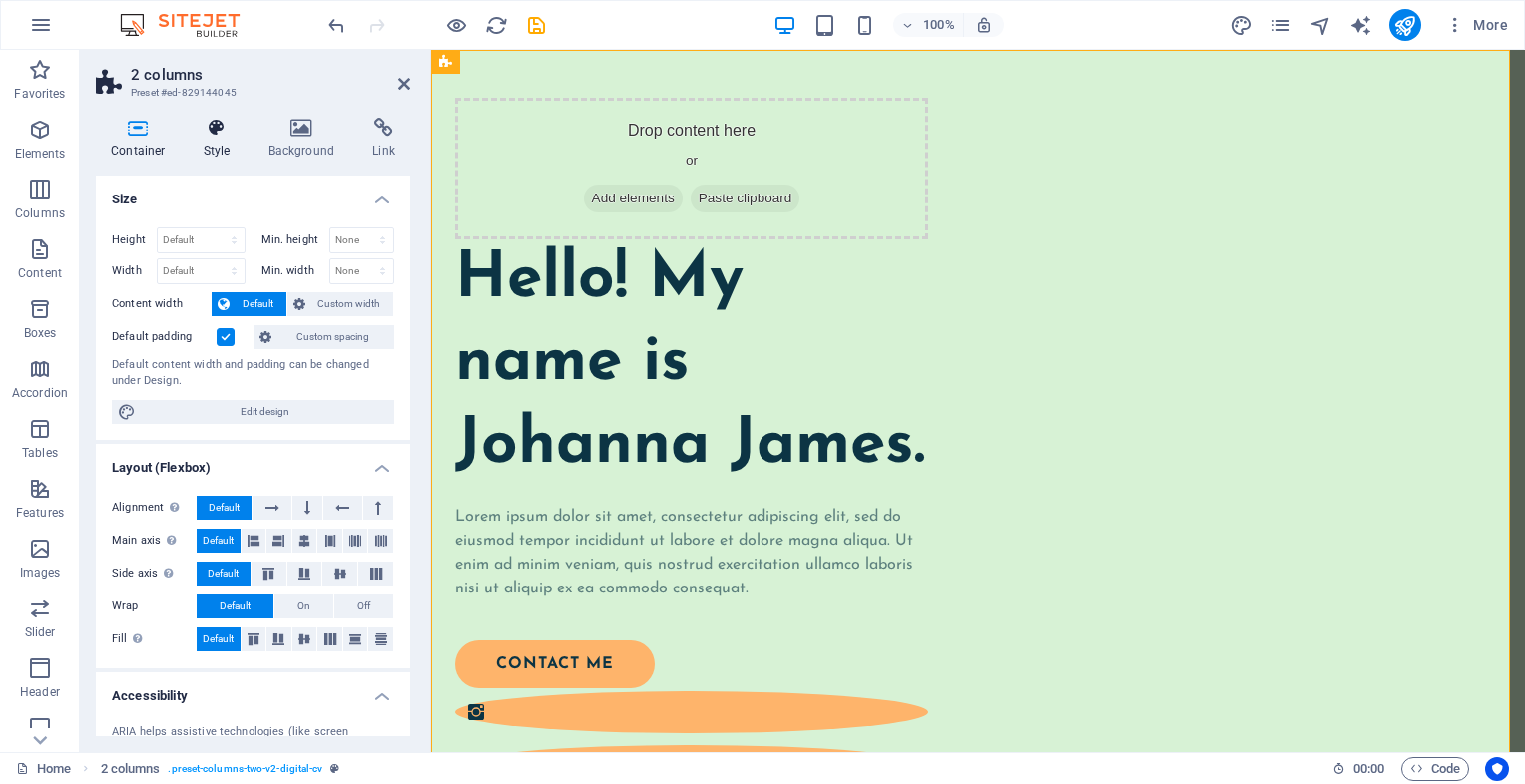click at bounding box center (217, 128) 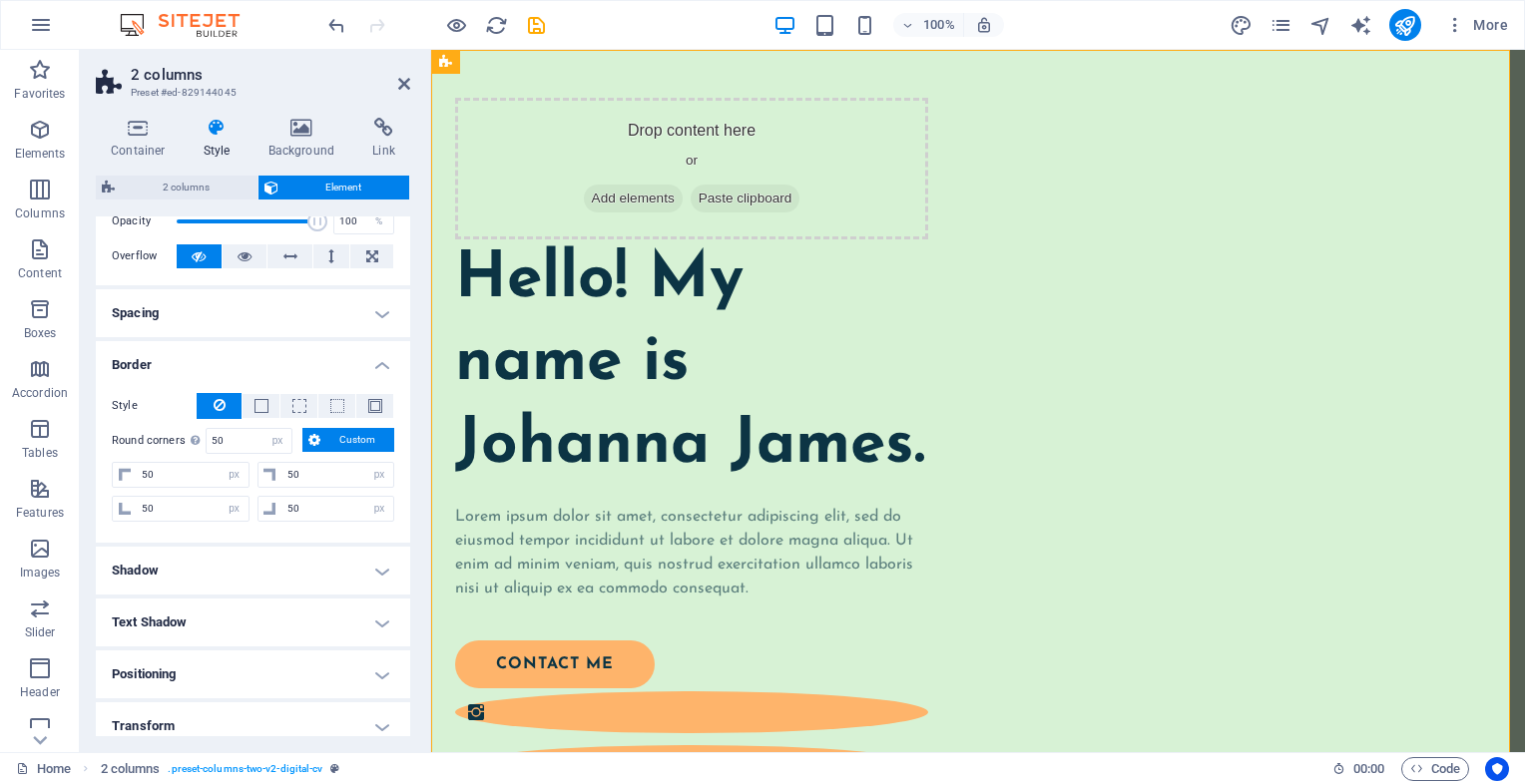 scroll, scrollTop: 100, scrollLeft: 0, axis: vertical 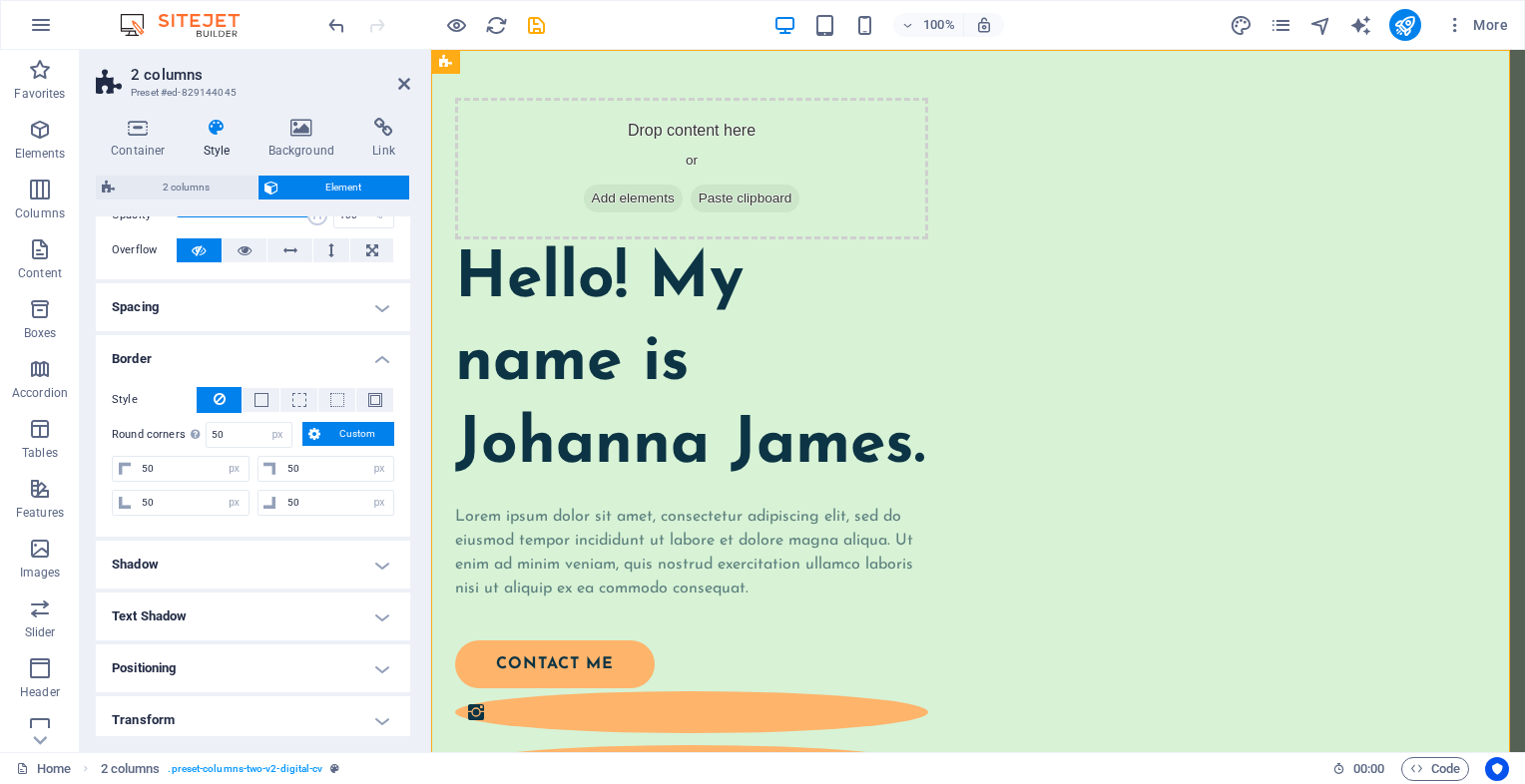 click on "Custom" at bounding box center [357, 434] 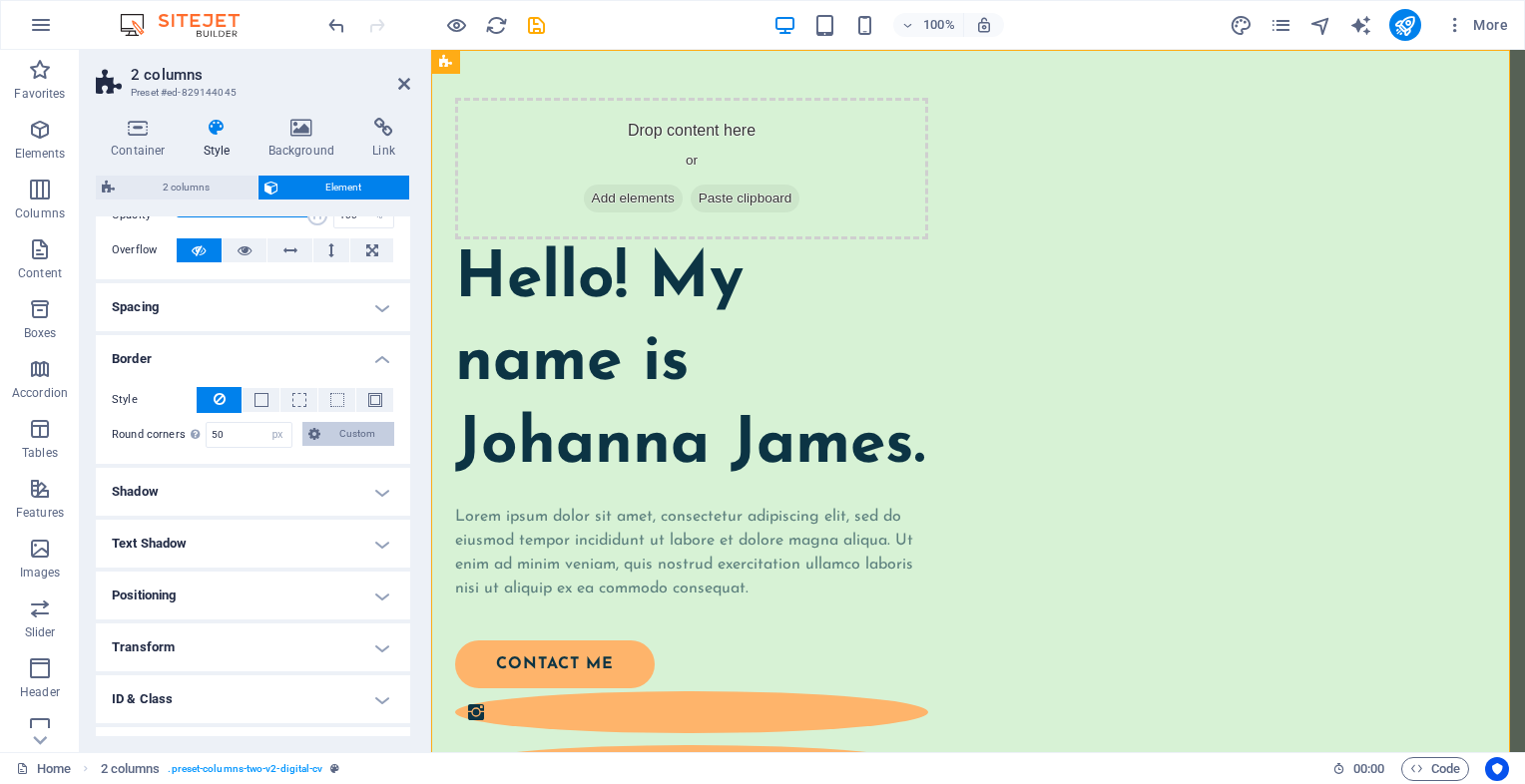 click on "Custom" at bounding box center (357, 434) 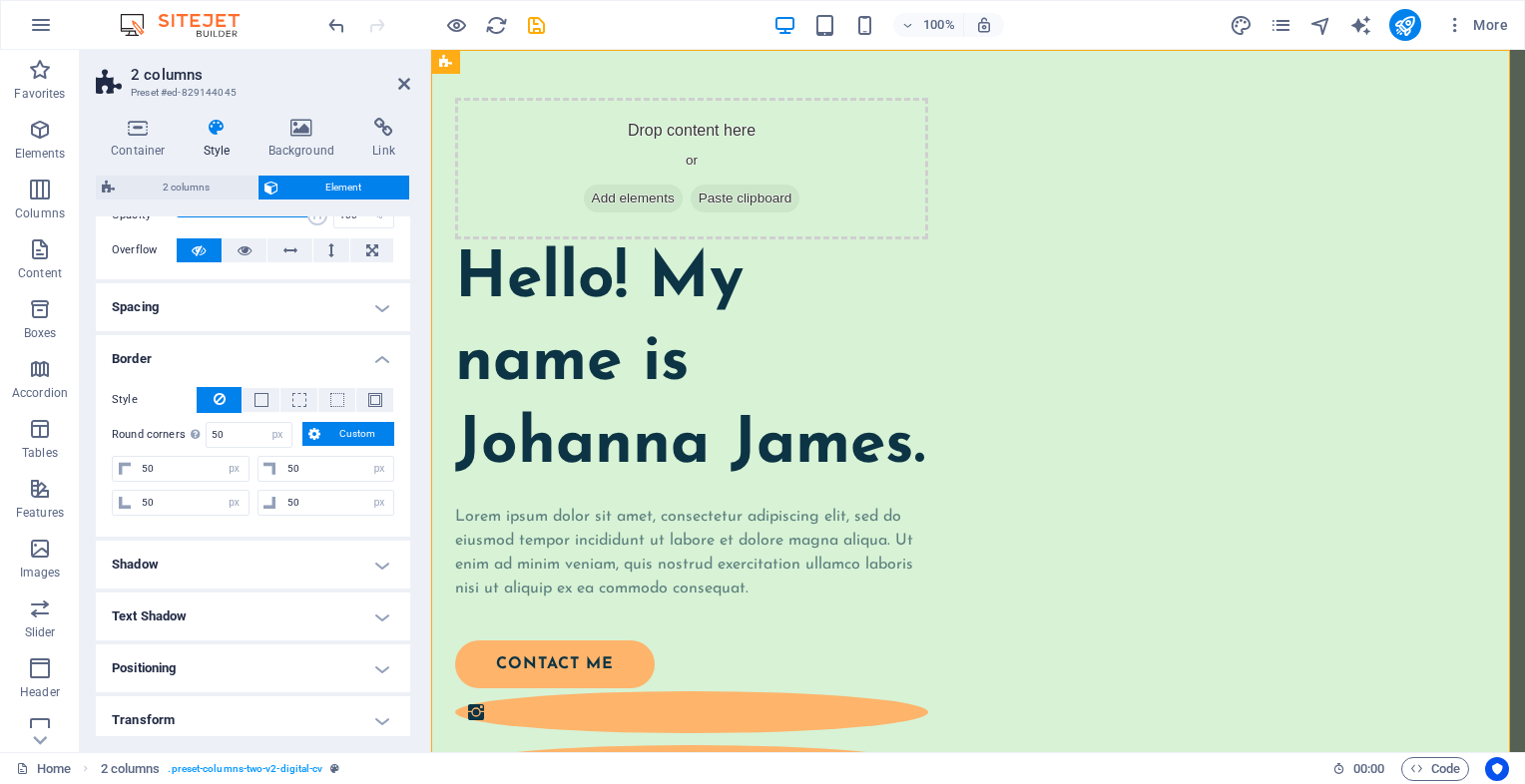 click on "Custom" at bounding box center [357, 434] 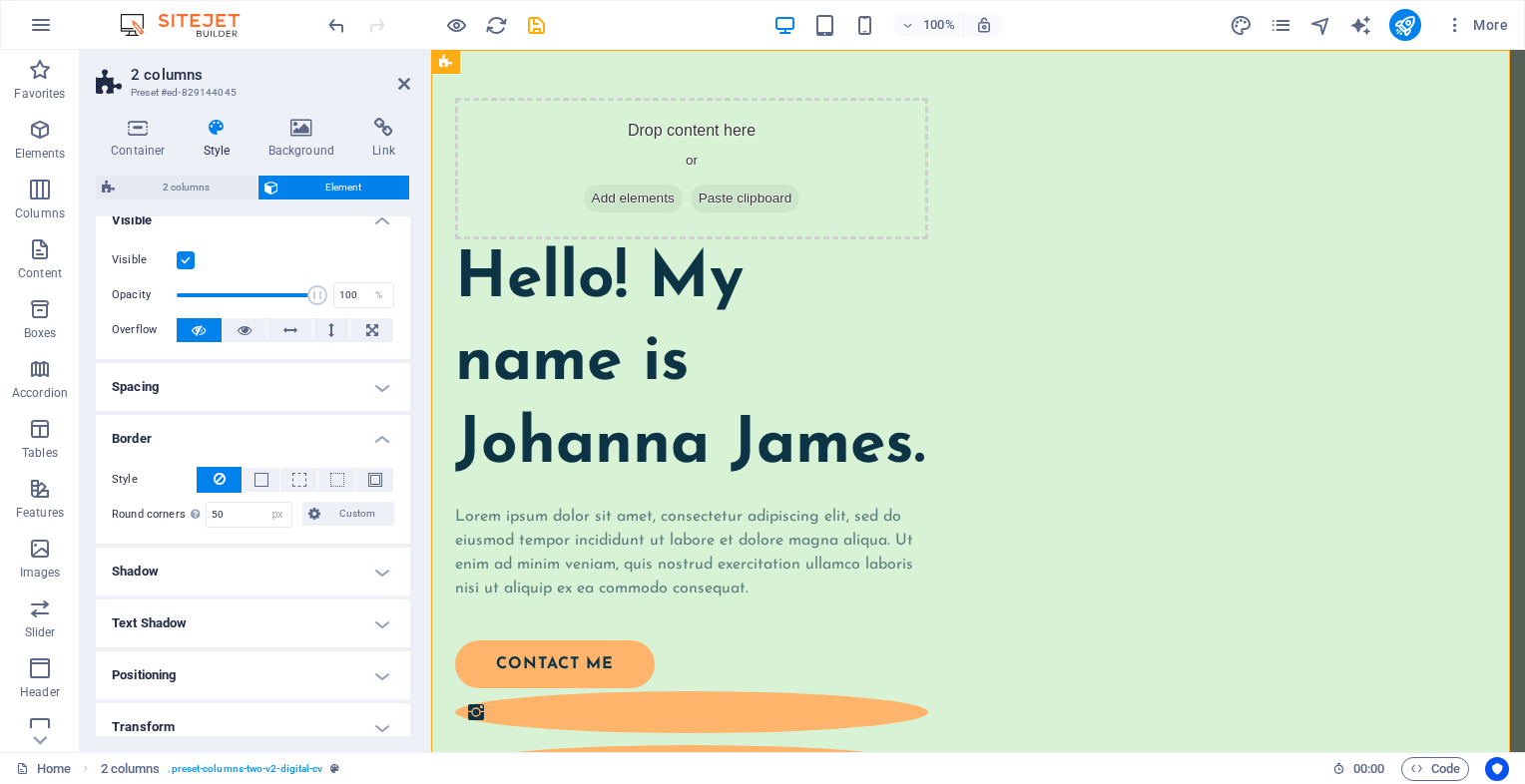 scroll, scrollTop: 0, scrollLeft: 0, axis: both 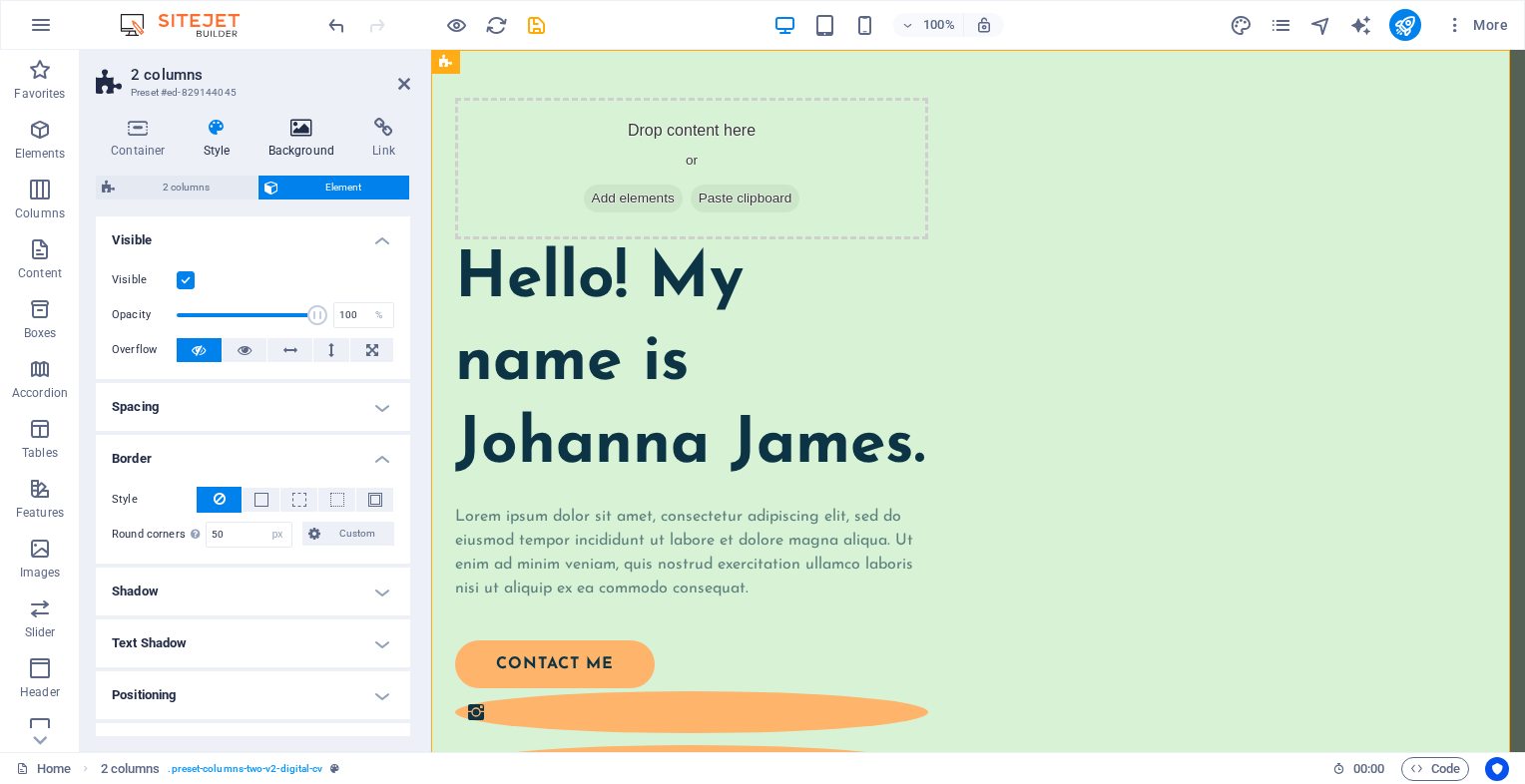 click at bounding box center [301, 128] 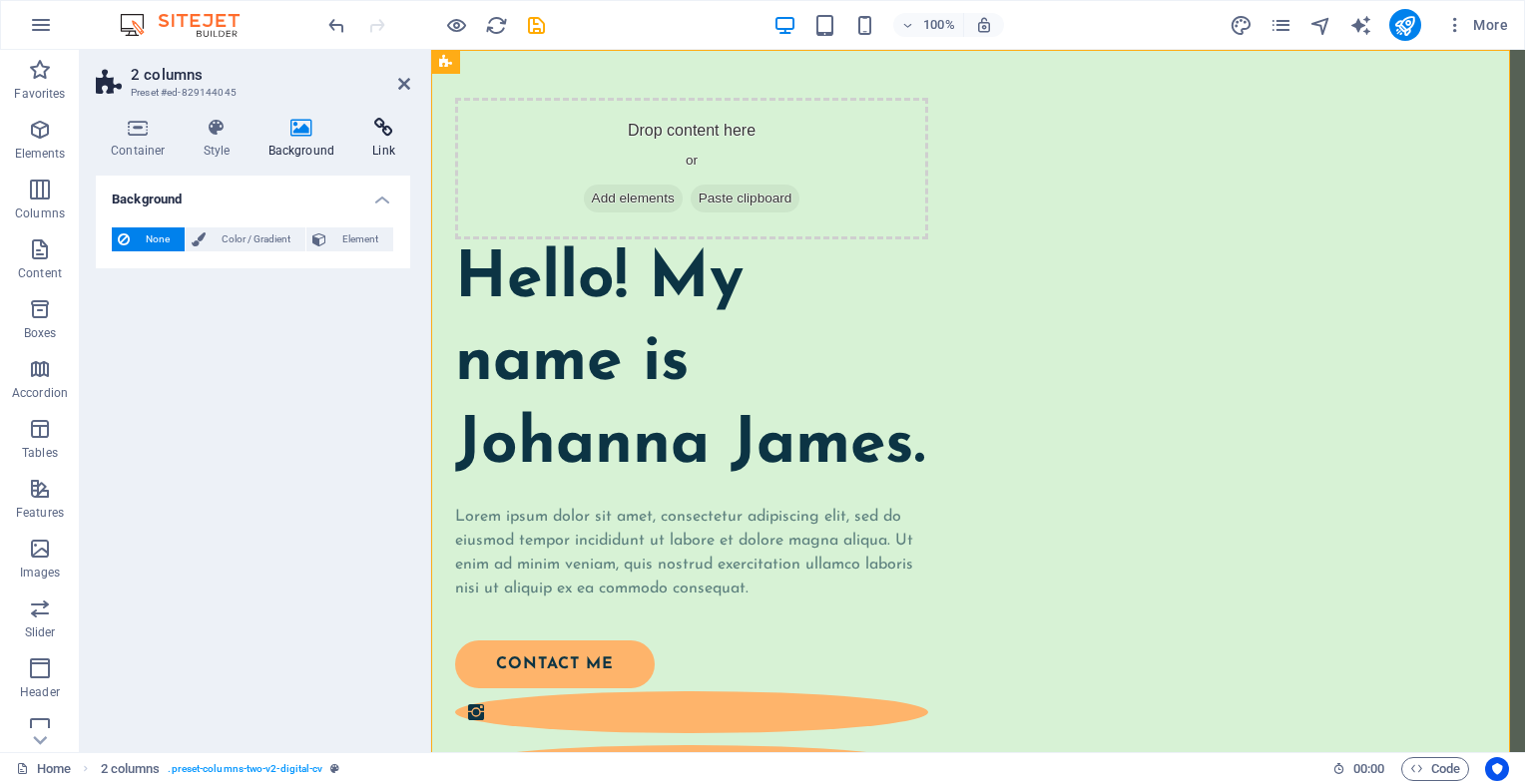 click at bounding box center (383, 128) 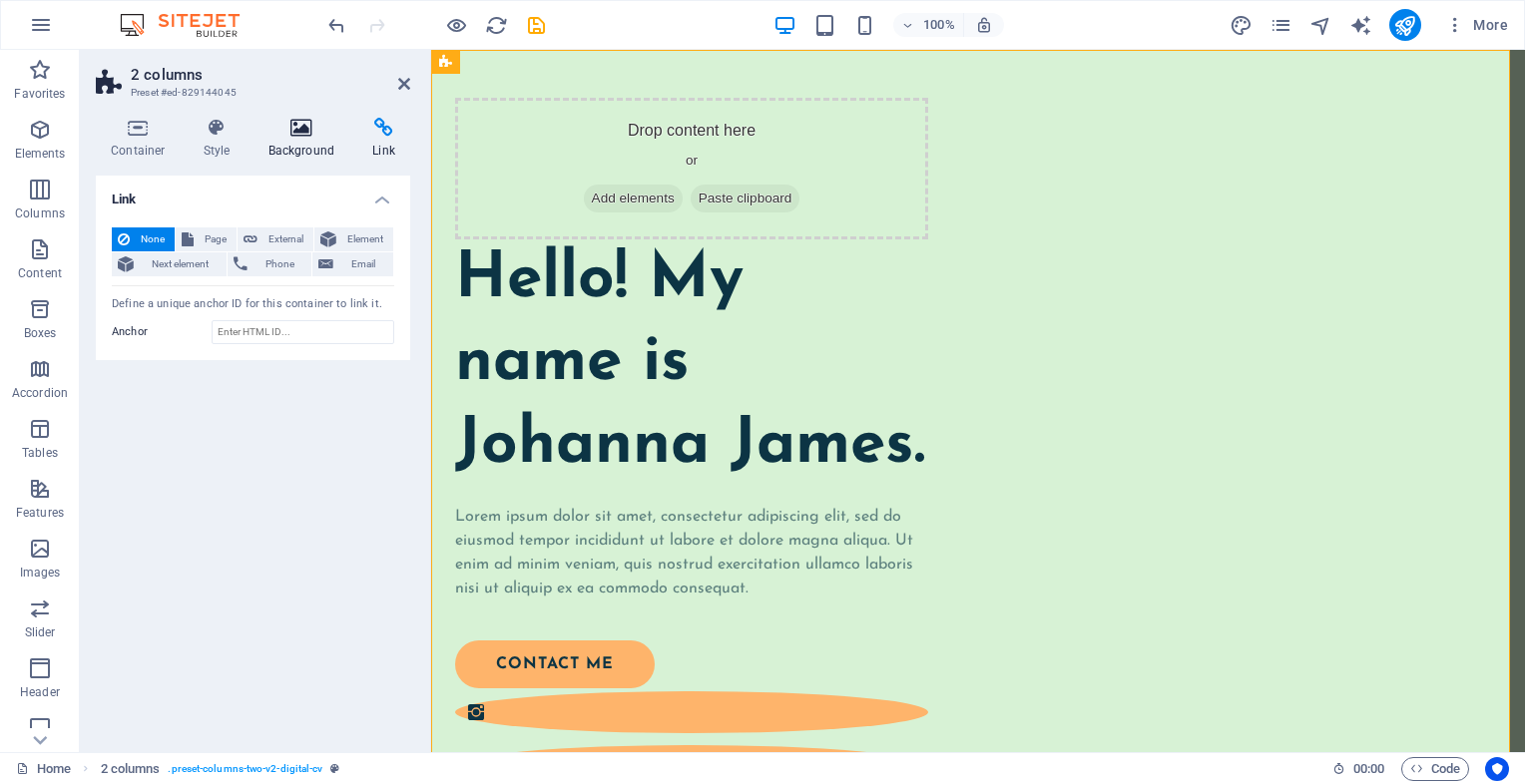 click at bounding box center [301, 128] 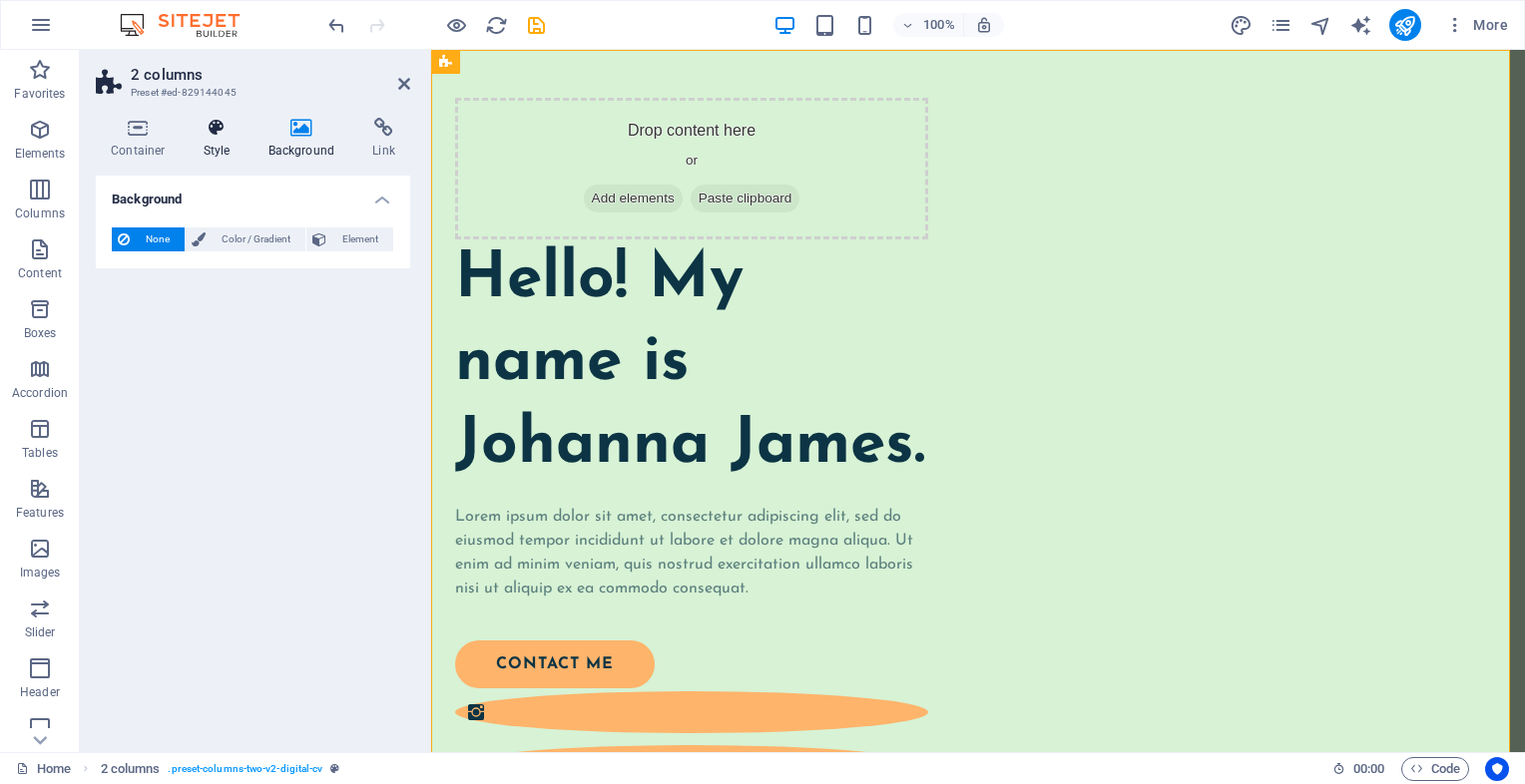 click at bounding box center [217, 128] 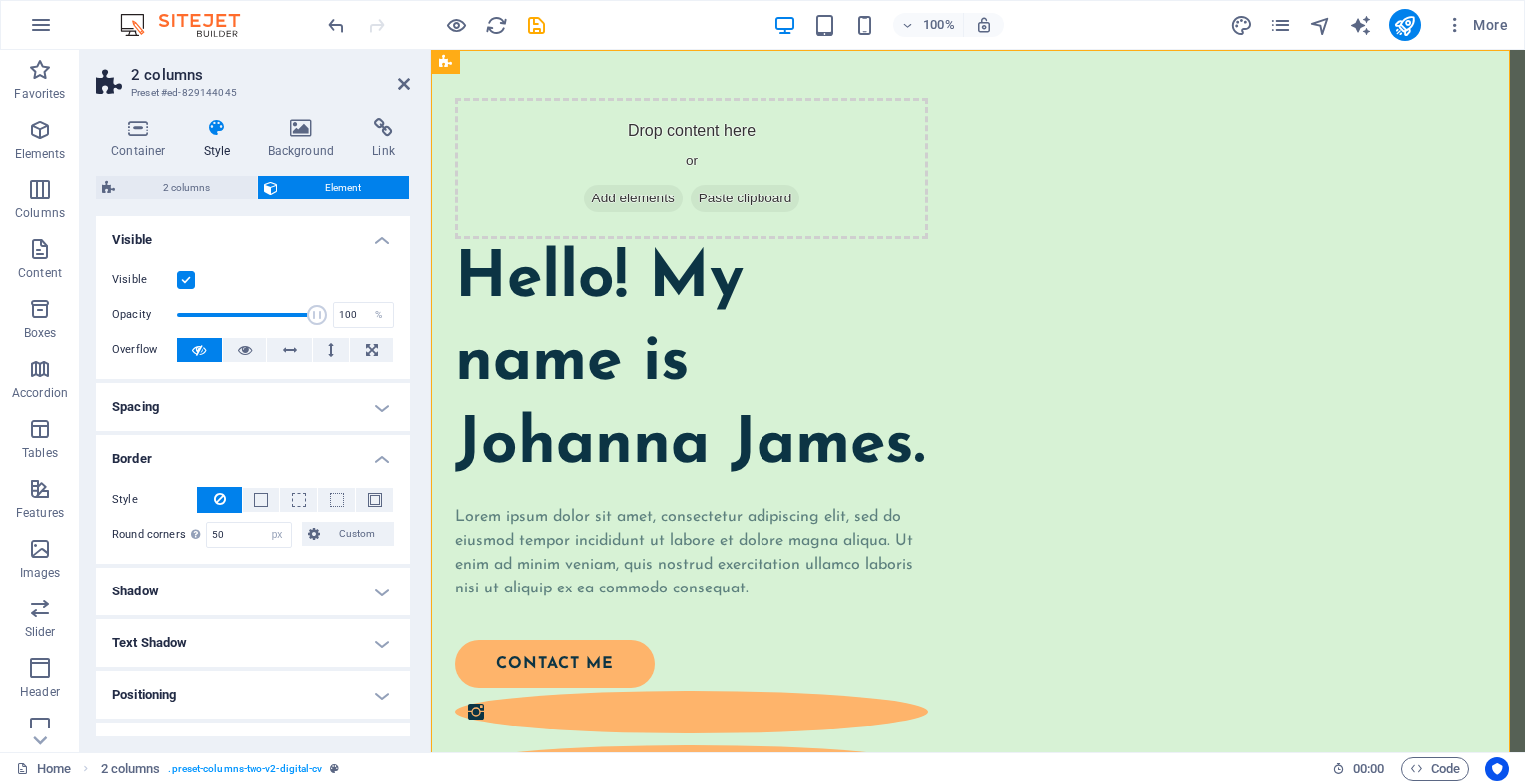 click on "Visible" at bounding box center [253, 234] 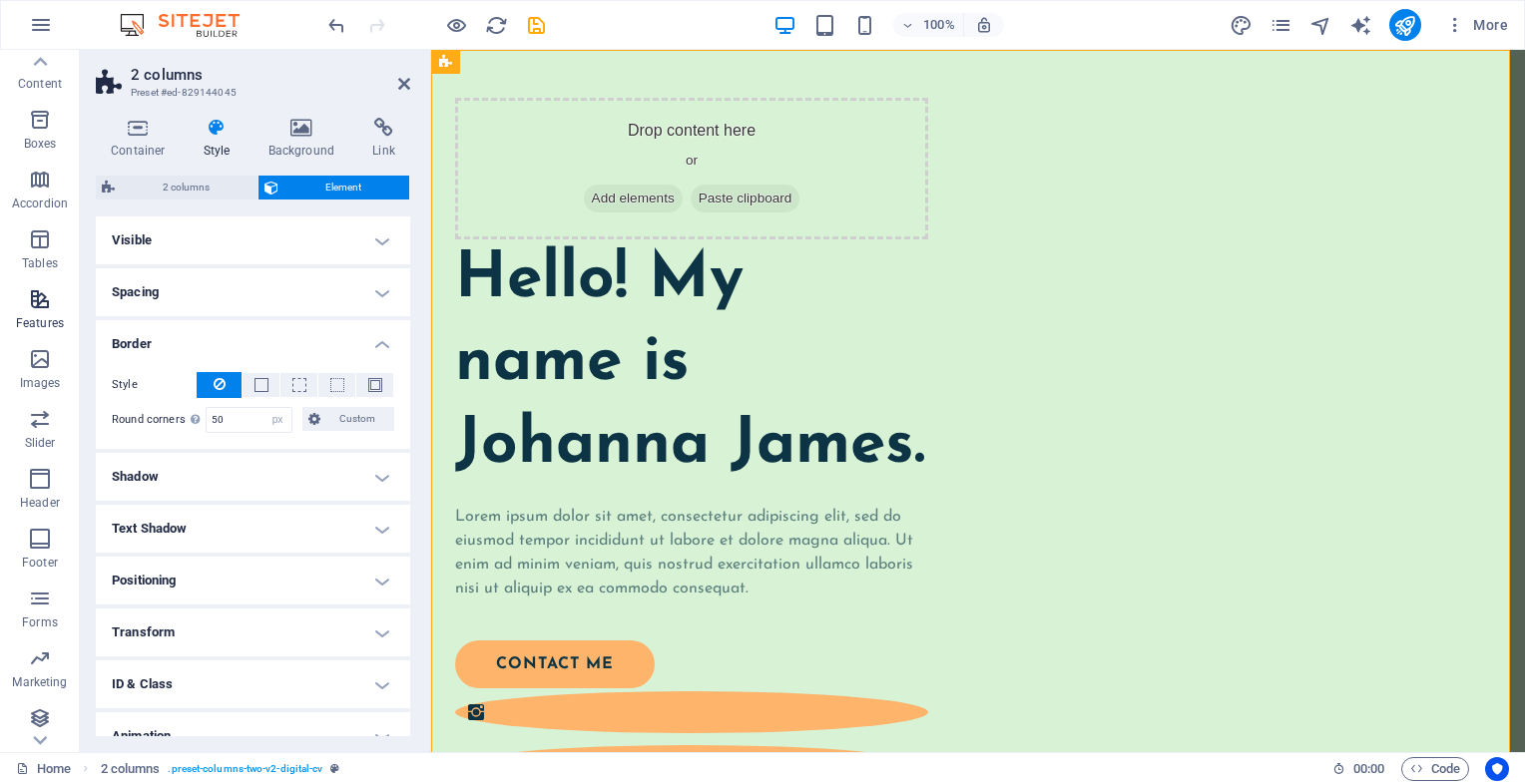 scroll, scrollTop: 196, scrollLeft: 0, axis: vertical 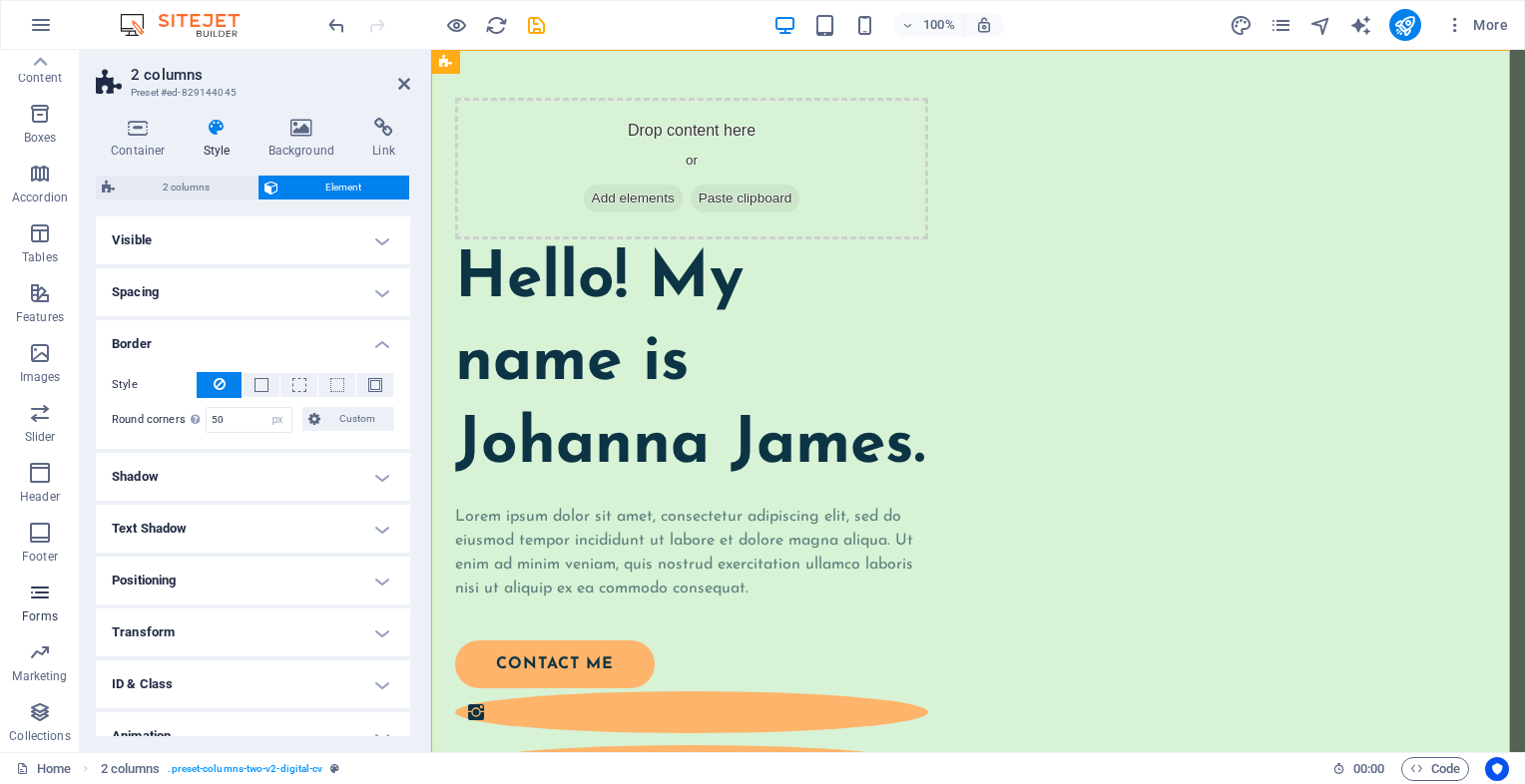 click at bounding box center [40, 592] 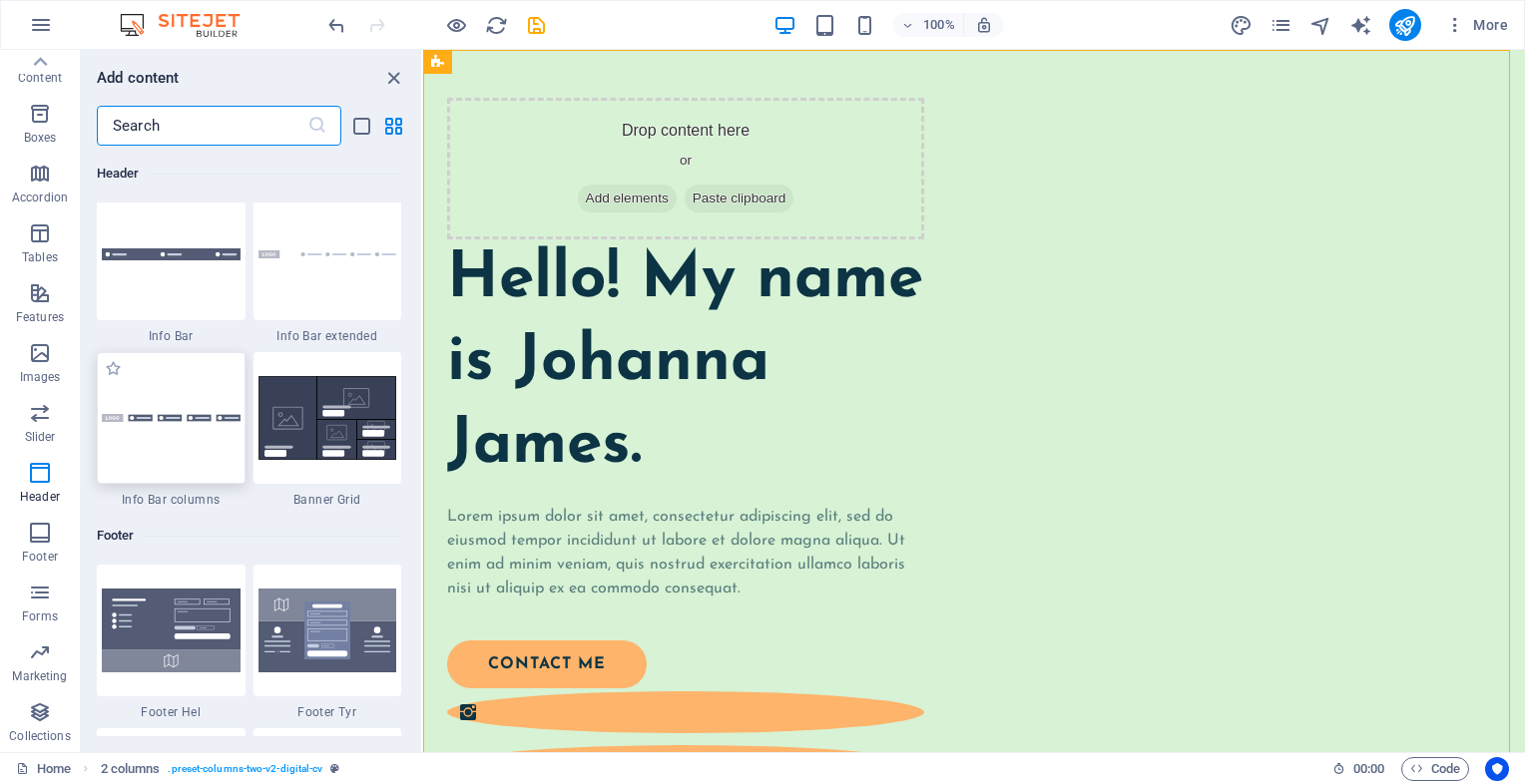 scroll, scrollTop: 12468, scrollLeft: 0, axis: vertical 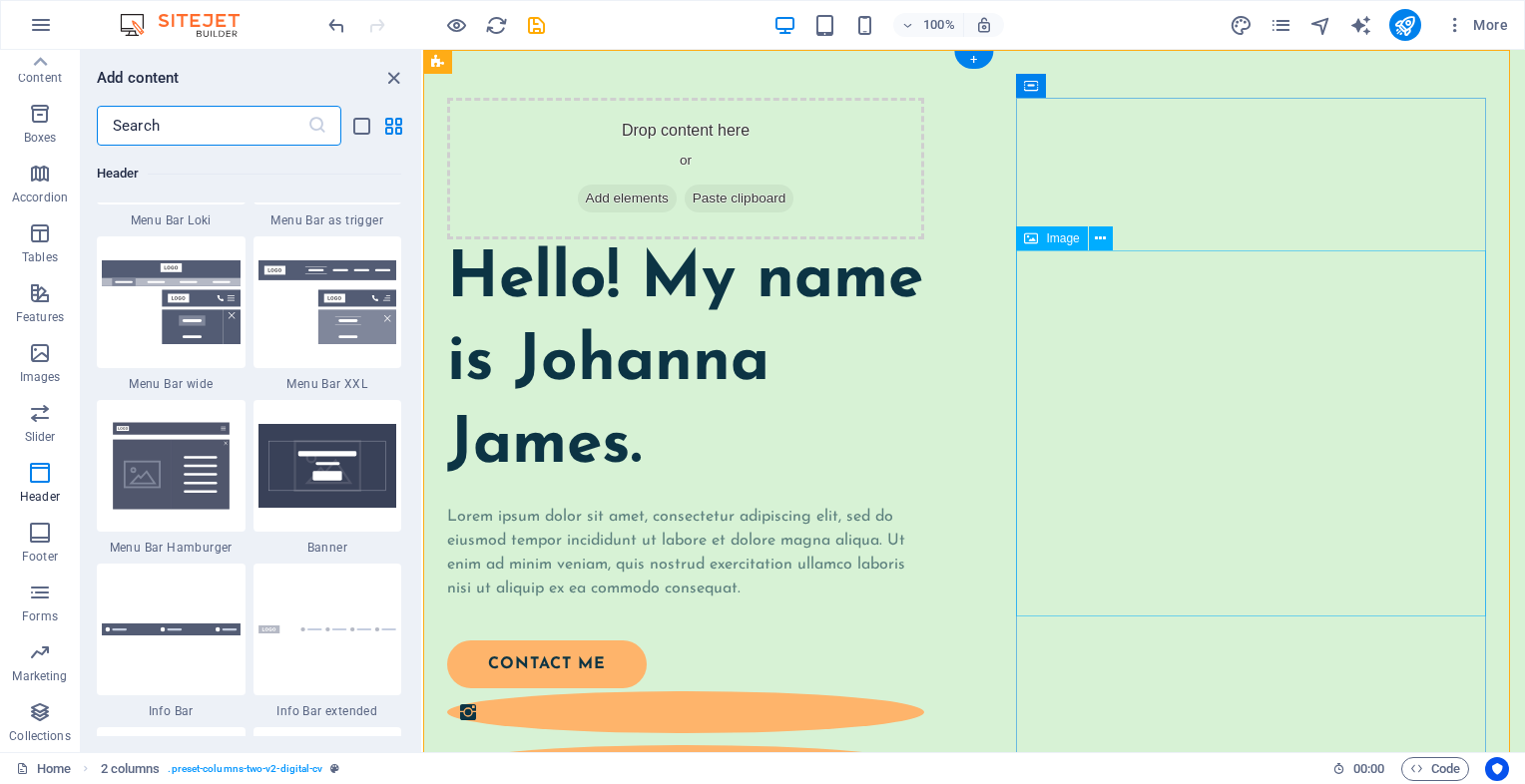 click at bounding box center [686, 1076] 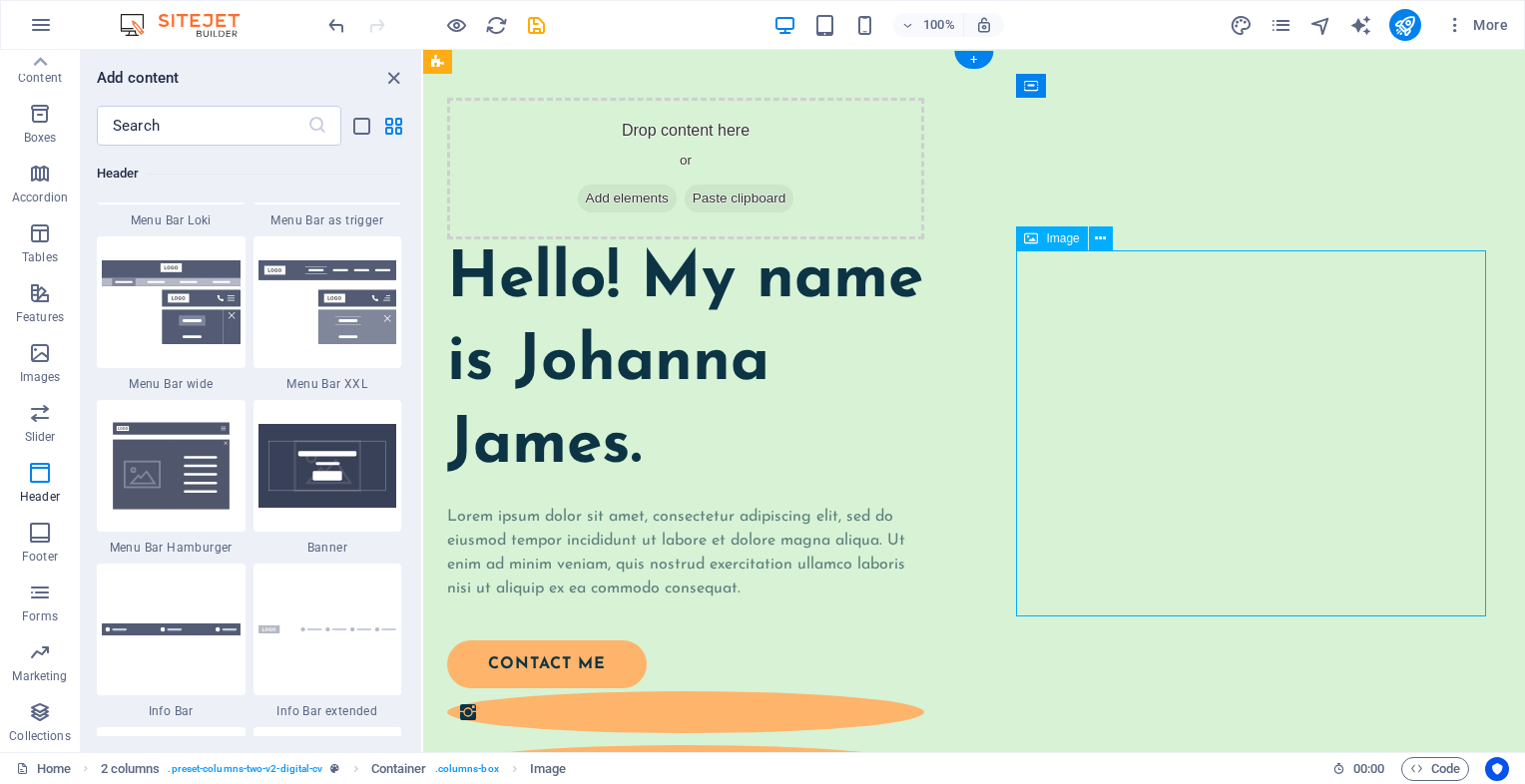 click at bounding box center [686, 1076] 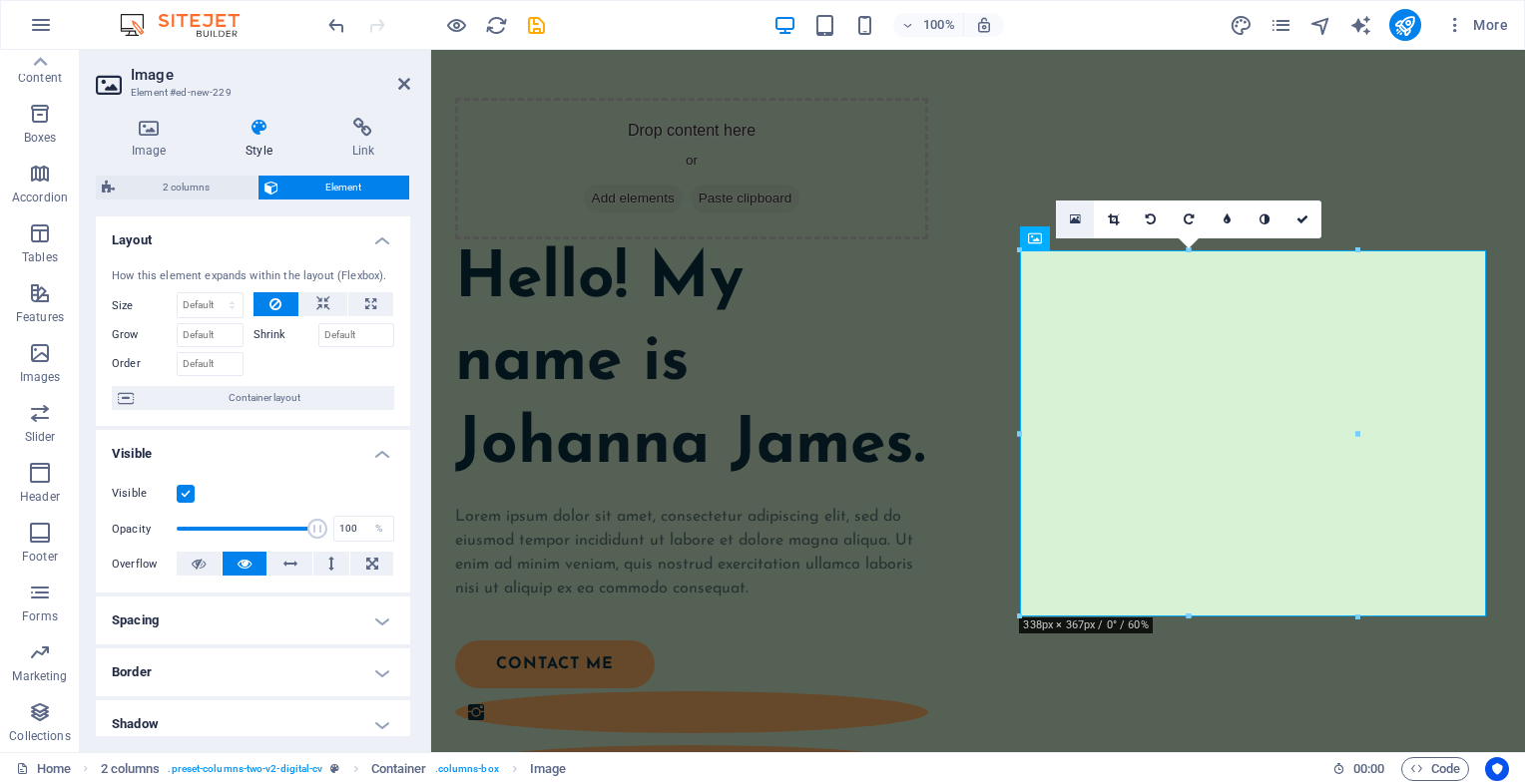 click at bounding box center [1075, 219] 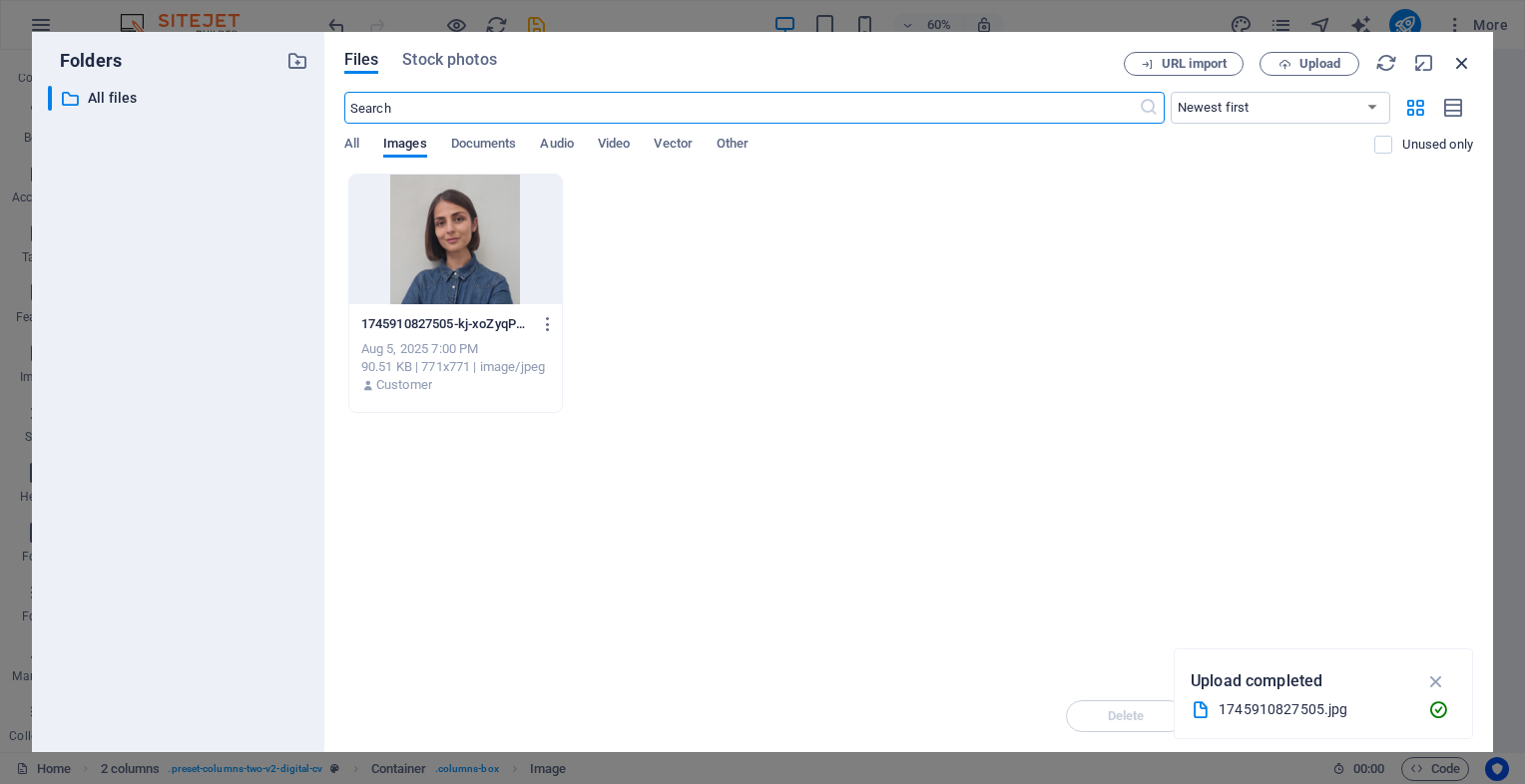 click at bounding box center (1462, 63) 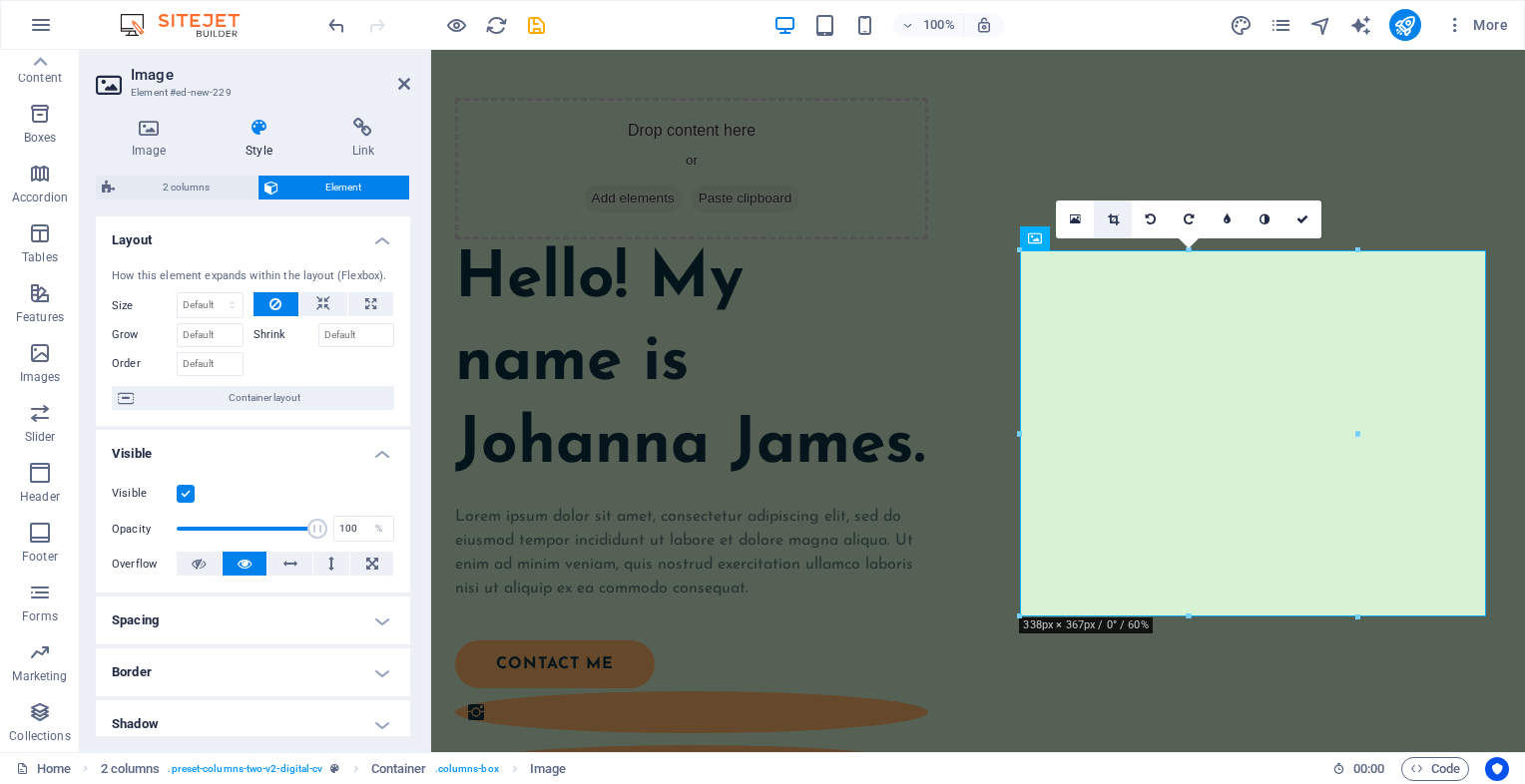 click at bounding box center [1113, 219] 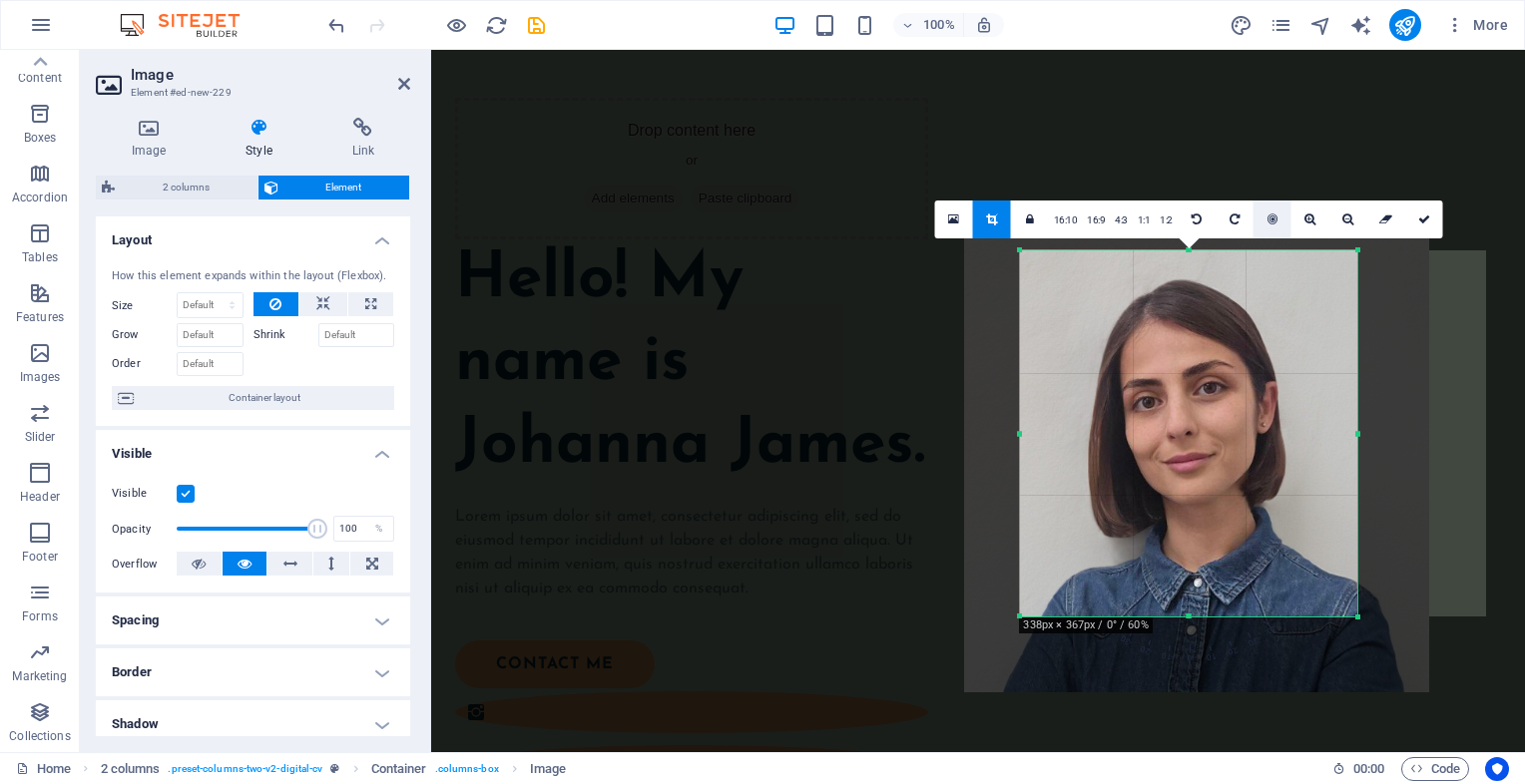 click at bounding box center (1272, 219) 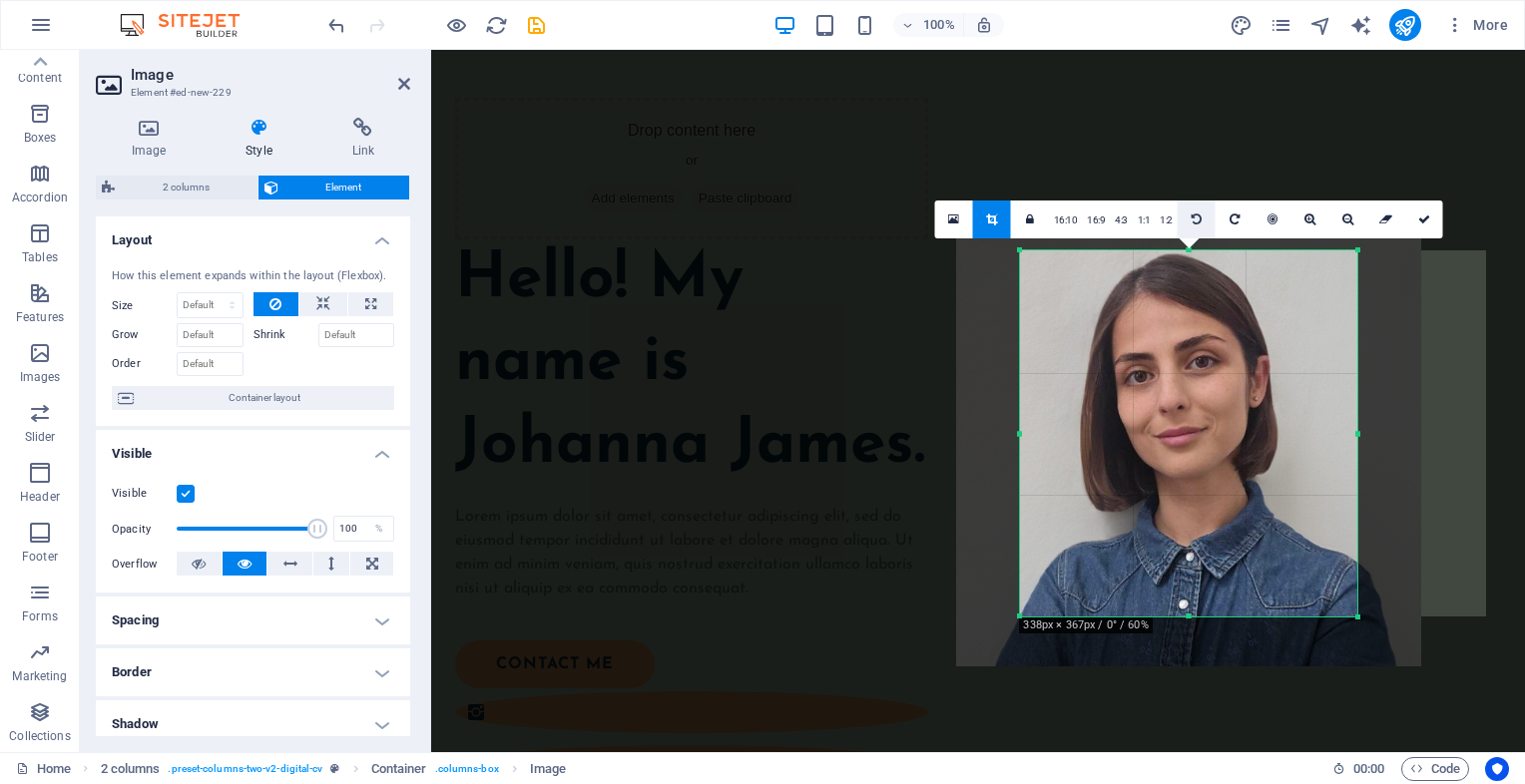 click at bounding box center (1197, 219) 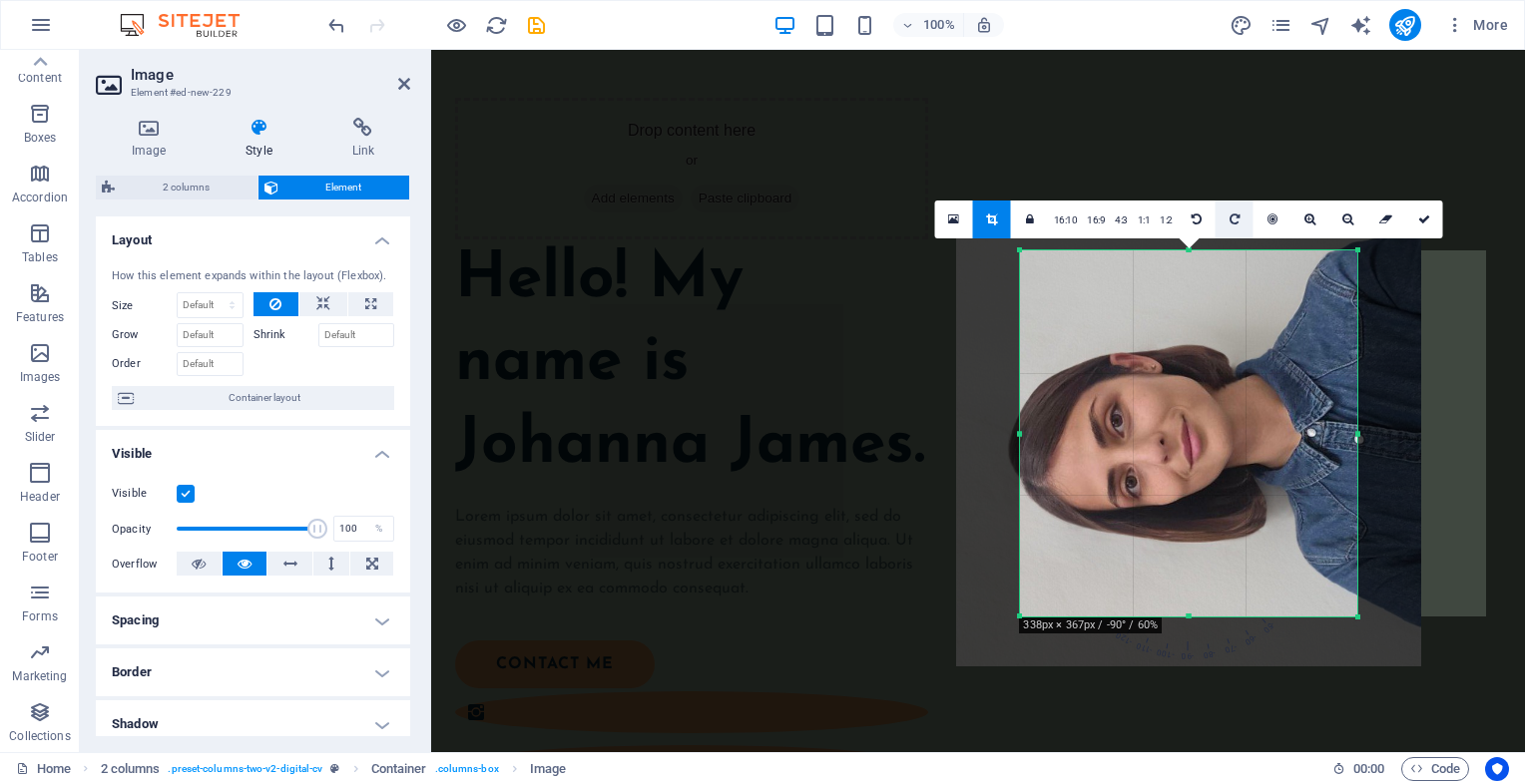 click at bounding box center (1235, 219) 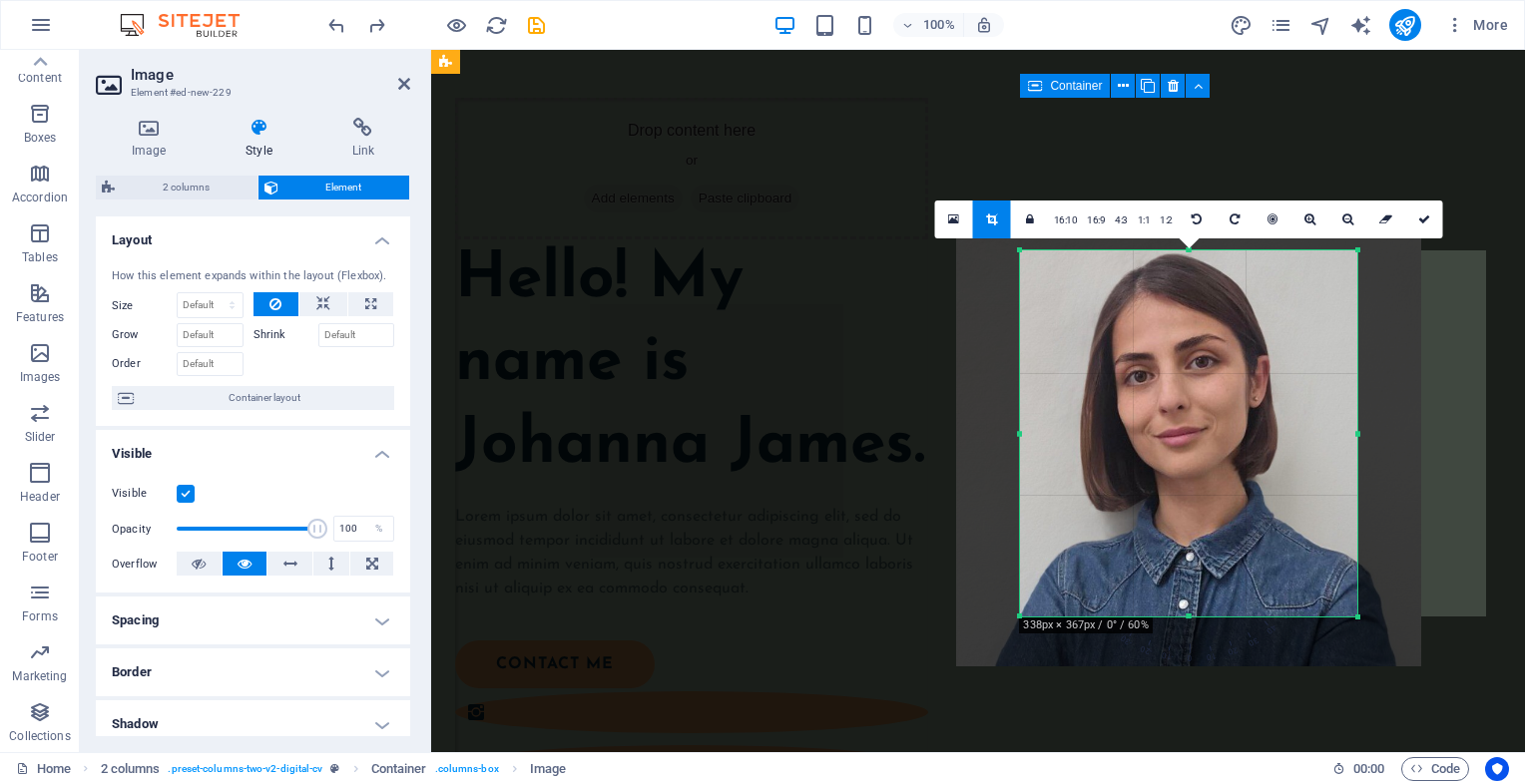 click at bounding box center (692, 1076) 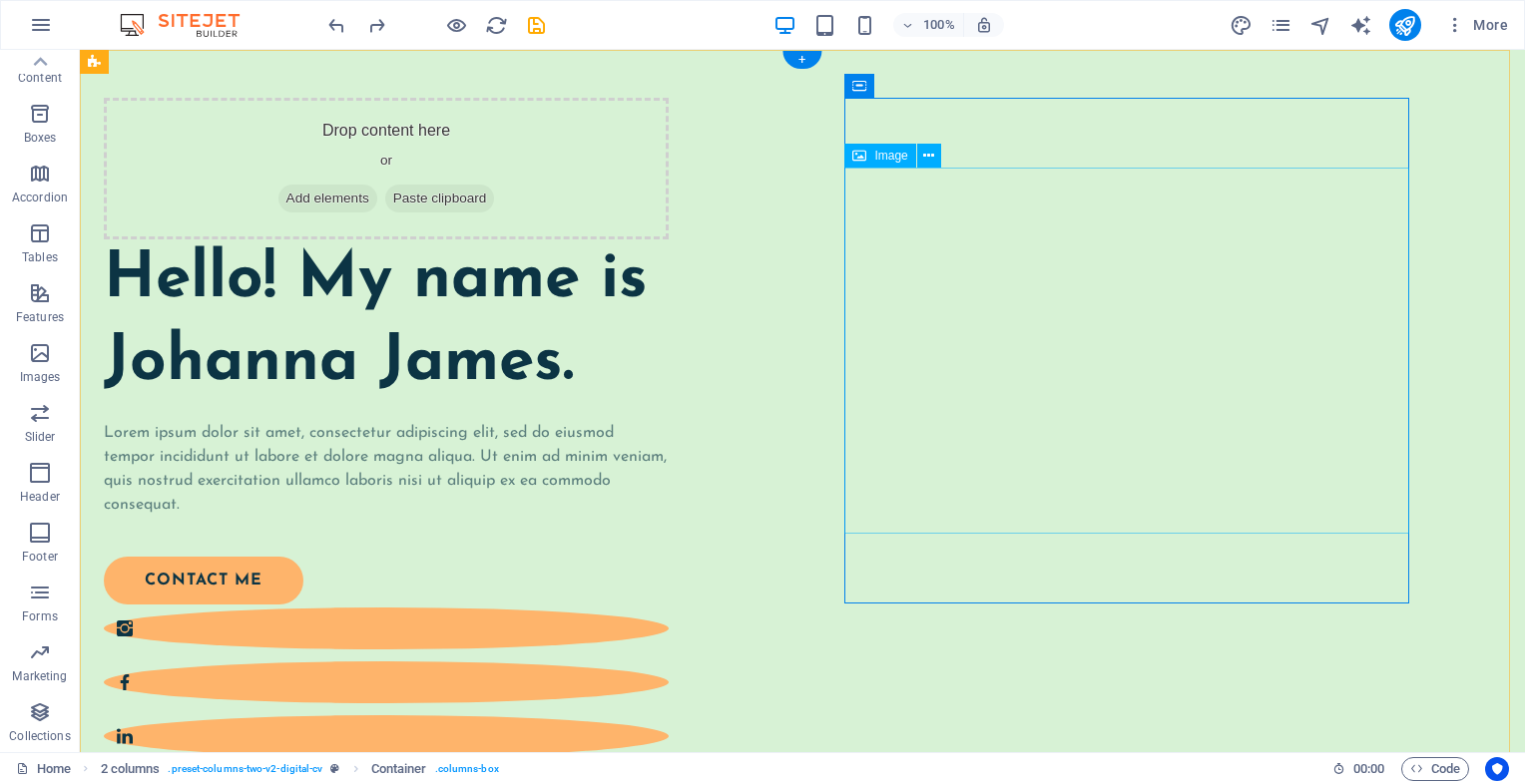 click at bounding box center [386, 992] 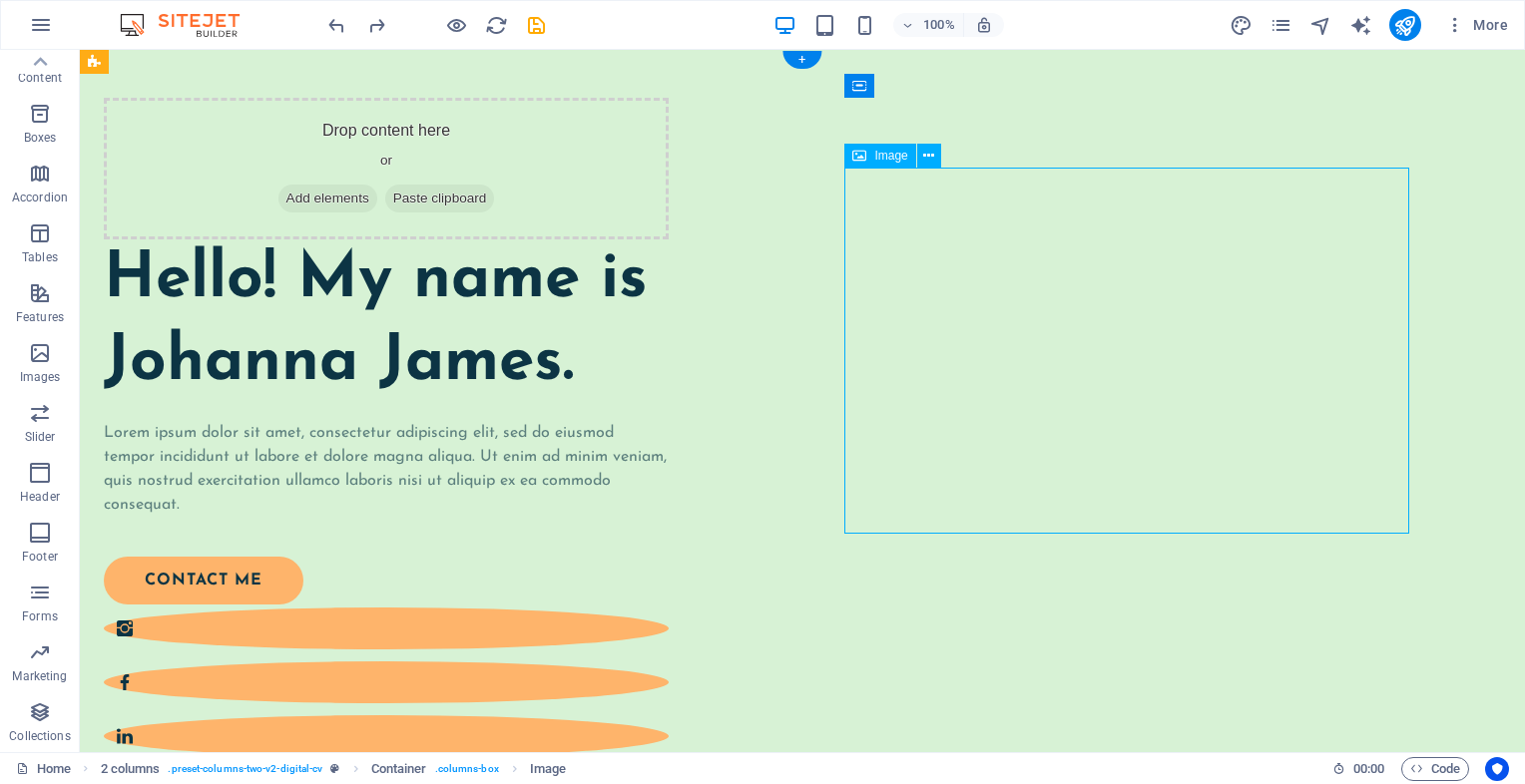 click at bounding box center [386, 992] 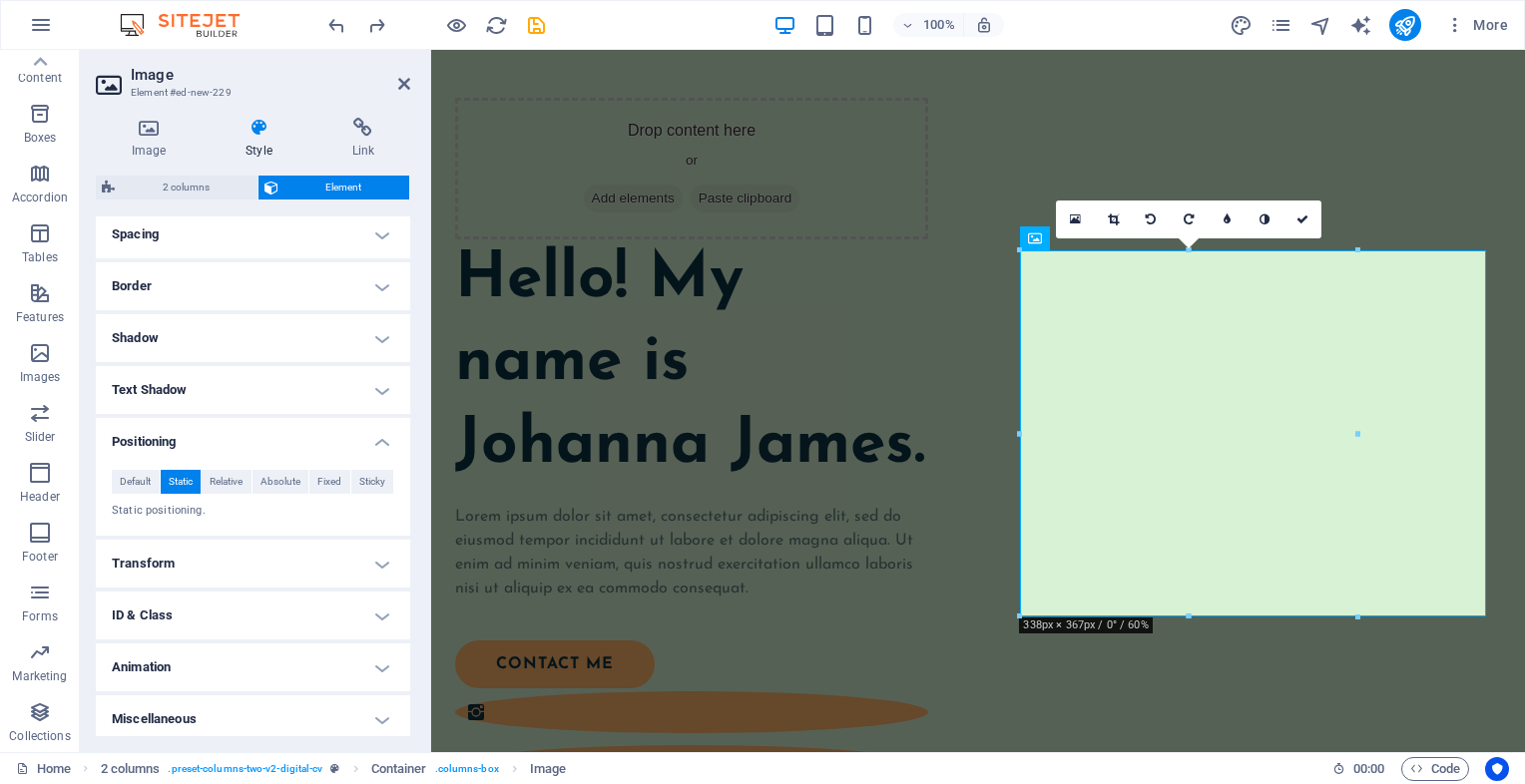 scroll, scrollTop: 392, scrollLeft: 0, axis: vertical 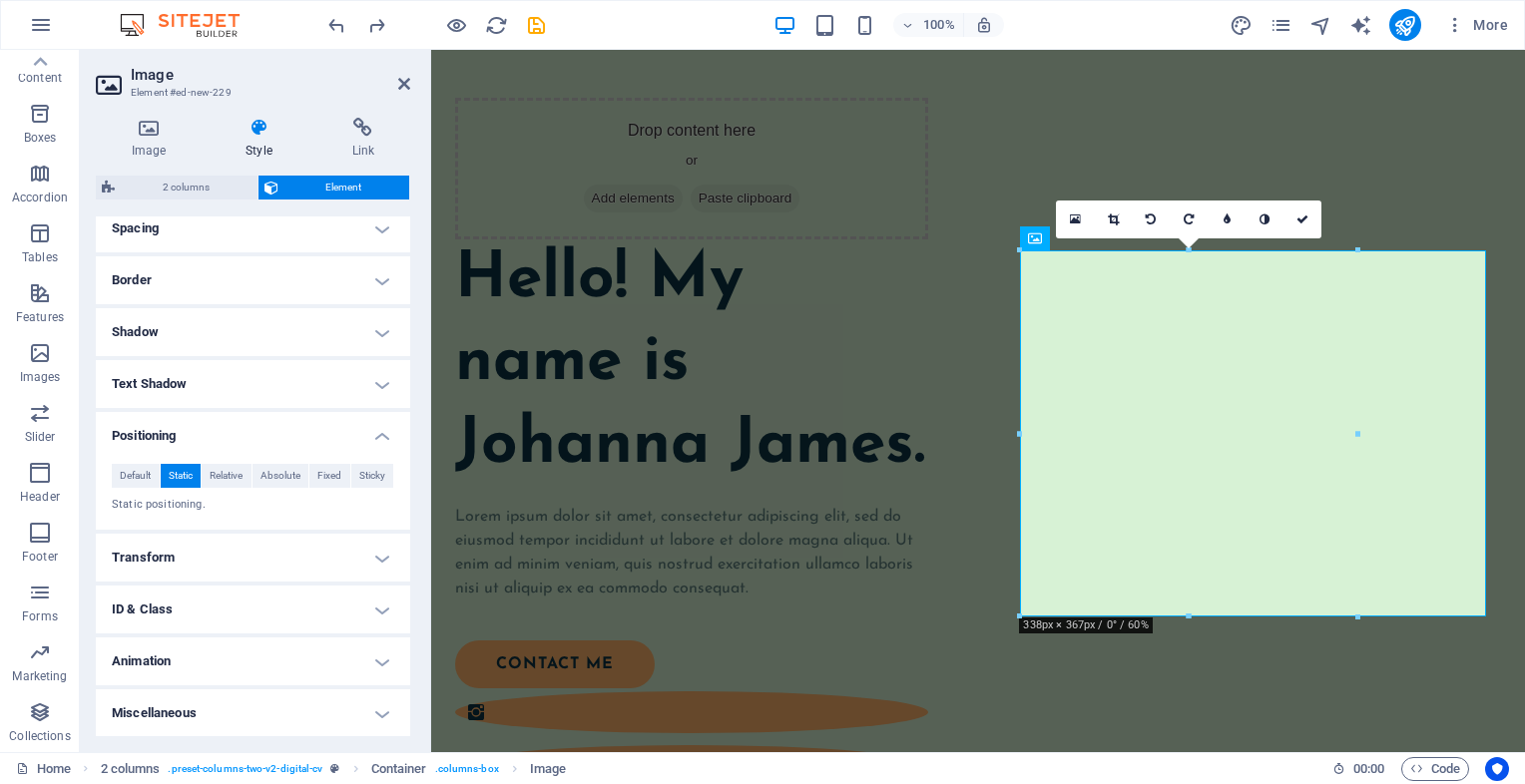 click on "Border" at bounding box center [253, 280] 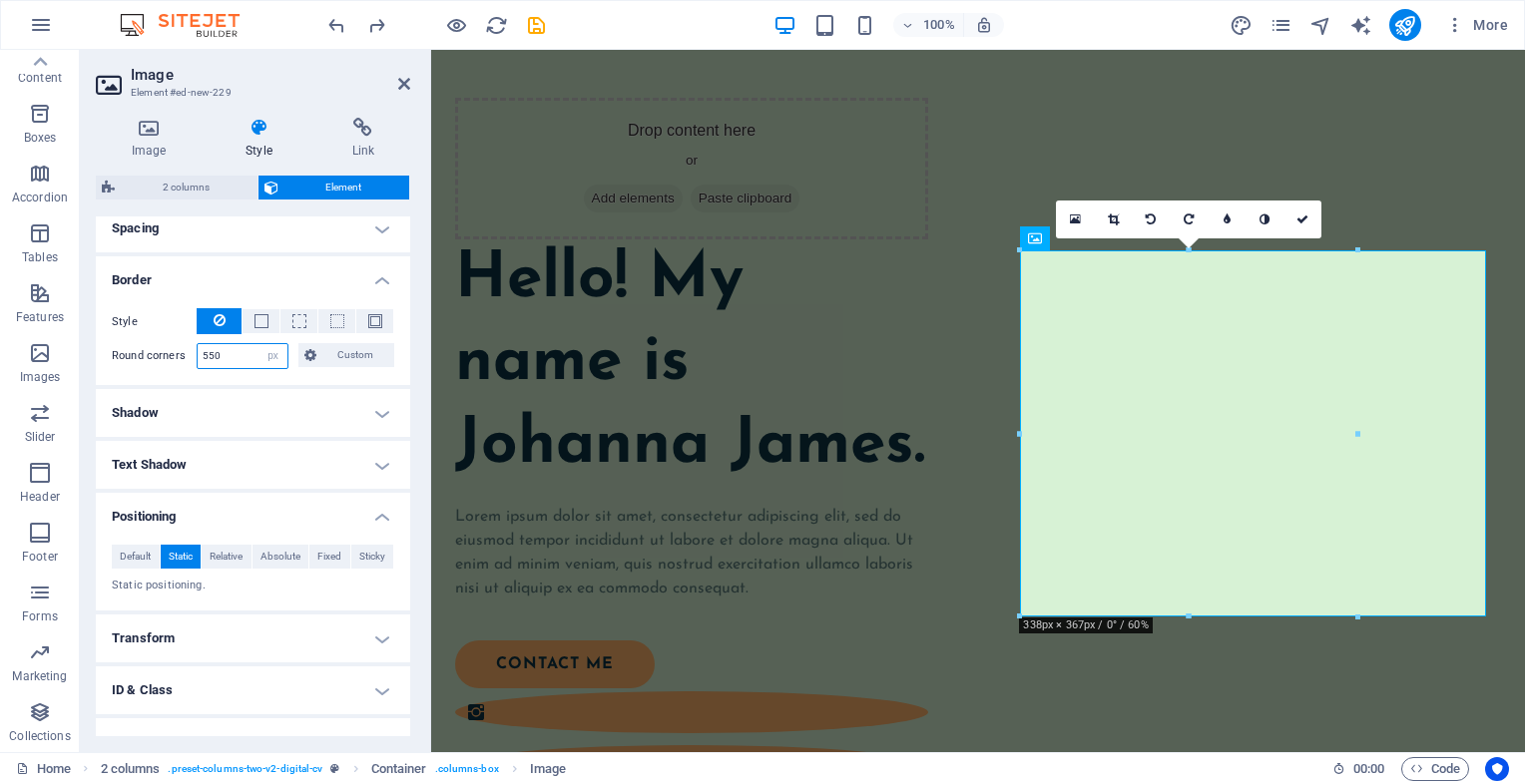 click on "550" at bounding box center (243, 356) 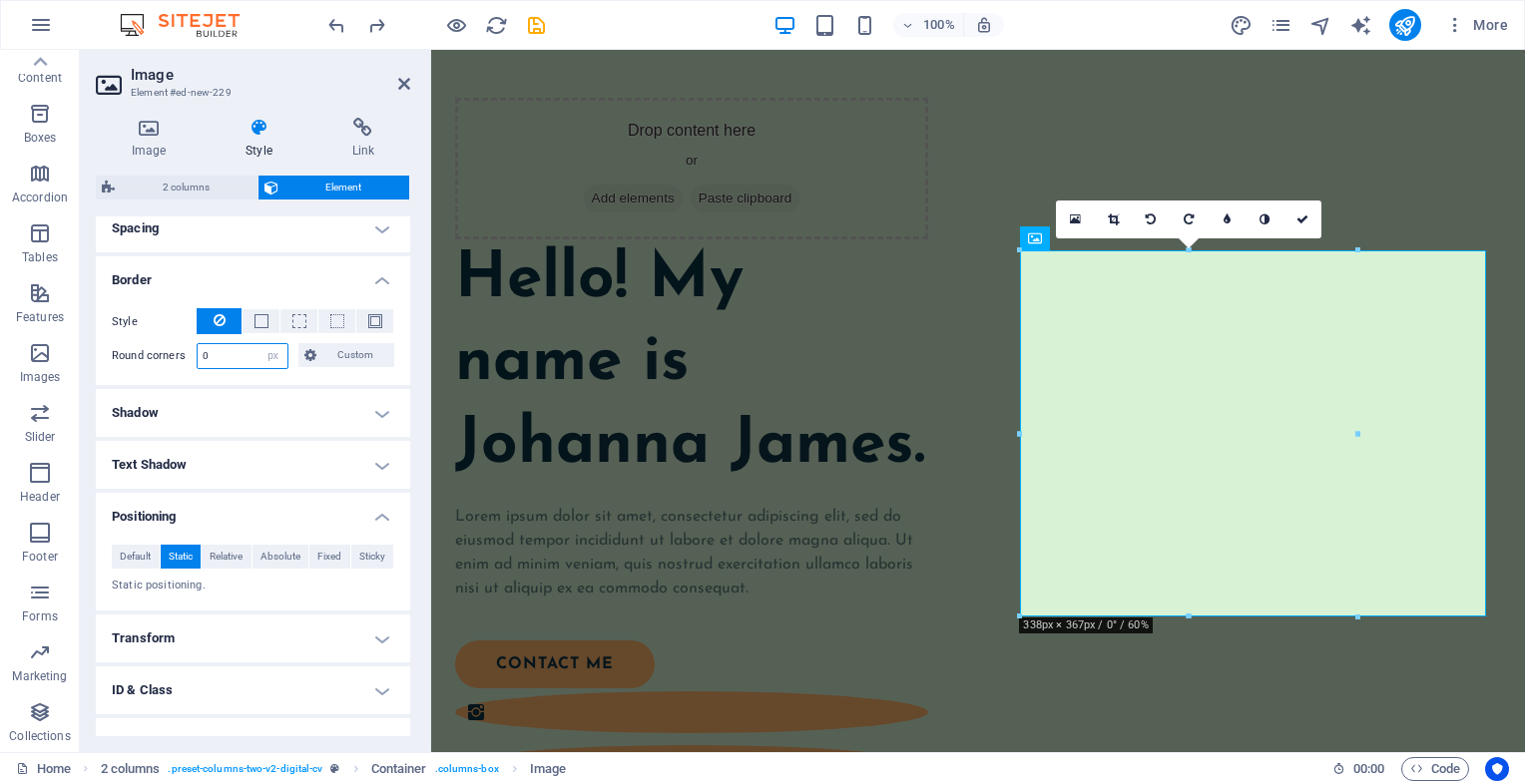 type on "0" 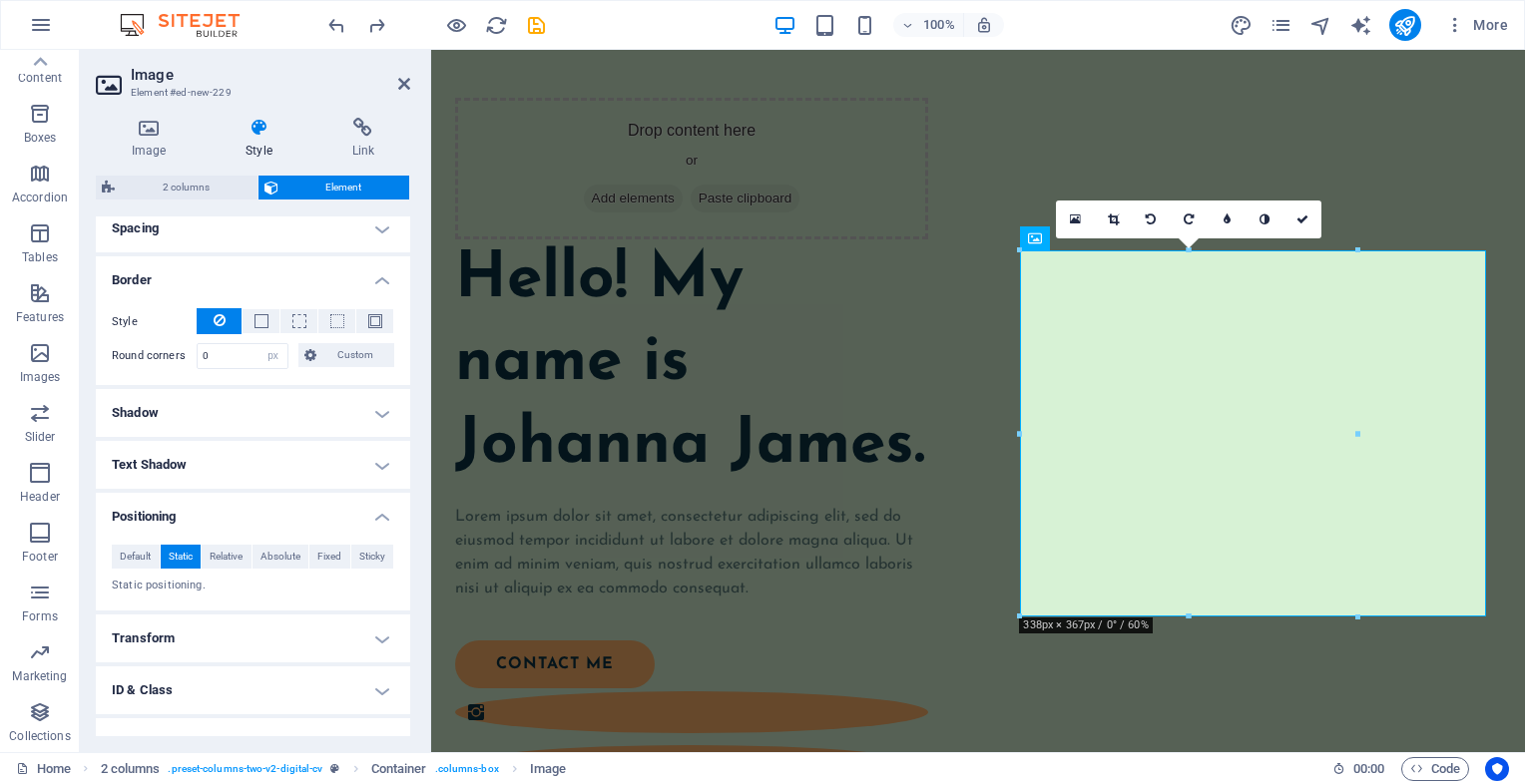 click on "Text Shadow" at bounding box center (253, 465) 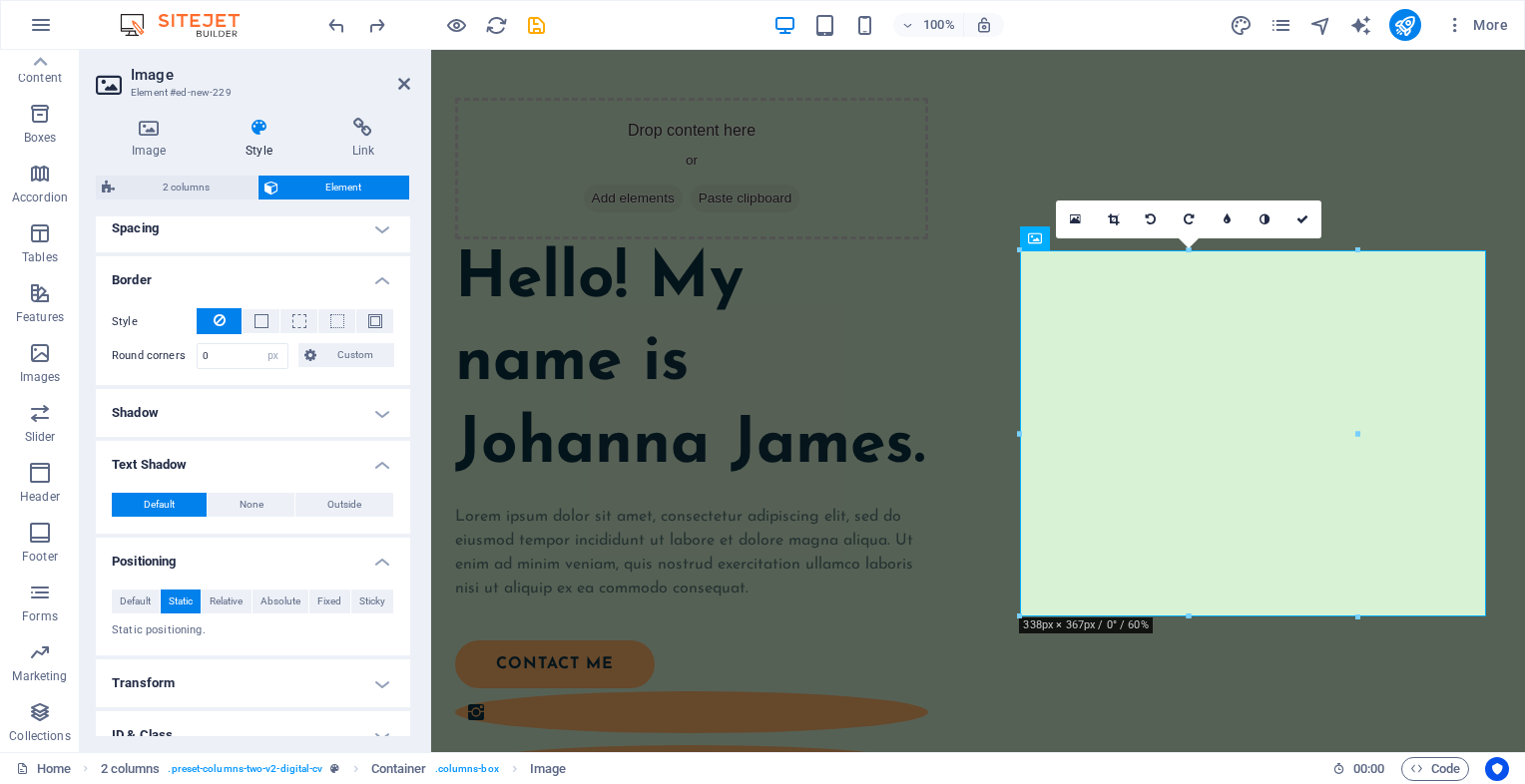 click on "Shadow" at bounding box center [253, 413] 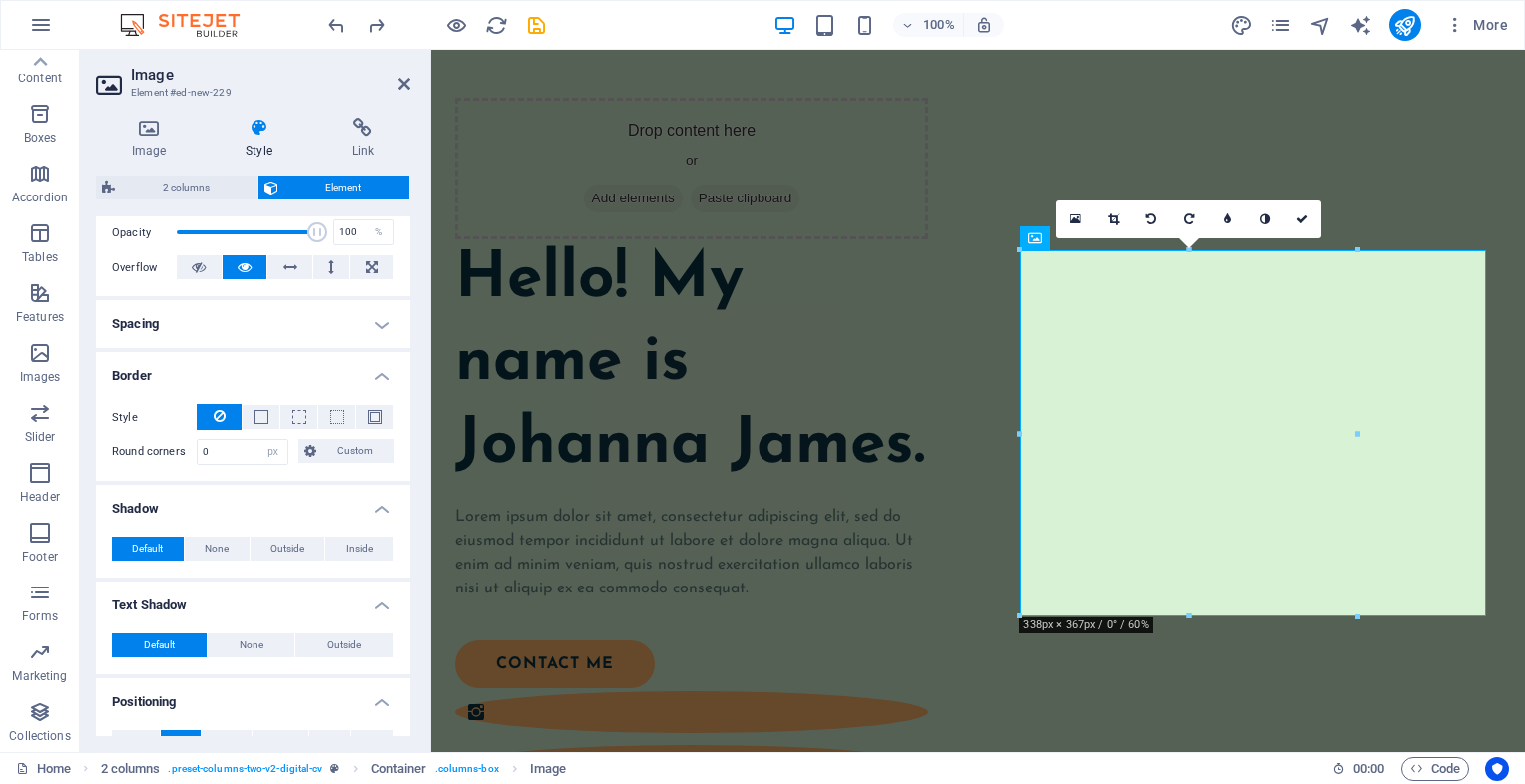 scroll, scrollTop: 292, scrollLeft: 0, axis: vertical 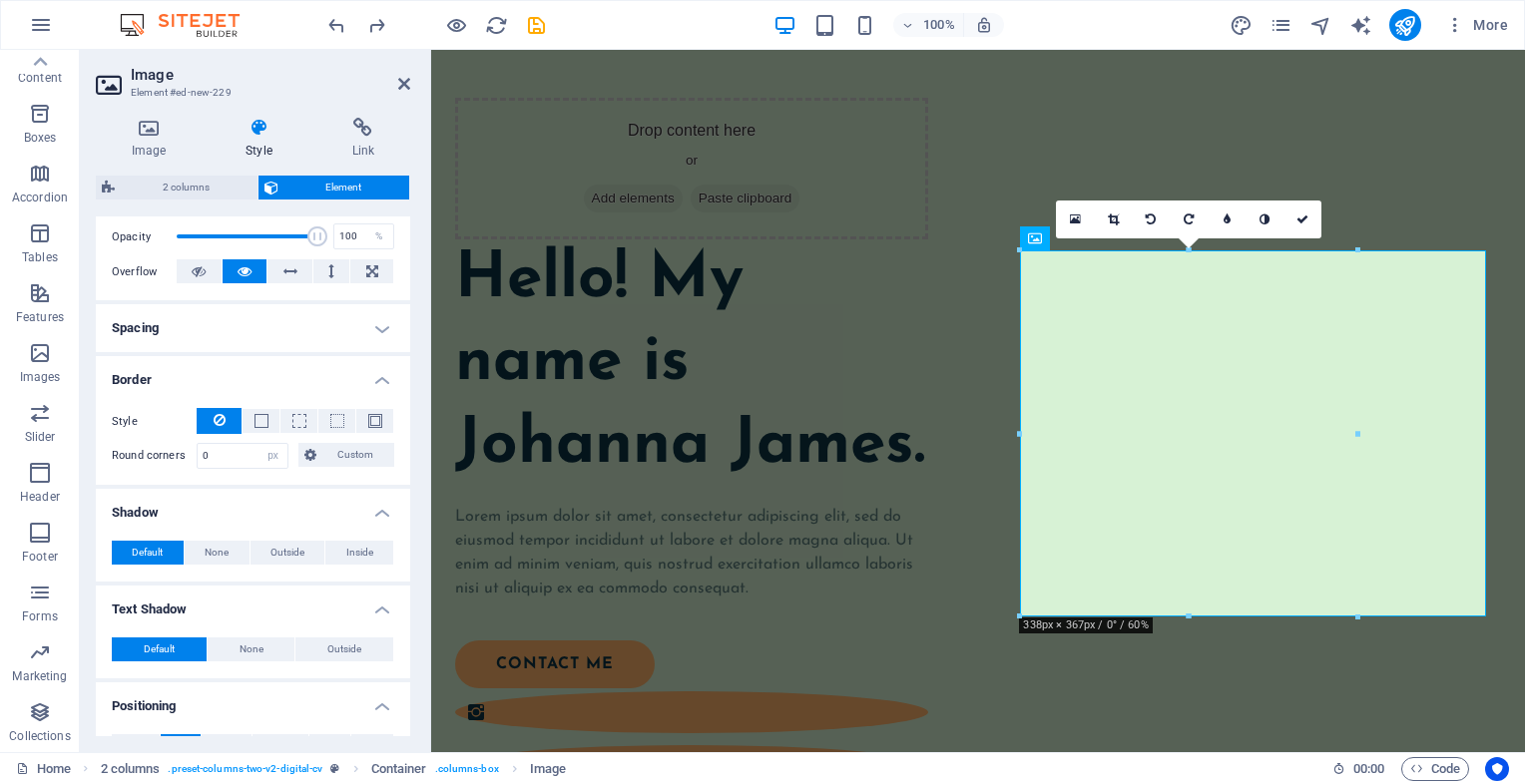 click on "Border" at bounding box center (253, 374) 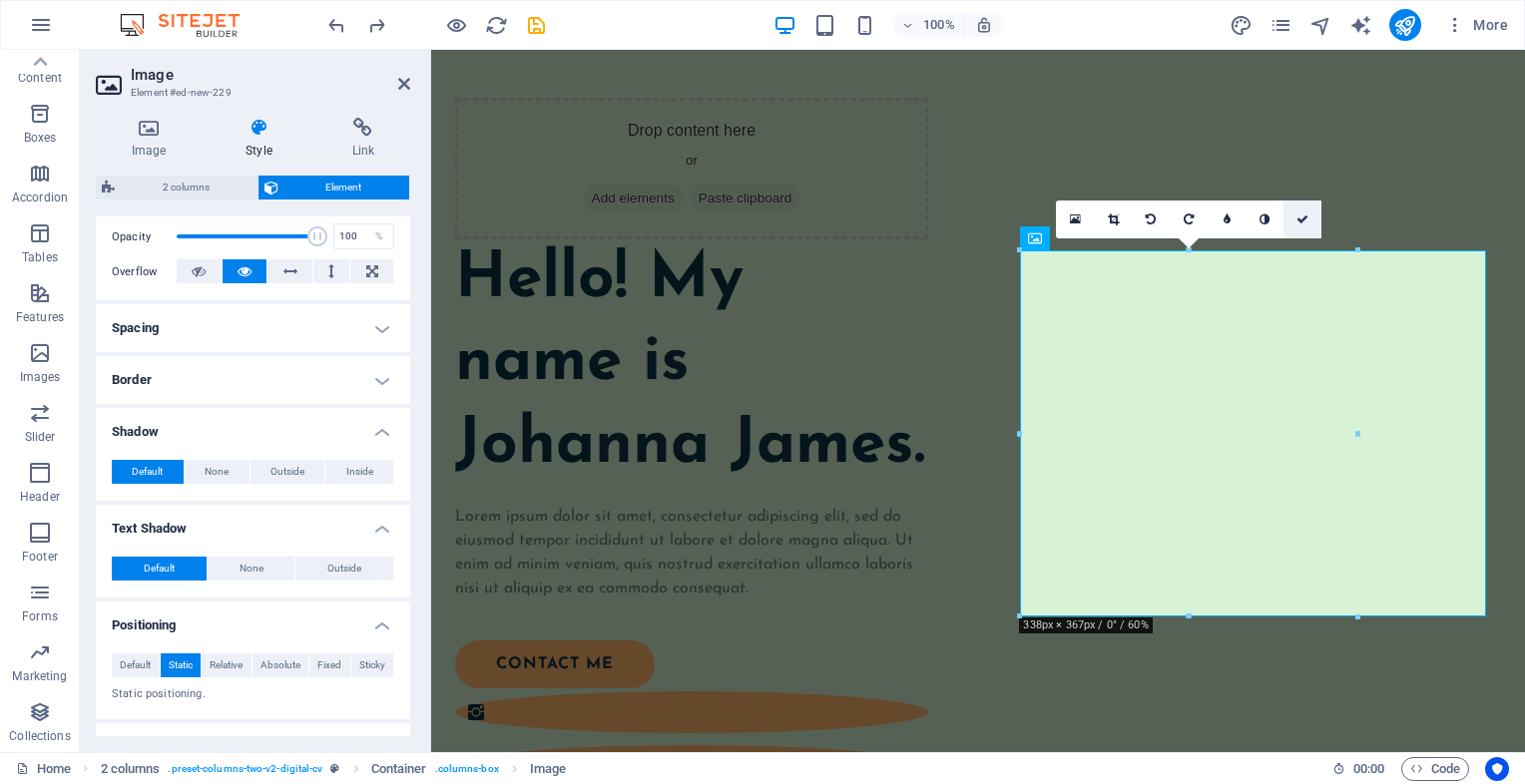 click at bounding box center [1302, 219] 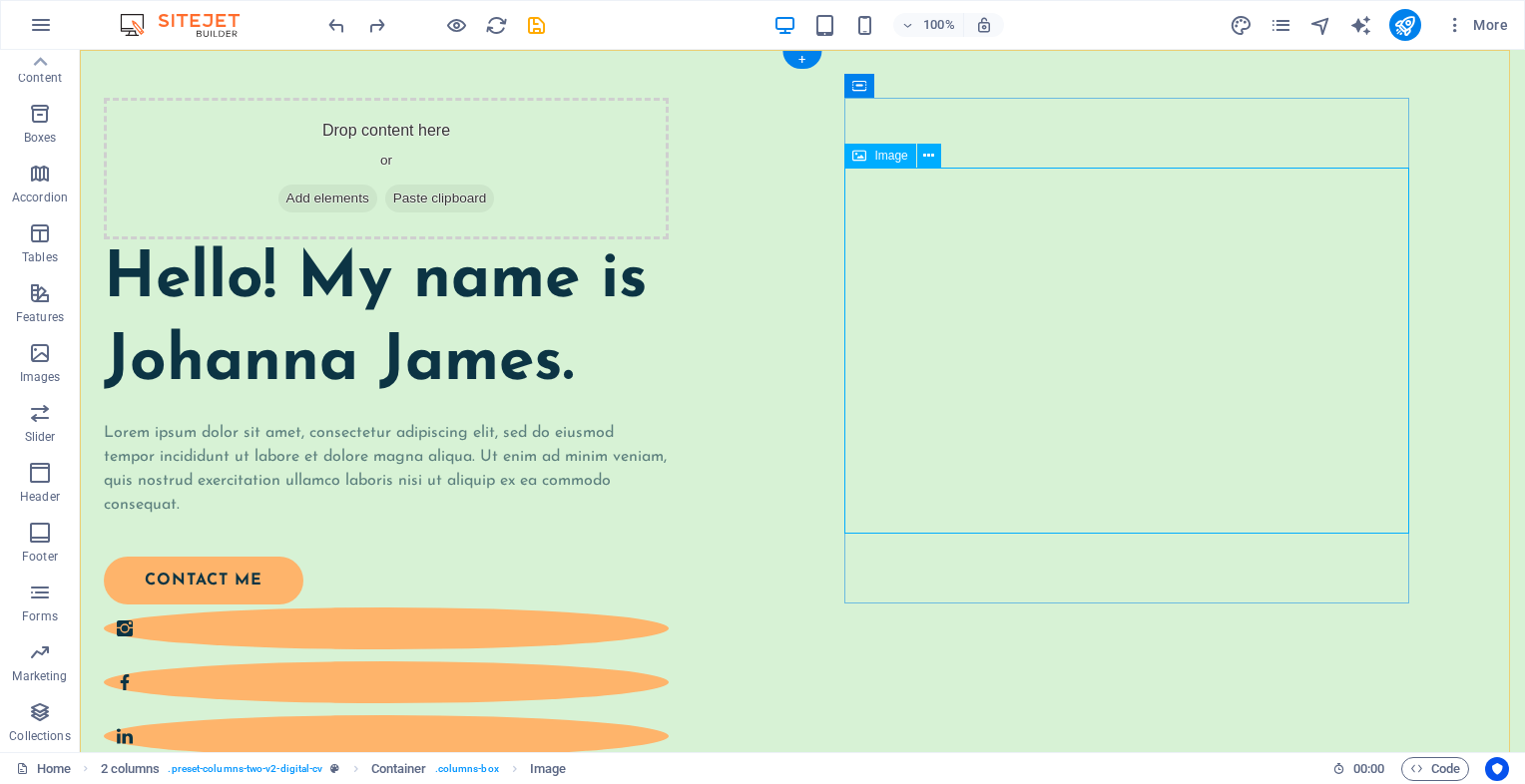click at bounding box center (386, 992) 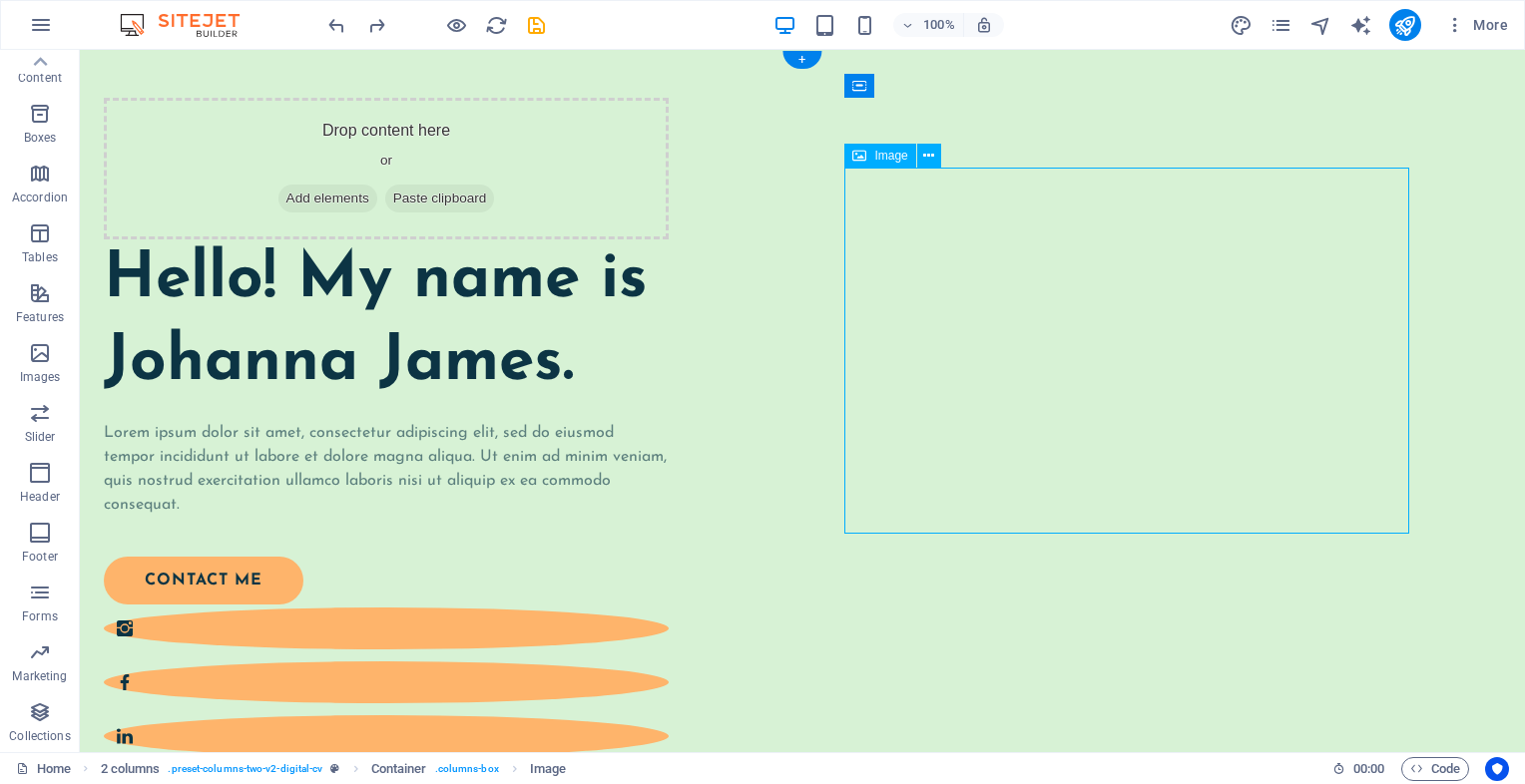 click at bounding box center [386, 992] 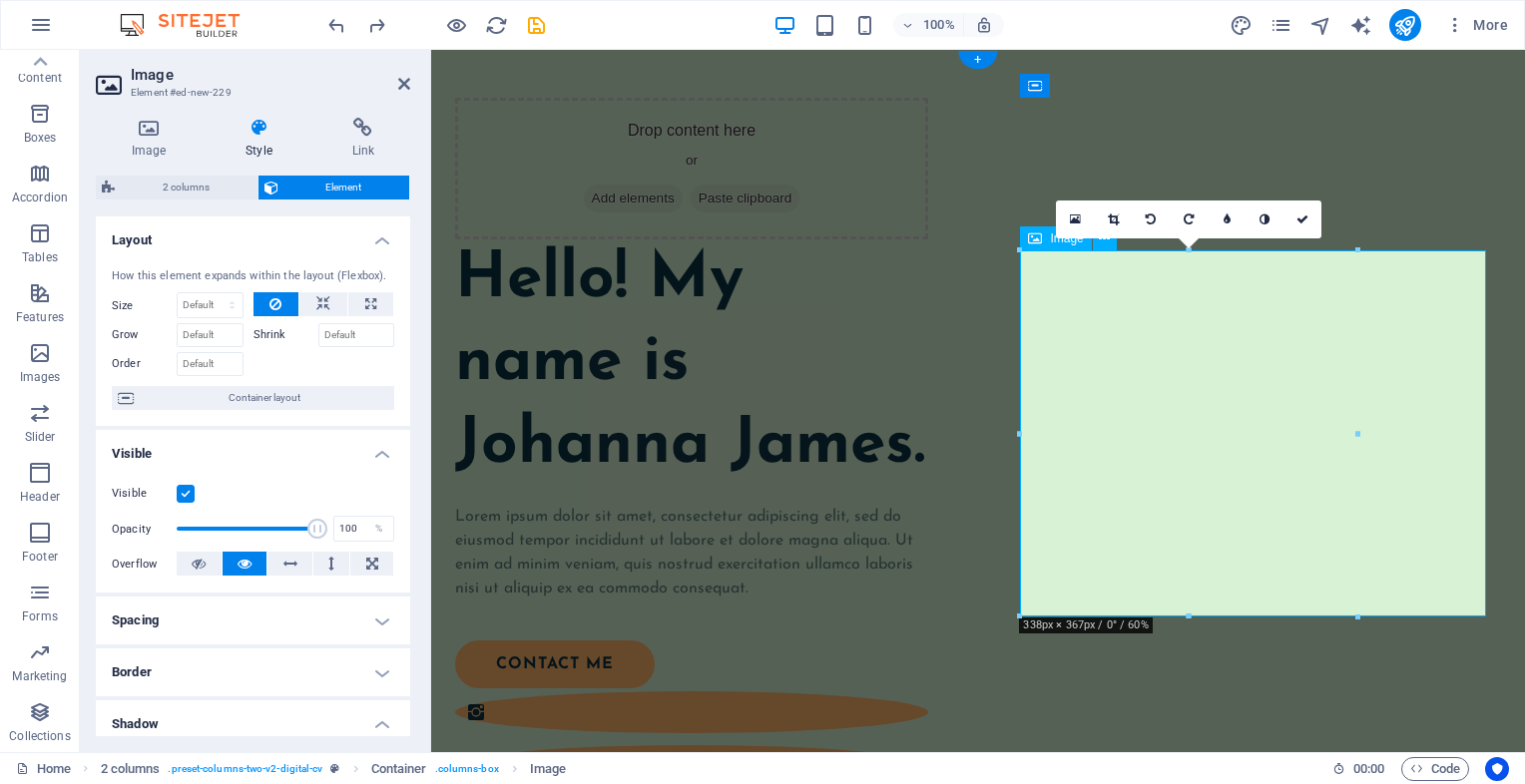 click at bounding box center [692, 1076] 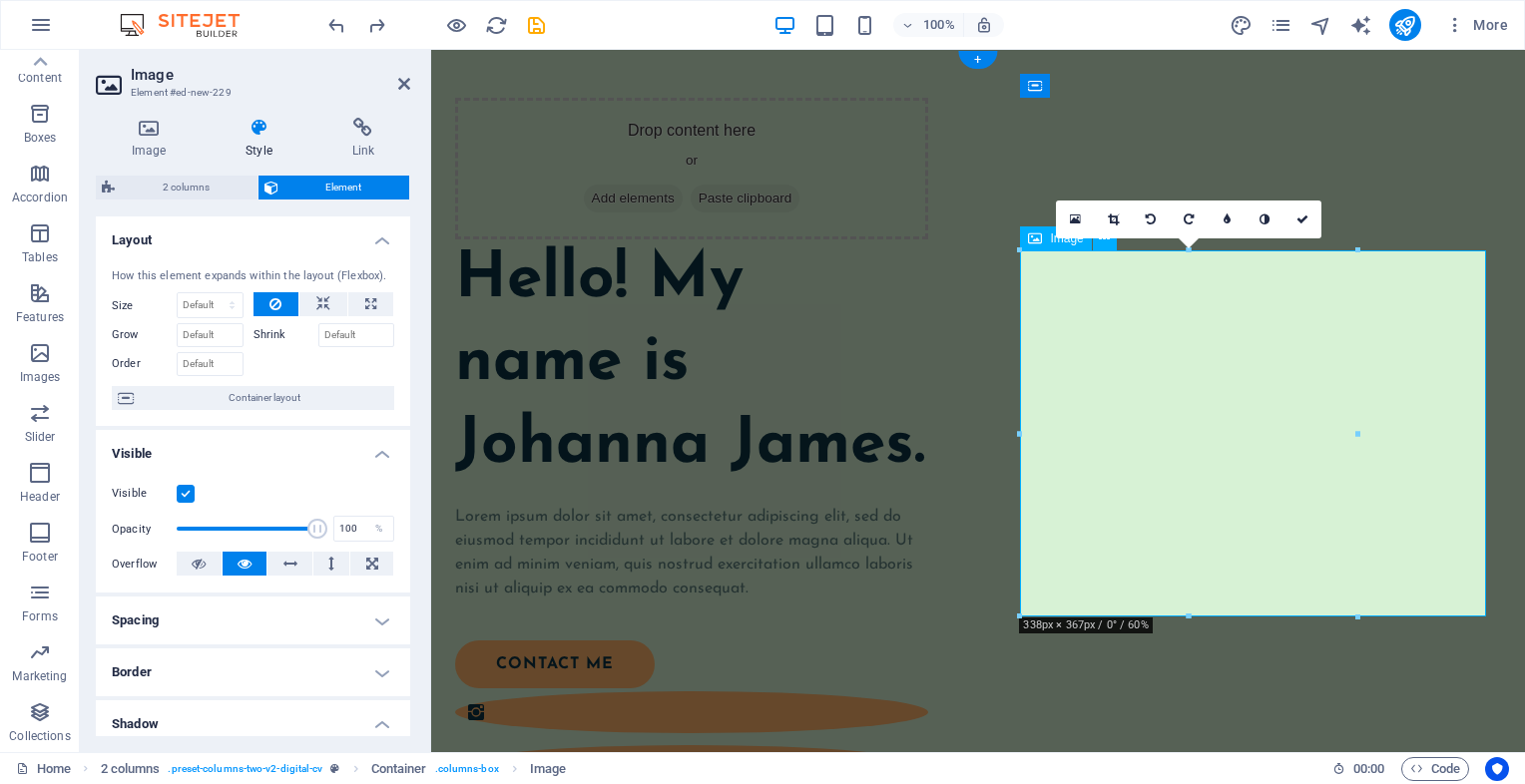 click at bounding box center [692, 1076] 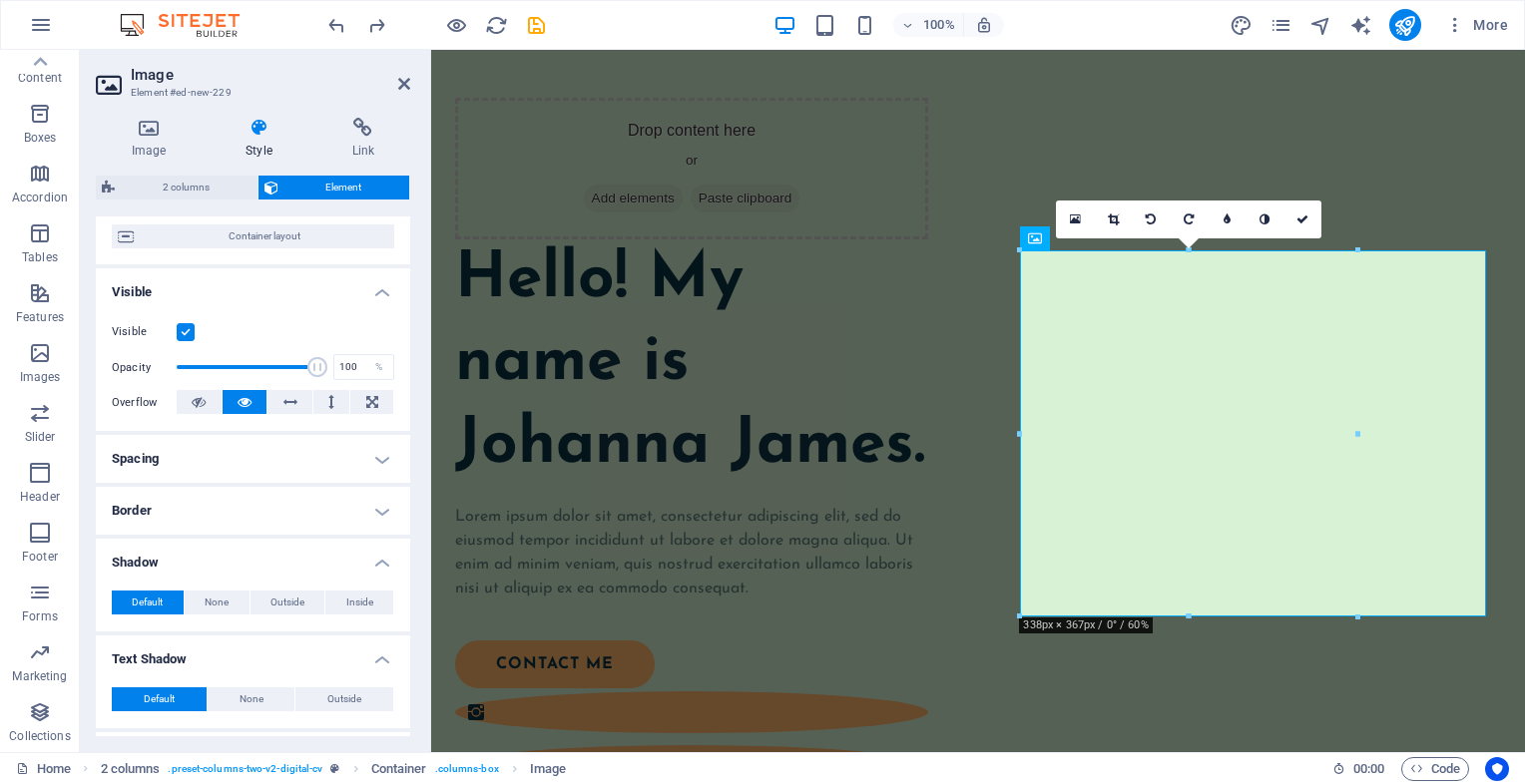 scroll, scrollTop: 199, scrollLeft: 0, axis: vertical 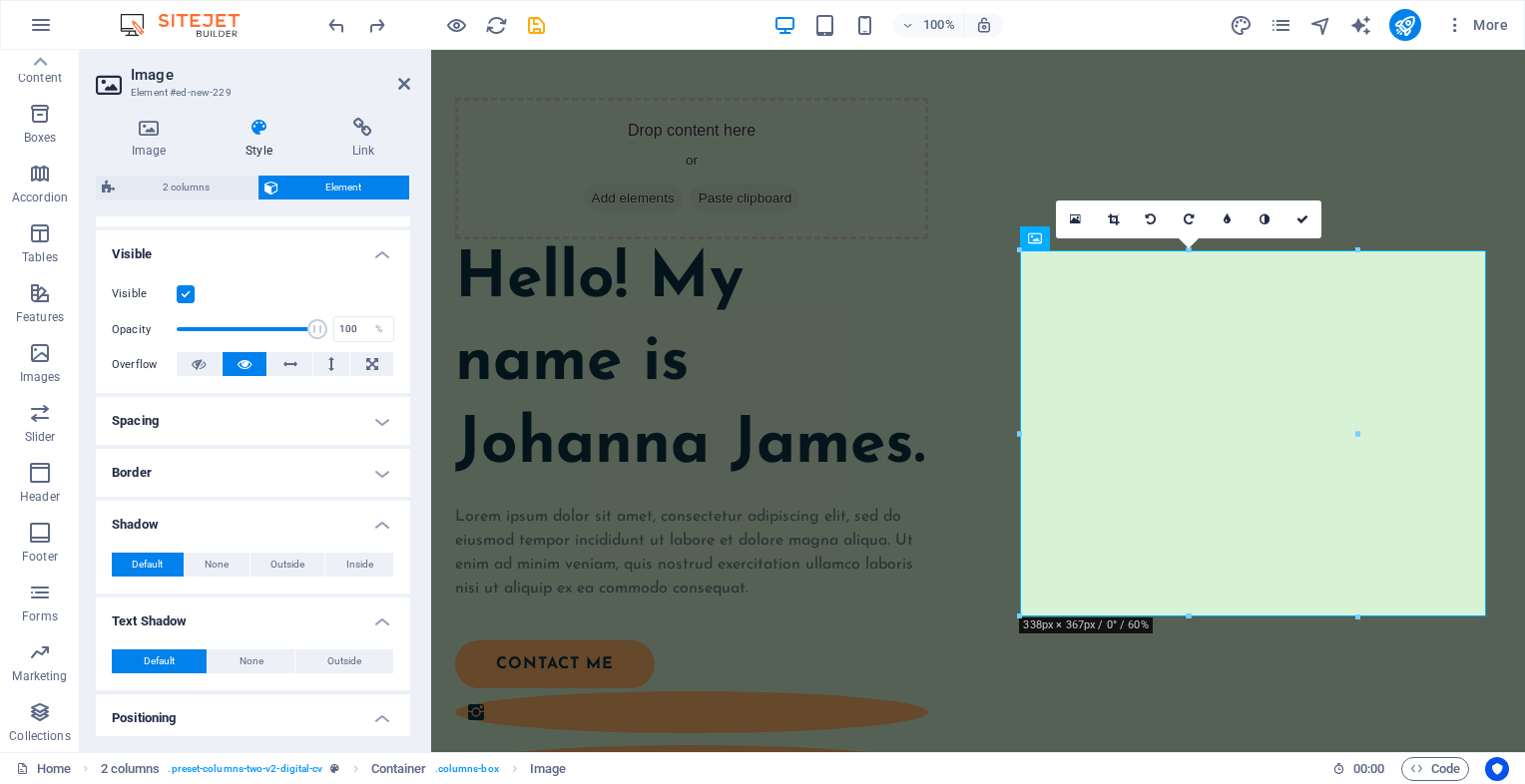 click on "Border" at bounding box center [253, 473] 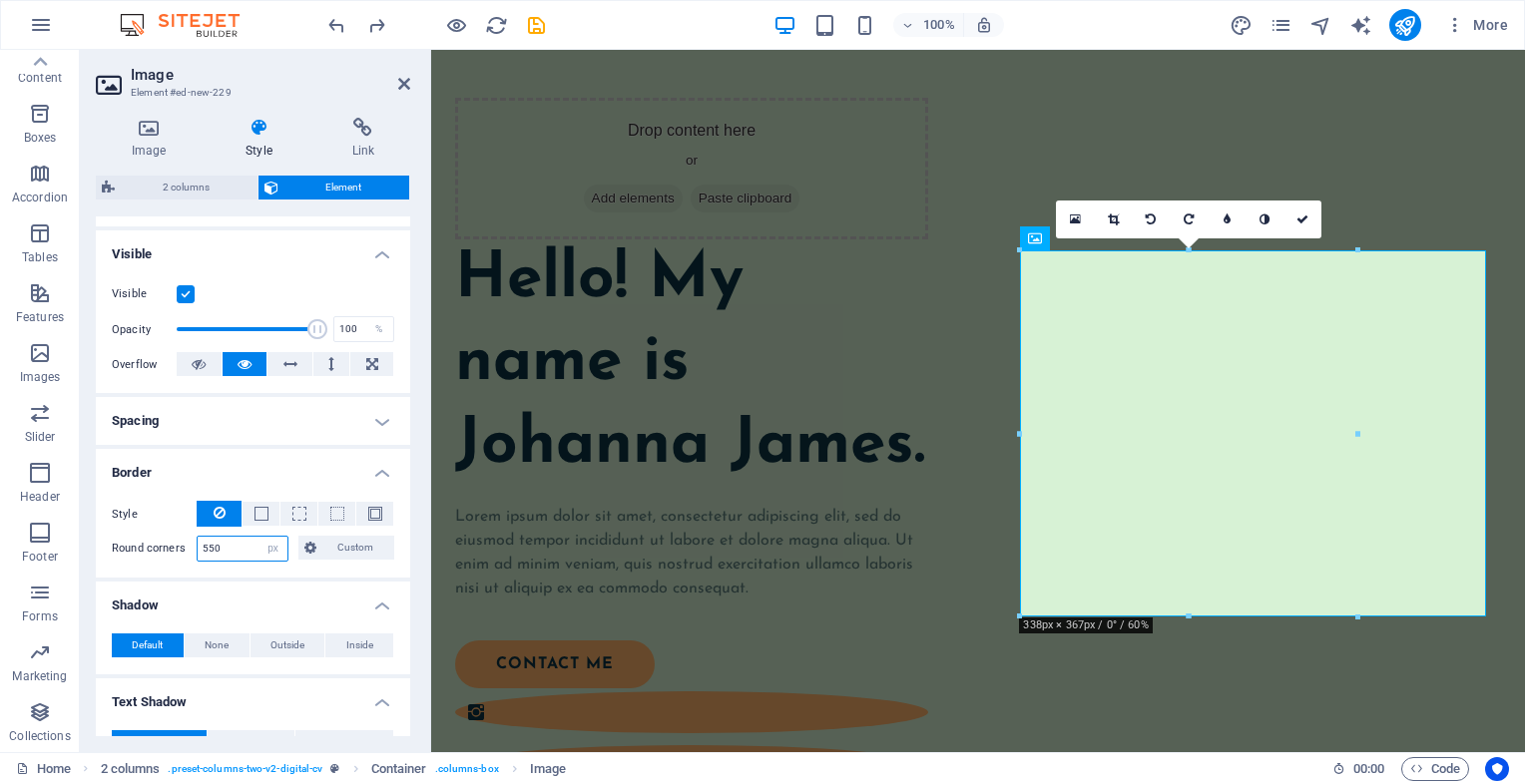 click on "550" at bounding box center [243, 549] 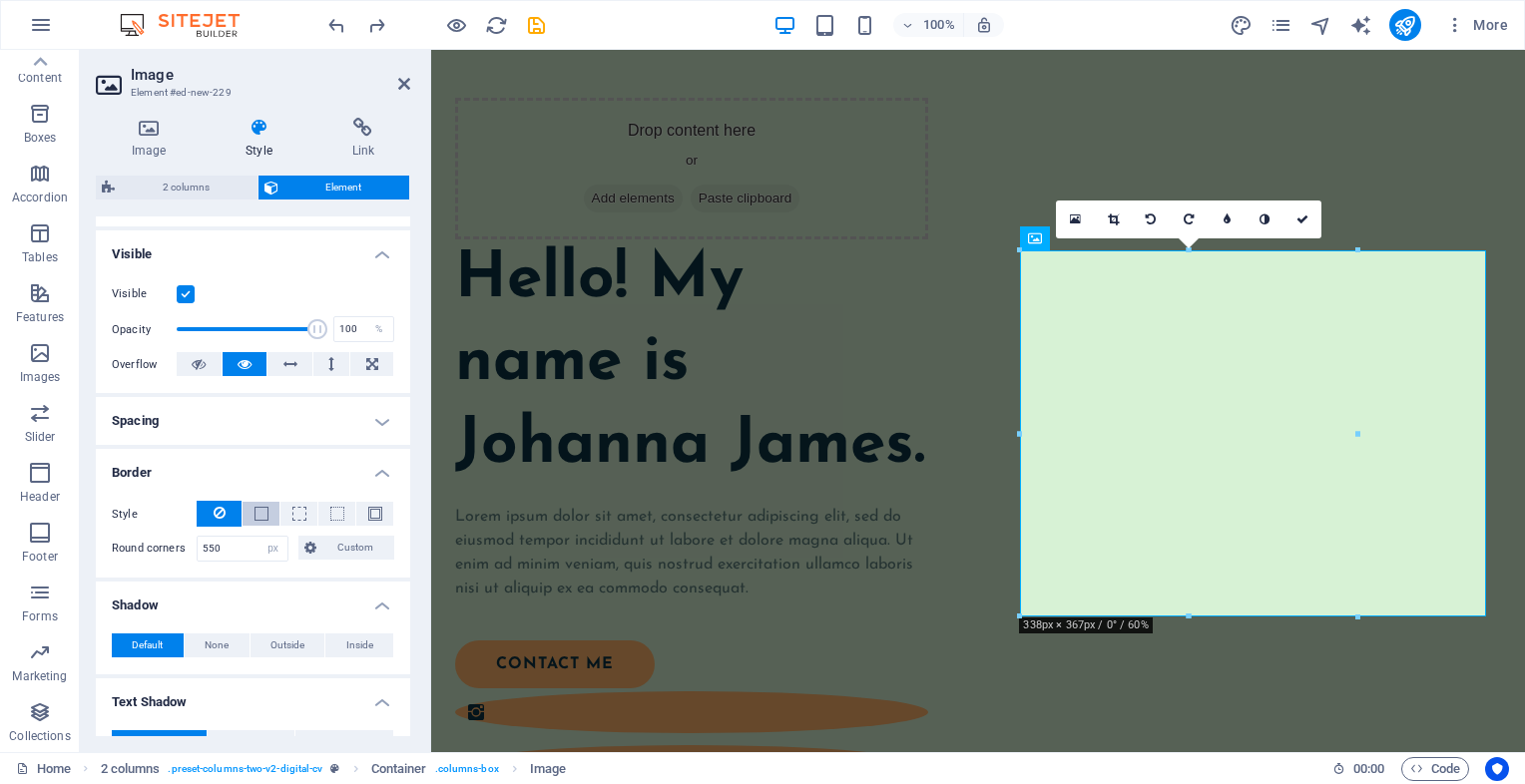 click at bounding box center [261, 514] 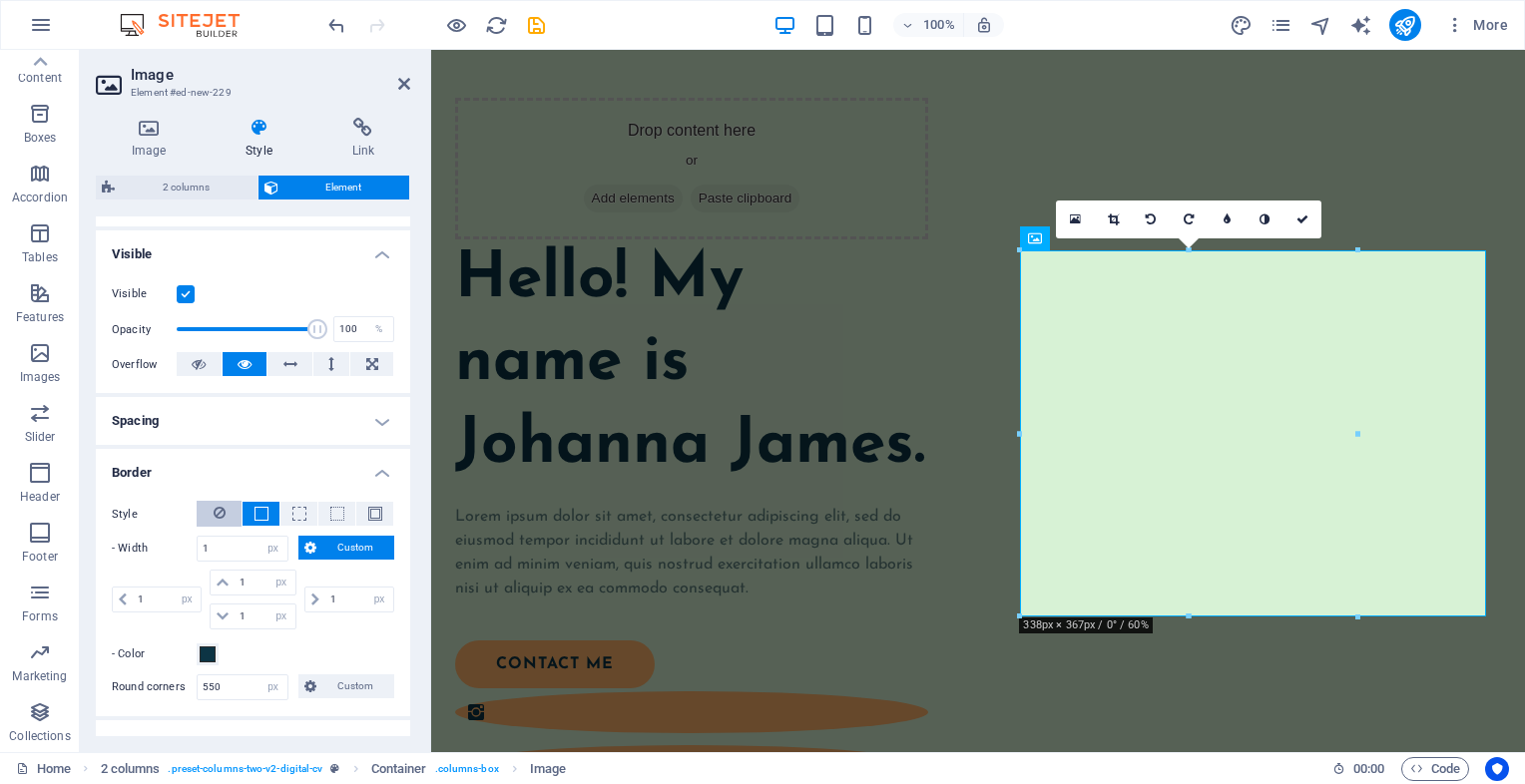 click at bounding box center [220, 513] 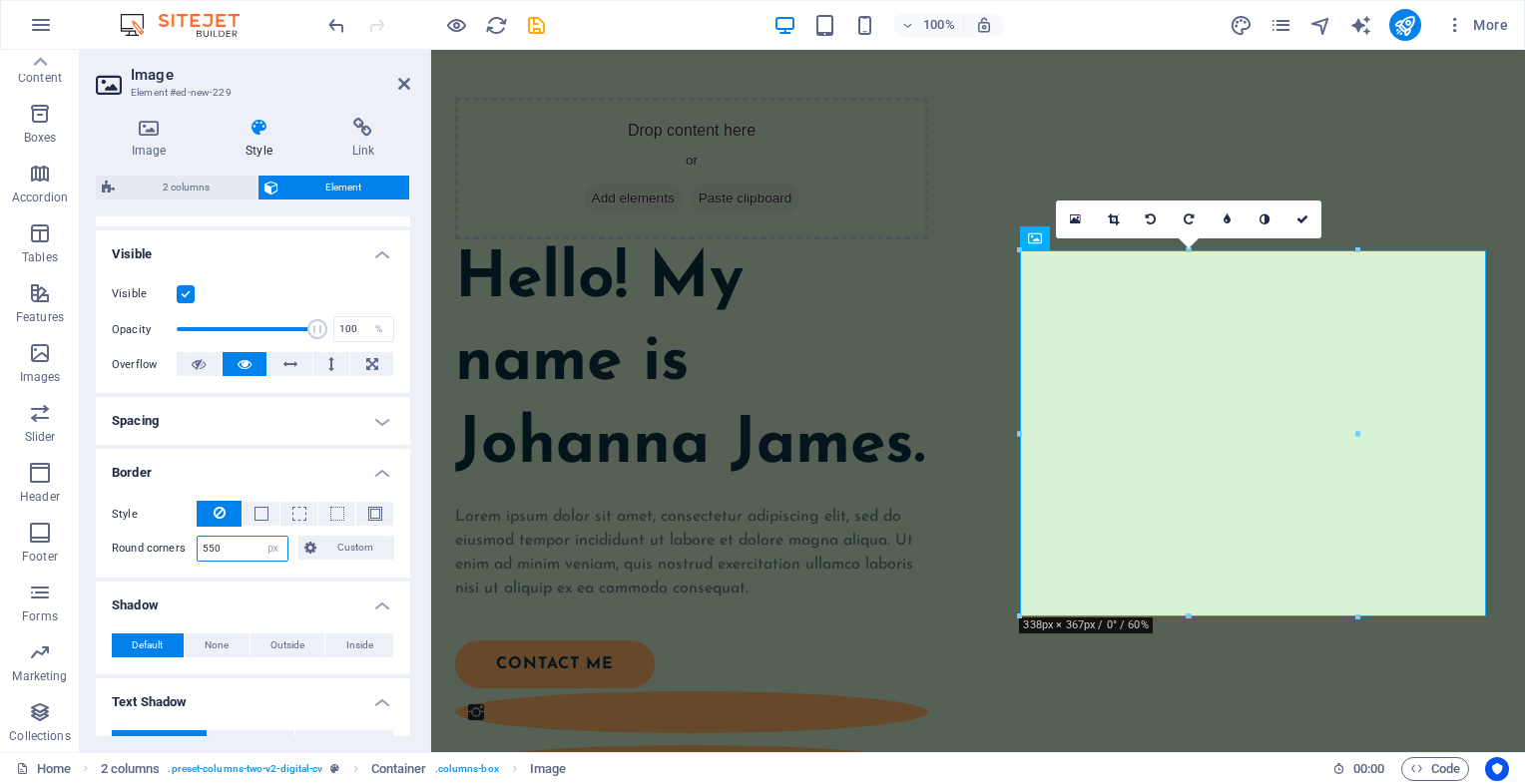click on "550" at bounding box center (243, 549) 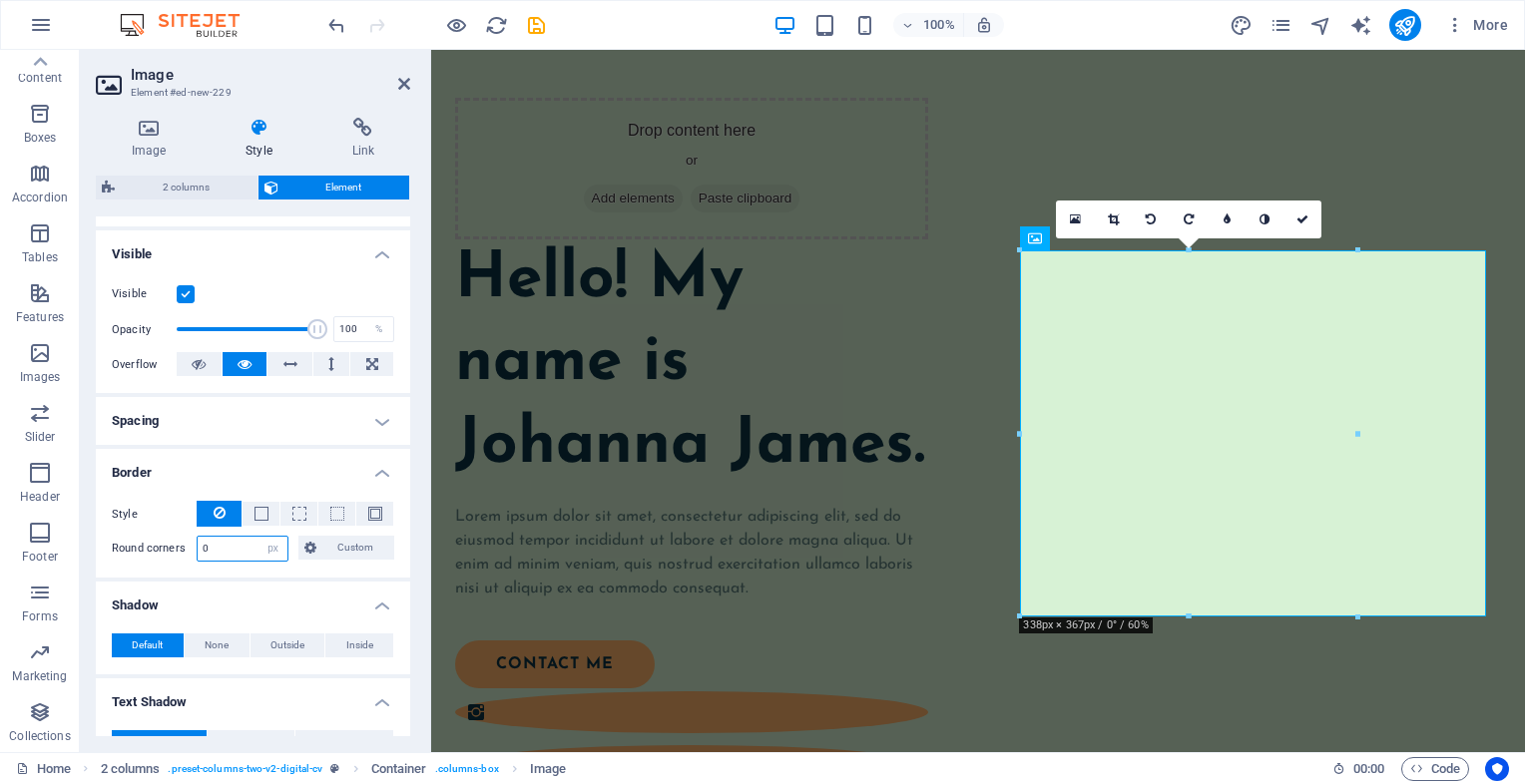 type on "0" 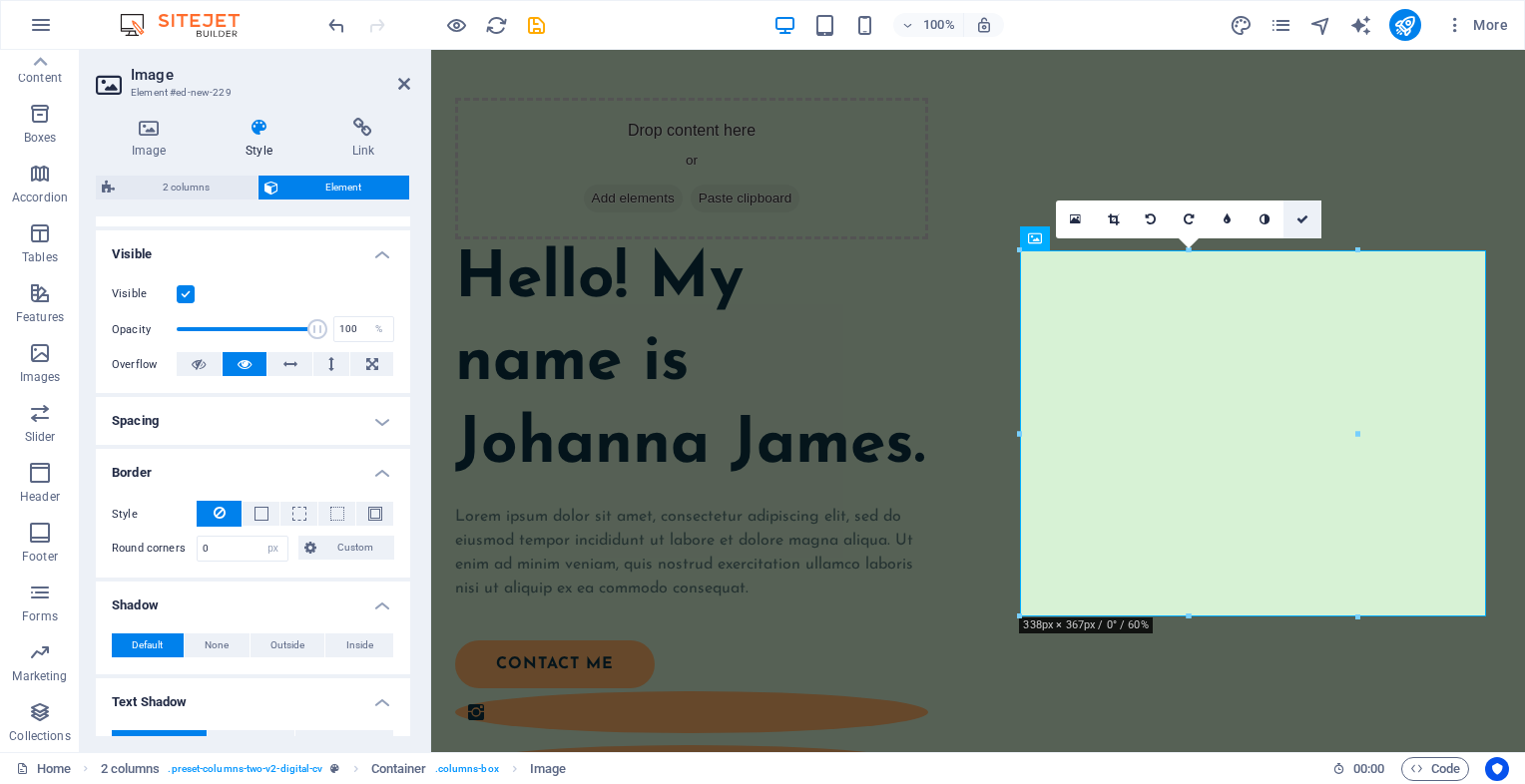 click at bounding box center [1302, 219] 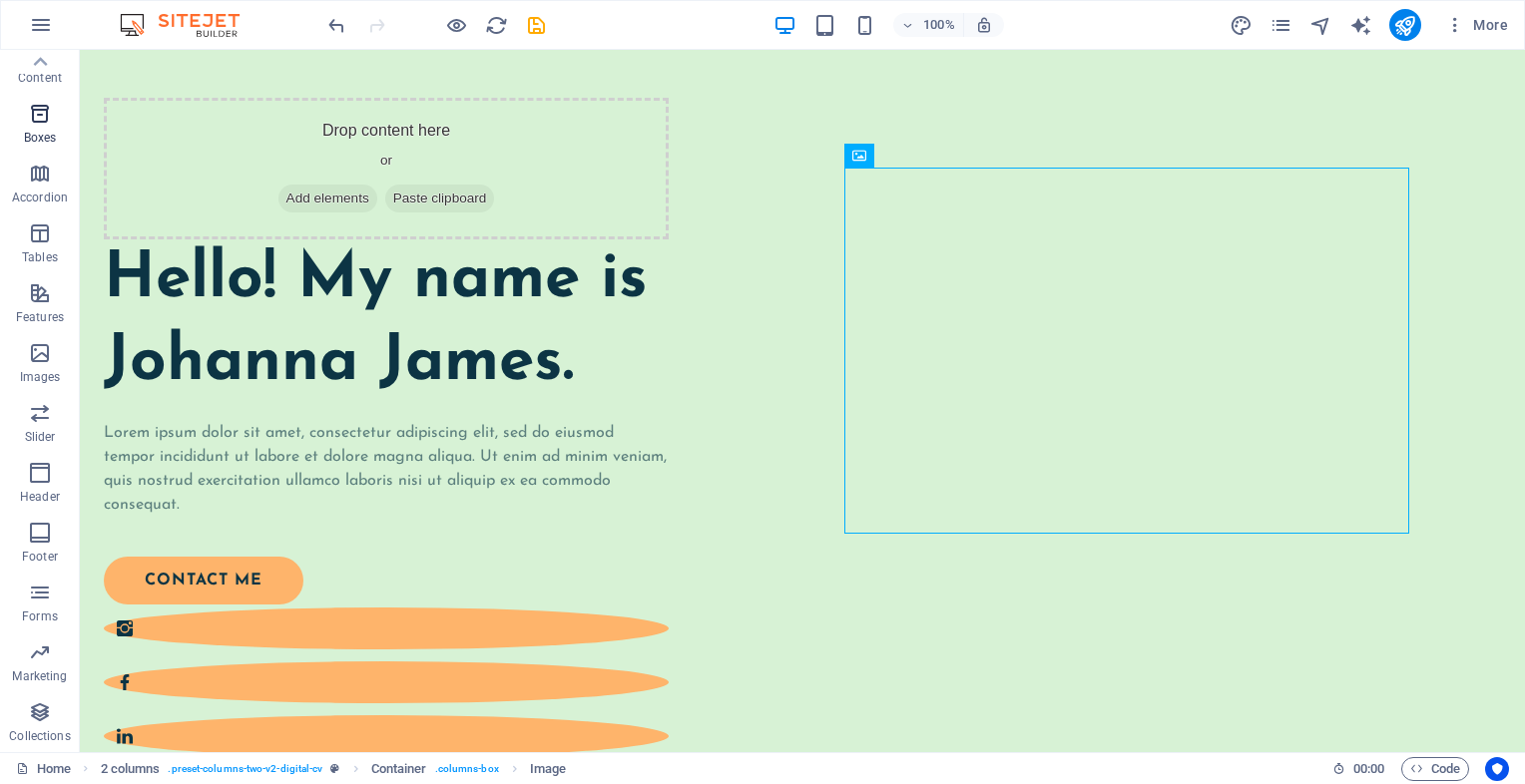 click at bounding box center [40, 114] 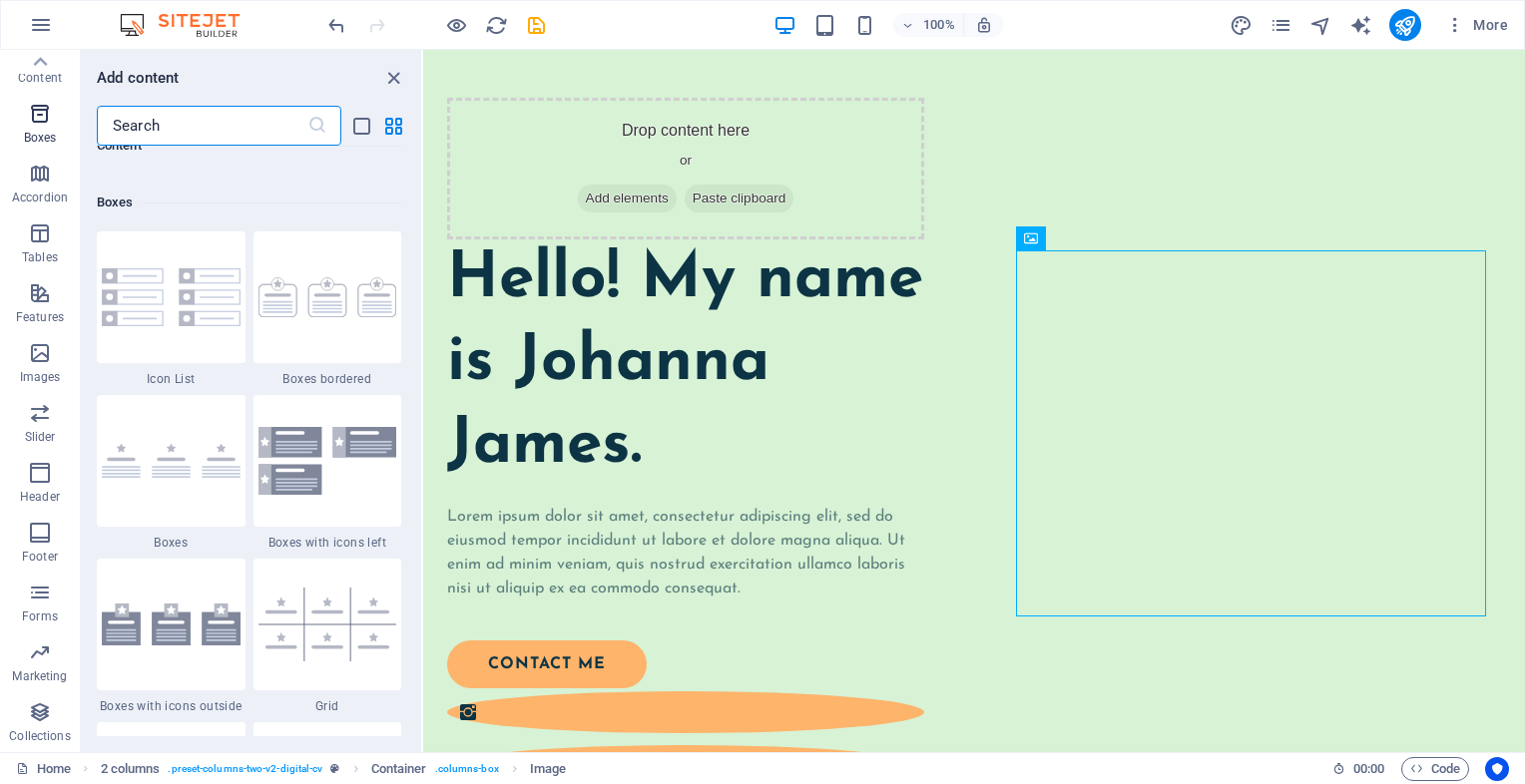 scroll, scrollTop: 5502, scrollLeft: 0, axis: vertical 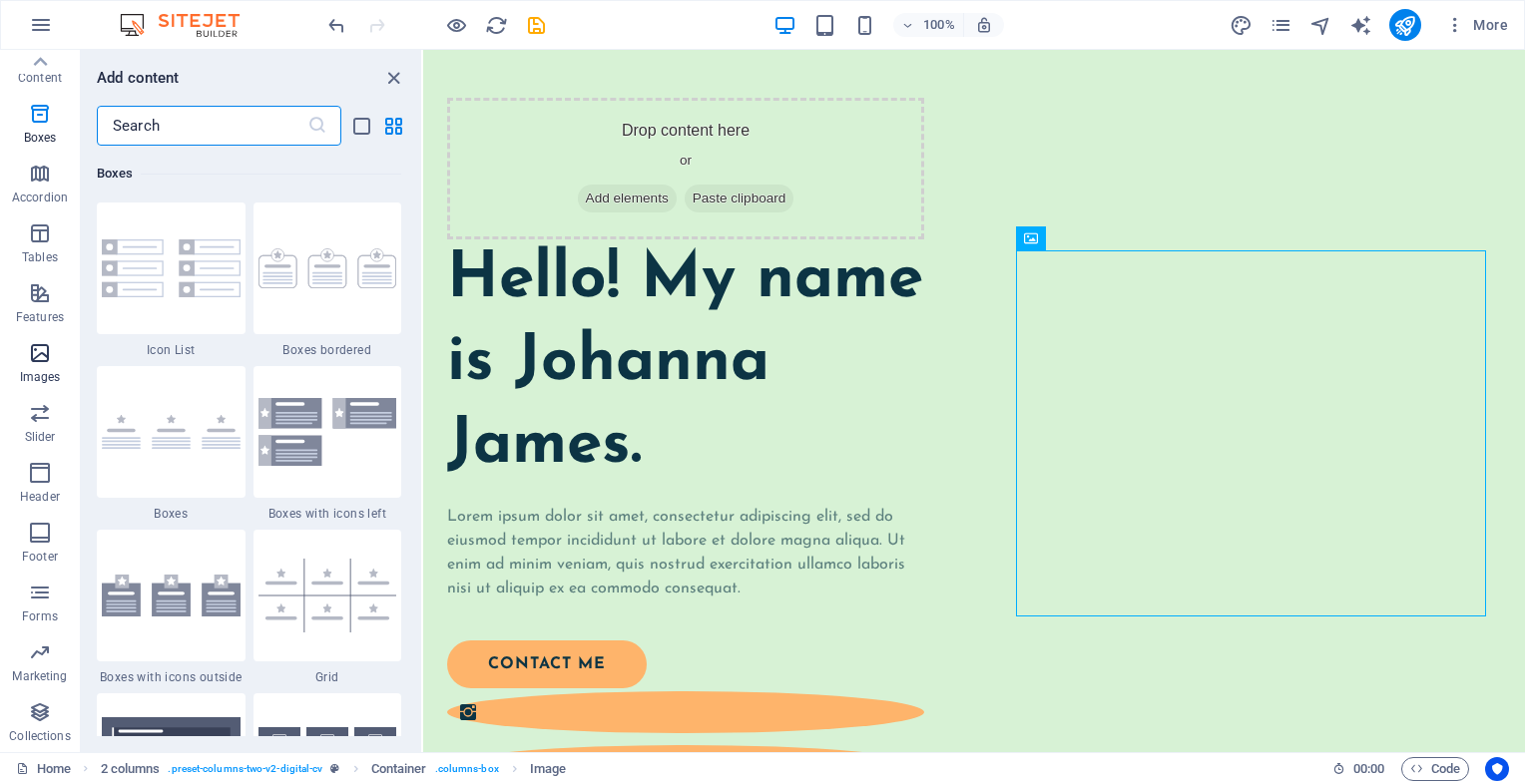 click at bounding box center [40, 353] 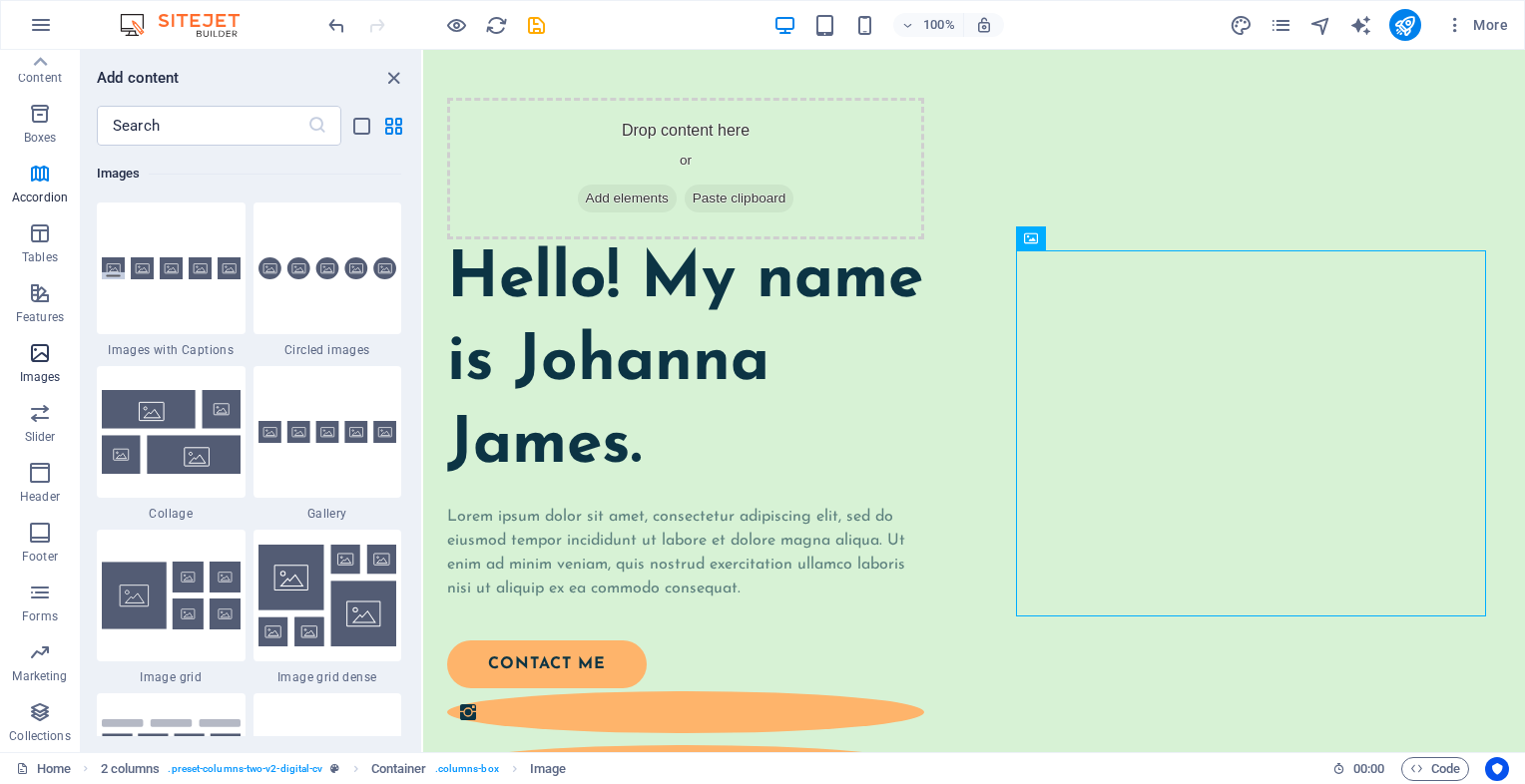 scroll, scrollTop: 10114, scrollLeft: 0, axis: vertical 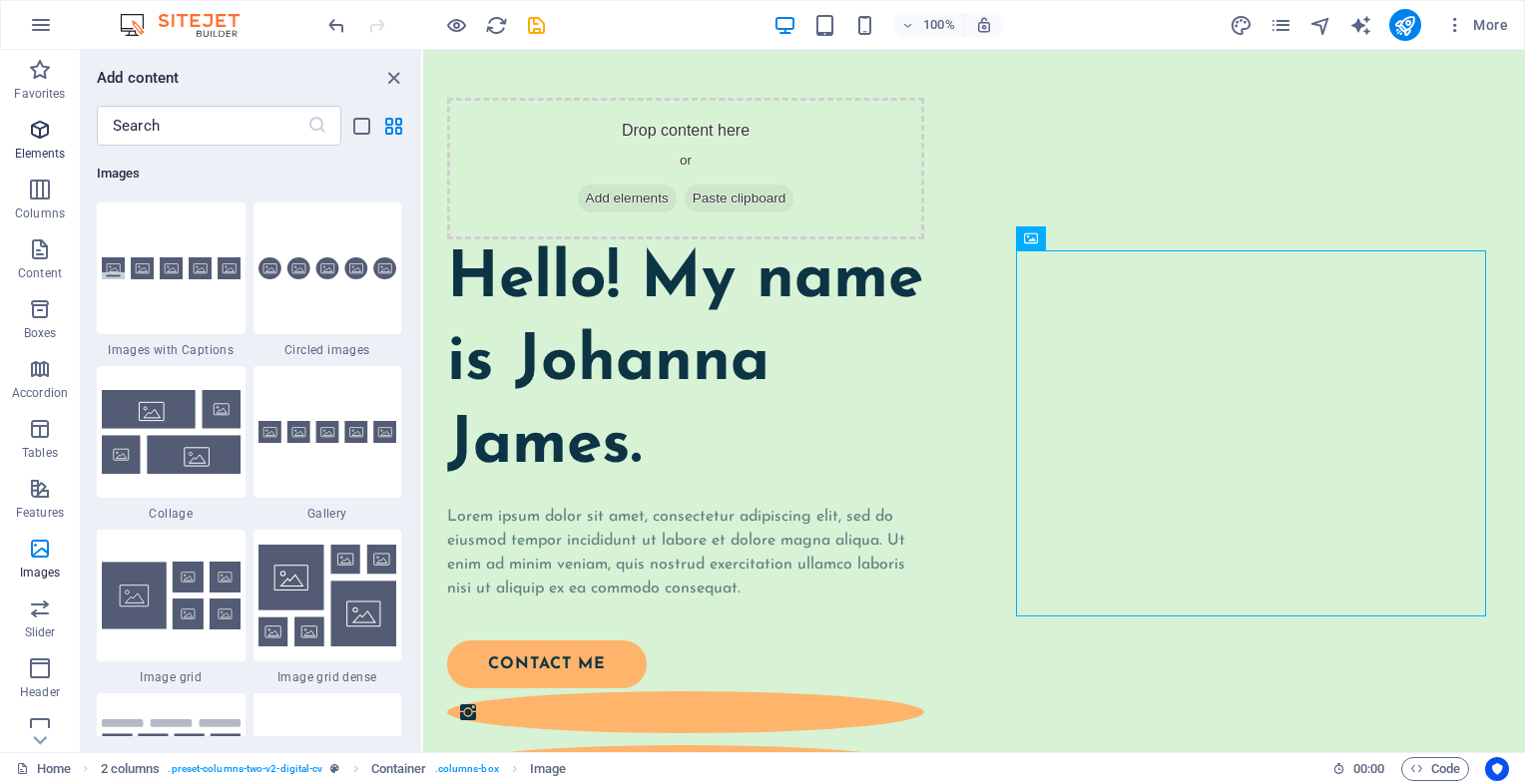 click at bounding box center [40, 130] 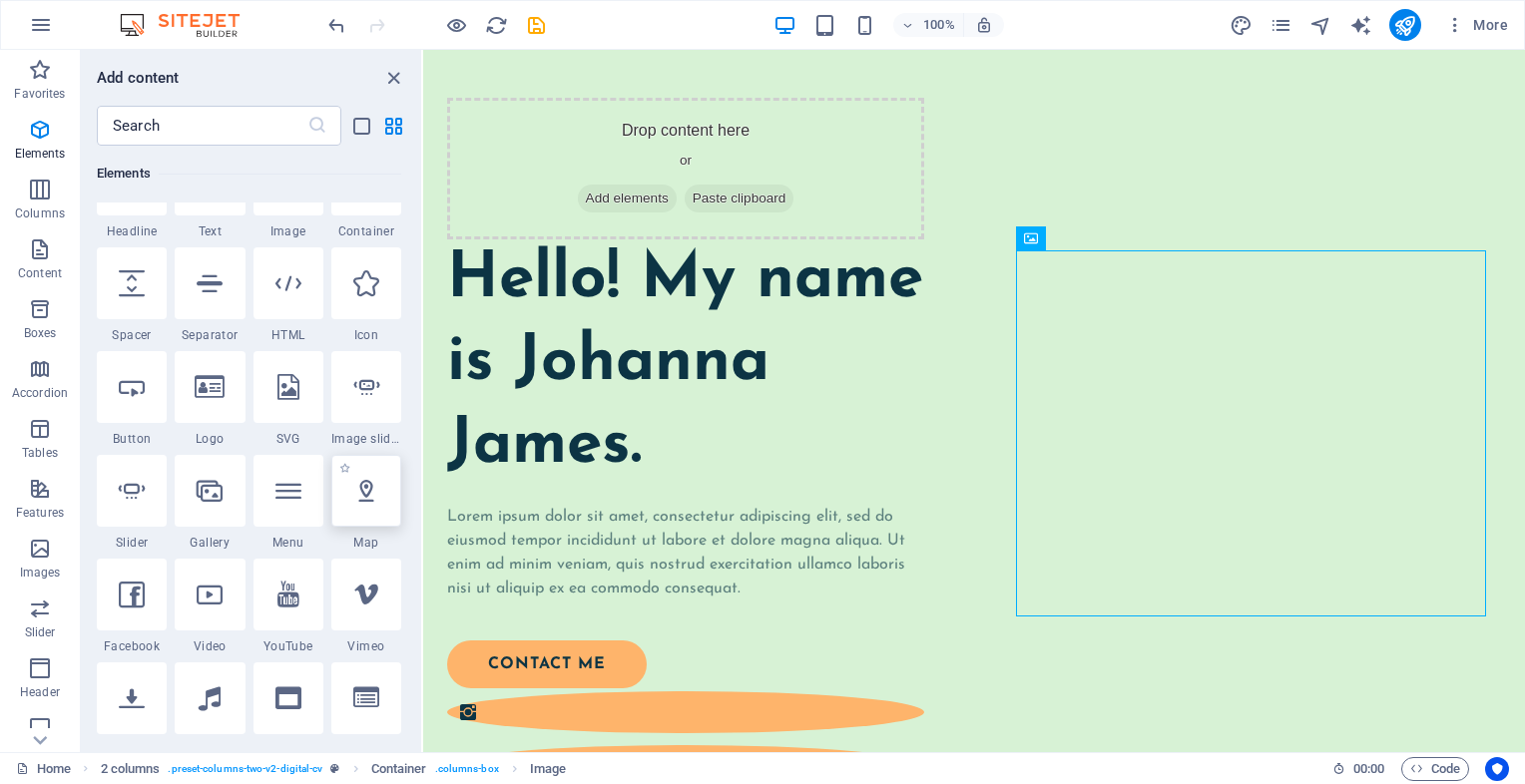 scroll, scrollTop: 211, scrollLeft: 0, axis: vertical 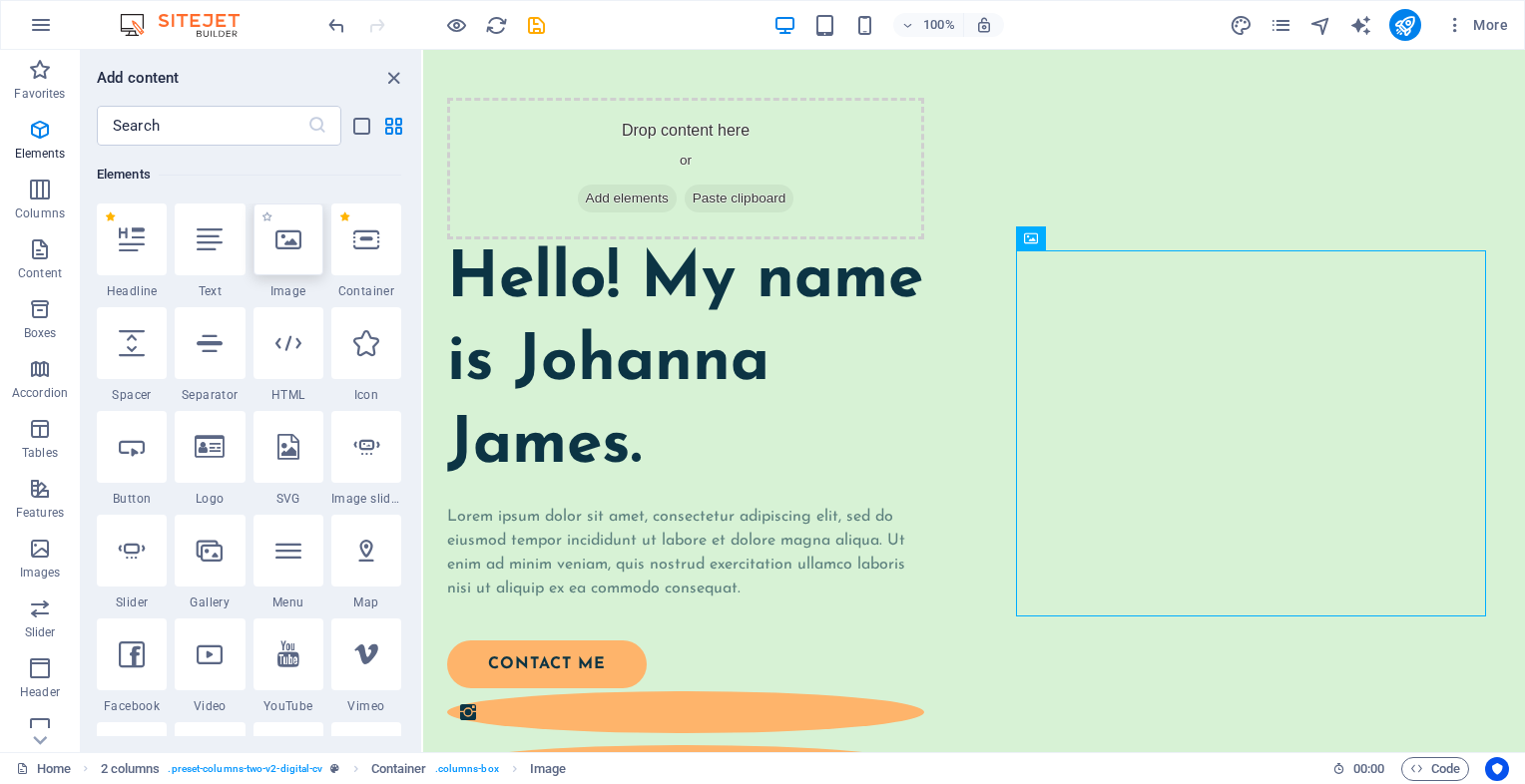 click at bounding box center [288, 239] 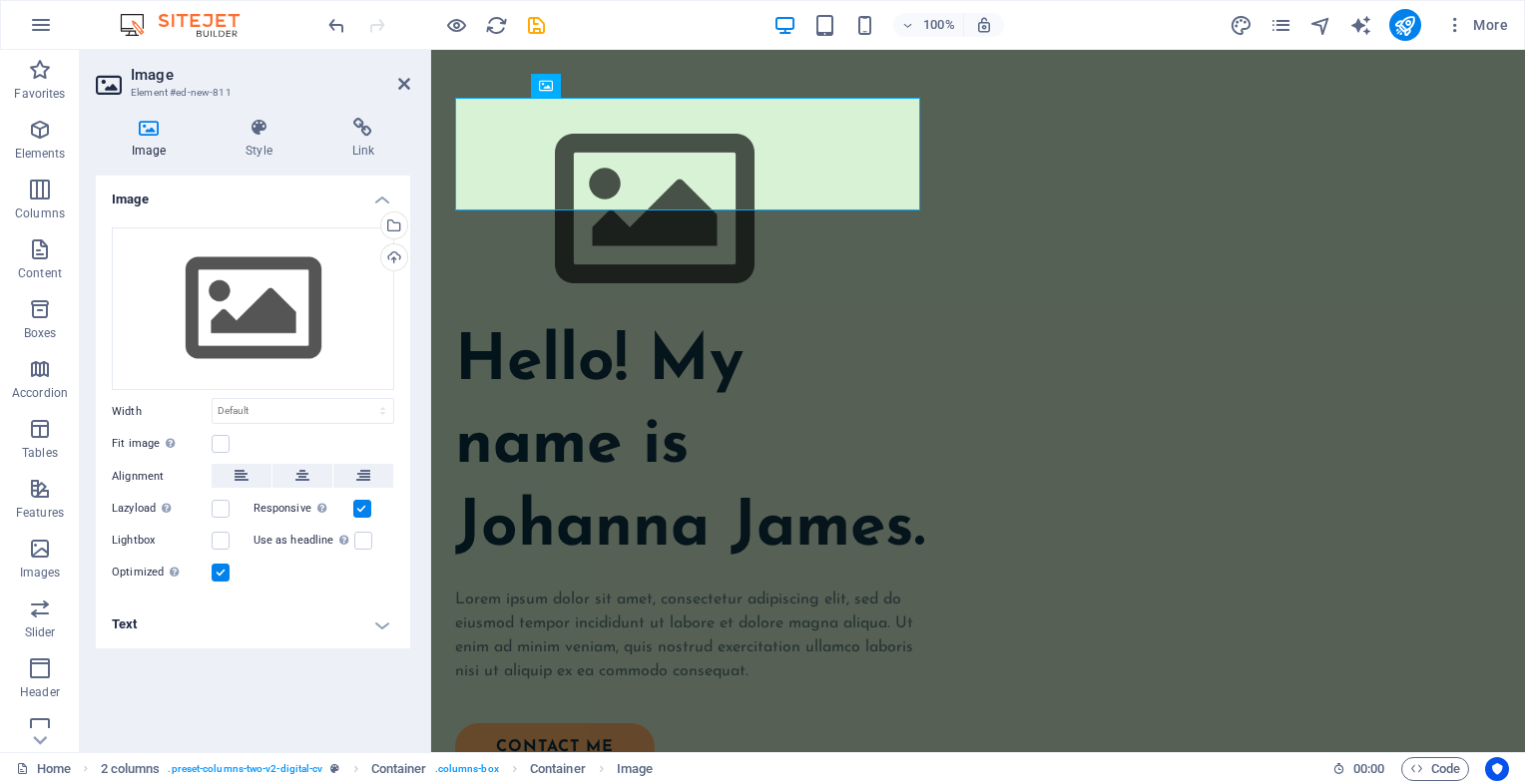 click on "Text" at bounding box center [253, 624] 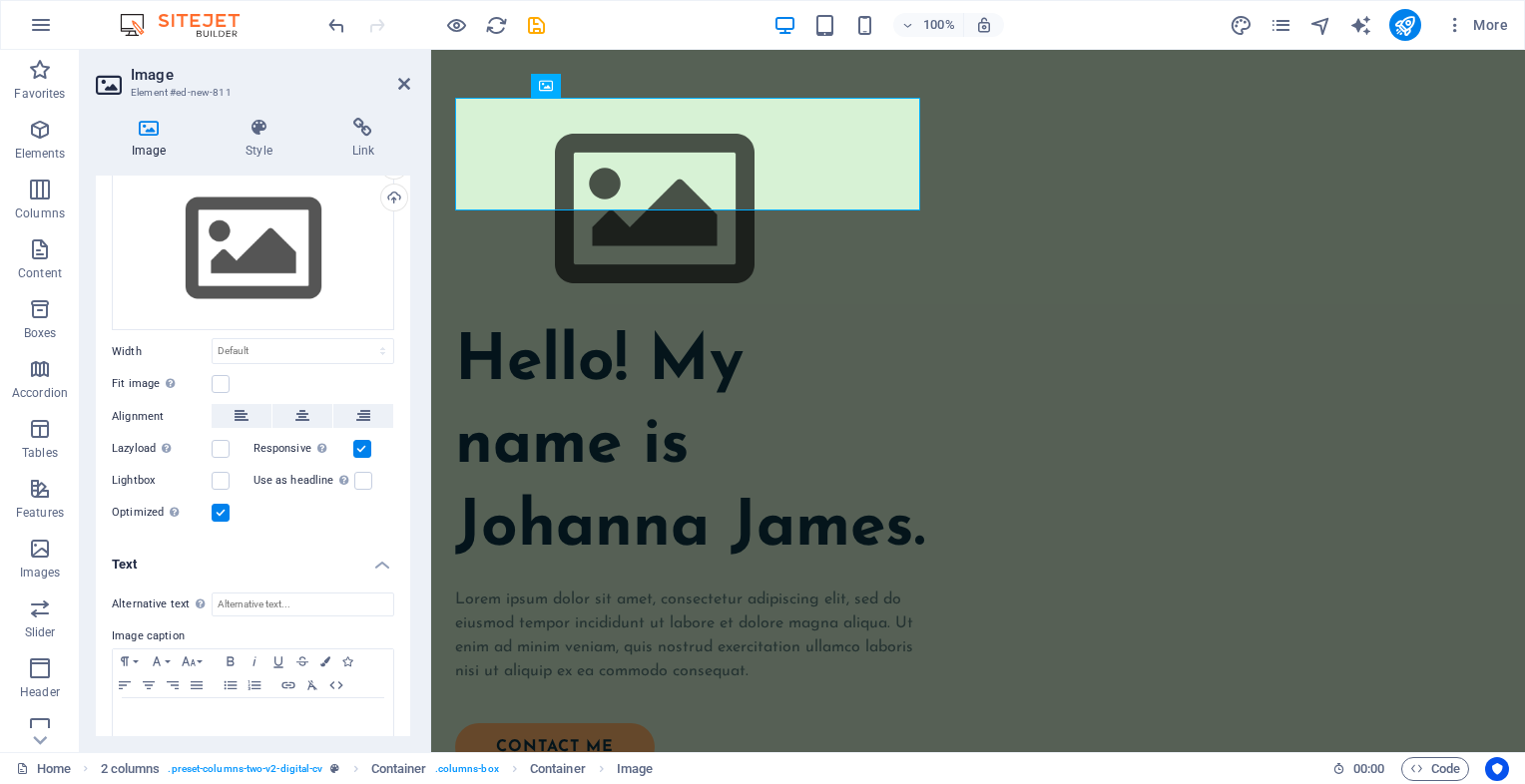 scroll, scrollTop: 0, scrollLeft: 0, axis: both 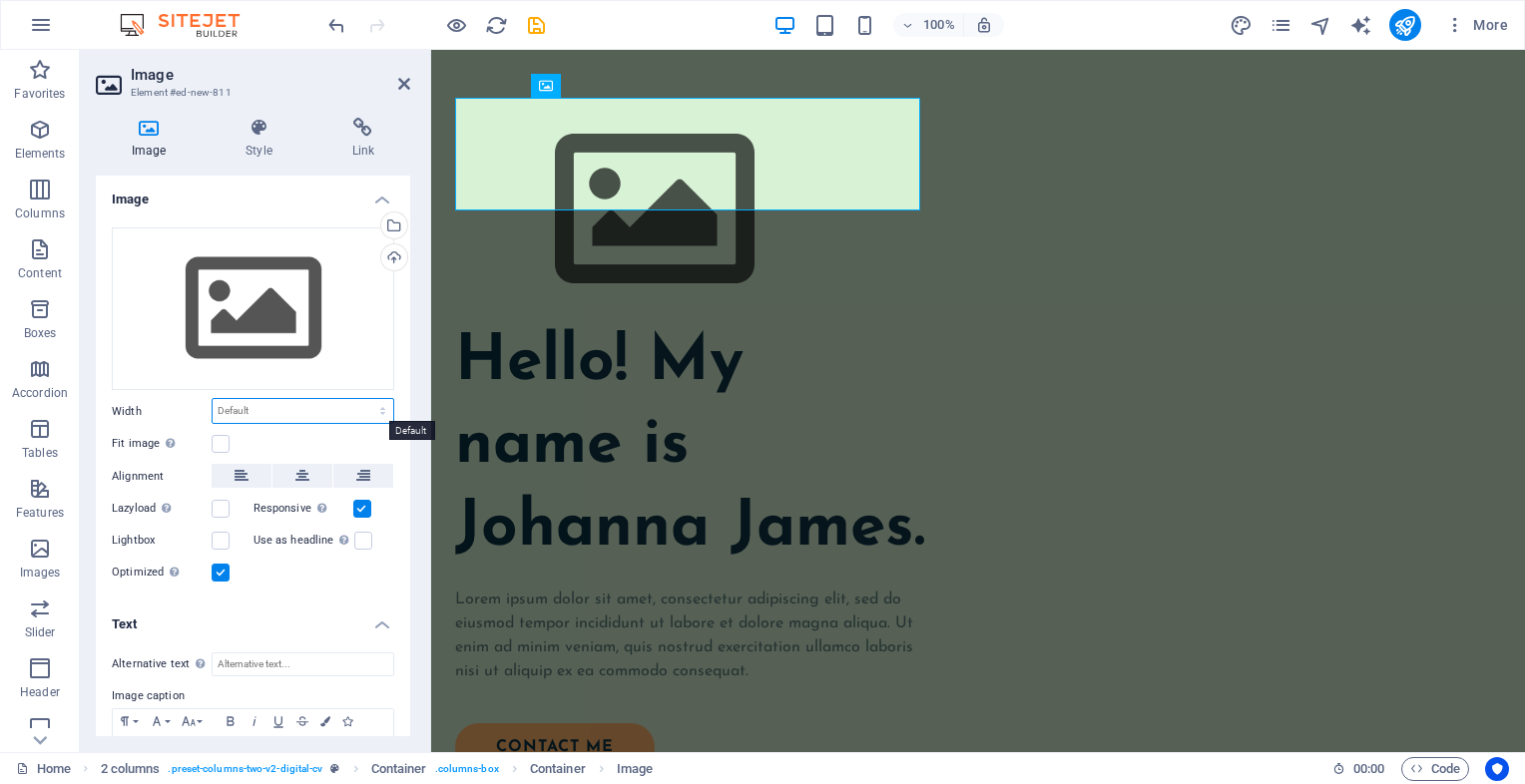 click on "Default auto px rem % em vh vw" at bounding box center [302, 411] 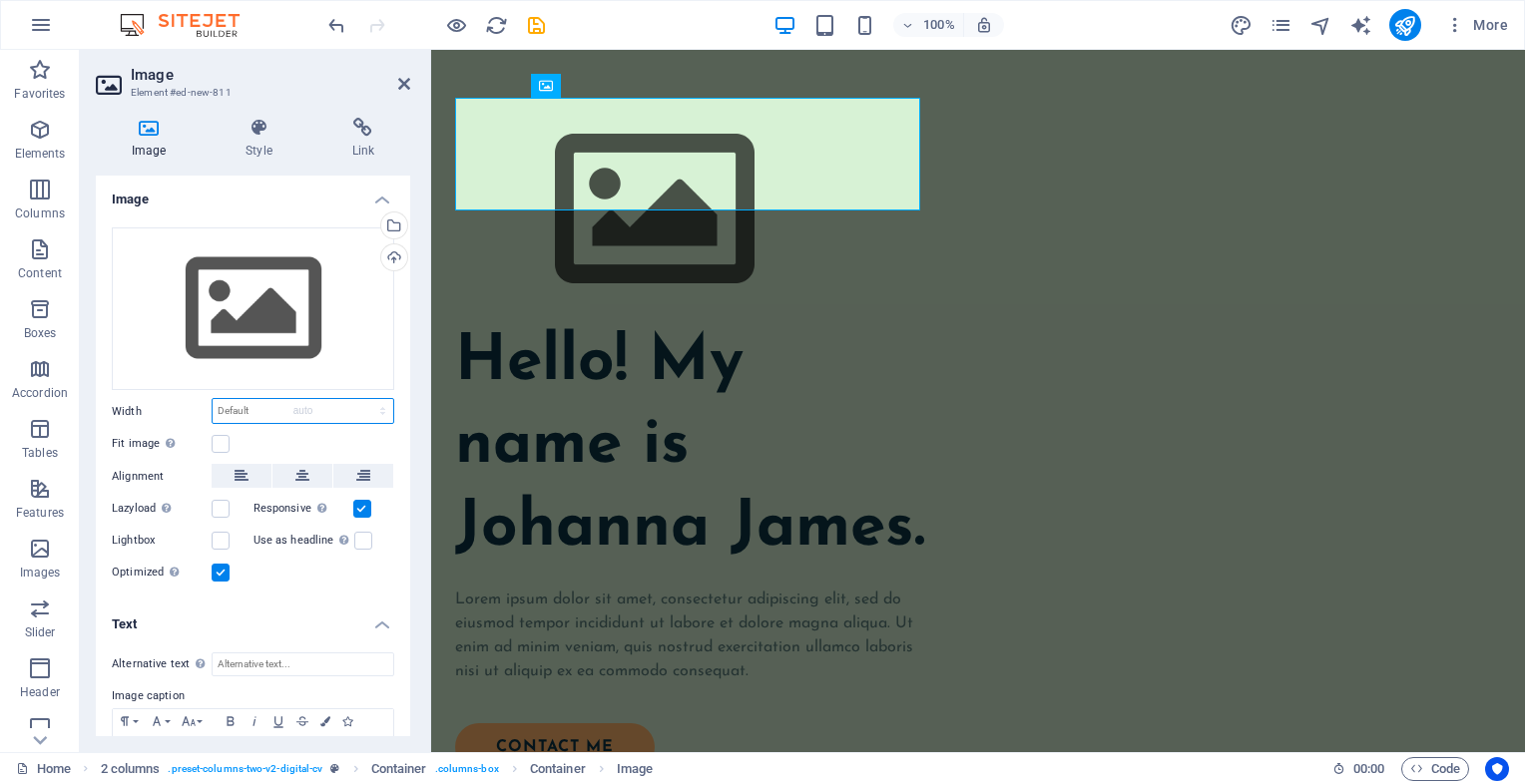 click on "Default auto px rem % em vh vw" at bounding box center [302, 411] 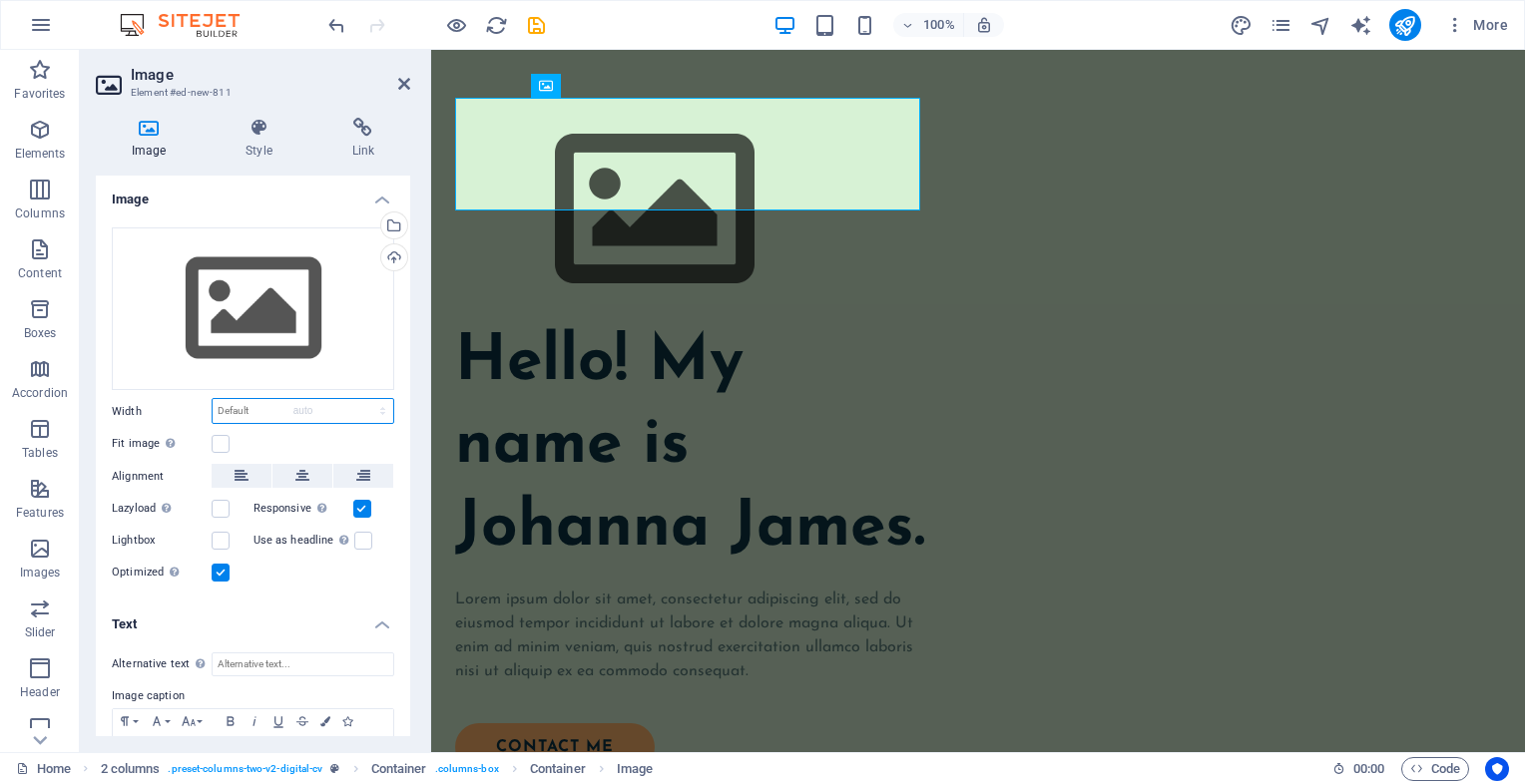 select on "DISABLED_OPTION_VALUE" 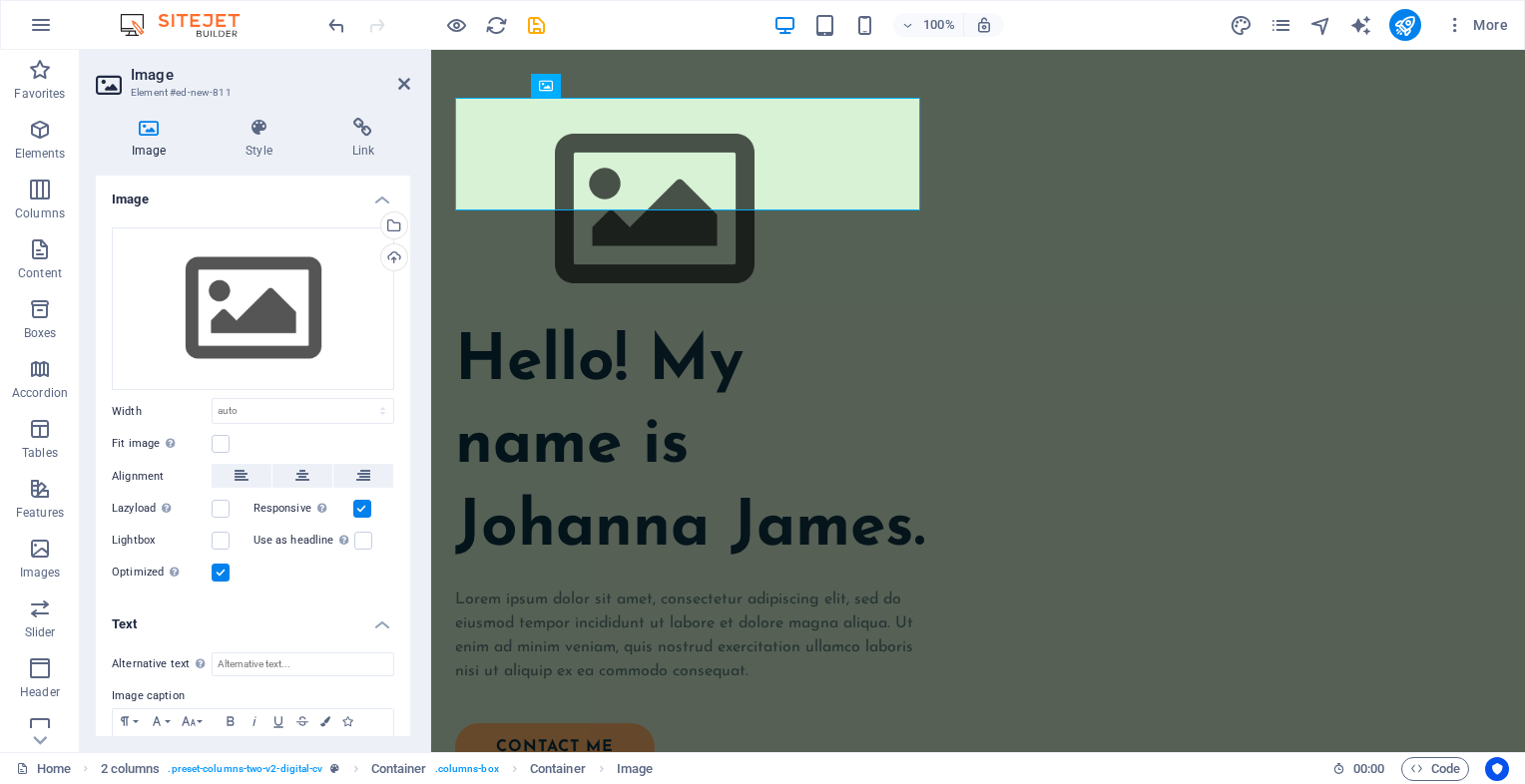 click on "Image" at bounding box center [253, 194] 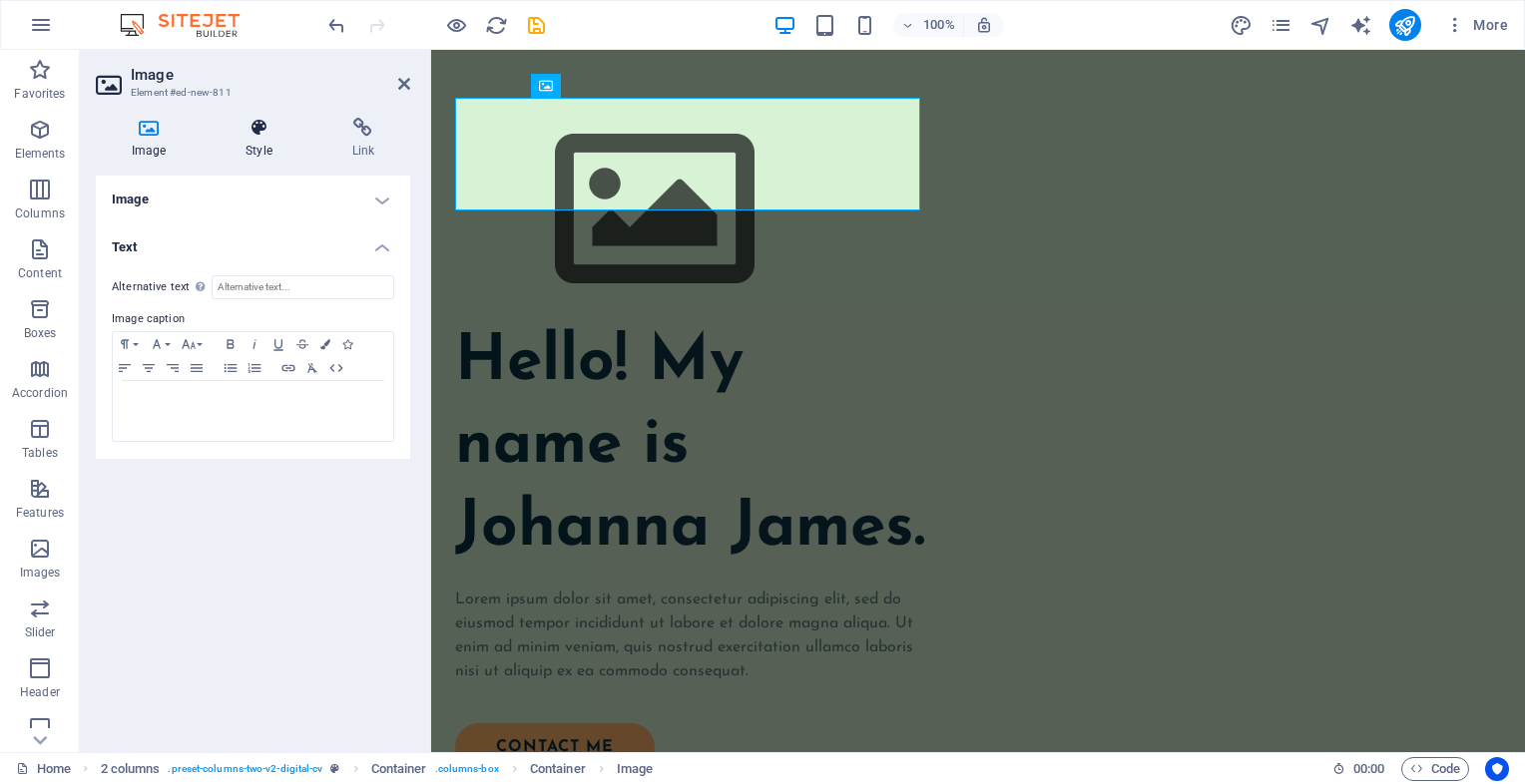 click on "Style" at bounding box center [262, 139] 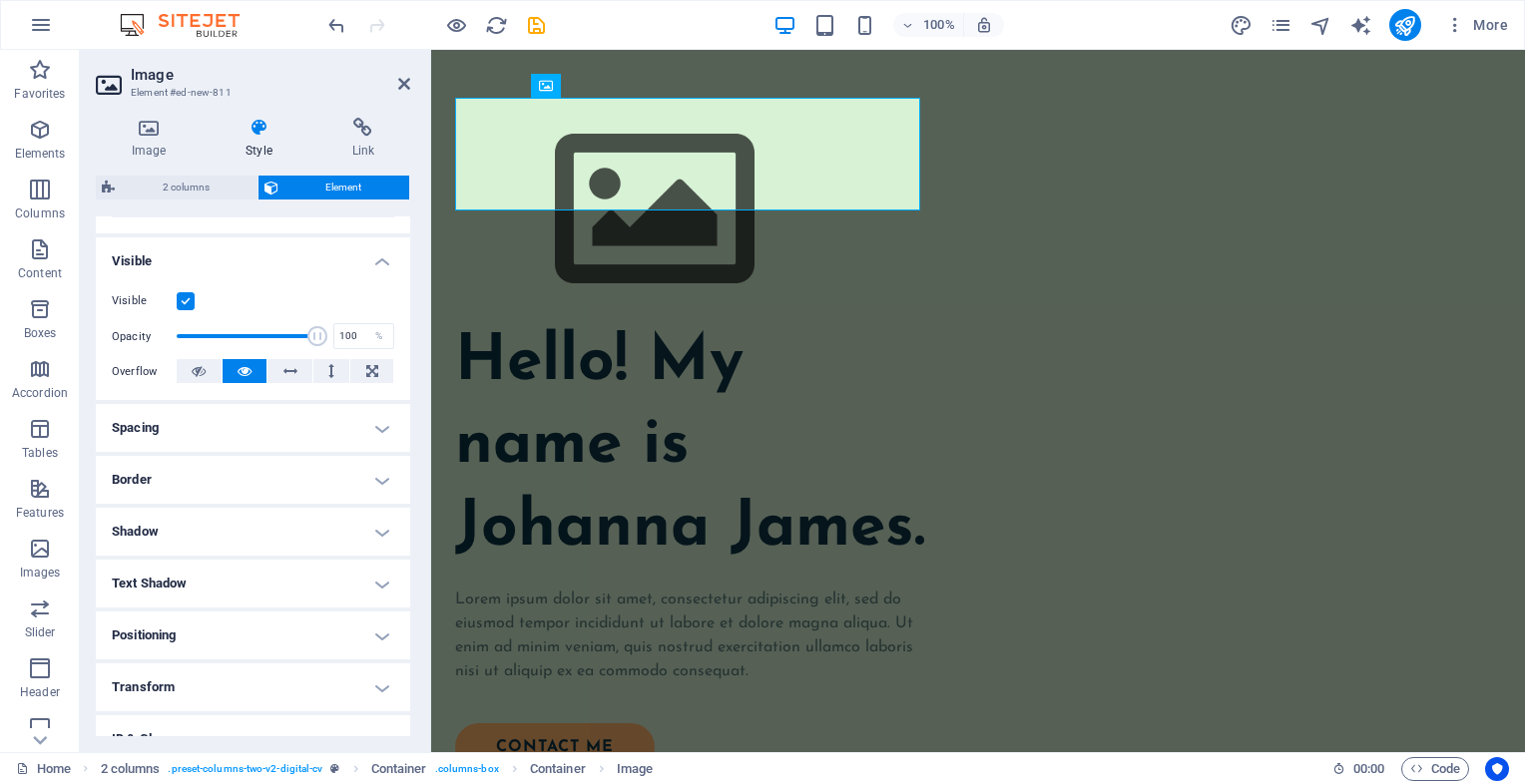 scroll, scrollTop: 199, scrollLeft: 0, axis: vertical 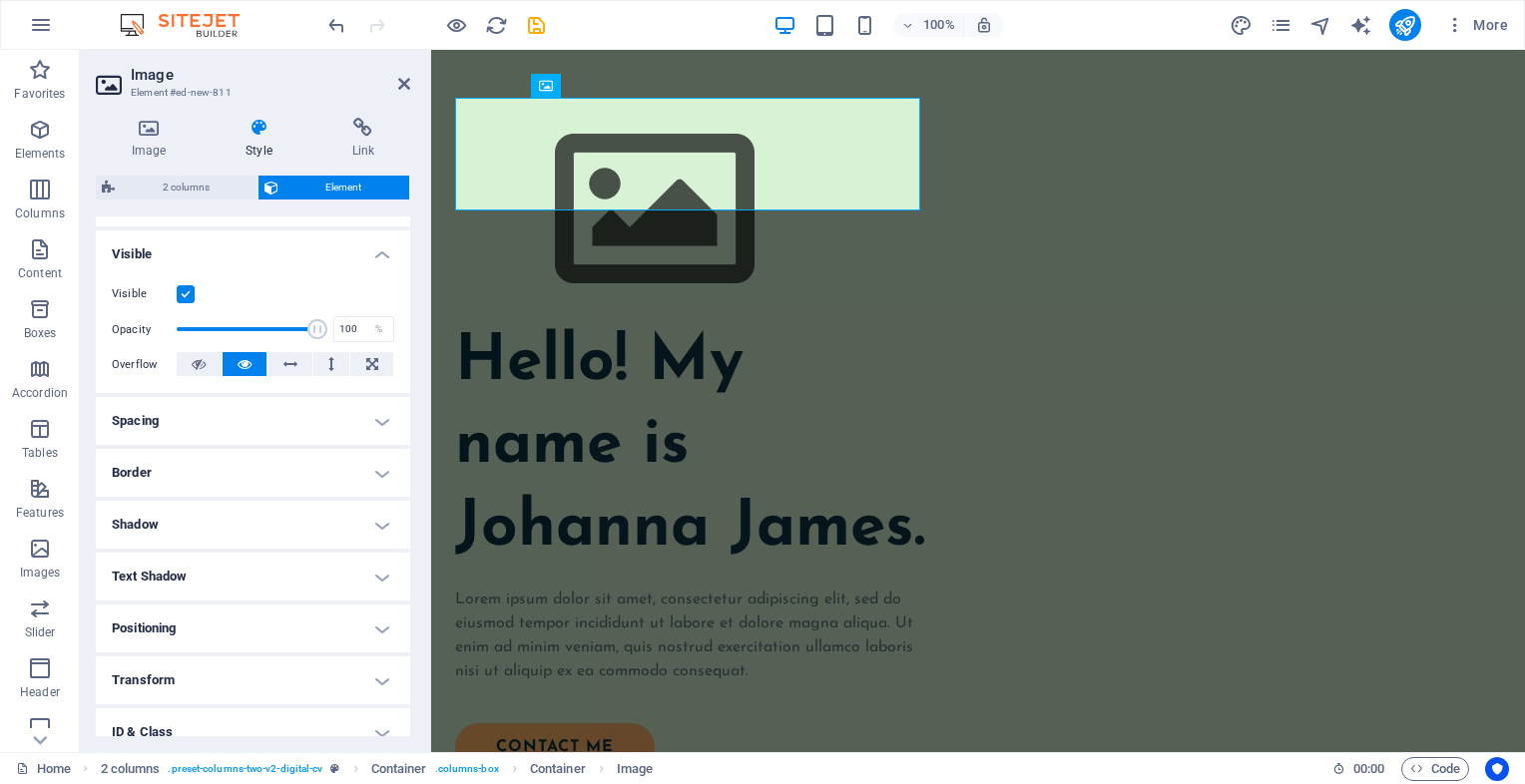 click on "Border" at bounding box center [253, 473] 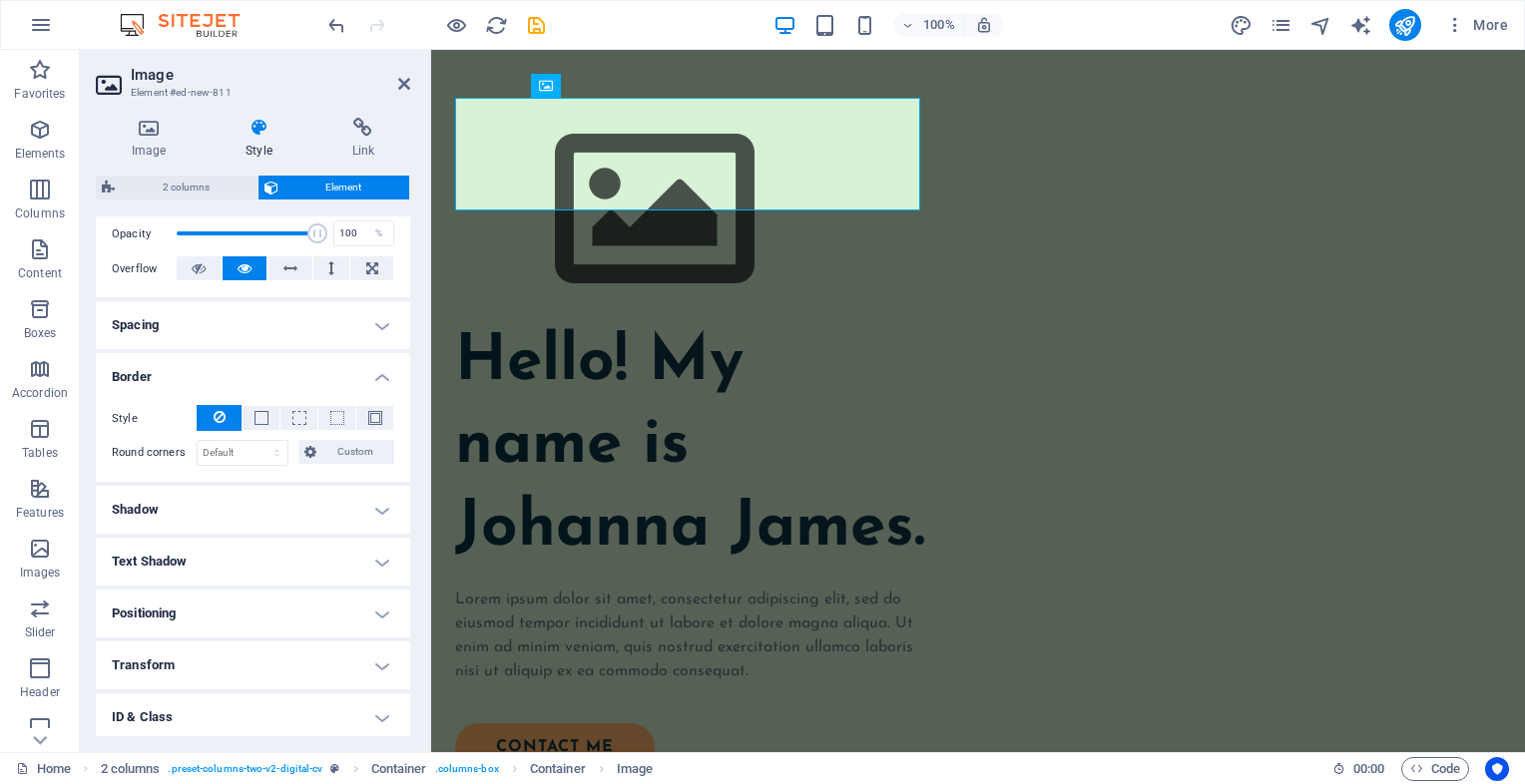 scroll, scrollTop: 299, scrollLeft: 0, axis: vertical 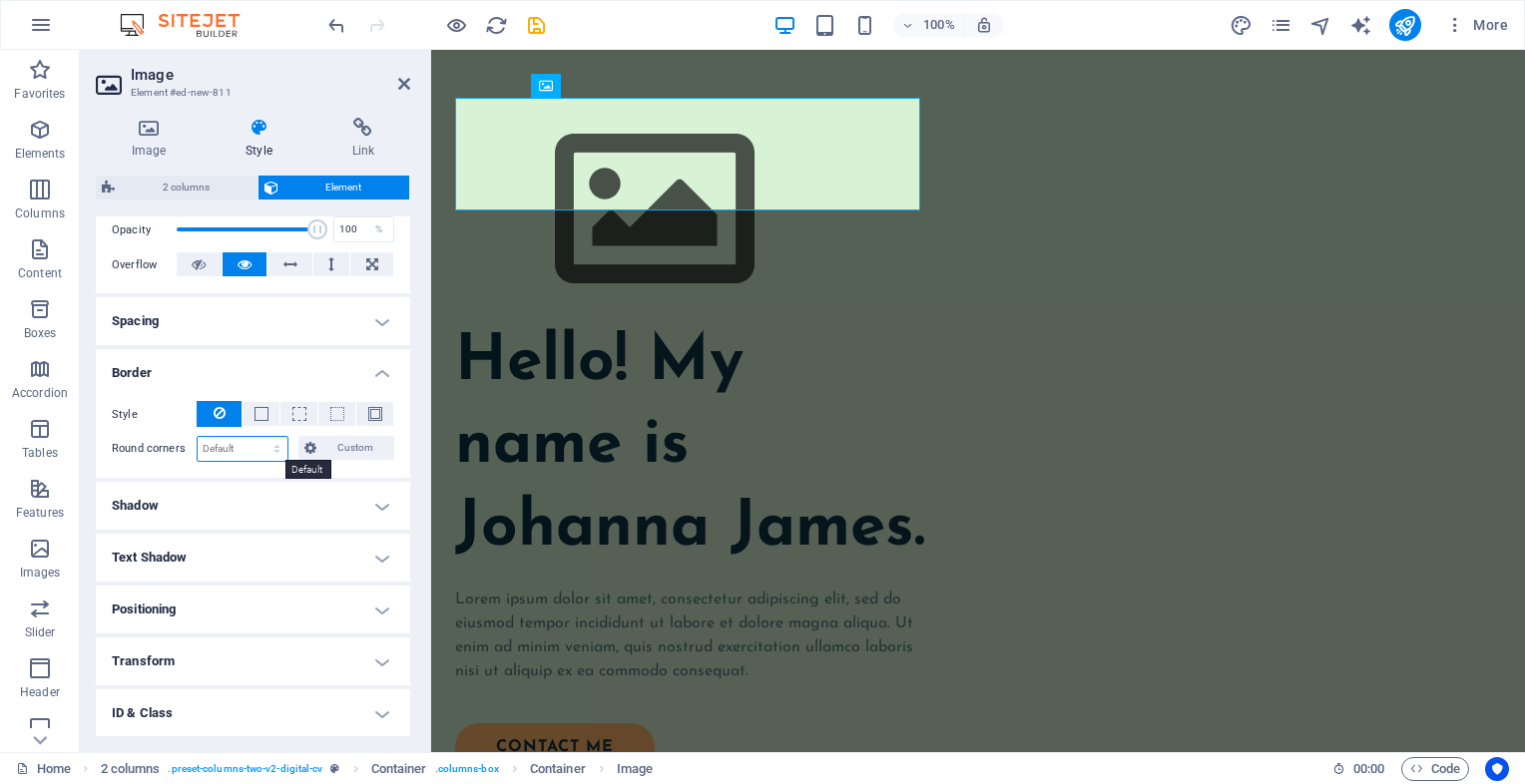click on "Default px rem % vh vw Custom" at bounding box center [243, 449] 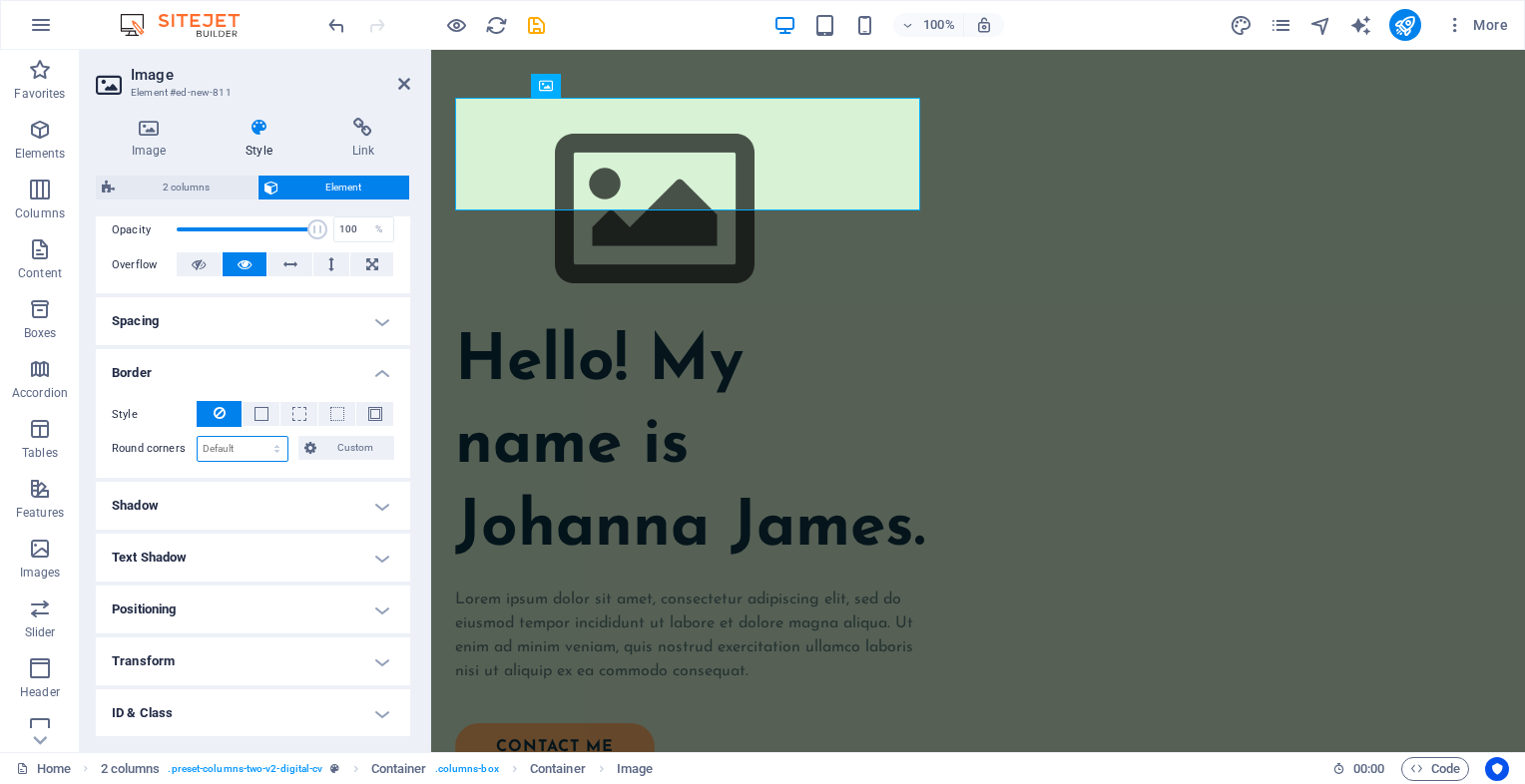 click on "Default px rem % vh vw Custom" at bounding box center [243, 449] 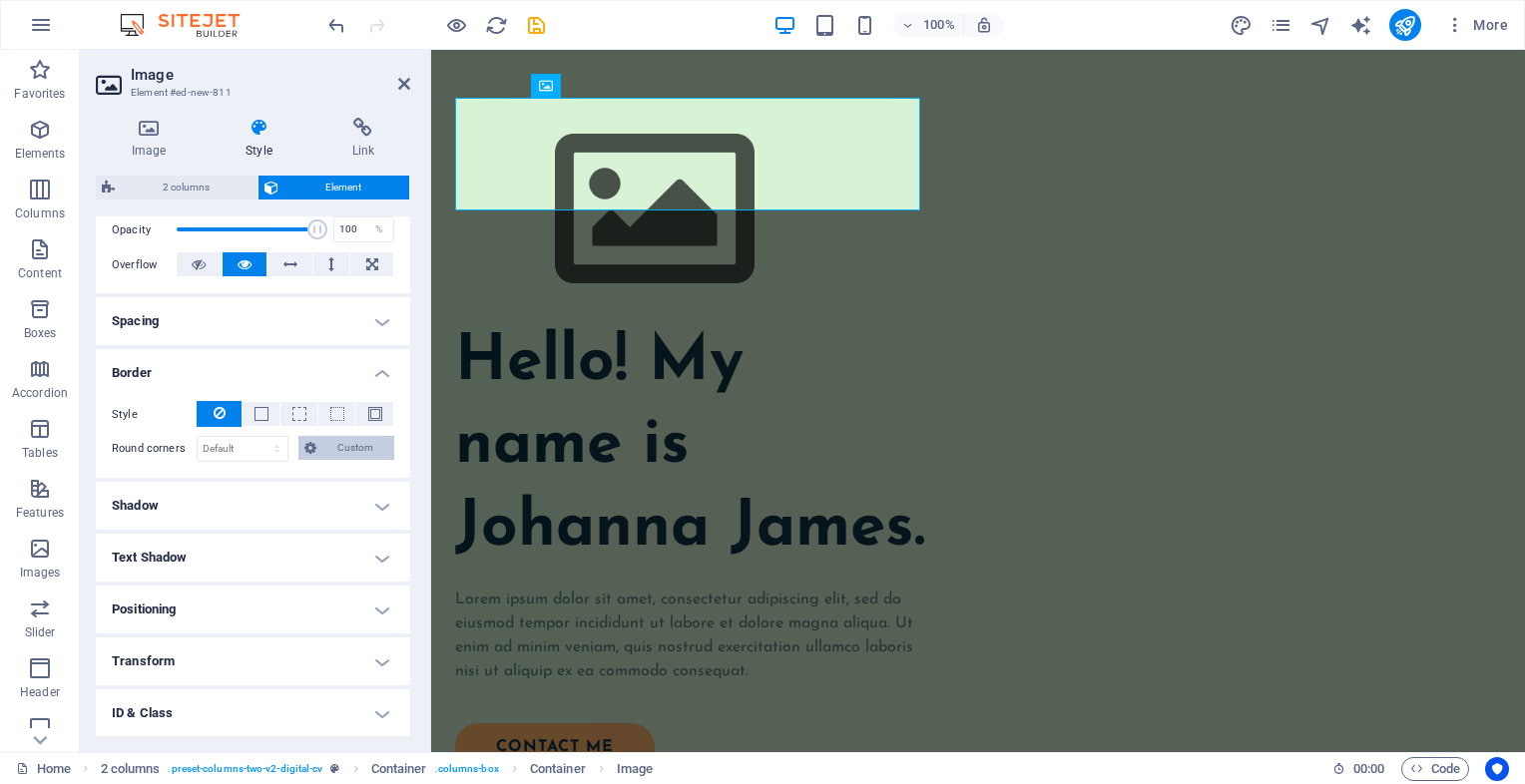 click on "Custom" at bounding box center [355, 448] 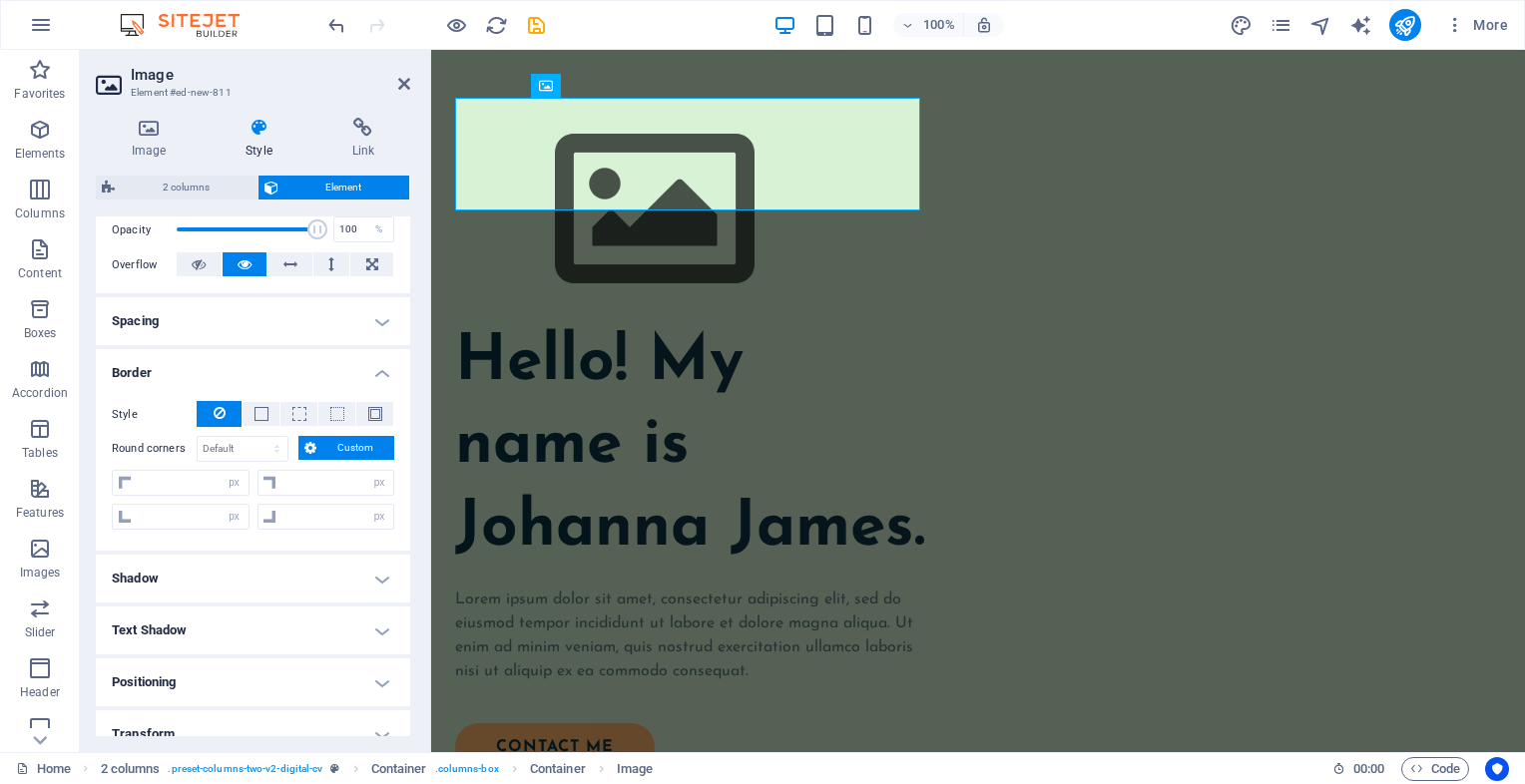 click on "Custom" at bounding box center [355, 448] 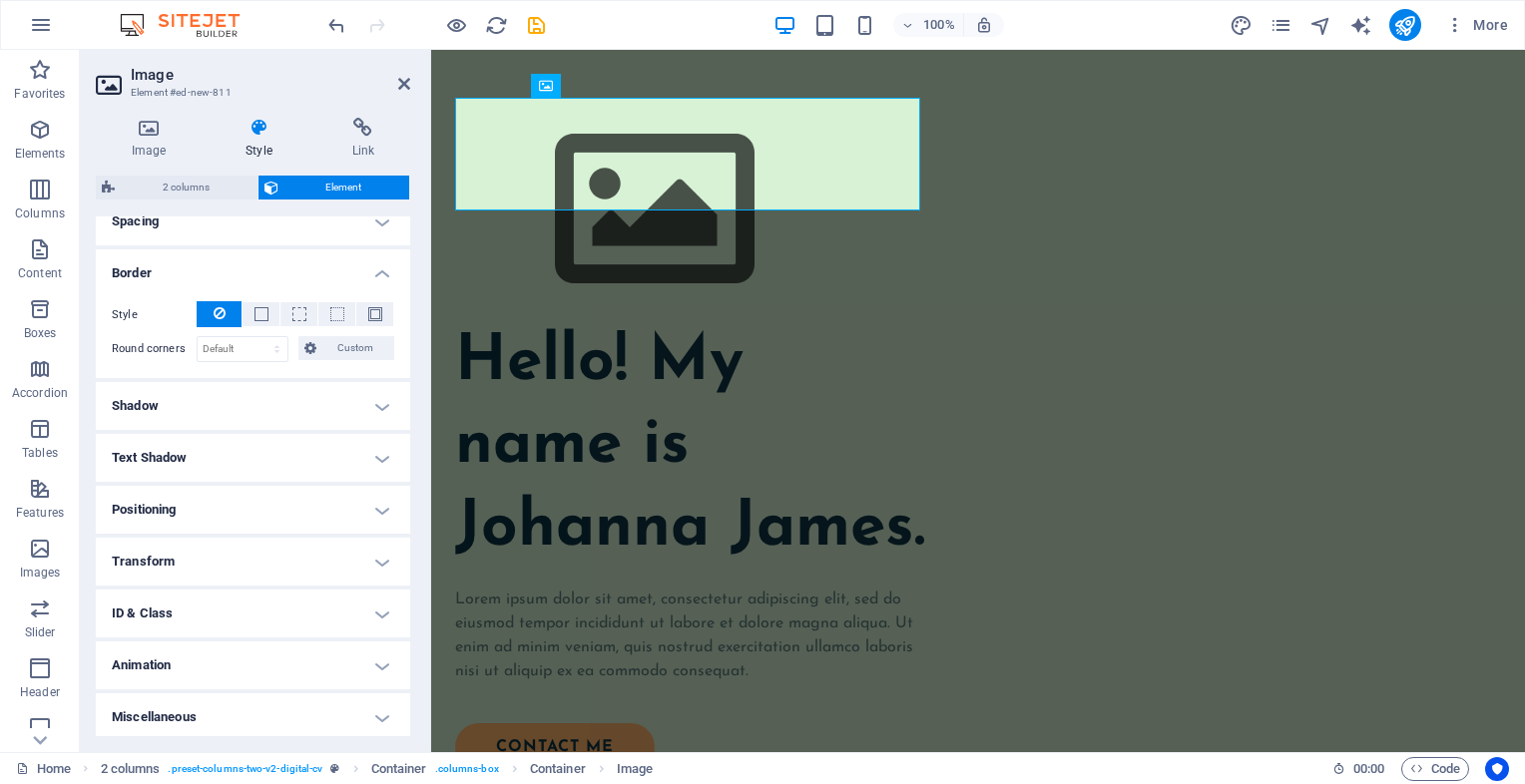 scroll, scrollTop: 403, scrollLeft: 0, axis: vertical 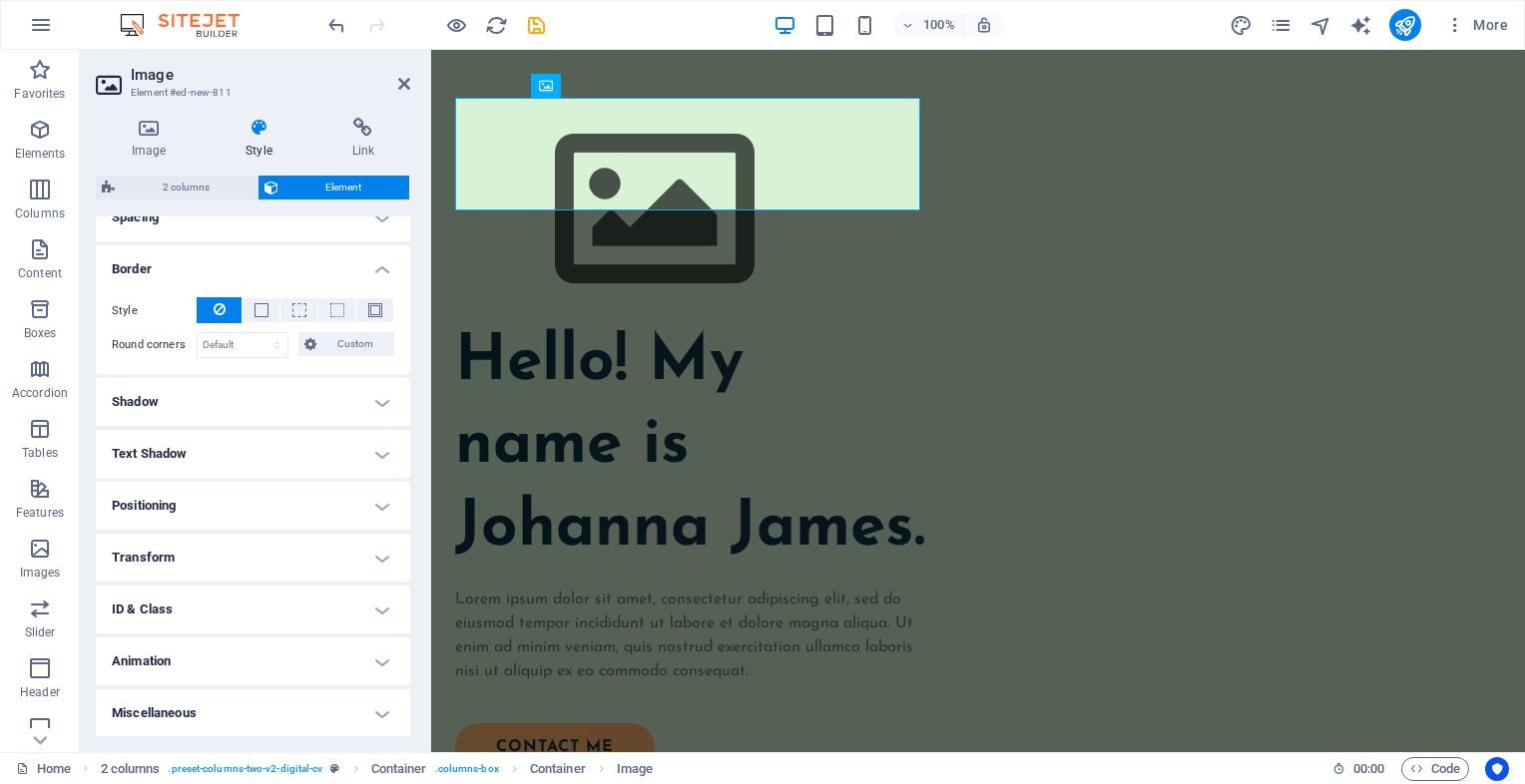 click on "Shadow" at bounding box center [253, 402] 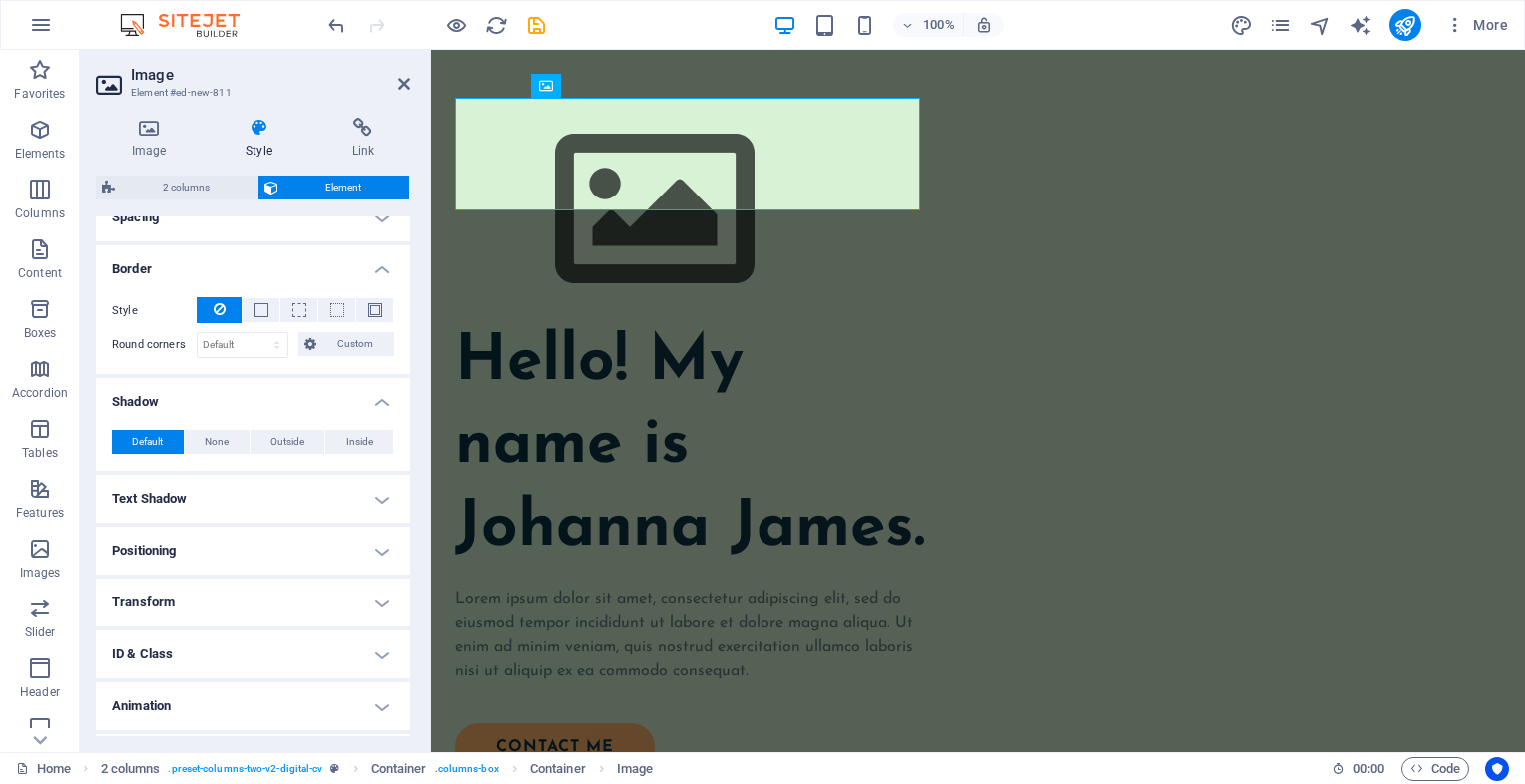 click on "Text Shadow" at bounding box center [253, 499] 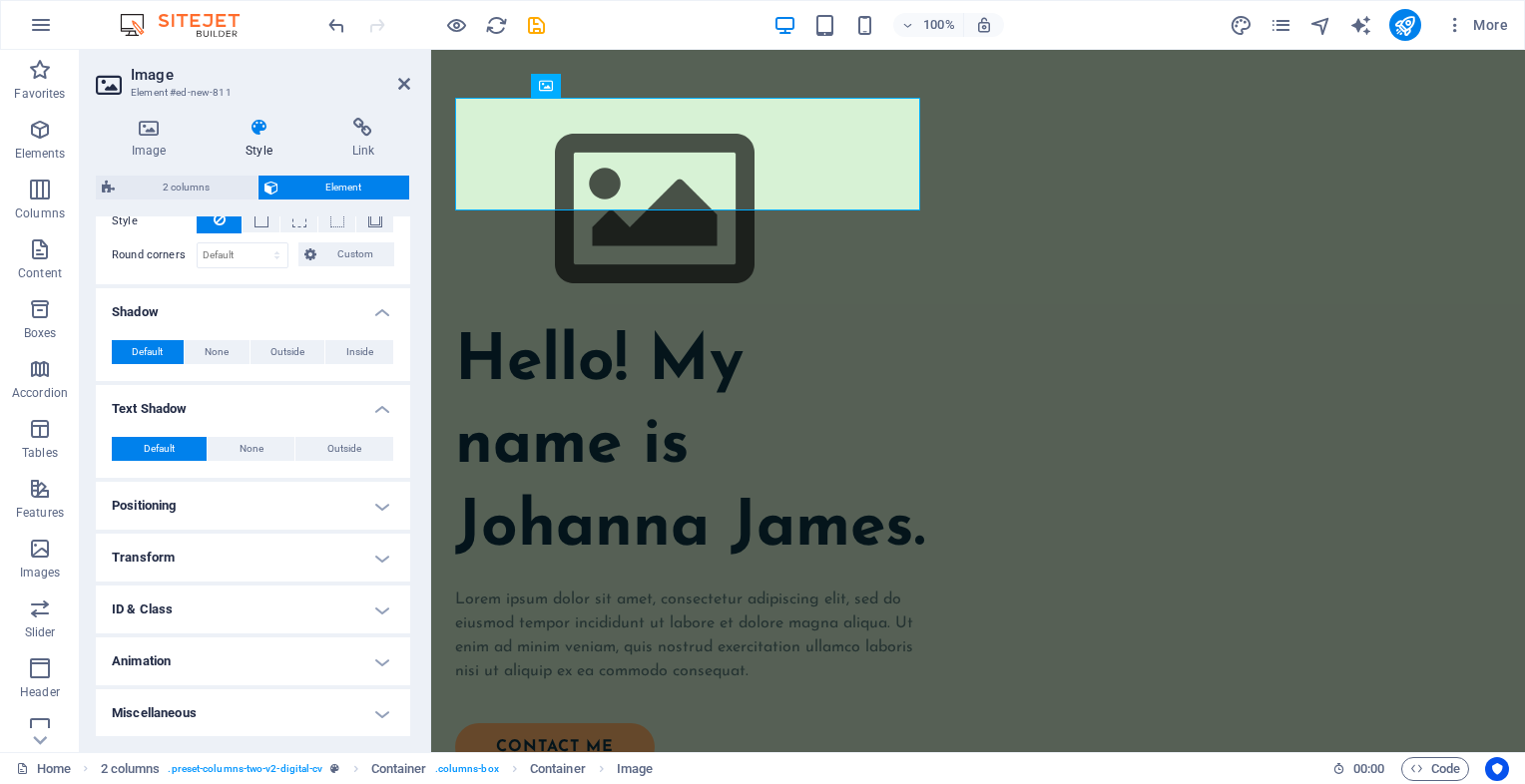 click on "Positioning" at bounding box center (253, 506) 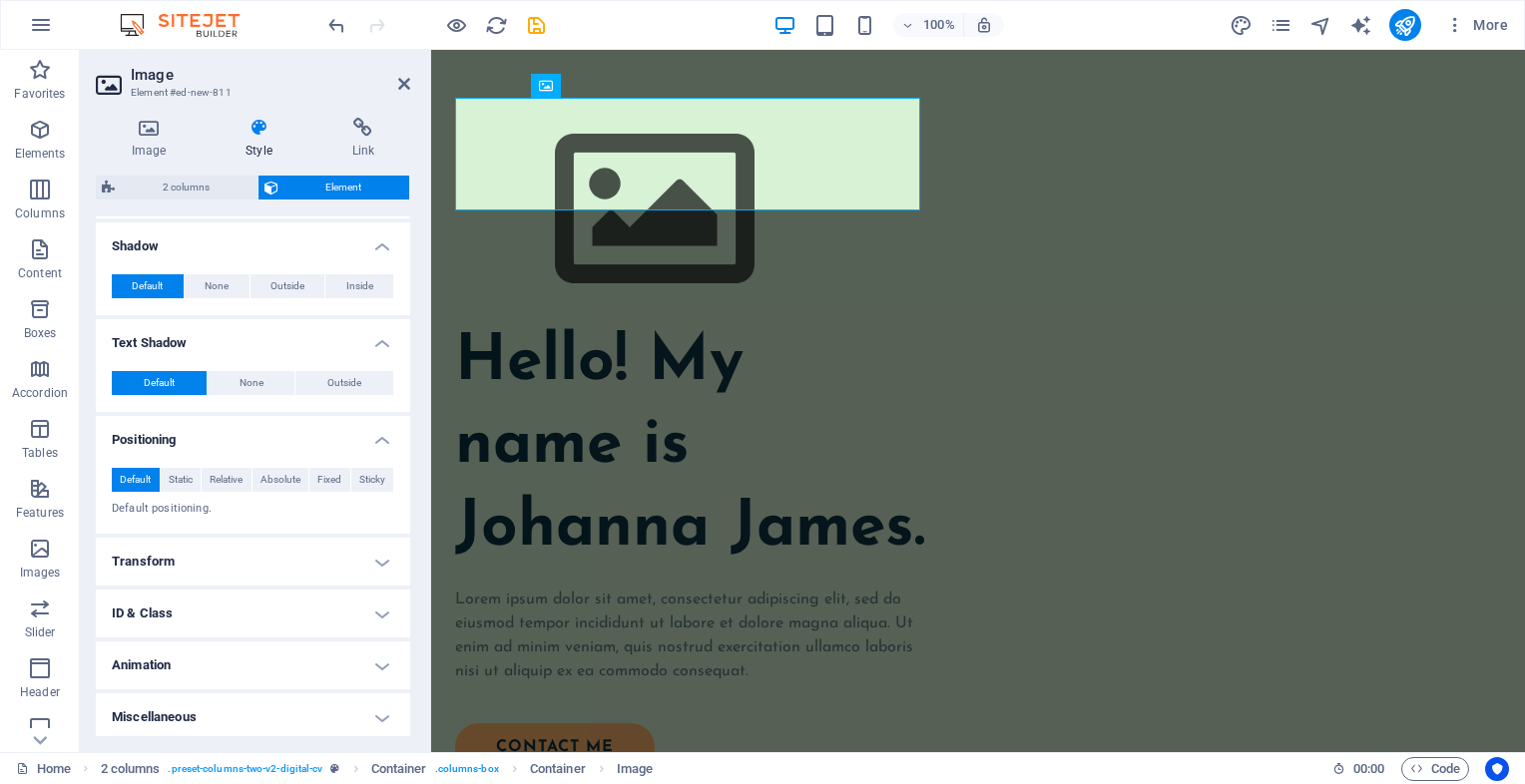 scroll, scrollTop: 563, scrollLeft: 0, axis: vertical 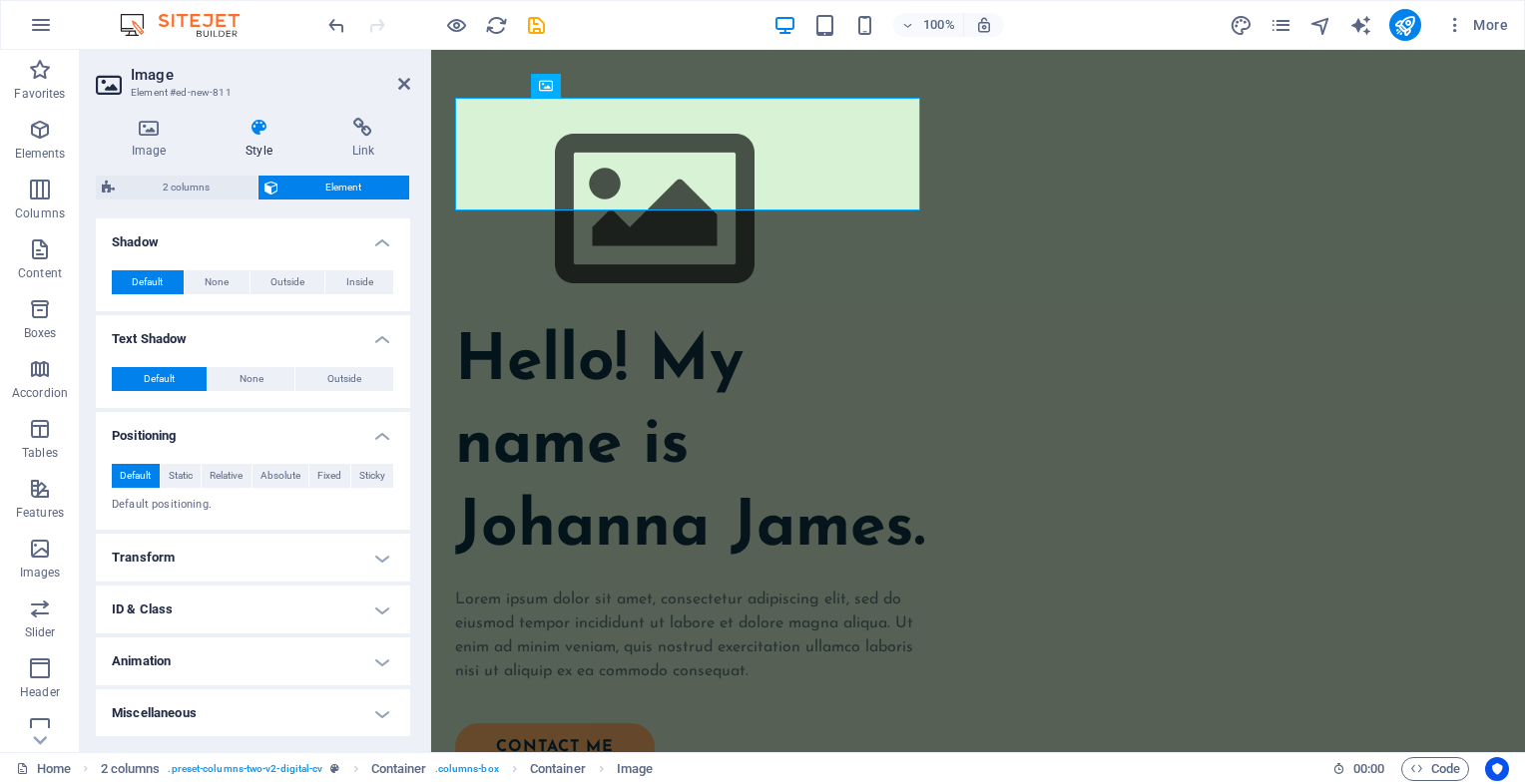 click on "Transform" at bounding box center (253, 558) 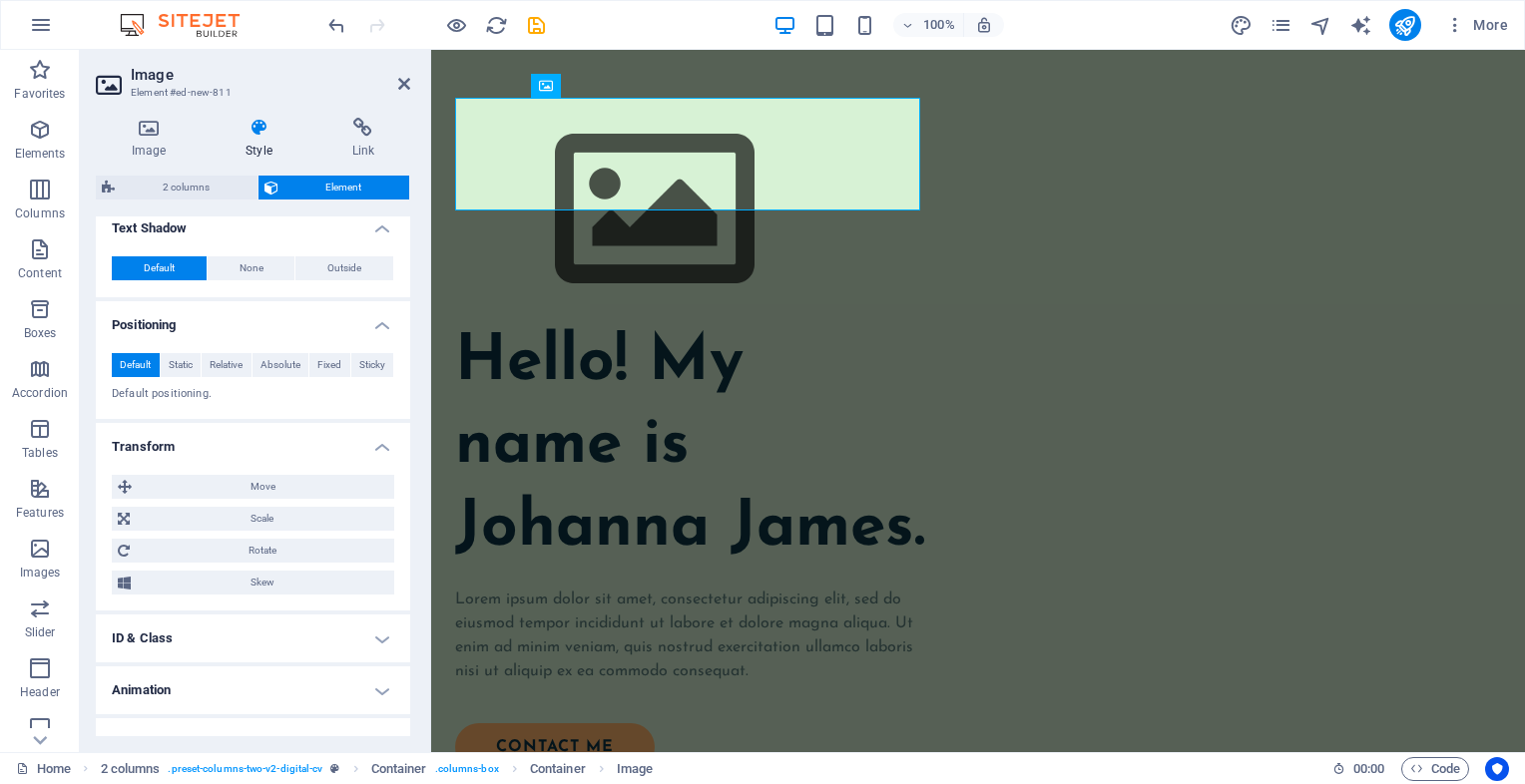 scroll, scrollTop: 702, scrollLeft: 0, axis: vertical 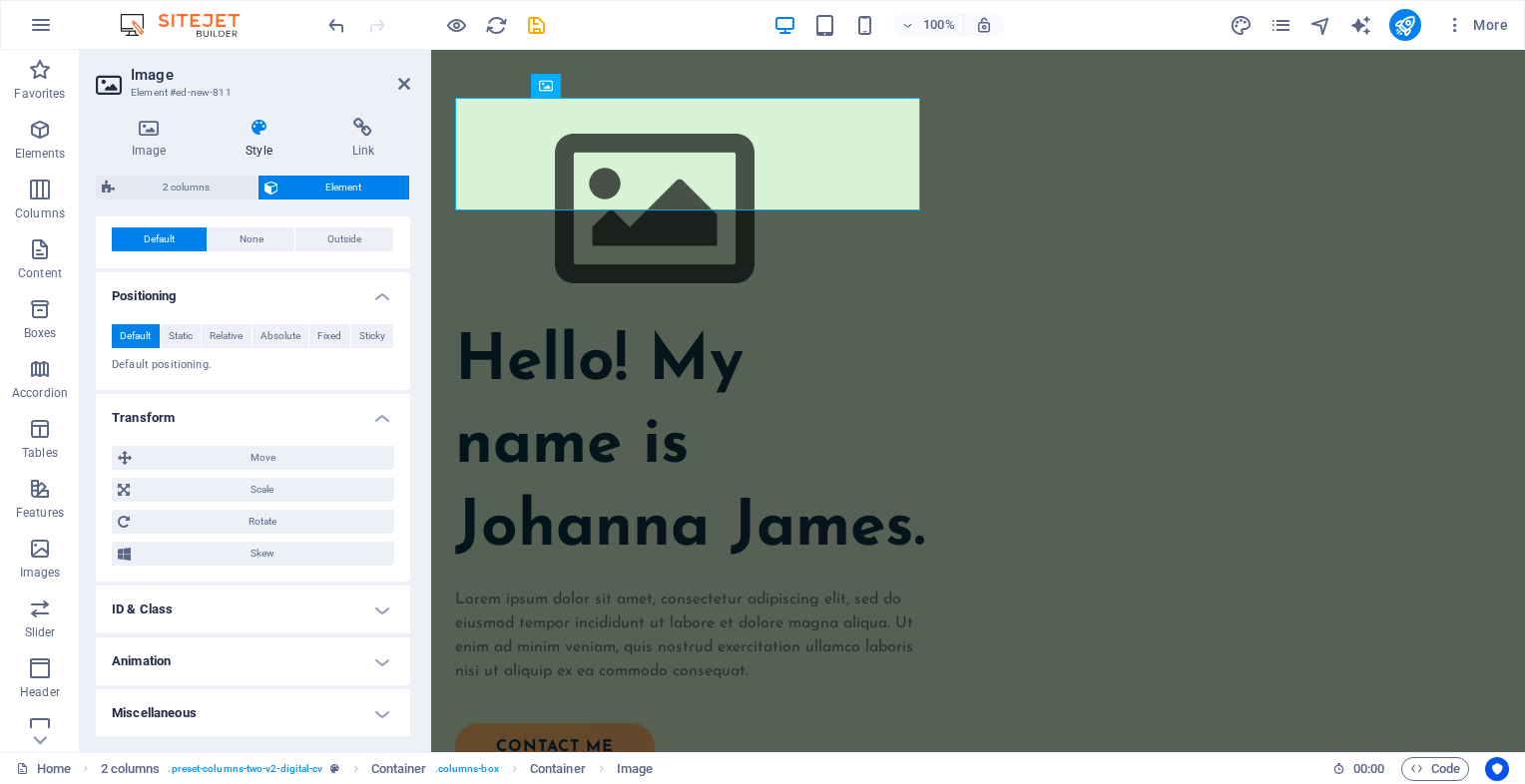 click on "ID & Class" at bounding box center [253, 609] 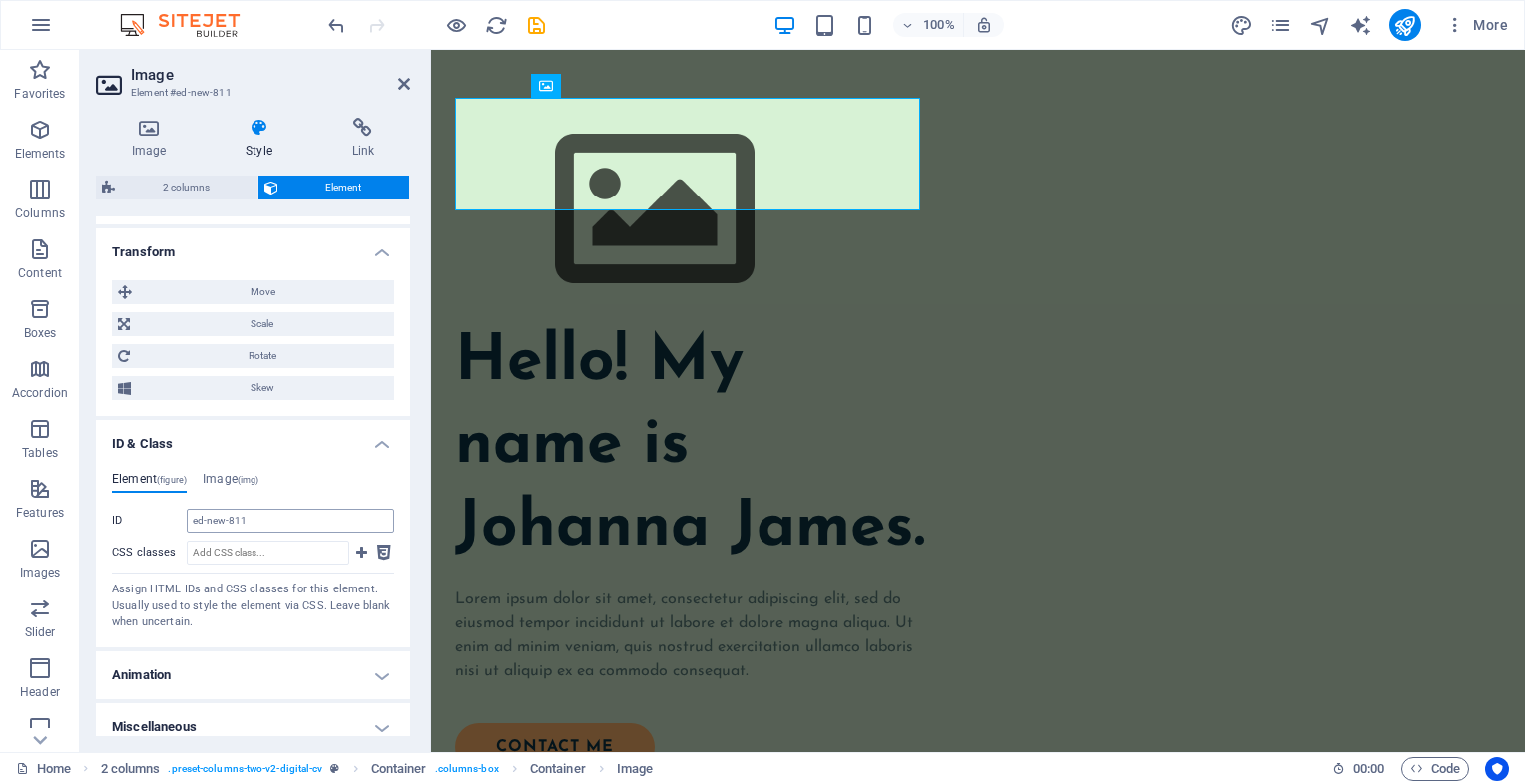 scroll, scrollTop: 881, scrollLeft: 0, axis: vertical 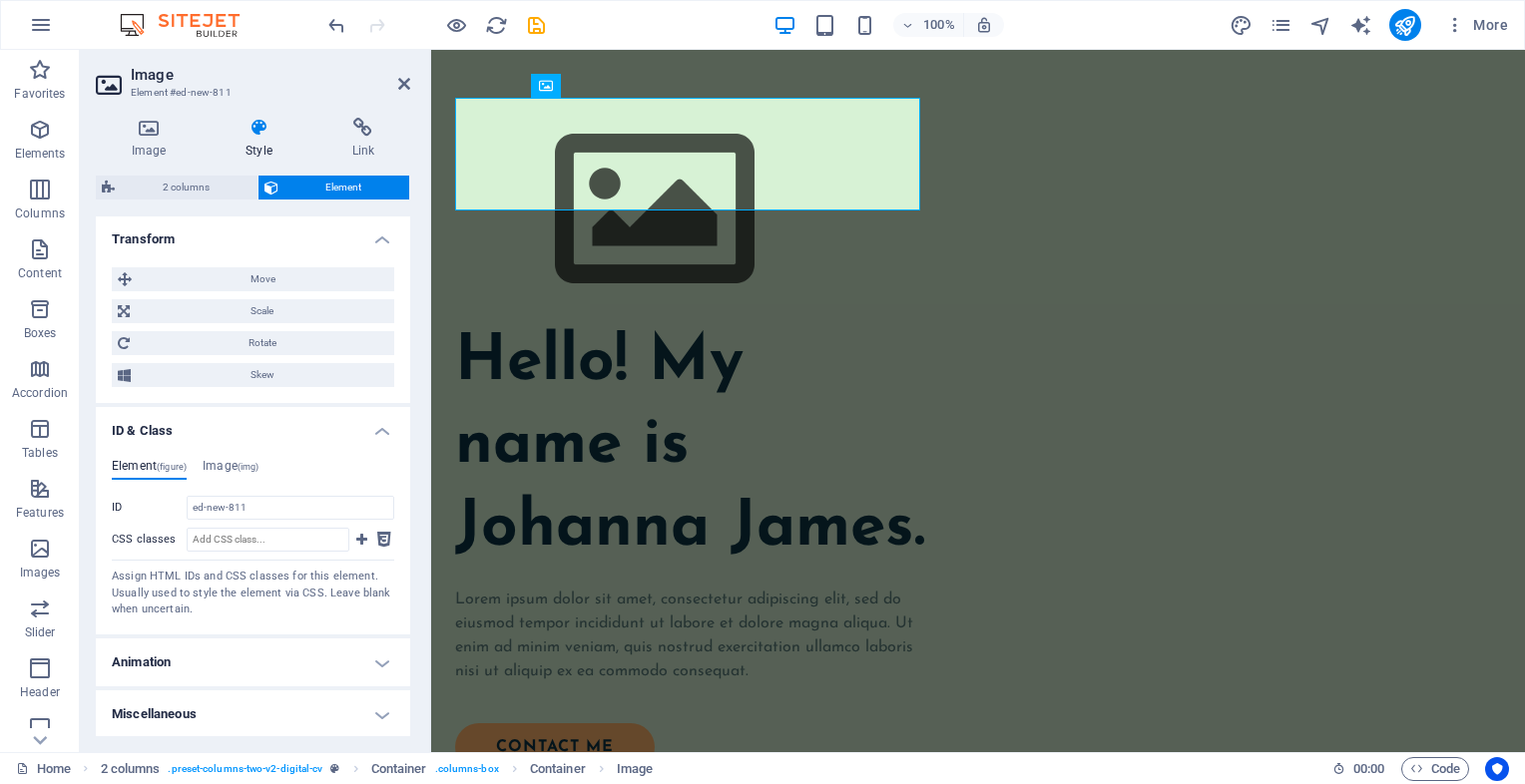 click on "Animation" at bounding box center [253, 662] 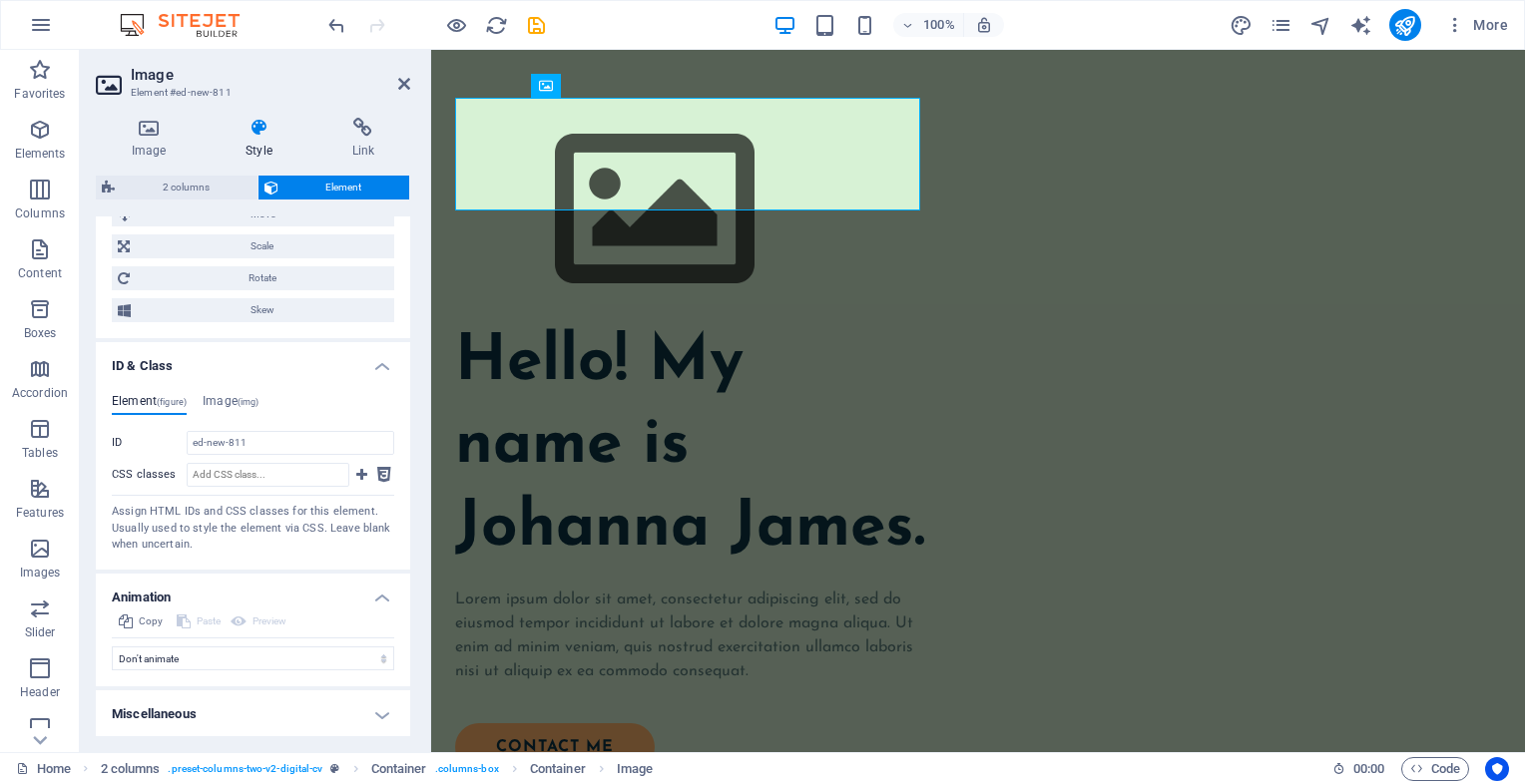 click on "Miscellaneous" at bounding box center [253, 714] 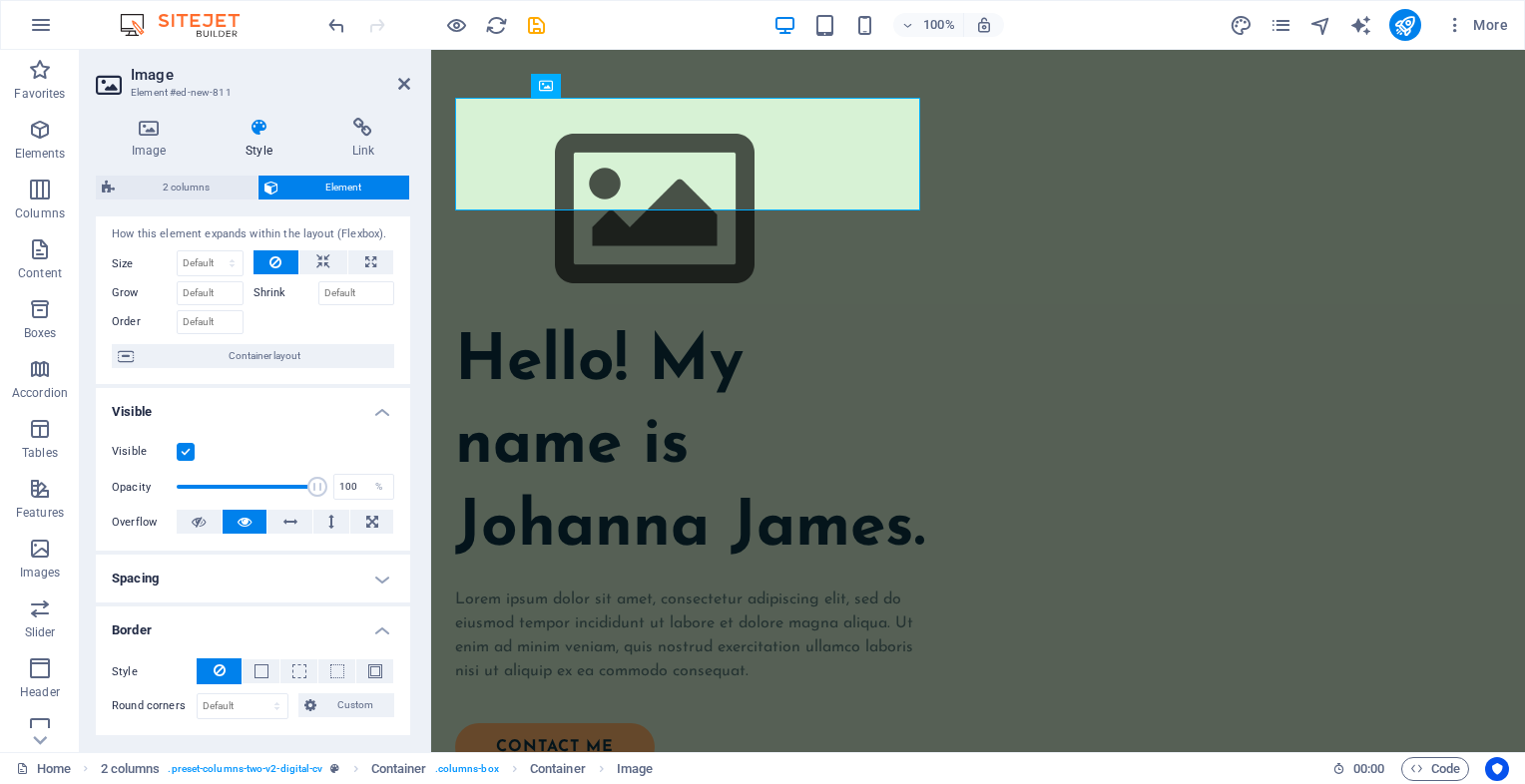 scroll, scrollTop: 0, scrollLeft: 0, axis: both 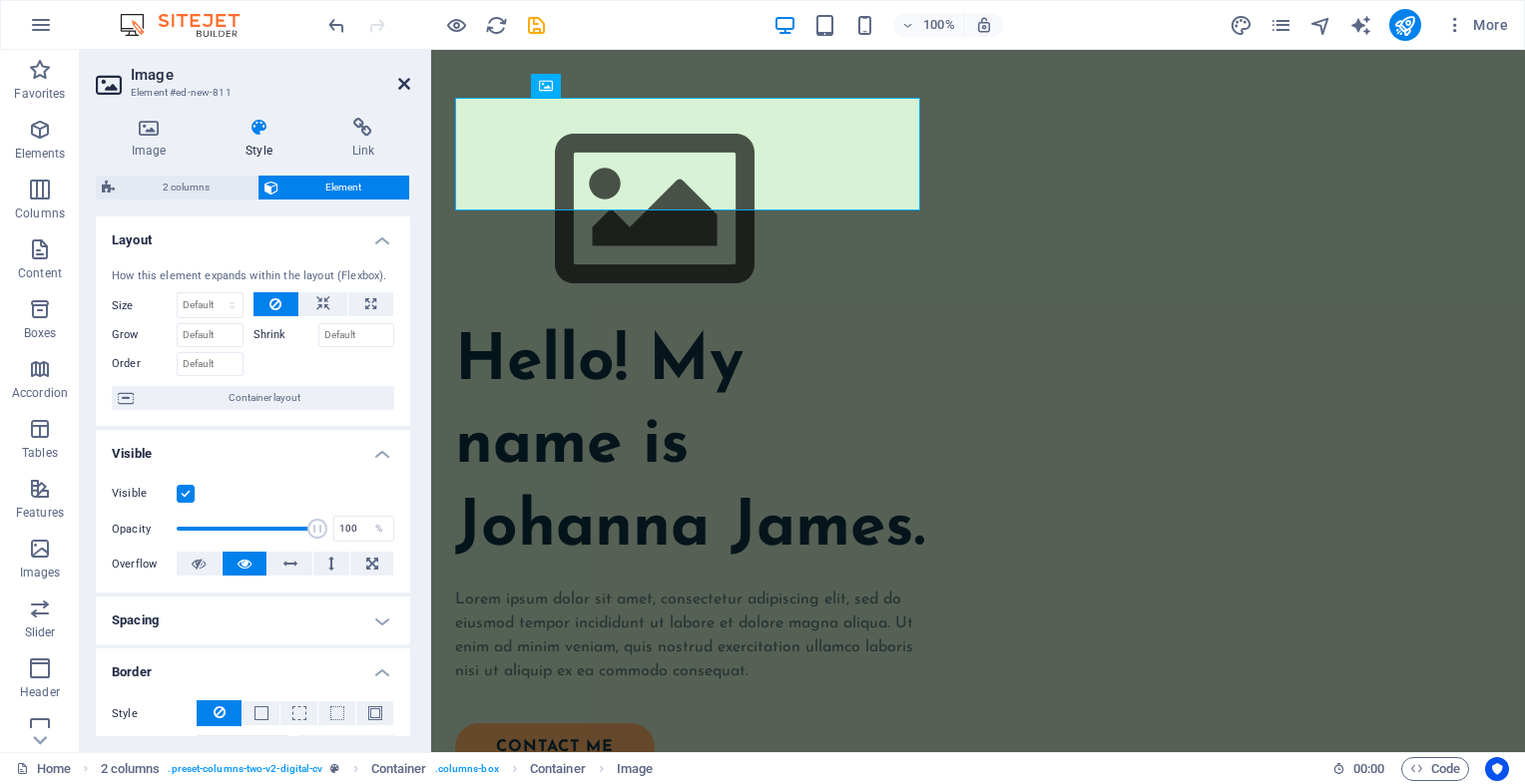 click at bounding box center (404, 84) 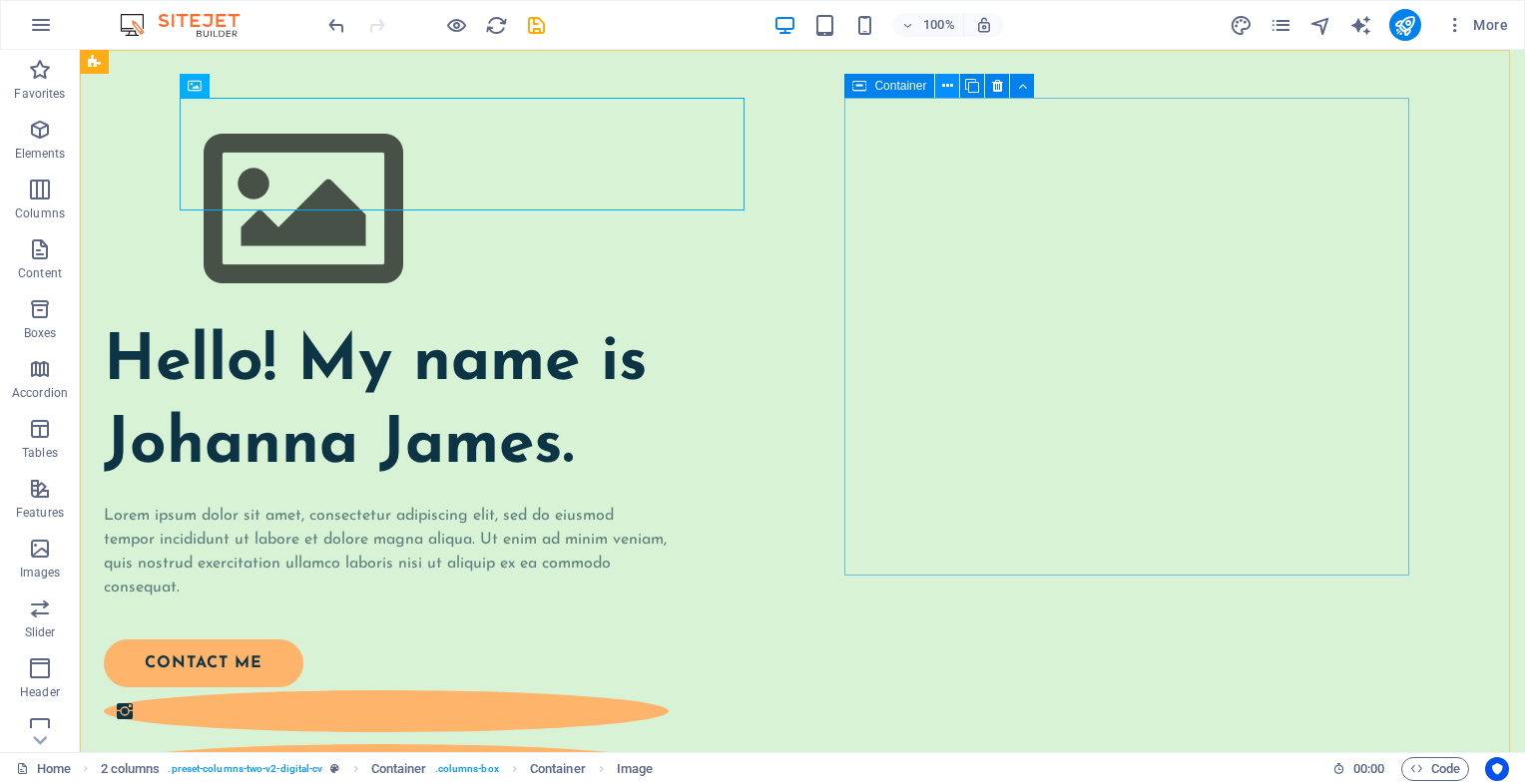 click at bounding box center [947, 86] 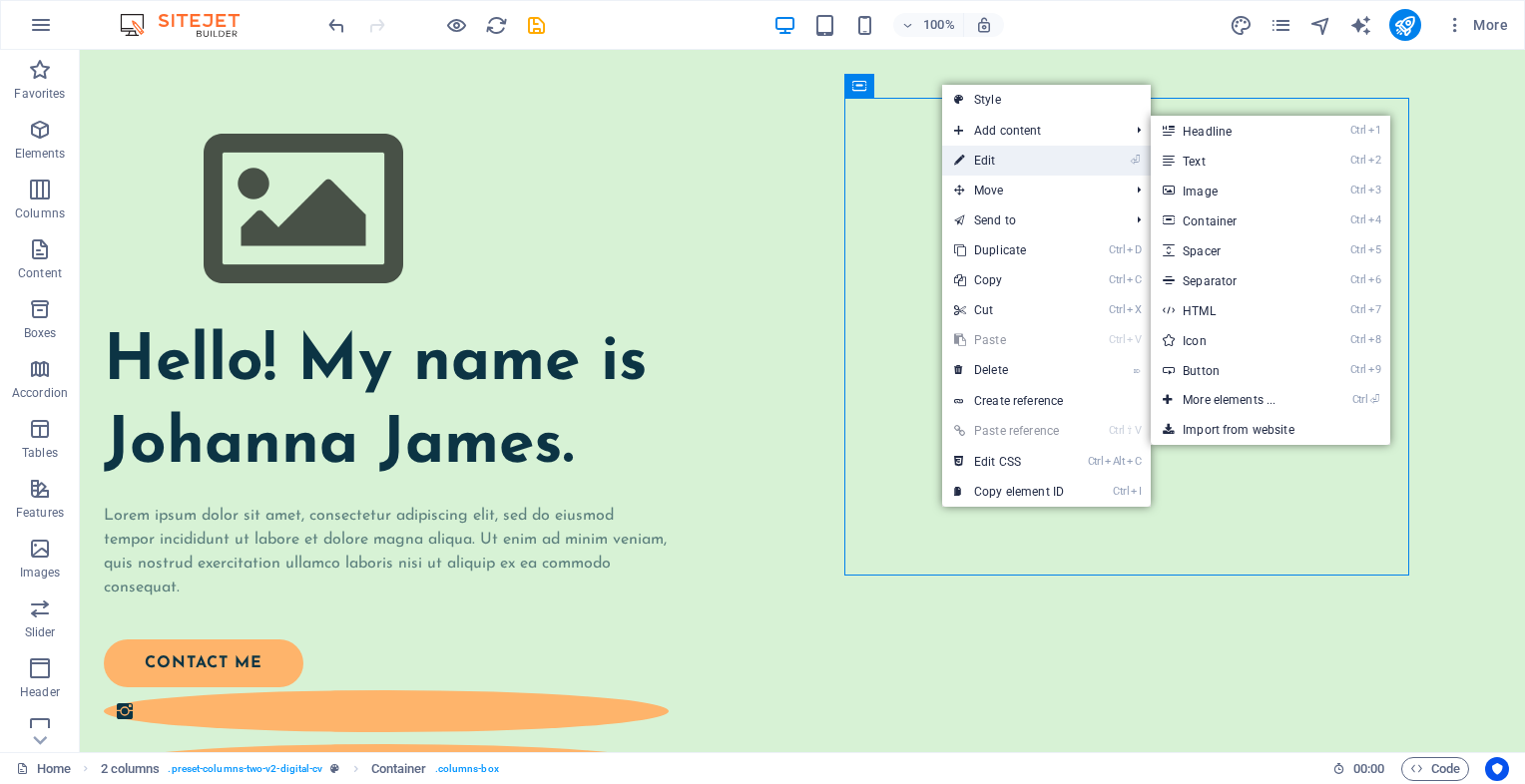 click on "⏎  Edit" at bounding box center [1009, 161] 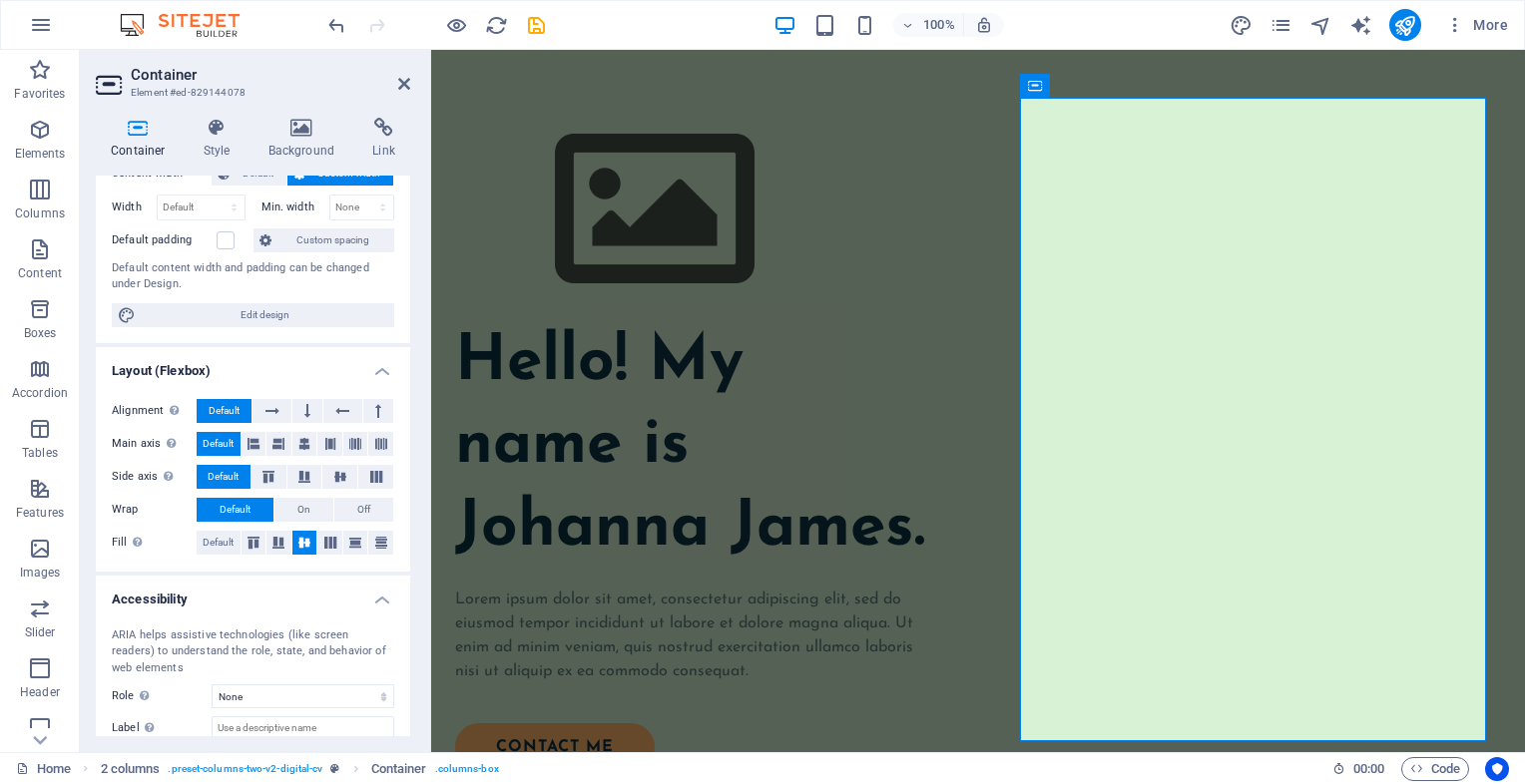 scroll, scrollTop: 244, scrollLeft: 0, axis: vertical 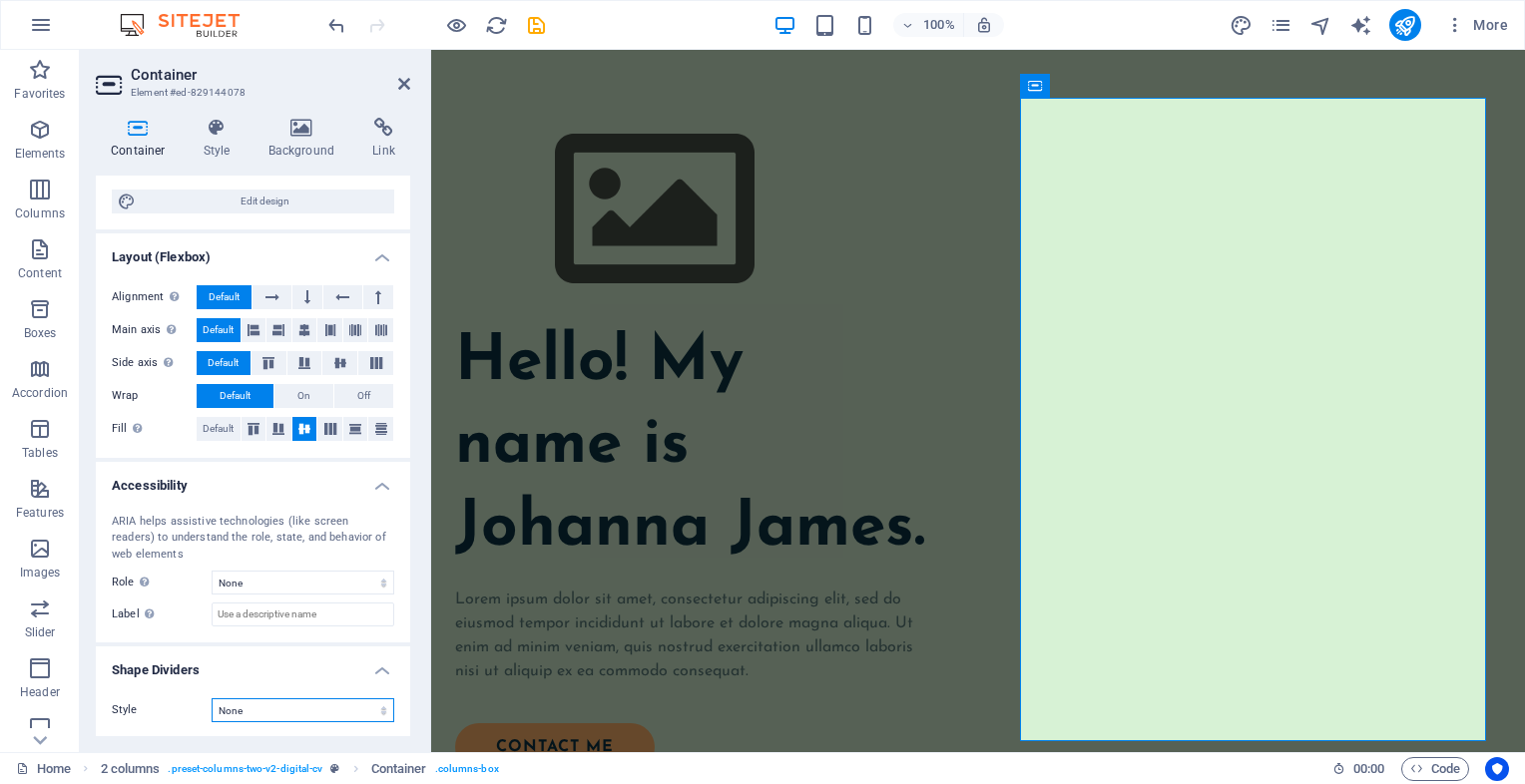 click on "None Triangle Square Diagonal Polygon 1 Polygon 2 Zigzag Multiple Zigzags Waves Multiple Waves Half Circle Circle Circle Shadow Blocks Hexagons Clouds Multiple Clouds Fan Pyramids Book Paint Drip Fire Shredded Paper Arrow" at bounding box center (302, 710) 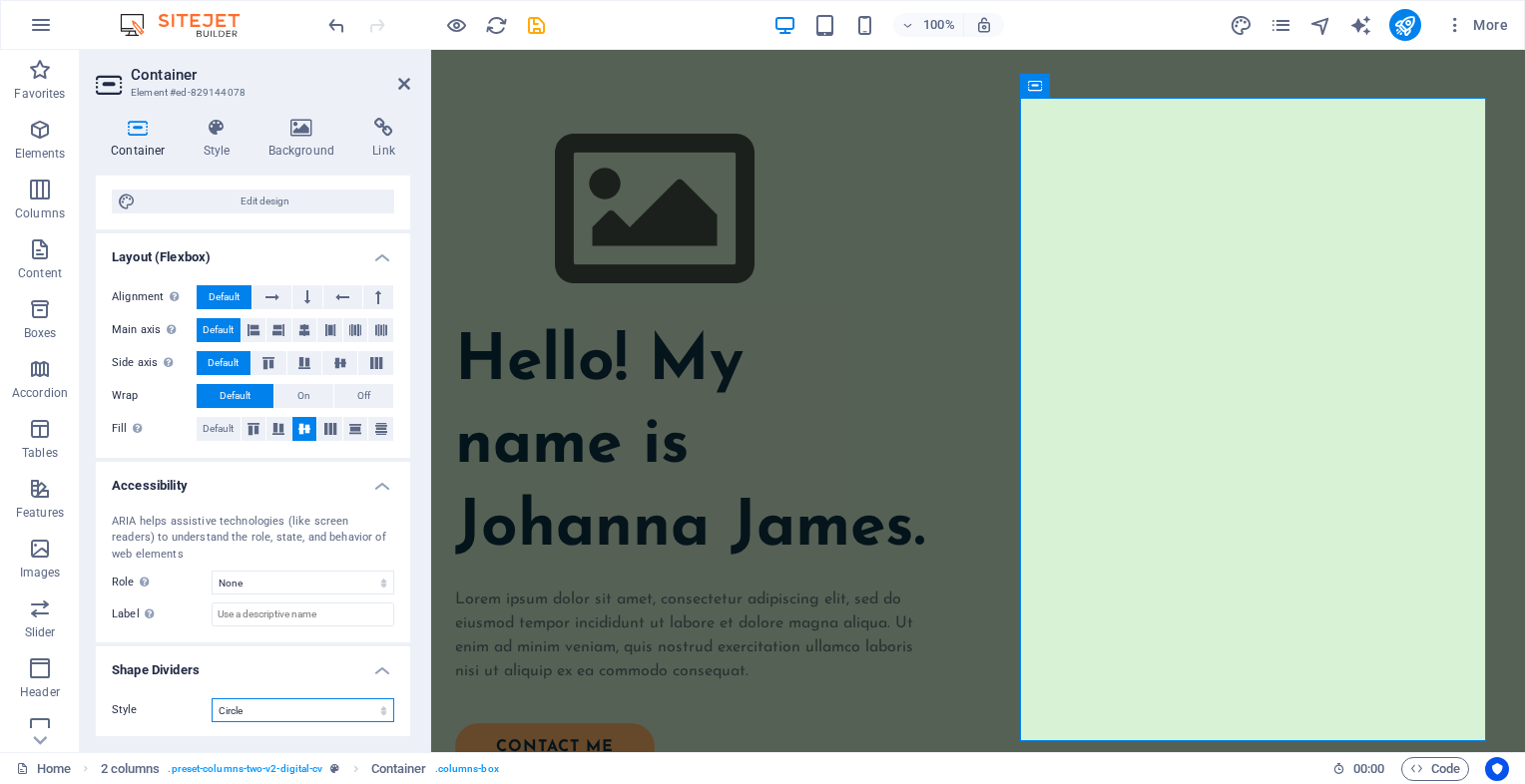 click on "None Triangle Square Diagonal Polygon 1 Polygon 2 Zigzag Multiple Zigzags Waves Multiple Waves Half Circle Circle Circle Shadow Blocks Hexagons Clouds Multiple Clouds Fan Pyramids Book Paint Drip Fire Shredded Paper Arrow" at bounding box center [302, 710] 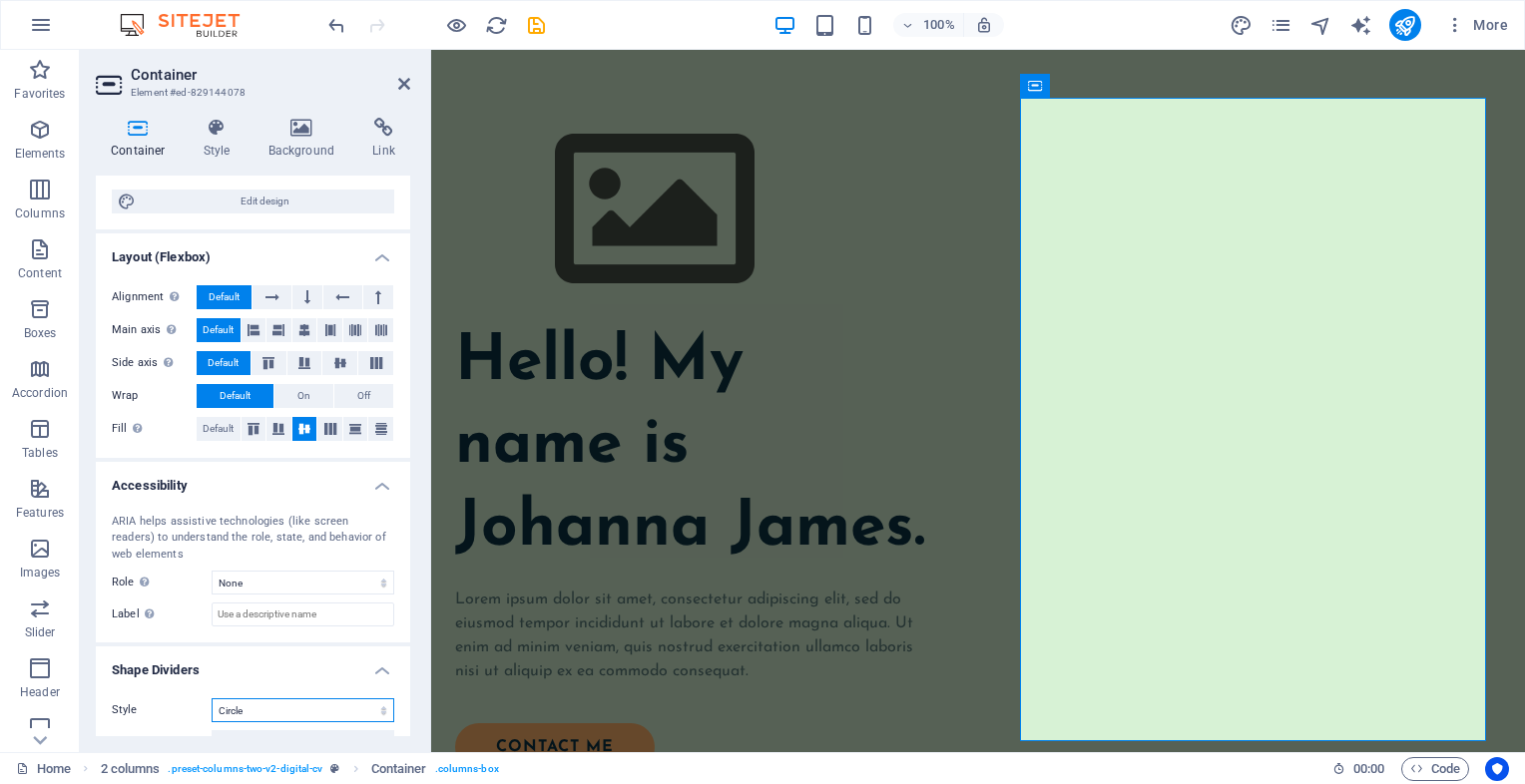 select on "none" 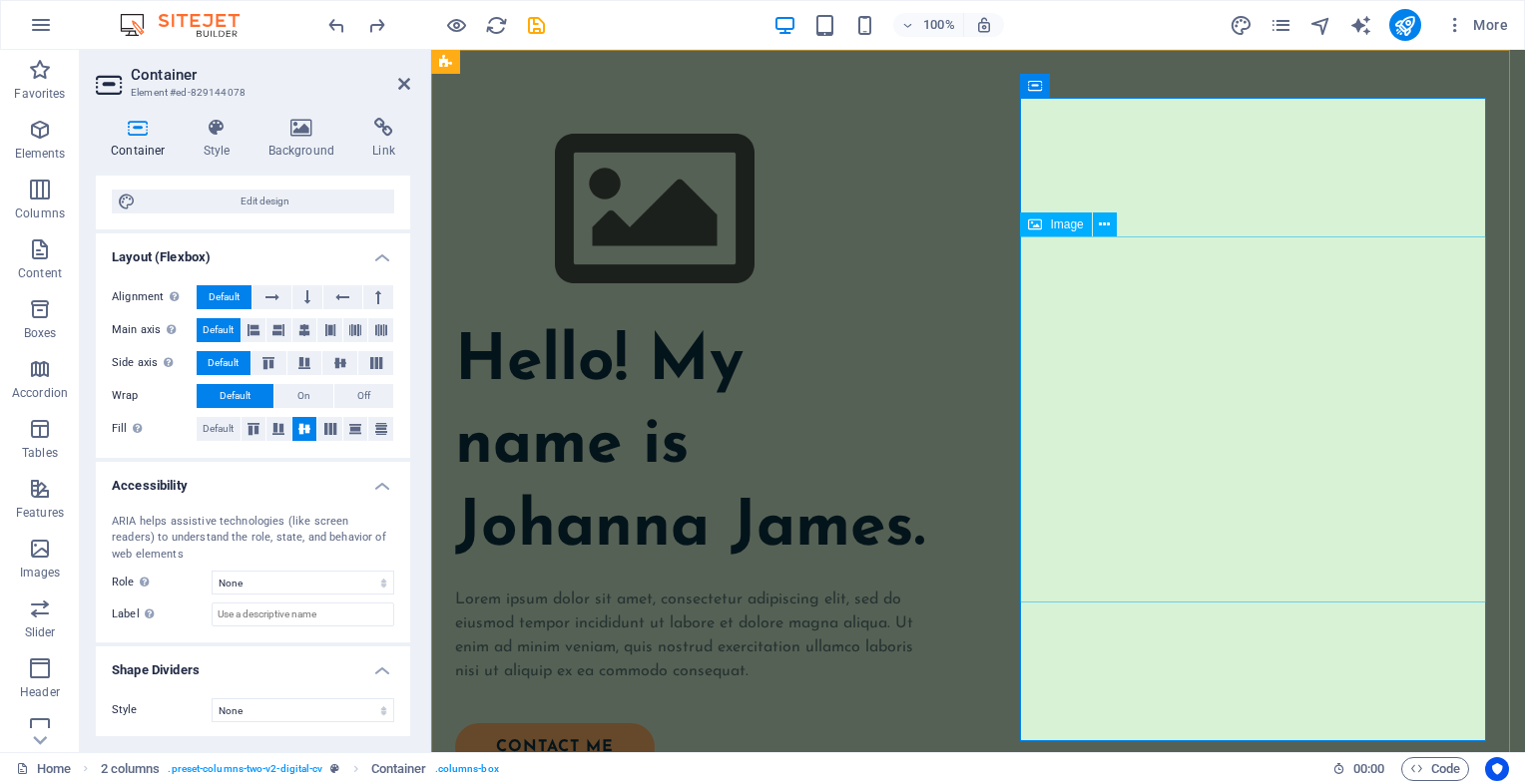 click at bounding box center (692, 1159) 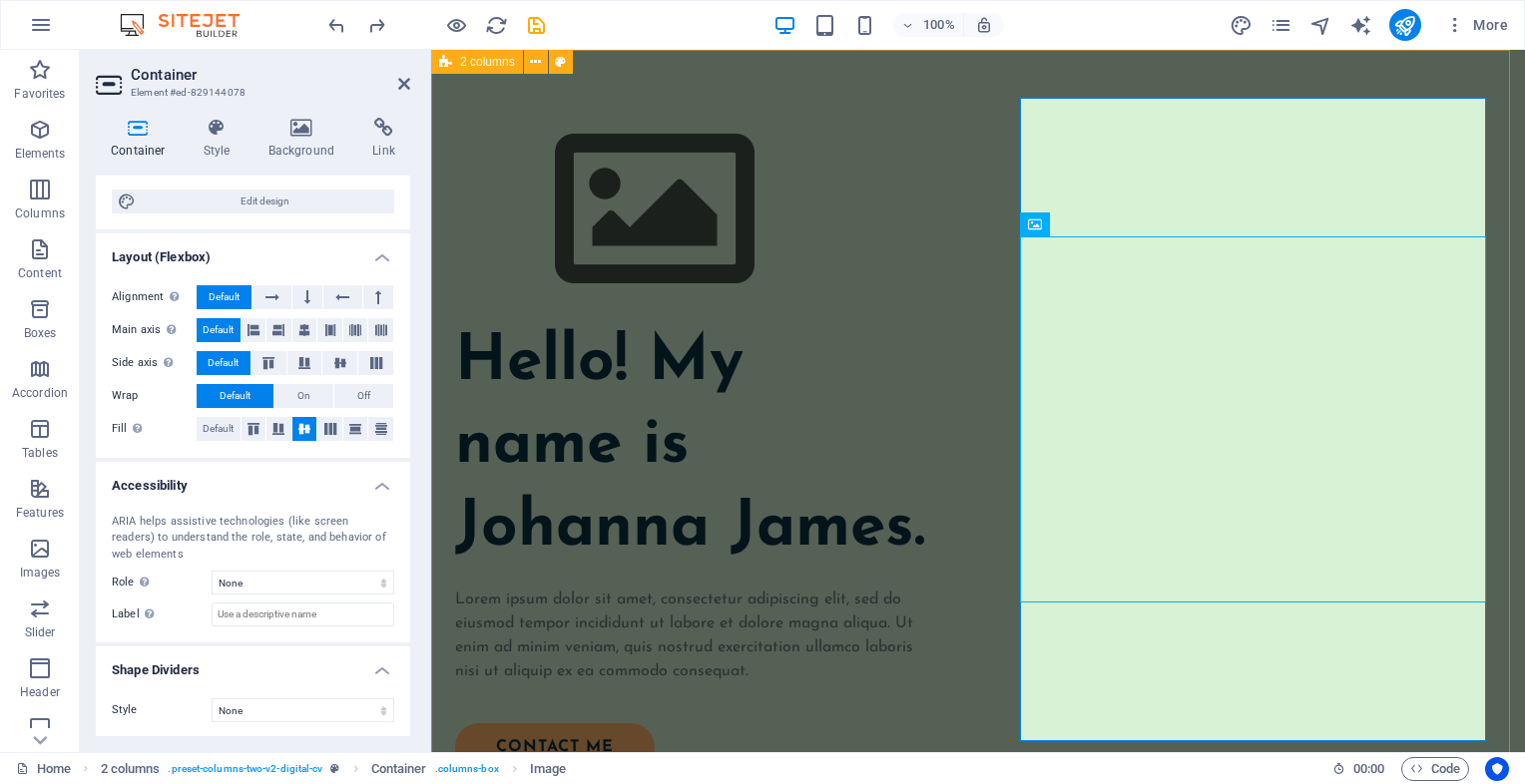 click on "Hello! My name is Johanna James. Lorem ipsum dolor sit amet, consectetur adipiscing elit, sed do eiusmod tempor incididunt ut labore et dolore magna aliqua. Ut enim ad minim veniam, quis nostrud exercitation ullamco laboris nisi ut aliquip ex ea commodo consequat. contact me" at bounding box center [978, 786] 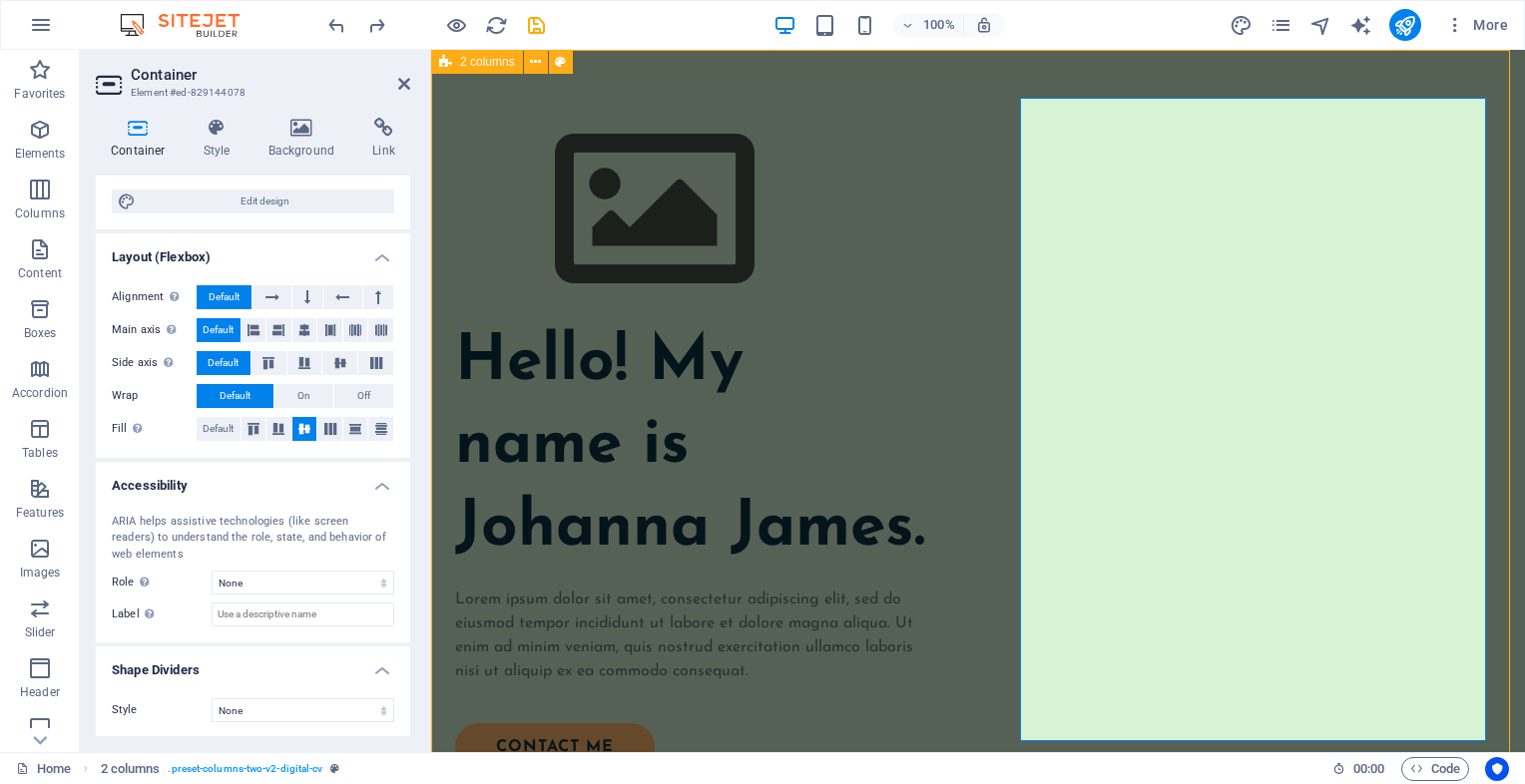 click on "Hello! My name is Johanna James. Lorem ipsum dolor sit amet, consectetur adipiscing elit, sed do eiusmod tempor incididunt ut labore et dolore magna aliqua. Ut enim ad minim veniam, quis nostrud exercitation ullamco laboris nisi ut aliquip ex ea commodo consequat. contact me" at bounding box center [978, 786] 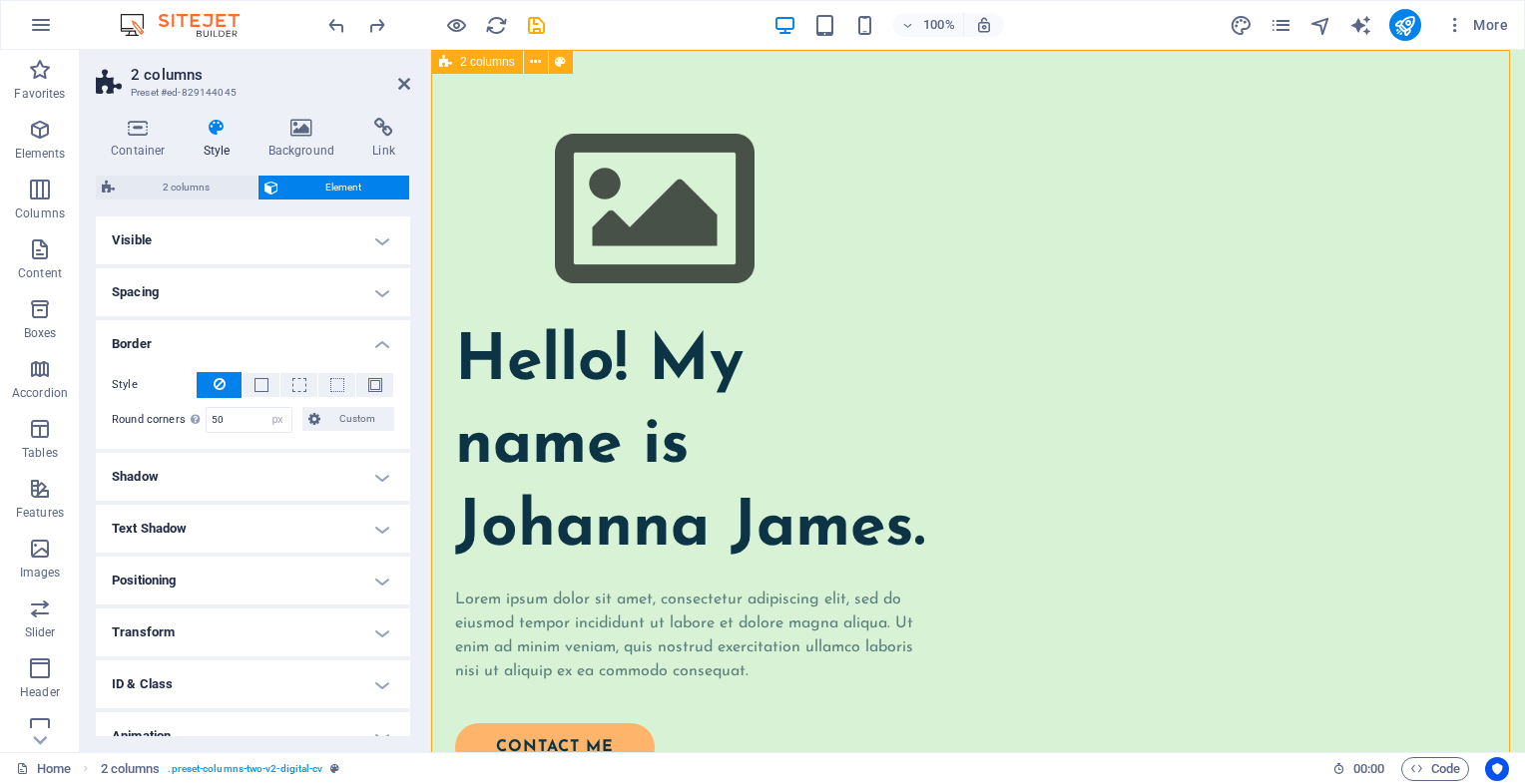 click on "Hello! My name is Johanna James. Lorem ipsum dolor sit amet, consectetur adipiscing elit, sed do eiusmod tempor incididunt ut labore et dolore magna aliqua. Ut enim ad minim veniam, quis nostrud exercitation ullamco laboris nisi ut aliquip ex ea commodo consequat. contact me" at bounding box center [978, 786] 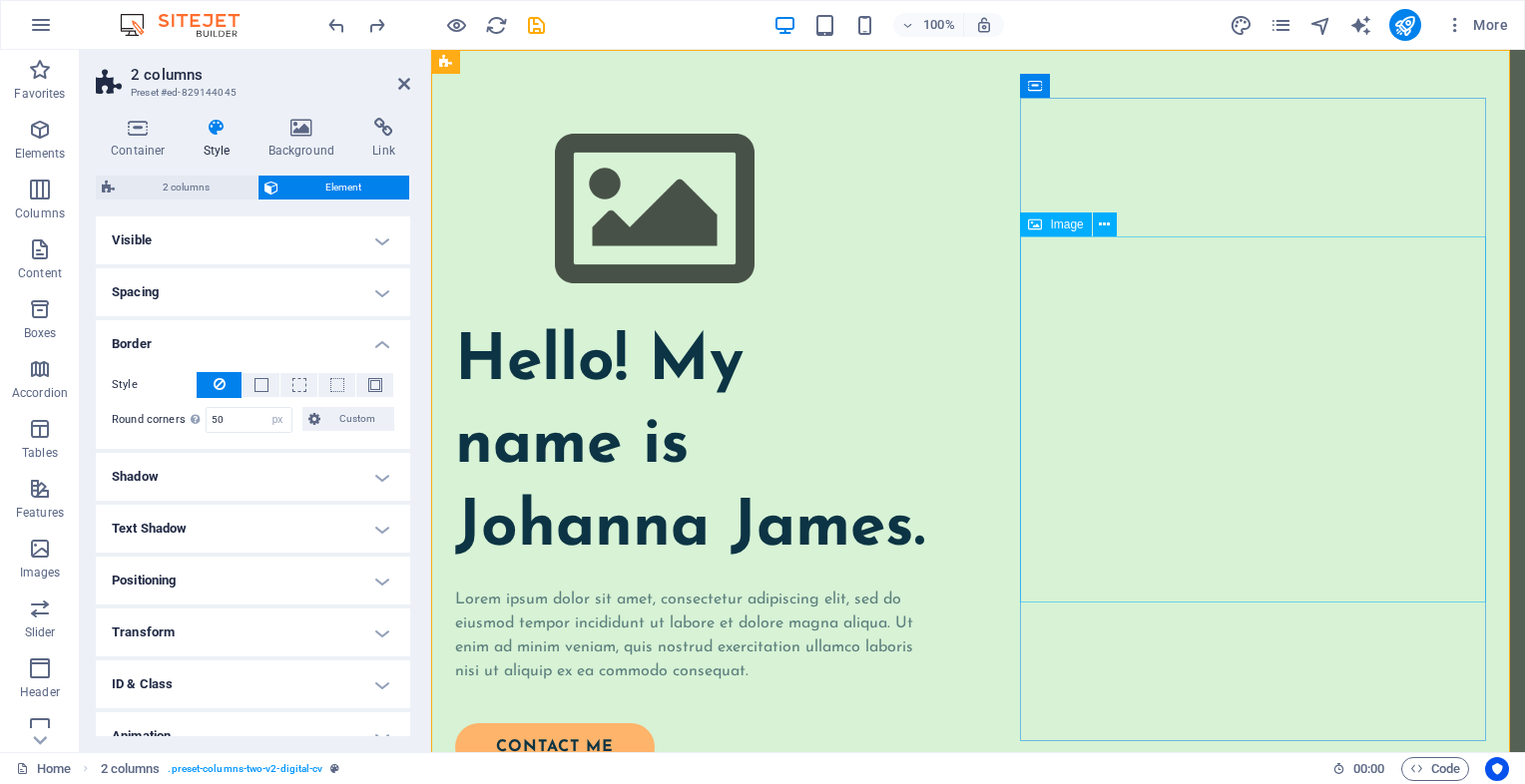 click at bounding box center [692, 1159] 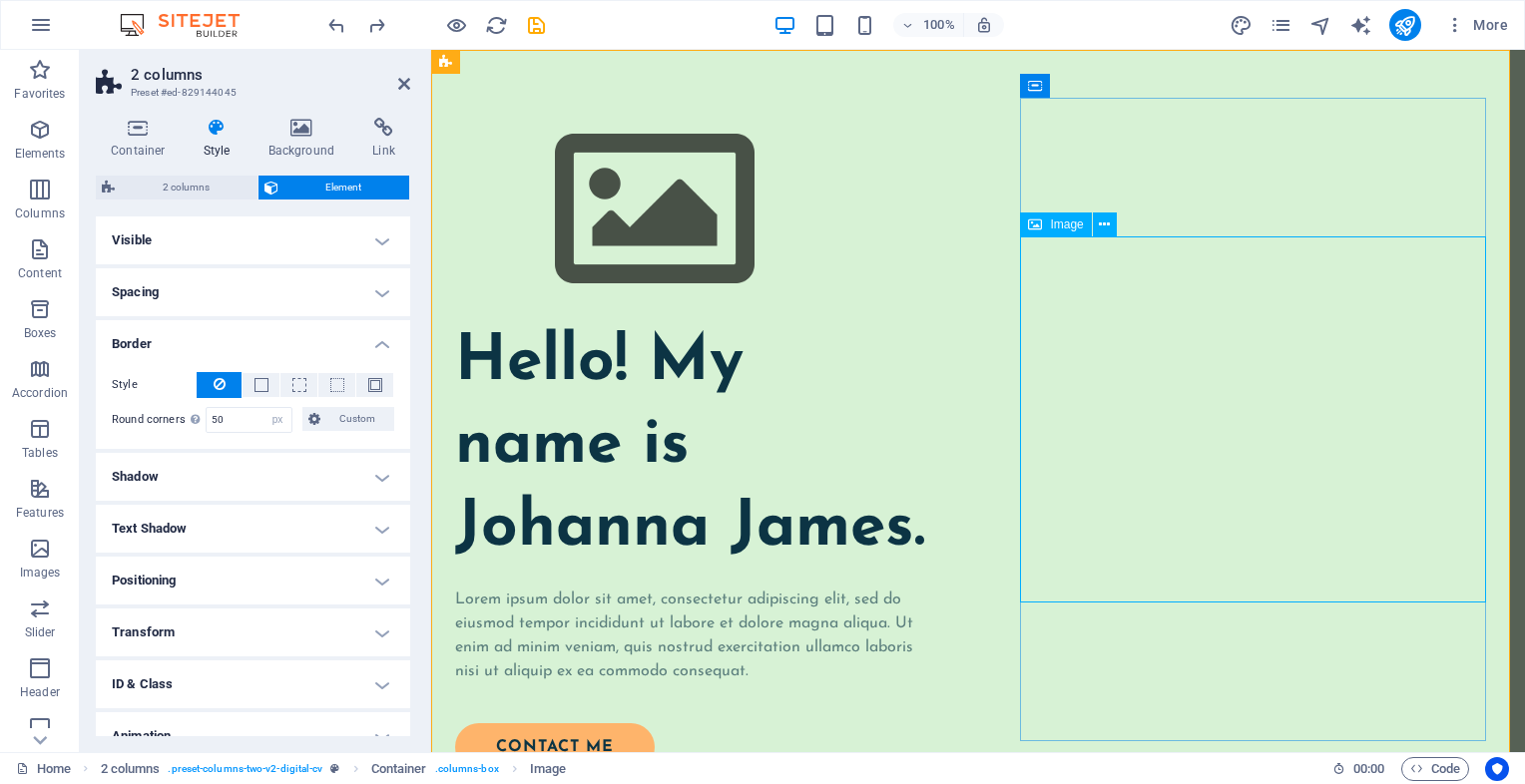 click at bounding box center (692, 1159) 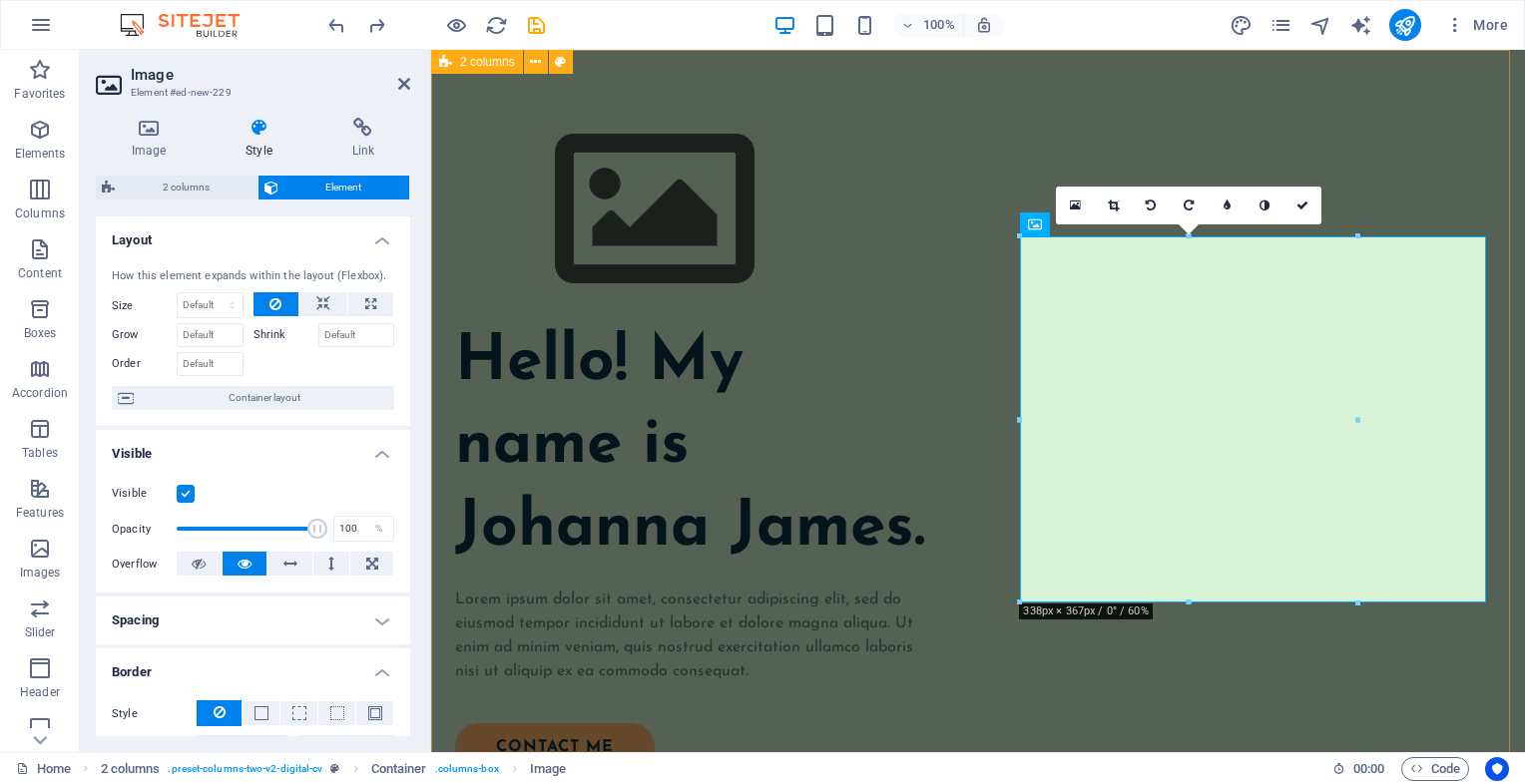 click on "Hello! My name is Johanna James. Lorem ipsum dolor sit amet, consectetur adipiscing elit, sed do eiusmod tempor incididunt ut labore et dolore magna aliqua. Ut enim ad minim veniam, quis nostrud exercitation ullamco laboris nisi ut aliquip ex ea commodo consequat. contact me" at bounding box center (978, 786) 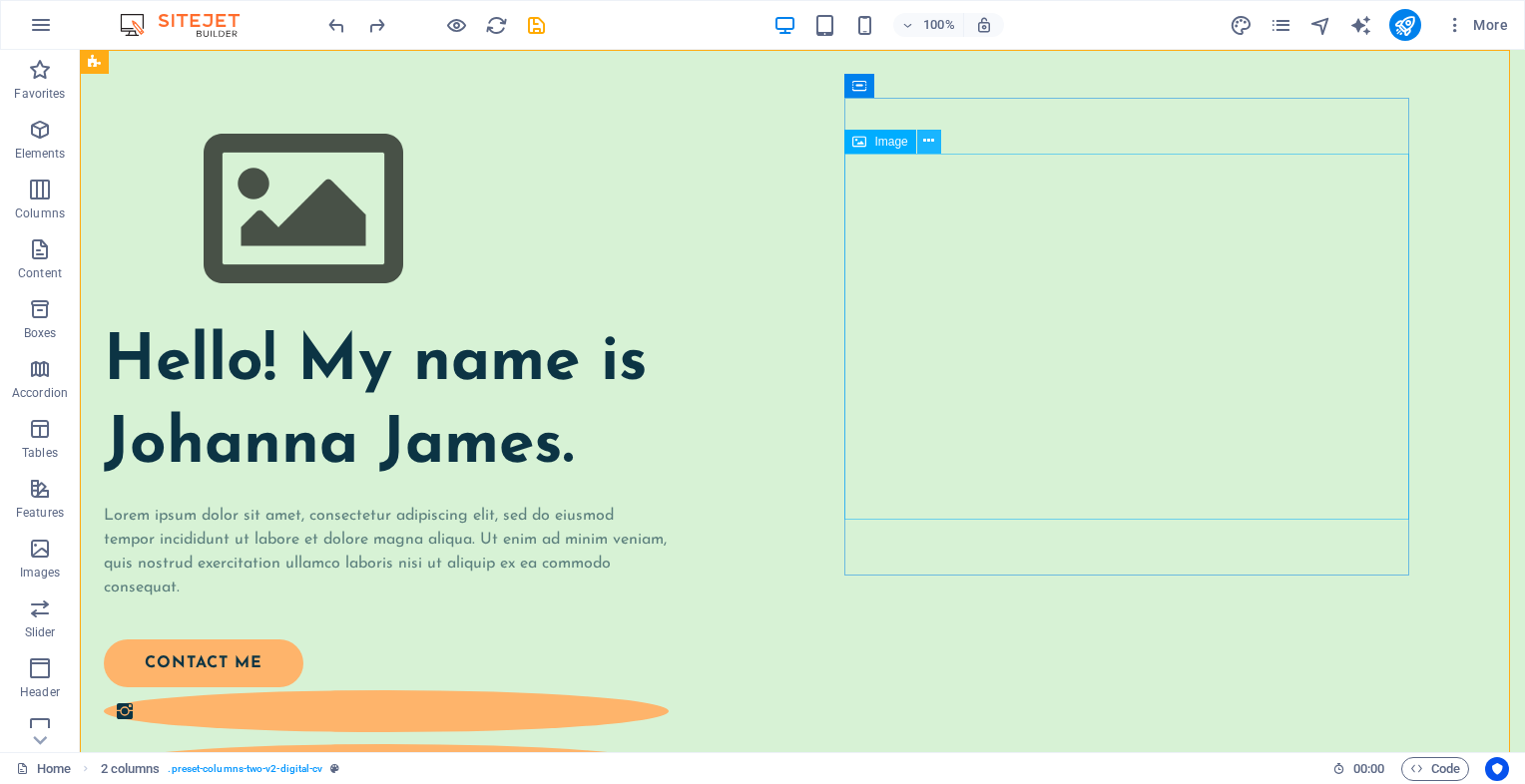 click at bounding box center (928, 141) 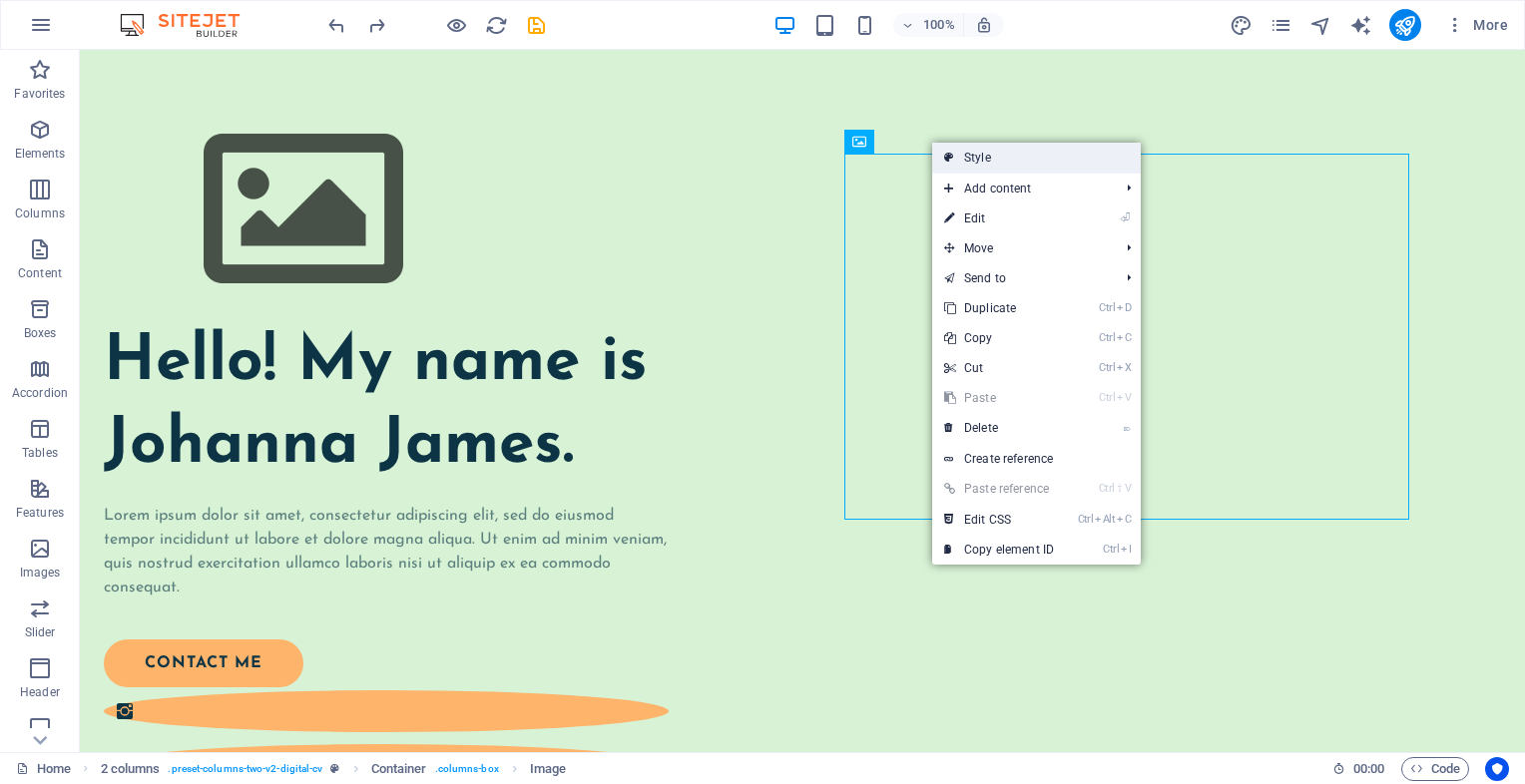 click on "Style" at bounding box center [1036, 158] 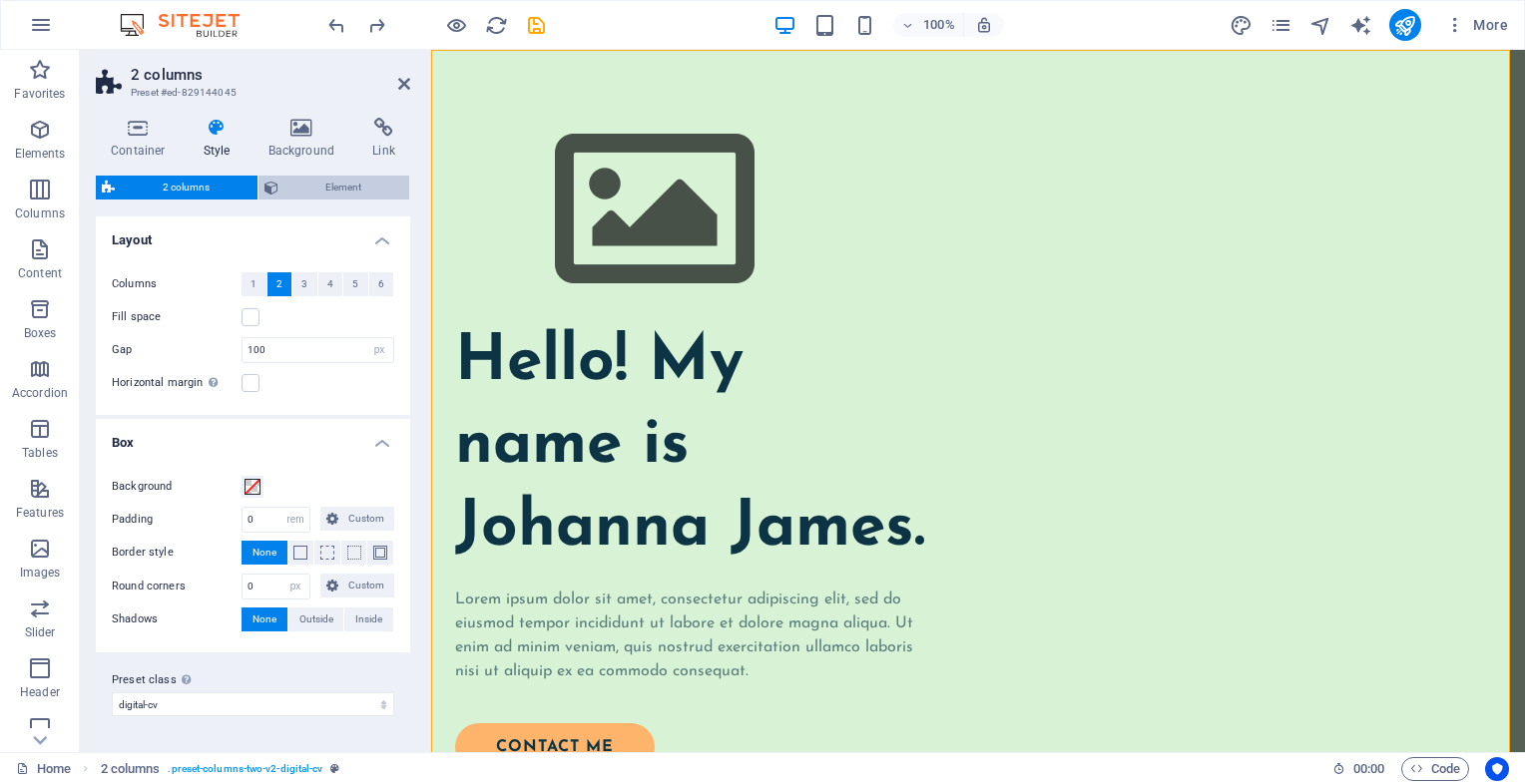 click on "Element" at bounding box center [344, 188] 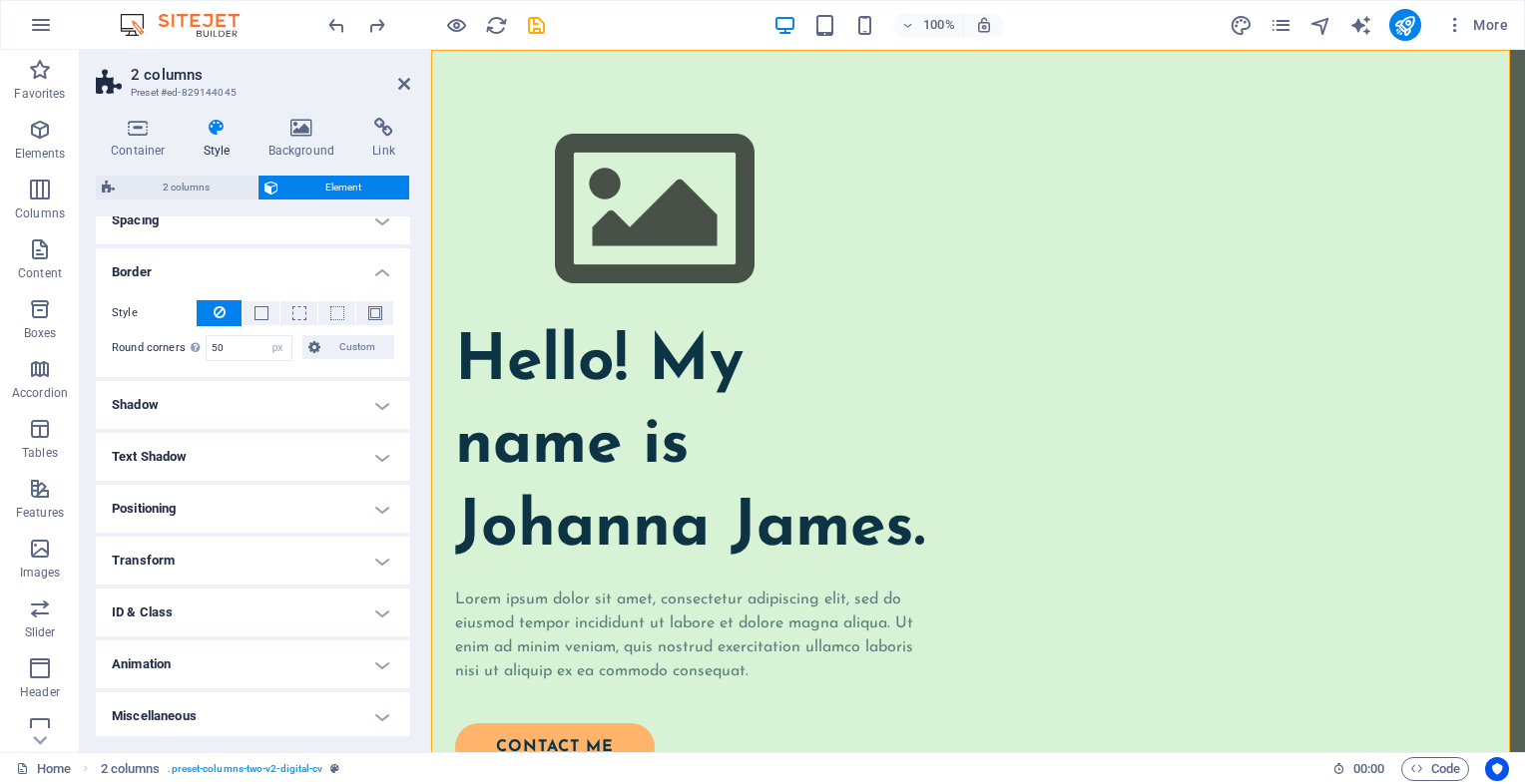 scroll, scrollTop: 75, scrollLeft: 0, axis: vertical 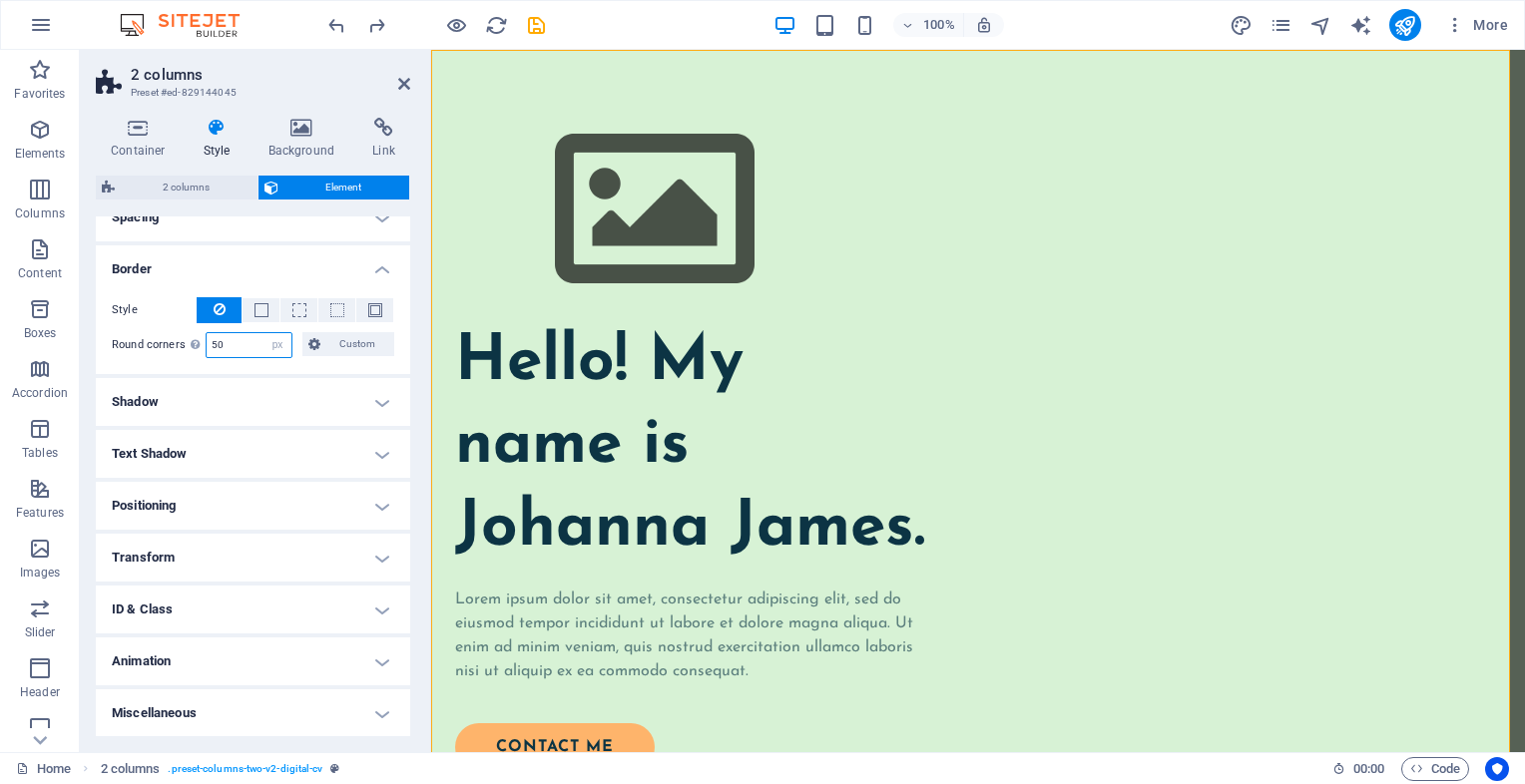 click on "50" at bounding box center (249, 345) 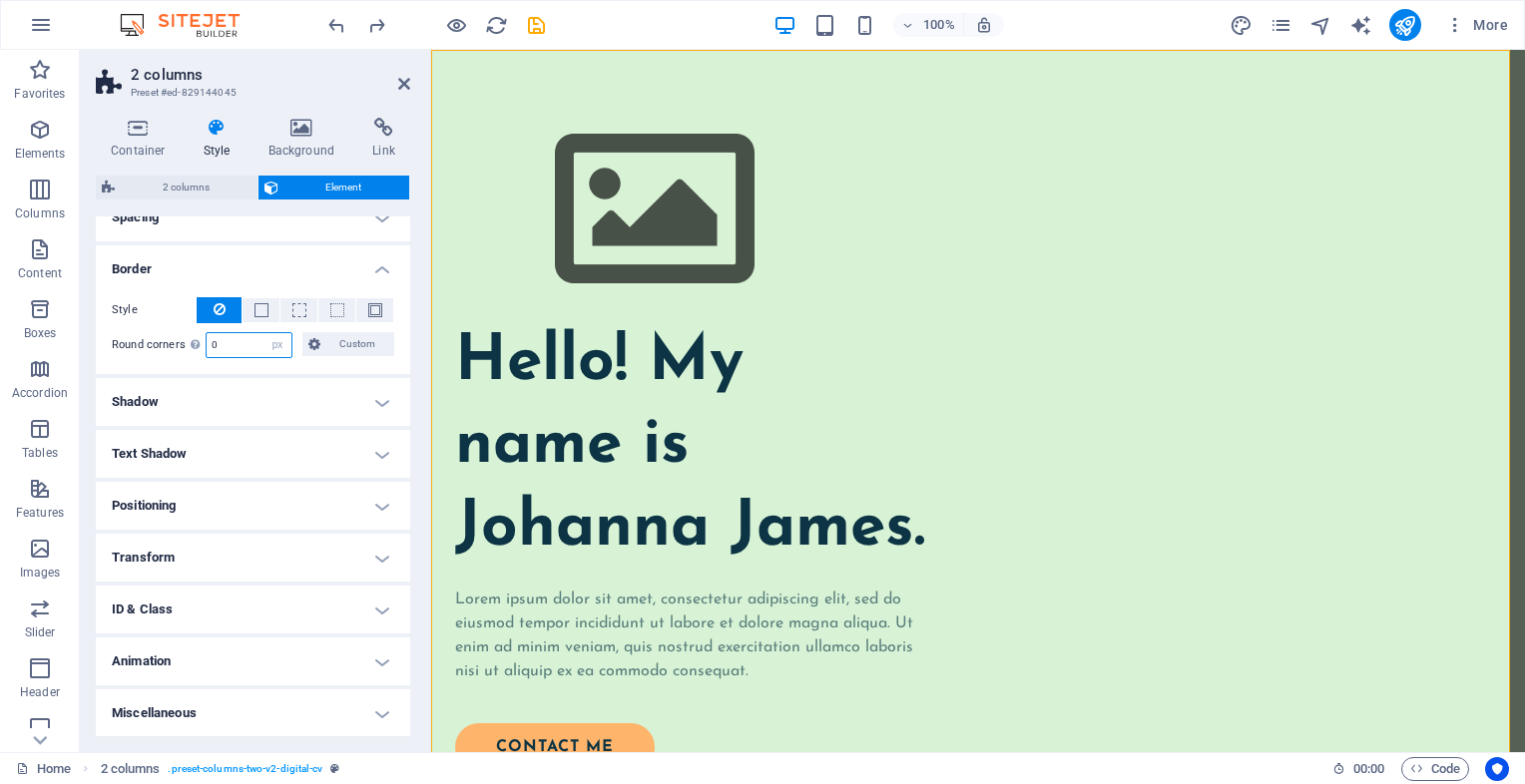 type on "0" 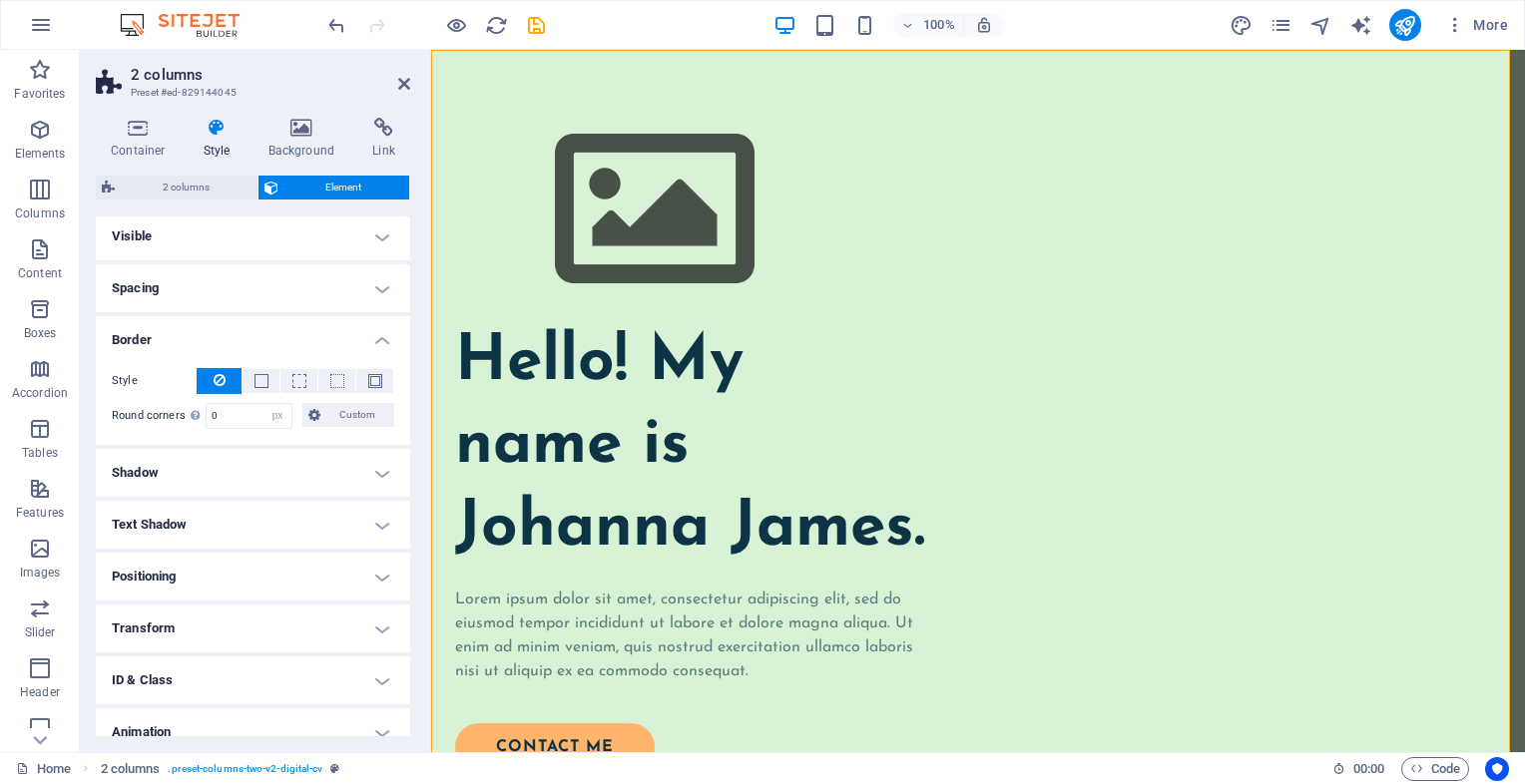 scroll, scrollTop: 0, scrollLeft: 0, axis: both 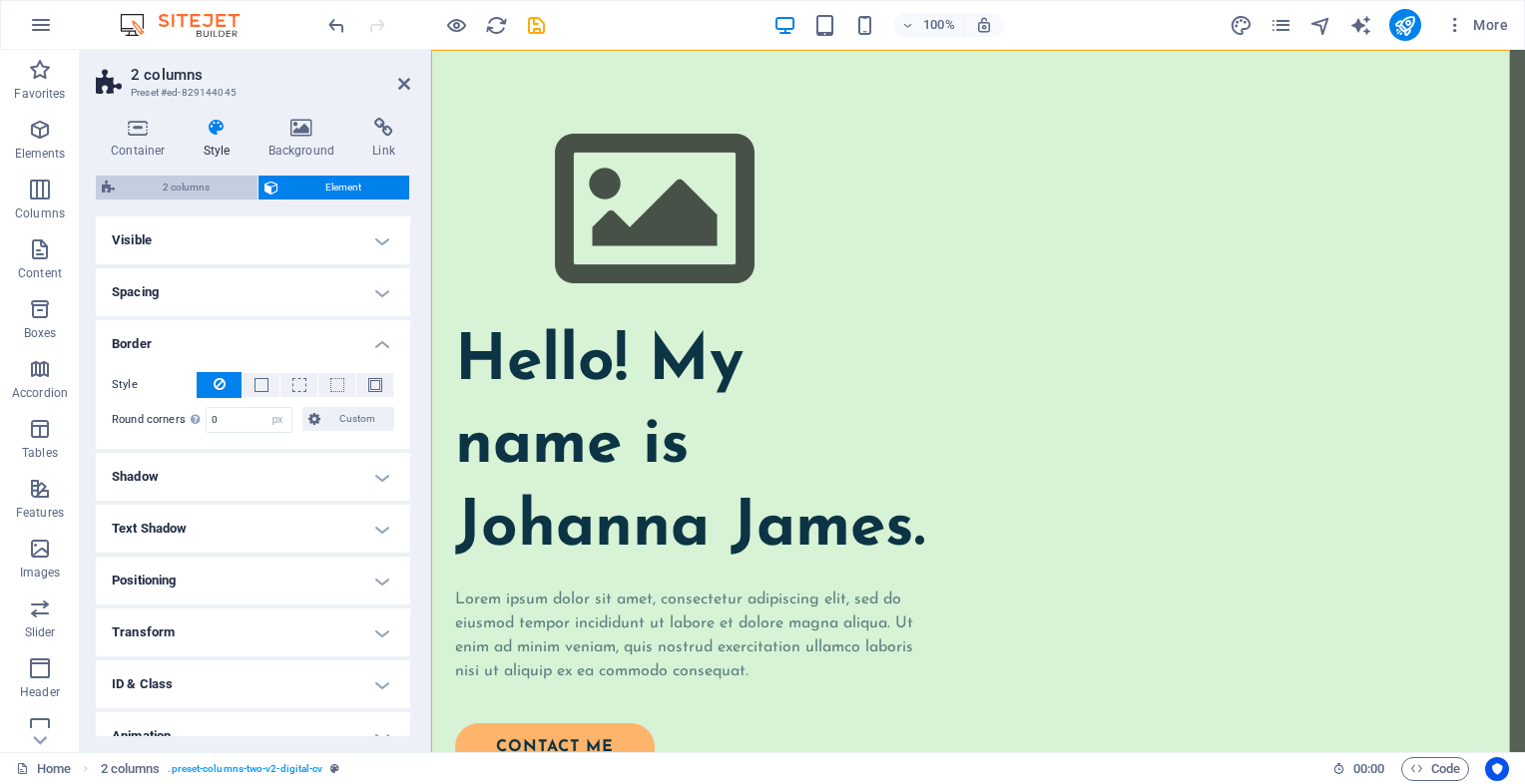click on "2 columns" at bounding box center [186, 188] 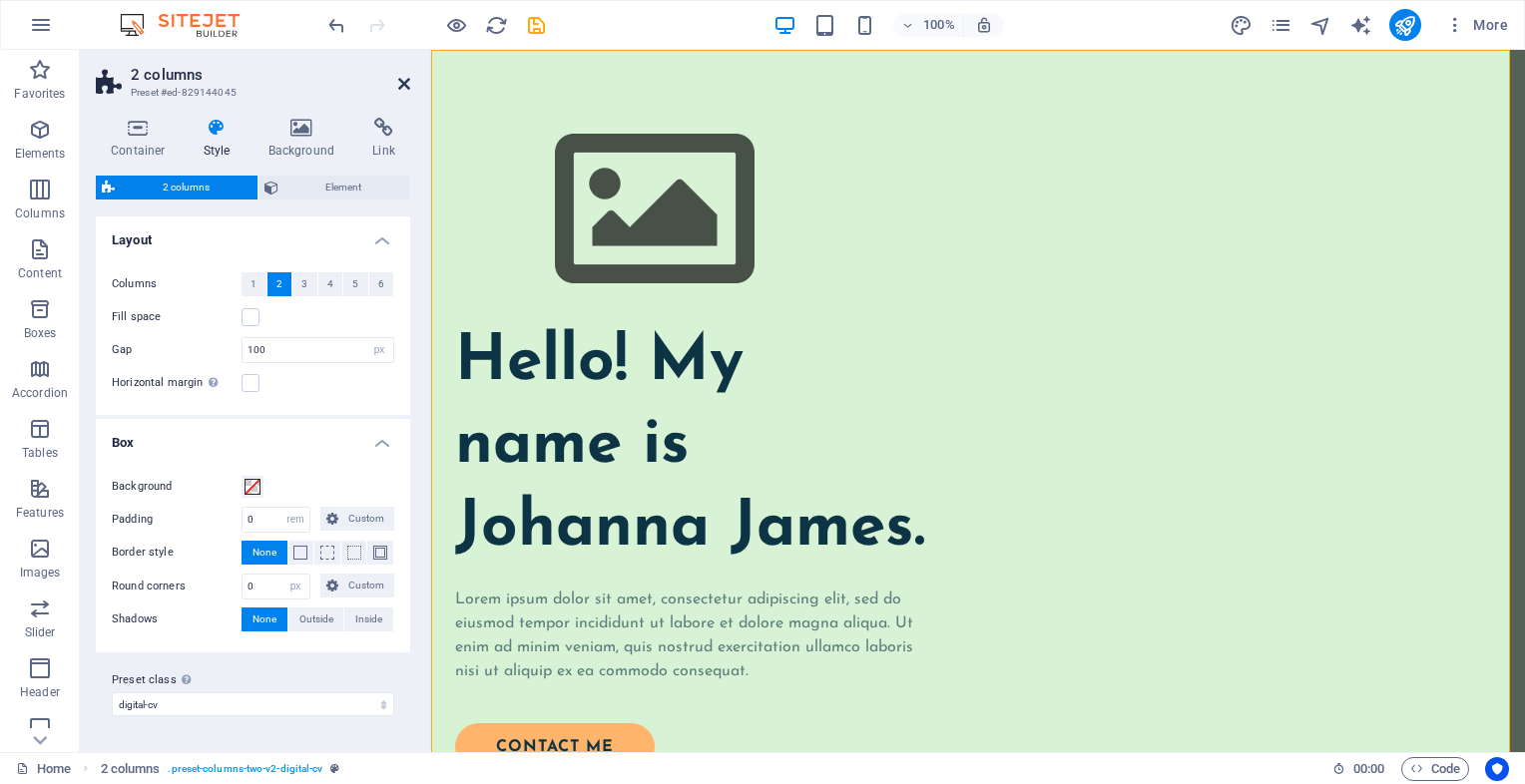 click at bounding box center (404, 84) 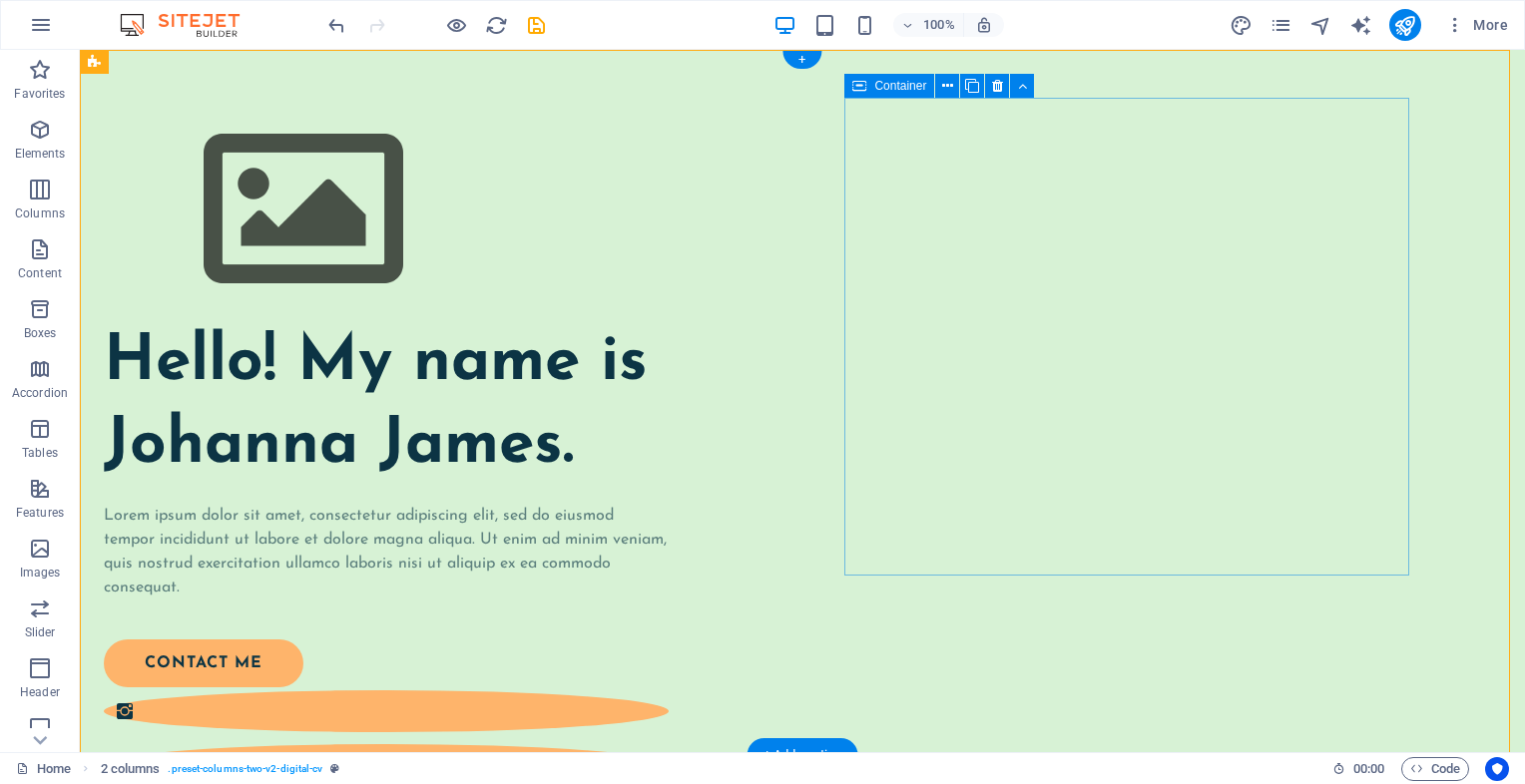 click at bounding box center (386, 1075) 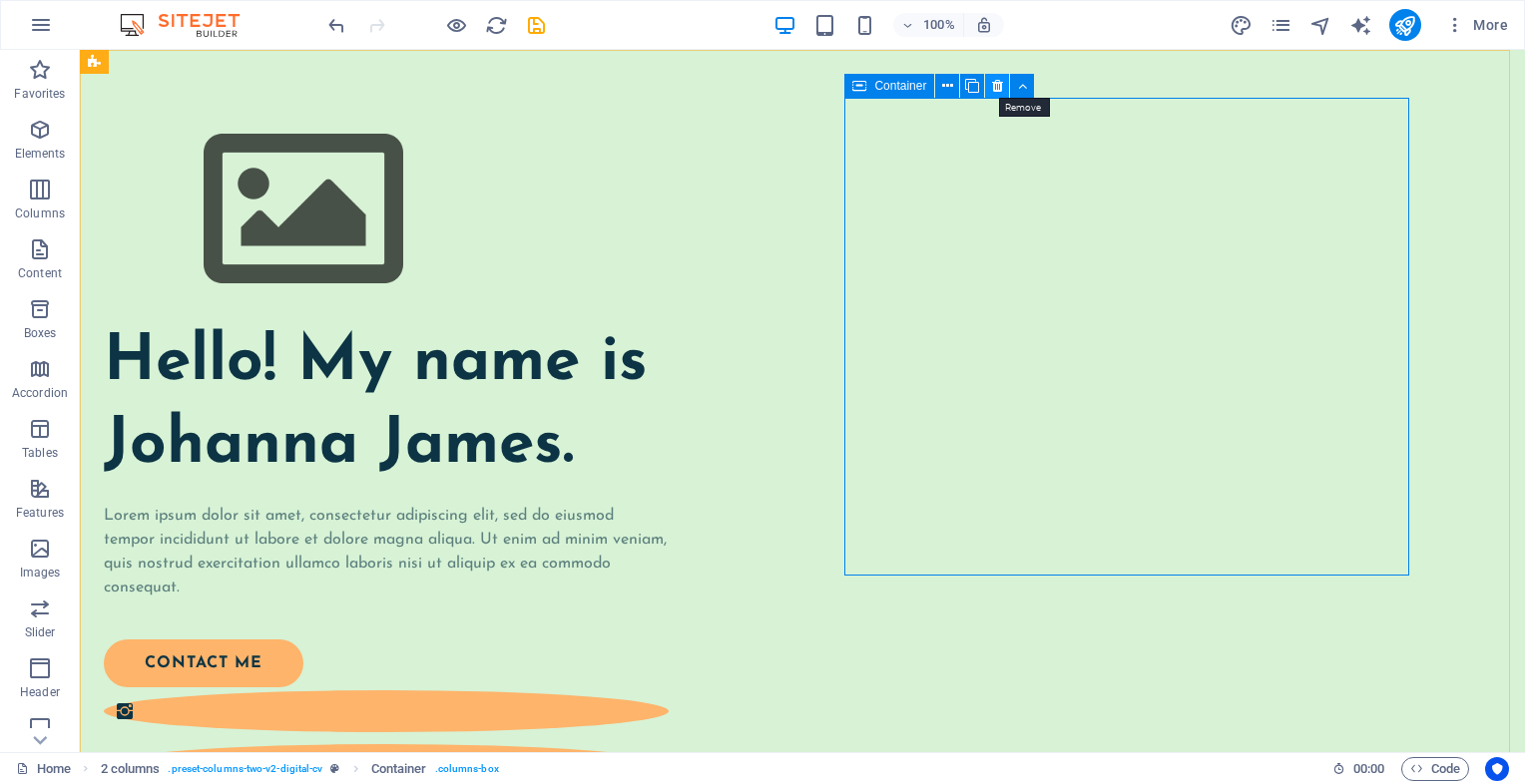 click at bounding box center [997, 86] 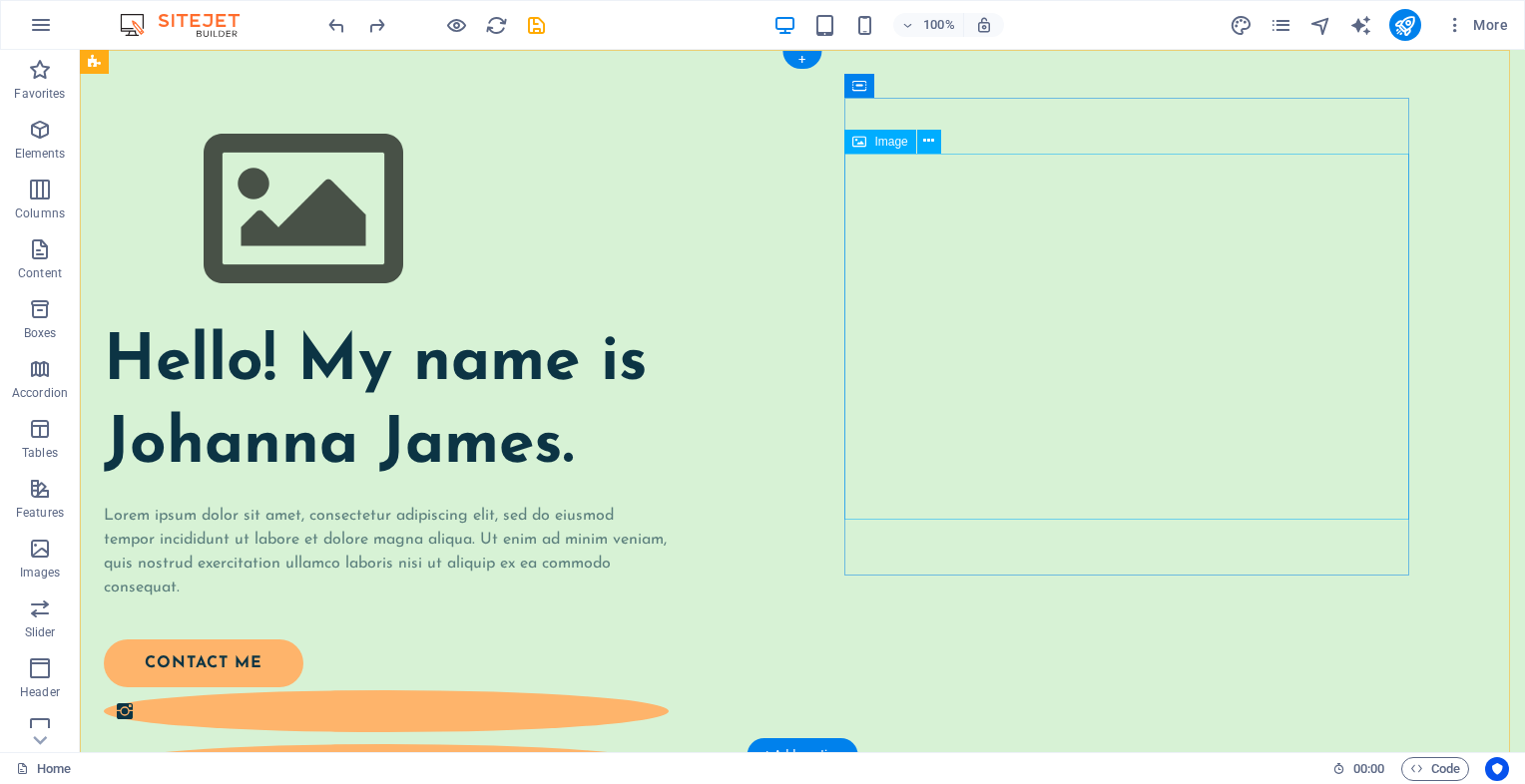 click at bounding box center [386, 1075] 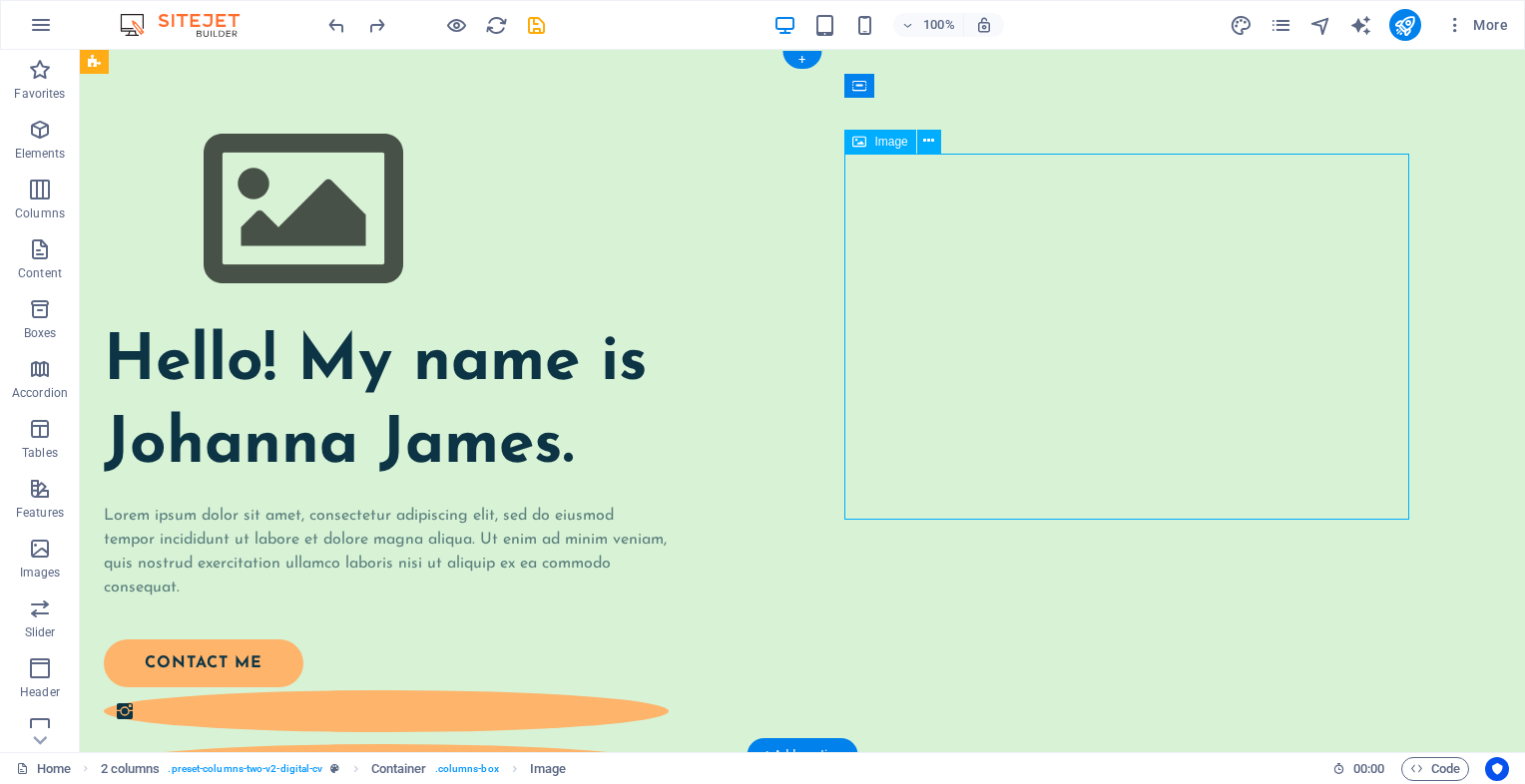 click at bounding box center [386, 1075] 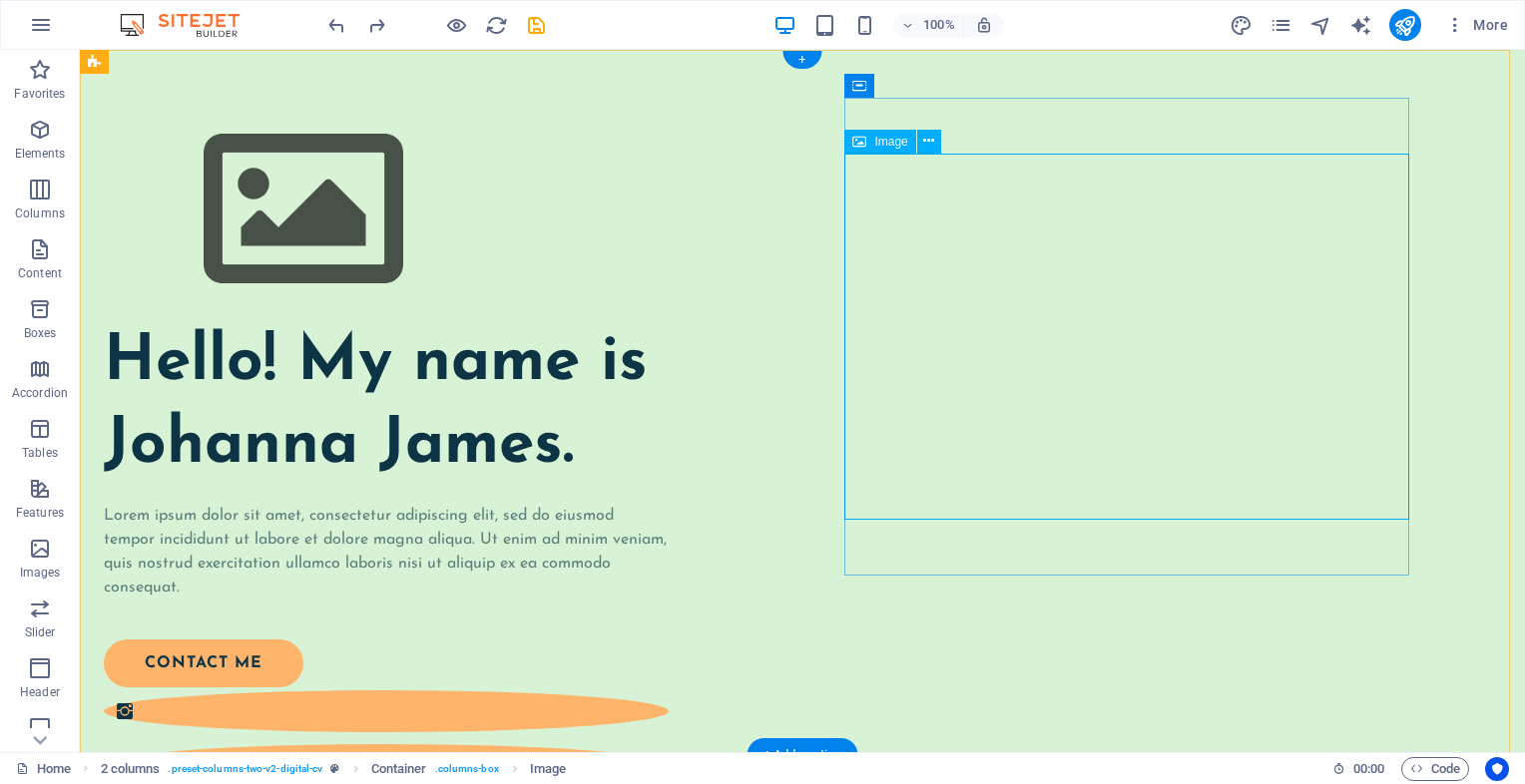 drag, startPoint x: 1407, startPoint y: 285, endPoint x: 1297, endPoint y: 301, distance: 111.15755 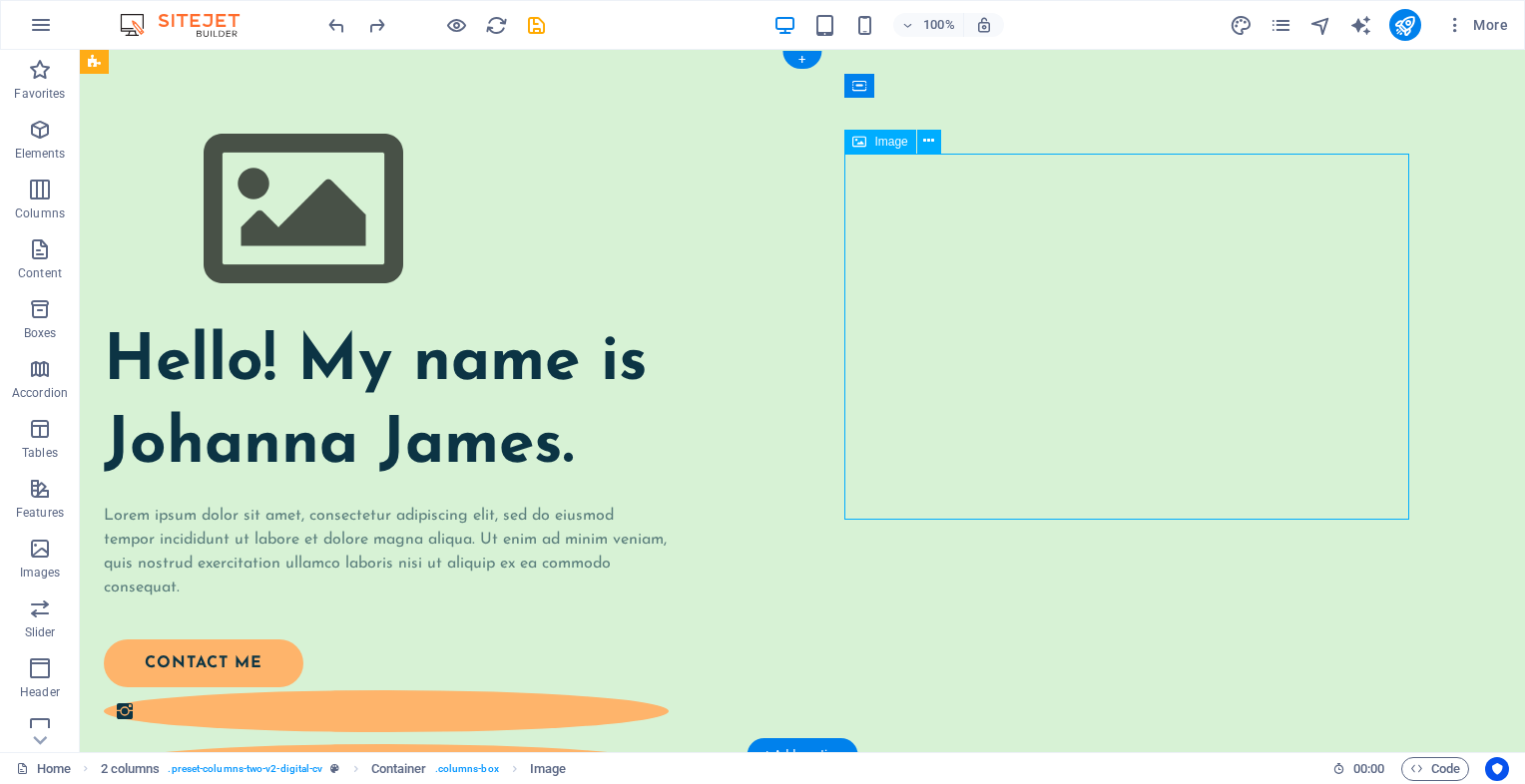 click at bounding box center [386, 1075] 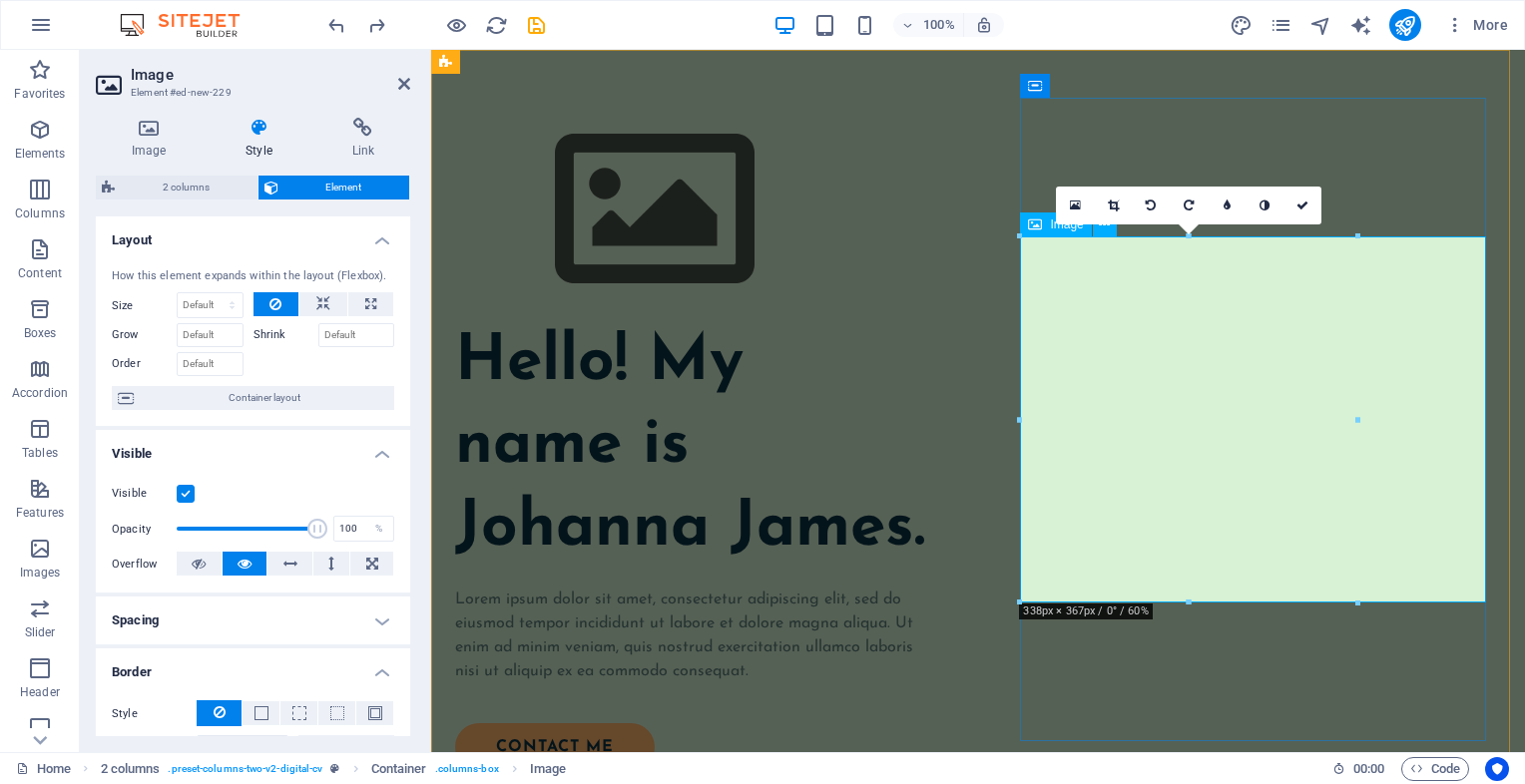 drag, startPoint x: 1792, startPoint y: 469, endPoint x: 1458, endPoint y: 422, distance: 337.29068 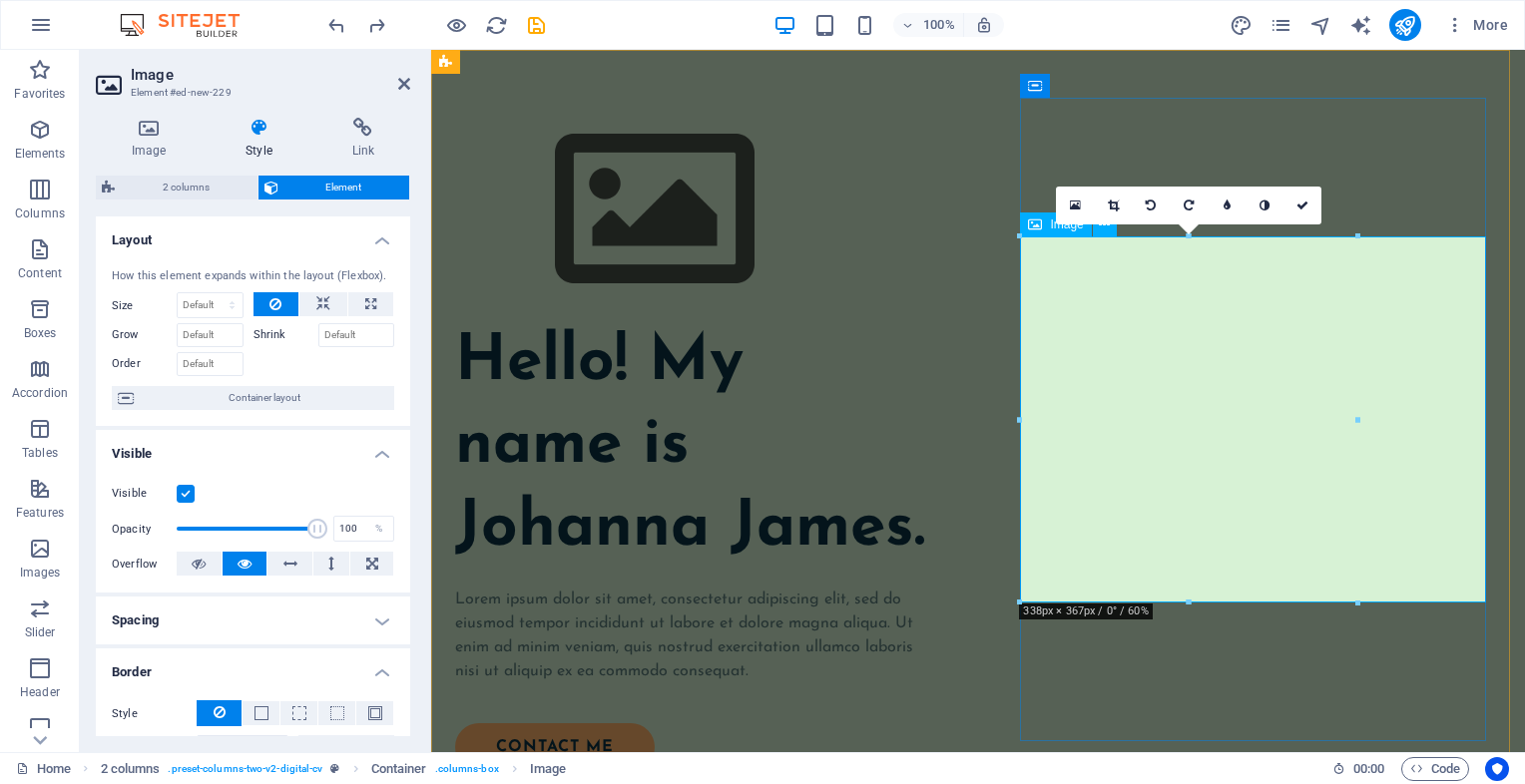 click at bounding box center (692, 1159) 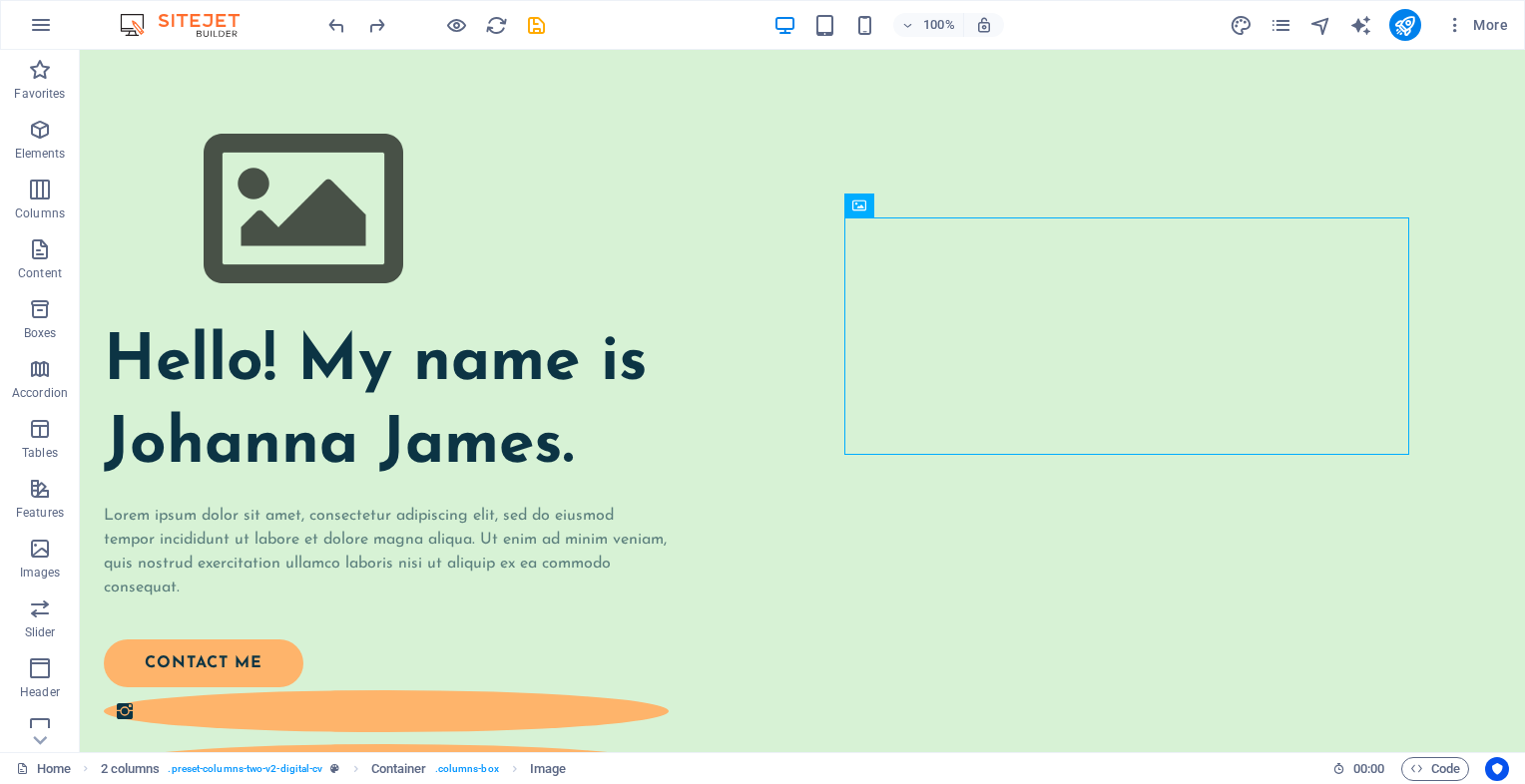 click at bounding box center [1127, 336] 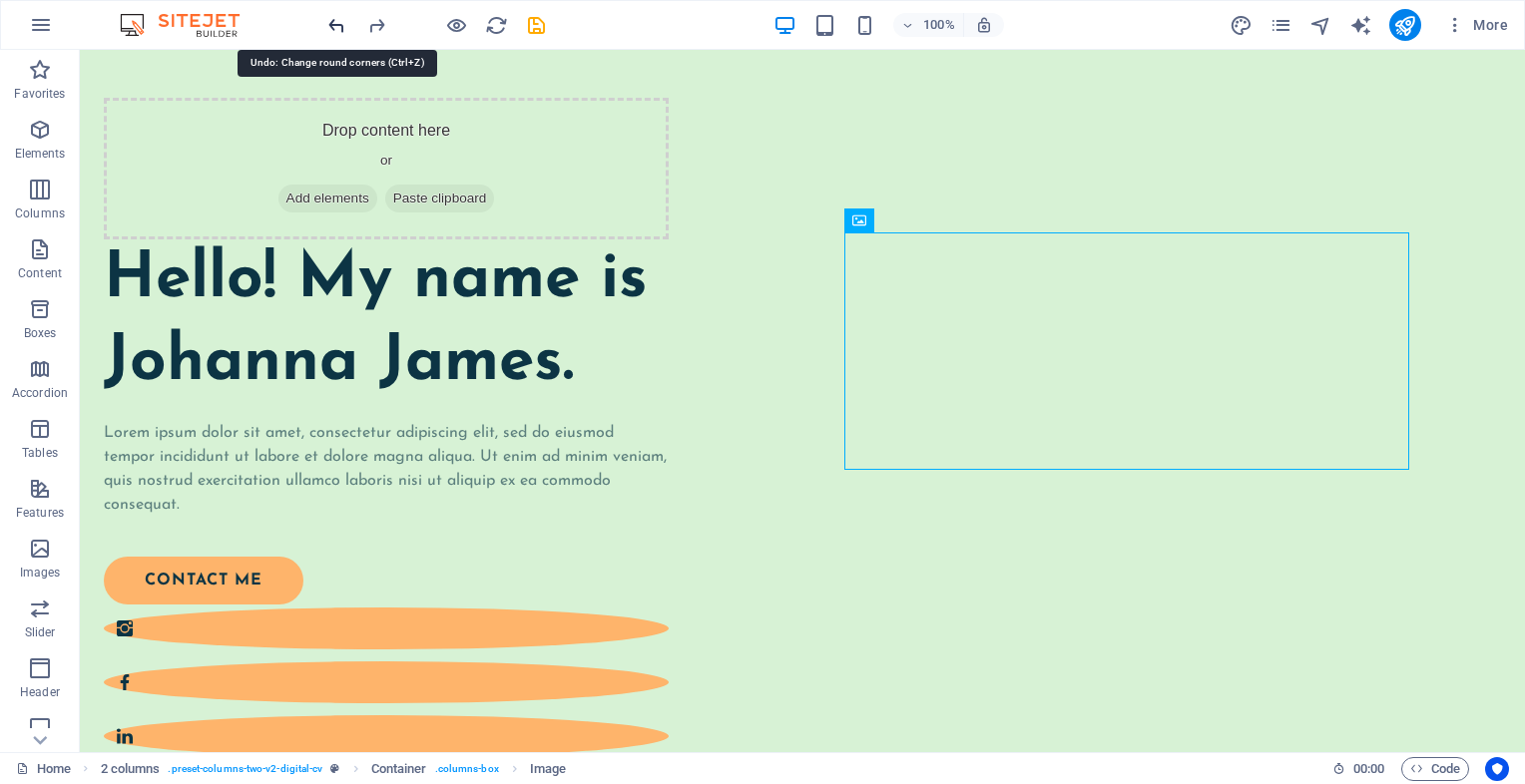 click at bounding box center [336, 25] 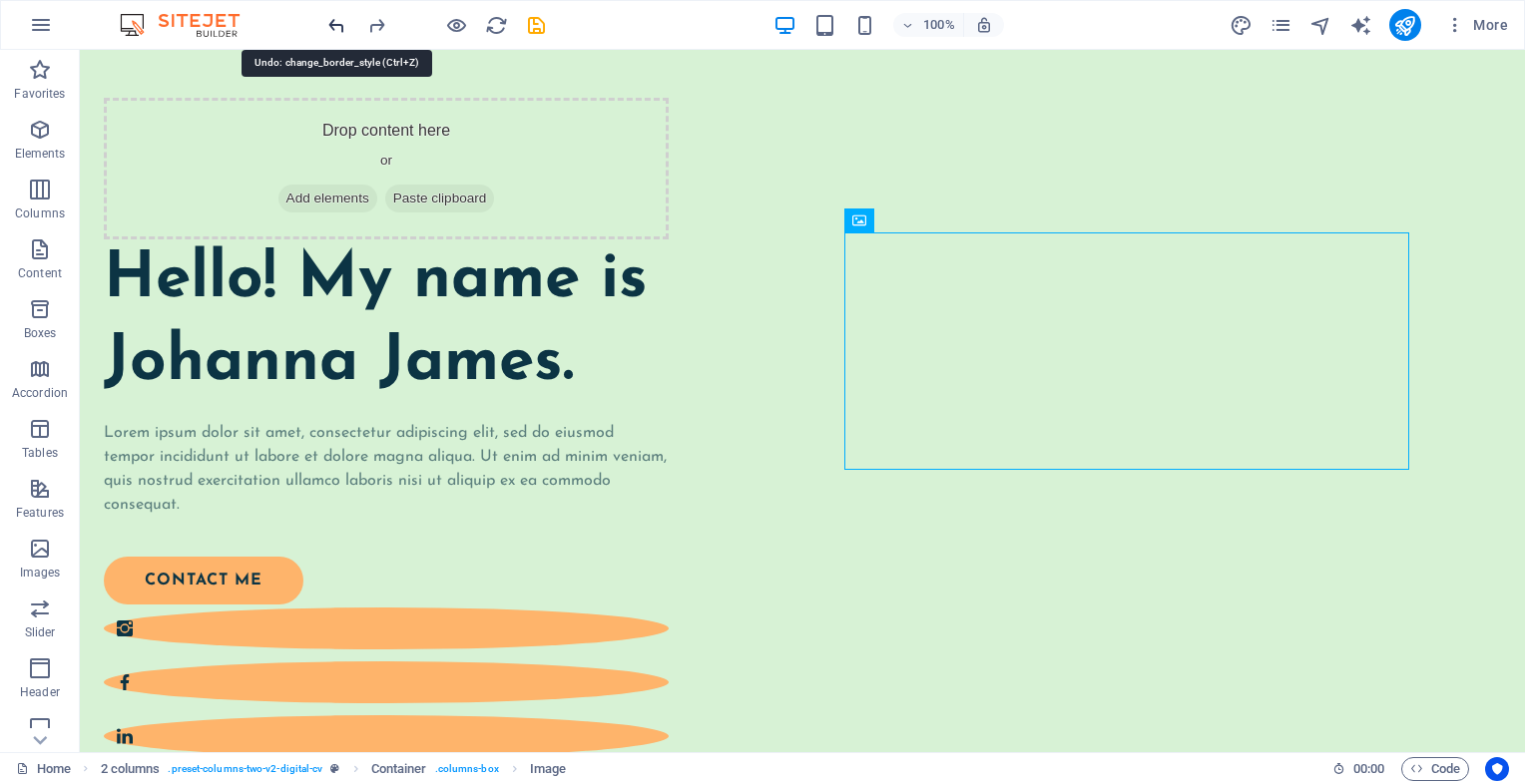 click at bounding box center (336, 25) 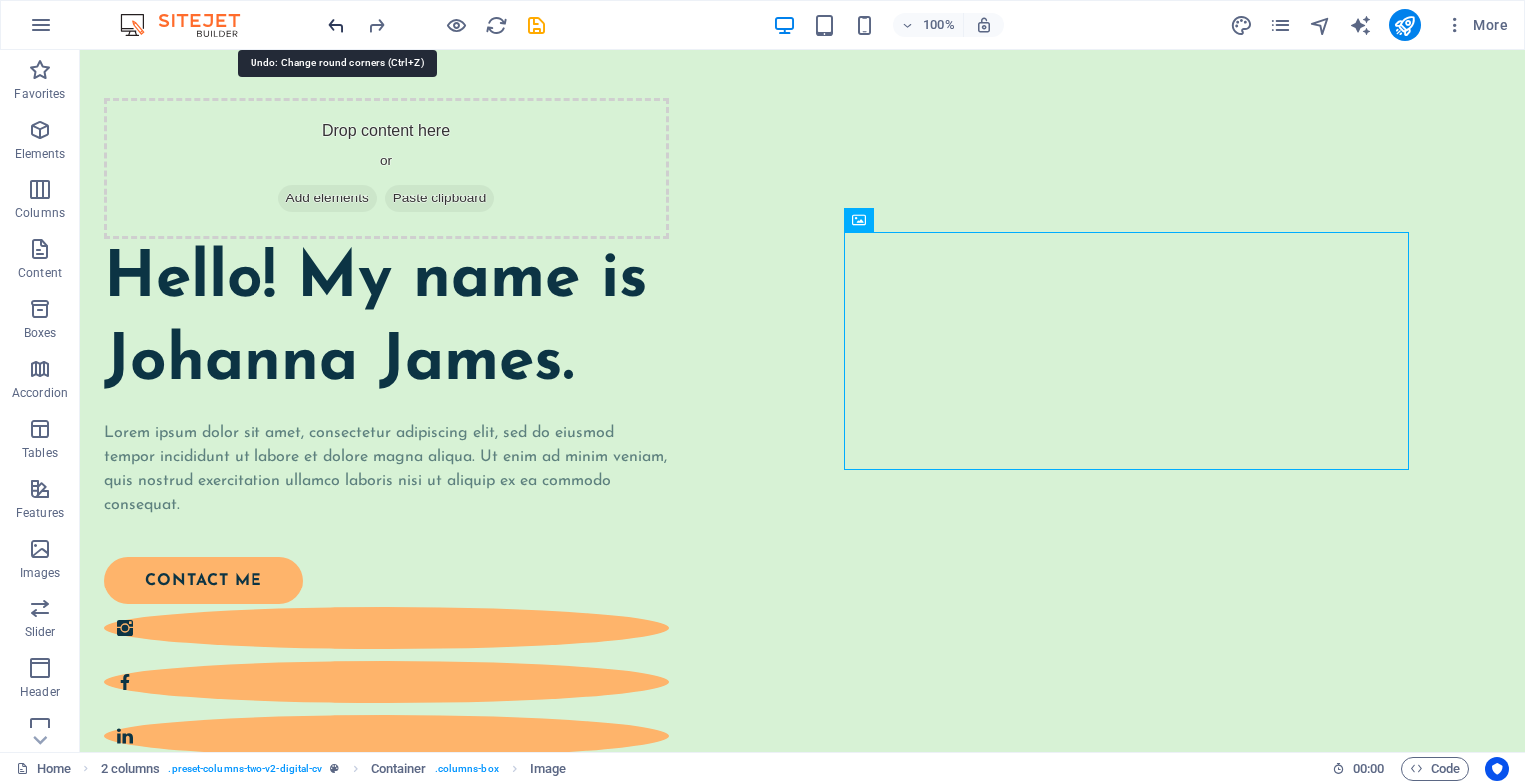 click at bounding box center (336, 25) 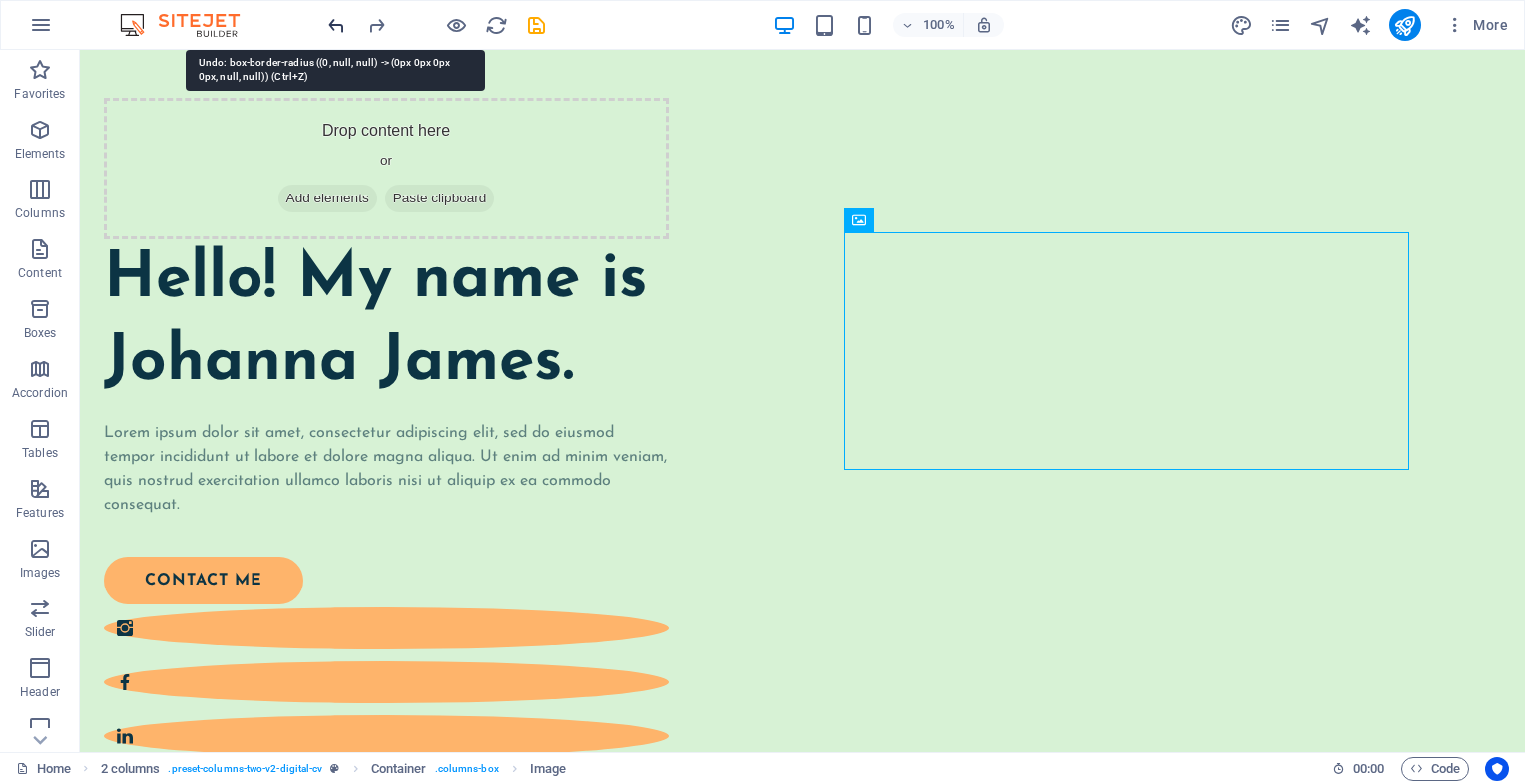 click at bounding box center [336, 25] 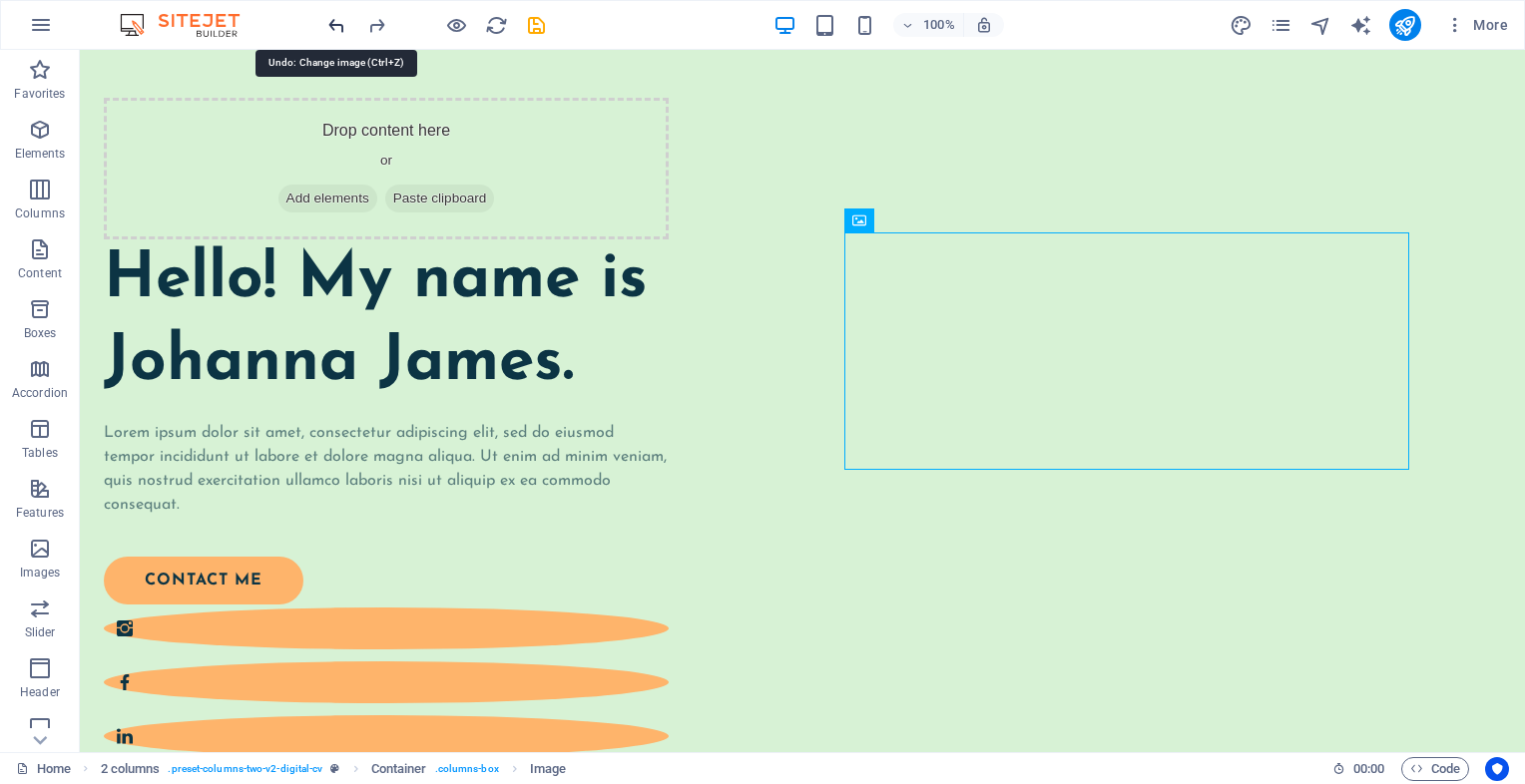 click at bounding box center [336, 25] 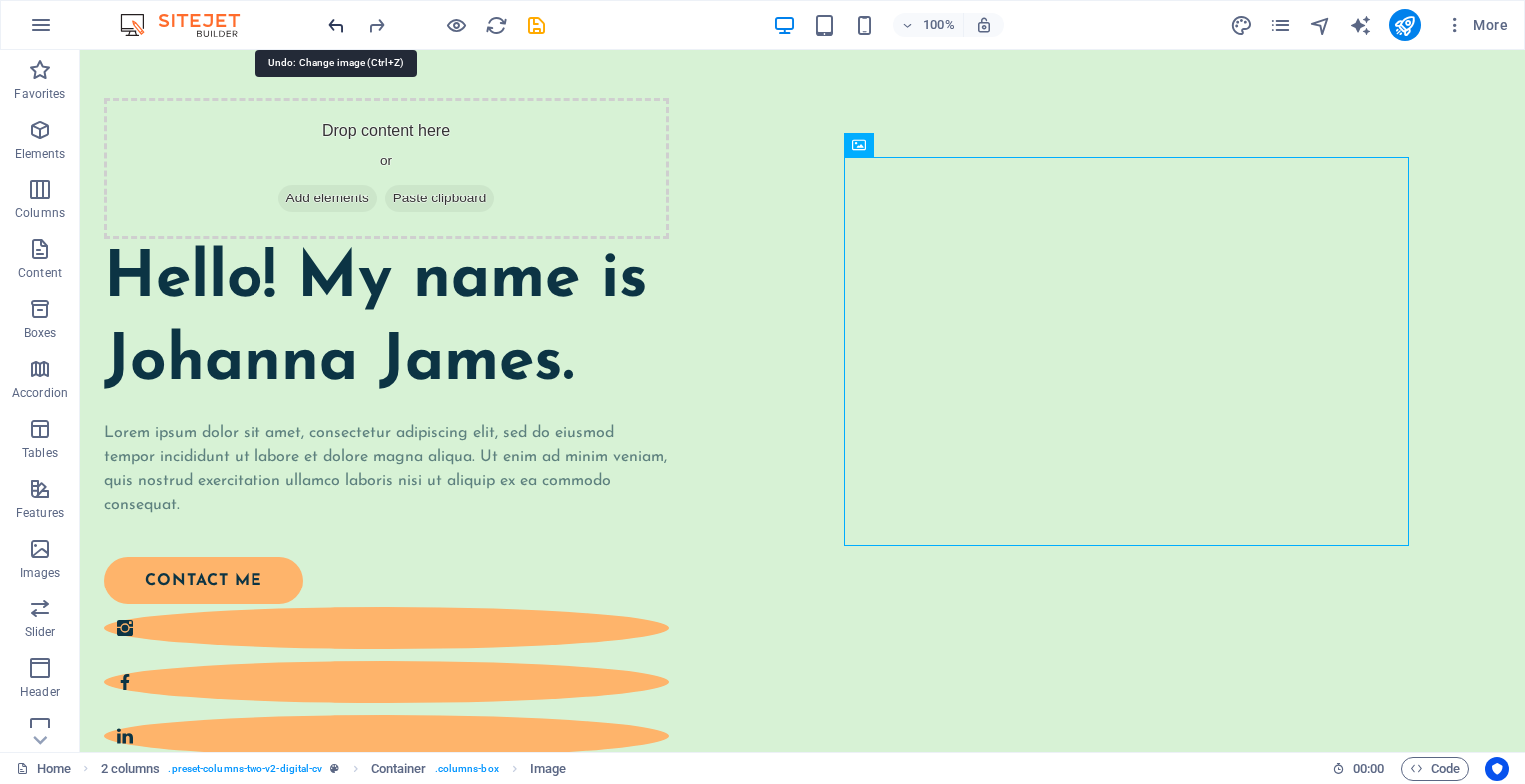 click at bounding box center [336, 25] 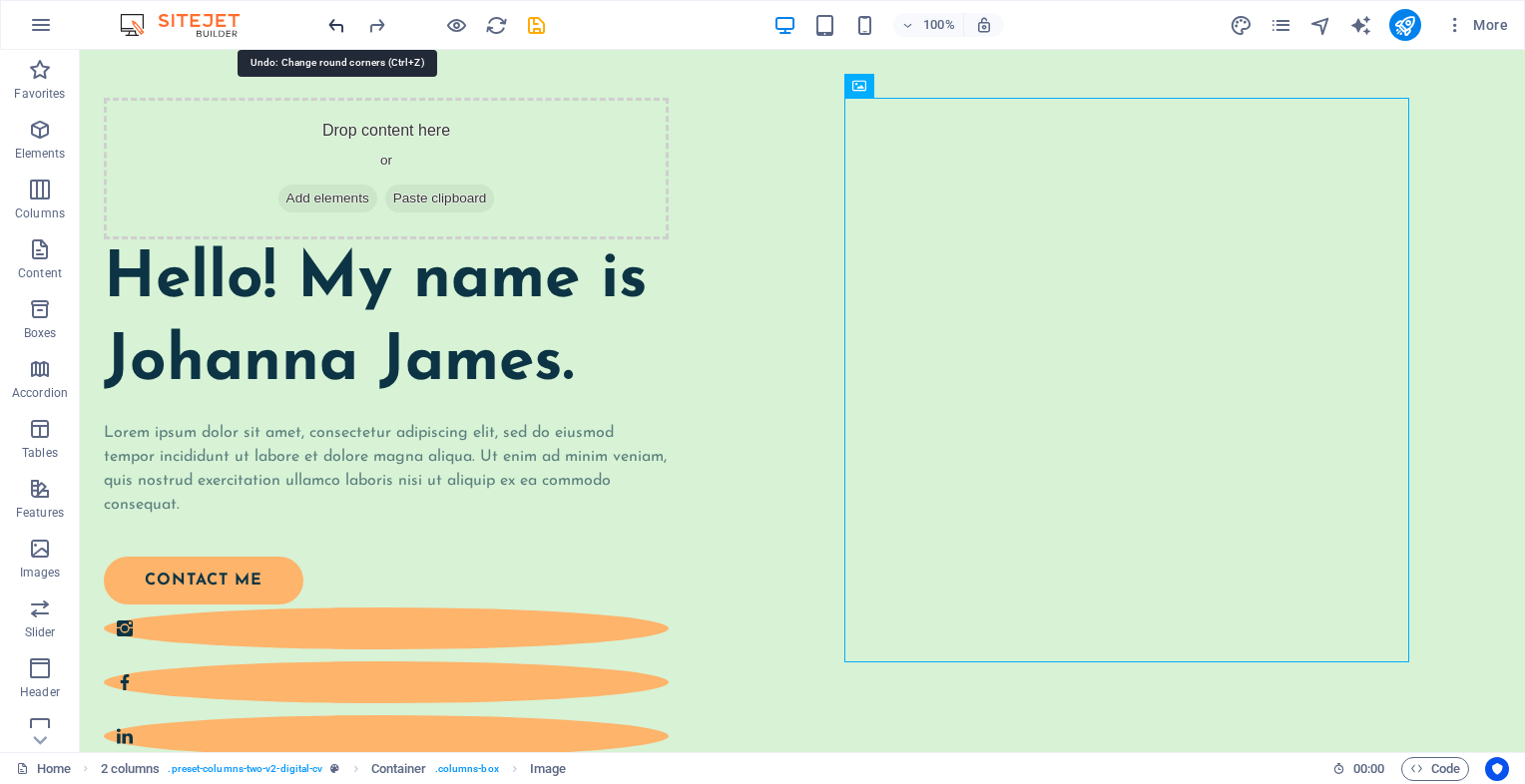 click at bounding box center [336, 25] 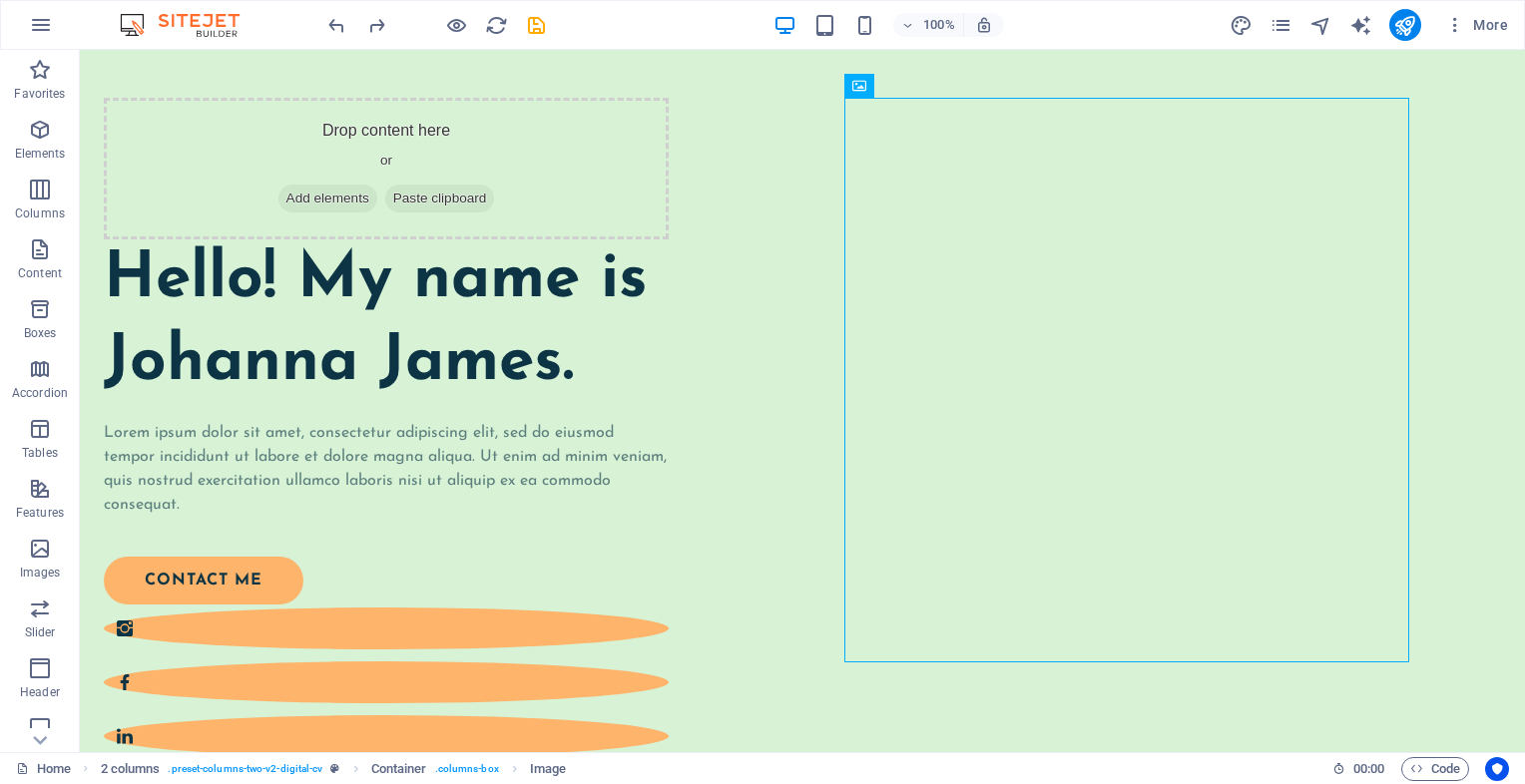 click at bounding box center [794, 446] 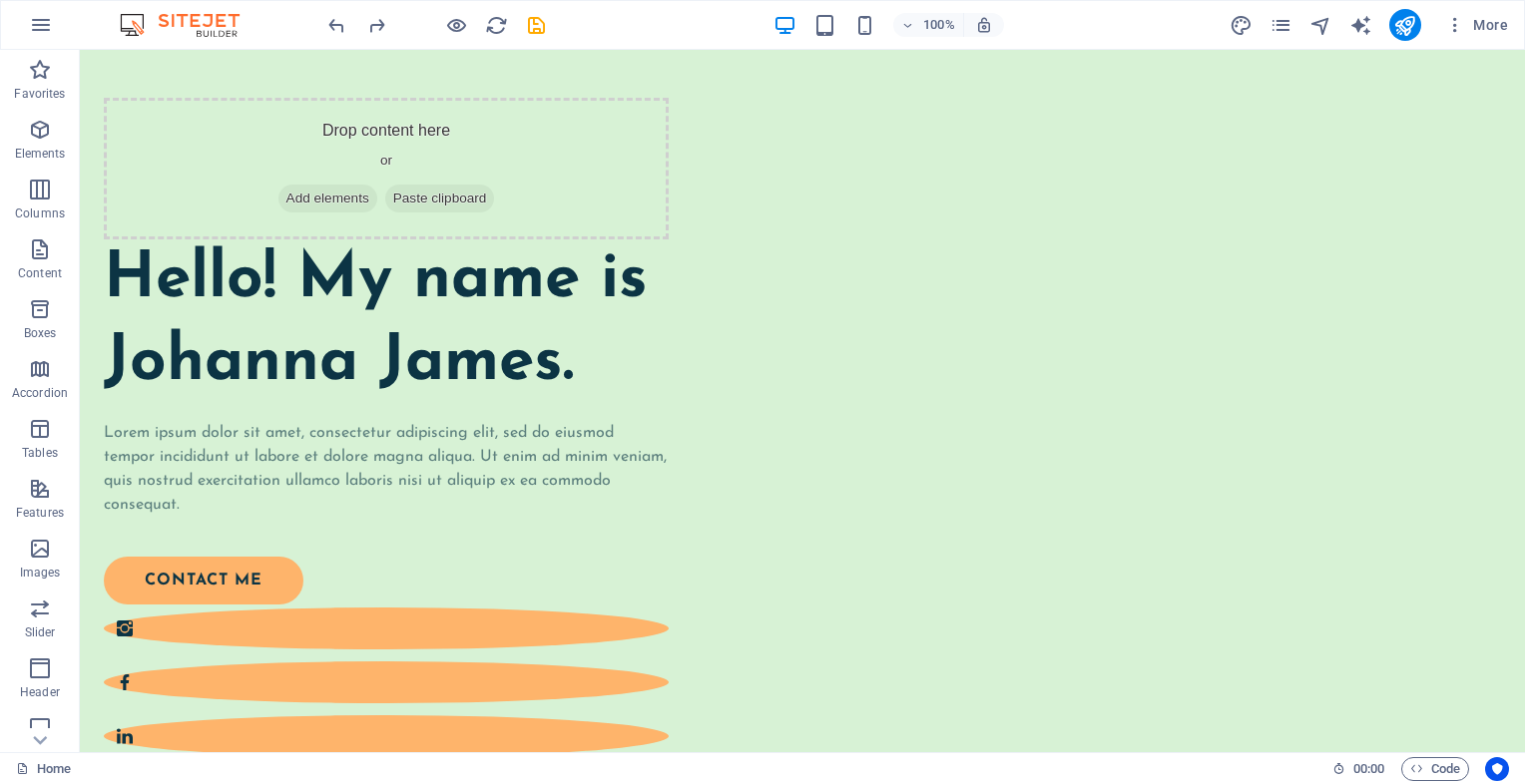 drag, startPoint x: 747, startPoint y: 154, endPoint x: 738, endPoint y: 160, distance: 10.816654 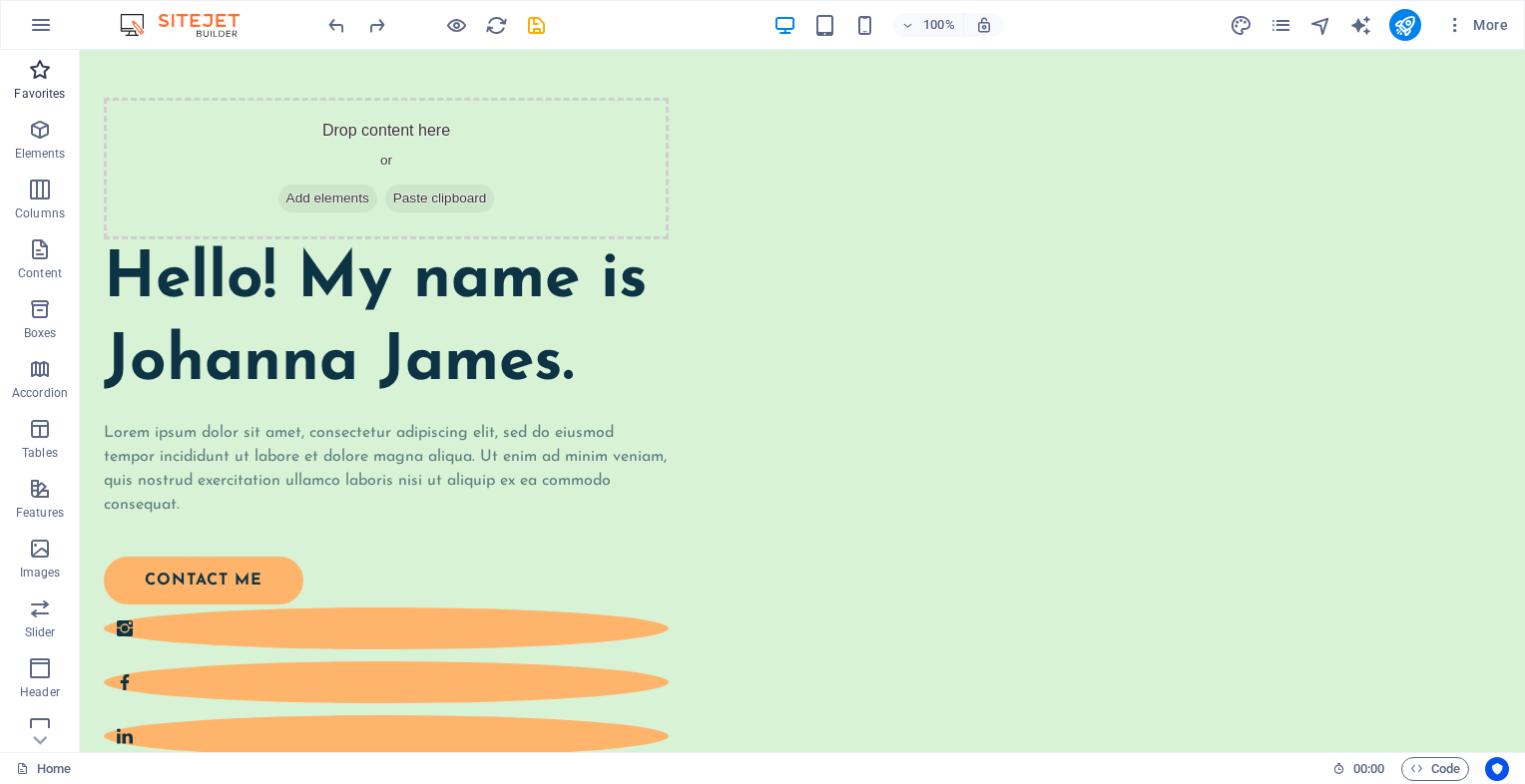 drag, startPoint x: 738, startPoint y: 160, endPoint x: 40, endPoint y: 90, distance: 701.5012 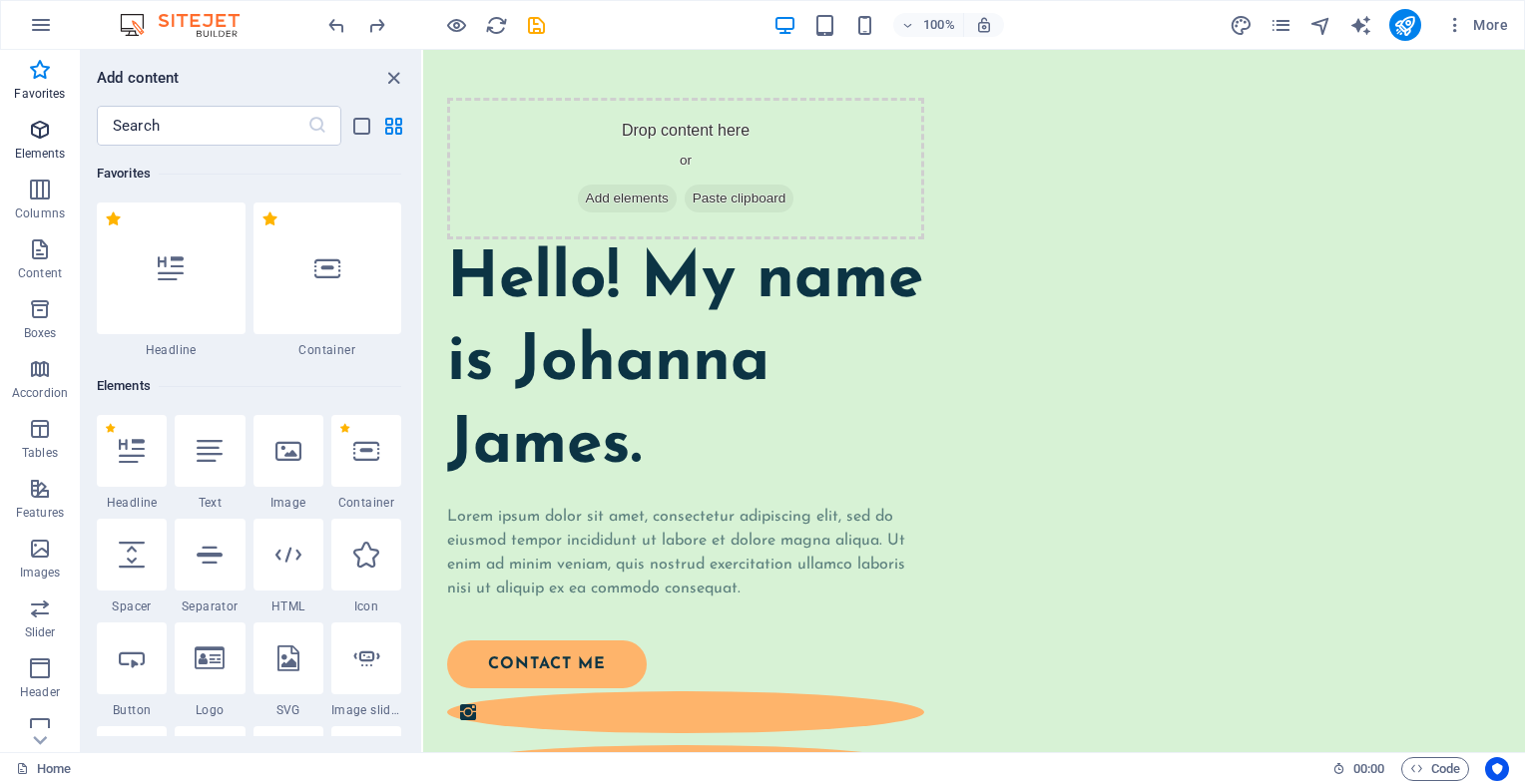 click at bounding box center [40, 130] 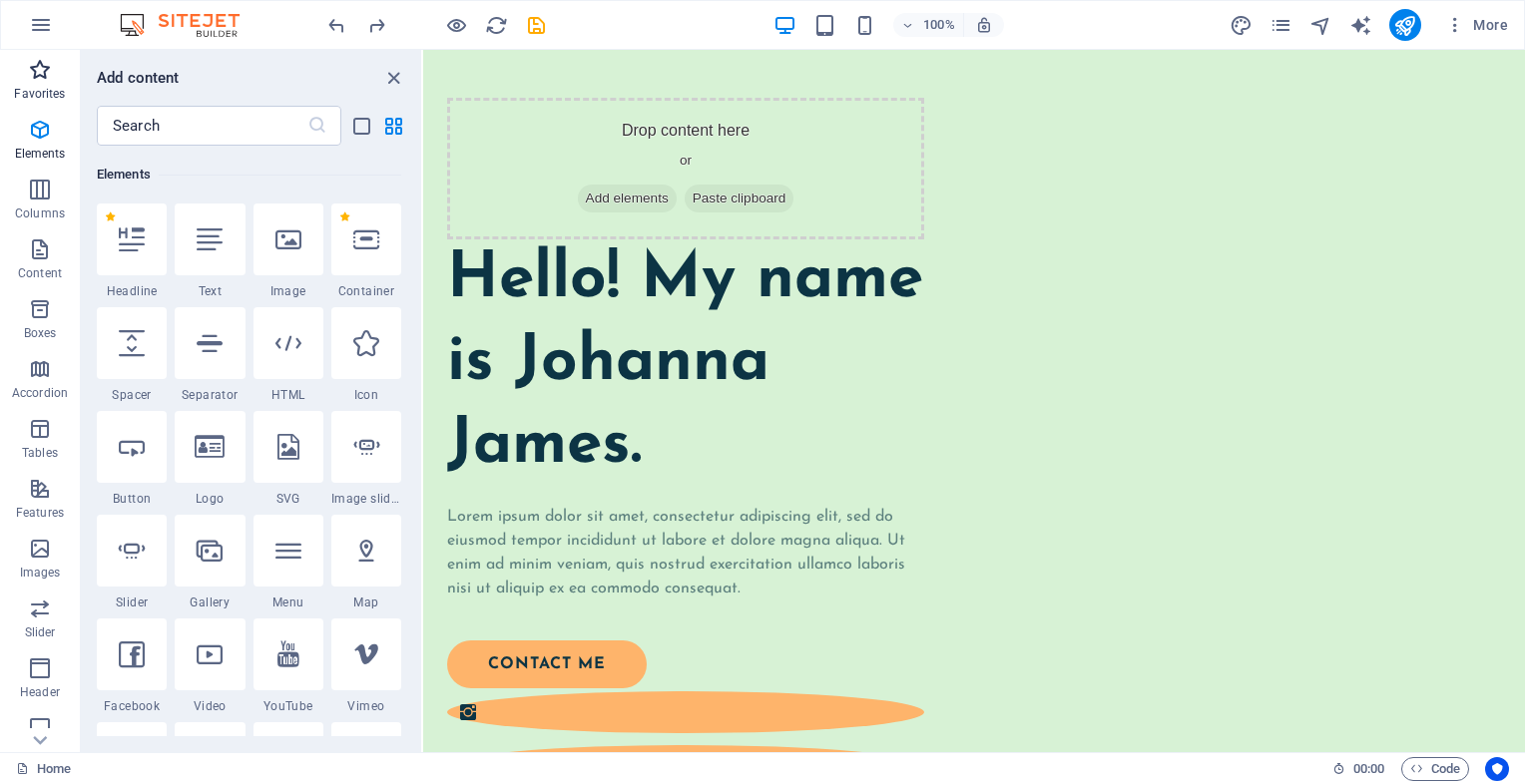 click at bounding box center (40, 70) 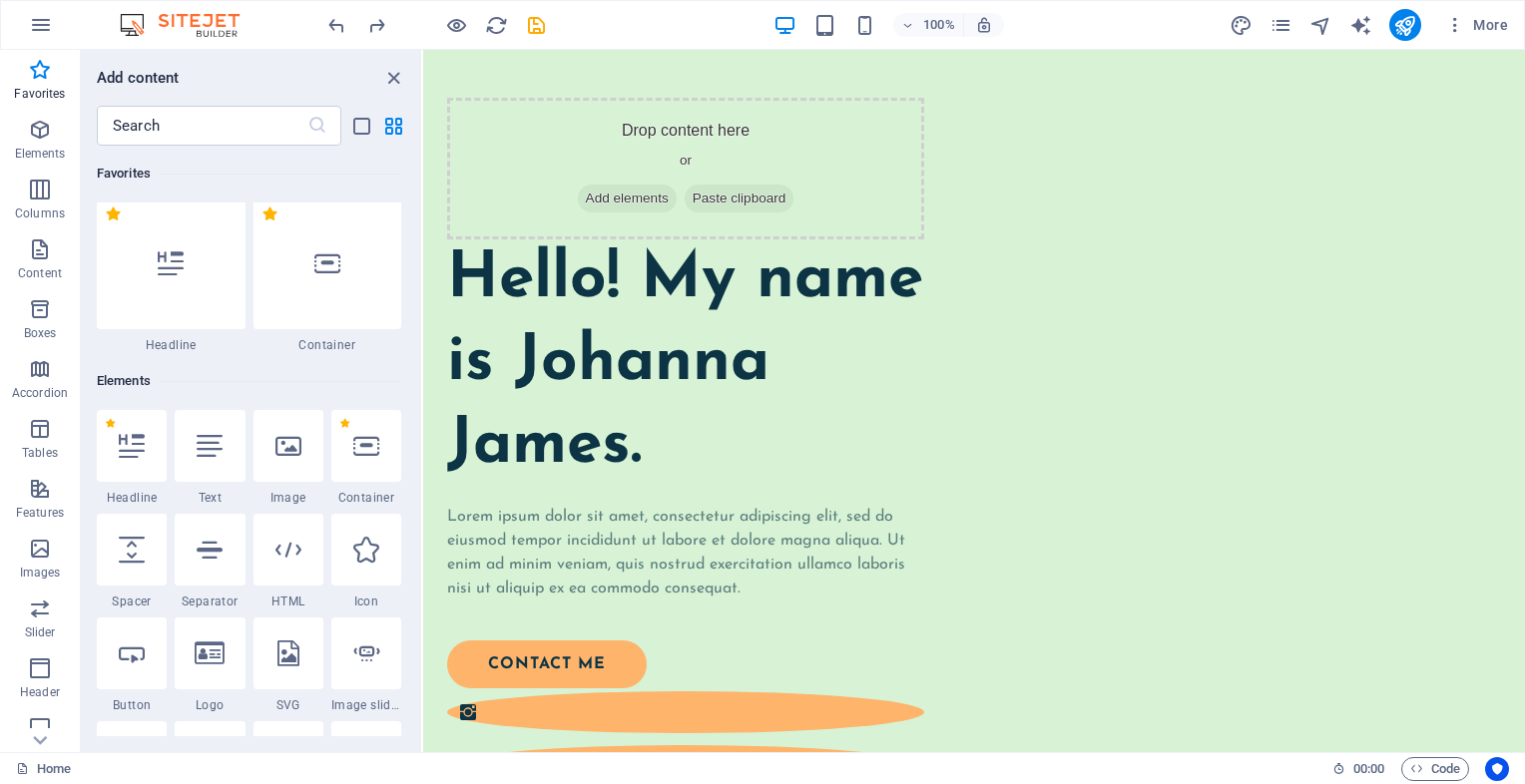 scroll, scrollTop: 0, scrollLeft: 0, axis: both 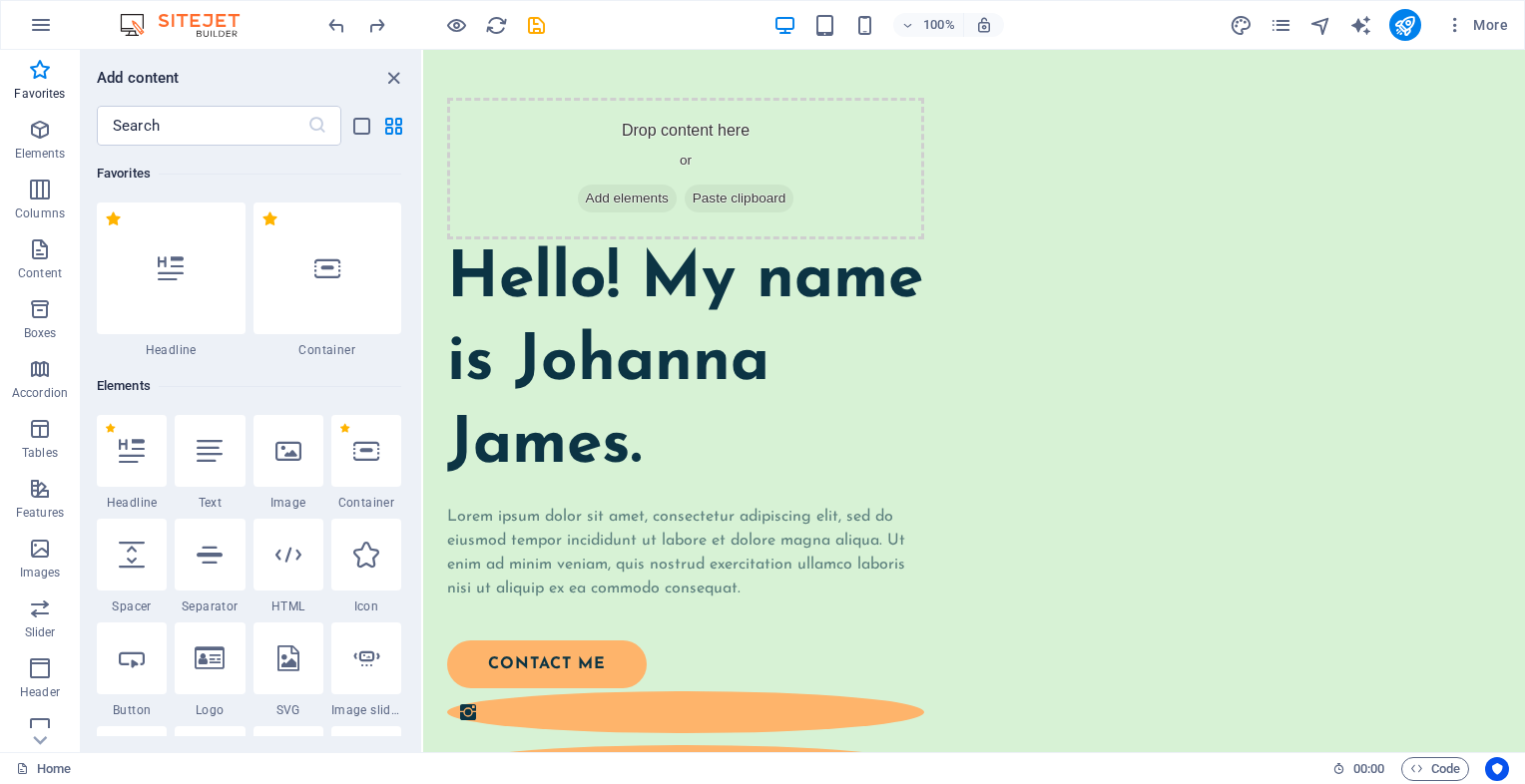 click at bounding box center (1251, 434) 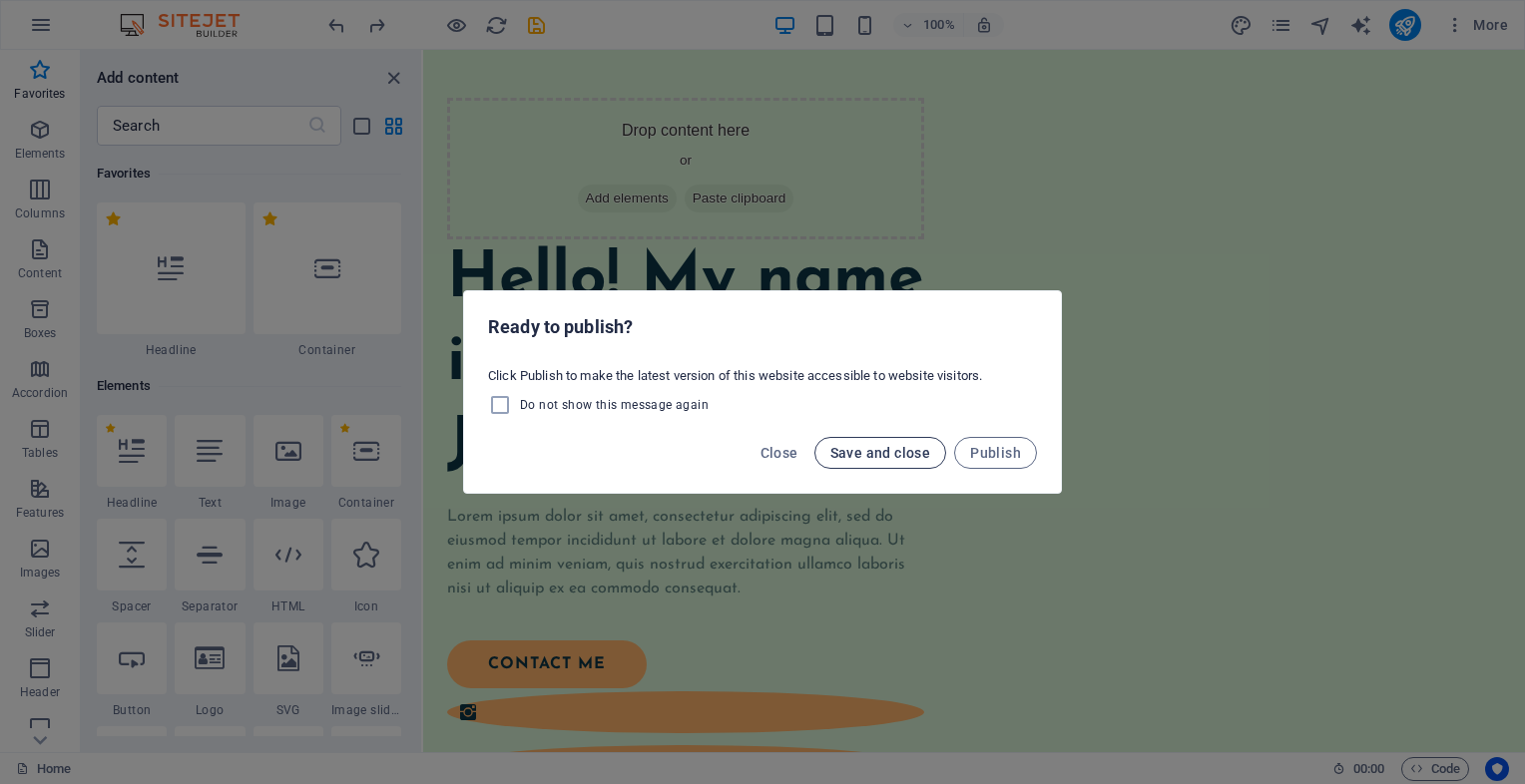 click on "Save and close" at bounding box center (880, 453) 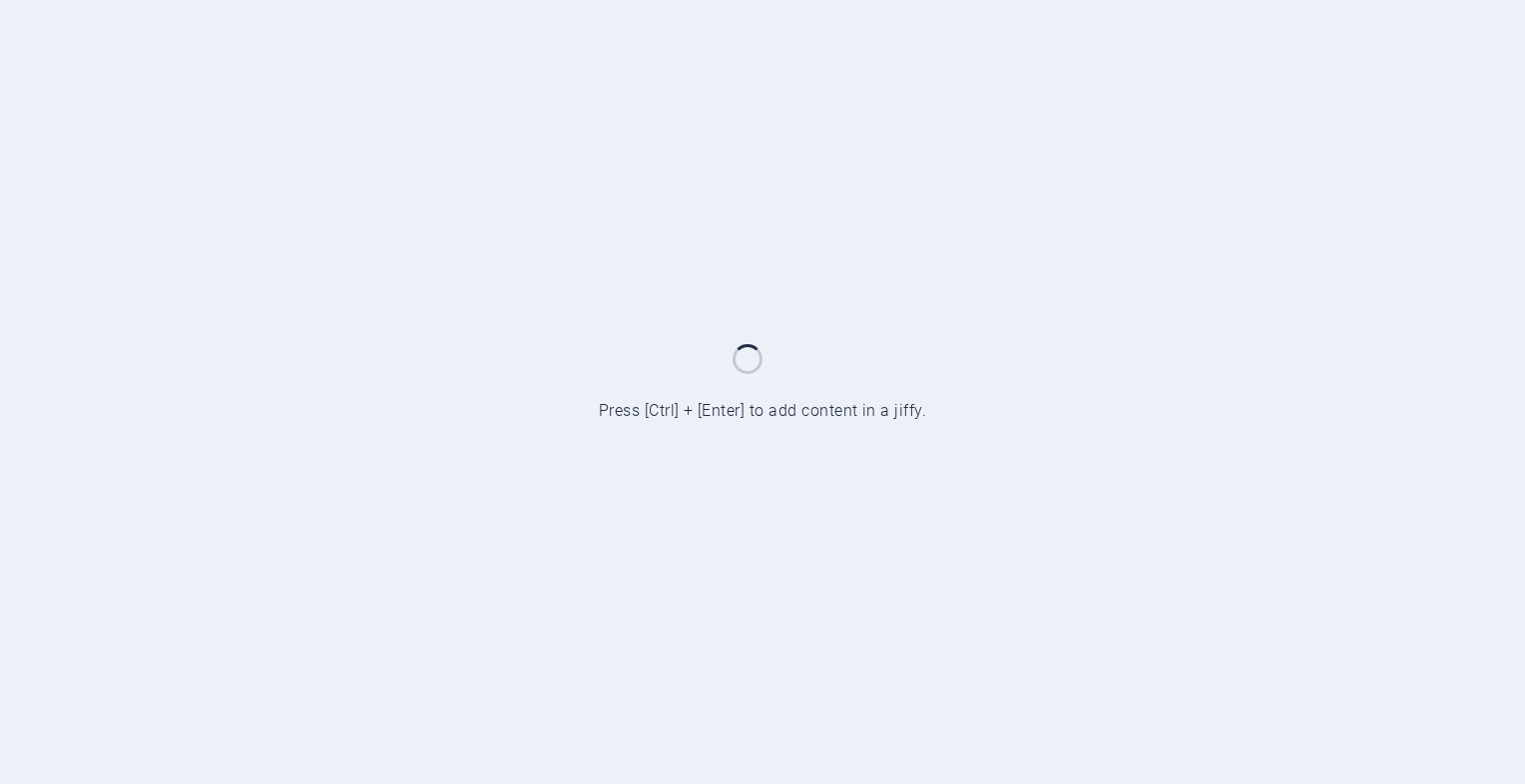 scroll, scrollTop: 0, scrollLeft: 0, axis: both 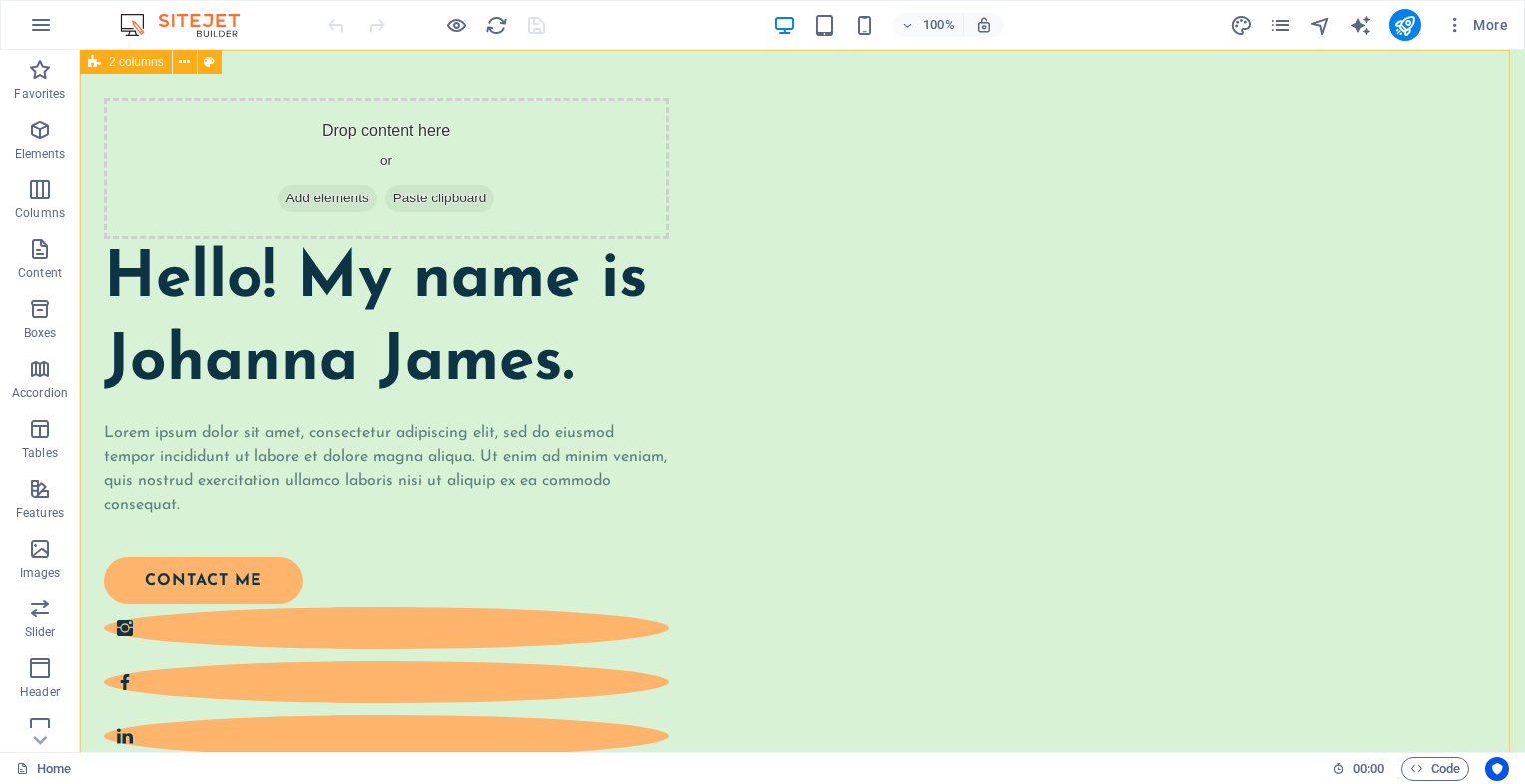 click on "2 columns" at bounding box center [136, 62] 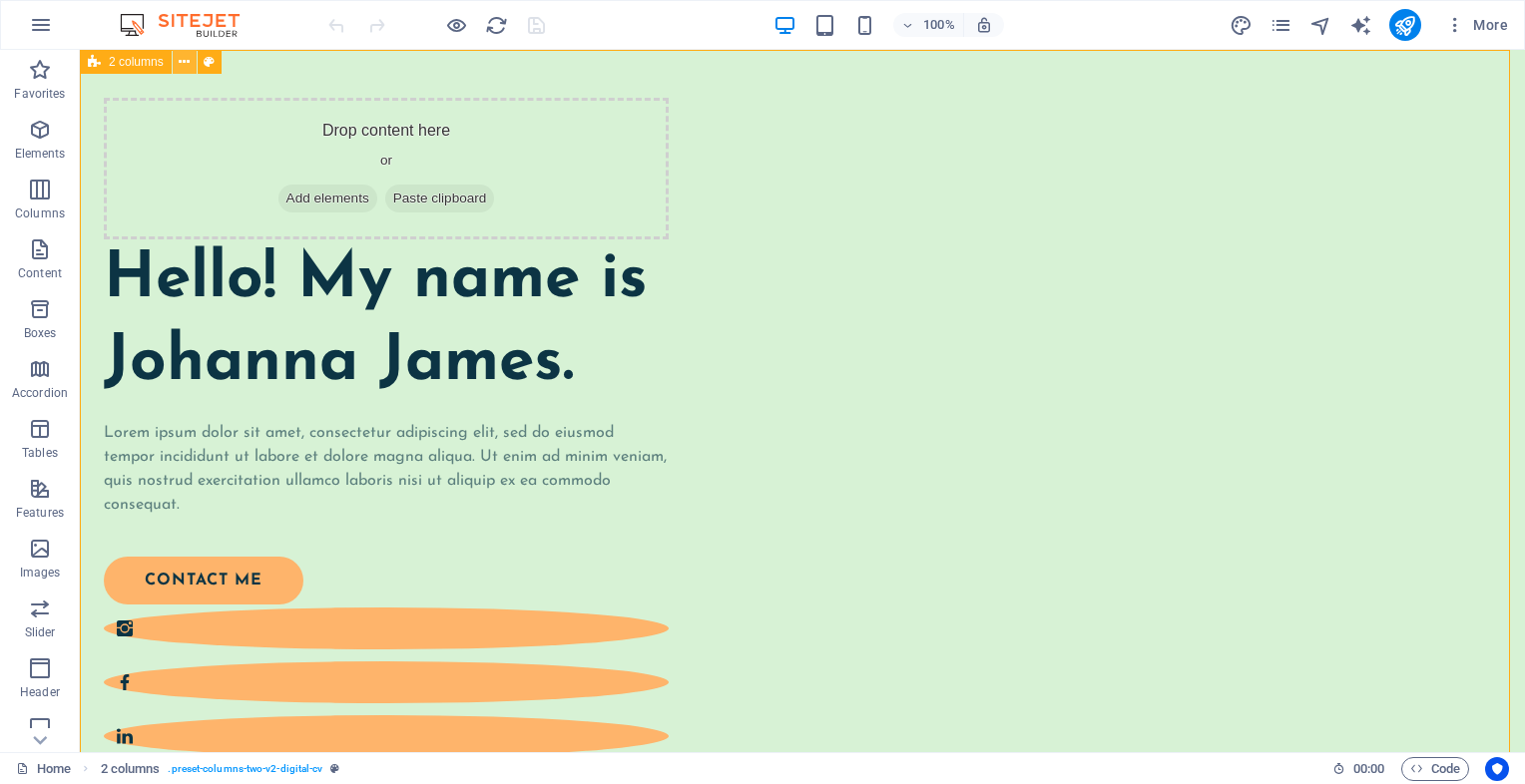 click at bounding box center (184, 62) 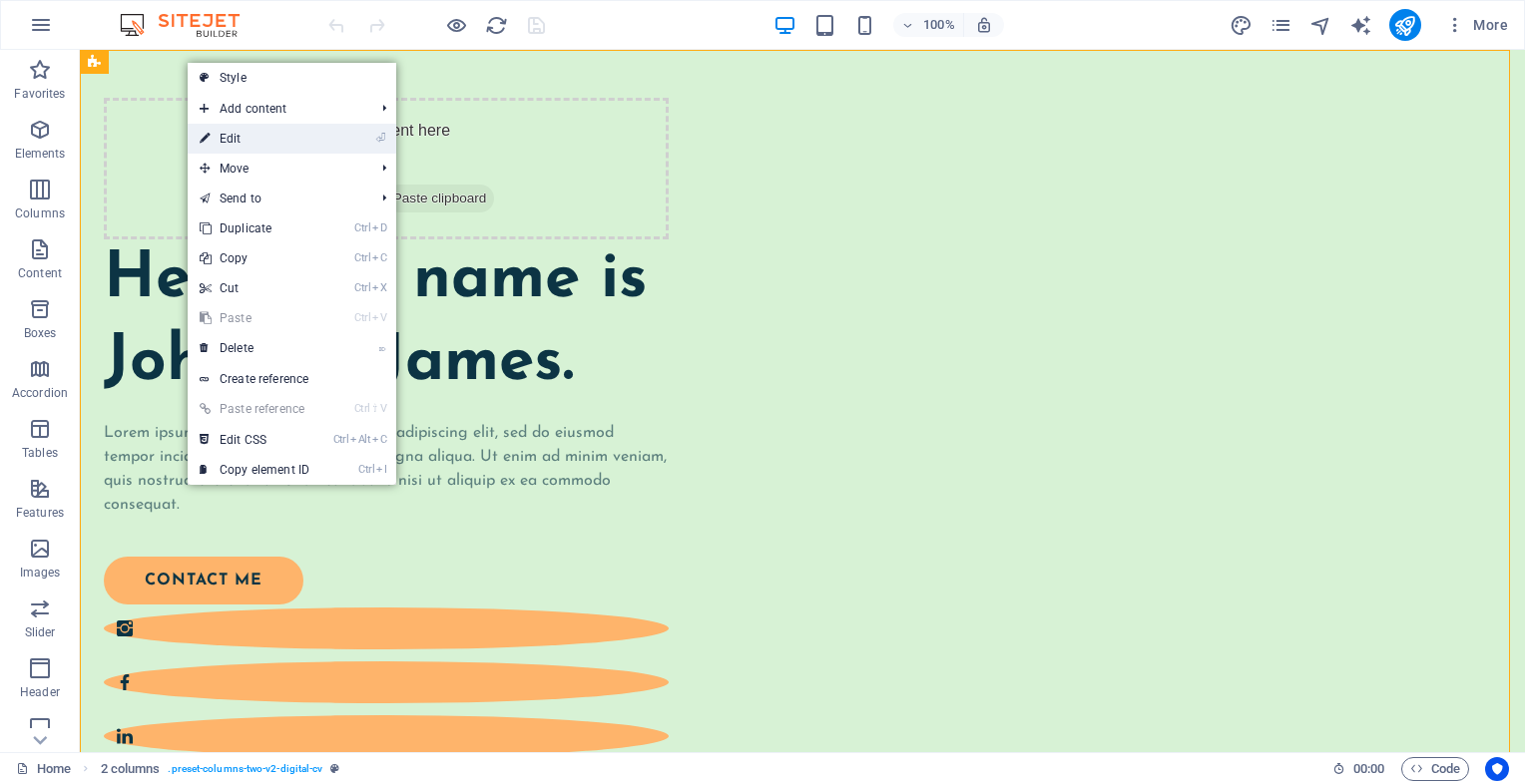 click on "⏎  Edit" at bounding box center (254, 139) 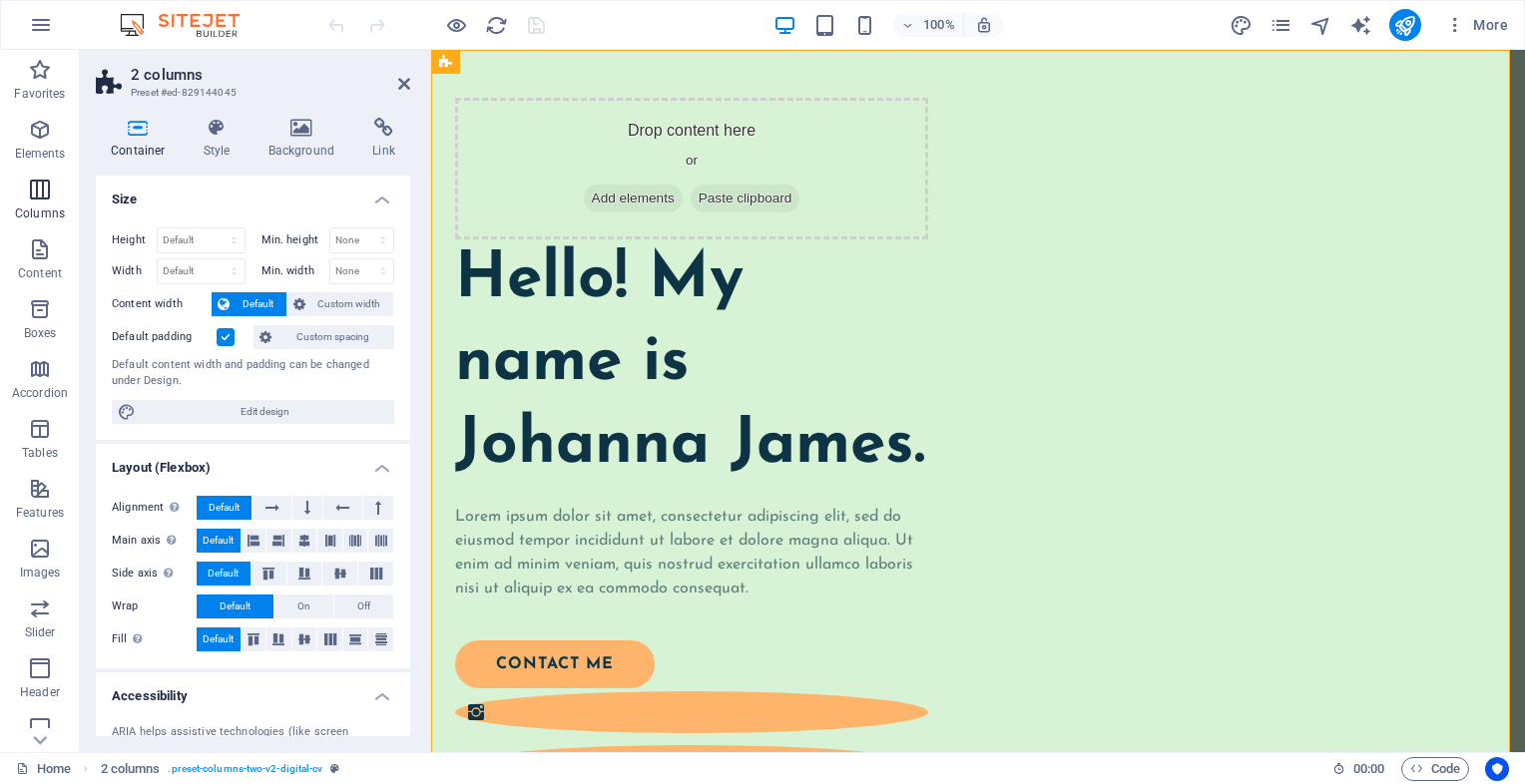 click on "Columns" at bounding box center (40, 201) 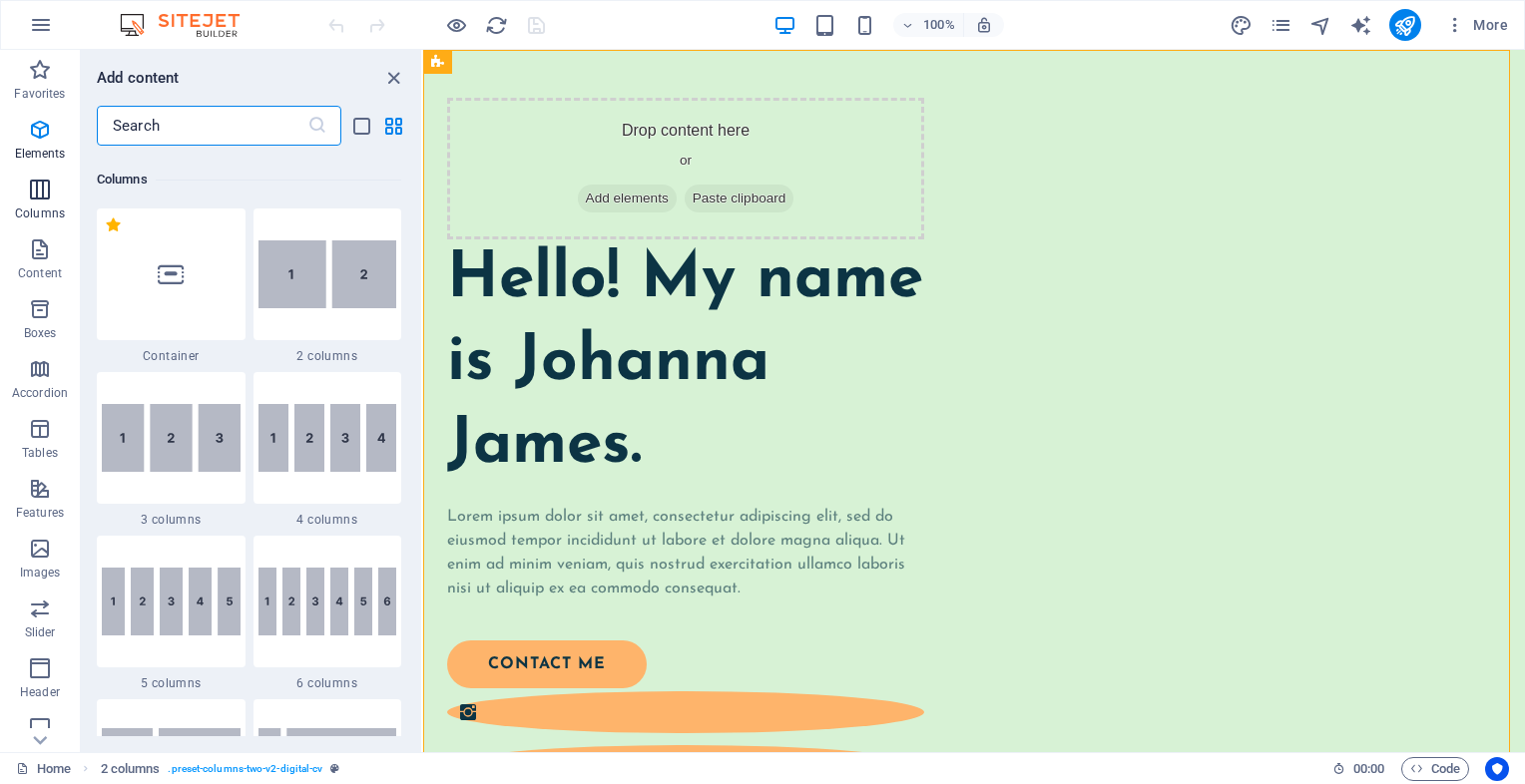 scroll, scrollTop: 987, scrollLeft: 0, axis: vertical 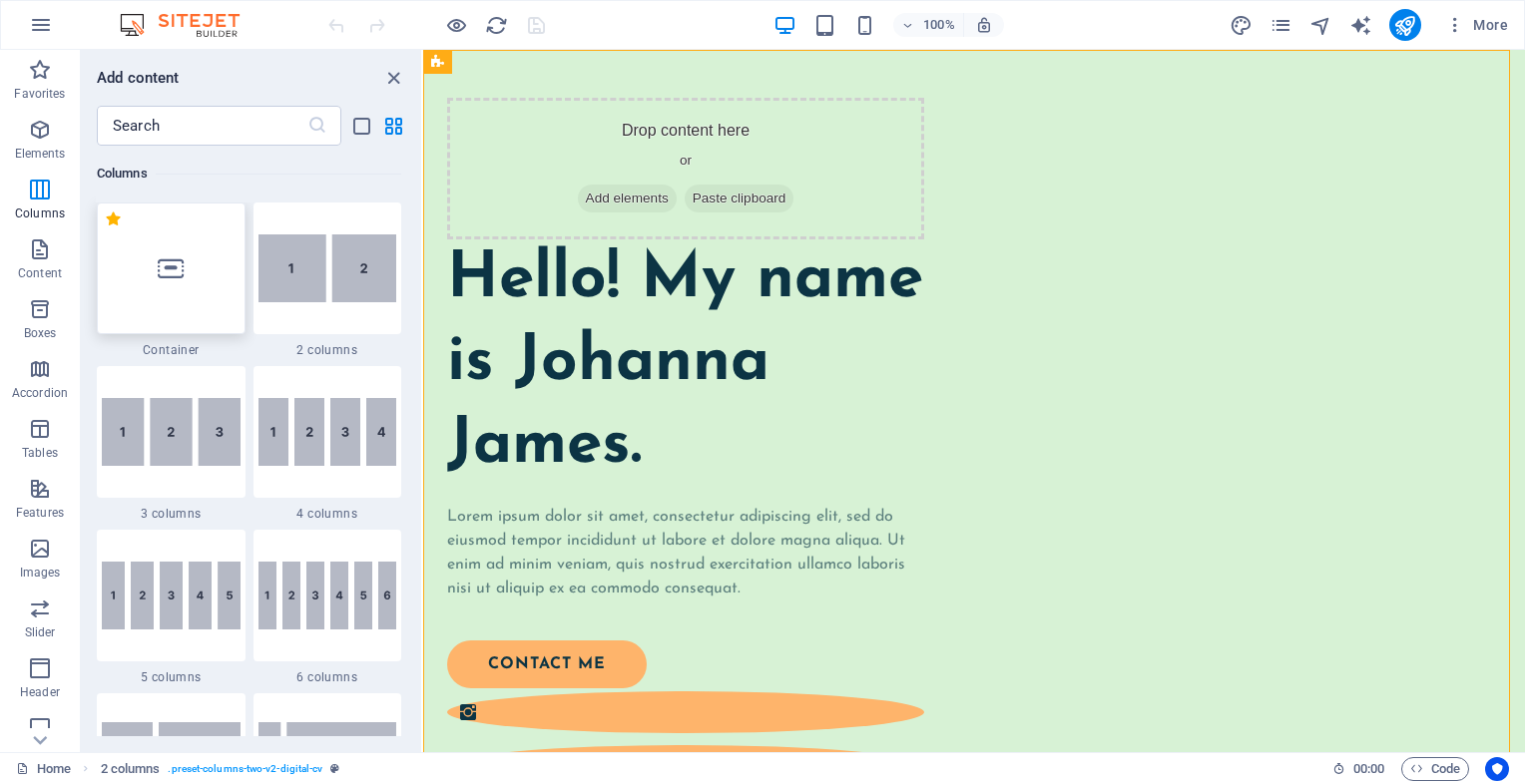 click at bounding box center [171, 268] 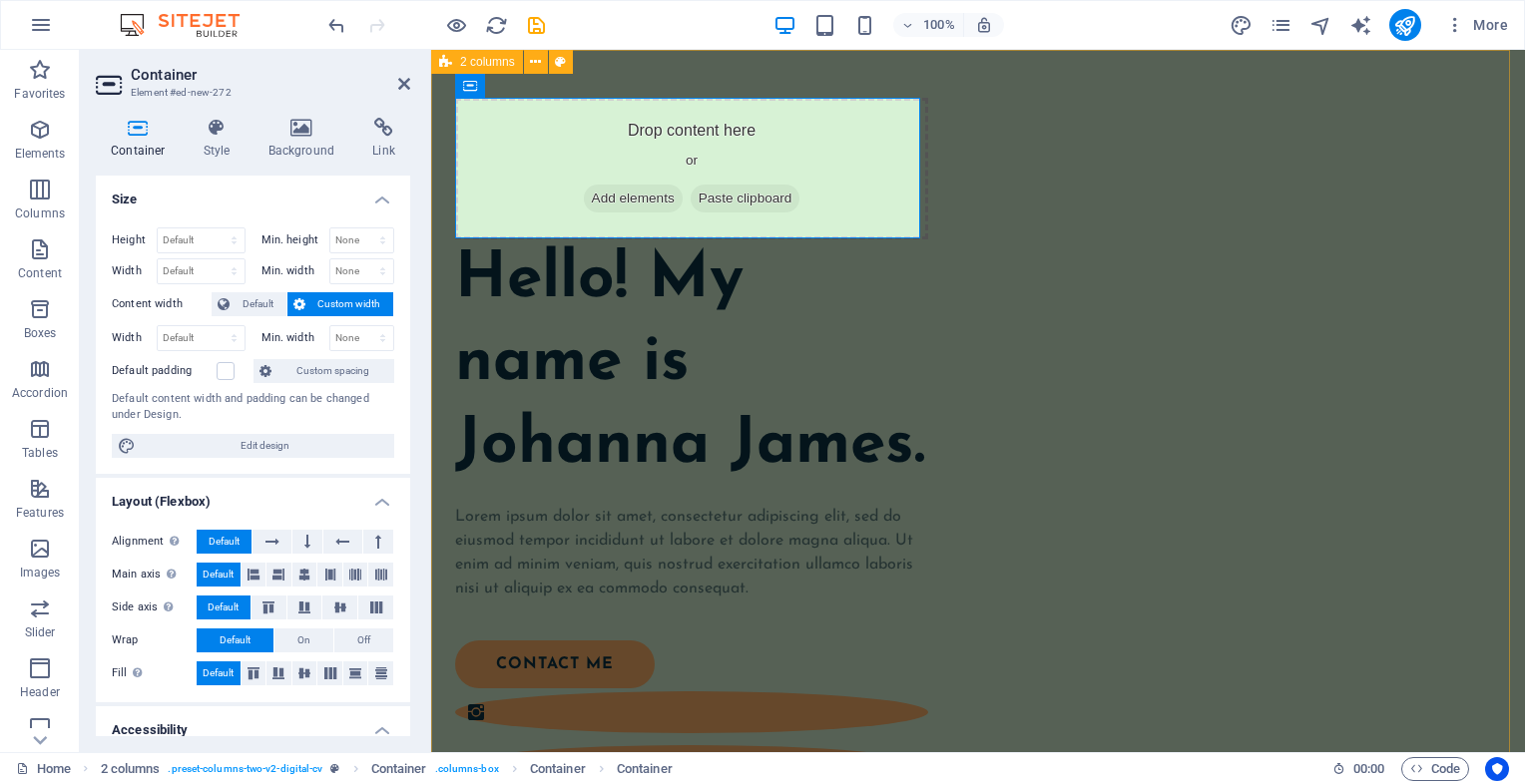 click on "Drop content here or  Add elements  Paste clipboard Hello! My name is [FIRST] [LAST]. Lorem ipsum dolor sit amet, consectetur adipiscing elit, sed do eiusmod tempor incididunt ut labore et dolore magna aliqua. Ut enim ad minim veniam, quis nostrud exercitation ullamco laboris nisi ut aliquip ex ea commodo consequat. contact me at [EMAIL]" at bounding box center (978, 946) 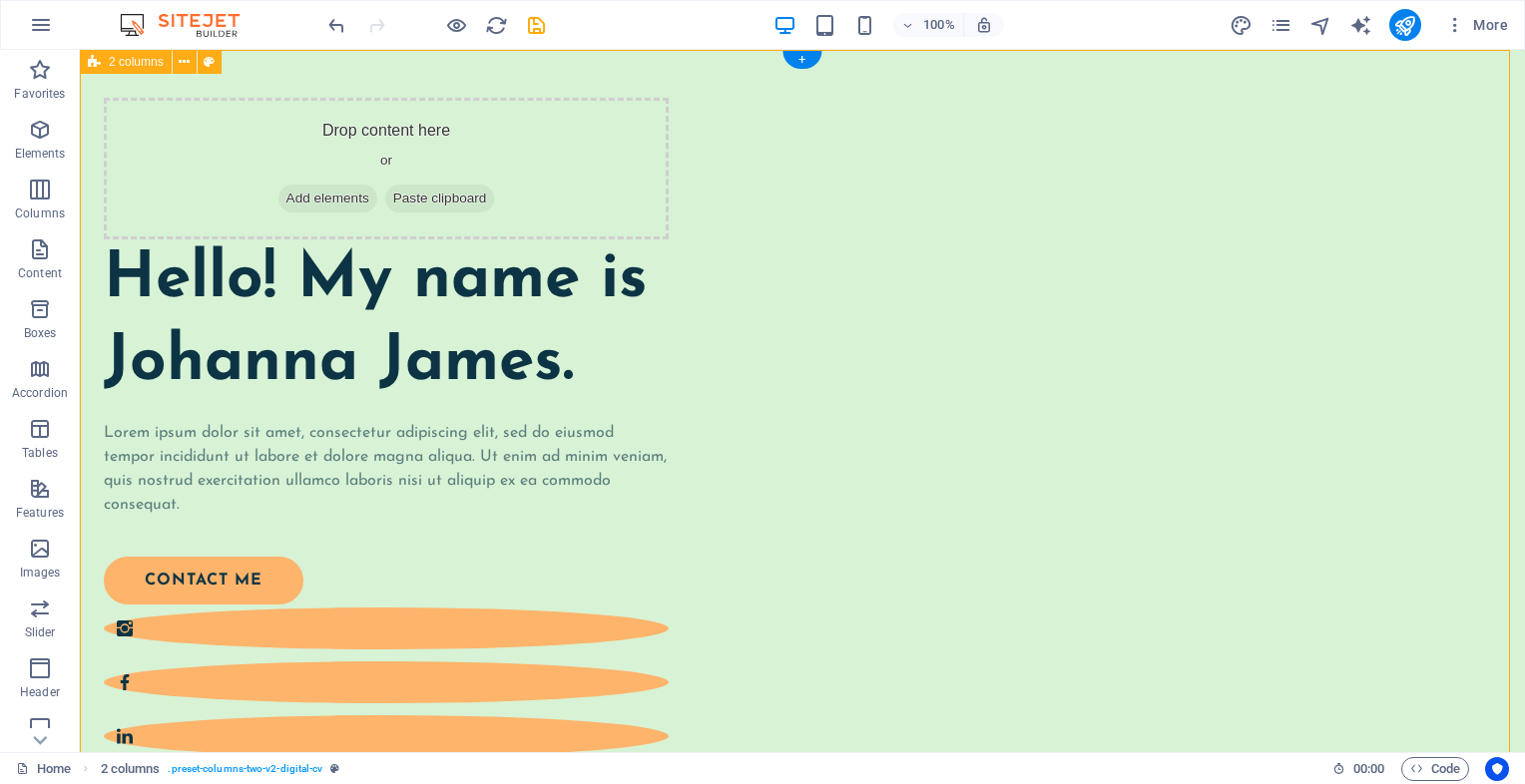 click on "Drop content here or  Add elements  Paste clipboard Hello! My name is [FIRST] [LAST]. Lorem ipsum dolor sit amet, consectetur adipiscing elit, sed do eiusmod tempor incididunt ut labore et dolore magna aliqua. Ut enim ad minim veniam, quis nostrud exercitation ullamco laboris nisi ut aliquip ex ea commodo consequat. contact me at [EMAIL]" at bounding box center [802, 904] 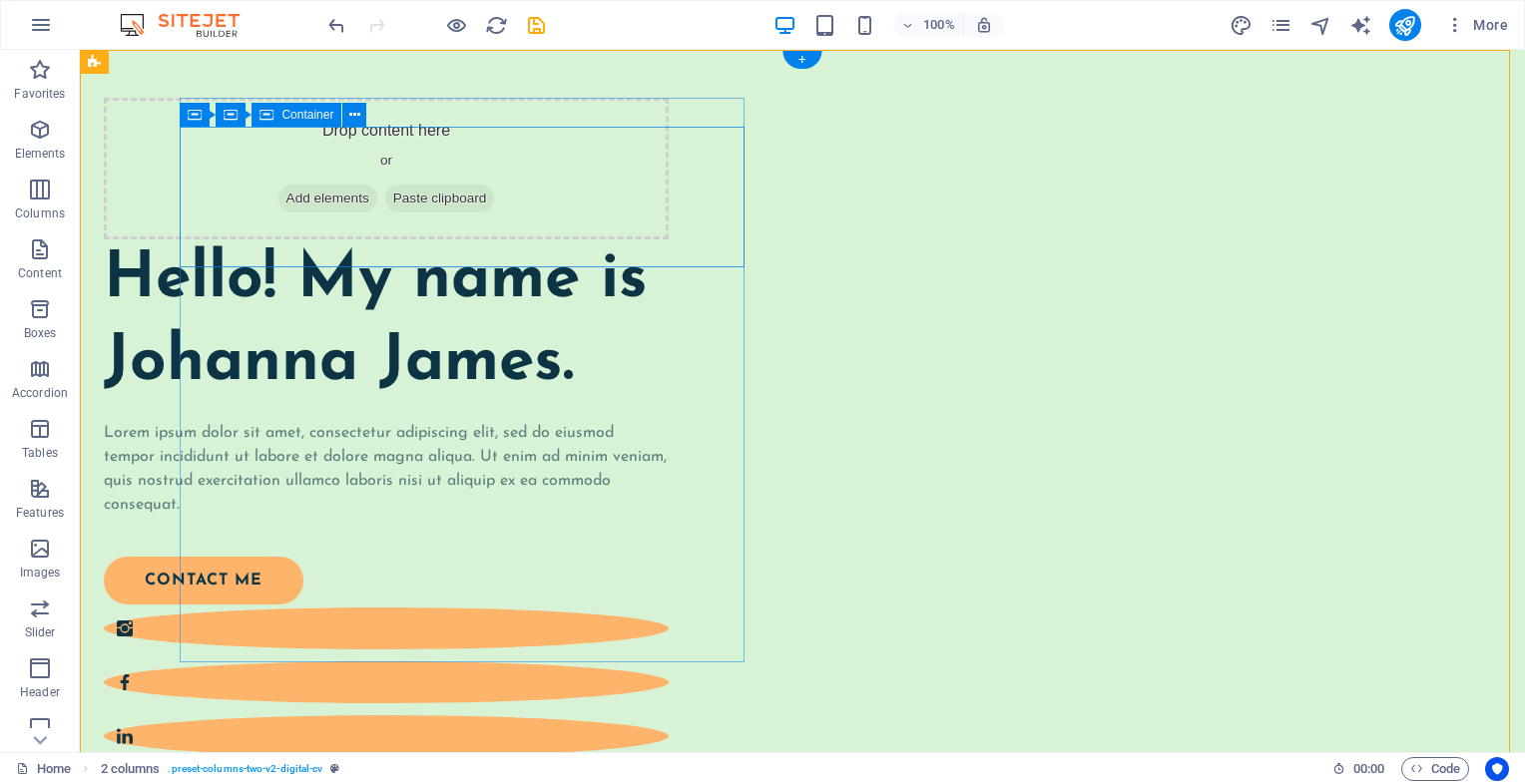 click on "Drop content here or  Add elements  Paste clipboard" at bounding box center (386, 169) 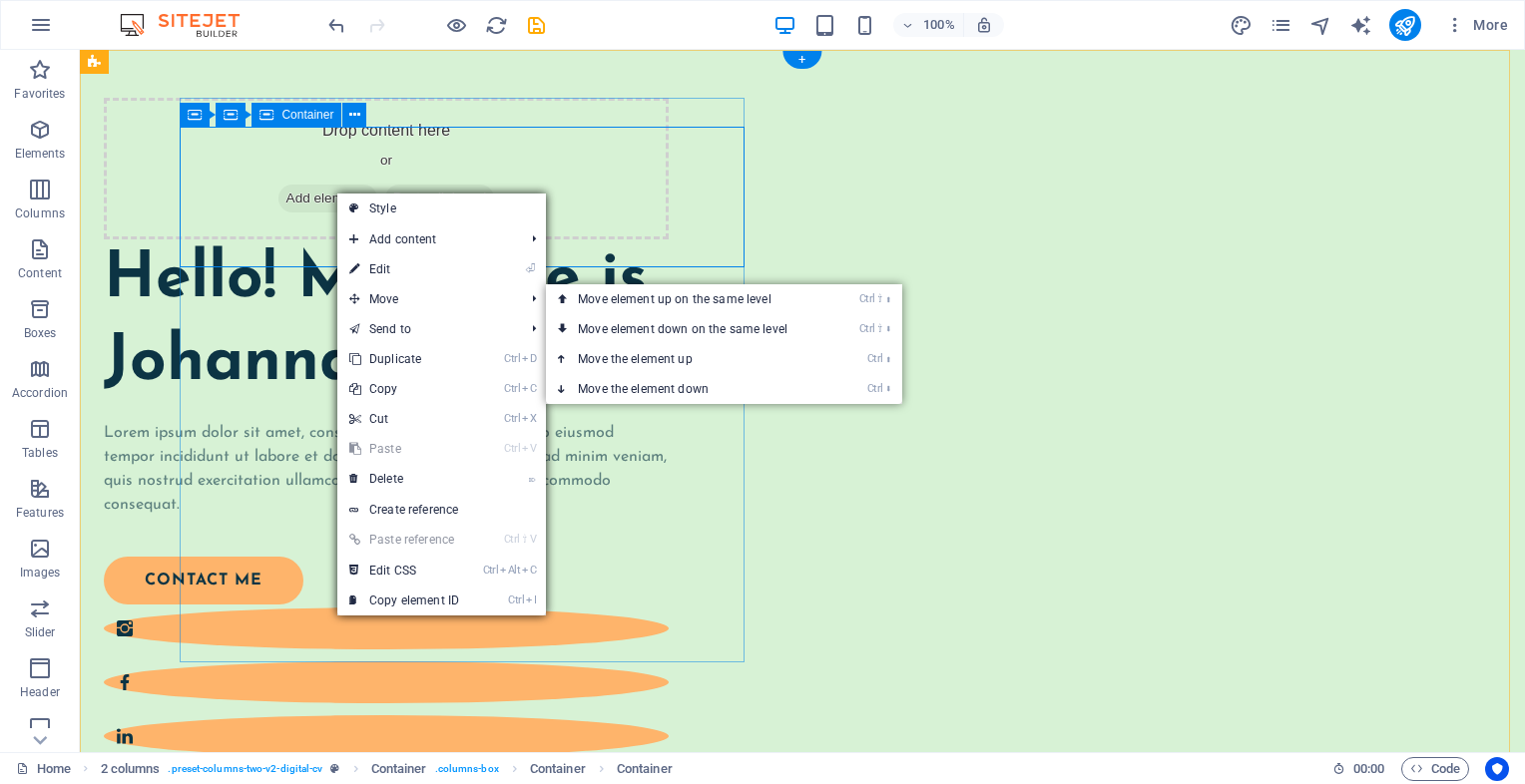click on "Drop content here or  Add elements  Paste clipboard" at bounding box center [386, 169] 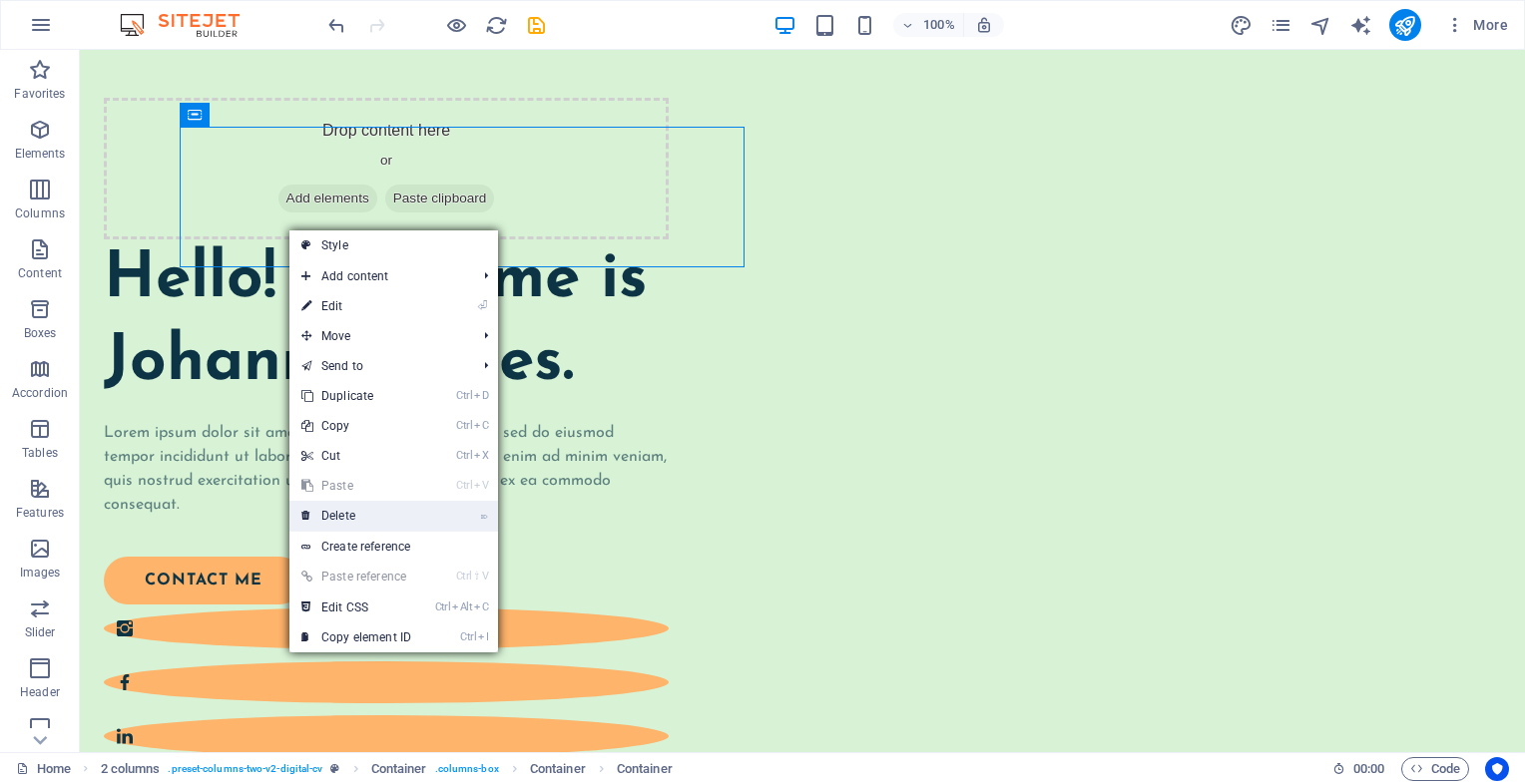 click on "⌦  Delete" at bounding box center [356, 516] 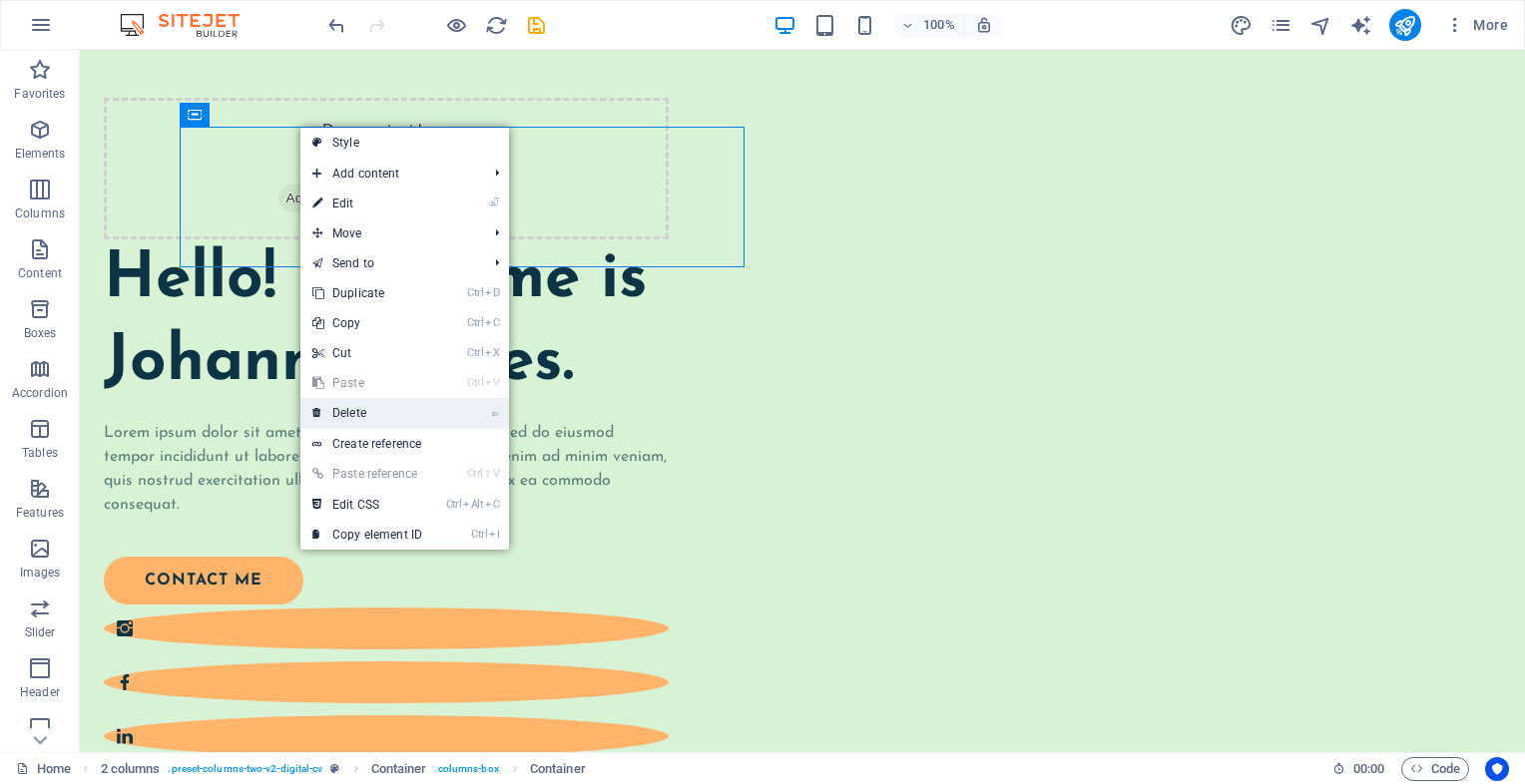 click on "⌦  Delete" at bounding box center (367, 413) 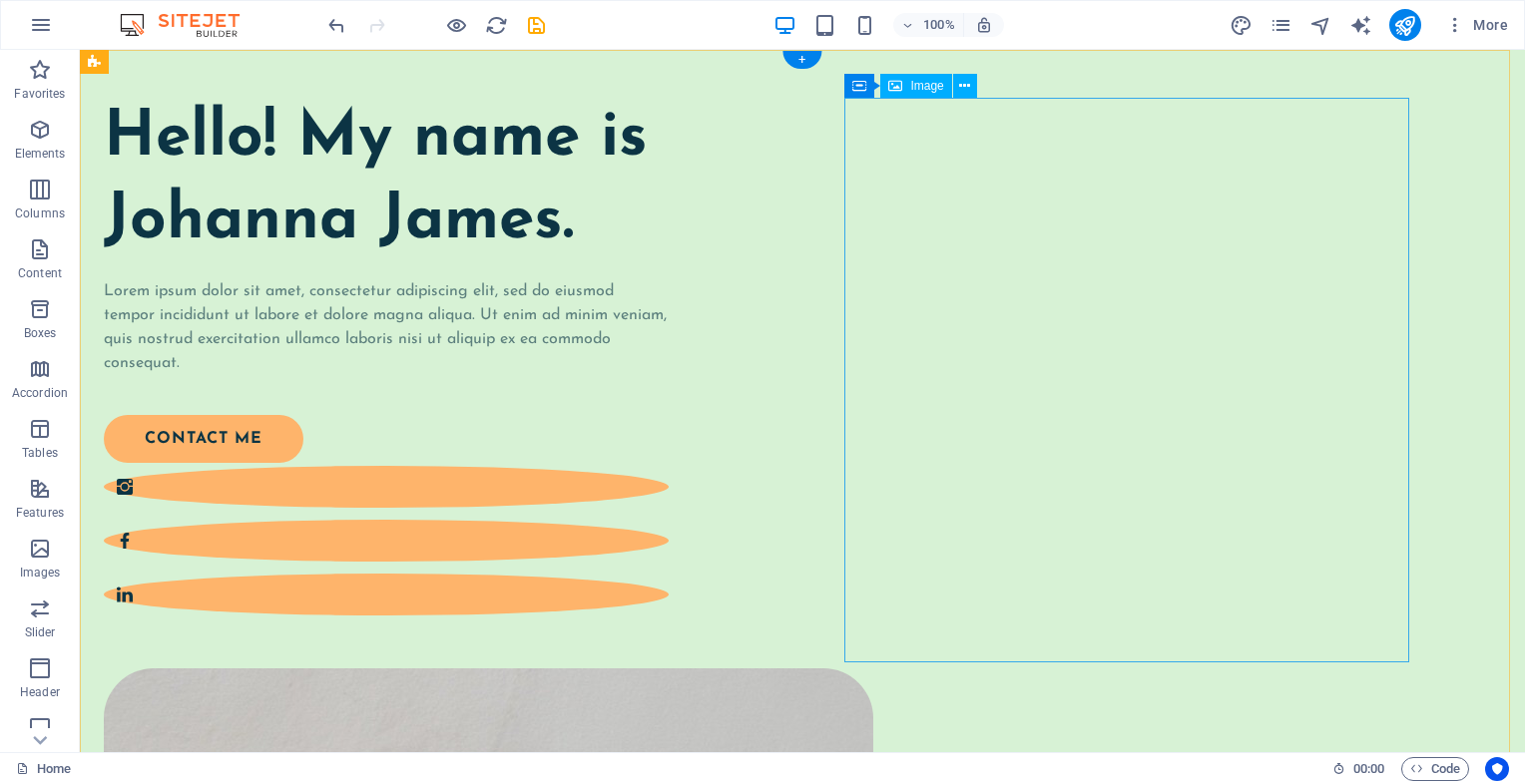 click at bounding box center [386, 1052] 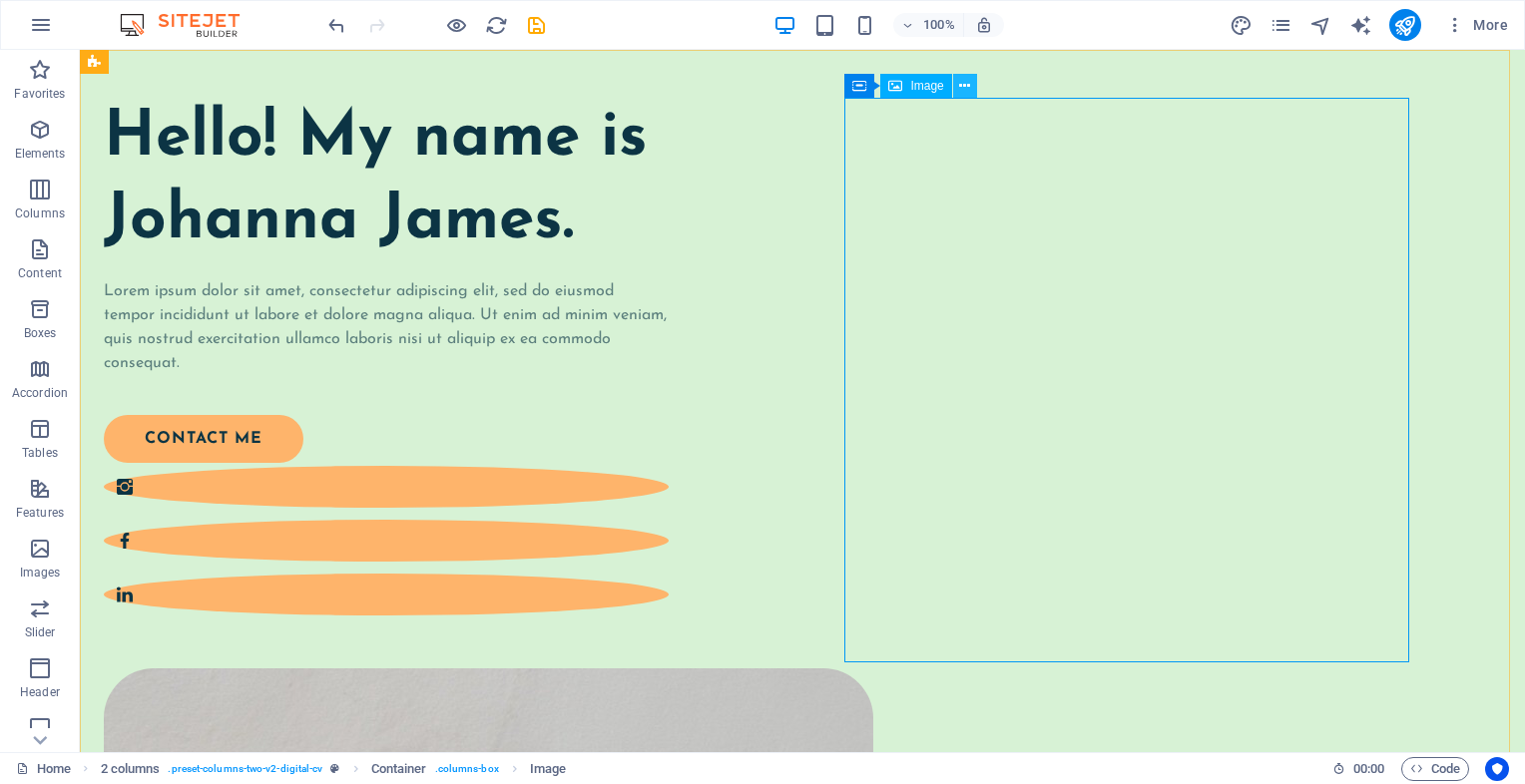 click at bounding box center (964, 86) 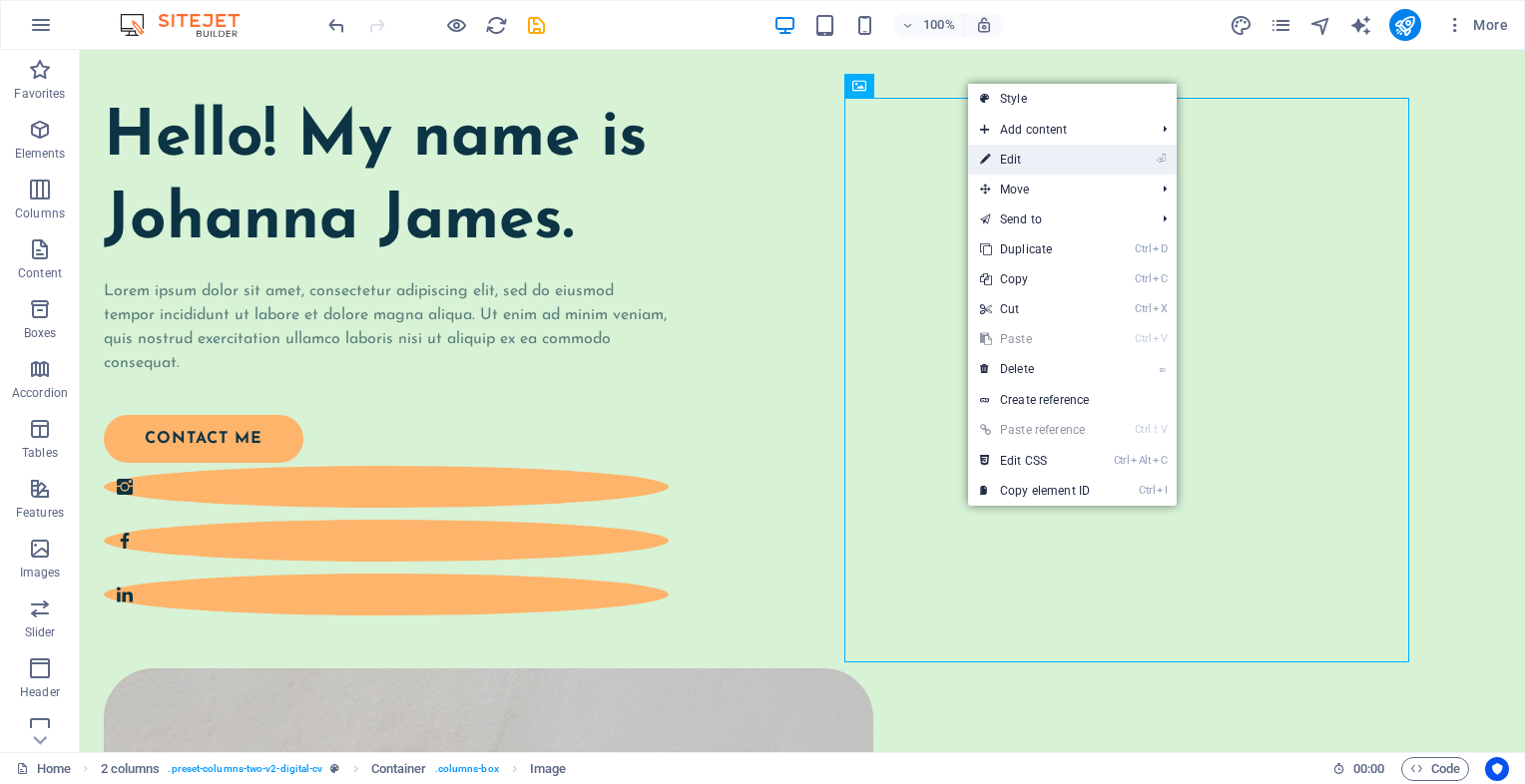 click on "⏎  Edit" at bounding box center (1035, 160) 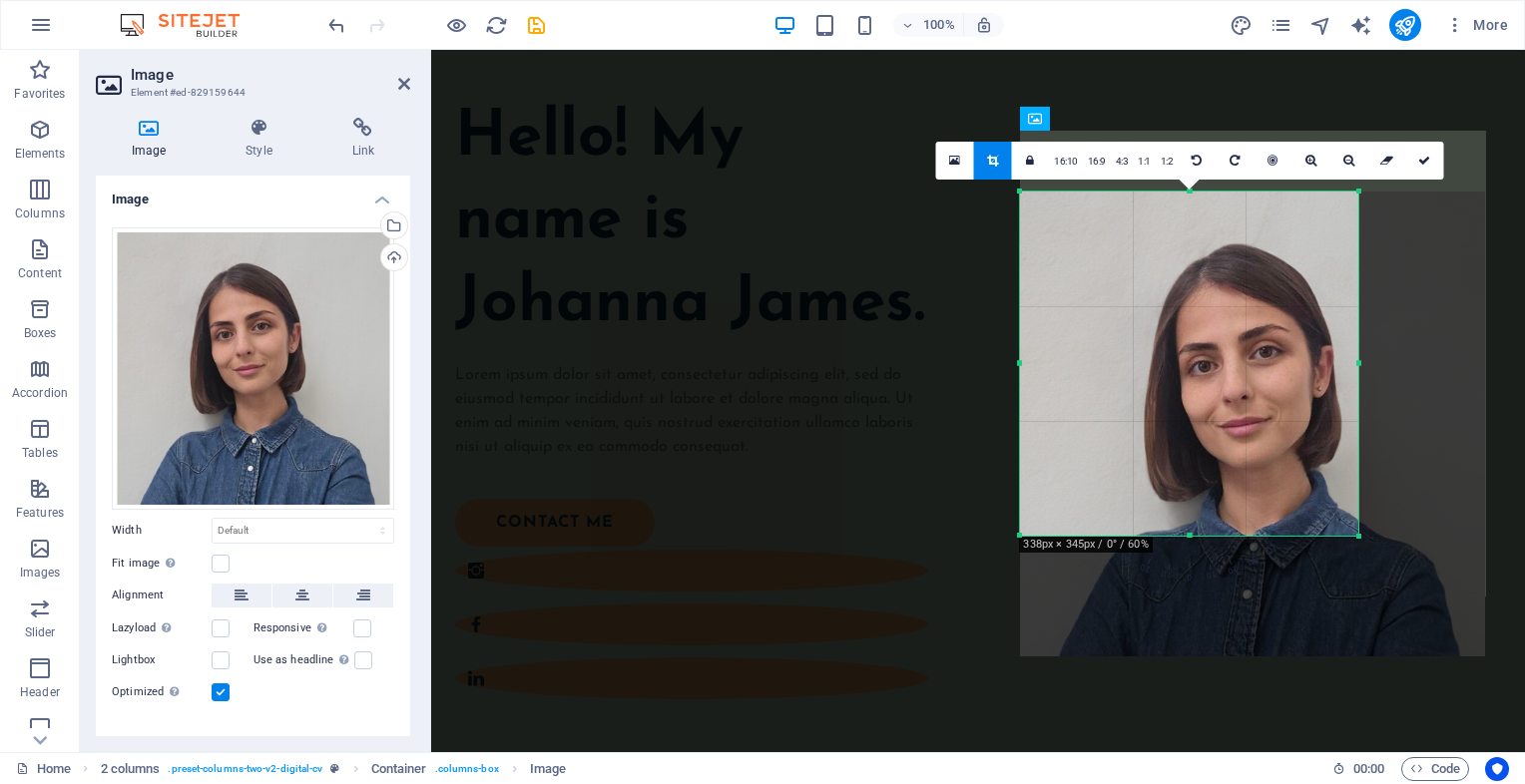 drag, startPoint x: 1489, startPoint y: 598, endPoint x: 1338, endPoint y: 462, distance: 203.21663 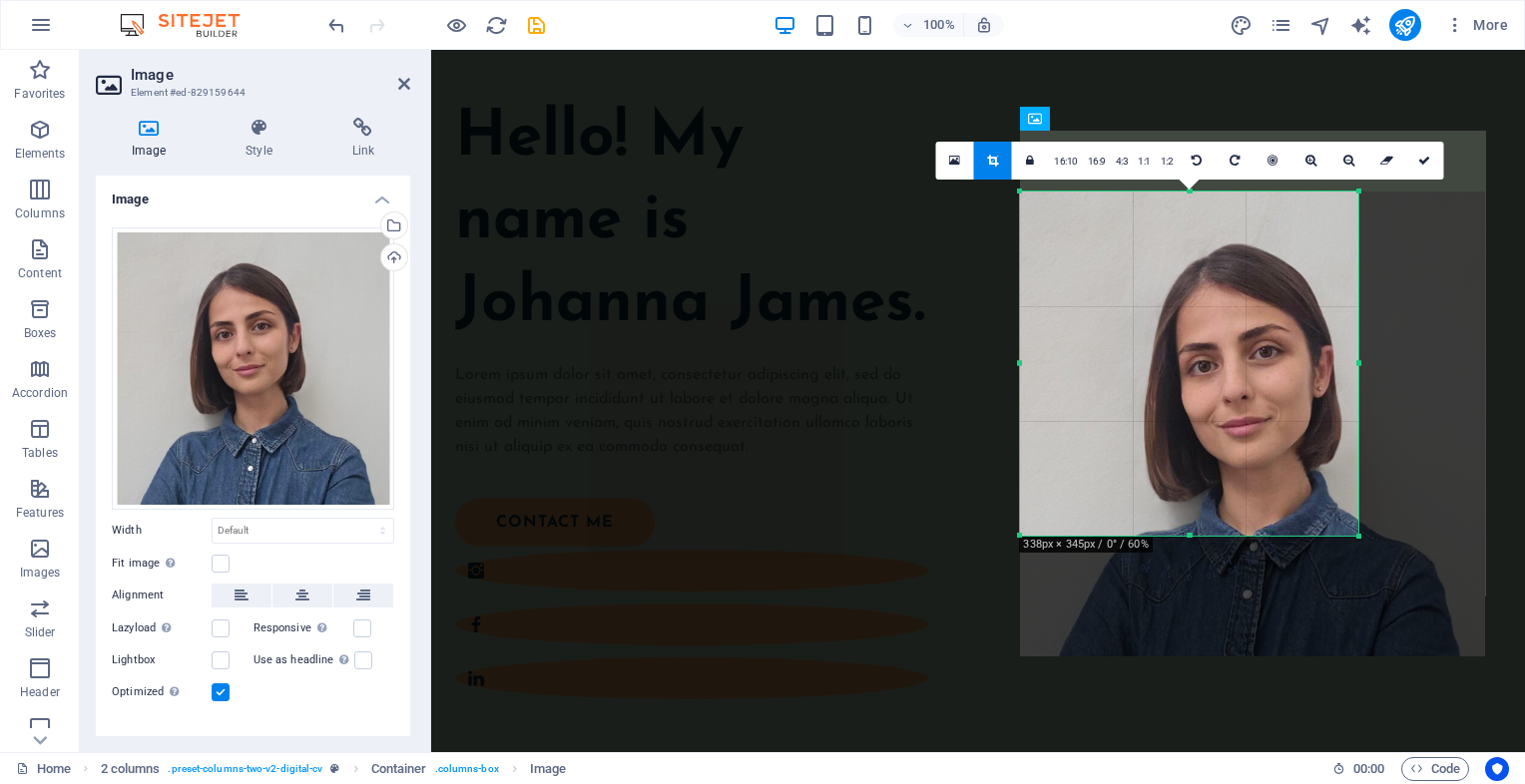 click on "180 170 160 150 140 130 120 110 100 90 80 70 60 50 40 30 20 10 0 -10 -20 -30 -40 -50 -60 -70 -80 -90 -100 -110 -120 -130 -140 -150 -160 -170 338px × 345px / 0° / 60% 16:10 16:9 4:3 1:1 1:2 0" at bounding box center (1189, 363) 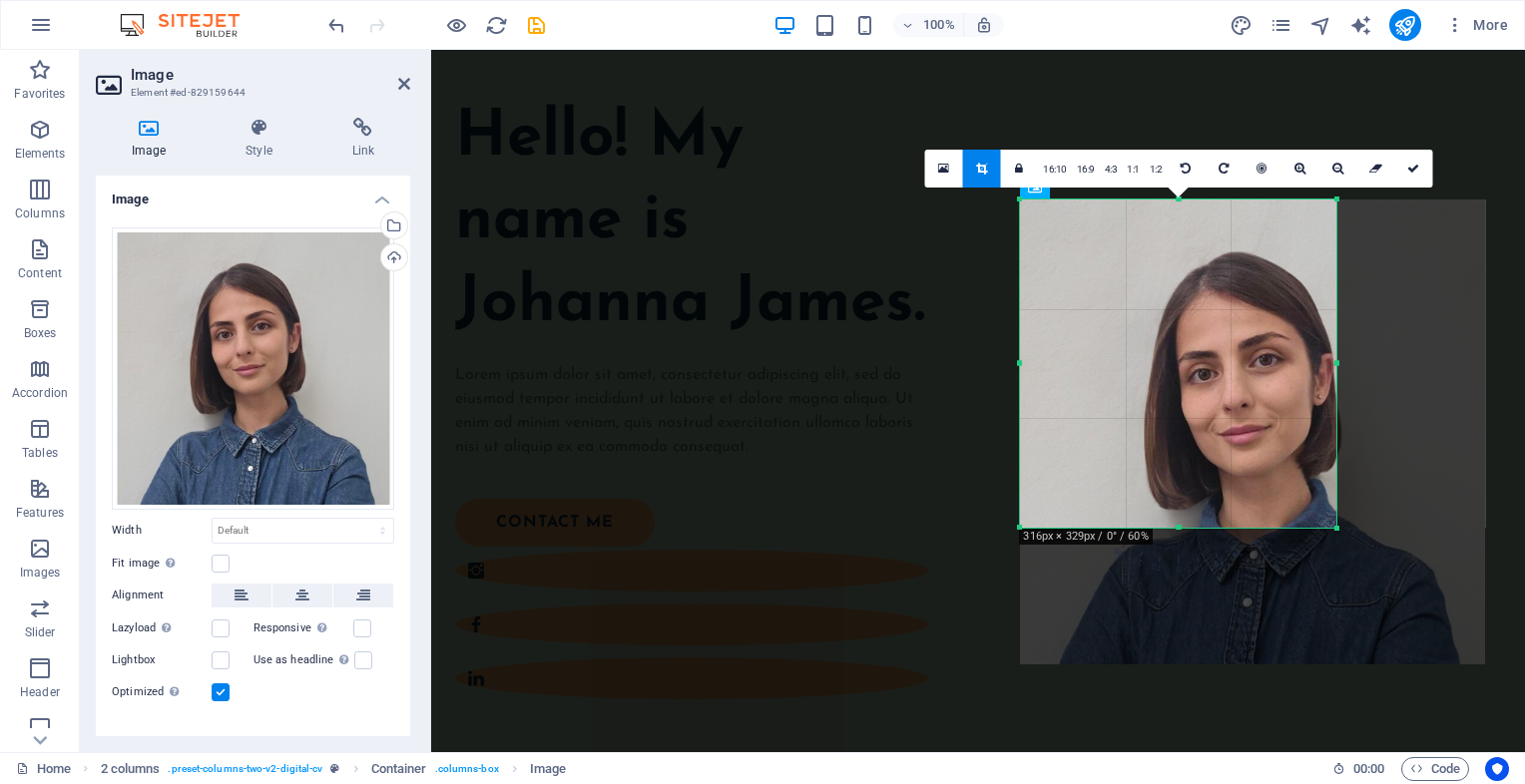 type on "316" 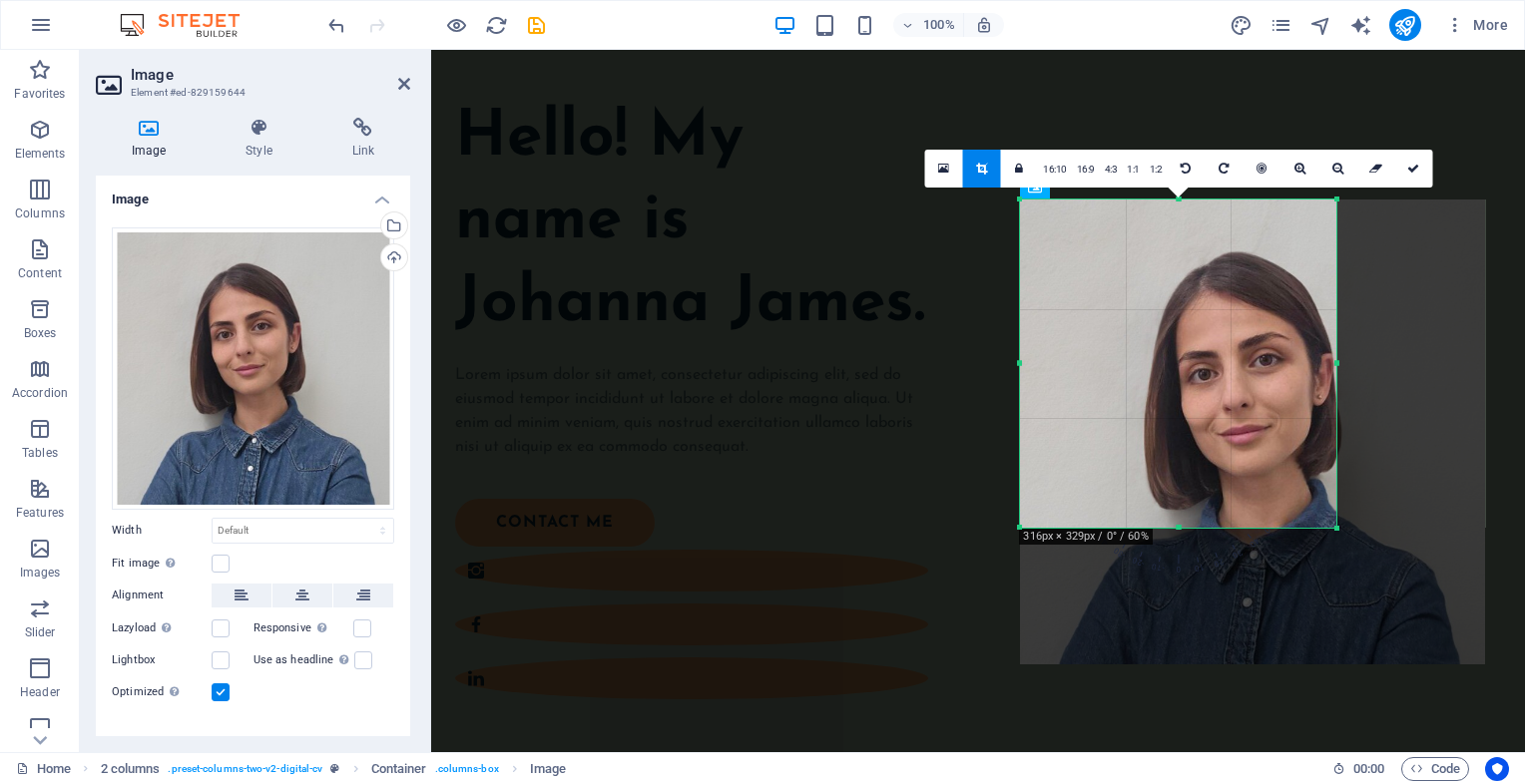 select on "px" 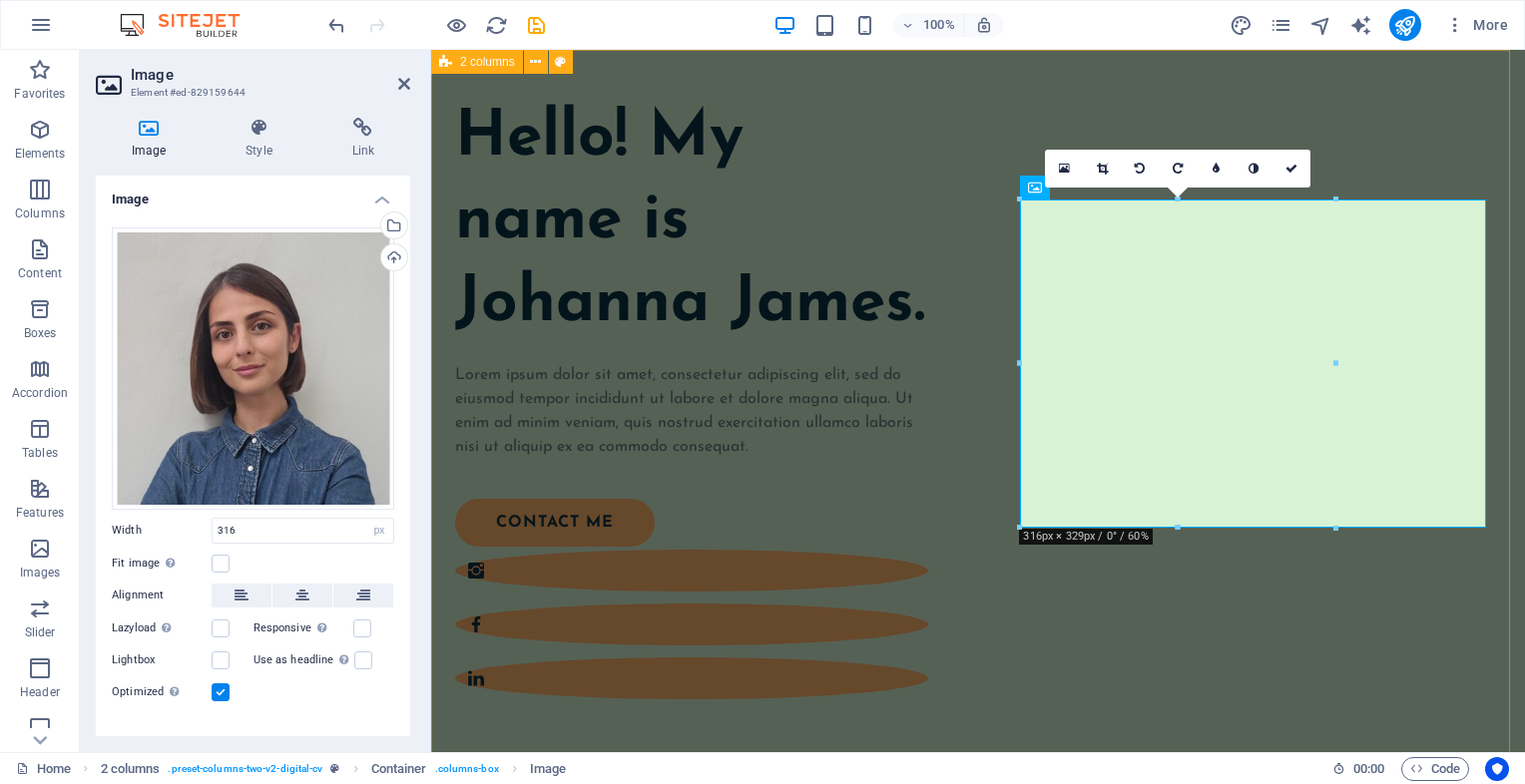 type 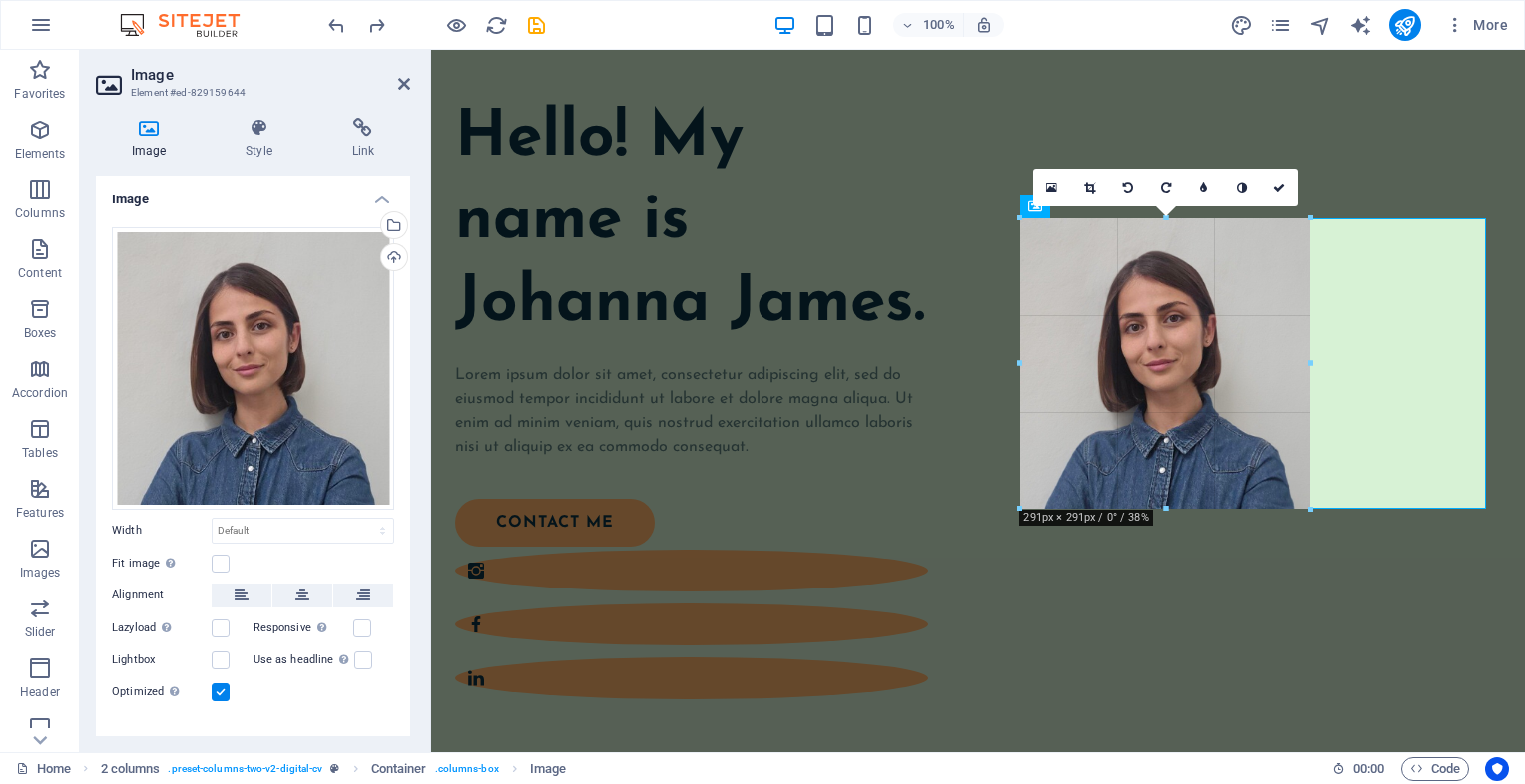 drag, startPoint x: 1486, startPoint y: 596, endPoint x: 1253, endPoint y: 421, distance: 291.40007 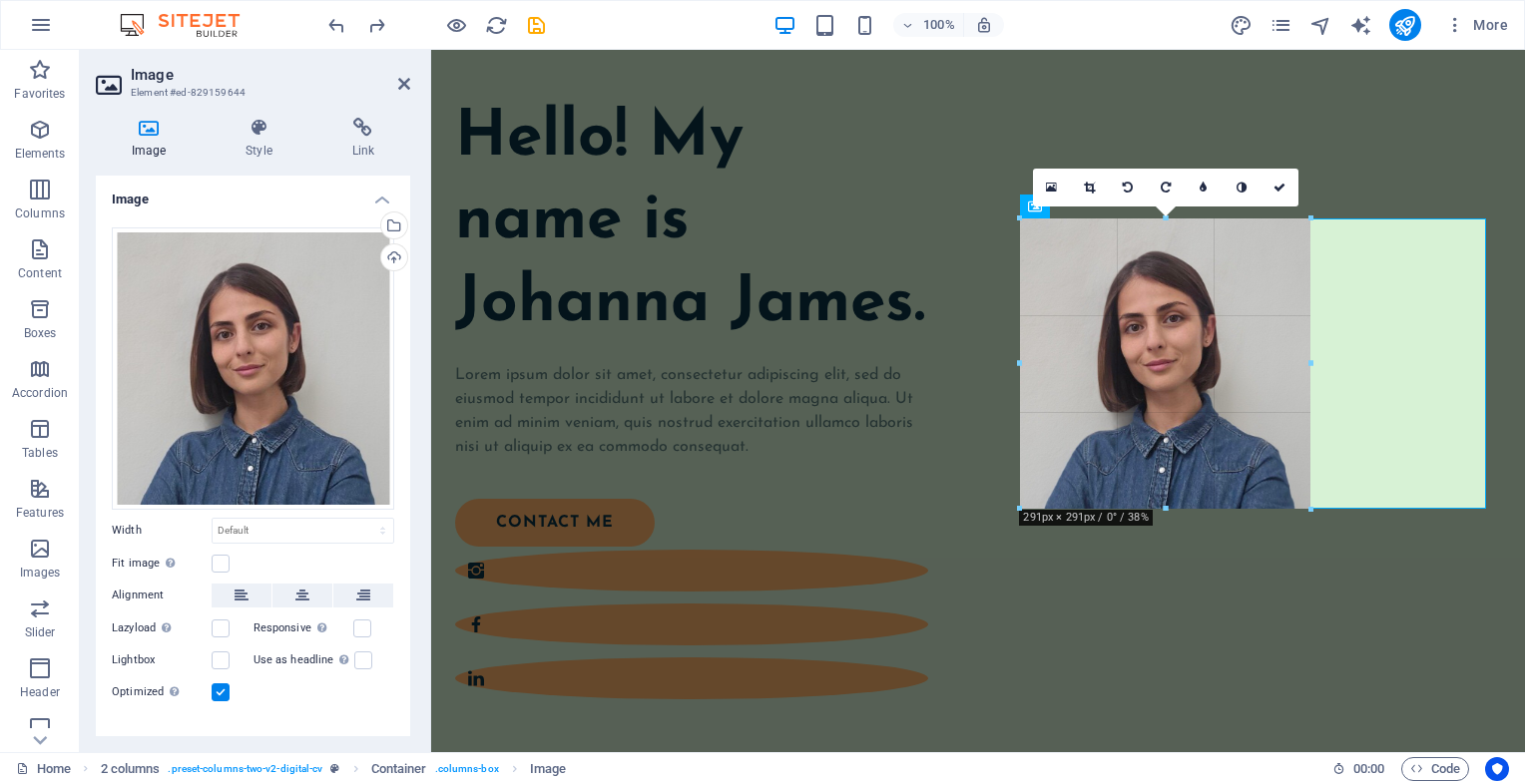 type on "291" 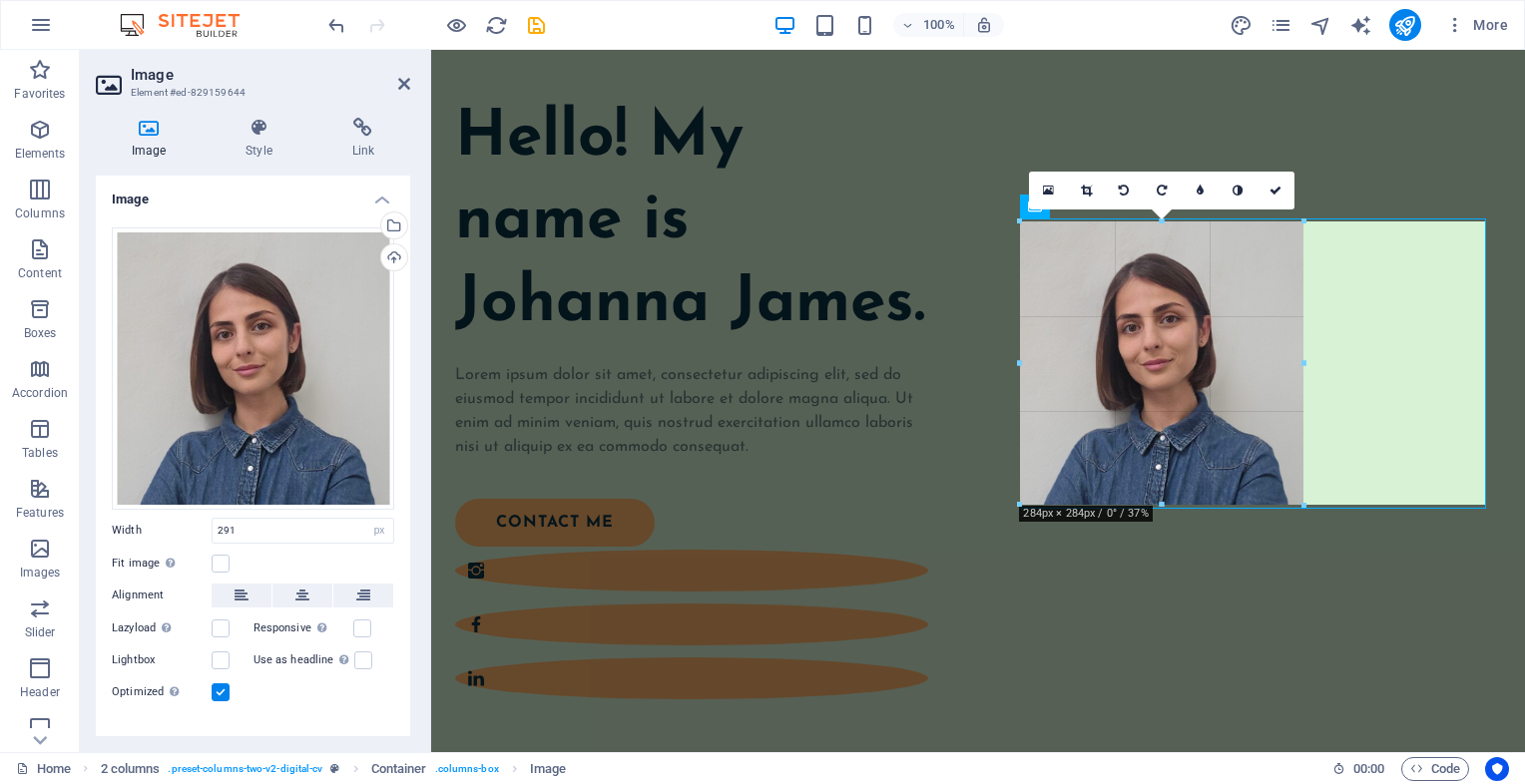 drag, startPoint x: 1312, startPoint y: 509, endPoint x: 838, endPoint y: 450, distance: 477.65783 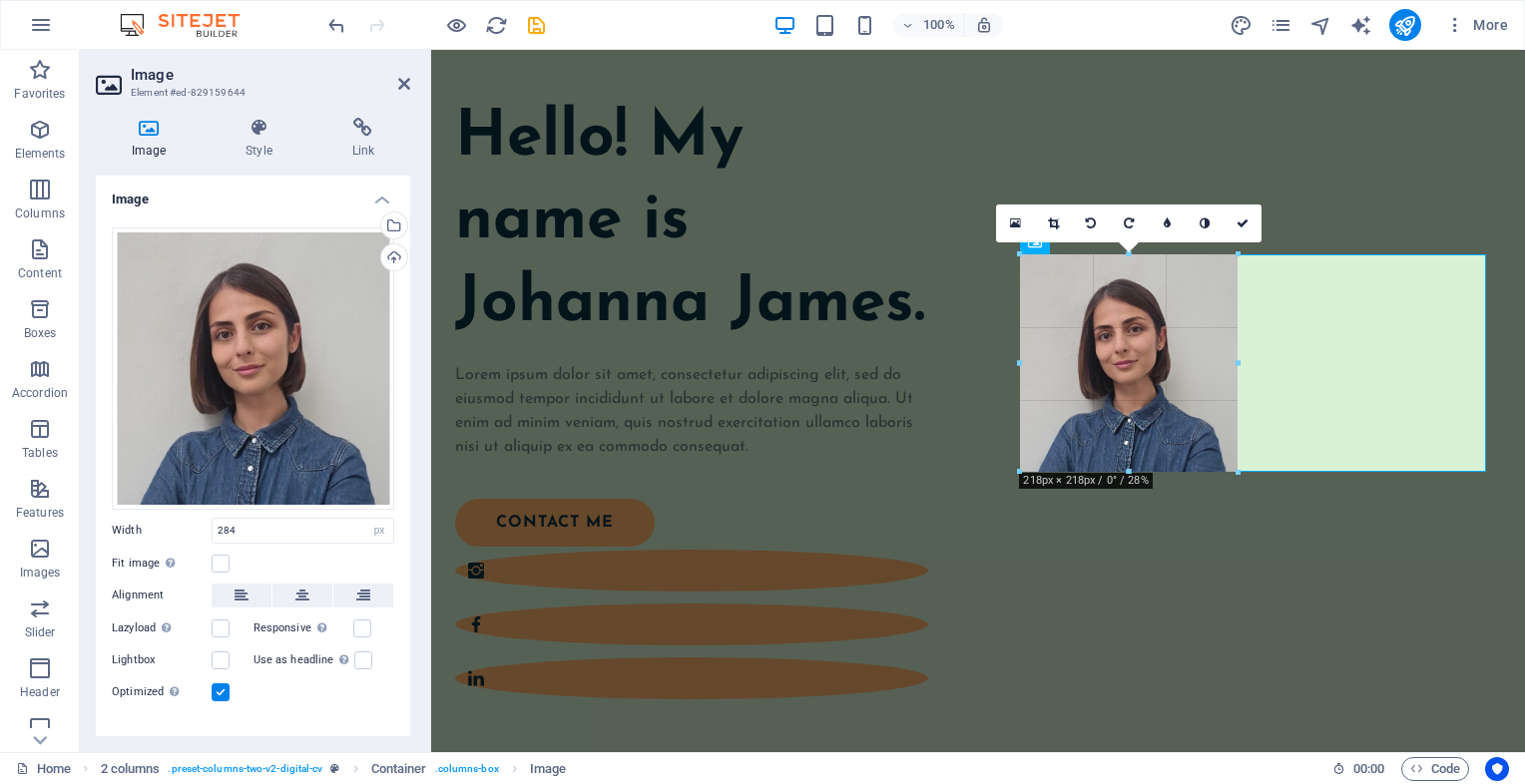 drag, startPoint x: 1305, startPoint y: 363, endPoint x: 1234, endPoint y: 344, distance: 73.4983 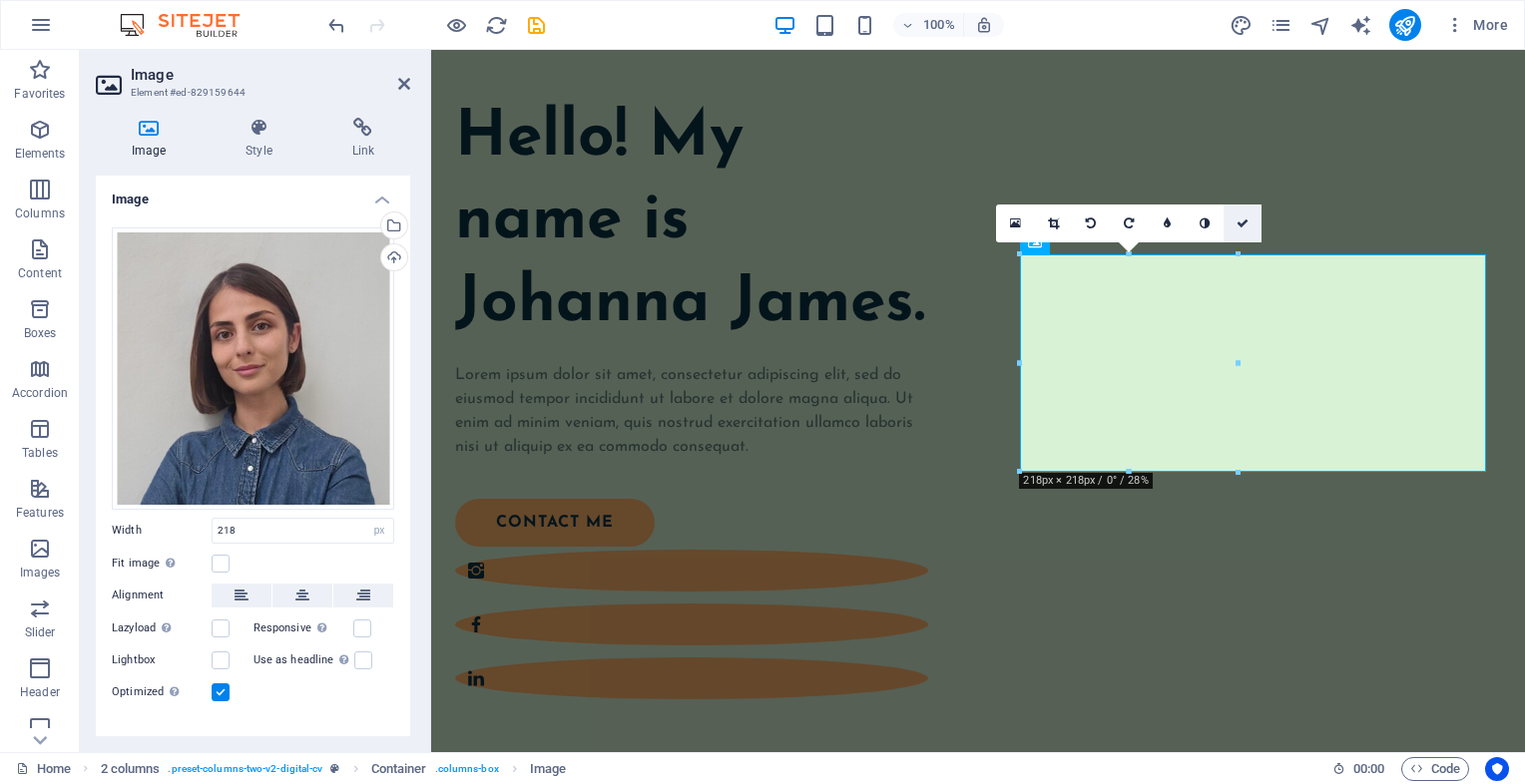 click at bounding box center [1243, 223] 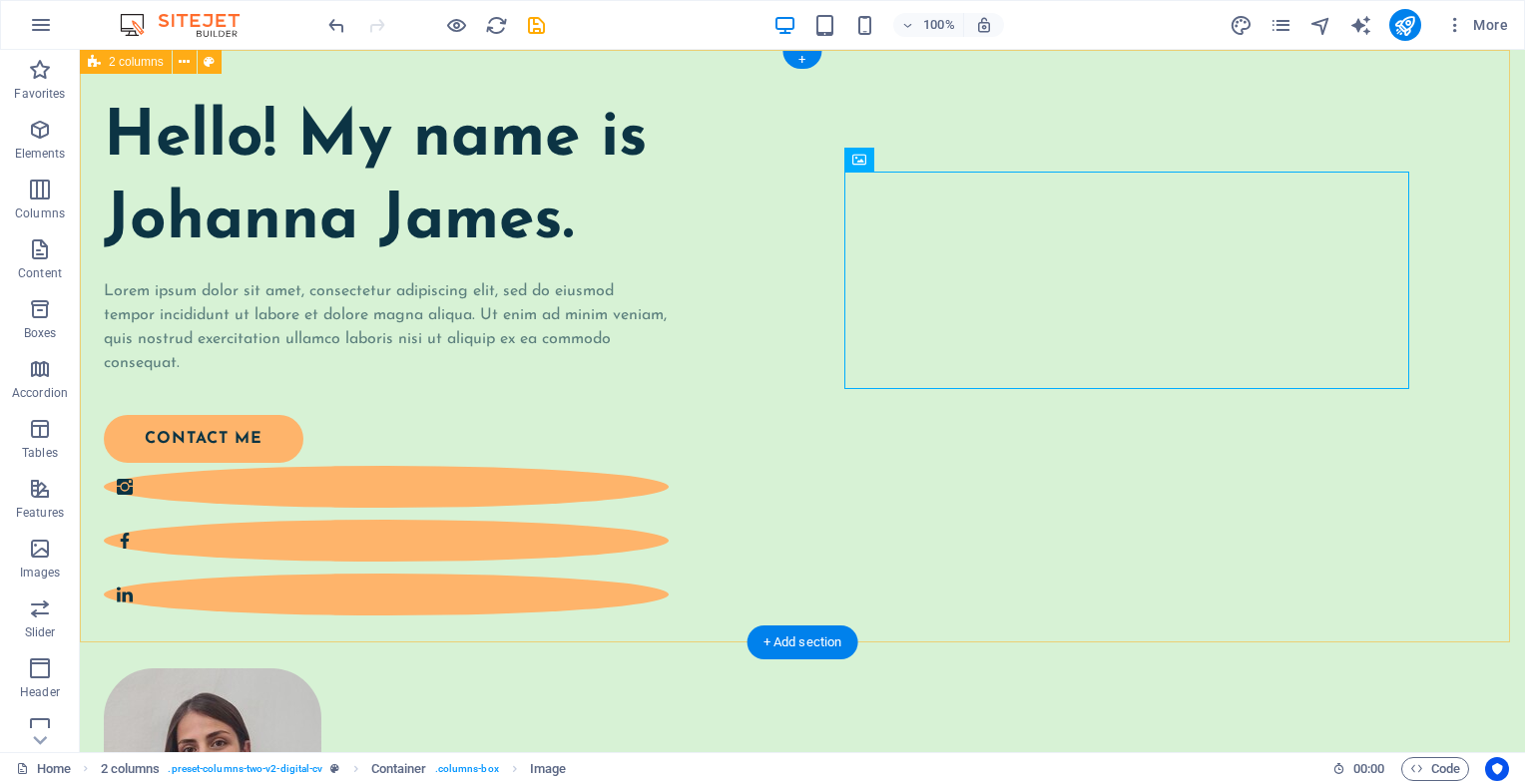 click on "Hello! My name is Johanna James. Lorem ipsum dolor sit amet, consectetur adipiscing elit, sed do eiusmod tempor incididunt ut labore et dolore magna aliqua. Ut enim ad minim veniam, quis nostrud exercitation ullamco laboris nisi ut aliquip ex ea commodo consequat. contact me" at bounding box center [802, 558] 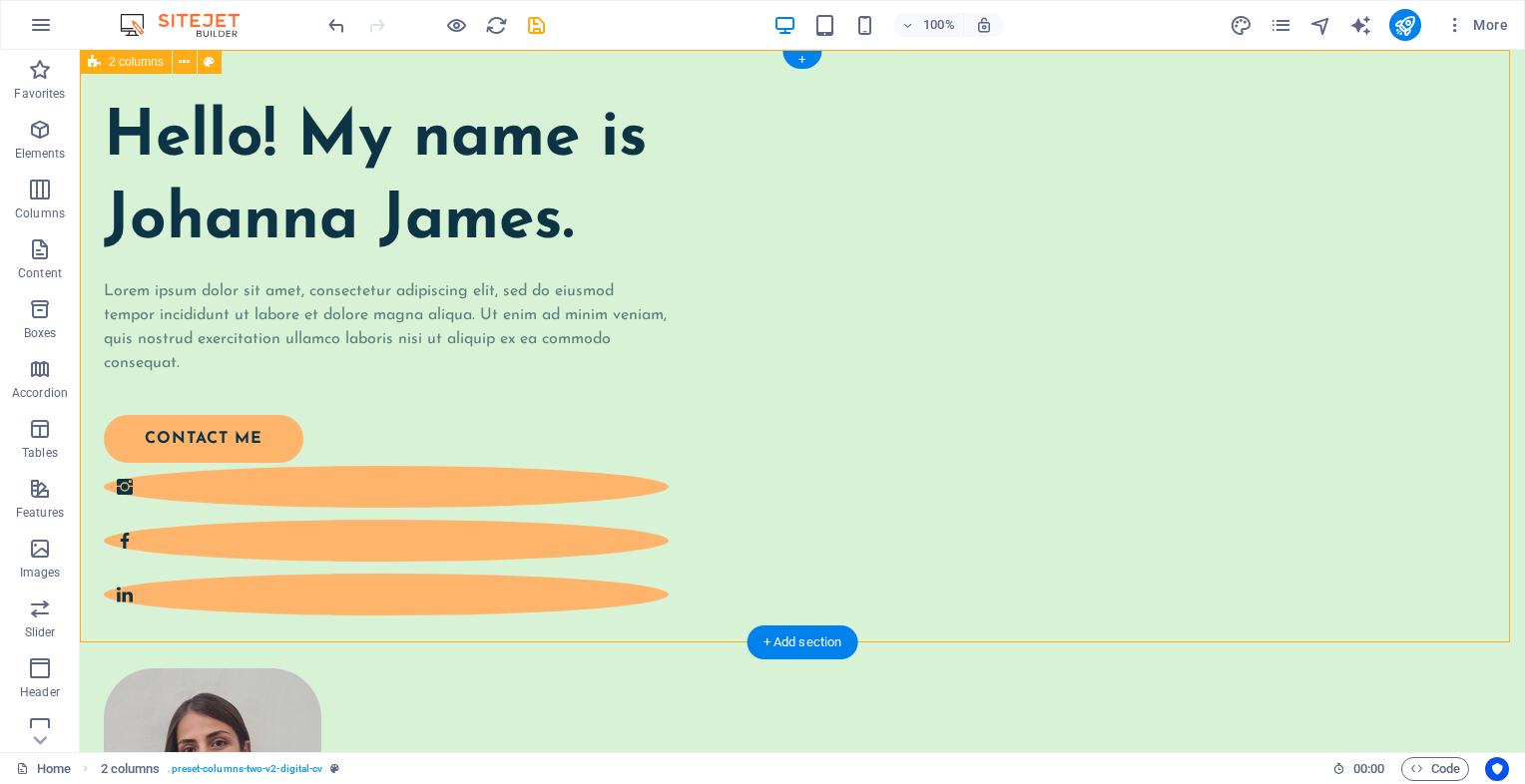 click on "Hello! My name is Johanna James. Lorem ipsum dolor sit amet, consectetur adipiscing elit, sed do eiusmod tempor incididunt ut labore et dolore magna aliqua. Ut enim ad minim veniam, quis nostrud exercitation ullamco laboris nisi ut aliquip ex ea commodo consequat. contact me" at bounding box center (802, 558) 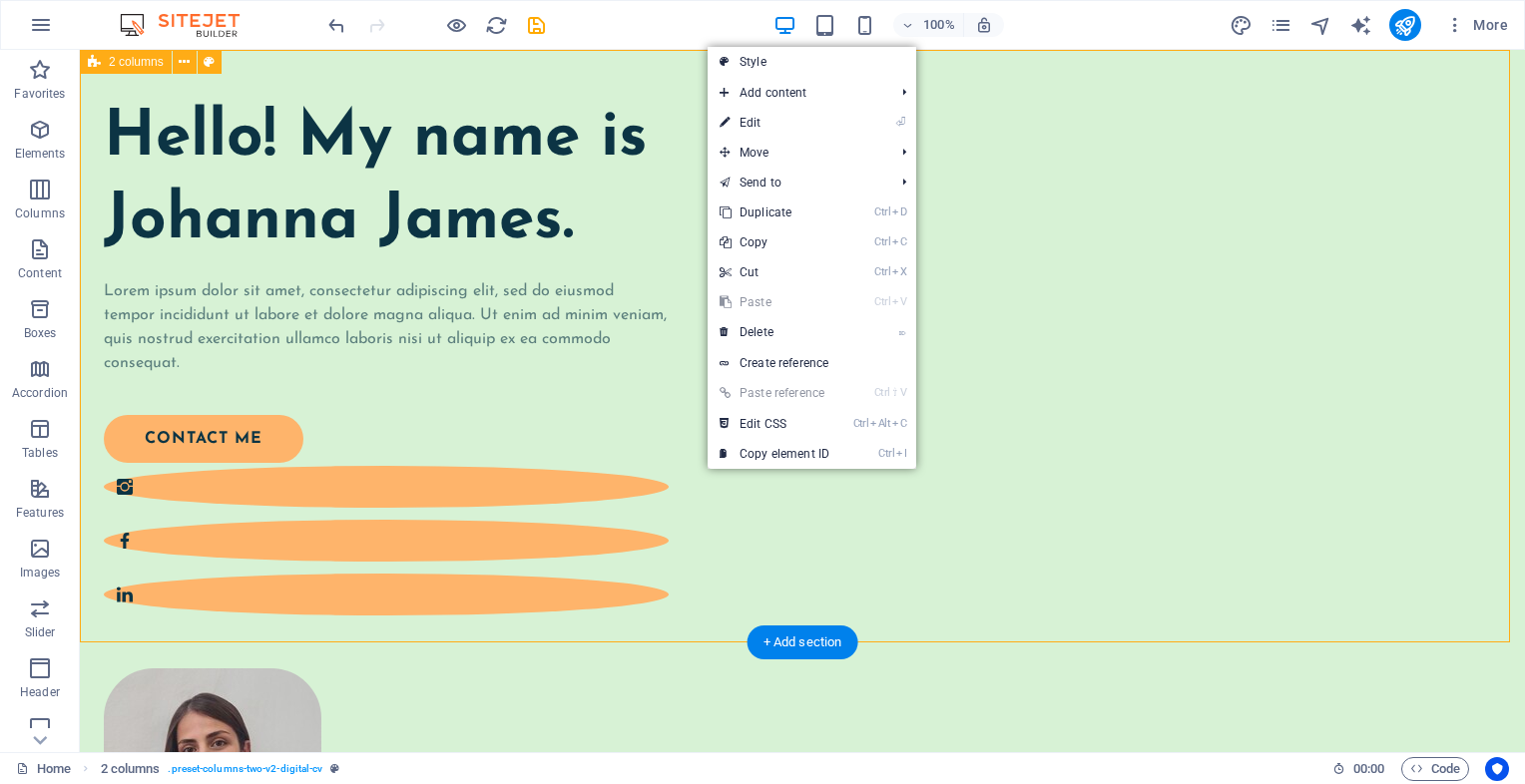 click on "Hello! My name is Johanna James. Lorem ipsum dolor sit amet, consectetur adipiscing elit, sed do eiusmod tempor incididunt ut labore et dolore magna aliqua. Ut enim ad minim veniam, quis nostrud exercitation ullamco laboris nisi ut aliquip ex ea commodo consequat. contact me" at bounding box center (802, 558) 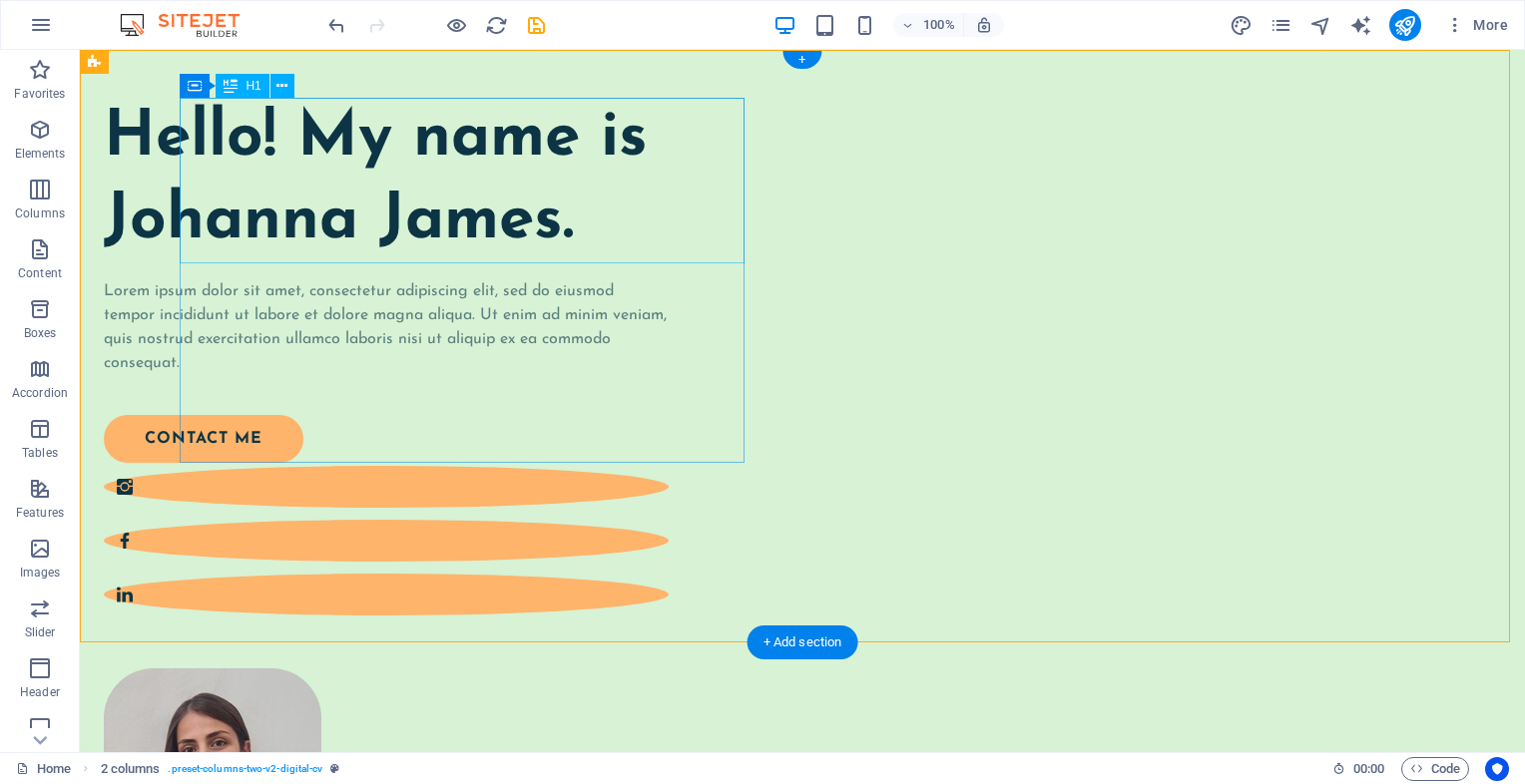 click on "Hello! My name is Johanna James." at bounding box center [386, 181] 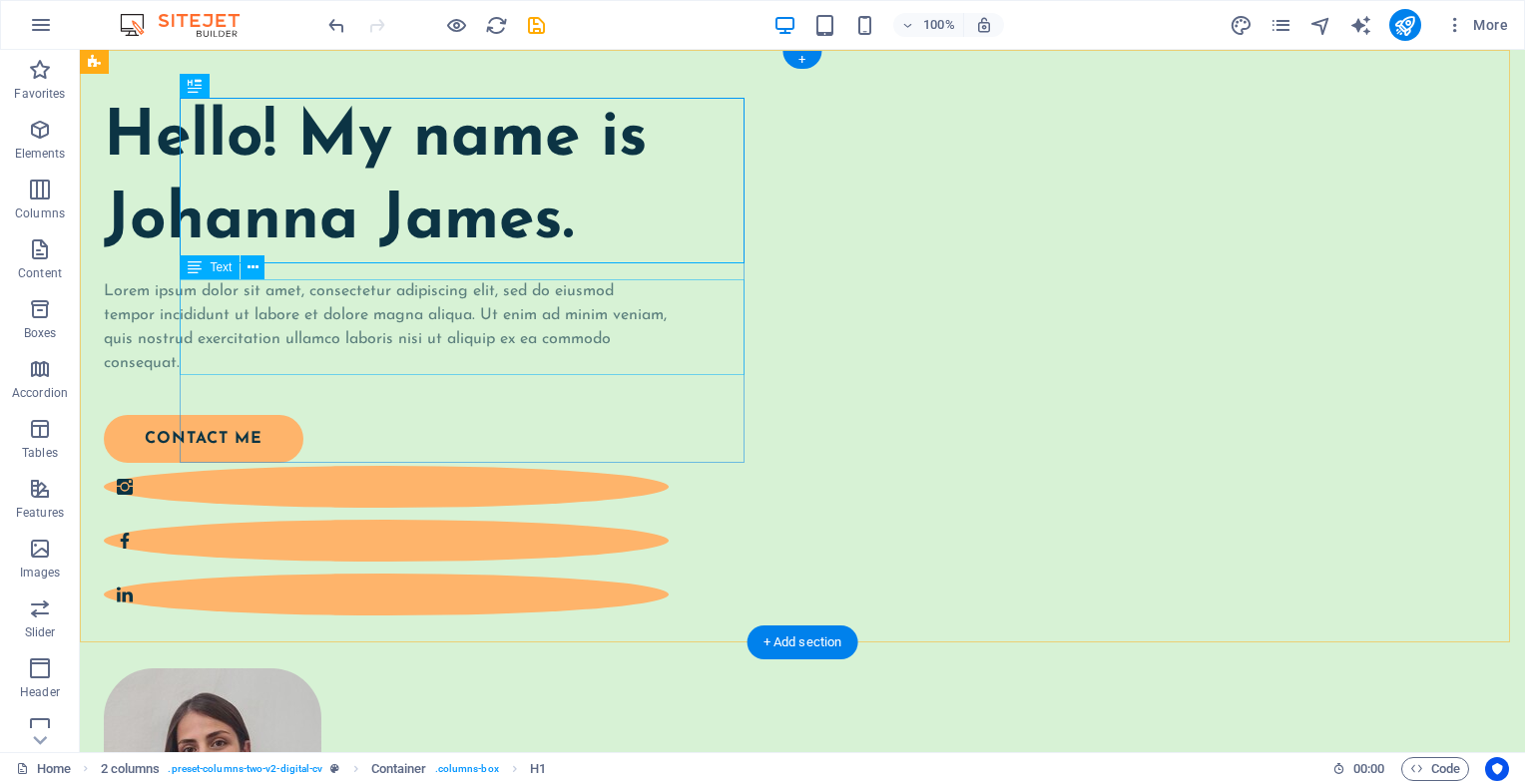 click on "Lorem ipsum dolor sit amet, consectetur adipiscing elit, sed do eiusmod tempor incididunt ut labore et dolore magna aliqua. Ut enim ad minim veniam, quis nostrud exercitation ullamco laboris nisi ut aliquip ex ea commodo consequat." at bounding box center (386, 327) 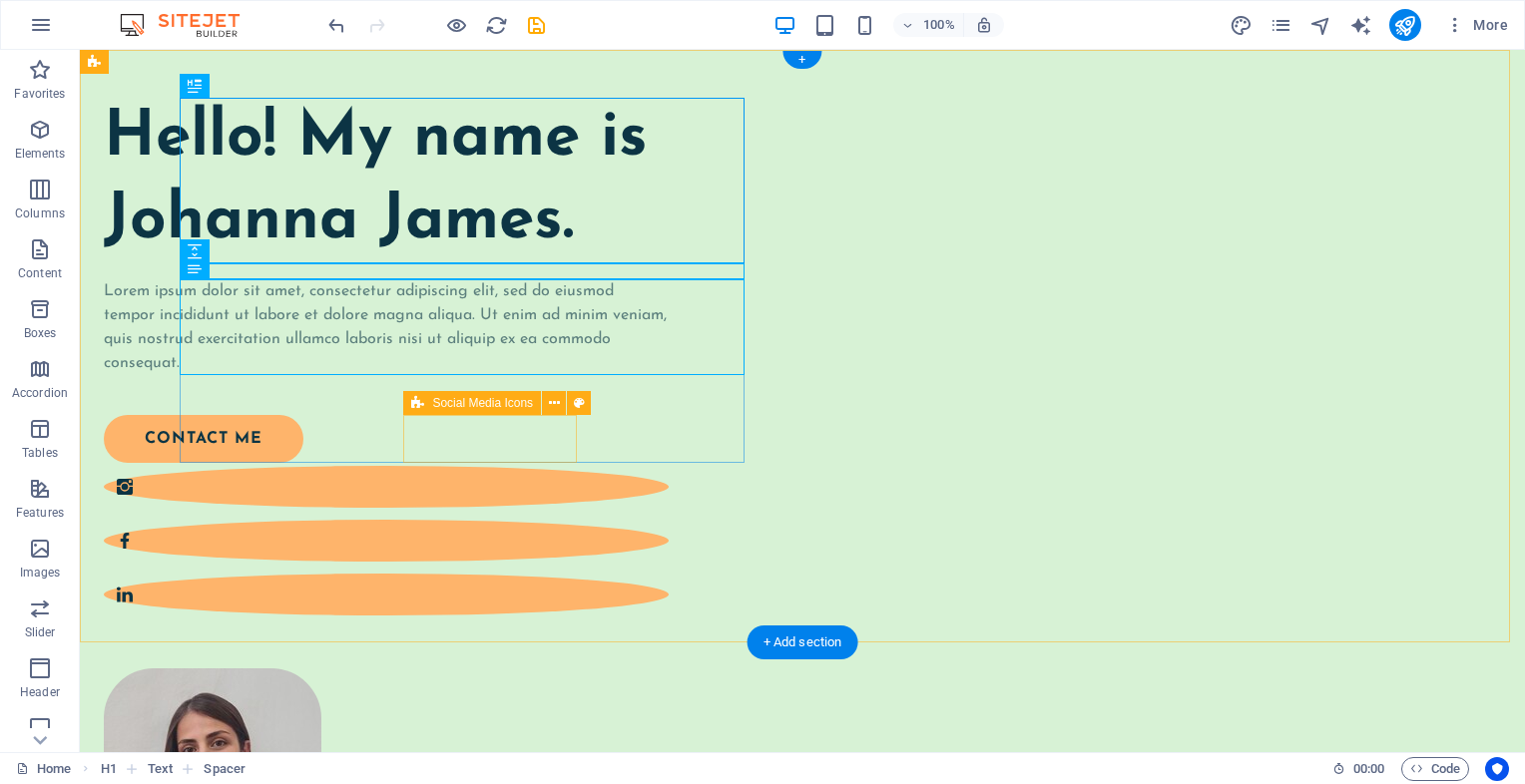 click at bounding box center (386, 541) 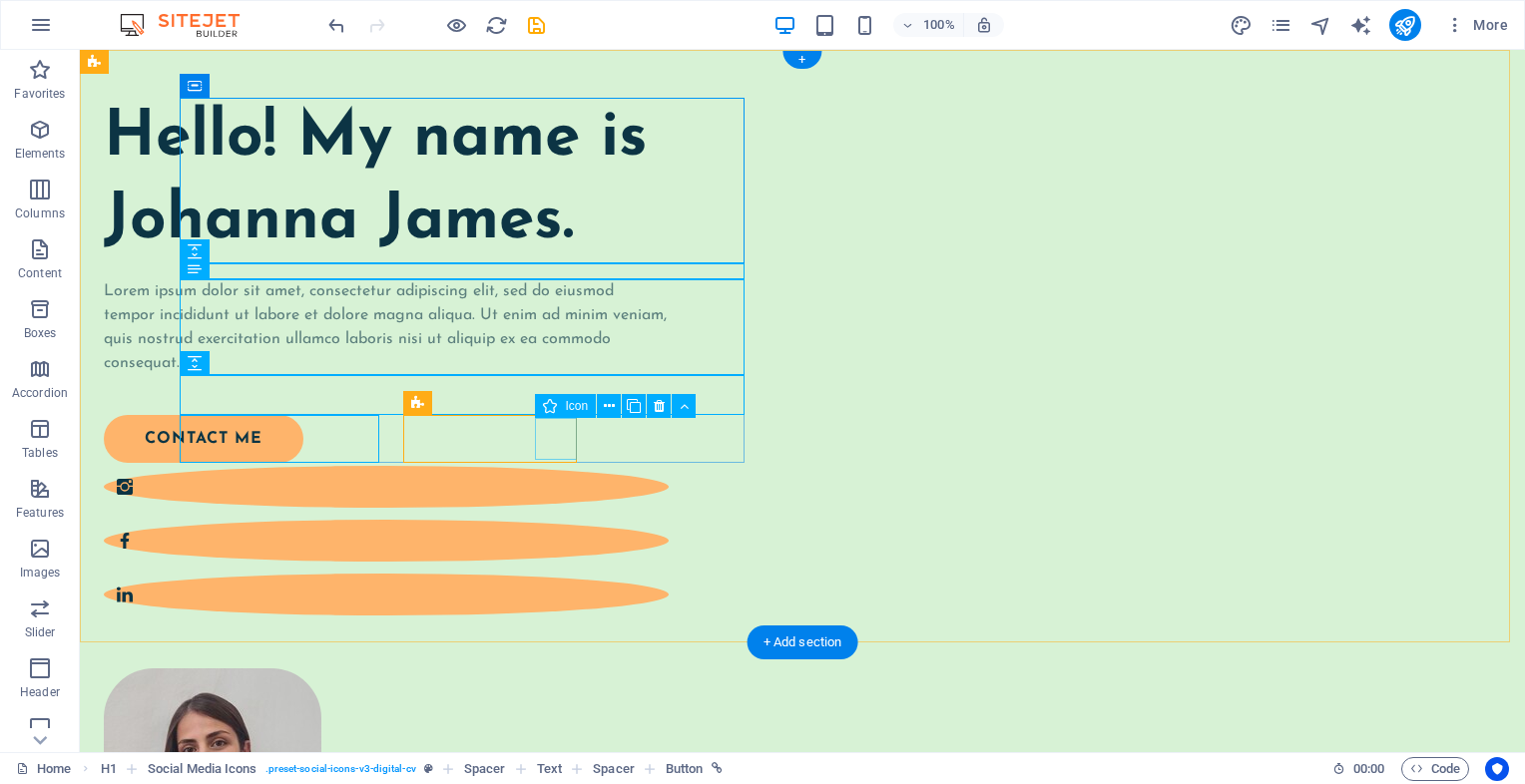 click at bounding box center (386, 594) 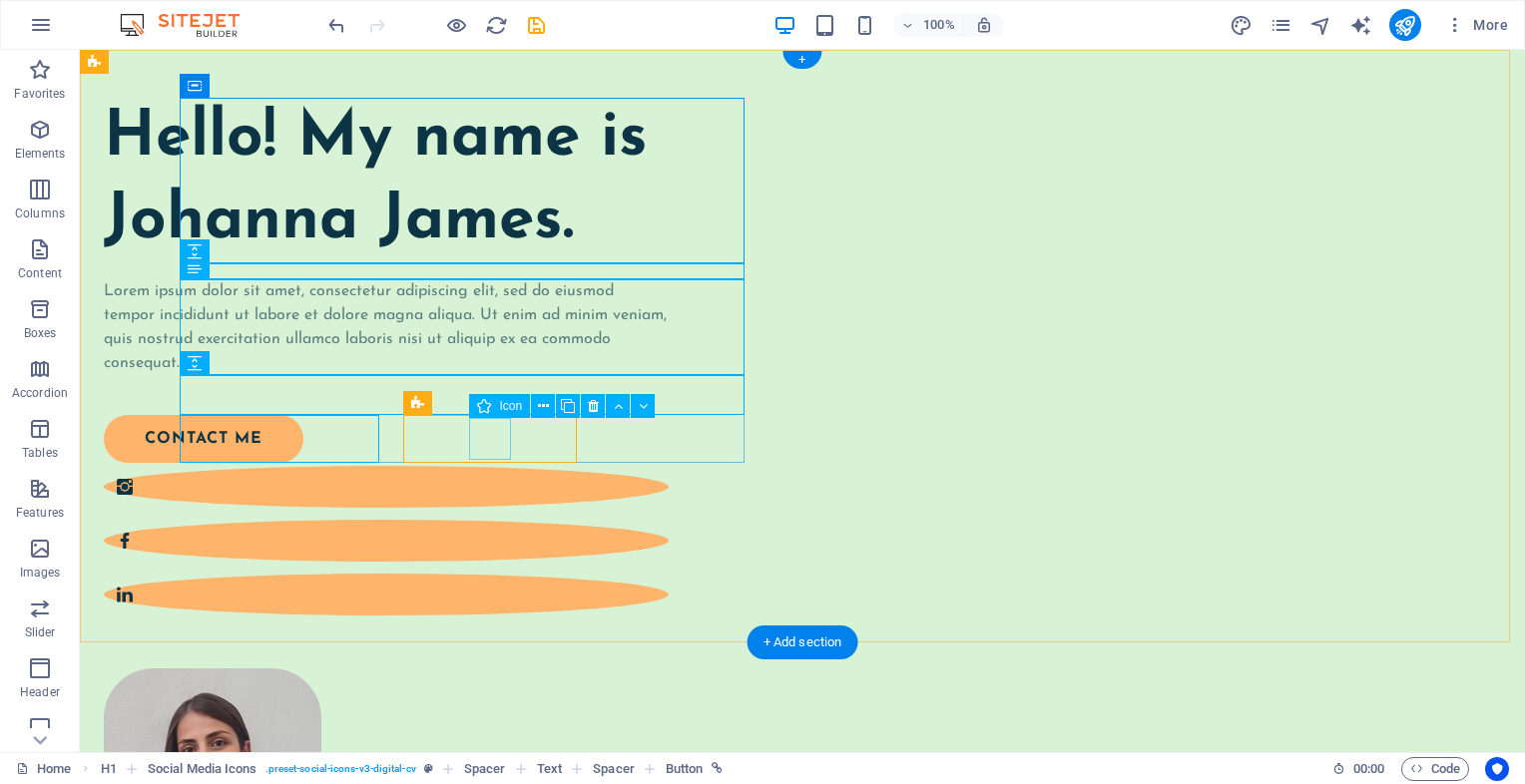 click at bounding box center (386, 541) 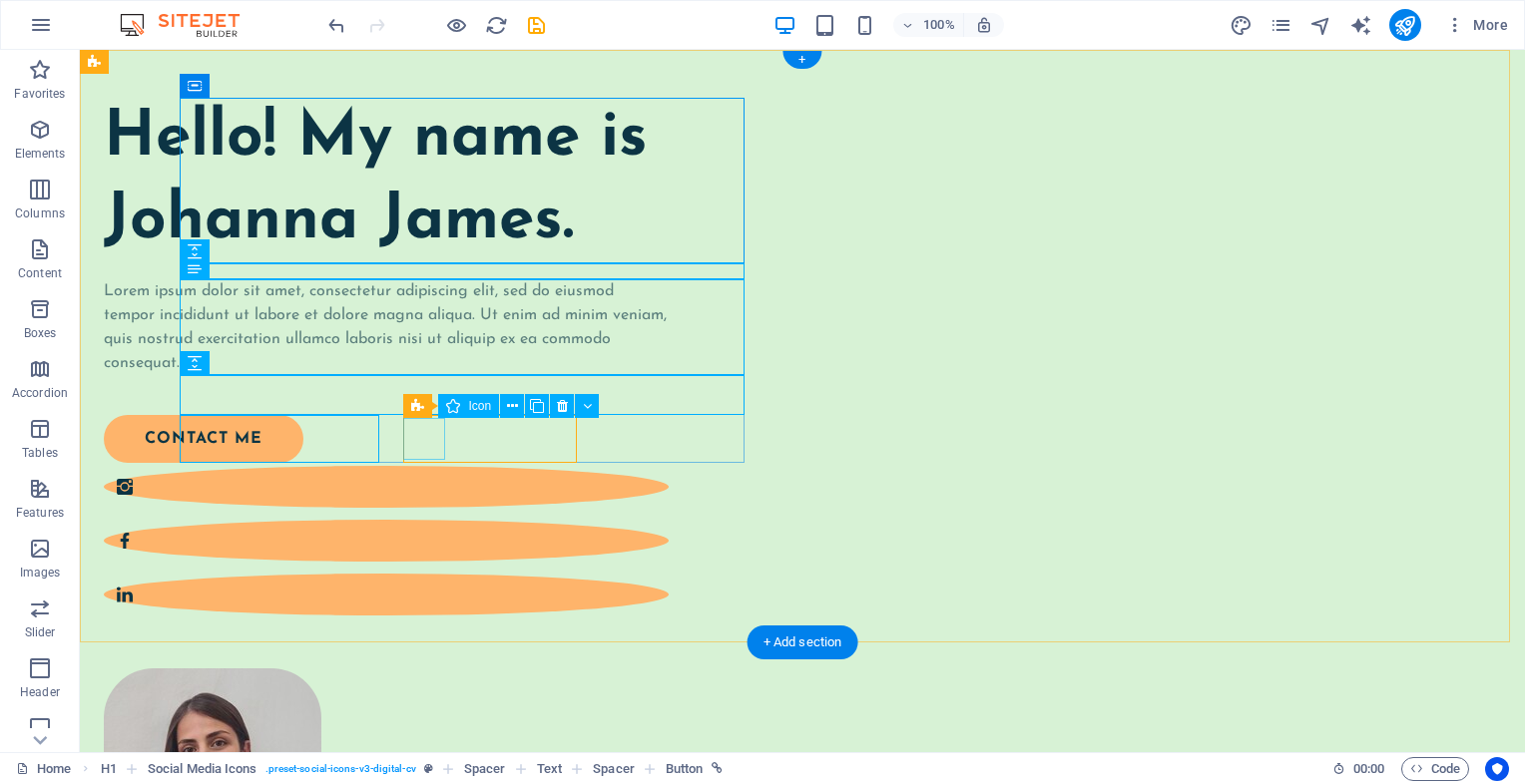 click at bounding box center (386, 487) 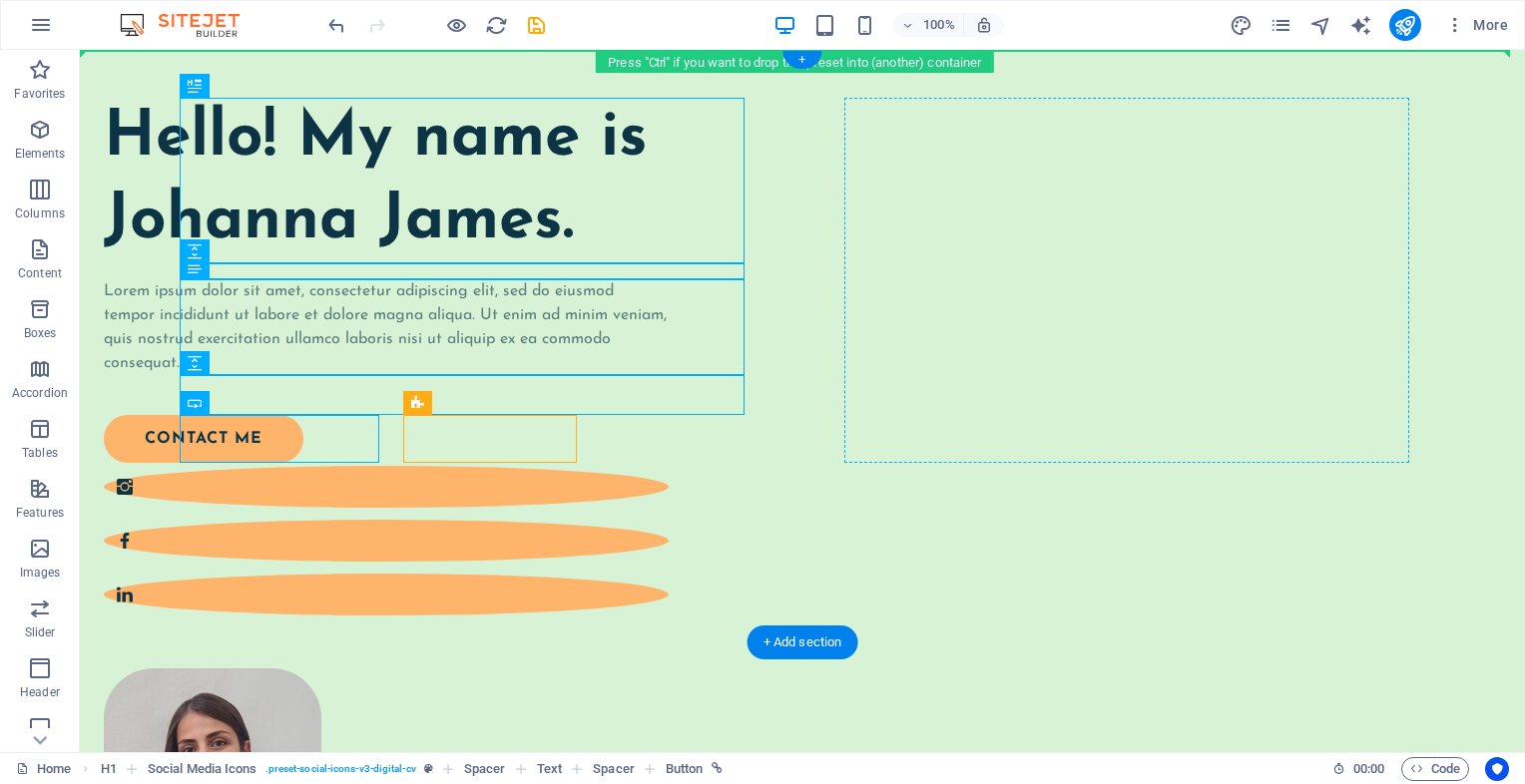 drag, startPoint x: 590, startPoint y: 201, endPoint x: 1399, endPoint y: 199, distance: 809.00247 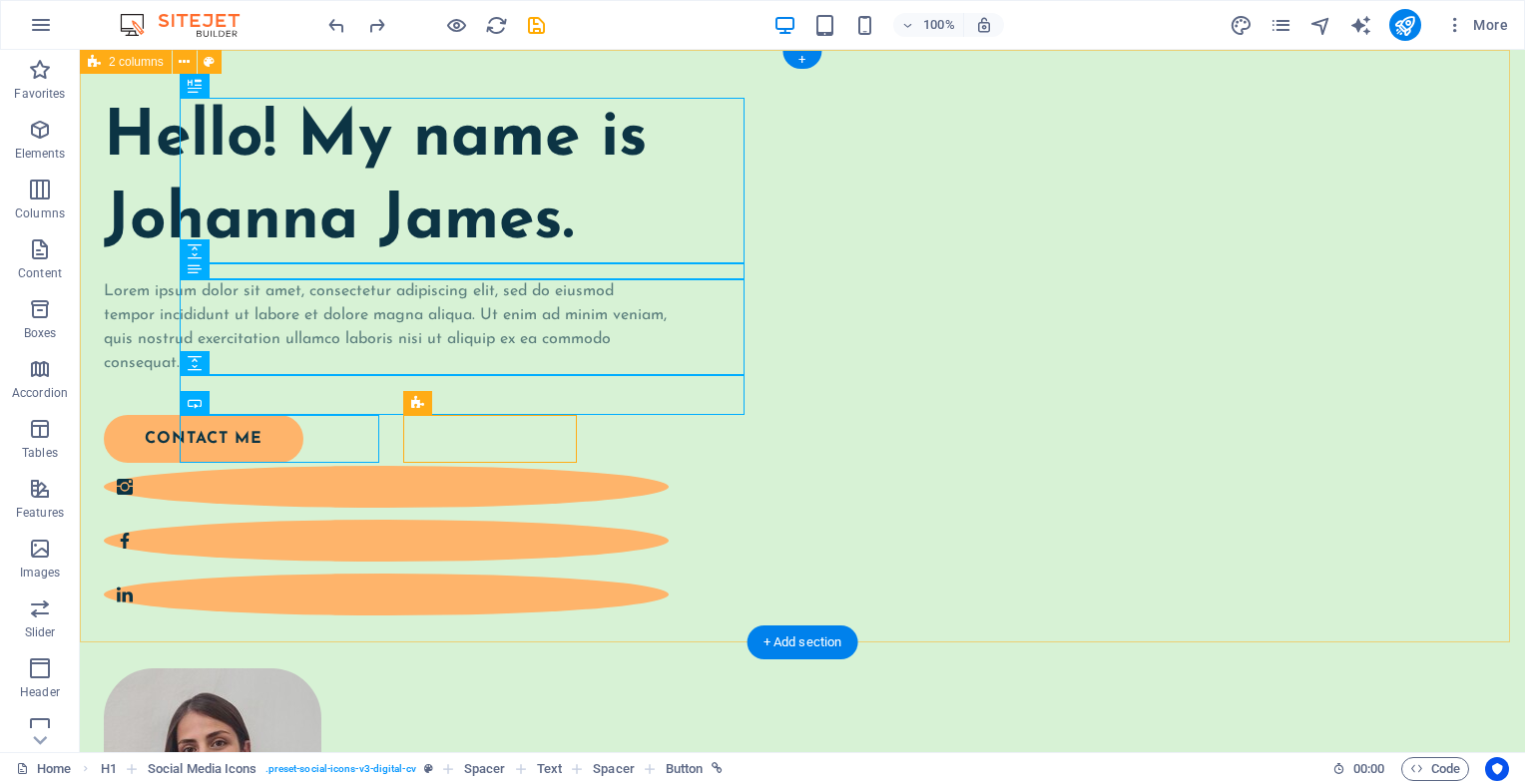 click on "Hello! My name is Johanna James. Lorem ipsum dolor sit amet, consectetur adipiscing elit, sed do eiusmod tempor incididunt ut labore et dolore magna aliqua. Ut enim ad minim veniam, quis nostrud exercitation ullamco laboris nisi ut aliquip ex ea commodo consequat. contact me" at bounding box center [802, 558] 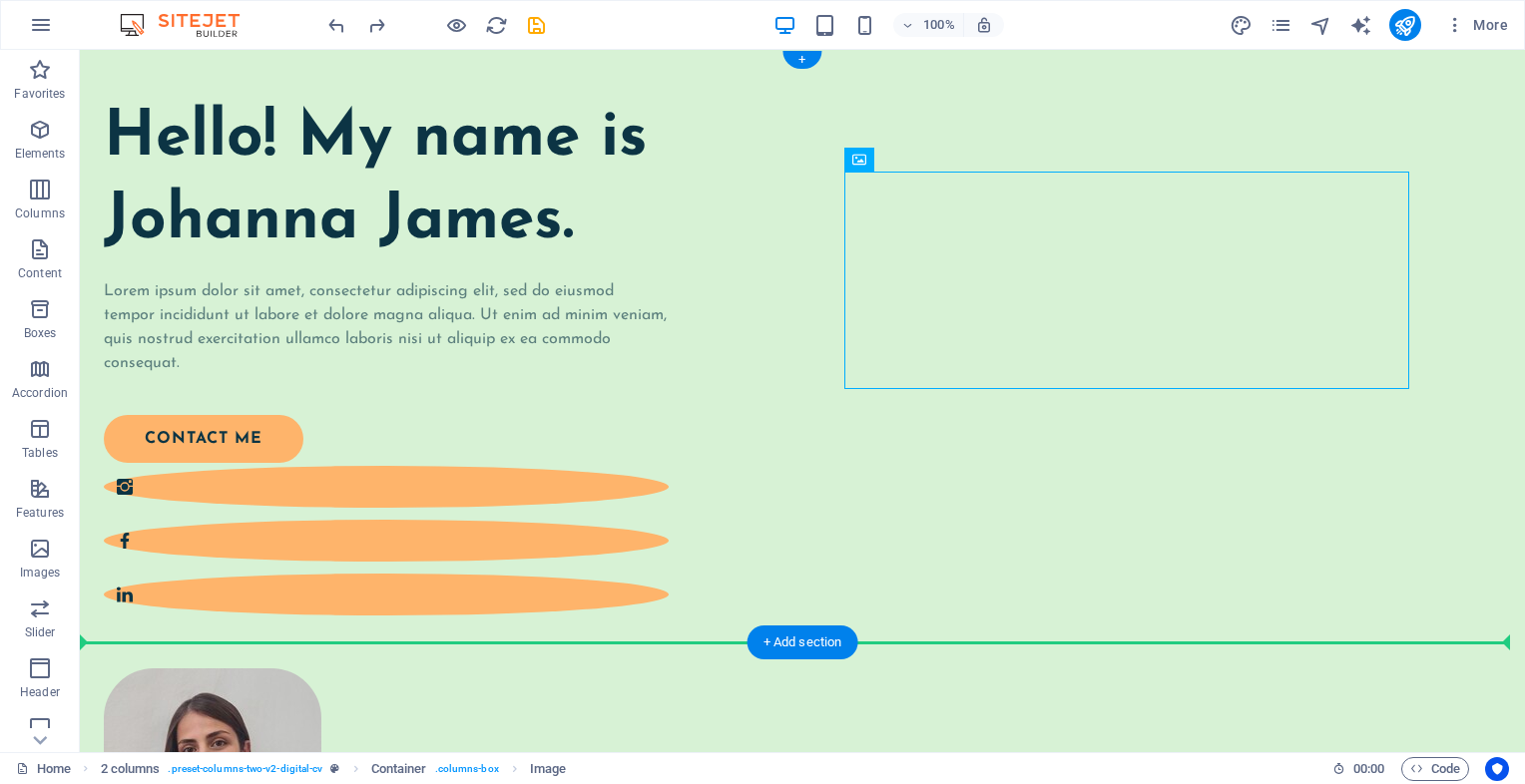 drag, startPoint x: 1001, startPoint y: 267, endPoint x: 548, endPoint y: 565, distance: 542.22966 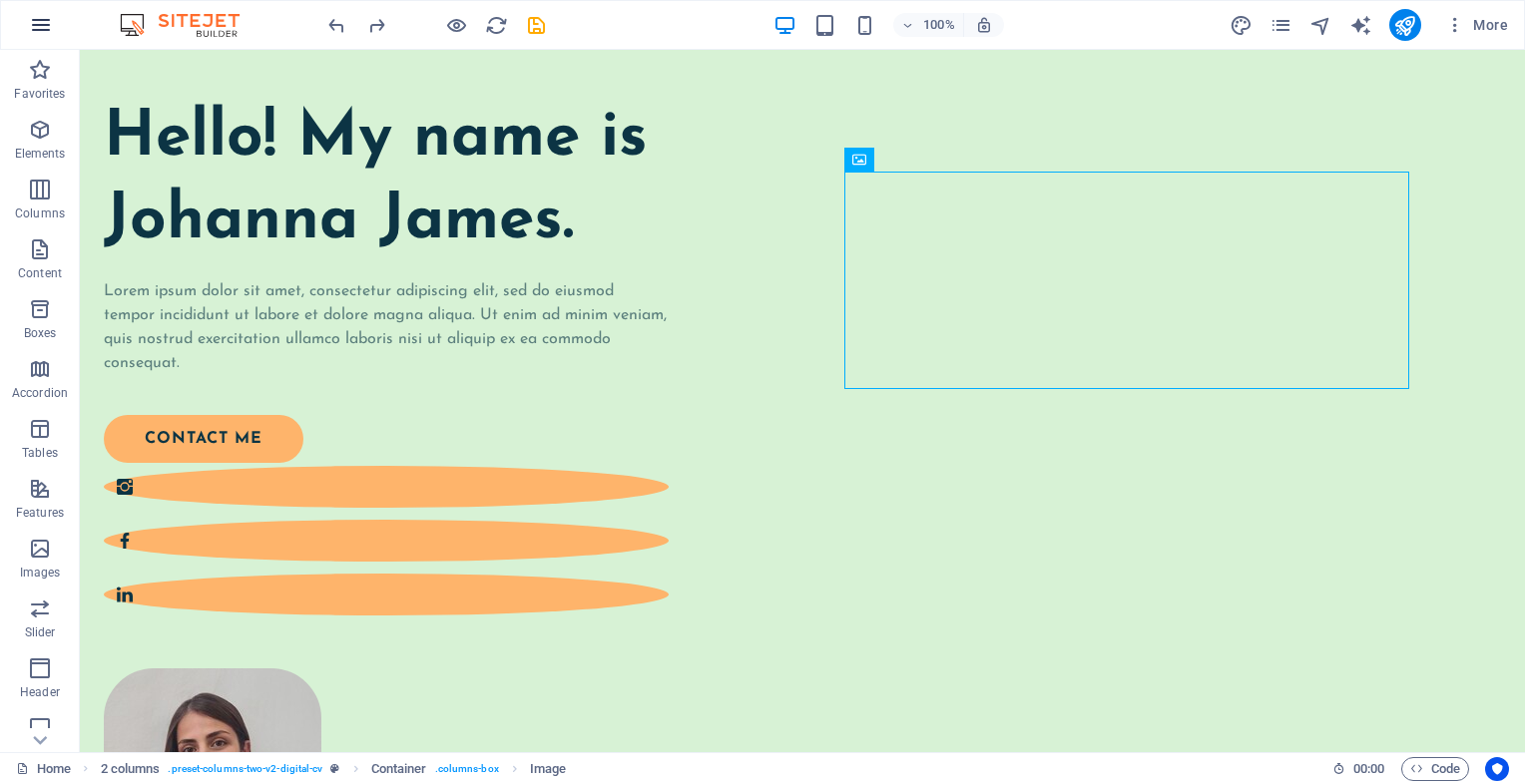 click at bounding box center [41, 25] 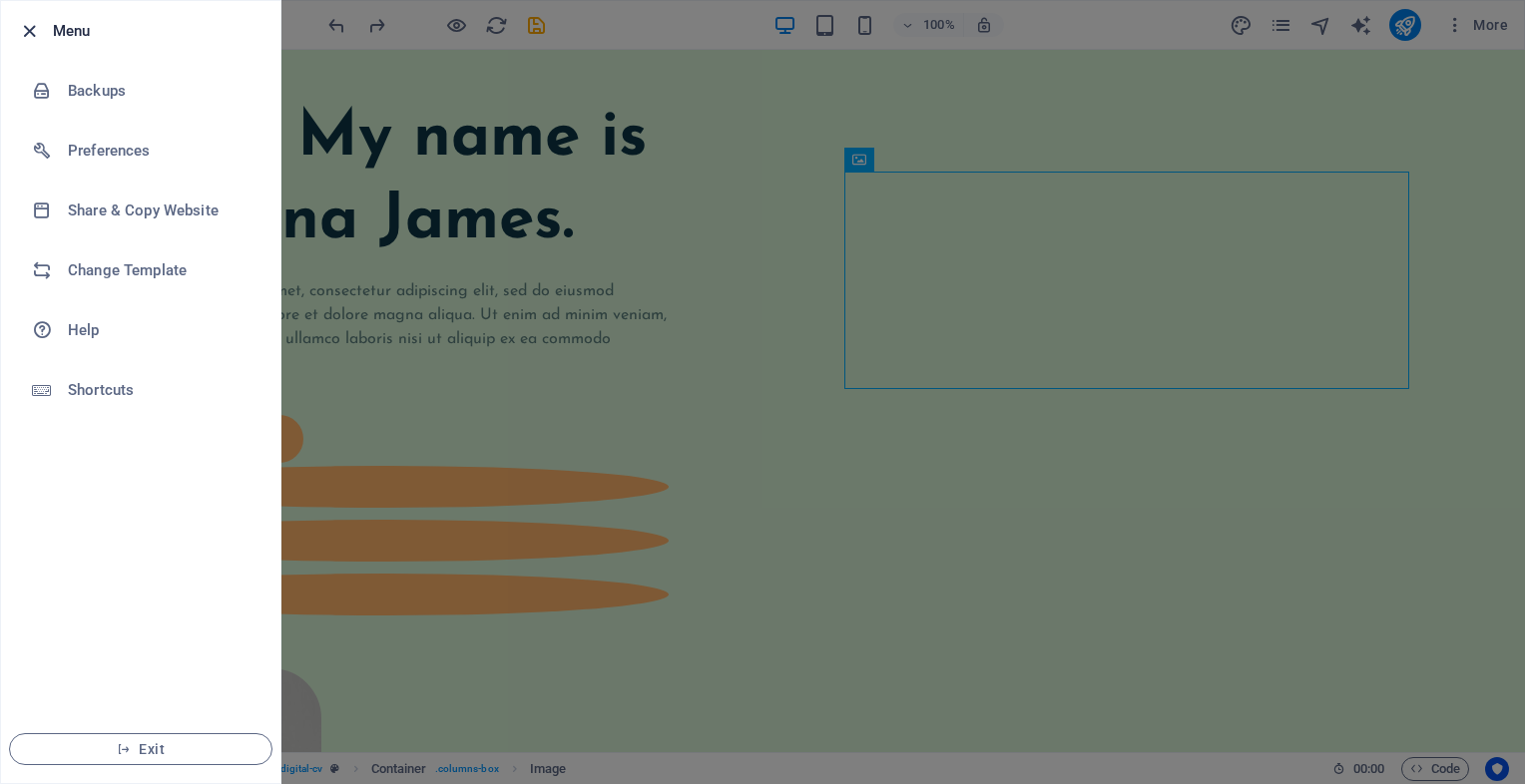 click at bounding box center [29, 31] 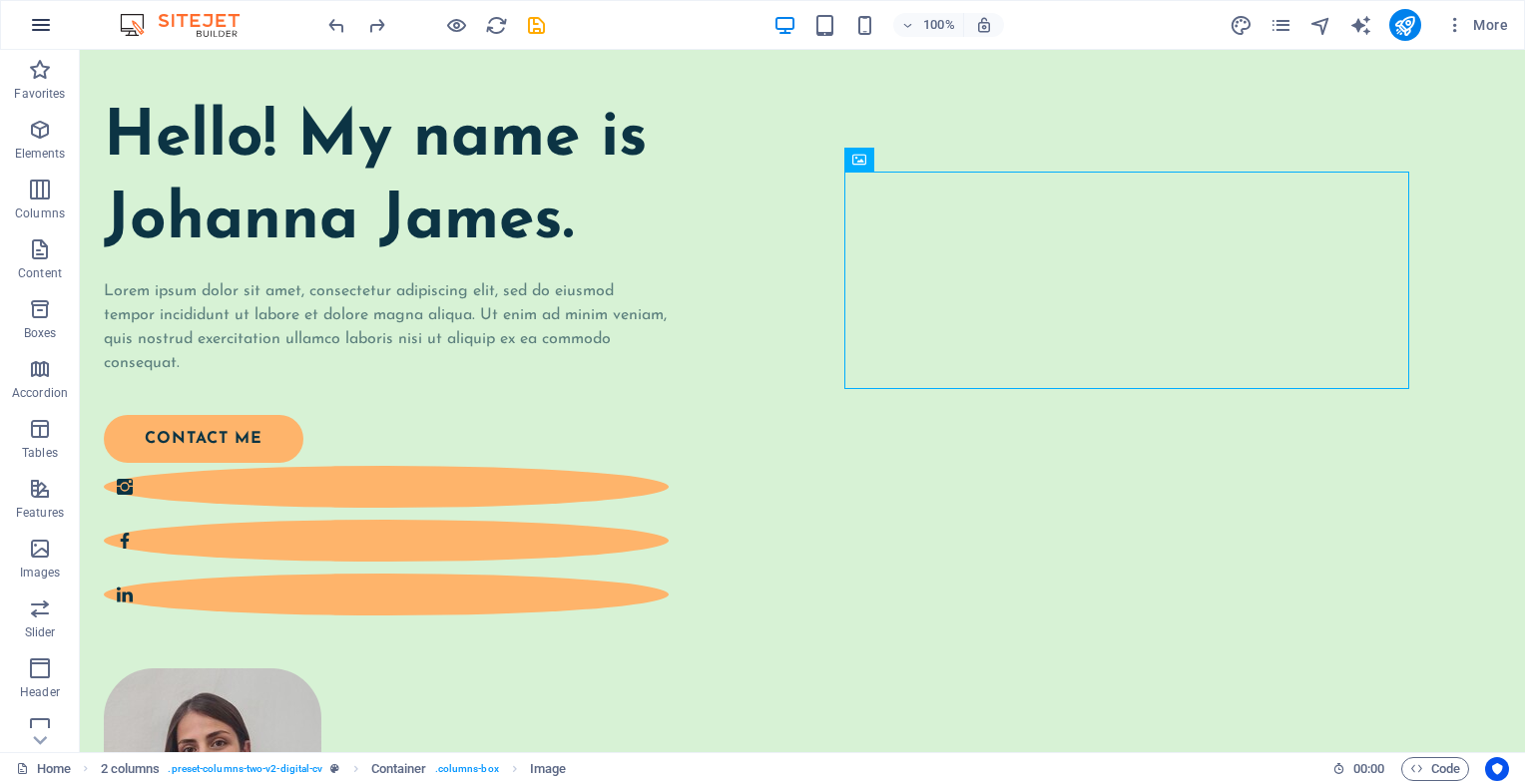 click at bounding box center [41, 25] 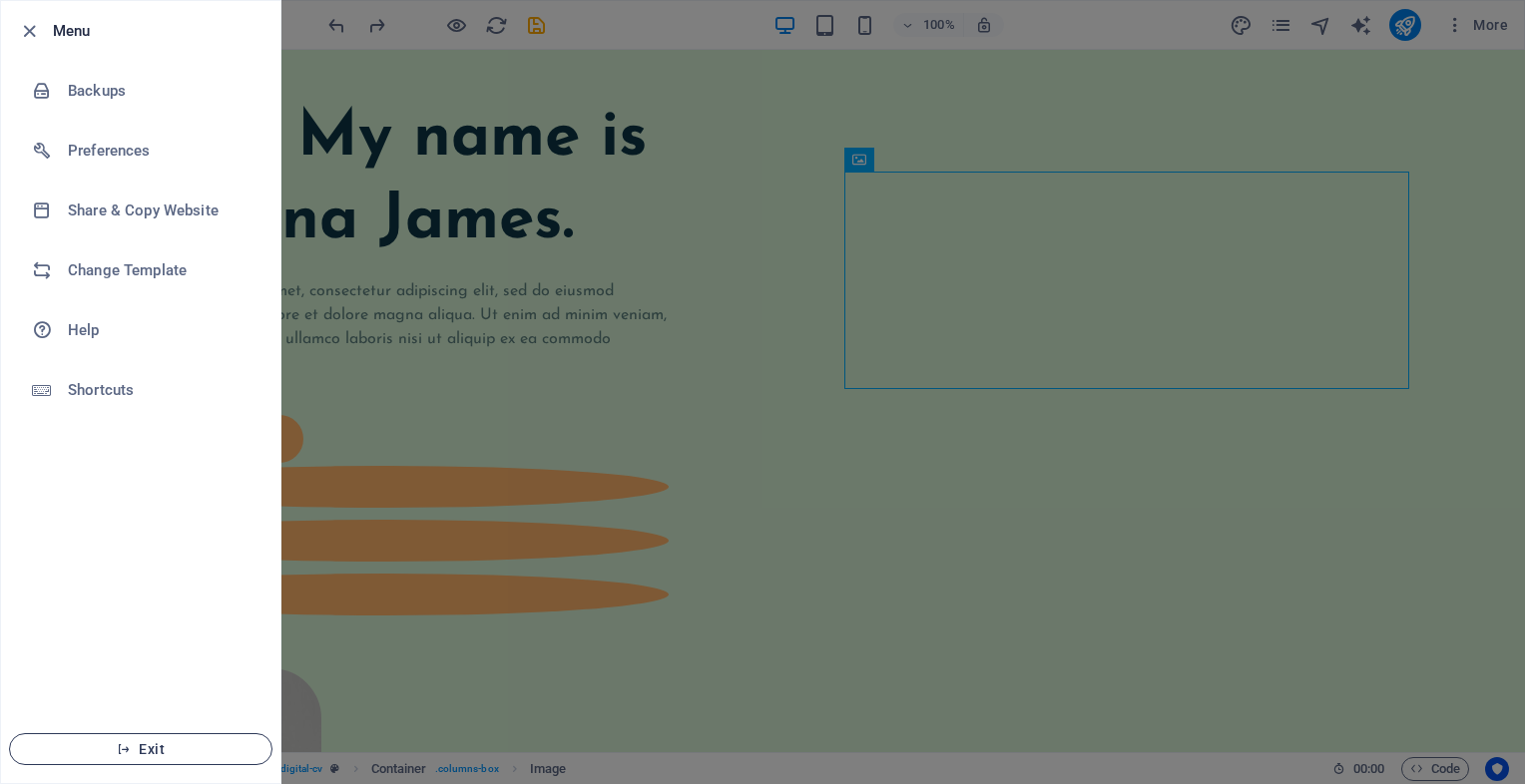 click on "Exit" at bounding box center (141, 749) 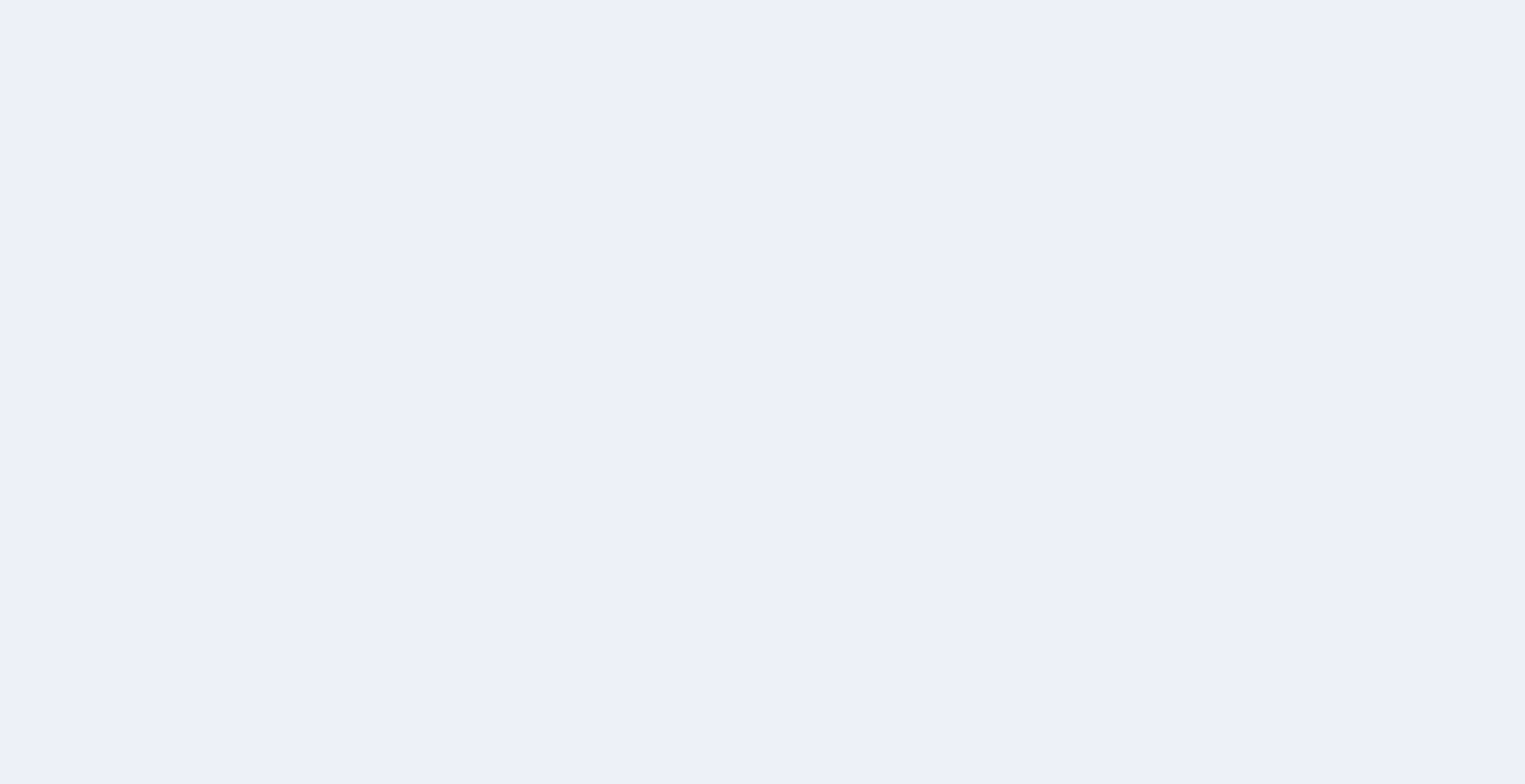scroll, scrollTop: 0, scrollLeft: 0, axis: both 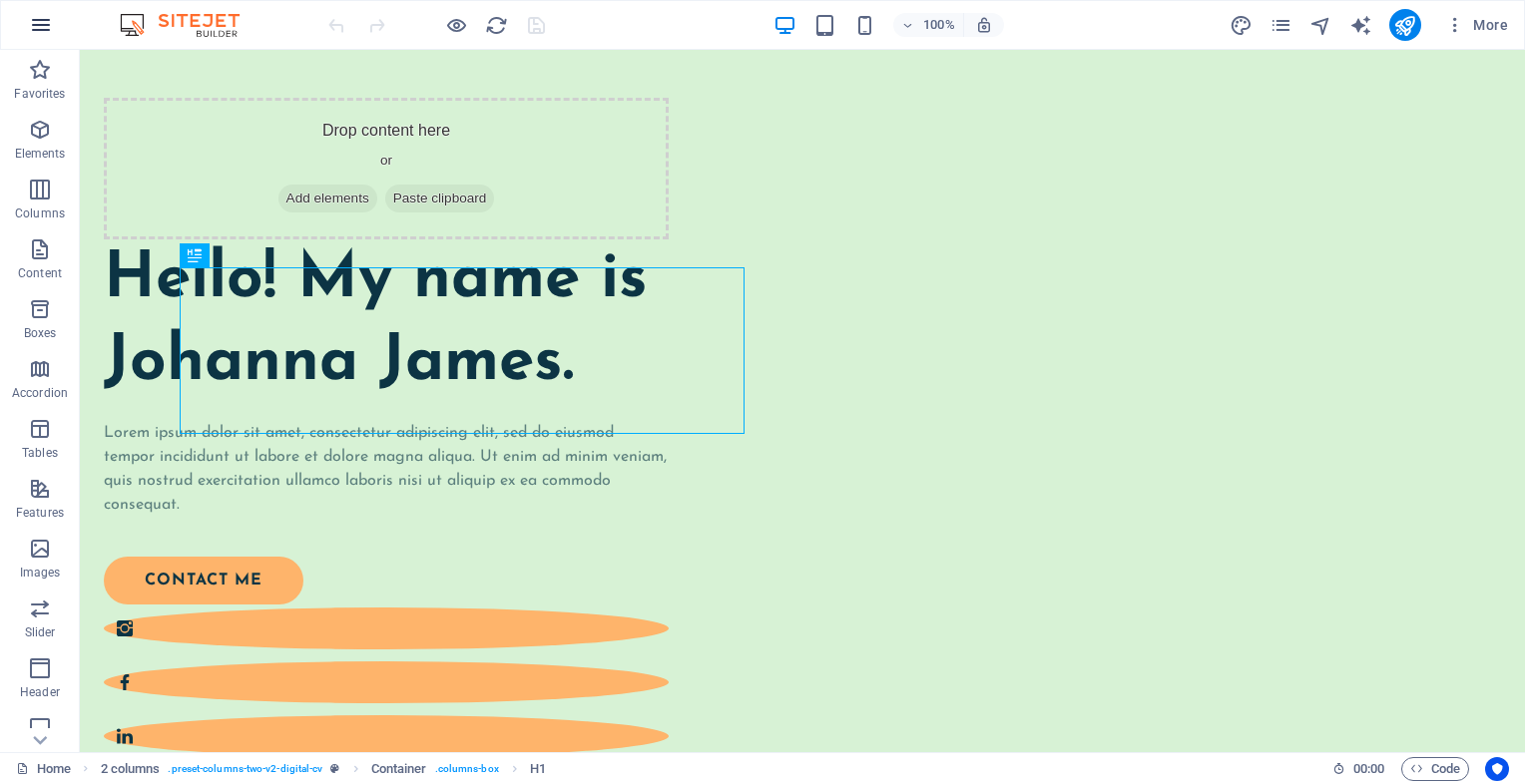 click at bounding box center (41, 25) 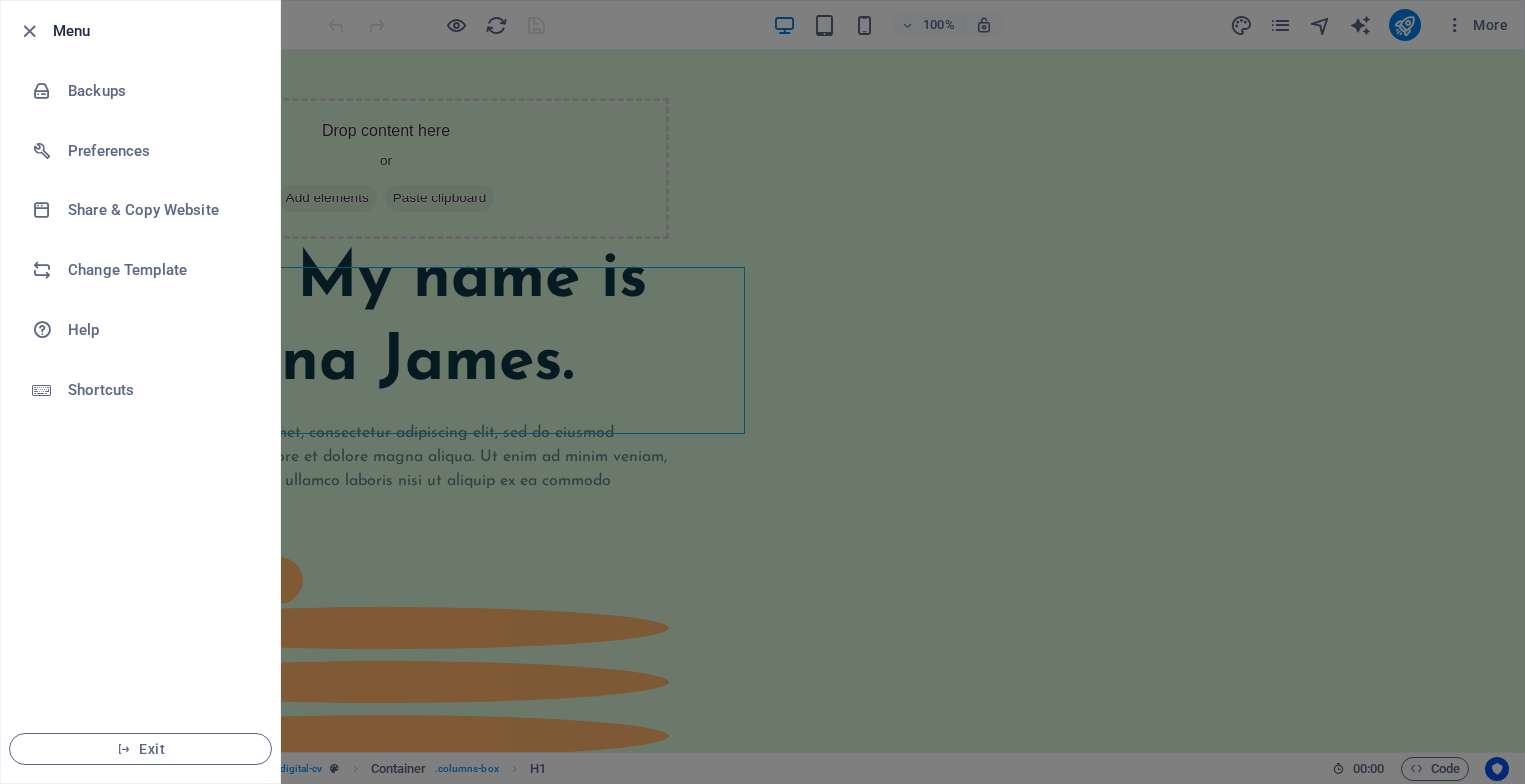 click at bounding box center (762, 392) 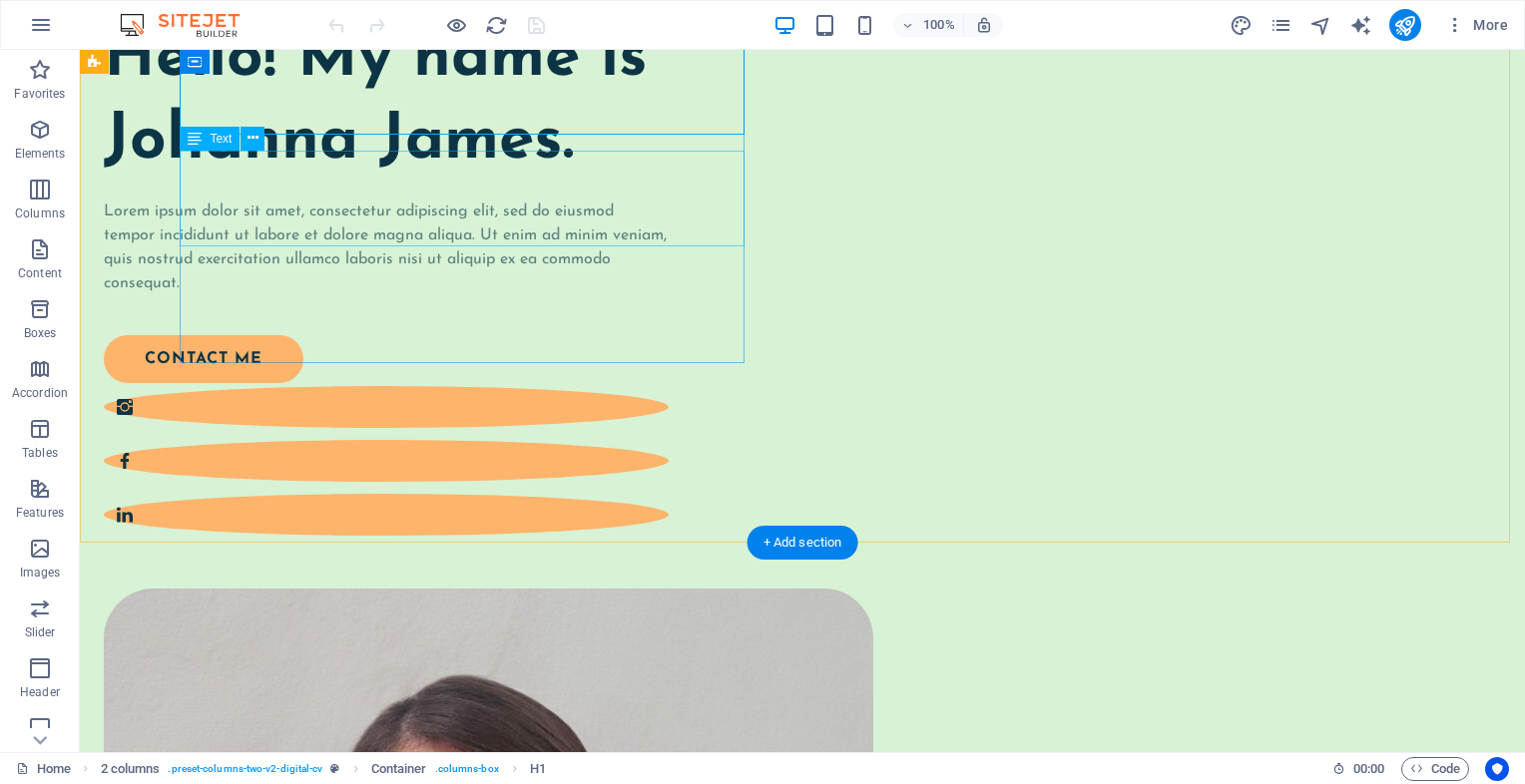 scroll, scrollTop: 0, scrollLeft: 0, axis: both 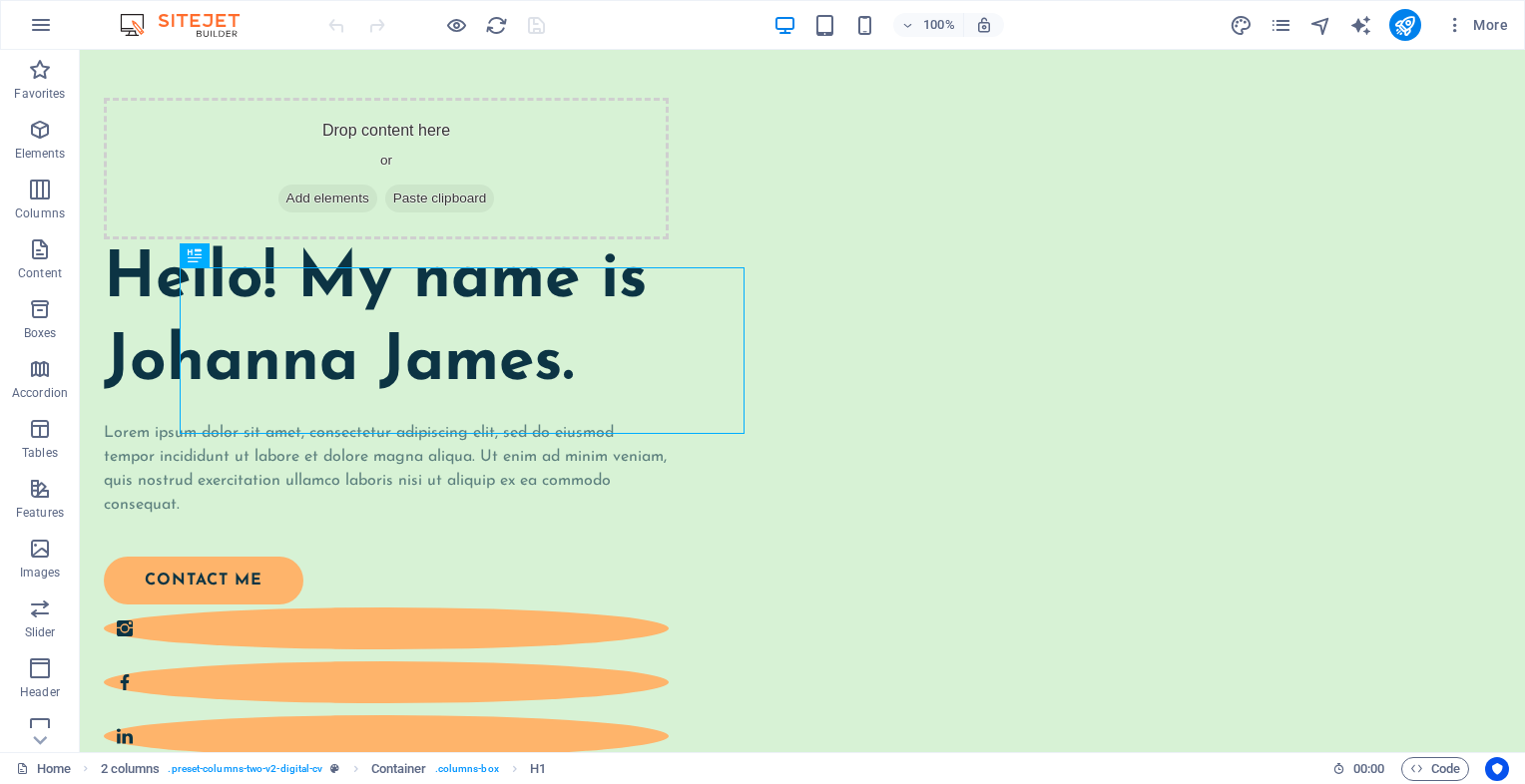 click at bounding box center [190, 25] 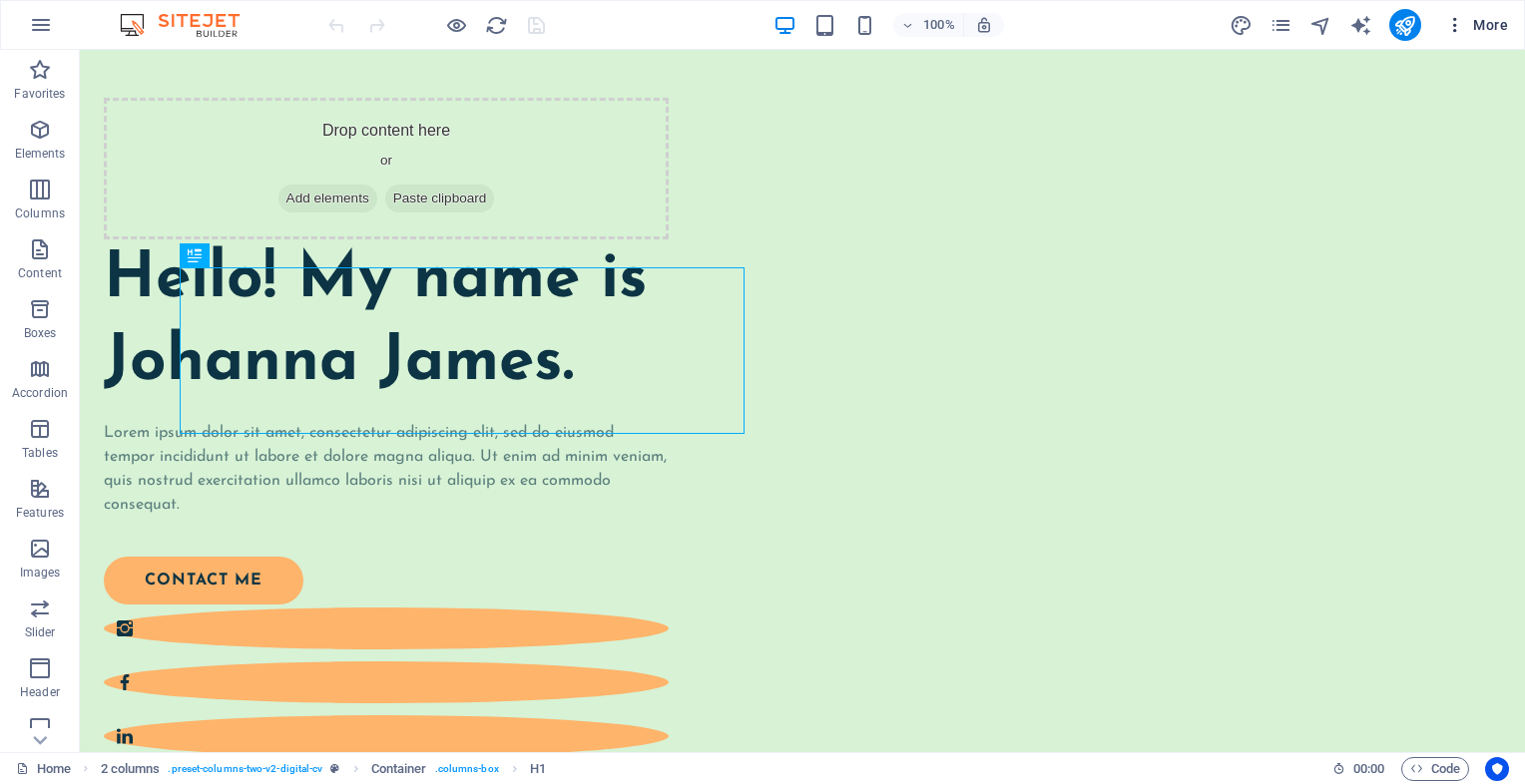 click on "More" at bounding box center (1476, 25) 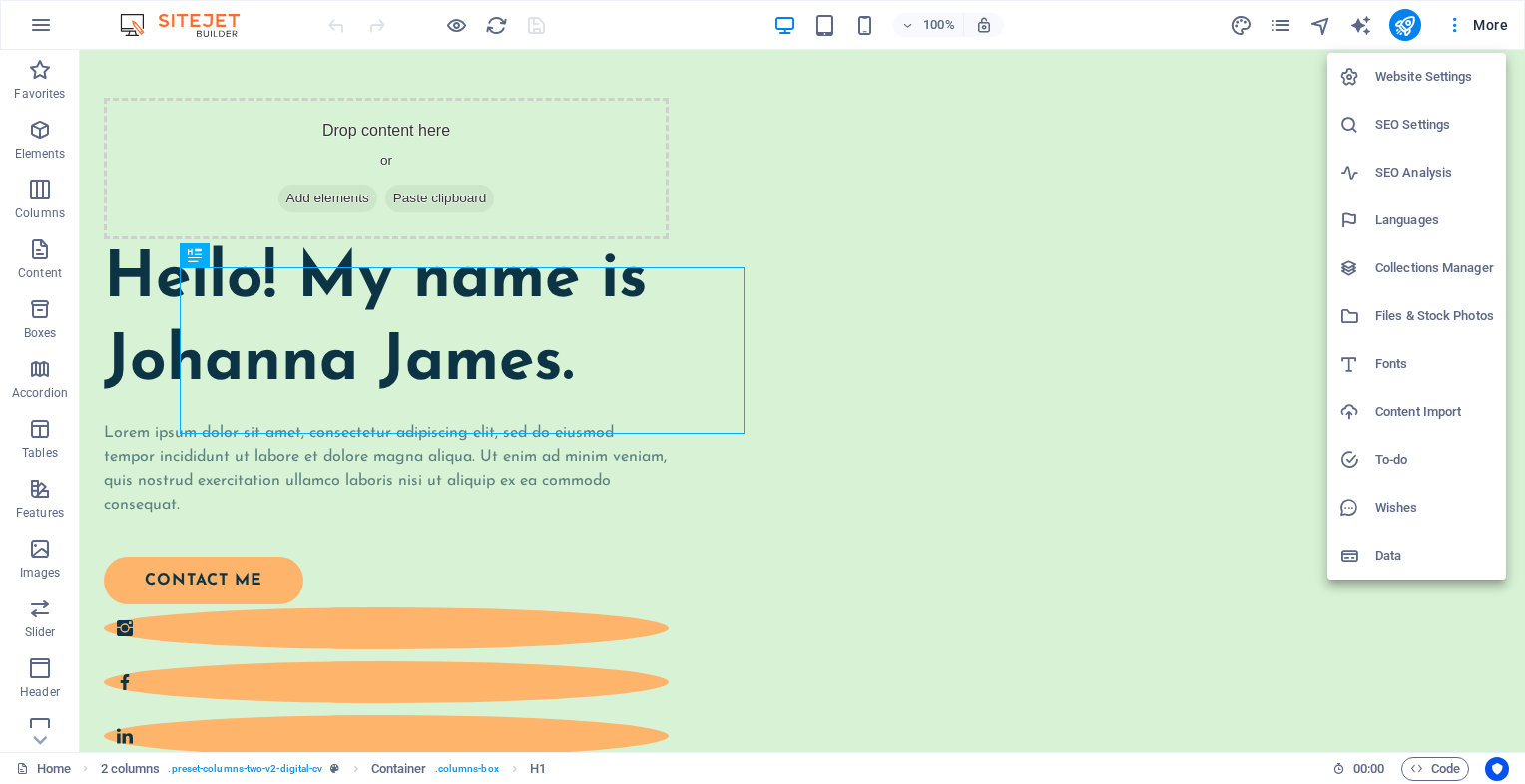click at bounding box center [762, 392] 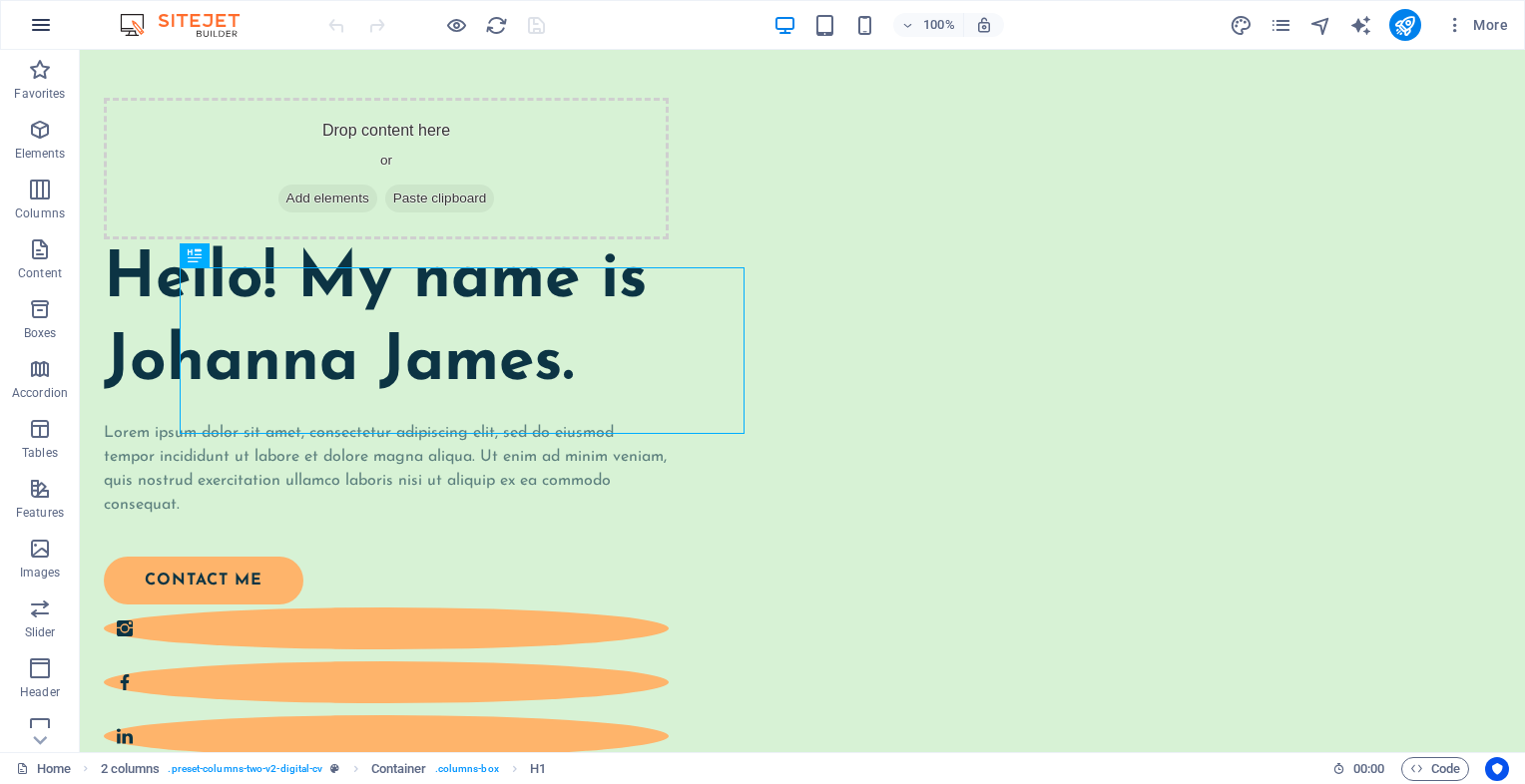 click at bounding box center [41, 25] 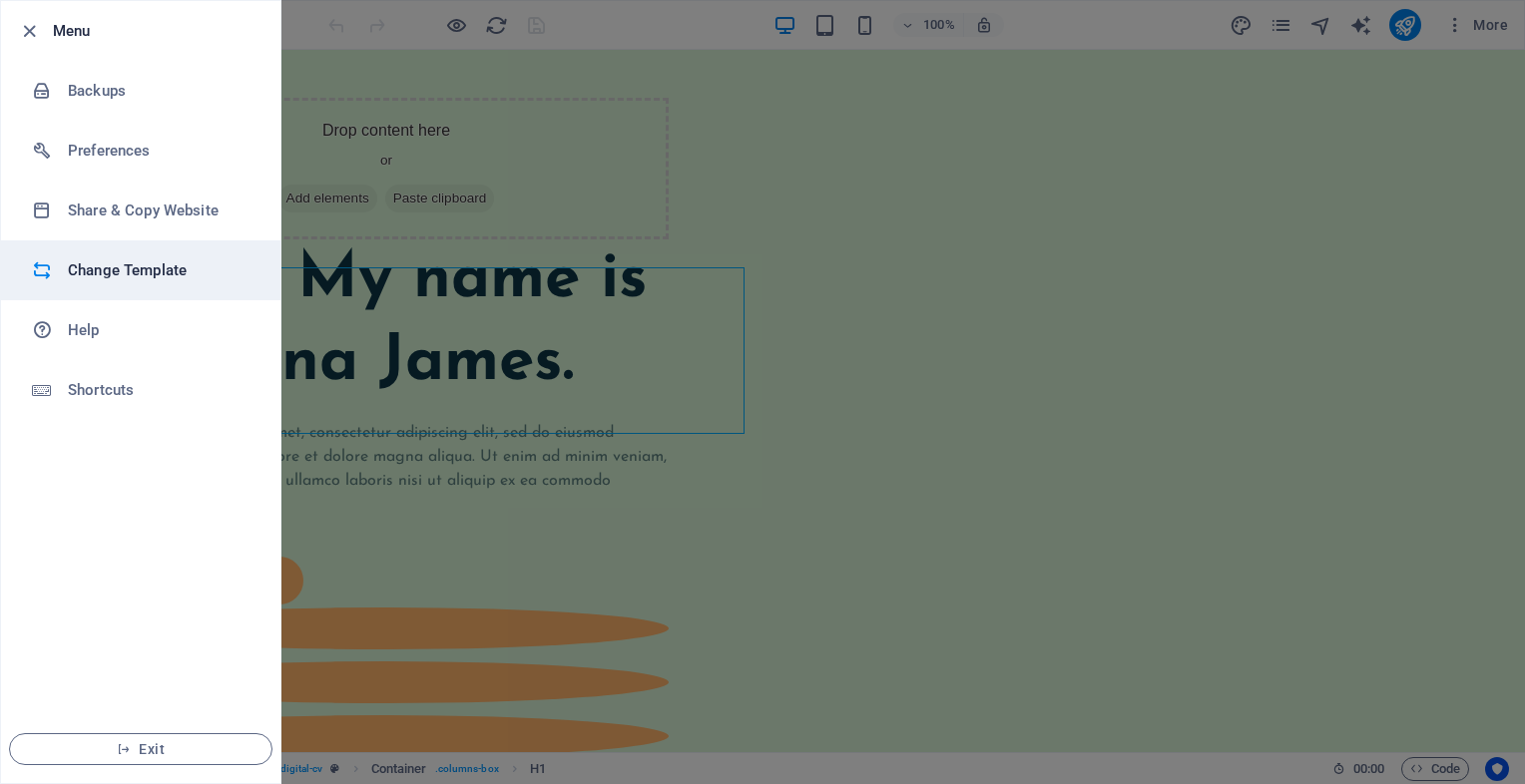 click on "Change Template" at bounding box center [160, 270] 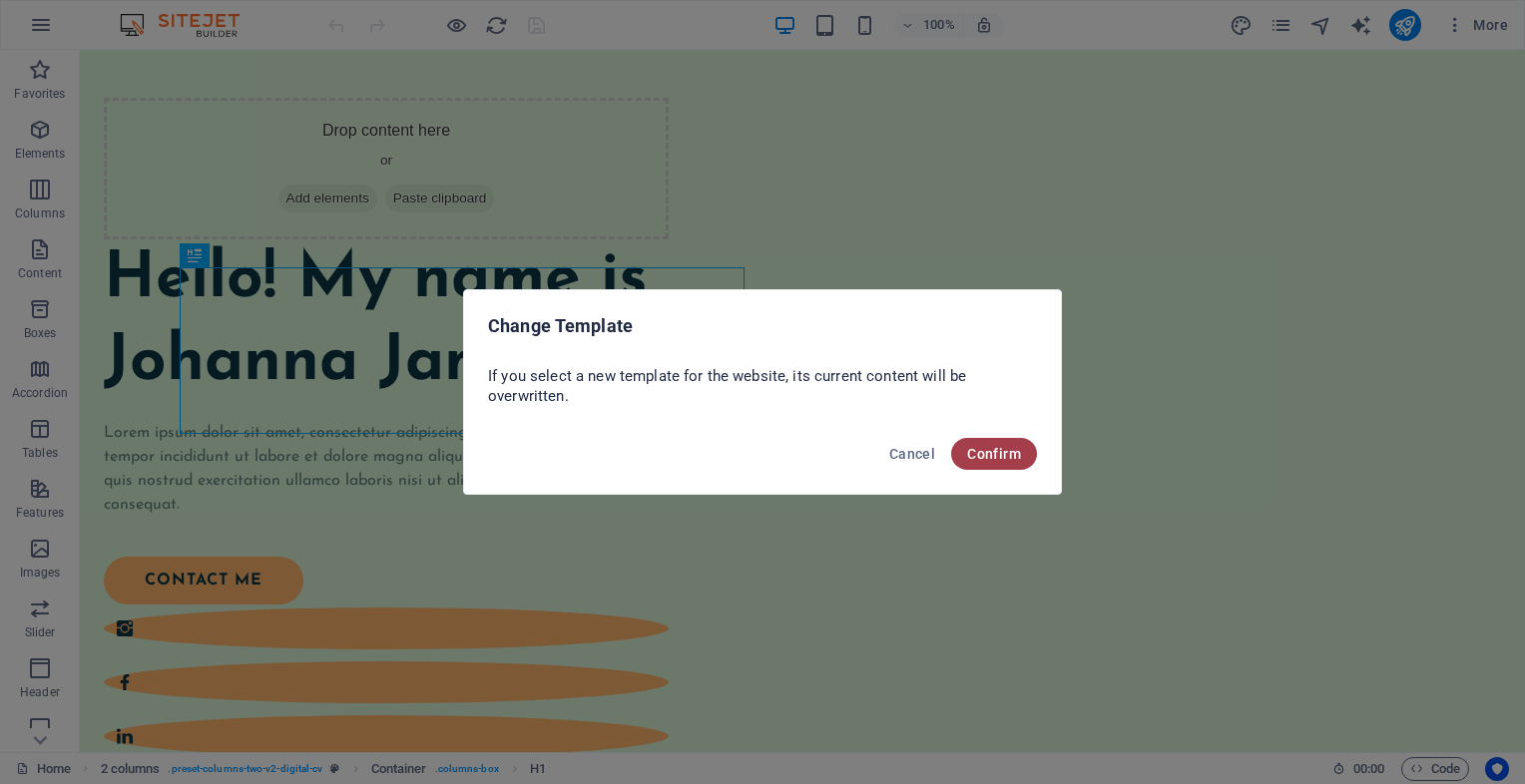 click on "Confirm" at bounding box center (994, 454) 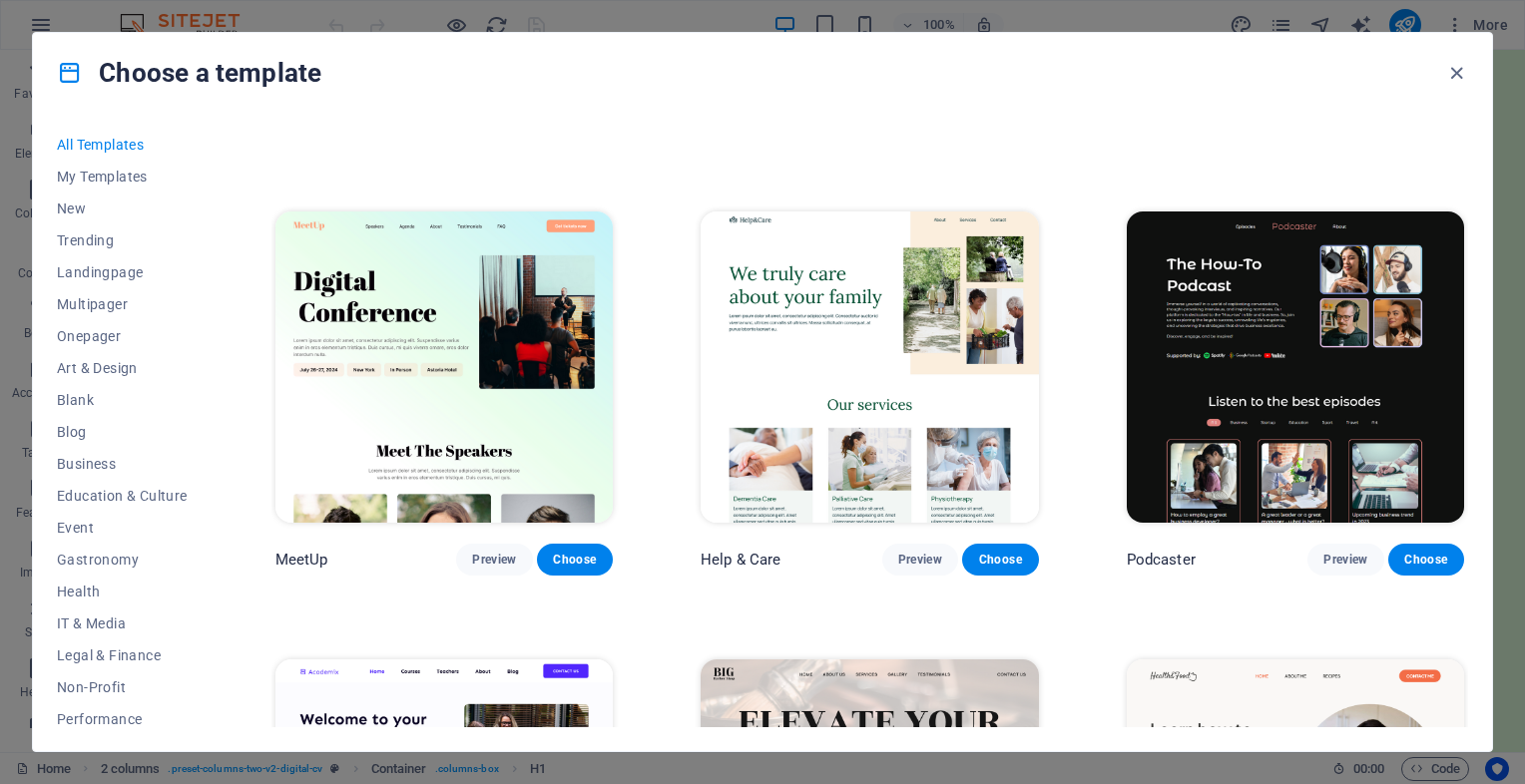 scroll, scrollTop: 1297, scrollLeft: 0, axis: vertical 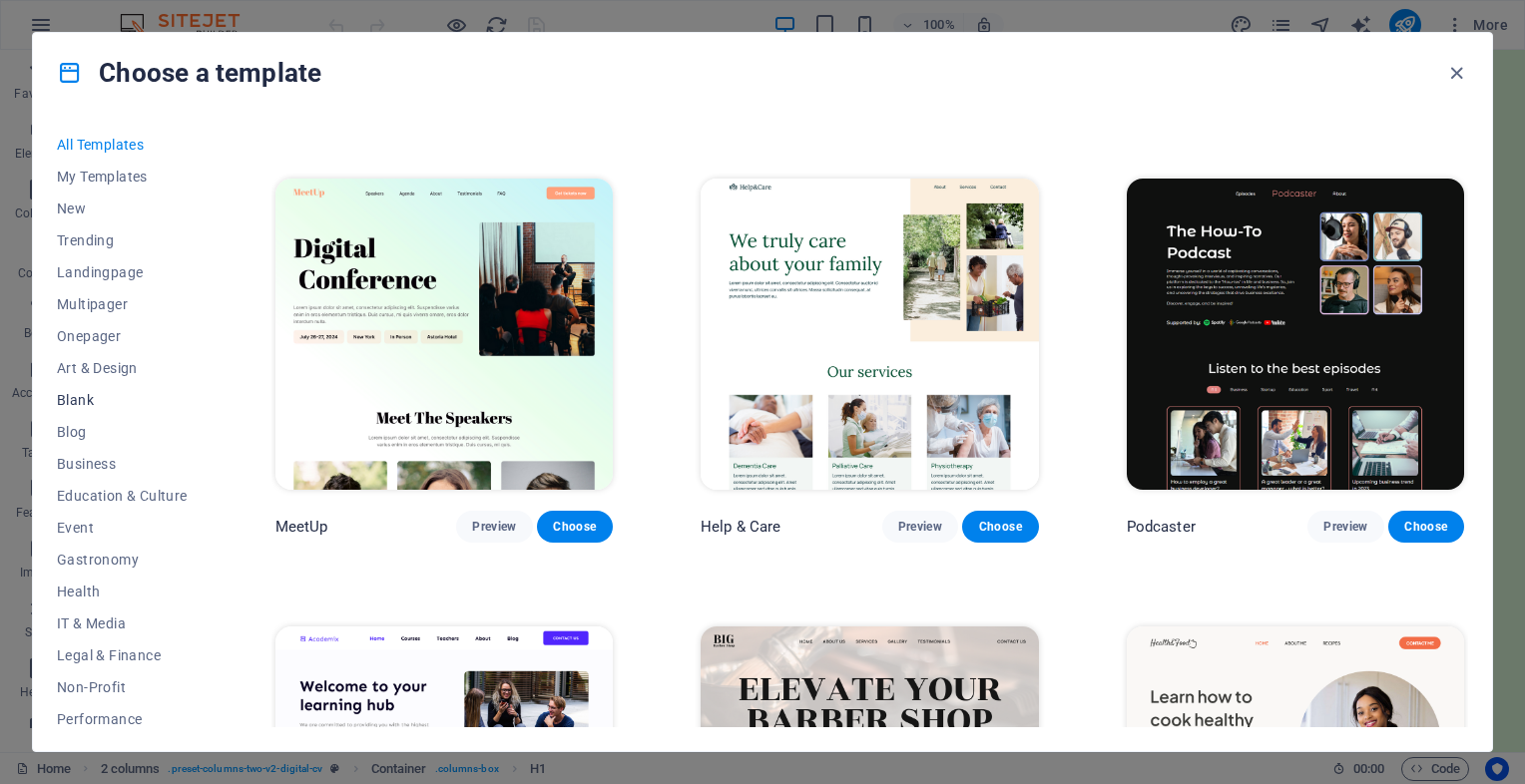 click on "Blank" at bounding box center (122, 400) 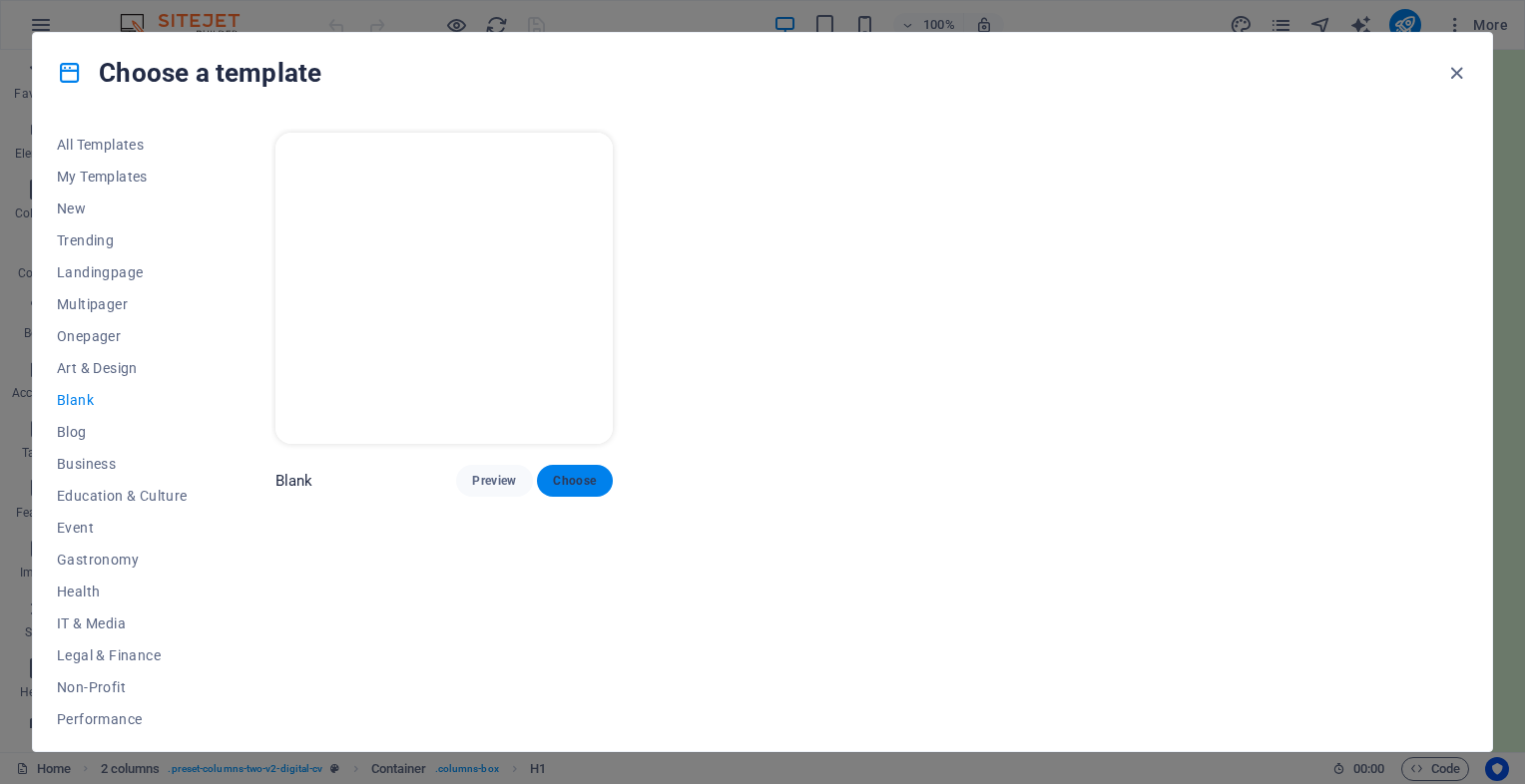 click on "Choose" at bounding box center [575, 481] 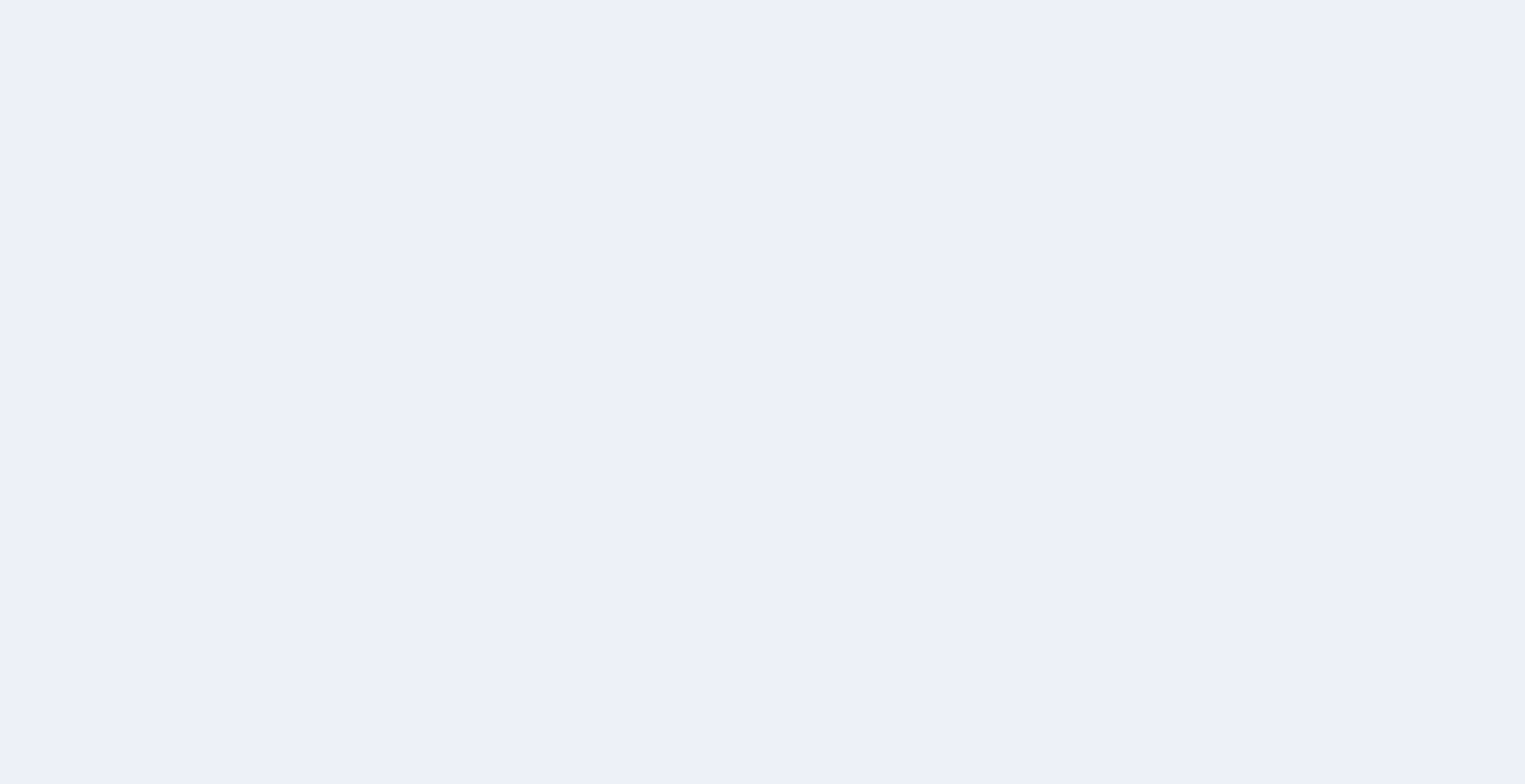 scroll, scrollTop: 0, scrollLeft: 0, axis: both 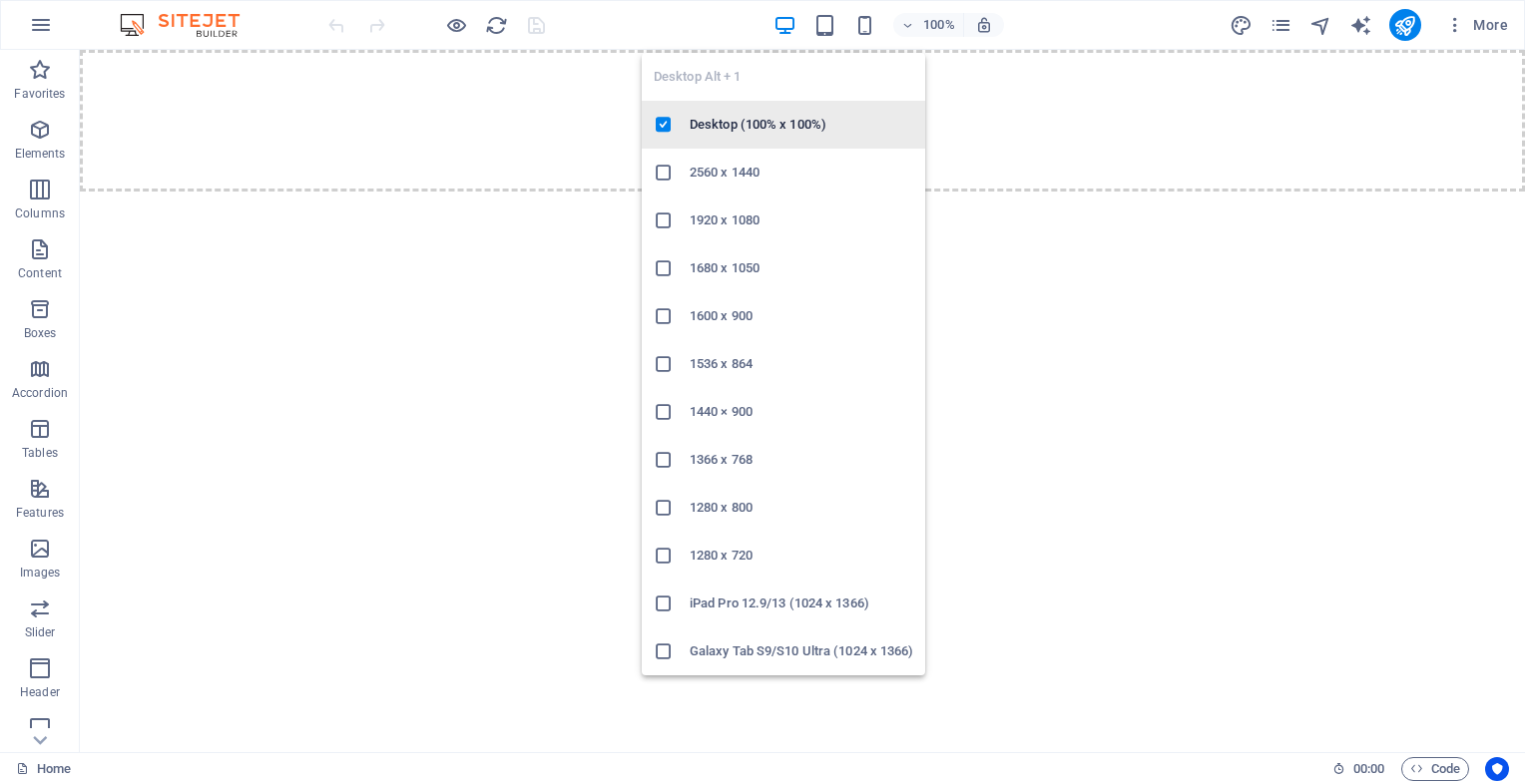 click on "Desktop (100% x 100%)" at bounding box center [801, 125] 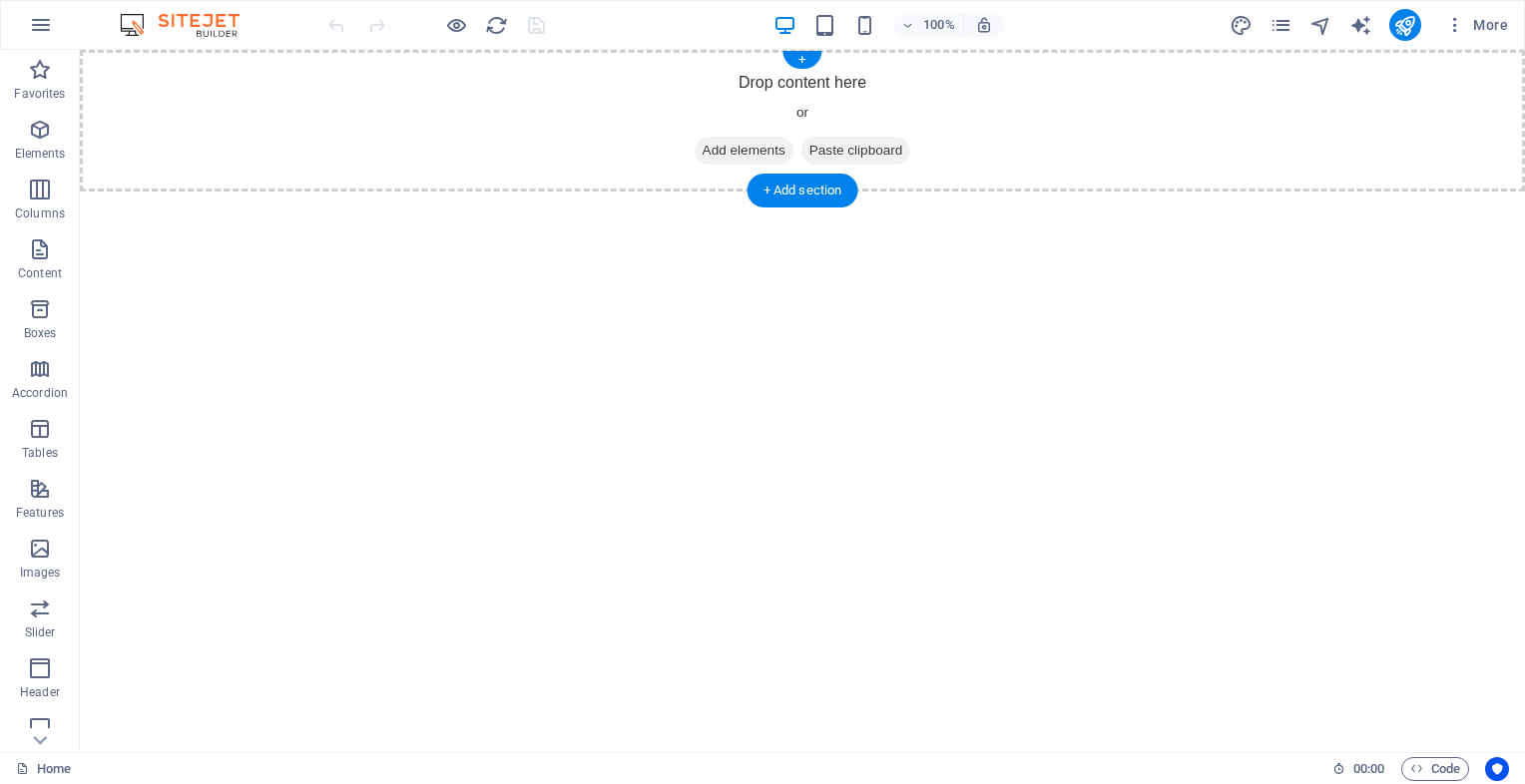 click on "Drop content here or  Add elements  Paste clipboard" at bounding box center (802, 121) 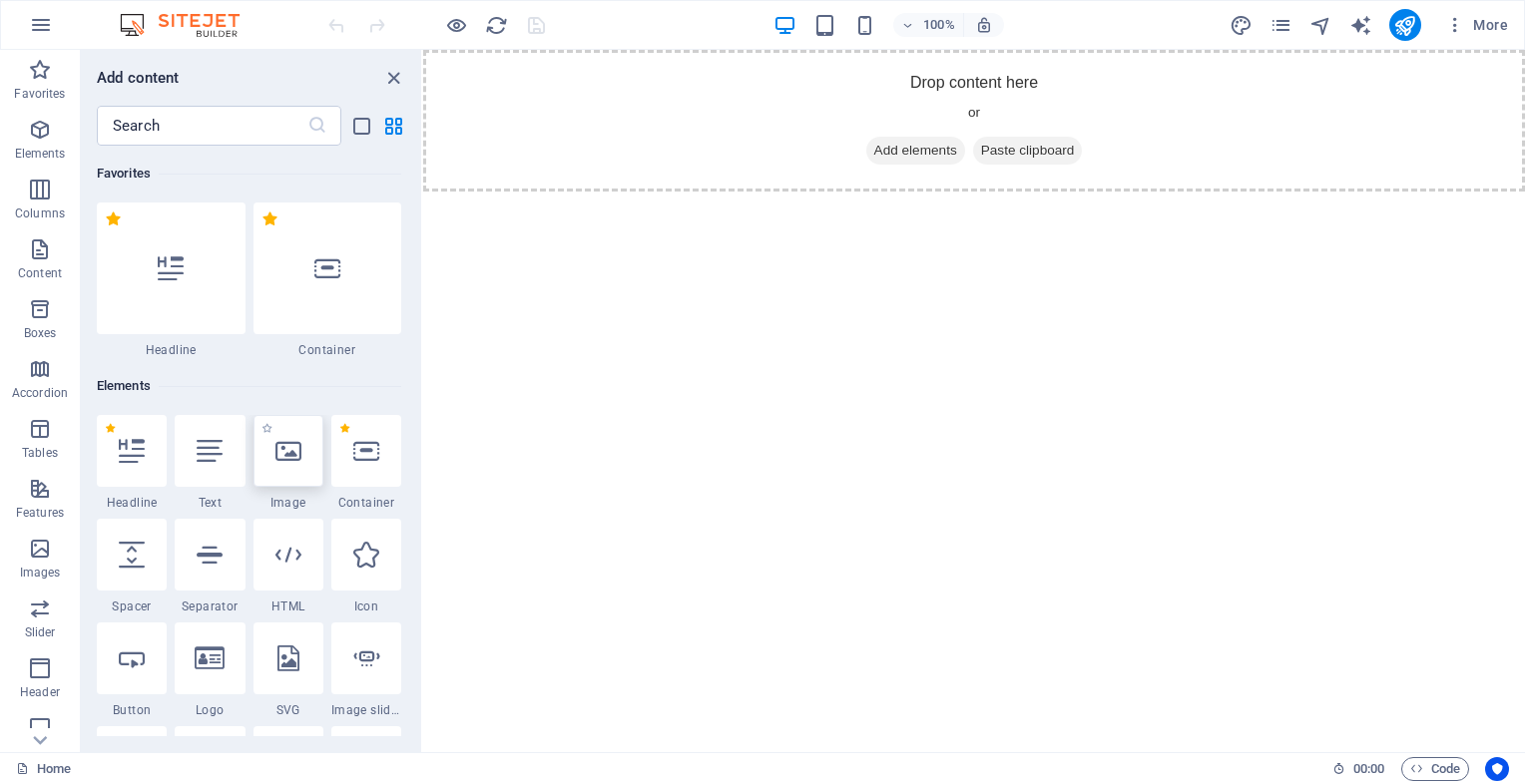 click at bounding box center (288, 451) 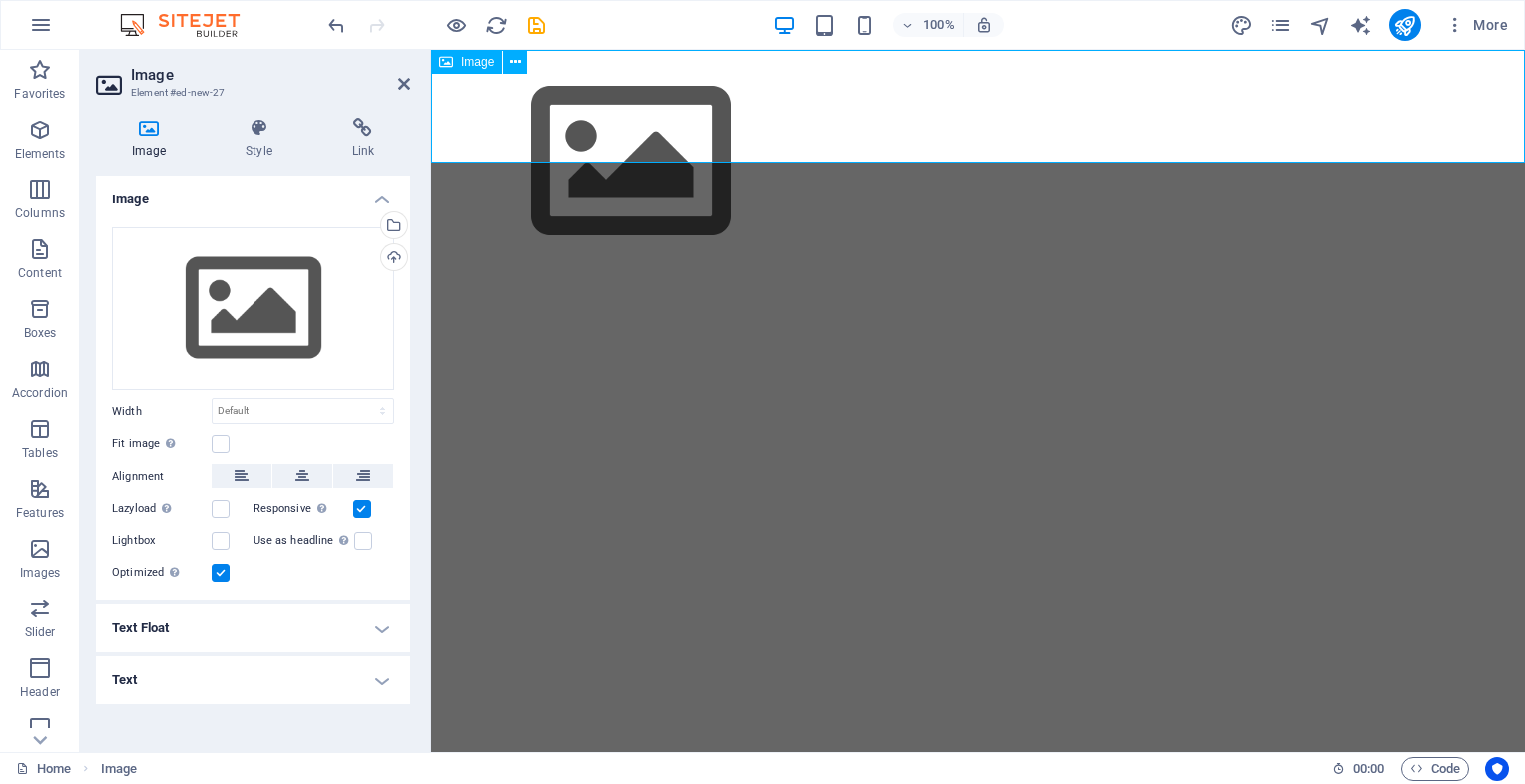 click at bounding box center [978, 162] 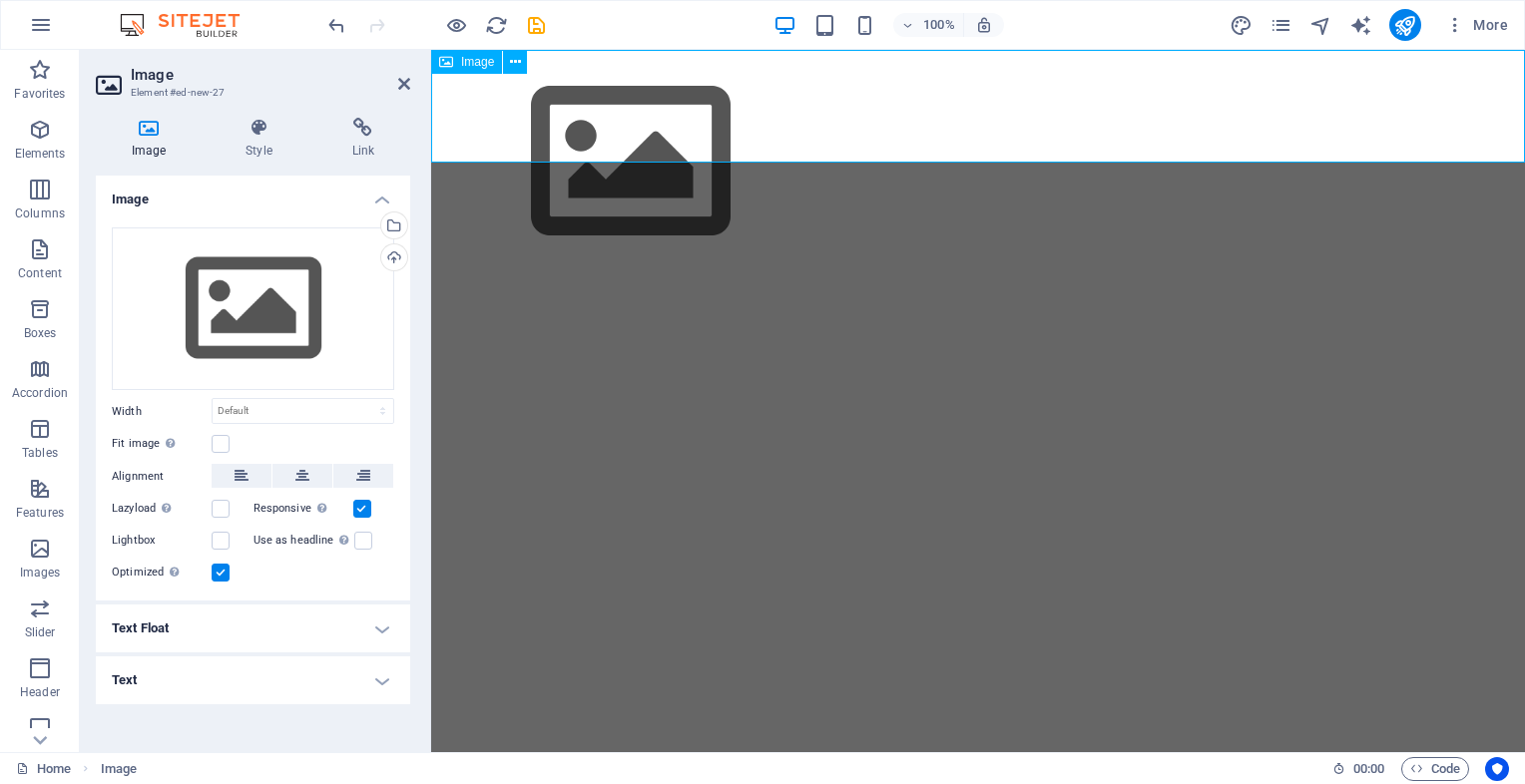click at bounding box center (978, 162) 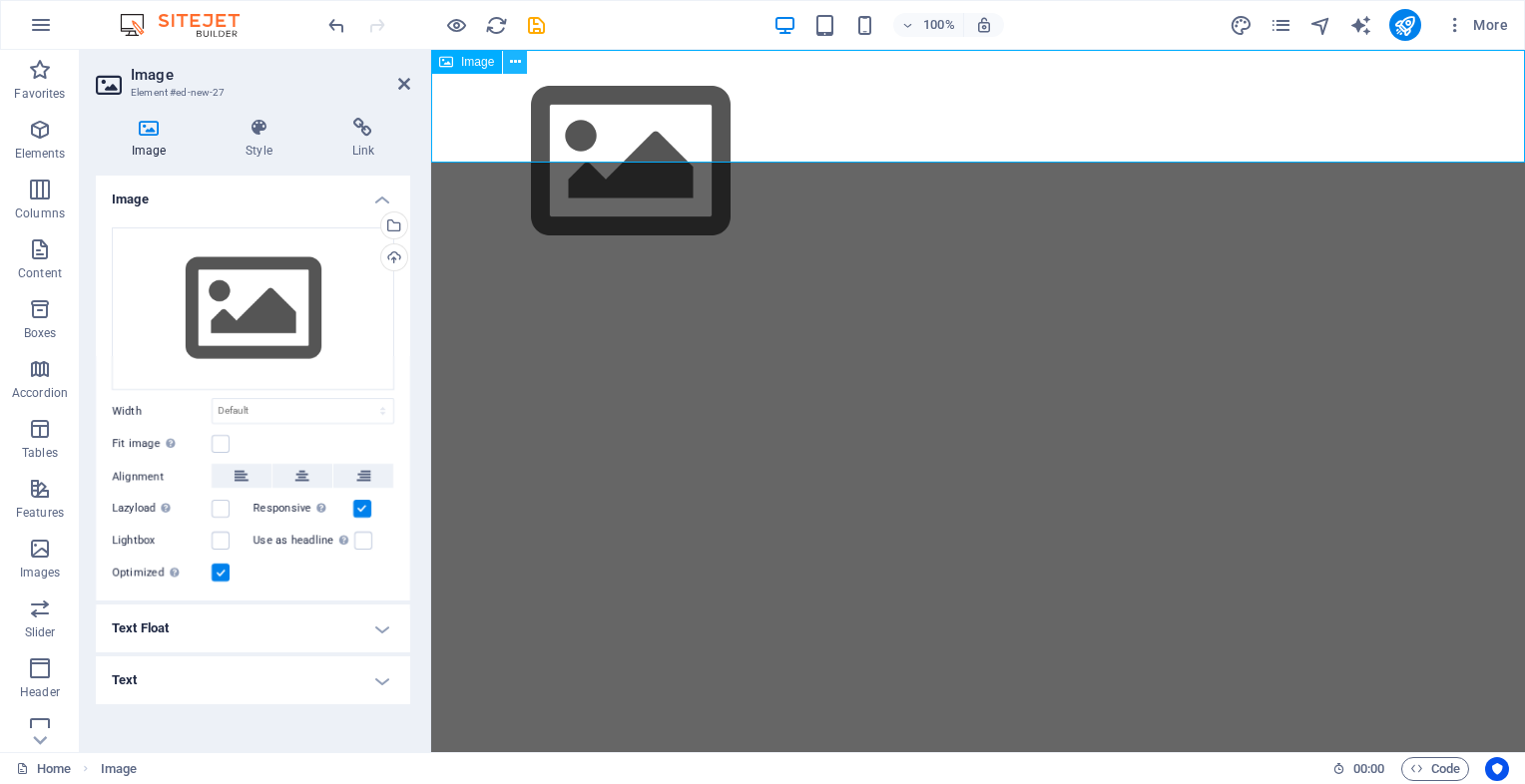 click at bounding box center (515, 62) 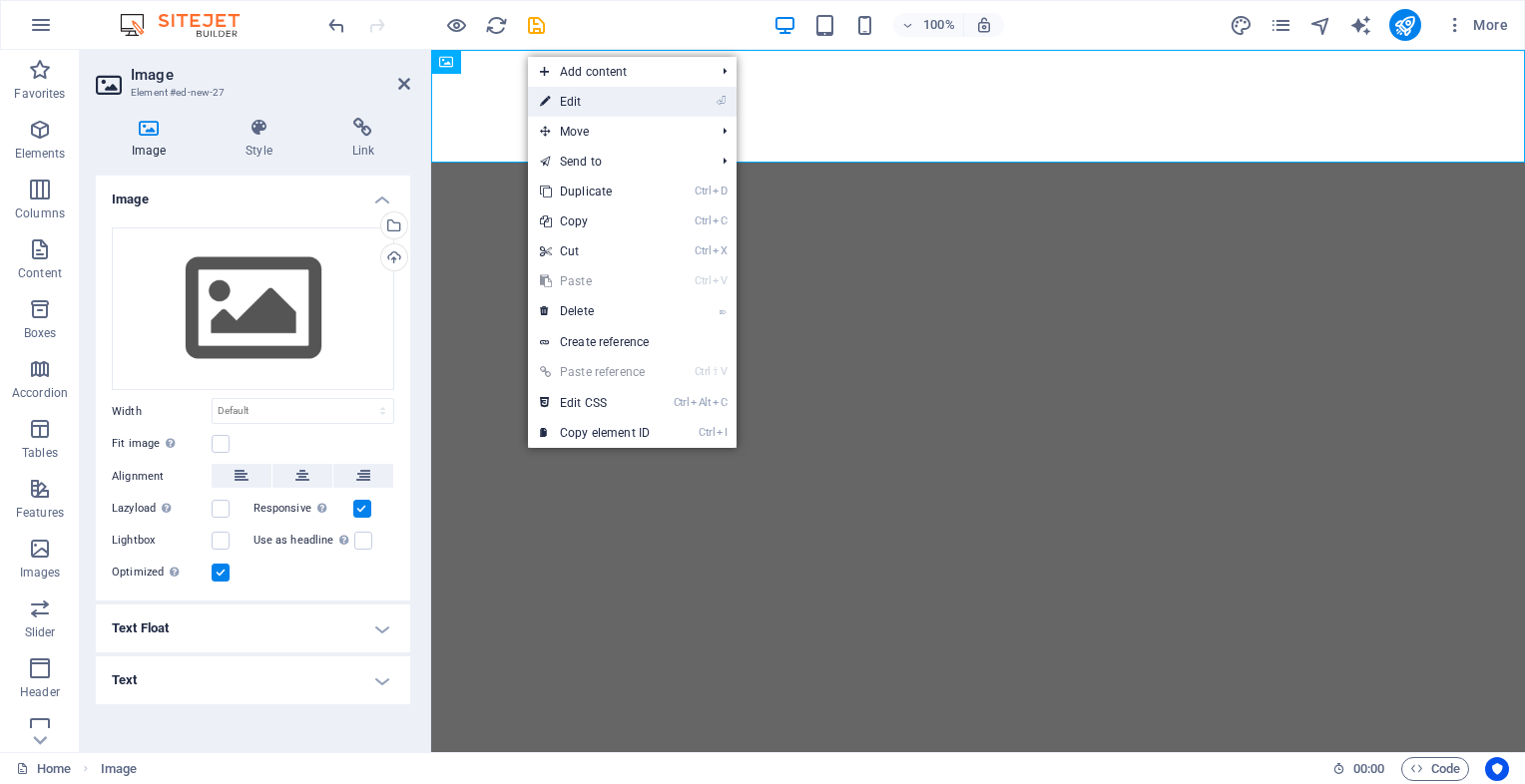 click on "⏎  Edit" at bounding box center [595, 102] 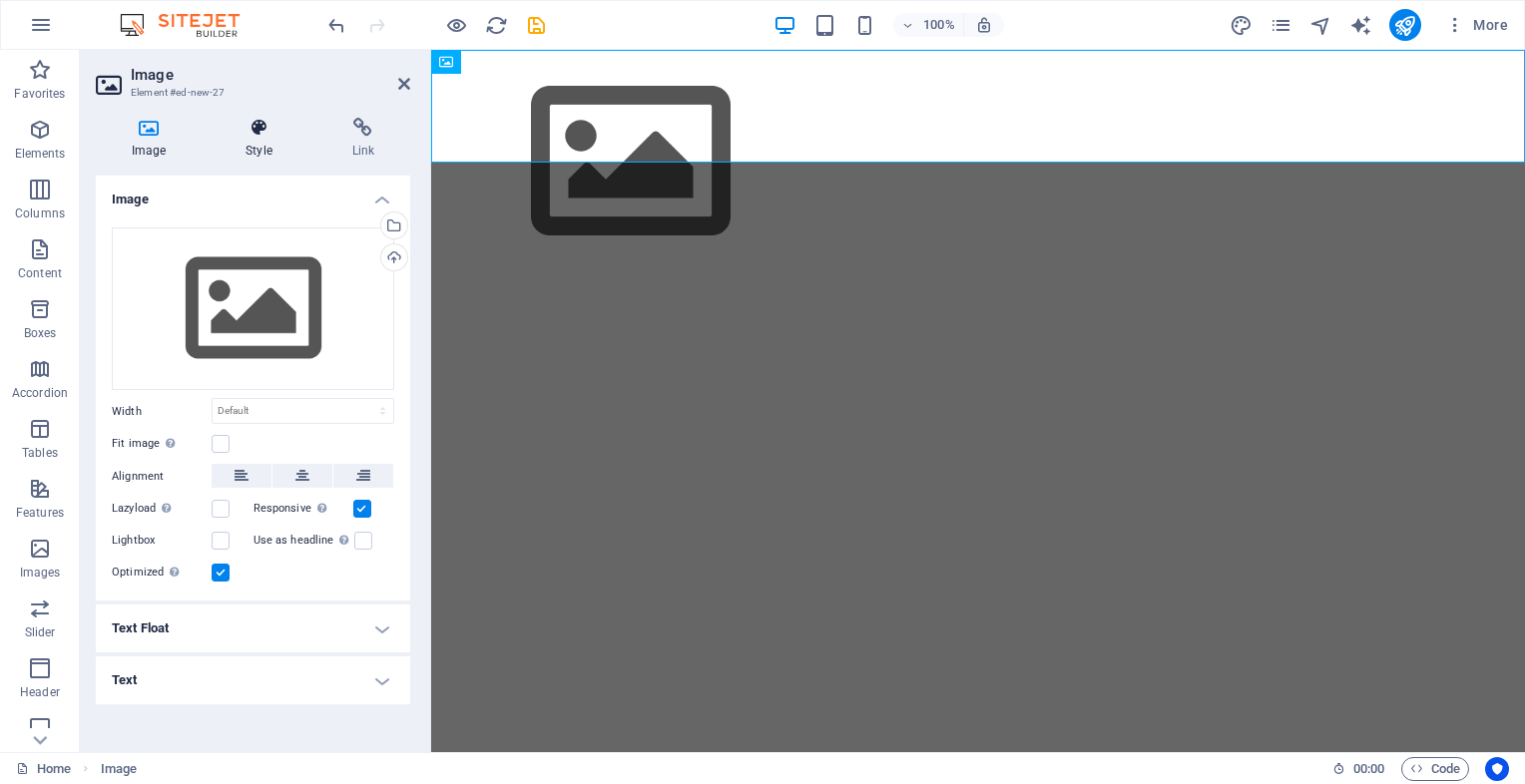 click on "Style" at bounding box center (262, 139) 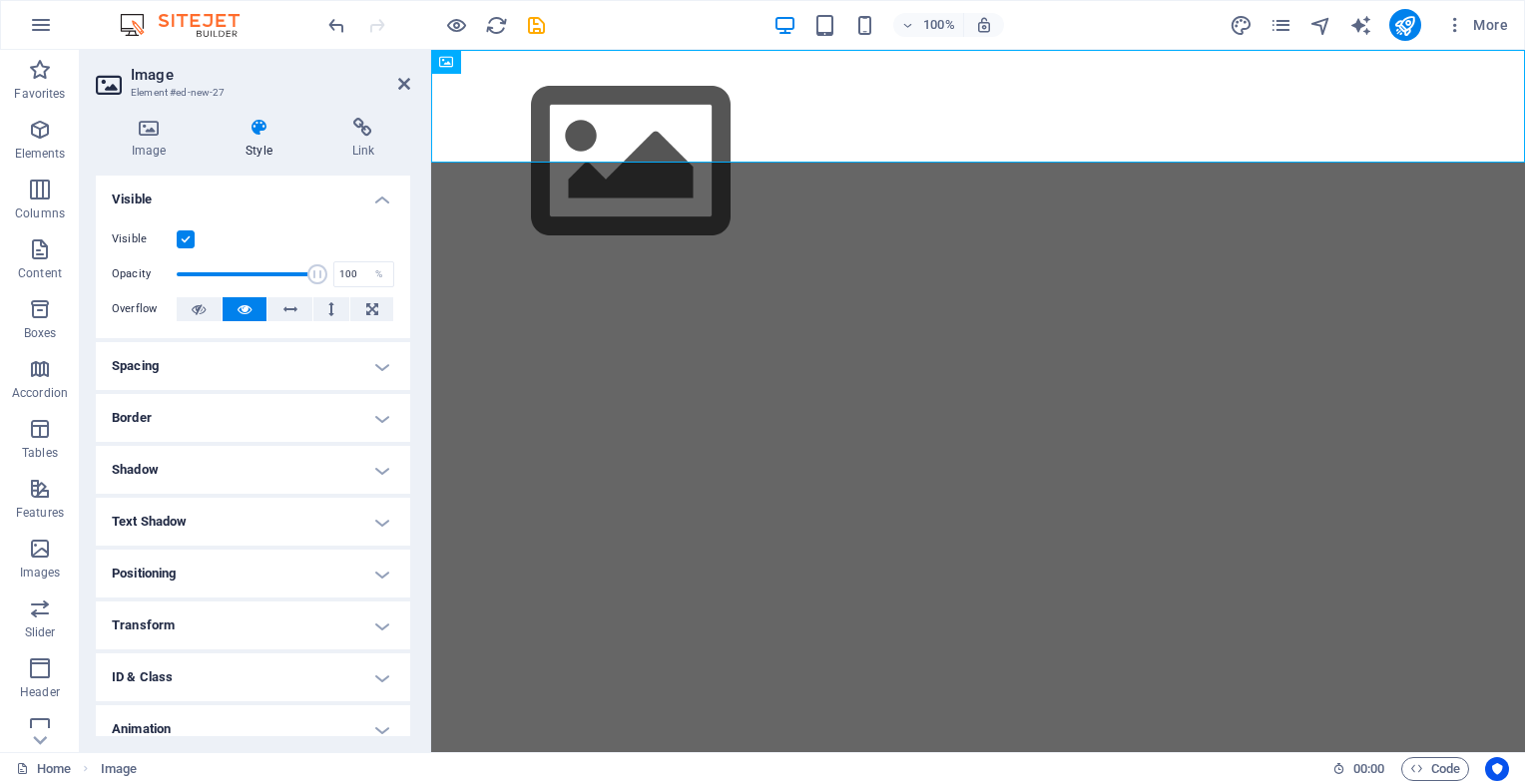 click on "Image Style Link Image Drag files here, click to choose files or select files from Files or our free stock photos & videos Select files from the file manager, stock photos, or upload file(s) Upload Width Default auto px rem % em vh vw Fit image Automatically fit image to a fixed width and height Height Default auto px Alignment Lazyload Loading images after the page loads improves page speed. Responsive Automatically load retina image and smartphone optimized sizes. Lightbox Use as headline The image will be wrapped in an H1 headline tag. Useful for giving alternative text the weight of an H1 headline, e.g. for the logo. Leave unchecked if uncertain. Optimized Images are compressed to improve page speed. Position Direction Custom X offset 50 px rem % vh vw Y offset 50 px rem % vh vw Text Float No float Image left Image right Determine how text should behave around the image. Text Alternative text Image caption Paragraph Format Normal Heading 1 Heading 2 Heading 3 Heading 4 Heading 5 Heading 6 Code Font Family" at bounding box center (253, 427) 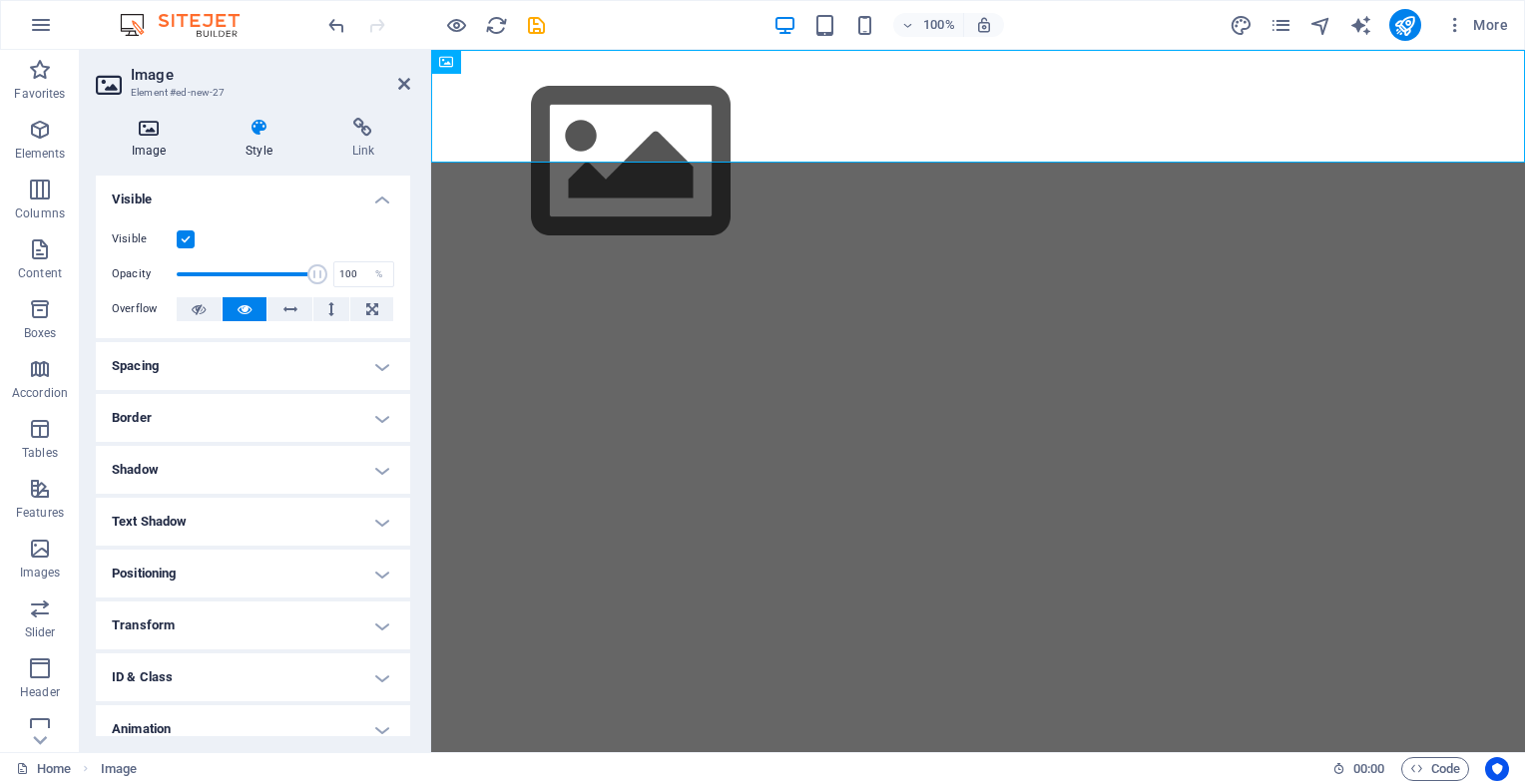 click at bounding box center (149, 128) 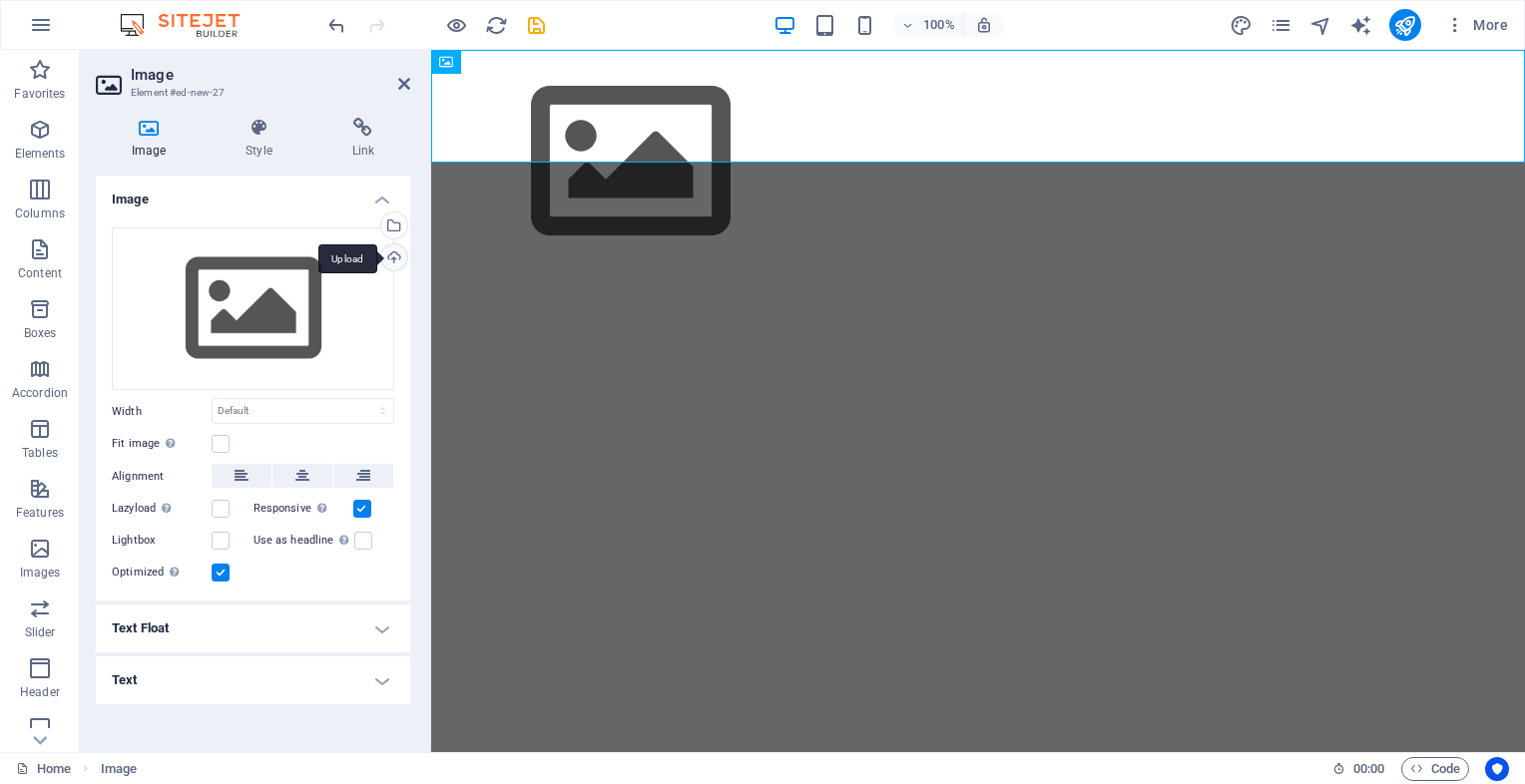 click on "Upload" at bounding box center (392, 259) 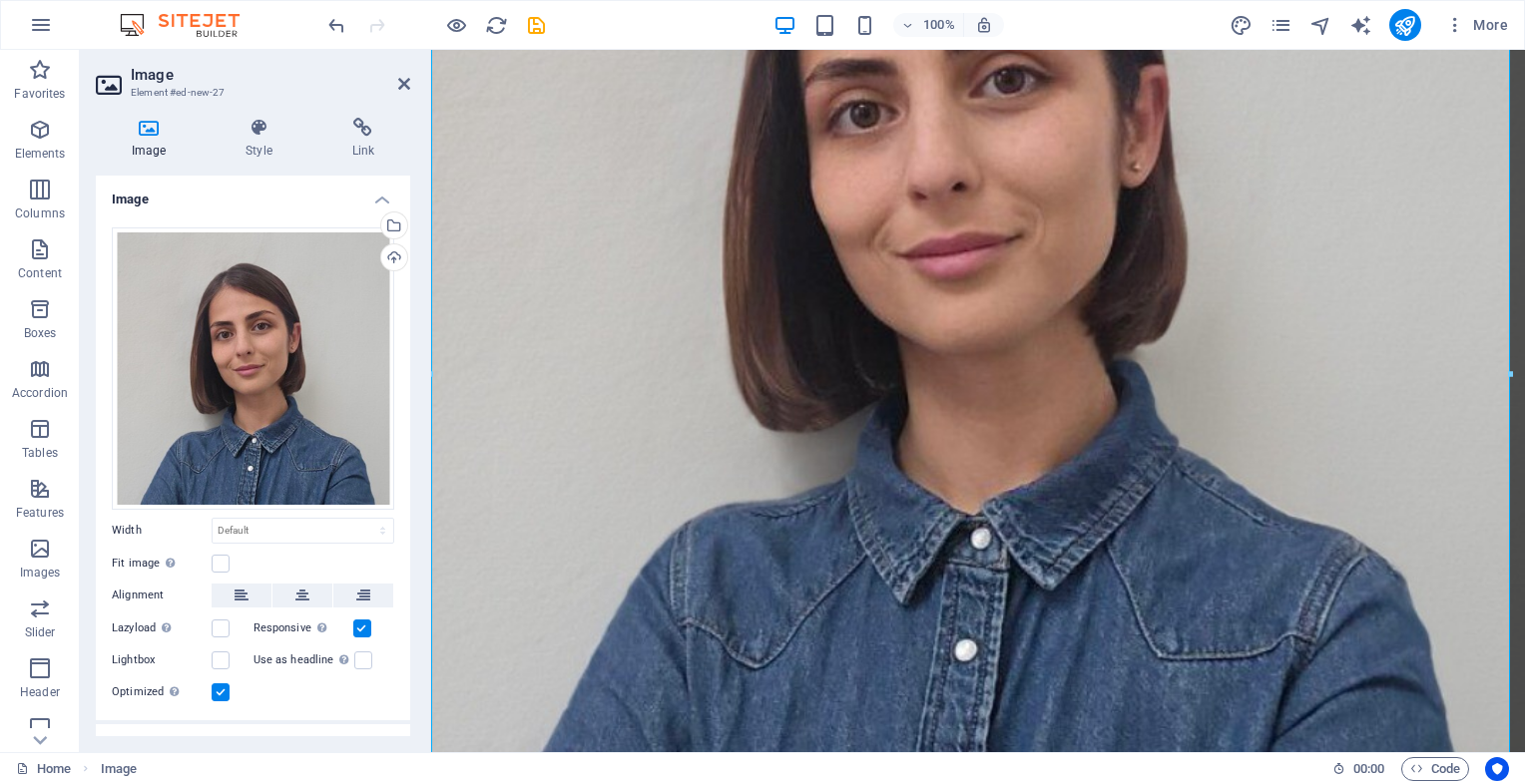 scroll, scrollTop: 375, scrollLeft: 0, axis: vertical 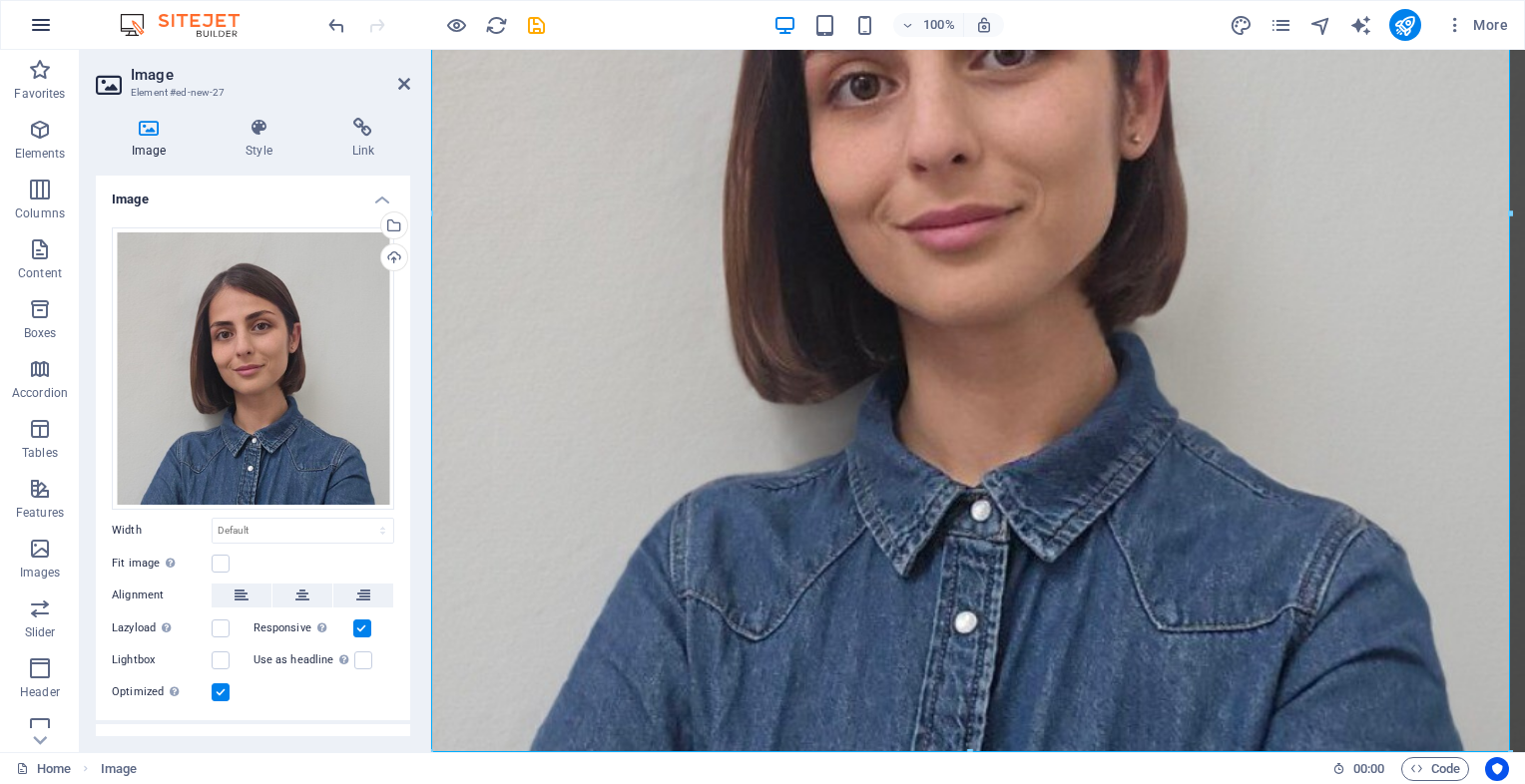 click at bounding box center [41, 25] 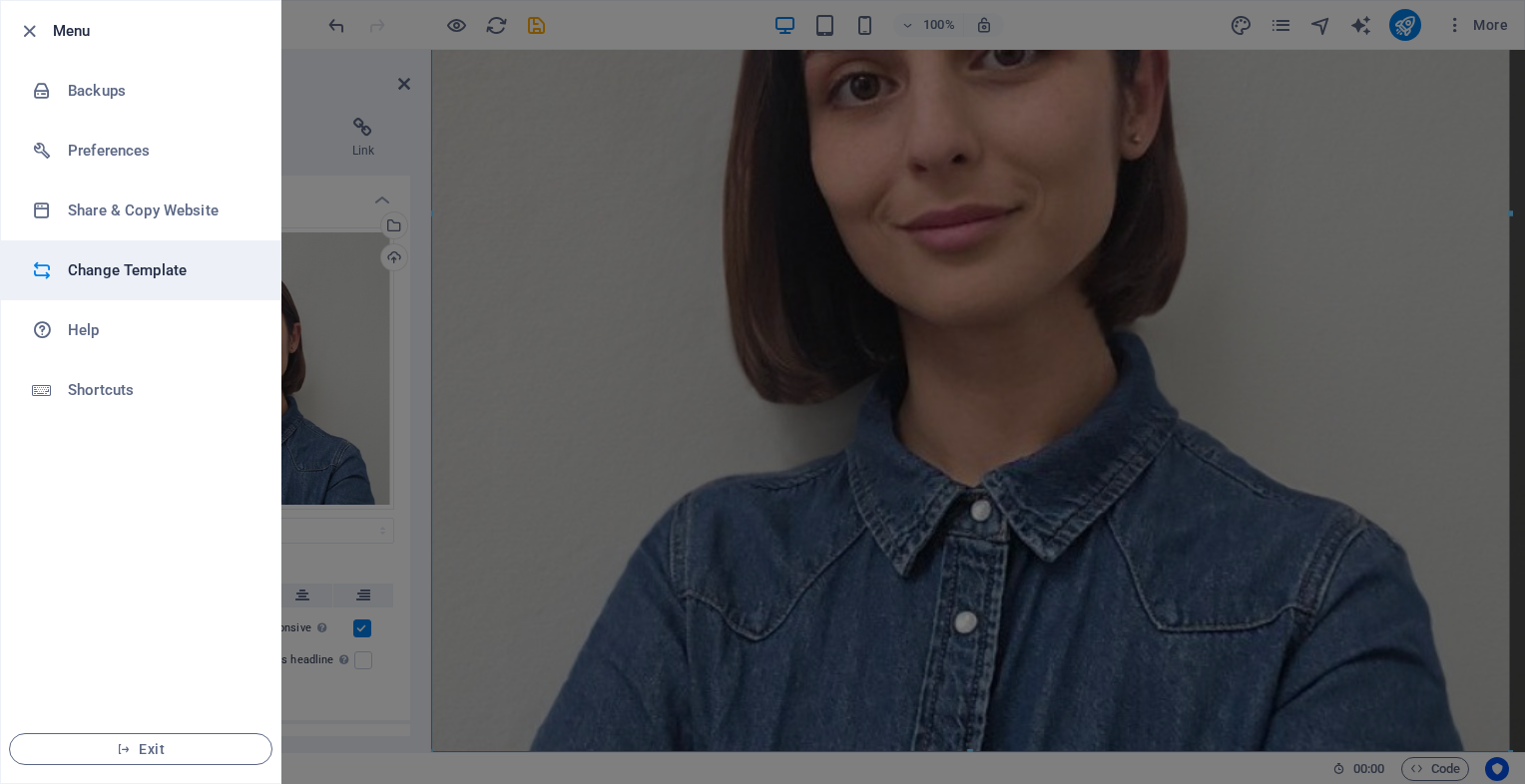 click on "Change Template" at bounding box center (160, 270) 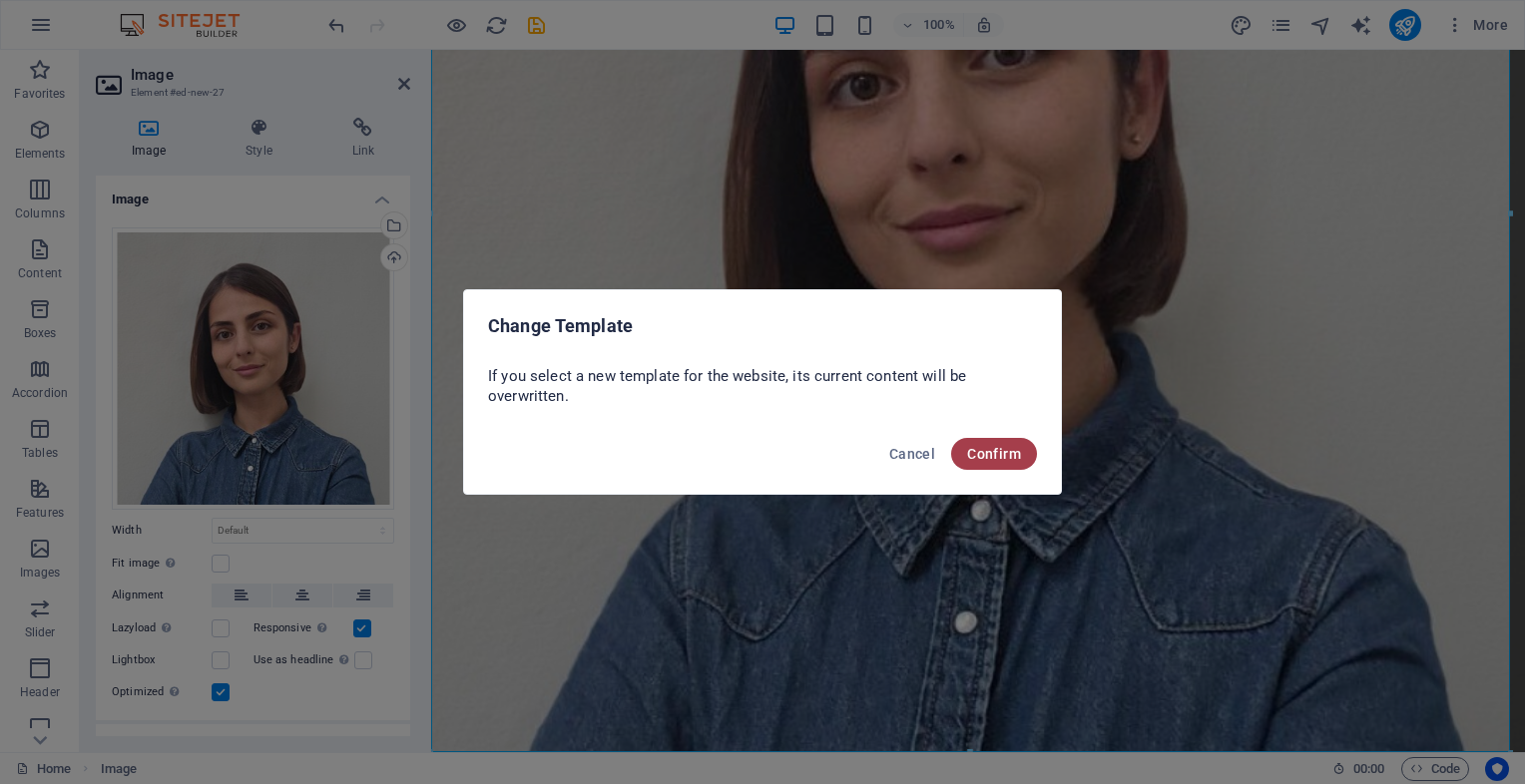 click on "Confirm" at bounding box center [994, 454] 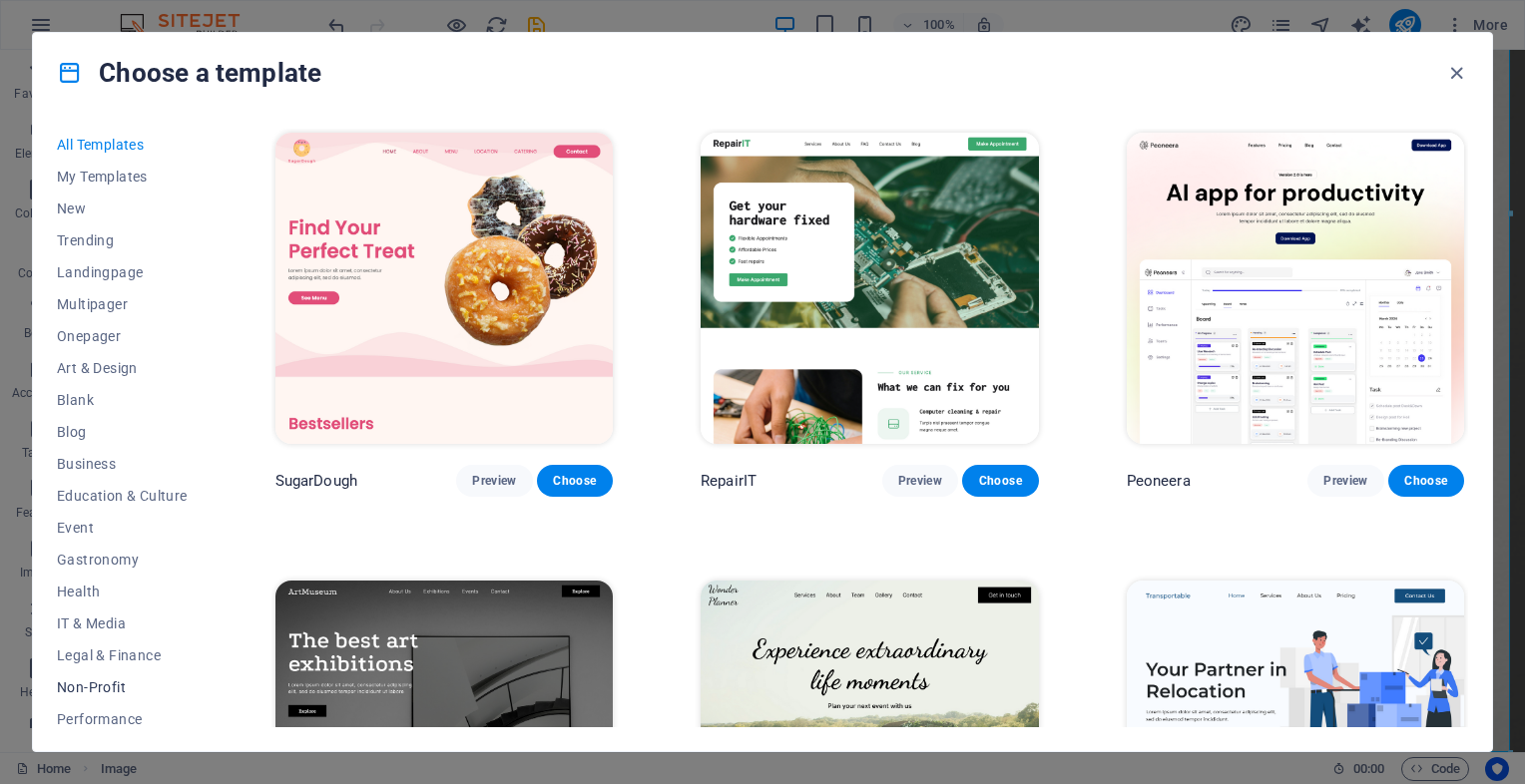 scroll, scrollTop: 100, scrollLeft: 0, axis: vertical 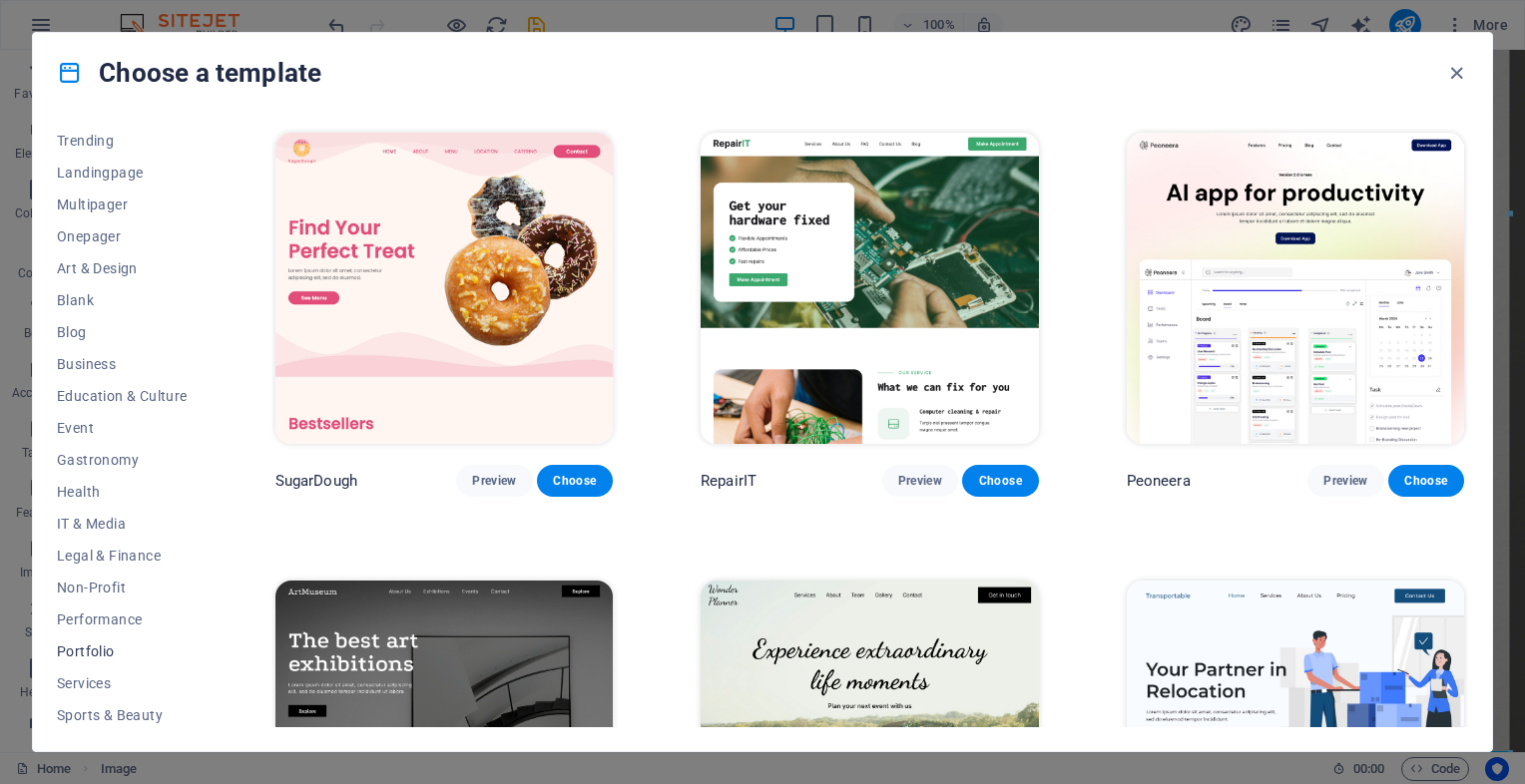 click on "Portfolio" at bounding box center (122, 651) 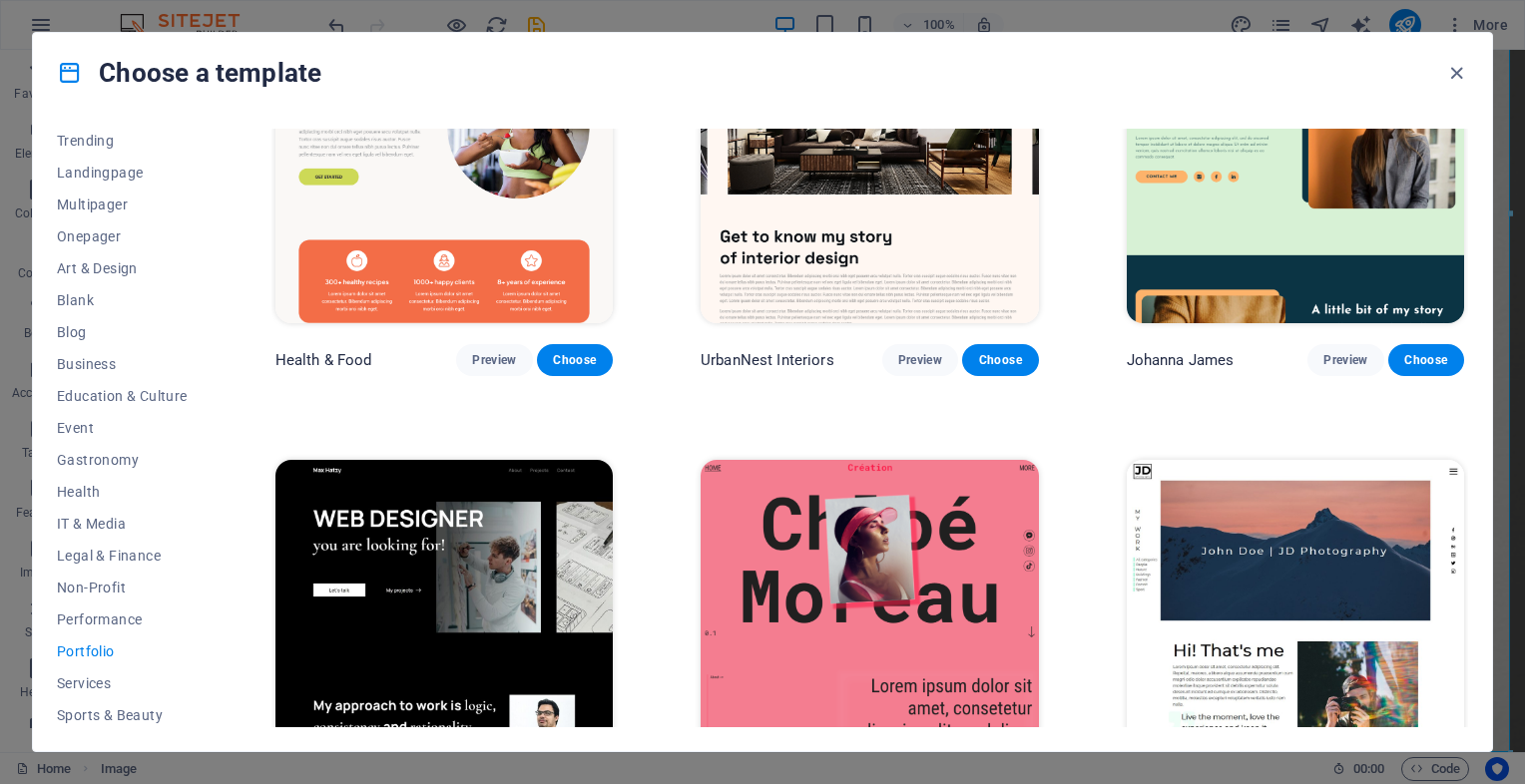scroll, scrollTop: 60, scrollLeft: 0, axis: vertical 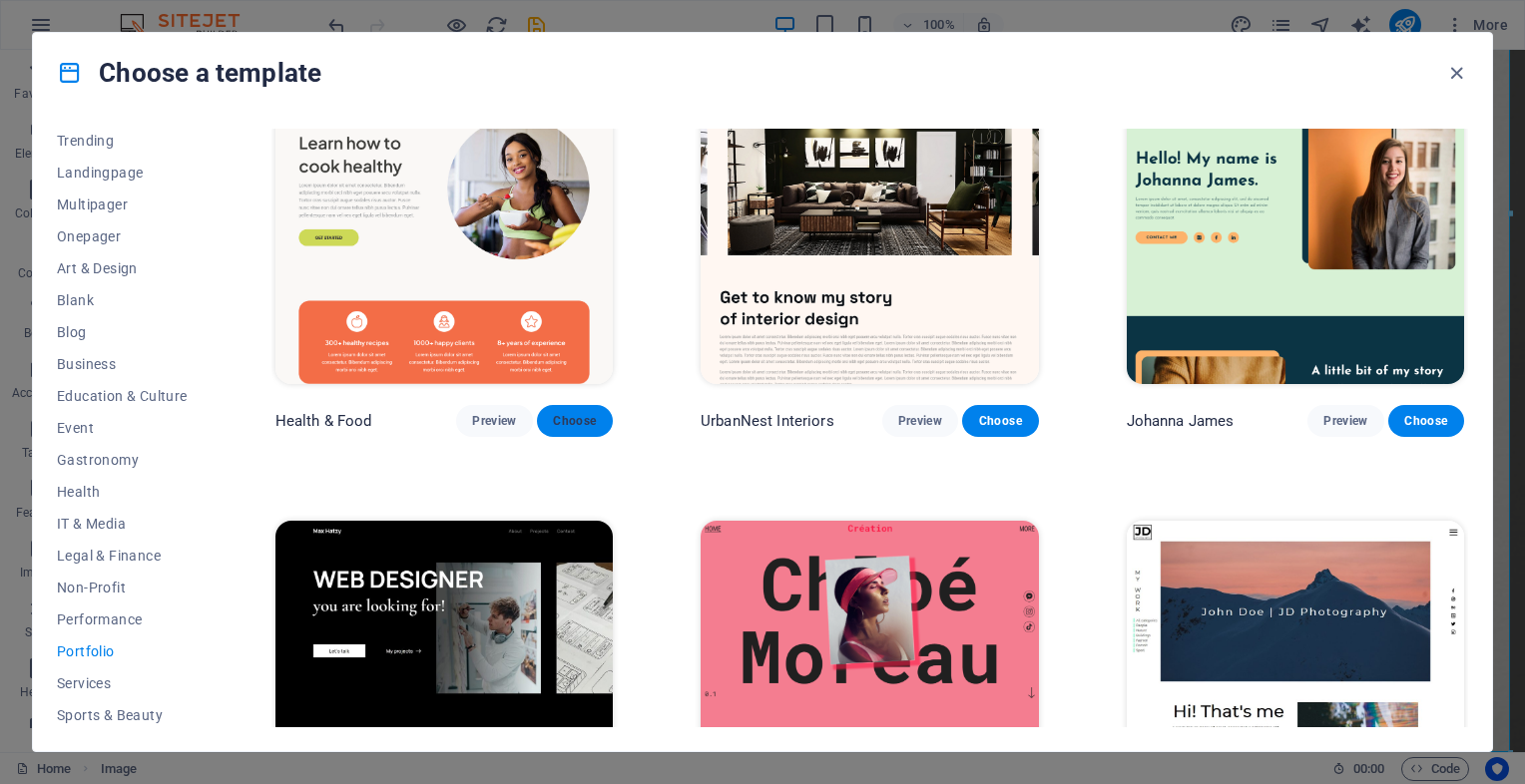 click on "Choose" at bounding box center [575, 421] 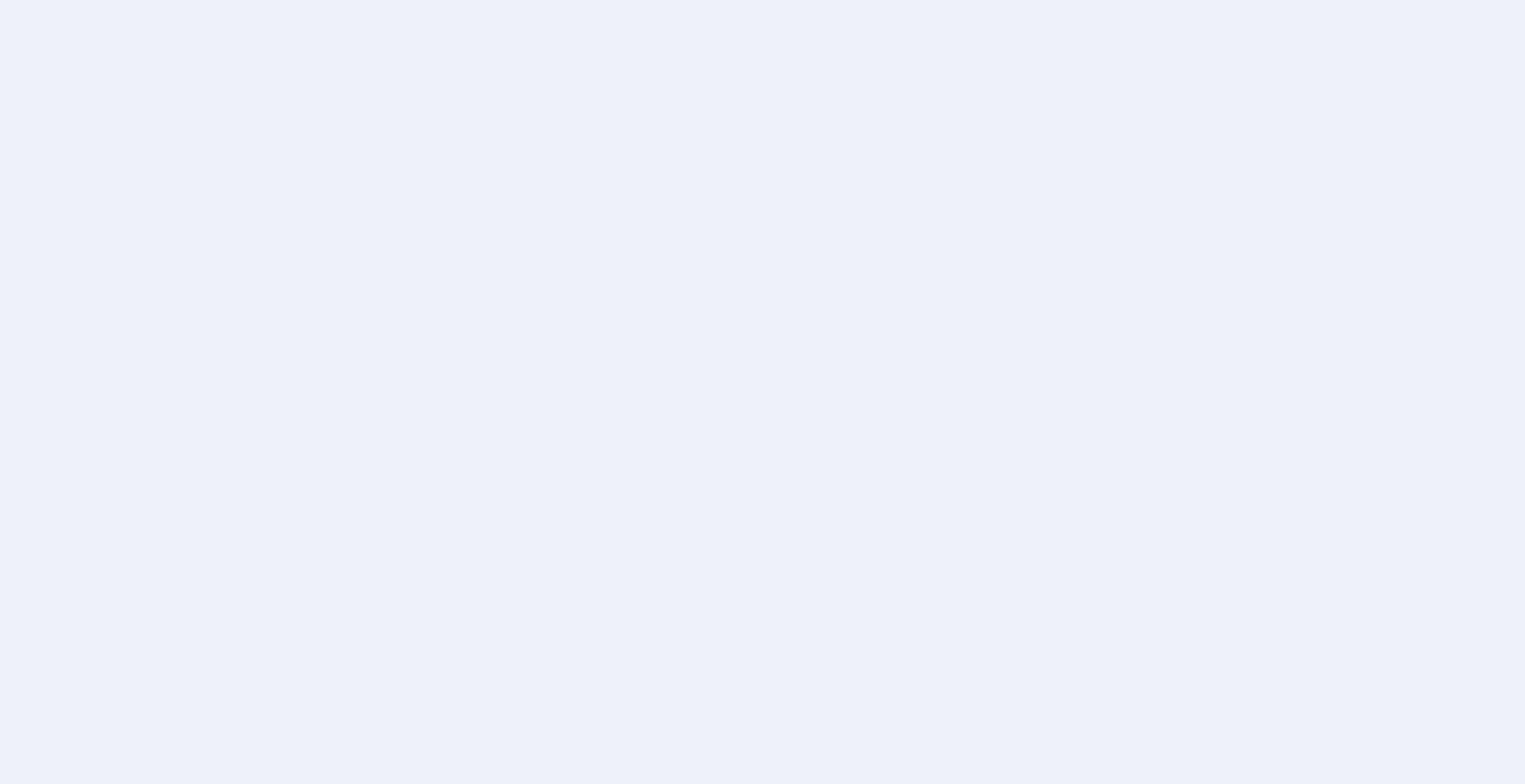 scroll, scrollTop: 0, scrollLeft: 0, axis: both 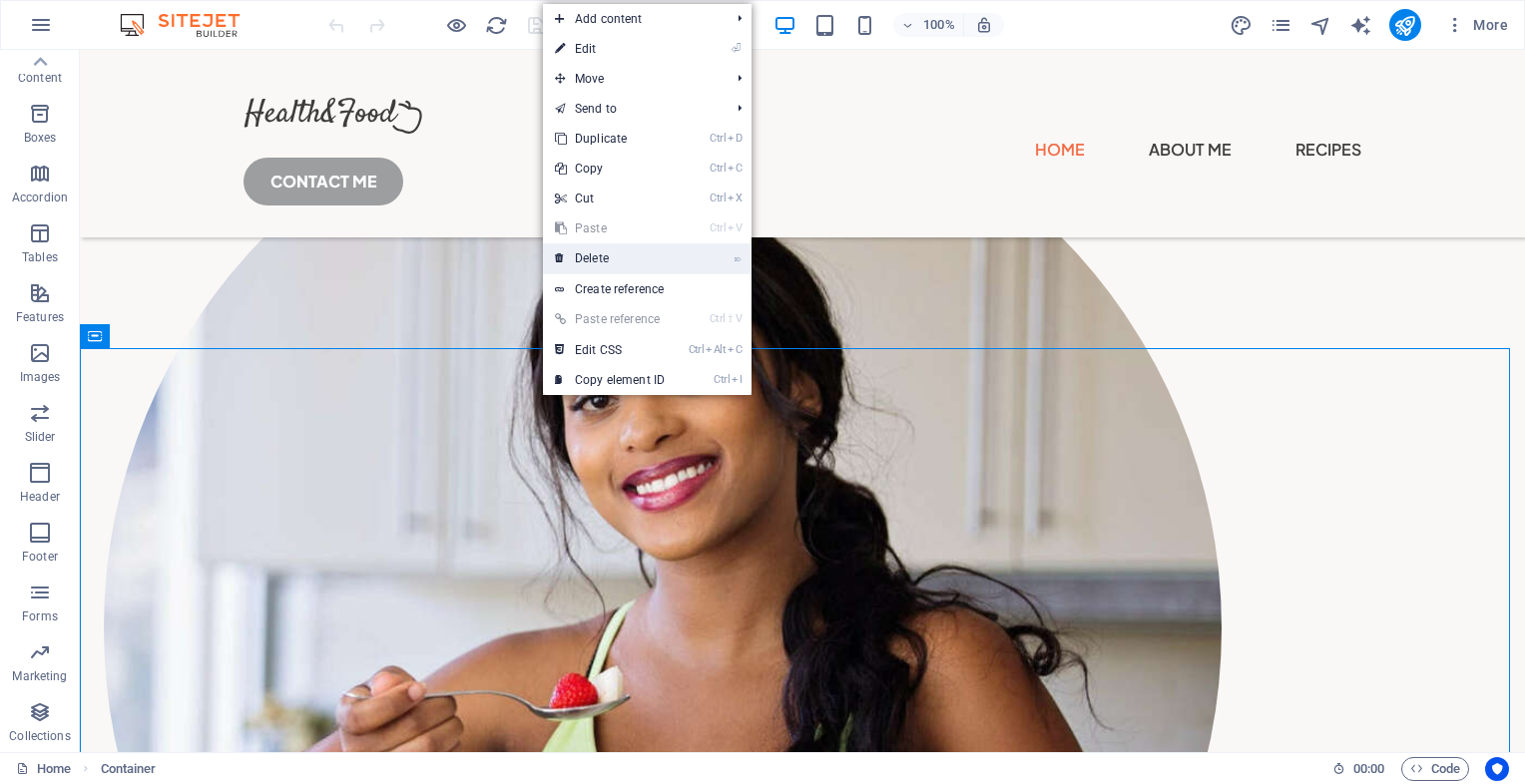 click on "⌦  Delete" at bounding box center (610, 258) 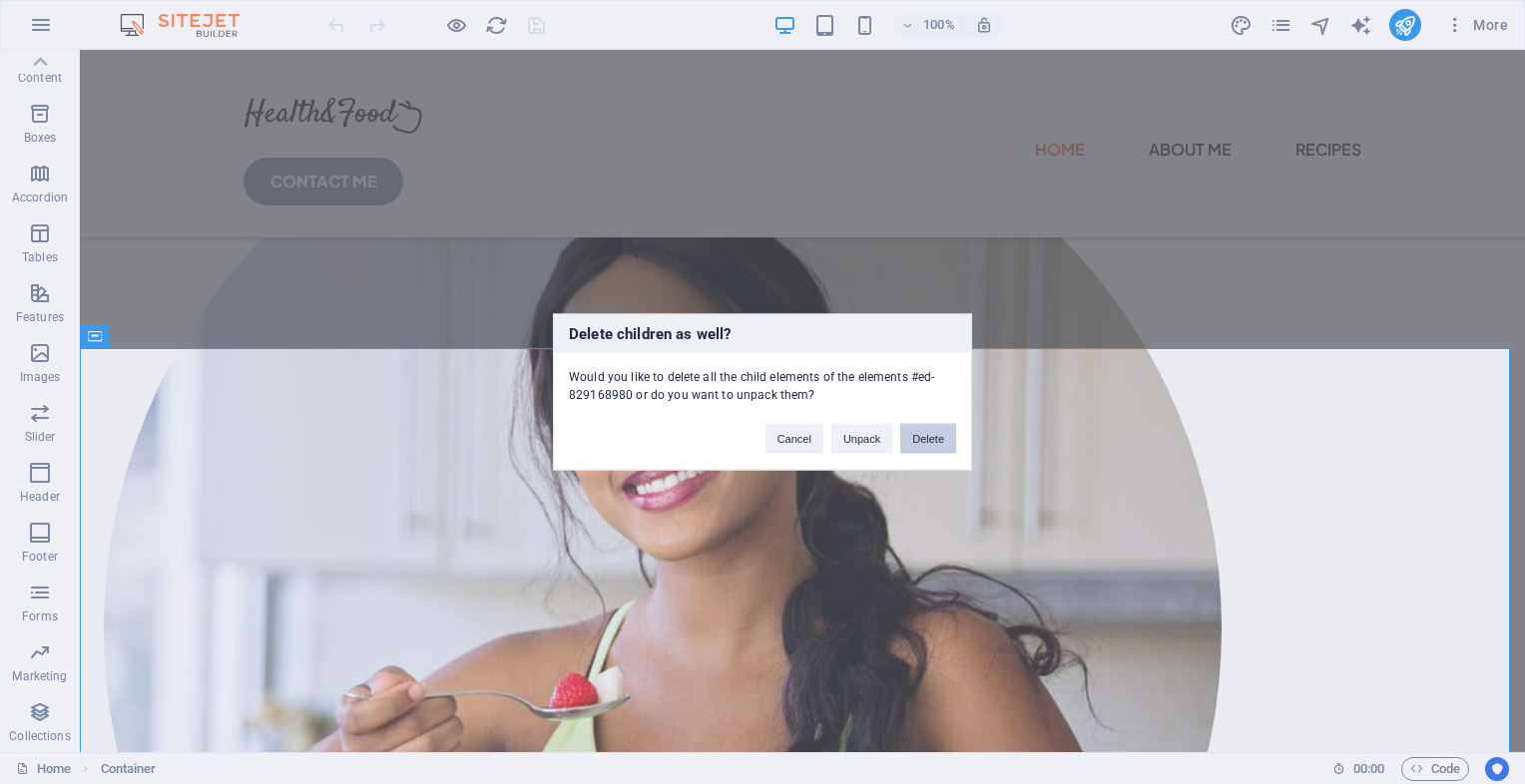 click on "Delete" at bounding box center [928, 439] 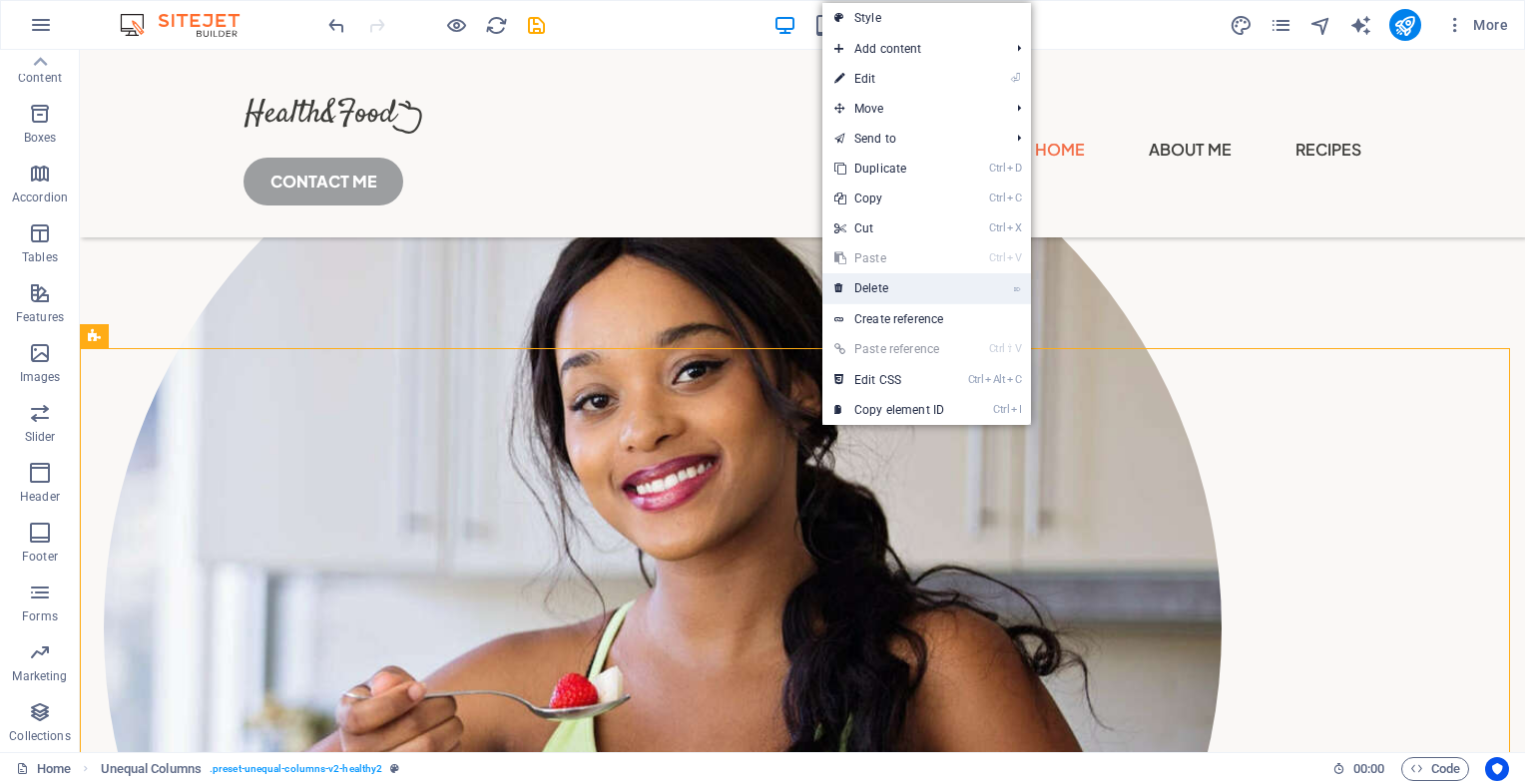 click on "⌦  Delete" at bounding box center [889, 288] 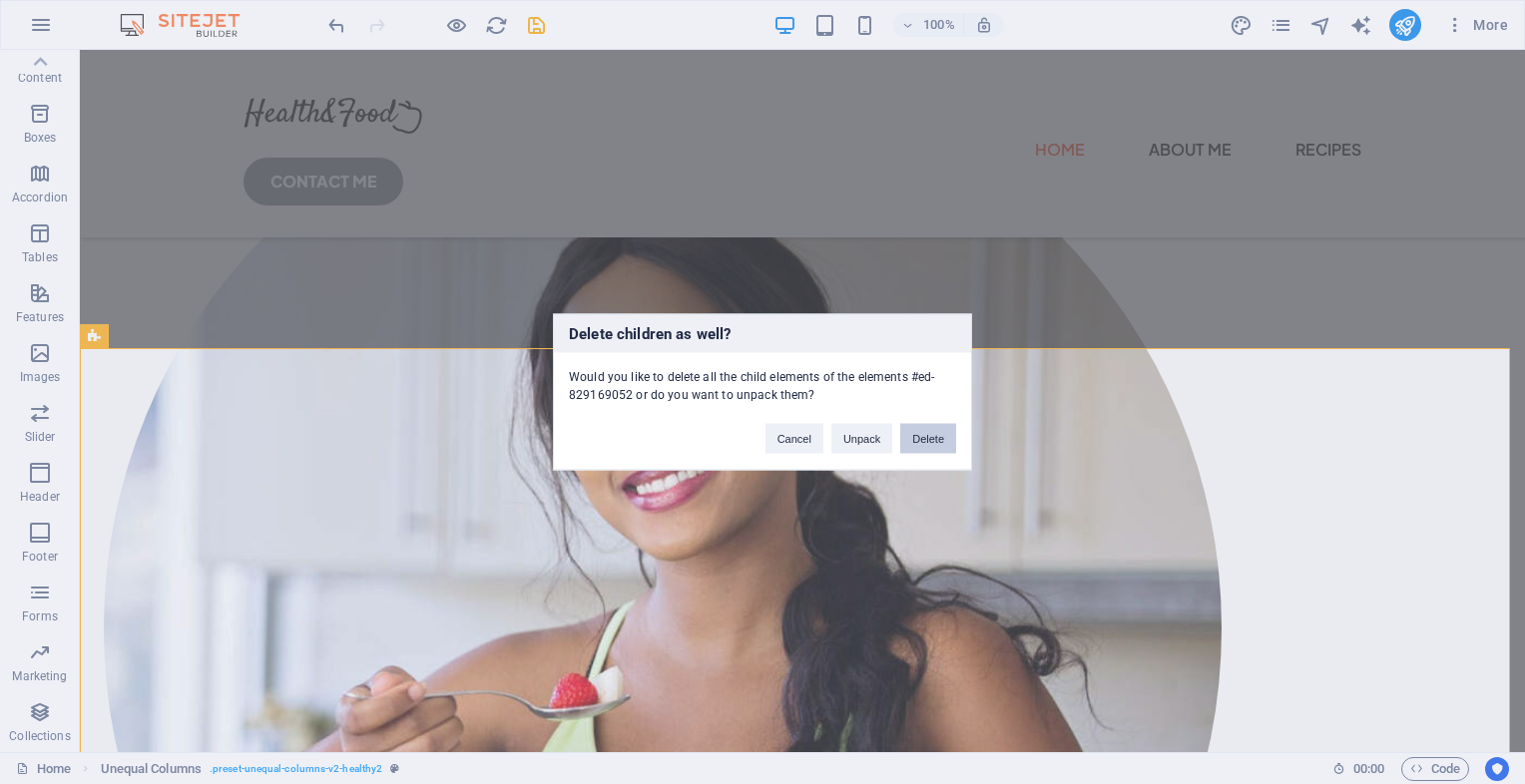 click on "Delete" at bounding box center [928, 439] 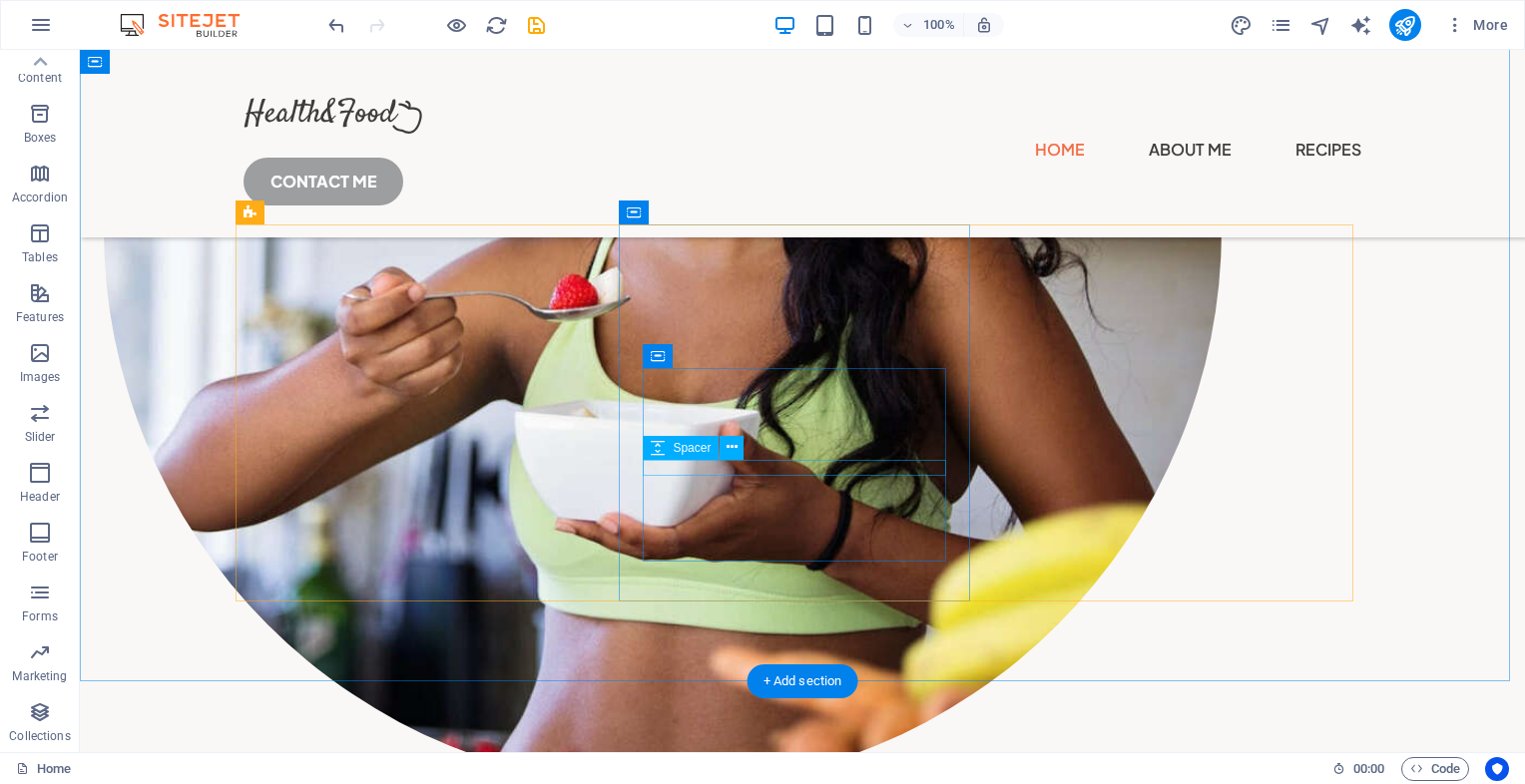 scroll, scrollTop: 1396, scrollLeft: 0, axis: vertical 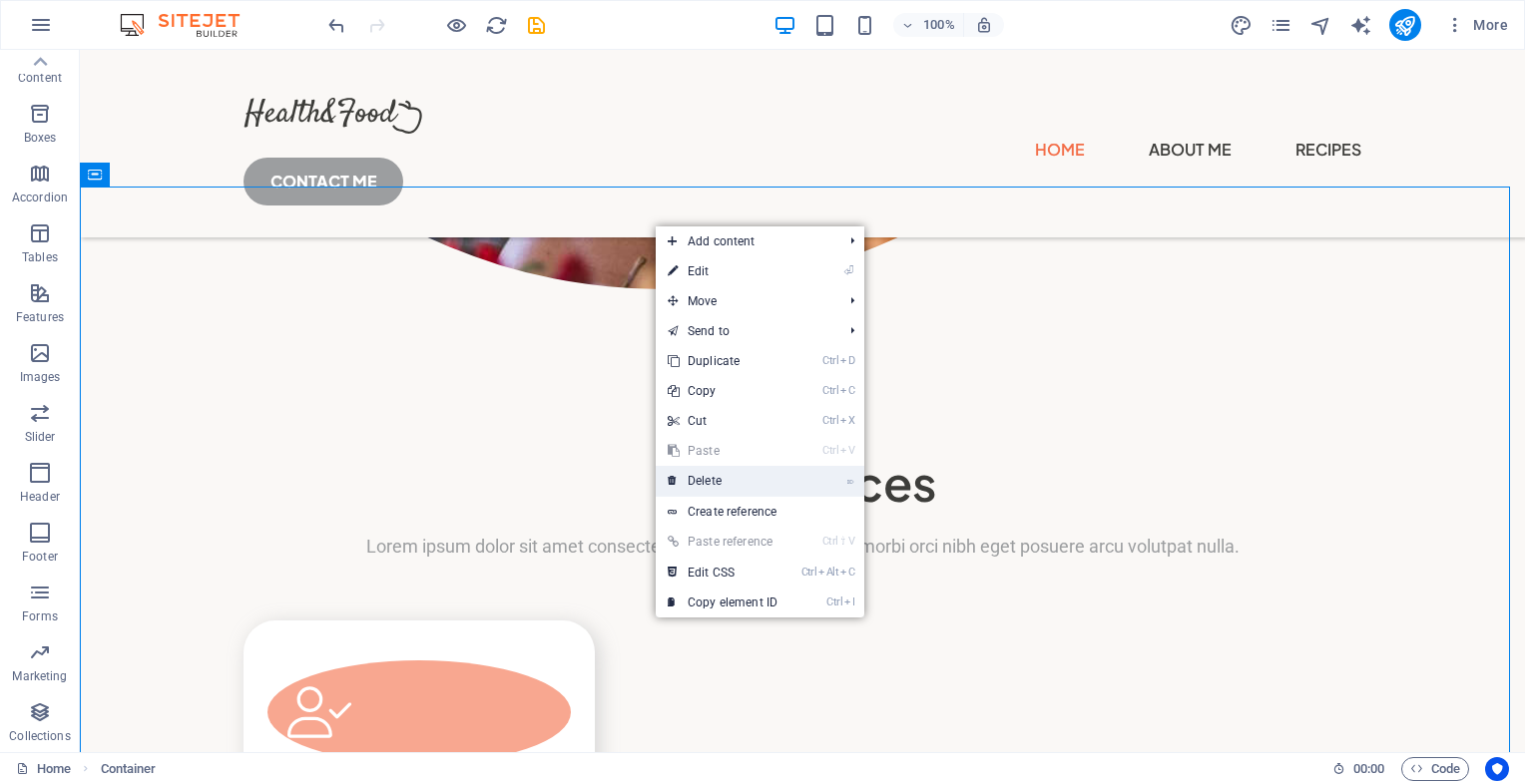 click on "⌦  Delete" at bounding box center [723, 481] 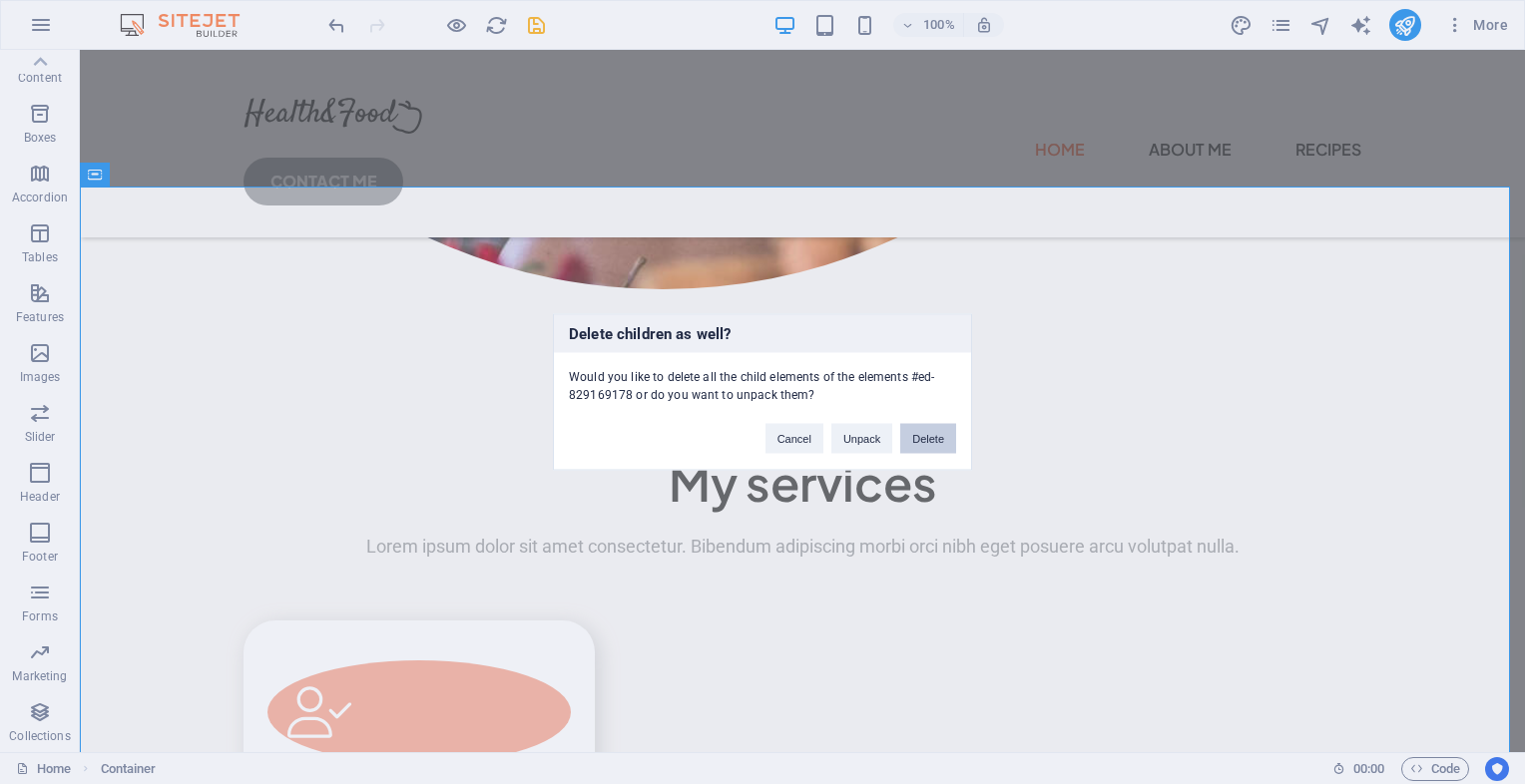 click on "Delete" at bounding box center (928, 439) 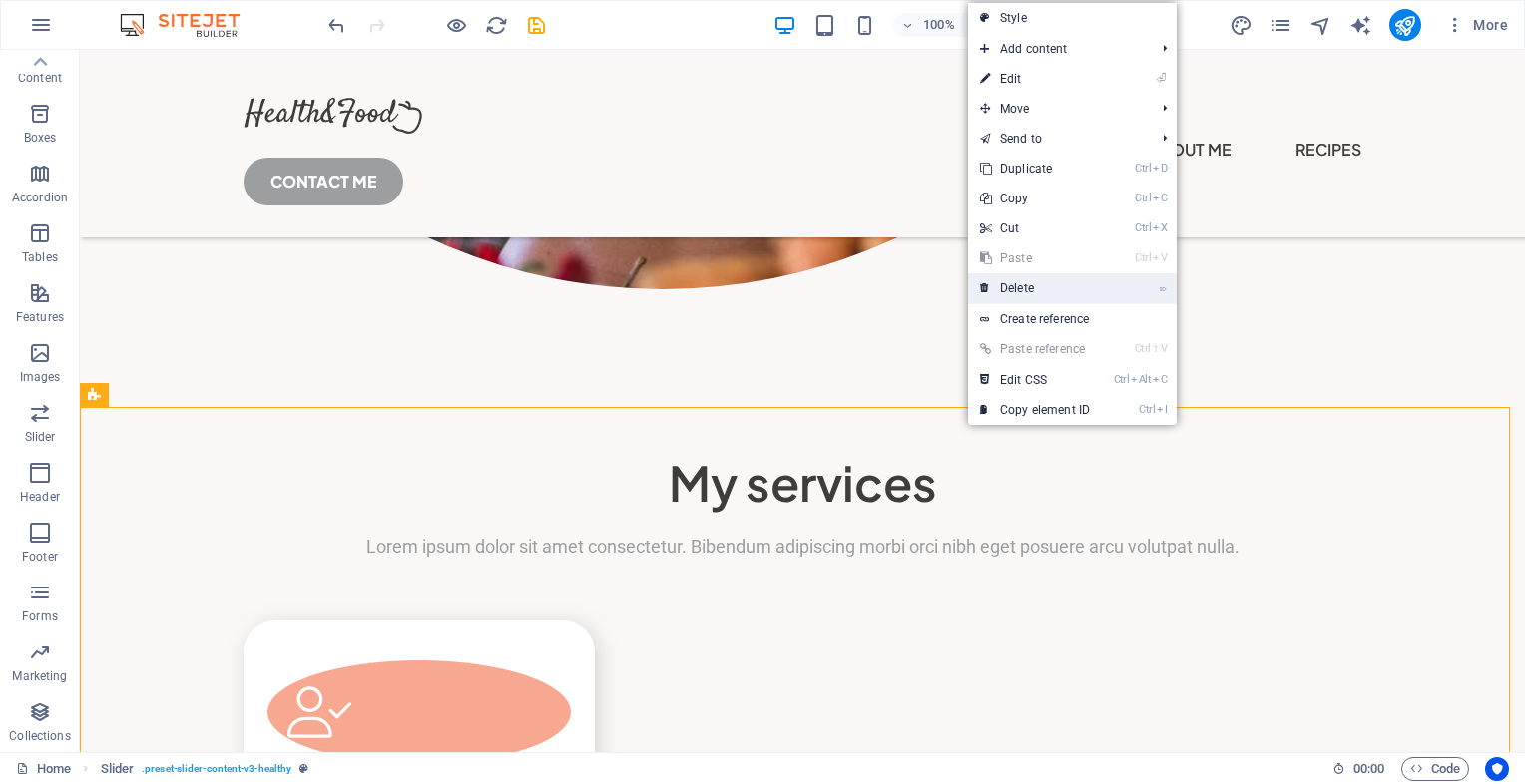click on "⌦  Delete" at bounding box center (1035, 288) 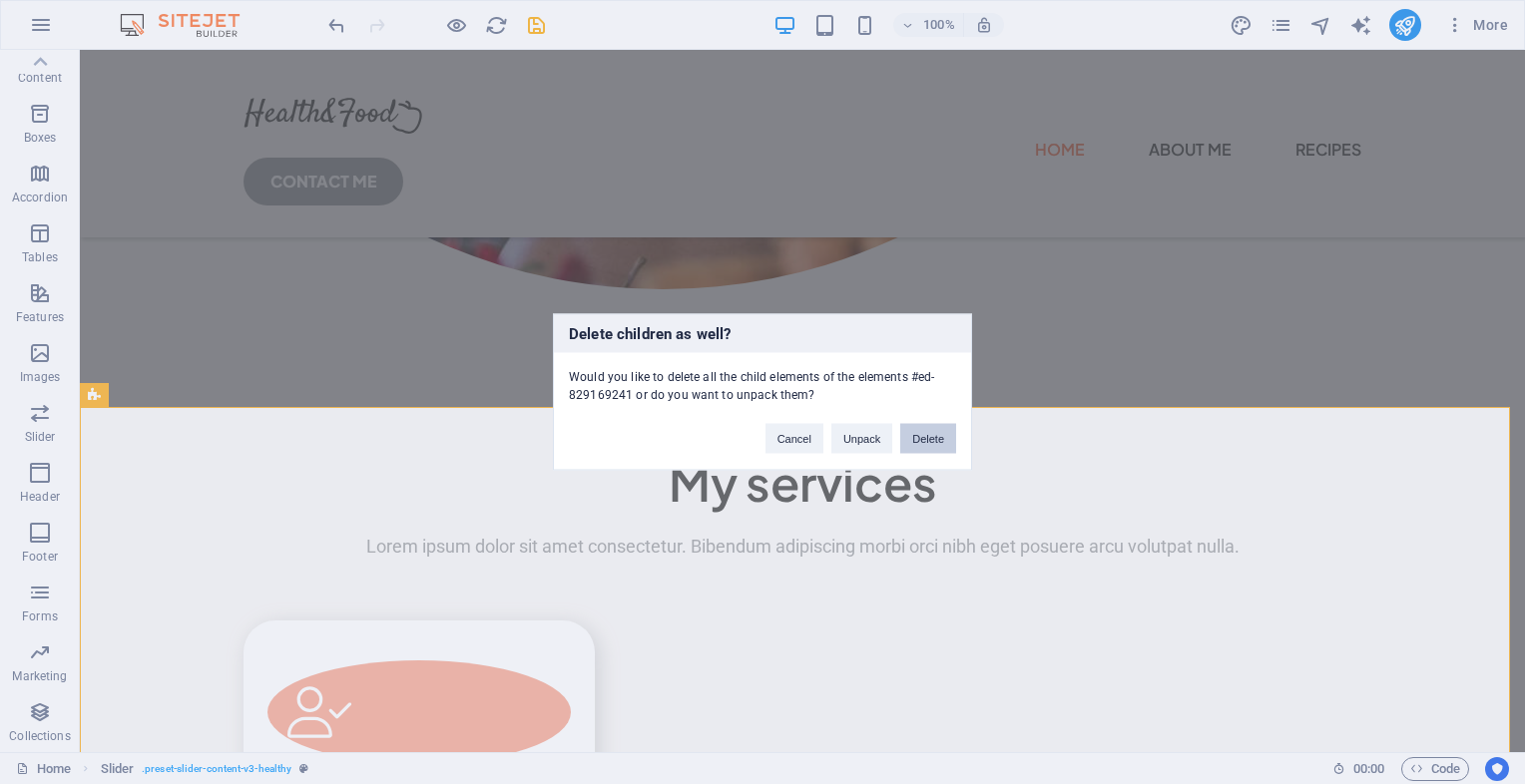 click on "Delete" at bounding box center [928, 439] 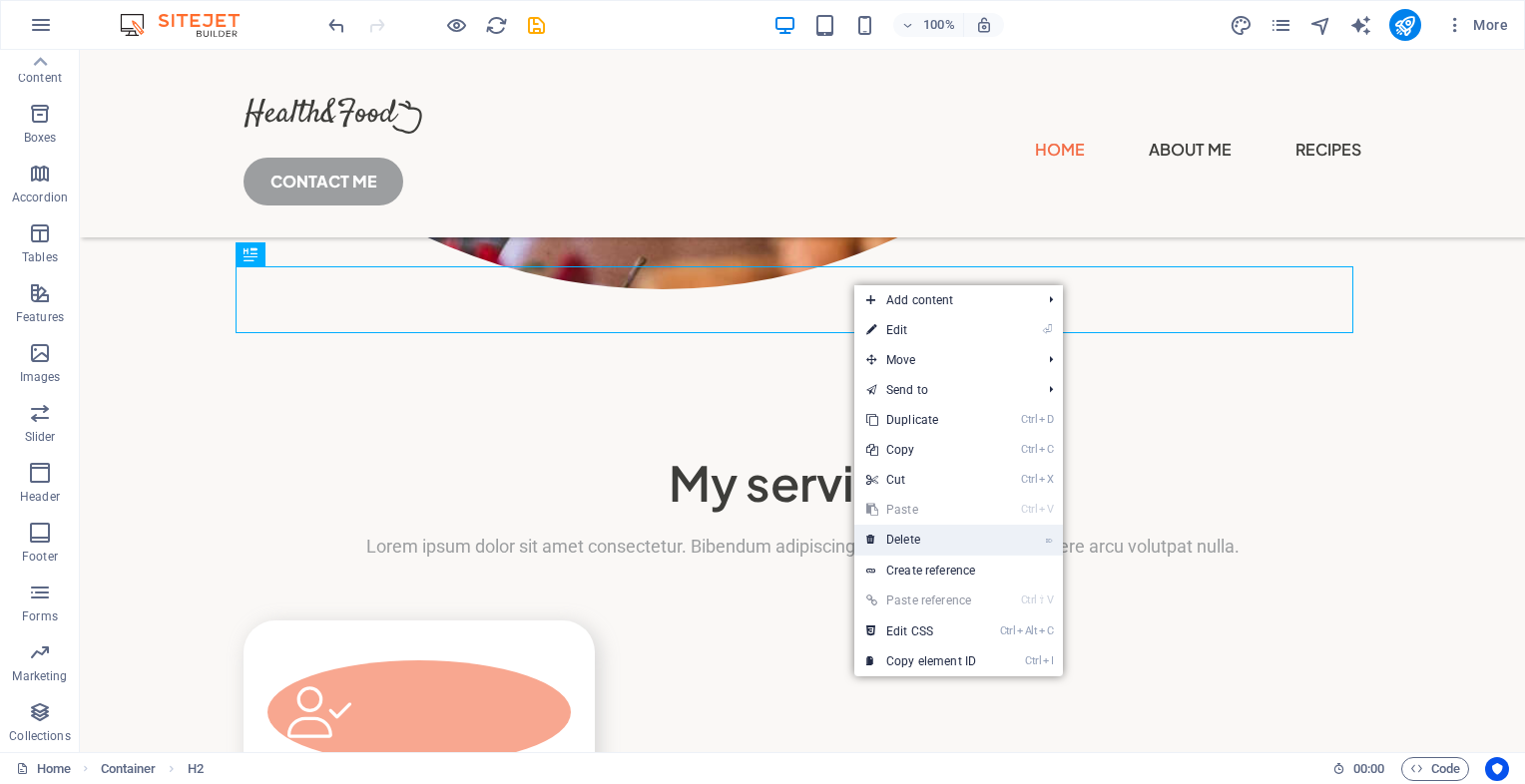 drag, startPoint x: 862, startPoint y: 498, endPoint x: 942, endPoint y: 548, distance: 94.33981 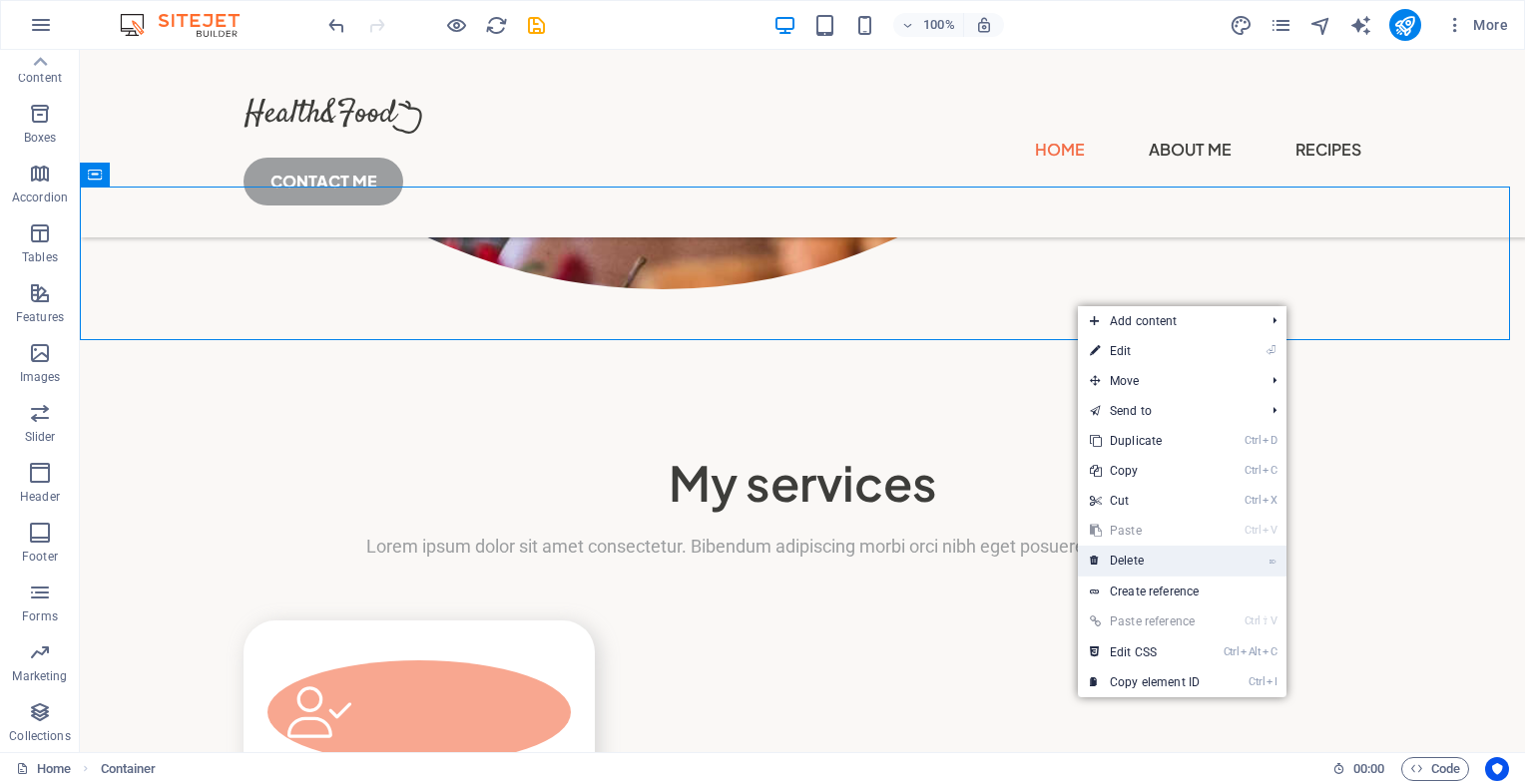 click on "⌦  Delete" at bounding box center [1145, 561] 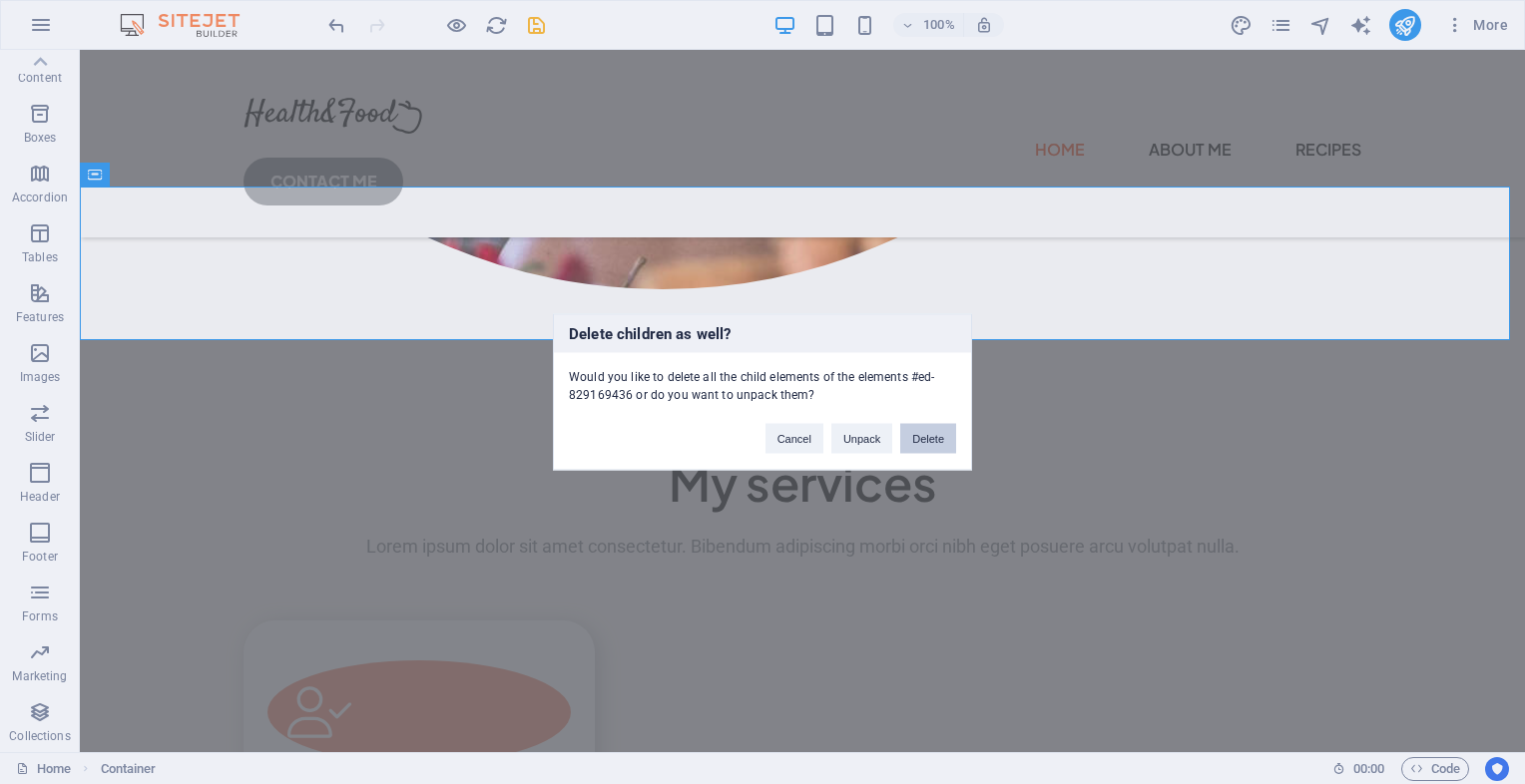 drag, startPoint x: 919, startPoint y: 434, endPoint x: 850, endPoint y: 382, distance: 86.40023 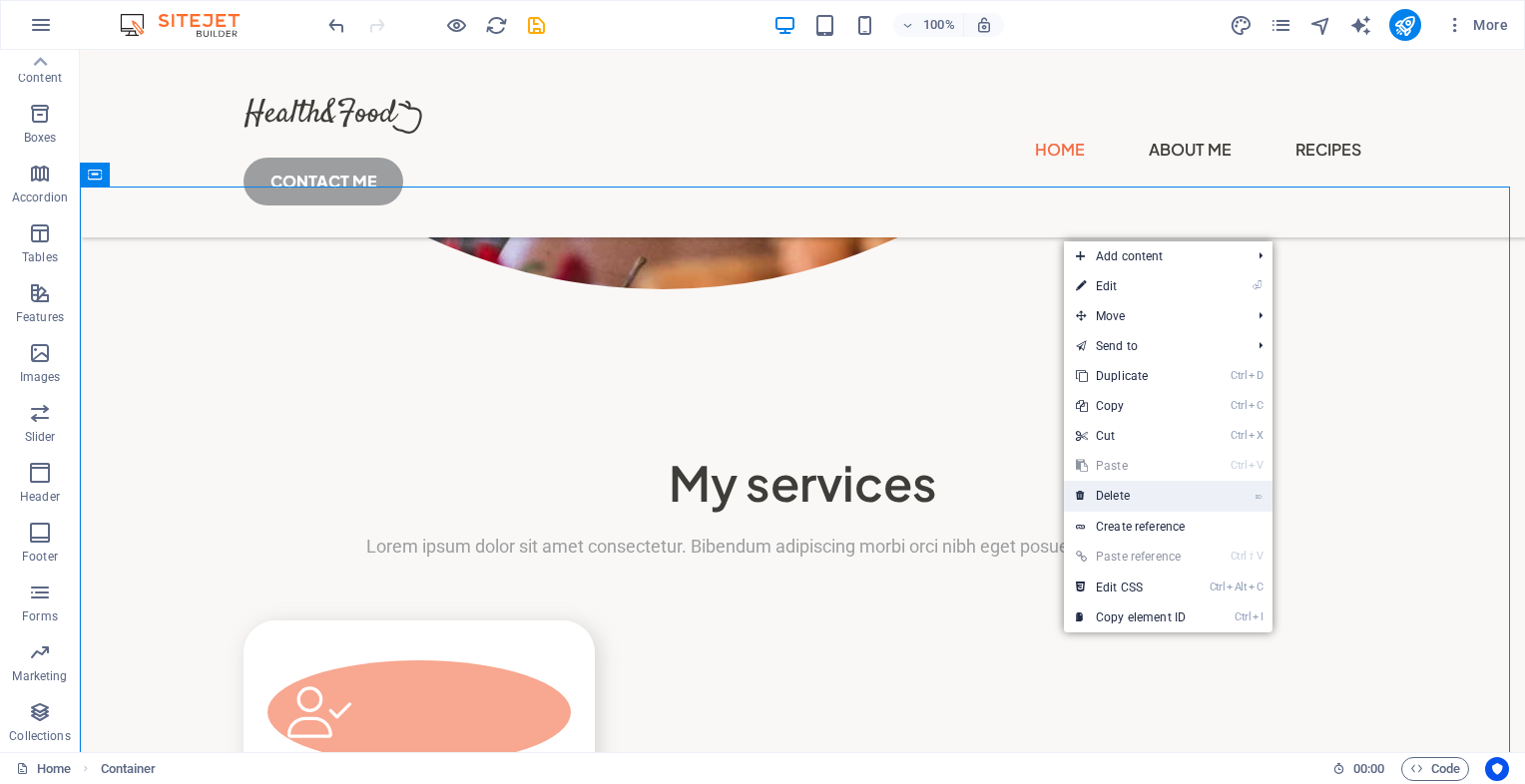 click on "⌦  Delete" at bounding box center (1131, 496) 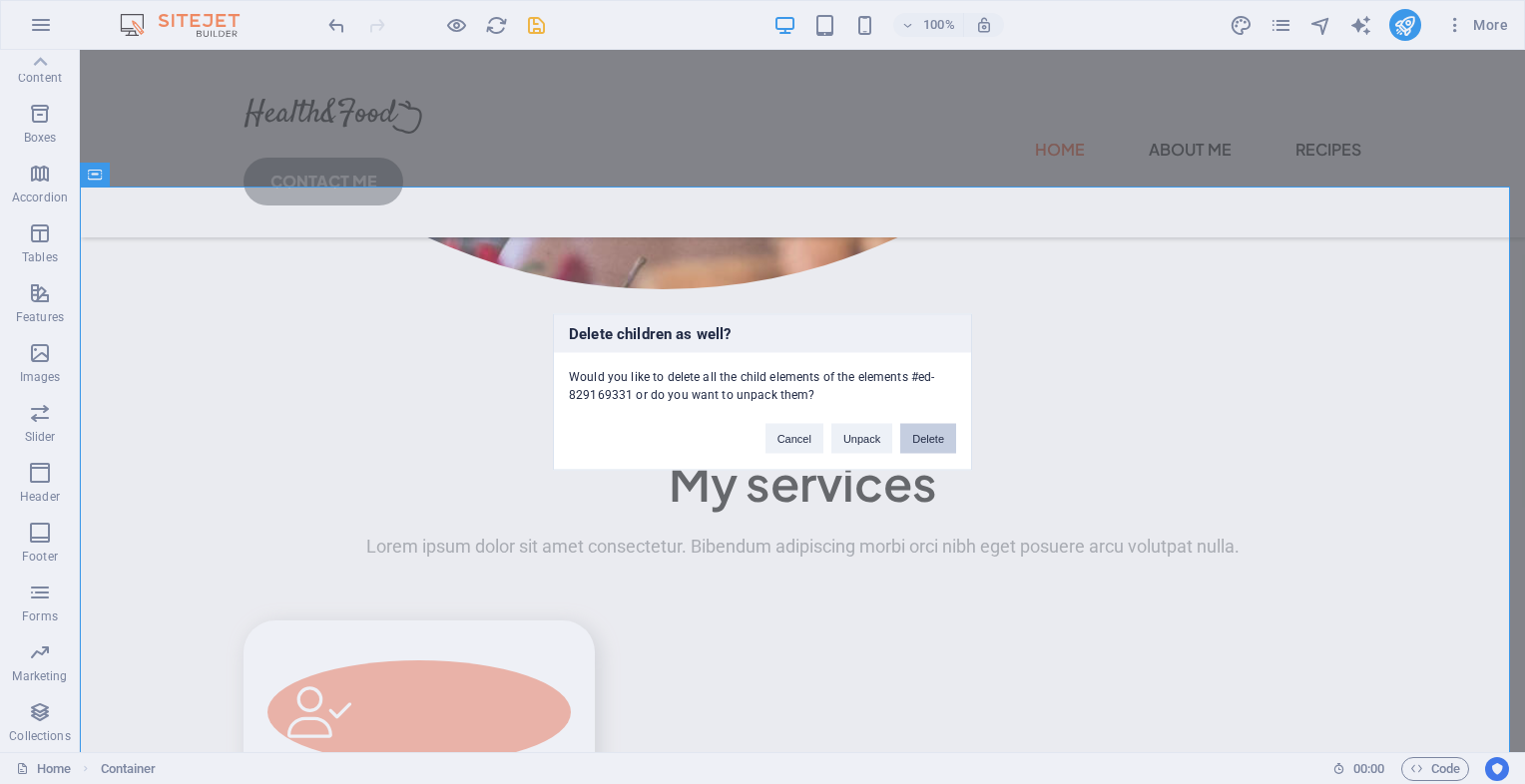 drag, startPoint x: 942, startPoint y: 442, endPoint x: 867, endPoint y: 391, distance: 90.697299 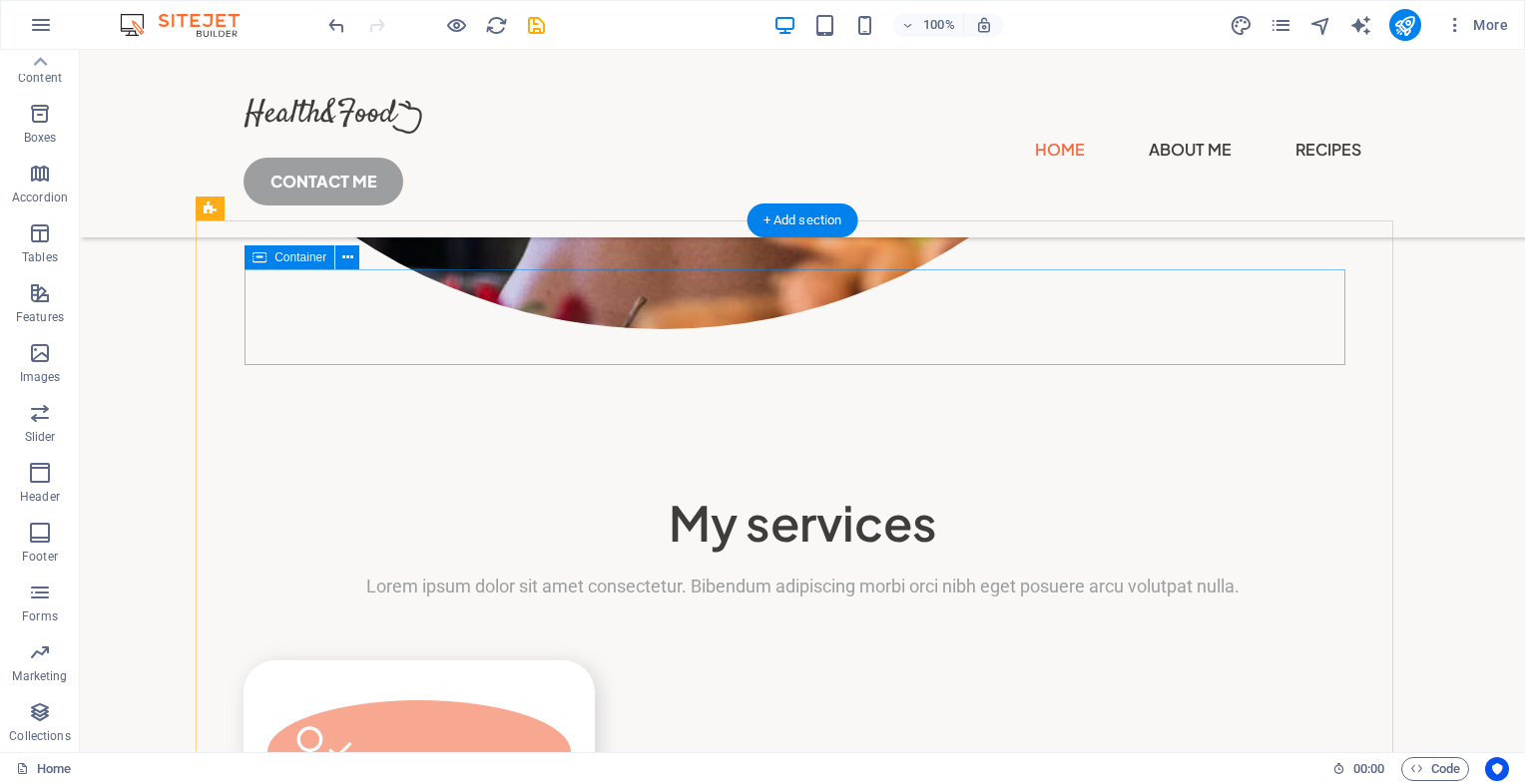 scroll, scrollTop: 1297, scrollLeft: 0, axis: vertical 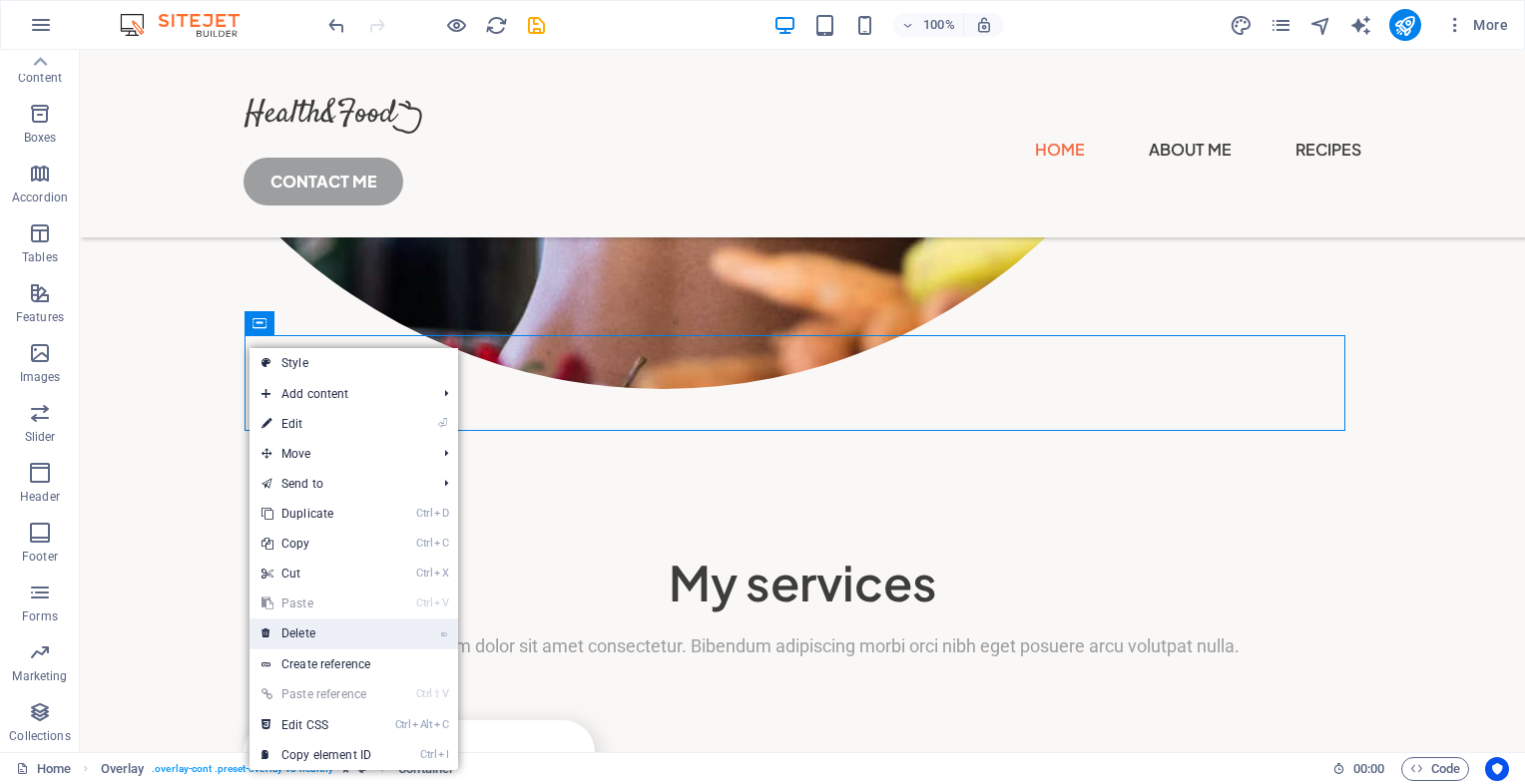 click on "⌦  Delete" at bounding box center (316, 633) 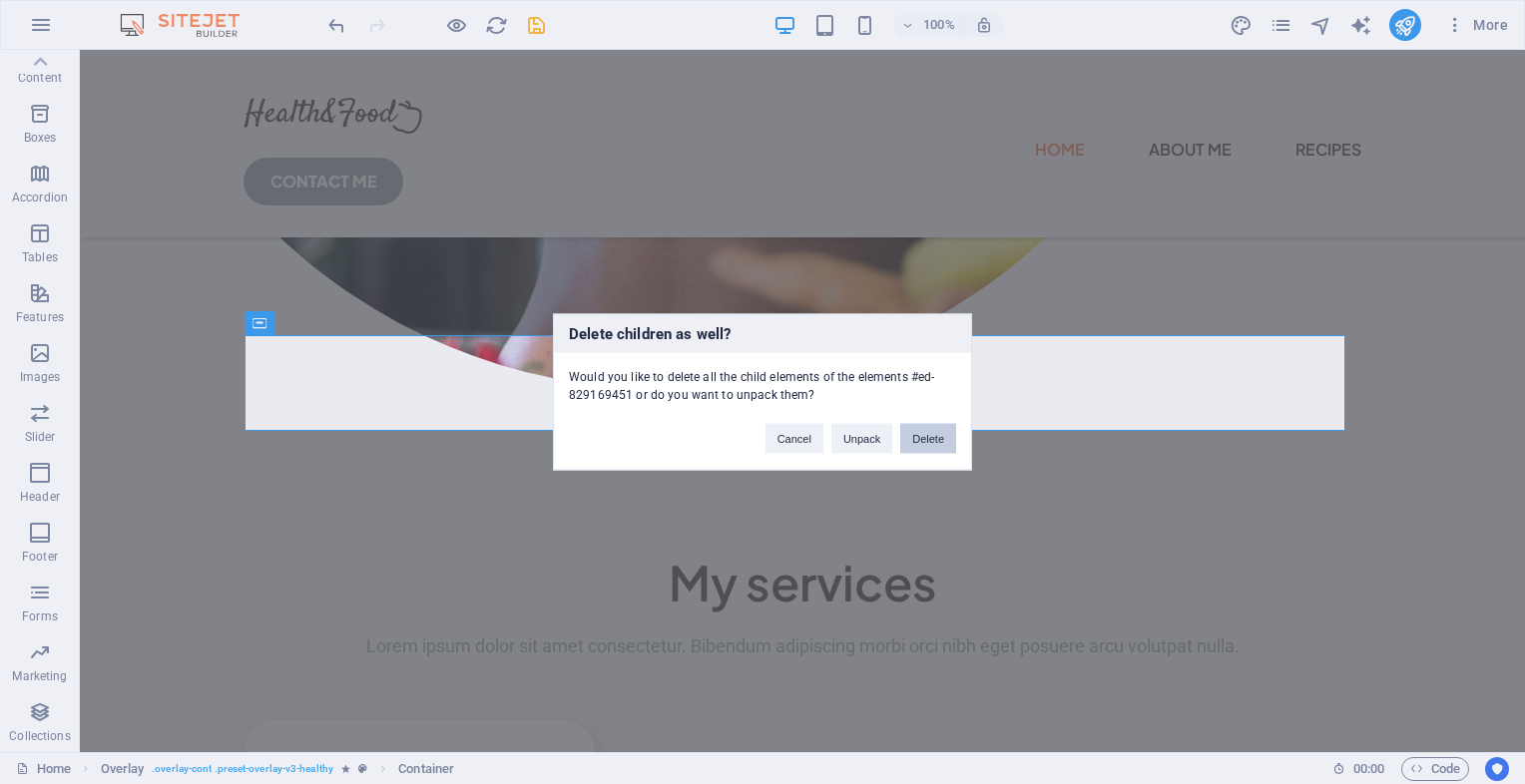 click on "Delete" at bounding box center [928, 439] 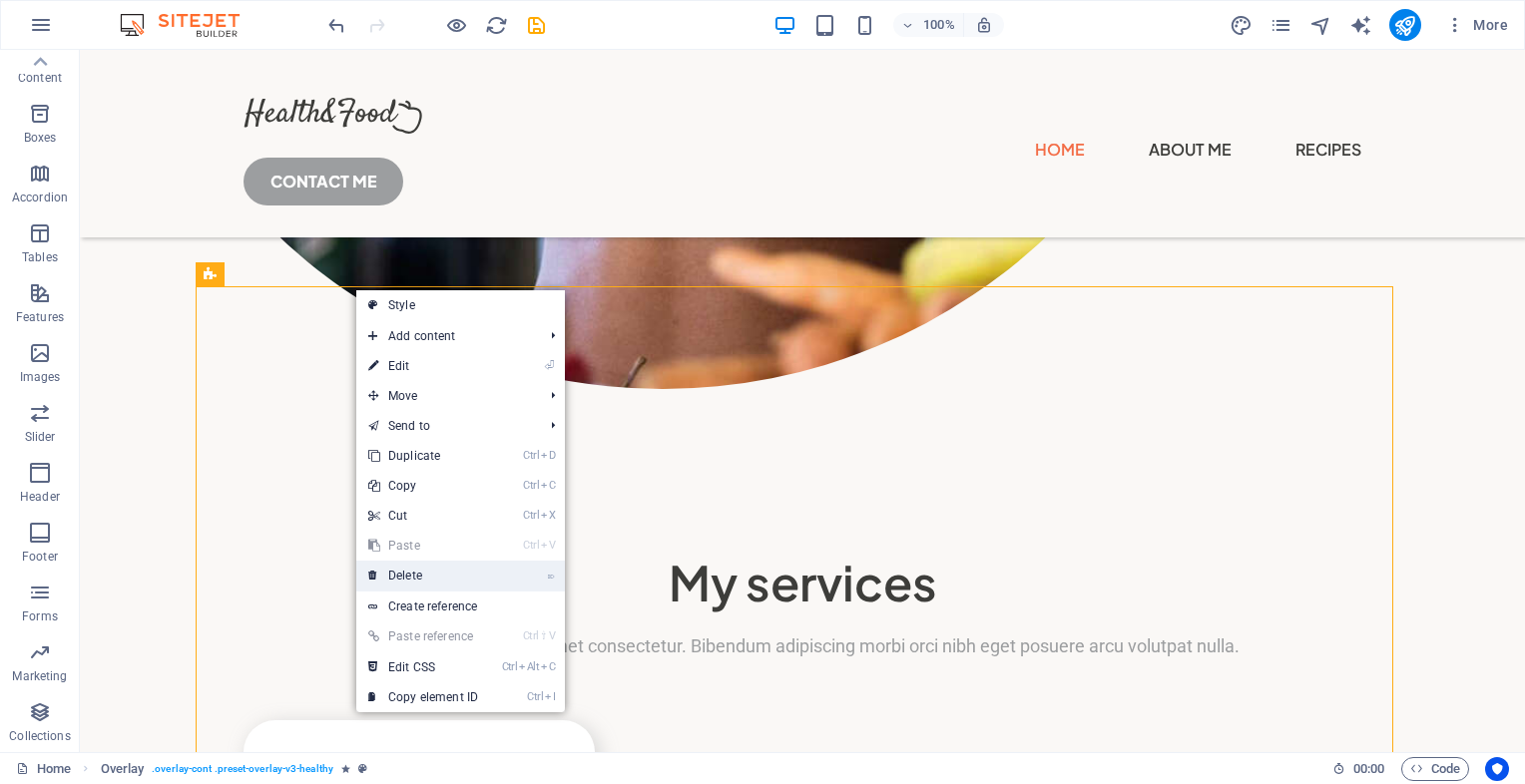 click on "⌦  Delete" at bounding box center (423, 576) 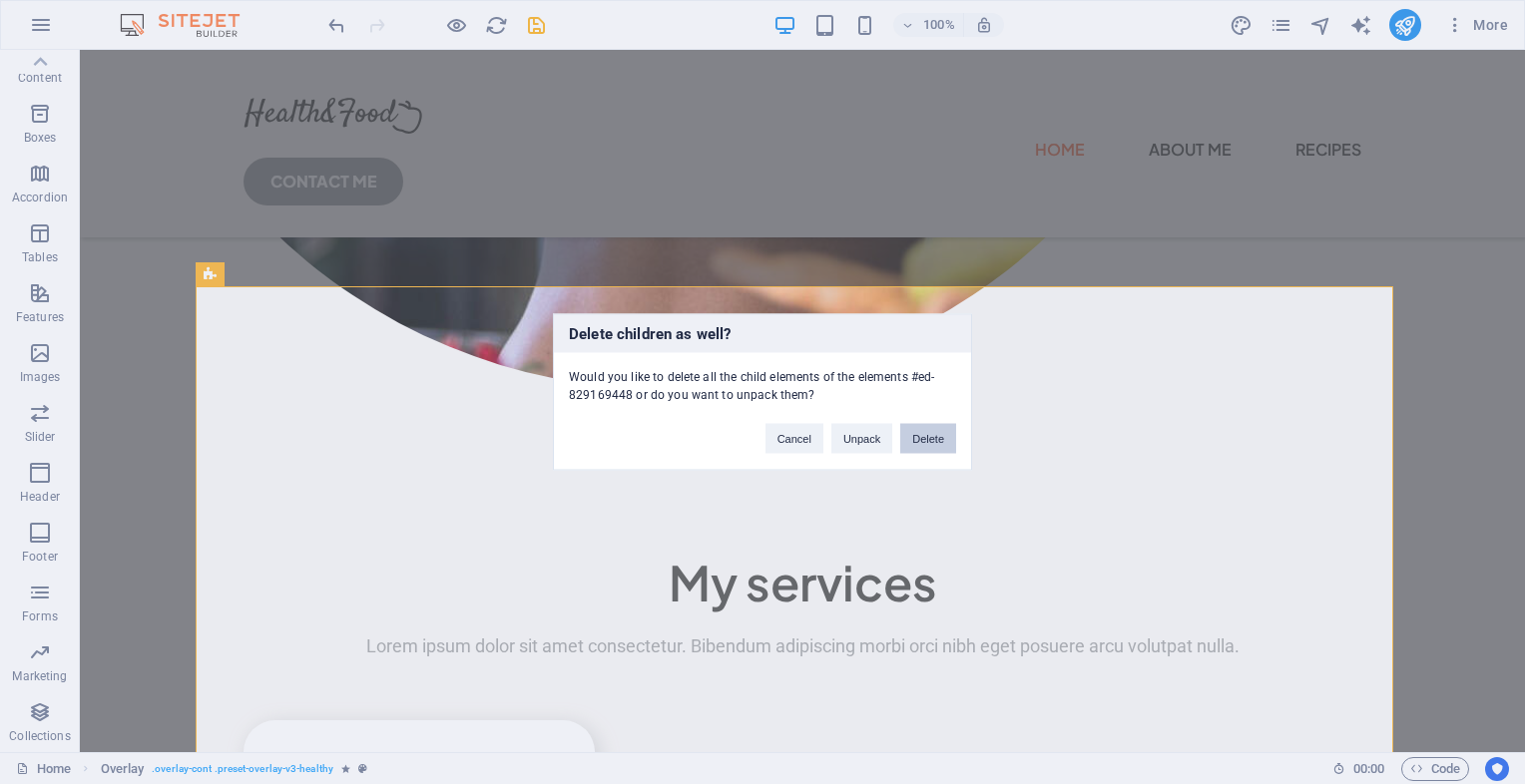 drag, startPoint x: 929, startPoint y: 437, endPoint x: 867, endPoint y: 387, distance: 79.64923 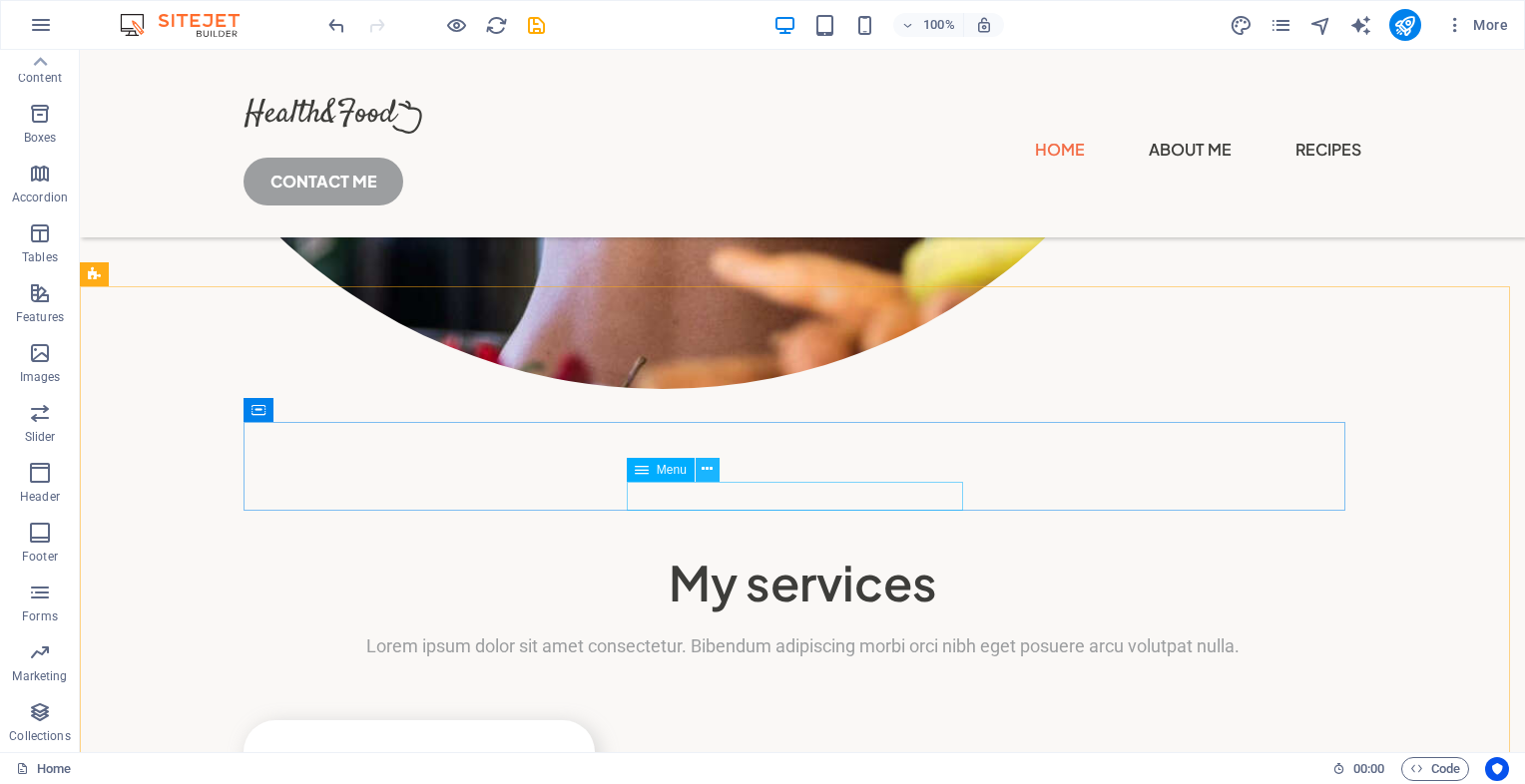 click at bounding box center (707, 469) 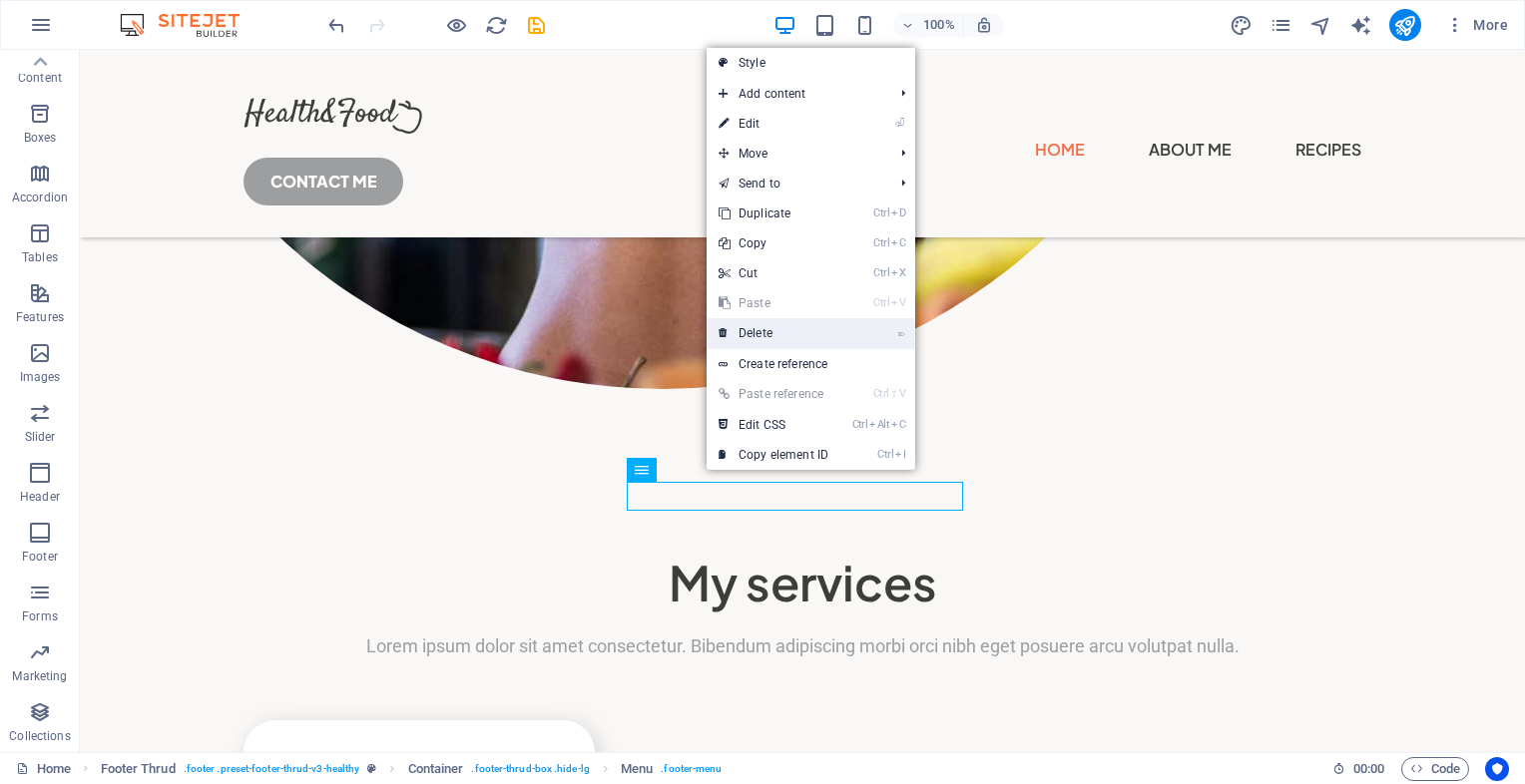 click on "⌦  Delete" at bounding box center [773, 333] 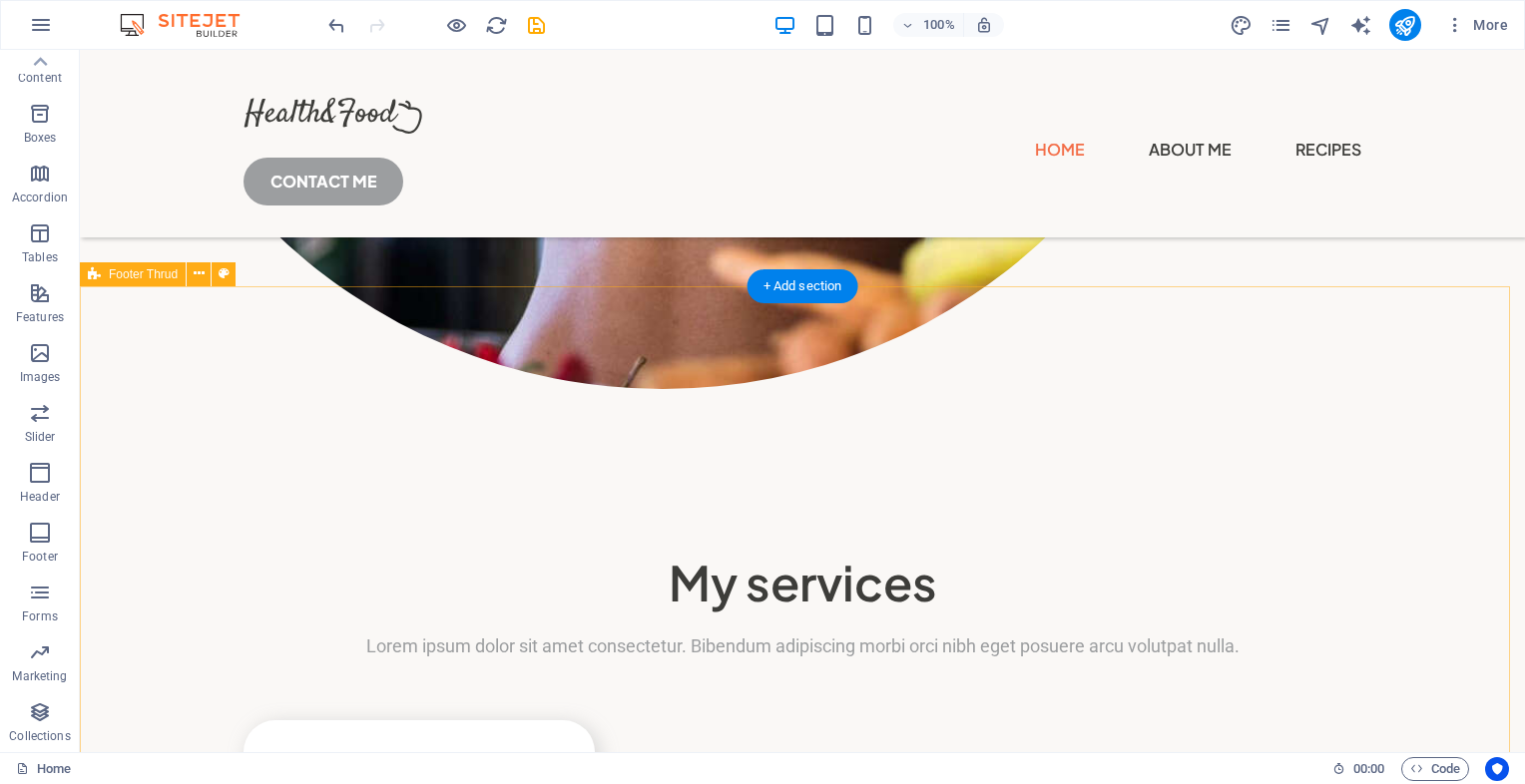 click on "Home About Me Recipes Contact Me Drop content here or  Add elements  Paste clipboard
Privacy Legal Notice   [DOMAIN] . All rights reserved" at bounding box center (802, 2320) 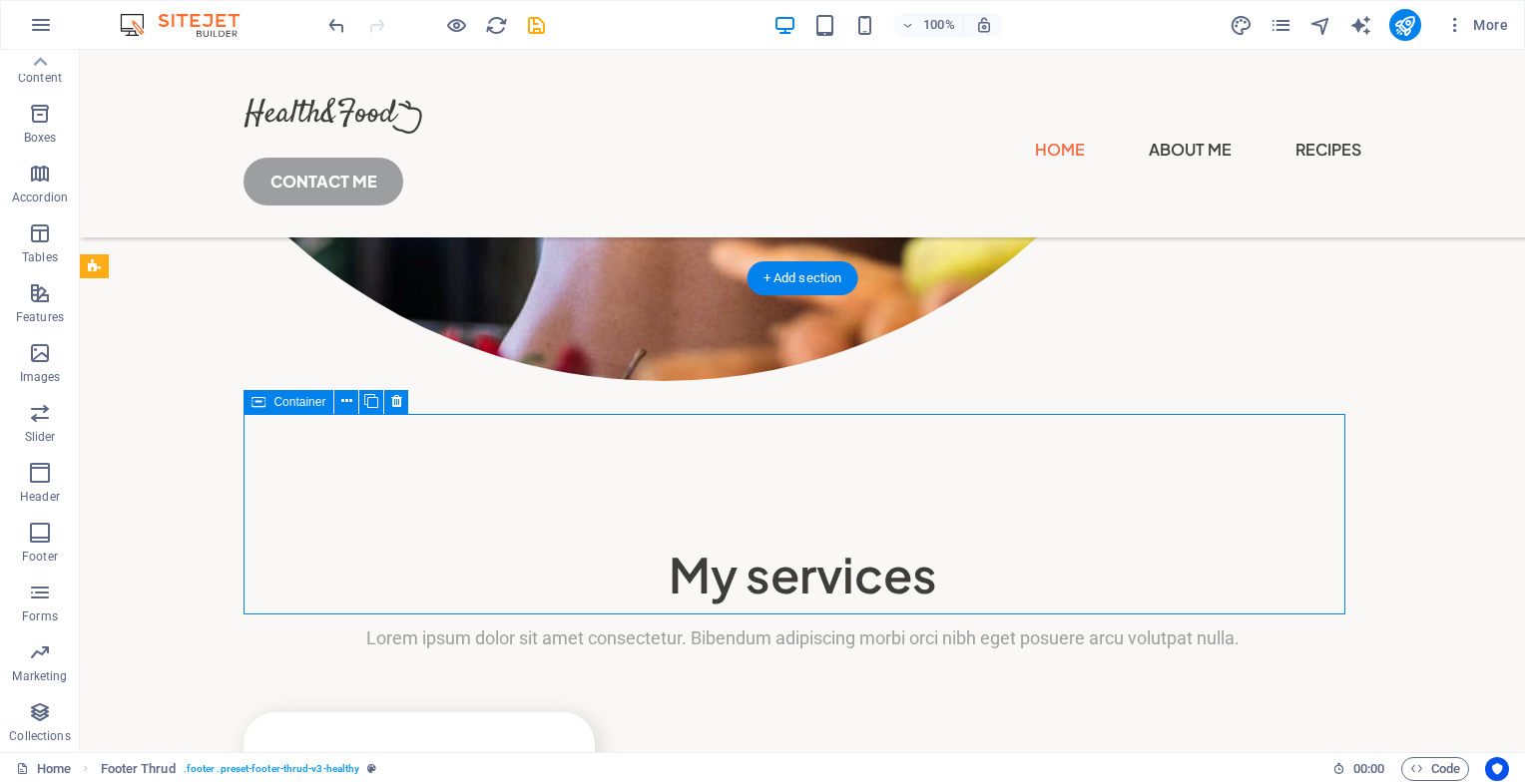 click on "Drop content here or  Add elements  Paste clipboard" at bounding box center [802, 2201] 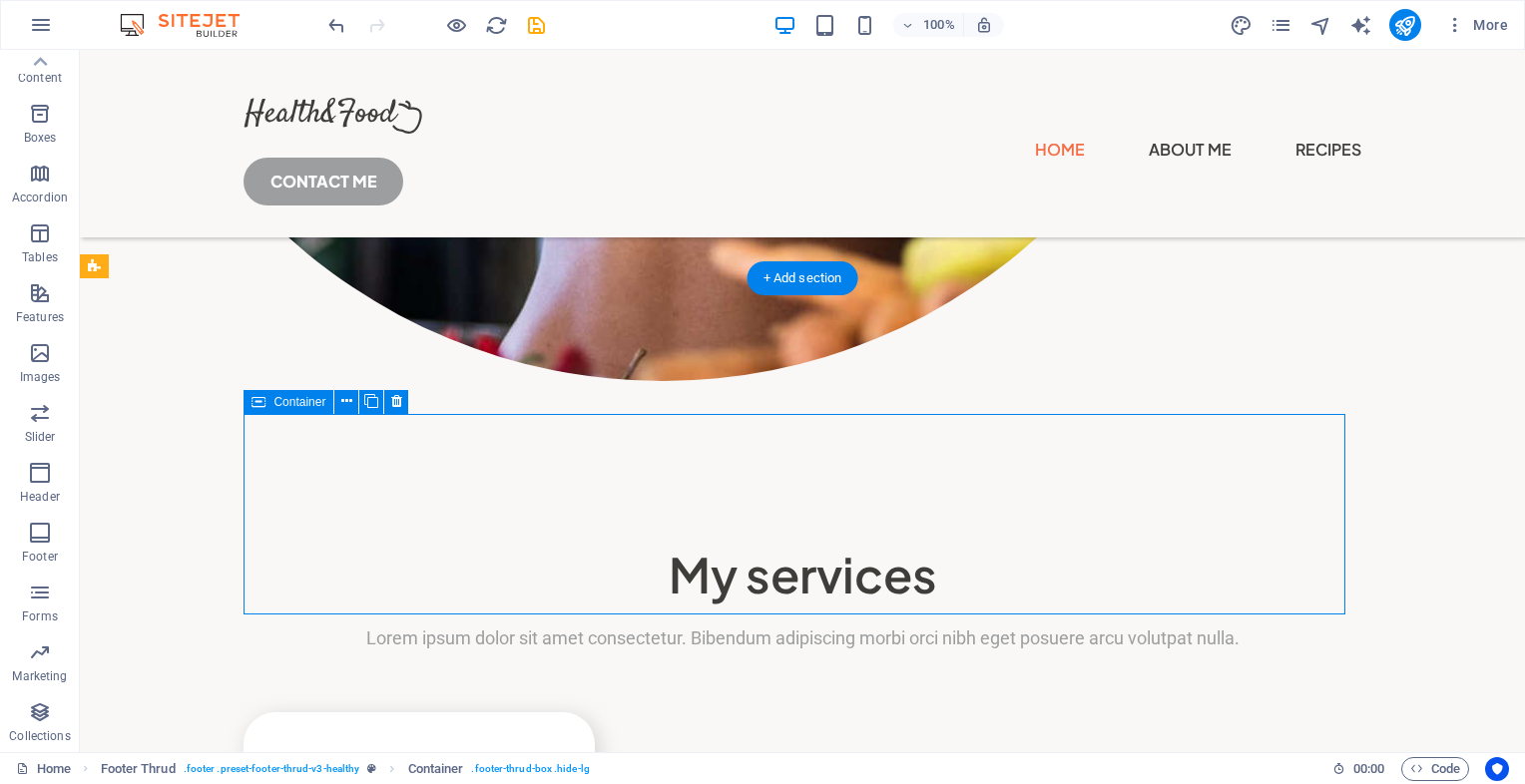 click on "Drop content here or  Add elements  Paste clipboard" at bounding box center (802, 2201) 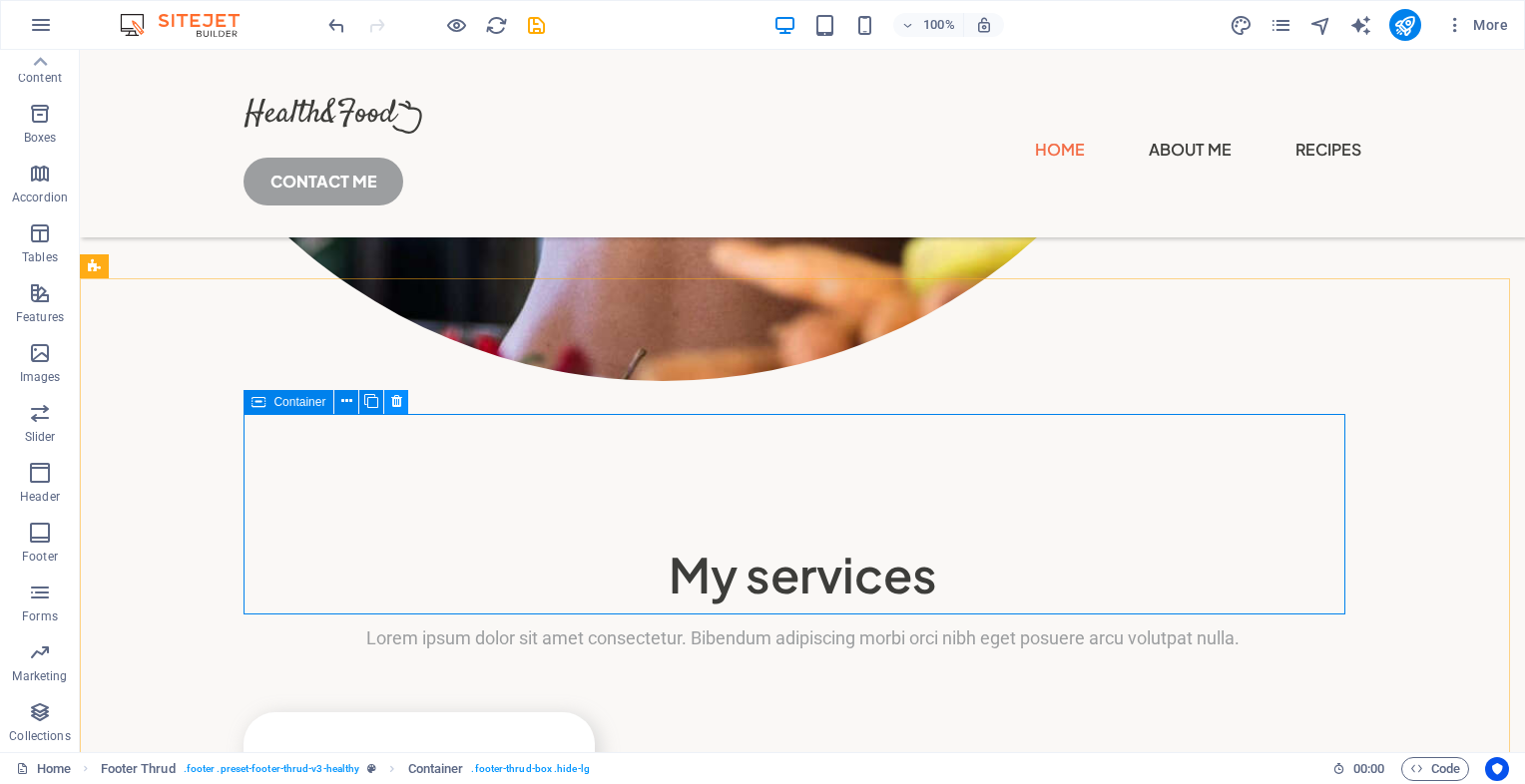 drag, startPoint x: 316, startPoint y: 344, endPoint x: 396, endPoint y: 394, distance: 94.33981 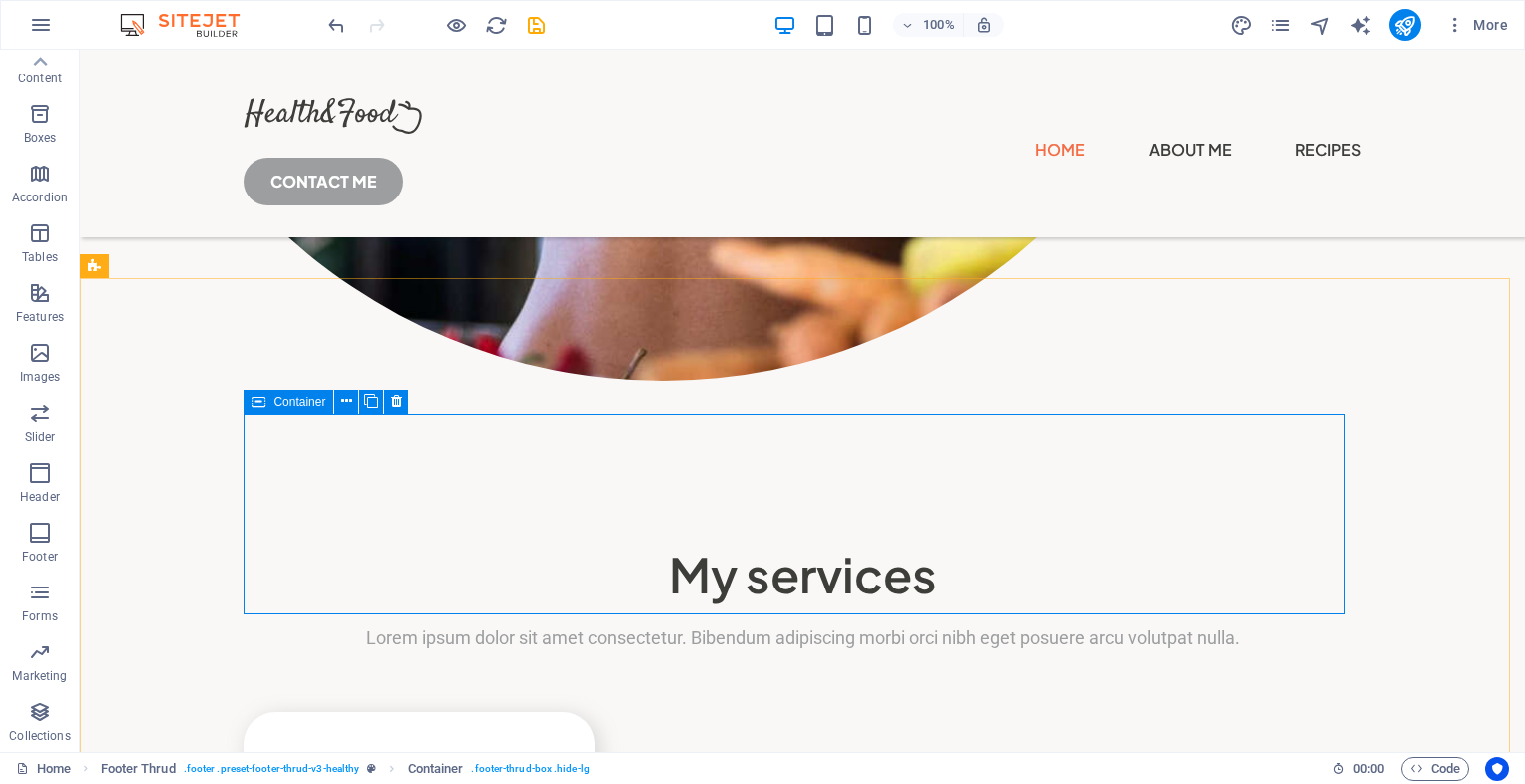 scroll, scrollTop: 1261, scrollLeft: 0, axis: vertical 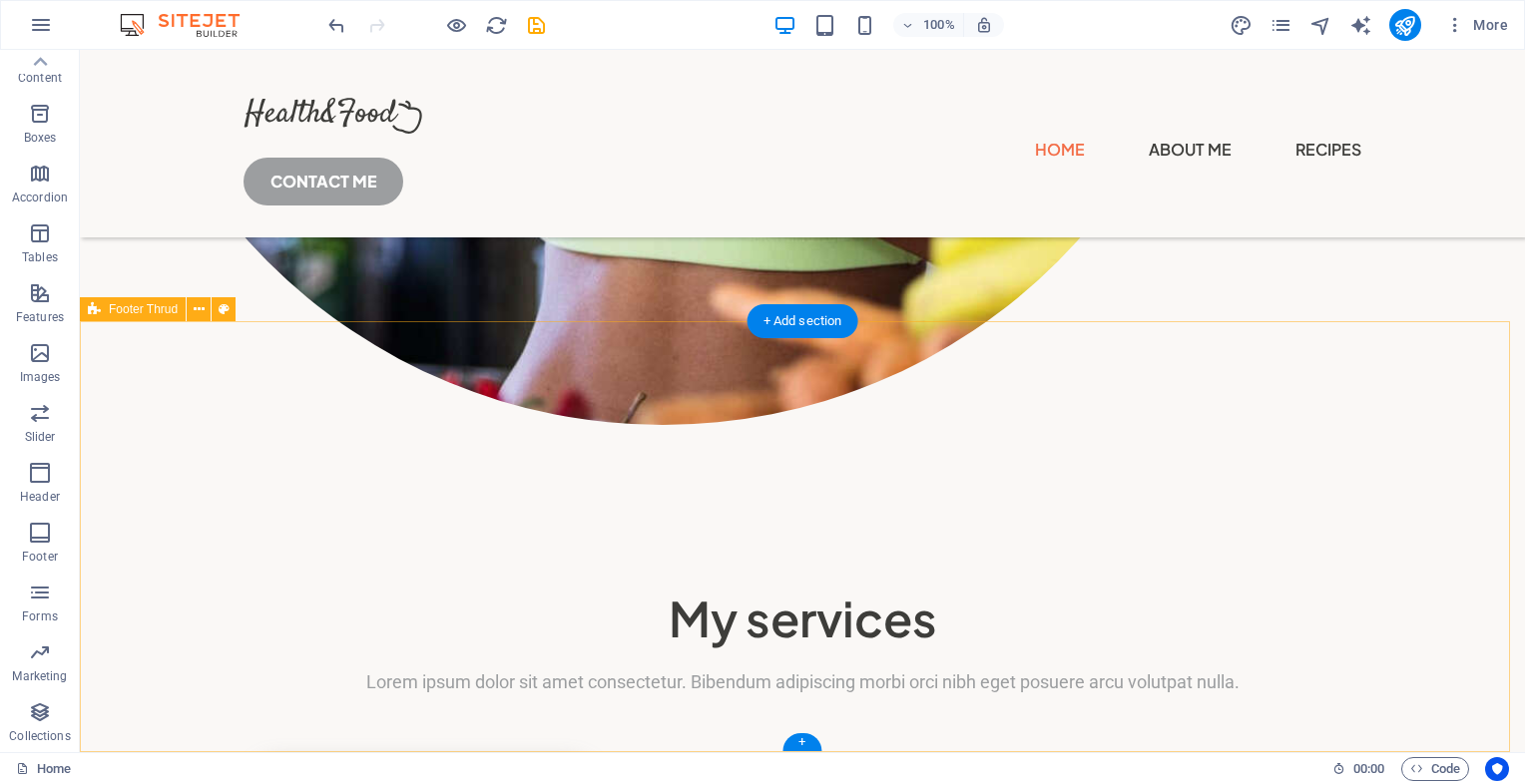 click on "Home About Me Recipes Contact Me
Privacy Legal Notice   [DOMAIN] . All rights reserved" at bounding box center (802, 2247) 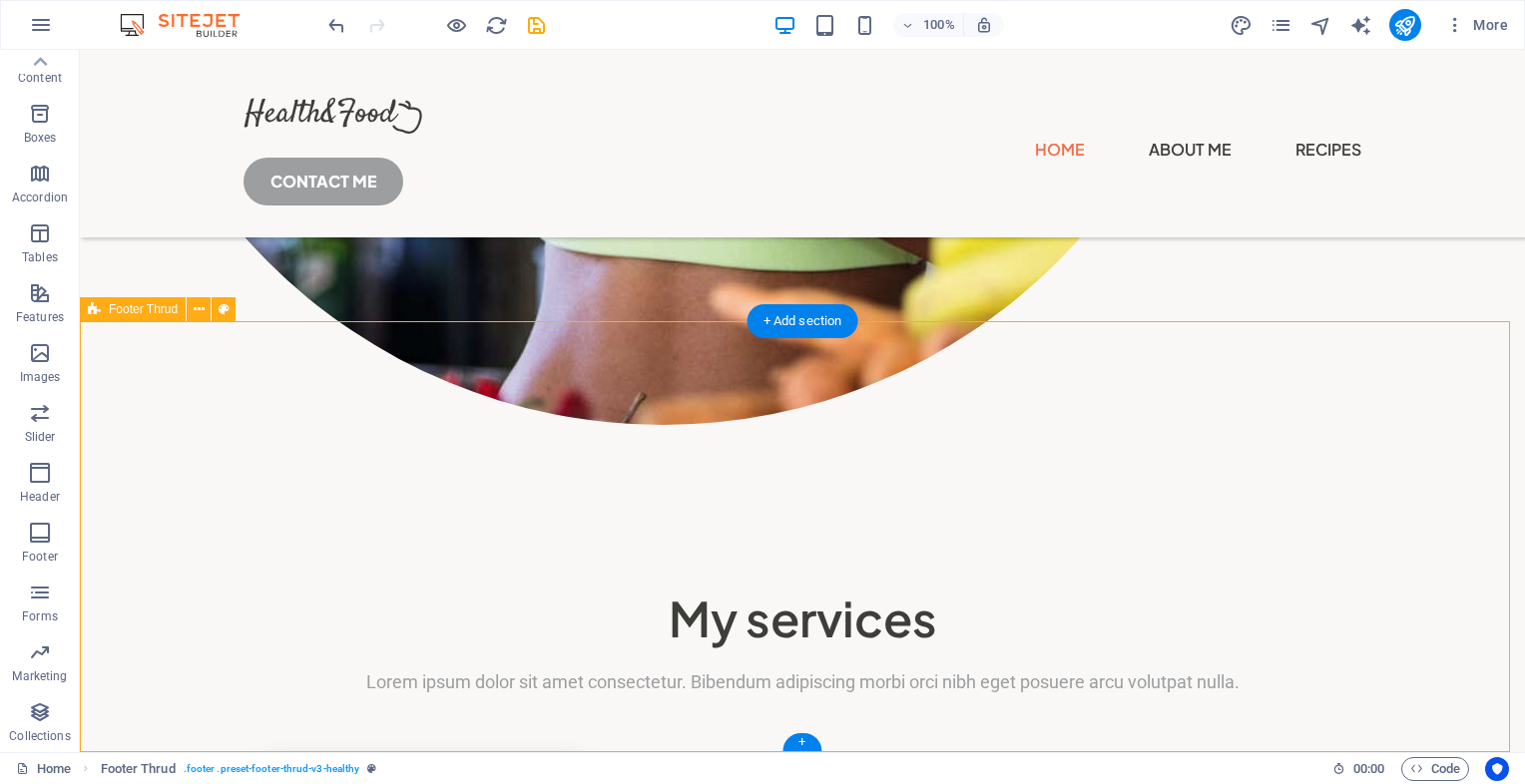click on "Home About Me Recipes Contact Me
Privacy Legal Notice   [DOMAIN] . All rights reserved" at bounding box center [802, 2247] 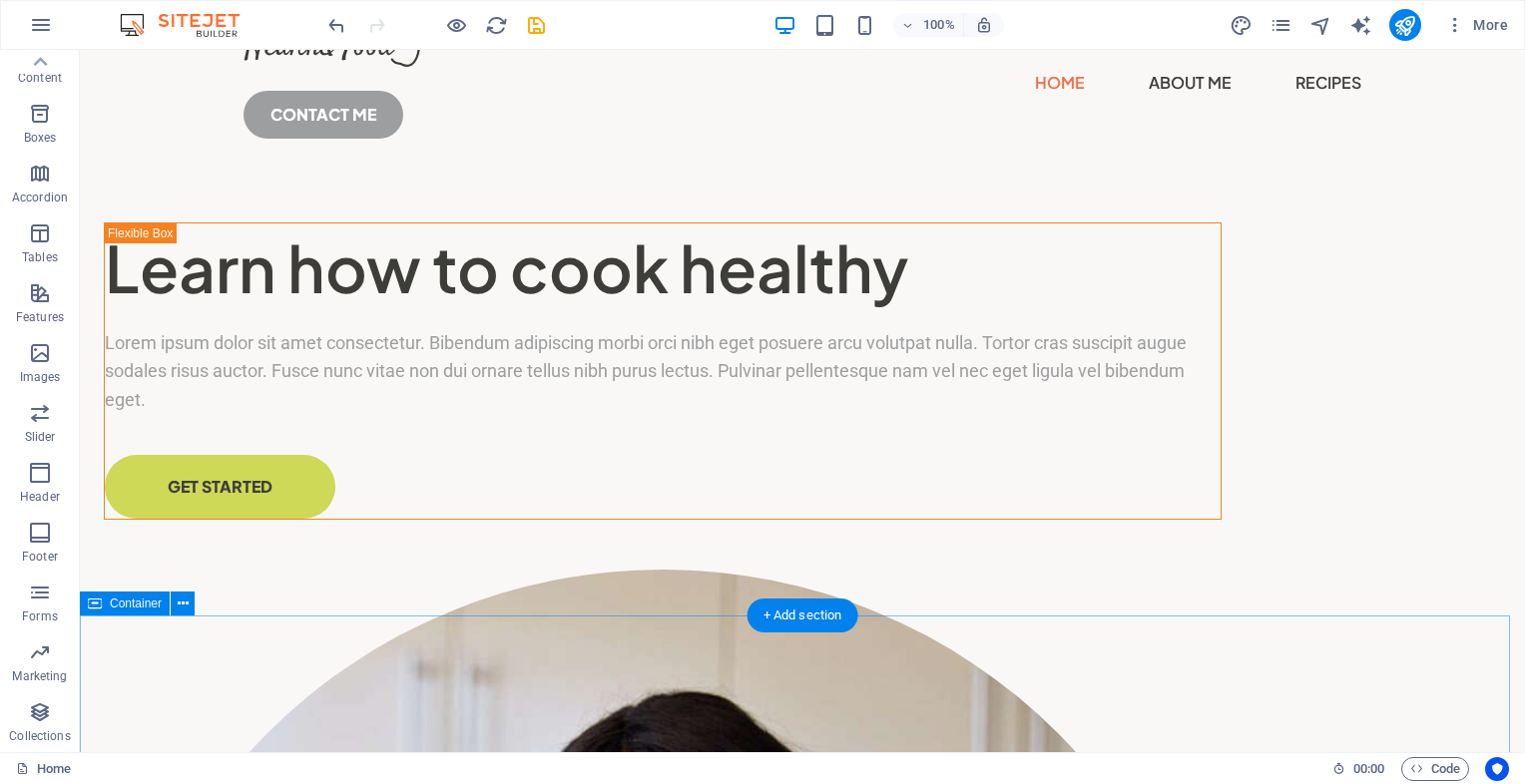scroll, scrollTop: 499, scrollLeft: 0, axis: vertical 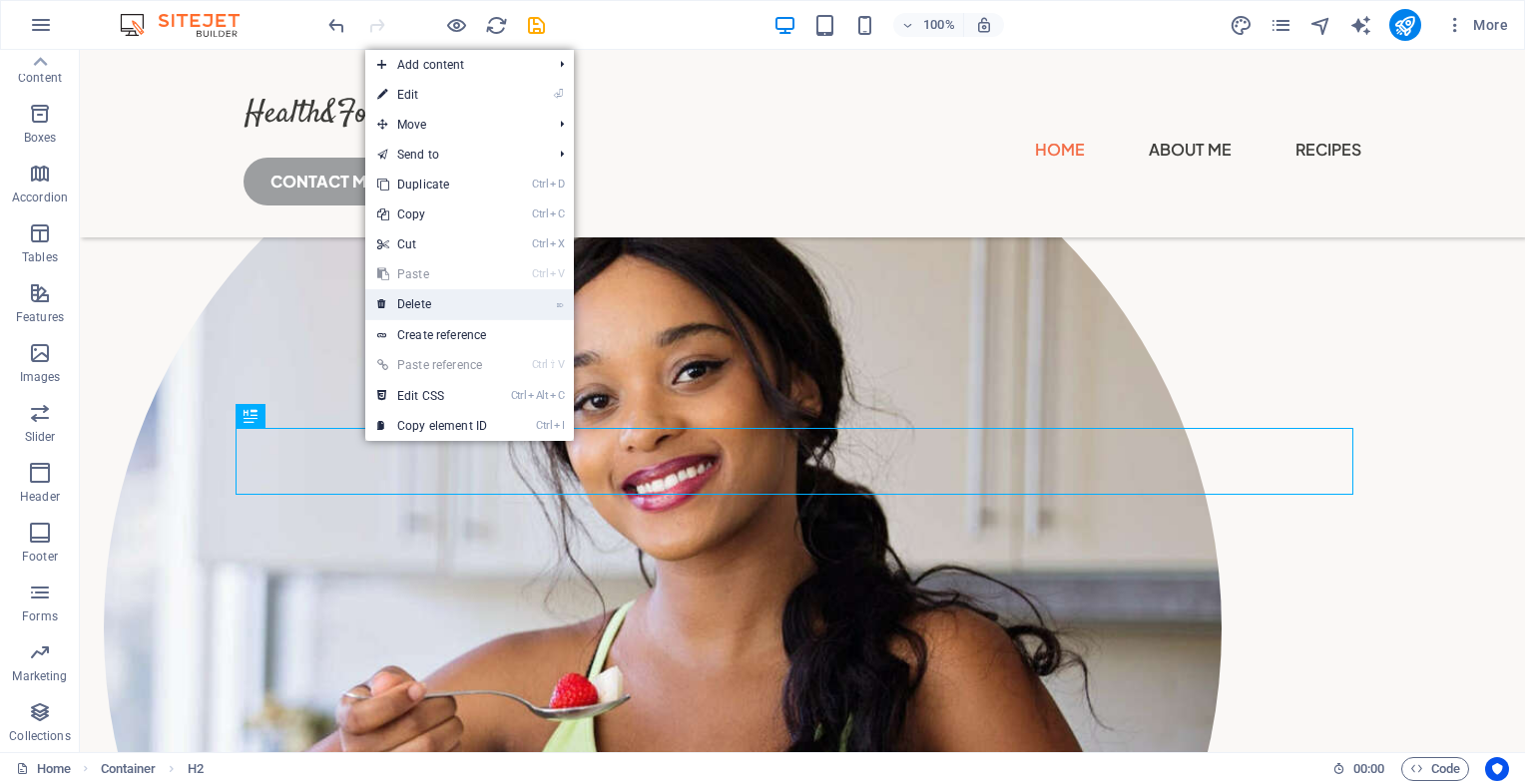 click on "⌦  Delete" at bounding box center [432, 304] 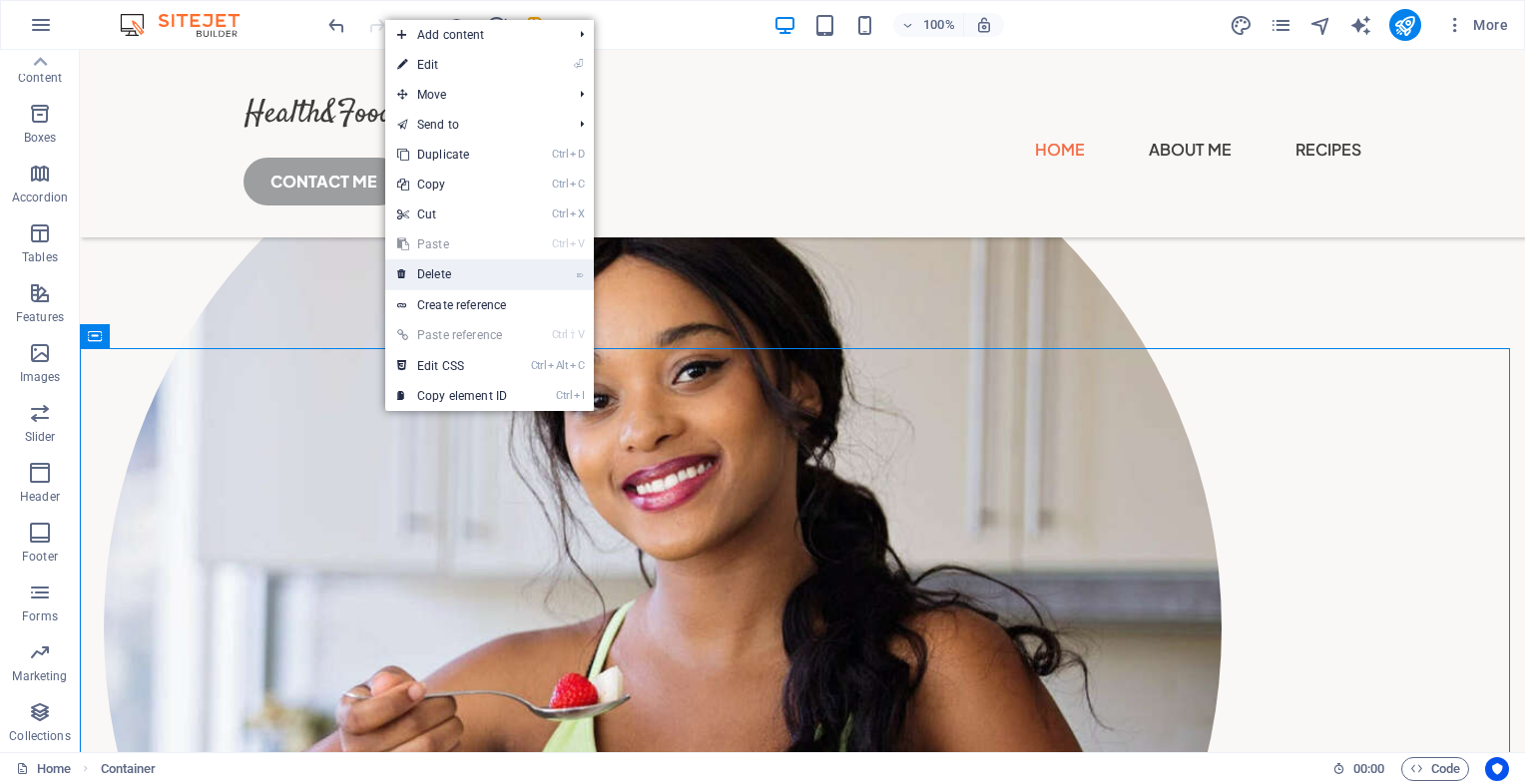 click on "⌦  Delete" at bounding box center [452, 274] 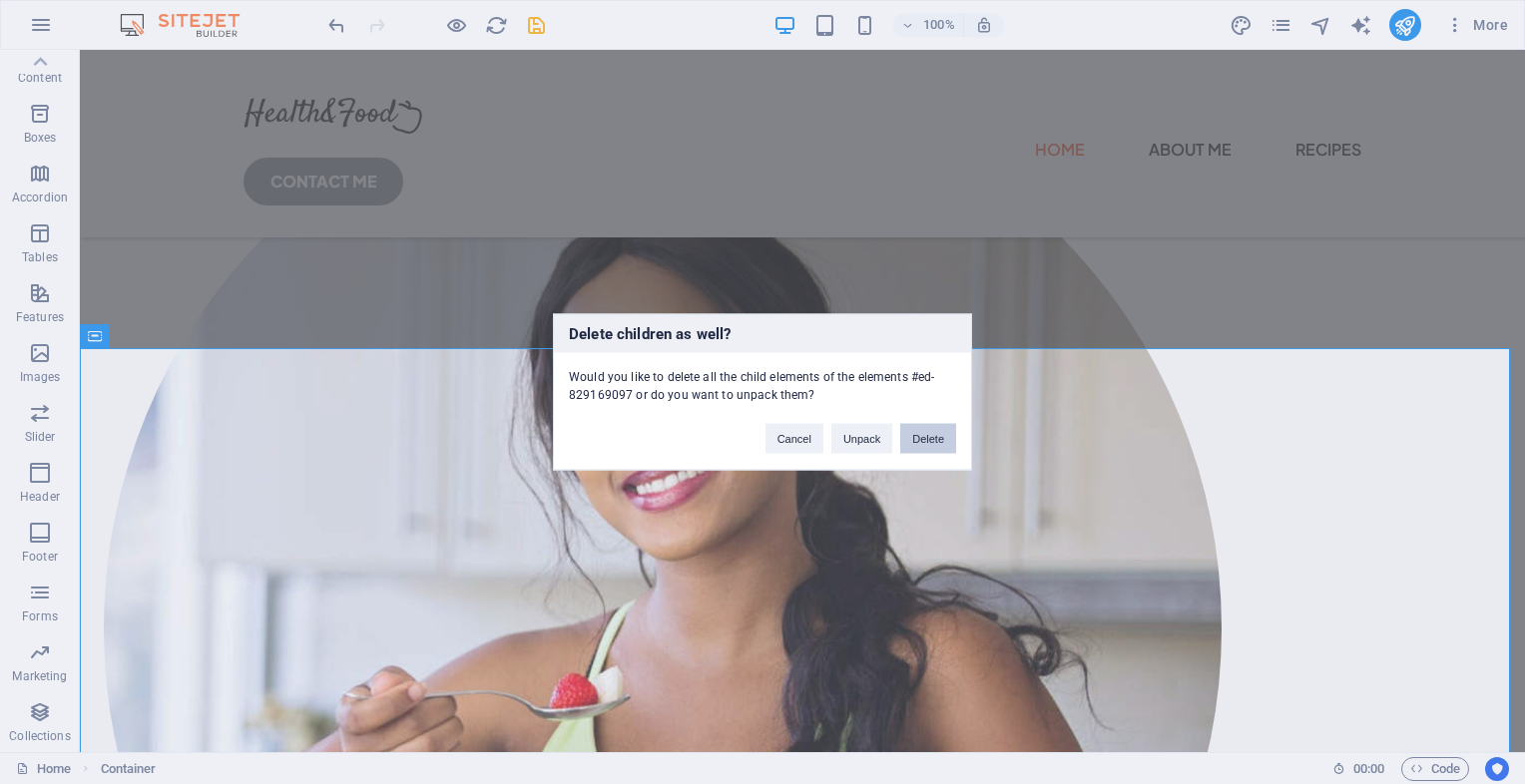 click on "Delete" at bounding box center [928, 439] 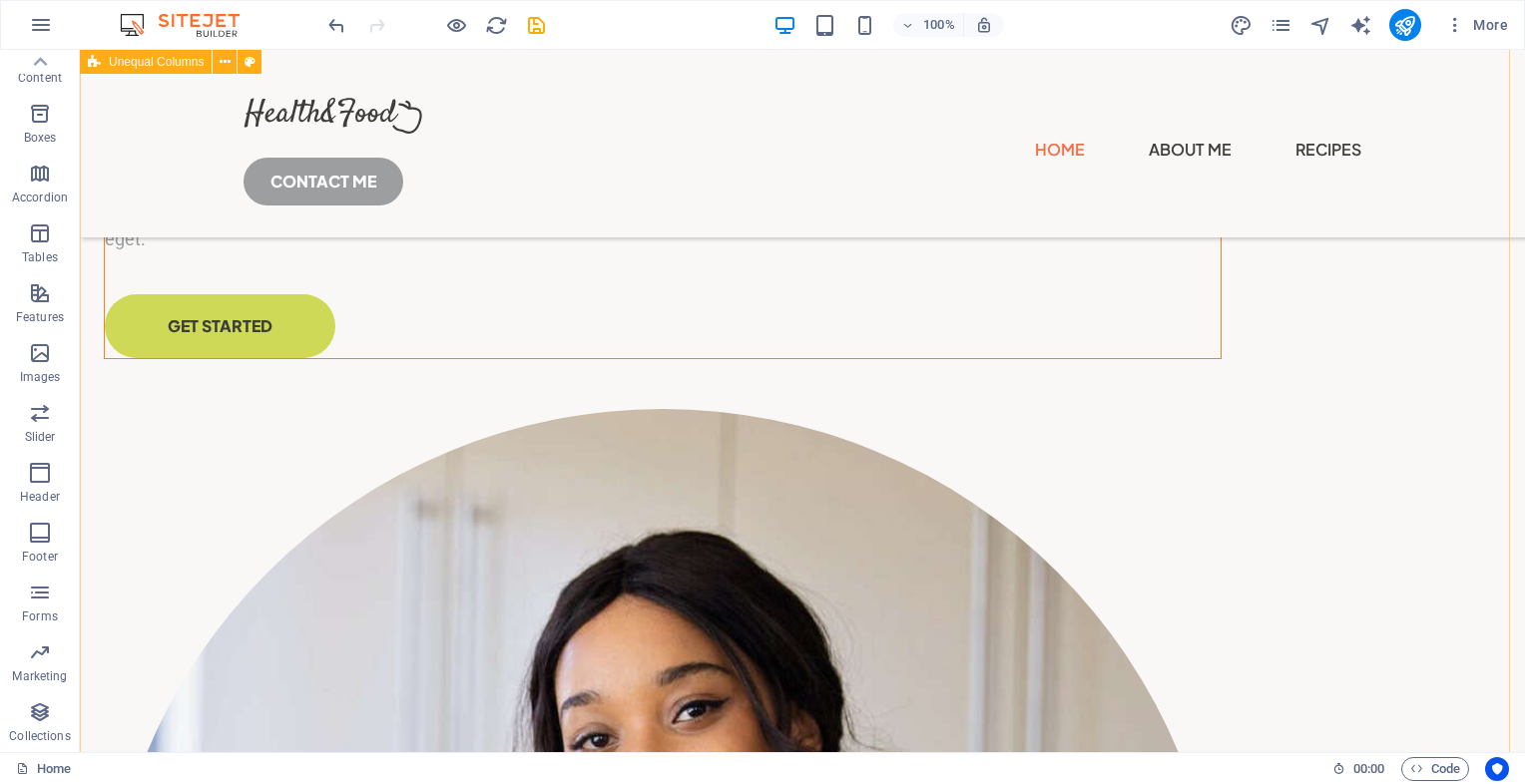 scroll, scrollTop: 0, scrollLeft: 0, axis: both 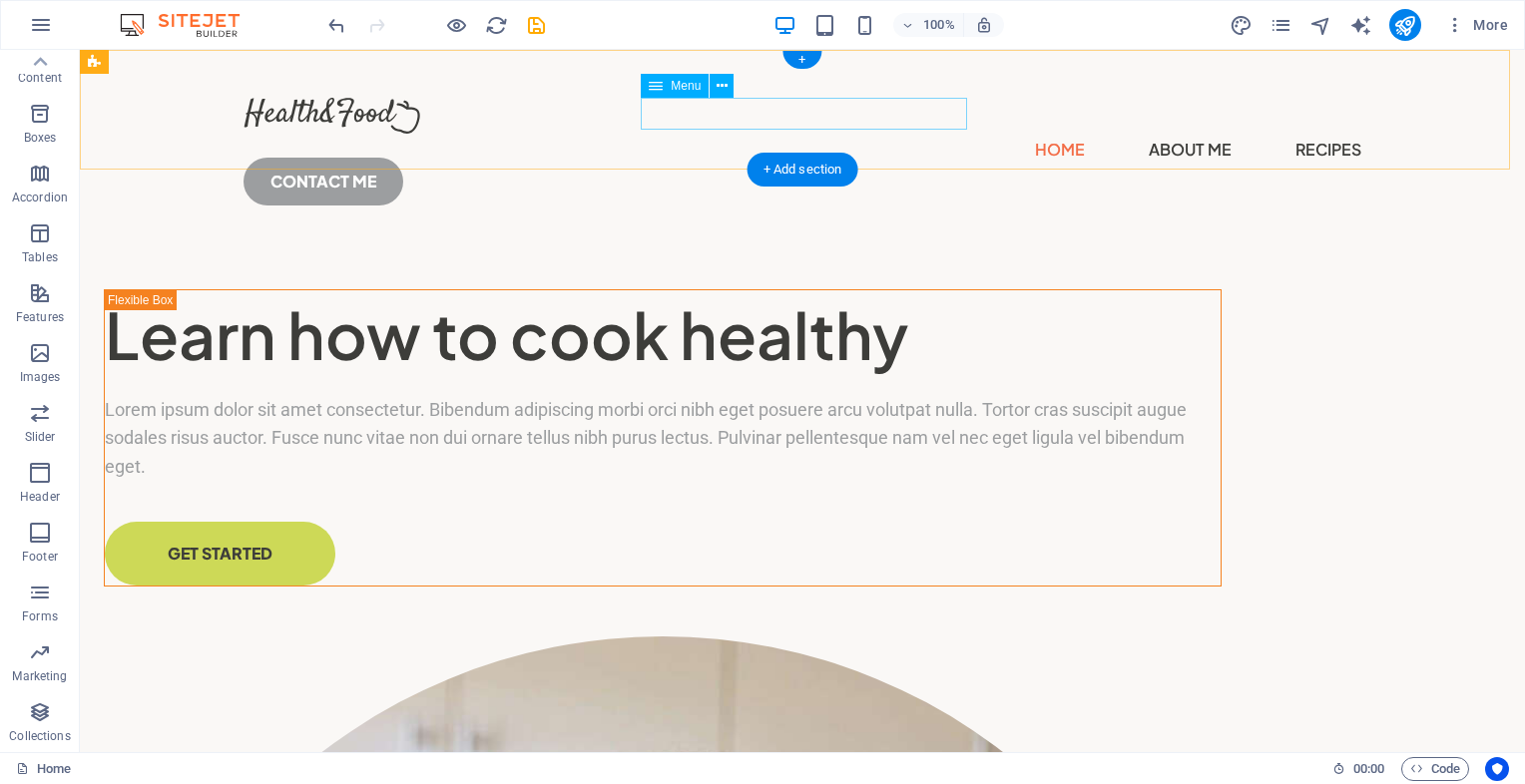 click on "Home About Me Recipes" at bounding box center [802, 150] 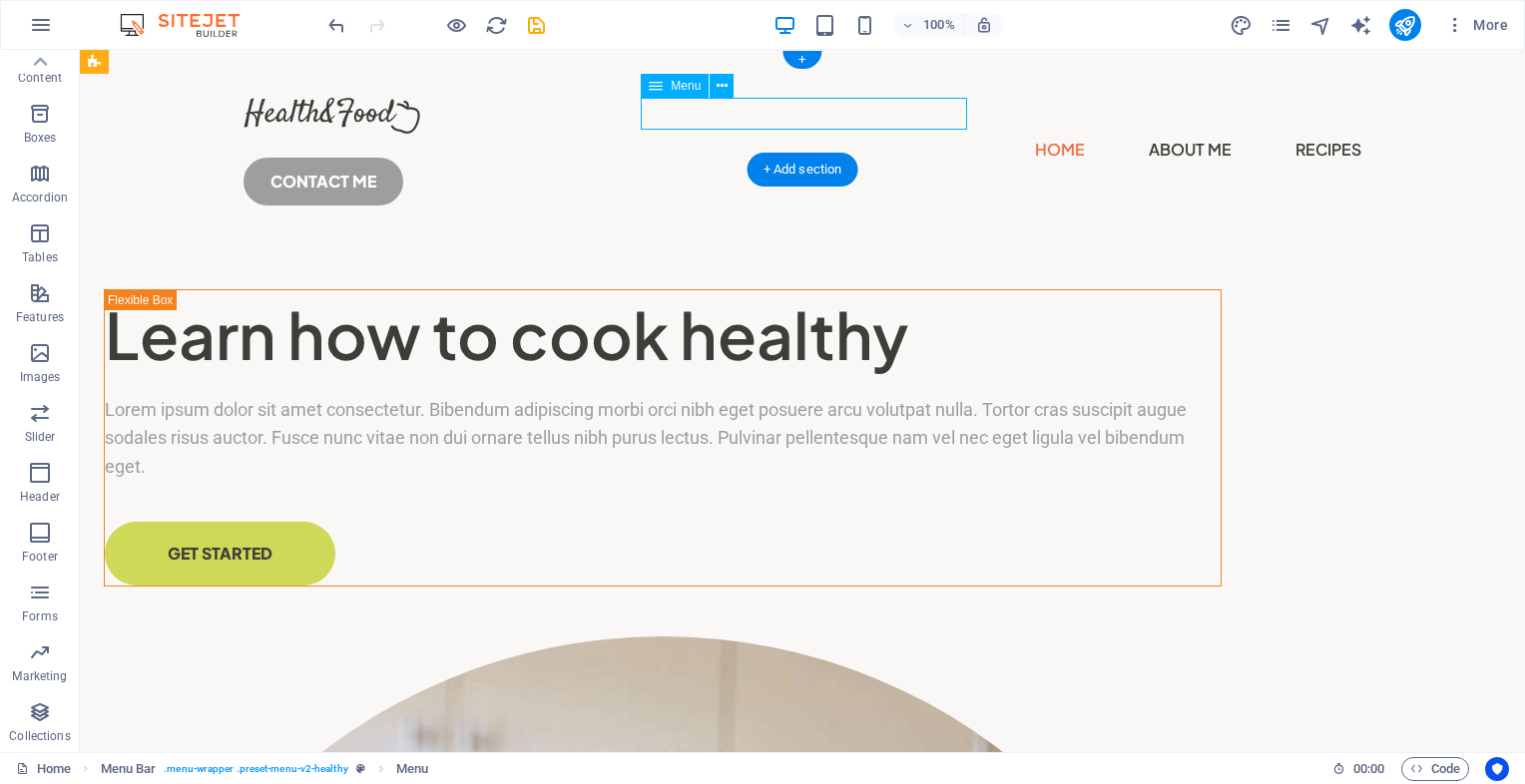 click on "Home About Me Recipes" at bounding box center [802, 150] 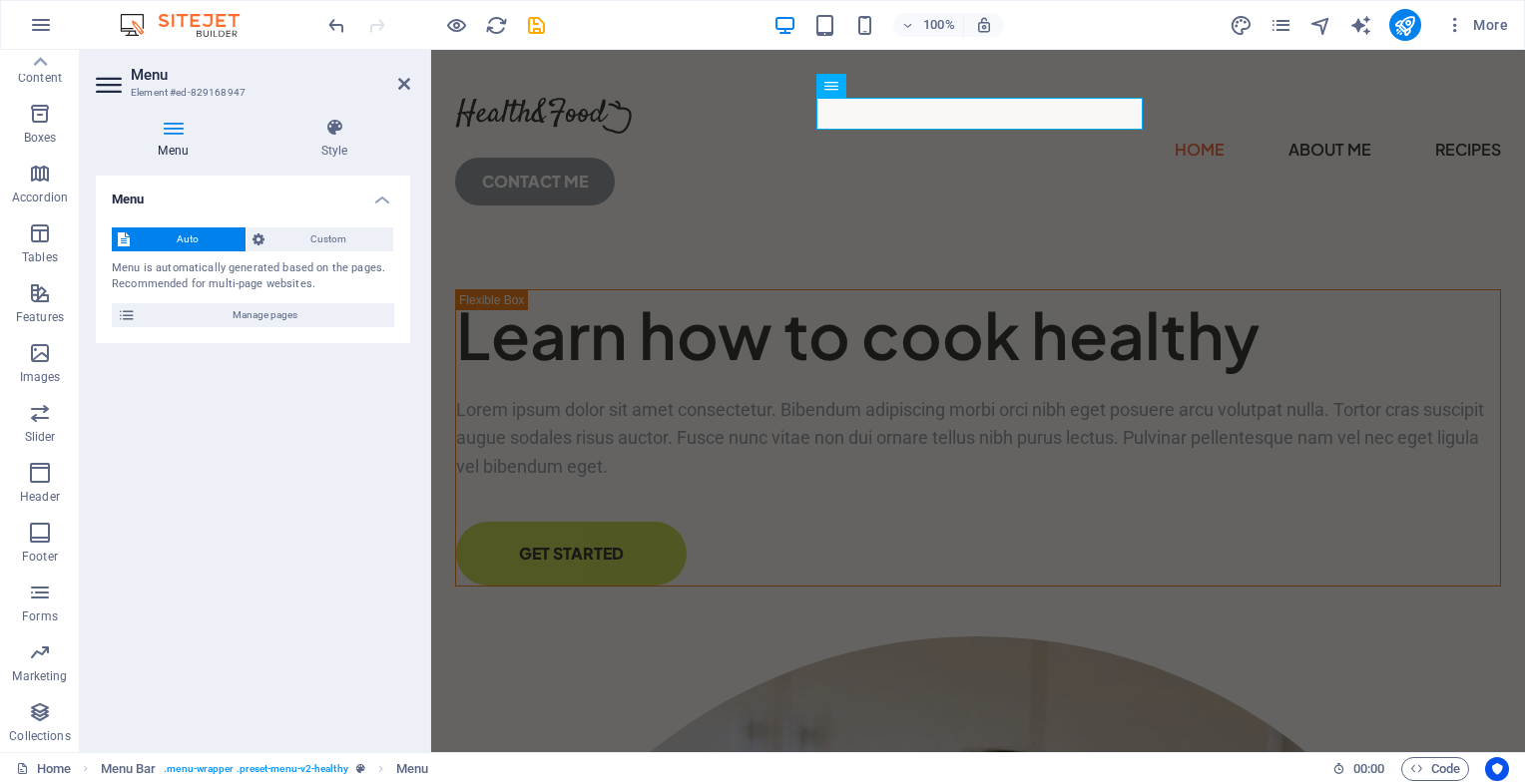 click on "Menu Auto Custom Menu is automatically generated based on the pages. Recommended for multi-page websites. Manage pages Menu items 1 None Page External Element Phone Email Page Home About Me Recipes Privacy Legal Notice Element
URL / Phone Email Link text Home Link target New tab Same tab Overlay Title Additional link description, should not be the same as the link text. The title is most often shown as a tooltip text when the mouse moves over the element. Leave empty if uncertain. Relationship Sets the  relationship of this link to the link target . For example, the value "nofollow" instructs search engines not to follow the link. Can be left empty. alternate author bookmark external help license next nofollow noreferrer noopener prev search tag Button Design None Default Primary Secondary 2 None Page External Element Phone Email Page Home About Me Recipes Privacy Legal Notice Element
URL /about-me Phone Email Link text About Me Link target New tab Same tab help" at bounding box center [253, 456] 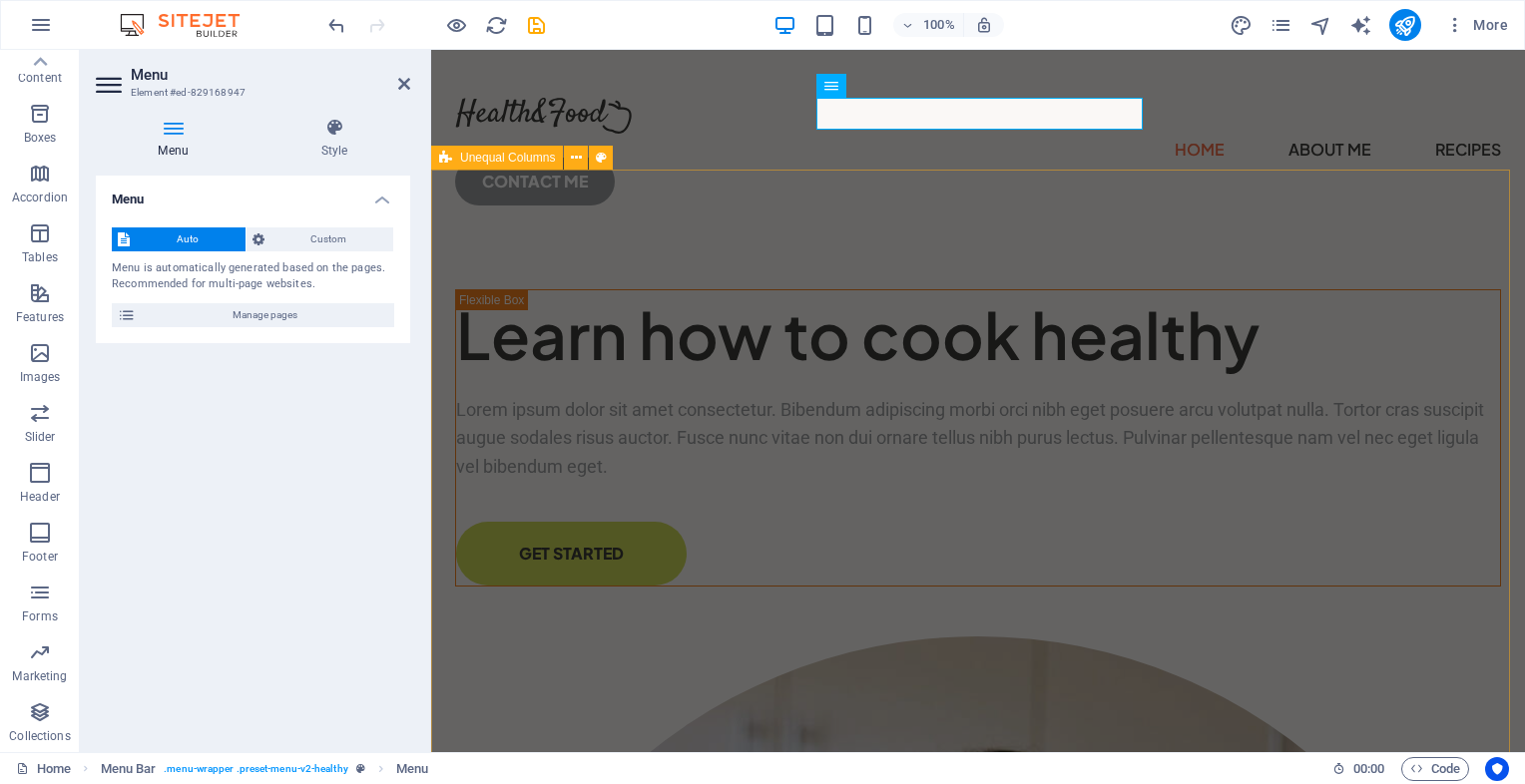 click on "Learn how to cook healthy Lorem ipsum dolor sit amet consectetur. Bibendum adipiscing morbi orci nibh eget posuere arcu volutpat nulla. Tortor cras suscipit augue sodales risus auctor. Fusce nunc vitae non dui ornare tellus nibh purus lectus. Pulvinar pellentesque nam vel nec eget ligula vel bibendum eget. GET STARTED" at bounding box center [978, 999] 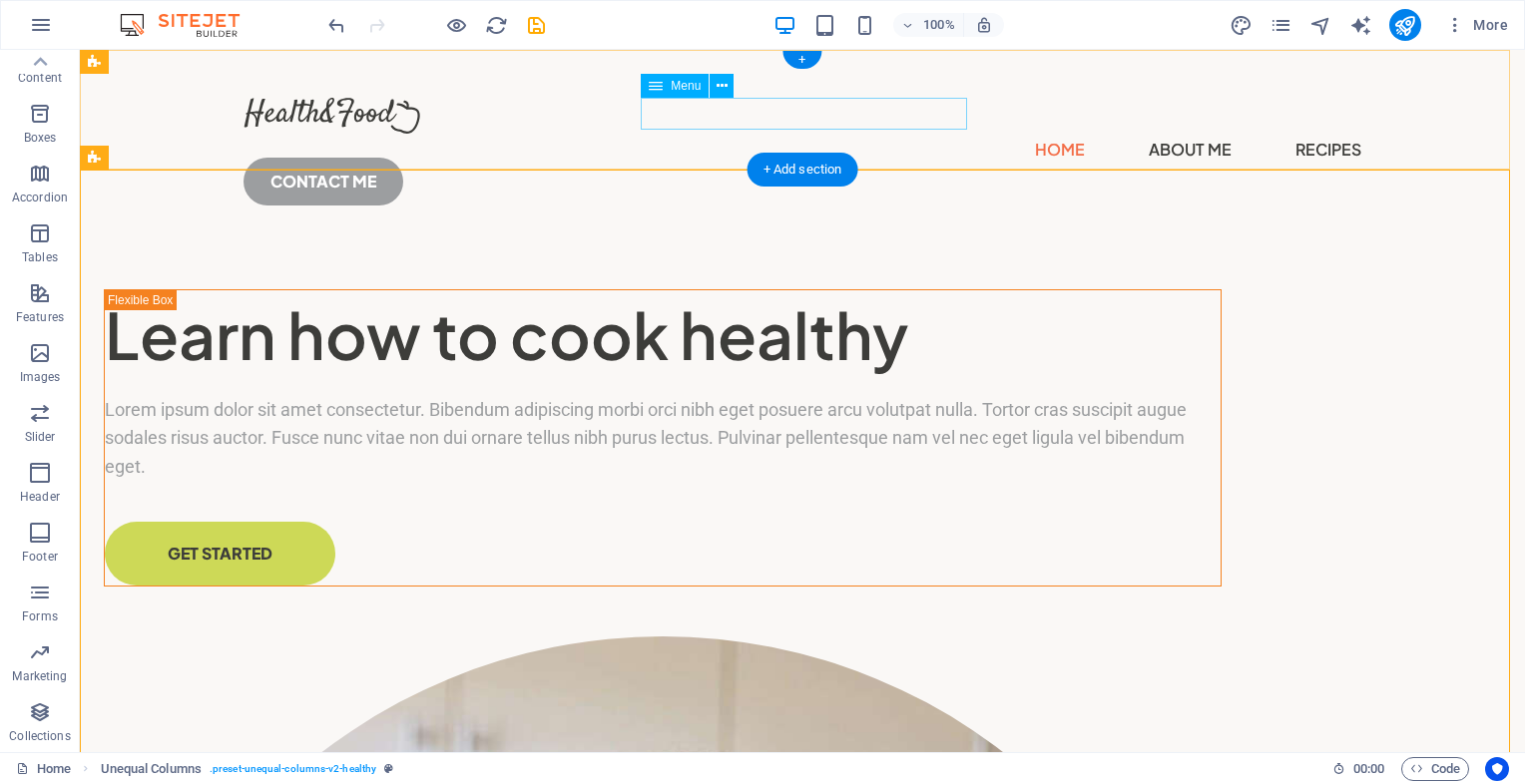 click on "Home About Me Recipes" at bounding box center [802, 150] 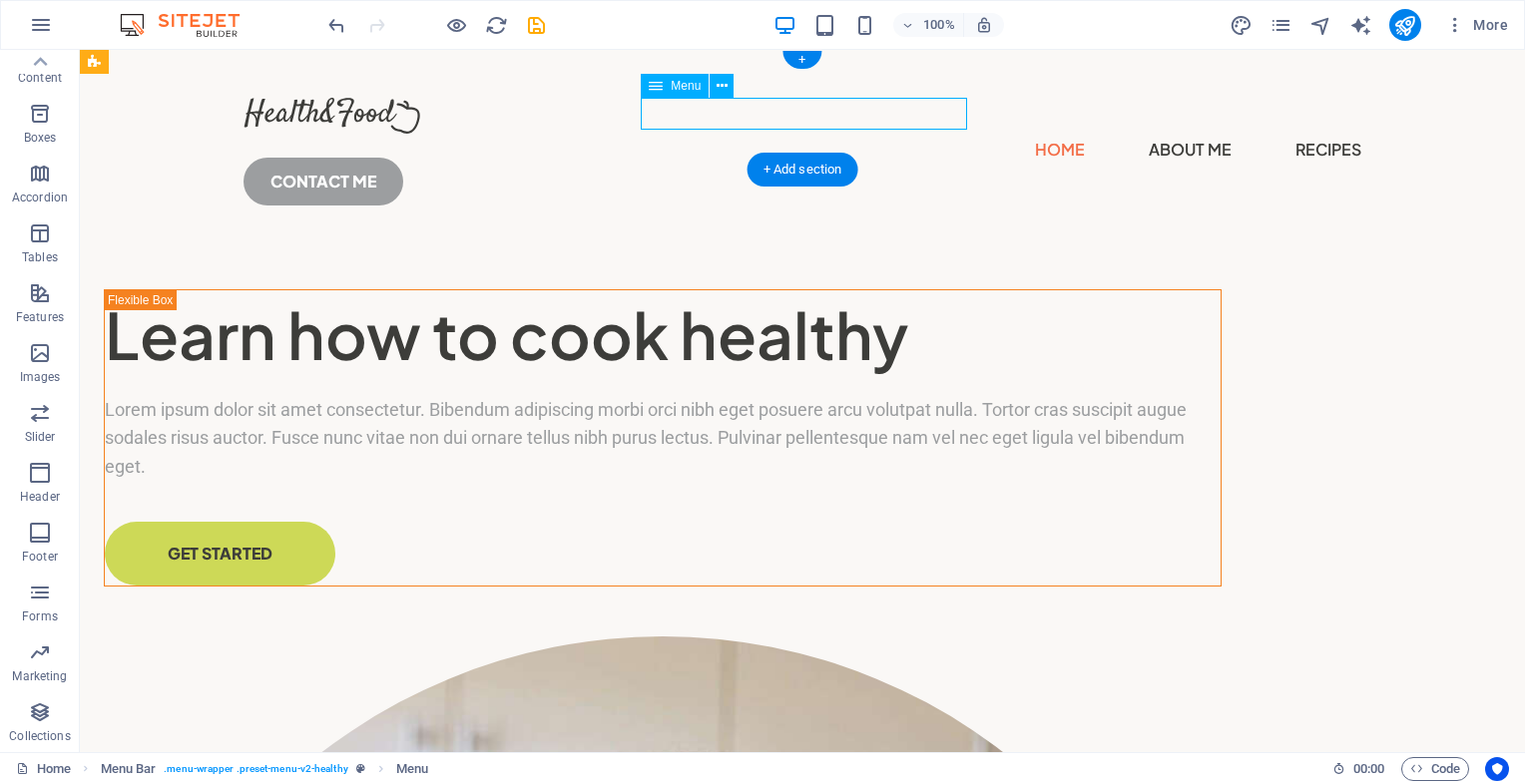 click on "Home About Me Recipes" at bounding box center [802, 150] 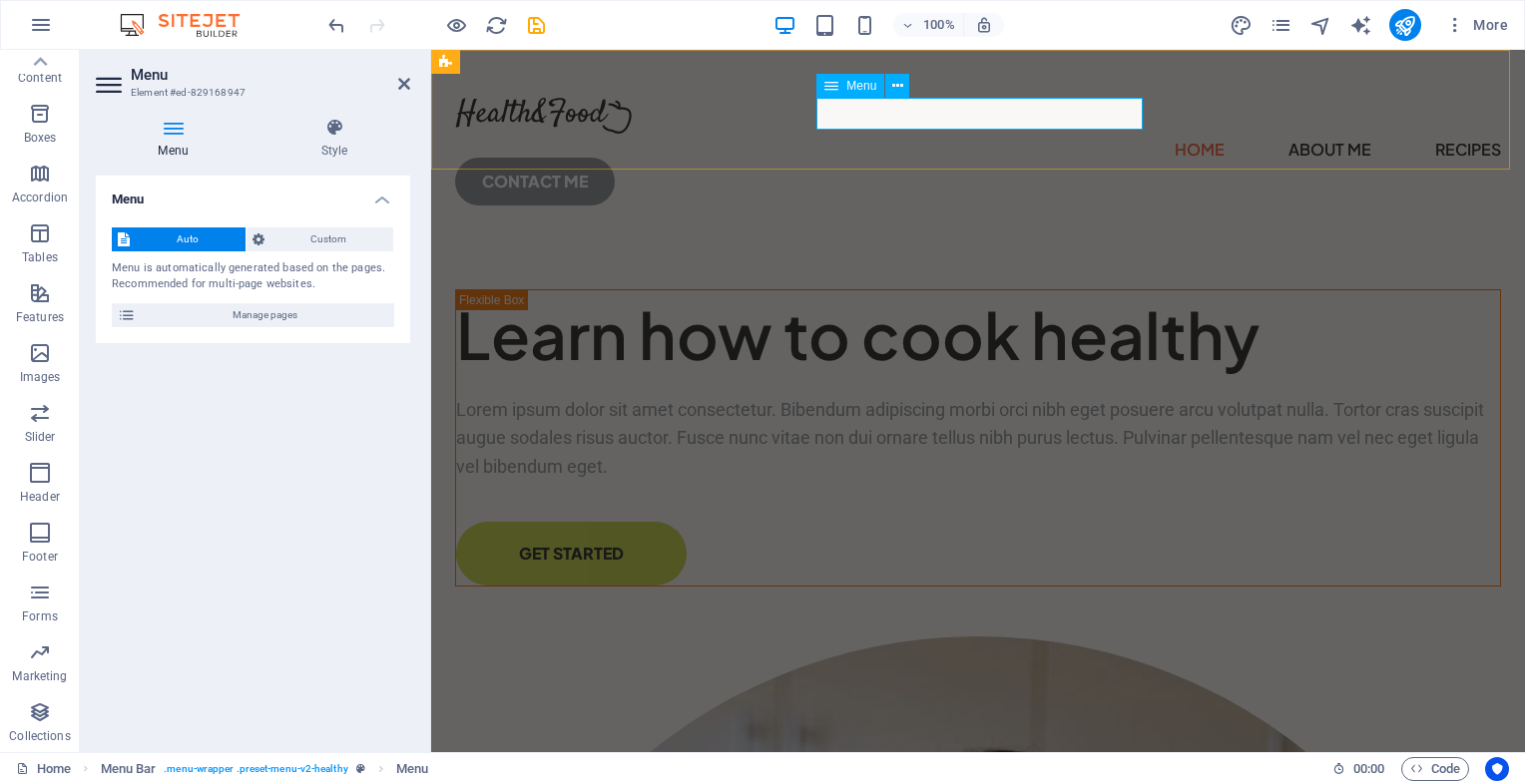 click on "Home About Me Recipes" at bounding box center [978, 150] 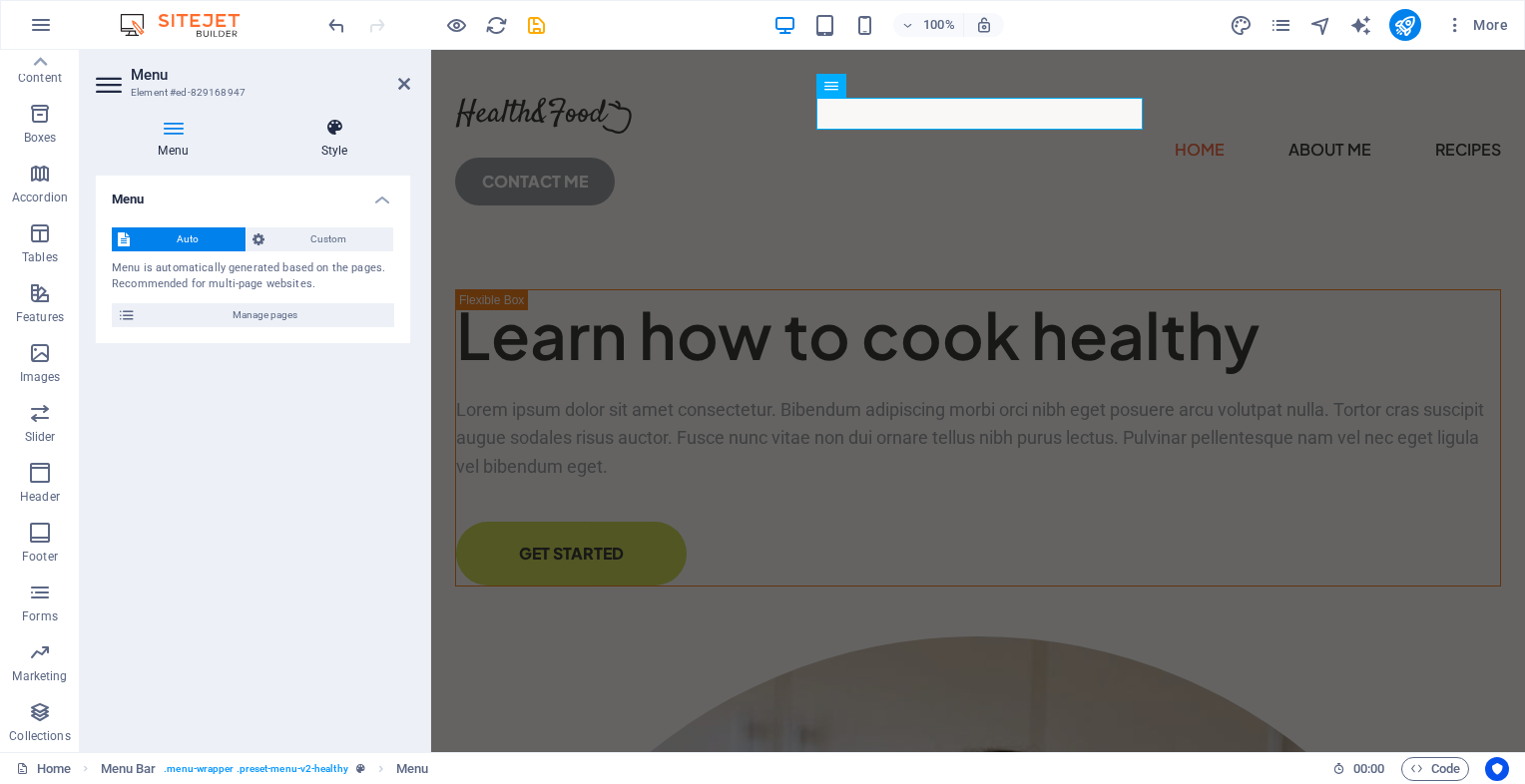 click at bounding box center (334, 128) 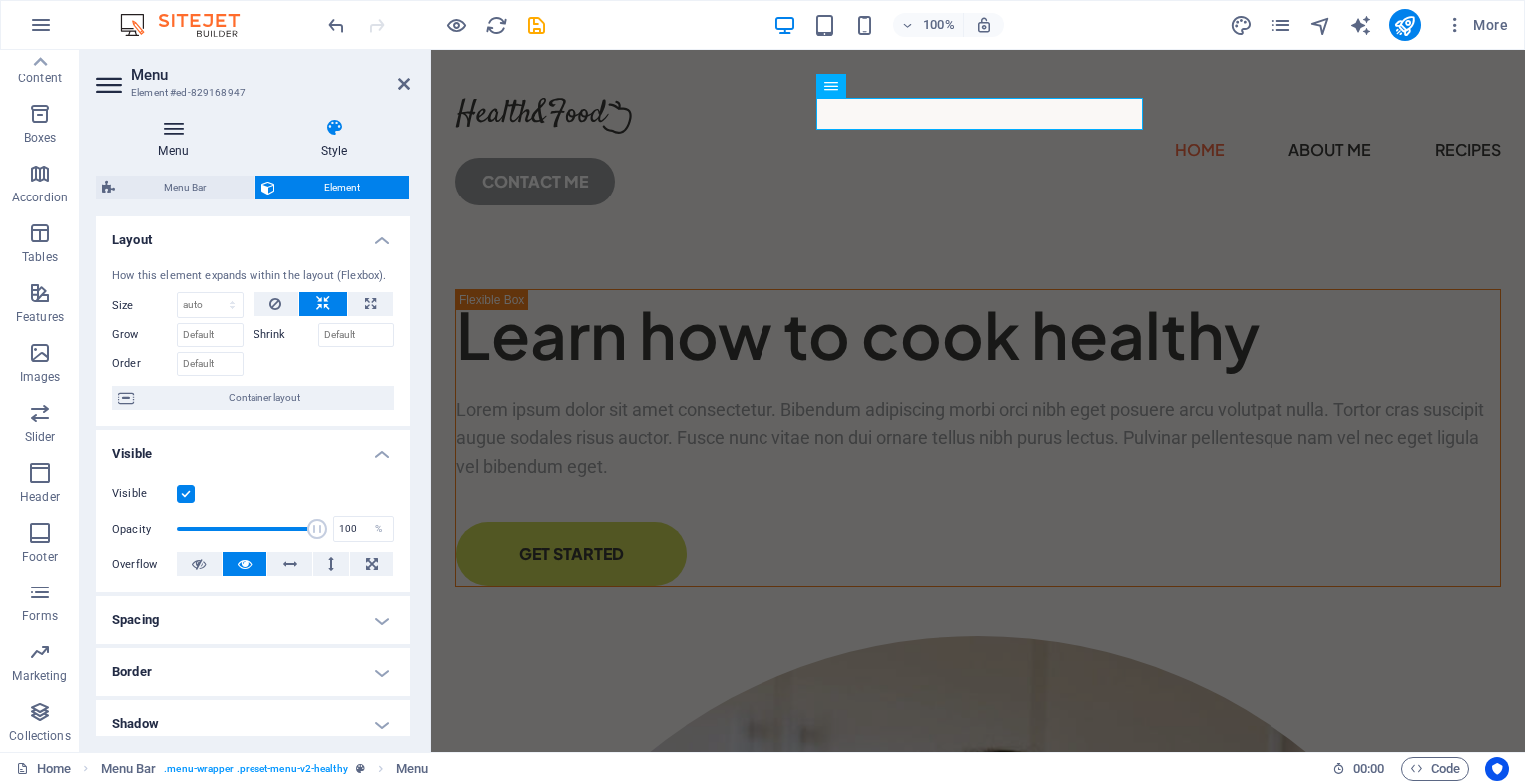 click on "Menu" at bounding box center [177, 139] 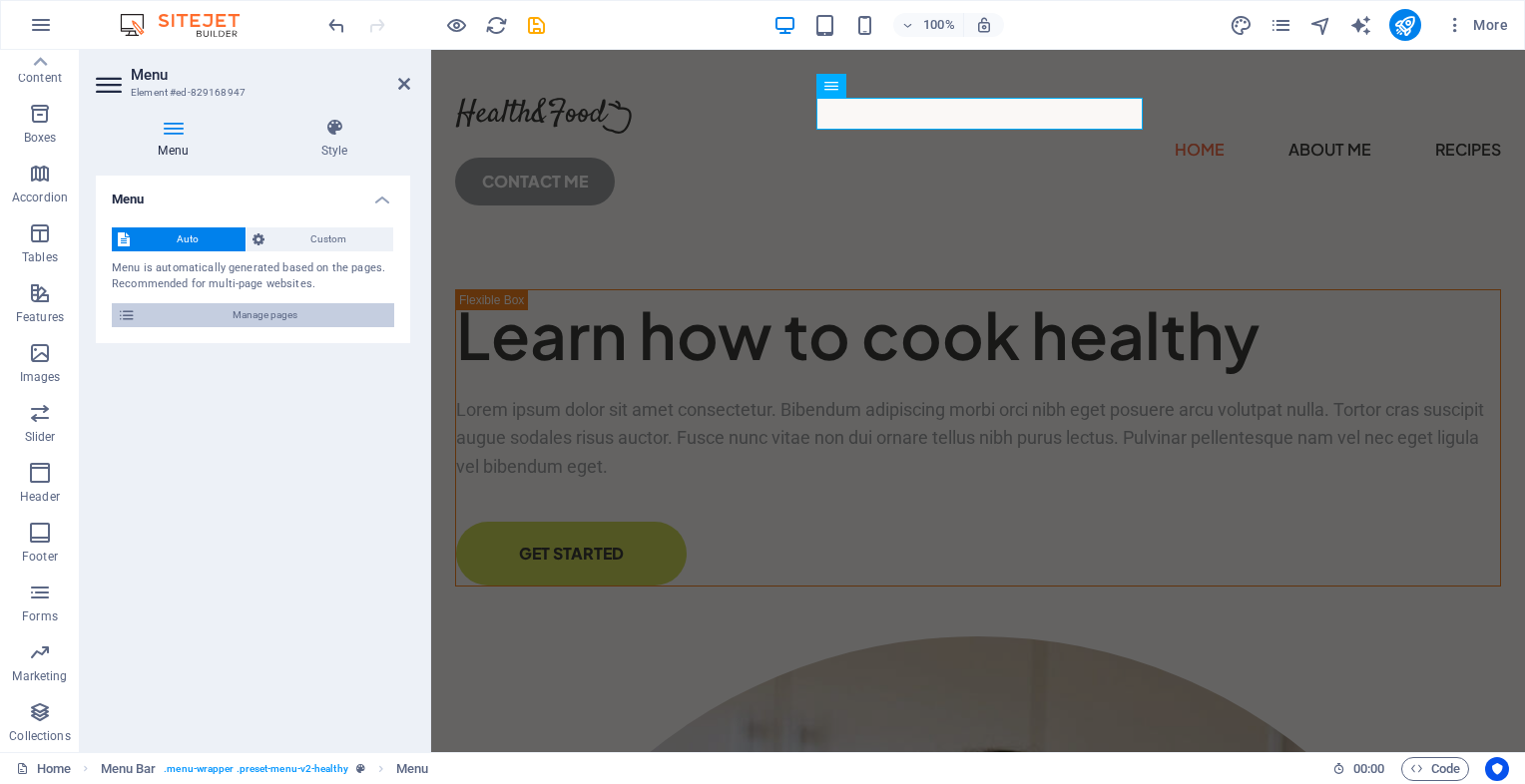 click on "Manage pages" at bounding box center [264, 315] 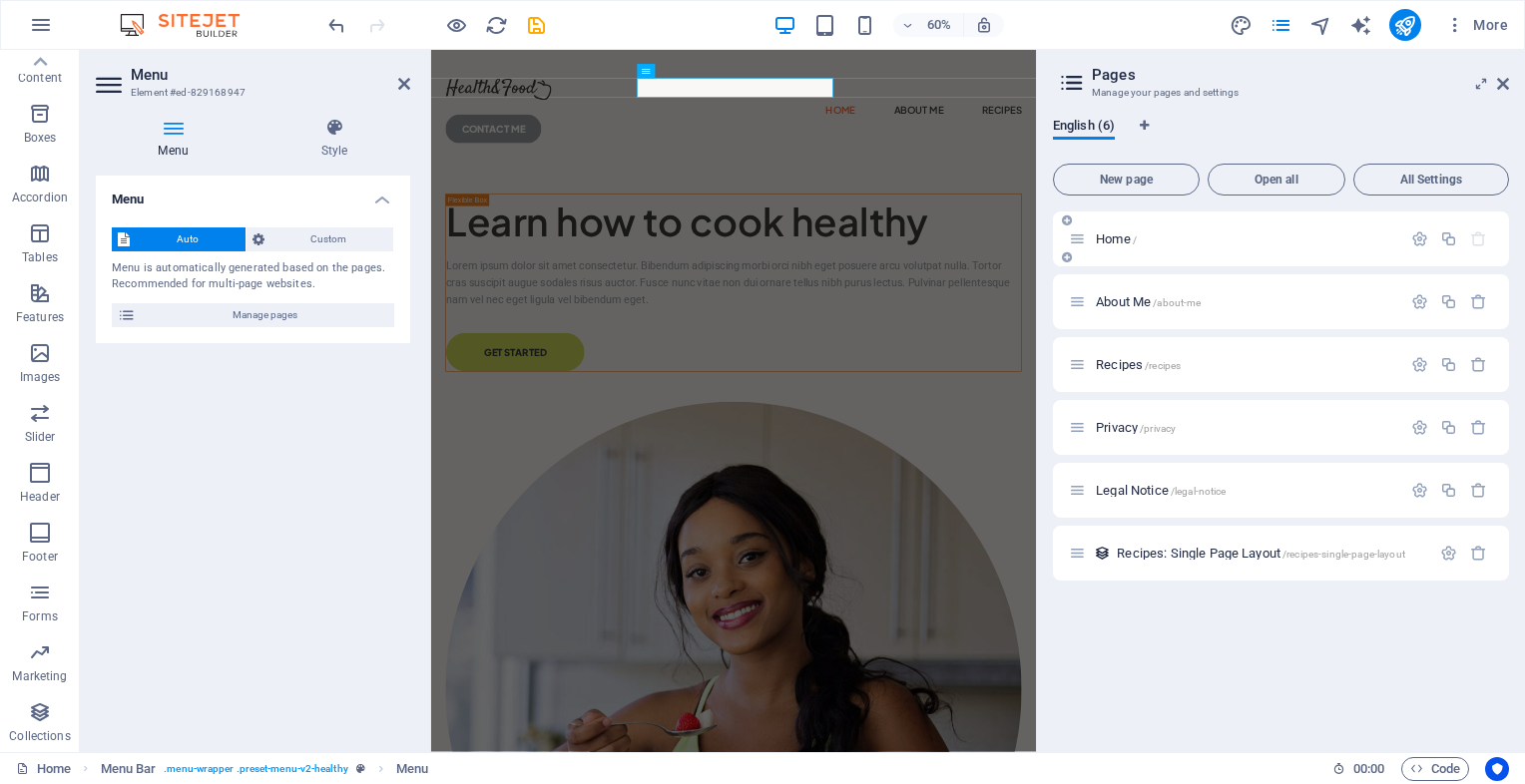click on "Home /" at bounding box center [1116, 238] 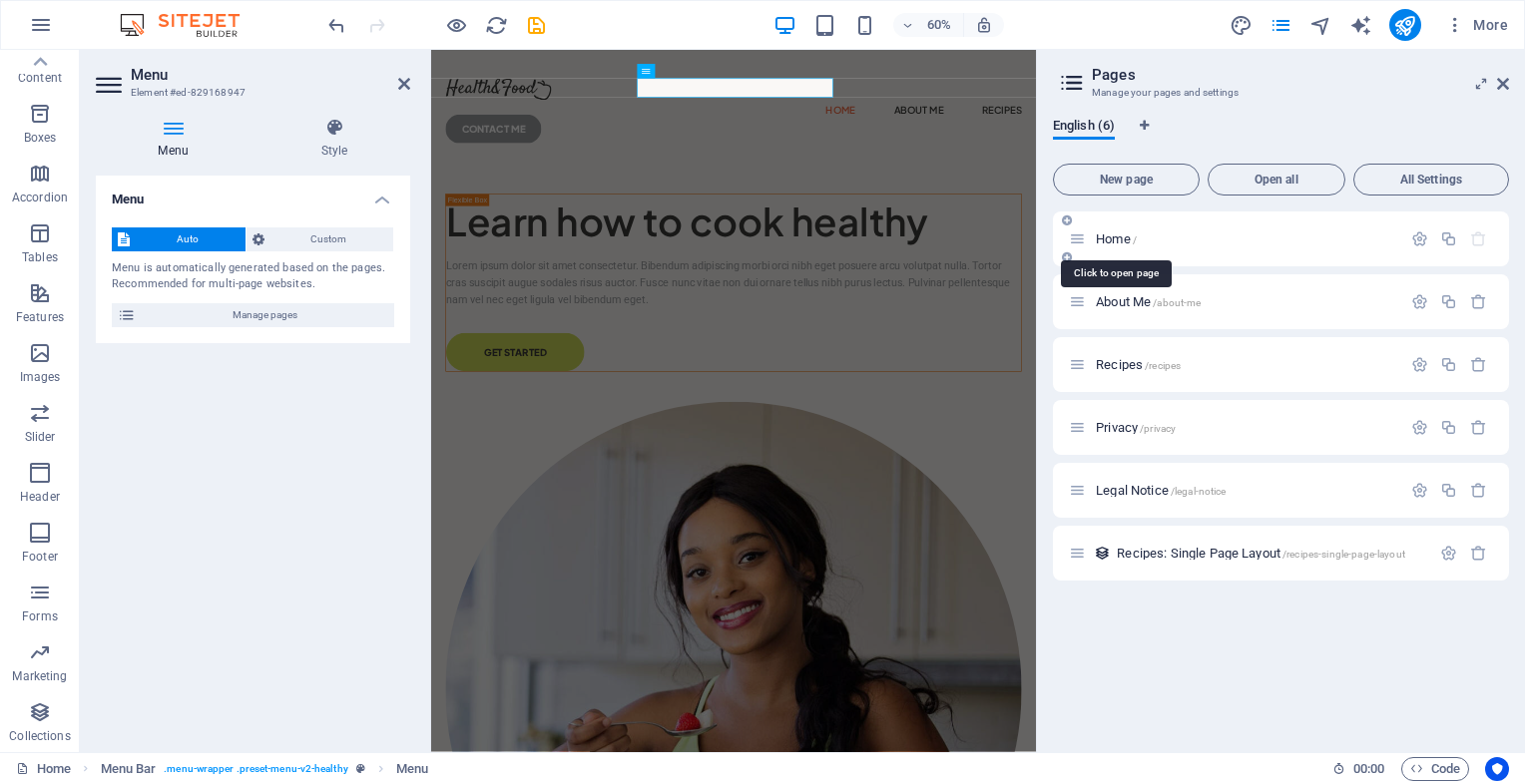 click on "Home /" at bounding box center (1116, 238) 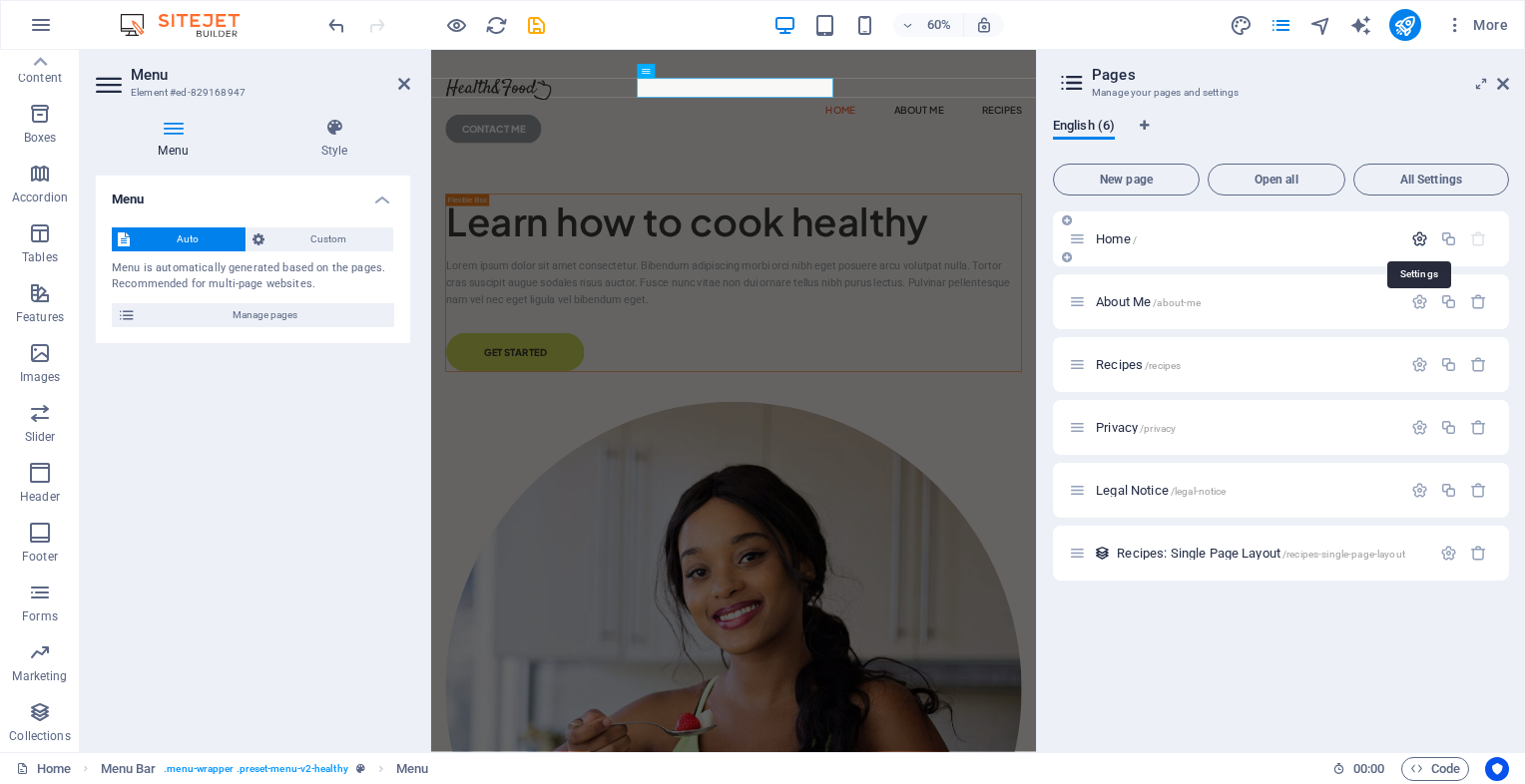 click at bounding box center [1419, 238] 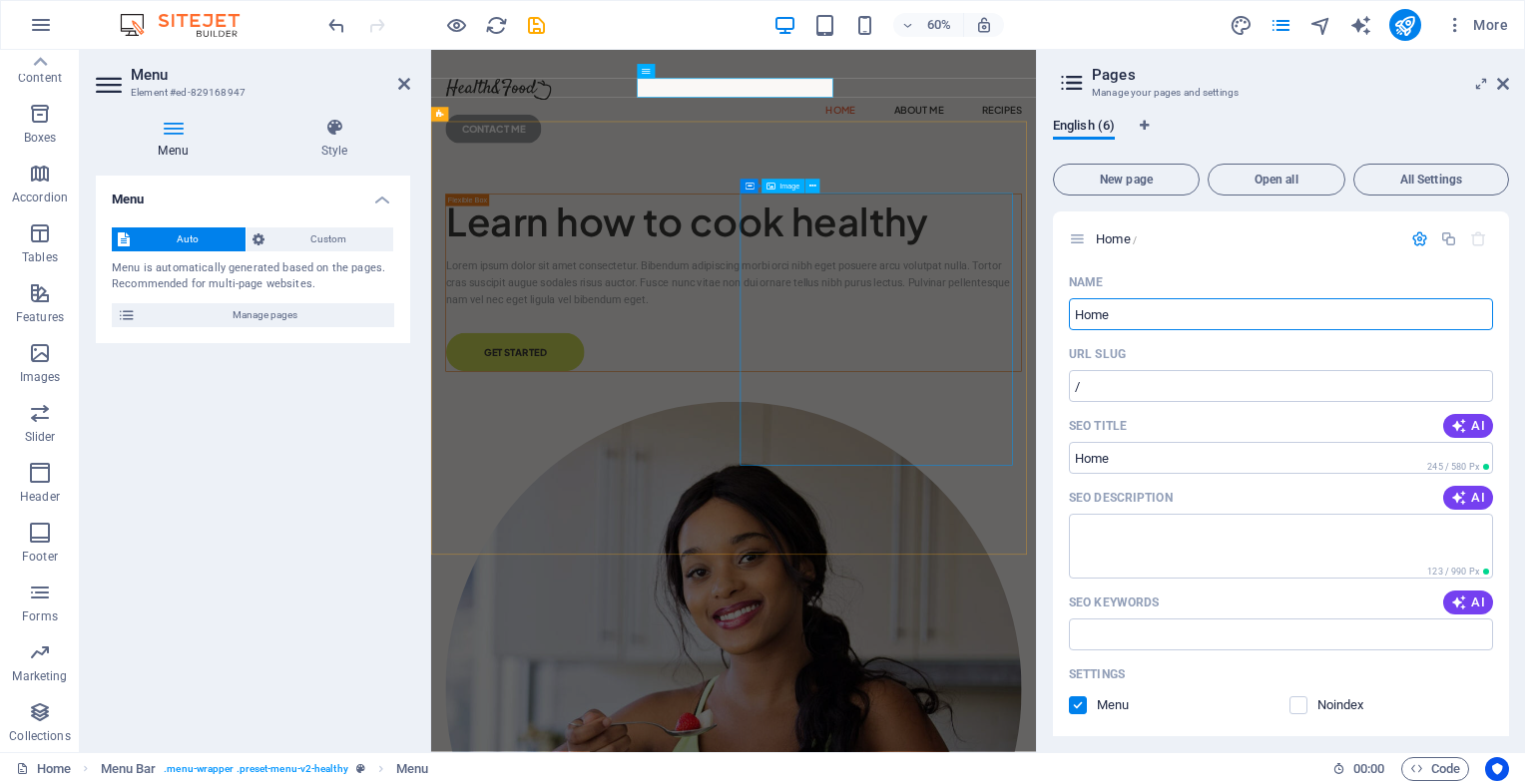 drag, startPoint x: 1573, startPoint y: 358, endPoint x: 1398, endPoint y: 511, distance: 232.45215 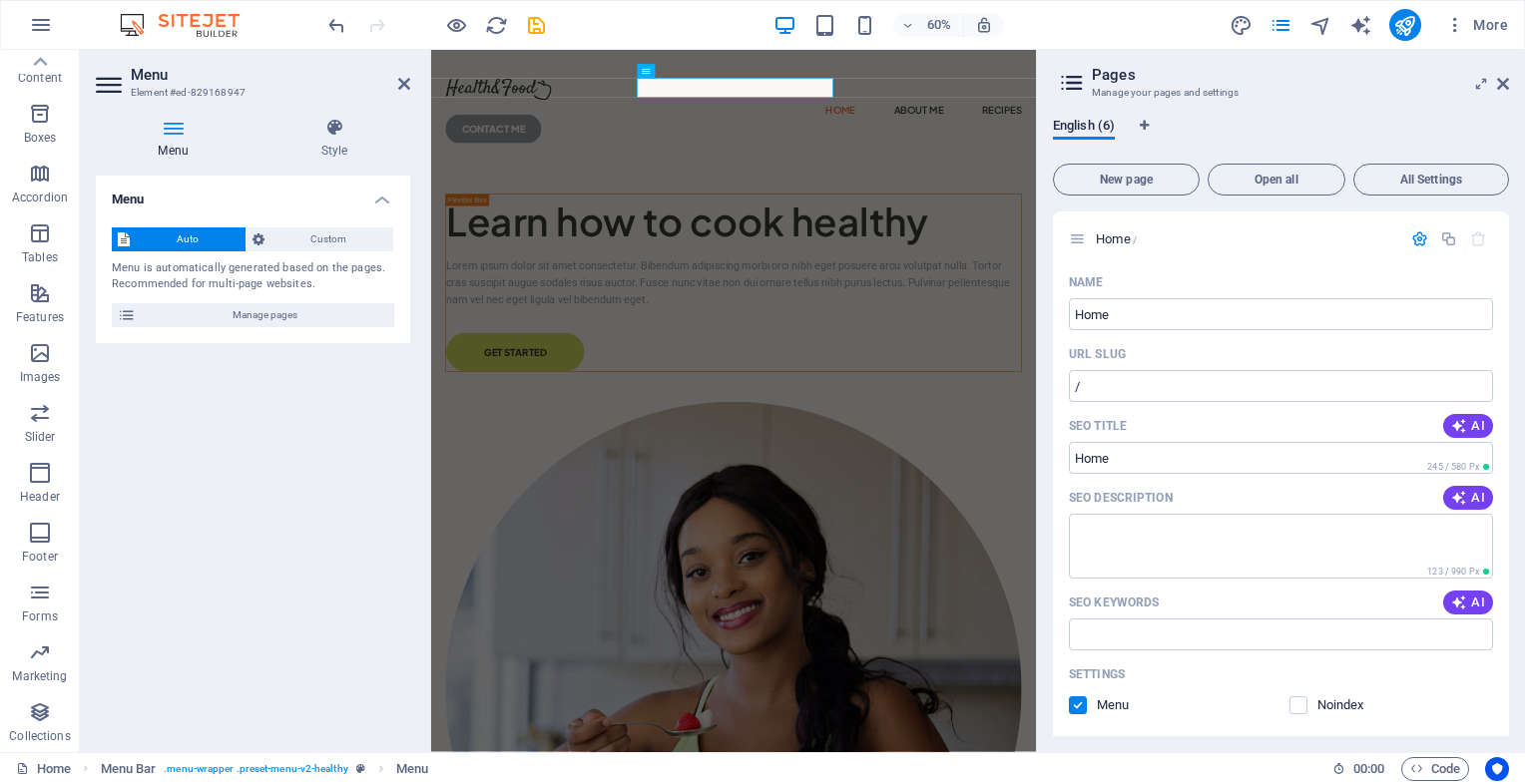 click on "New page Open all All Settings Home / Name Home ​ URL SLUG / ​ SEO Title AI ​ 245 / 580 Px SEO Description AI ​ 123 / 990 Px SEO Keywords AI ​ Settings Menu Noindex Preview Mobile Desktop www.example.com [DOMAIN] - [CITY] [DOMAIN] Meta tags ​ Preview Image (Open Graph) Drag files here, click to choose files or select files from Files or our free stock photos & videos More Settings About Me /about-me Recipes /recipes Privacy /privacy Legal Notice /legal-notice Recipes: Single Page Layout /recipes-single-page-layout" at bounding box center (1280, 446) 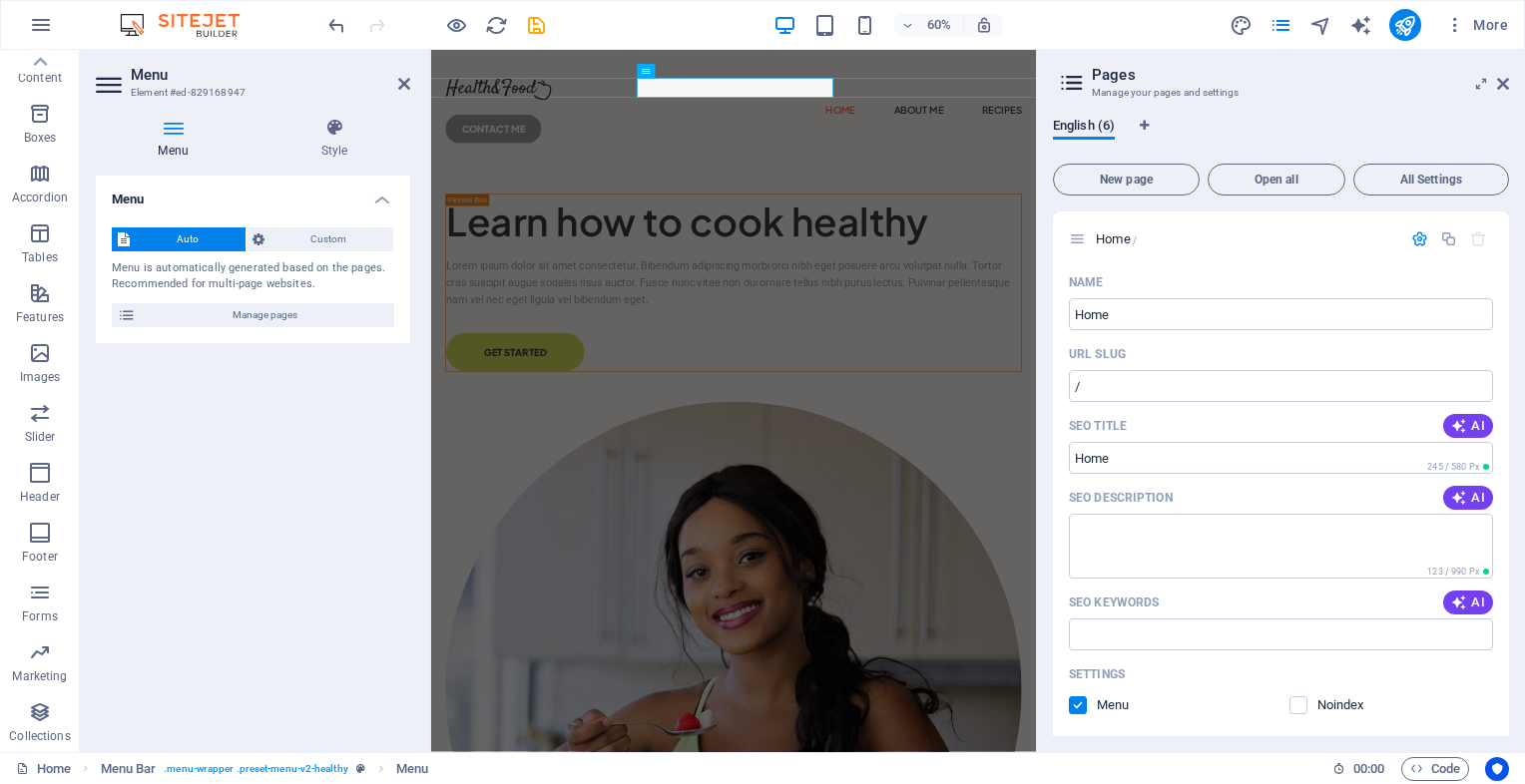 click on "English (6)" at bounding box center [1280, 137] 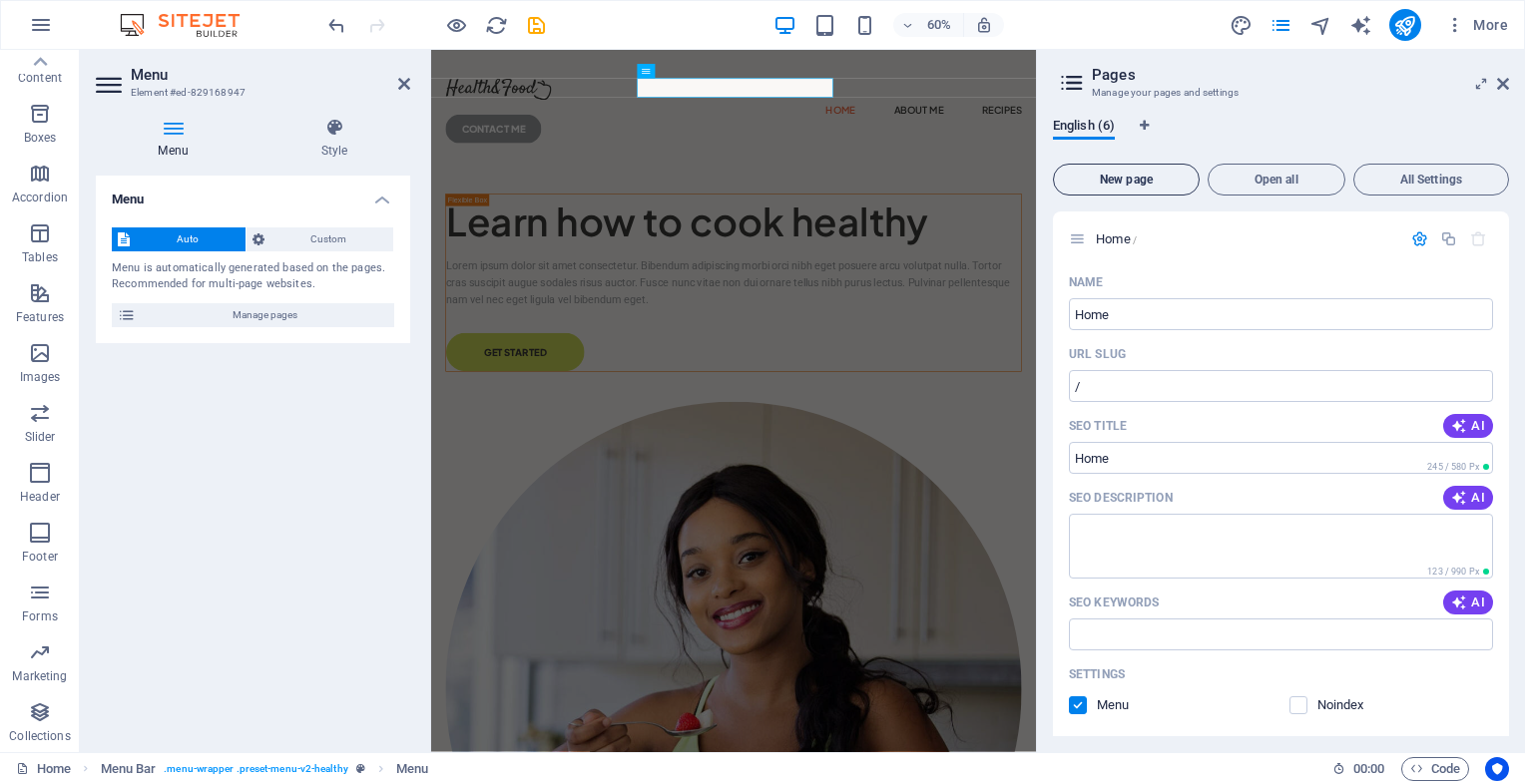 click on "New page" at bounding box center [1126, 180] 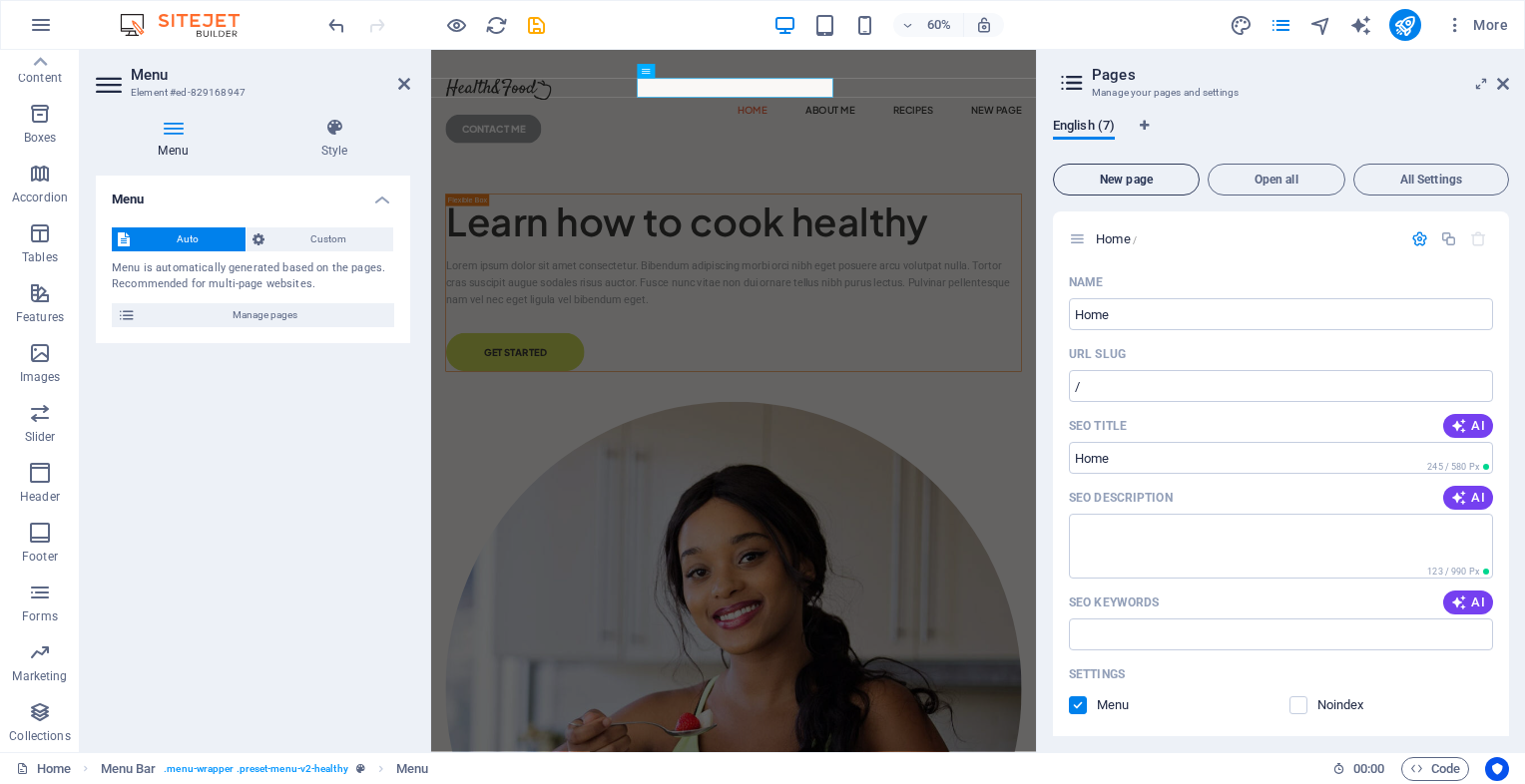scroll, scrollTop: 961, scrollLeft: 0, axis: vertical 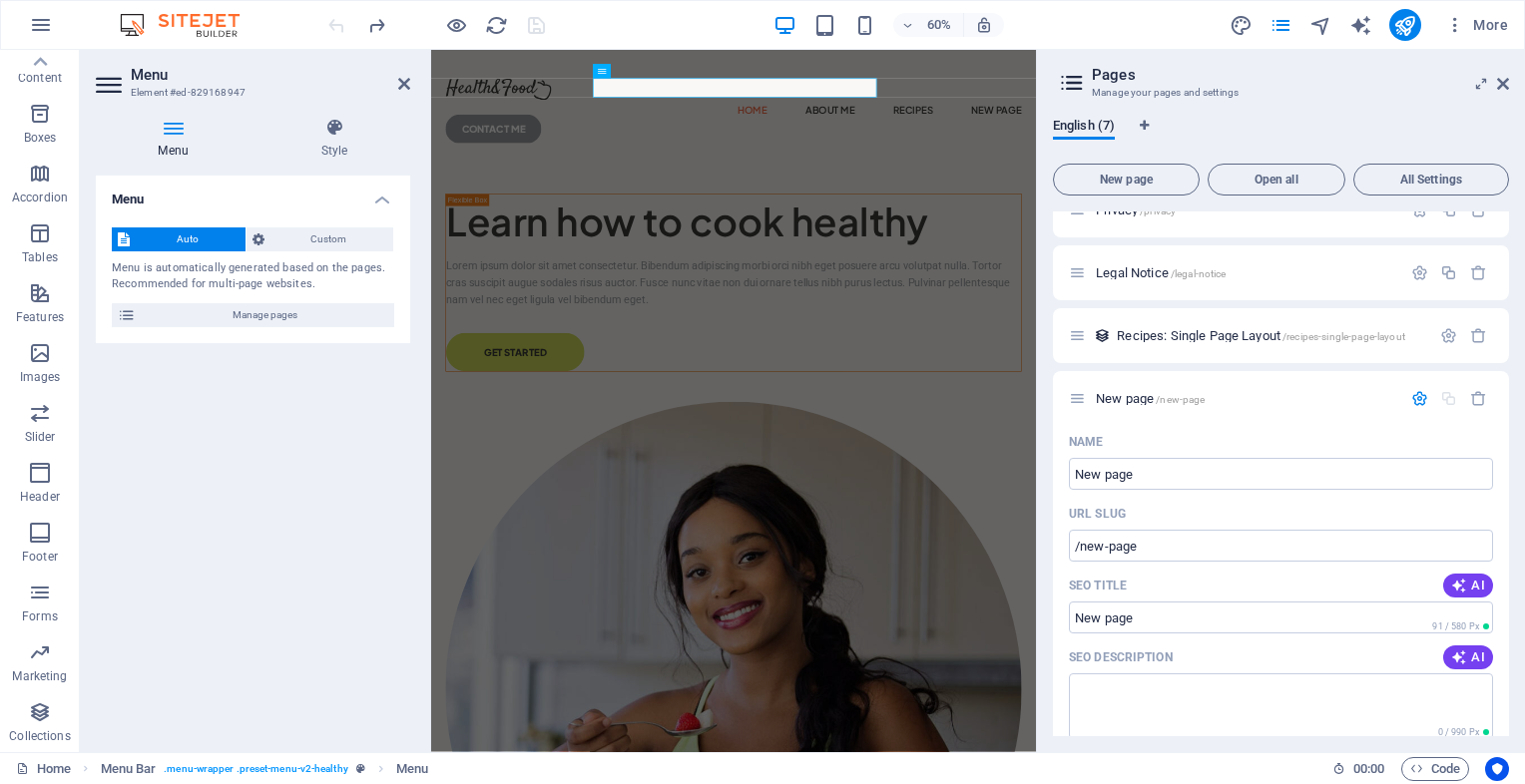 click on "Pages Manage your pages and settings English (7) New page Open all All Settings Home / Name Home ​ URL SLUG / ​ SEO Title AI ​ 245 / 580 Px SEO Description AI ​ 123 / 990 Px SEO Keywords AI ​ Settings Menu Noindex Preview Mobile Desktop www.example.com [DOMAIN] - [CITY] [DOMAIN] Meta tags ​ Preview Image (Open Graph) Drag files here, click to choose files or select files from Files or our free stock photos & videos More Settings About Me /about-me Recipes /recipes Privacy /privacy Legal Notice /legal-notice Recipes: Single Page Layout /recipes-single-page-layout New page /new-page Name New page ​ URL SLUG /new-page ​ SEO Title AI ​ 91 / 580 Px SEO Description AI ​ 0 / 990 Px SEO Keywords AI ​ Settings Menu Noindex Preview Mobile Desktop www.example.com new-page Meta tags ​ Preview Image (Open Graph) Drag files here, click to choose files or select files from Files or our free stock photos & videos More Settings" at bounding box center (1280, 401) 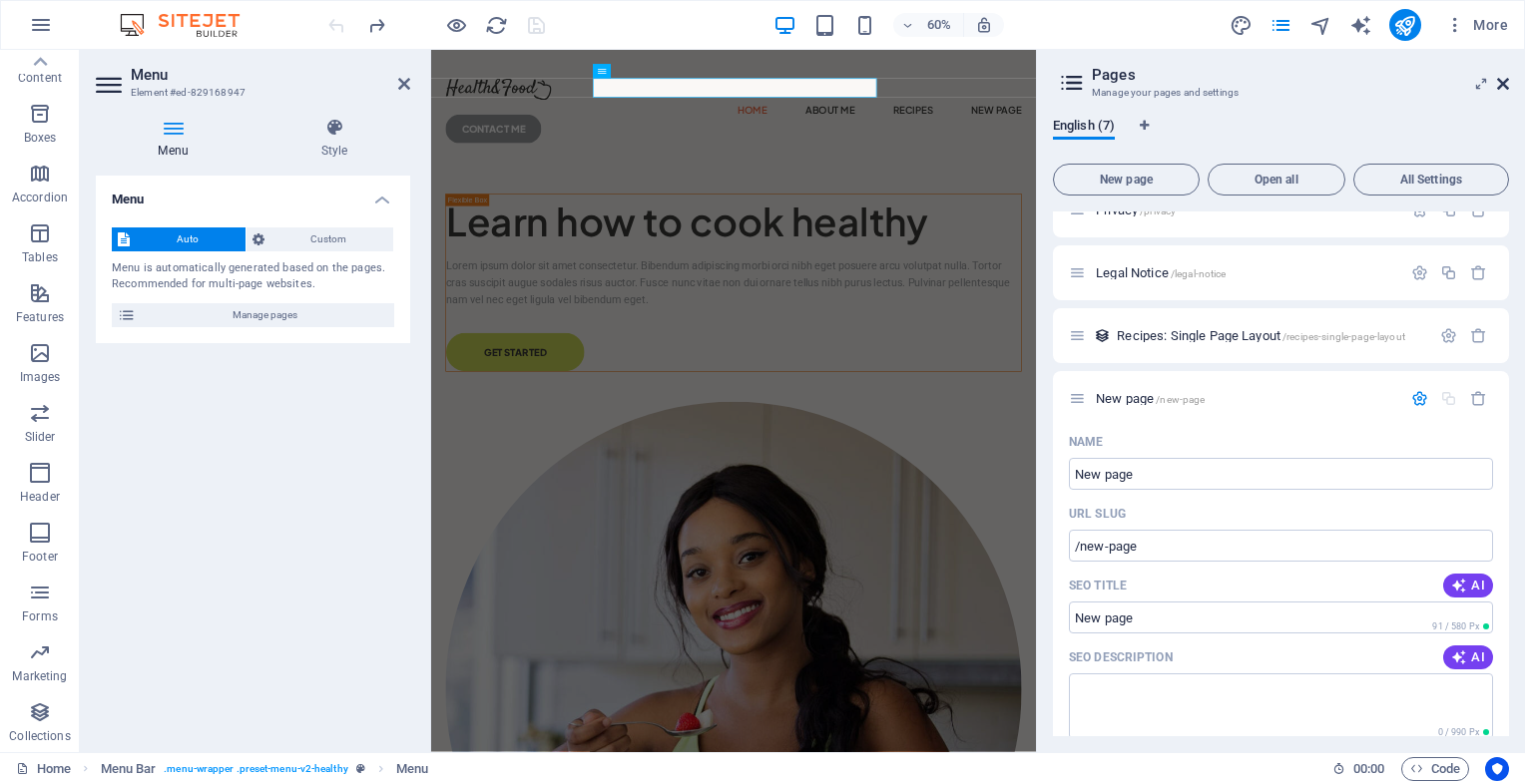 click at bounding box center [1503, 84] 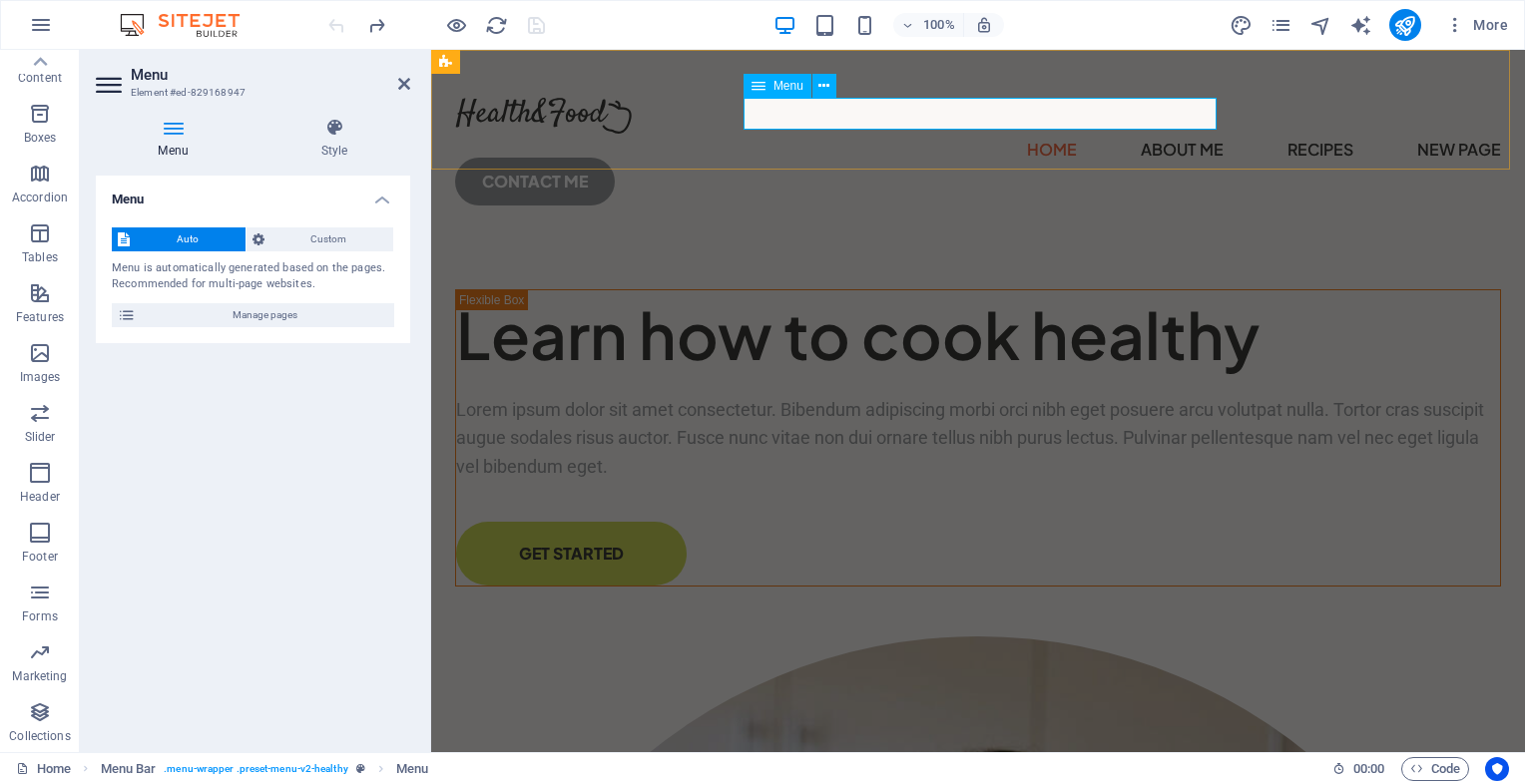 click on "Home About Me Recipes New page" at bounding box center (978, 150) 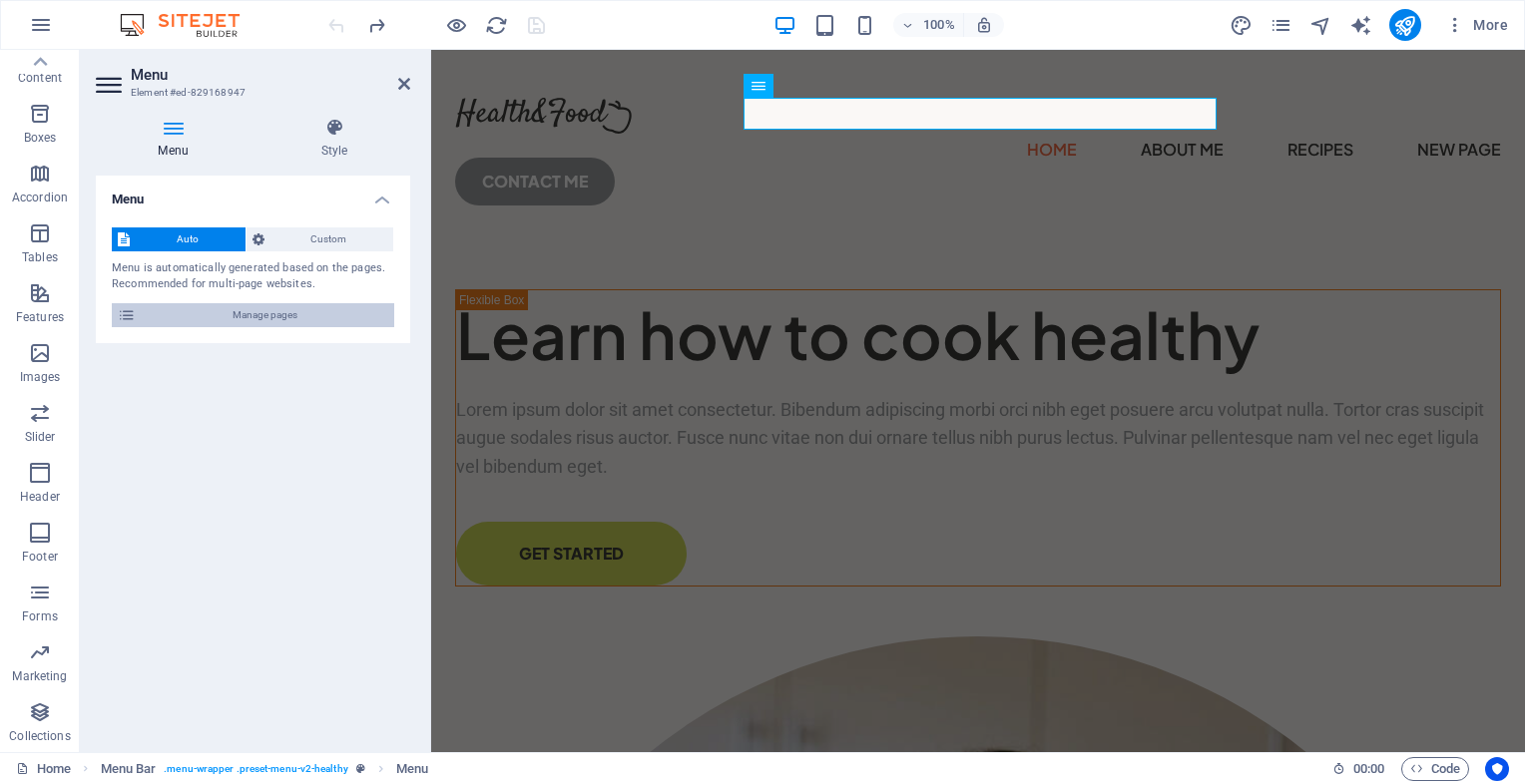 click on "Manage pages" at bounding box center (264, 315) 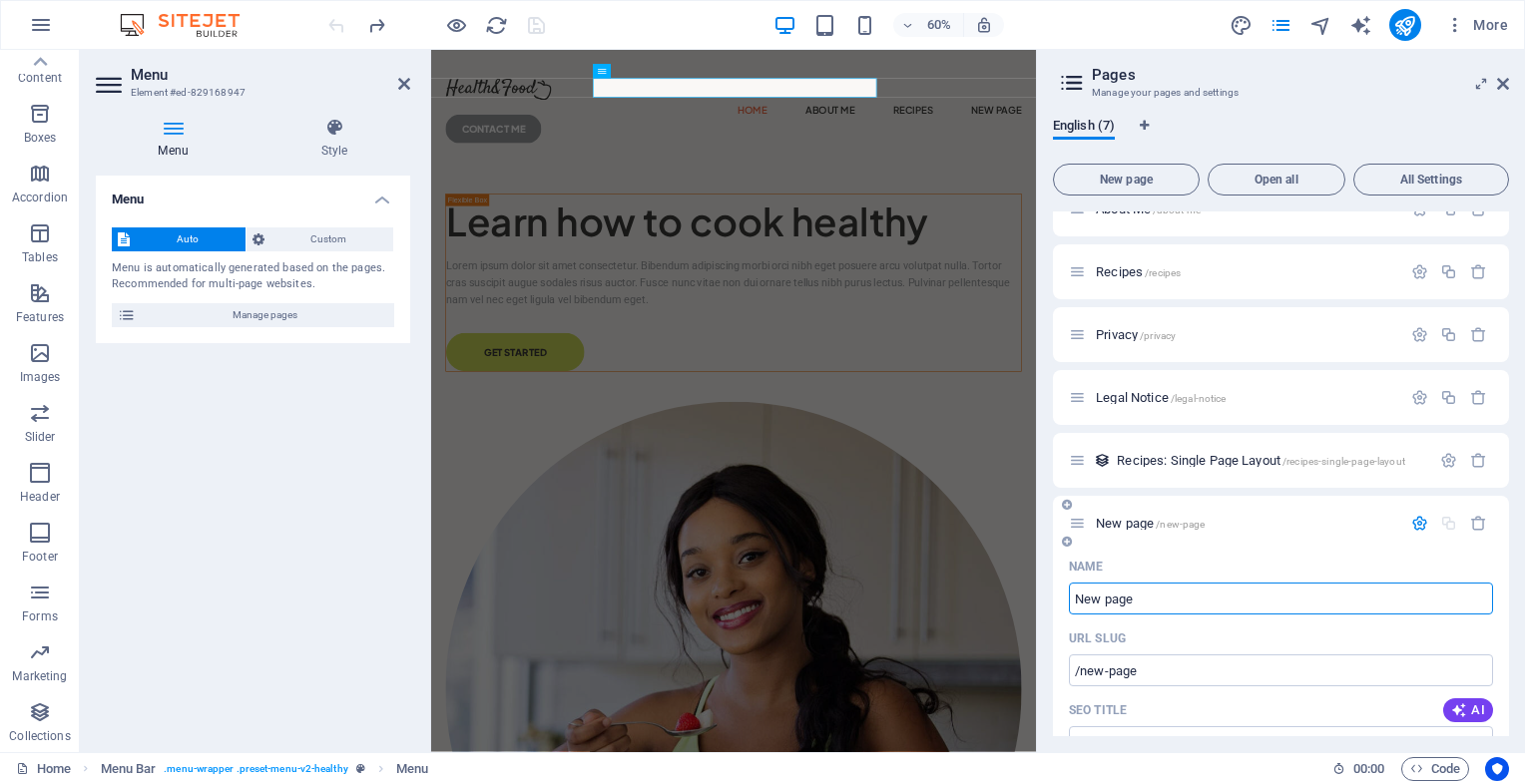 scroll, scrollTop: 100, scrollLeft: 0, axis: vertical 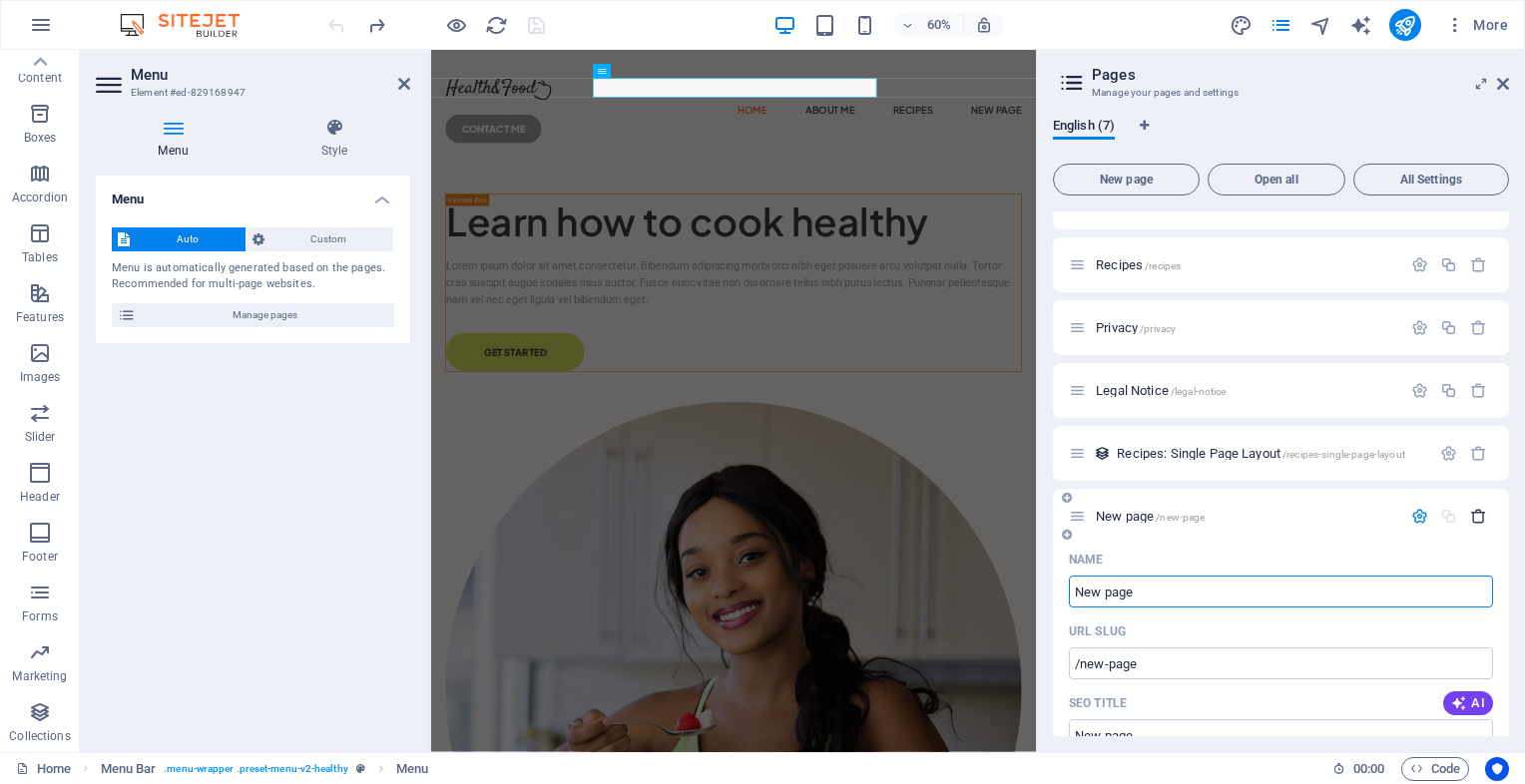 click at bounding box center (1478, 516) 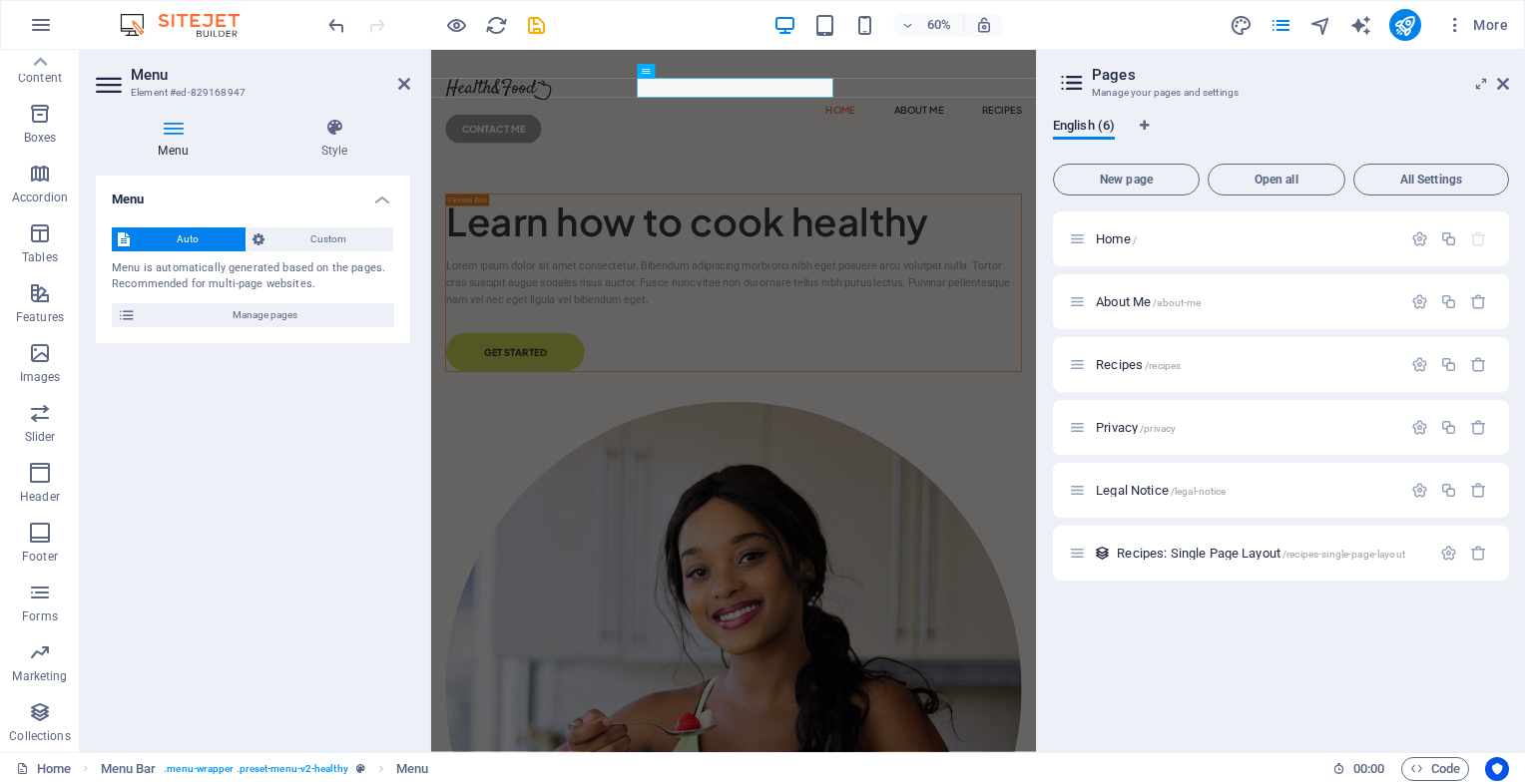 scroll, scrollTop: 0, scrollLeft: 0, axis: both 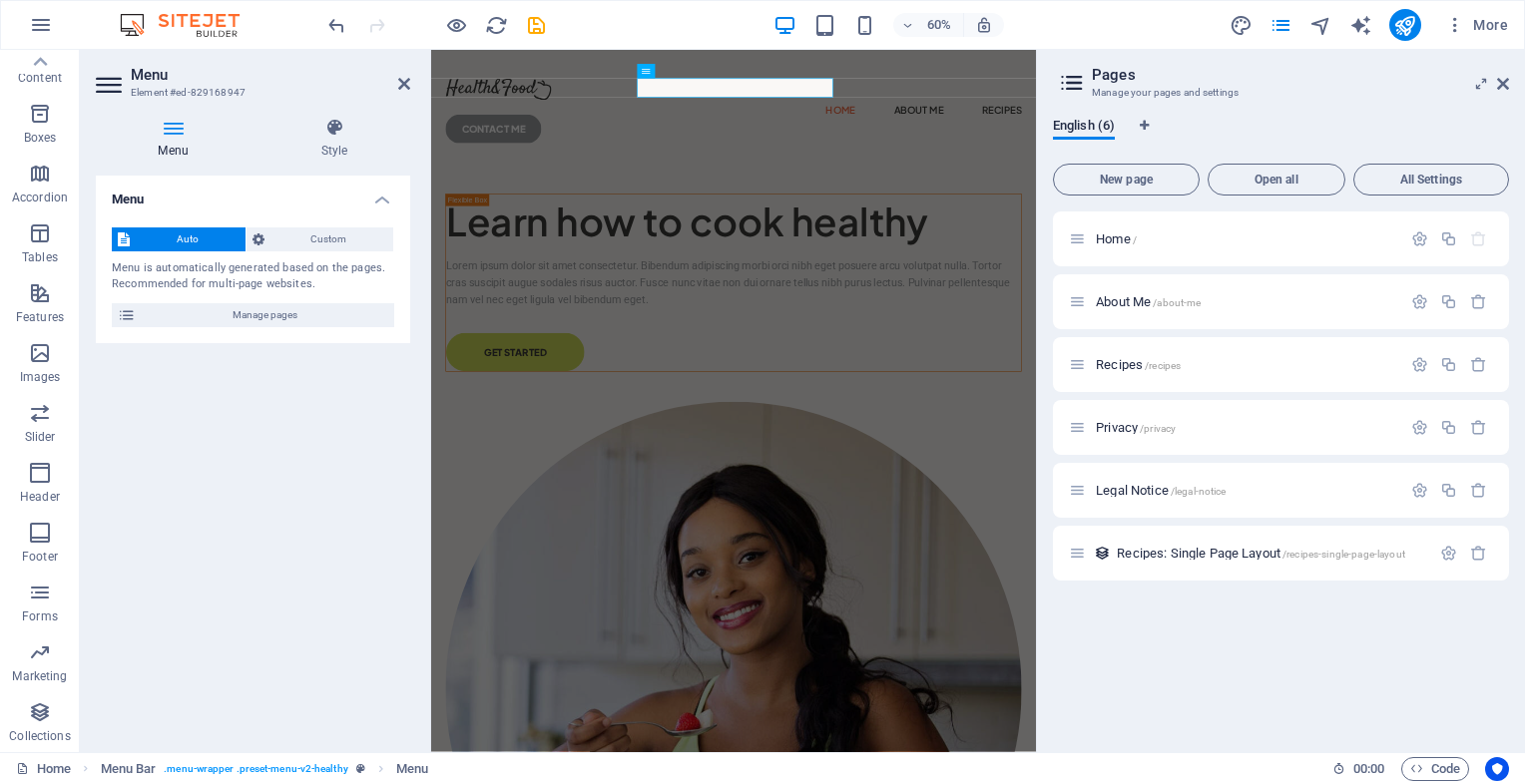 click on "Home / About Me /about-me Recipes /recipes Privacy /privacy Legal Notice /legal-notice Recipes: Single Page Layout /recipes-single-page-layout" at bounding box center (1280, 474) 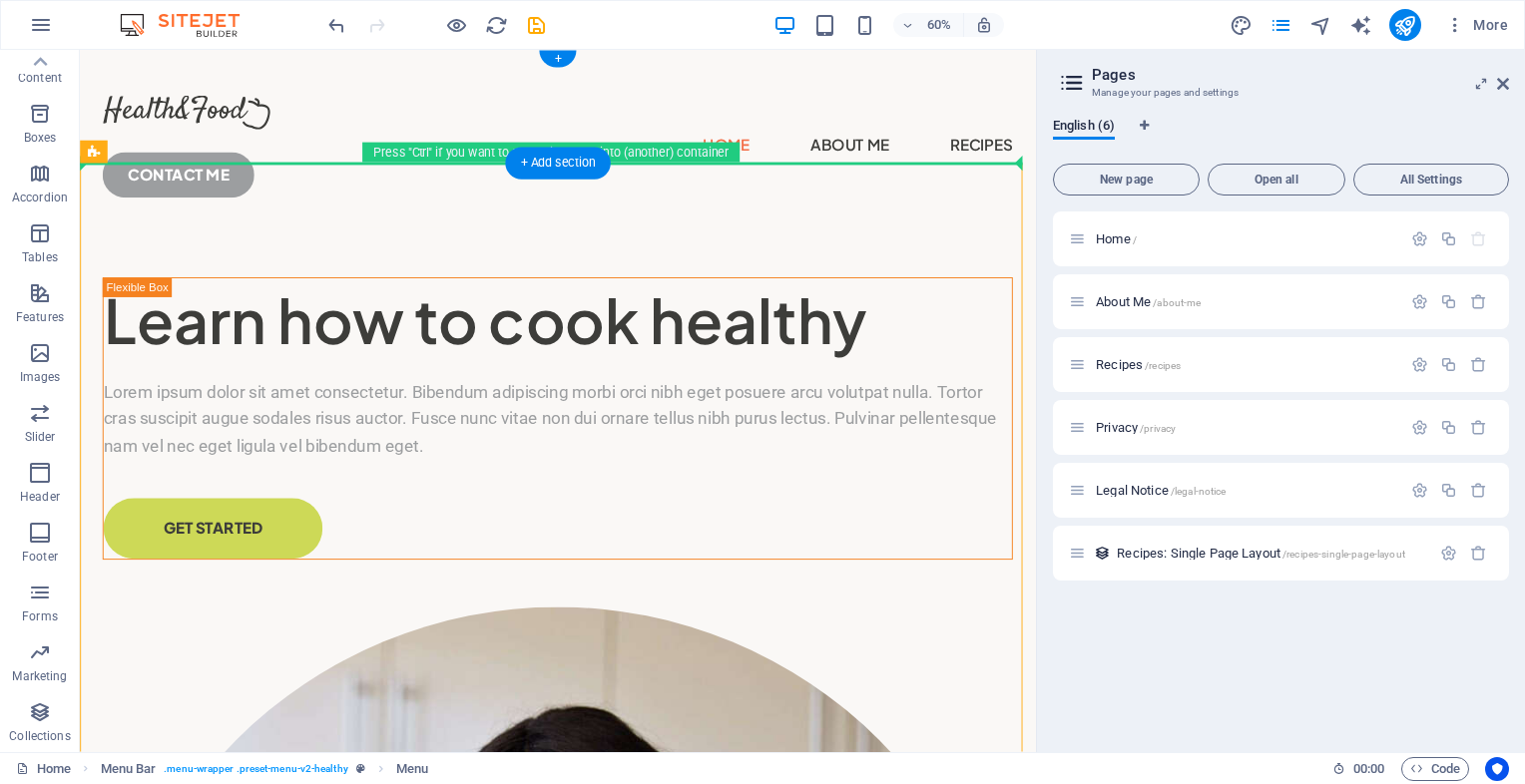 drag, startPoint x: 784, startPoint y: 235, endPoint x: 896, endPoint y: 167, distance: 131.02671 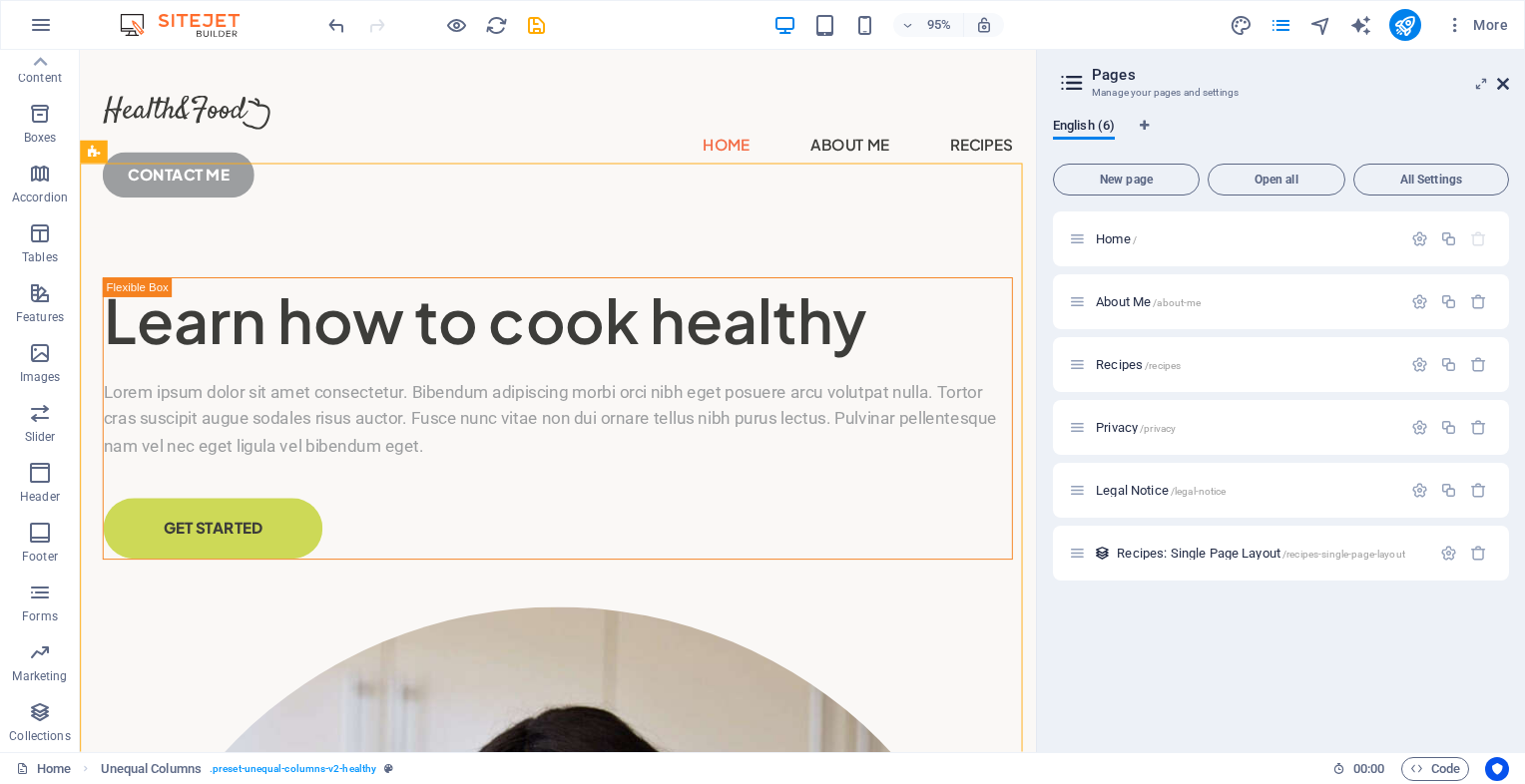 click at bounding box center [1503, 84] 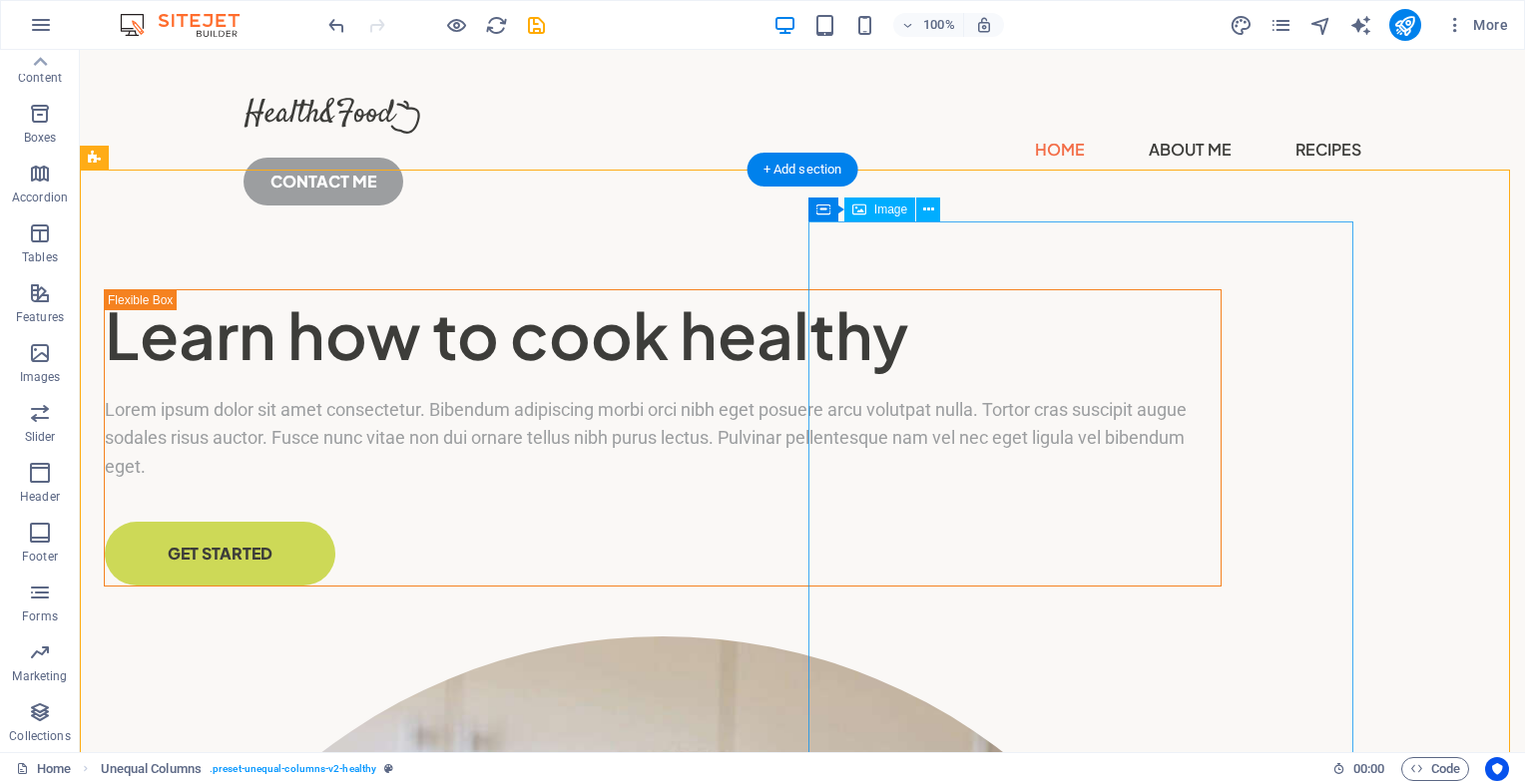 click at bounding box center (663, 1195) 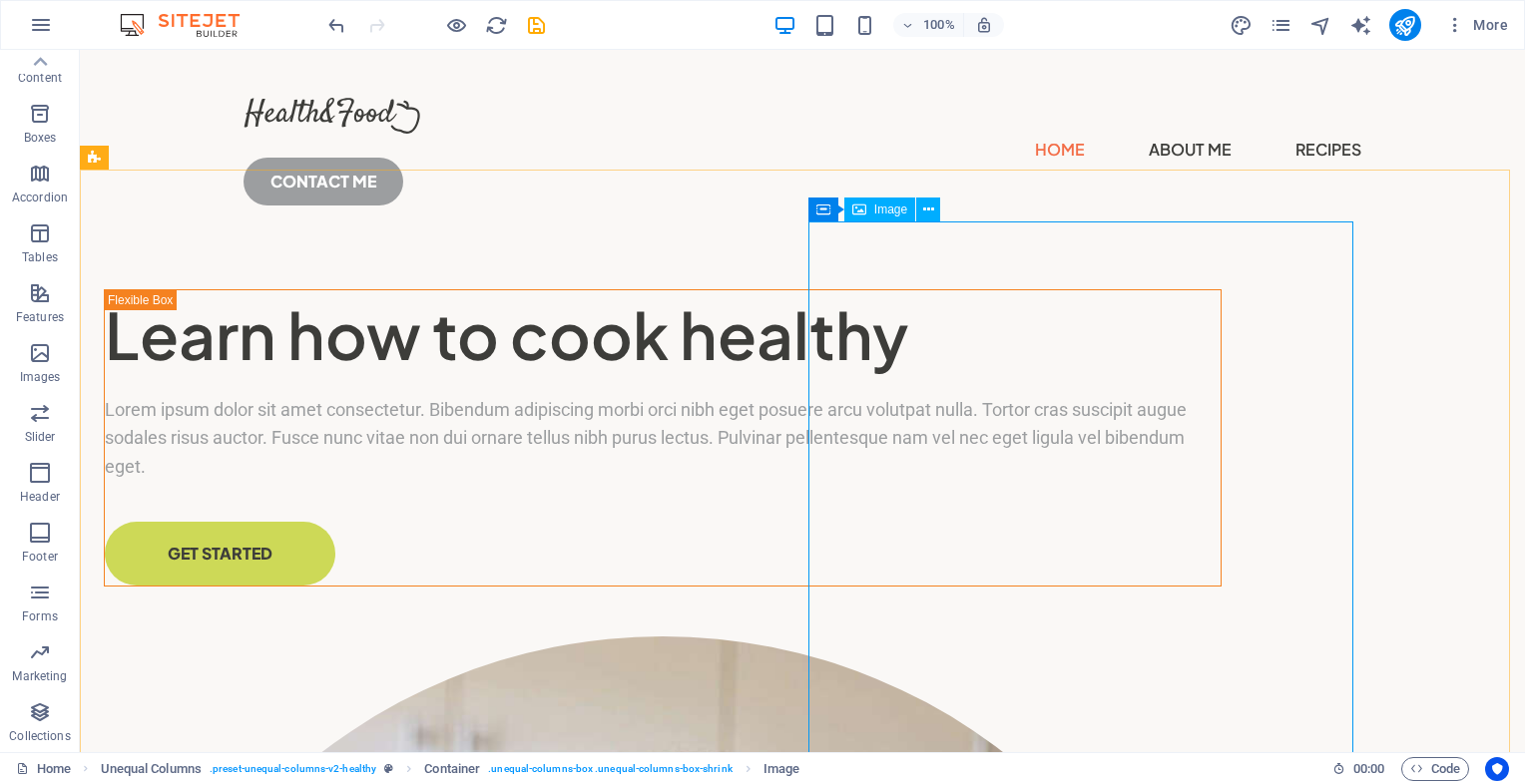 click on "Image" at bounding box center [890, 209] 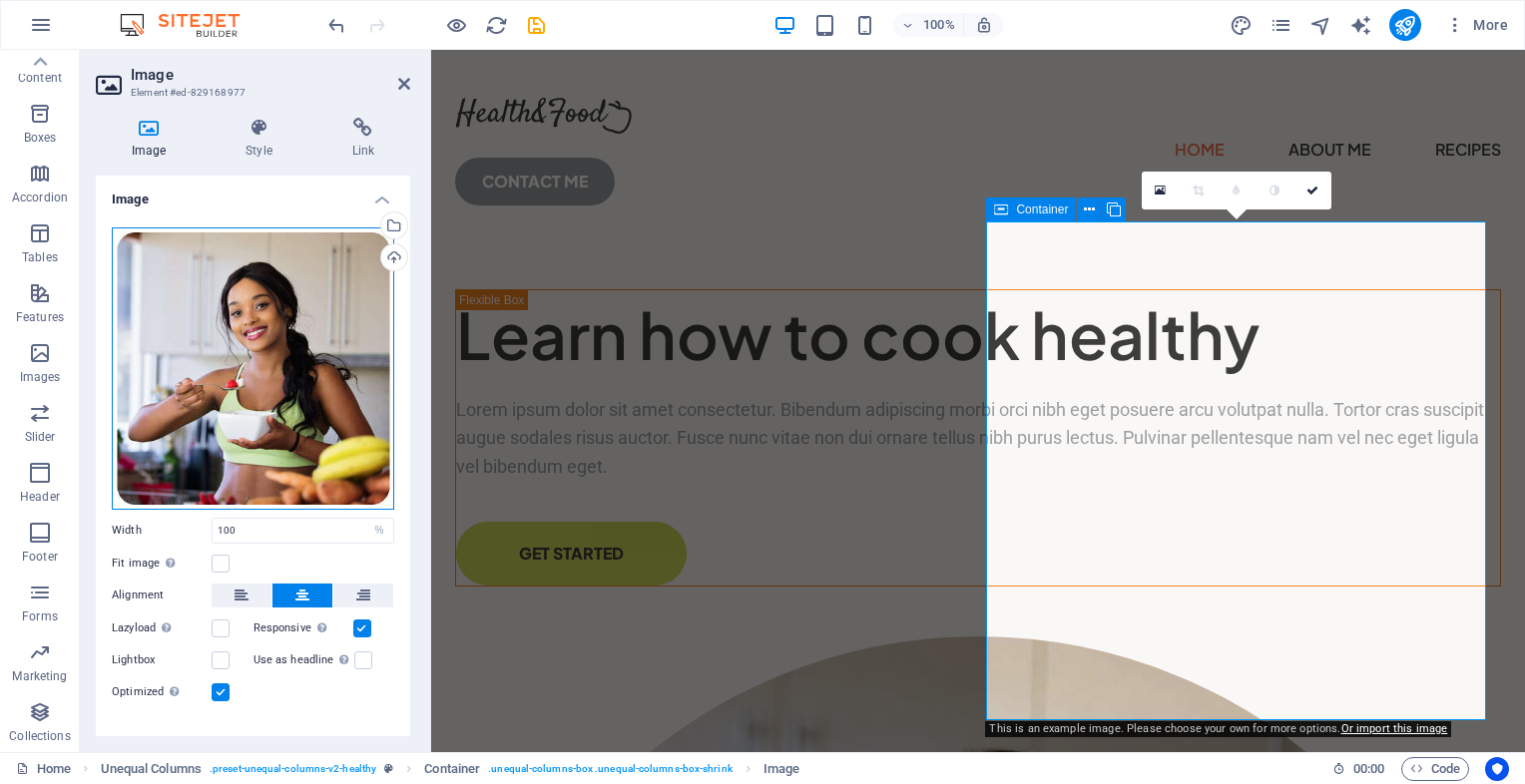click on "Drag files here, click to choose files or select files from Files or our free stock photos & videos" at bounding box center (253, 368) 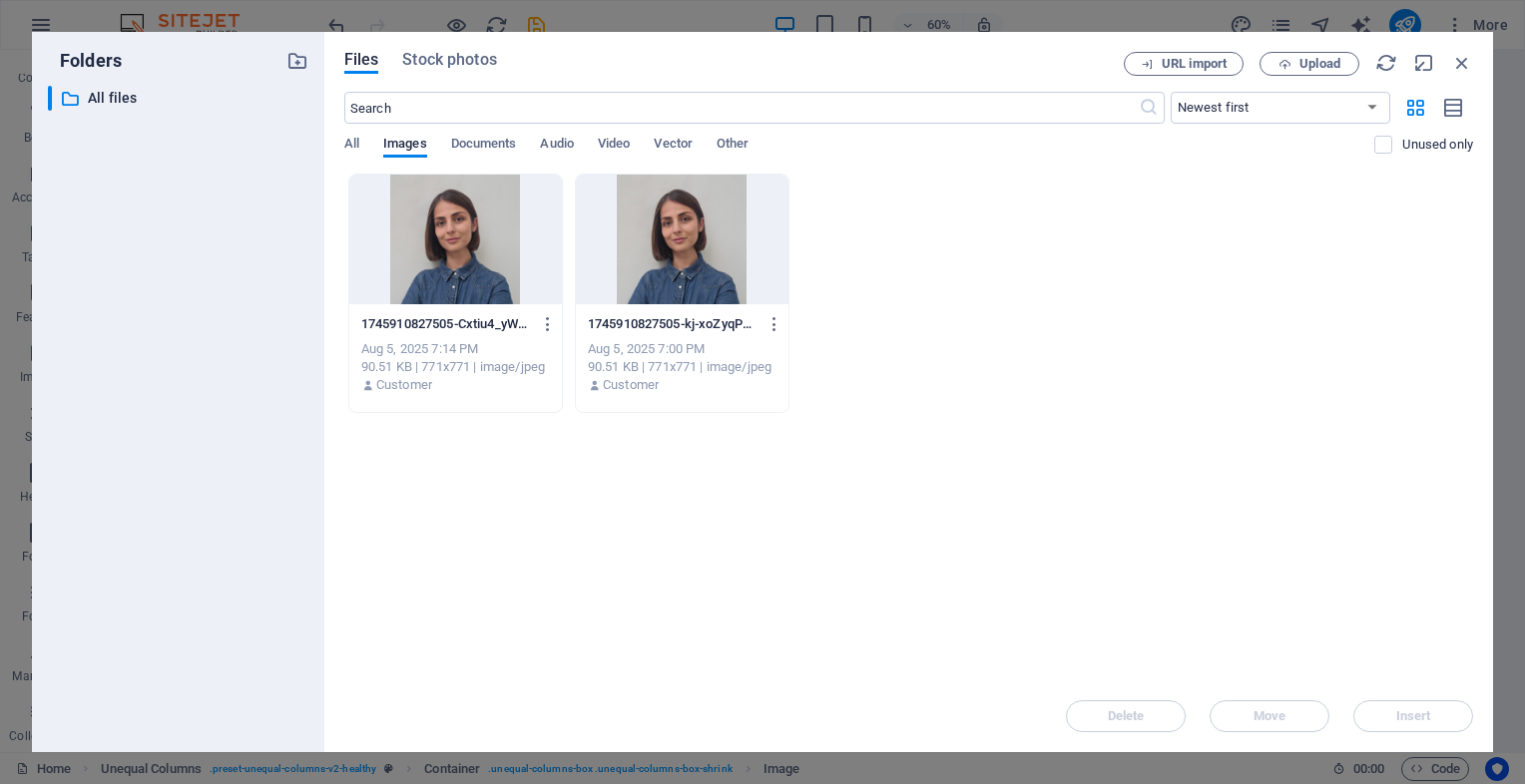 click at bounding box center [682, 239] 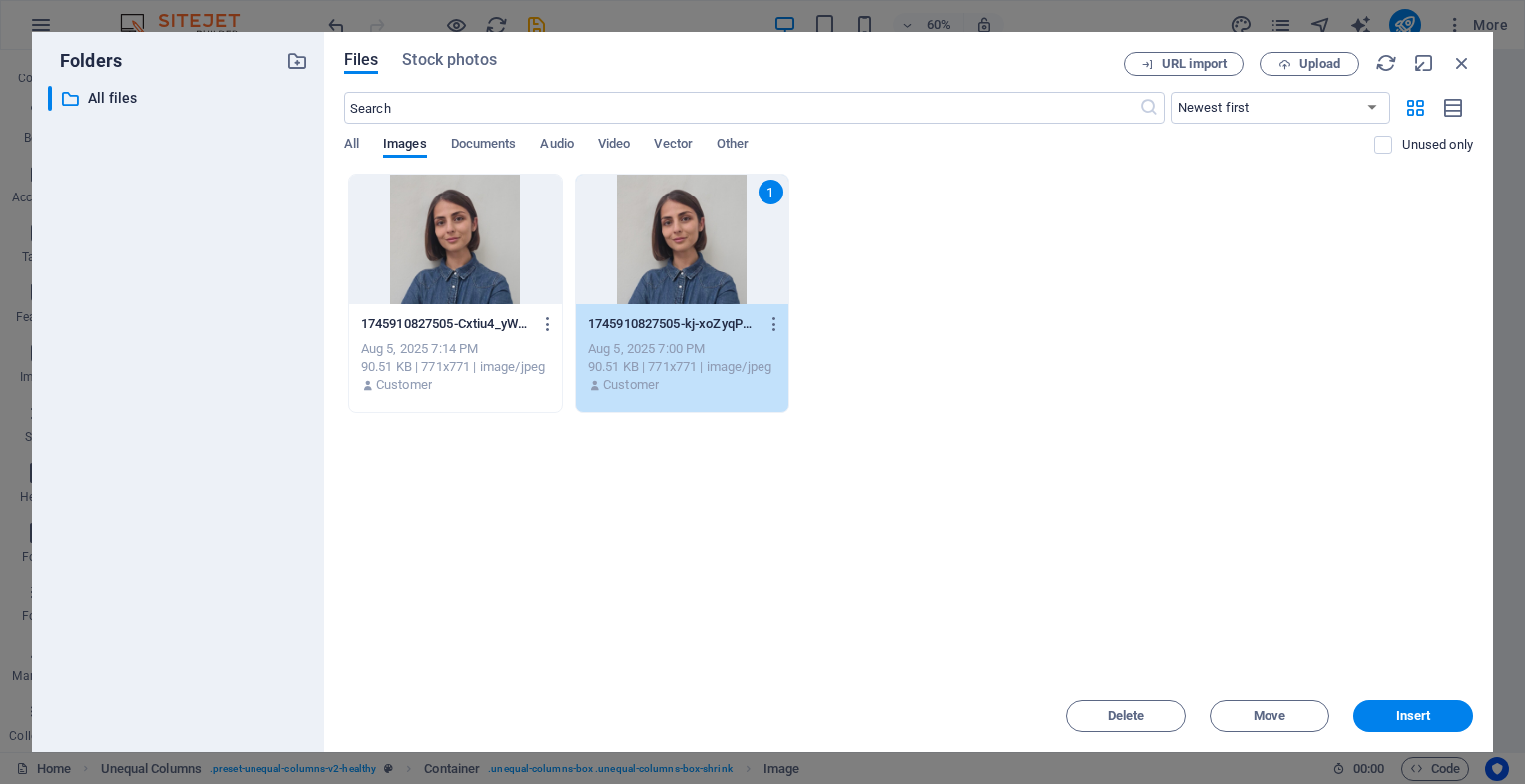 click on "1" at bounding box center (682, 239) 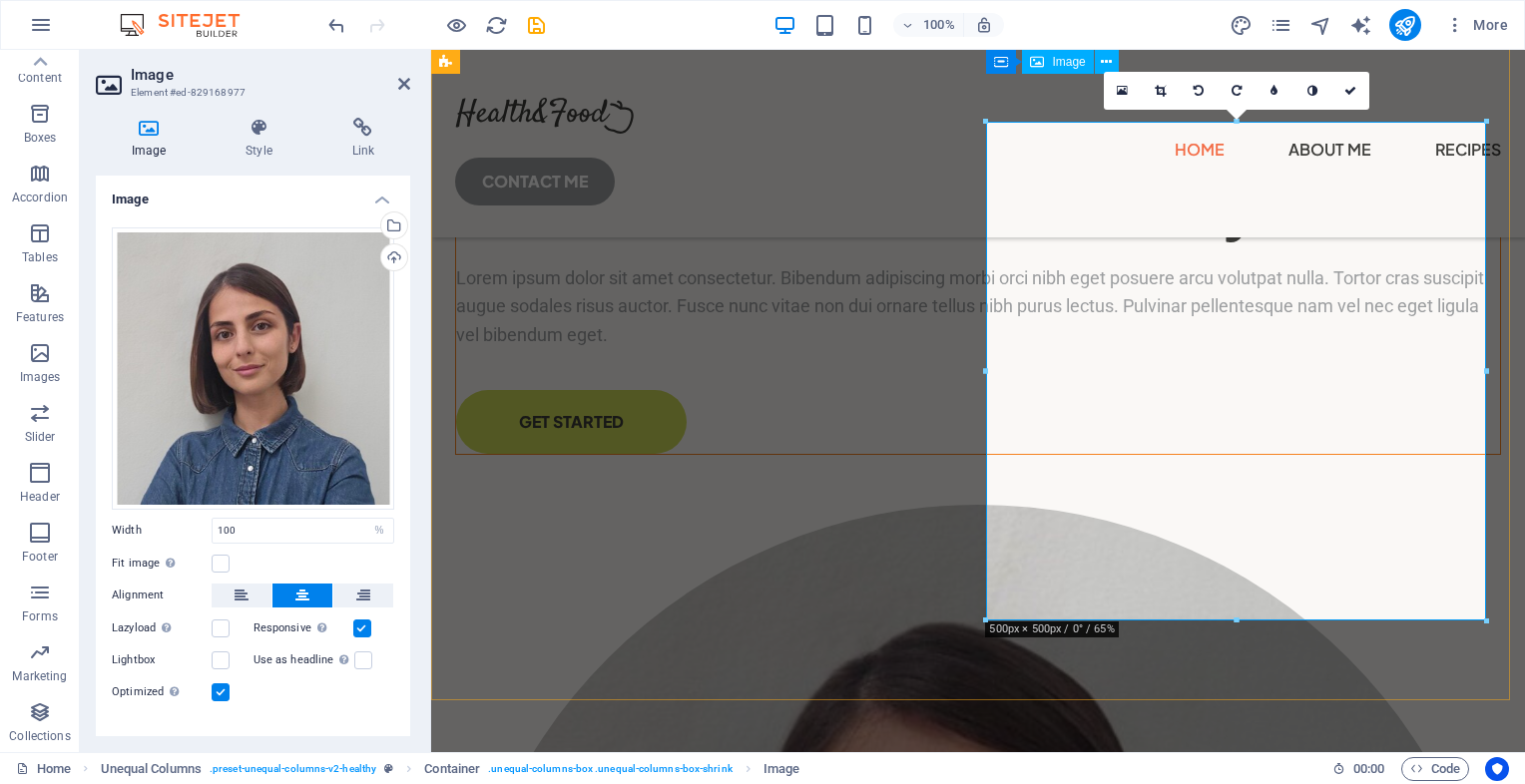scroll, scrollTop: 0, scrollLeft: 0, axis: both 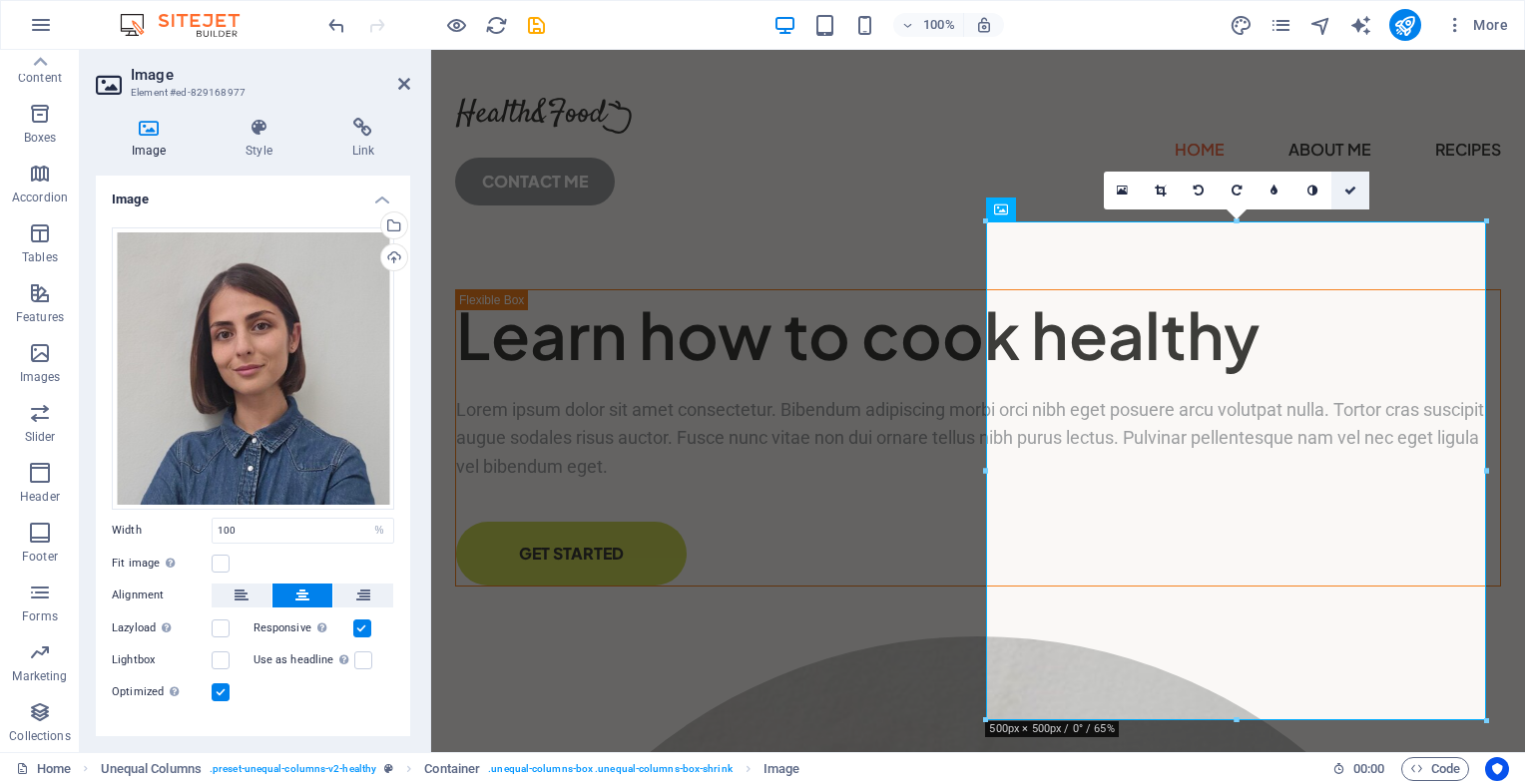 click at bounding box center [1350, 191] 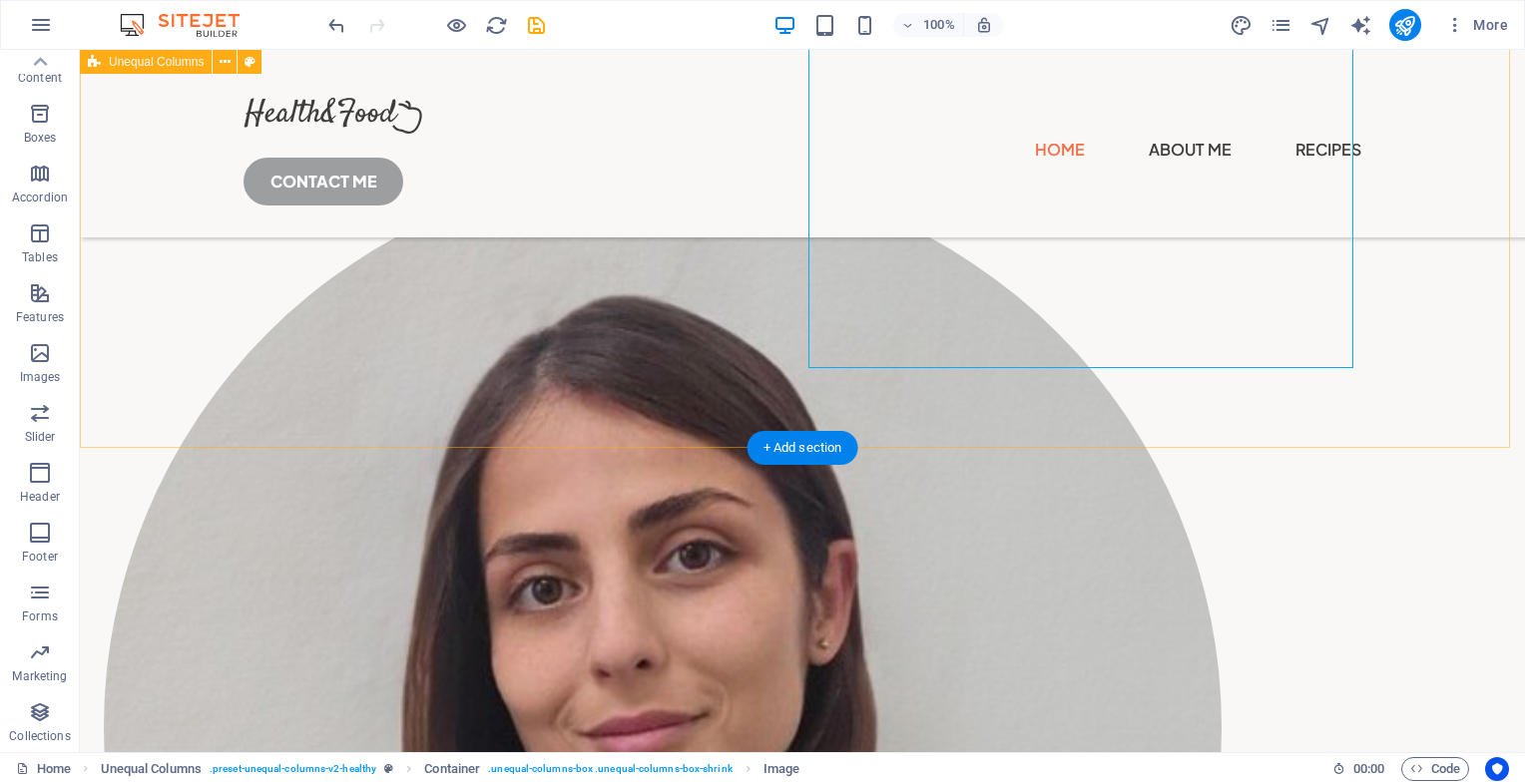scroll, scrollTop: 0, scrollLeft: 0, axis: both 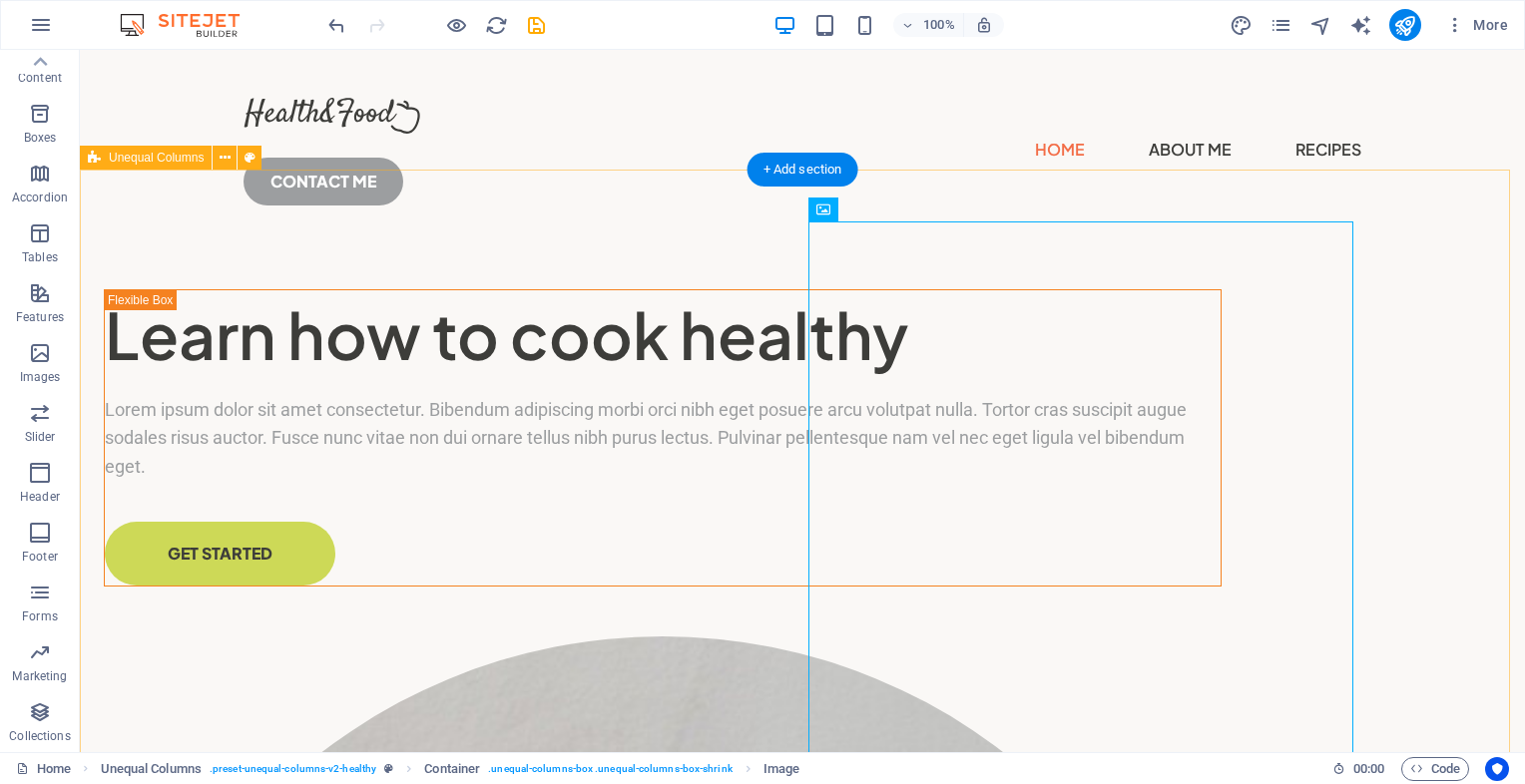click on "Learn how to cook healthy Lorem ipsum dolor sit amet consectetur. Bibendum adipiscing morbi orci nibh eget posuere arcu volutpat nulla. Tortor cras suscipit augue sodales risus auctor. Fusce nunc vitae non dui ornare tellus nibh purus lectus. Pulvinar pellentesque nam vel nec eget ligula vel bibendum eget. GET STARTED" at bounding box center [802, 1035] 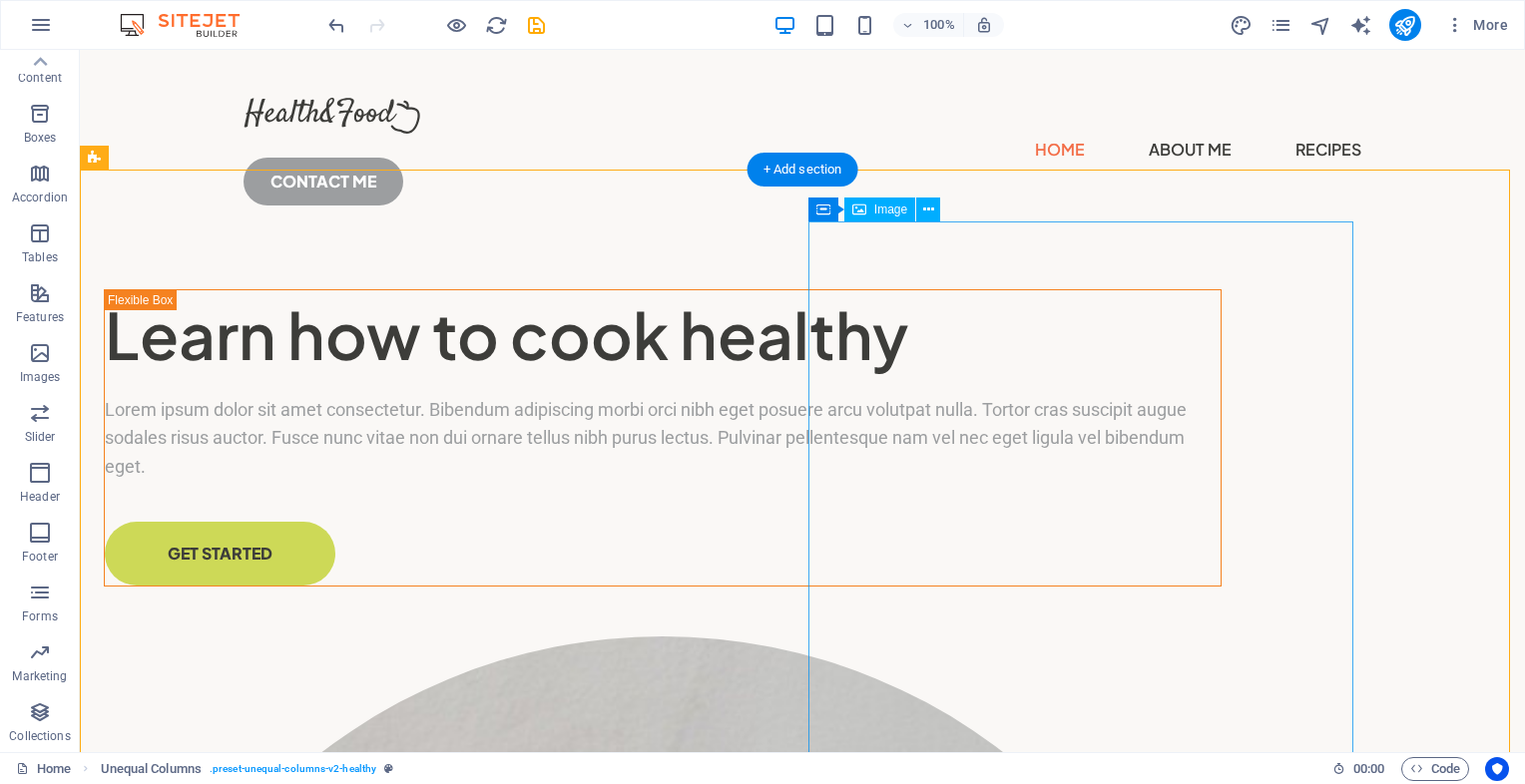 click at bounding box center [663, 1195] 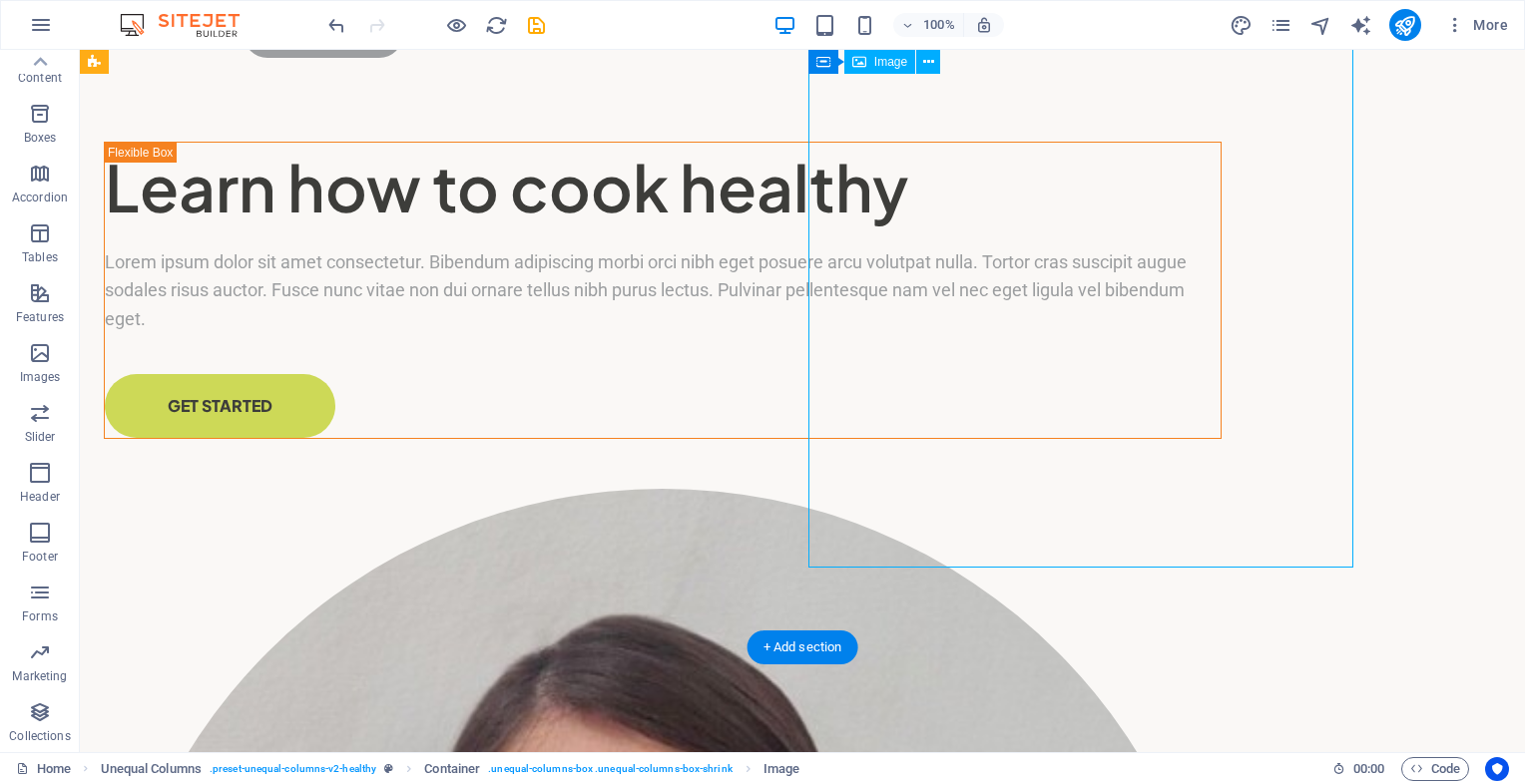 scroll, scrollTop: 100, scrollLeft: 0, axis: vertical 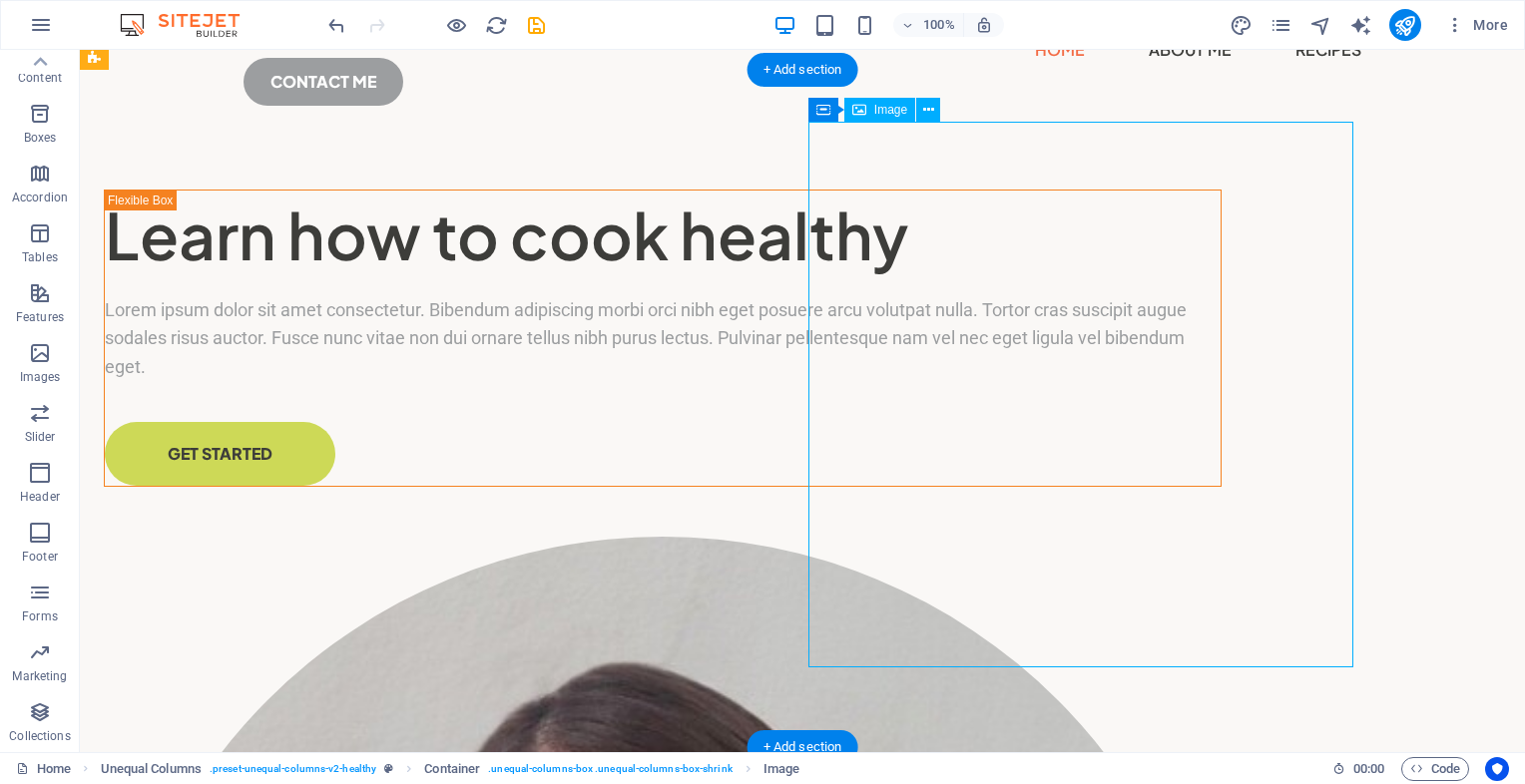 click at bounding box center [663, 1095] 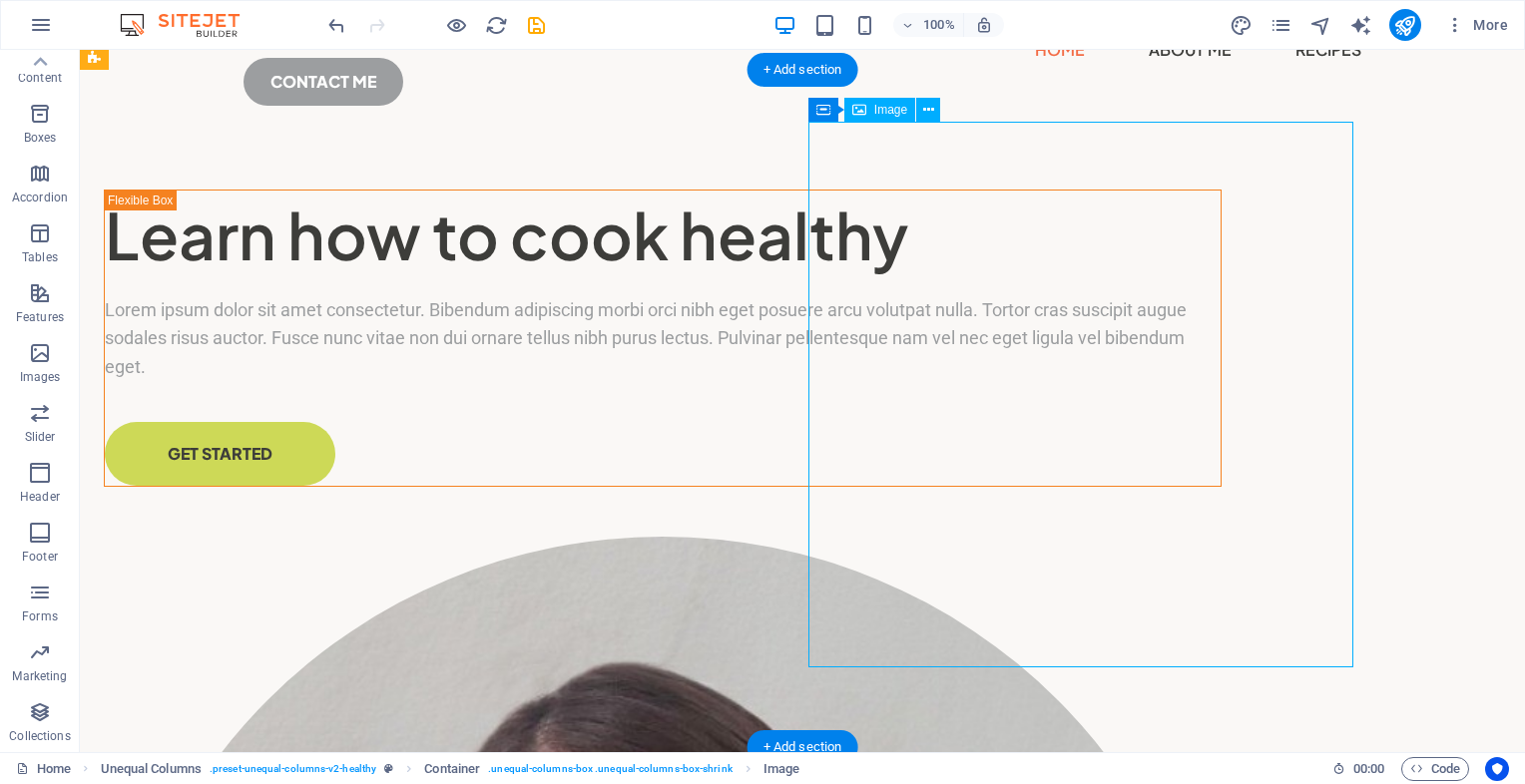 select on "%" 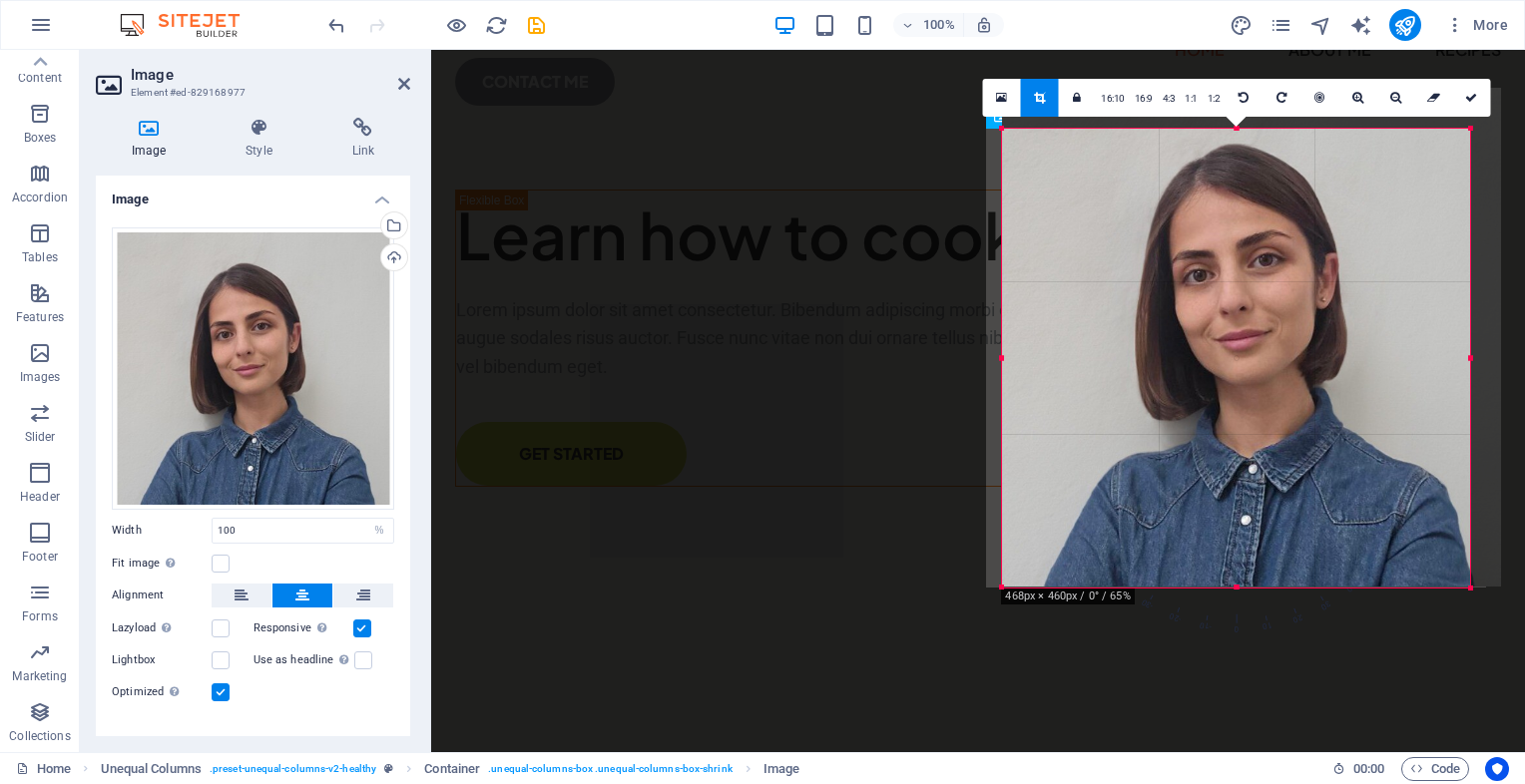 drag, startPoint x: 1489, startPoint y: 119, endPoint x: 1457, endPoint y: 160, distance: 52.009614 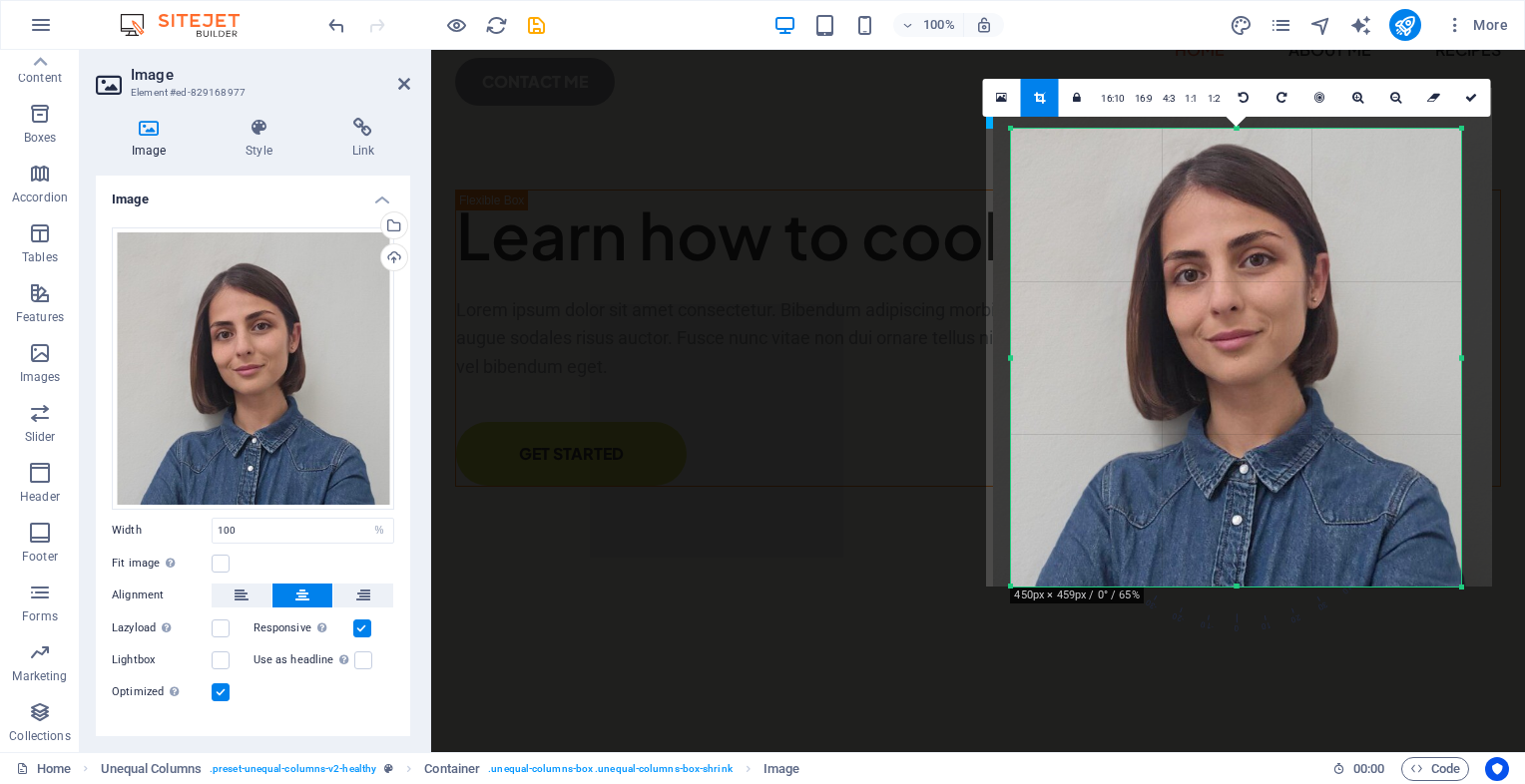 drag, startPoint x: 1004, startPoint y: 581, endPoint x: 1022, endPoint y: 514, distance: 69.375788 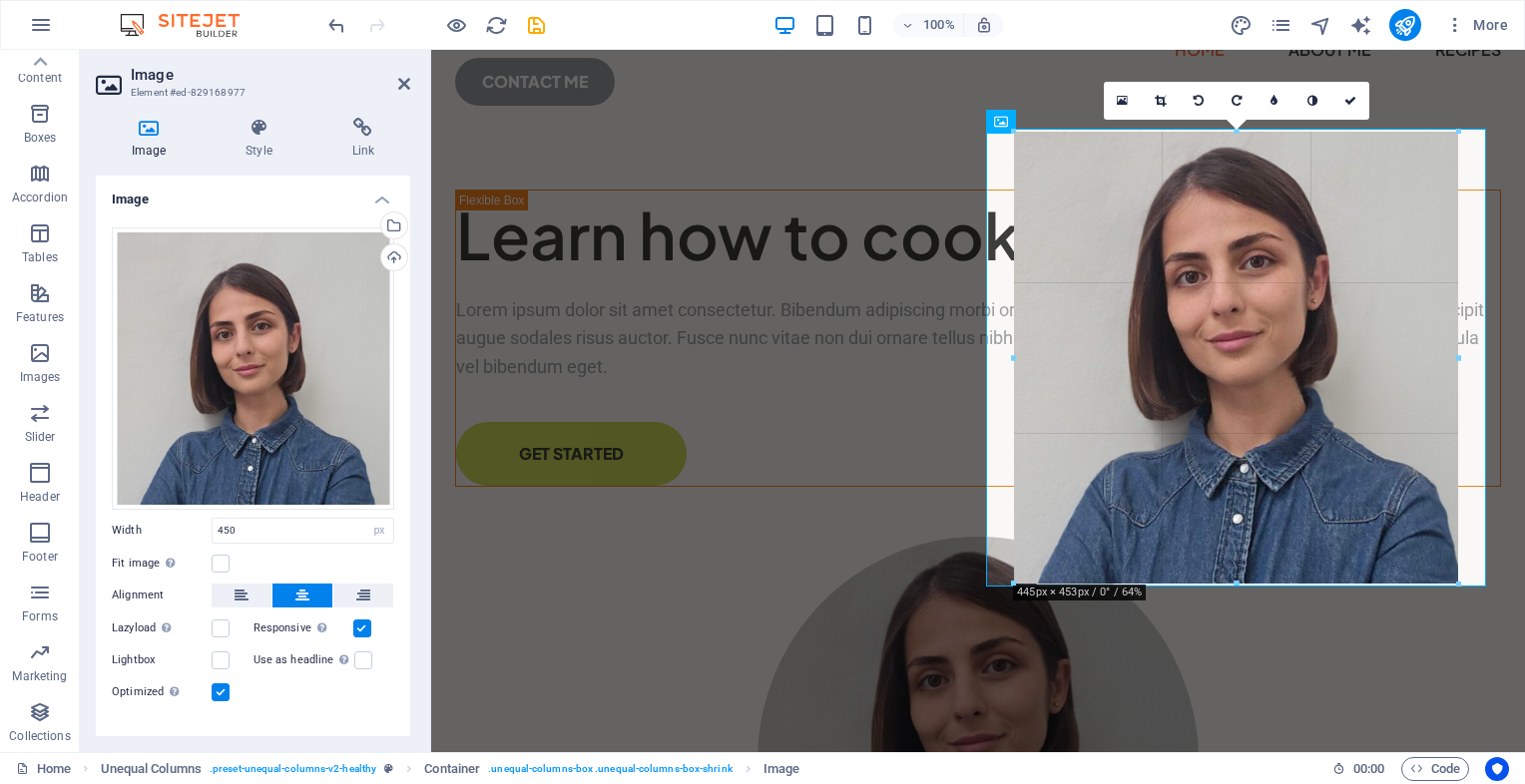 drag, startPoint x: 1011, startPoint y: 585, endPoint x: 1018, endPoint y: 513, distance: 72.33948 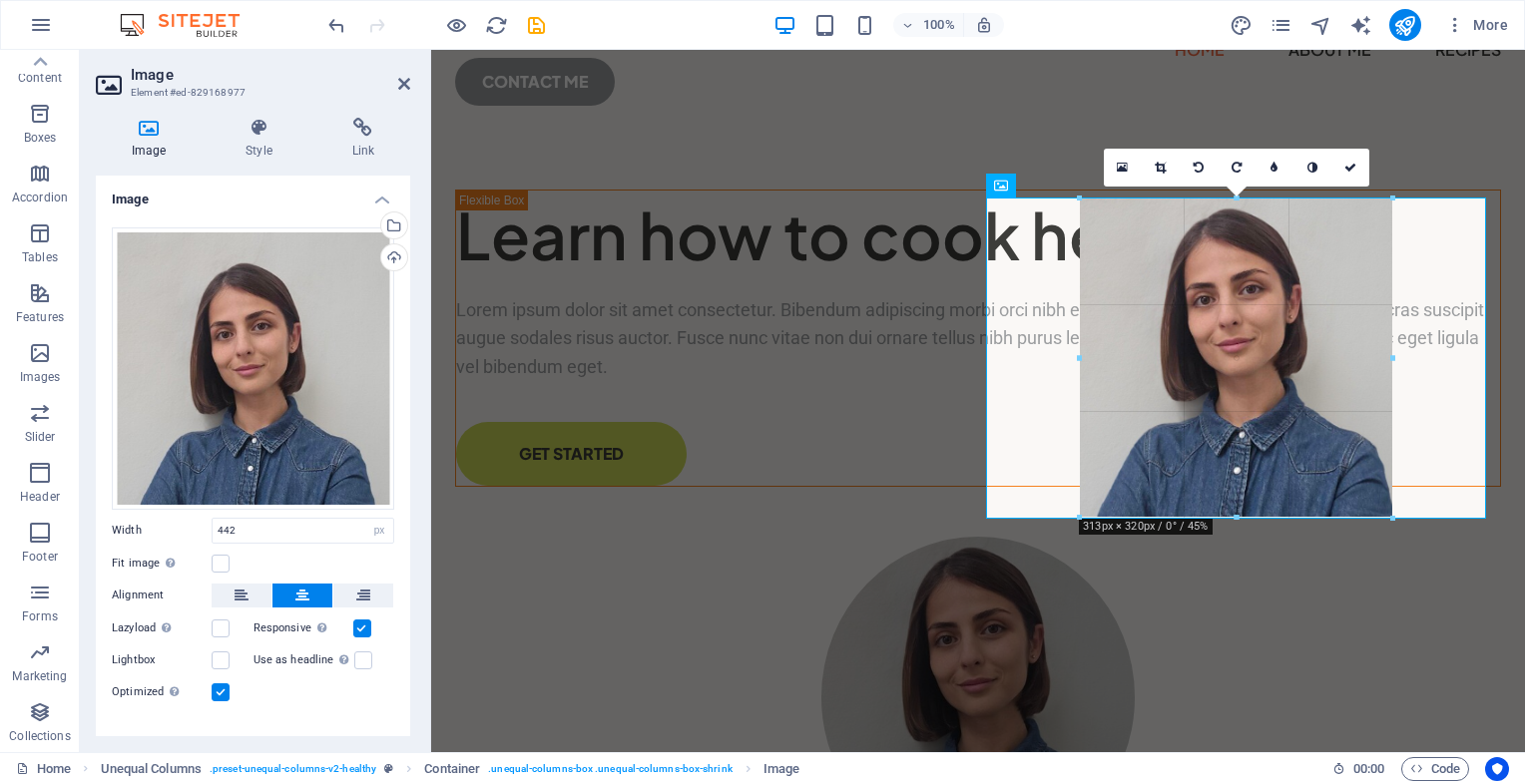 drag, startPoint x: 1018, startPoint y: 580, endPoint x: 1150, endPoint y: 395, distance: 227.26416 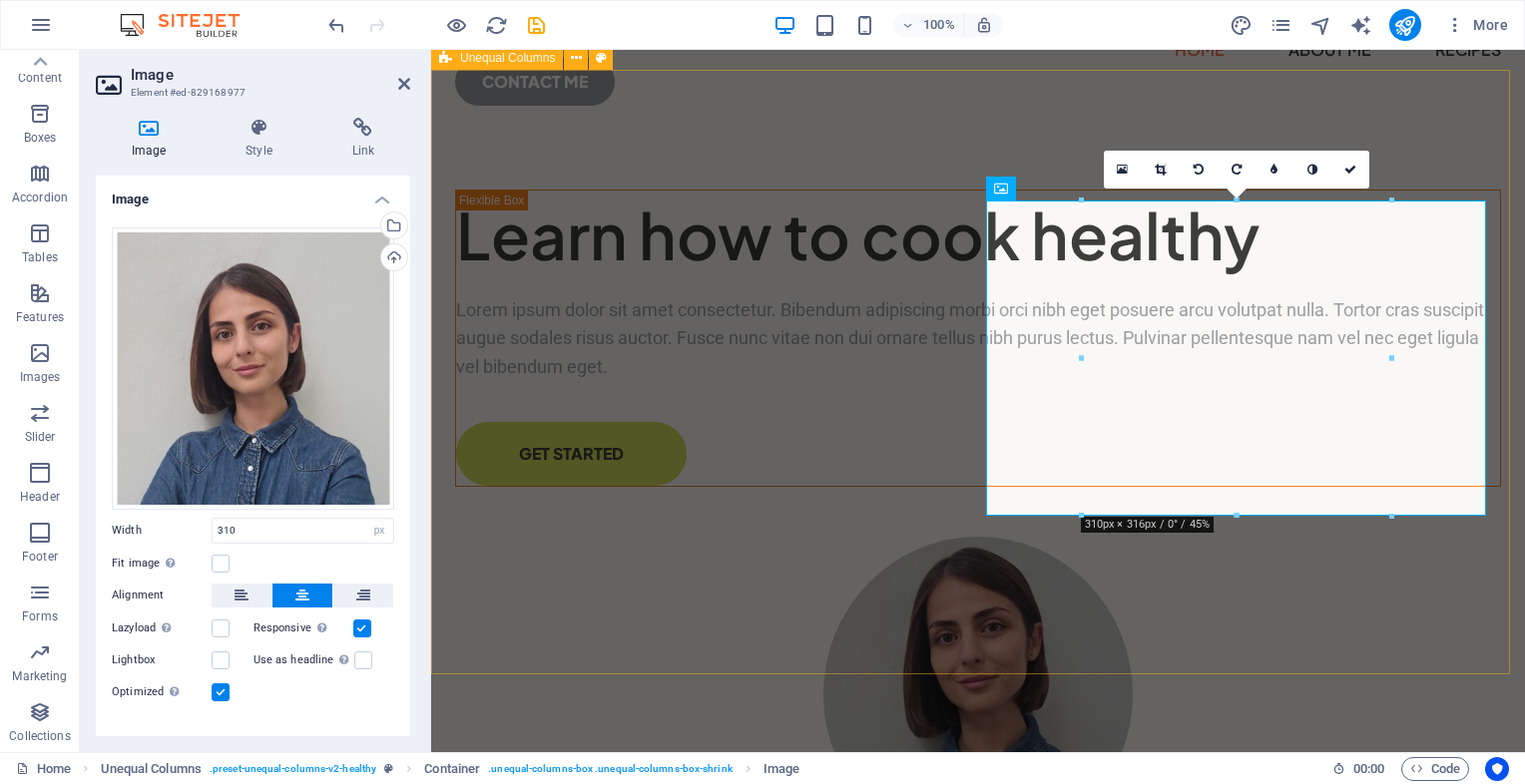 click on "Learn how to cook healthy Lorem ipsum dolor sit amet consectetur. Bibendum adipiscing morbi orci nibh eget posuere arcu volutpat nulla. Tortor cras suscipit augue sodales risus auctor. Fusce nunc vitae non dui ornare tellus nibh purus lectus. Pulvinar pellentesque nam vel nec eget ligula vel bibendum eget. GET STARTED" at bounding box center [978, 535] 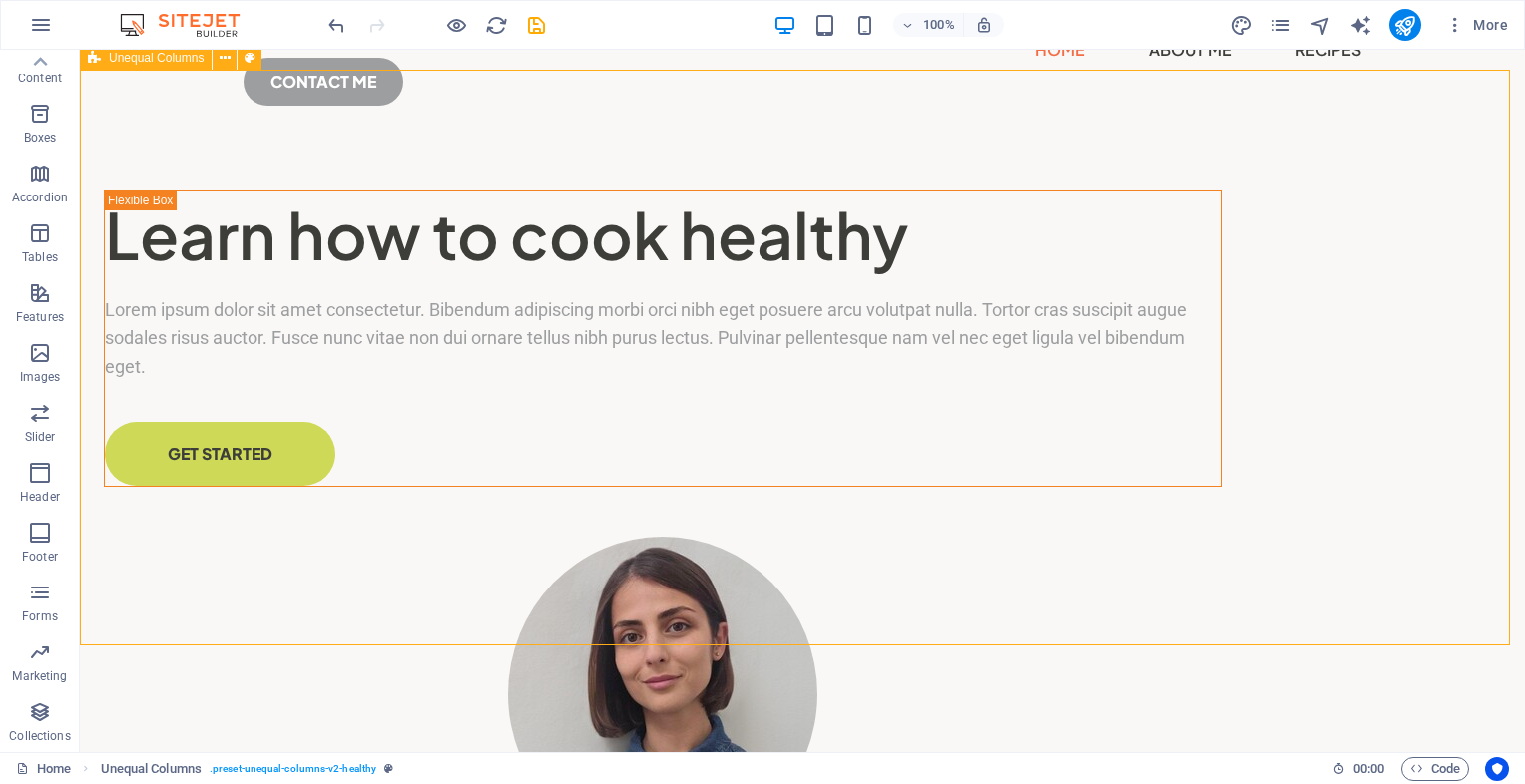 click on "Learn how to cook healthy Lorem ipsum dolor sit amet consectetur. Bibendum adipiscing morbi orci nibh eget posuere arcu volutpat nulla. Tortor cras suscipit augue sodales risus auctor. Fusce nunc vitae non dui ornare tellus nibh purus lectus. Pulvinar pellentesque nam vel nec eget ligula vel bibendum eget. GET STARTED" at bounding box center (802, 535) 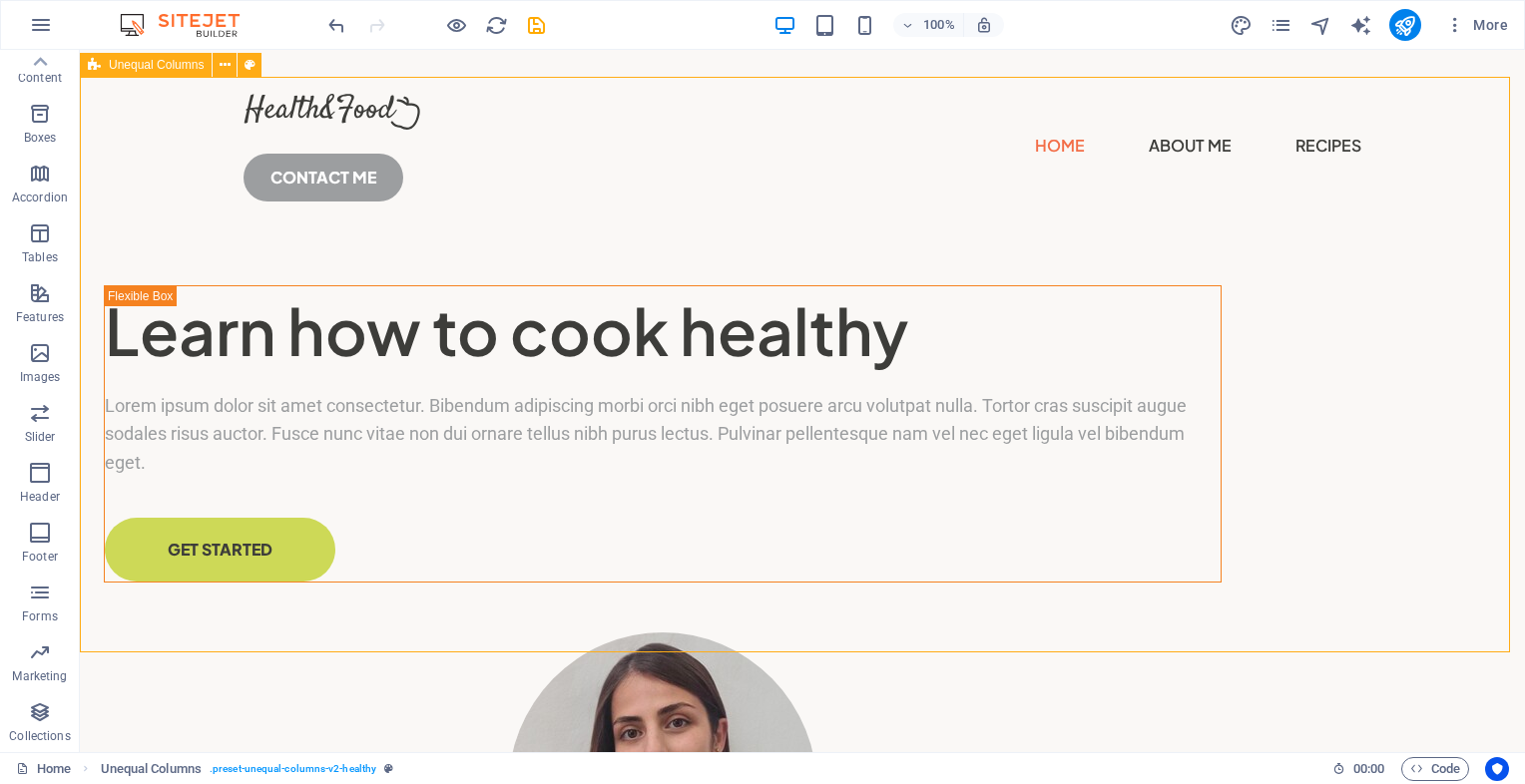 scroll, scrollTop: 0, scrollLeft: 0, axis: both 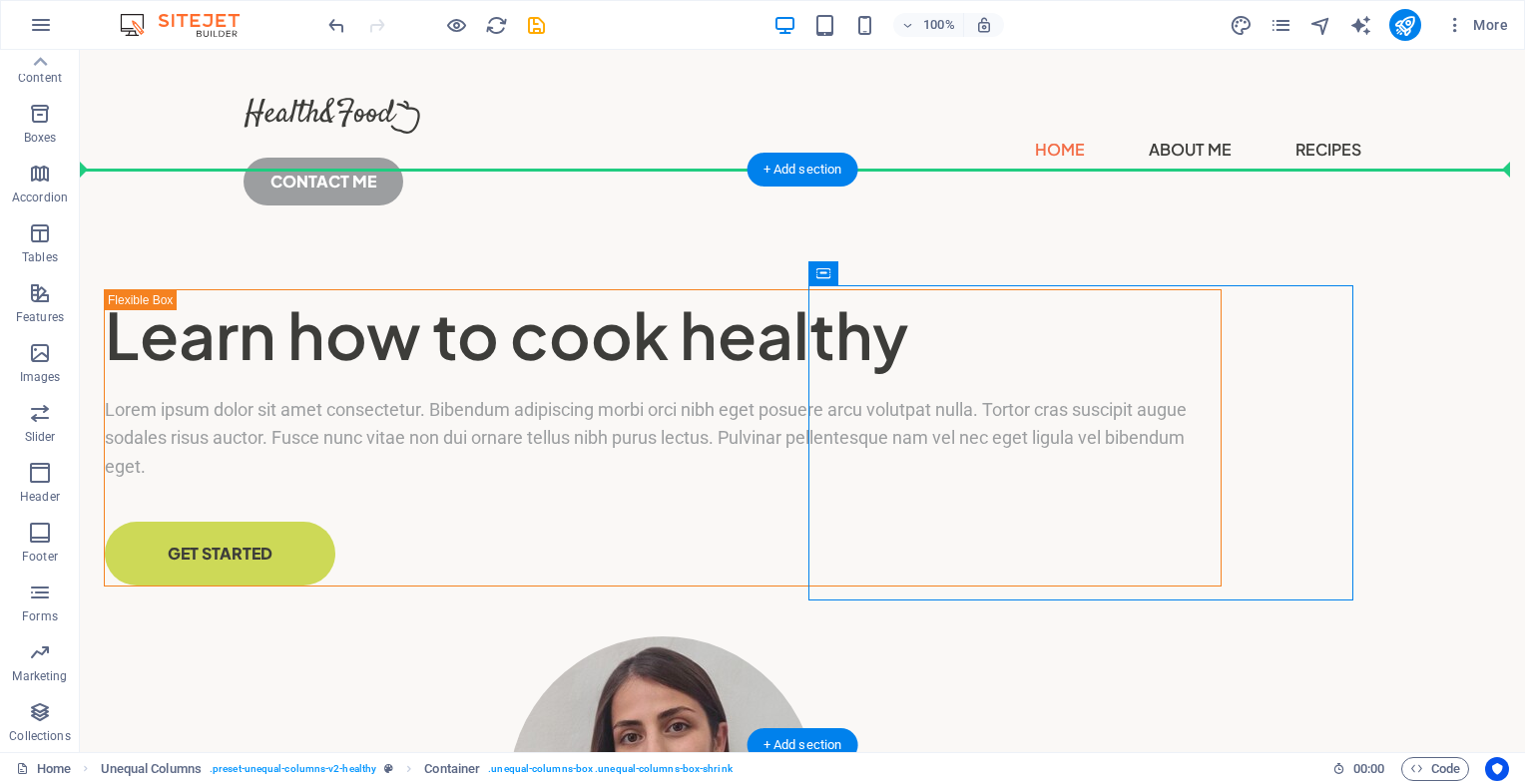 drag, startPoint x: 931, startPoint y: 323, endPoint x: 124, endPoint y: 269, distance: 808.80467 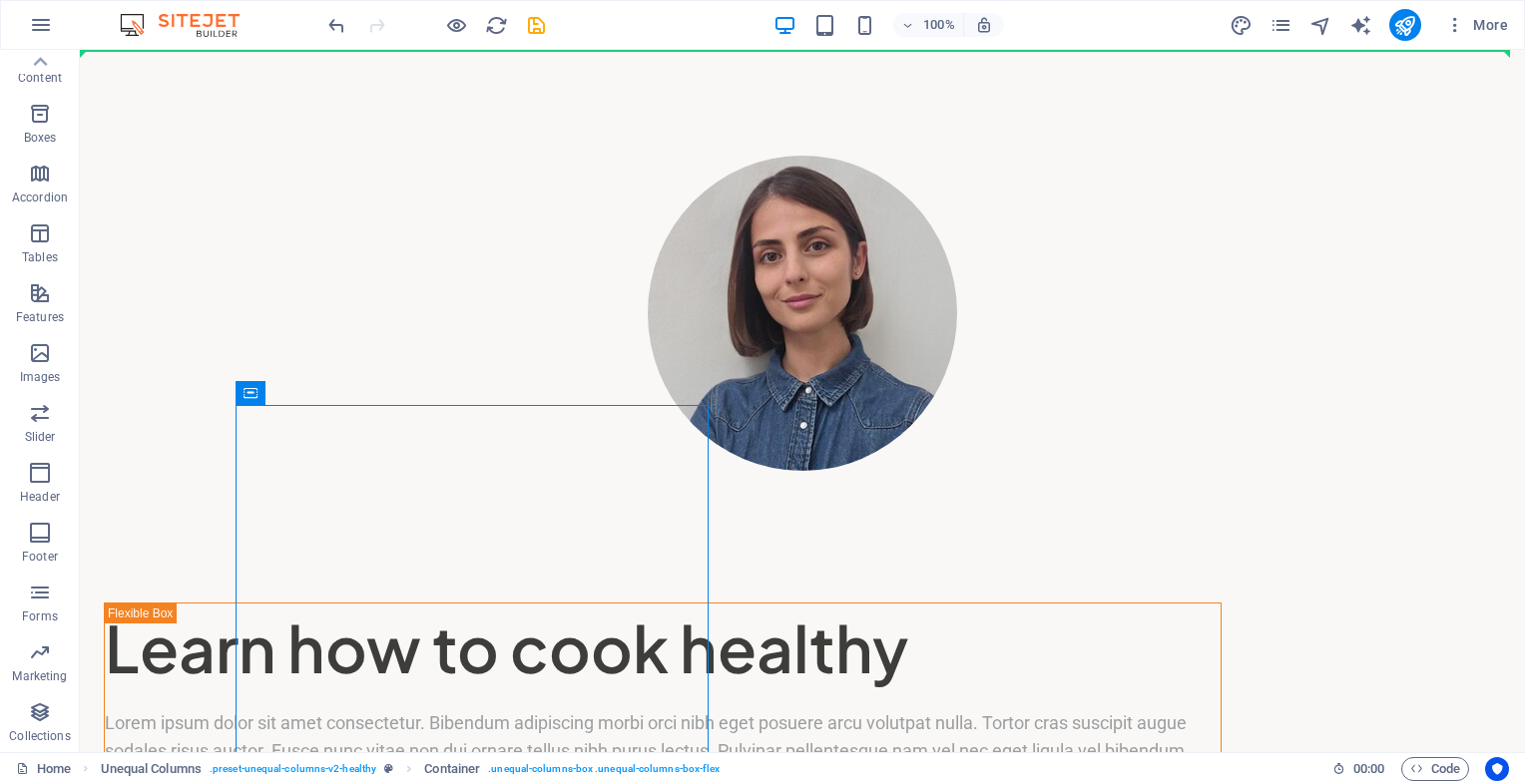 scroll, scrollTop: 0, scrollLeft: 0, axis: both 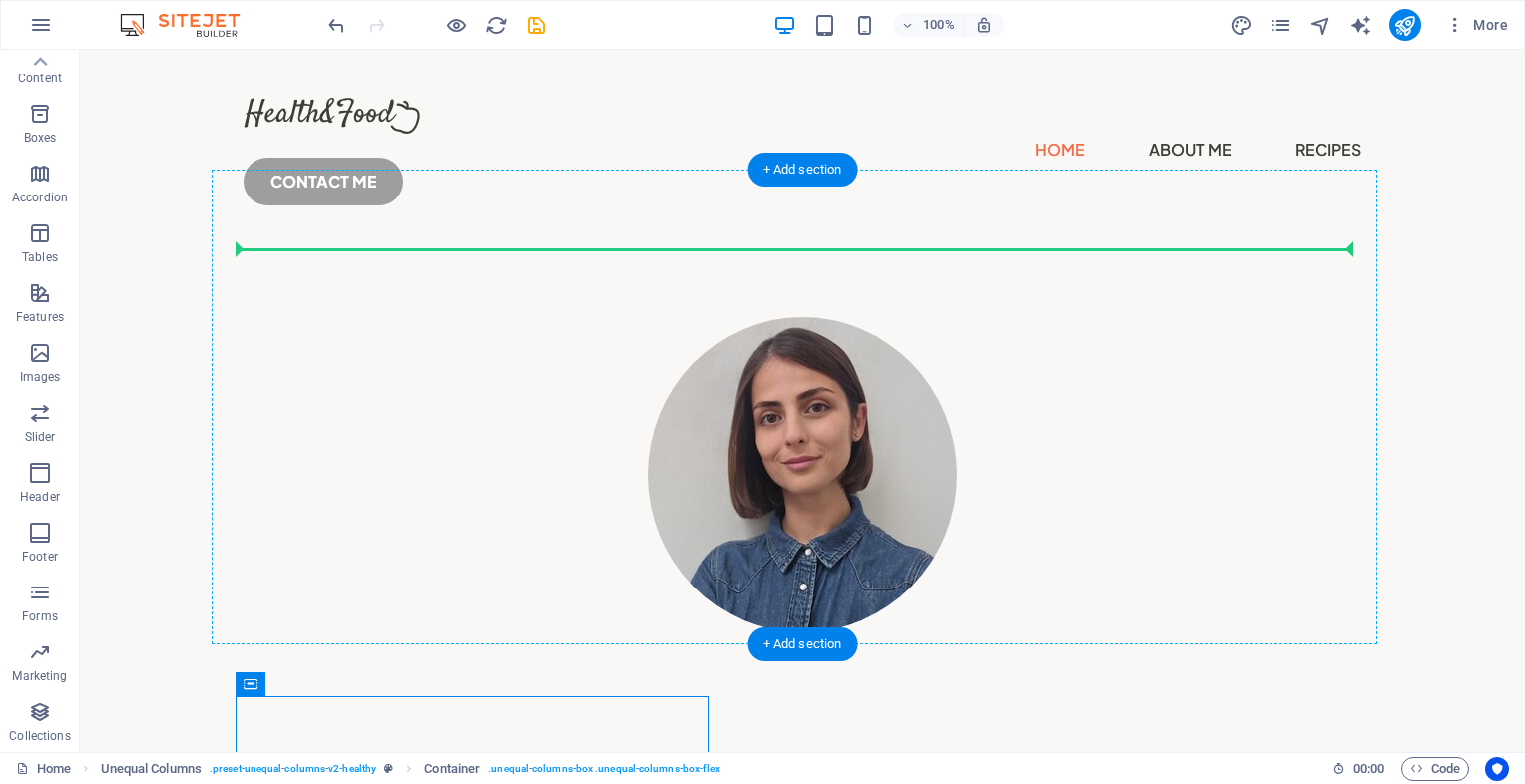 drag, startPoint x: 331, startPoint y: 341, endPoint x: 1158, endPoint y: 294, distance: 828.3345 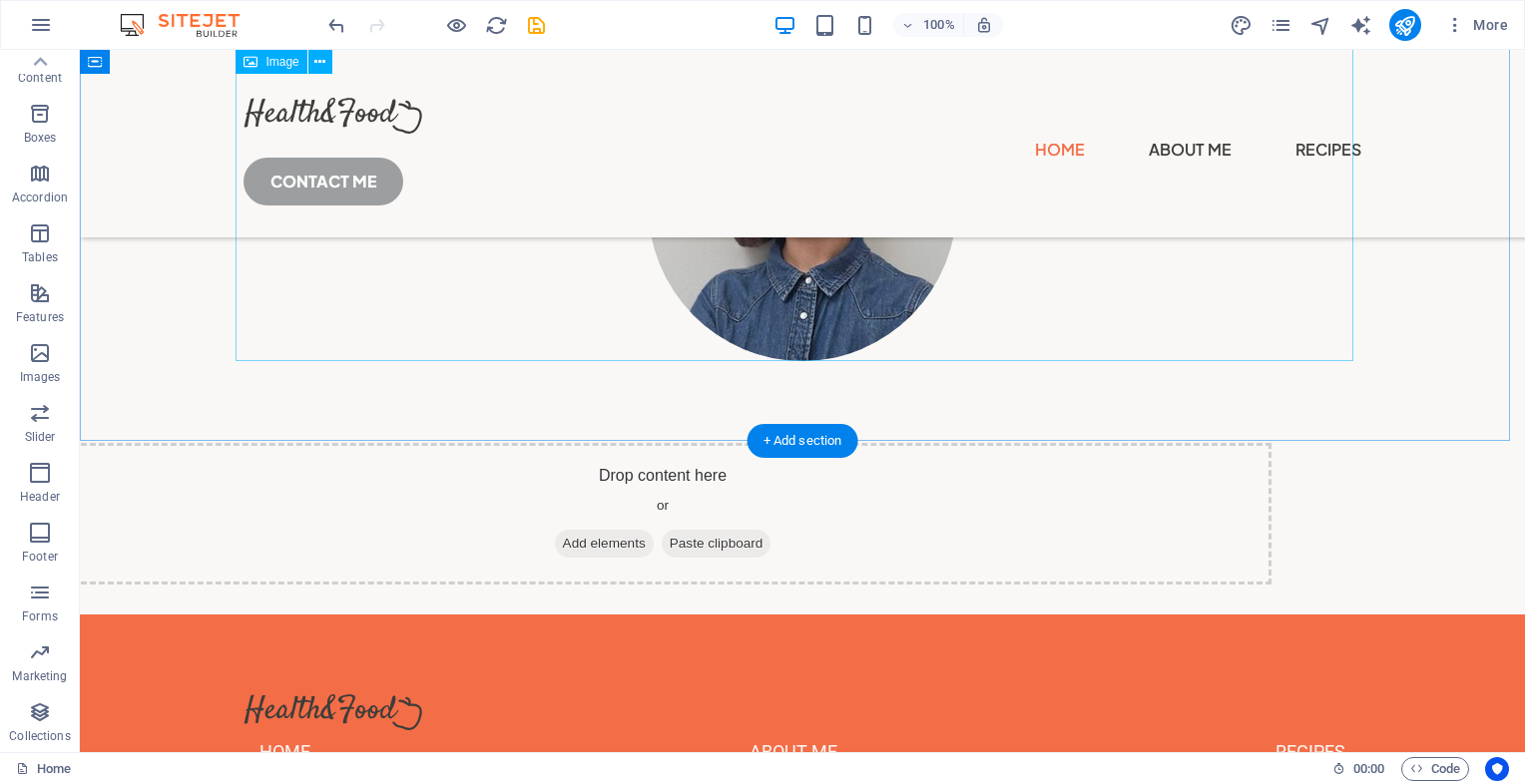 click at bounding box center [802, 203] 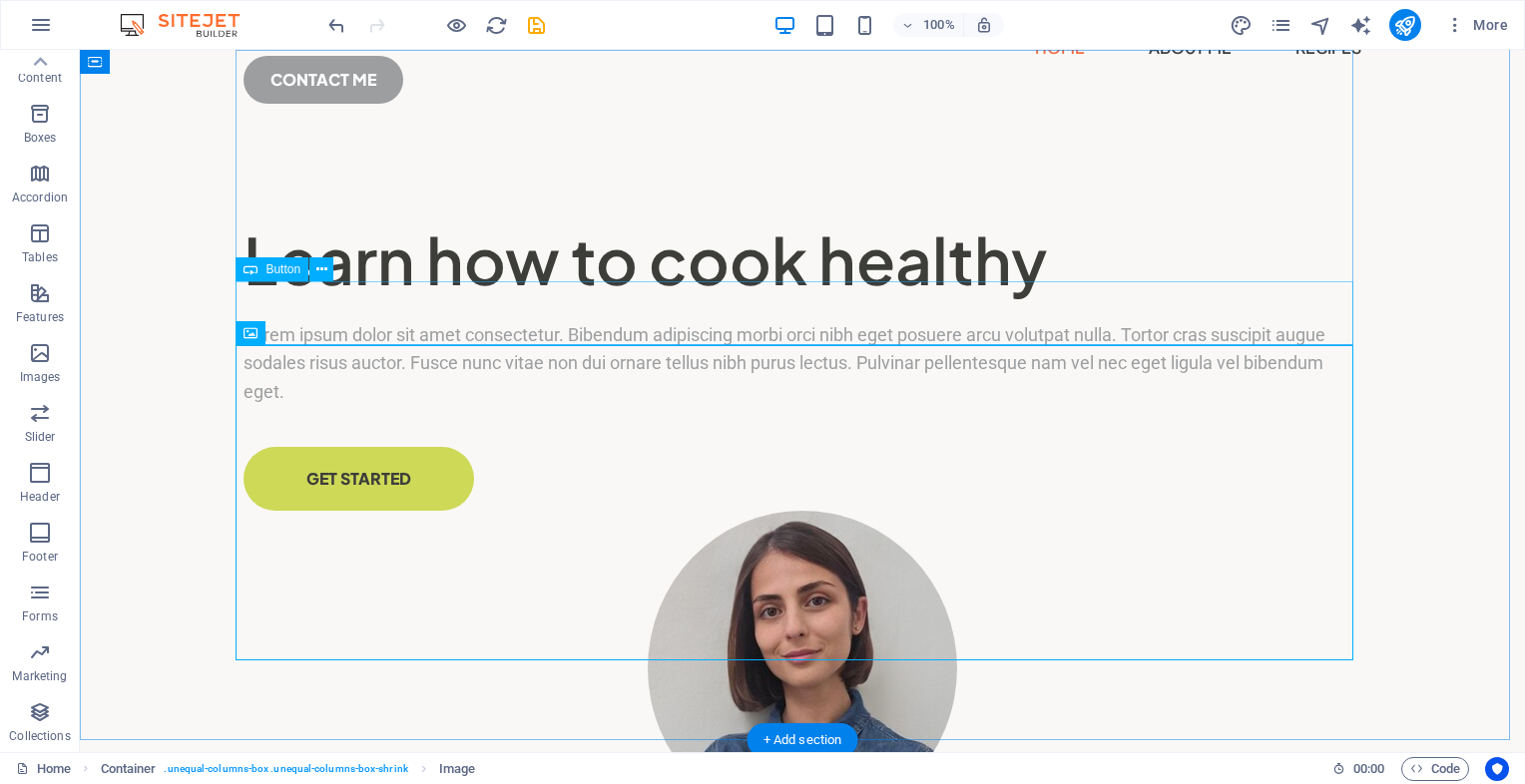 scroll, scrollTop: 100, scrollLeft: 0, axis: vertical 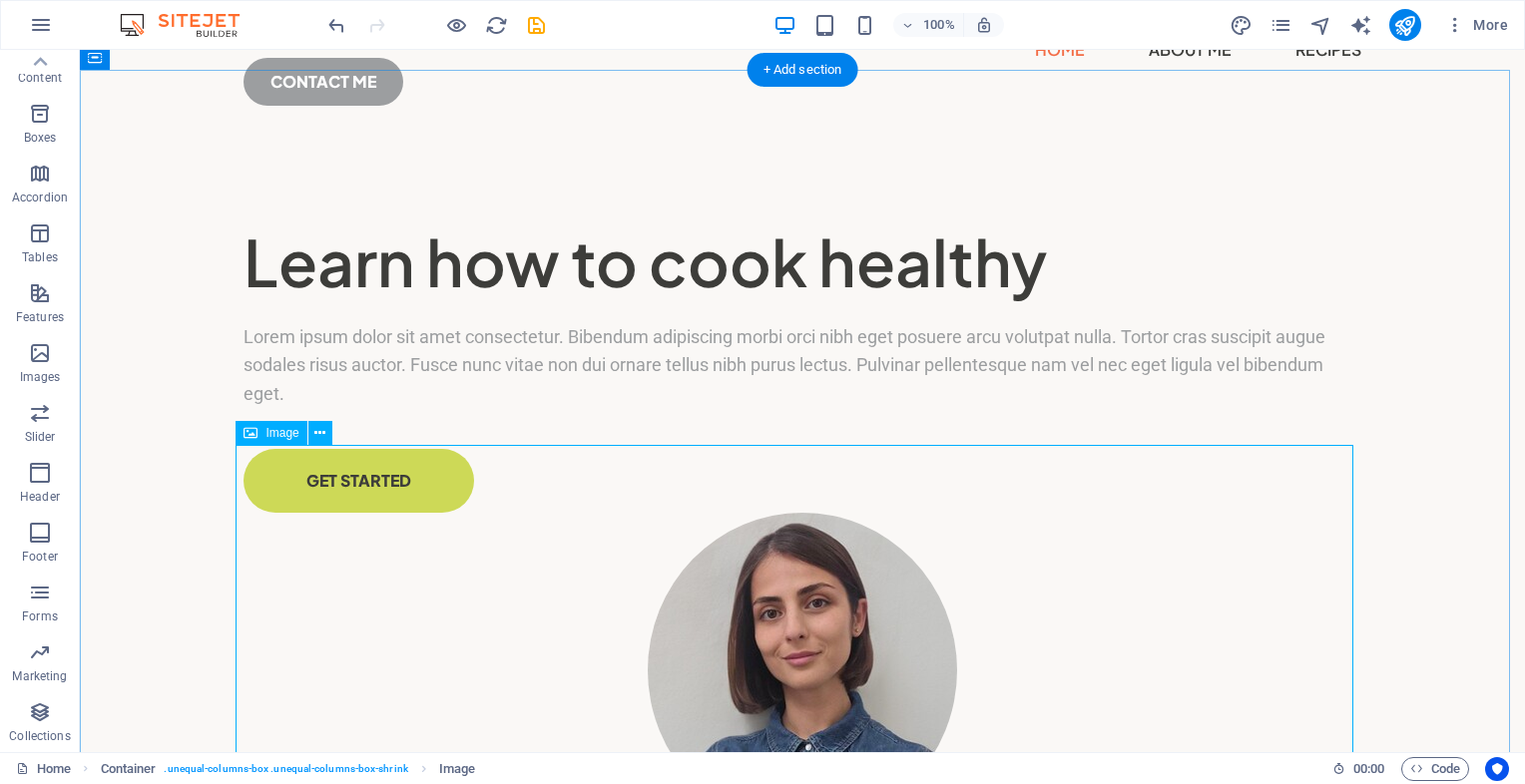 click at bounding box center [802, 670] 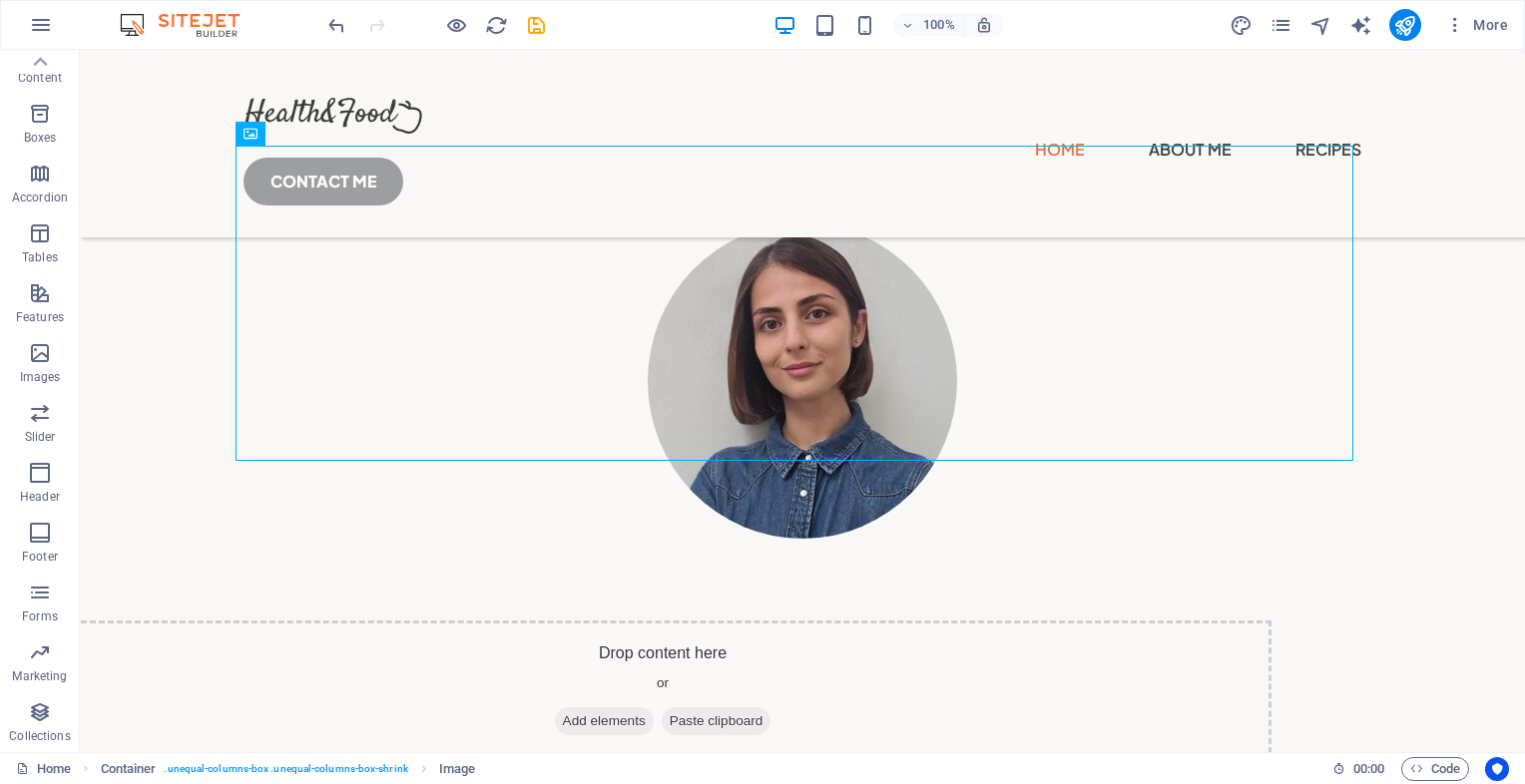 scroll, scrollTop: 299, scrollLeft: 0, axis: vertical 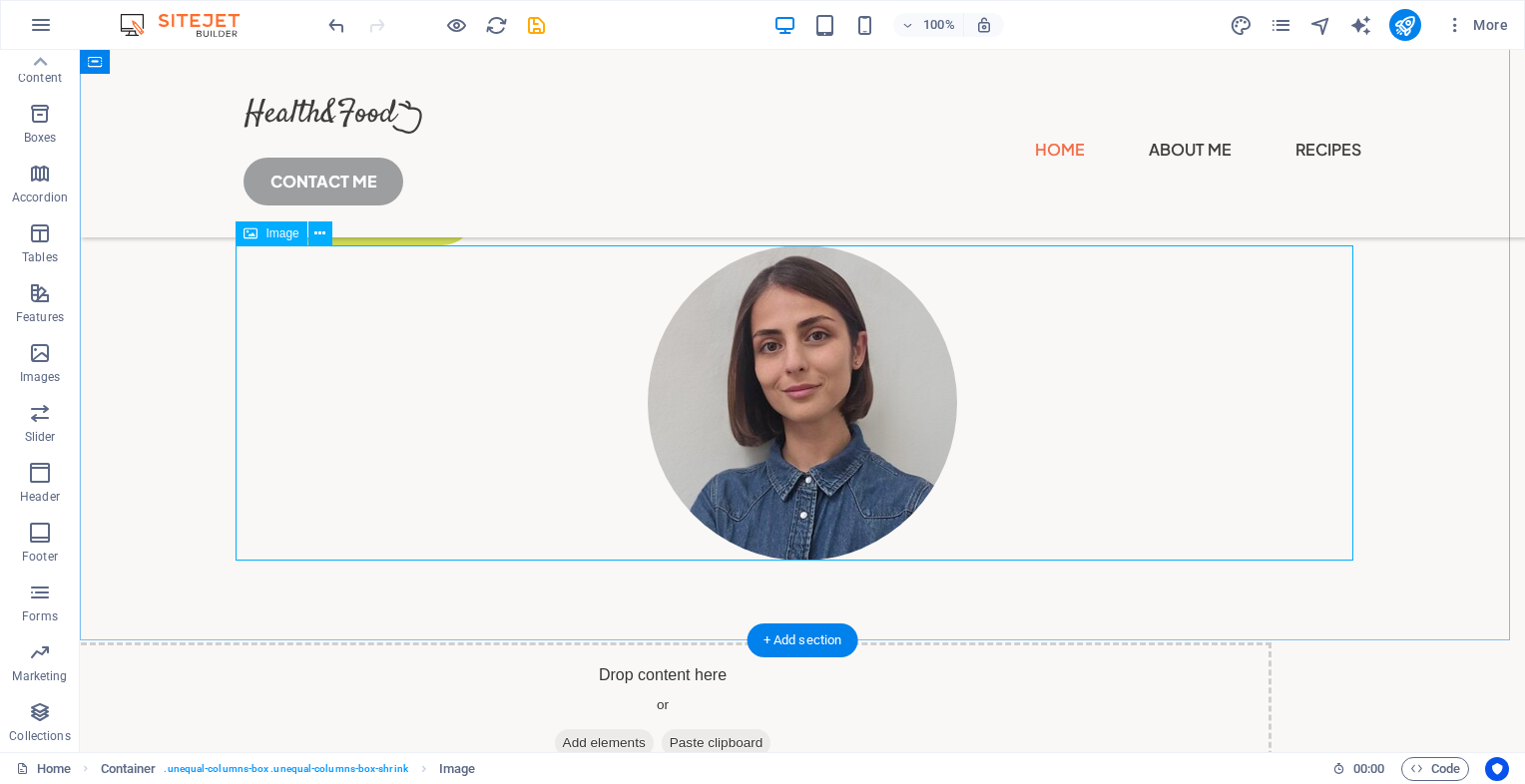 click at bounding box center [802, 403] 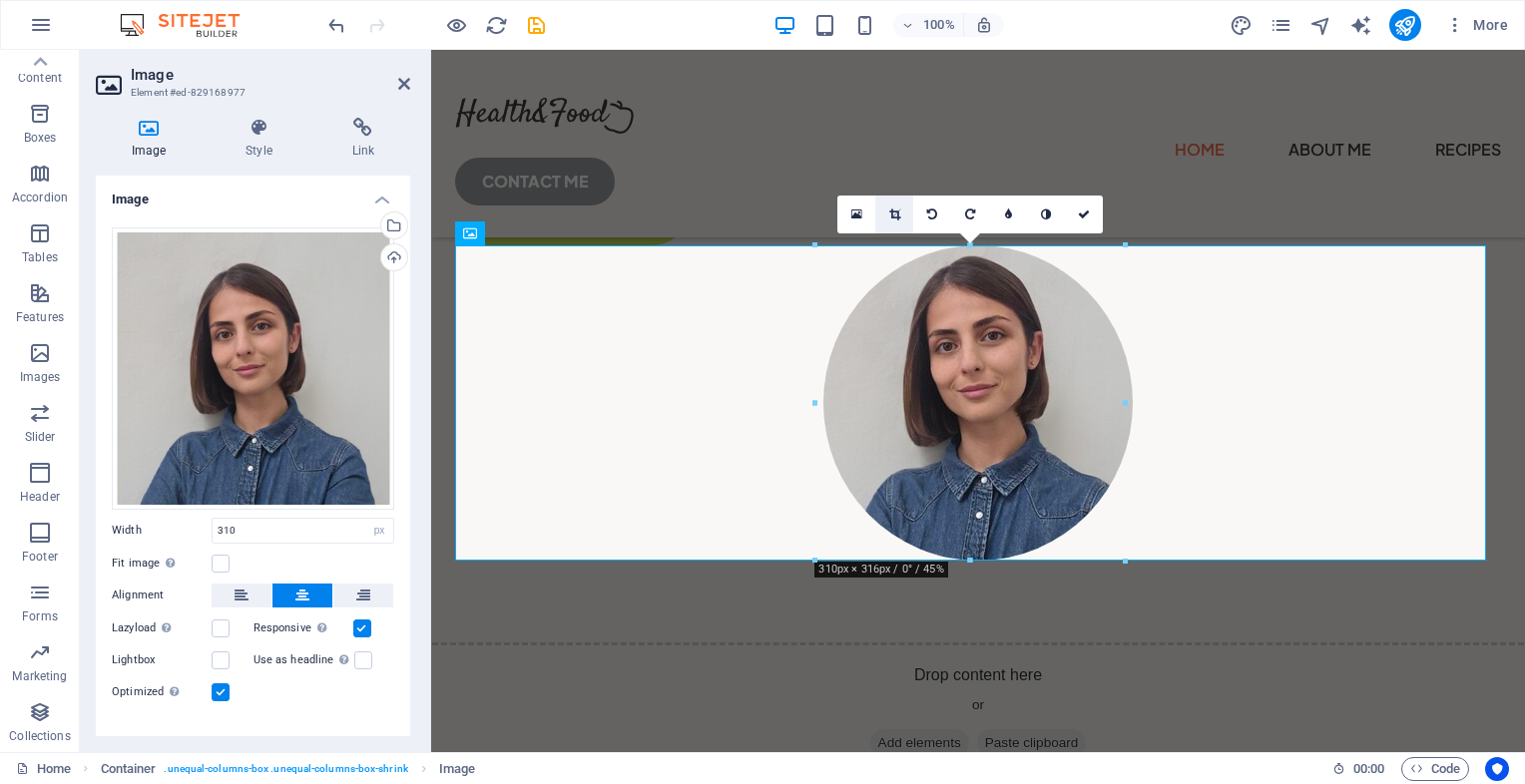 click at bounding box center [894, 214] 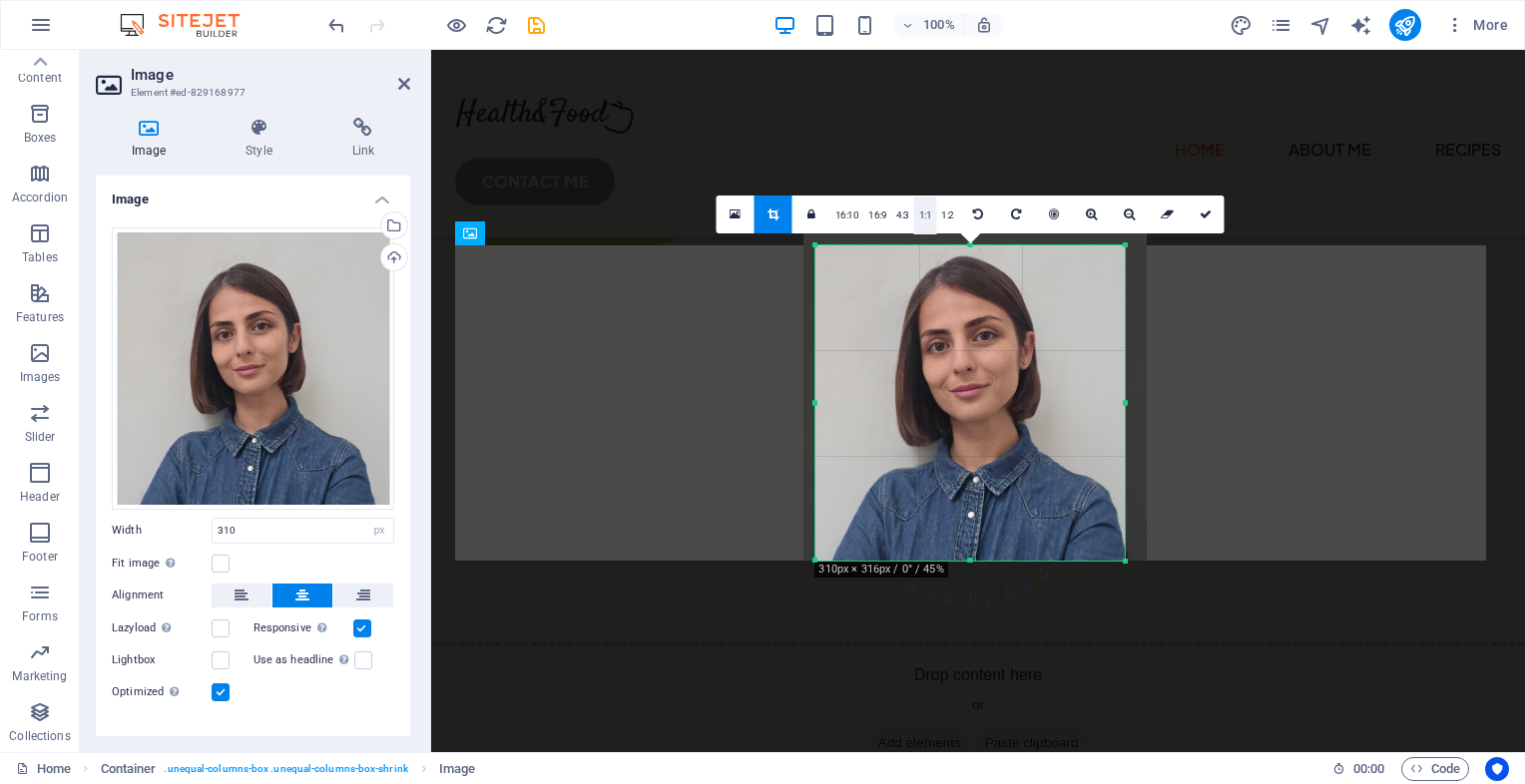 click on "1:1" at bounding box center [925, 215] 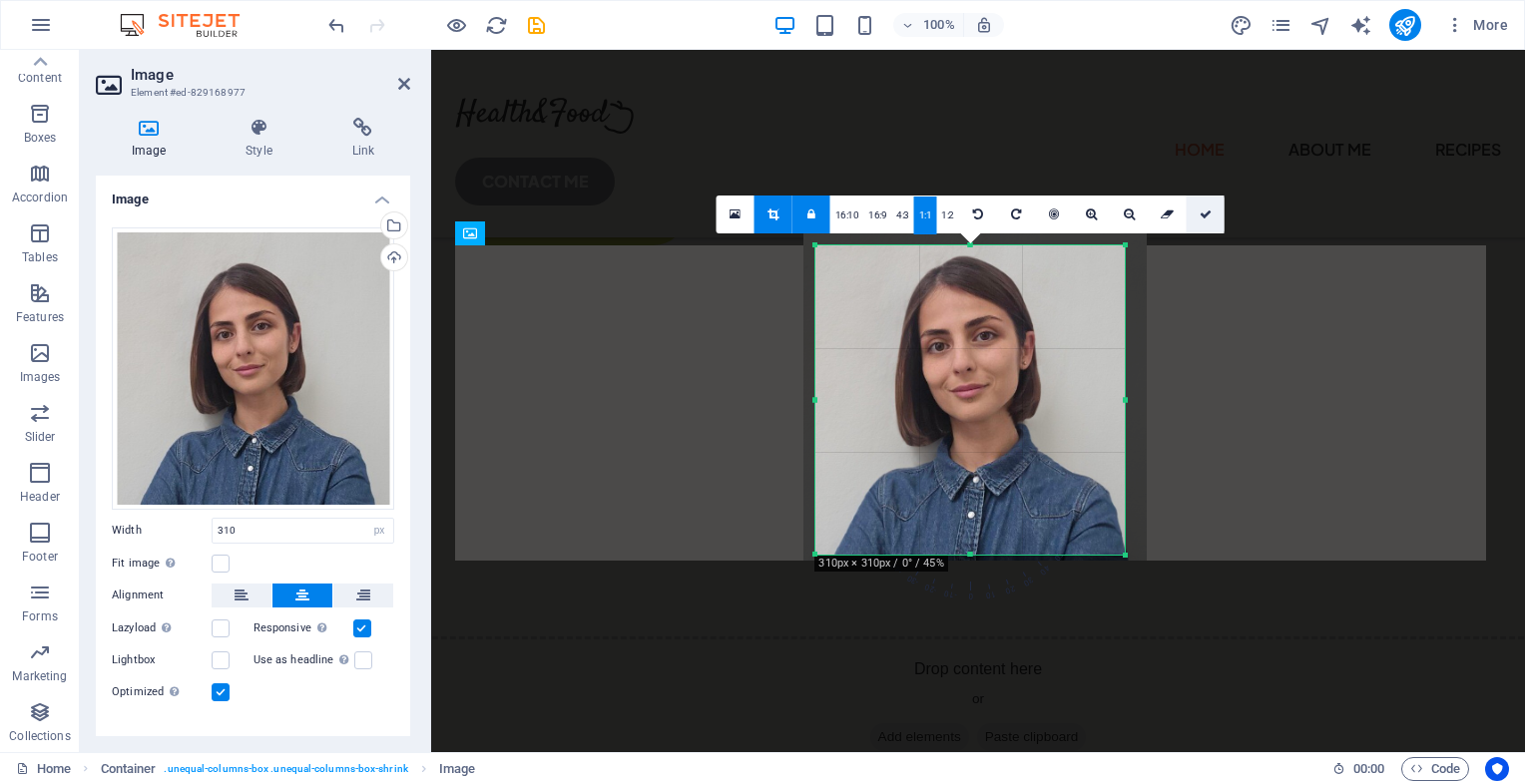 click at bounding box center (1206, 214) 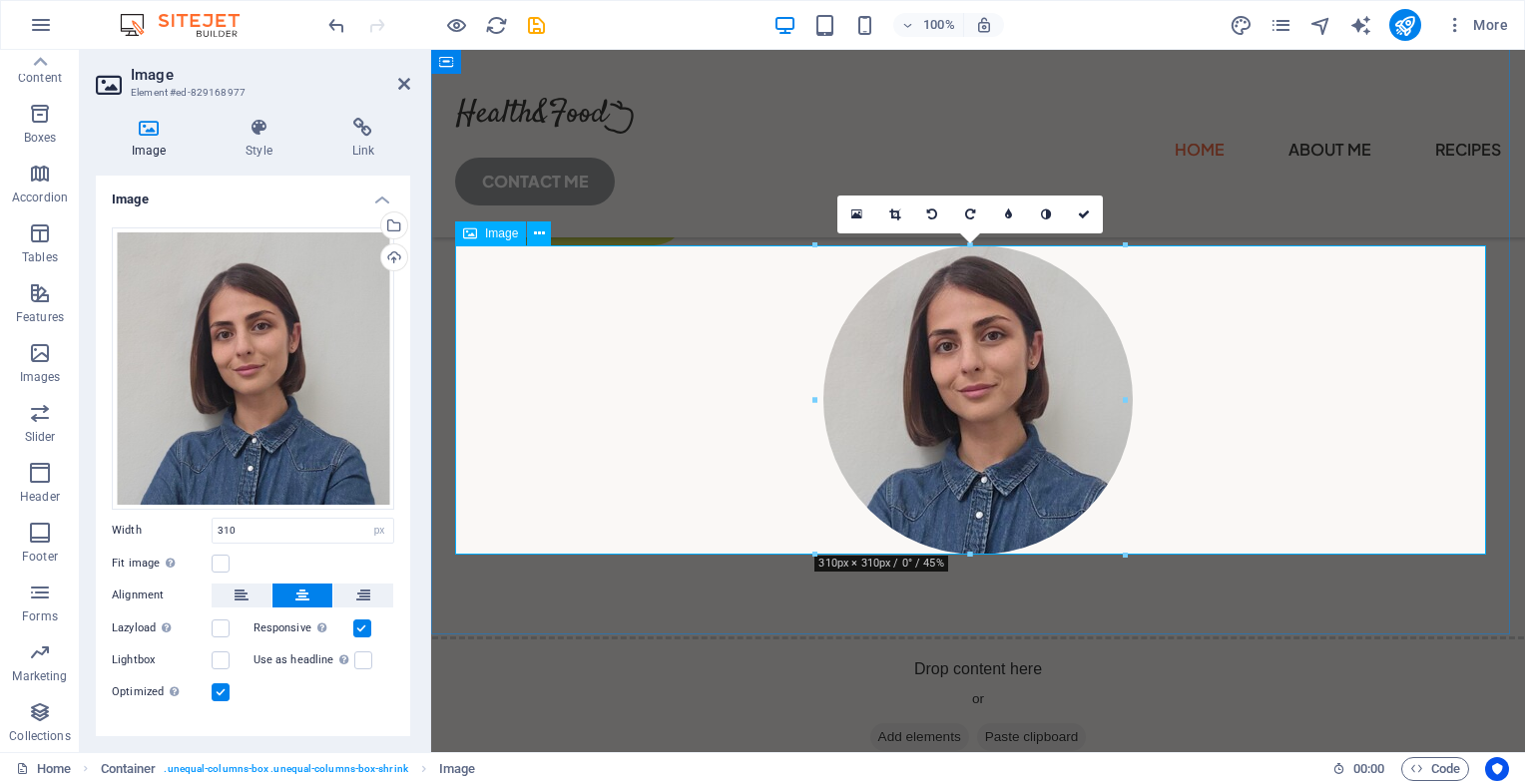 click at bounding box center [978, 400] 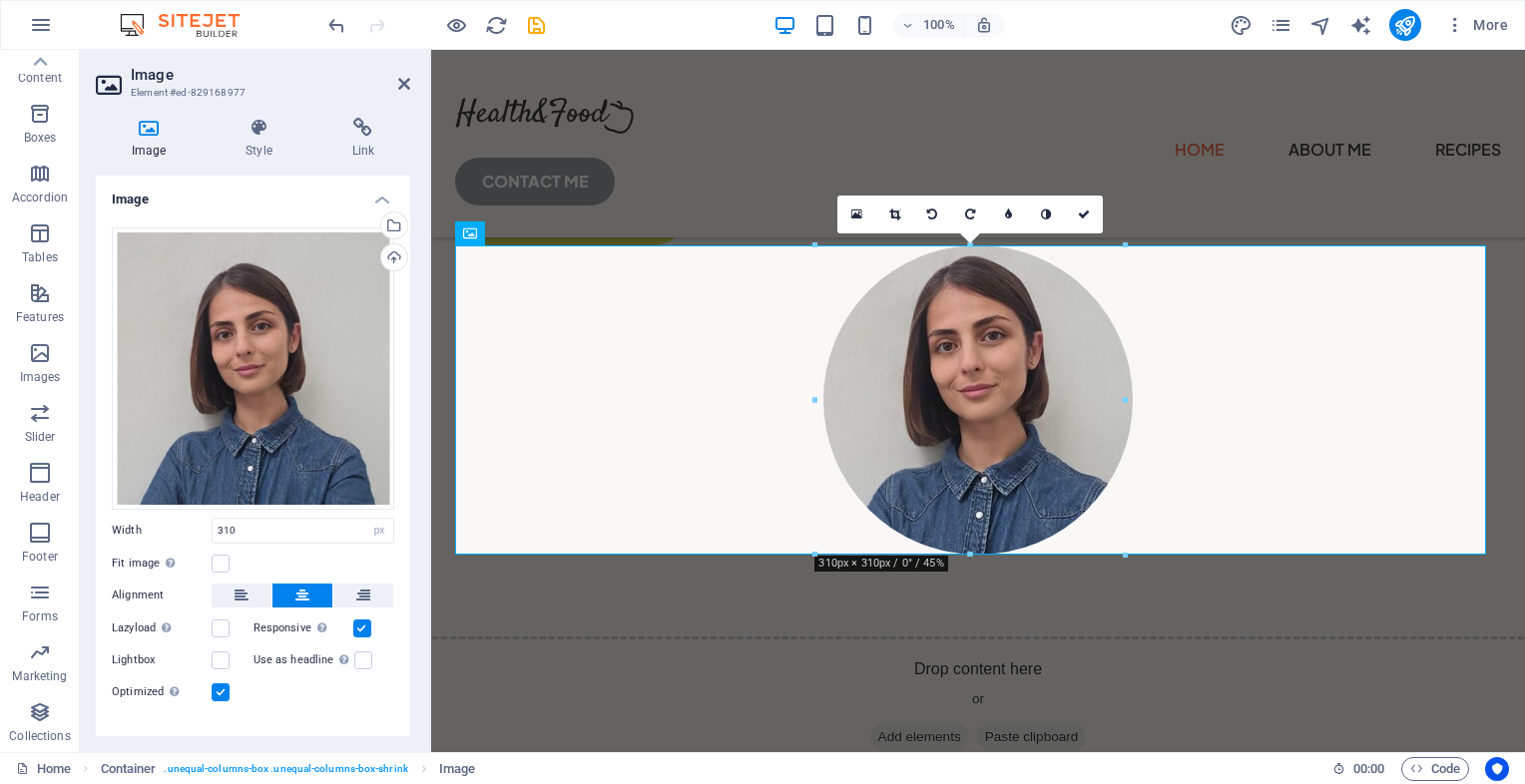 click on "Home About Me Recipes CONTACT ME Learn how to cook healthy Lorem ipsum dolor sit amet consectetur. Bibendum adipiscing morbi orci nibh eget posuere arcu volutpat nulla. Tortor cras suscipit augue sodales risus auctor. Fusce nunc vitae non dui ornare tellus nibh purus lectus. Pulvinar pellentesque nam vel nec eget ligula vel bibendum eget. GET STARTED Drop content here or  Add elements  Paste clipboard Home About Me Recipes Contact Me
Privacy Legal Notice   [DOMAIN] . All rights reserved" at bounding box center (978, 629) 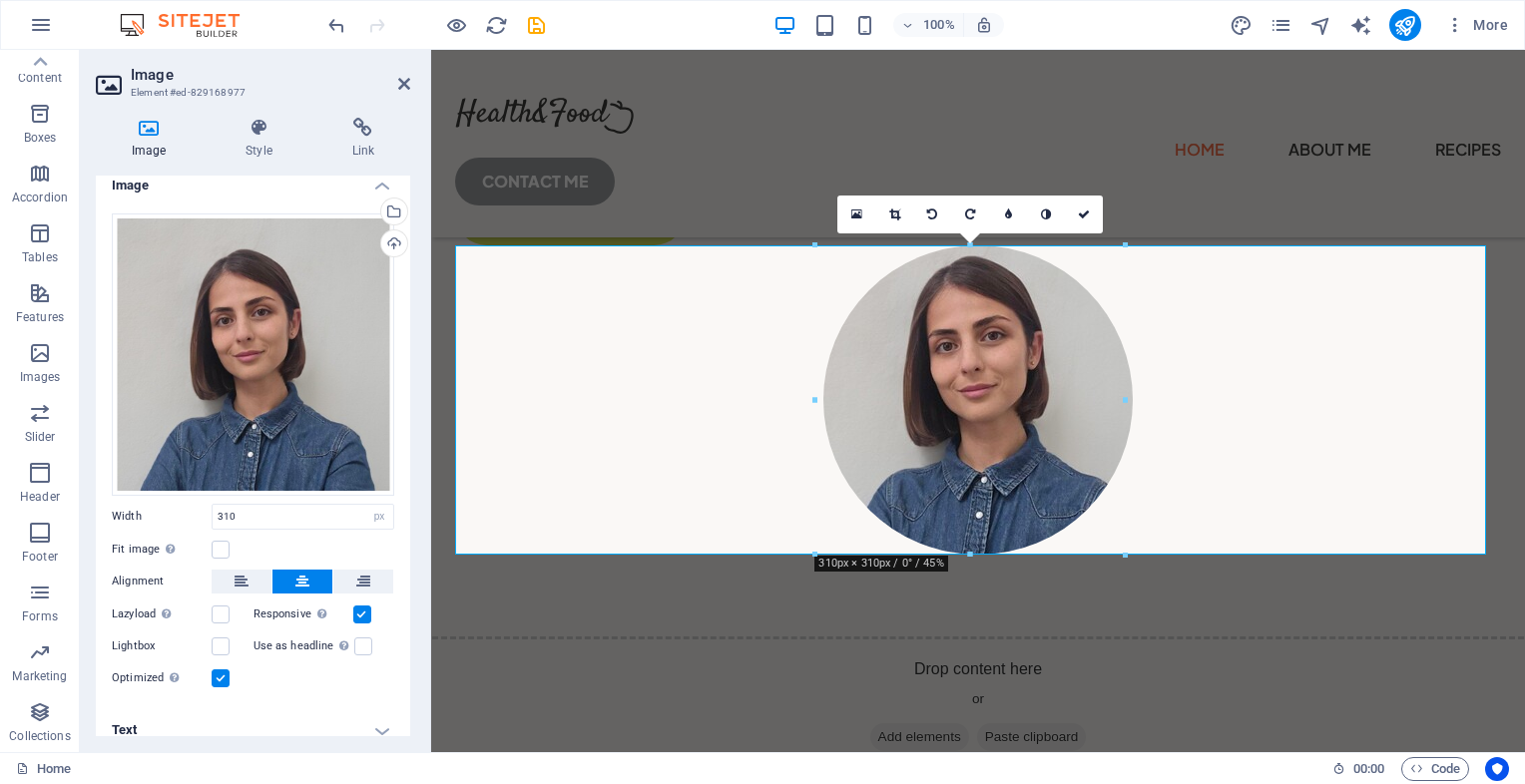 scroll, scrollTop: 0, scrollLeft: 0, axis: both 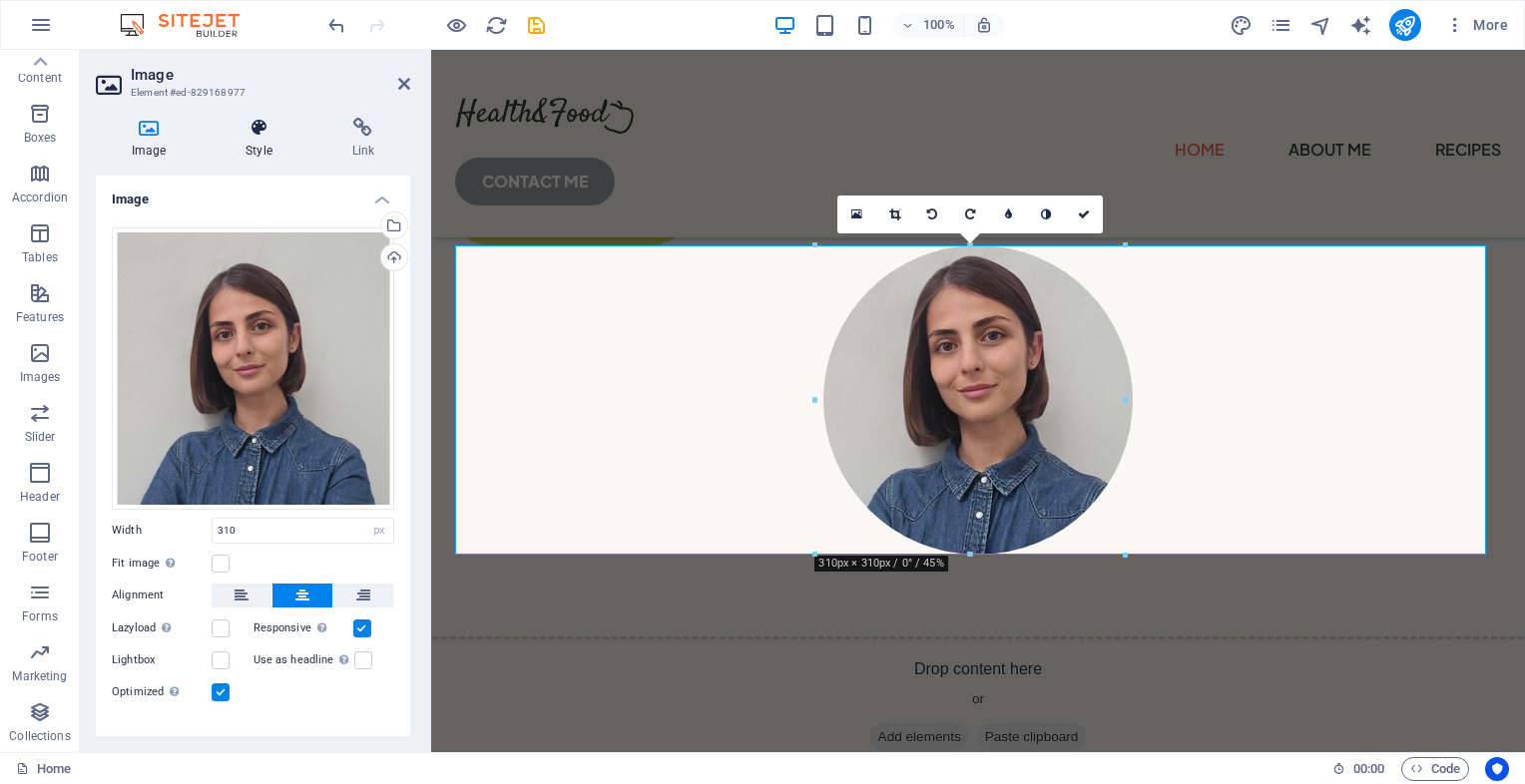 click at bounding box center [258, 128] 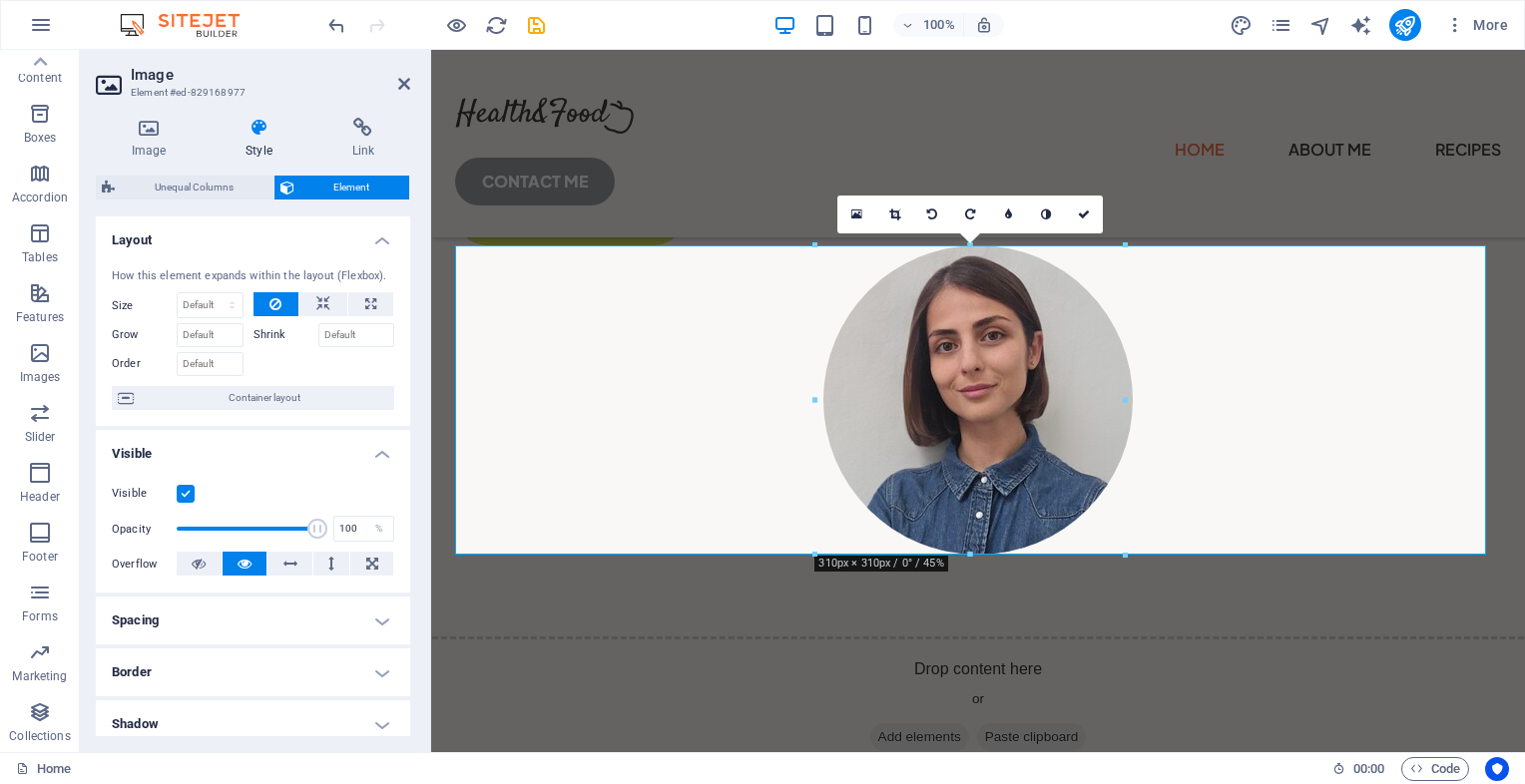 click on "Spacing" at bounding box center [253, 620] 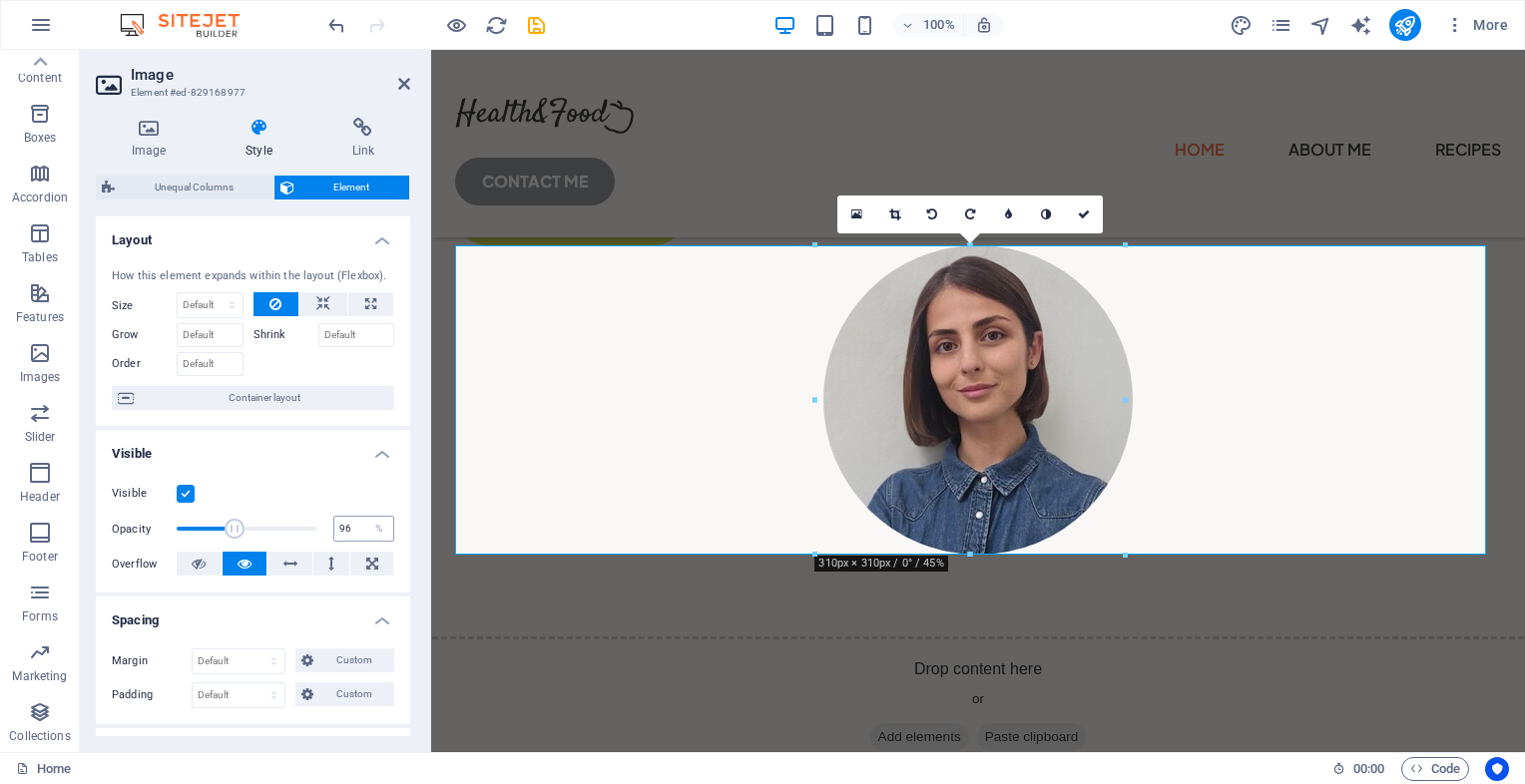 type on "100" 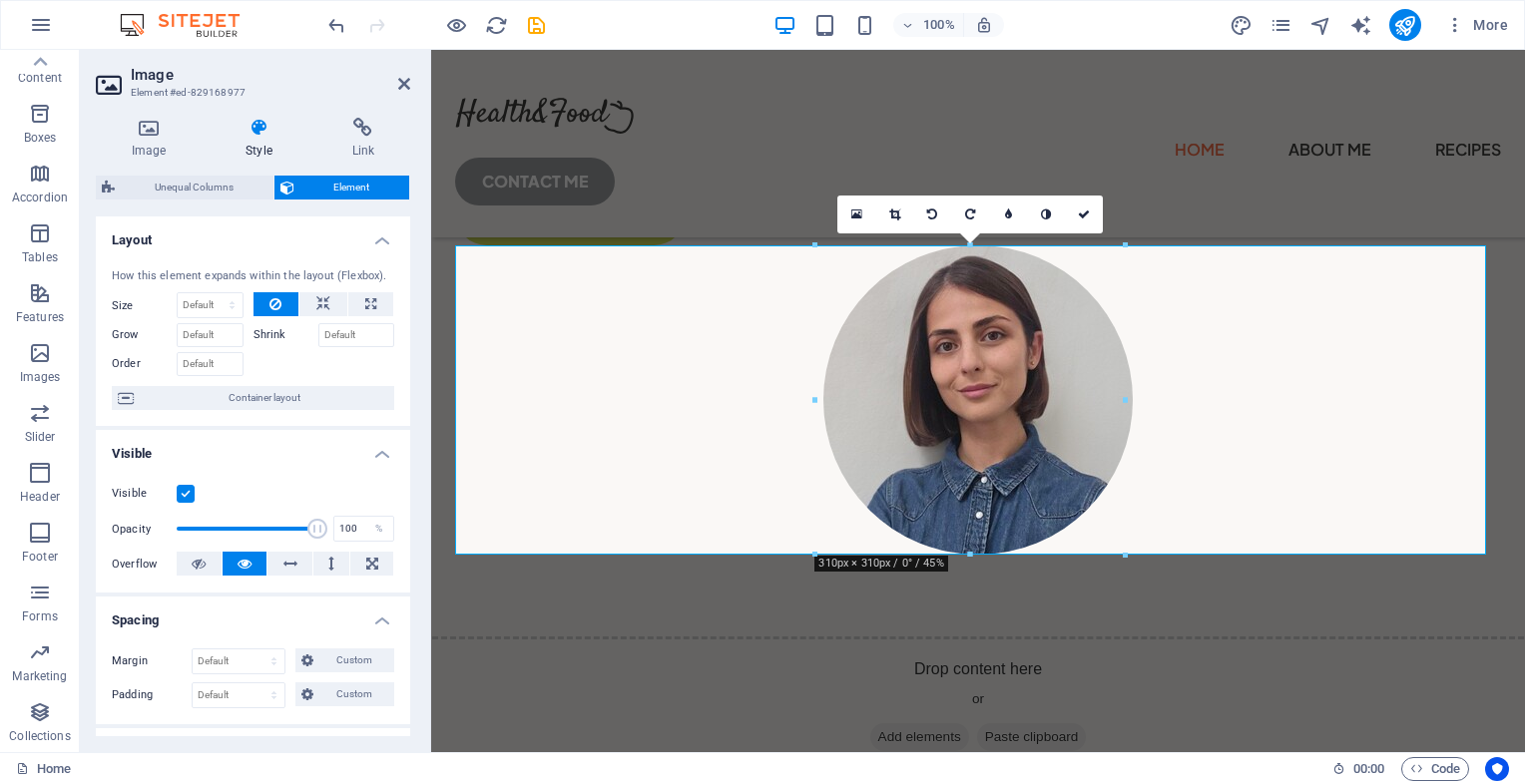 drag, startPoint x: 322, startPoint y: 522, endPoint x: 400, endPoint y: 524, distance: 78.025637 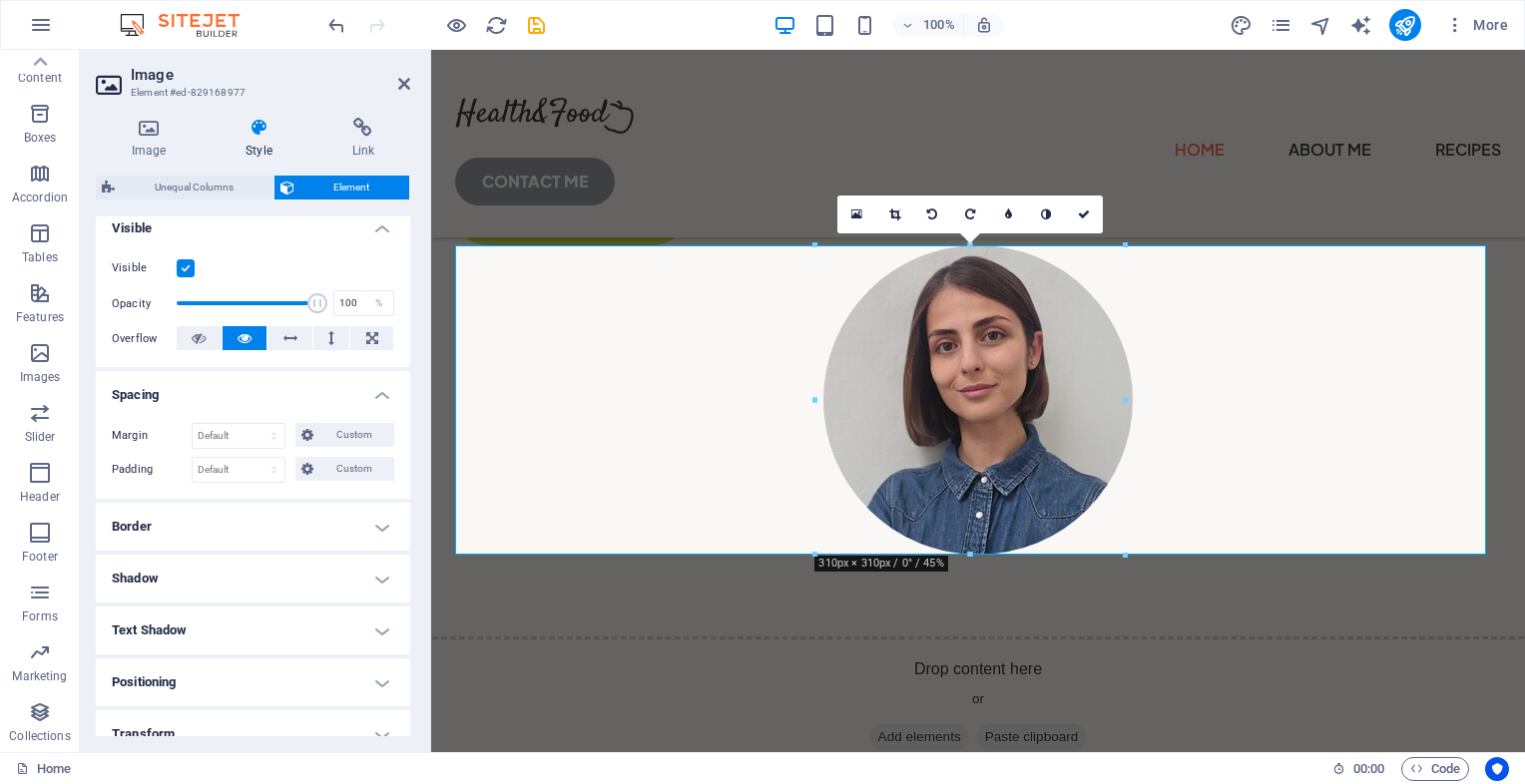 scroll, scrollTop: 299, scrollLeft: 0, axis: vertical 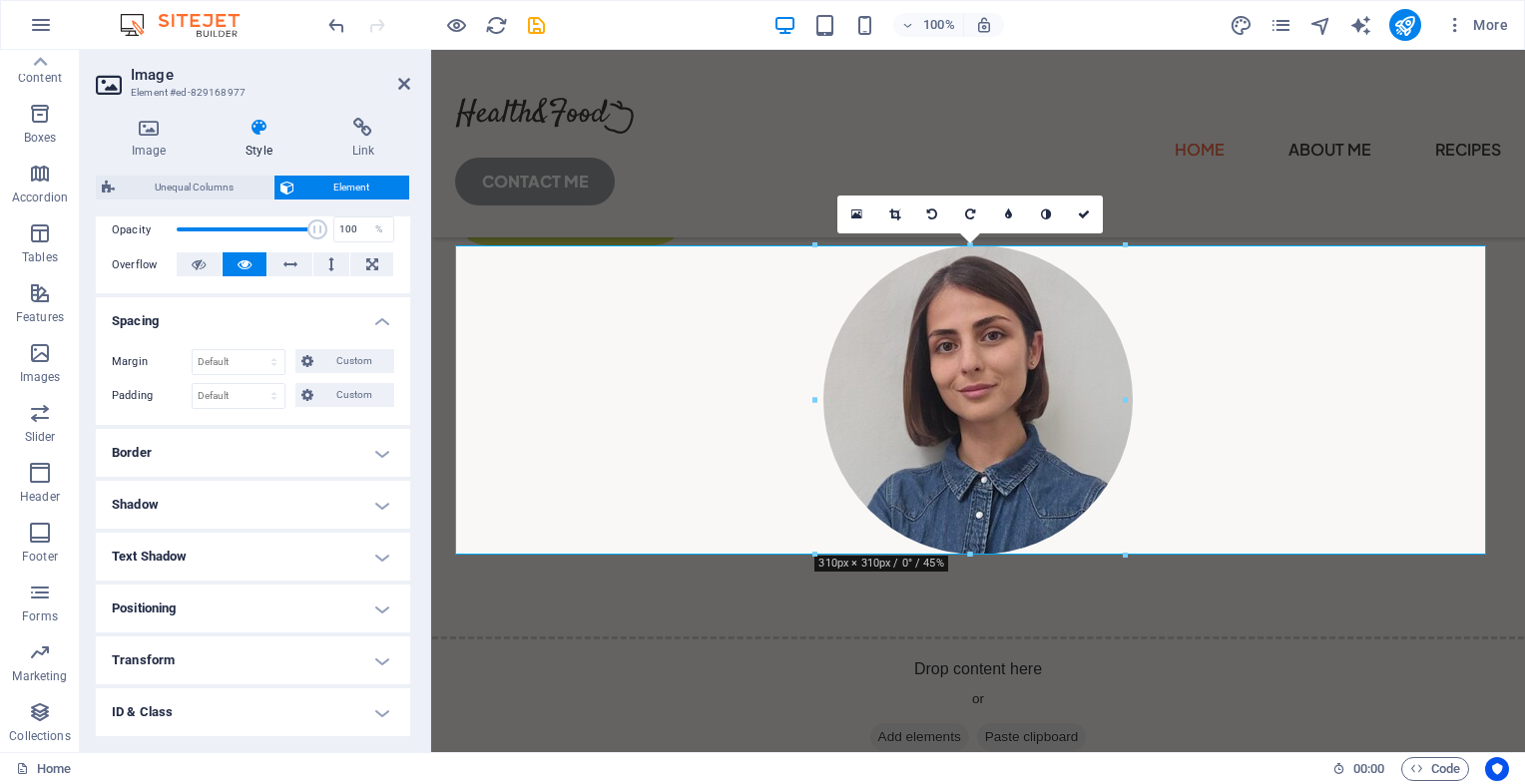 click on "Border" at bounding box center [253, 453] 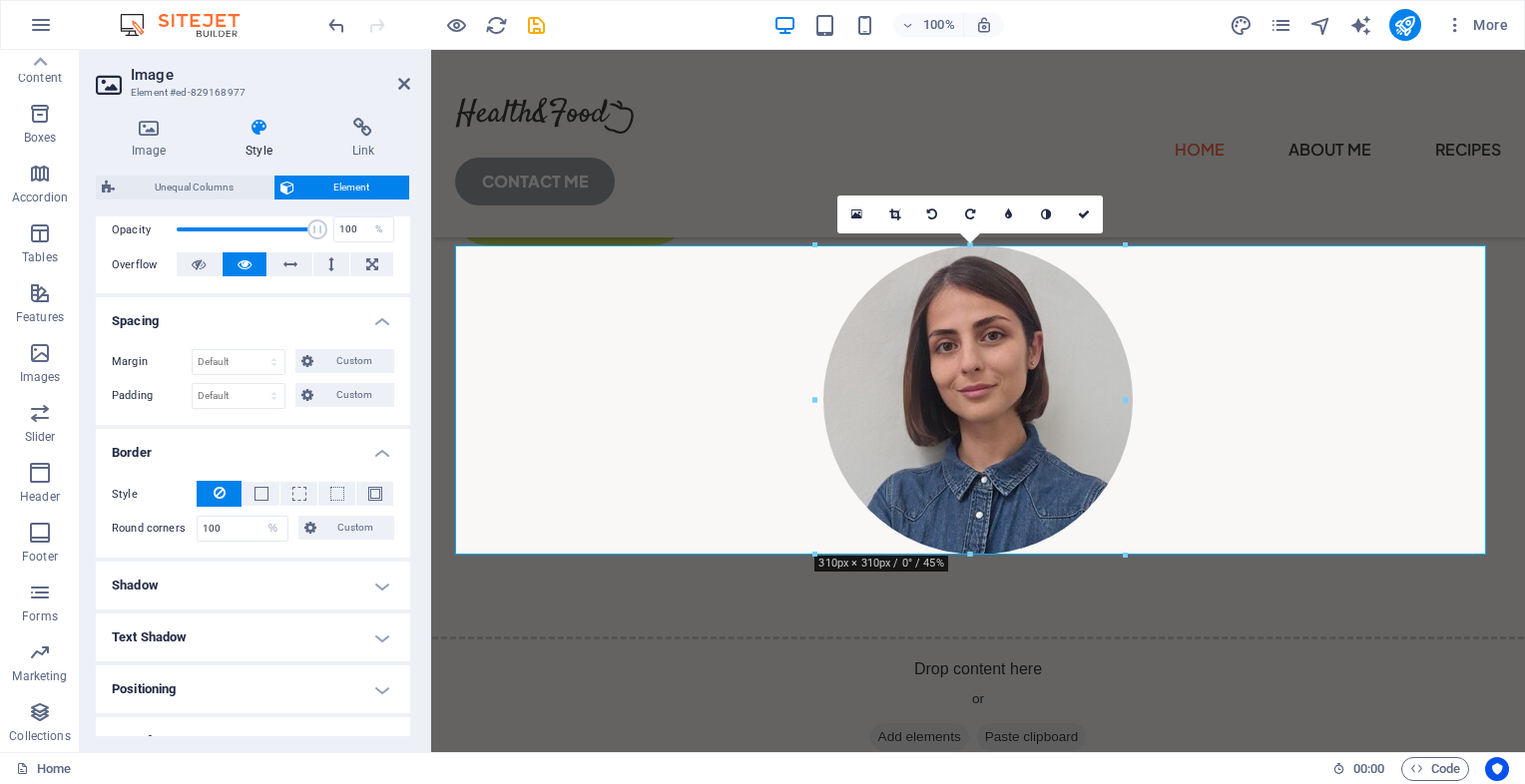 click on "Border" at bounding box center (253, 447) 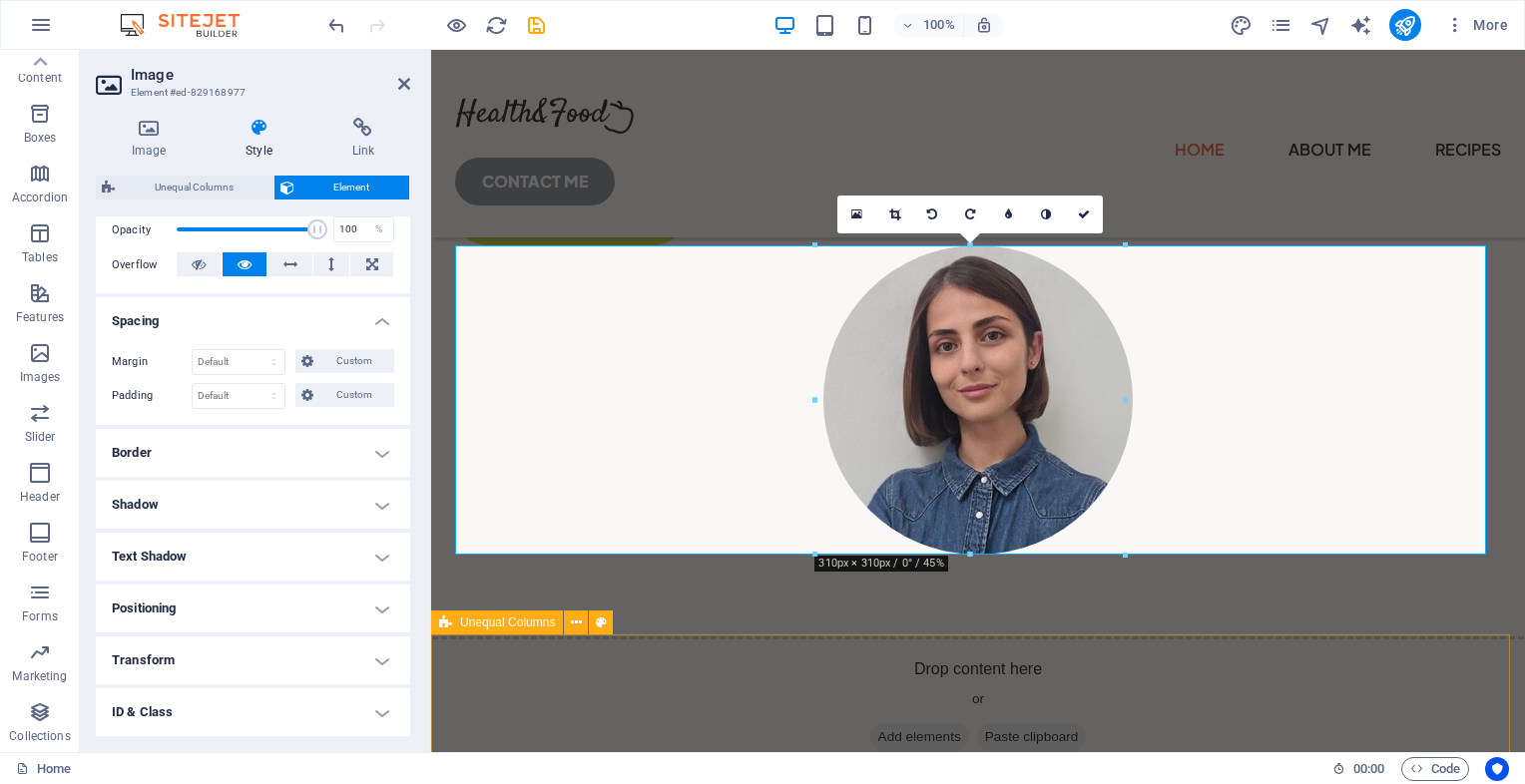 click on "Drop content here or  Add elements  Paste clipboard" at bounding box center [978, 707] 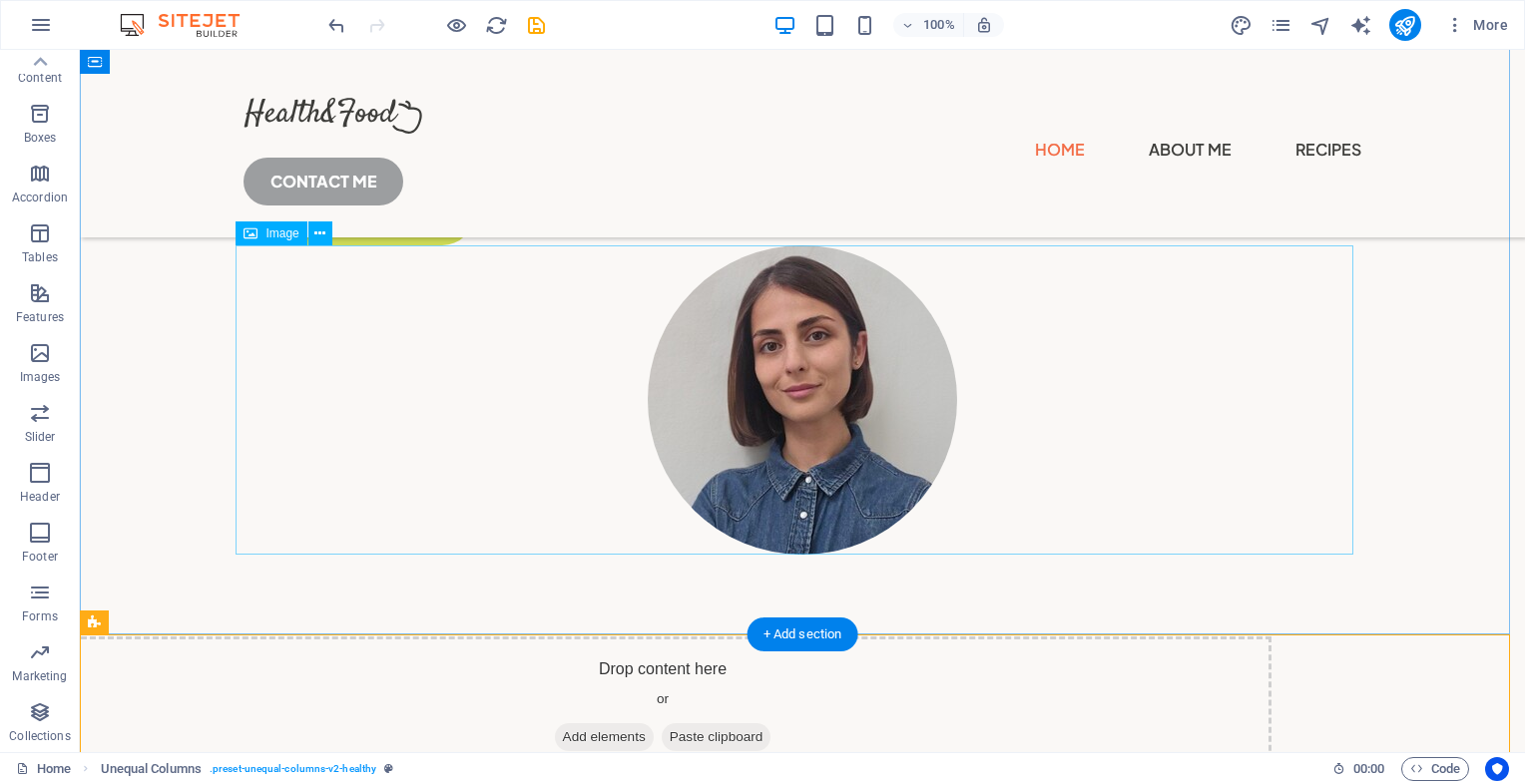 click at bounding box center (802, 400) 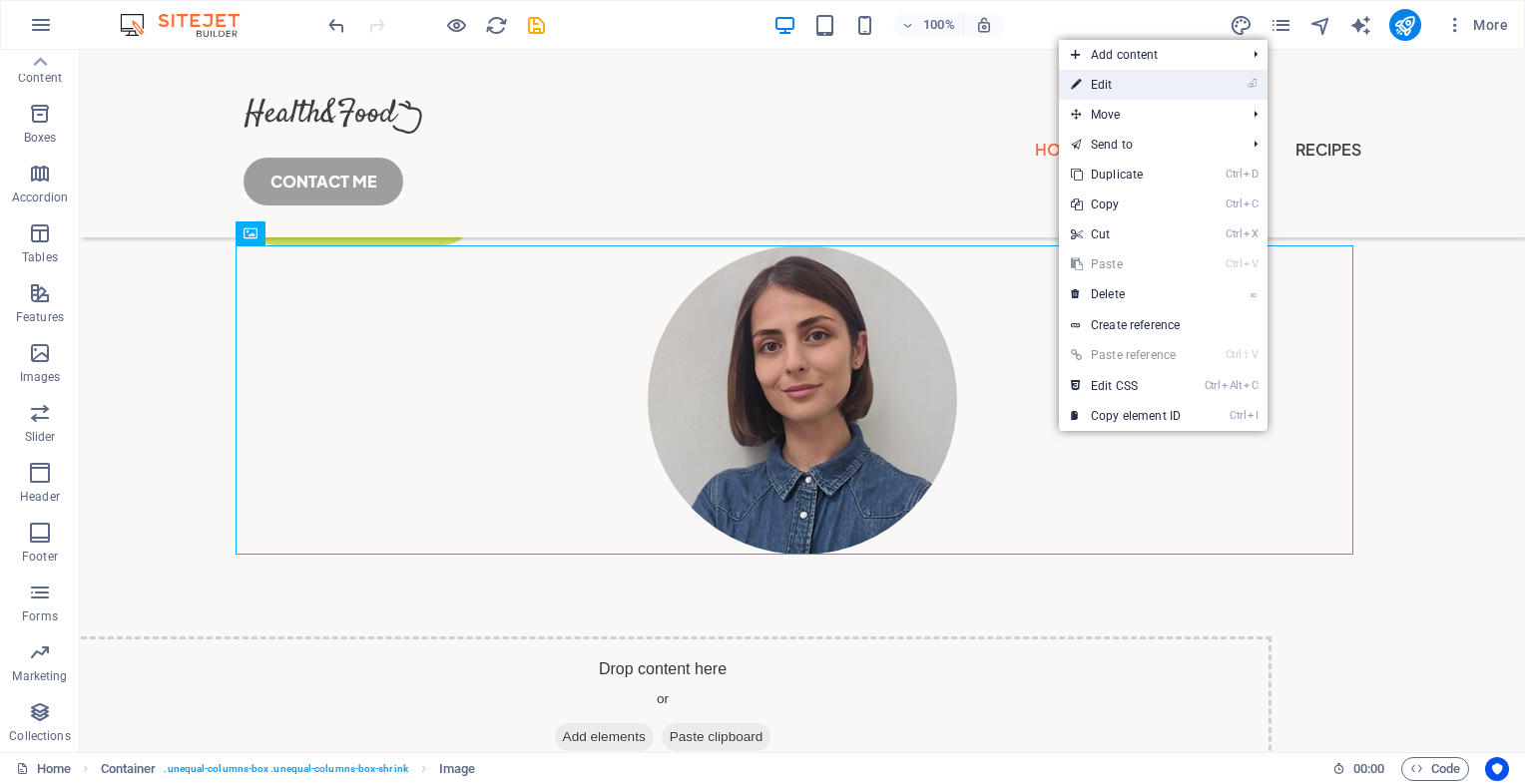 click on "⏎  Edit" at bounding box center (1126, 85) 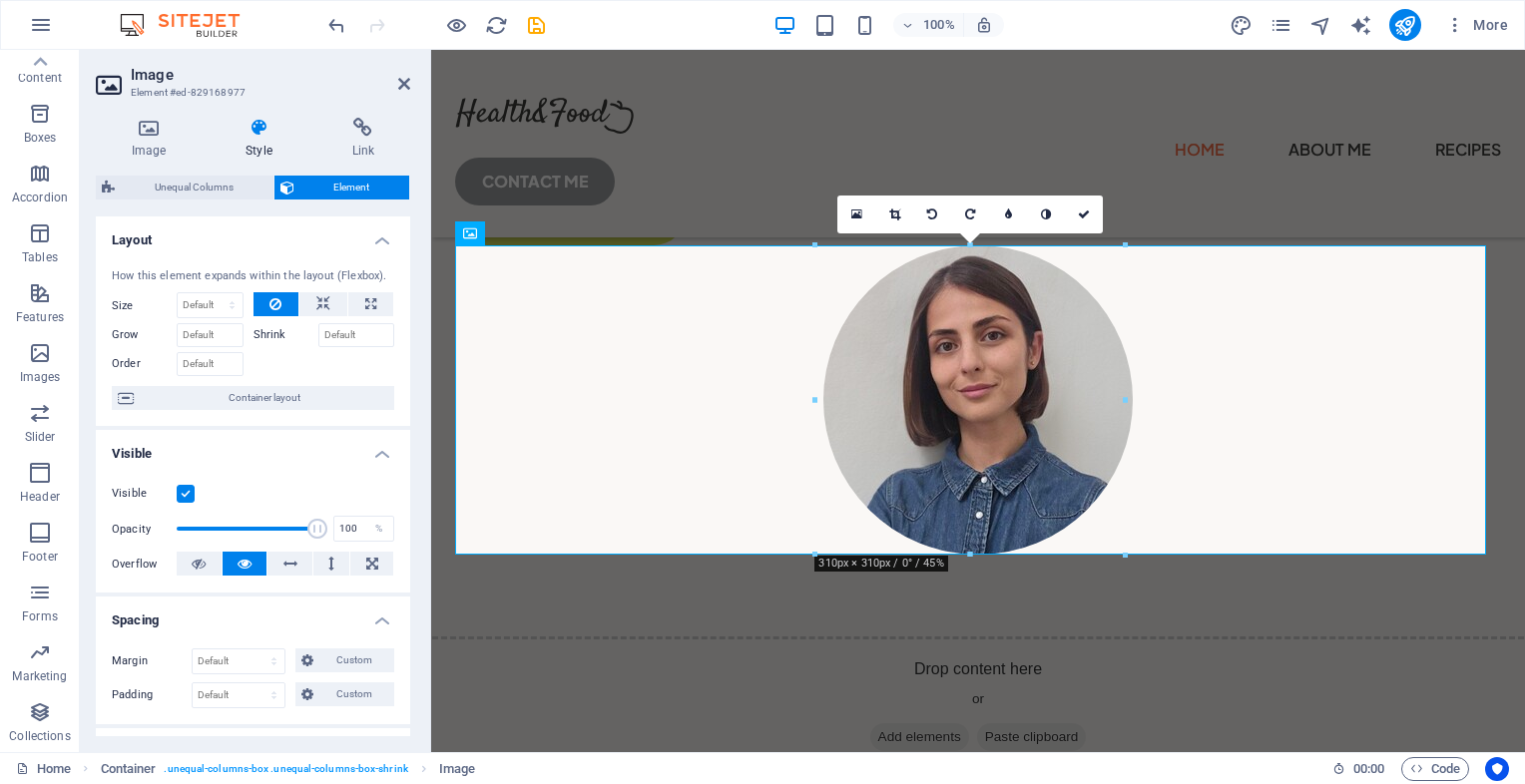 click at bounding box center [186, 494] 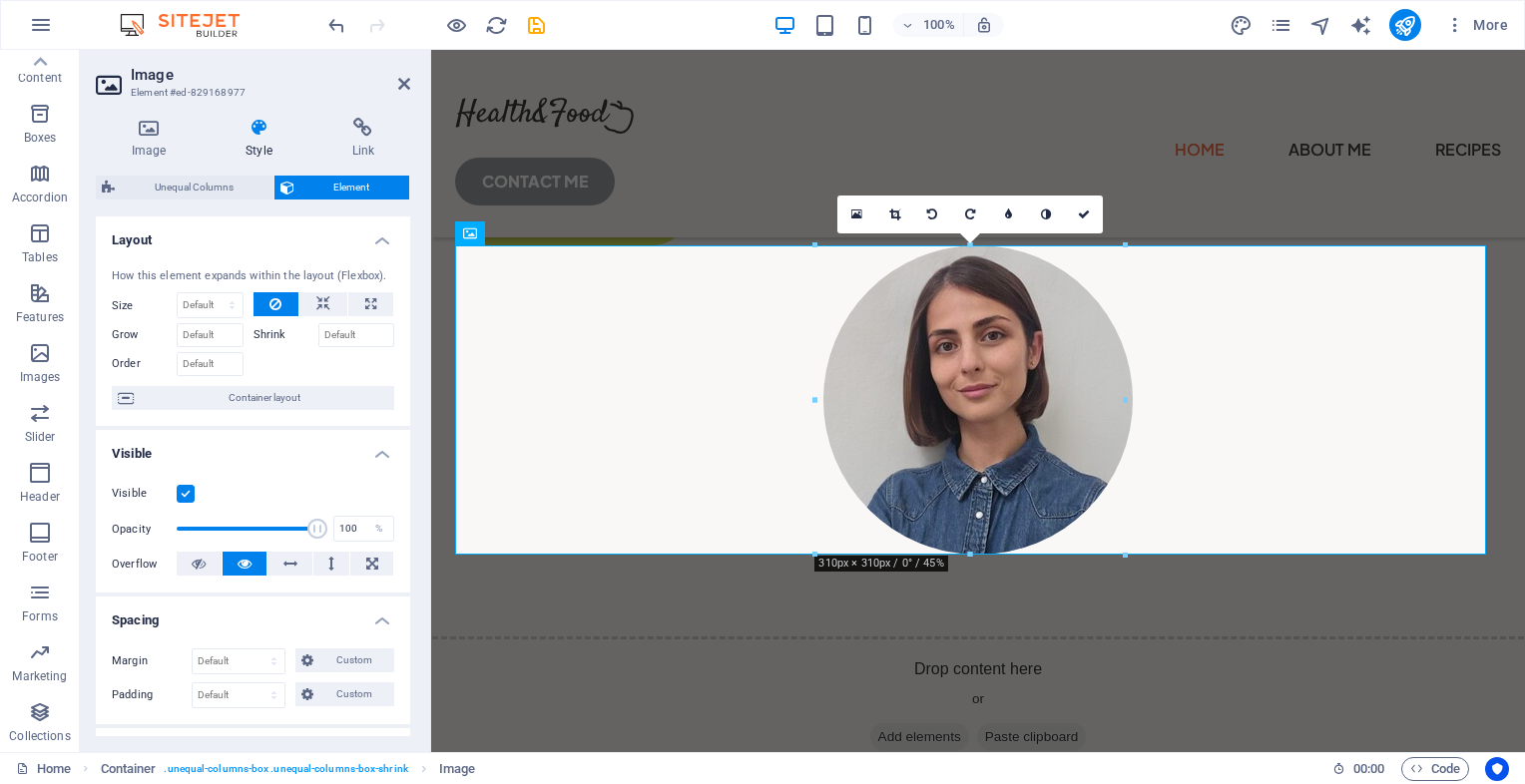 click on "Visible" at bounding box center [0, 0] 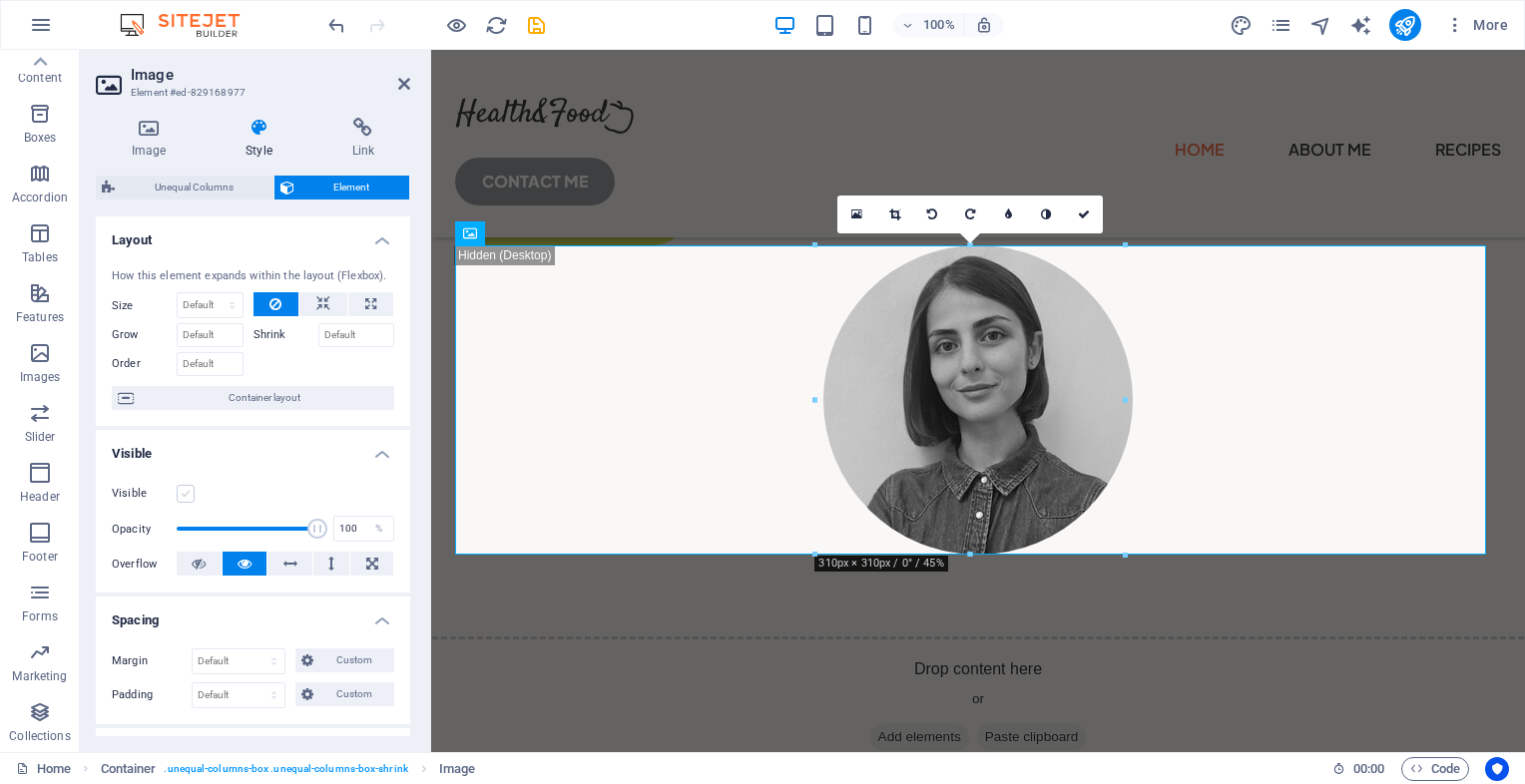 click at bounding box center [186, 494] 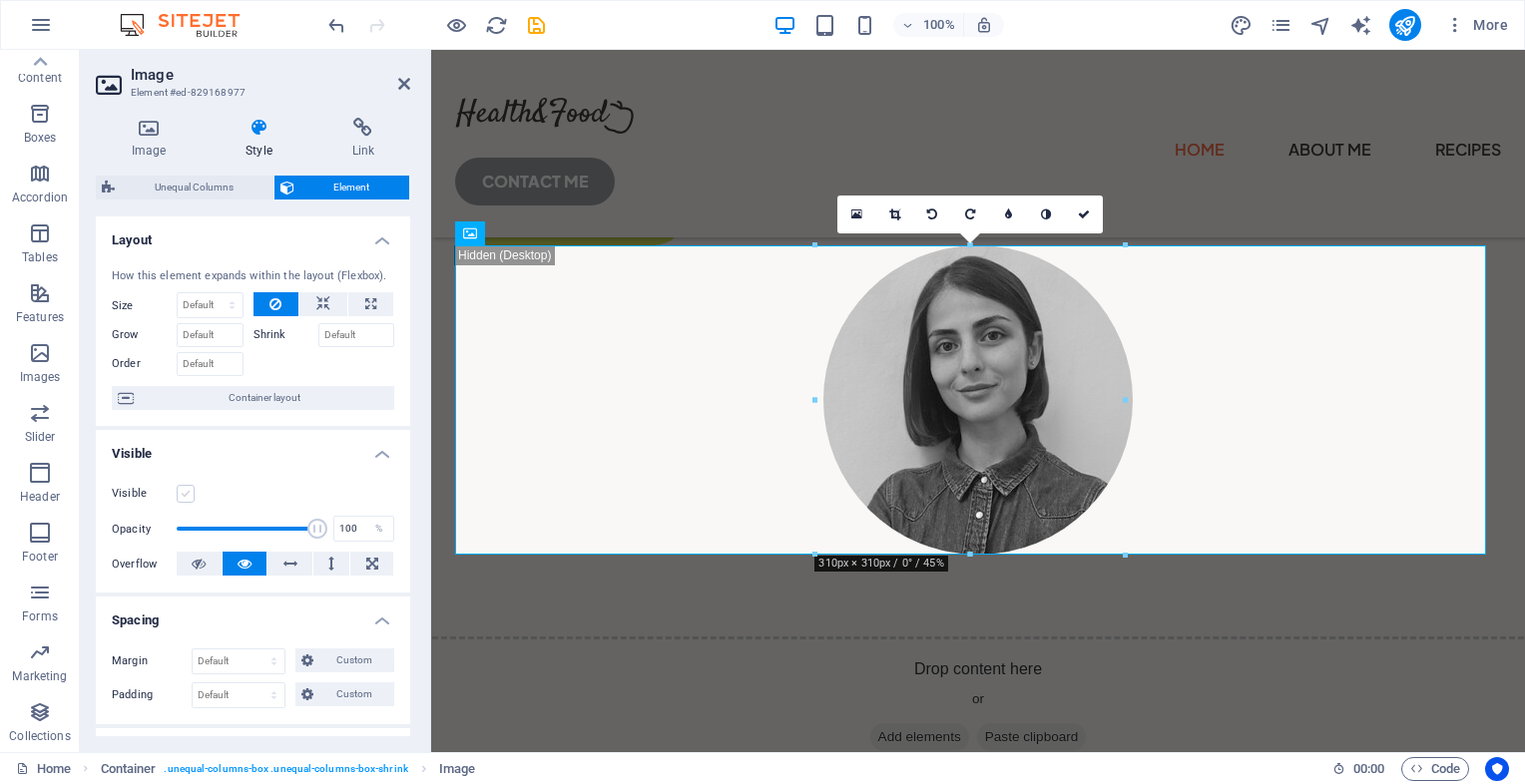 click on "Visible" at bounding box center (0, 0) 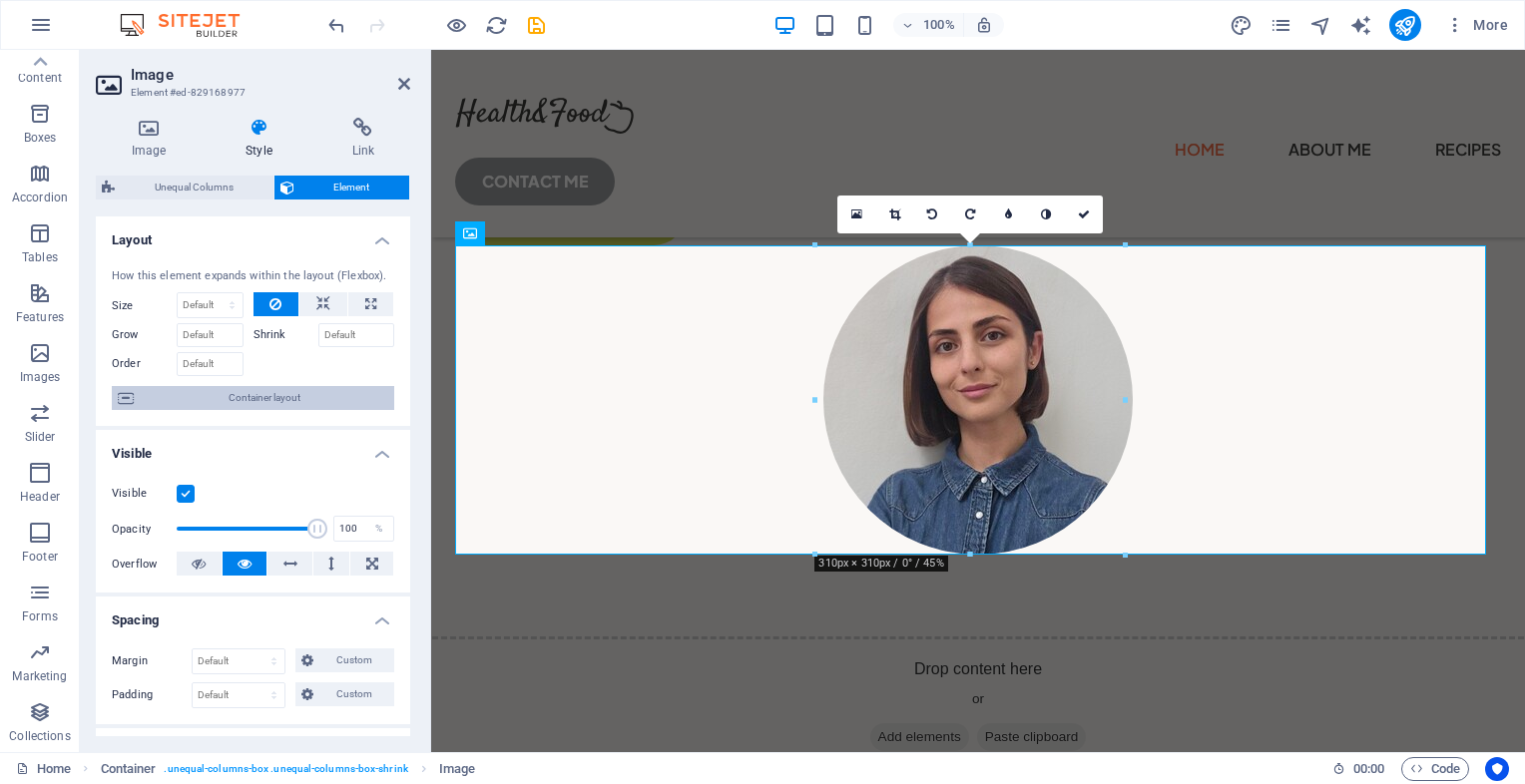 click on "Container layout" at bounding box center [263, 398] 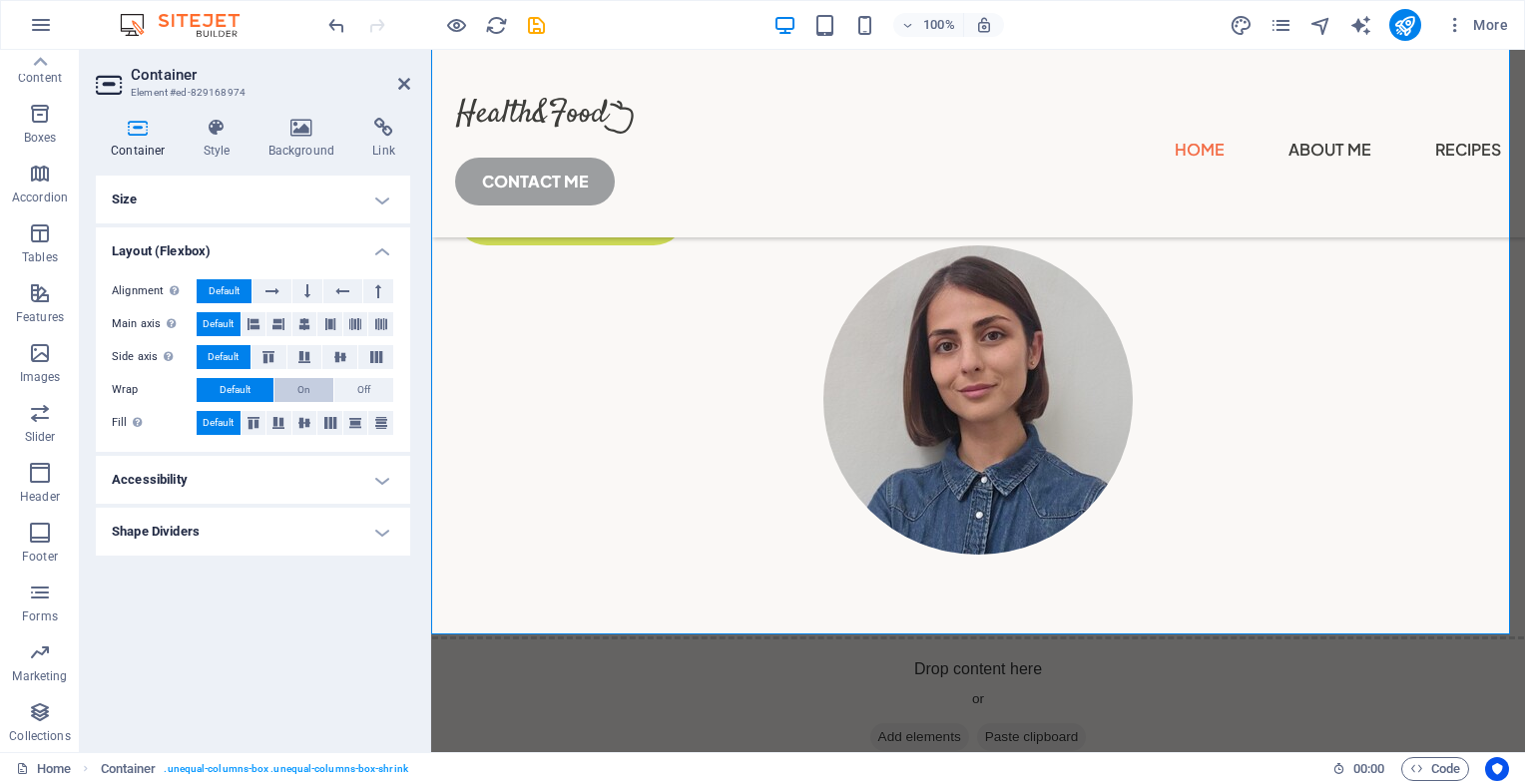 click on "On" at bounding box center [303, 390] 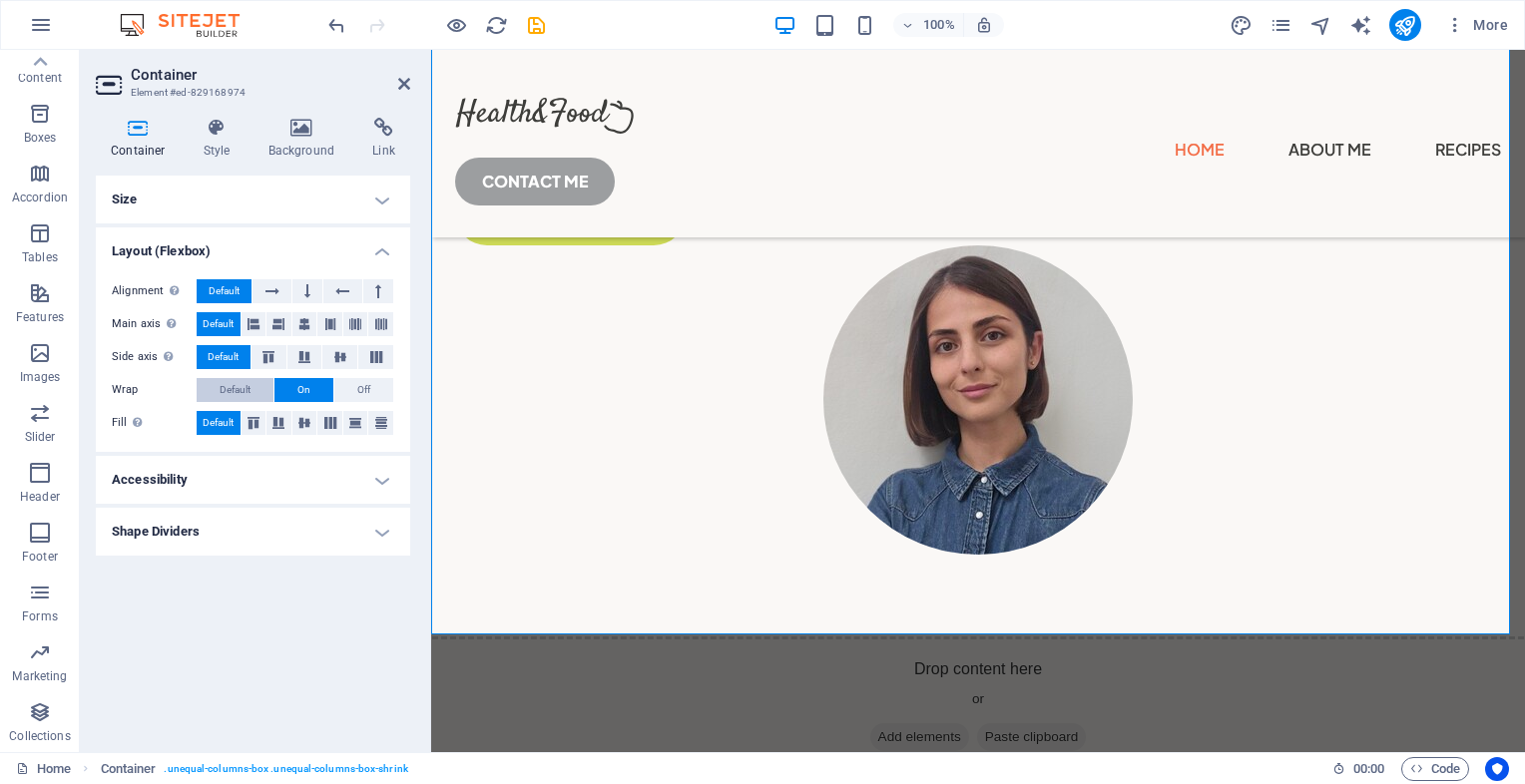 click on "Default" at bounding box center (235, 390) 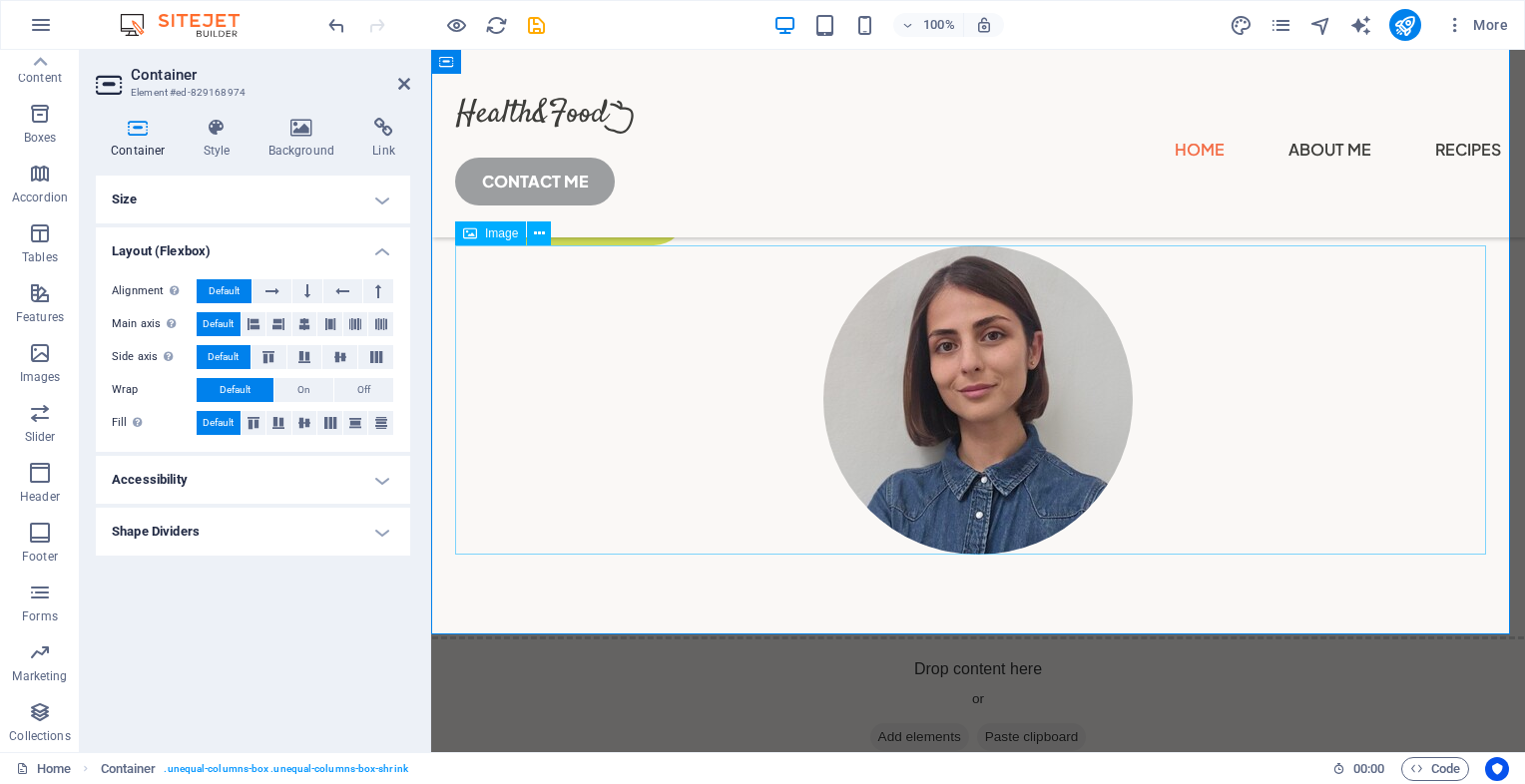 click at bounding box center (978, 400) 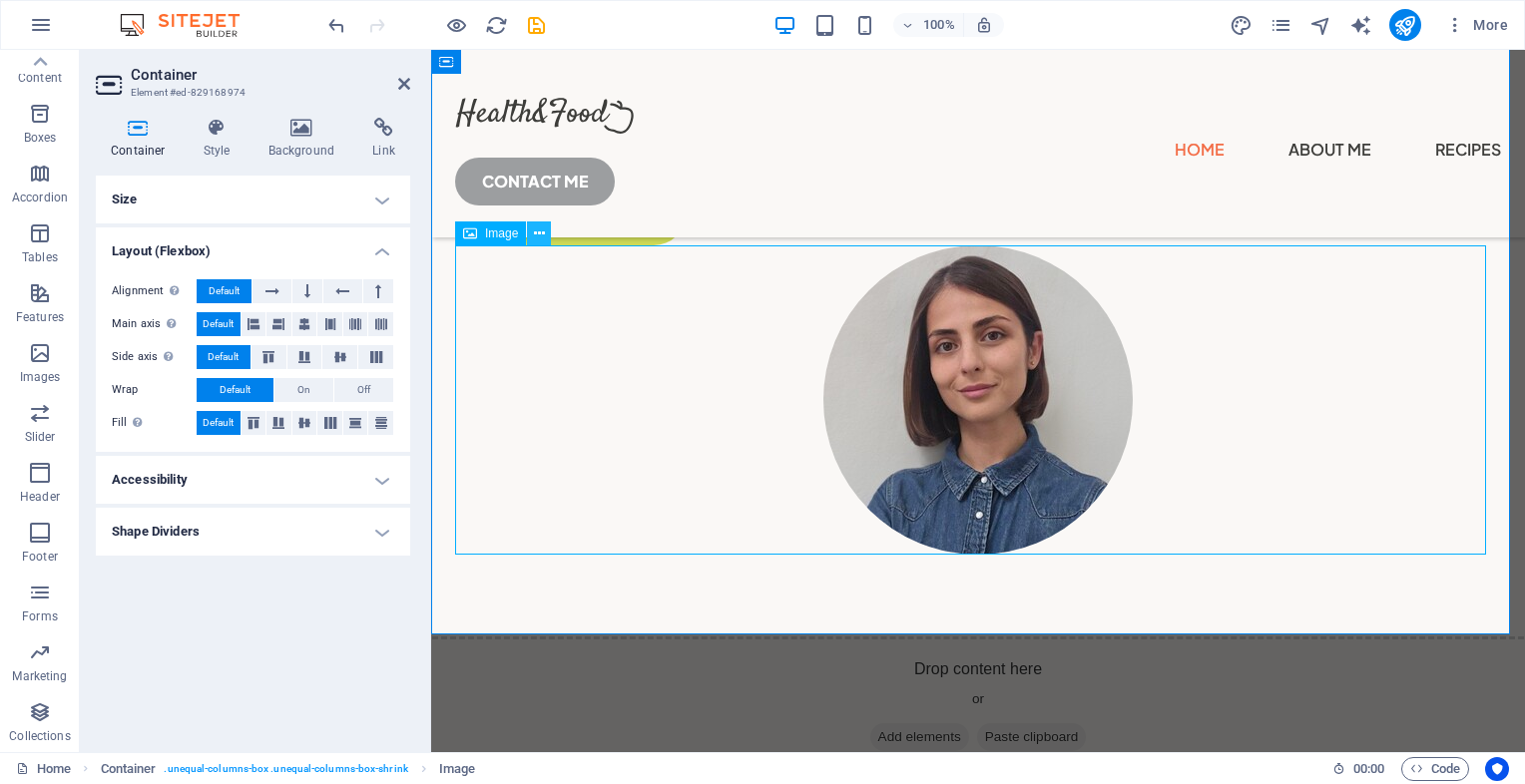 click at bounding box center [539, 233] 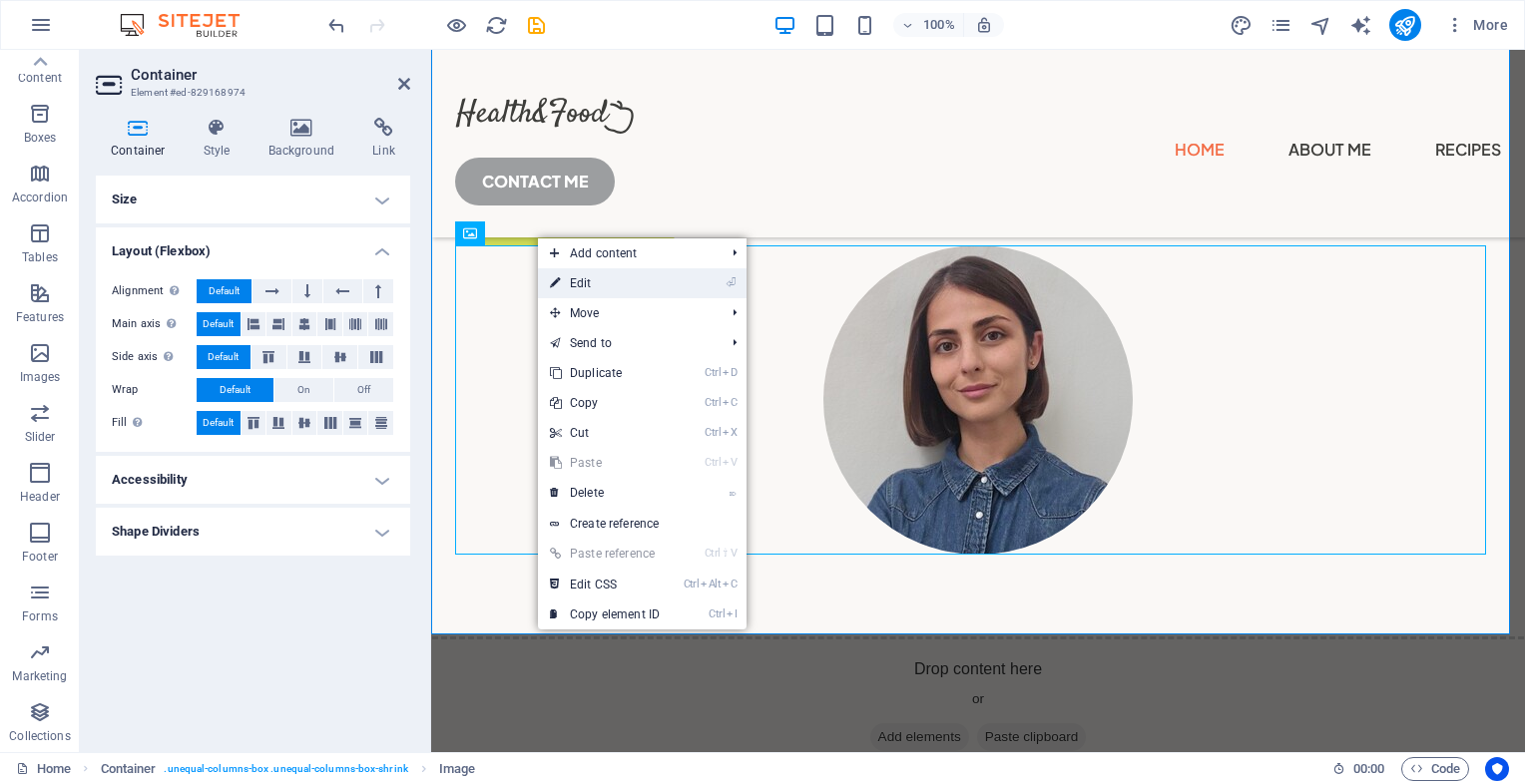 click on "⏎  Edit" at bounding box center (605, 283) 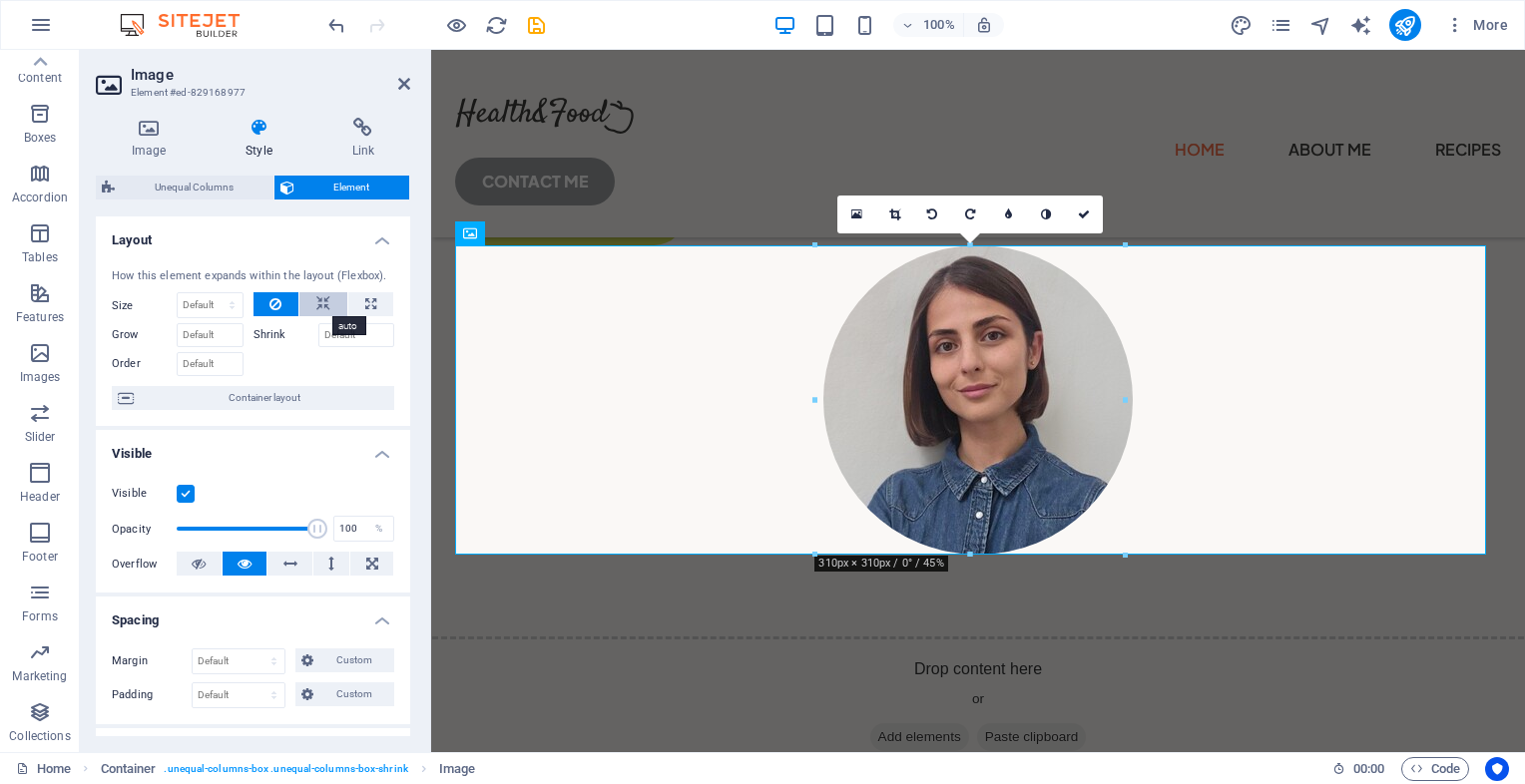 click at bounding box center (323, 304) 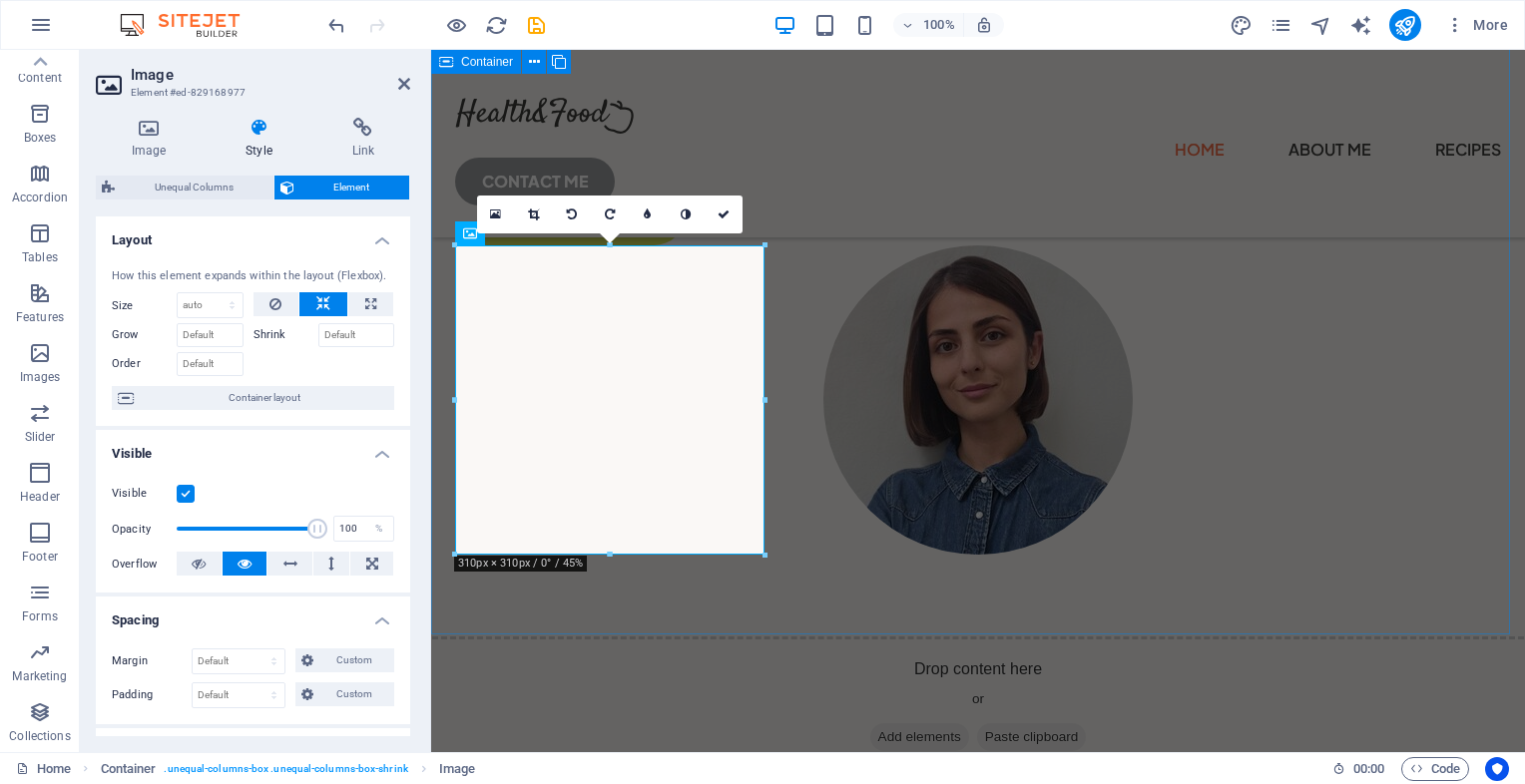 click on "Learn how to cook healthy Lorem ipsum dolor sit amet consectetur. Bibendum adipiscing morbi orci nibh eget posuere arcu volutpat nulla. Tortor cras suscipit augue sodales risus auctor. Fusce nunc vitae non dui ornare tellus nibh purus lectus. Pulvinar pellentesque nam vel nec eget ligula vel bibendum eget. GET STARTED" at bounding box center [978, 193] 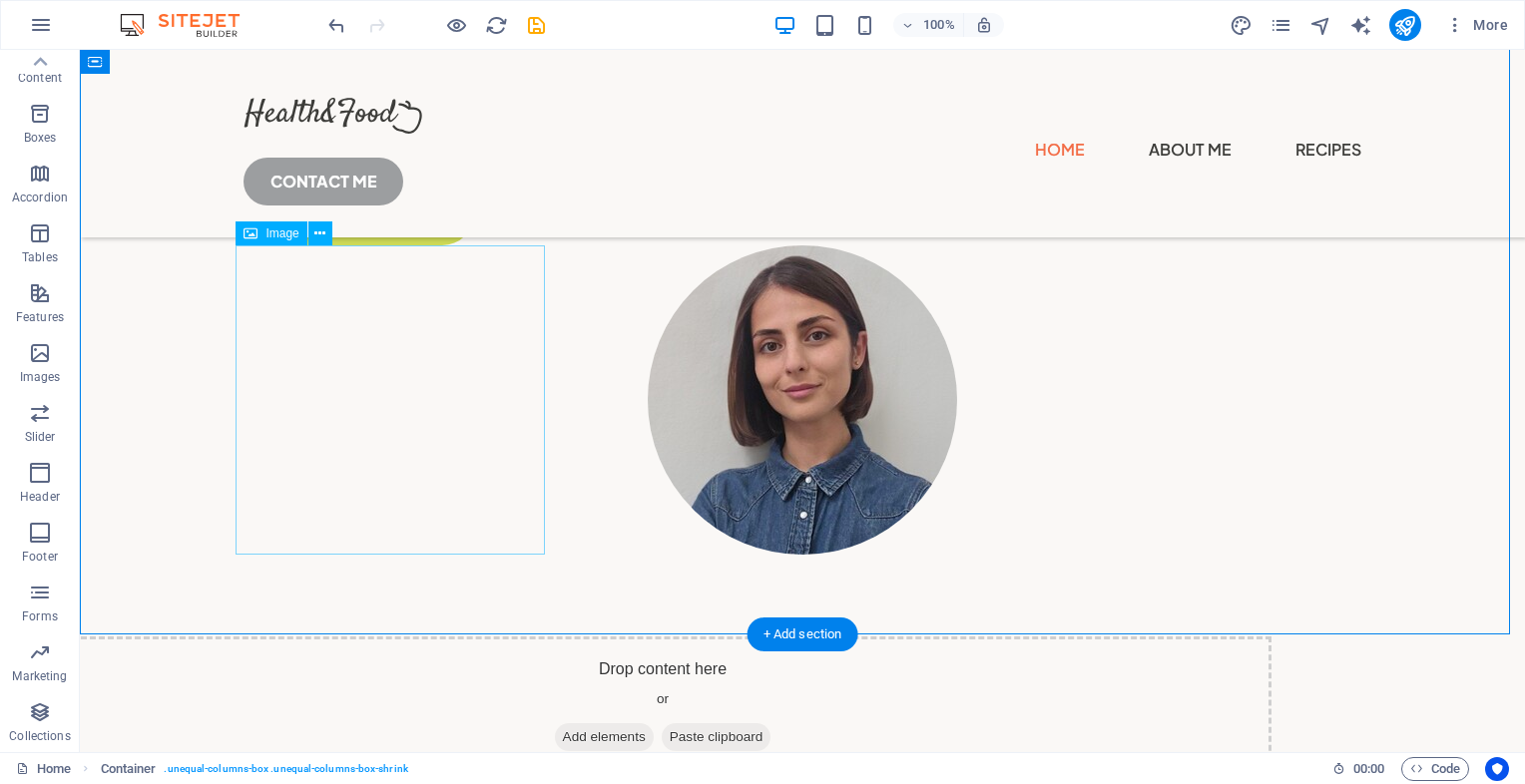 click at bounding box center (802, 400) 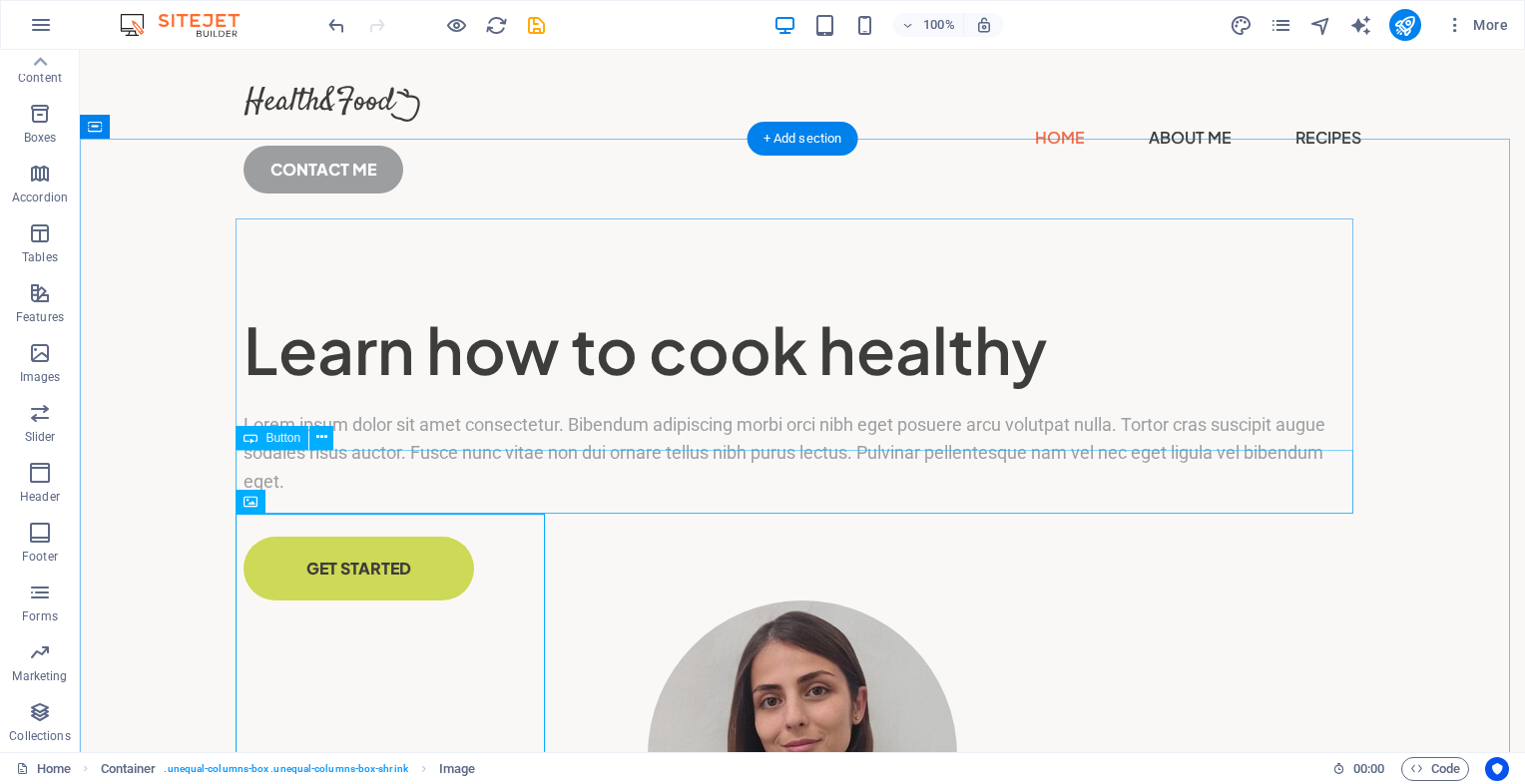 scroll, scrollTop: 0, scrollLeft: 0, axis: both 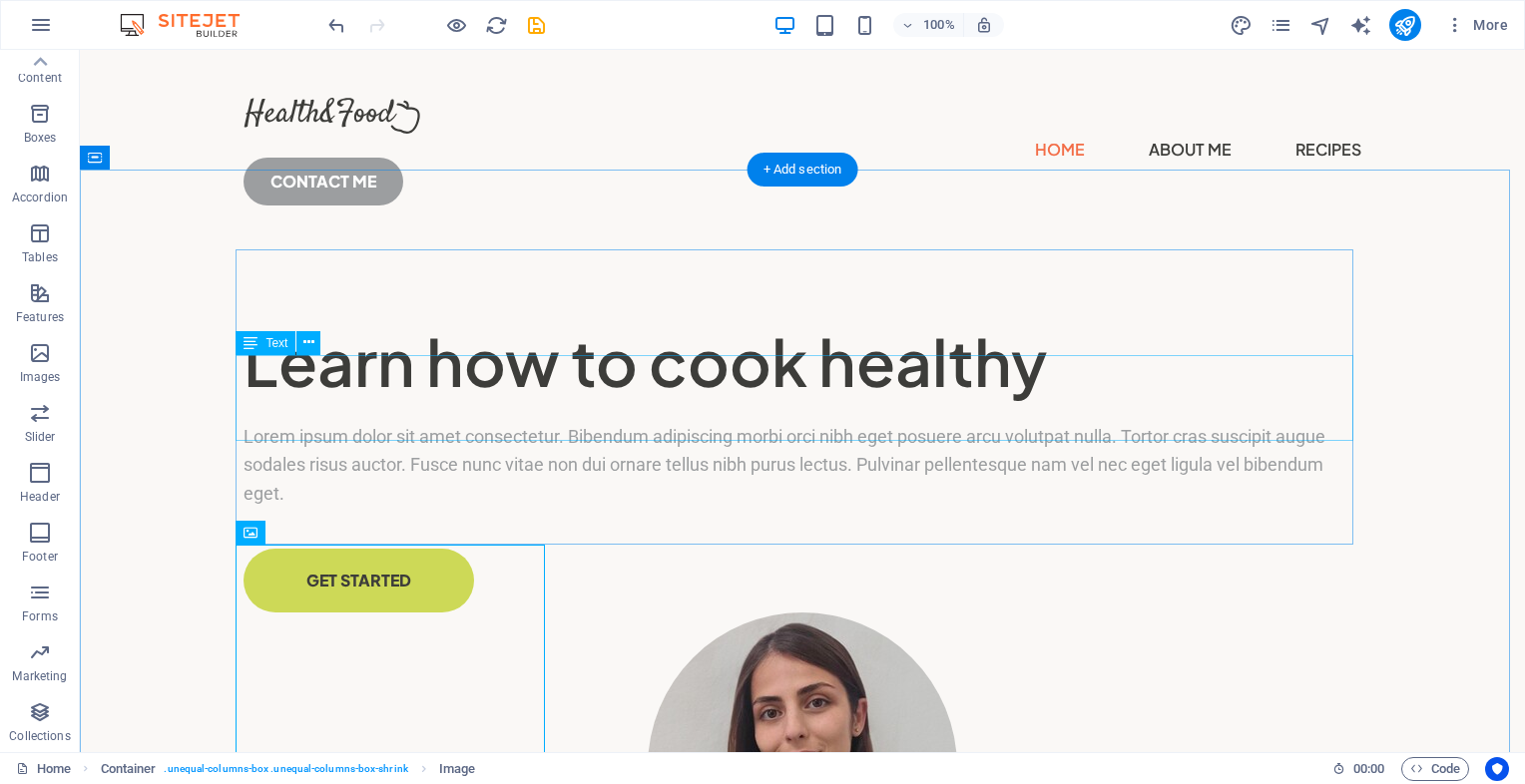 click on "Lorem ipsum dolor sit amet consectetur. Bibendum adipiscing morbi orci nibh eget posuere arcu volutpat nulla. Tortor cras suscipit augue sodales risus auctor. Fusce nunc vitae non dui ornare tellus nibh purus lectus. Pulvinar pellentesque nam vel nec eget ligula vel bibendum eget." at bounding box center [802, 466] 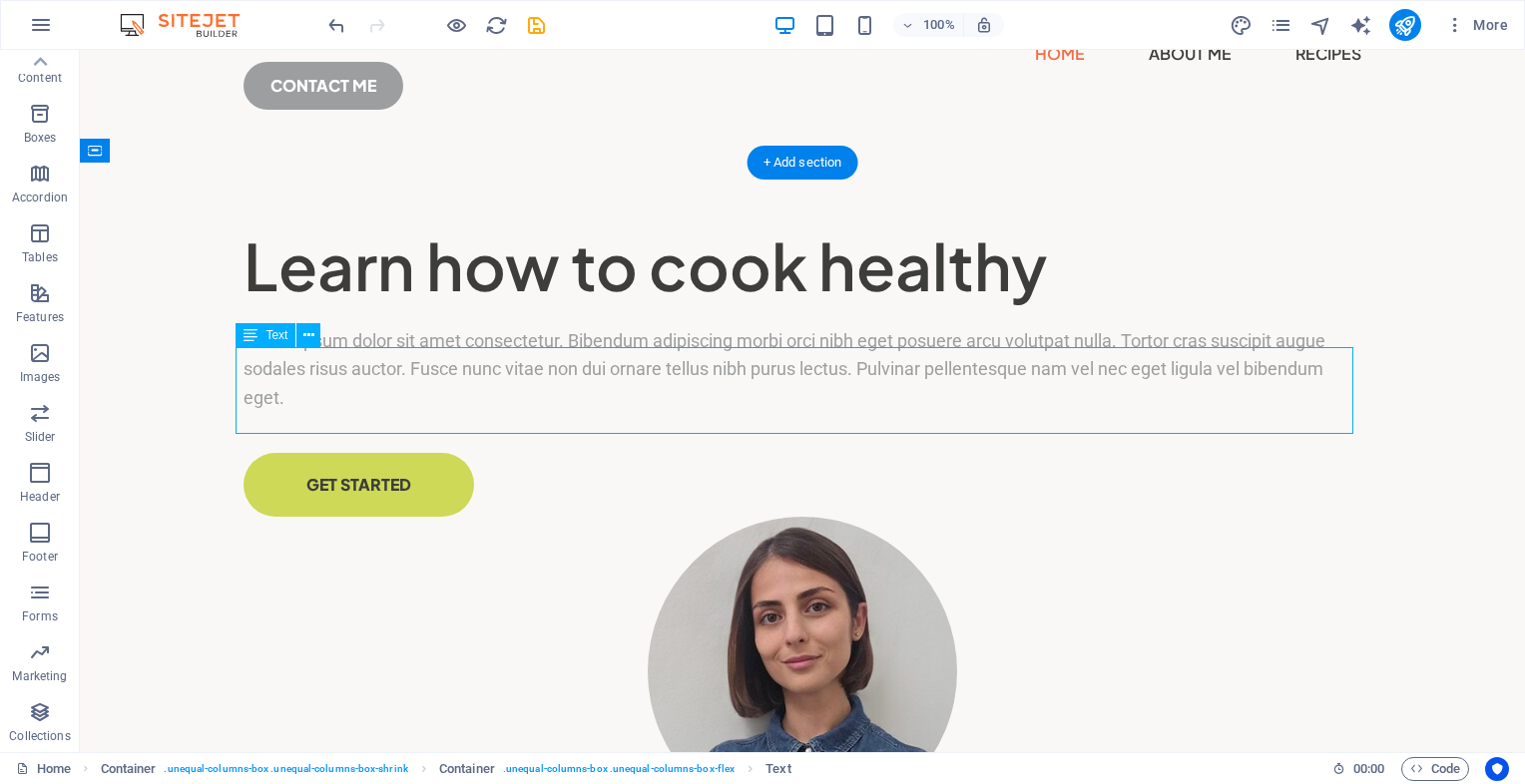 scroll, scrollTop: 100, scrollLeft: 0, axis: vertical 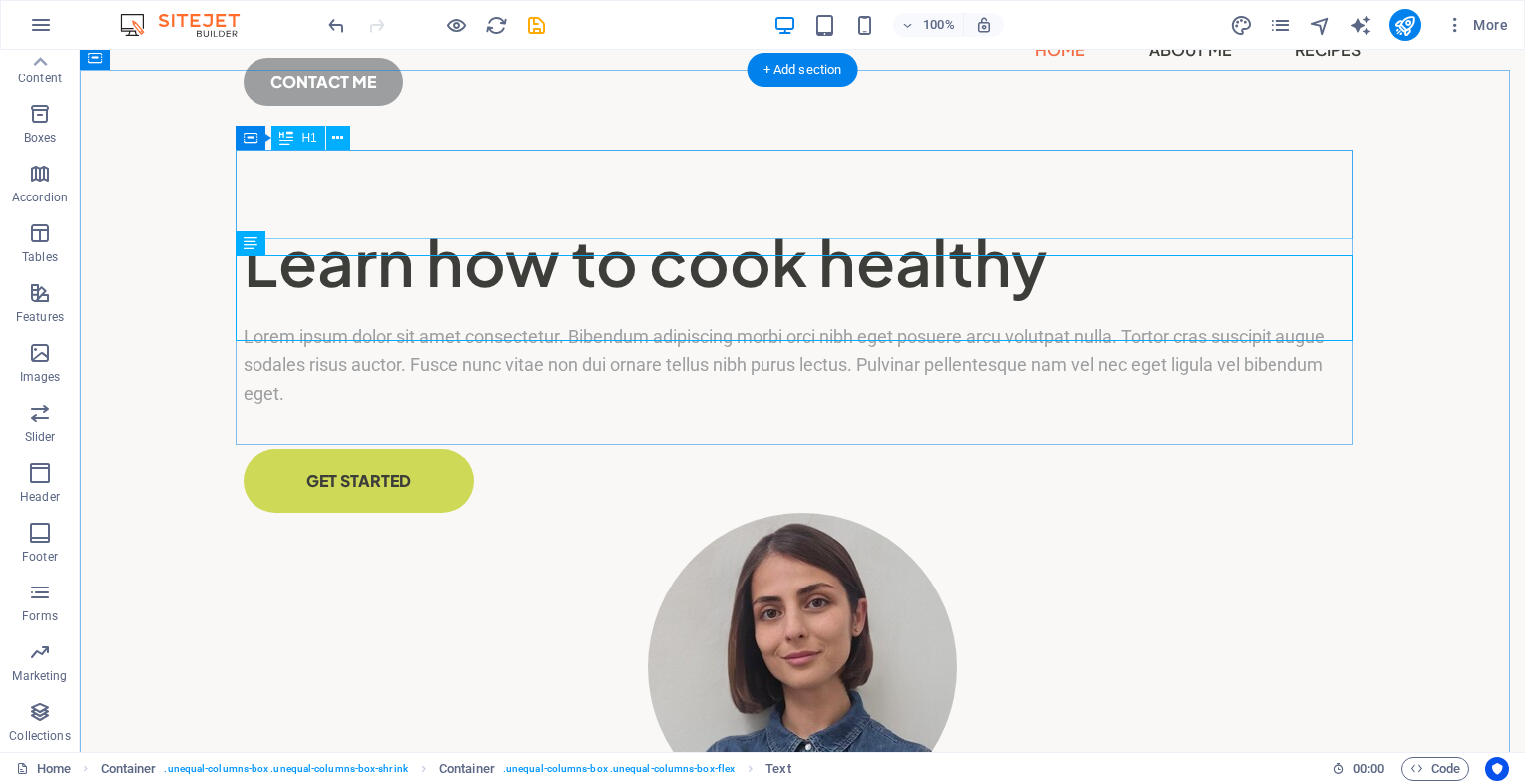 click on "Learn how to cook healthy" at bounding box center [802, 262] 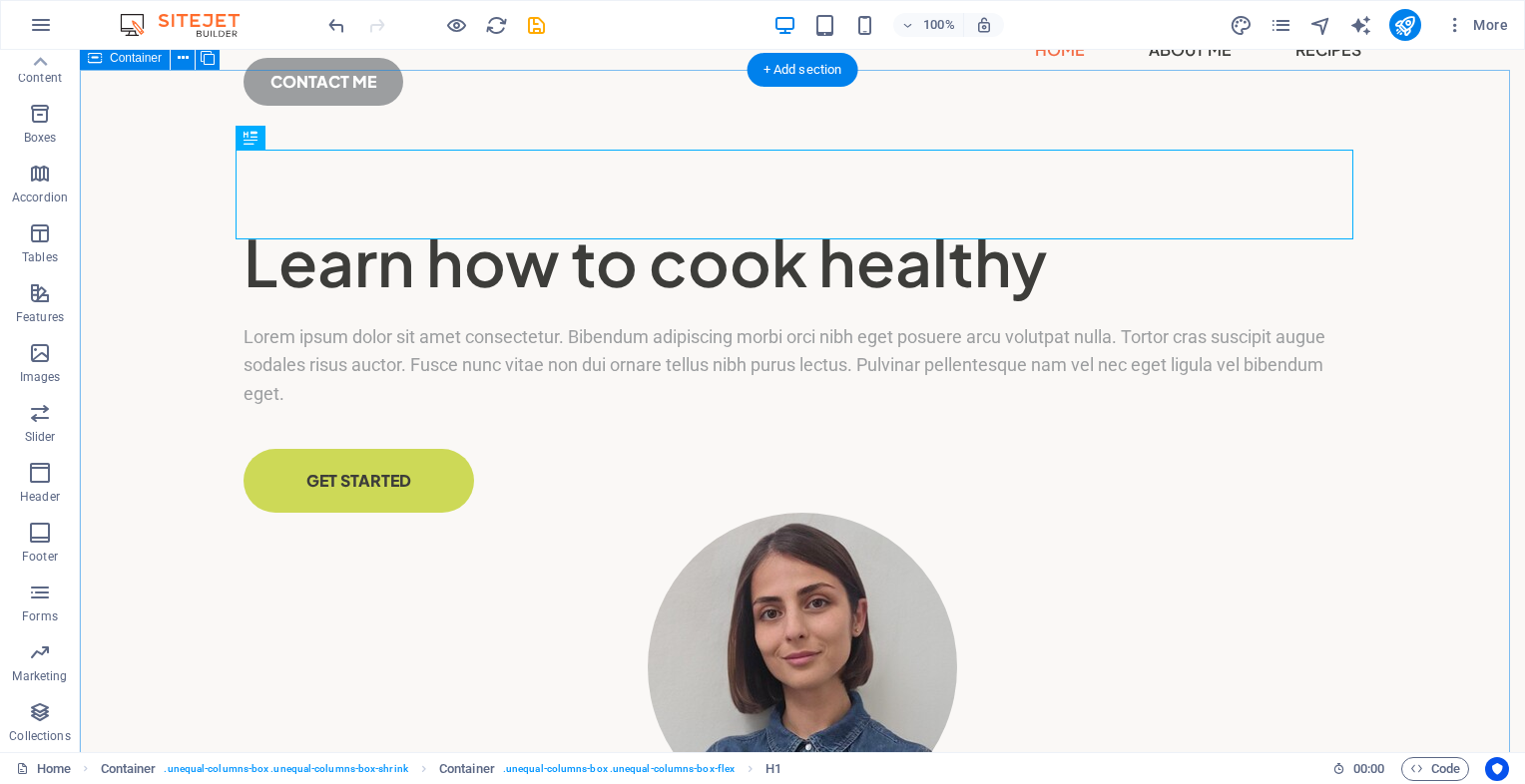 click on "Learn how to cook healthy Lorem ipsum dolor sit amet consectetur. Bibendum adipiscing morbi orci nibh eget posuere arcu volutpat nulla. Tortor cras suscipit augue sodales risus auctor. Fusce nunc vitae non dui ornare tellus nibh purus lectus. Pulvinar pellentesque nam vel nec eget ligula vel bibendum eget. GET STARTED" at bounding box center (802, 520) 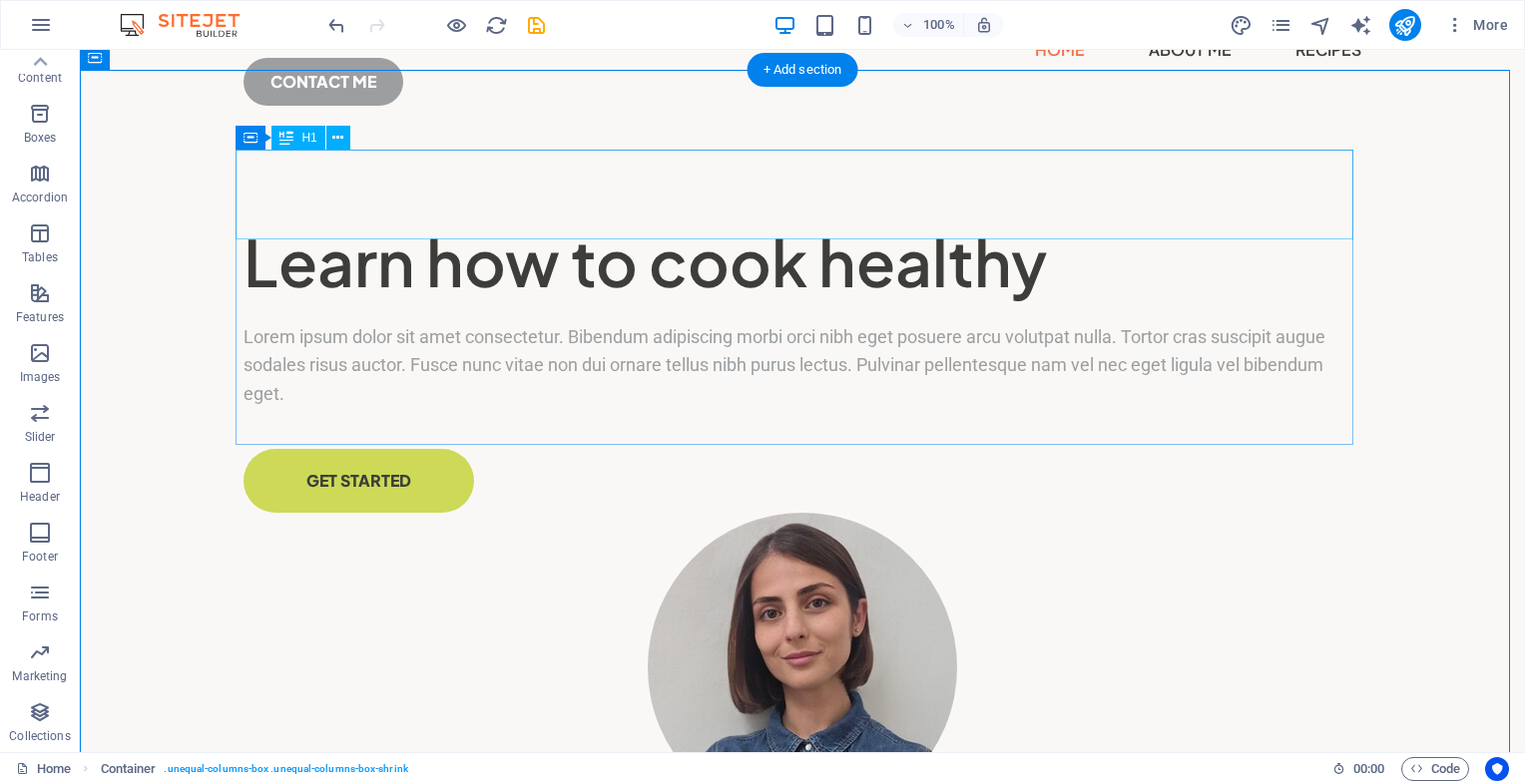 click on "Learn how to cook healthy" at bounding box center [802, 262] 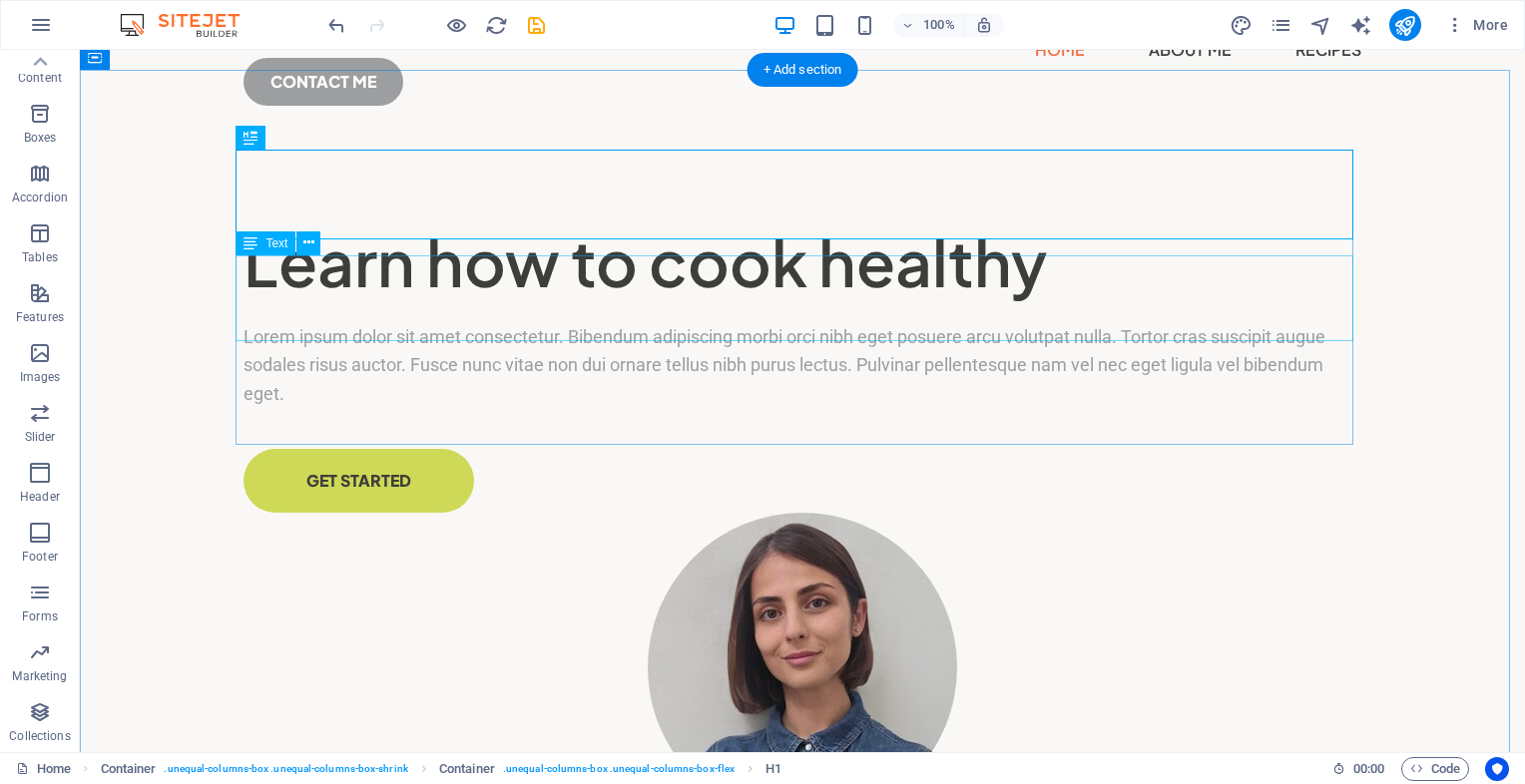 click on "Lorem ipsum dolor sit amet consectetur. Bibendum adipiscing morbi orci nibh eget posuere arcu volutpat nulla. Tortor cras suscipit augue sodales risus auctor. Fusce nunc vitae non dui ornare tellus nibh purus lectus. Pulvinar pellentesque nam vel nec eget ligula vel bibendum eget." at bounding box center [802, 366] 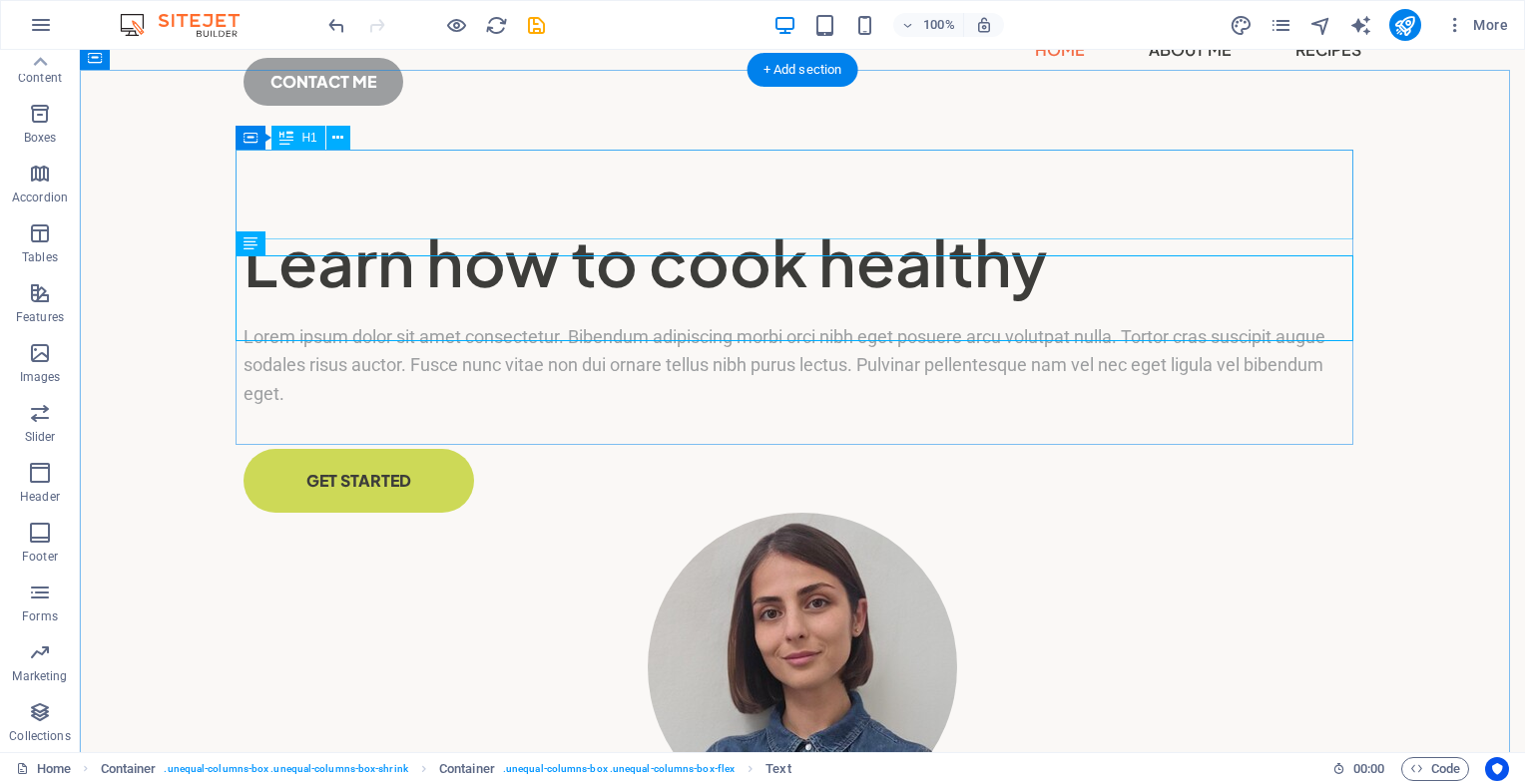 click on "Learn how to cook healthy" at bounding box center [802, 262] 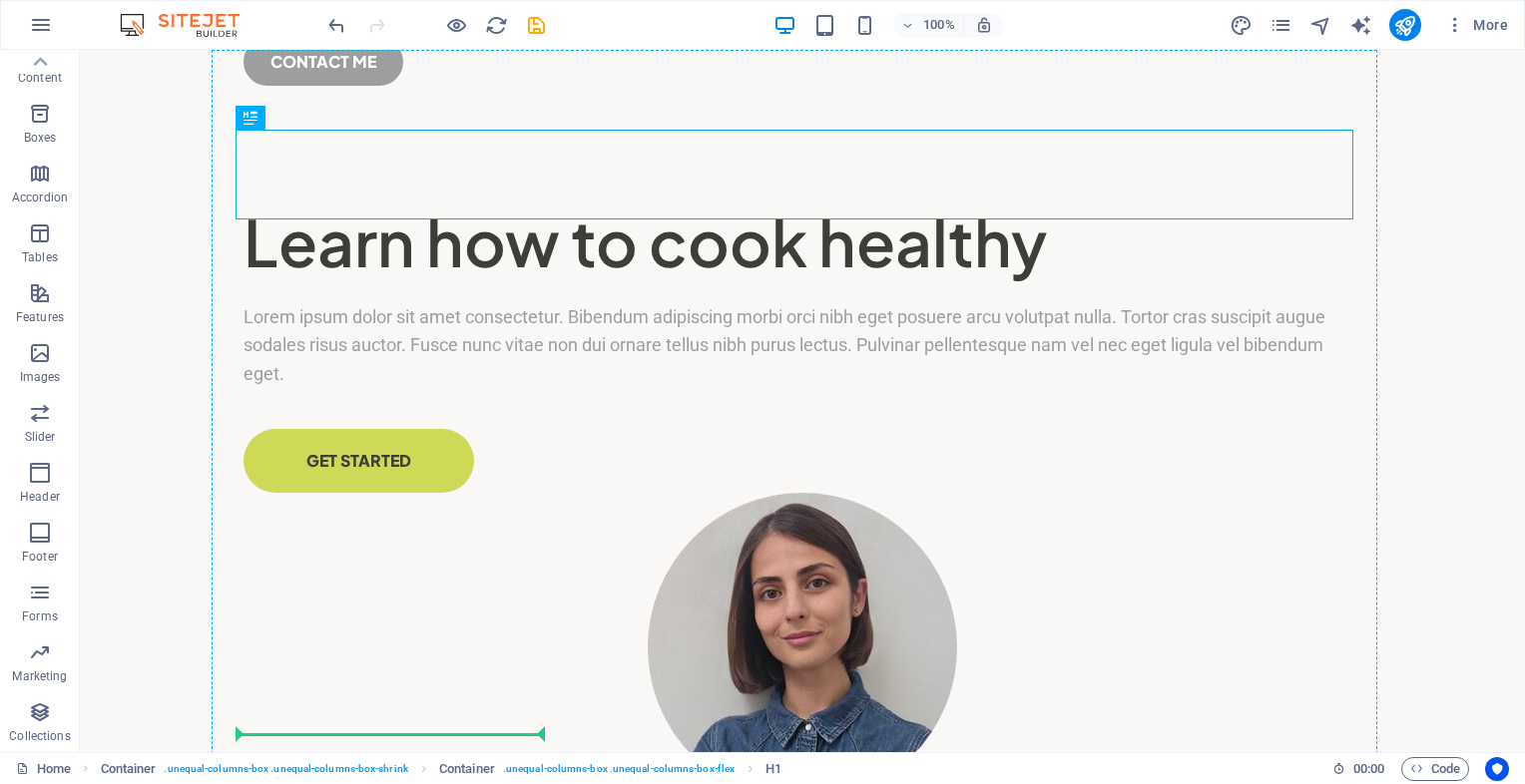 scroll, scrollTop: 120, scrollLeft: 0, axis: vertical 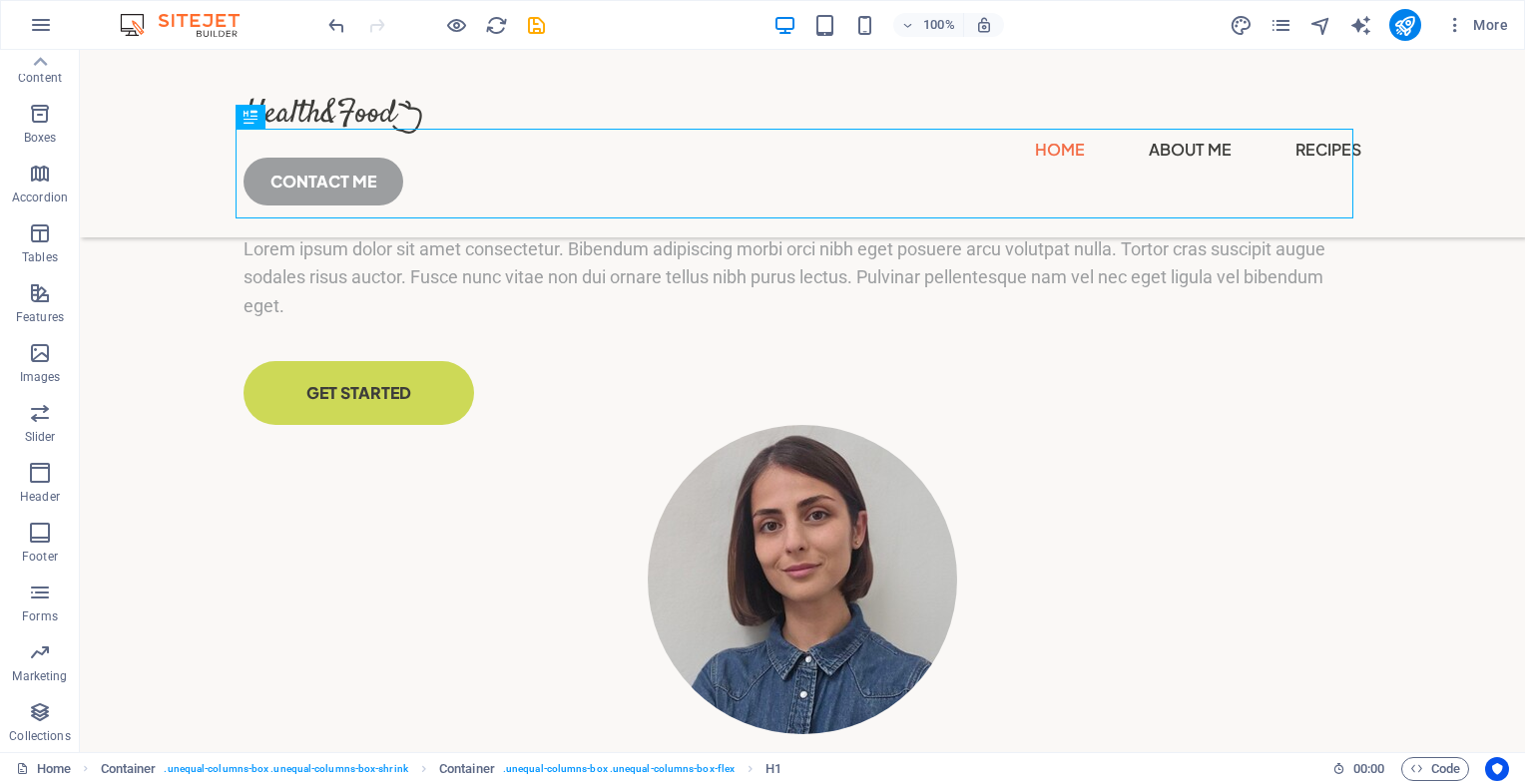 drag, startPoint x: 331, startPoint y: 199, endPoint x: 998, endPoint y: 557, distance: 757.0026 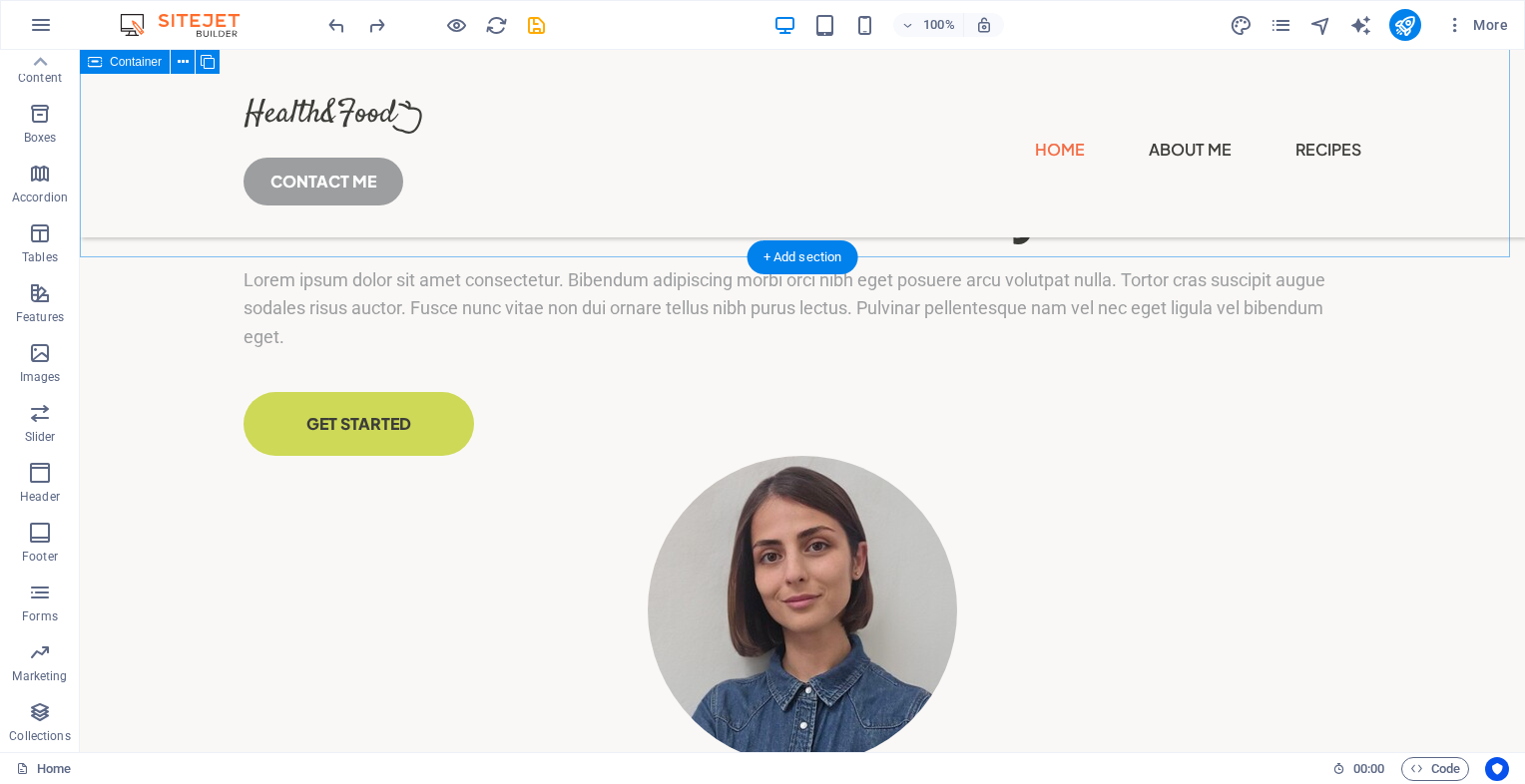 scroll, scrollTop: 0, scrollLeft: 0, axis: both 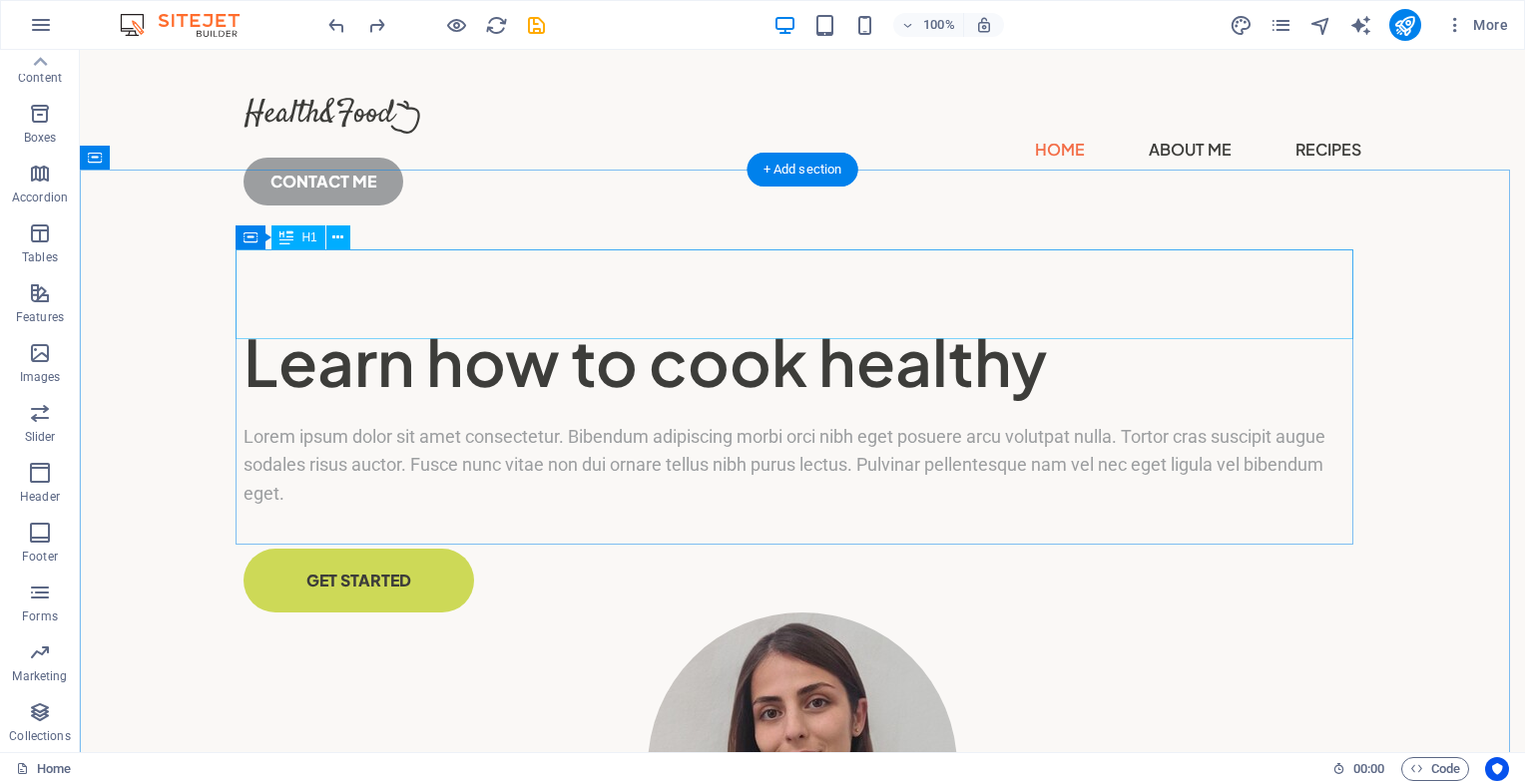 click on "Learn how to cook healthy" at bounding box center [802, 362] 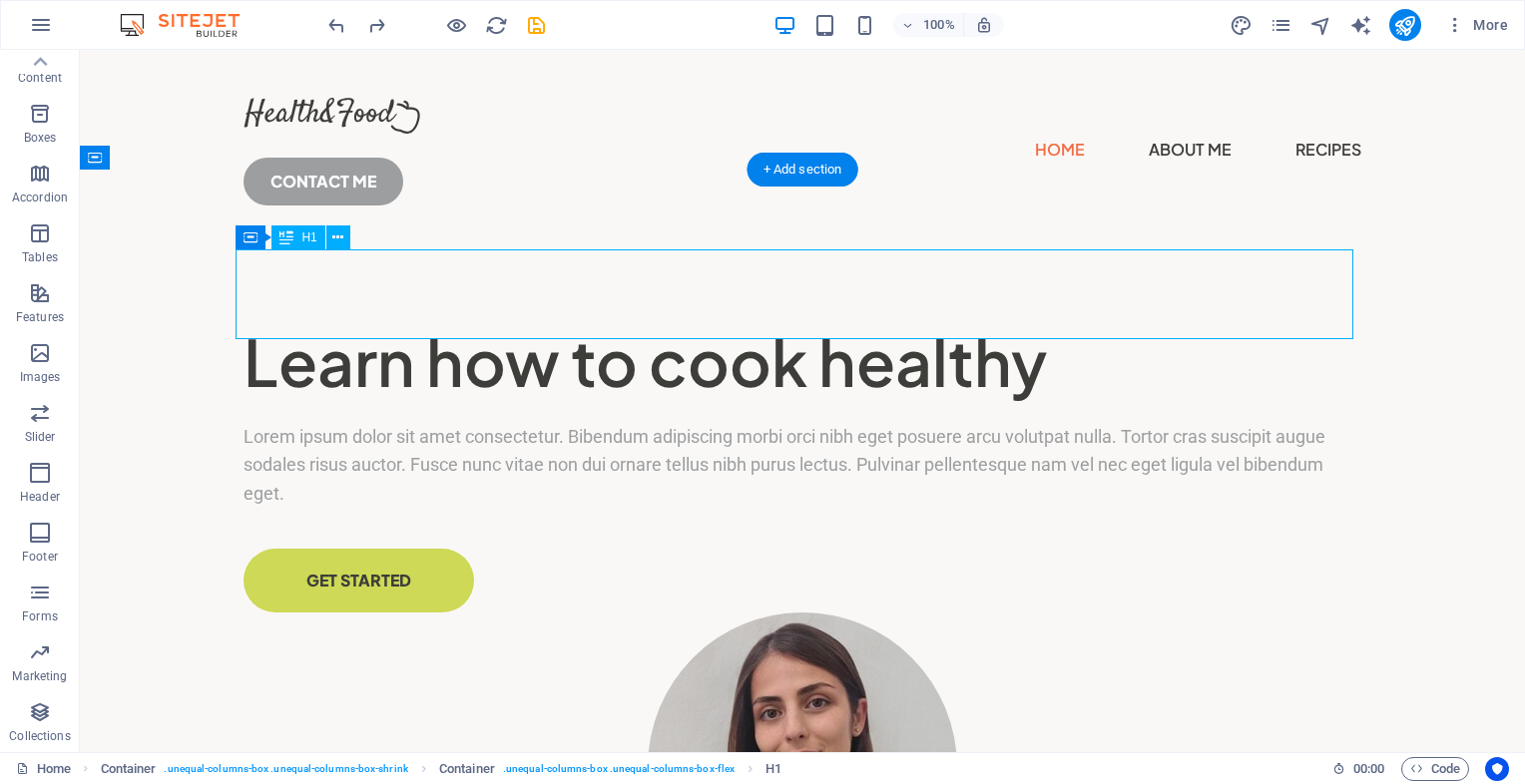 click on "Learn how to cook healthy" at bounding box center [802, 362] 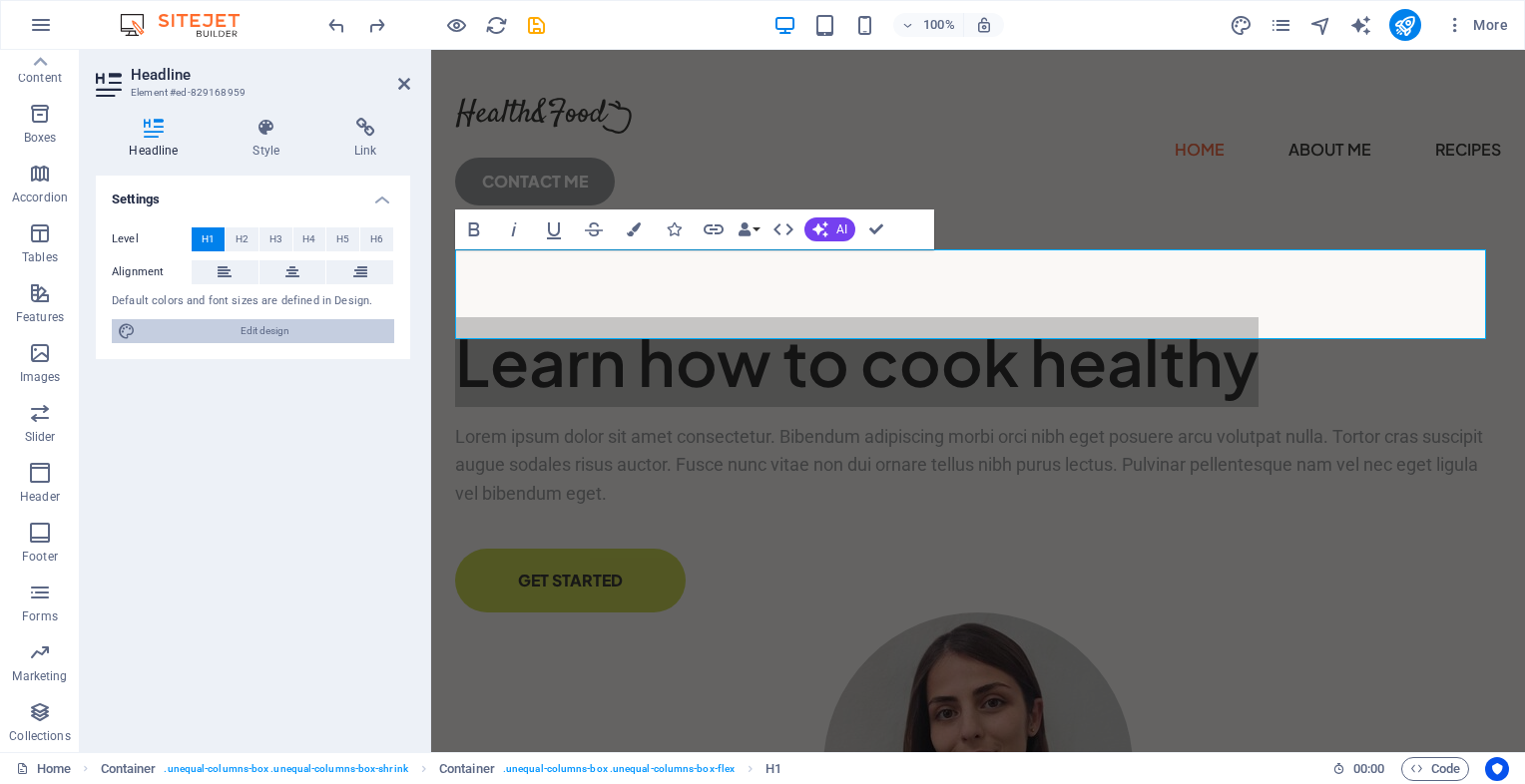 click on "Edit design" at bounding box center [264, 331] 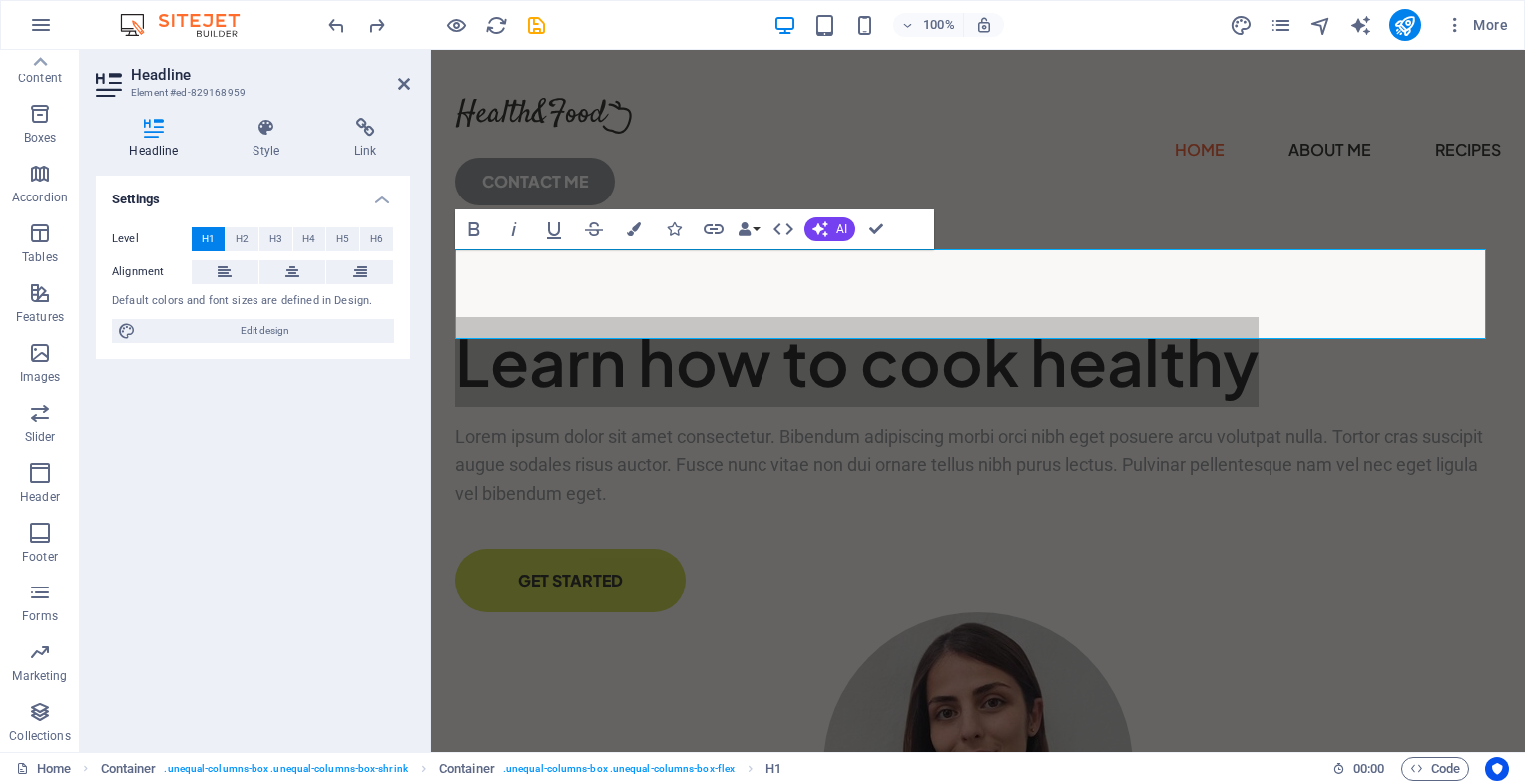 select on "px" 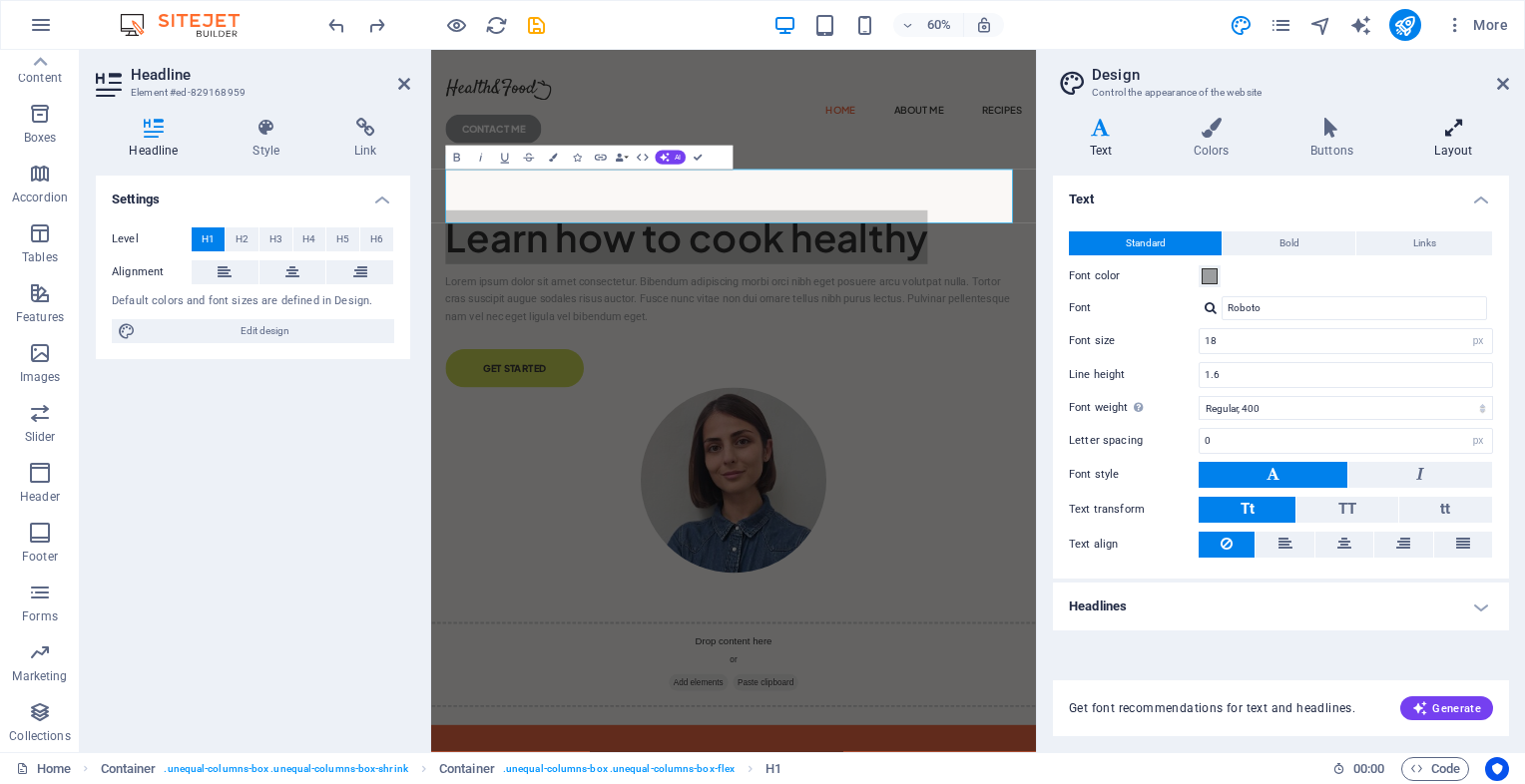 click at bounding box center [1453, 128] 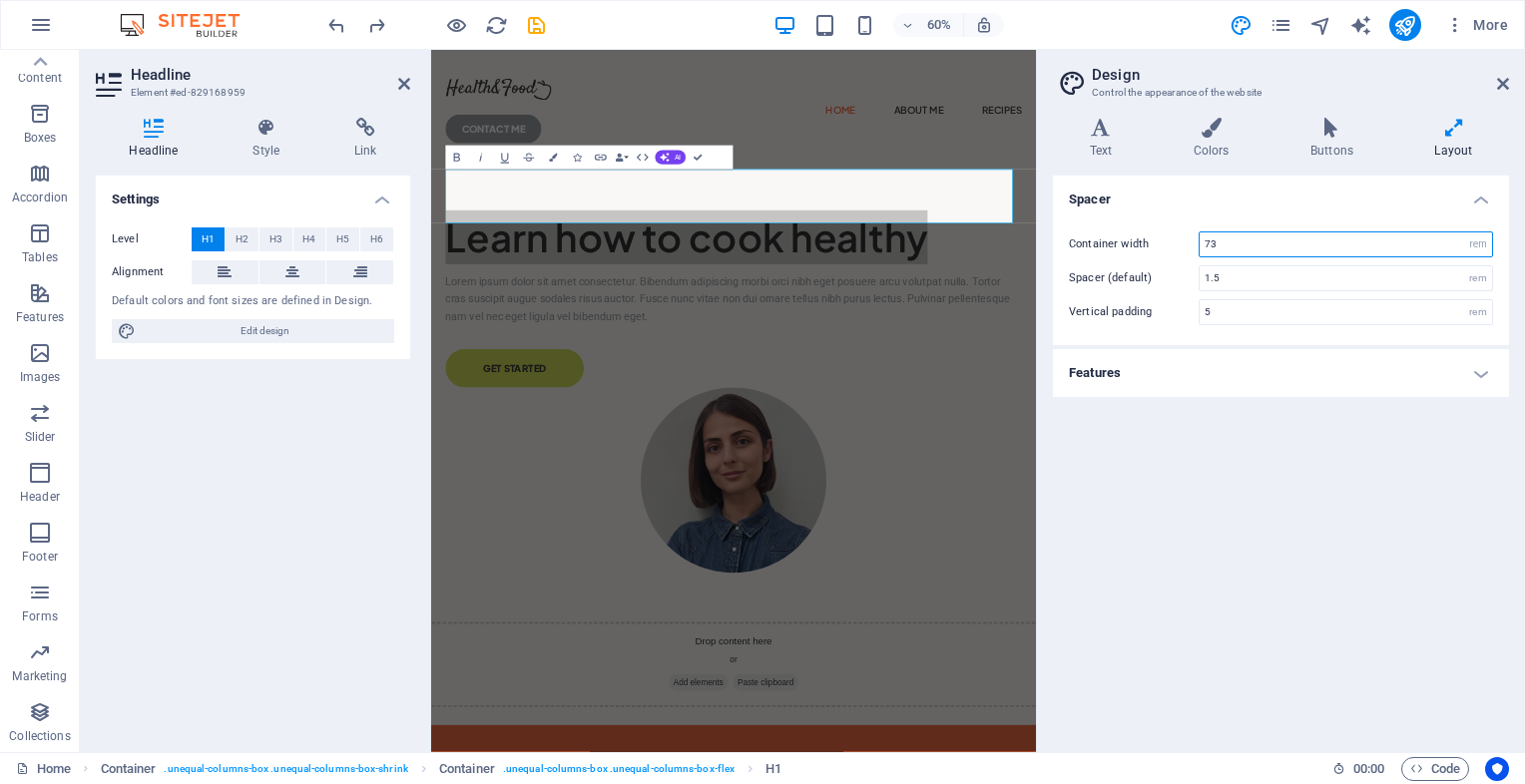 click on "73" at bounding box center [1345, 244] 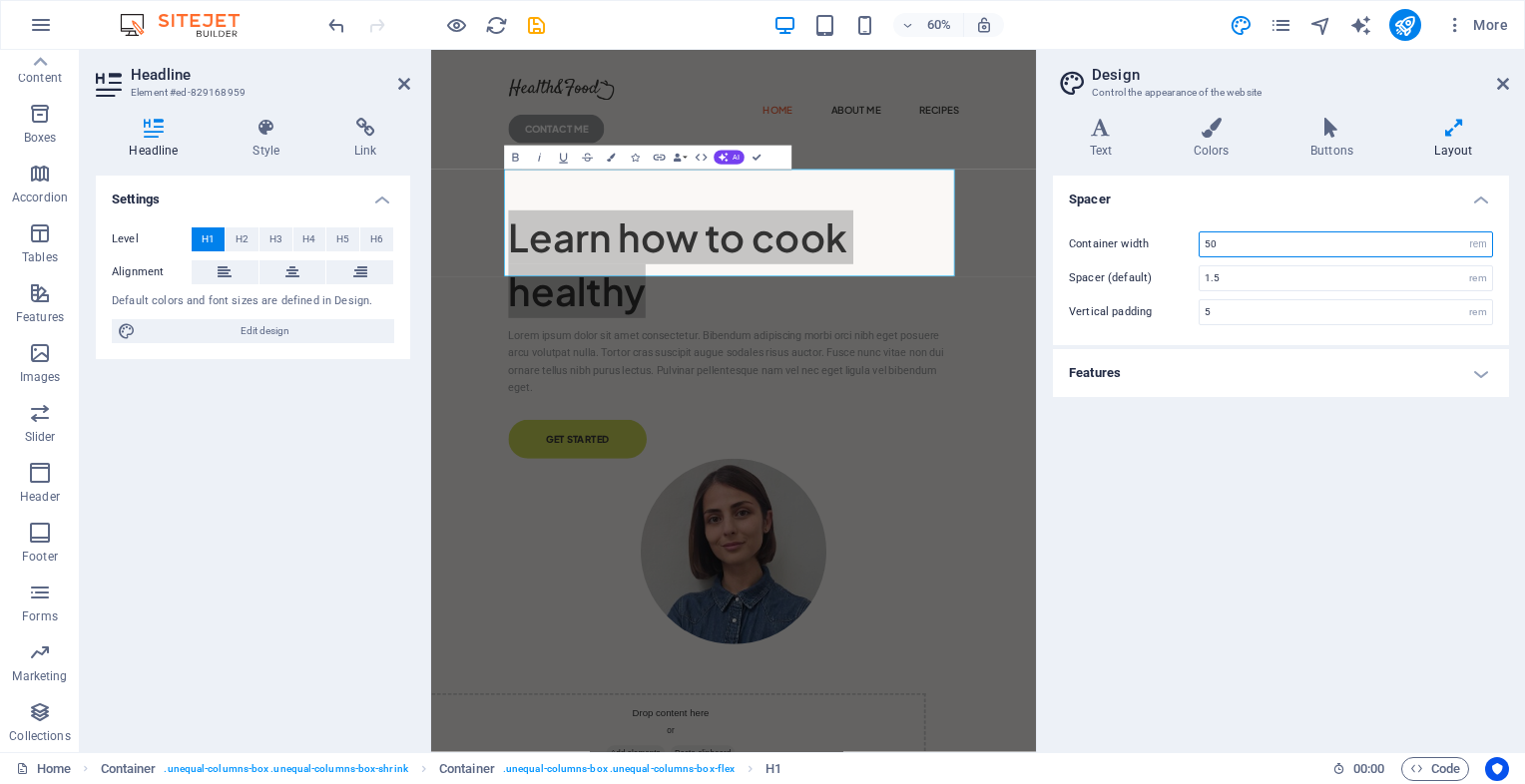 click on "50" at bounding box center [1345, 244] 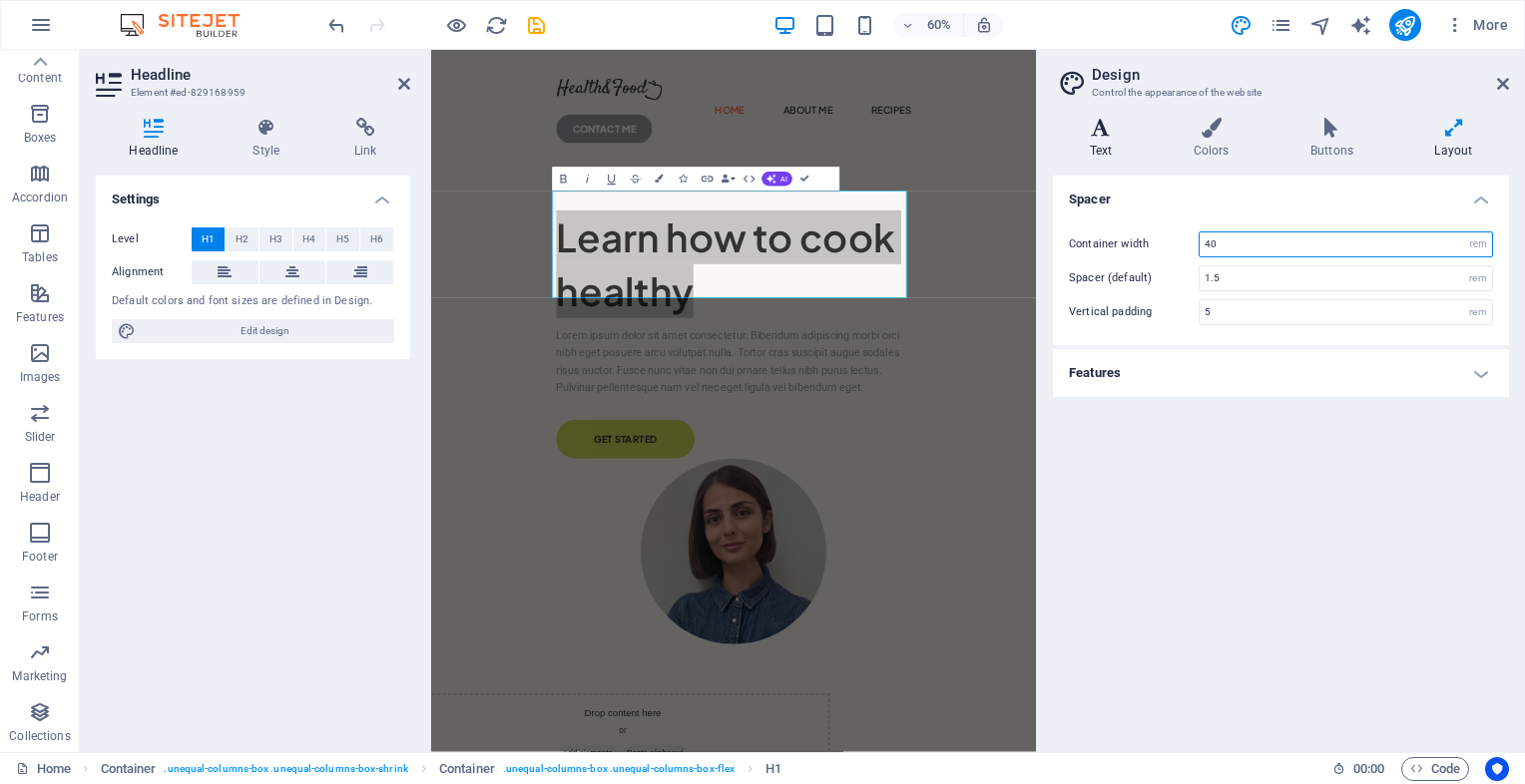 type on "40" 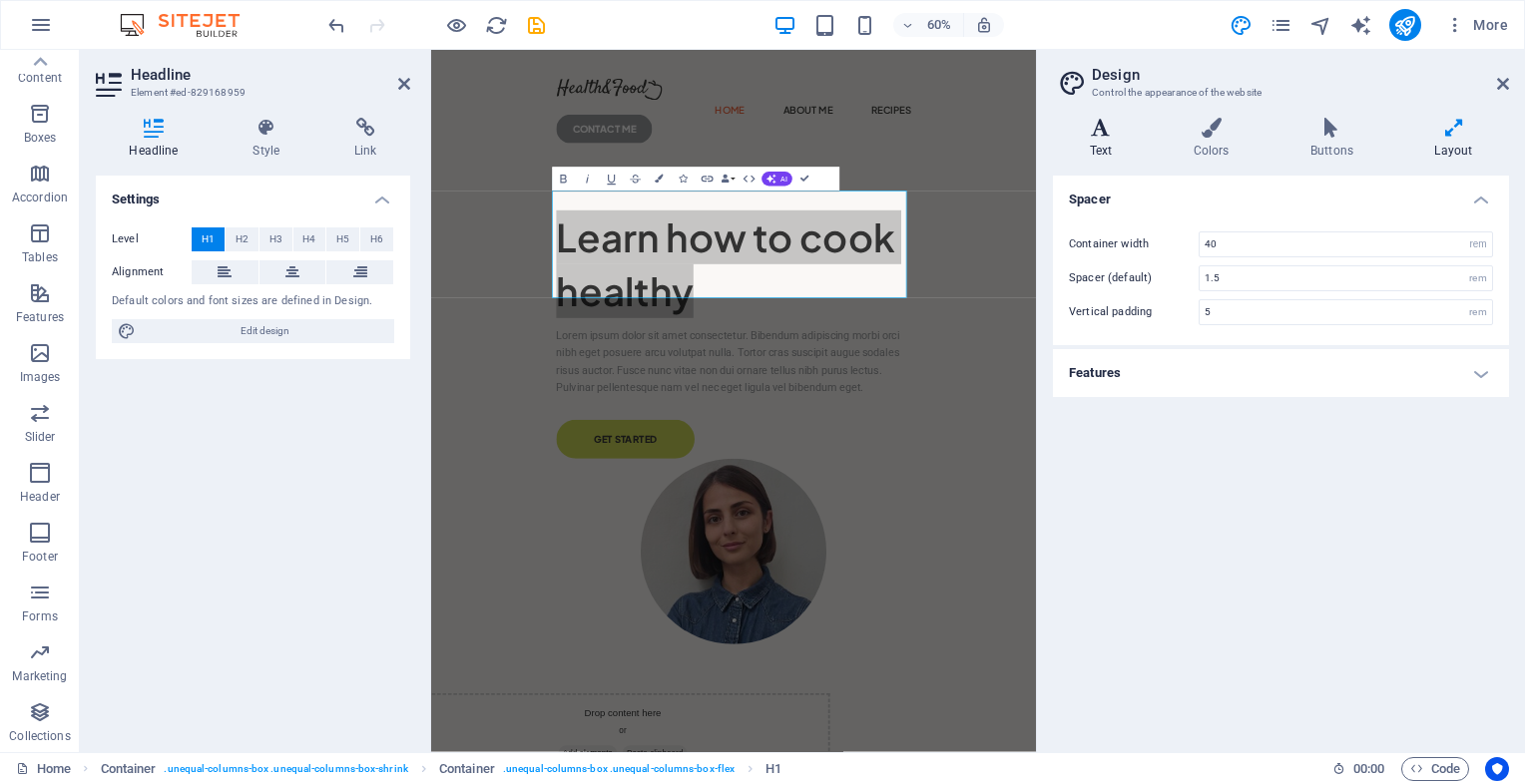 click at bounding box center (1101, 128) 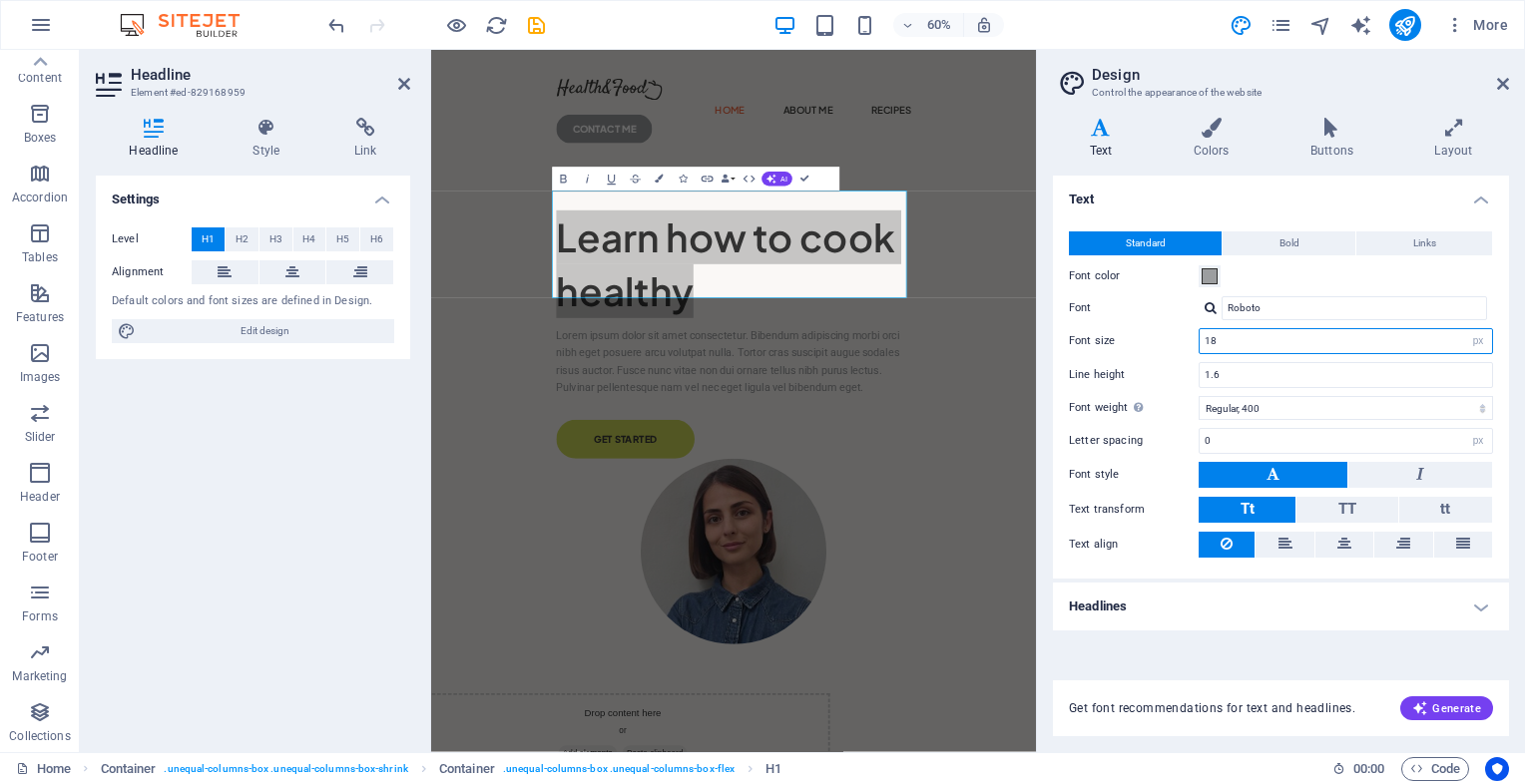 click on "18" at bounding box center [1345, 341] 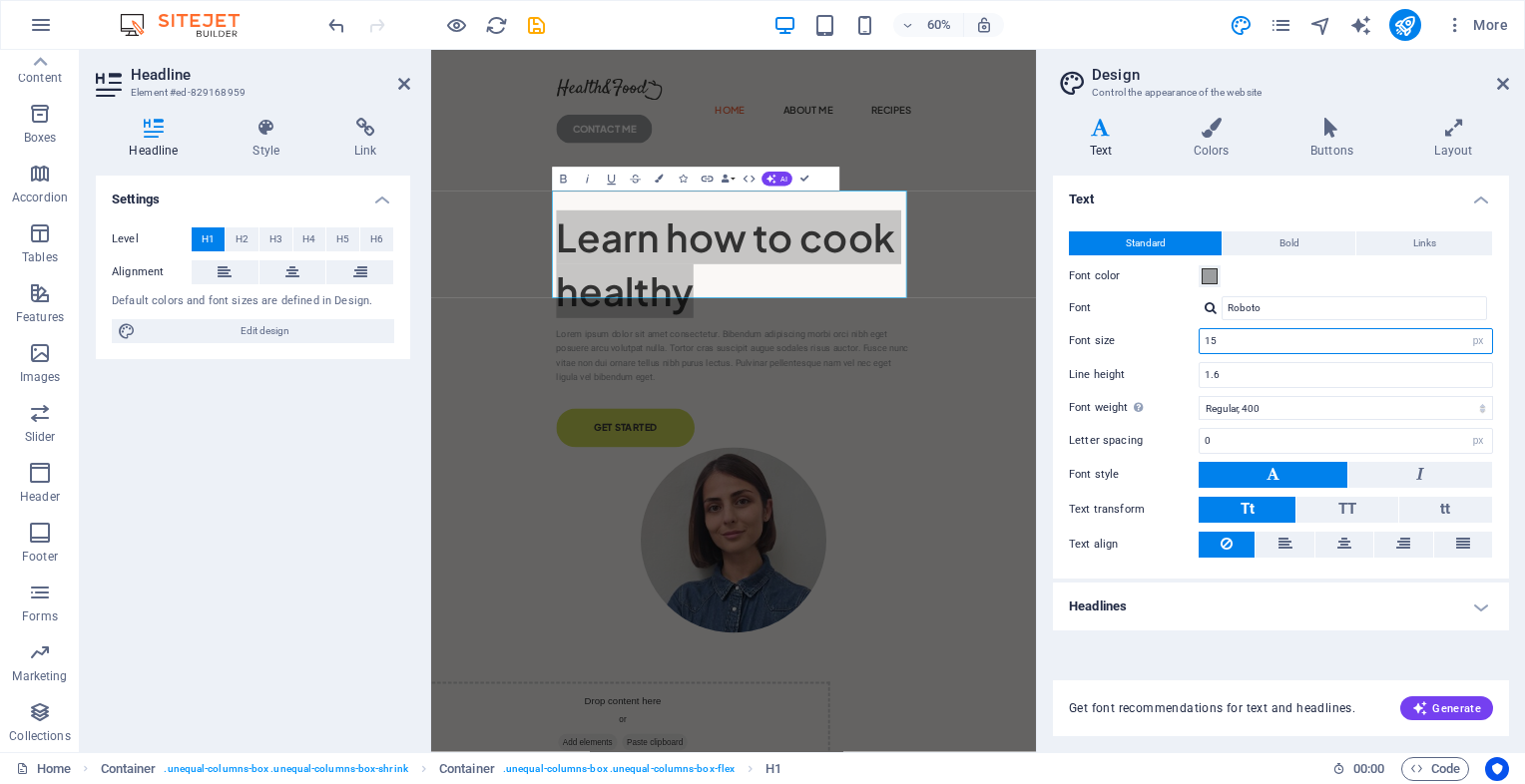 click on "15" at bounding box center [1345, 341] 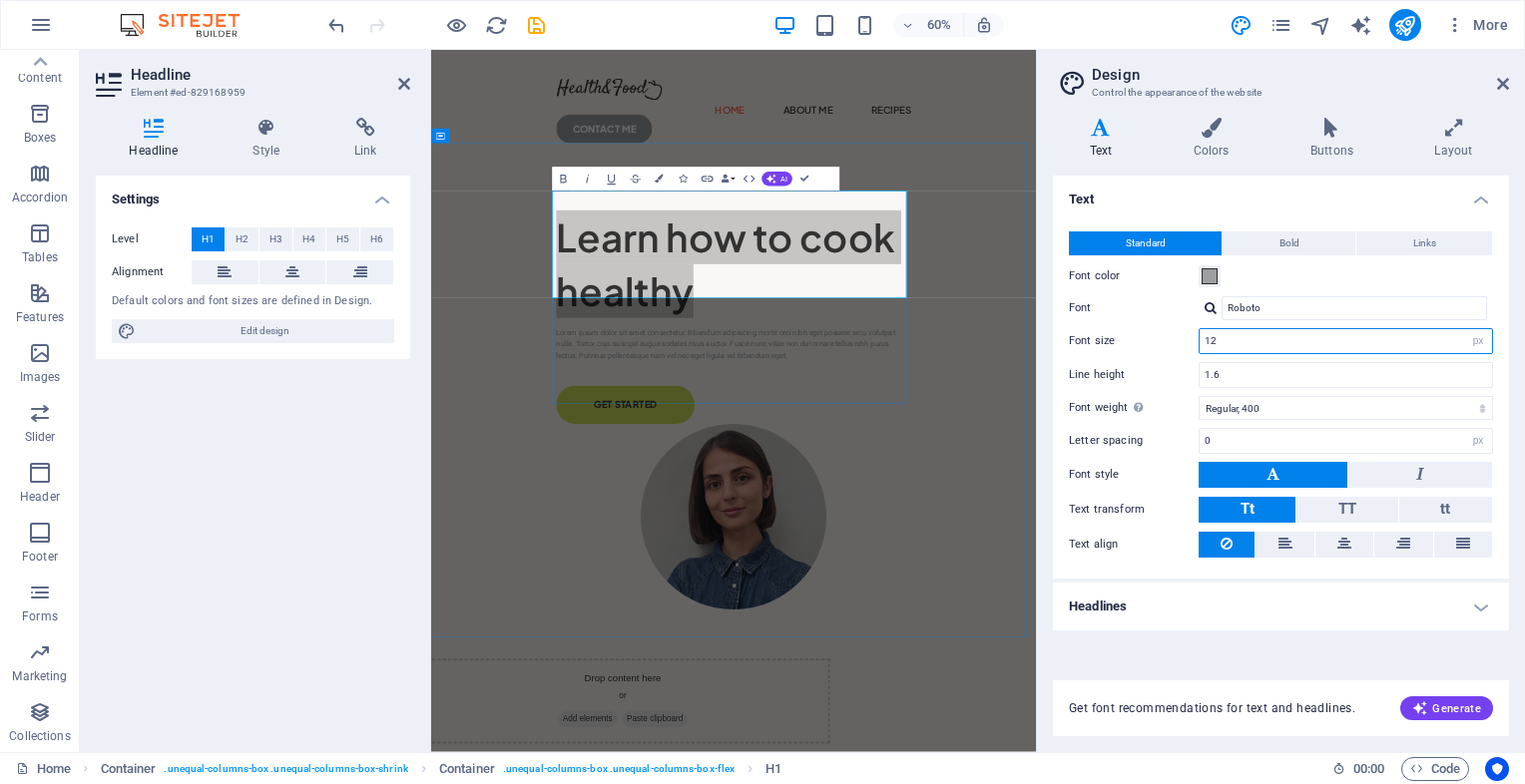 type on "12" 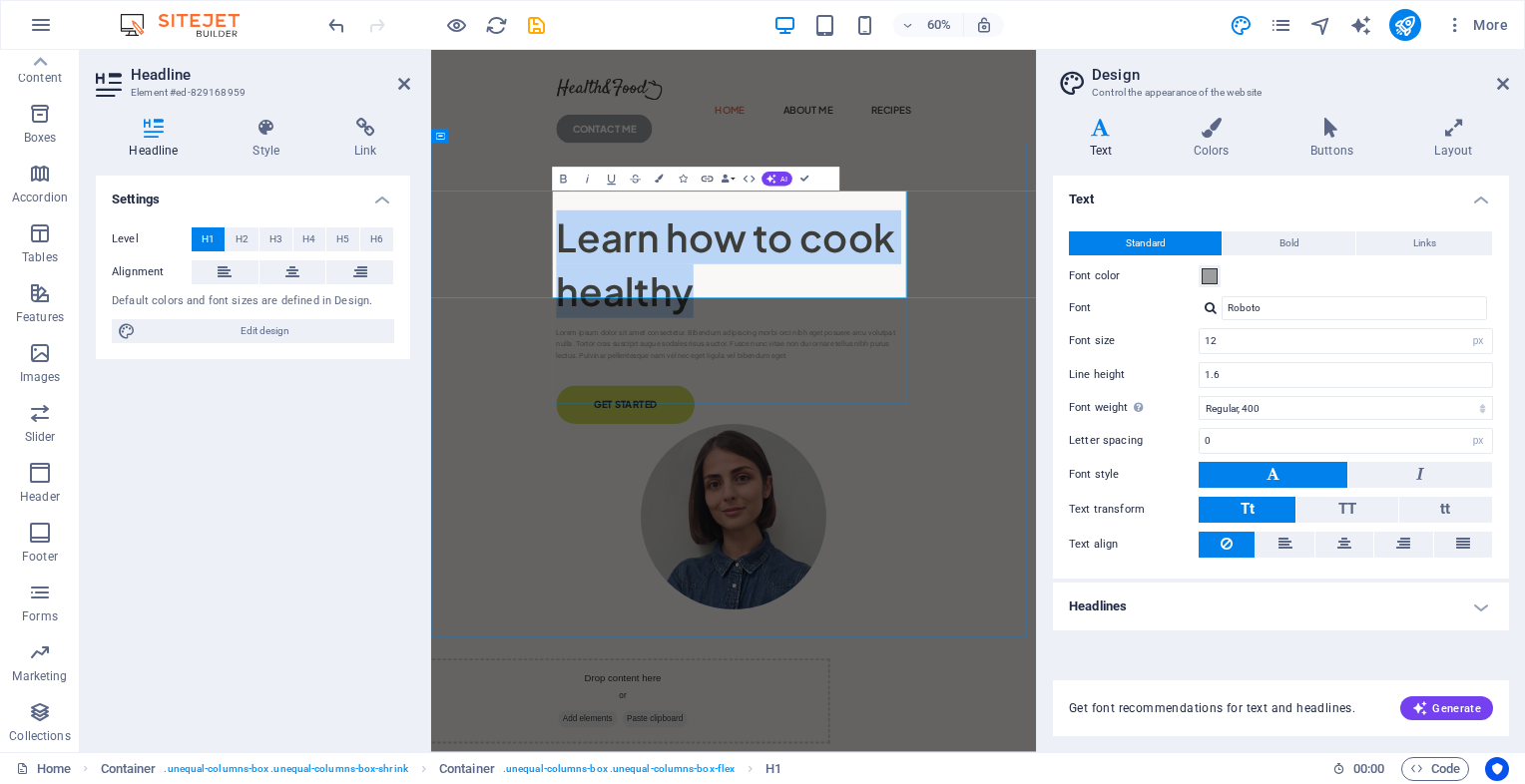 click on "Learn how to cook healthy" at bounding box center (935, 406) 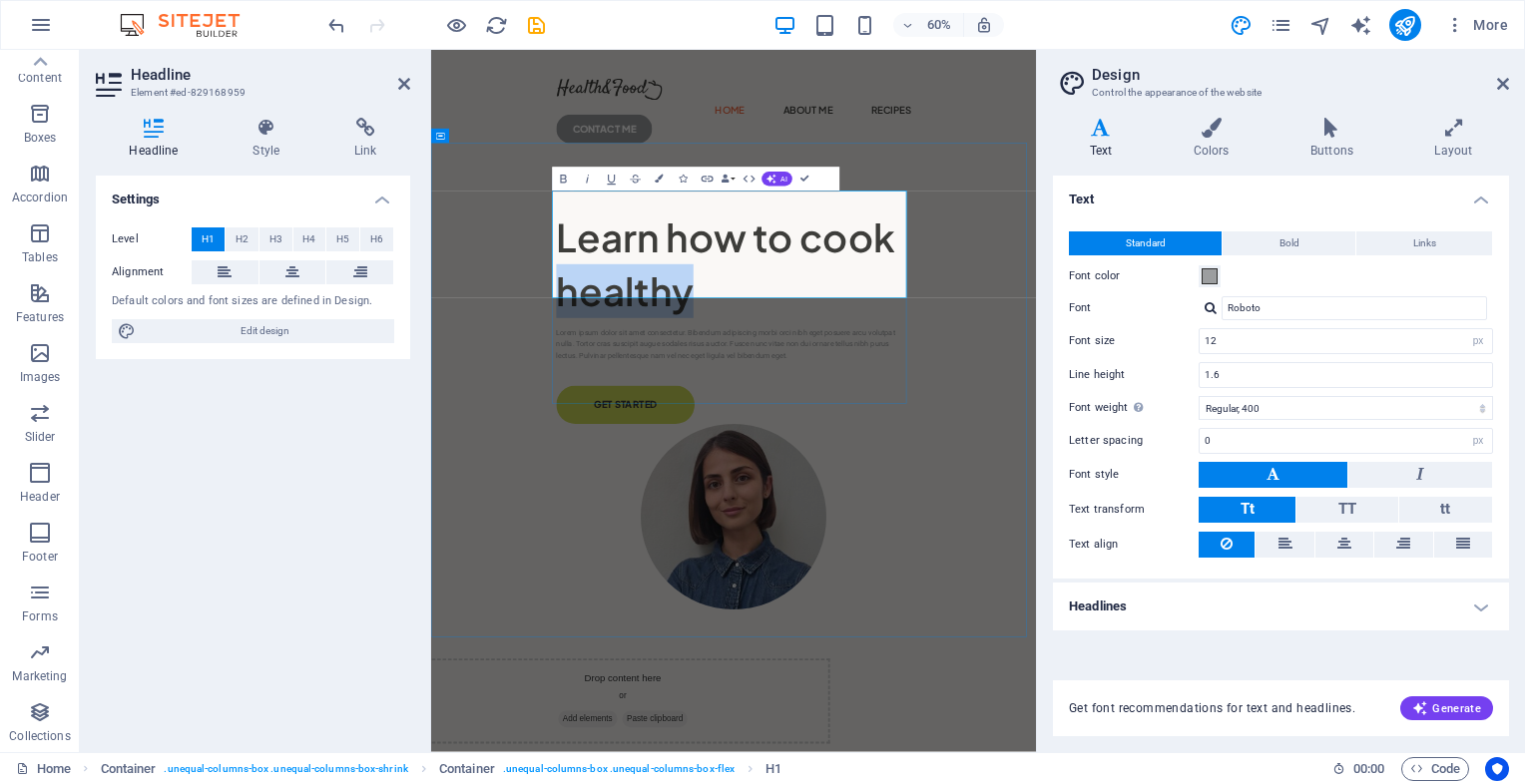 click on "Learn how to cook healthy" at bounding box center [935, 406] 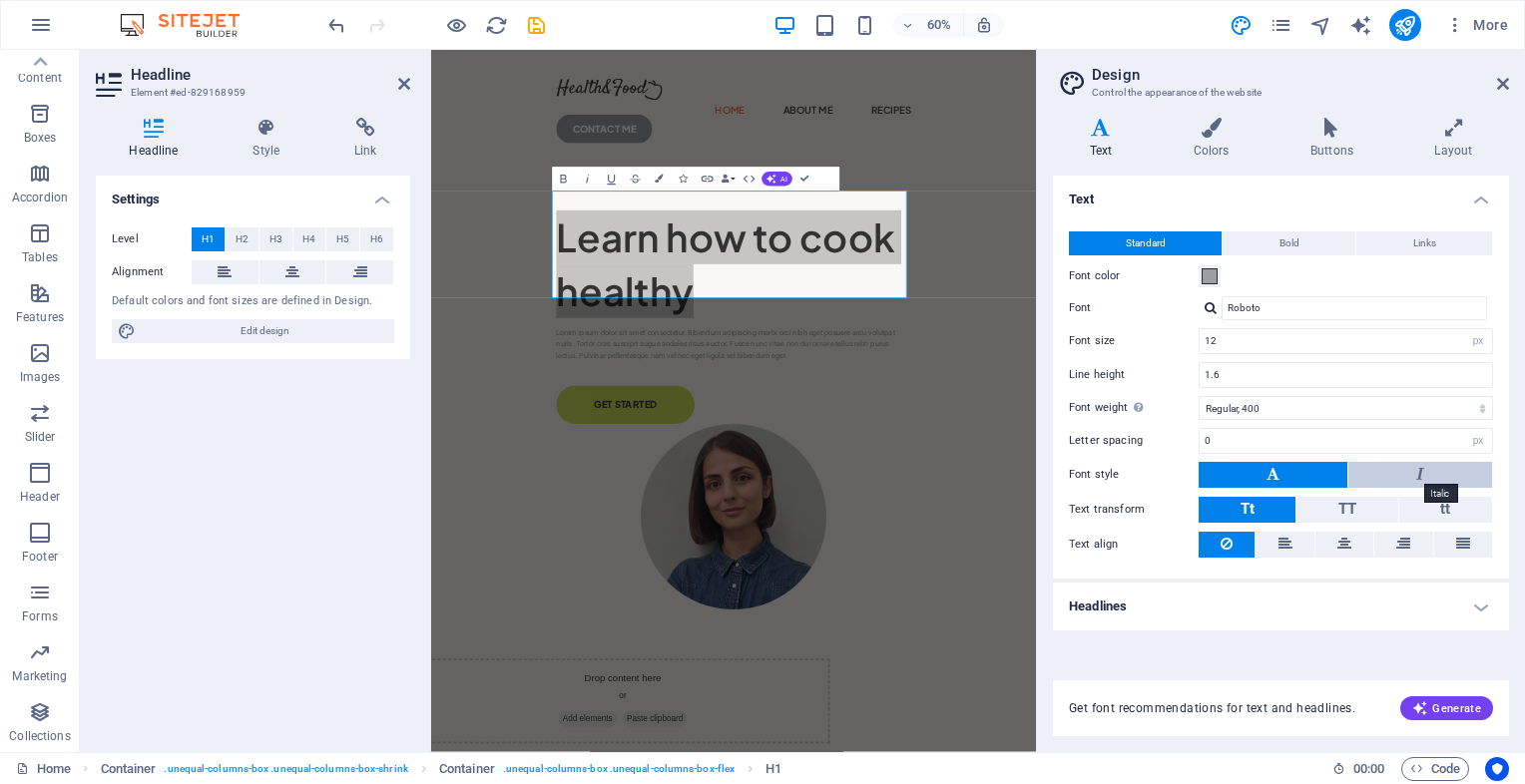 click at bounding box center [1420, 474] 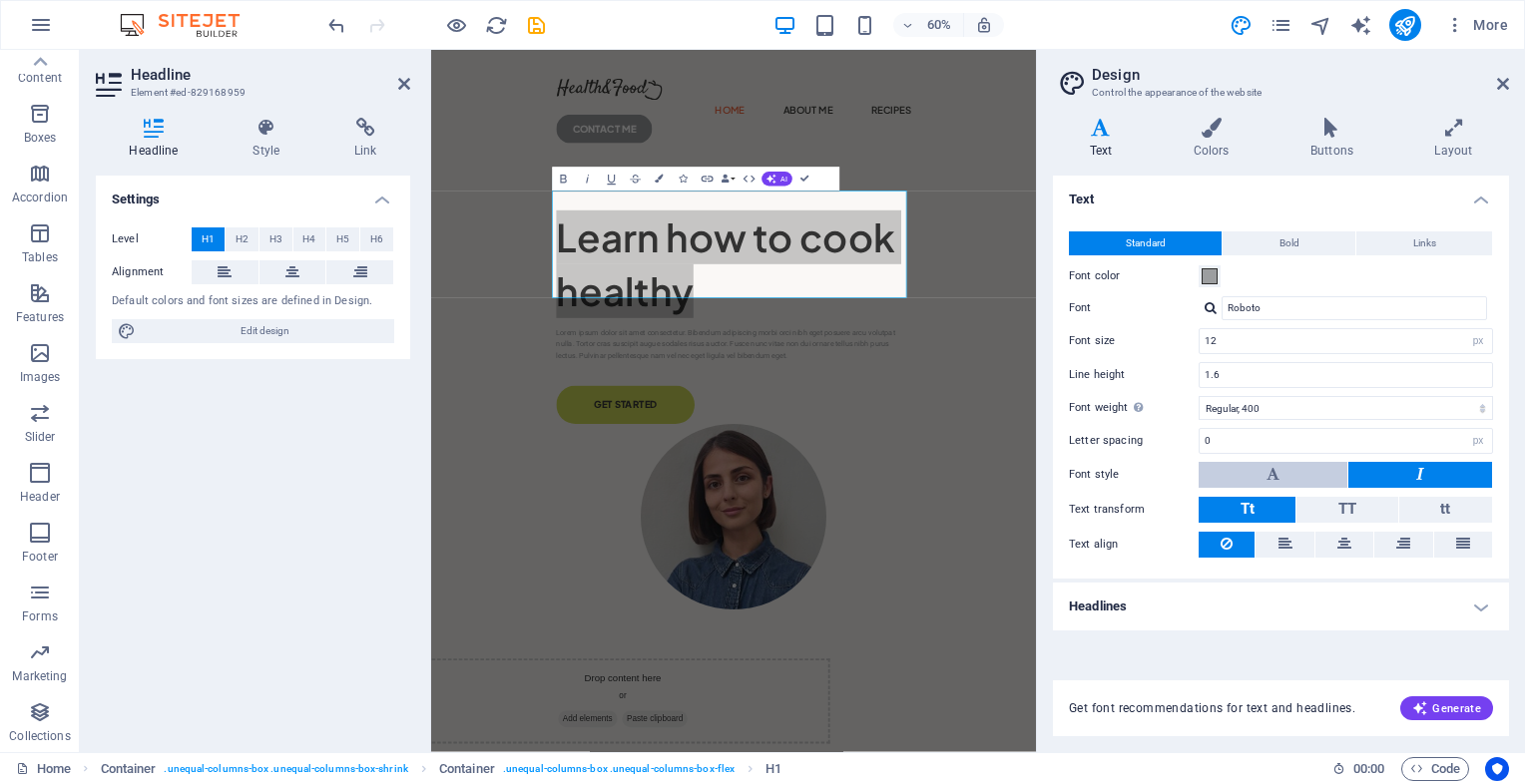 click at bounding box center (1272, 475) 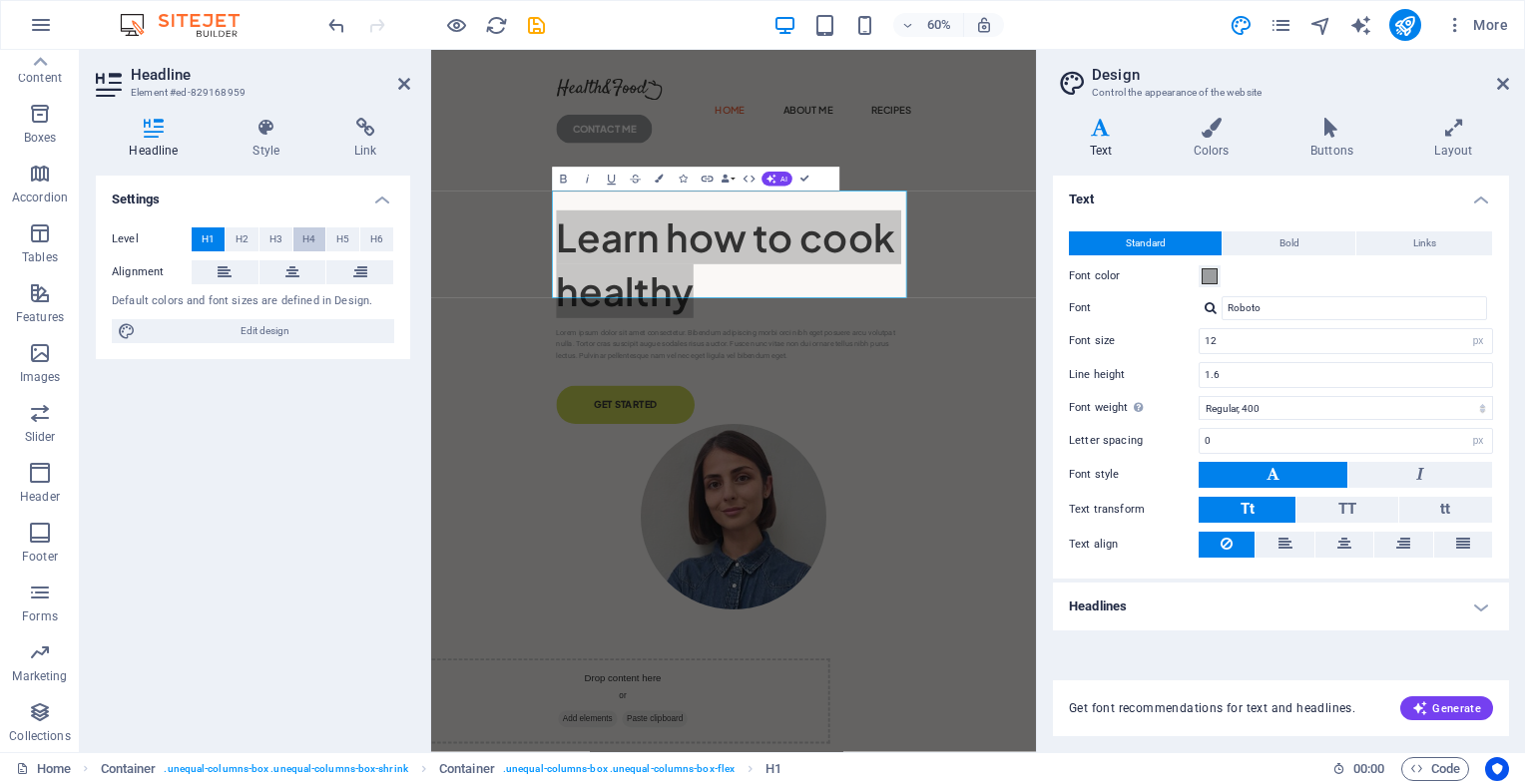 click on "H4" at bounding box center [308, 239] 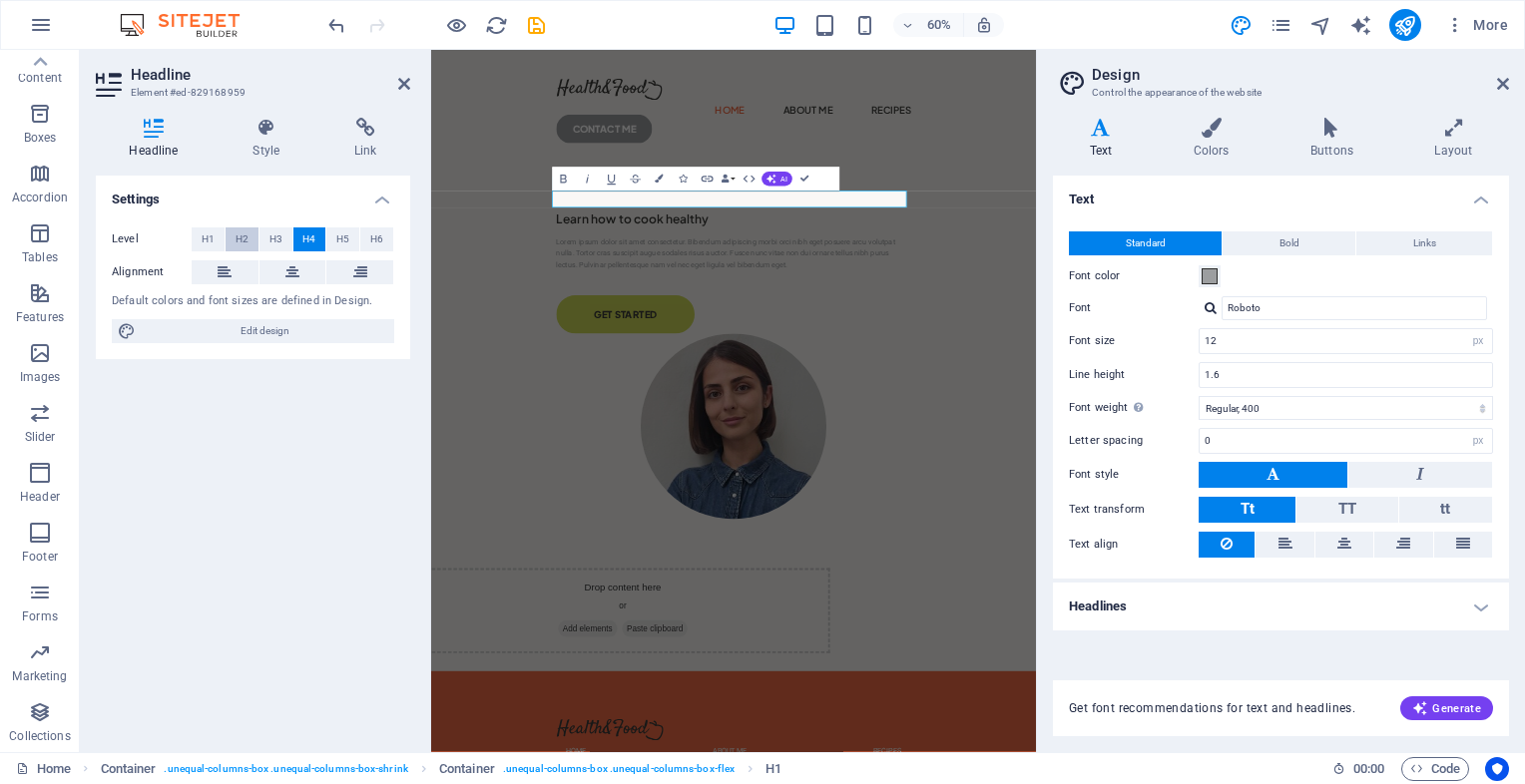 click on "H2" at bounding box center (242, 239) 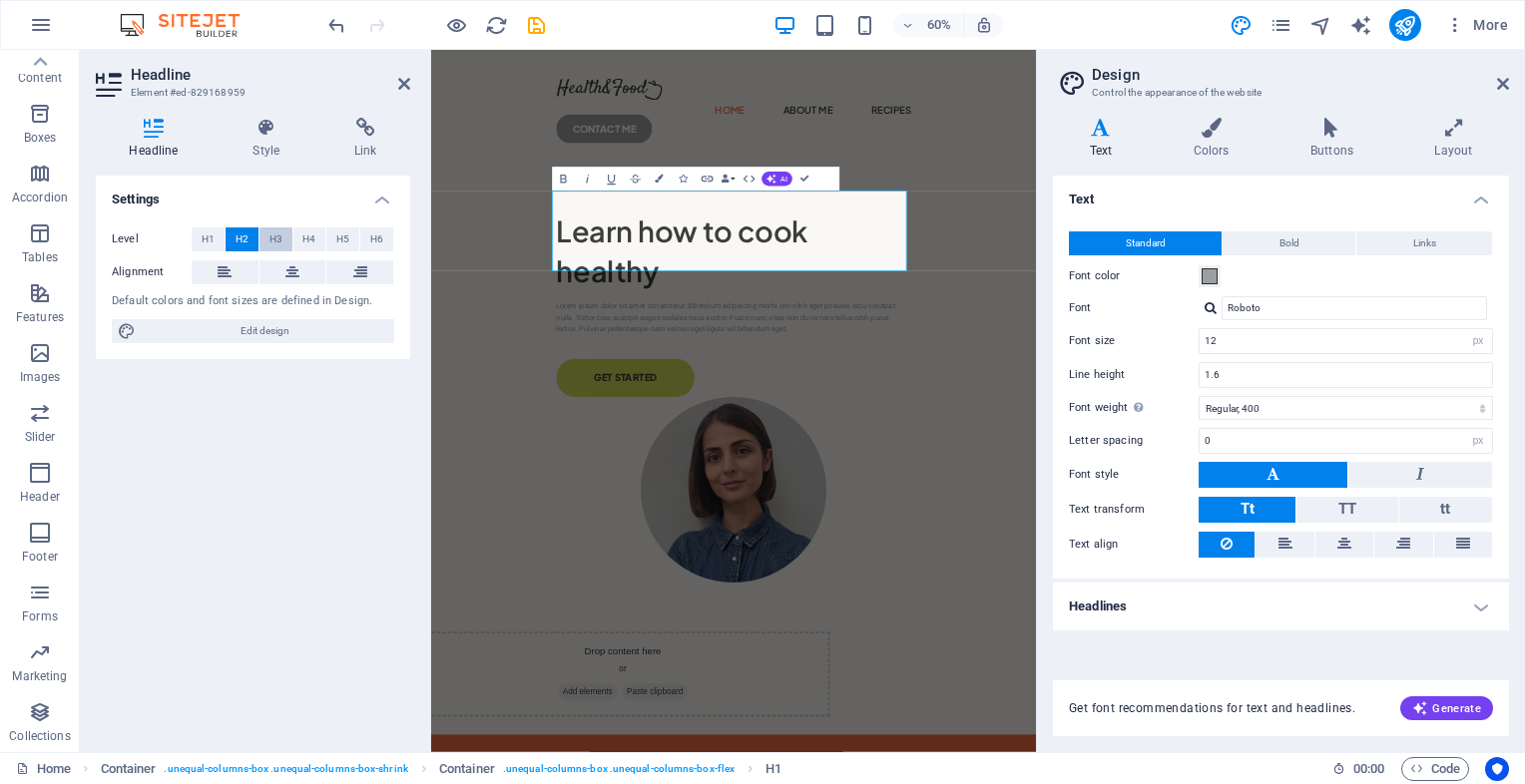 click on "H3" at bounding box center (275, 239) 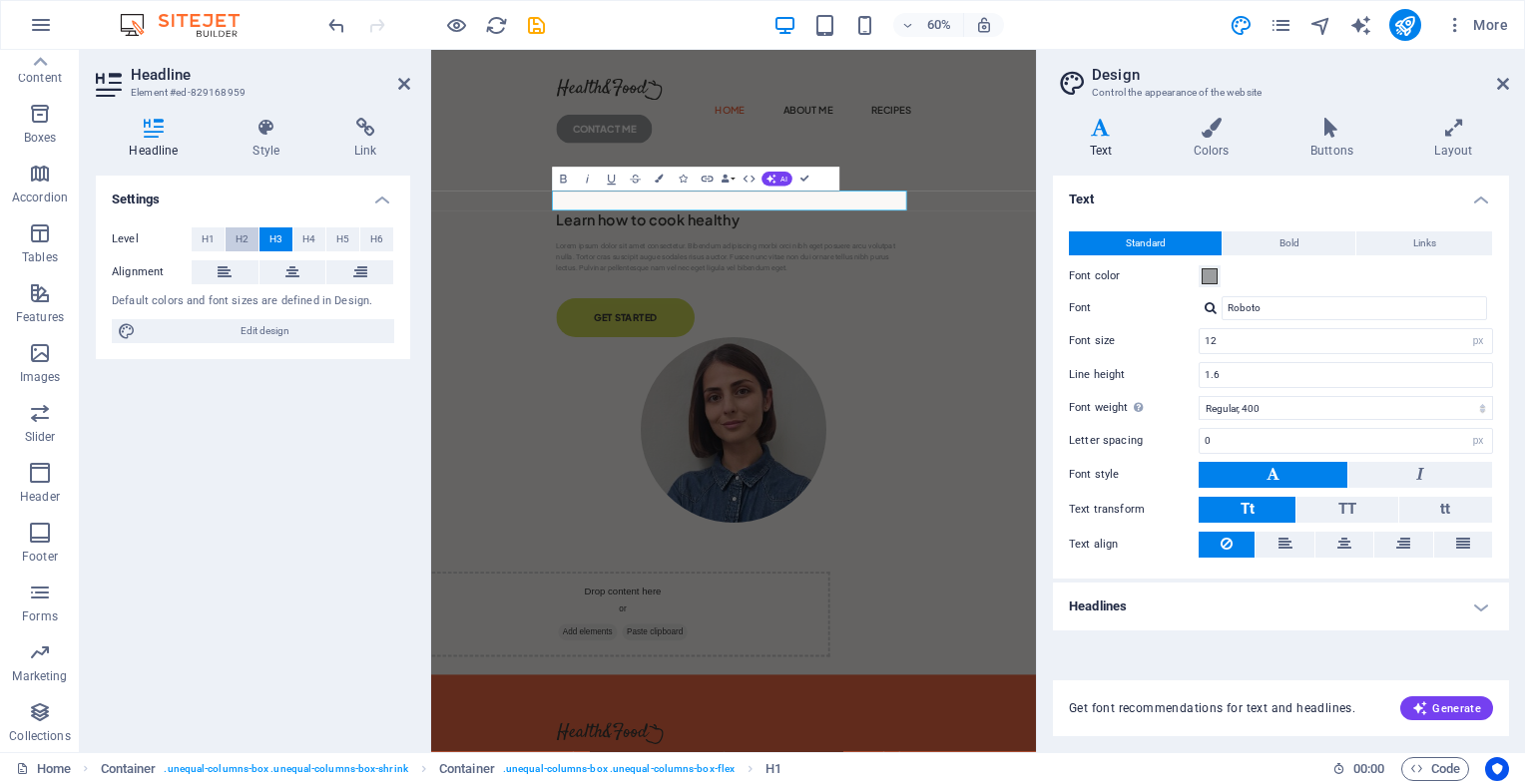 click on "H2" at bounding box center [242, 239] 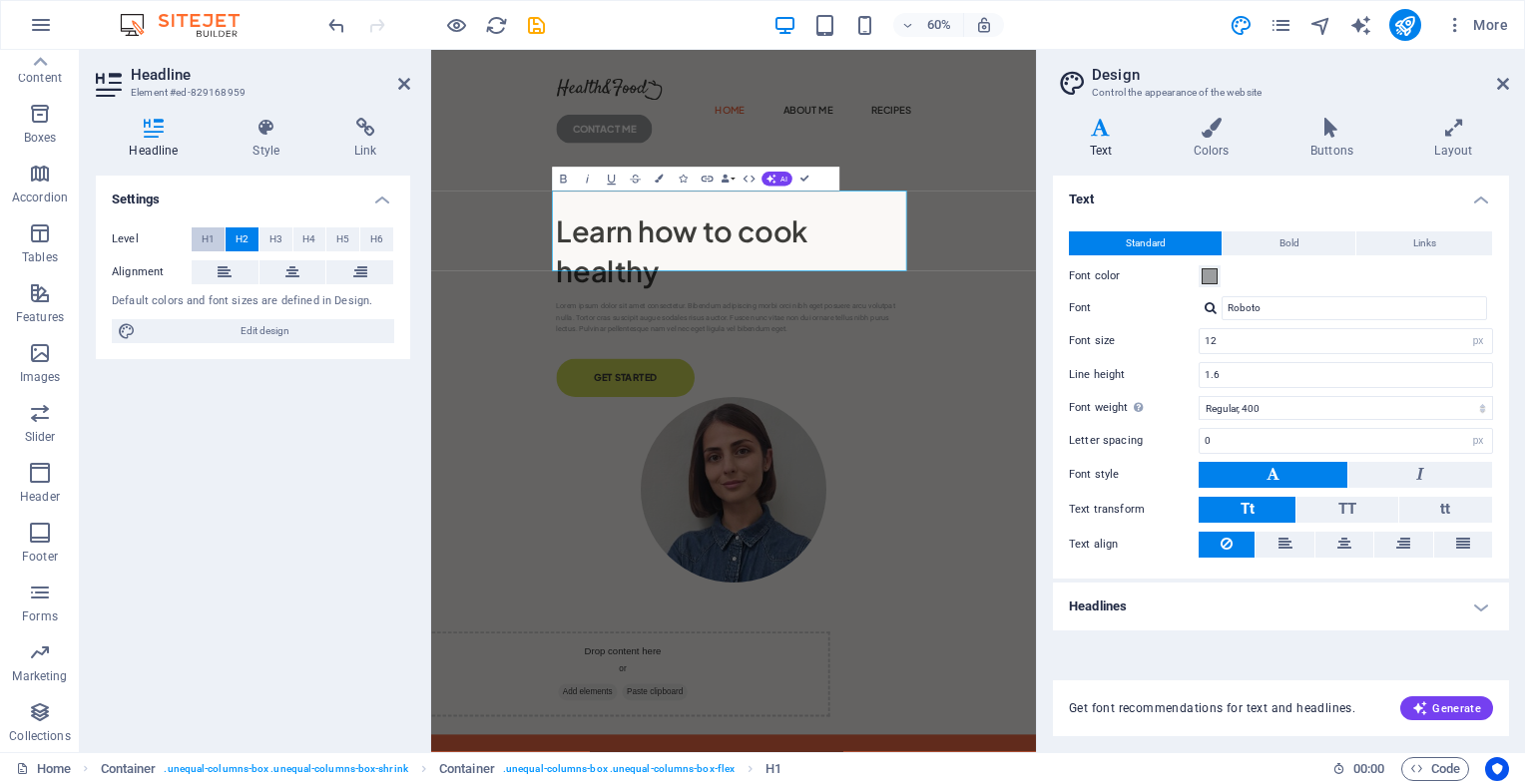 click on "H1" at bounding box center [208, 239] 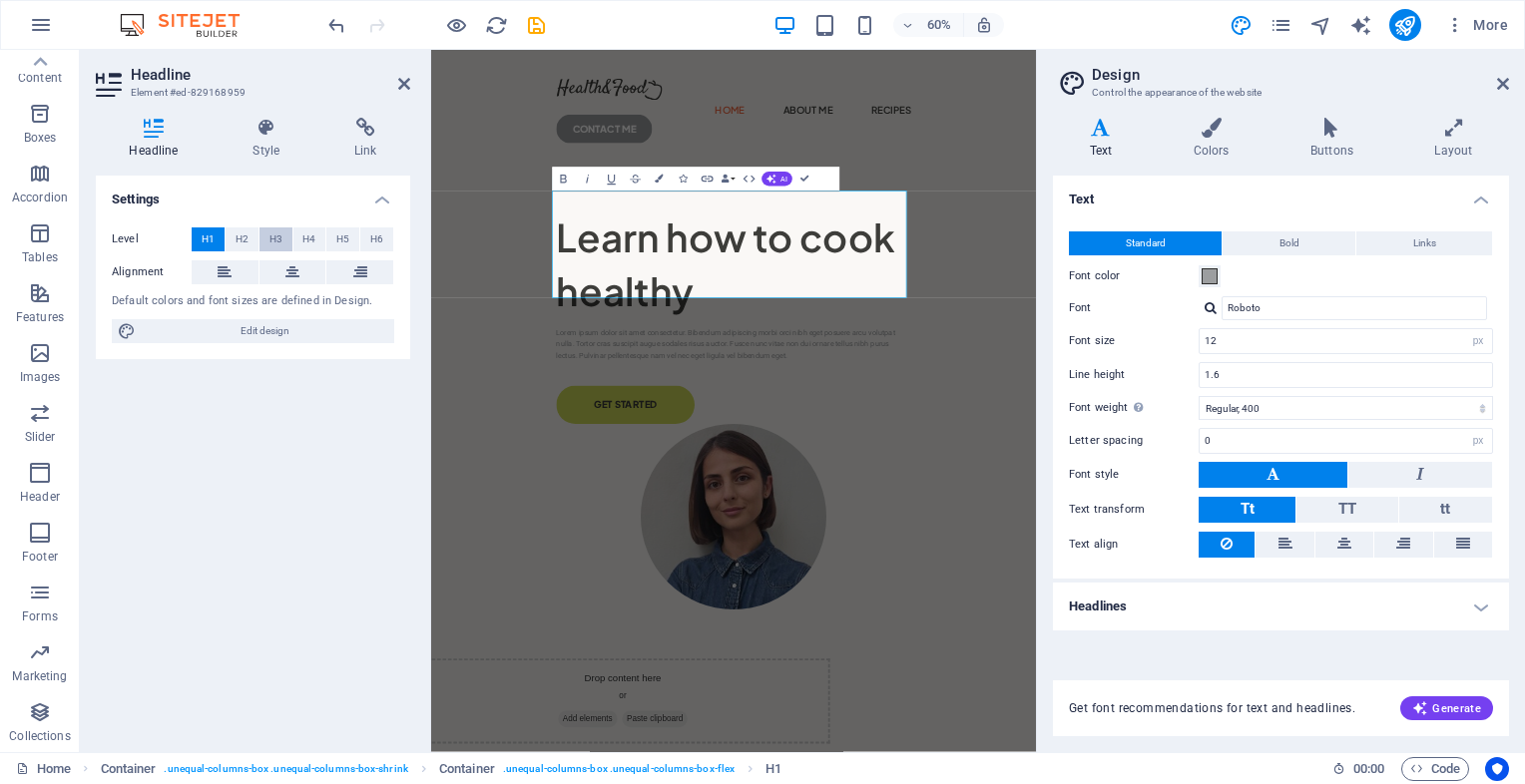 click on "H3" at bounding box center (275, 239) 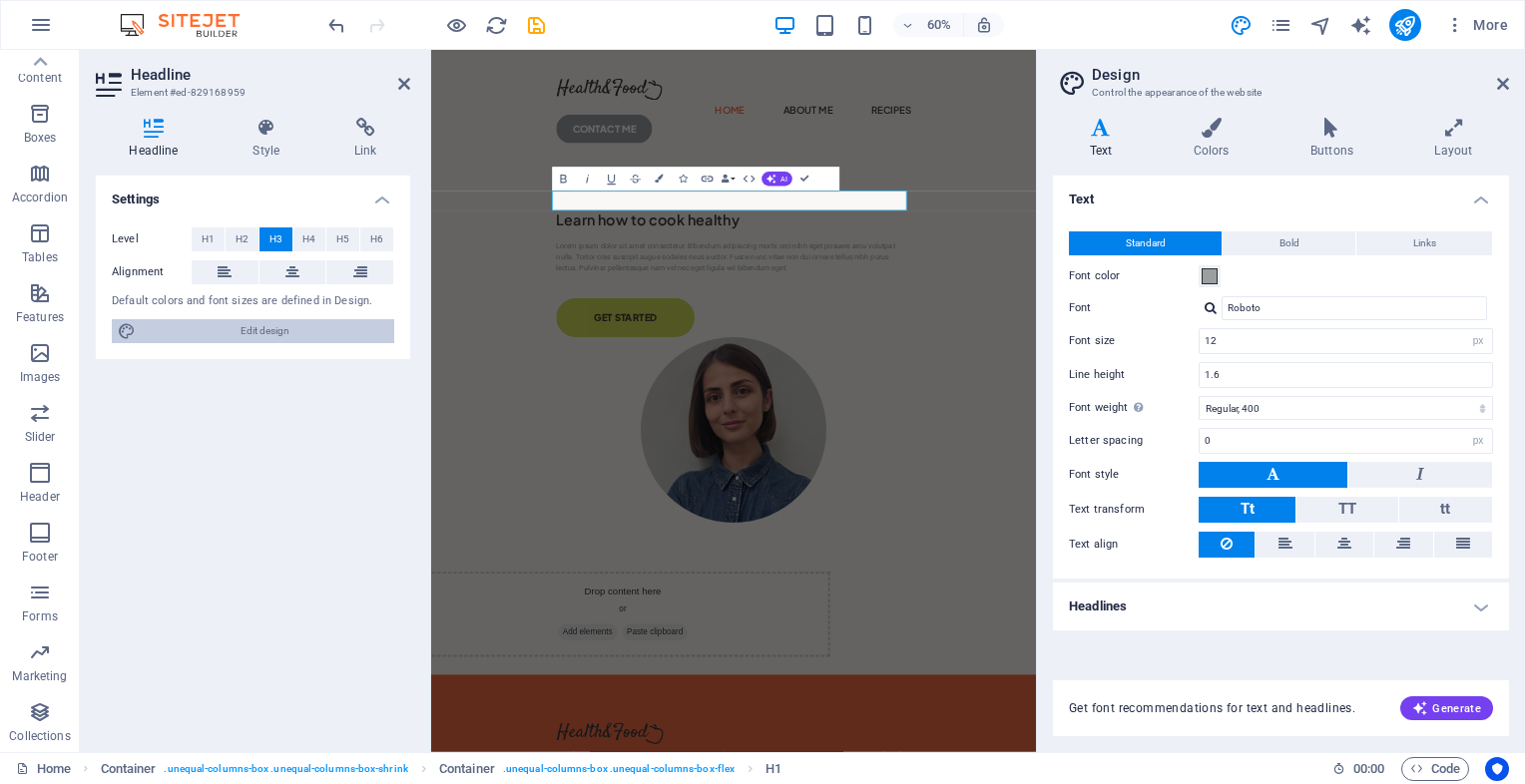 click on "Edit design" at bounding box center [264, 331] 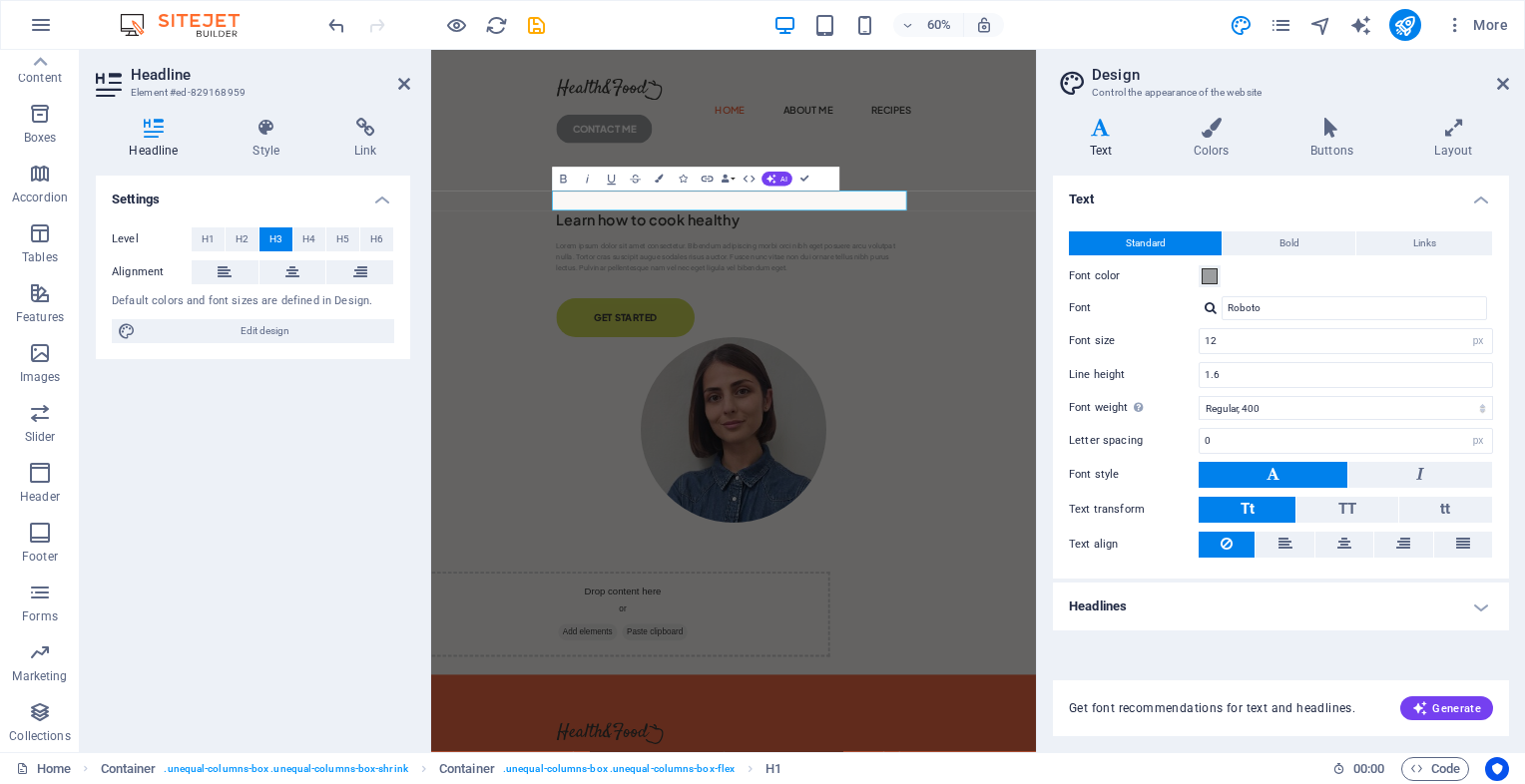click on "Settings Level H1 H2 H3 H4 H5 H6 Alignment Default colors and font sizes are defined in Design. Edit design" at bounding box center (253, 456) 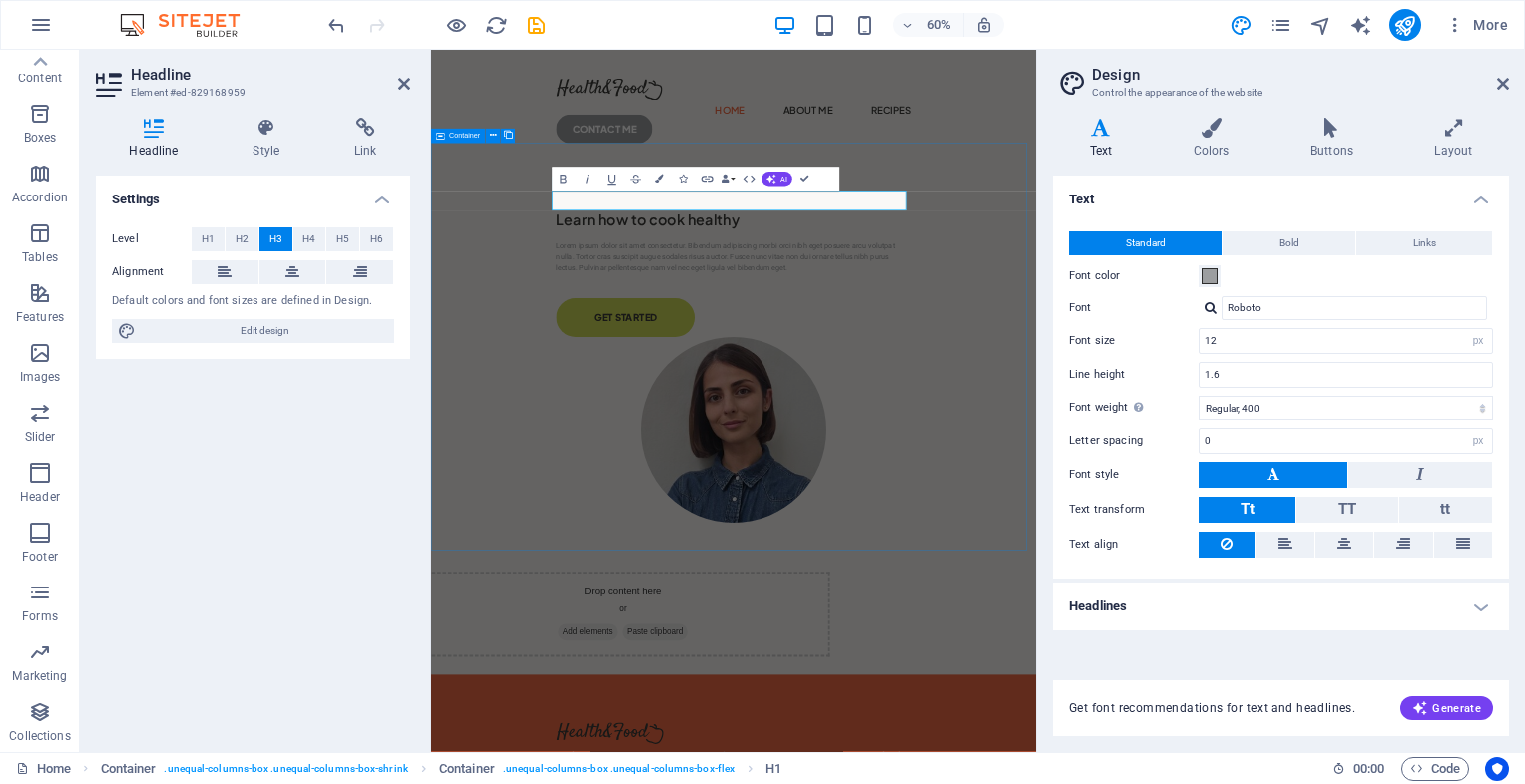click on "Learn how to cook healthy Lorem ipsum dolor sit amet consectetur. Bibendum adipiscing morbi orci nibh eget posuere arcu volutpat nulla. Tortor cras suscipit augue sodales risus auctor. Fusce nunc vitae non dui ornare tellus nibh purus lectus. Pulvinar pellentesque nam vel nec eget ligula vel bibendum eget. GET STARTED" at bounding box center [935, 578] 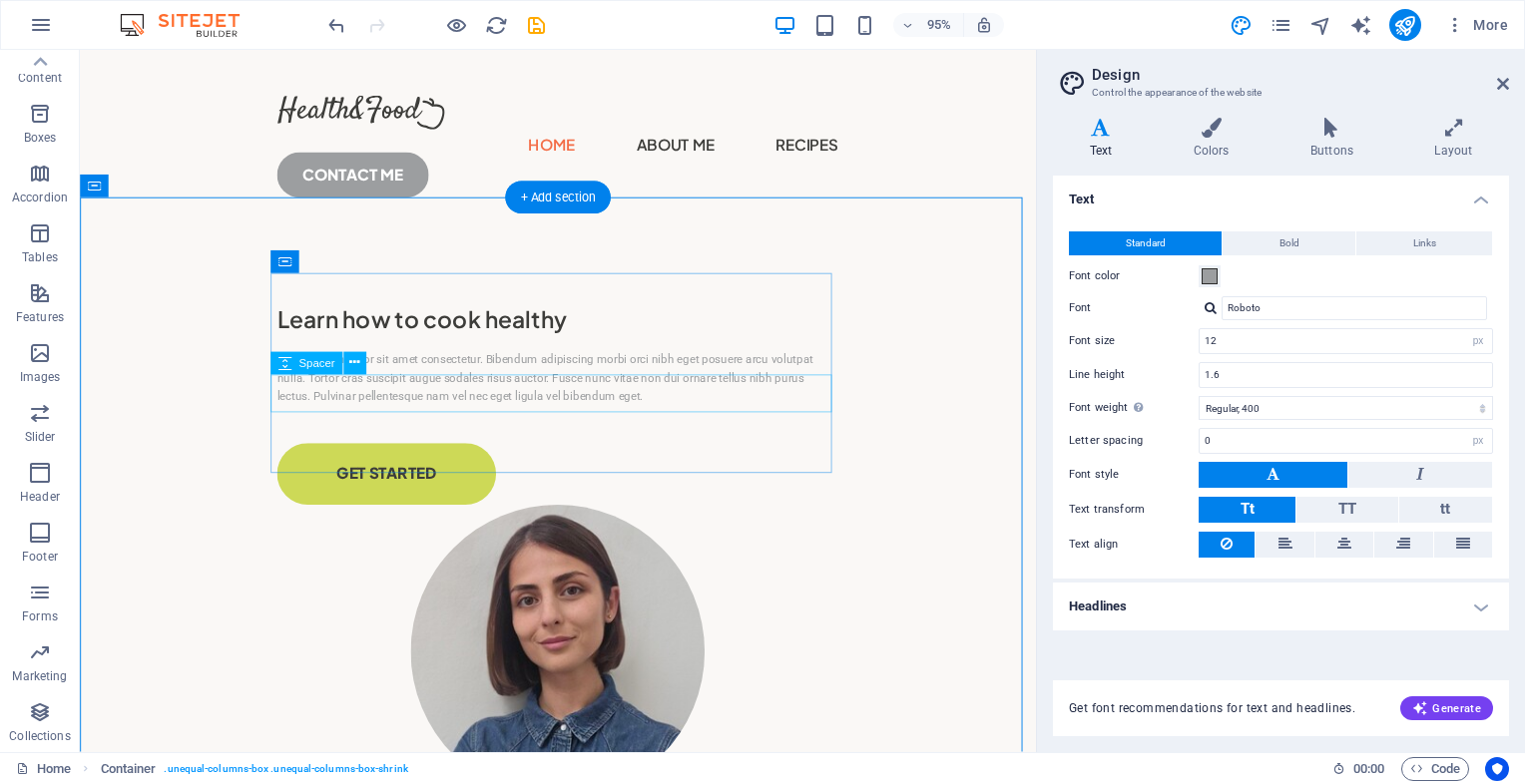 drag, startPoint x: 904, startPoint y: 266, endPoint x: 552, endPoint y: 428, distance: 387.48935 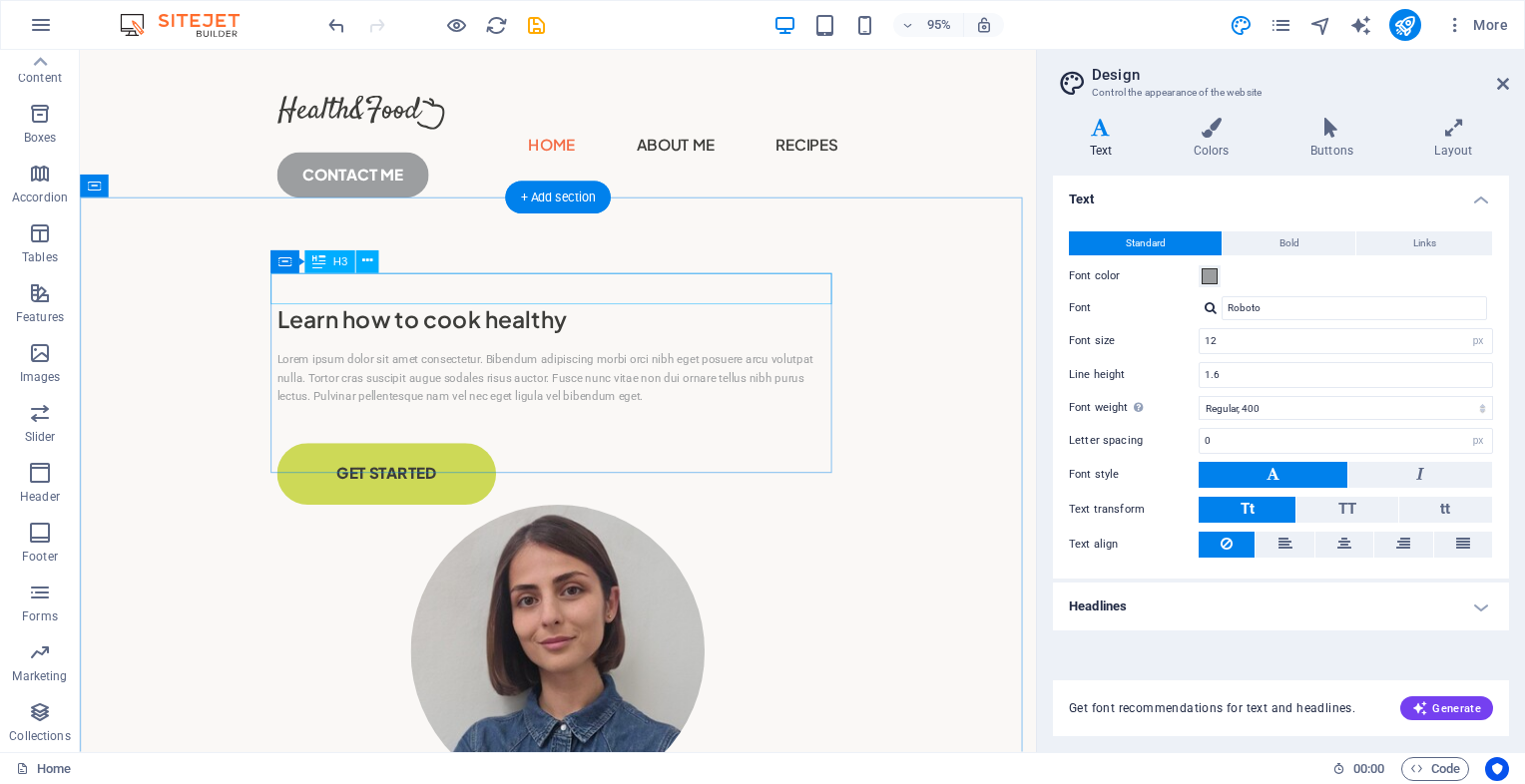 click on "Learn how to cook healthy" at bounding box center [583, 334] 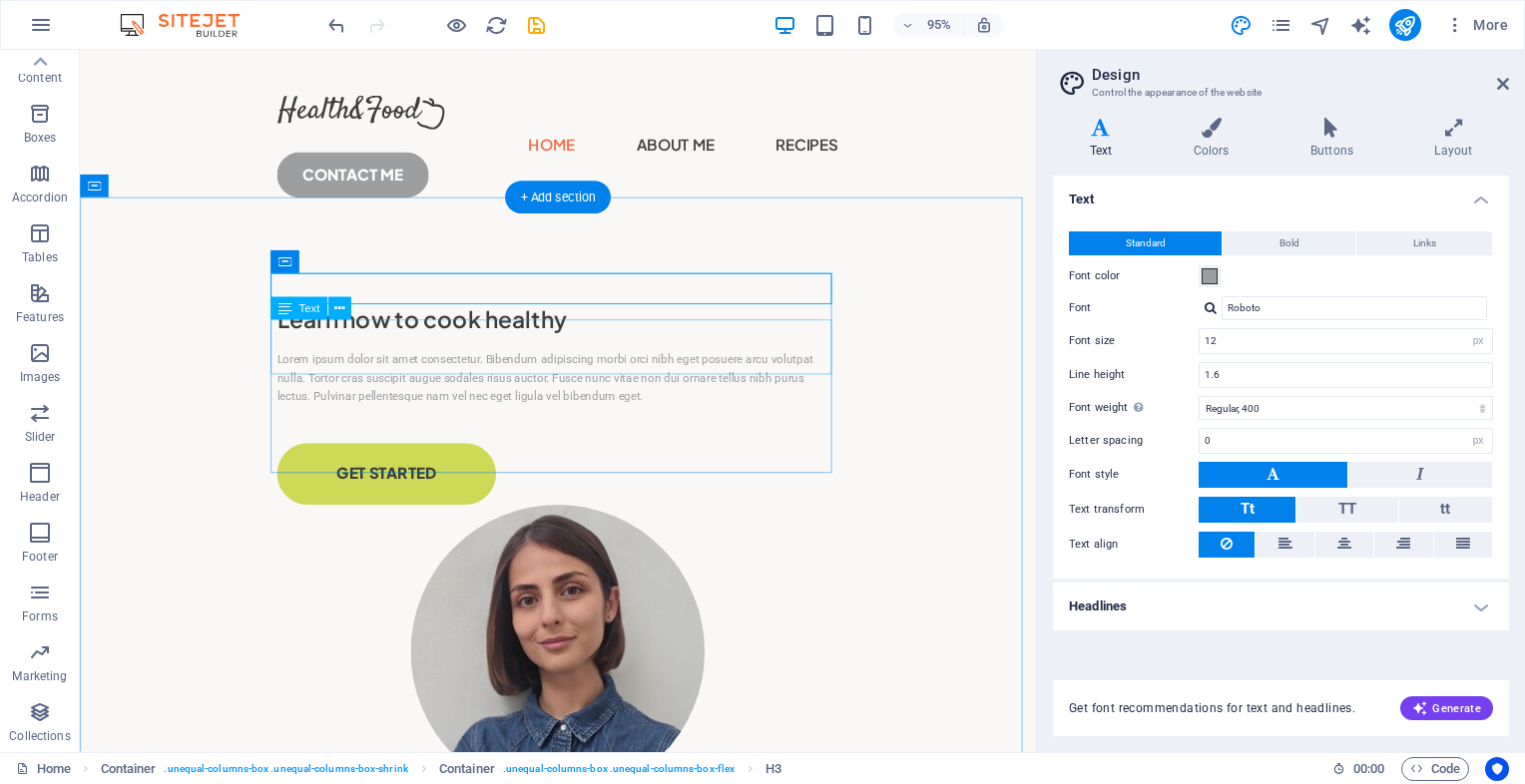 click on "Lorem ipsum dolor sit amet consectetur. Bibendum adipiscing morbi orci nibh eget posuere arcu volutpat nulla. Tortor cras suscipit augue sodales risus auctor. Fusce nunc vitae non dui ornare tellus nibh purus lectus. Pulvinar pellentesque nam vel nec eget ligula vel bibendum eget." at bounding box center [583, 396] 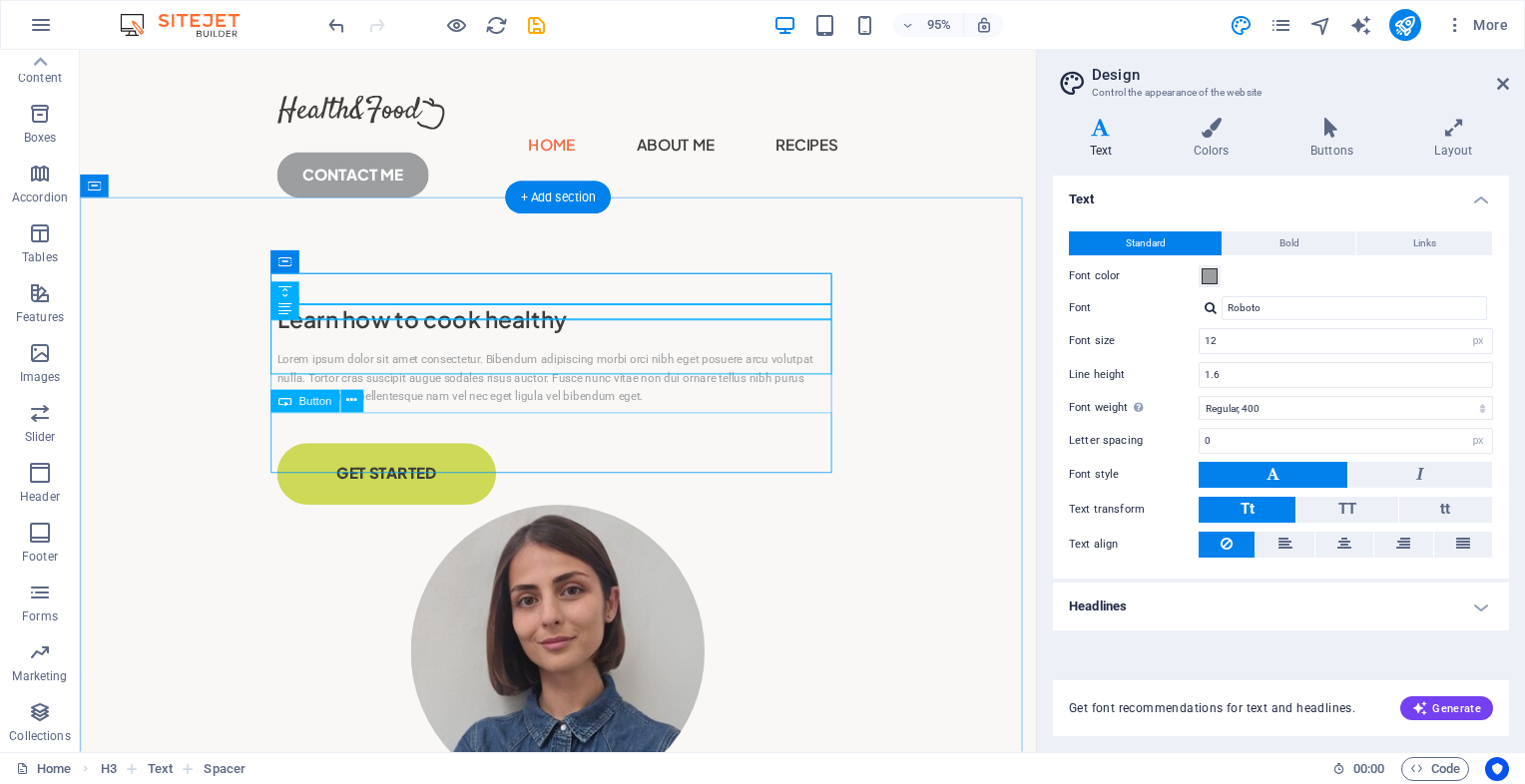 click on "GET STARTED" at bounding box center (583, 496) 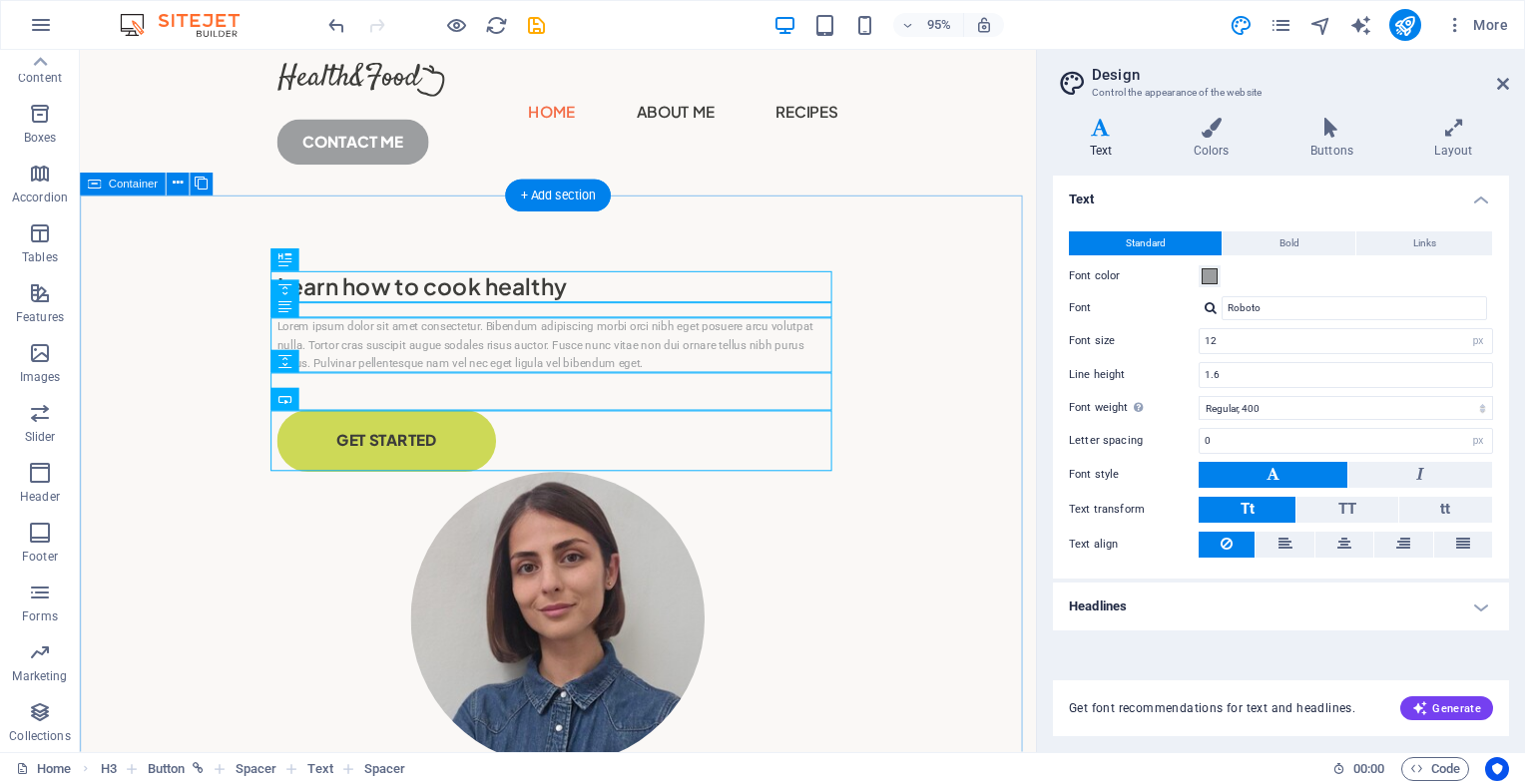 scroll, scrollTop: 0, scrollLeft: 0, axis: both 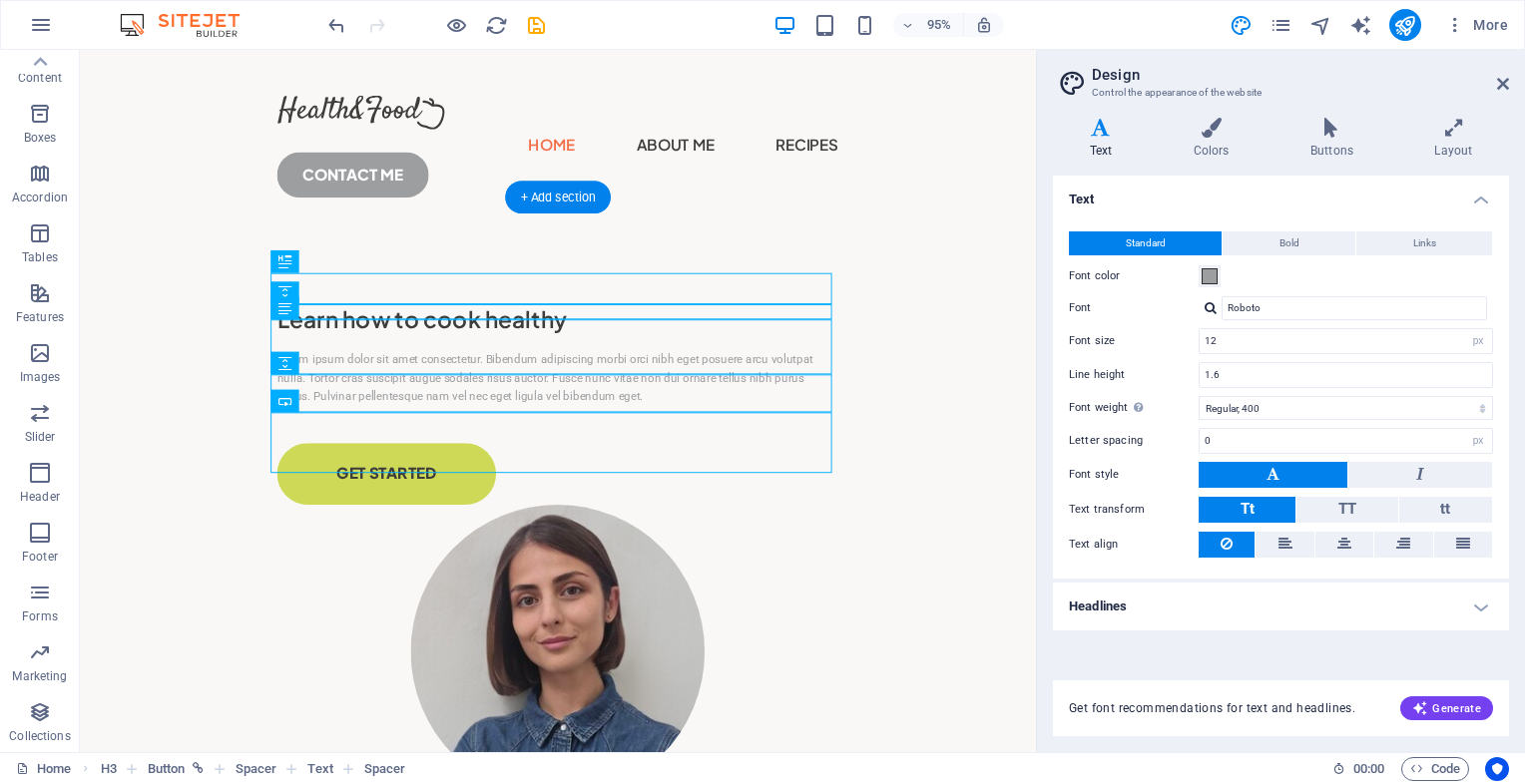 drag, startPoint x: 640, startPoint y: 368, endPoint x: 872, endPoint y: 632, distance: 351.45412 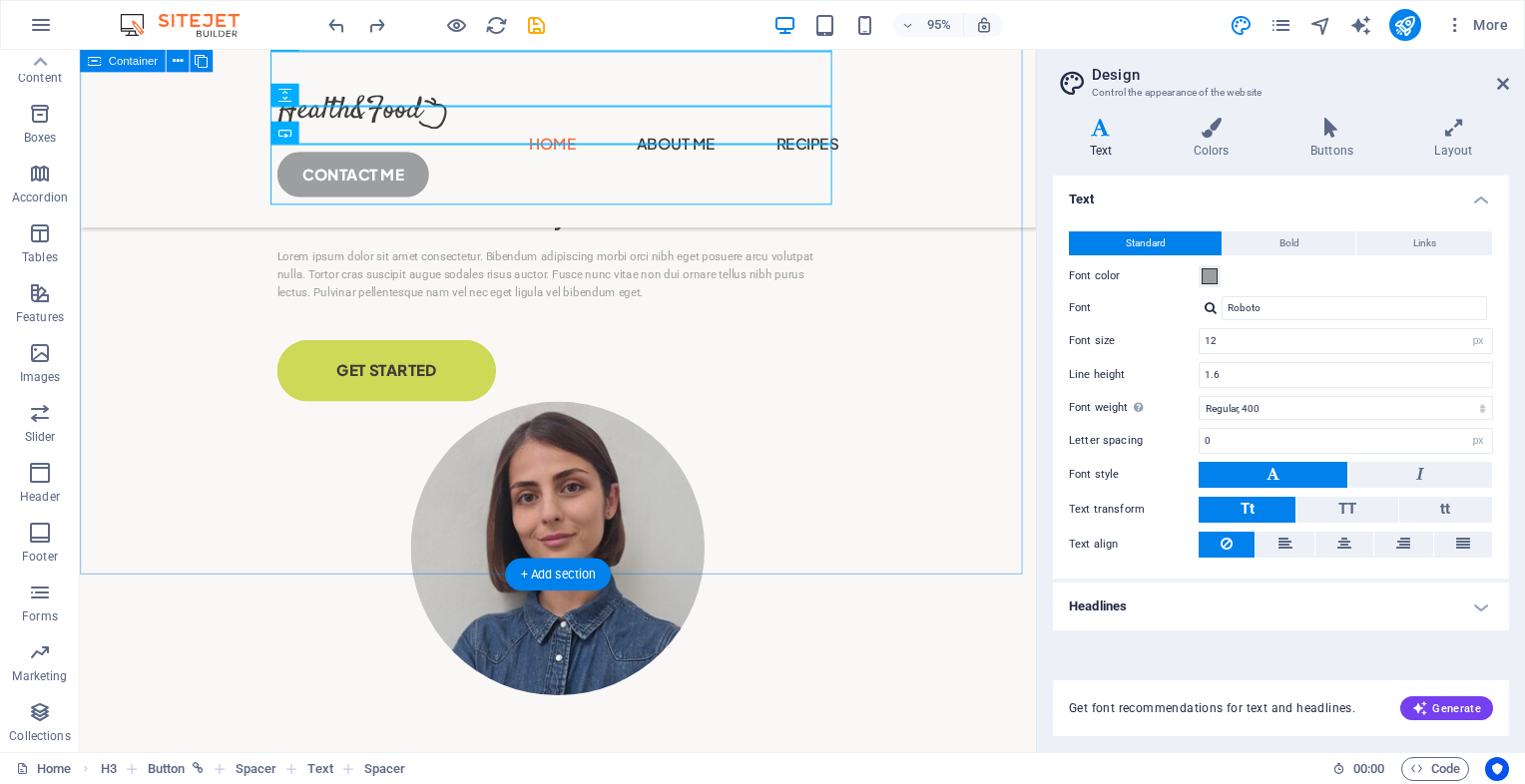 scroll, scrollTop: 0, scrollLeft: 0, axis: both 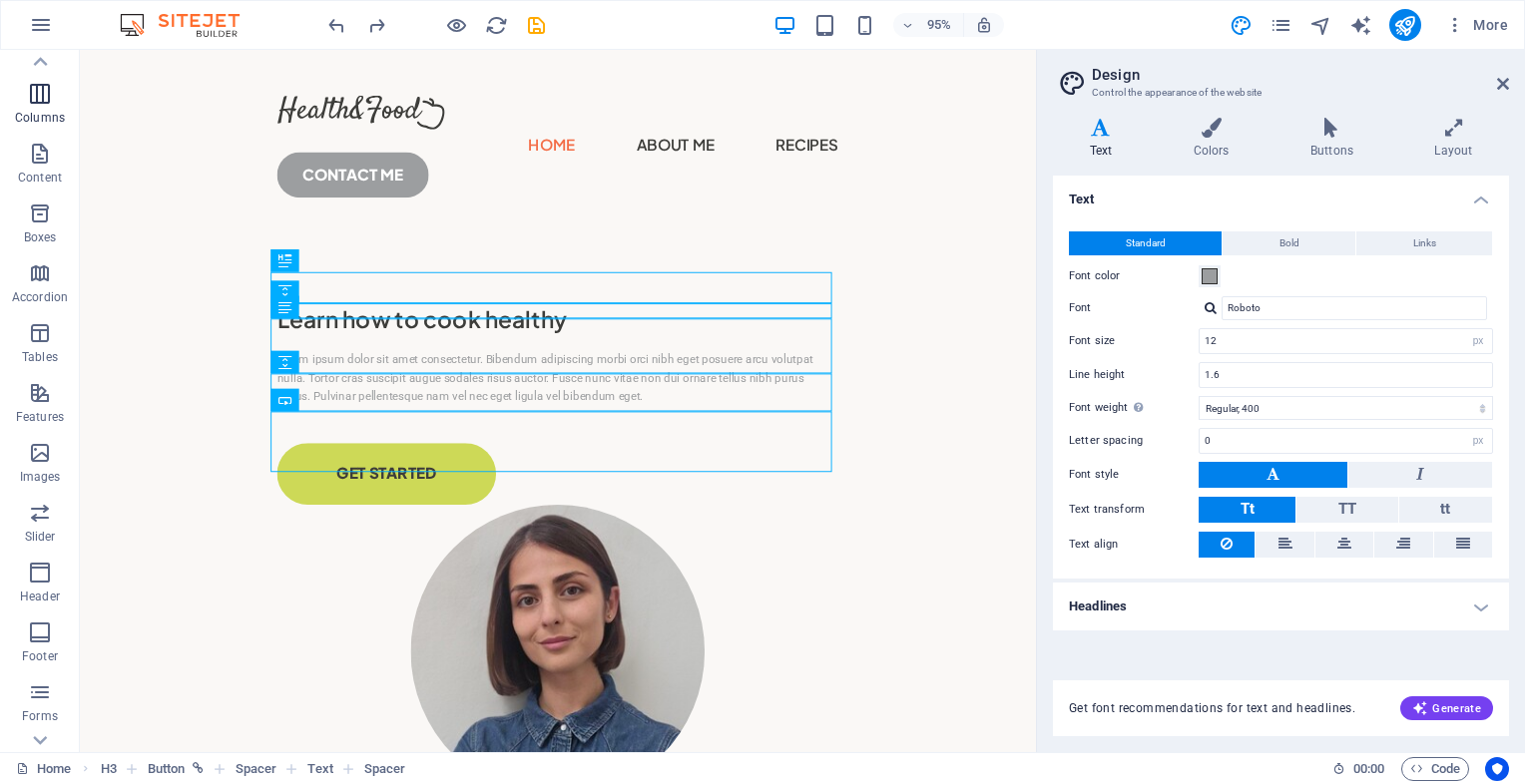 click on "Columns" at bounding box center [40, 106] 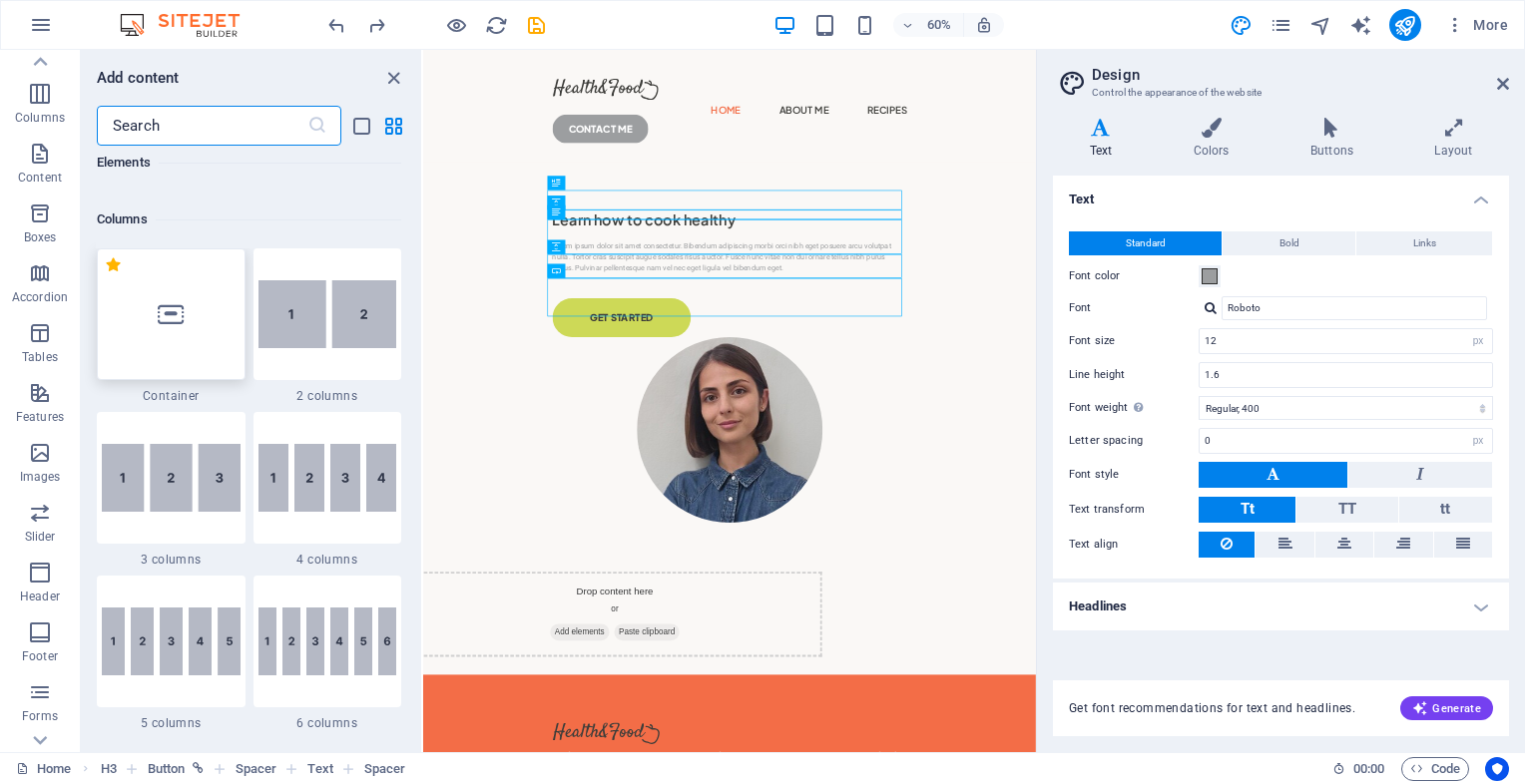 scroll, scrollTop: 987, scrollLeft: 0, axis: vertical 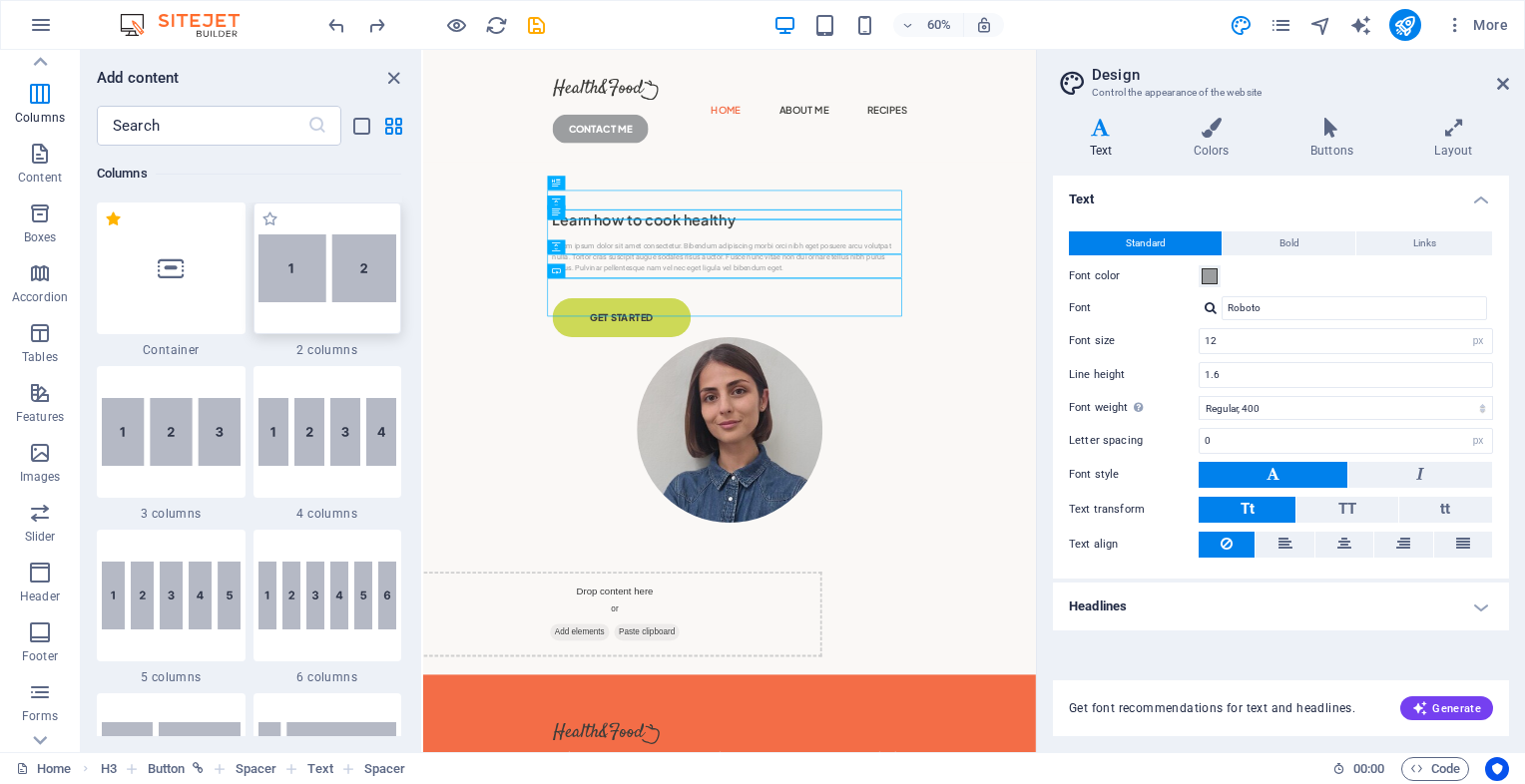 click at bounding box center [327, 268] 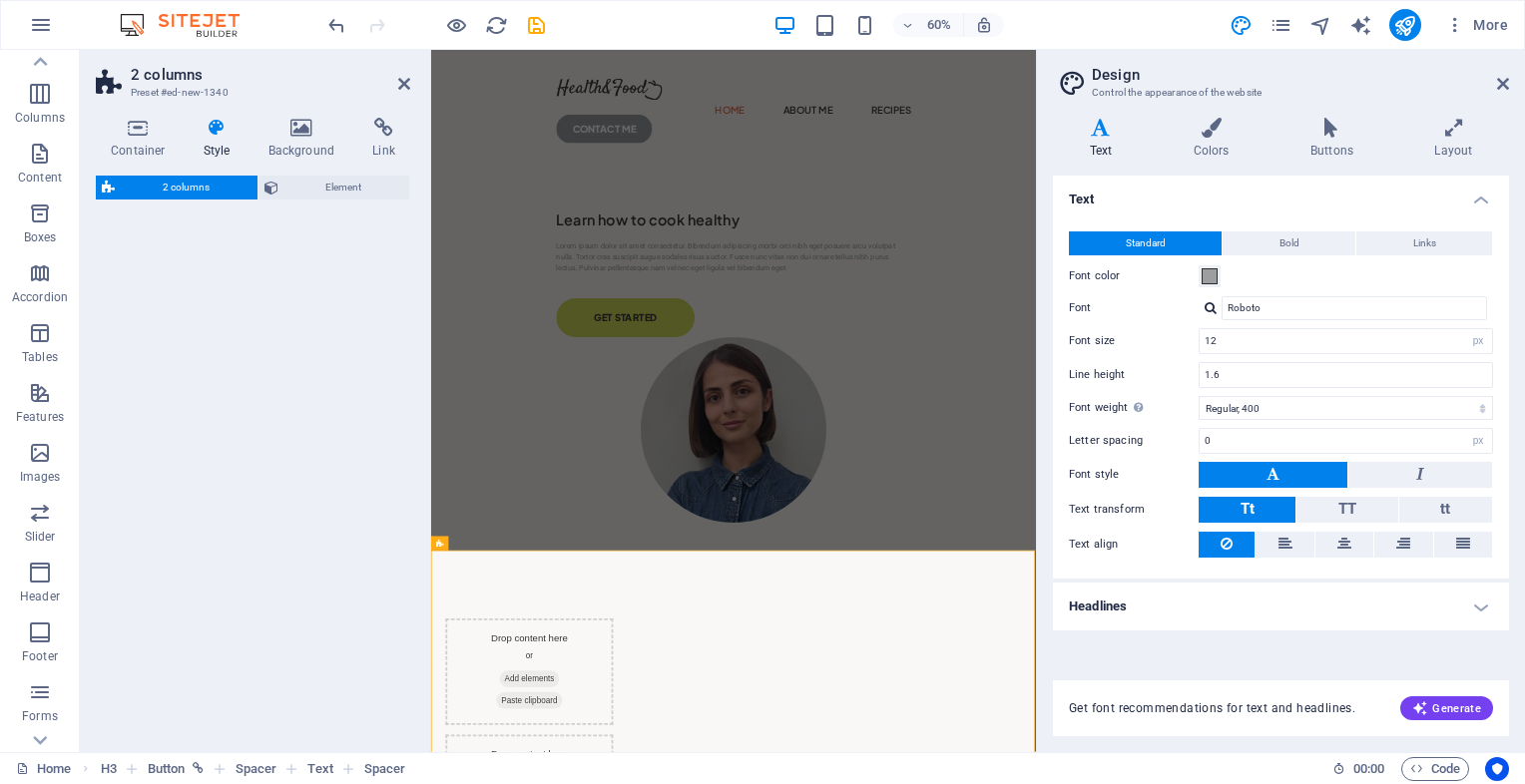 scroll, scrollTop: 0, scrollLeft: 0, axis: both 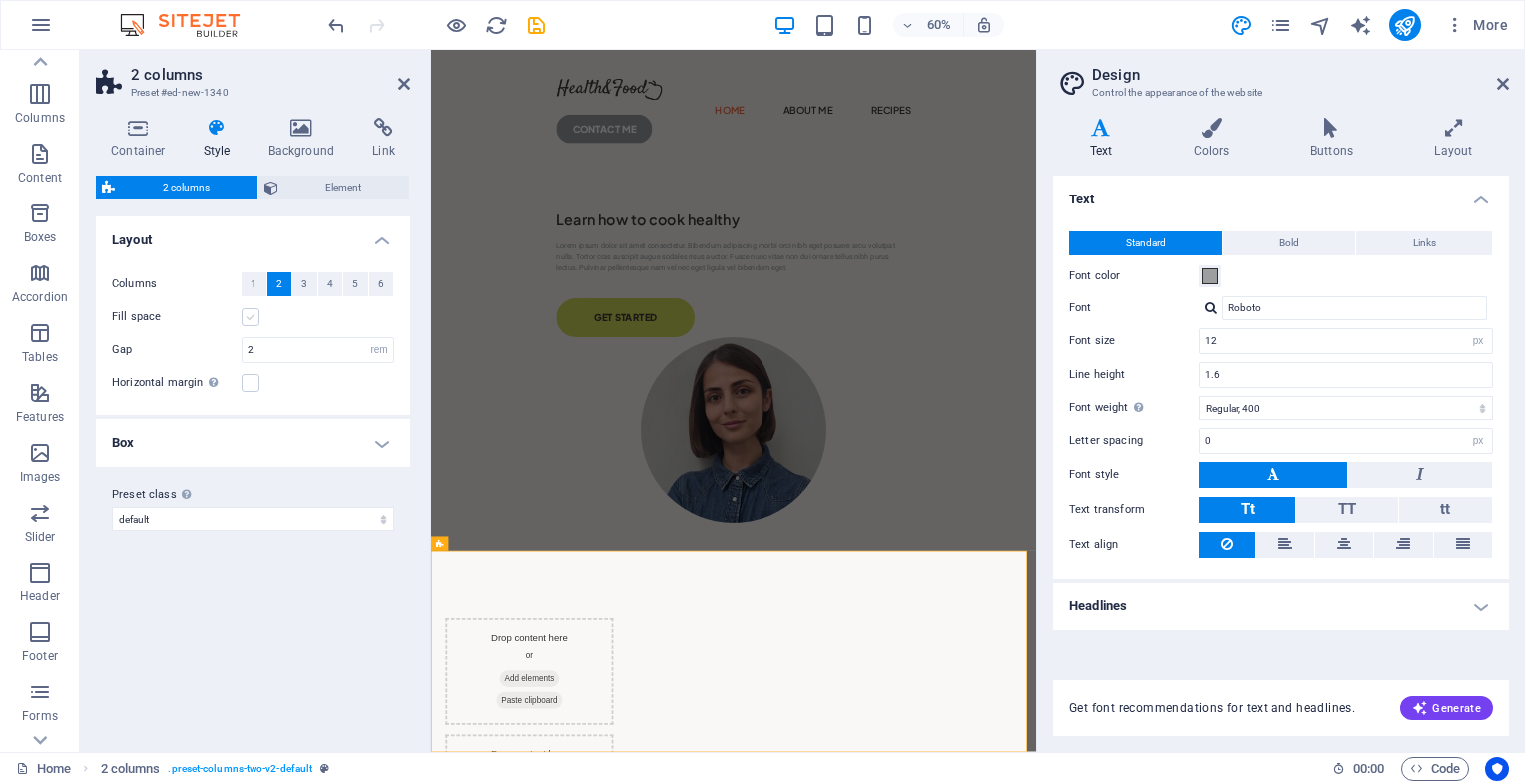 click at bounding box center [251, 317] 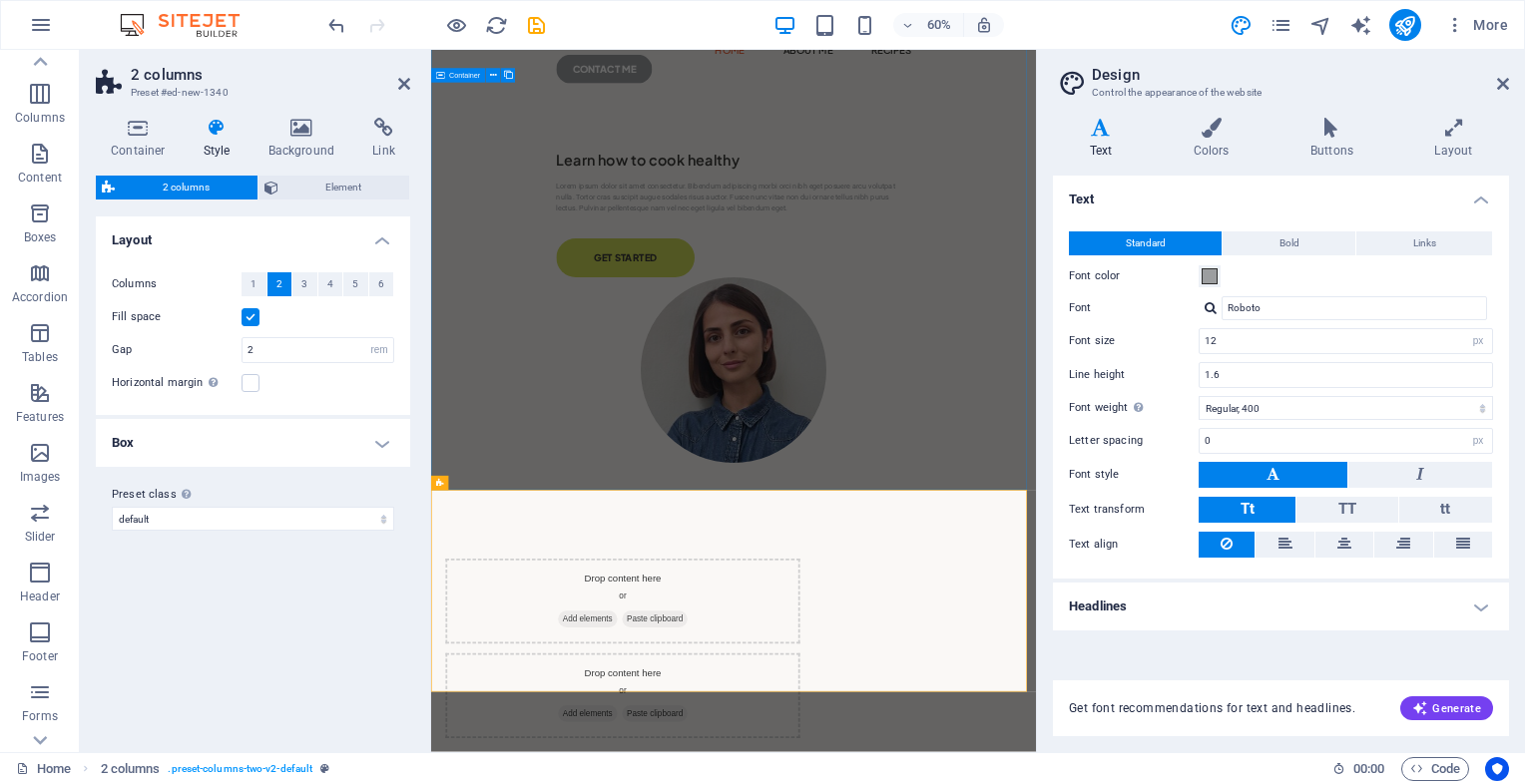 scroll, scrollTop: 100, scrollLeft: 0, axis: vertical 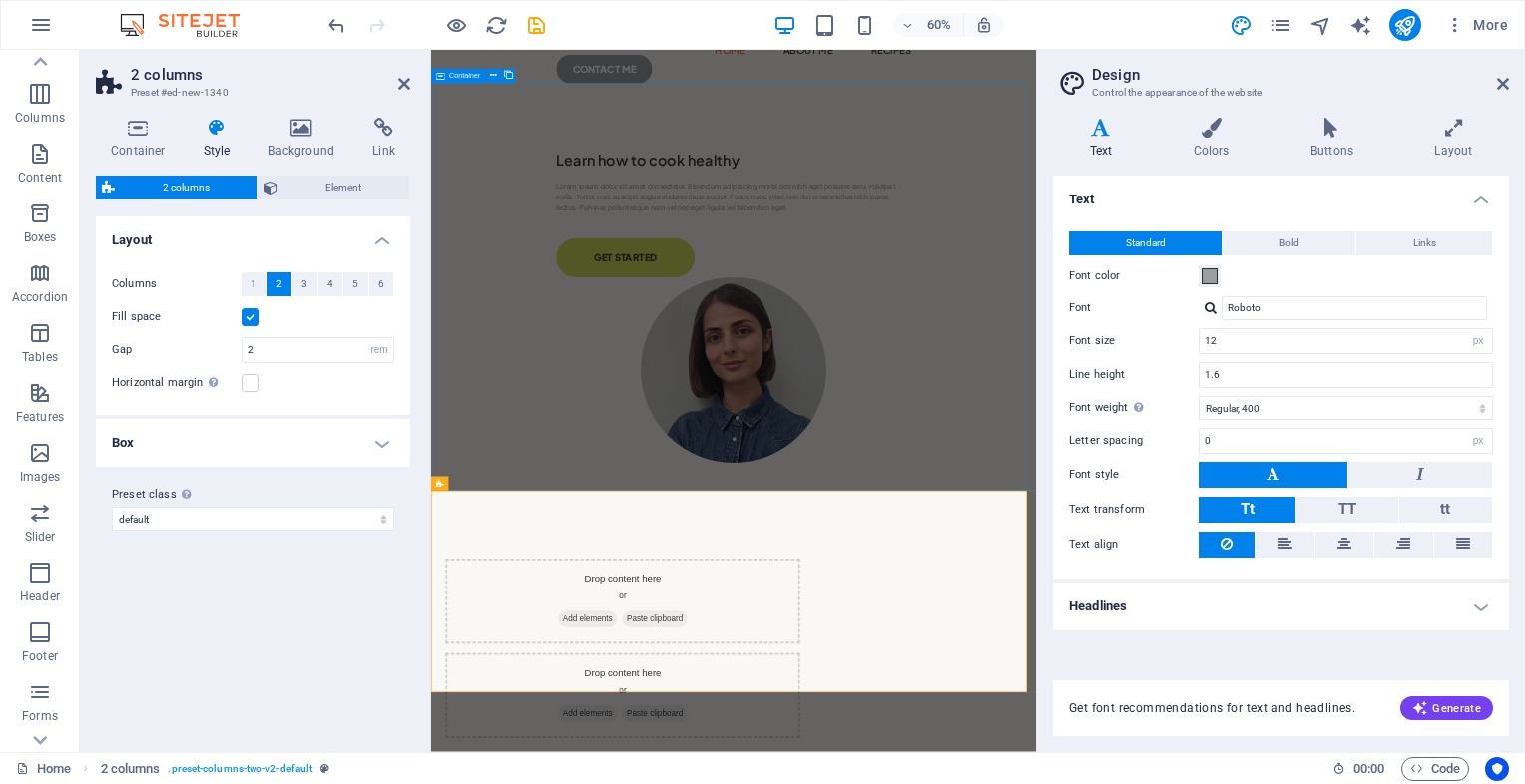 drag, startPoint x: 1164, startPoint y: 520, endPoint x: 1263, endPoint y: 344, distance: 201.93316 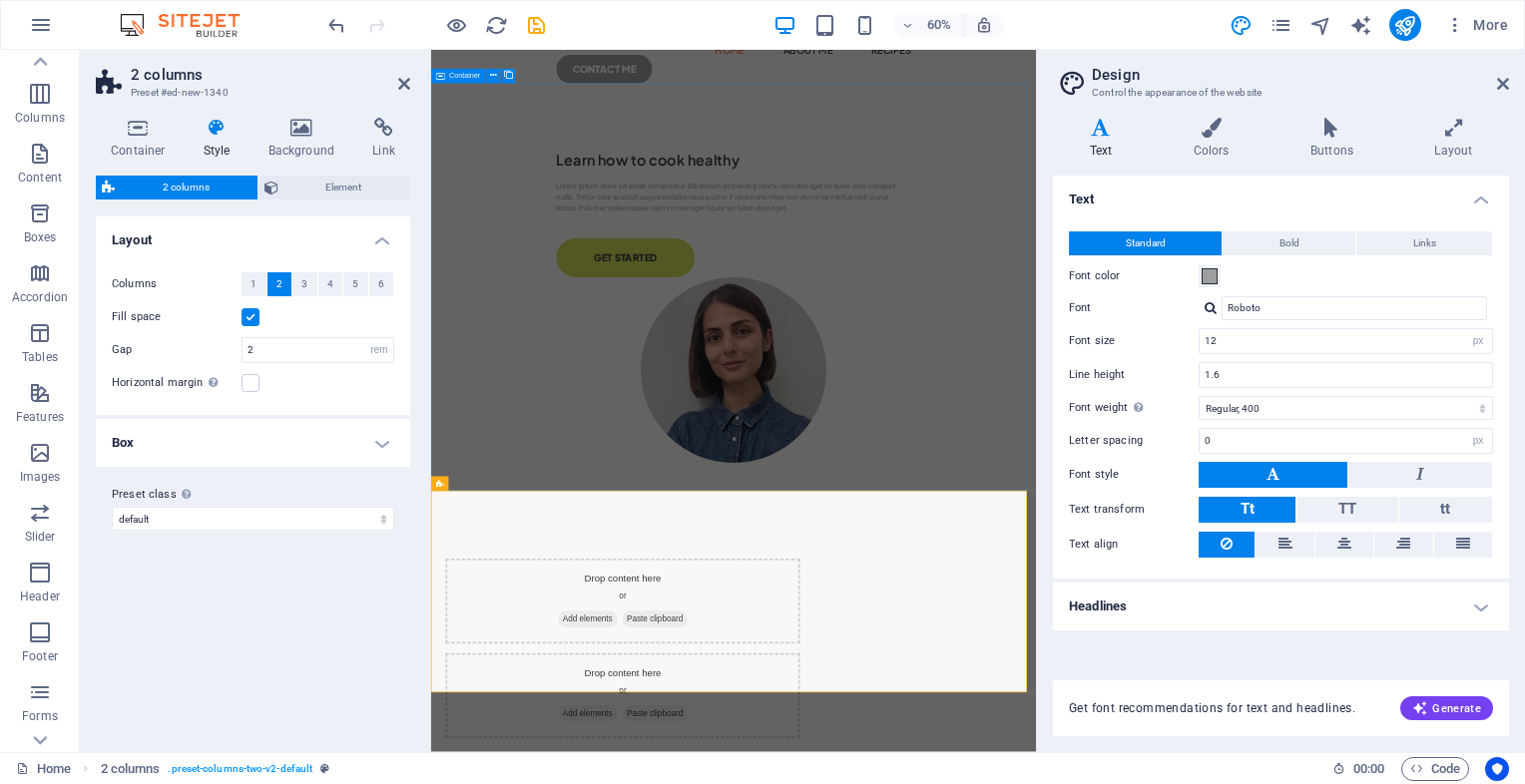 click on "Learn how to cook healthy Lorem ipsum dolor sit amet consectetur. Bibendum adipiscing morbi orci nibh eget posuere arcu volutpat nulla. Tortor cras suscipit augue sodales risus auctor. Fusce nunc vitae non dui ornare tellus nibh purus lectus. Pulvinar pellentesque nam vel nec eget ligula vel bibendum eget. GET STARTED" at bounding box center [935, 478] 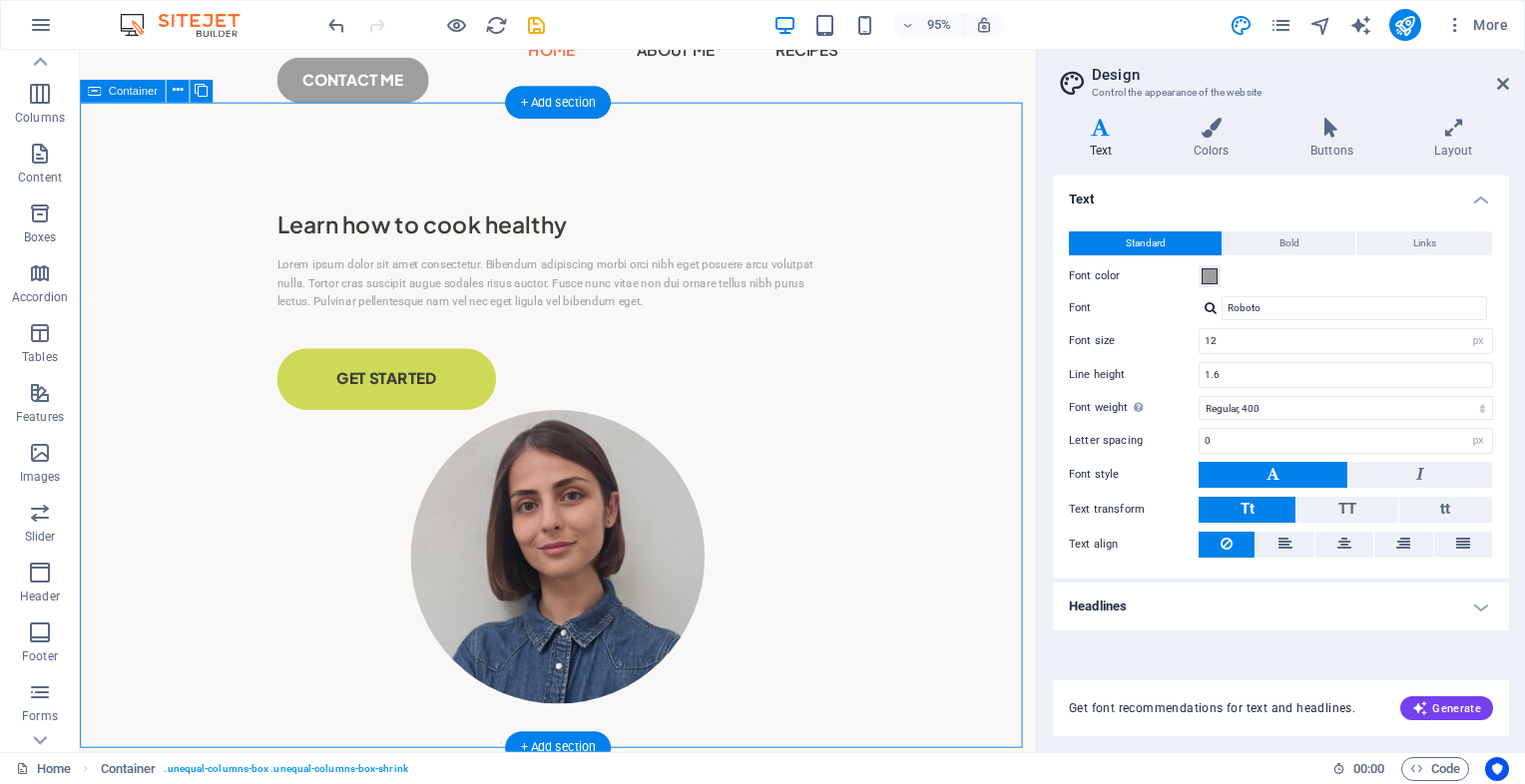 click on "Learn how to cook healthy Lorem ipsum dolor sit amet consectetur. Bibendum adipiscing morbi orci nibh eget posuere arcu volutpat nulla. Tortor cras suscipit augue sodales risus auctor. Fusce nunc vitae non dui ornare tellus nibh purus lectus. Pulvinar pellentesque nam vel nec eget ligula vel bibendum eget. GET STARTED" at bounding box center [583, 478] 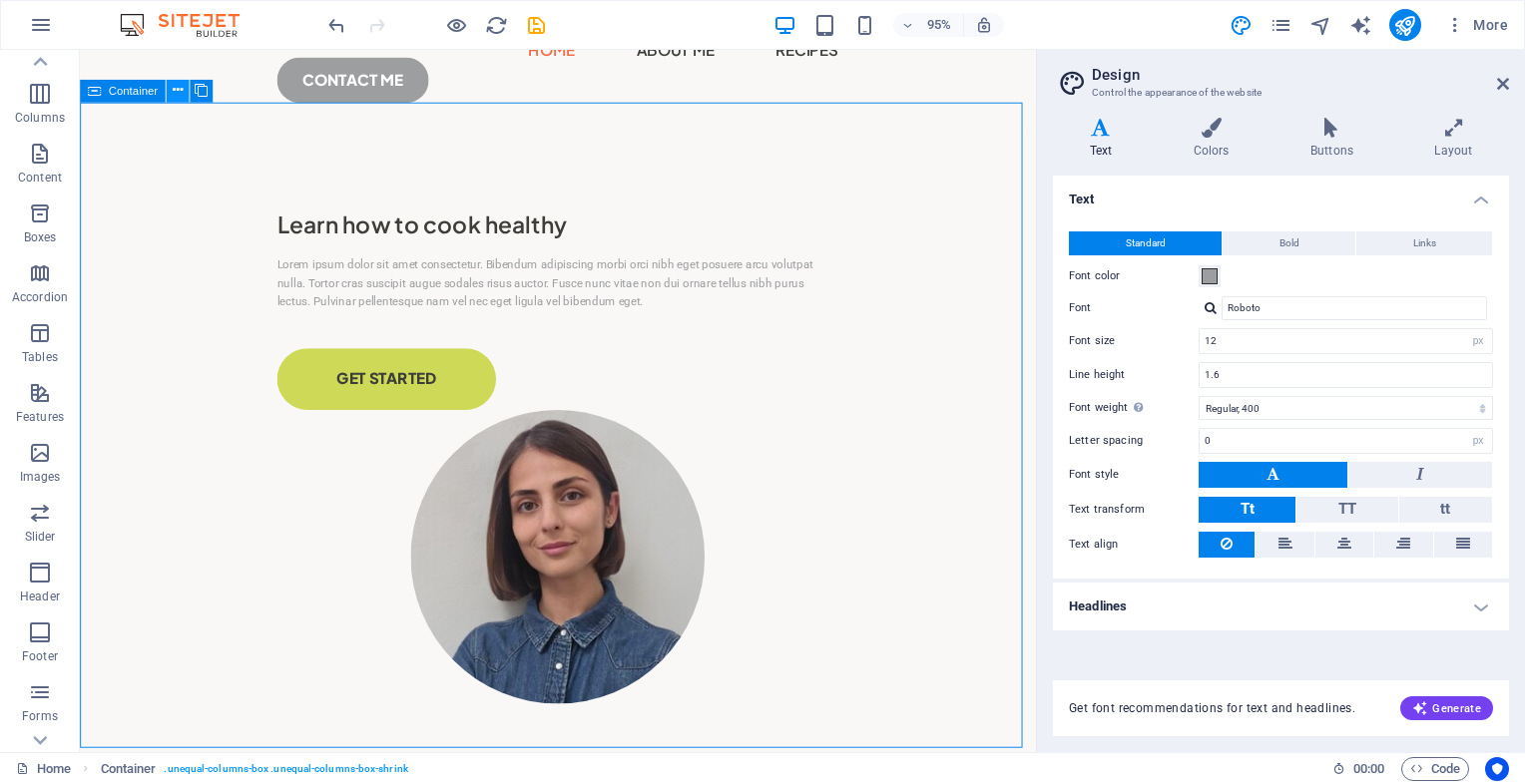 click at bounding box center [177, 91] 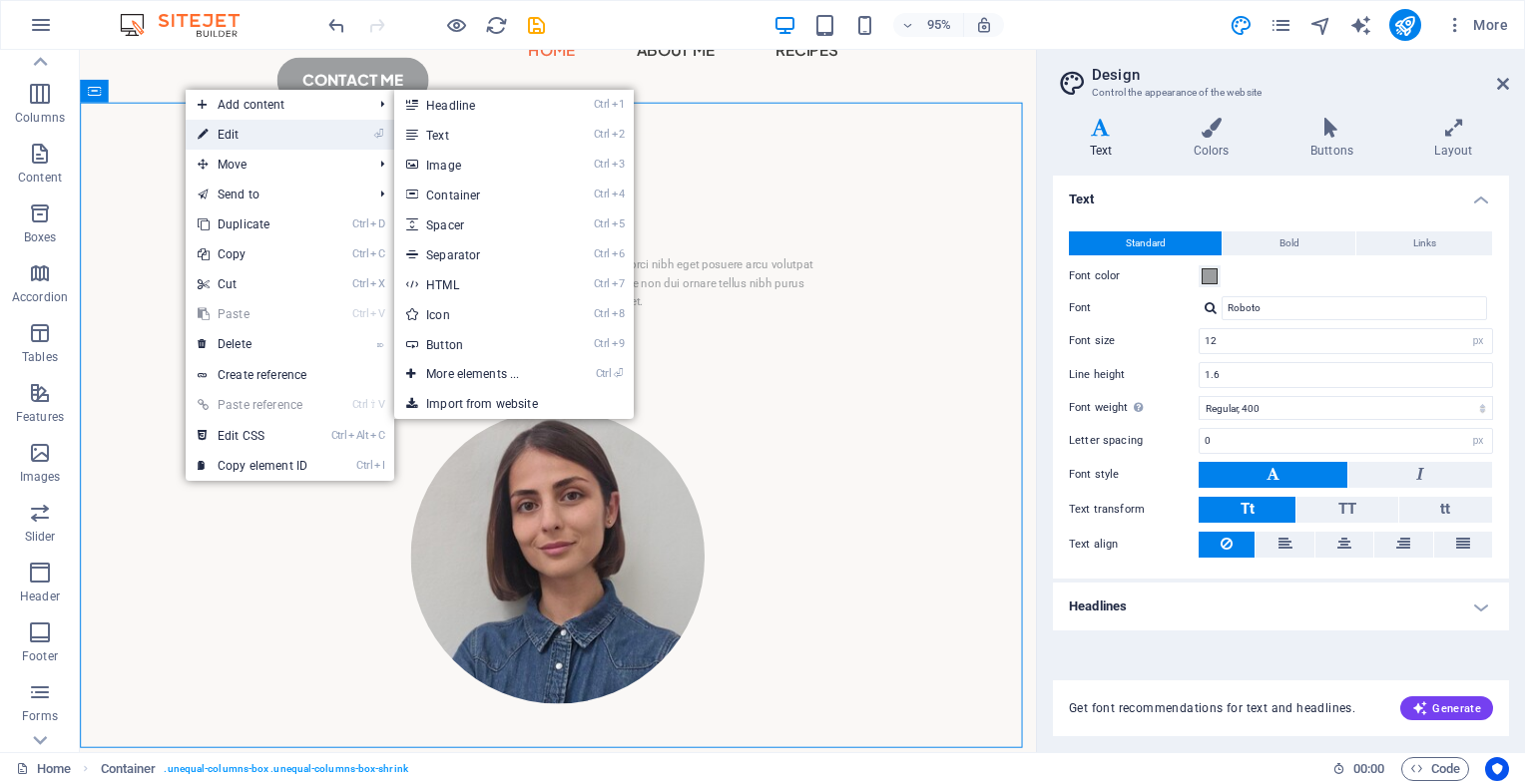 click on "⏎  Edit" at bounding box center [253, 135] 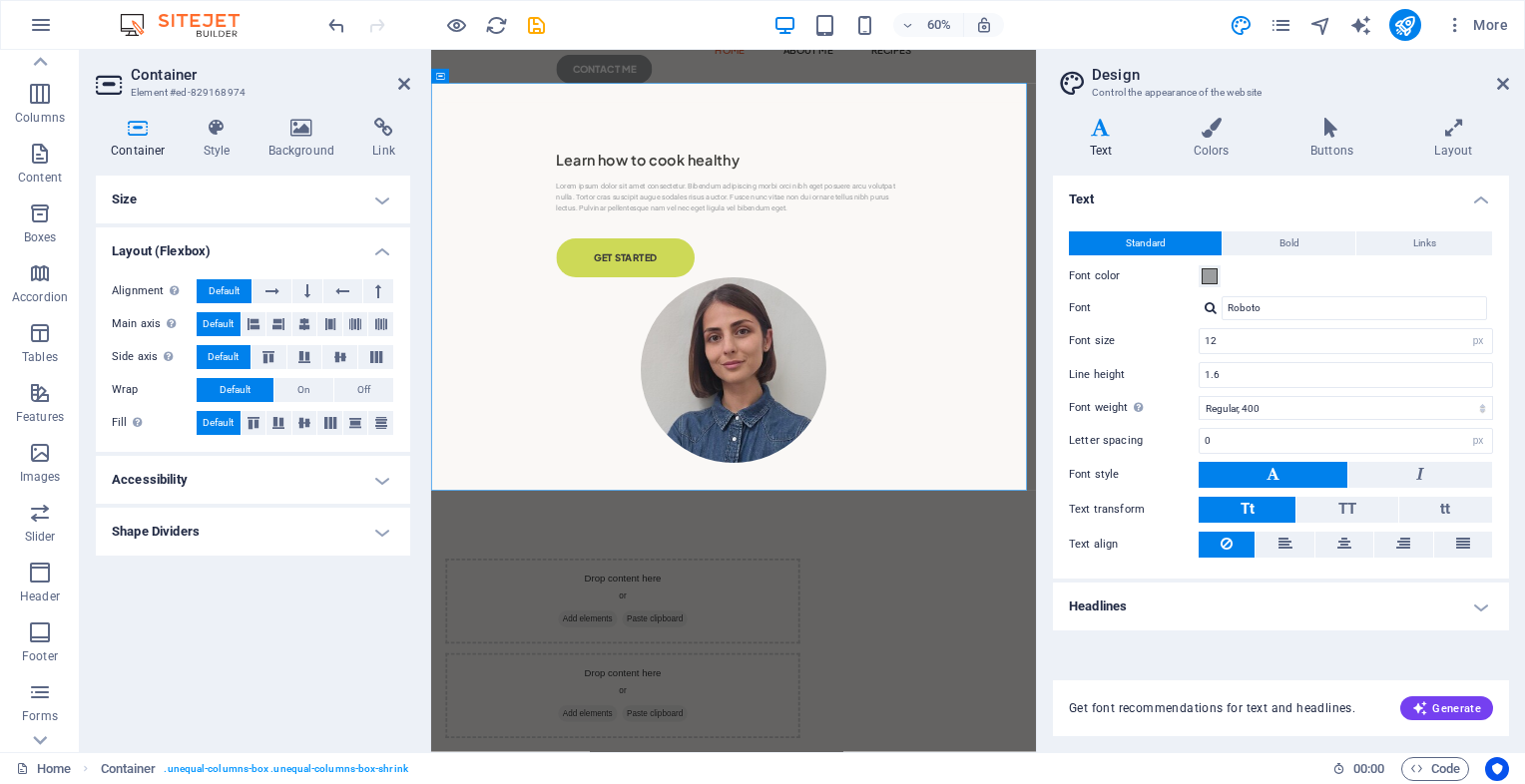 click on "Accessibility" at bounding box center [253, 480] 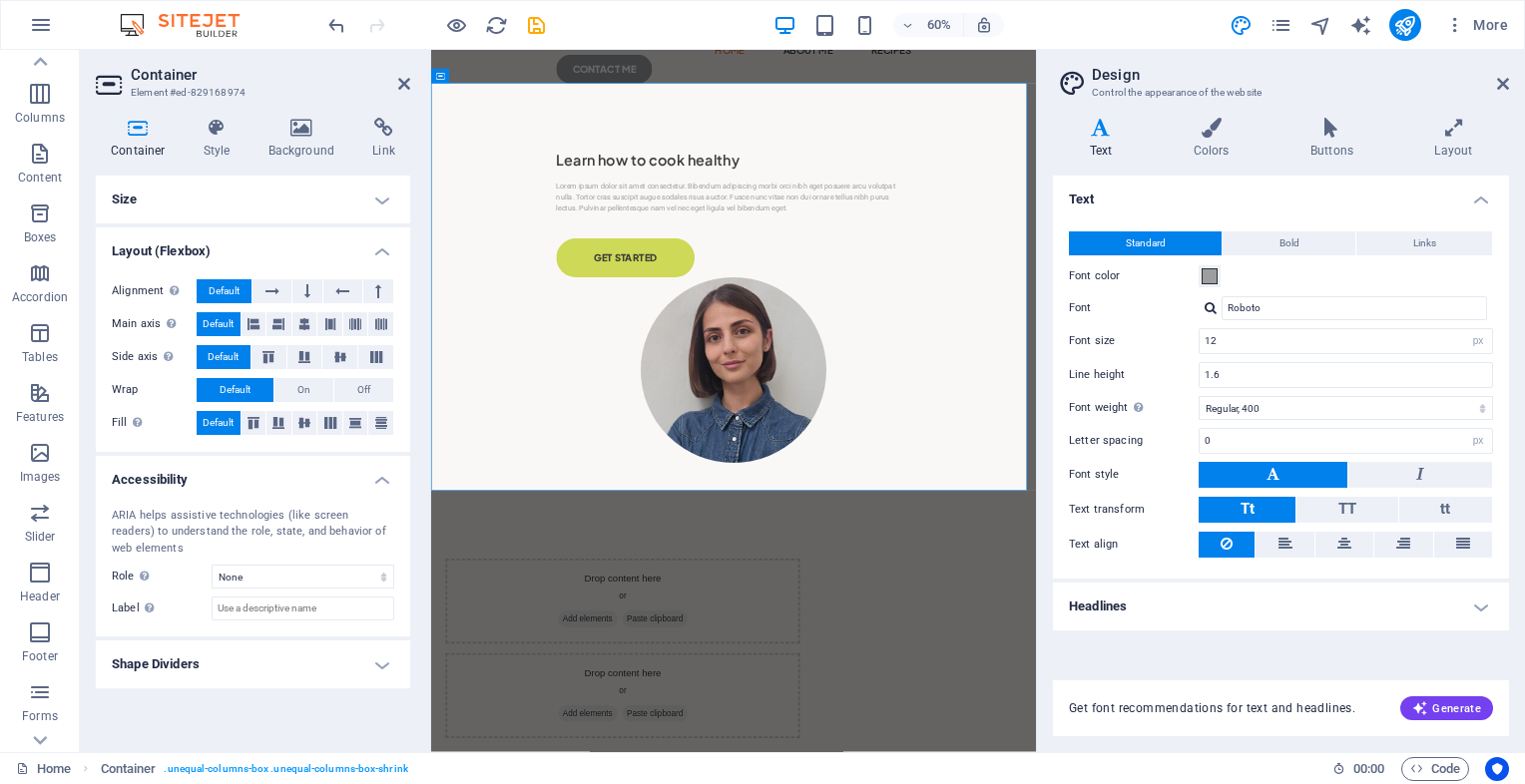 click on "Accessibility" at bounding box center [253, 474] 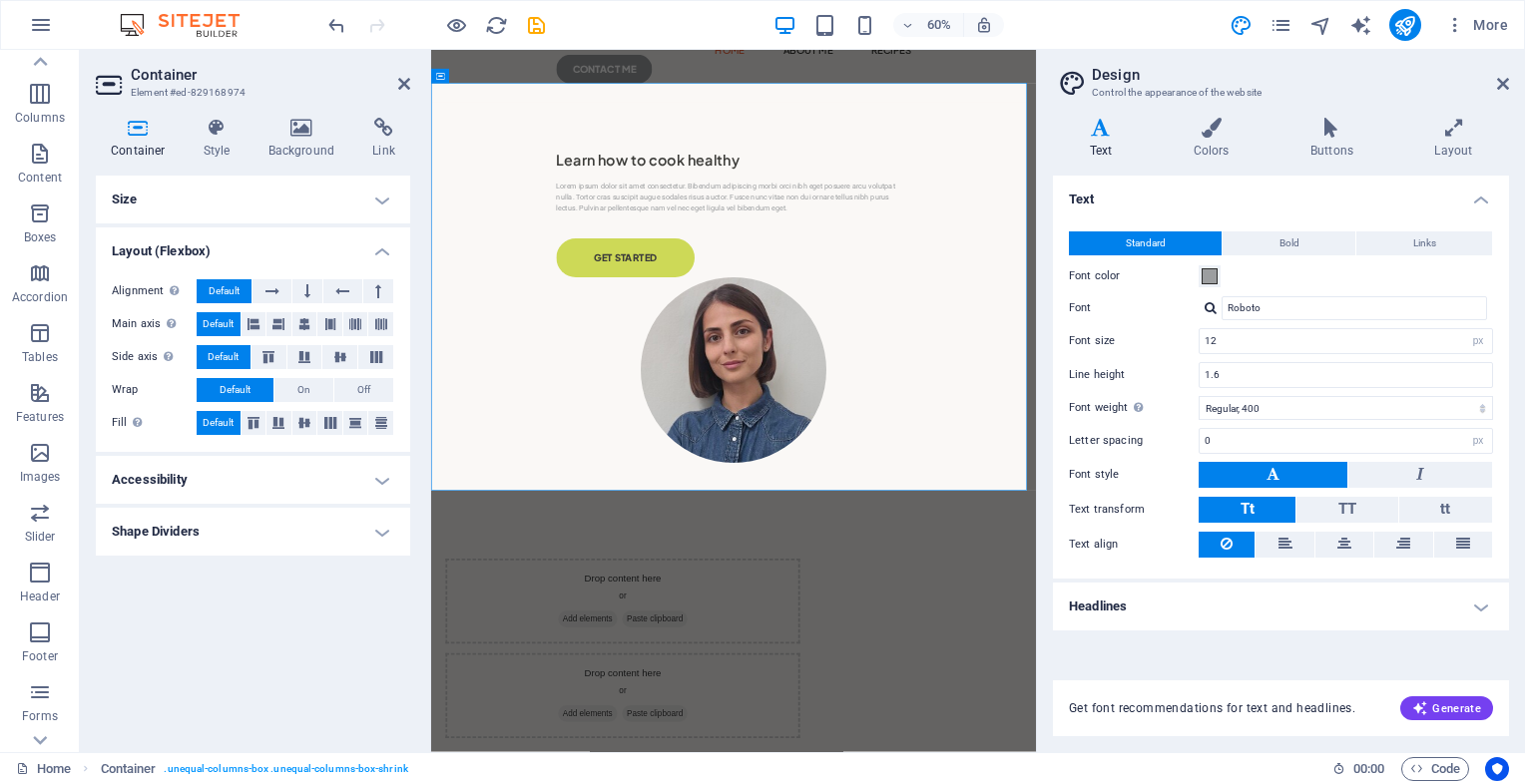 click on "Shape Dividers" at bounding box center [253, 532] 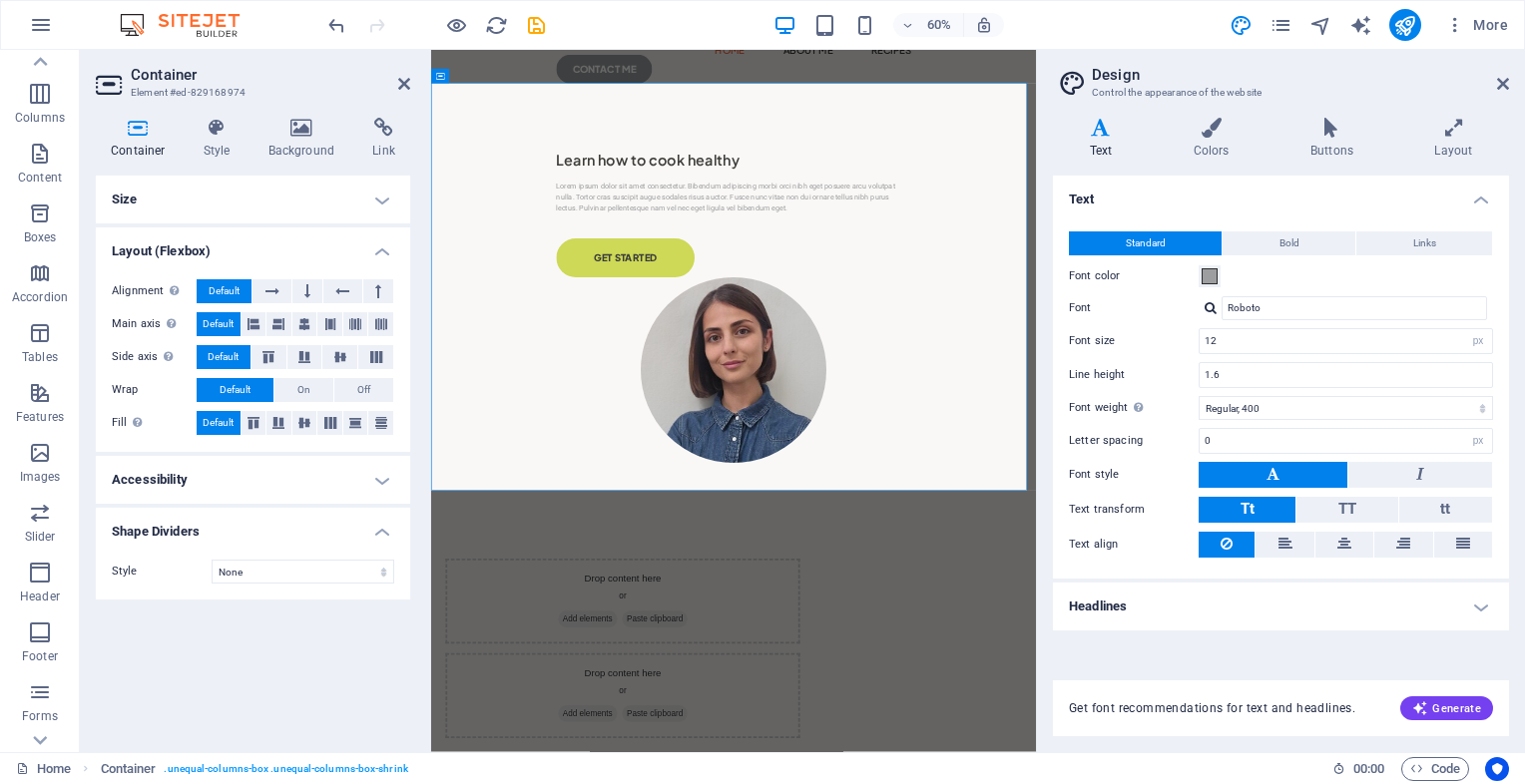 click on "Shape Dividers" at bounding box center [253, 526] 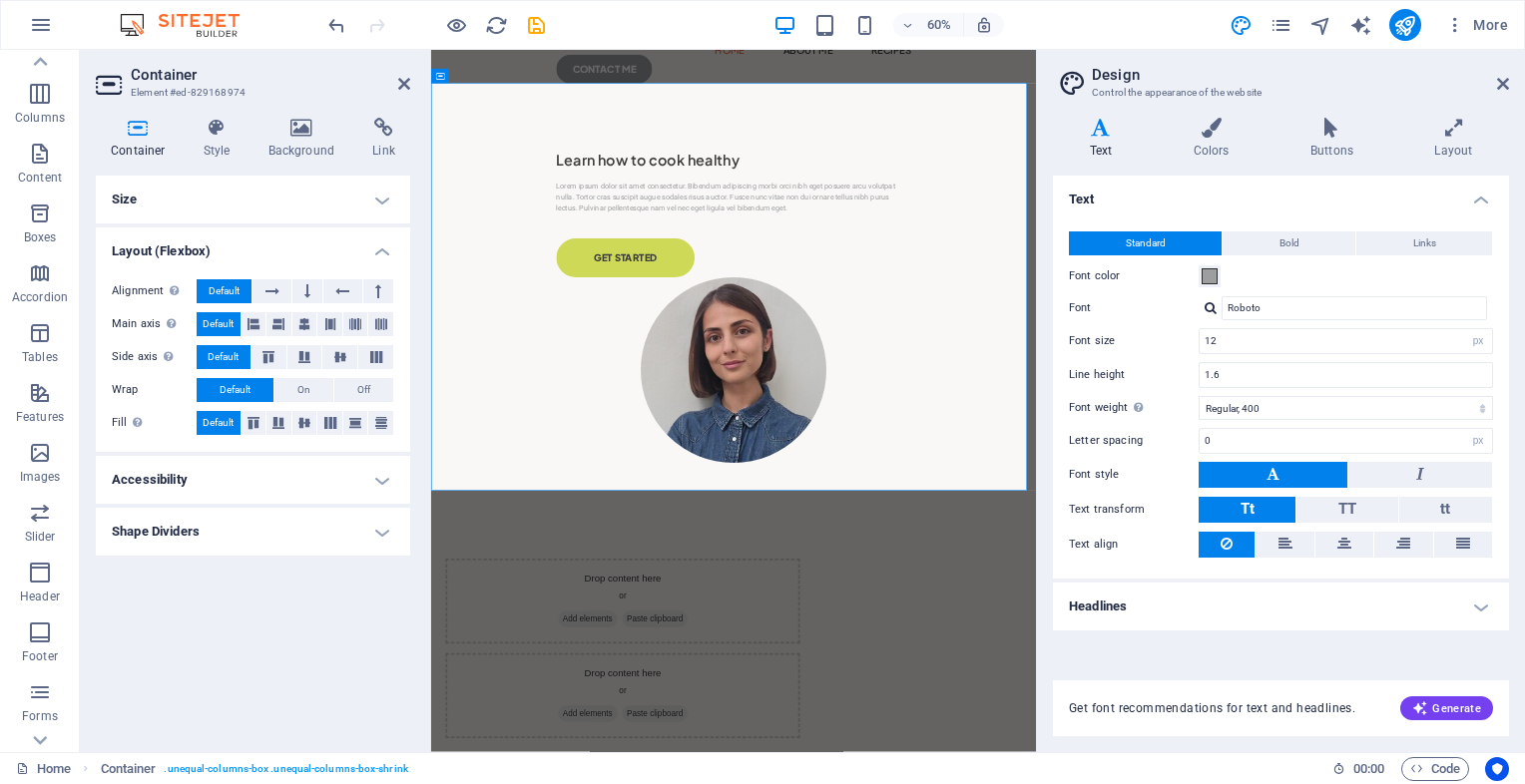click on "Size" at bounding box center [253, 199] 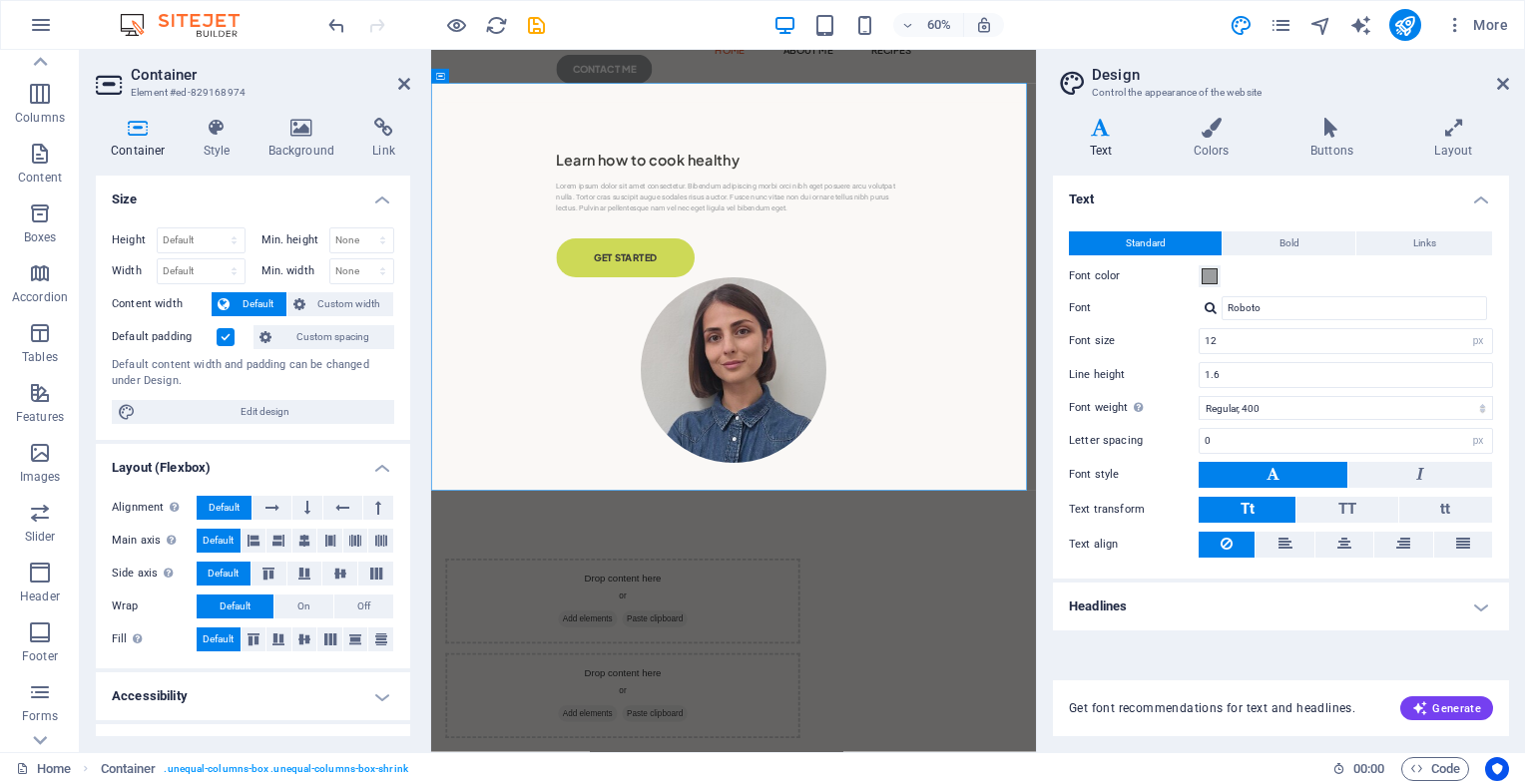 click on "Size" at bounding box center (253, 194) 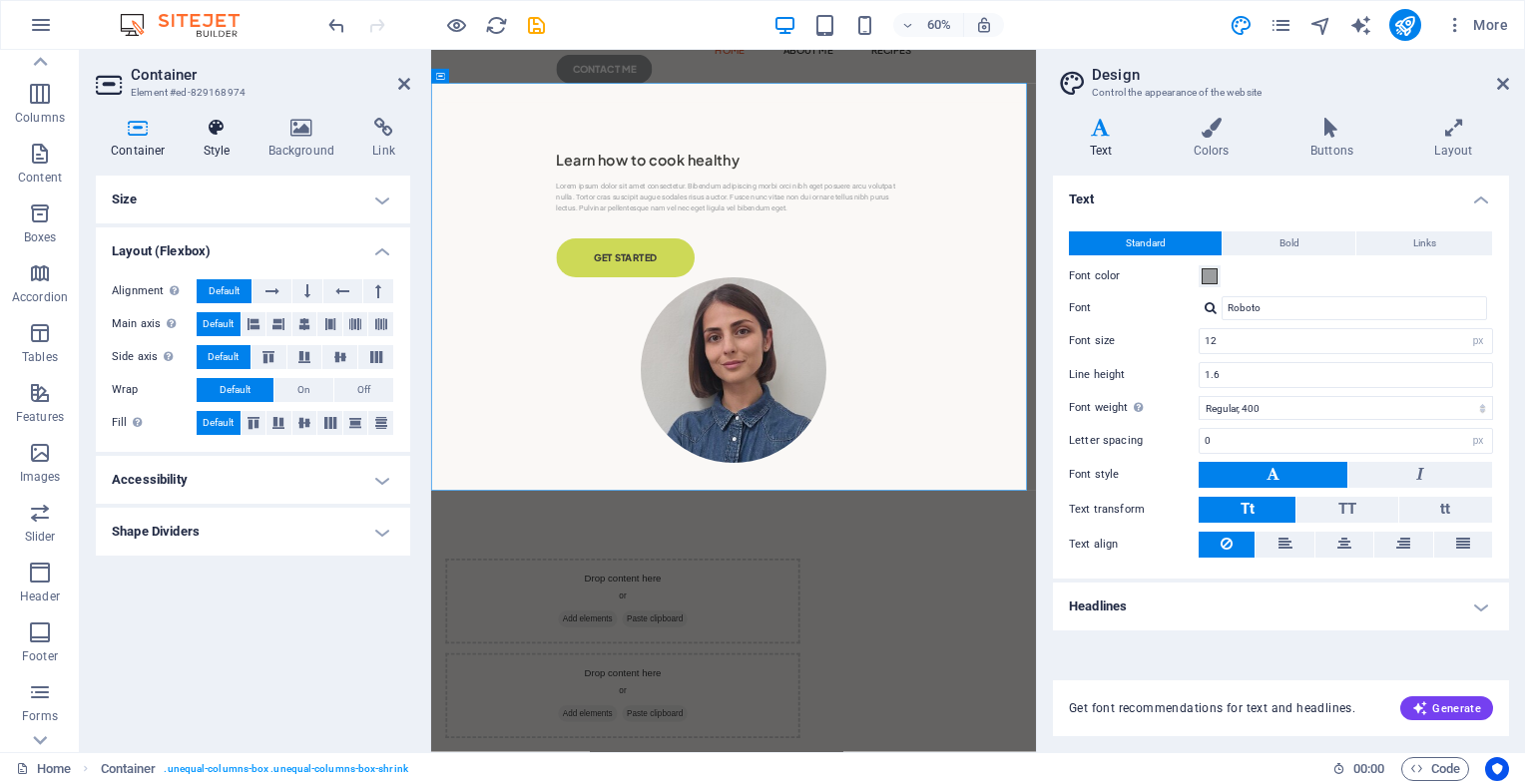 click at bounding box center [217, 128] 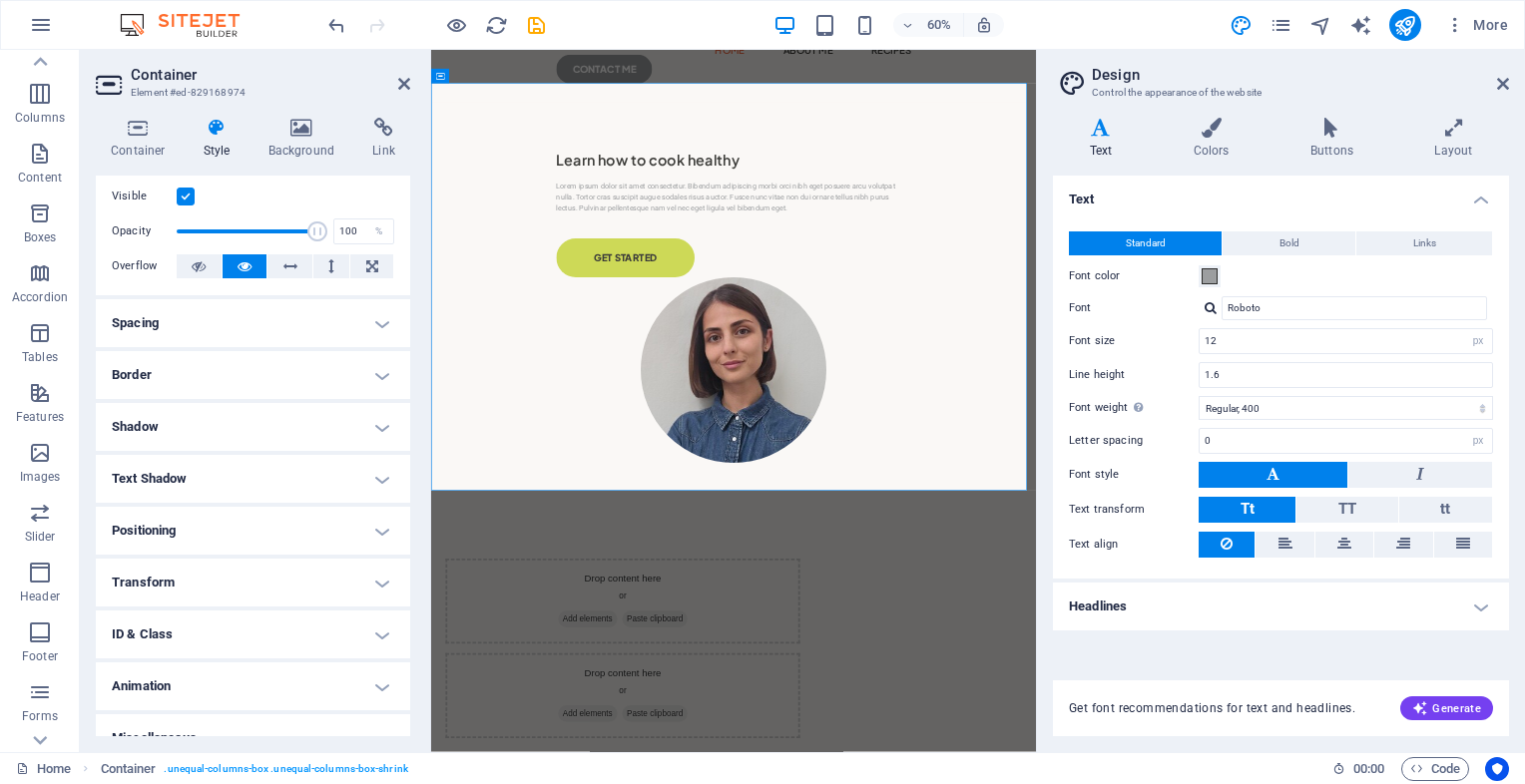 scroll, scrollTop: 0, scrollLeft: 0, axis: both 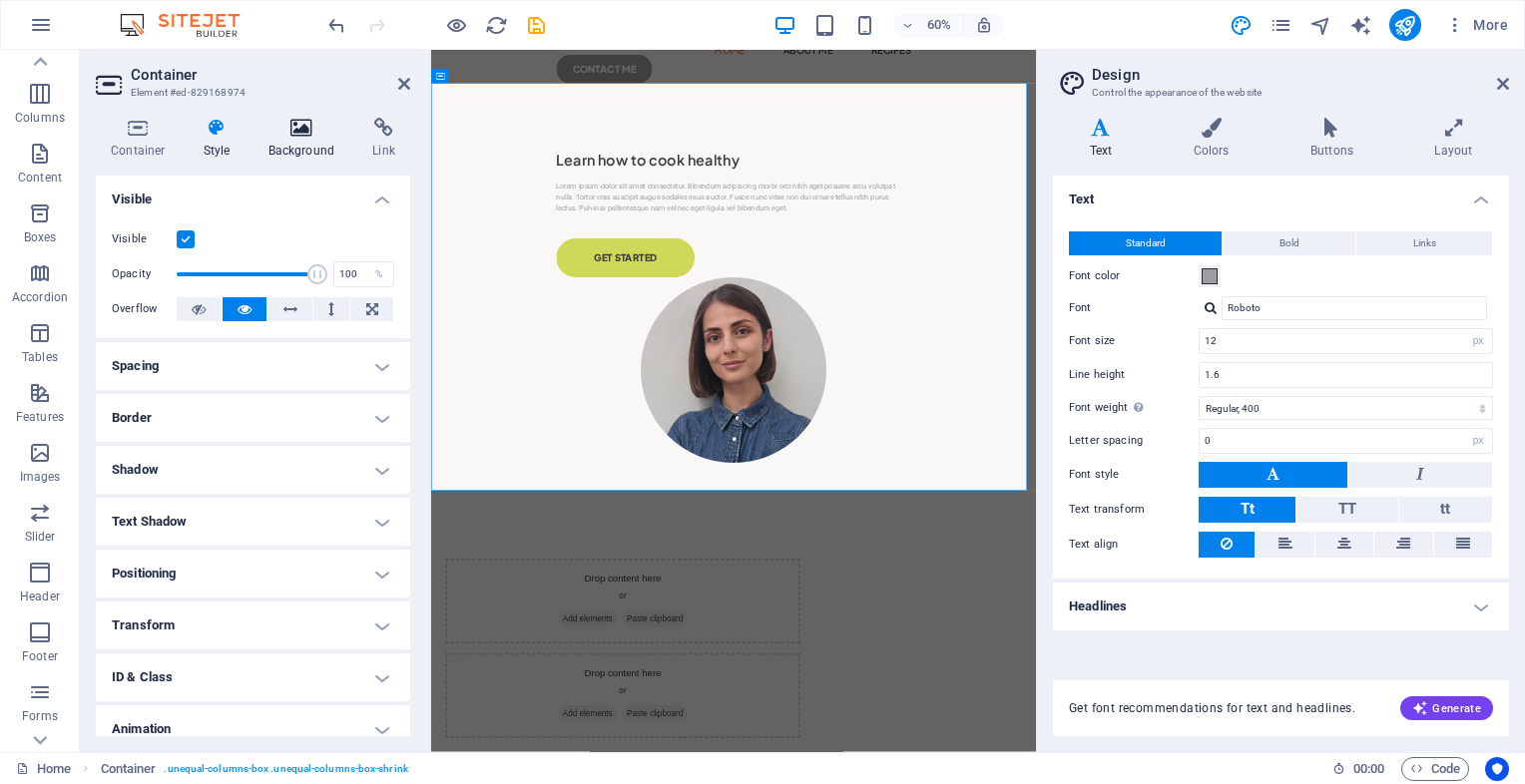 click on "Background" at bounding box center (305, 139) 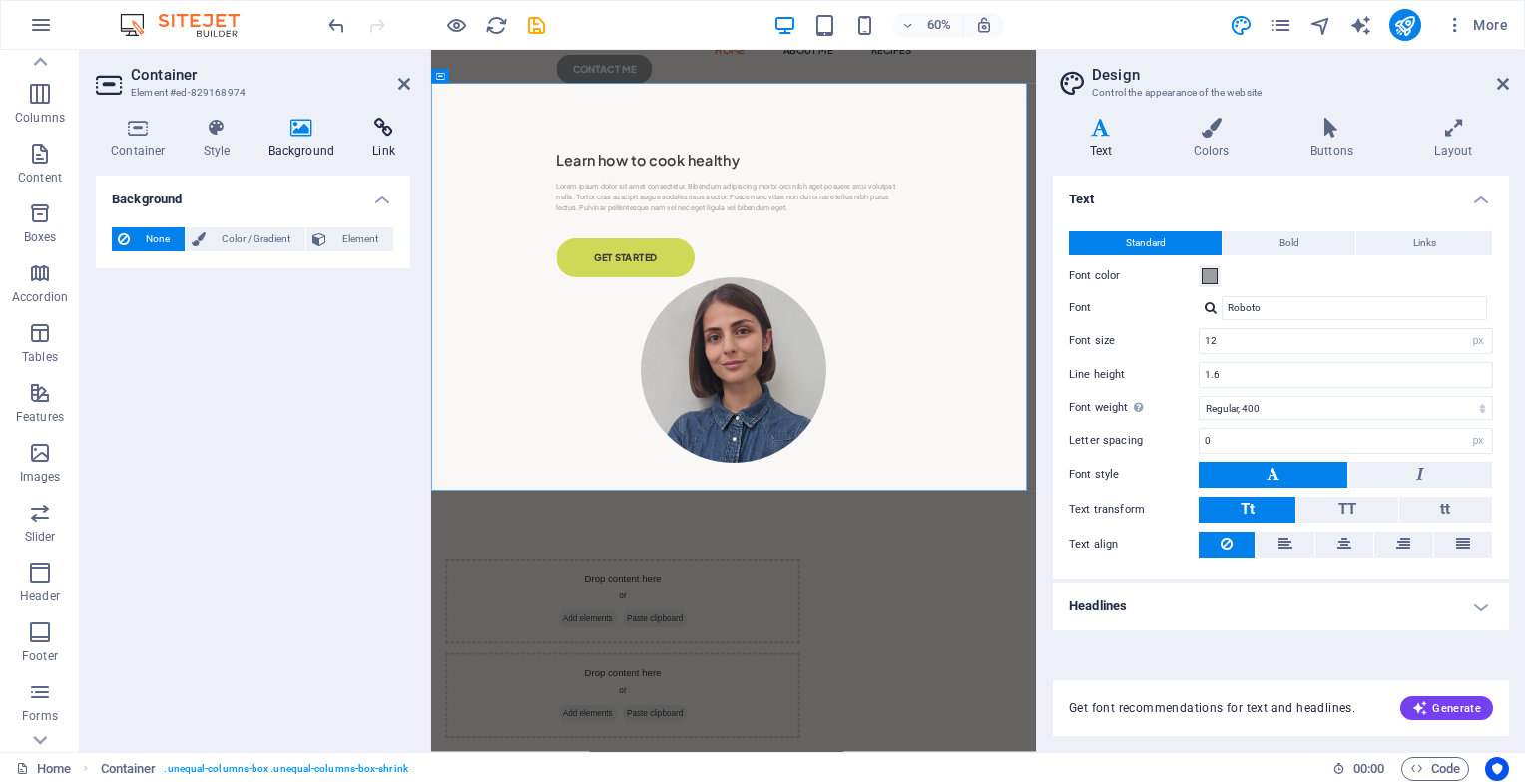 click at bounding box center [383, 128] 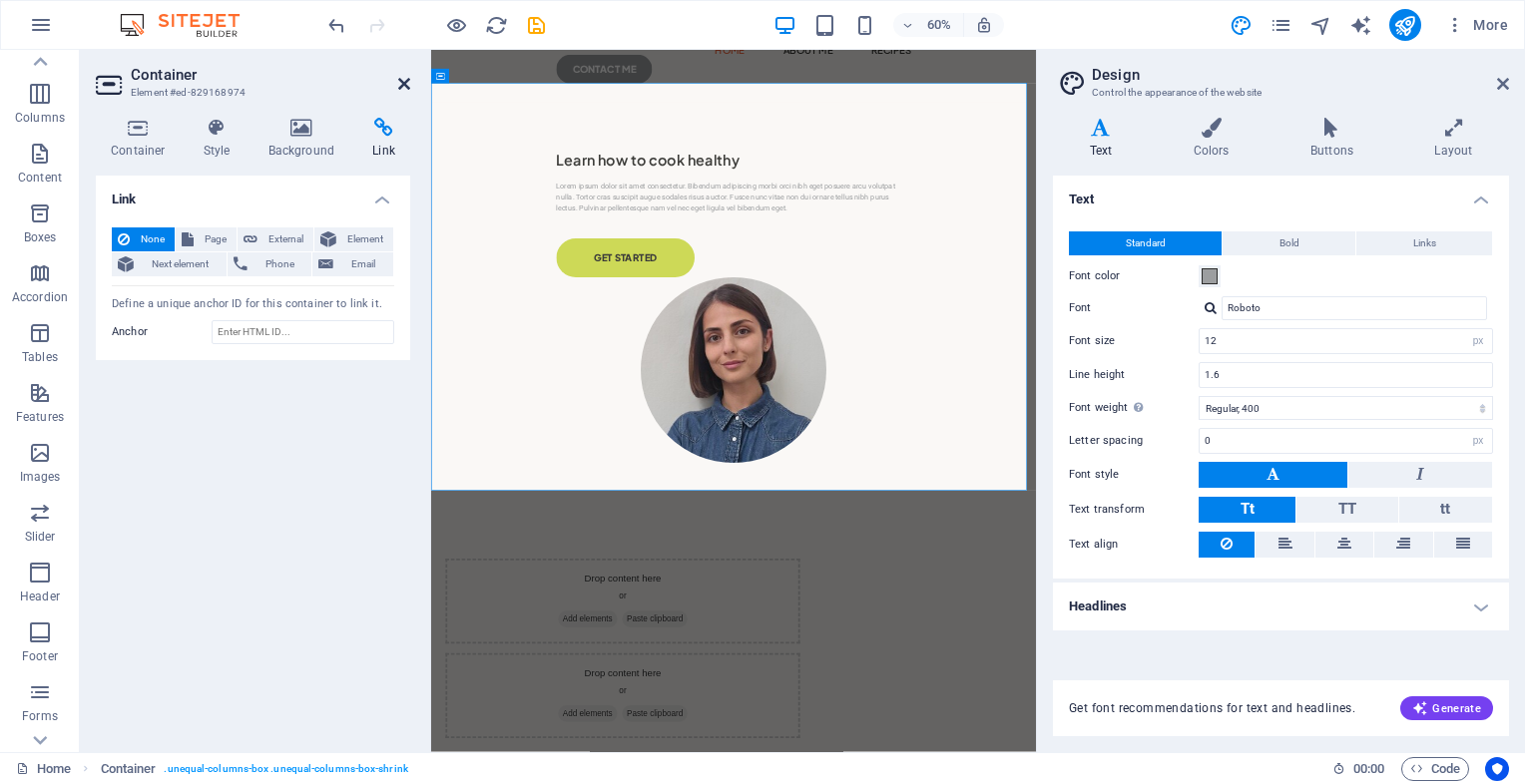 click at bounding box center (404, 84) 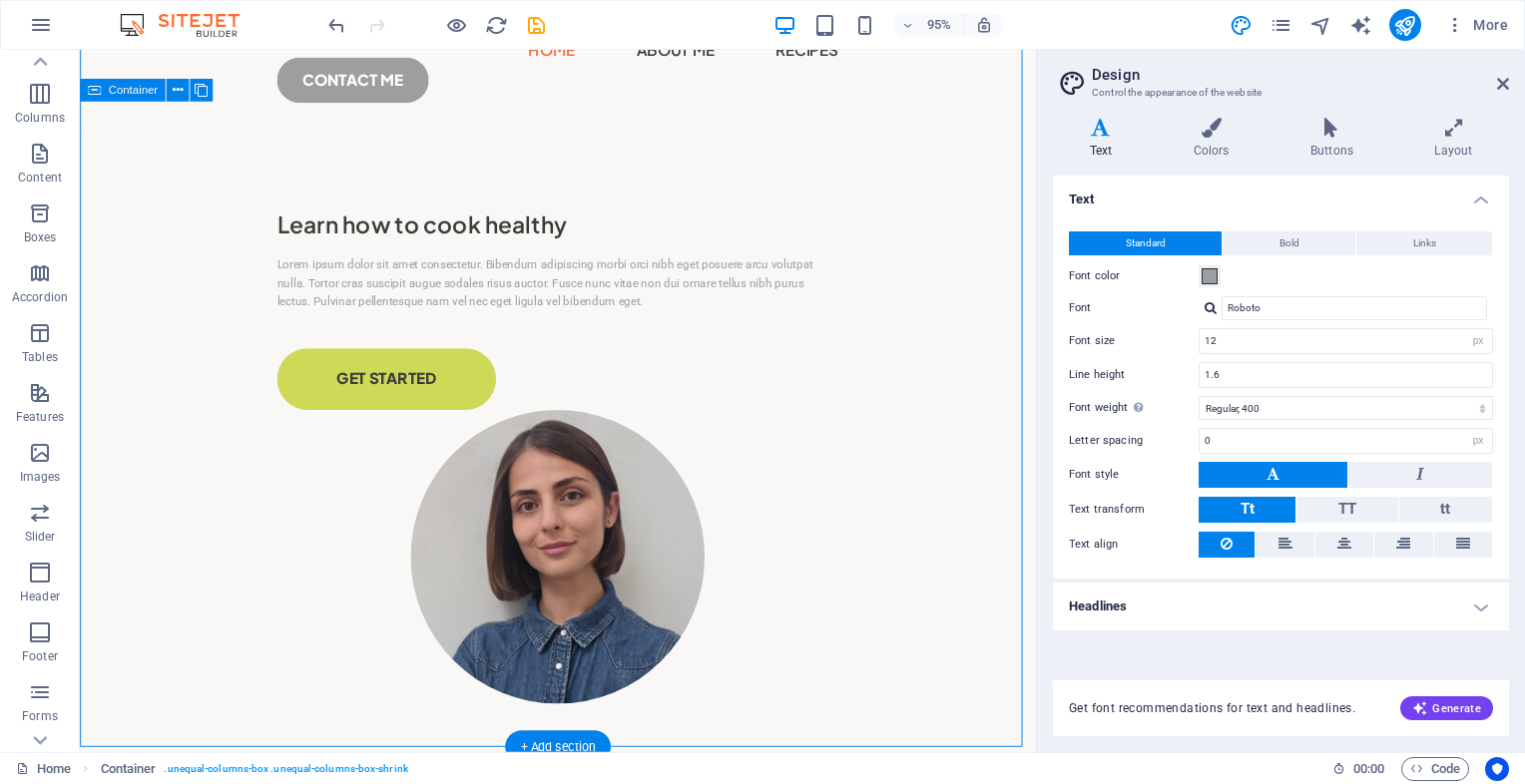 scroll, scrollTop: 100, scrollLeft: 0, axis: vertical 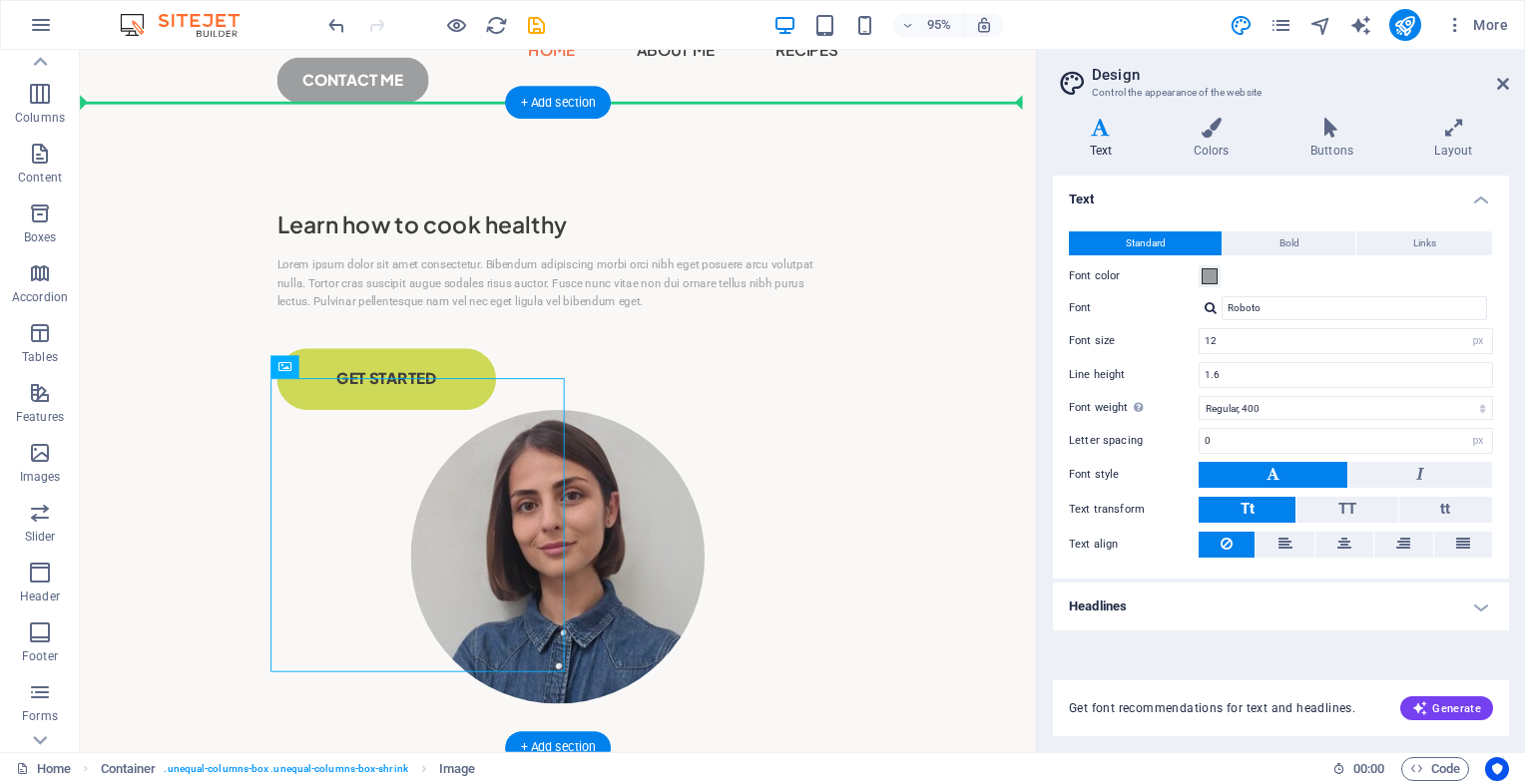 drag, startPoint x: 396, startPoint y: 505, endPoint x: 163, endPoint y: 387, distance: 261.1762 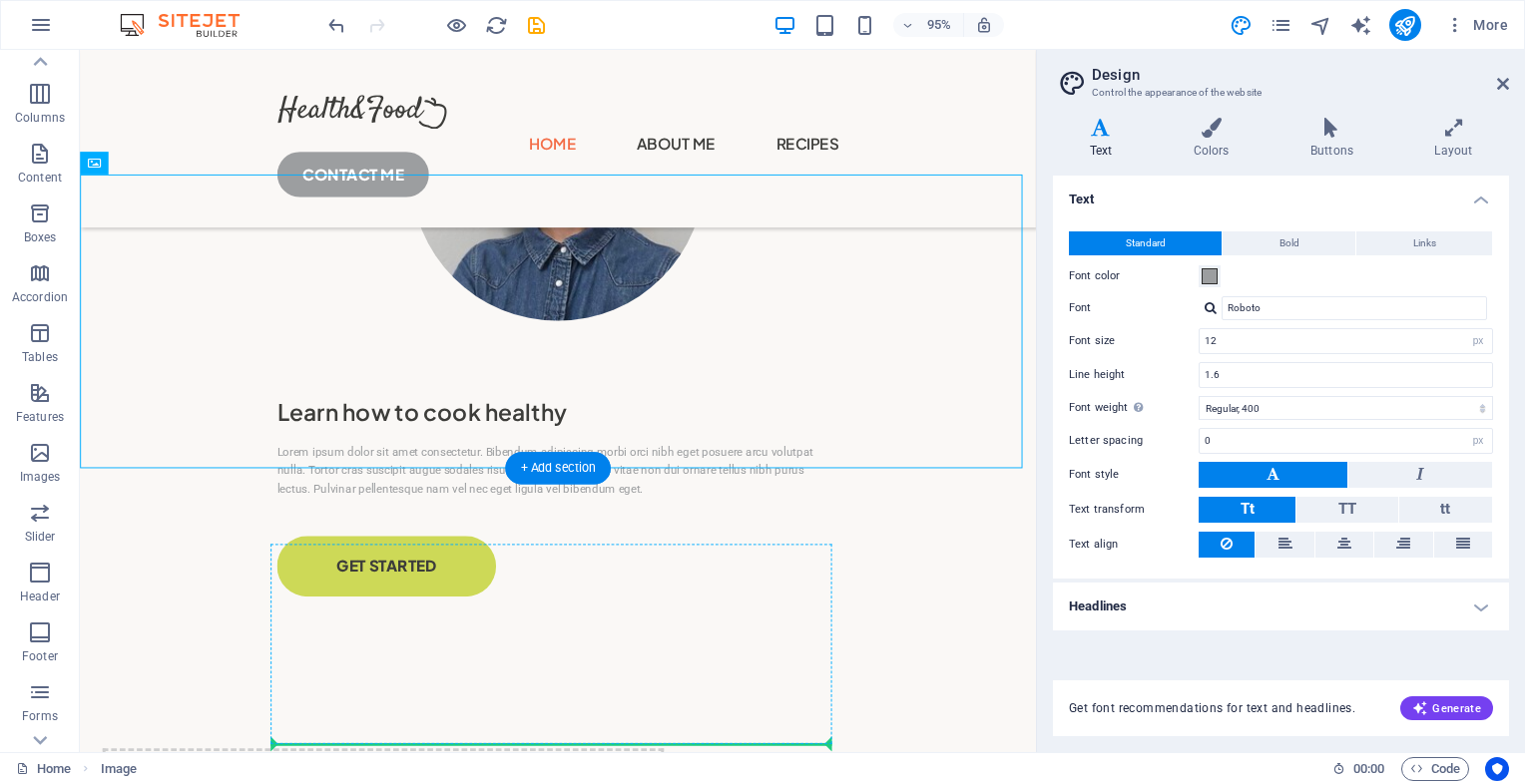 scroll, scrollTop: 195, scrollLeft: 0, axis: vertical 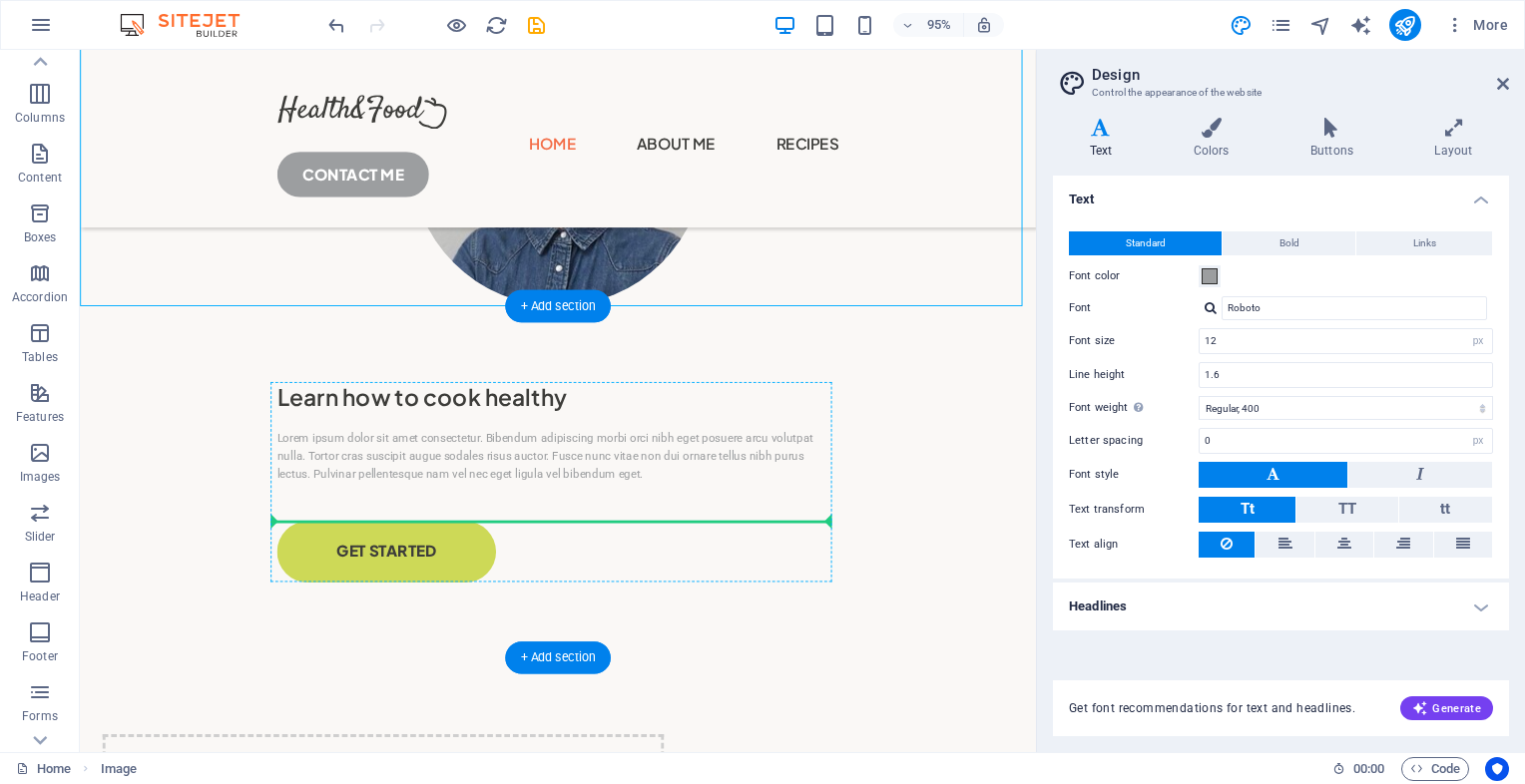 drag, startPoint x: 569, startPoint y: 373, endPoint x: 763, endPoint y: 572, distance: 277.91545 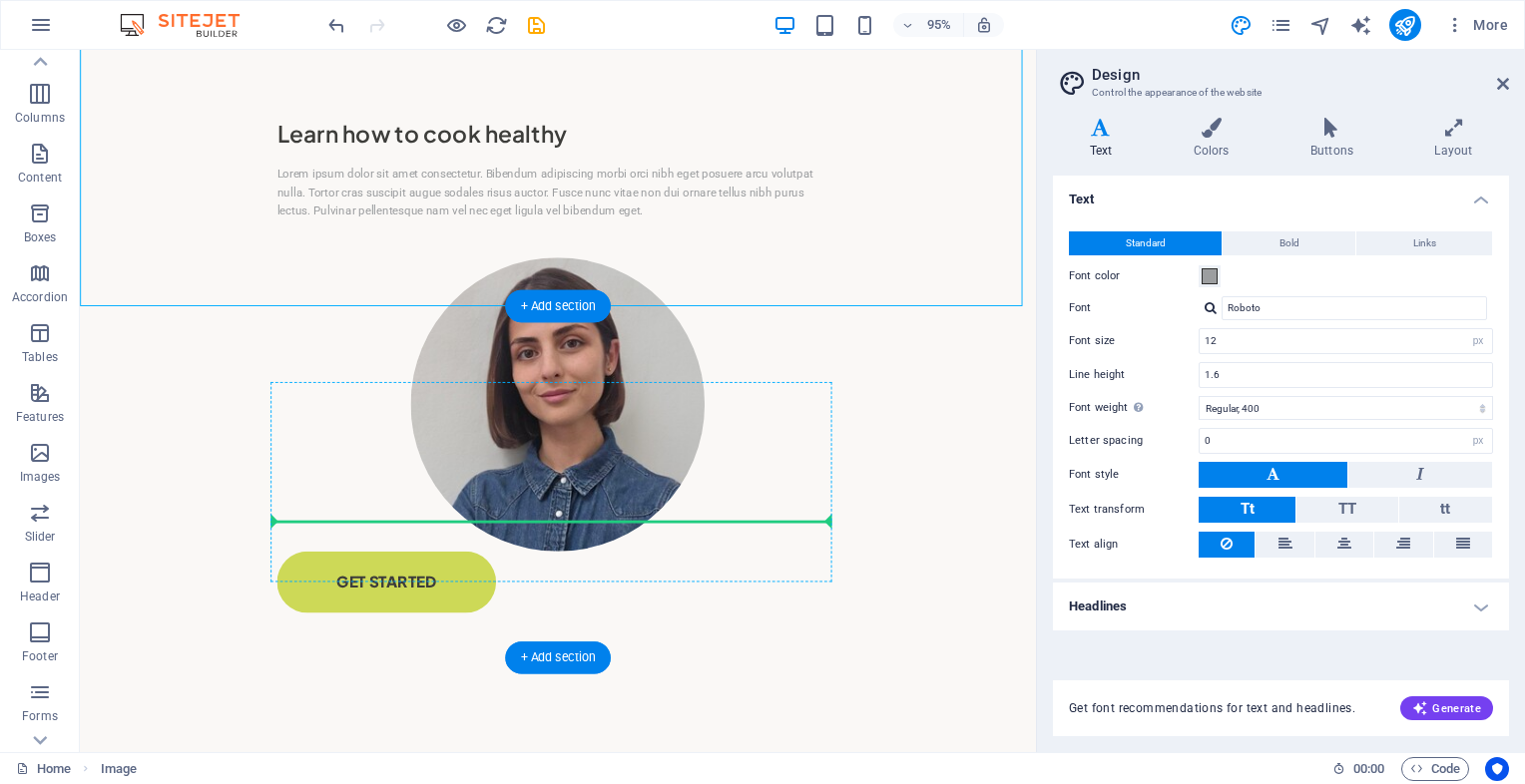 scroll, scrollTop: 0, scrollLeft: 0, axis: both 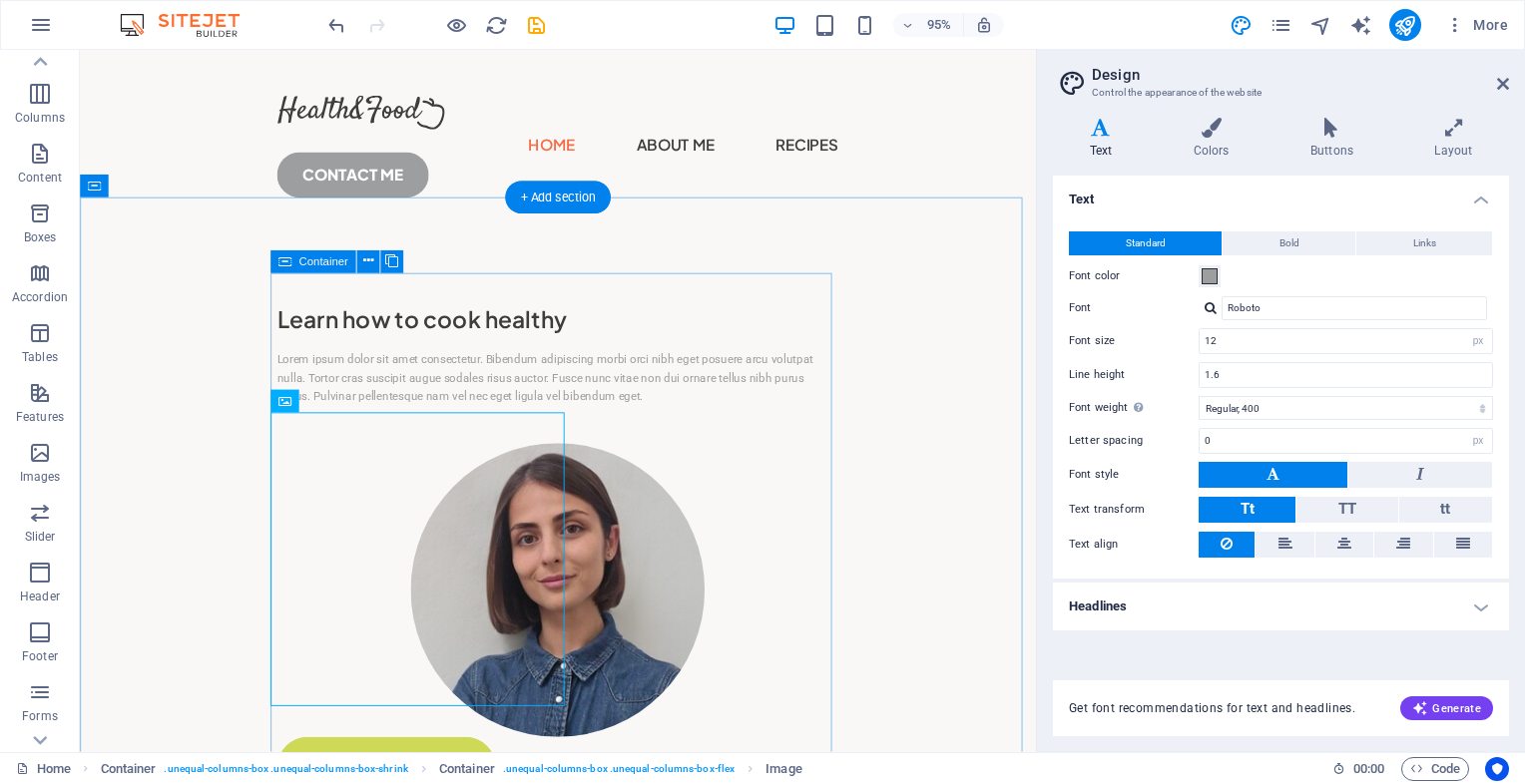 click on "Learn how to cook healthy Lorem ipsum dolor sit amet consectetur. Bibendum adipiscing morbi orci nibh eget posuere arcu volutpat nulla. Tortor cras suscipit augue sodales risus auctor. Fusce nunc vitae non dui ornare tellus nibh purus lectus. Pulvinar pellentesque nam vel nec eget ligula vel bibendum eget. GET STARTED" at bounding box center (583, 578) 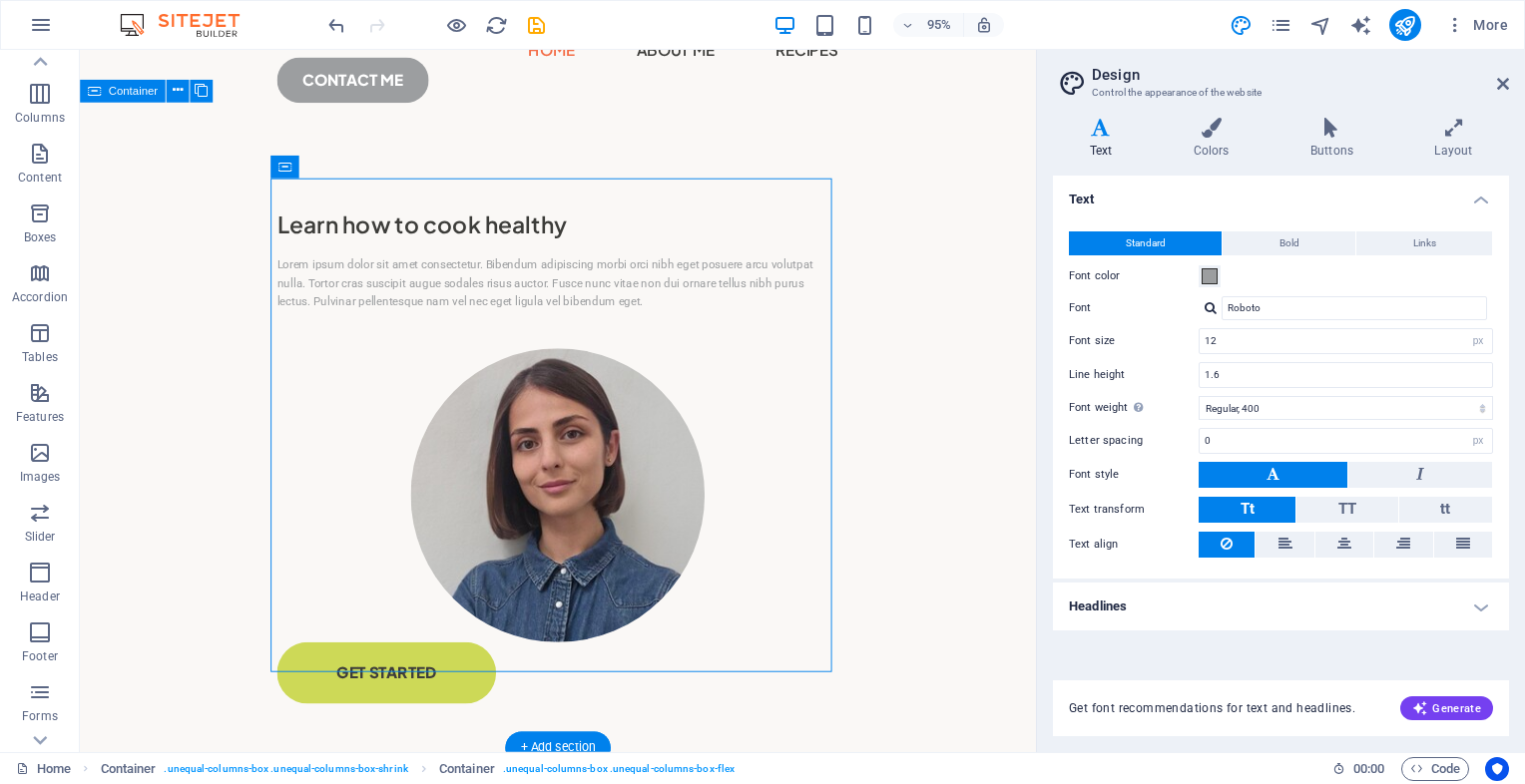 scroll, scrollTop: 100, scrollLeft: 0, axis: vertical 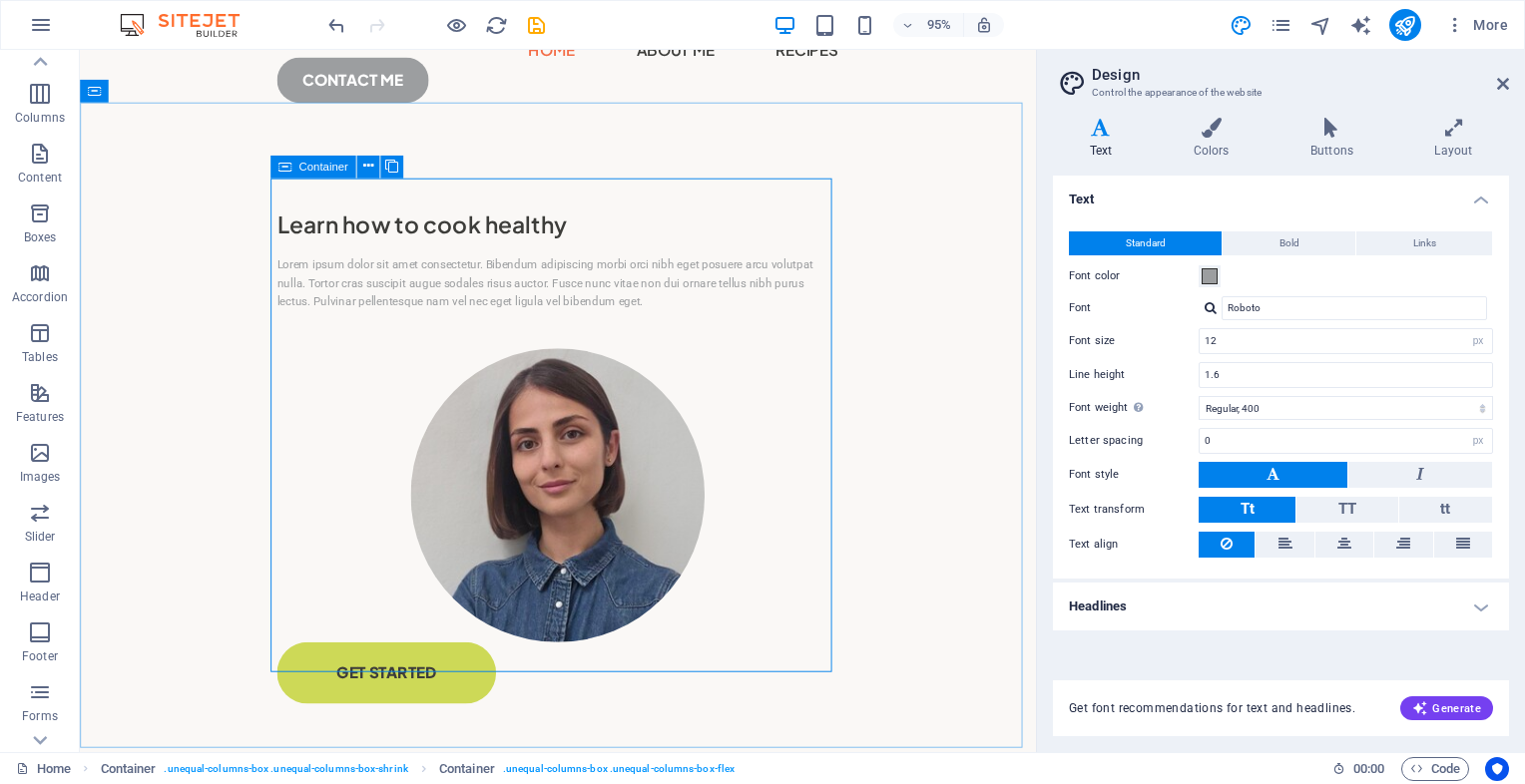 click on "Container" at bounding box center [322, 167] 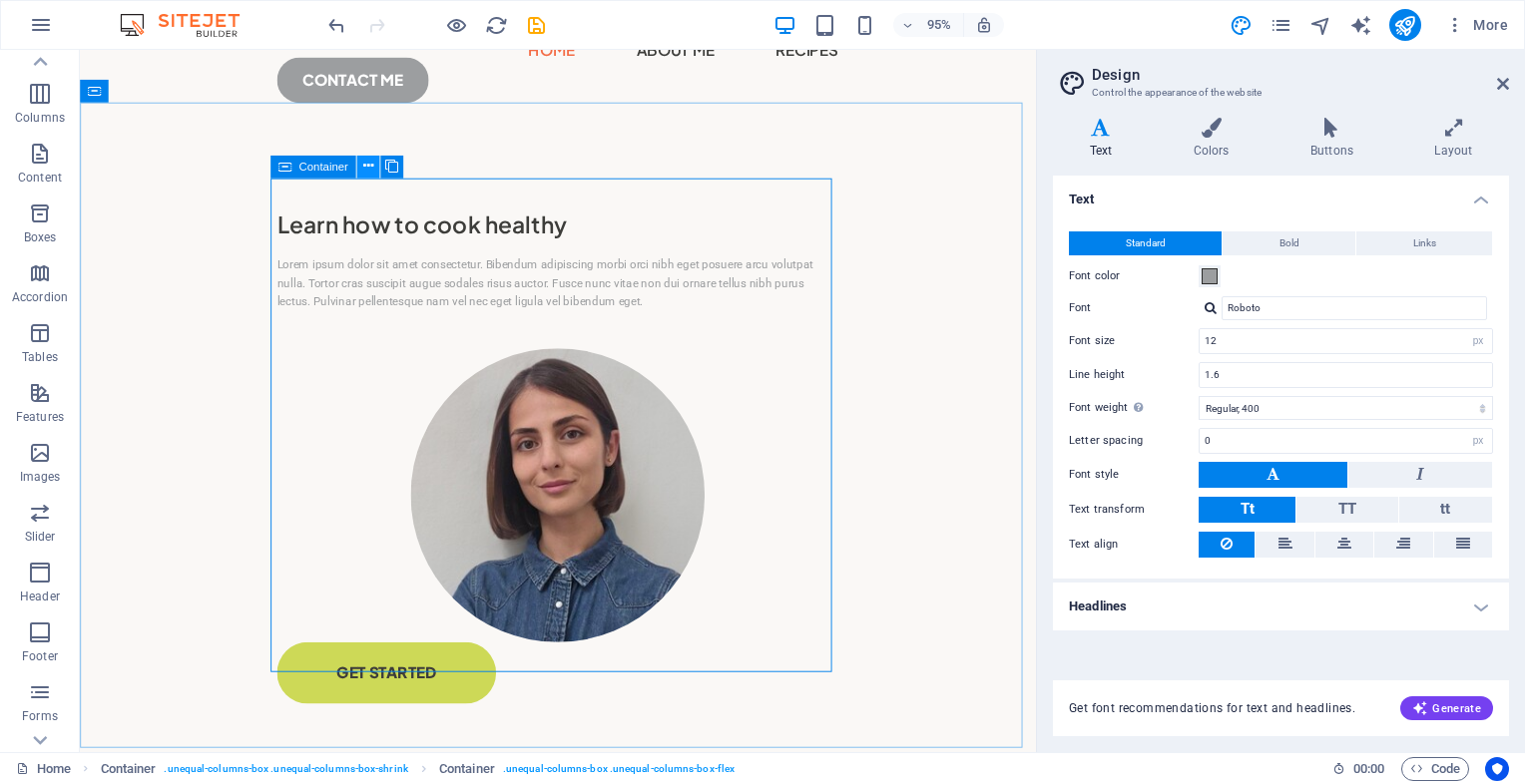 click at bounding box center [367, 167] 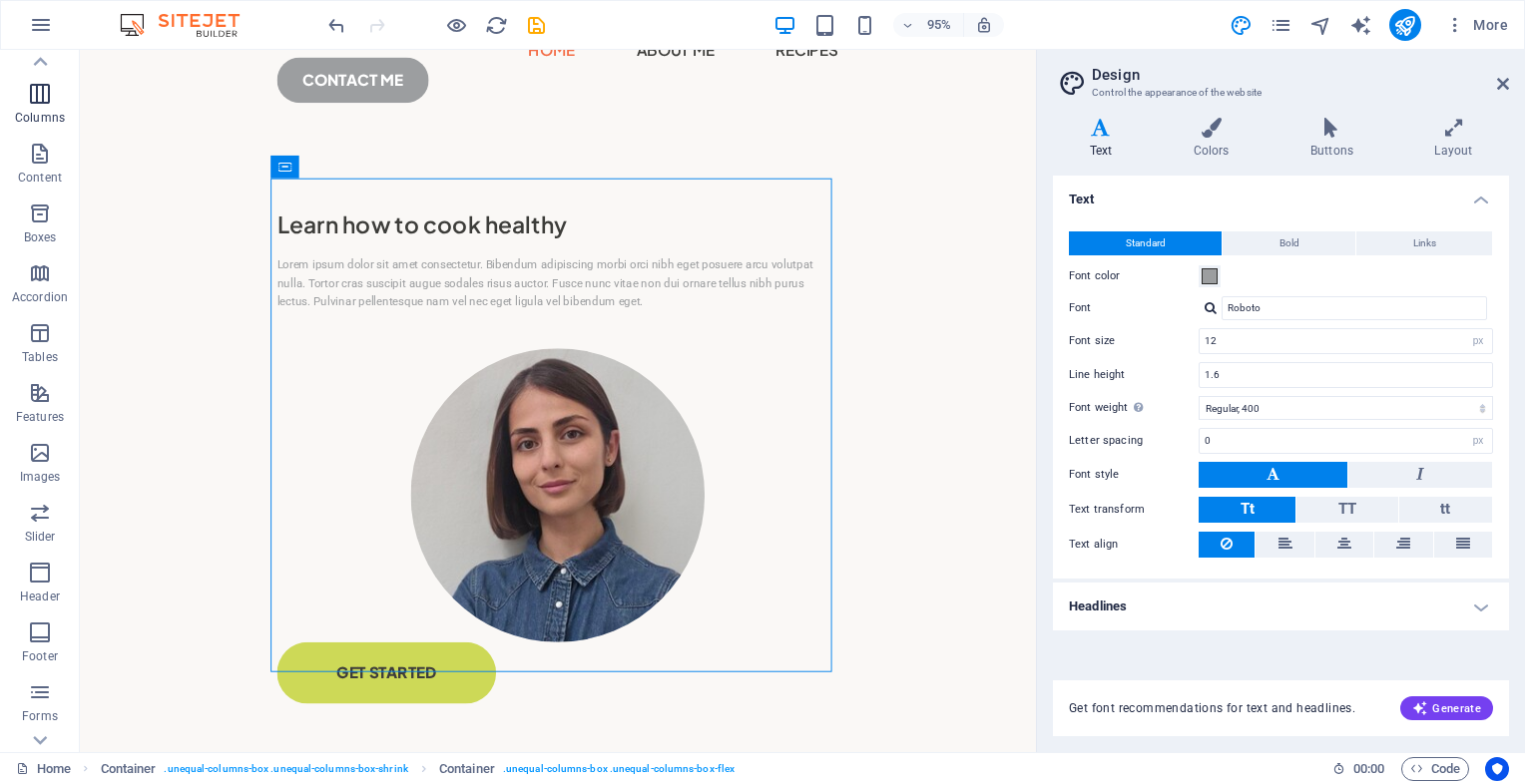 click on "Columns" at bounding box center [40, 106] 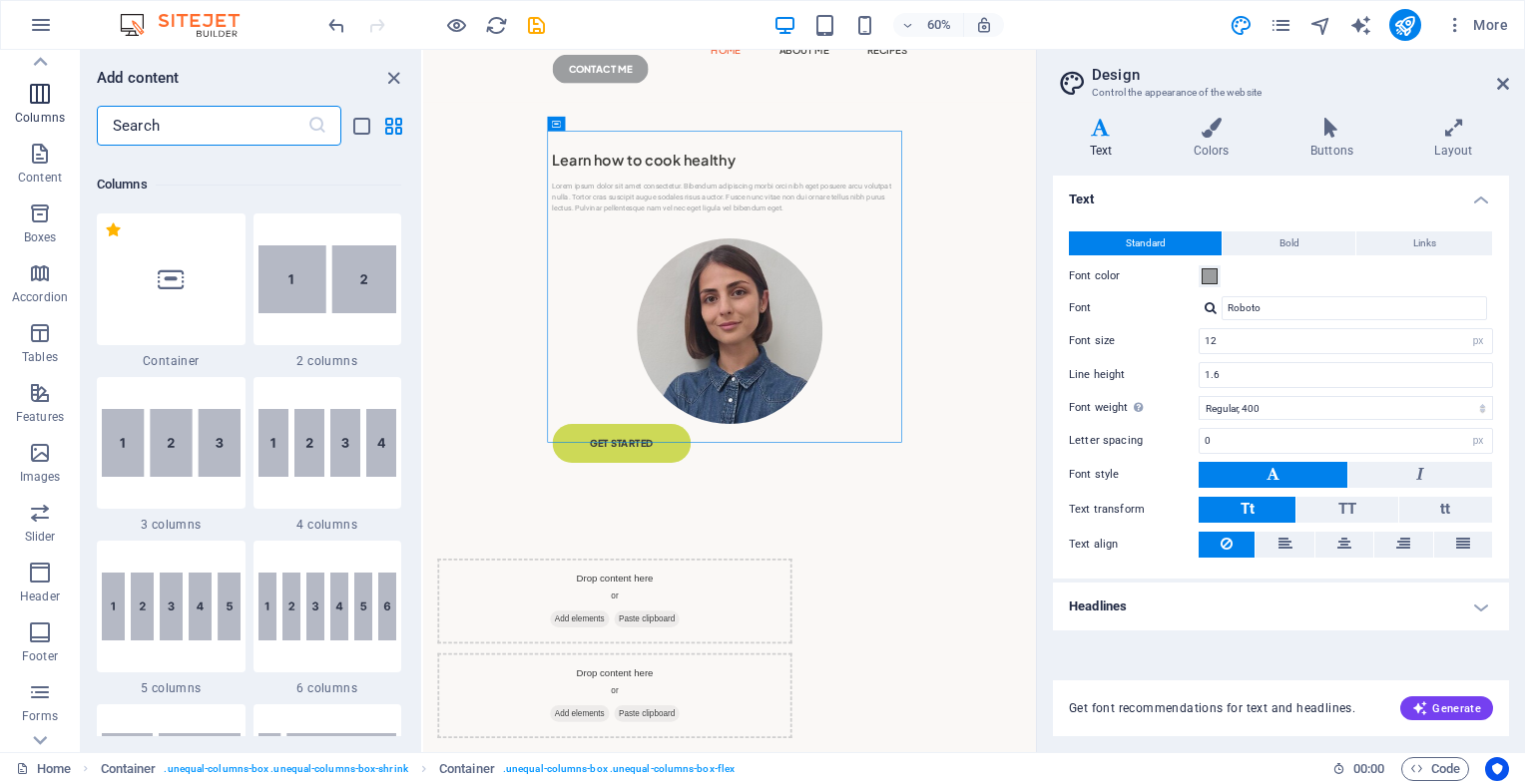 scroll, scrollTop: 987, scrollLeft: 0, axis: vertical 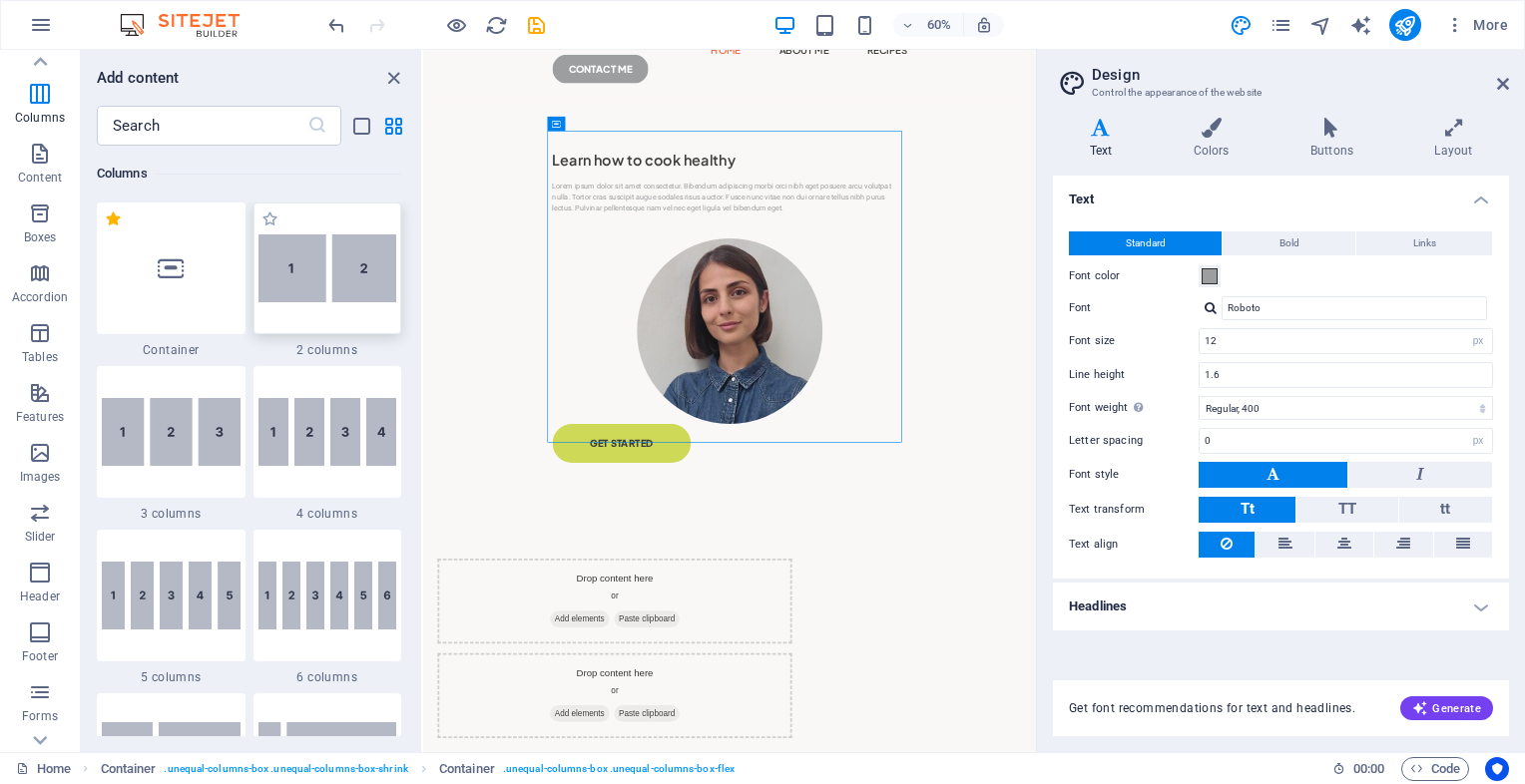 click at bounding box center (327, 268) 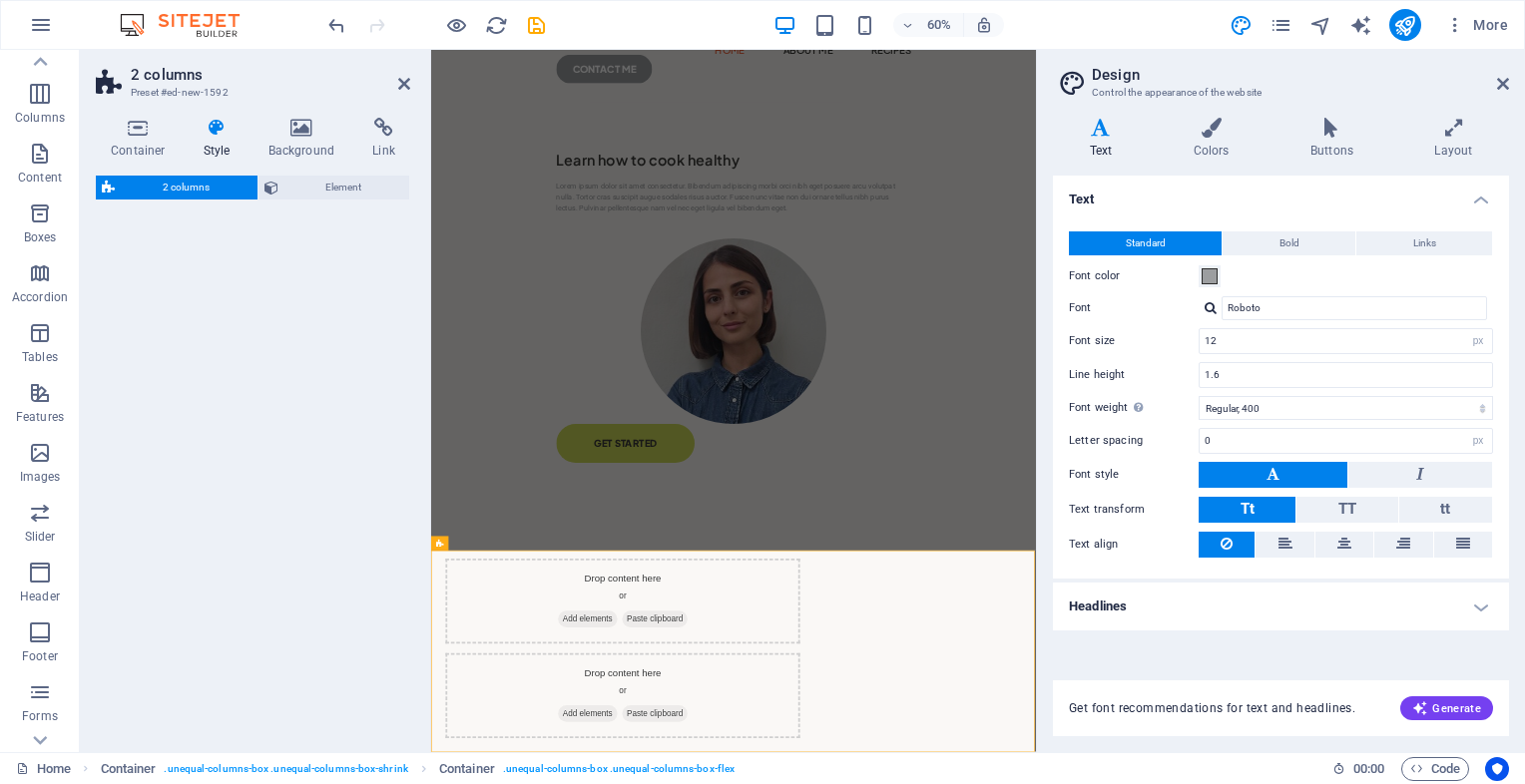 scroll, scrollTop: 0, scrollLeft: 0, axis: both 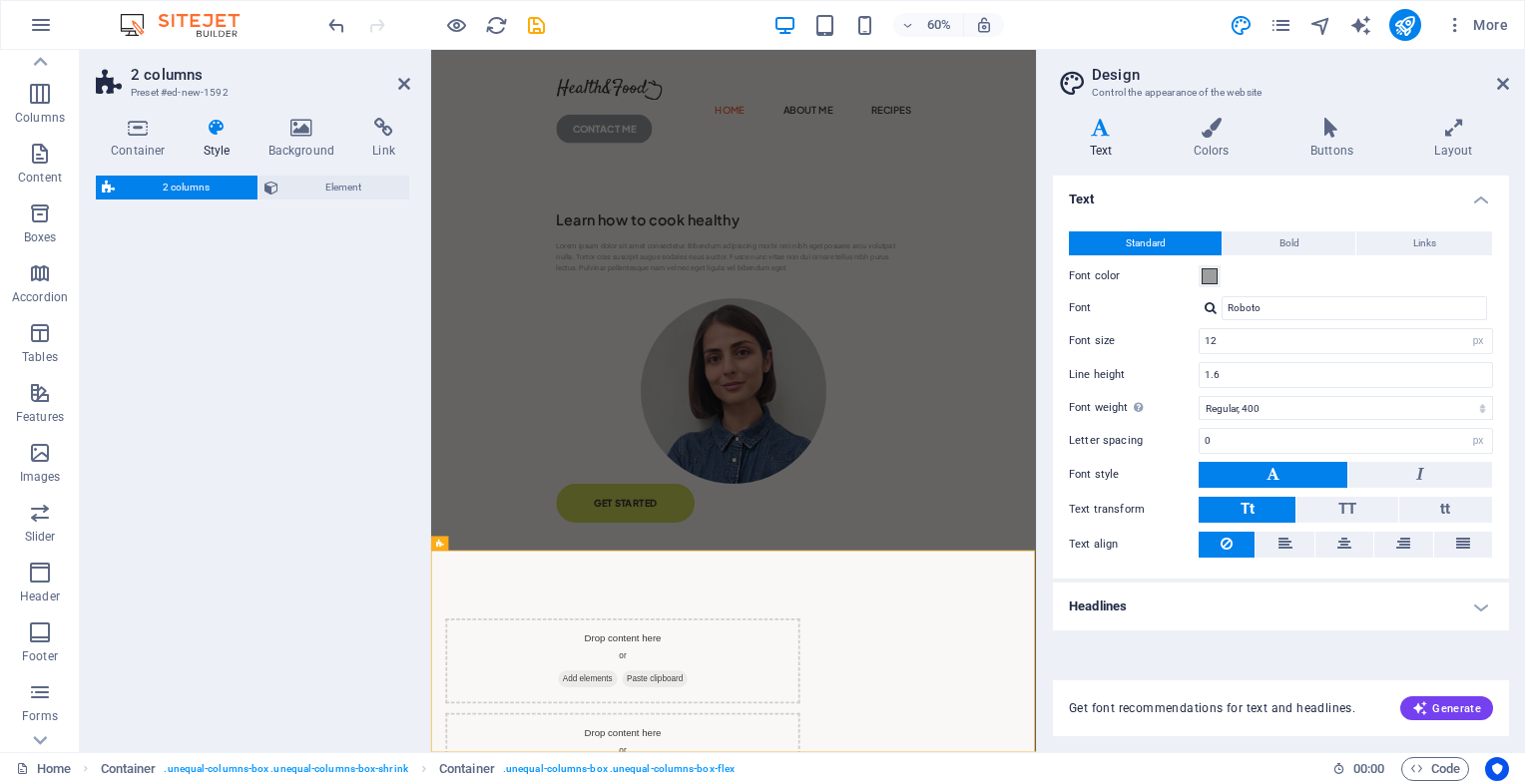 select on "rem" 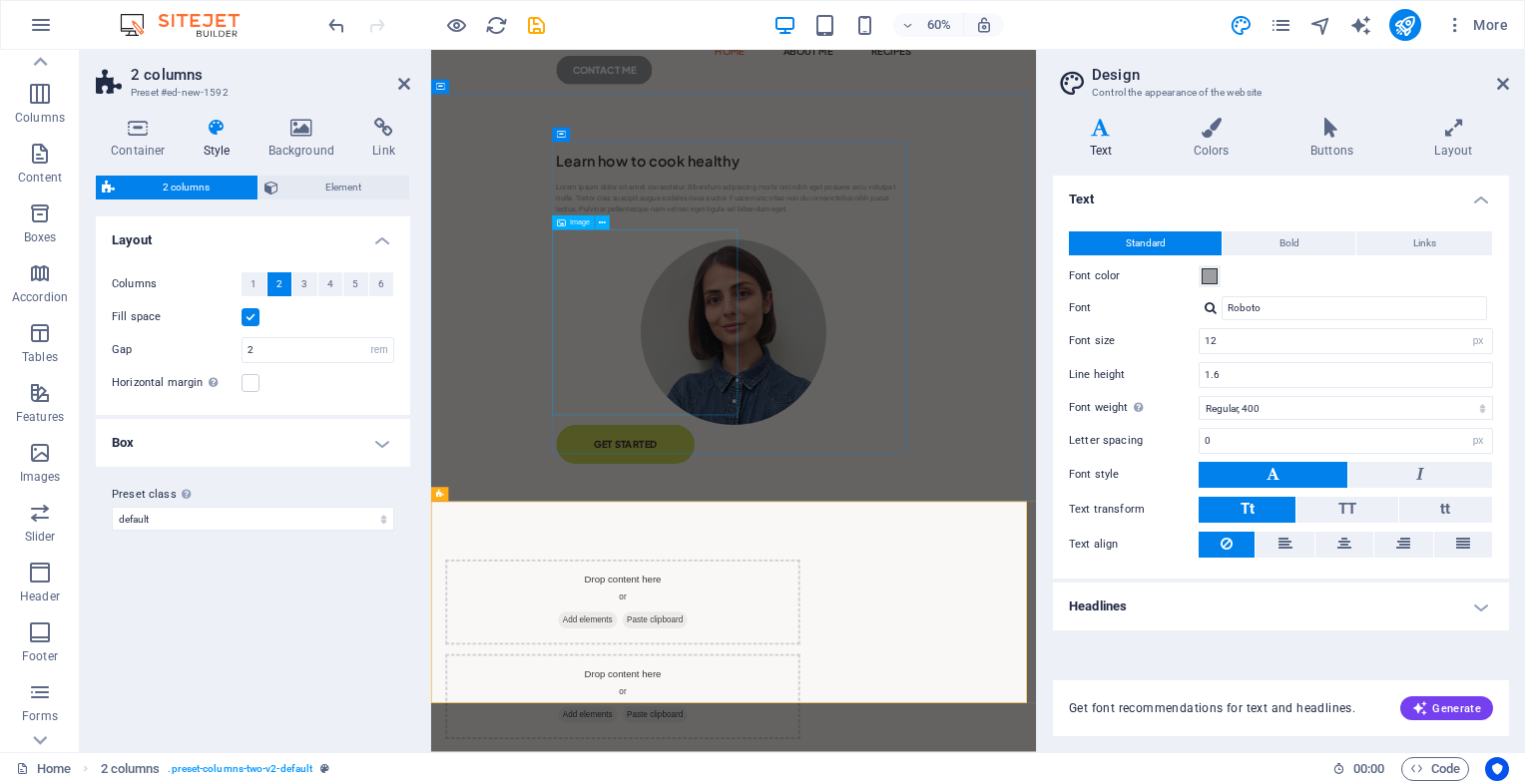 scroll, scrollTop: 100, scrollLeft: 0, axis: vertical 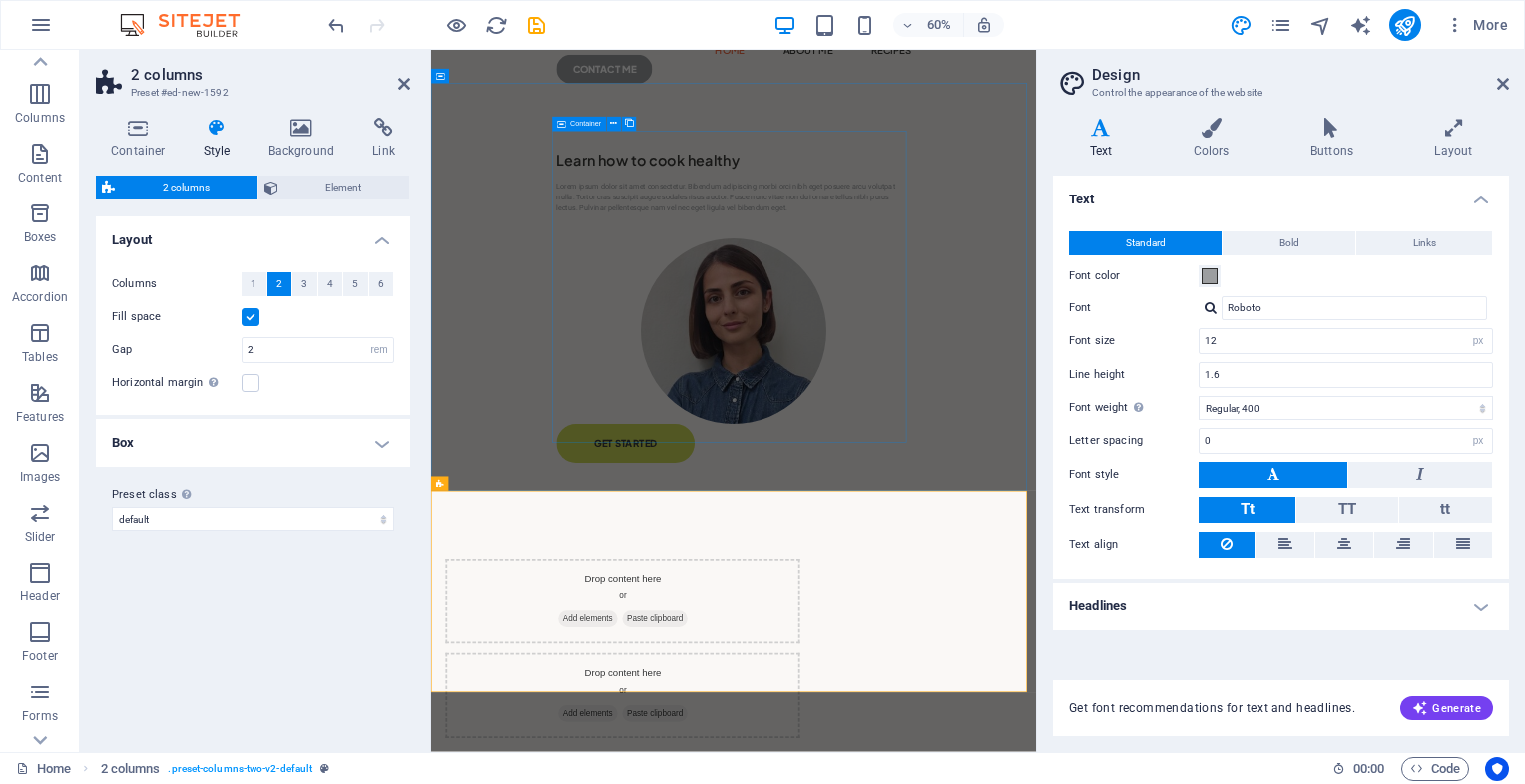 drag, startPoint x: 1139, startPoint y: 486, endPoint x: 1248, endPoint y: 322, distance: 196.91876 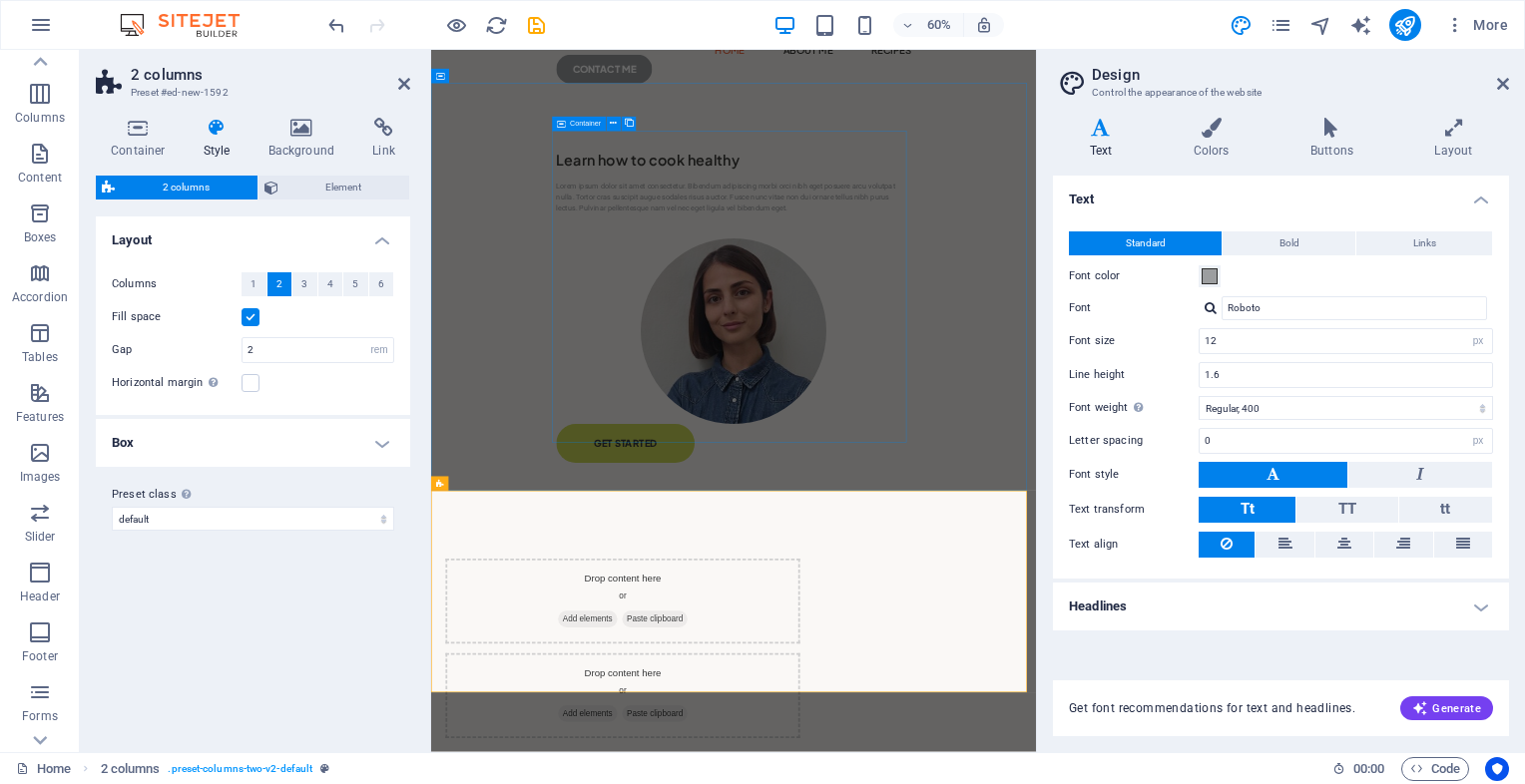 click on "Learn how to cook healthy Lorem ipsum dolor sit amet consectetur. Bibendum adipiscing morbi orci nibh eget posuere arcu volutpat nulla. Tortor cras suscipit augue sodales risus auctor. Fusce nunc vitae non dui ornare tellus nibh purus lectus. Pulvinar pellentesque nam vel nec eget ligula vel bibendum eget. GET STARTED" at bounding box center [935, 478] 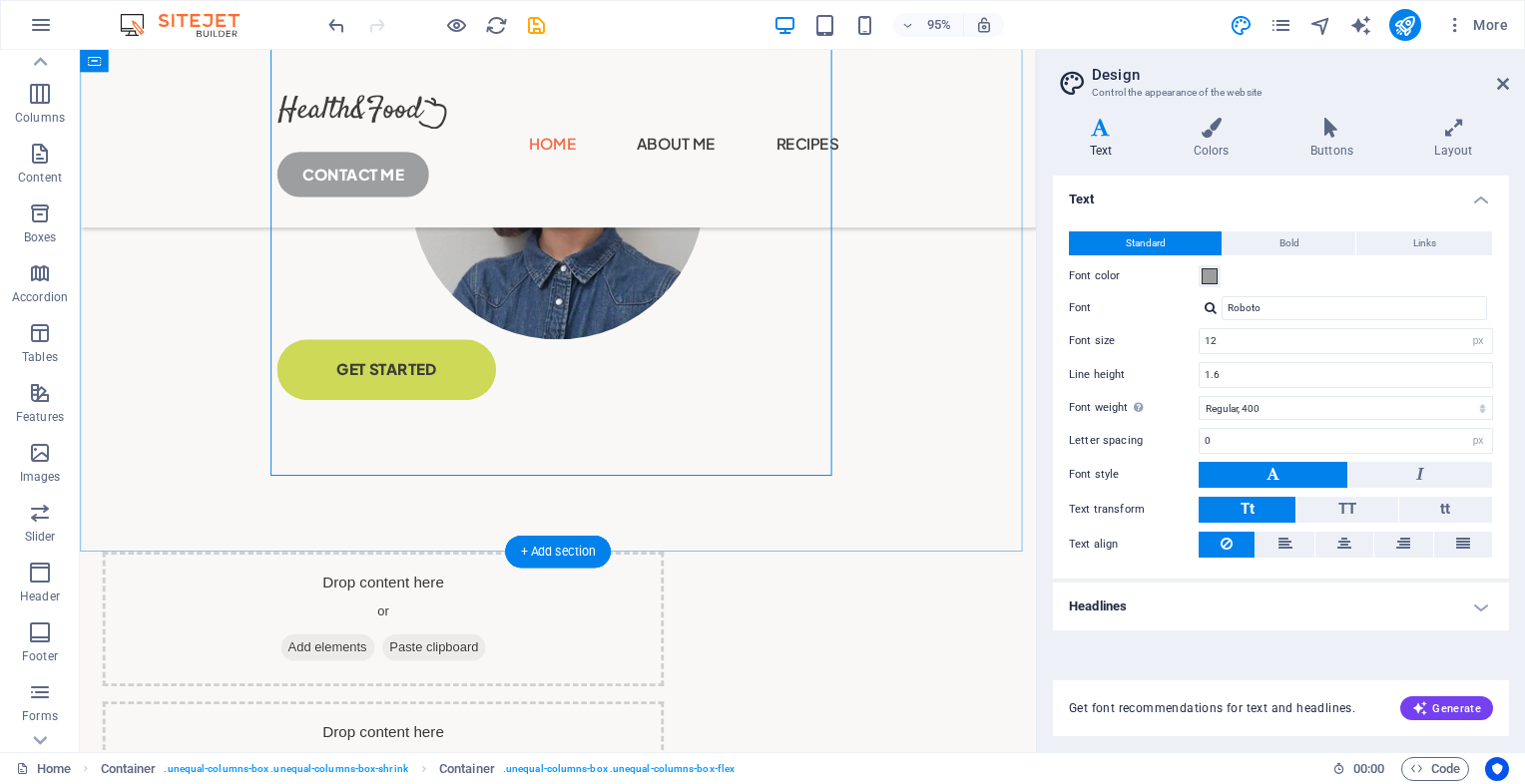 scroll, scrollTop: 399, scrollLeft: 0, axis: vertical 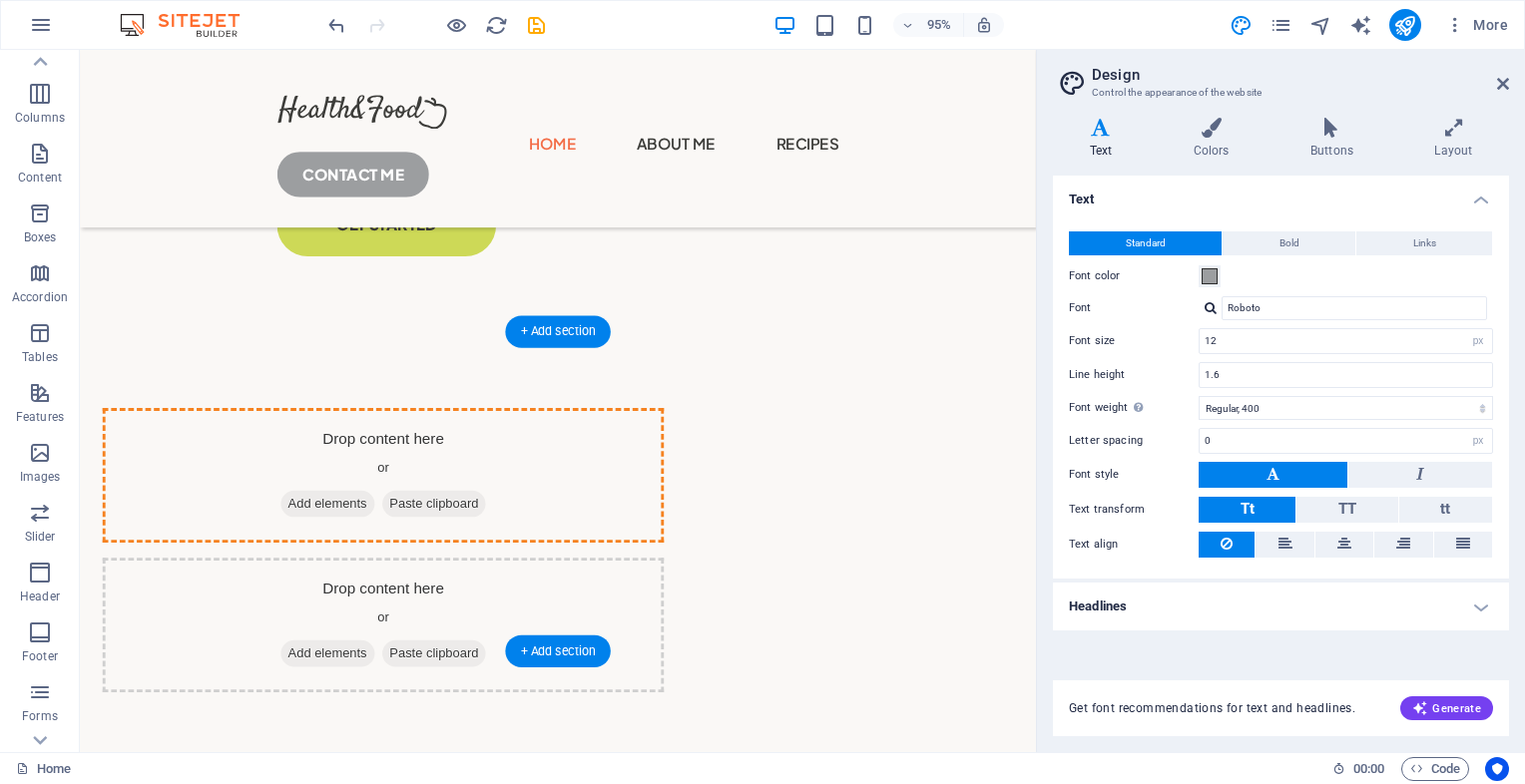 drag, startPoint x: 460, startPoint y: 251, endPoint x: 438, endPoint y: 534, distance: 283.85384 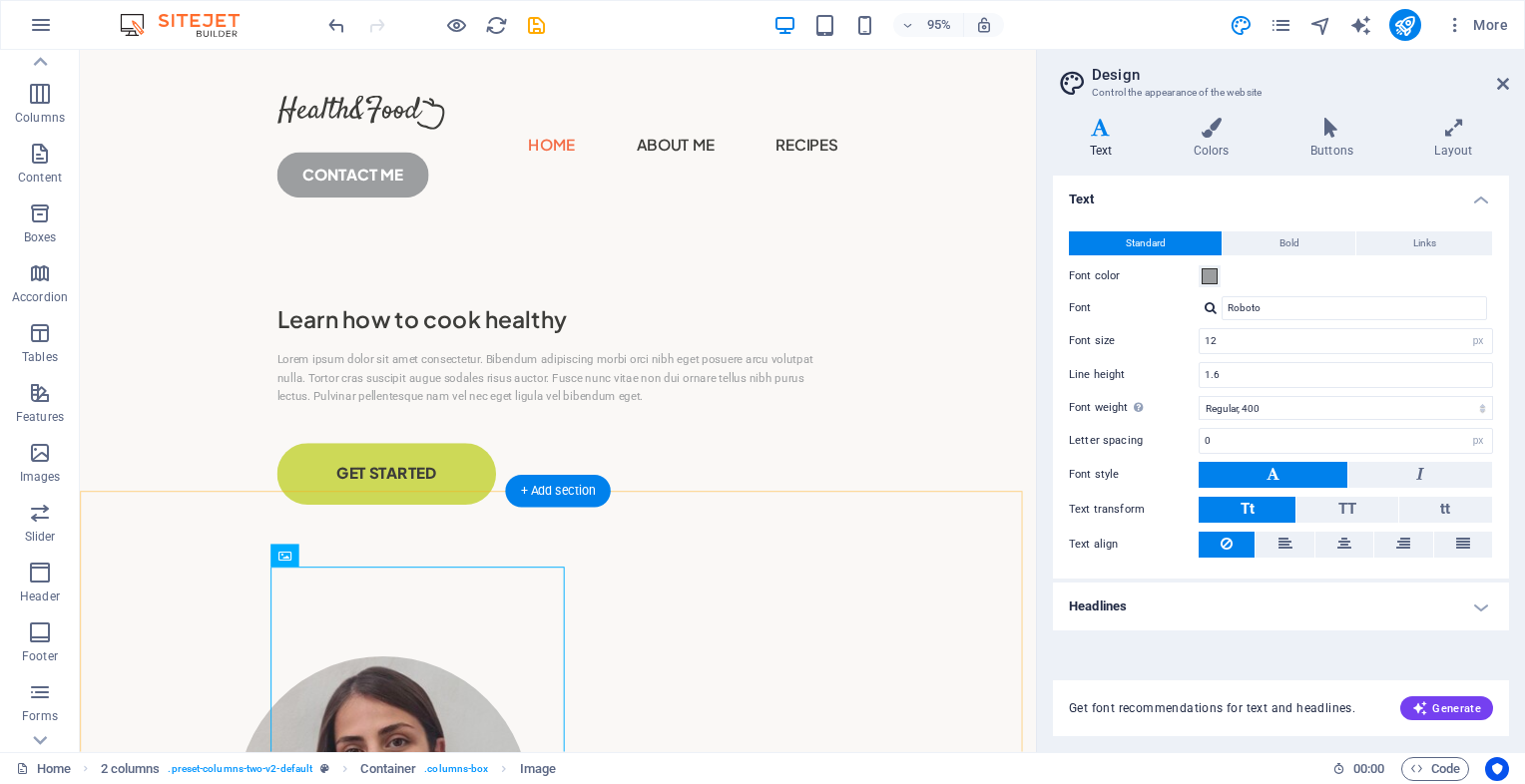 scroll, scrollTop: 0, scrollLeft: 0, axis: both 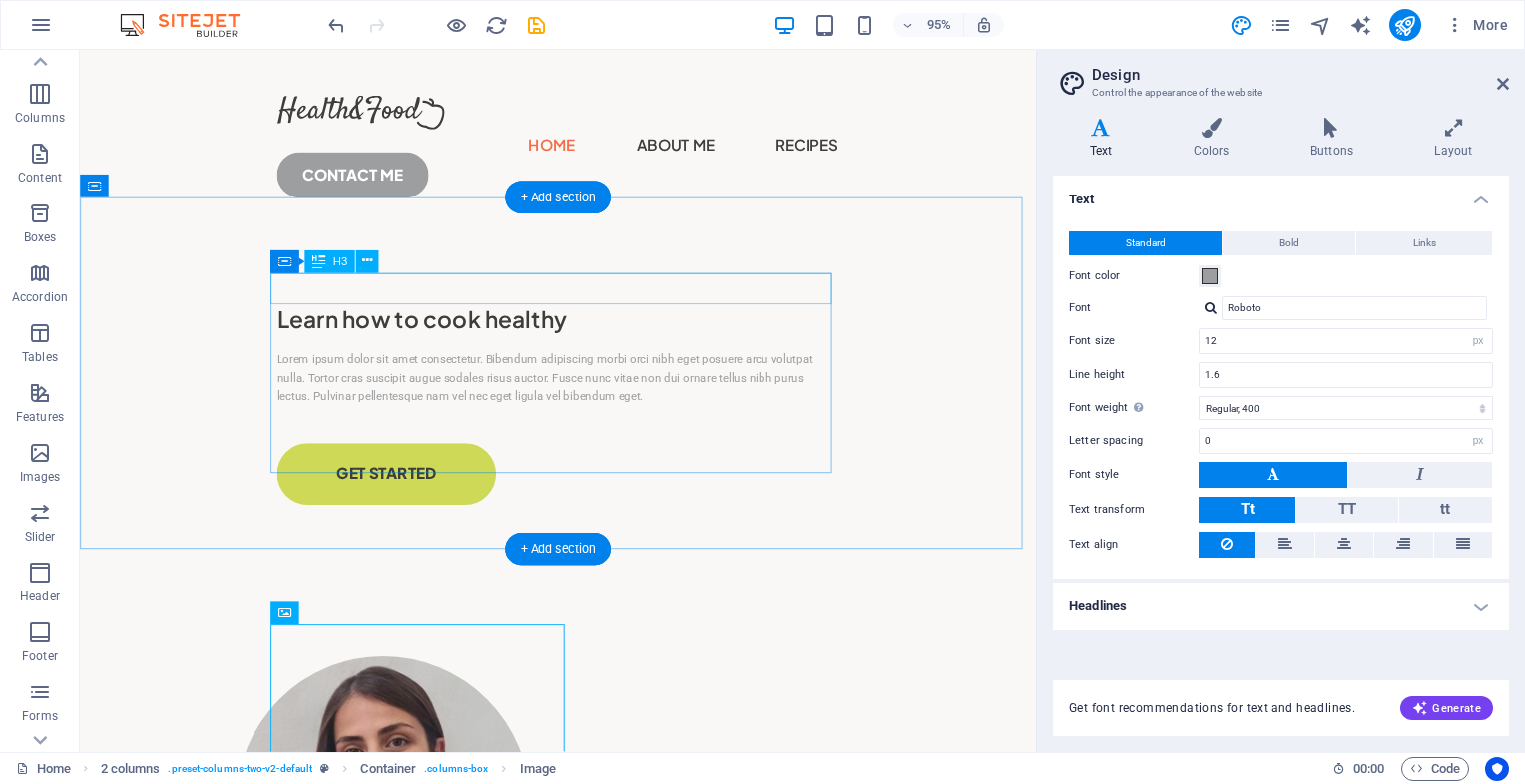click on "Learn how to cook healthy" at bounding box center [583, 334] 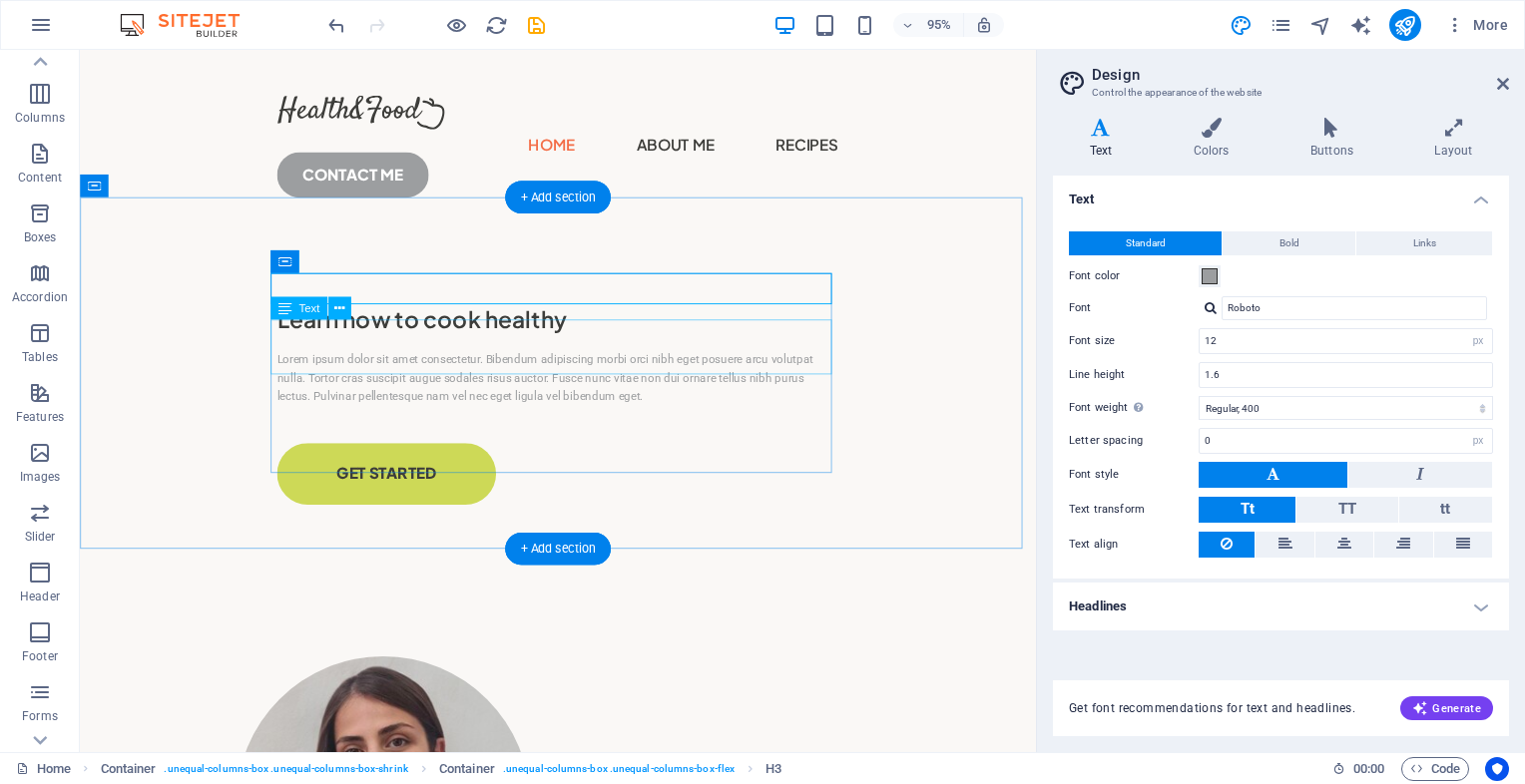click on "Lorem ipsum dolor sit amet consectetur. Bibendum adipiscing morbi orci nibh eget posuere arcu volutpat nulla. Tortor cras suscipit augue sodales risus auctor. Fusce nunc vitae non dui ornare tellus nibh purus lectus. Pulvinar pellentesque nam vel nec eget ligula vel bibendum eget." at bounding box center (583, 396) 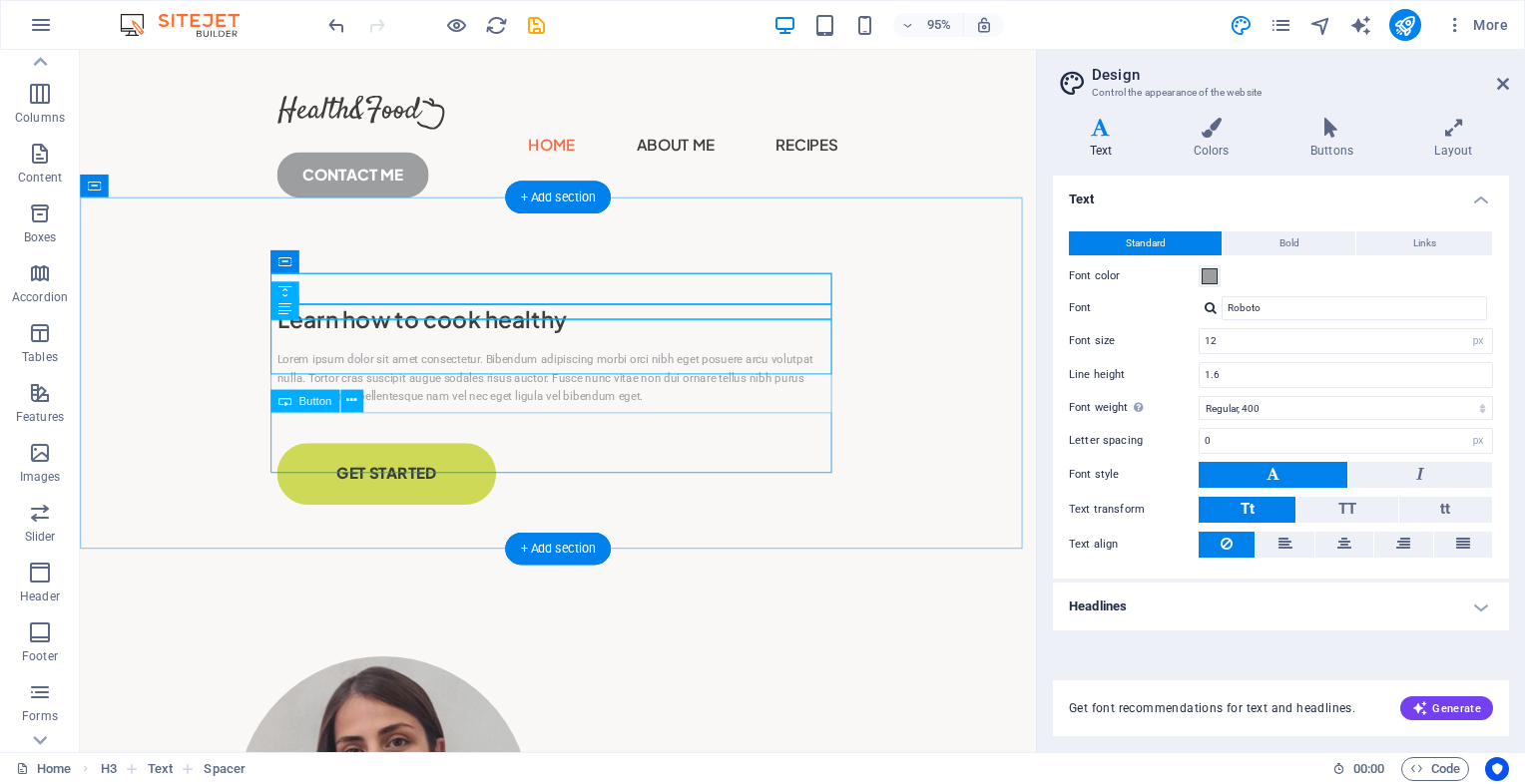 click on "GET STARTED" at bounding box center (583, 496) 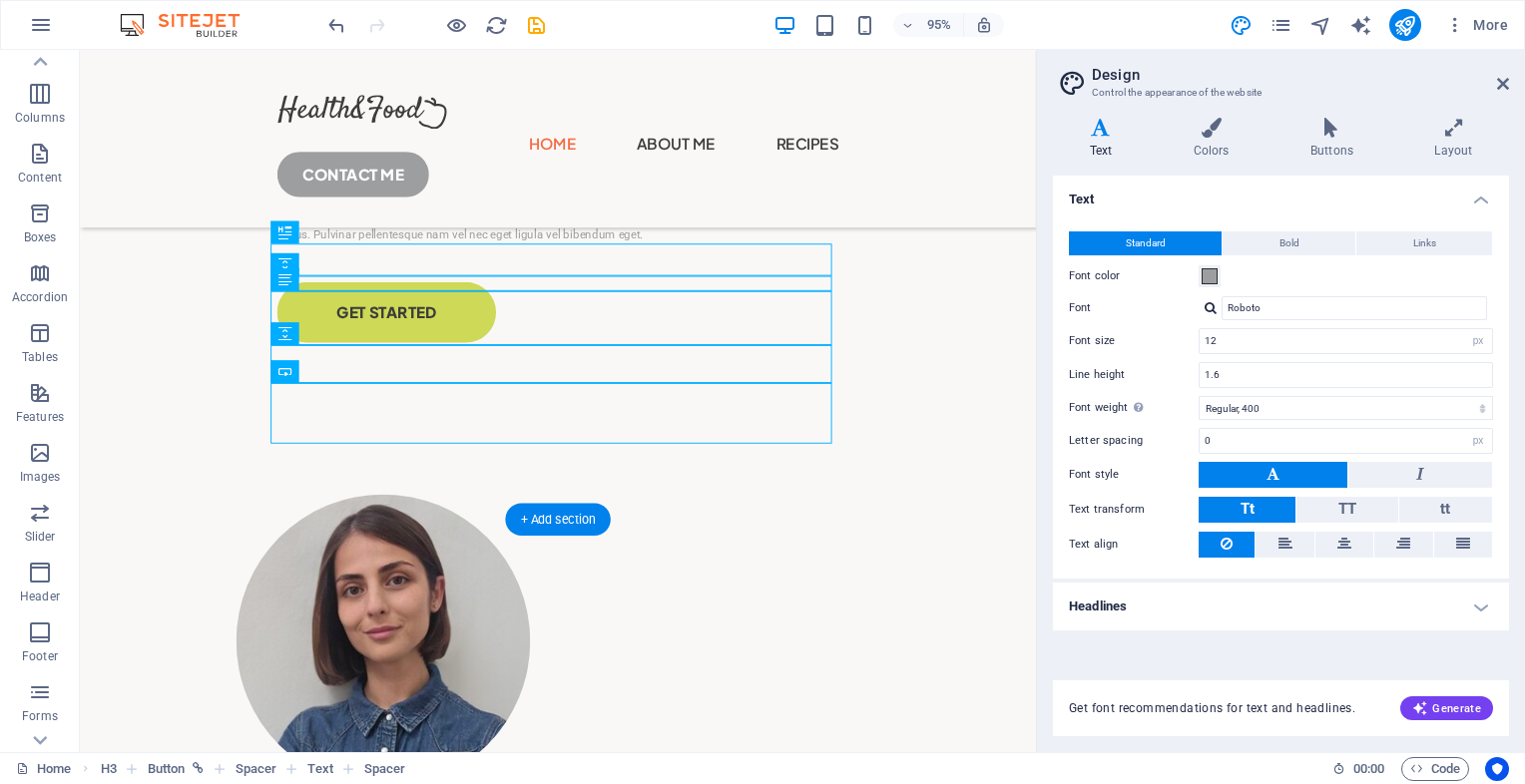 scroll, scrollTop: 160, scrollLeft: 0, axis: vertical 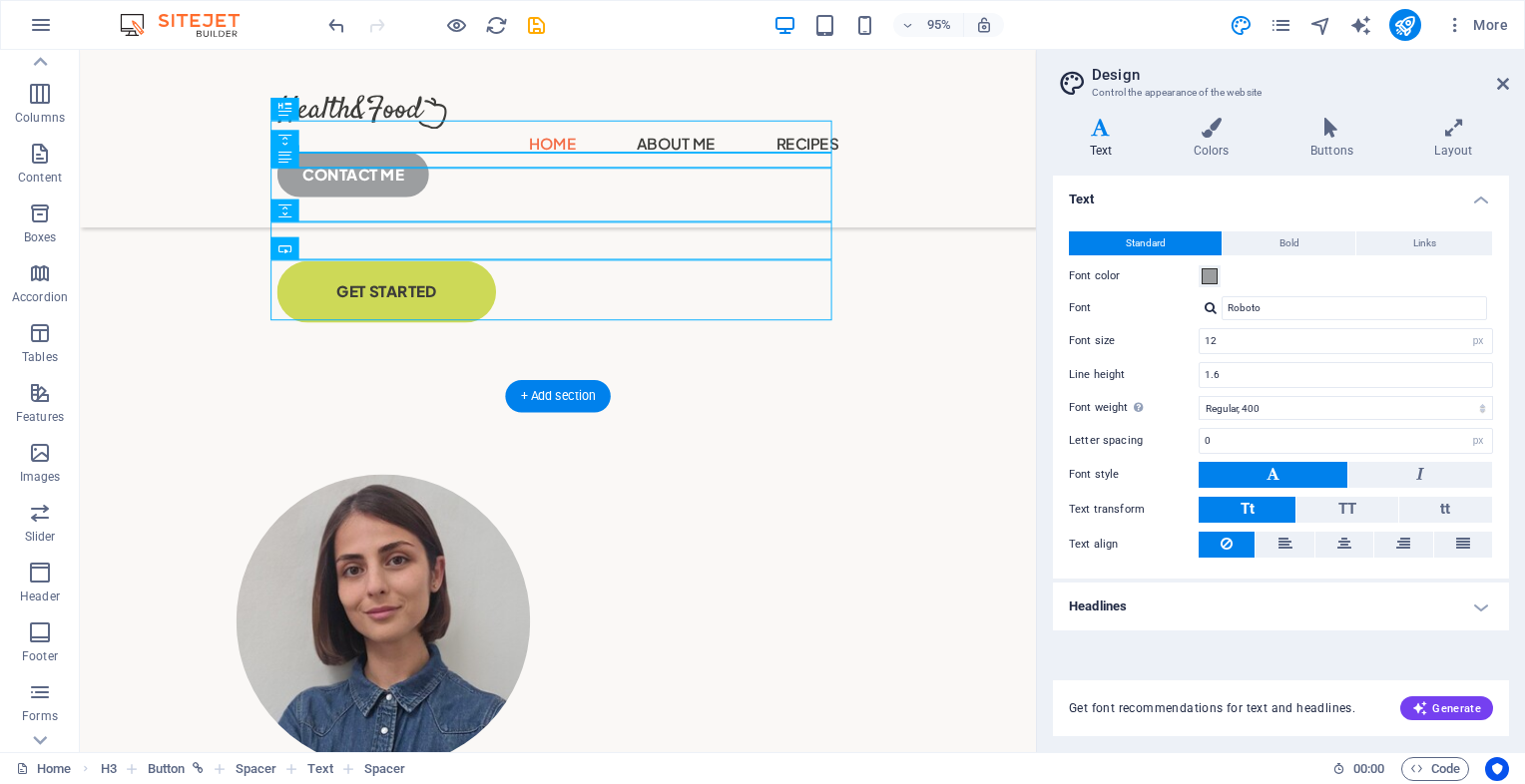 drag, startPoint x: 521, startPoint y: 368, endPoint x: 719, endPoint y: 604, distance: 308.0584 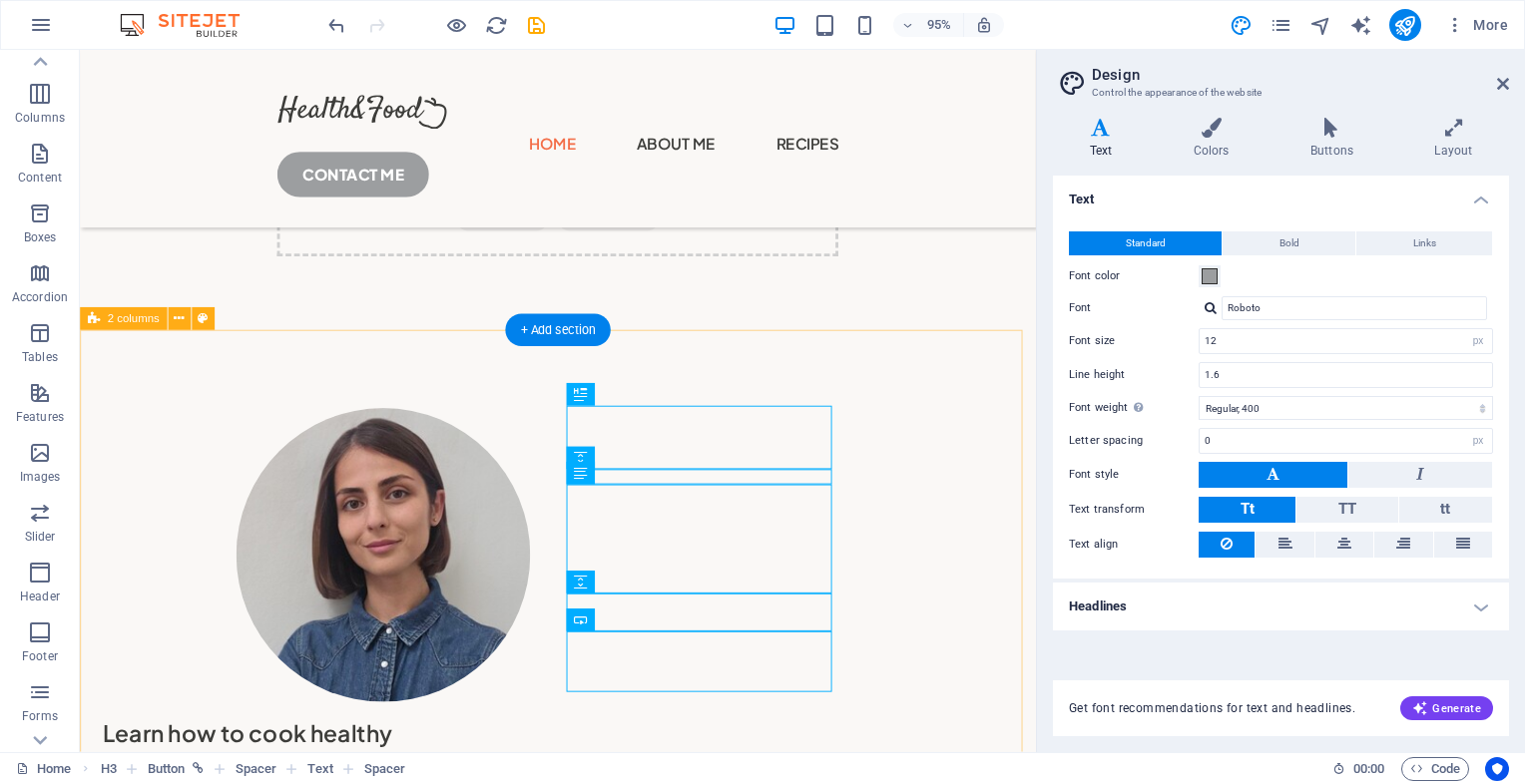 click on "Learn how to cook healthy Lorem ipsum dolor sit amet consectetur. Bibendum adipiscing morbi orci nibh eget posuere arcu volutpat nulla. Tortor cras suscipit augue sodales risus auctor. Fusce nunc vitae non dui ornare tellus nibh purus lectus. Pulvinar pellentesque nam vel nec eget ligula vel bibendum eget. GET STARTED" at bounding box center (583, 695) 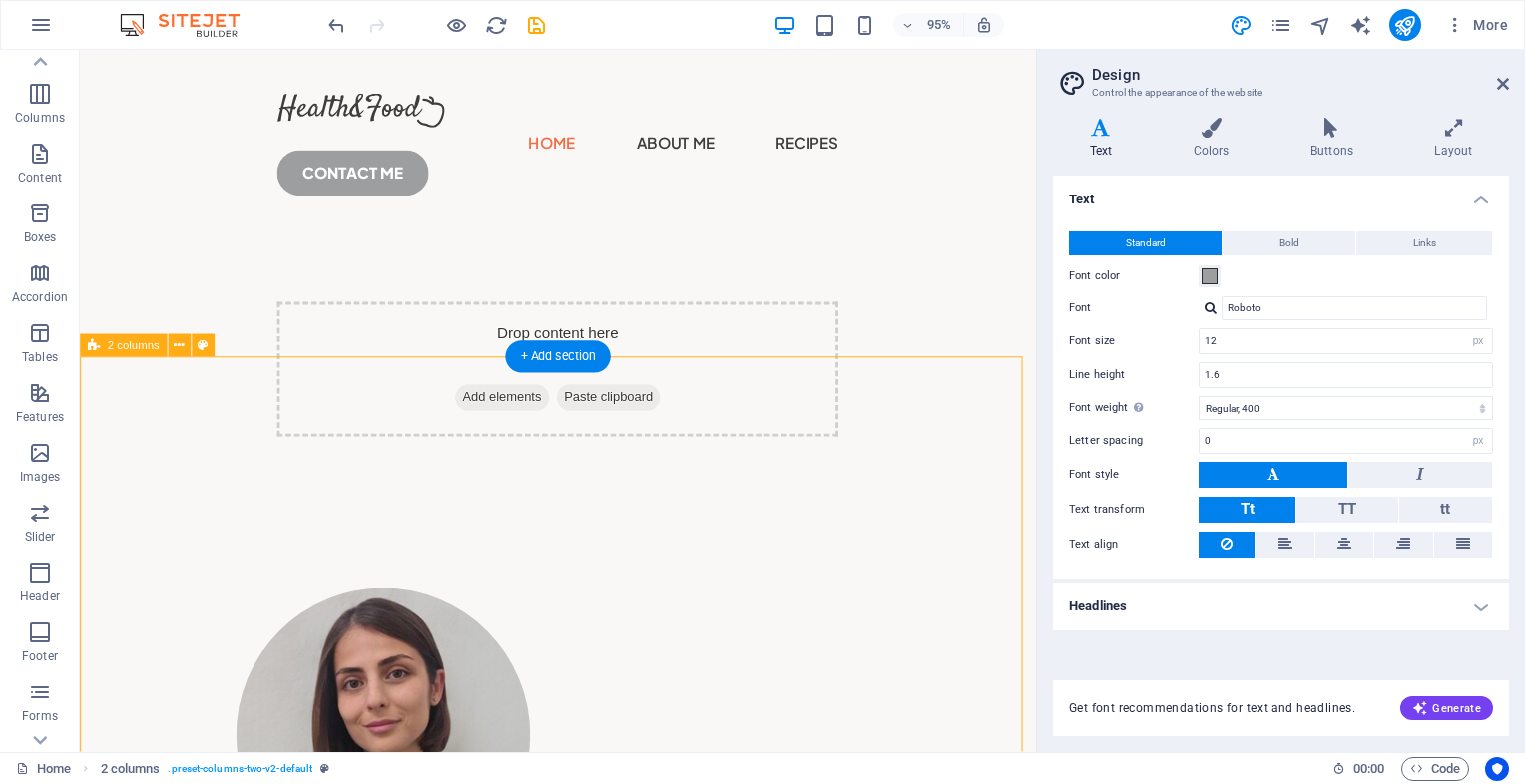scroll, scrollTop: 0, scrollLeft: 0, axis: both 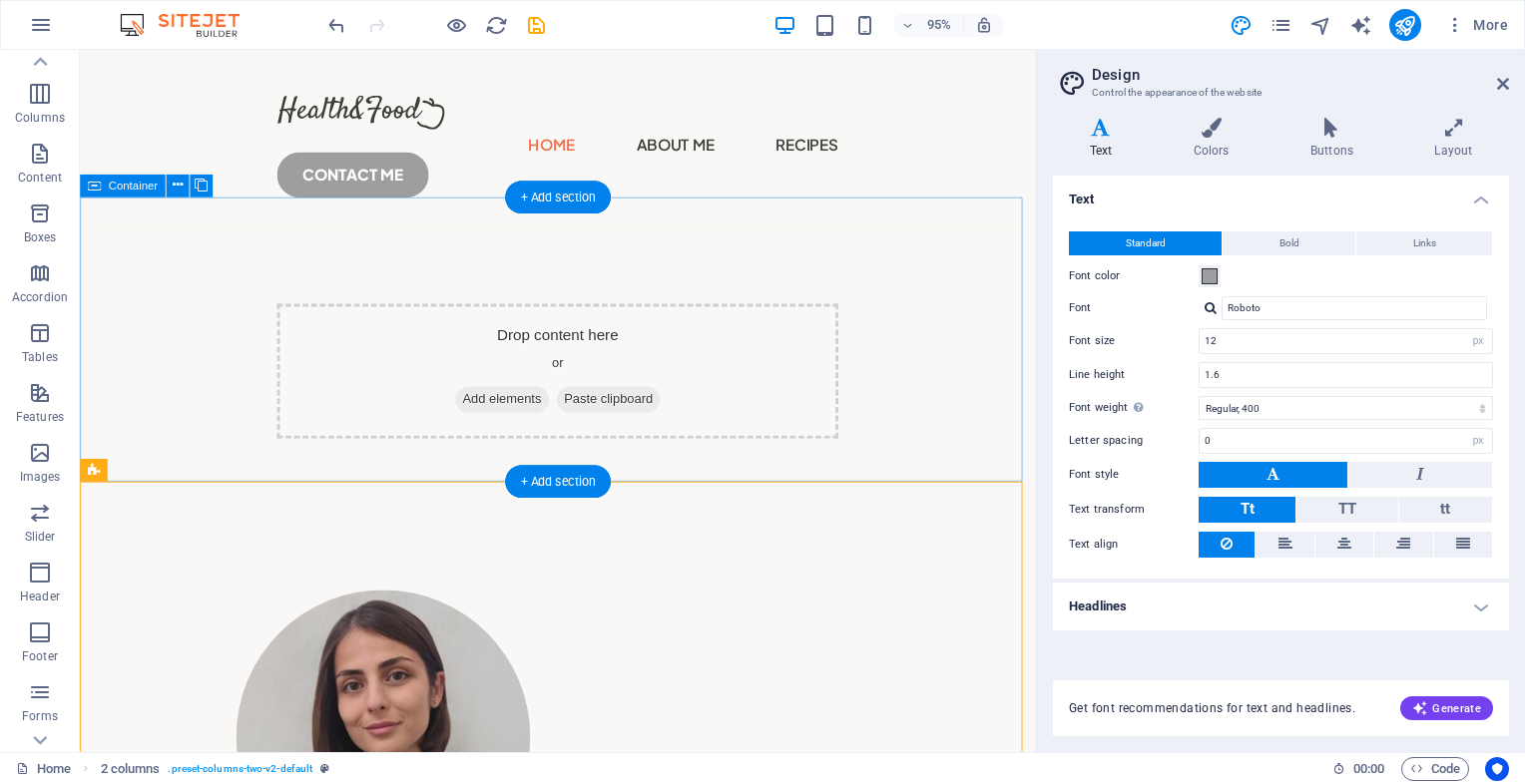 click on "Drop content here or  Add elements  Paste clipboard" at bounding box center [583, 388] 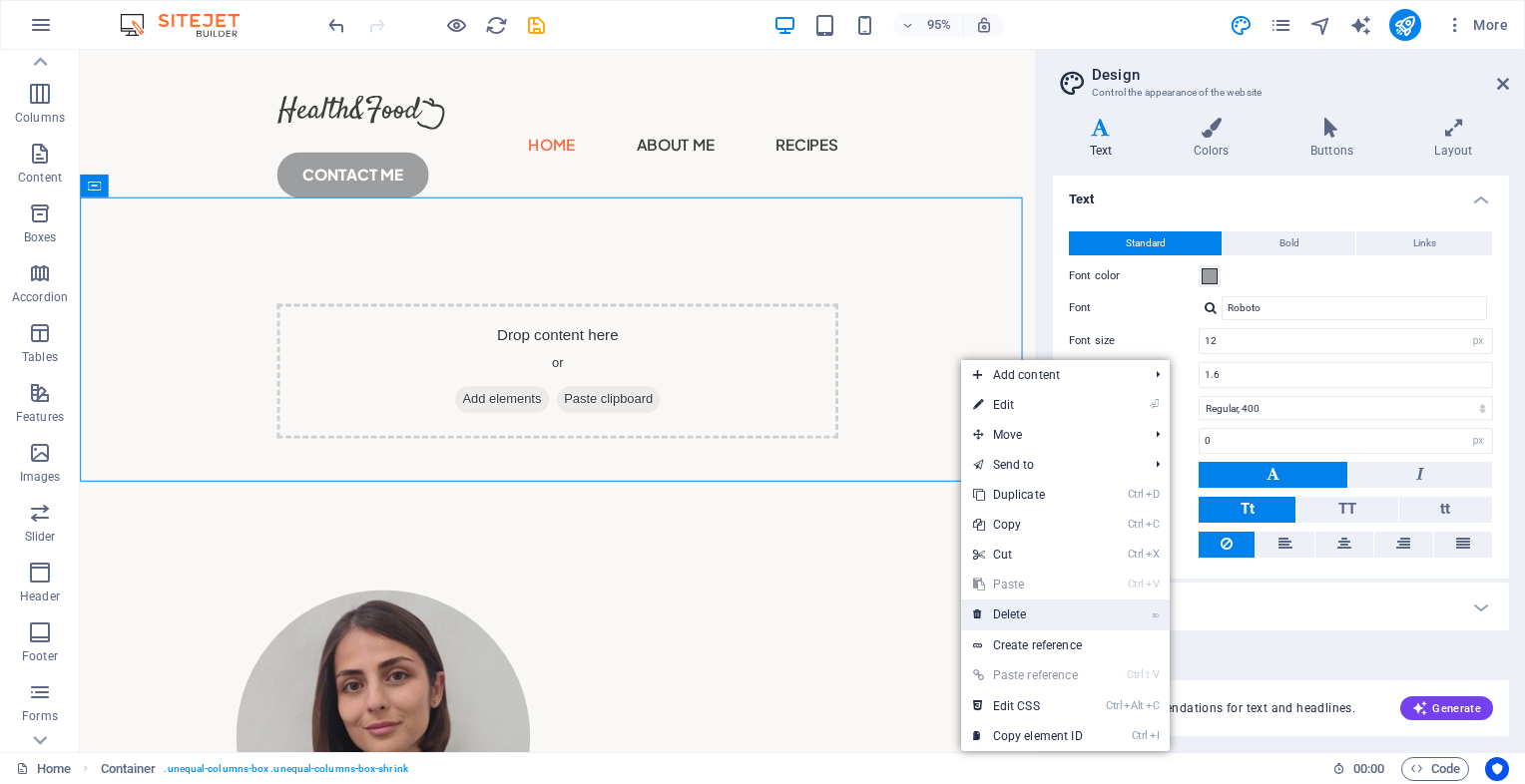 click on "⌦  Delete" at bounding box center (1028, 614) 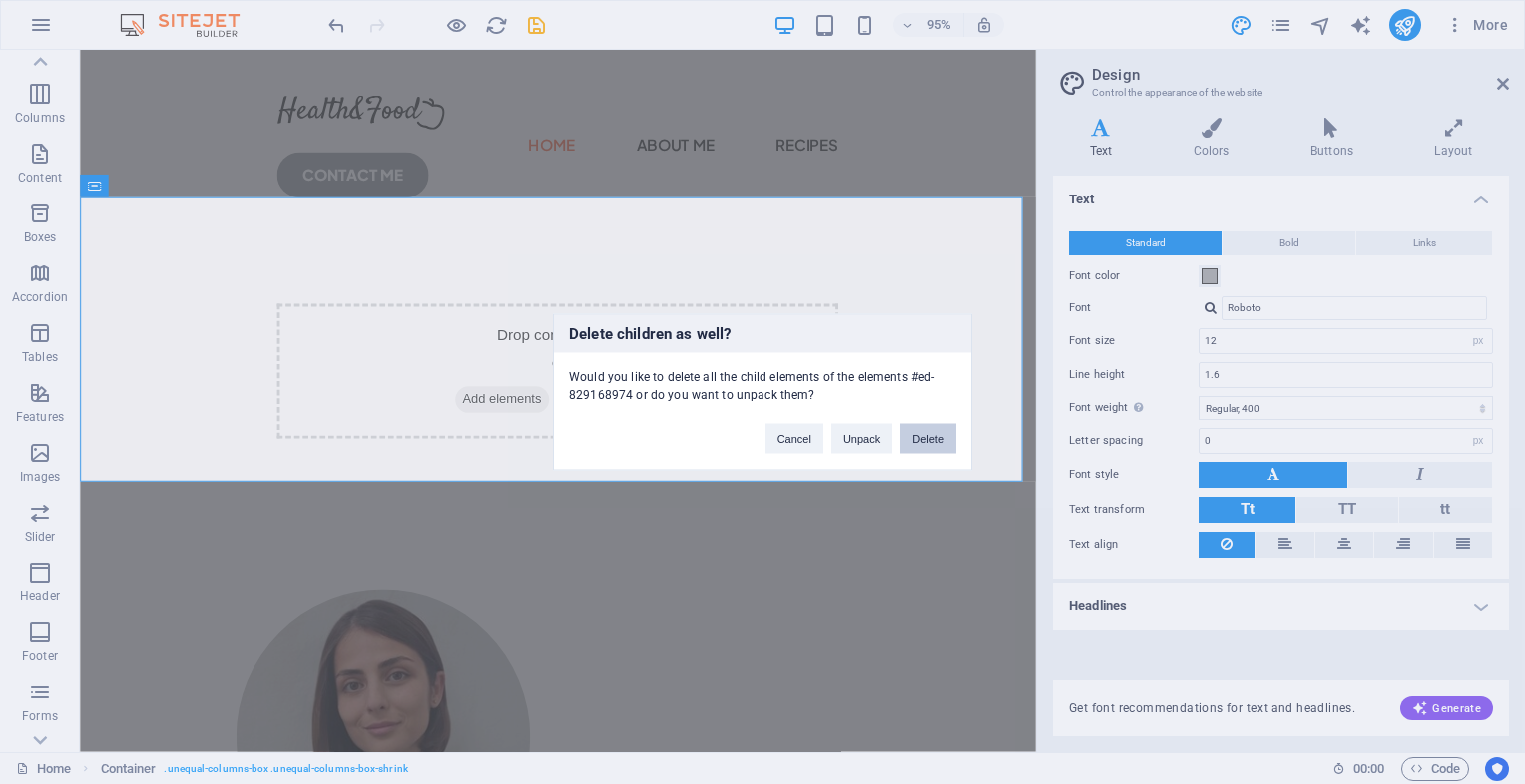 click on "Delete" at bounding box center (928, 439) 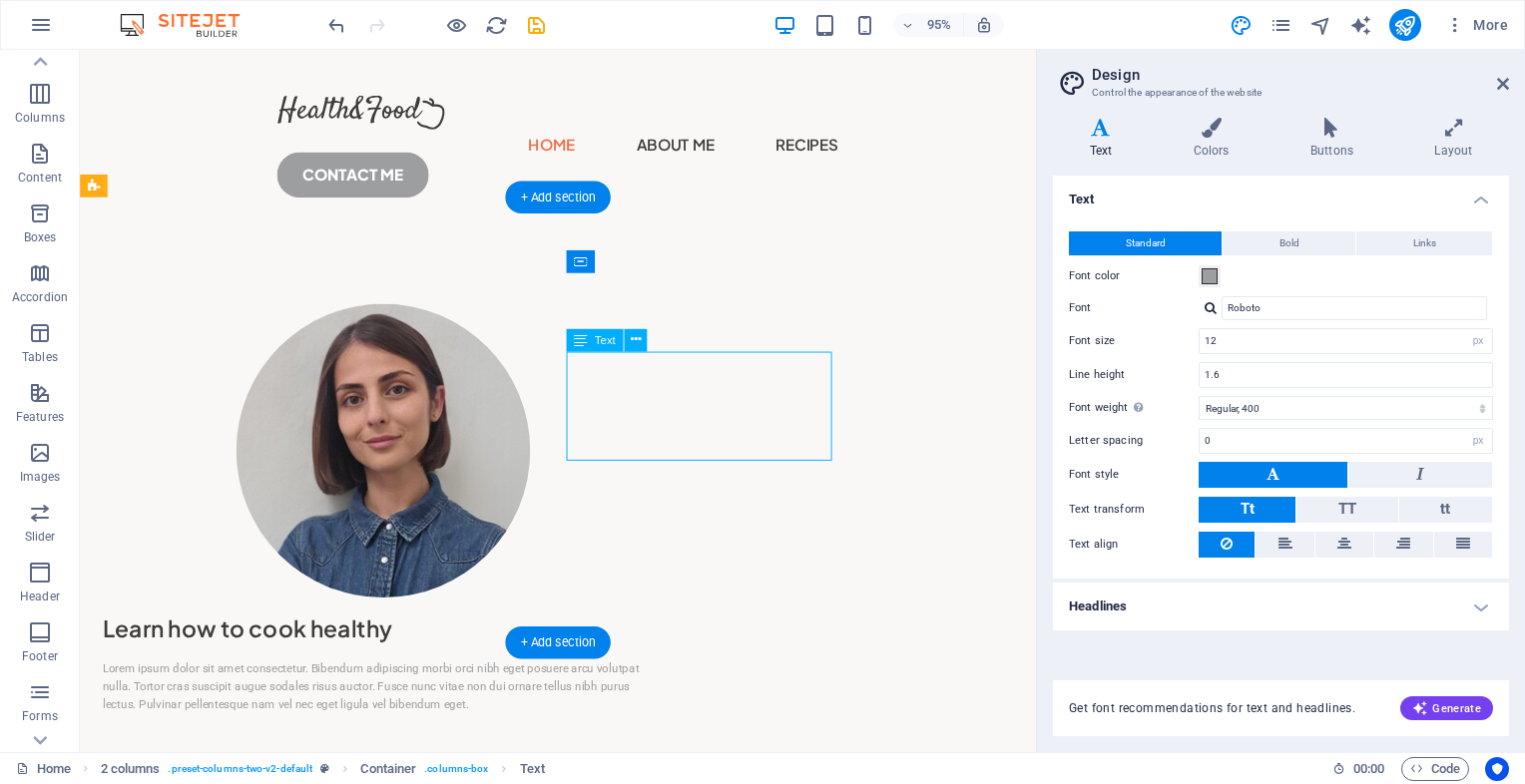 drag, startPoint x: 746, startPoint y: 392, endPoint x: 848, endPoint y: 391, distance: 102.0049 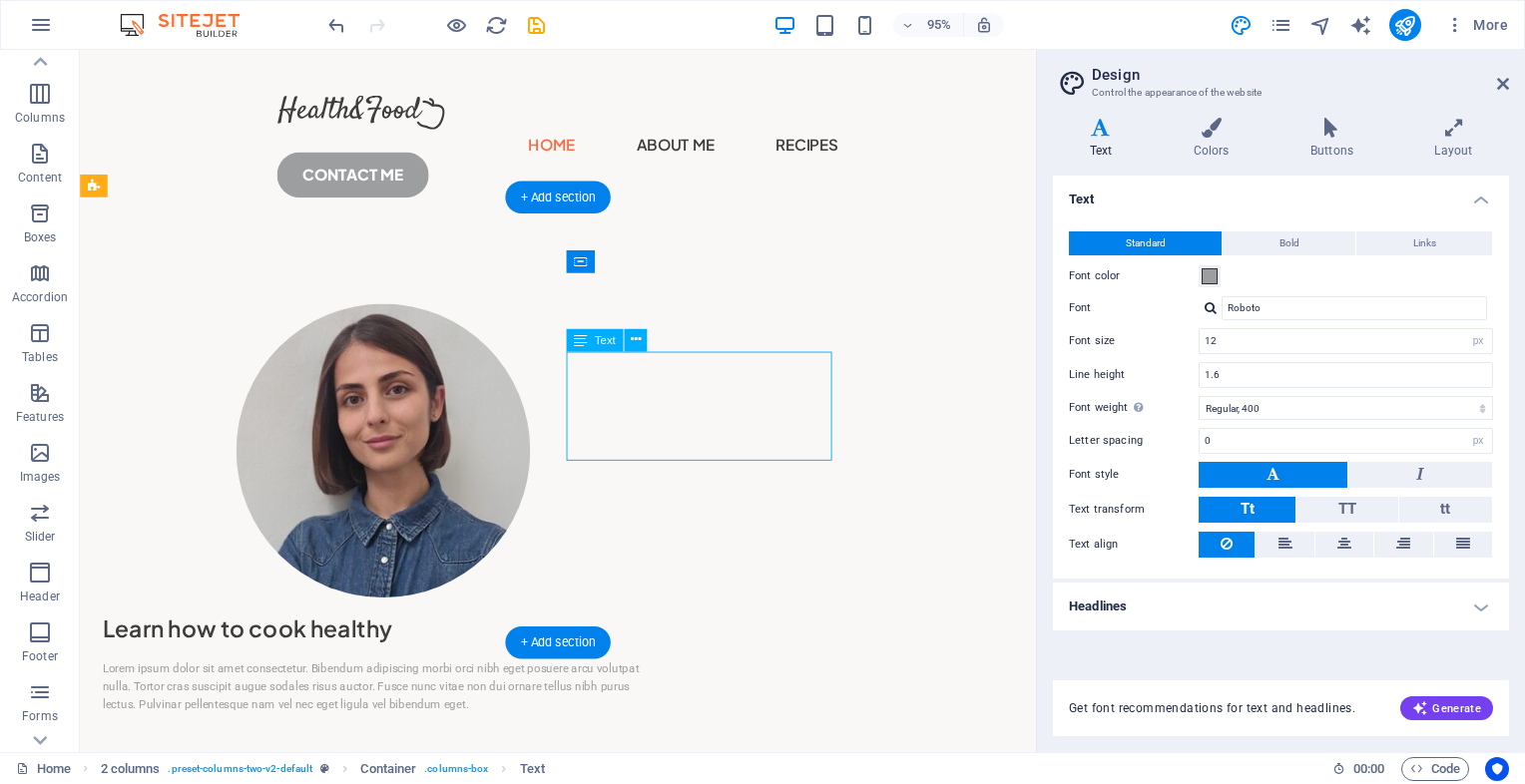 click on "Lorem ipsum dolor sit amet consectetur. Bibendum adipiscing morbi orci nibh eget posuere arcu volutpat nulla. Tortor cras suscipit augue sodales risus auctor. Fusce nunc vitae non dui ornare tellus nibh purus lectus. Pulvinar pellentesque nam vel nec eget ligula vel bibendum eget." at bounding box center (399, 721) 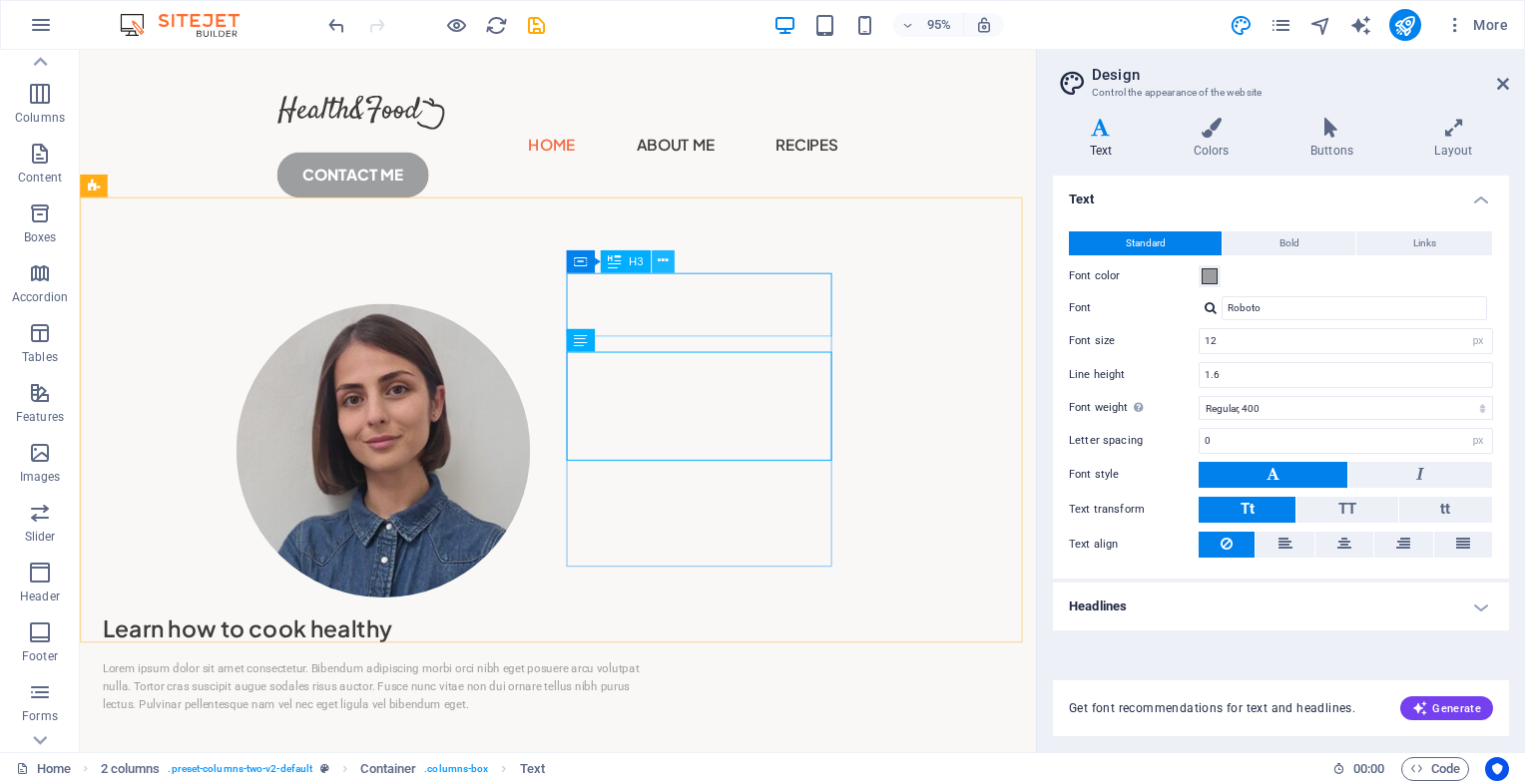 click at bounding box center (663, 261) 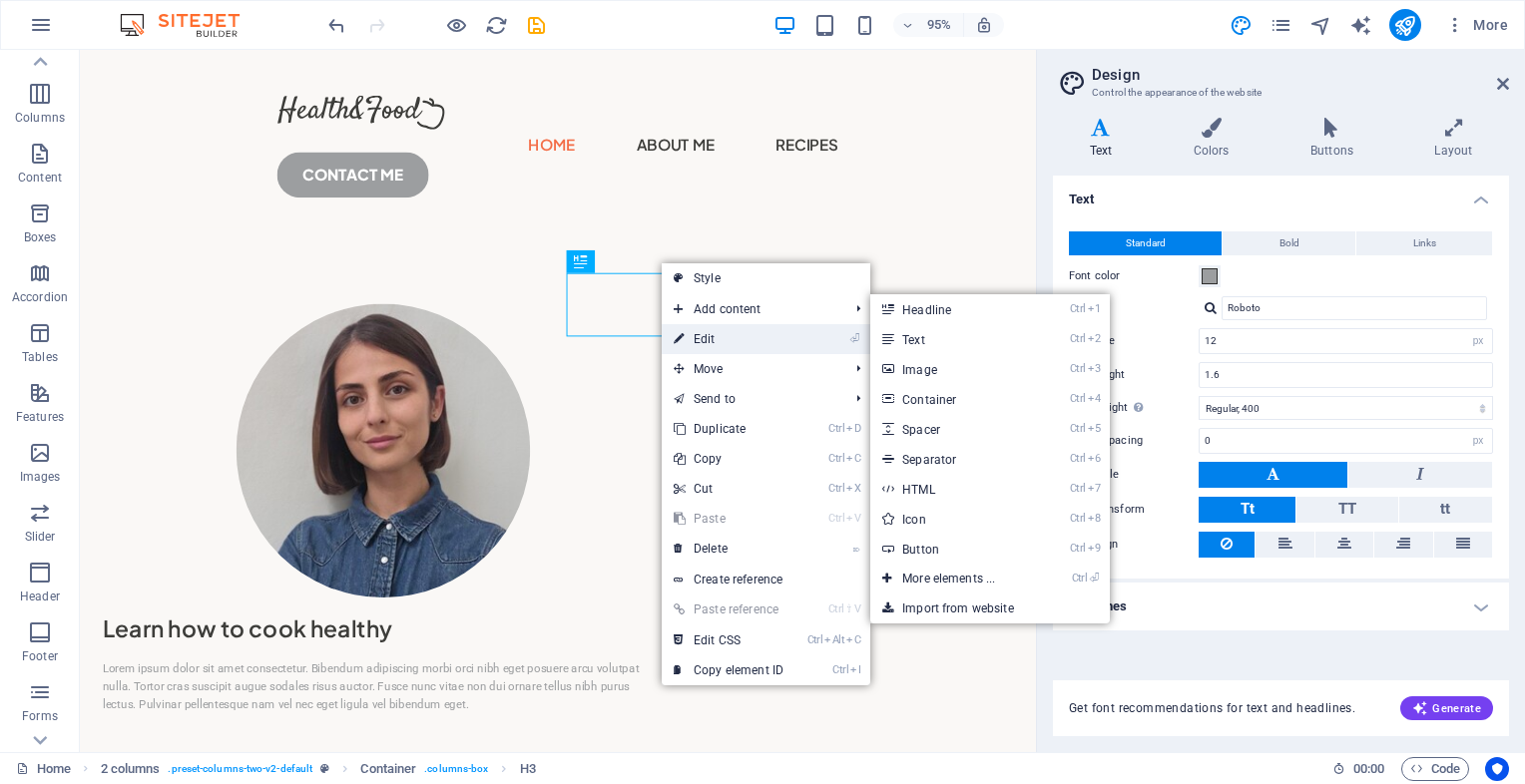 click on "⏎  Edit" at bounding box center [729, 339] 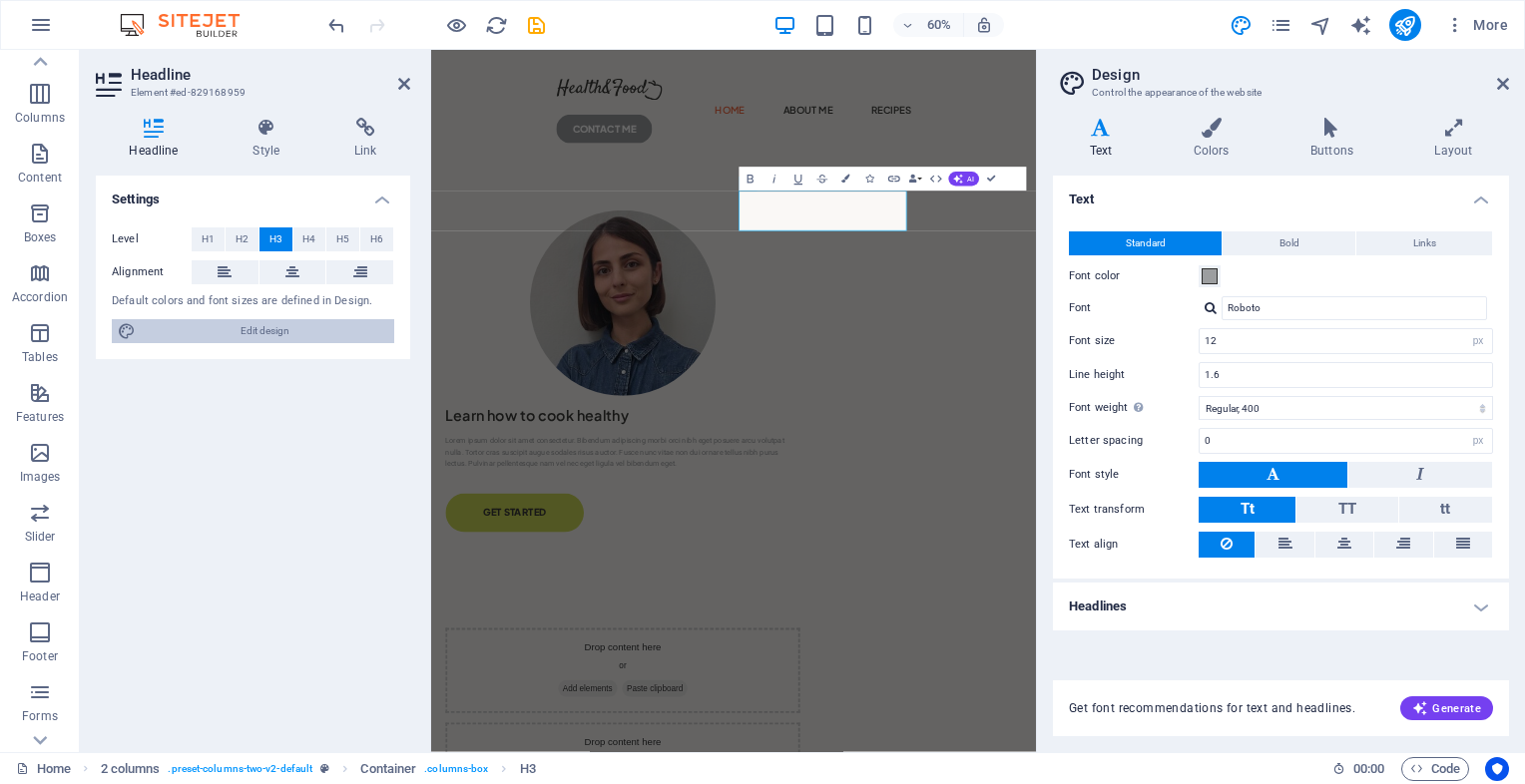 click on "Edit design" at bounding box center [264, 331] 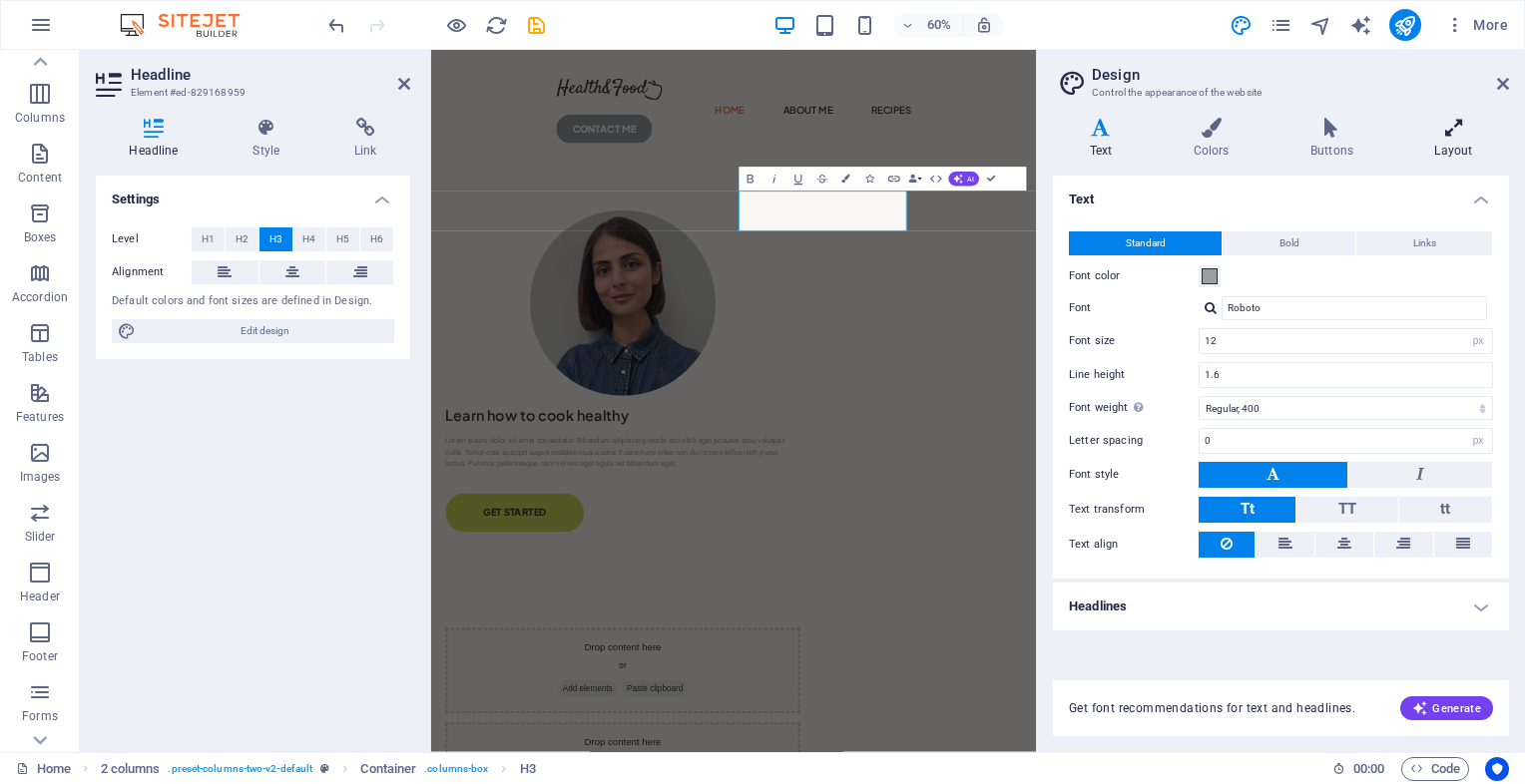 click on "Layout" at bounding box center (1453, 139) 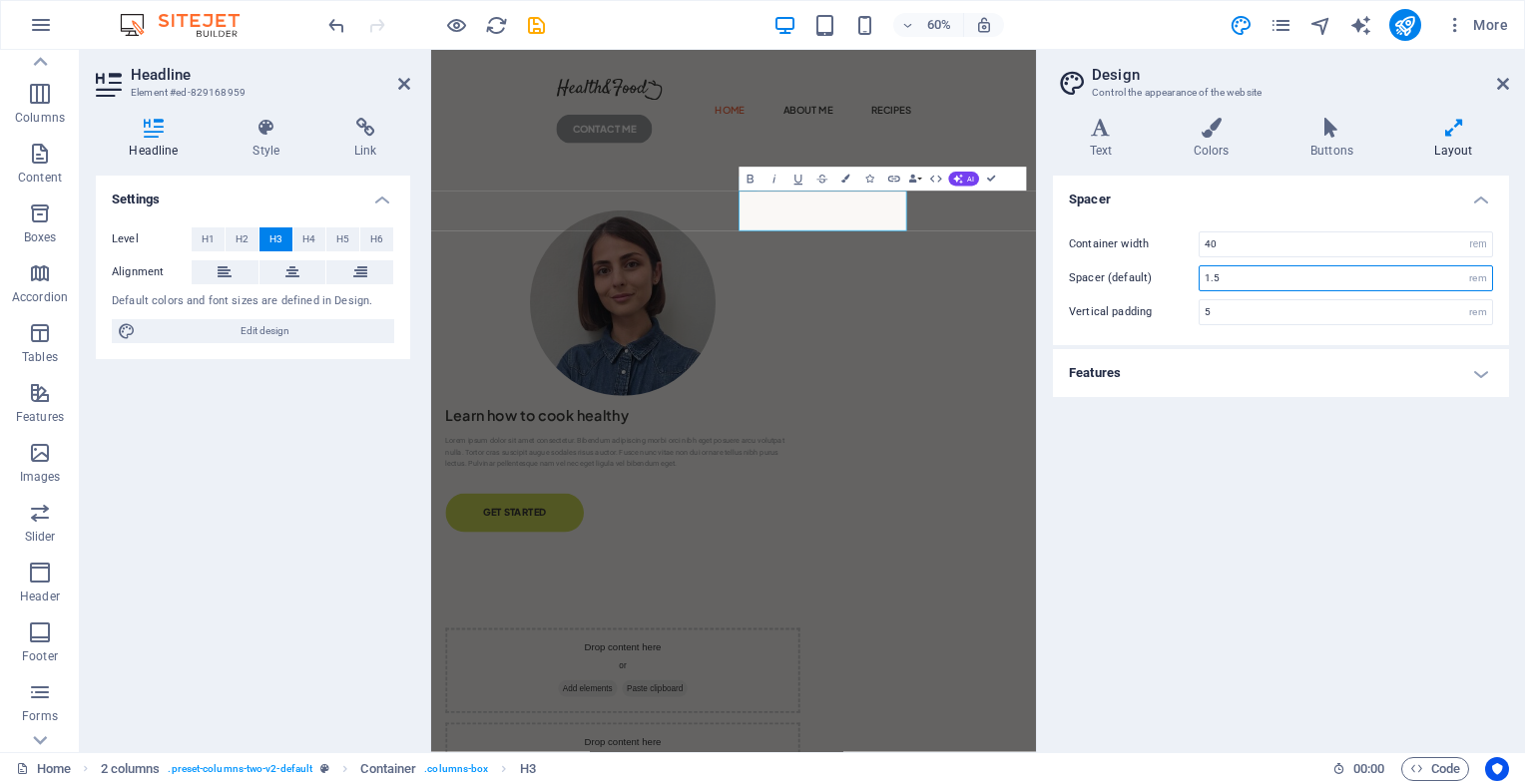 click on "1.5" at bounding box center (1345, 278) 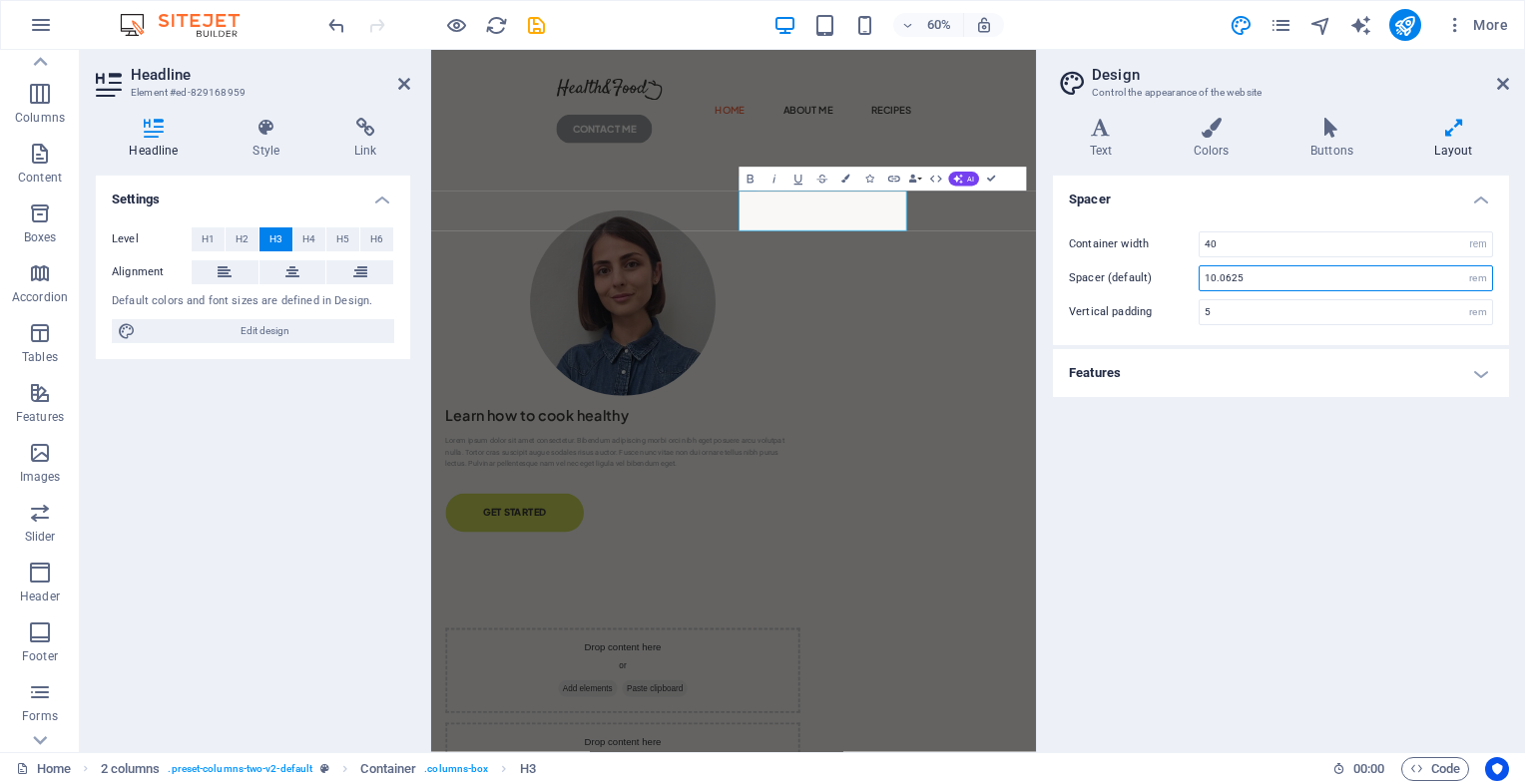 type on "1.5" 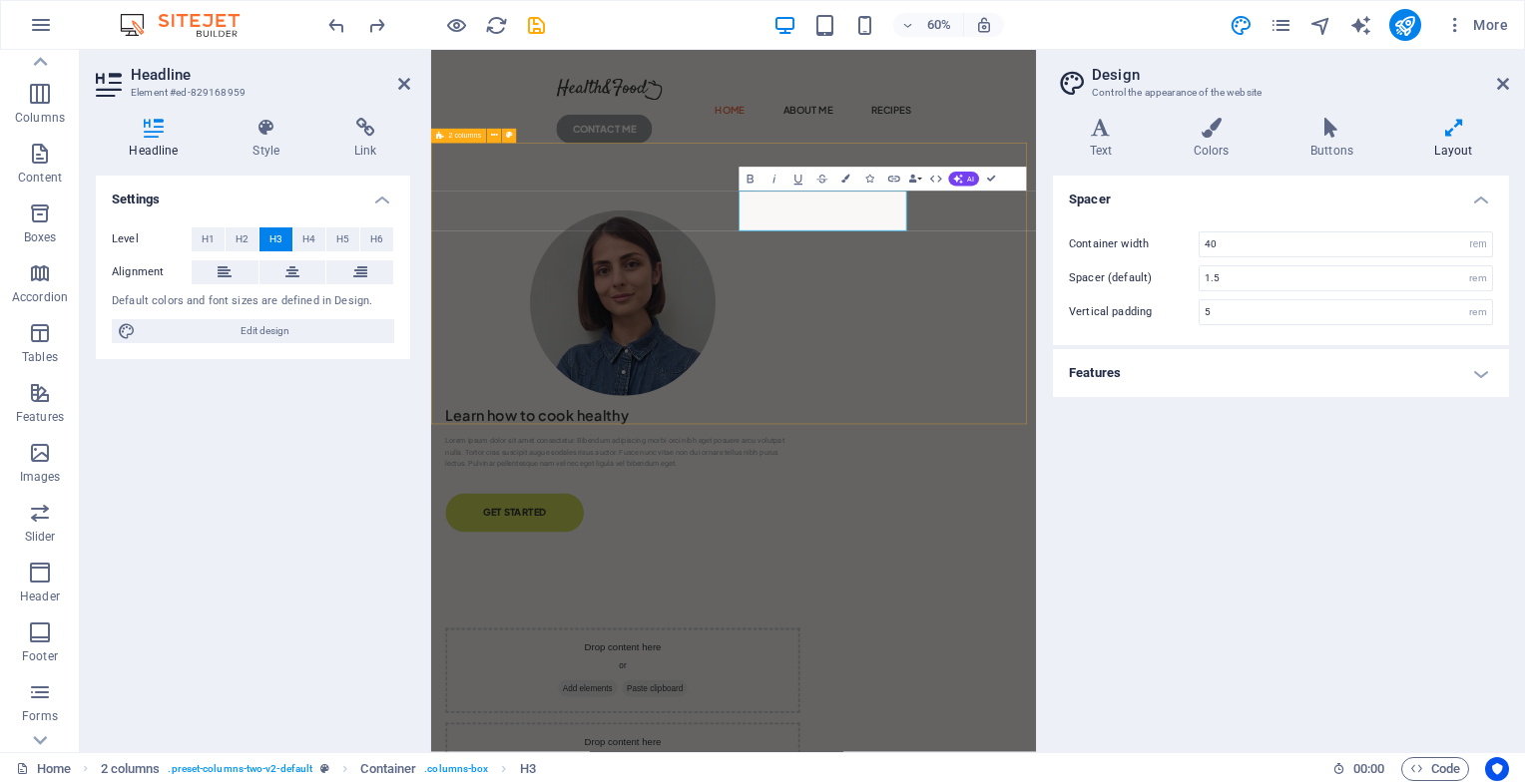 click on "Learn how to cook healthy Lorem ipsum dolor sit amet consectetur. Bibendum adipiscing morbi orci nibh eget posuere arcu volutpat nulla. Tortor cras suscipit augue sodales risus auctor. Fusce nunc vitae non dui ornare tellus nibh purus lectus. Pulvinar pellentesque nam vel nec eget ligula vel bibendum eget. GET STARTED" at bounding box center (935, 586) 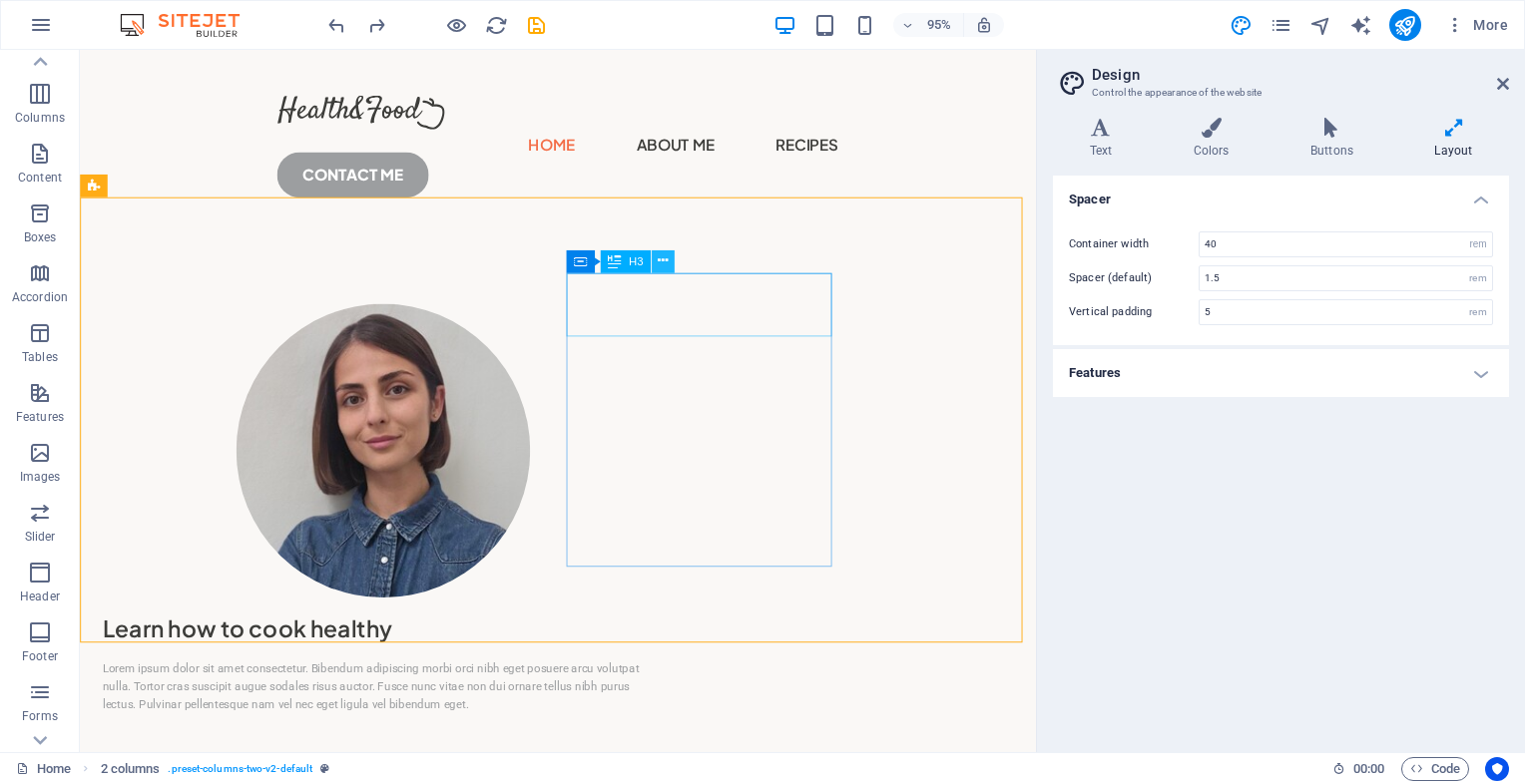 click at bounding box center (663, 261) 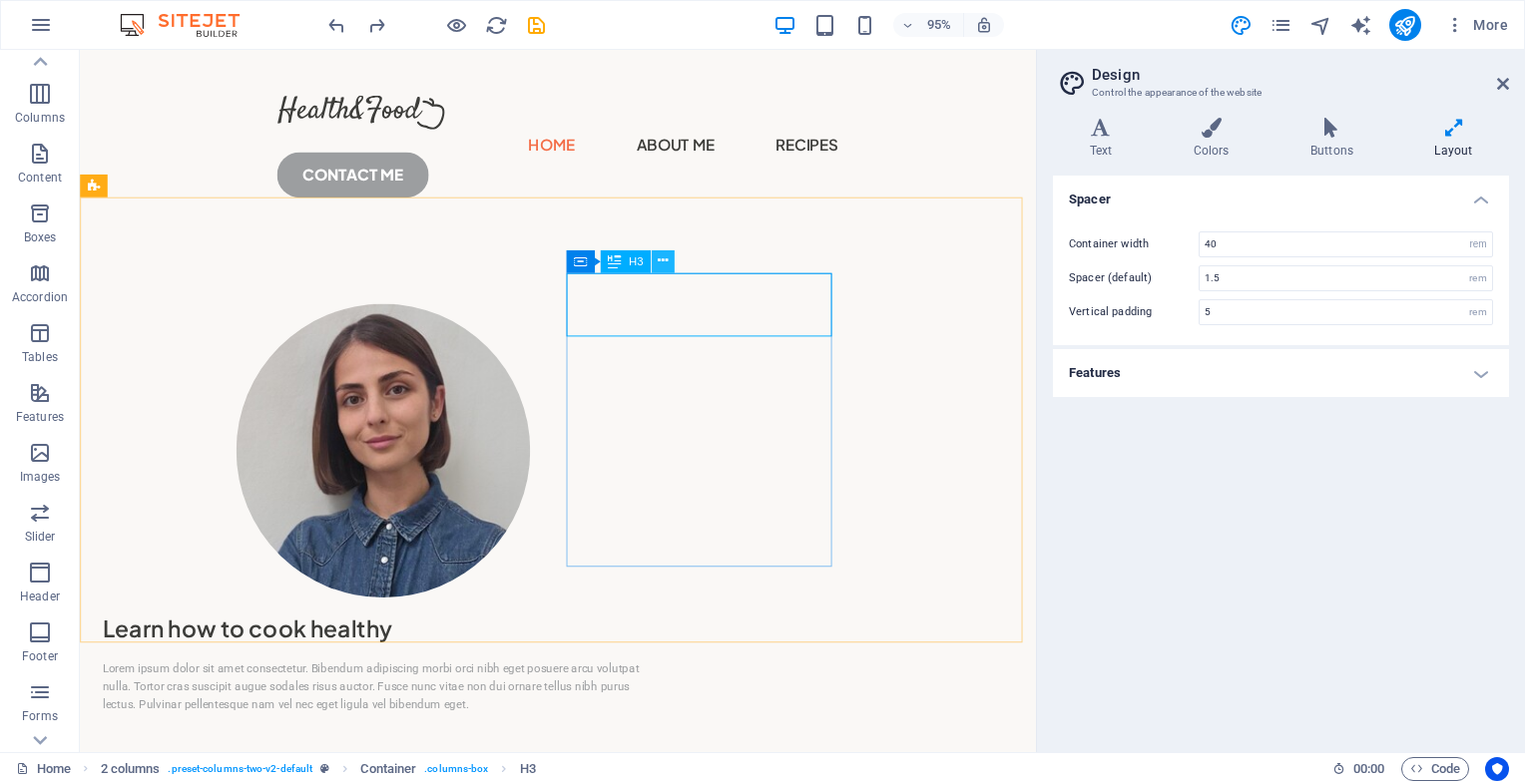 click at bounding box center [663, 261] 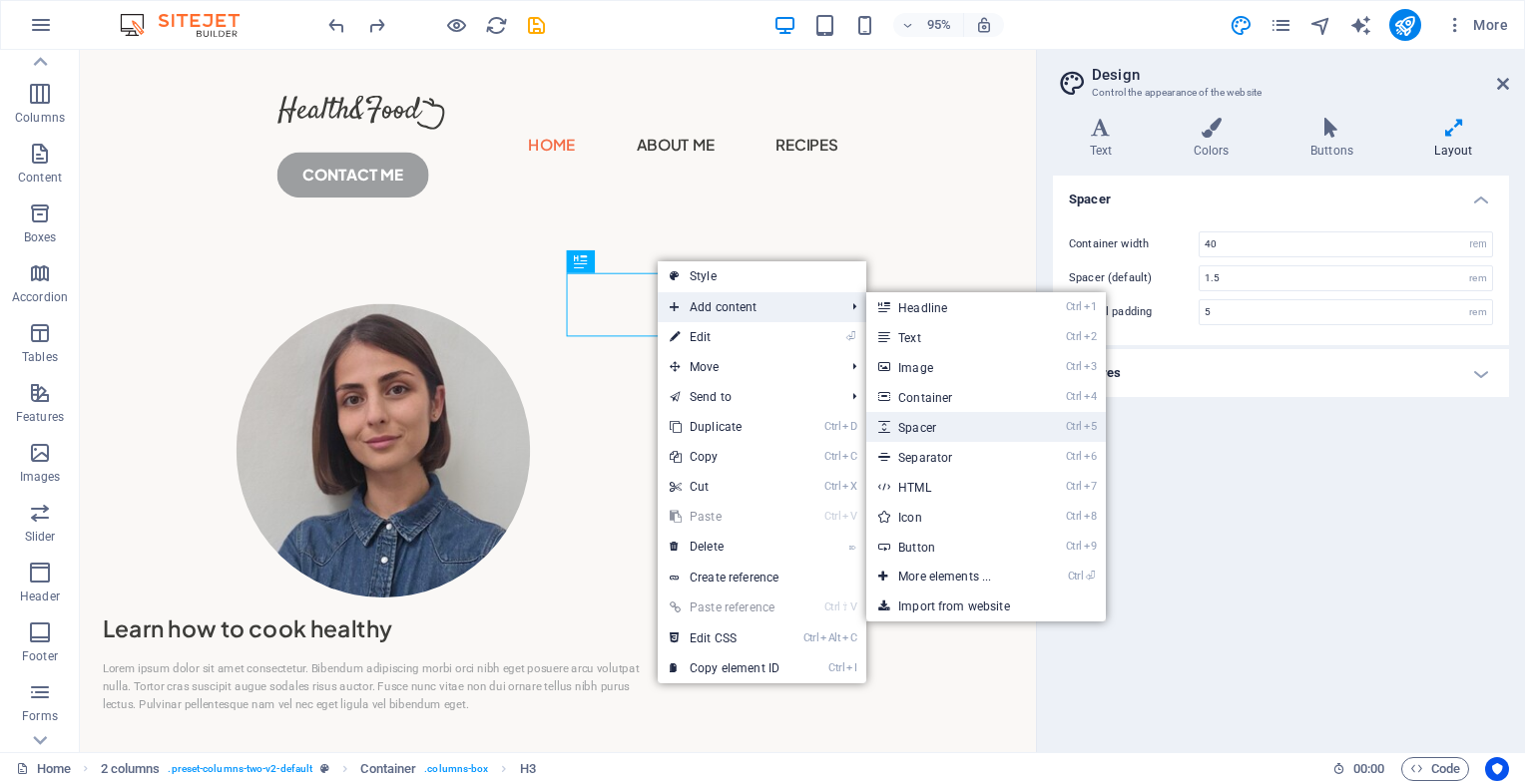 click on "Ctrl 5  Spacer" at bounding box center [948, 427] 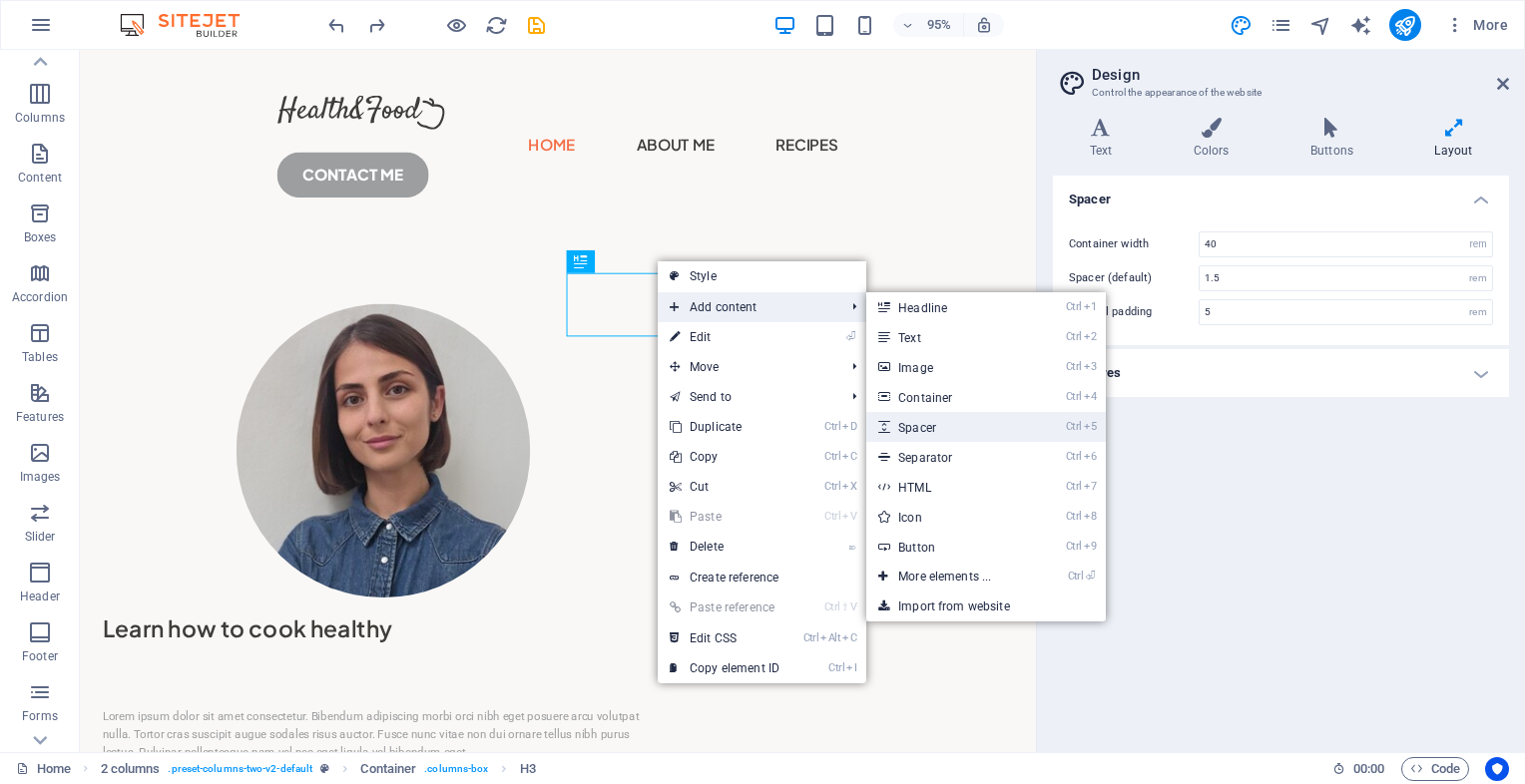 select on "px" 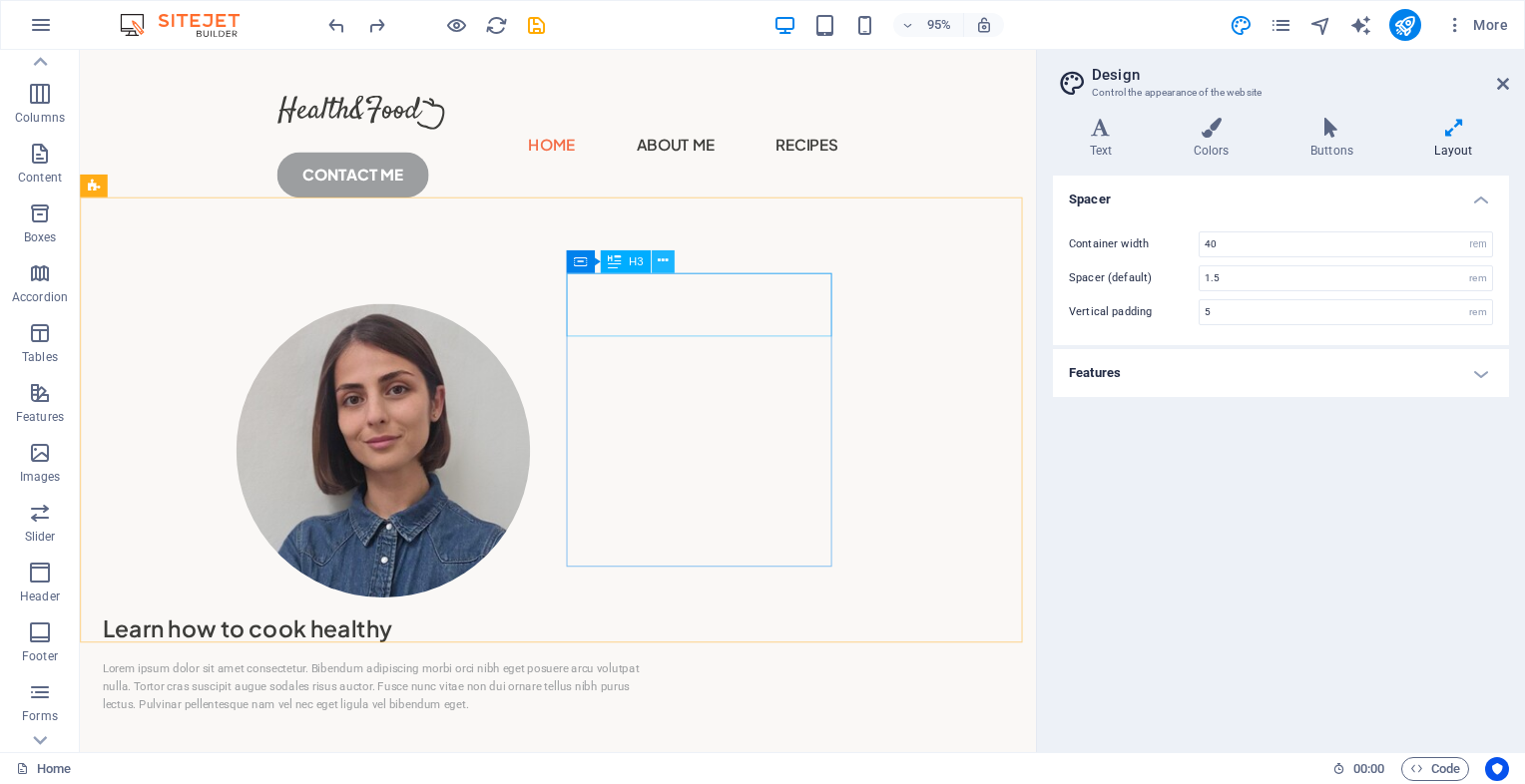 click at bounding box center [663, 261] 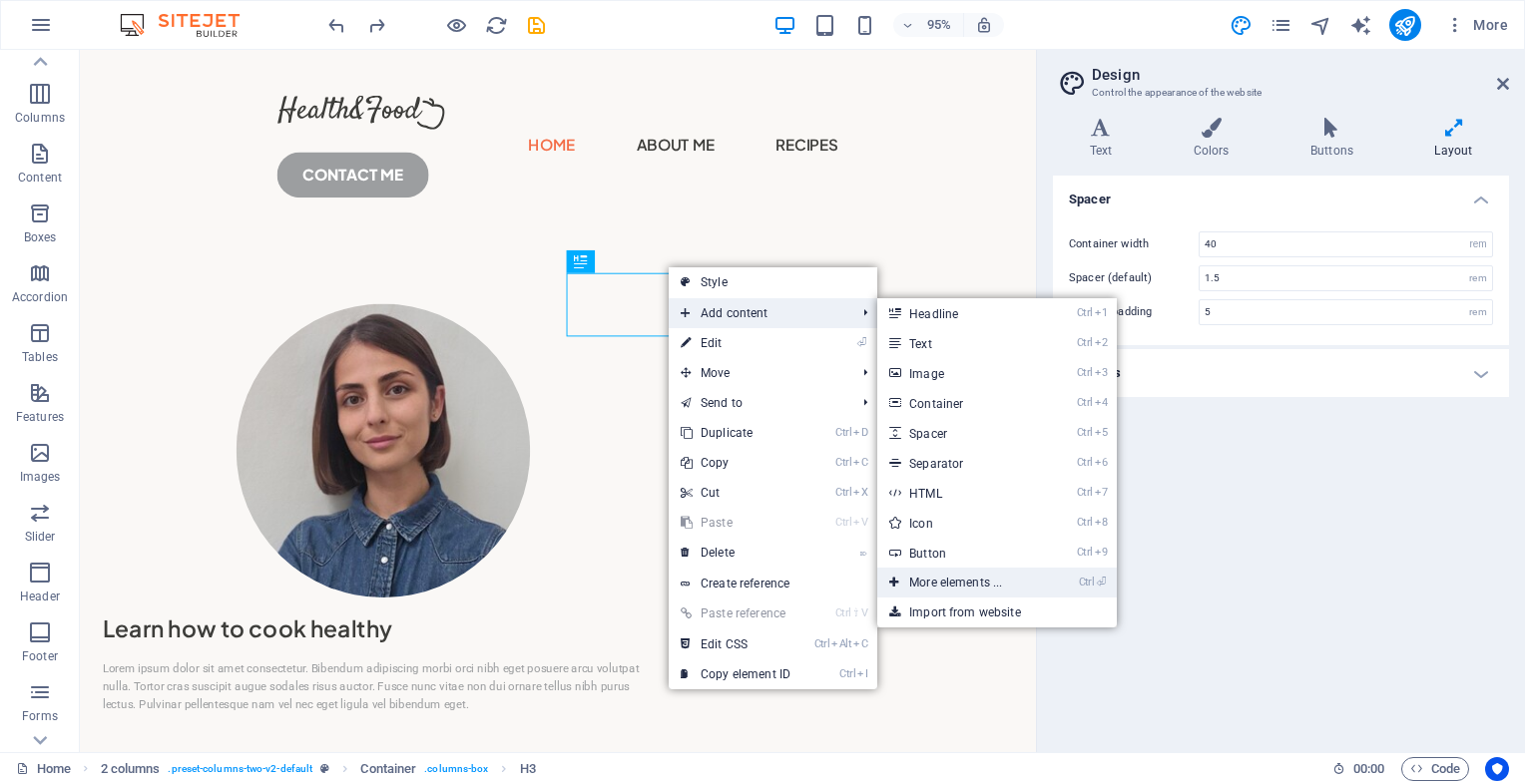 click on "Ctrl ⏎  More elements ..." at bounding box center (959, 583) 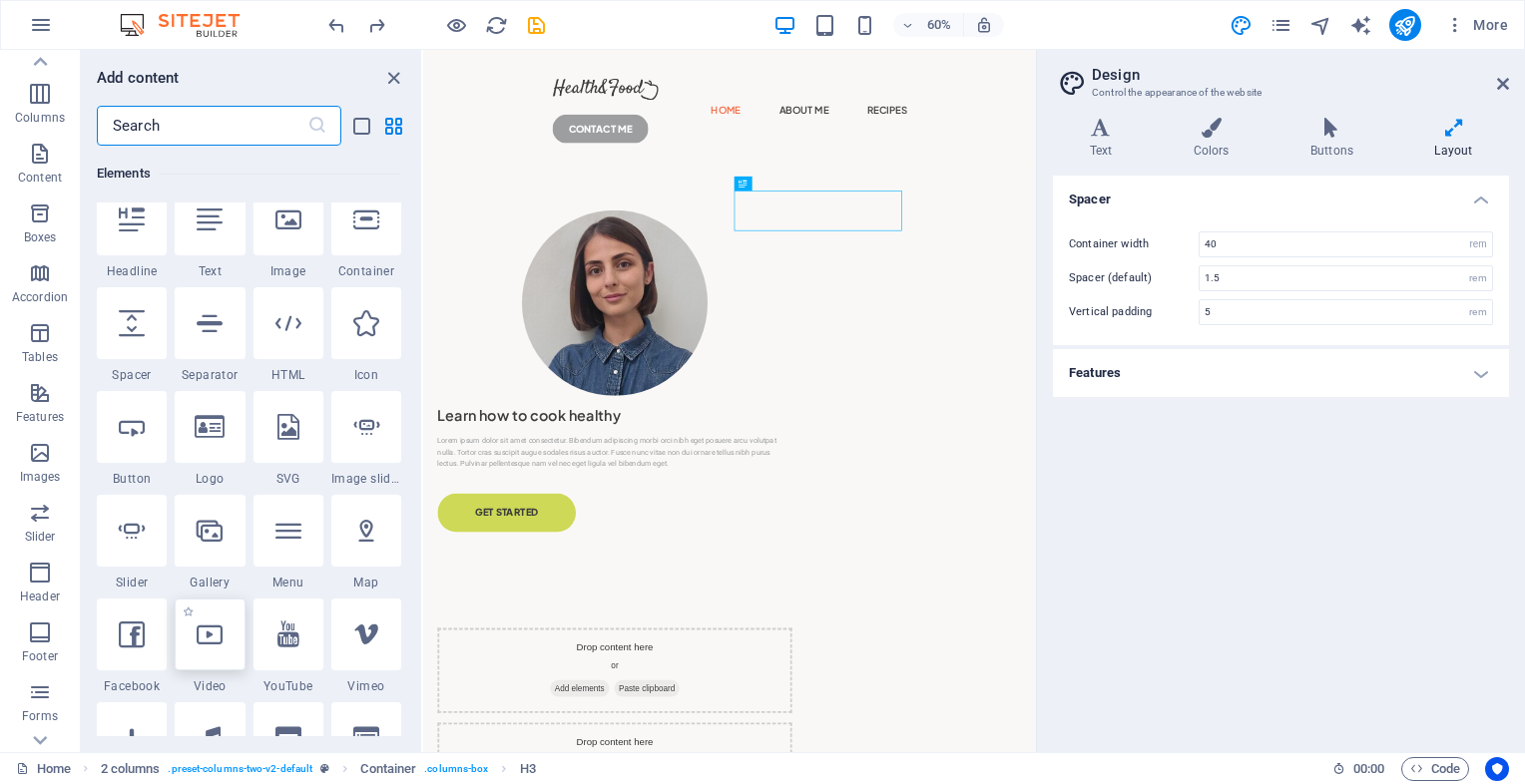 scroll, scrollTop: 0, scrollLeft: 0, axis: both 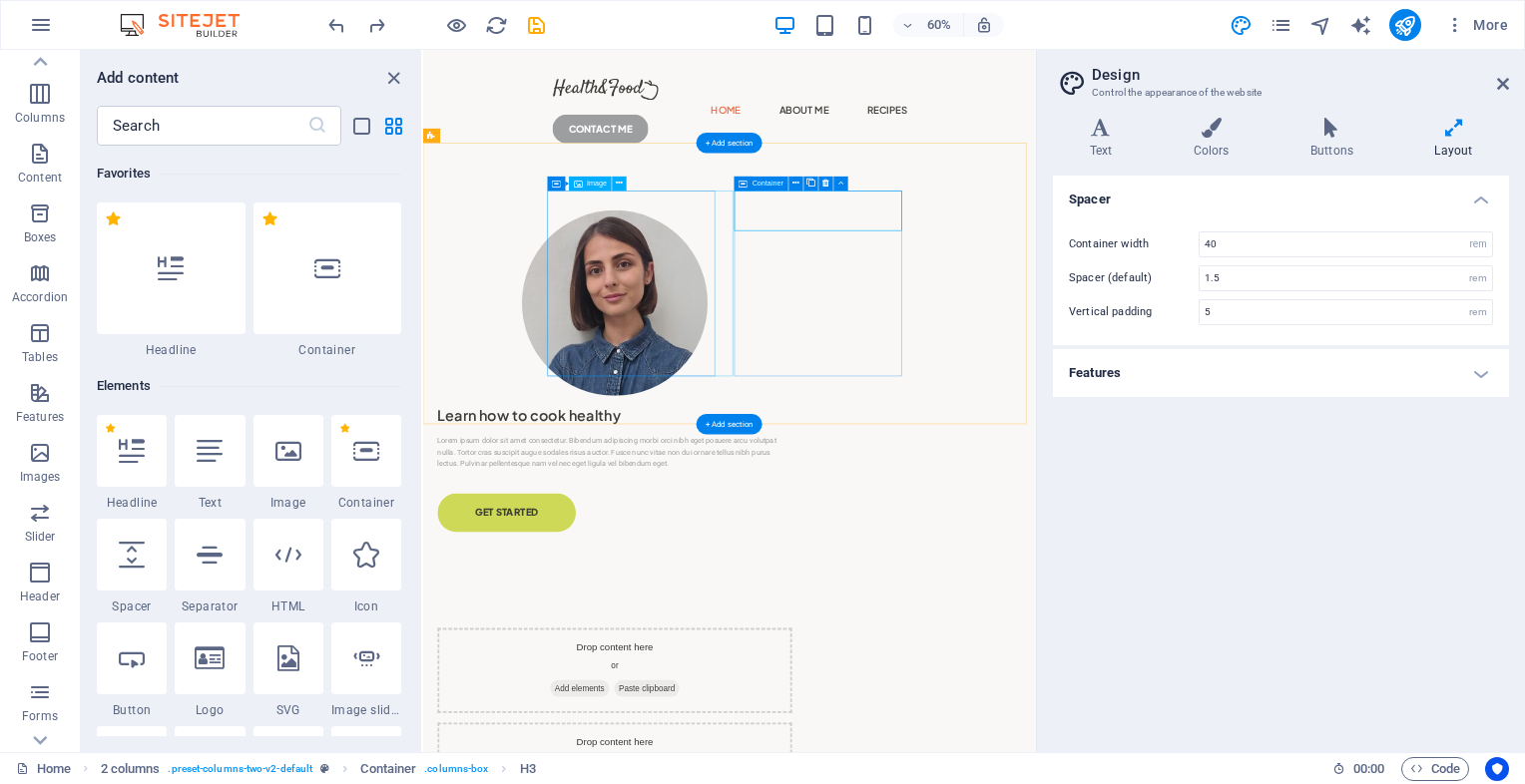 click at bounding box center [743, 472] 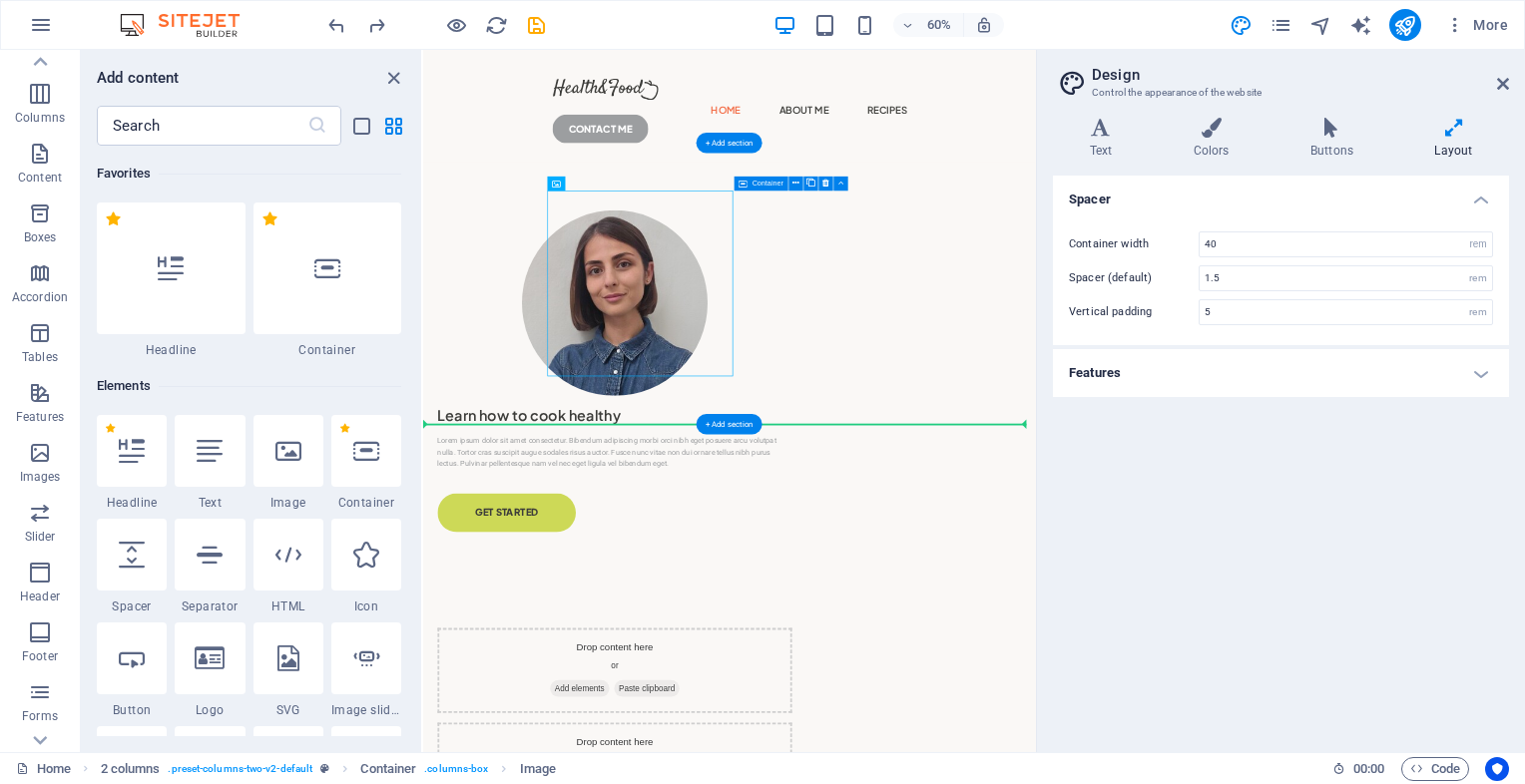 drag, startPoint x: 840, startPoint y: 458, endPoint x: 457, endPoint y: 472, distance: 383.25579 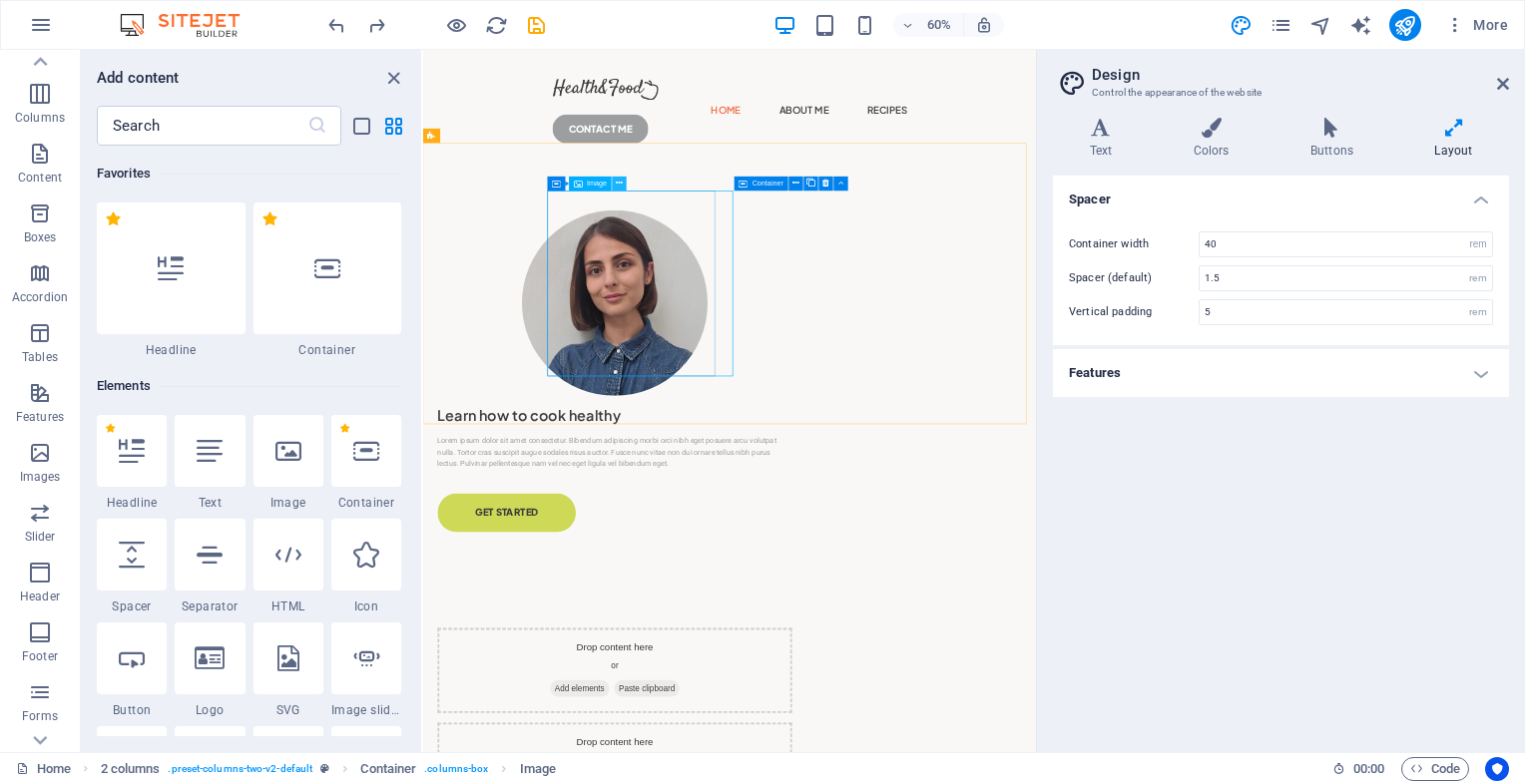 click at bounding box center (620, 184) 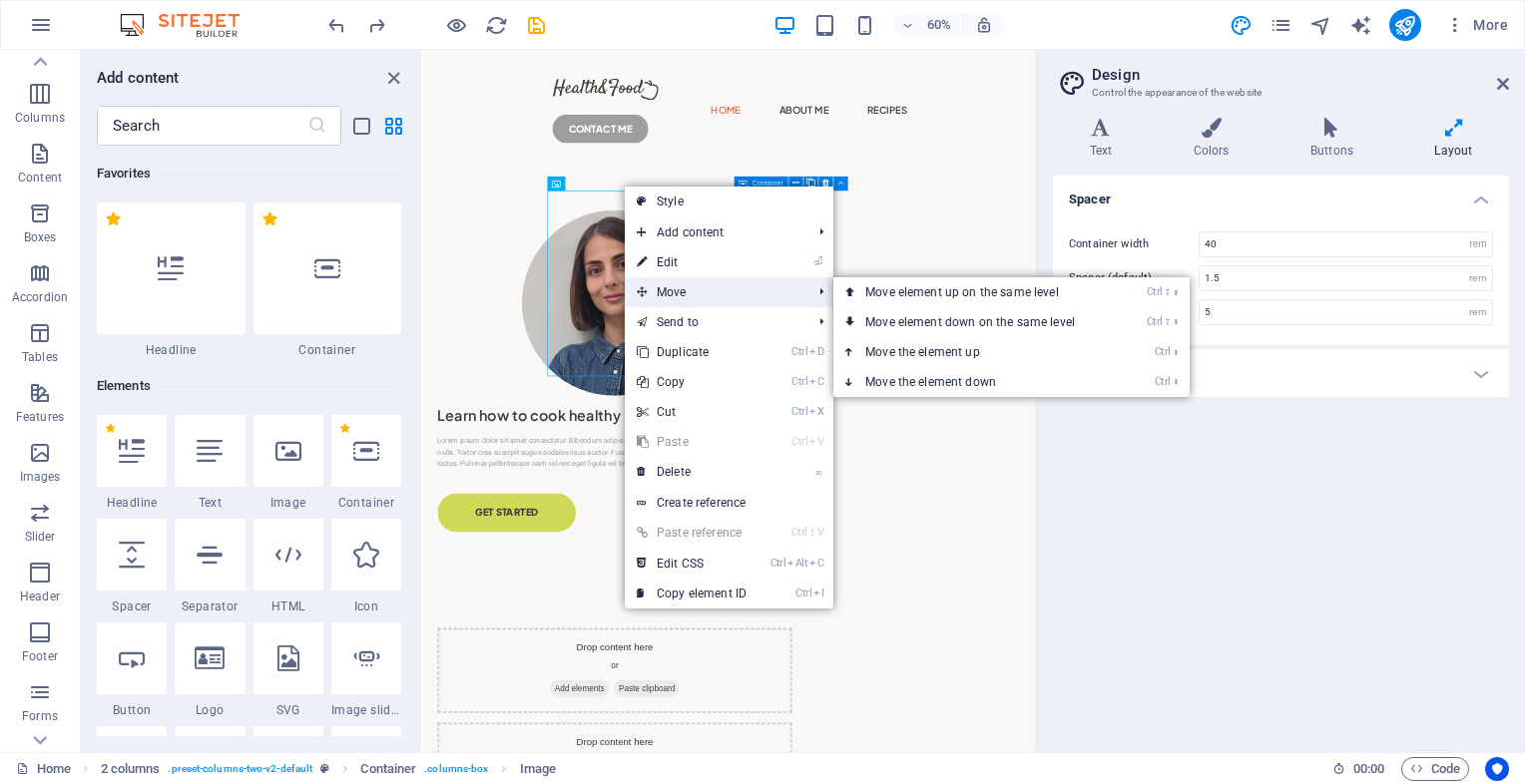 click on "Move" at bounding box center (714, 292) 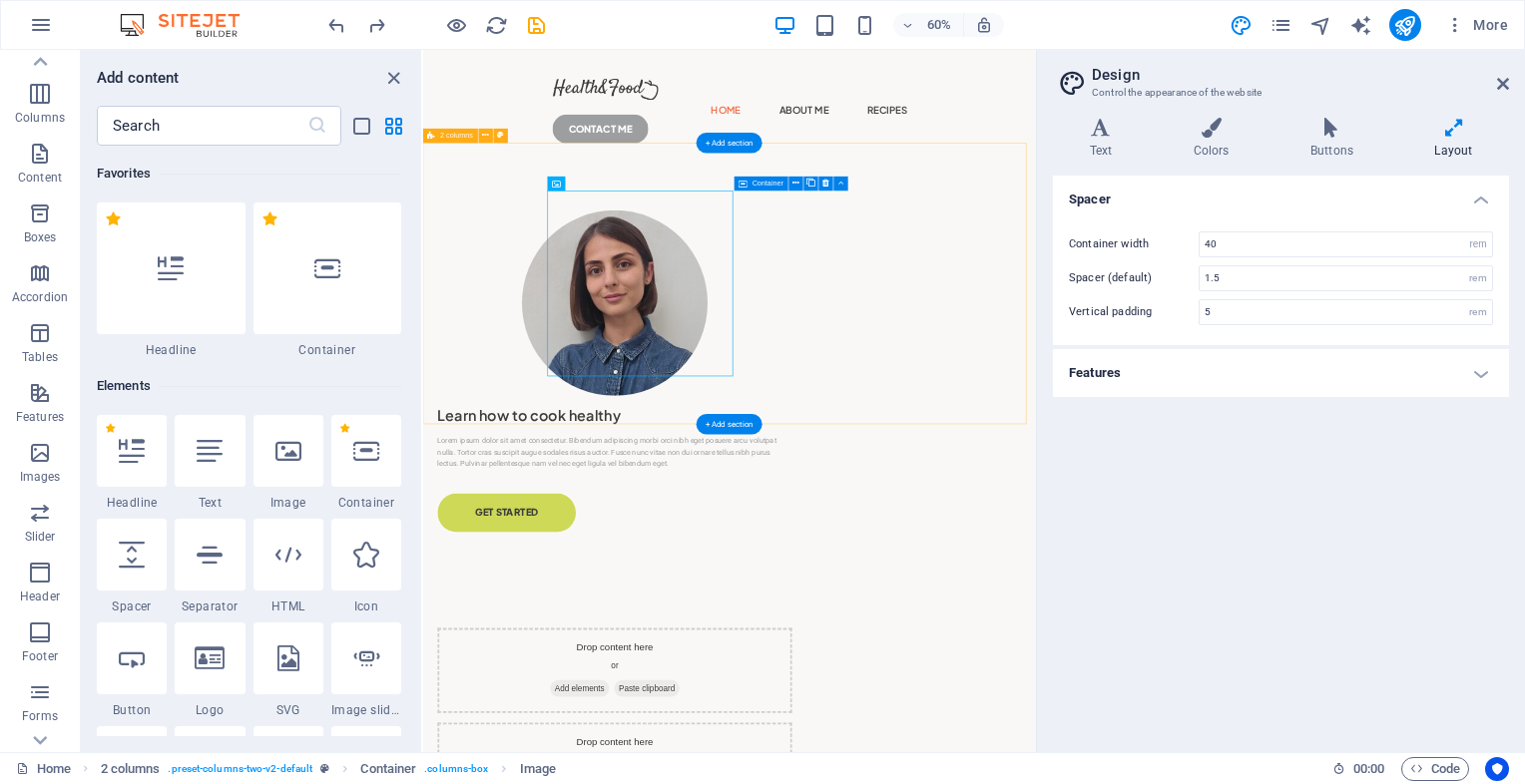 click on "Learn how to cook healthy Lorem ipsum dolor sit amet consectetur. Bibendum adipiscing morbi orci nibh eget posuere arcu volutpat nulla. Tortor cras suscipit augue sodales risus auctor. Fusce nunc vitae non dui ornare tellus nibh purus lectus. Pulvinar pellentesque nam vel nec eget ligula vel bibendum eget. GET STARTED" at bounding box center (933, 586) 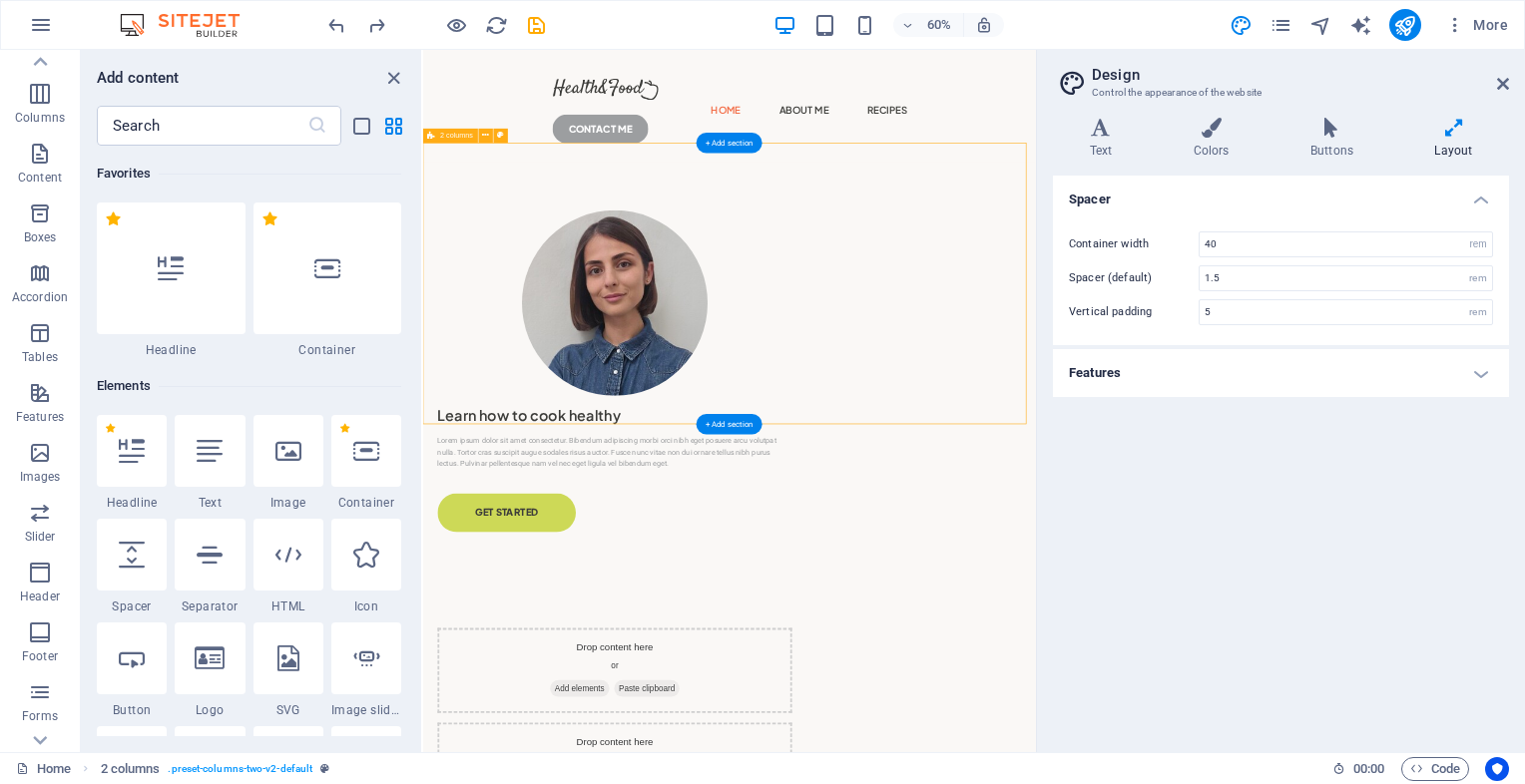 click on "Learn how to cook healthy Lorem ipsum dolor sit amet consectetur. Bibendum adipiscing morbi orci nibh eget posuere arcu volutpat nulla. Tortor cras suscipit augue sodales risus auctor. Fusce nunc vitae non dui ornare tellus nibh purus lectus. Pulvinar pellentesque nam vel nec eget ligula vel bibendum eget. GET STARTED" at bounding box center [933, 586] 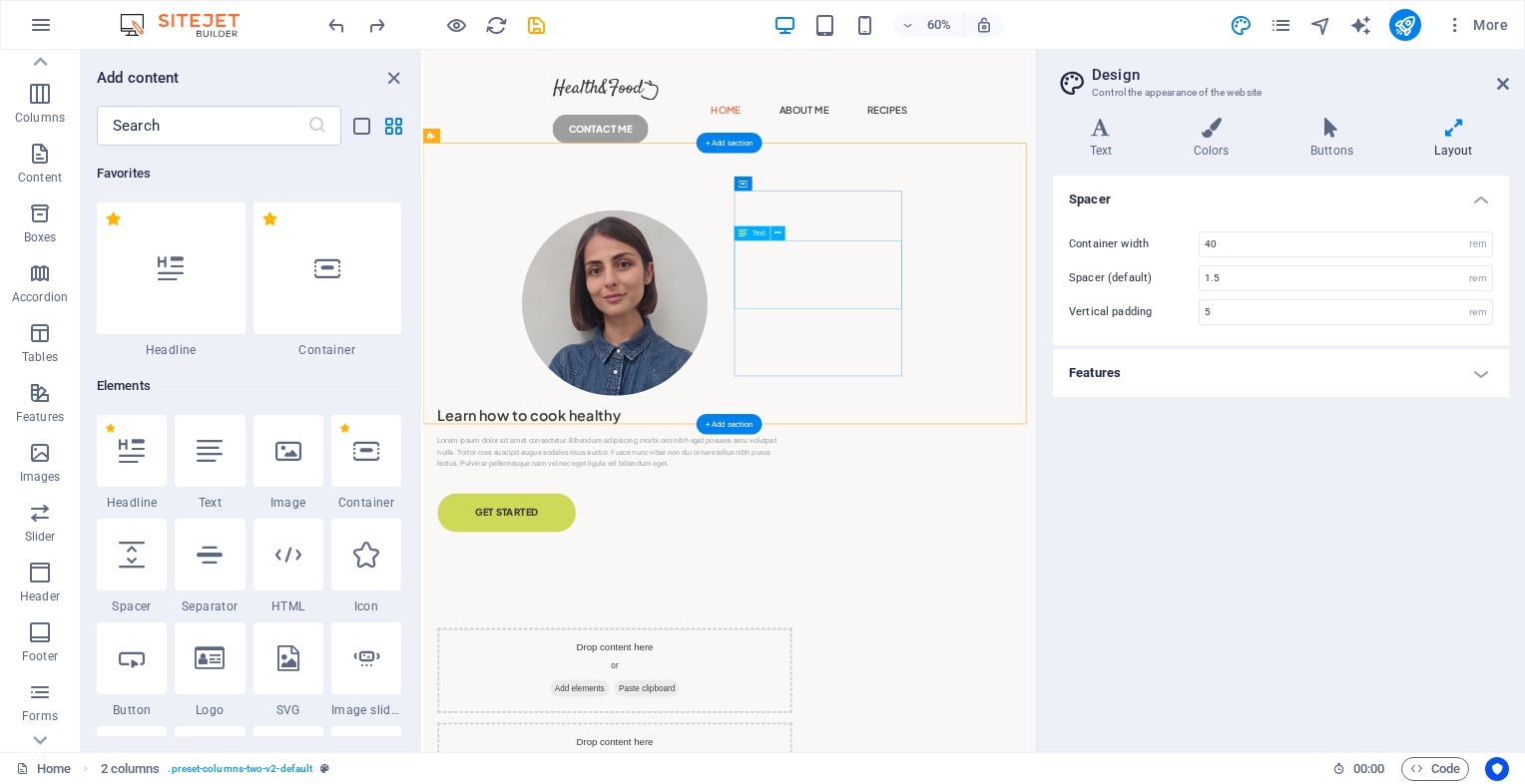 click on "Lorem ipsum dolor sit amet consectetur. Bibendum adipiscing morbi orci nibh eget posuere arcu volutpat nulla. Tortor cras suscipit augue sodales risus auctor. Fusce nunc vitae non dui ornare tellus nibh purus lectus. Pulvinar pellentesque nam vel nec eget ligula vel bibendum eget." at bounding box center (743, 721) 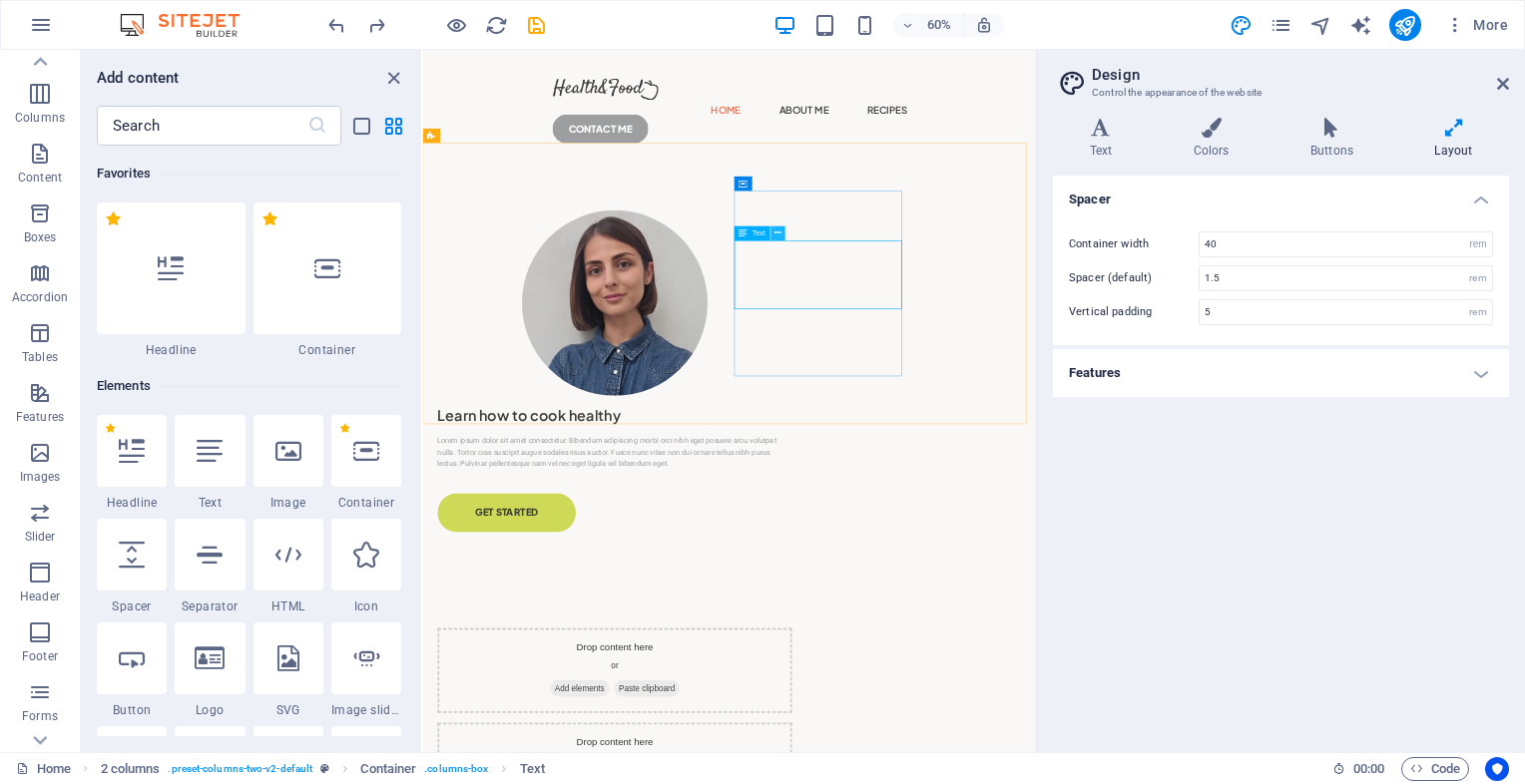 click at bounding box center [778, 233] 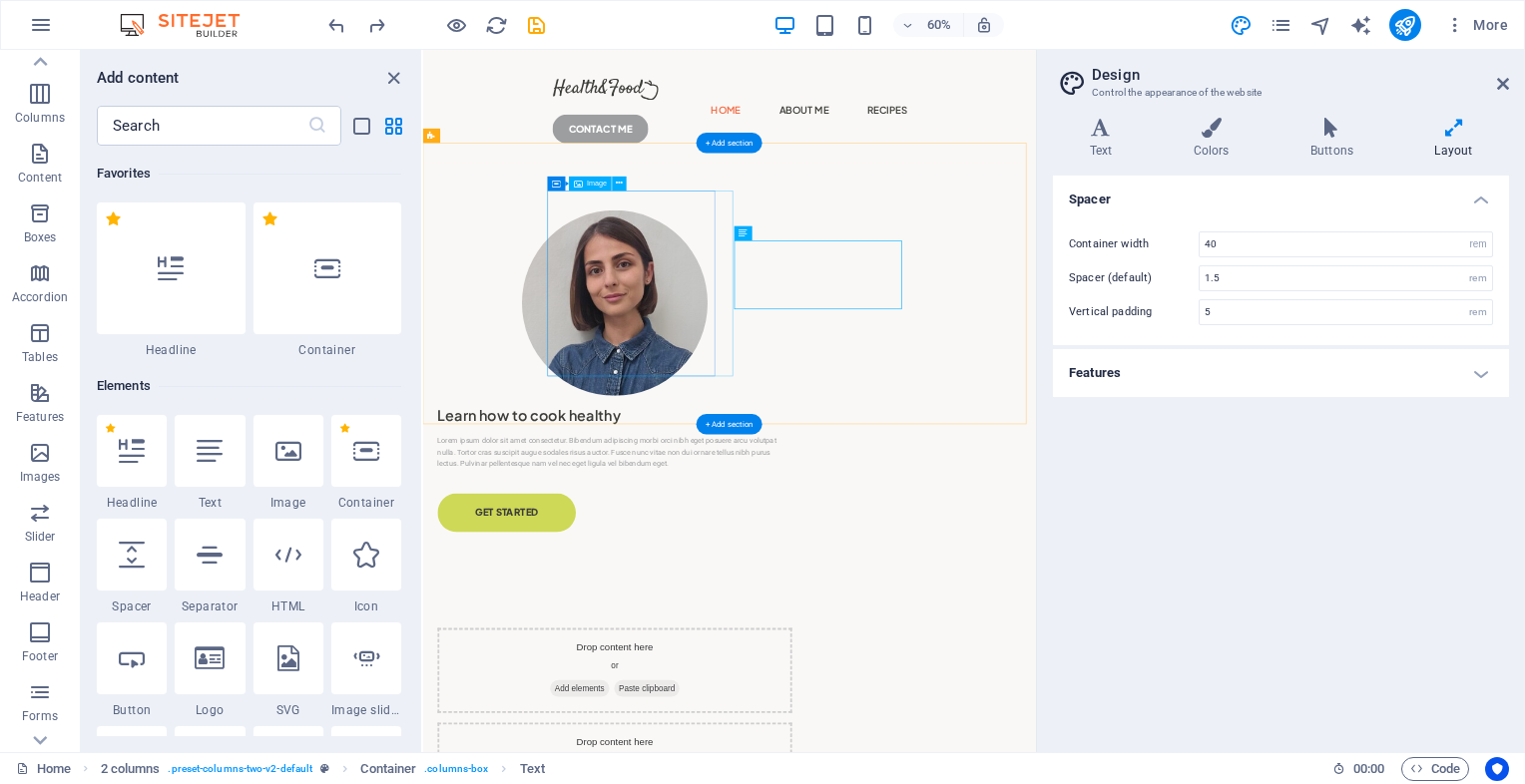 click at bounding box center [743, 472] 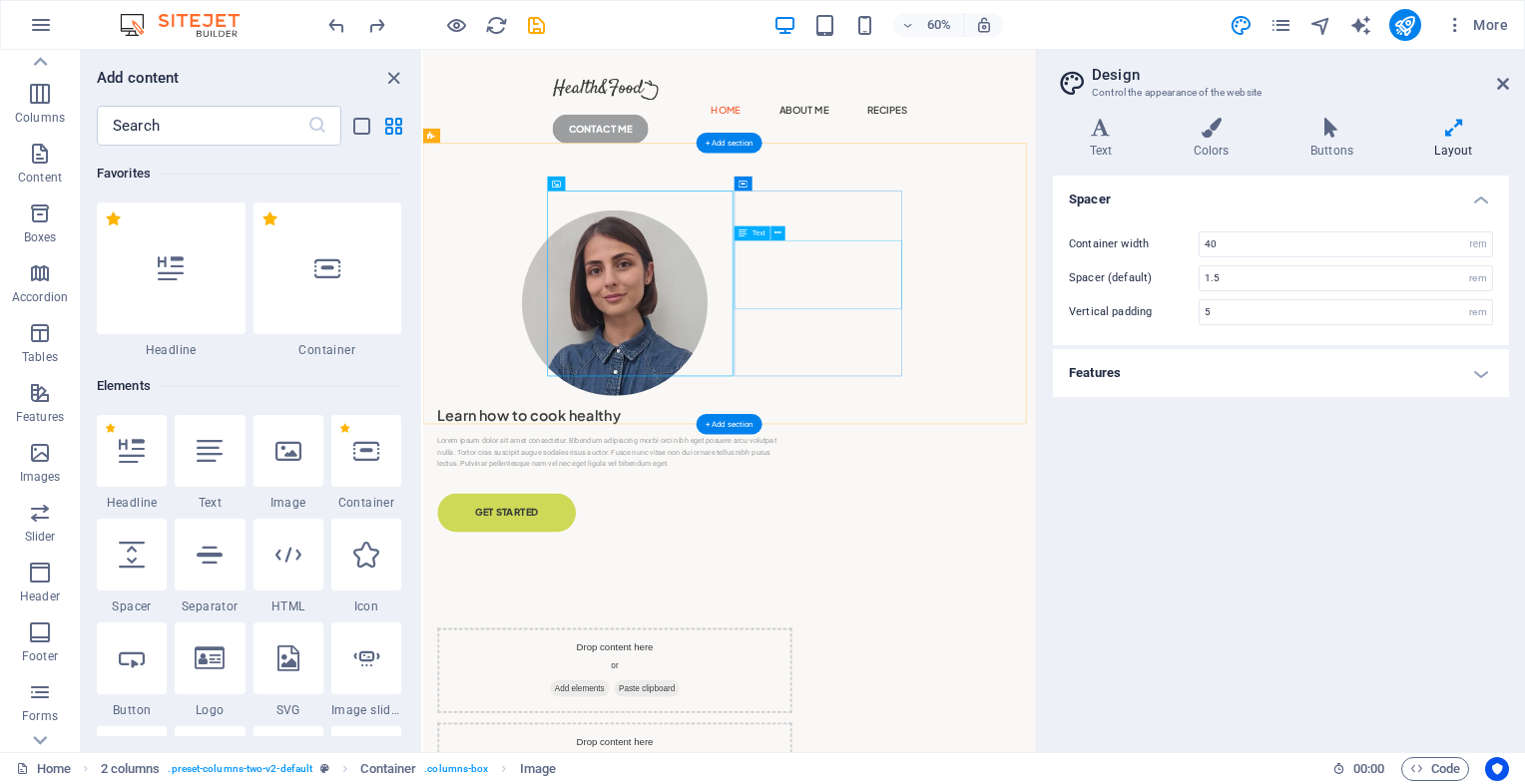 click on "Lorem ipsum dolor sit amet consectetur. Bibendum adipiscing morbi orci nibh eget posuere arcu volutpat nulla. Tortor cras suscipit augue sodales risus auctor. Fusce nunc vitae non dui ornare tellus nibh purus lectus. Pulvinar pellentesque nam vel nec eget ligula vel bibendum eget." at bounding box center (743, 721) 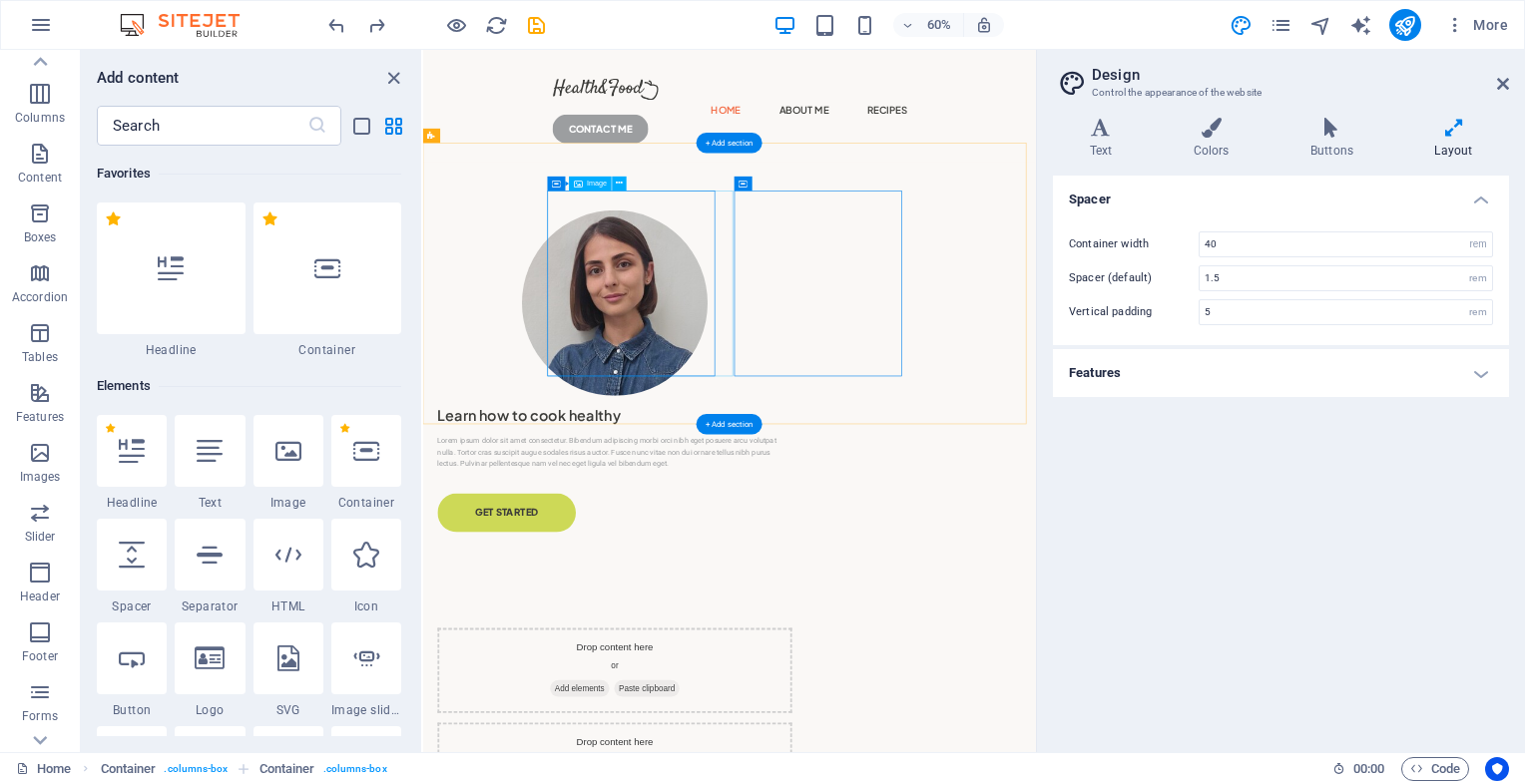 click at bounding box center [743, 472] 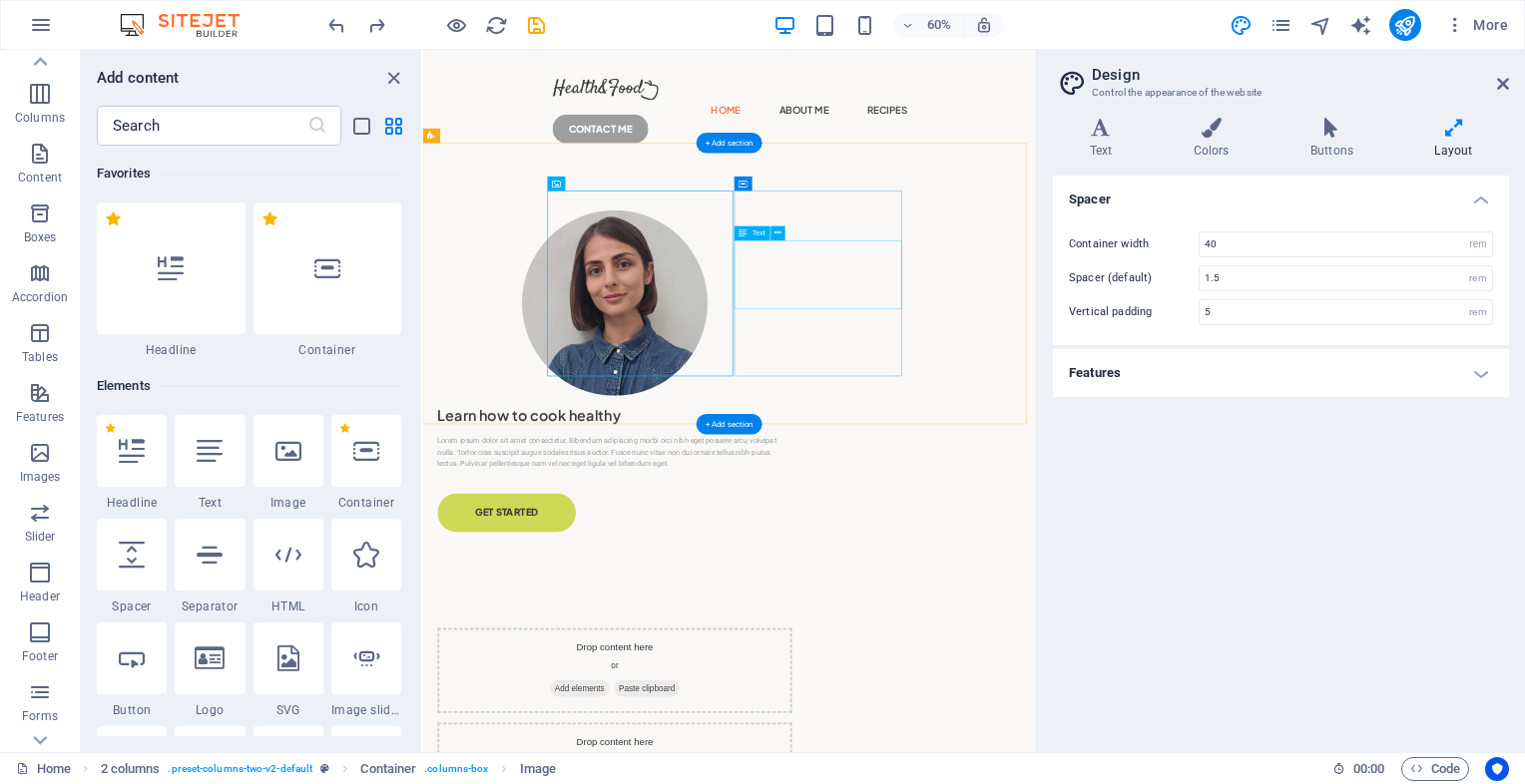 click on "Lorem ipsum dolor sit amet consectetur. Bibendum adipiscing morbi orci nibh eget posuere arcu volutpat nulla. Tortor cras suscipit augue sodales risus auctor. Fusce nunc vitae non dui ornare tellus nibh purus lectus. Pulvinar pellentesque nam vel nec eget ligula vel bibendum eget." at bounding box center (743, 721) 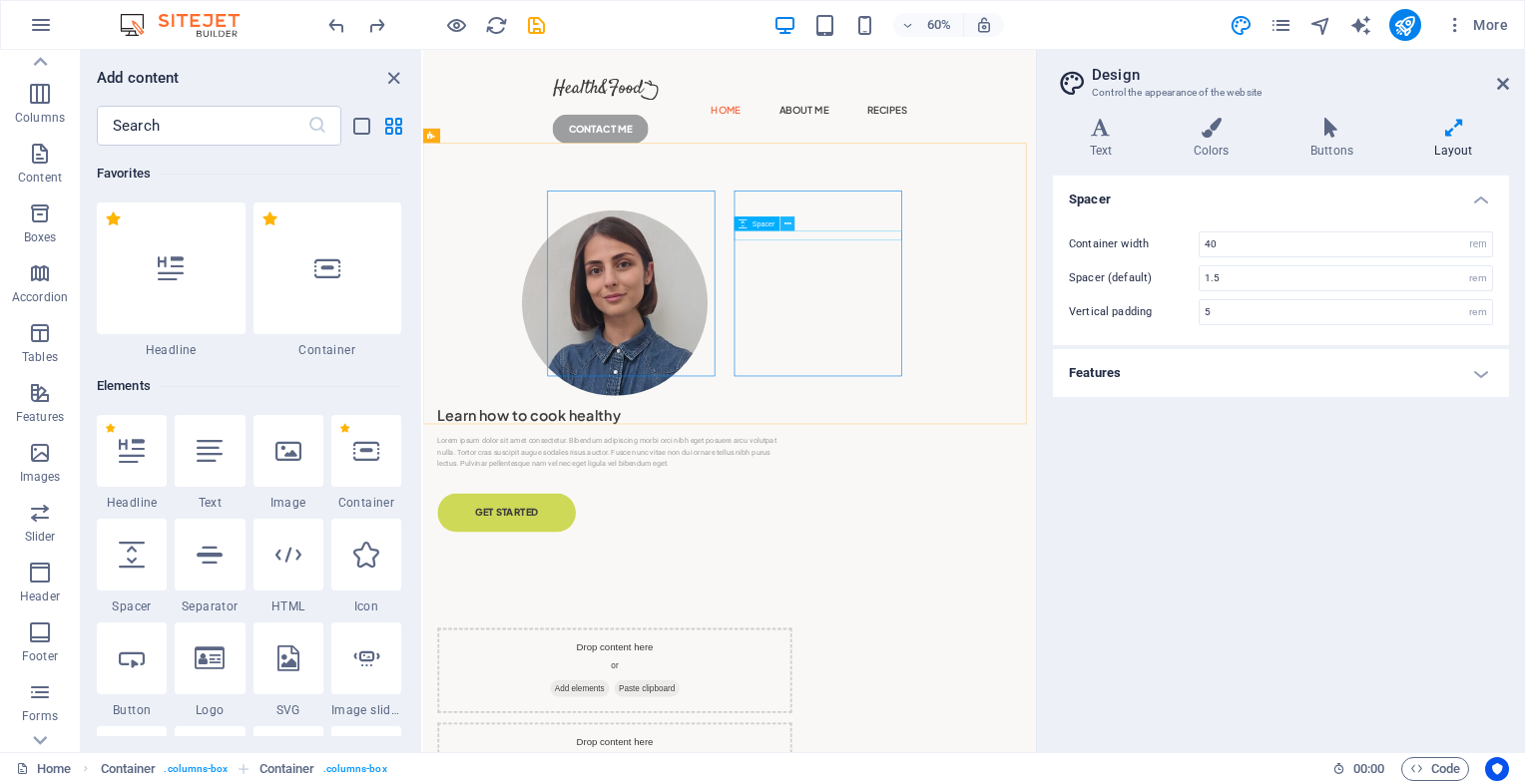 click at bounding box center (787, 223) 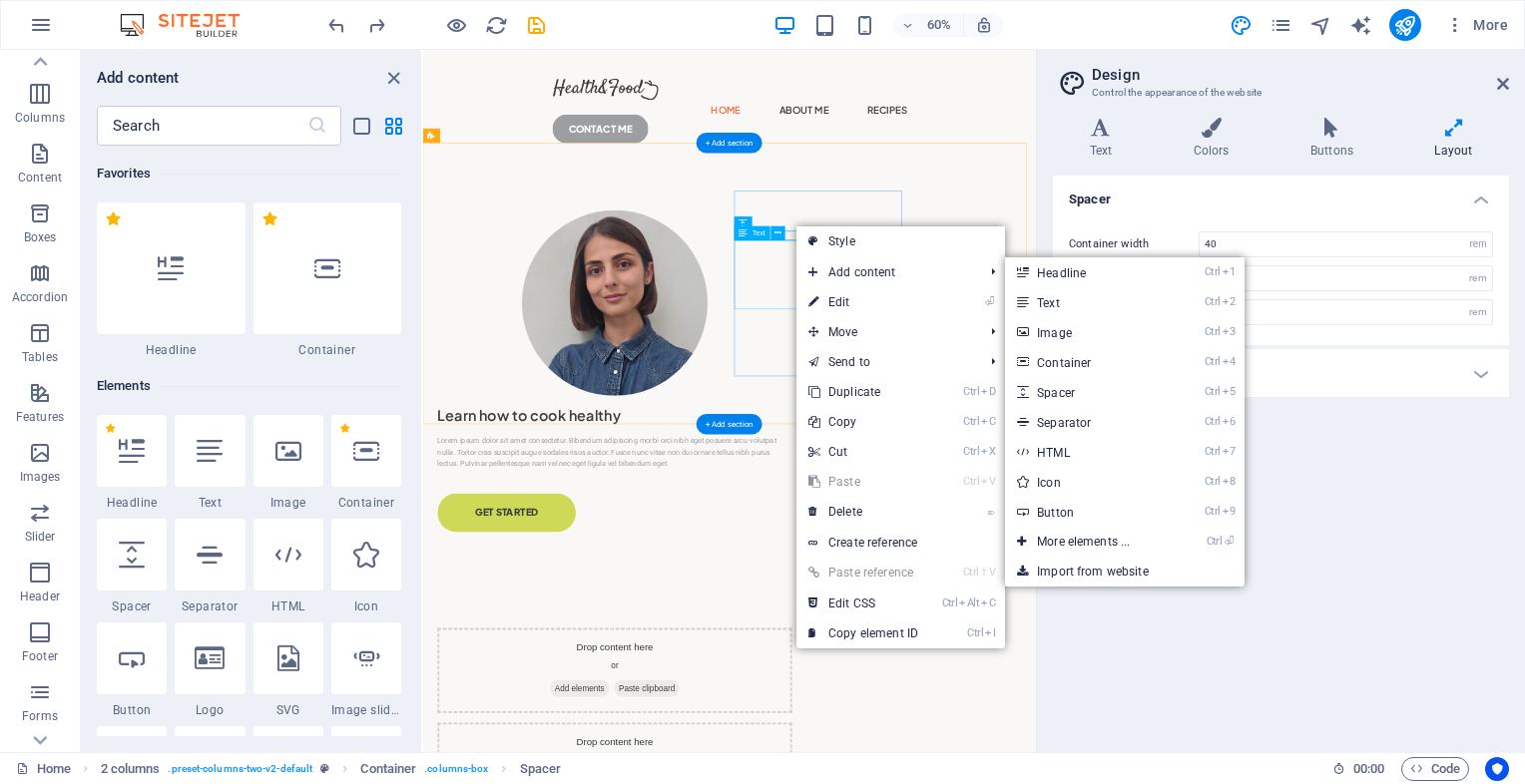 click on "Lorem ipsum dolor sit amet consectetur. Bibendum adipiscing morbi orci nibh eget posuere arcu volutpat nulla. Tortor cras suscipit augue sodales risus auctor. Fusce nunc vitae non dui ornare tellus nibh purus lectus. Pulvinar pellentesque nam vel nec eget ligula vel bibendum eget." at bounding box center [743, 721] 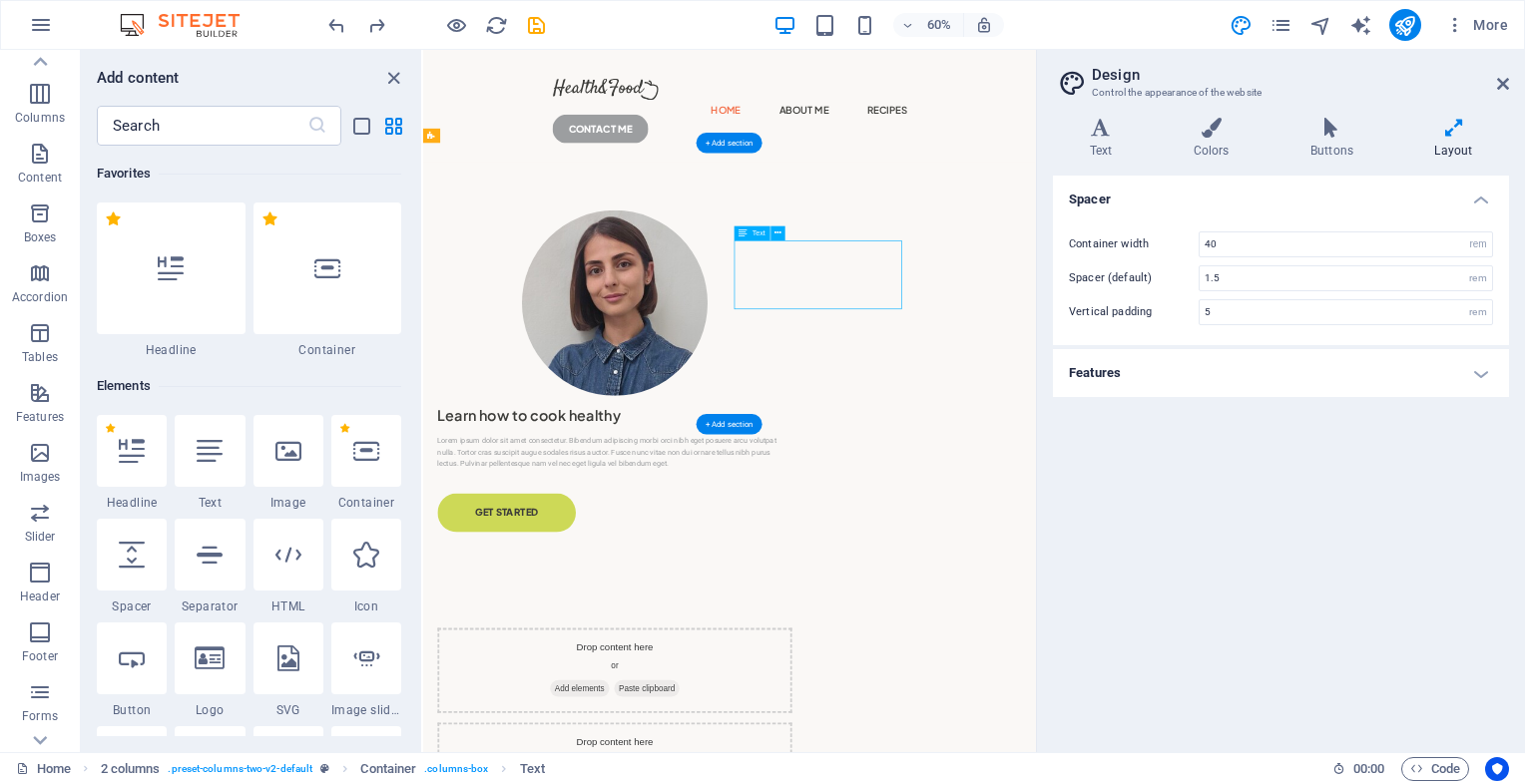 click on "Lorem ipsum dolor sit amet consectetur. Bibendum adipiscing morbi orci nibh eget posuere arcu volutpat nulla. Tortor cras suscipit augue sodales risus auctor. Fusce nunc vitae non dui ornare tellus nibh purus lectus. Pulvinar pellentesque nam vel nec eget ligula vel bibendum eget." at bounding box center (743, 721) 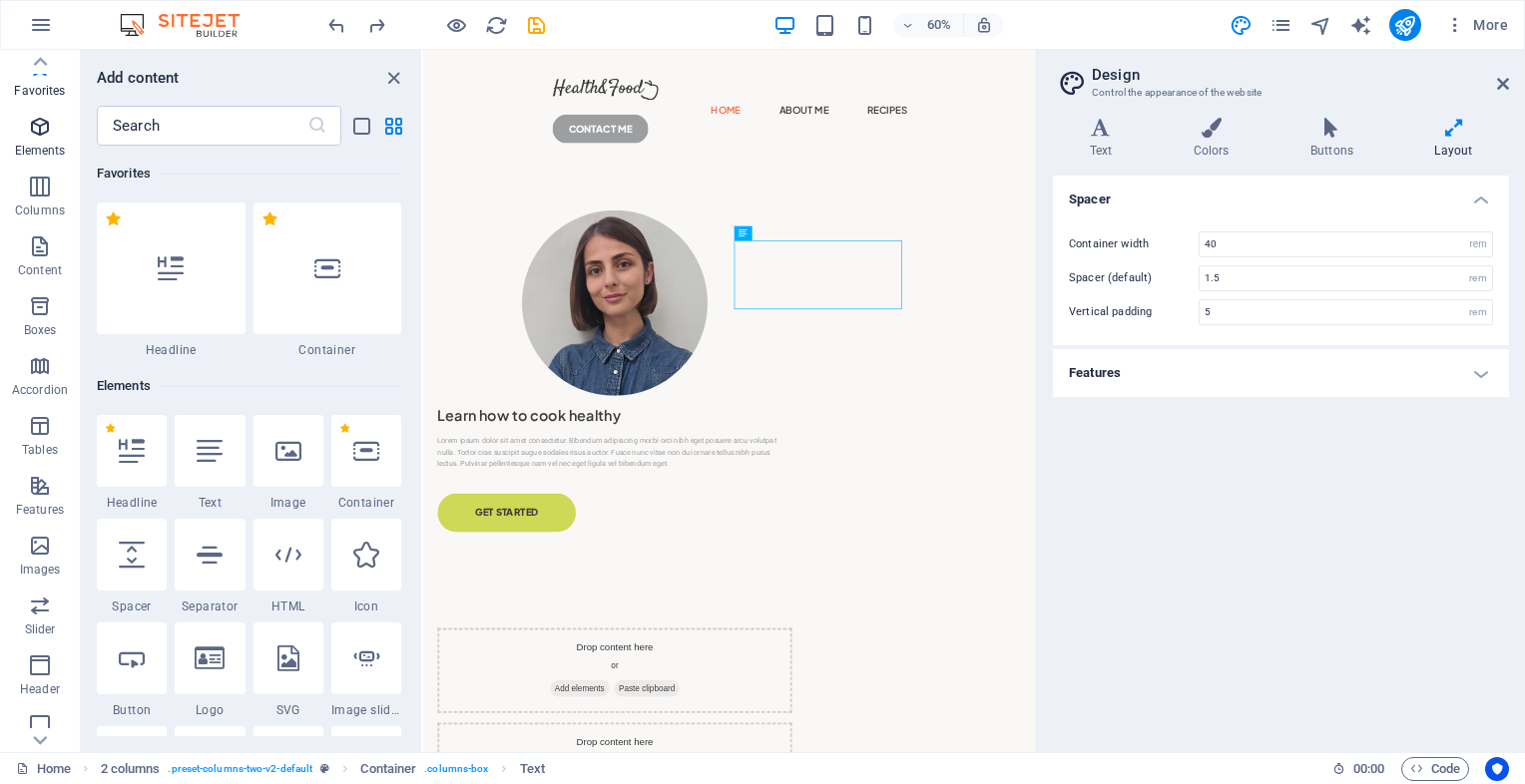 scroll, scrollTop: 0, scrollLeft: 0, axis: both 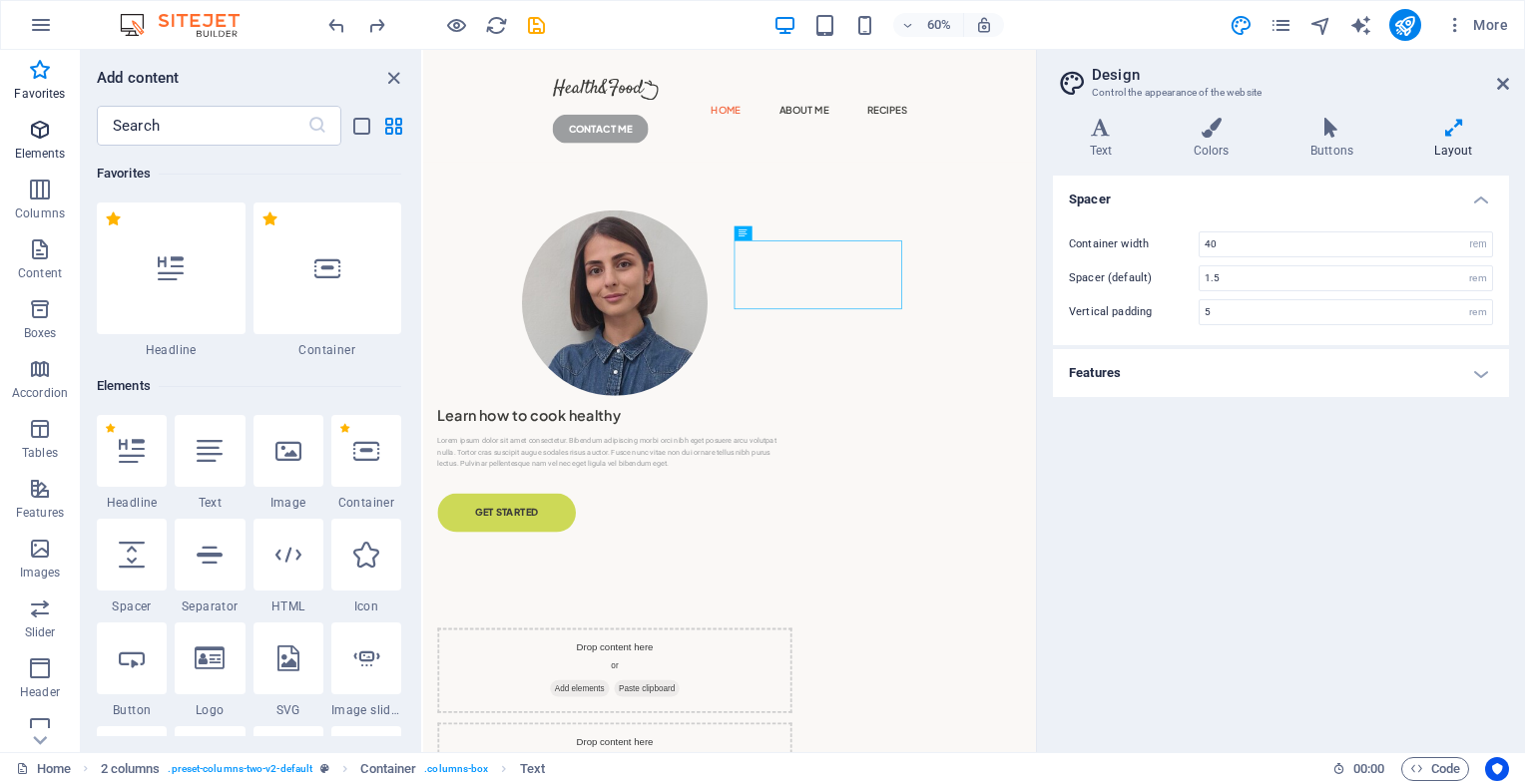 click on "Elements" at bounding box center [40, 140] 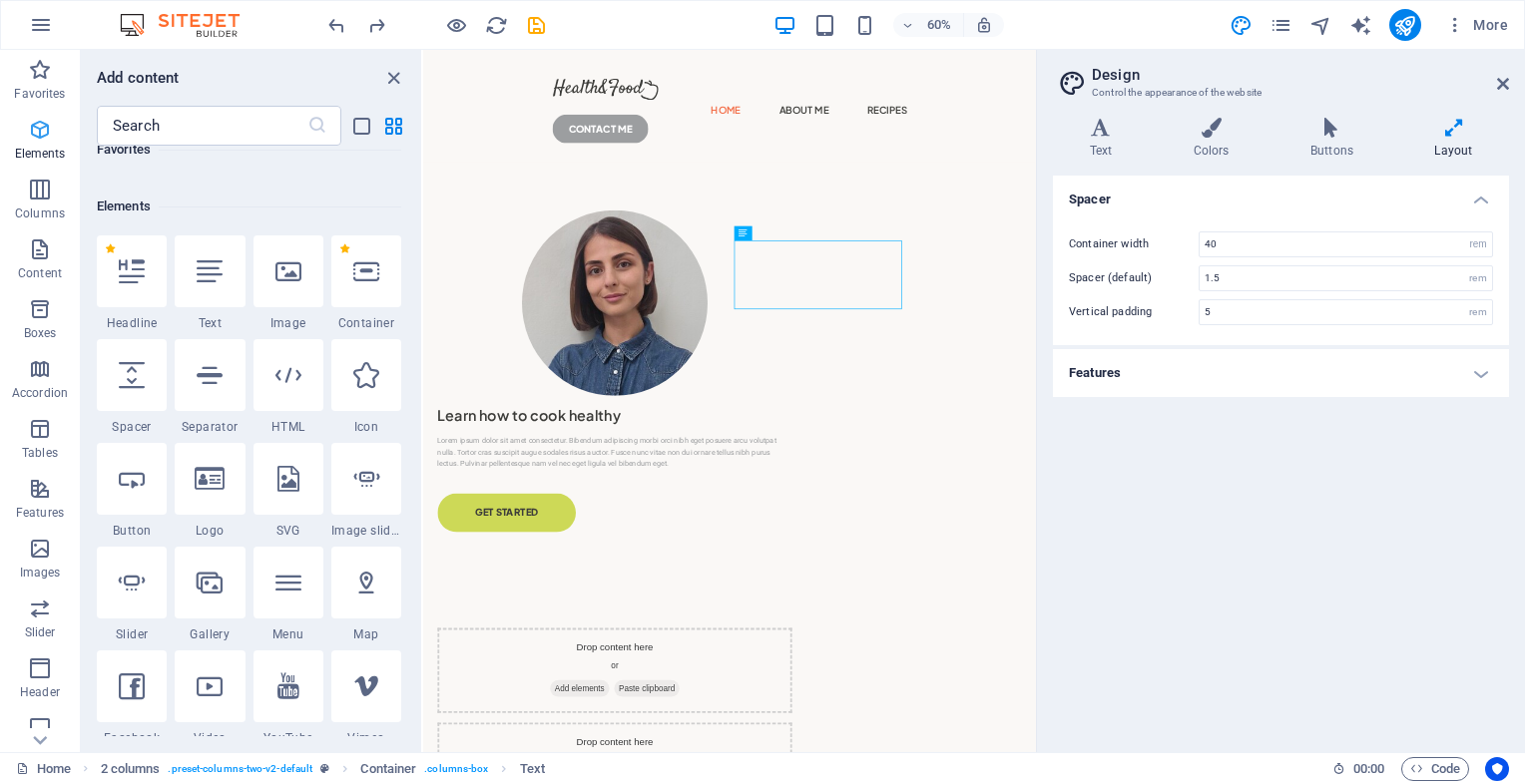 scroll, scrollTop: 211, scrollLeft: 0, axis: vertical 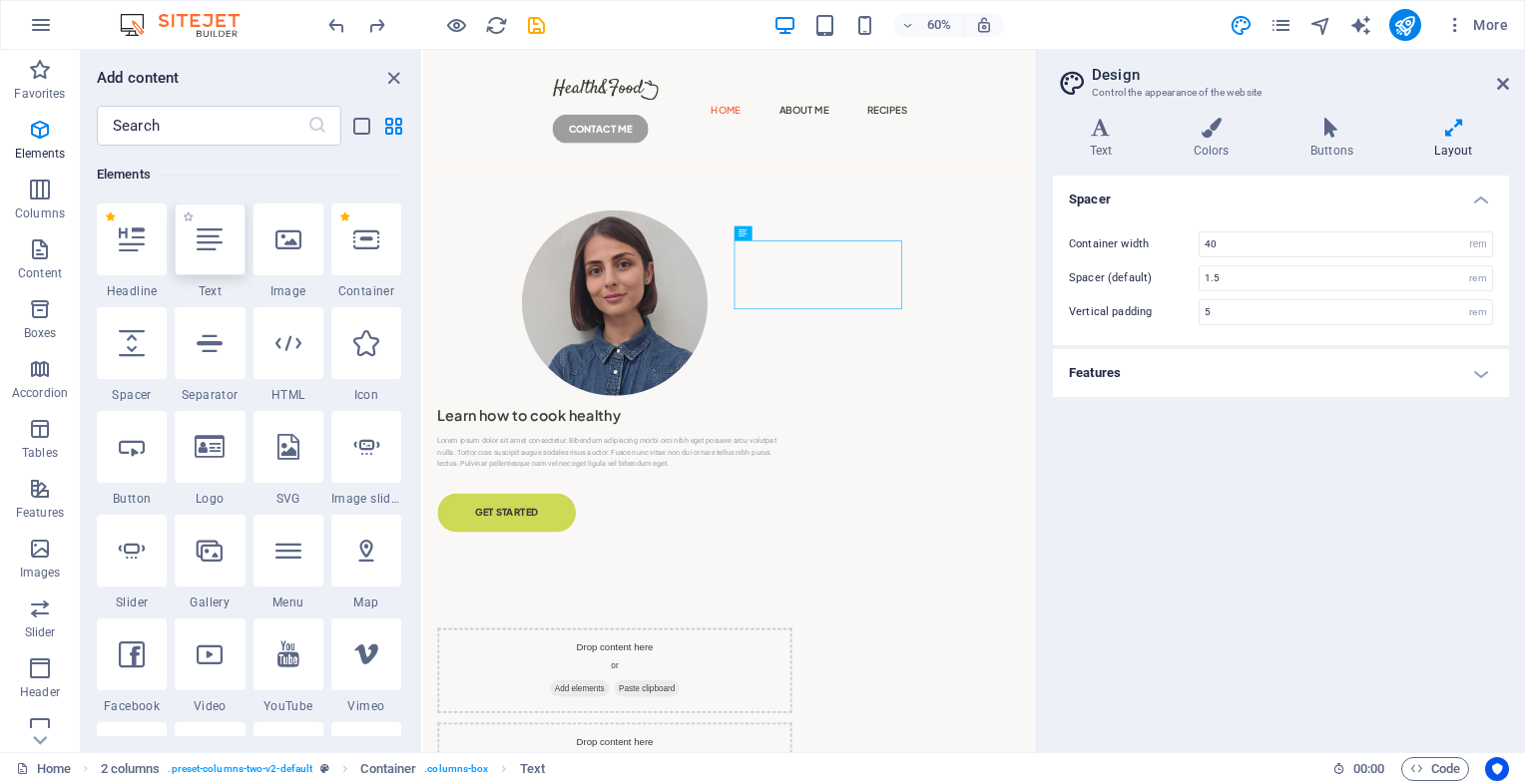click at bounding box center [210, 239] 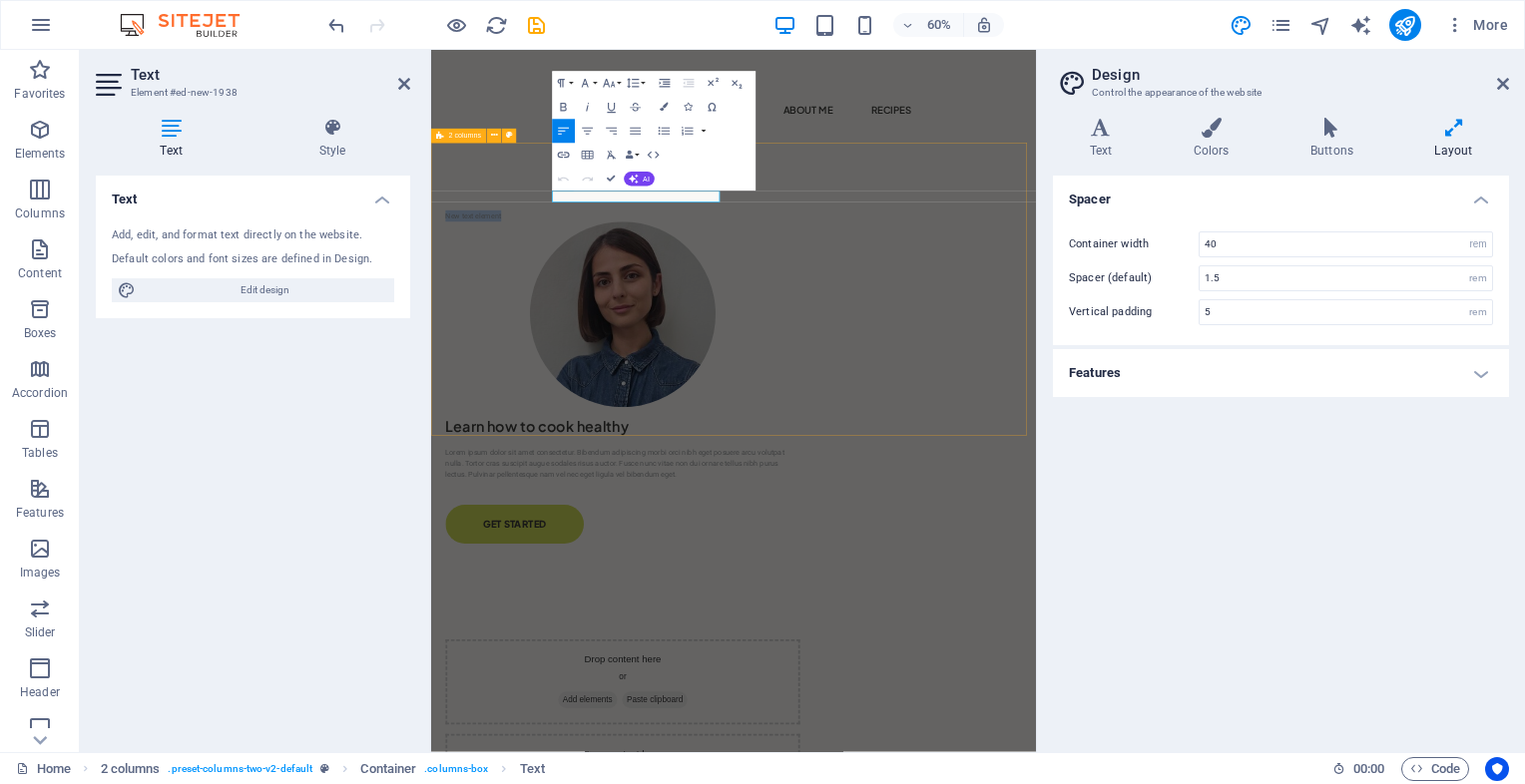 click on "Home About Me Recipes CONTACT ME New text element Learn how to cook healthy Lorem ipsum dolor sit amet consectetur. Bibendum adipiscing morbi orci nibh eget posuere arcu volutpat nulla. Tortor cras suscipit augue sodales risus auctor. Fusce nunc vitae non dui ornare tellus nibh purus lectus. Pulvinar pellentesque nam vel nec eget ligula vel bibendum eget. GET STARTED Drop content here or  Add elements  Paste clipboard Drop content here or  Add elements  Paste clipboard Drop content here or  Add elements  Paste clipboard Home About Me Recipes Contact Me
Privacy Legal Notice   [DOMAIN] . All rights reserved" at bounding box center [935, 1150] 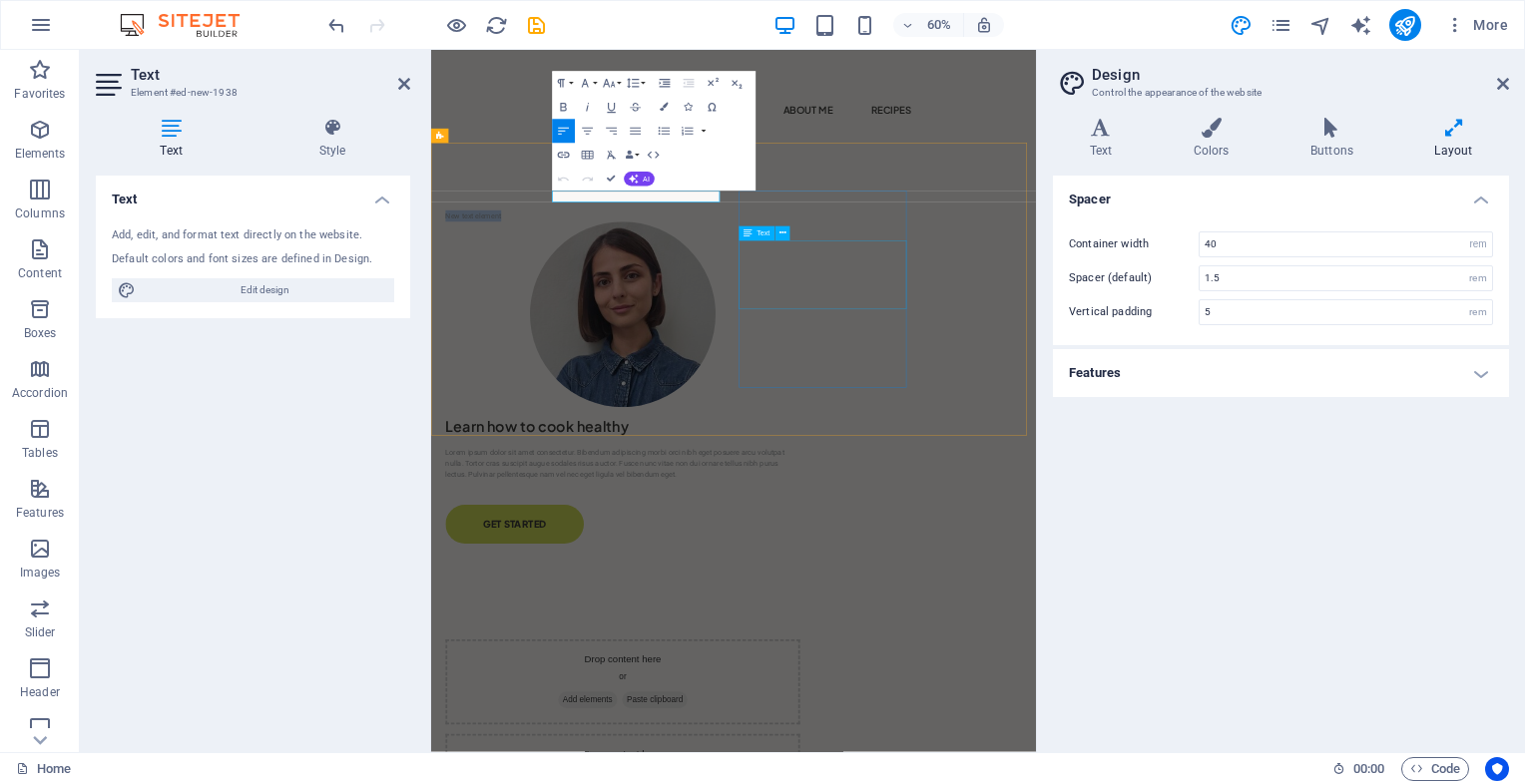 drag, startPoint x: 1112, startPoint y: 407, endPoint x: 1232, endPoint y: 275, distance: 178.39282 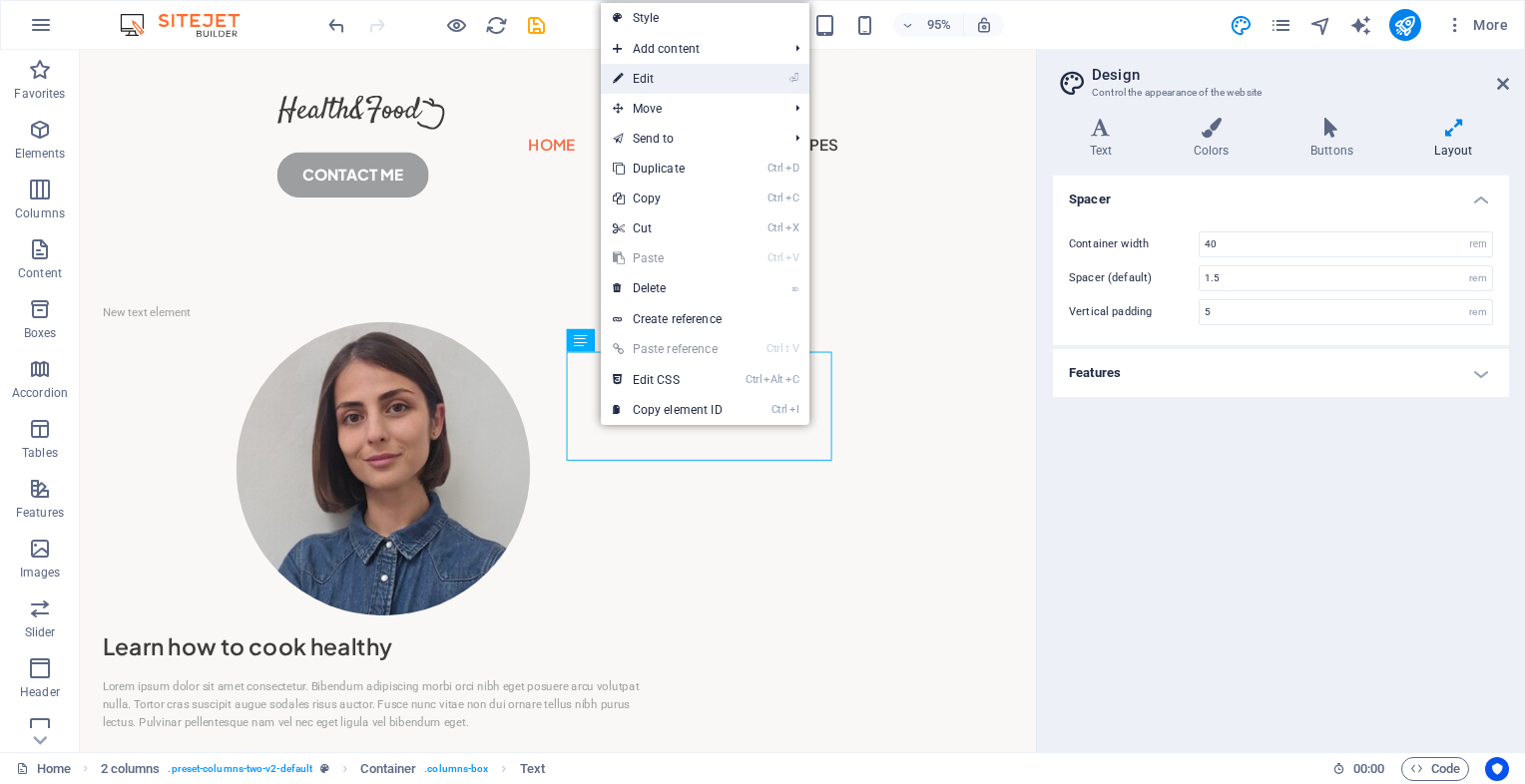 click on "⏎  Edit" at bounding box center (668, 79) 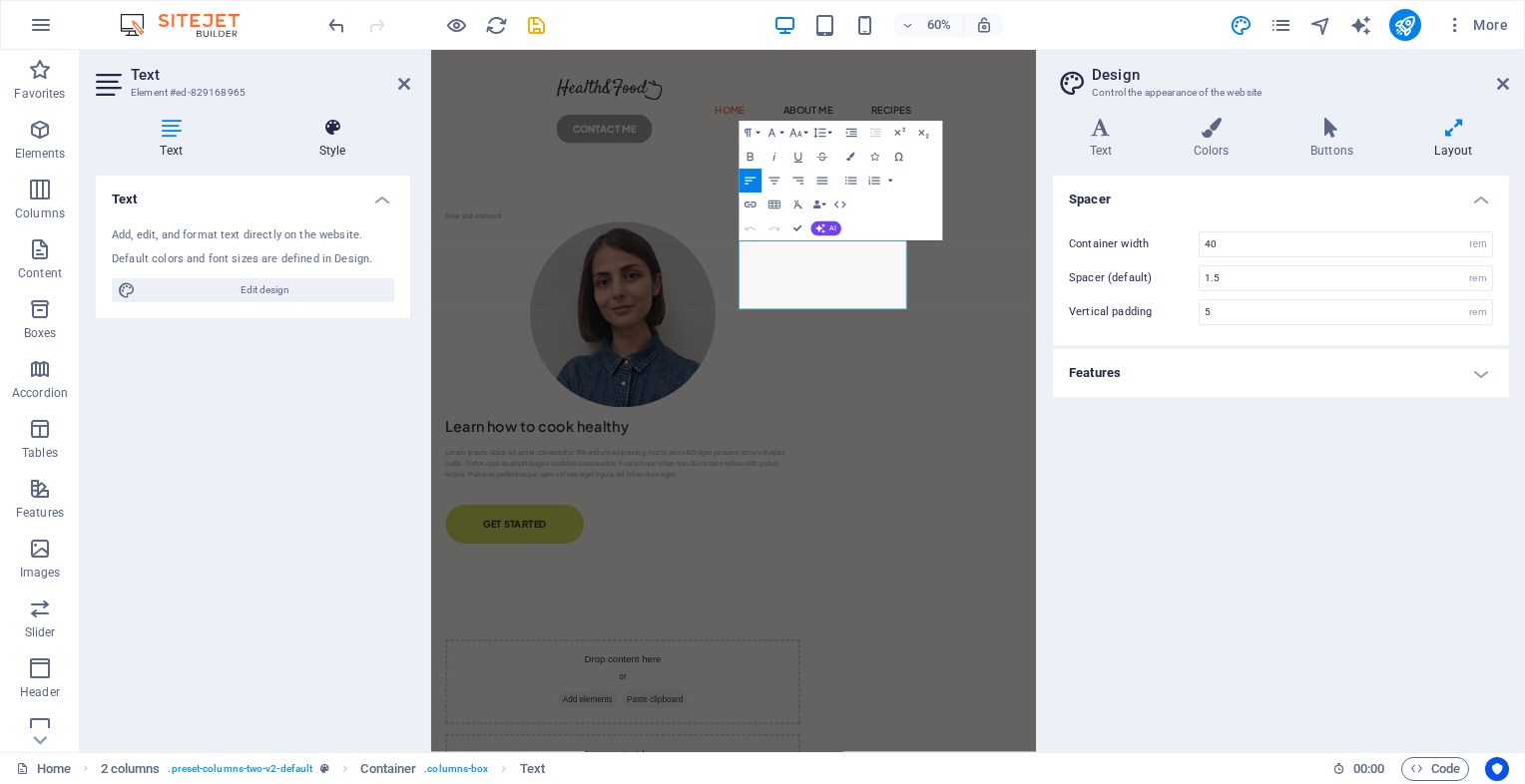 click on "Style" at bounding box center [332, 139] 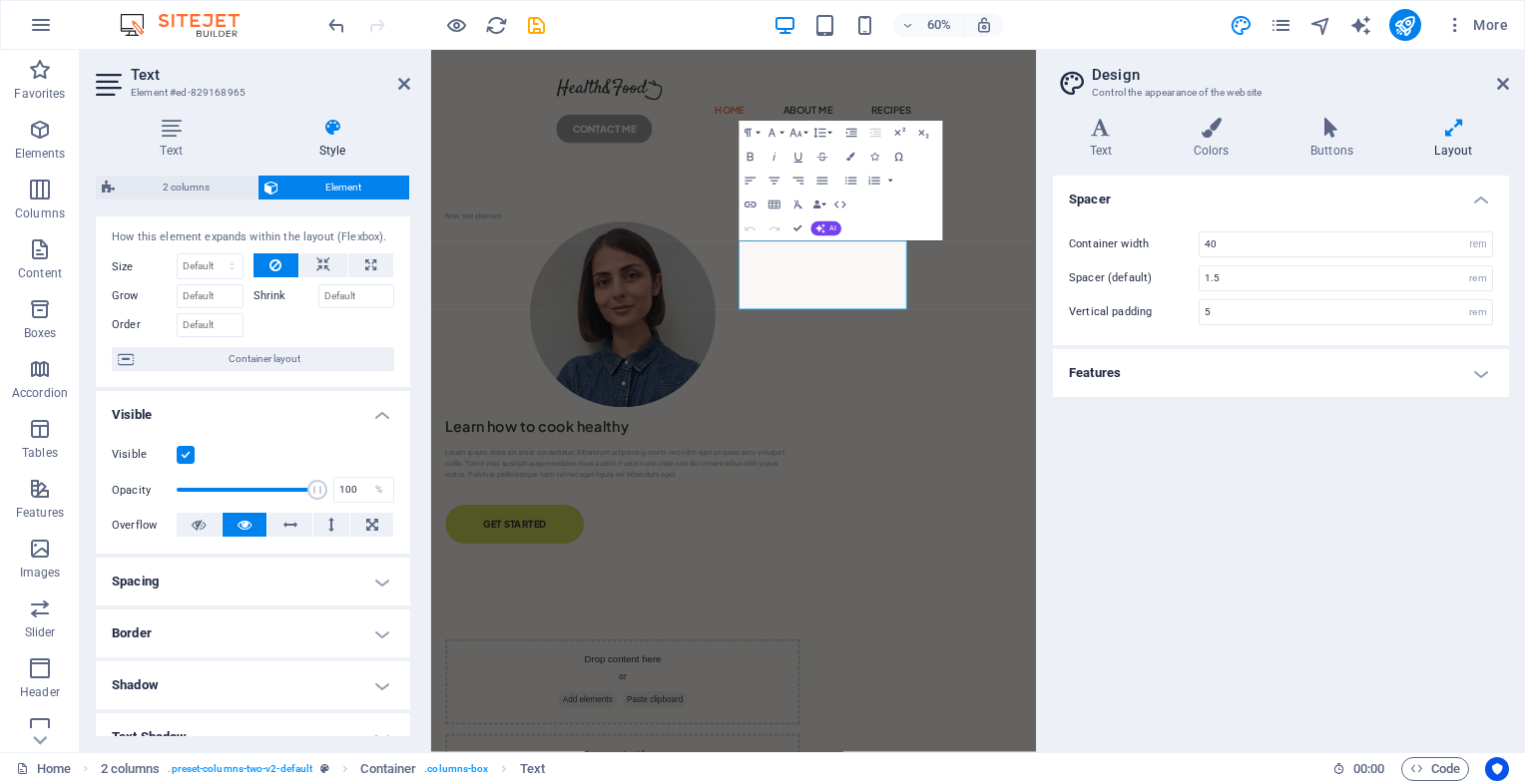 scroll, scrollTop: 100, scrollLeft: 0, axis: vertical 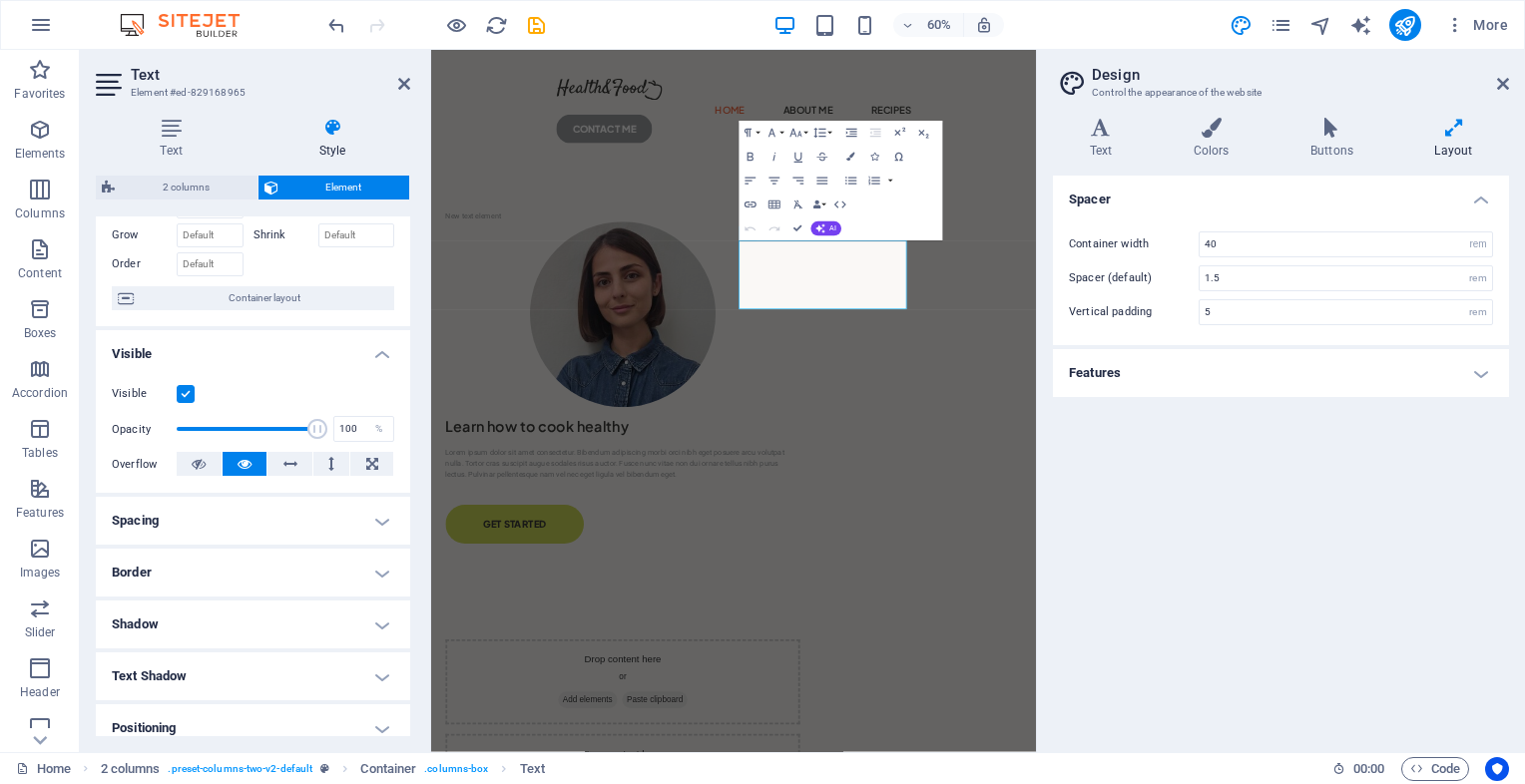 click on "Spacing" at bounding box center (253, 521) 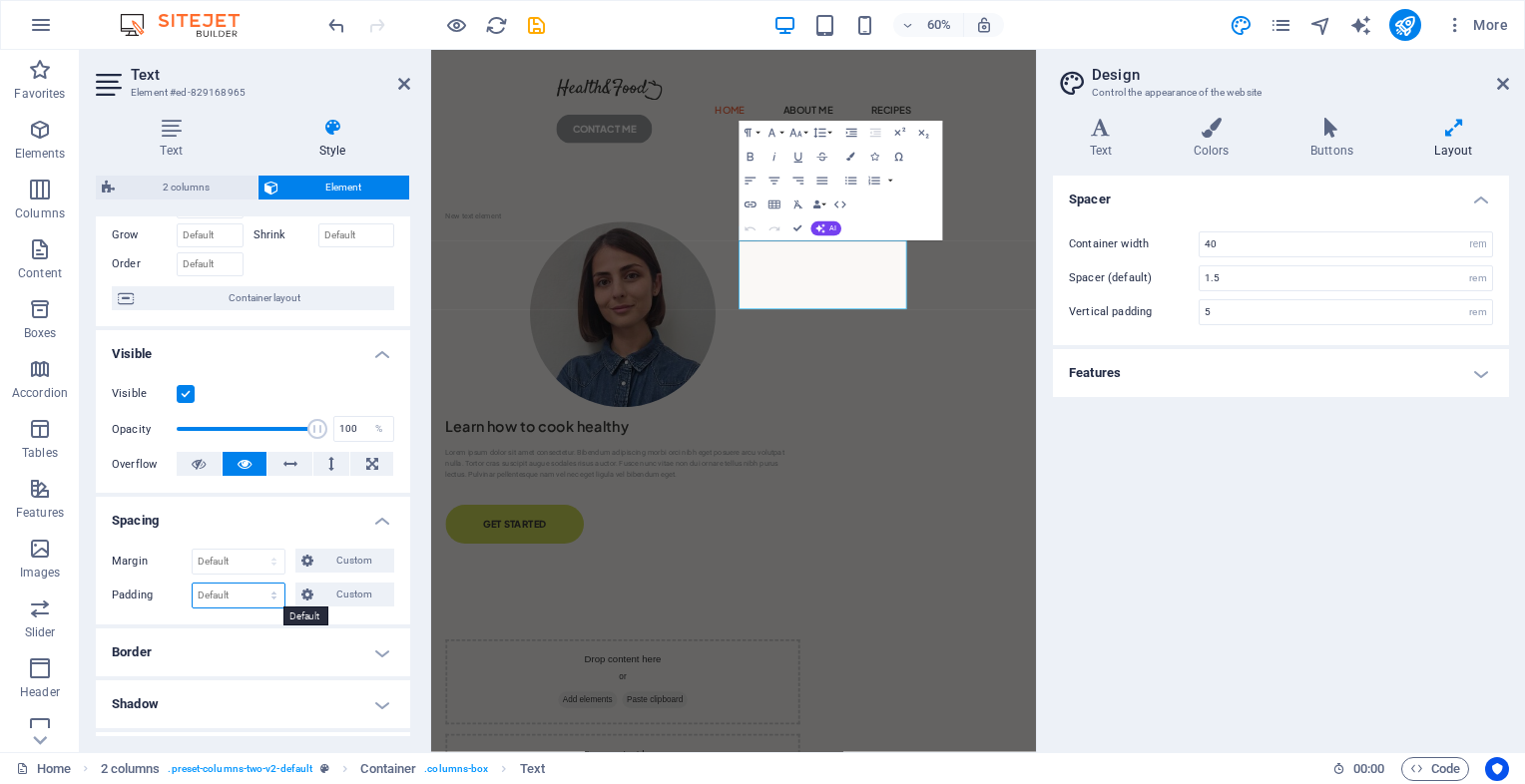 click on "Default px rem % vh vw Custom" at bounding box center (239, 595) 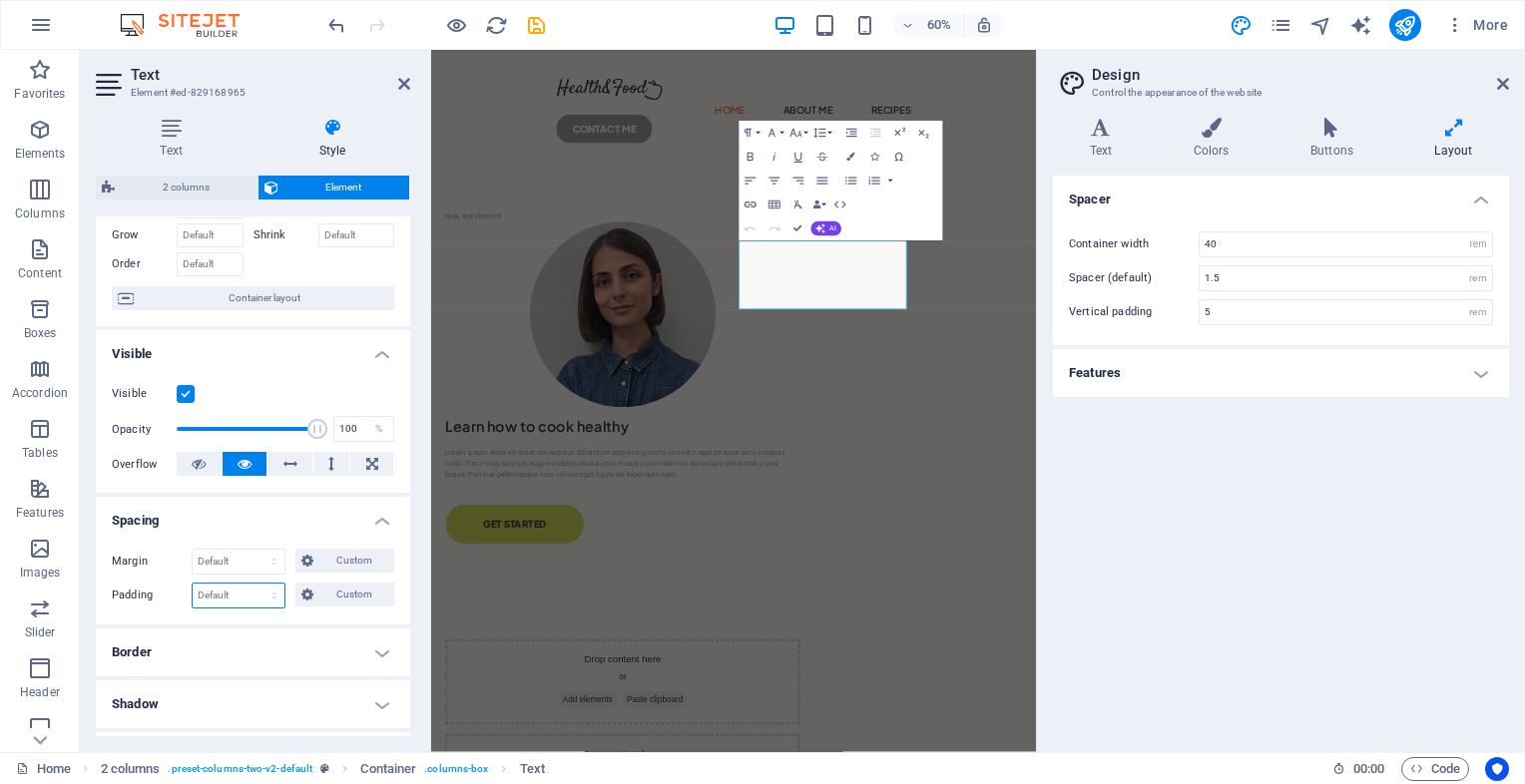 select on "px" 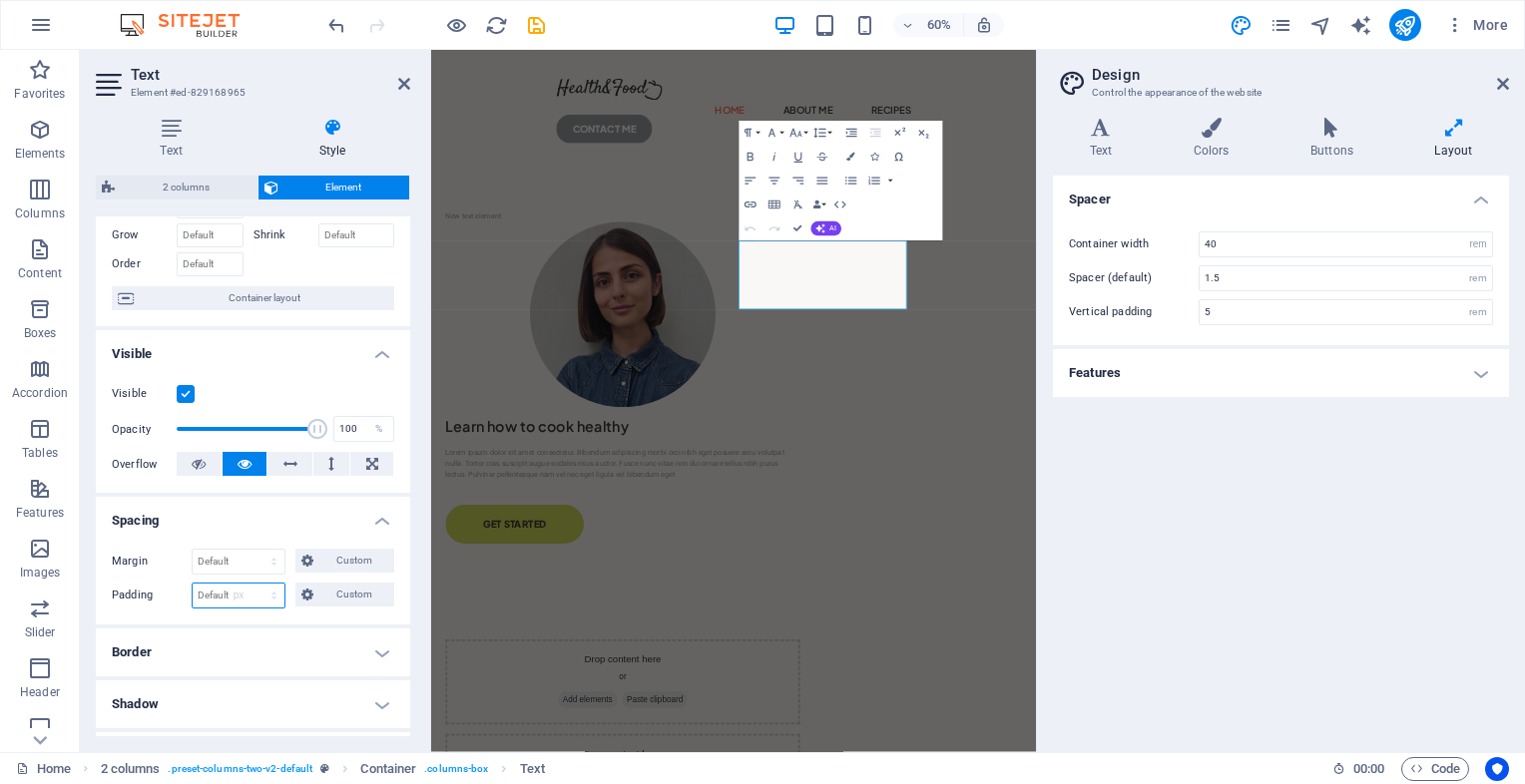 click on "Default px rem % vh vw Custom" at bounding box center (239, 595) 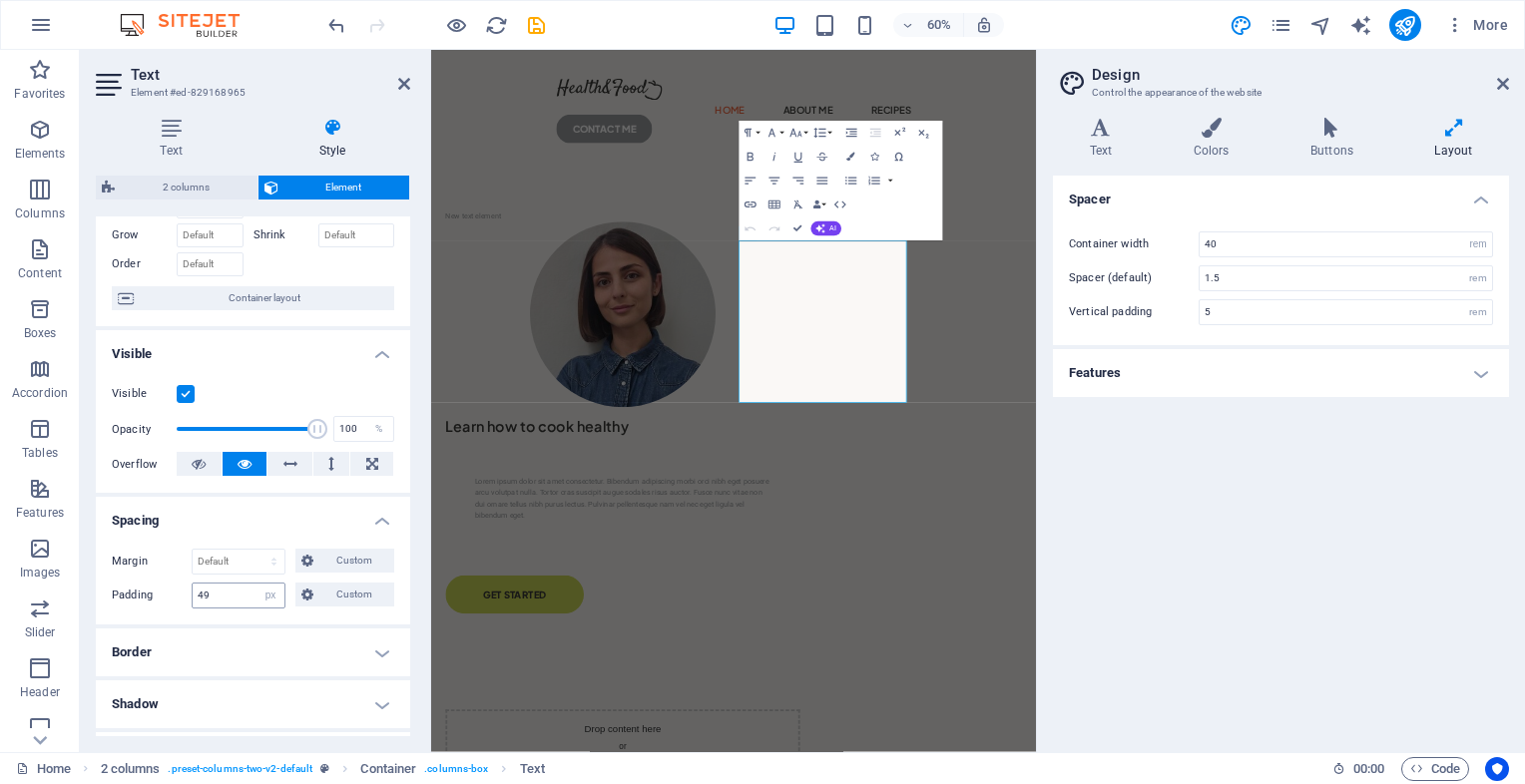 type on "0" 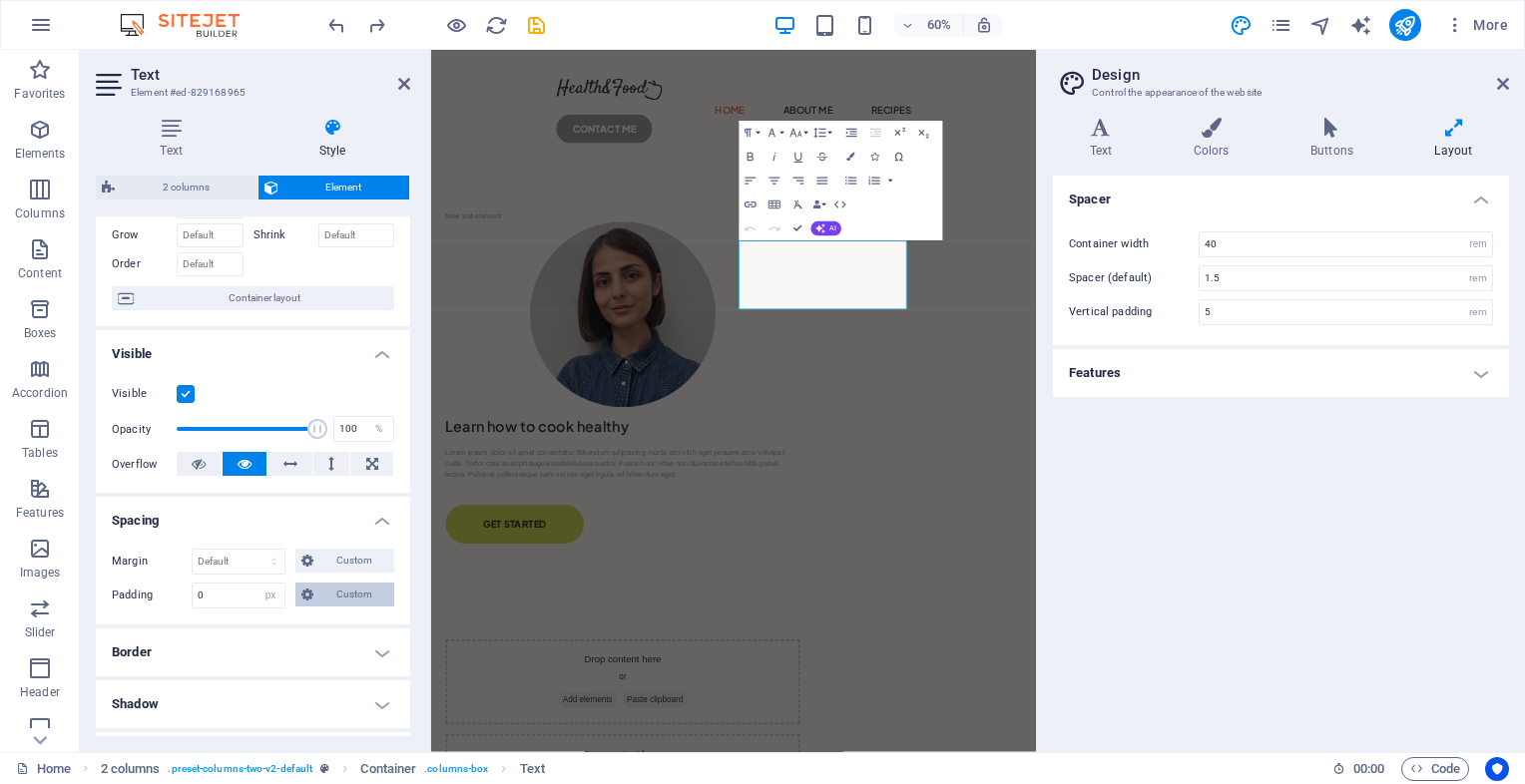 click on "Custom" at bounding box center (353, 594) 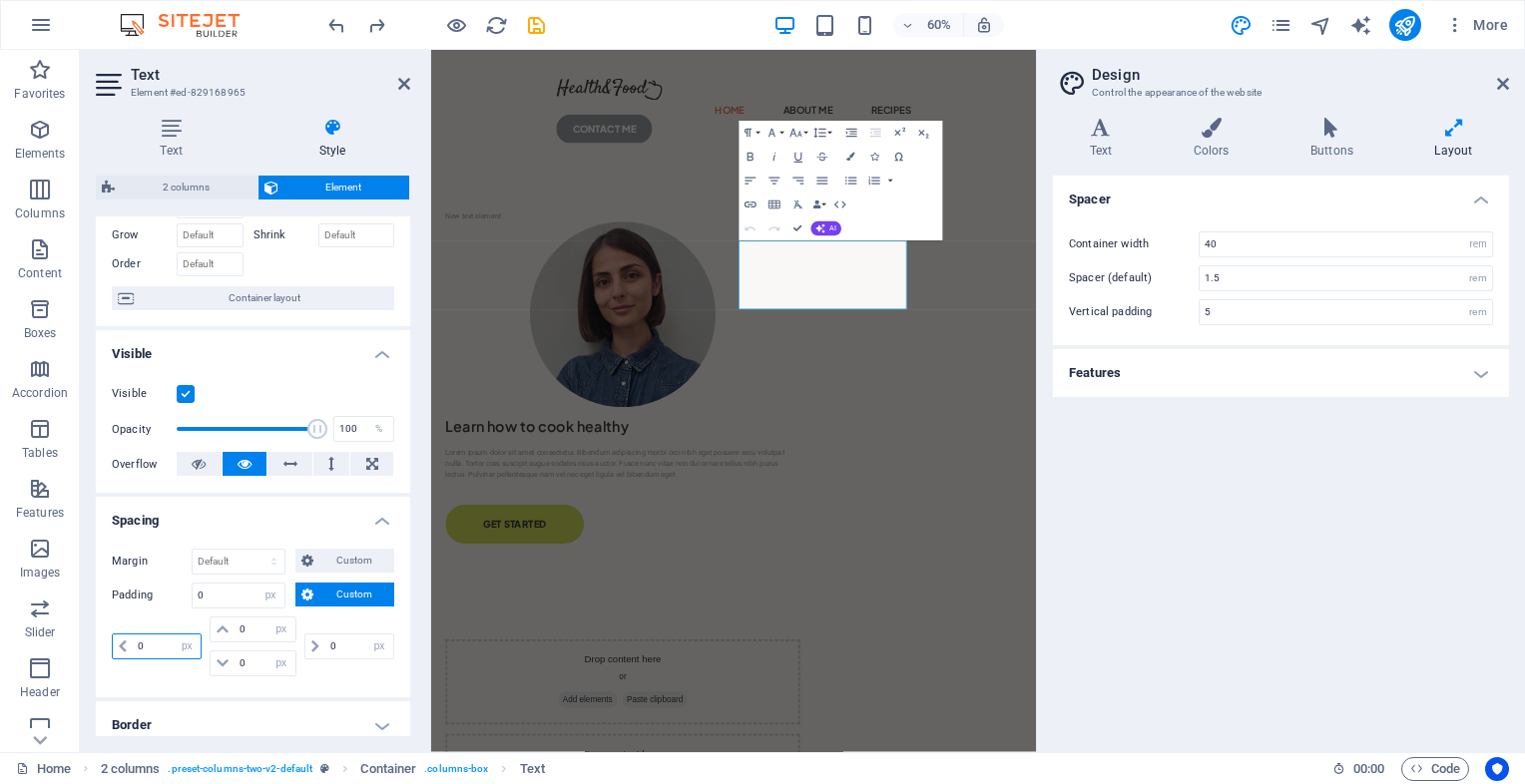 drag, startPoint x: 136, startPoint y: 642, endPoint x: 161, endPoint y: 642, distance: 25 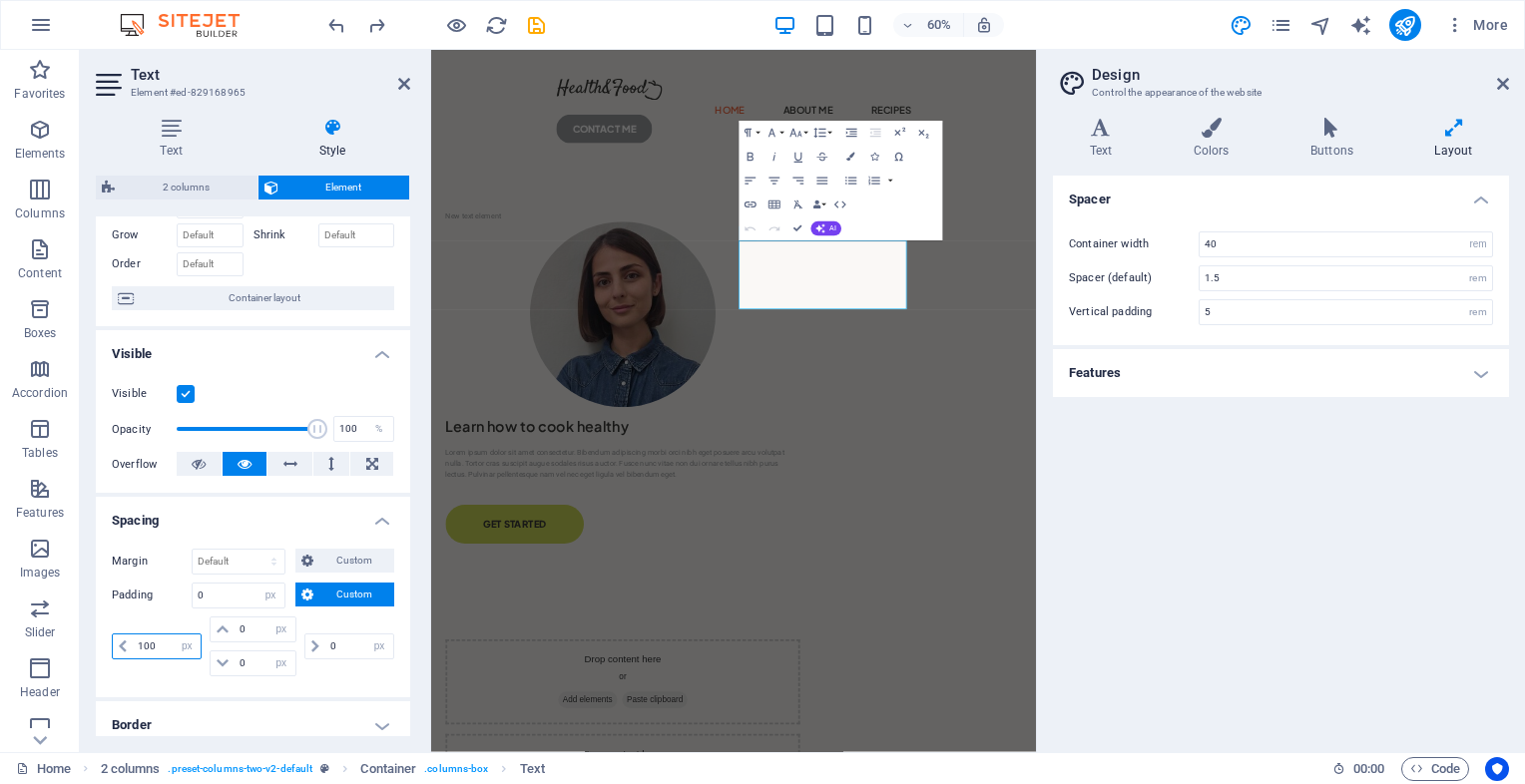 type on "100" 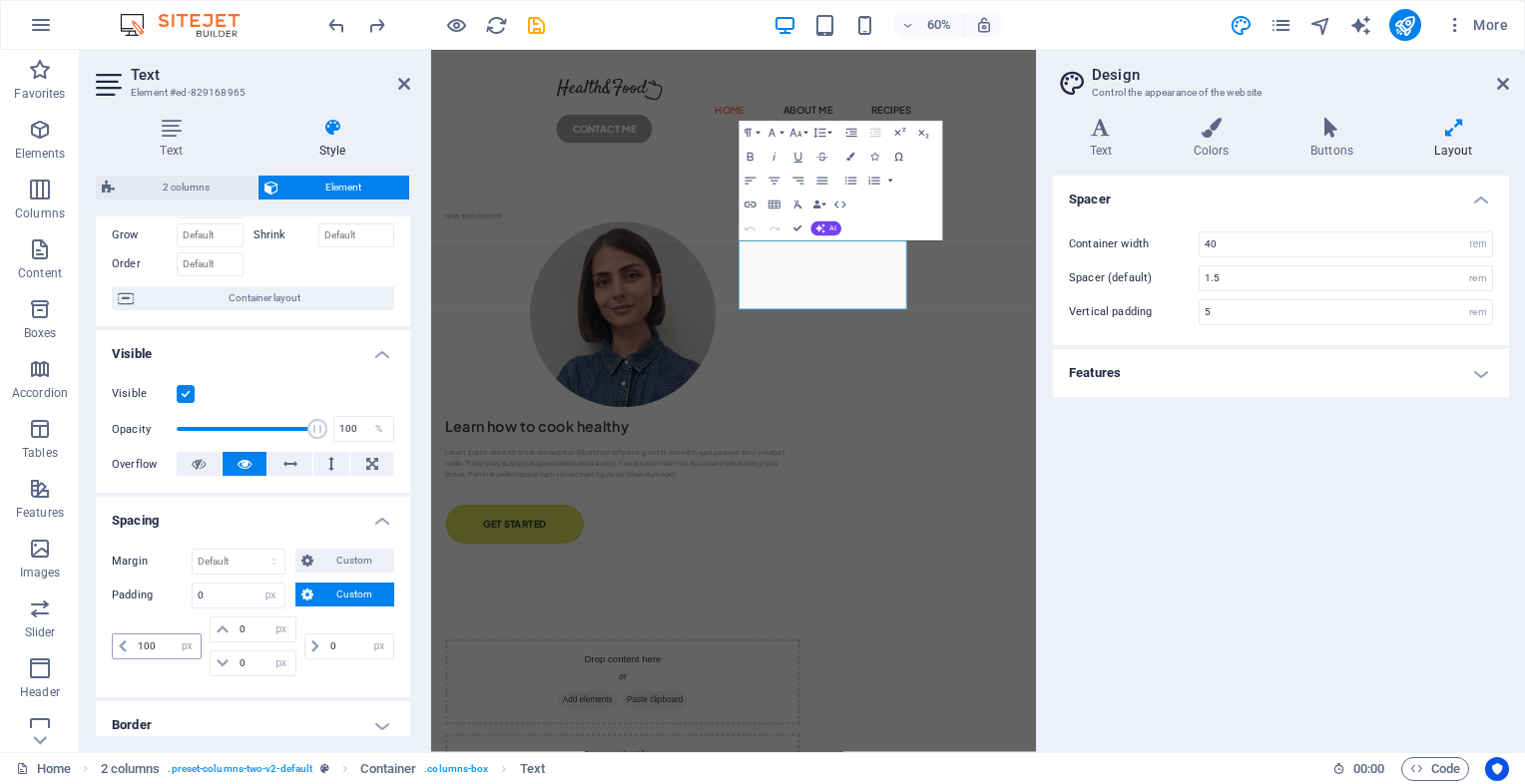 type 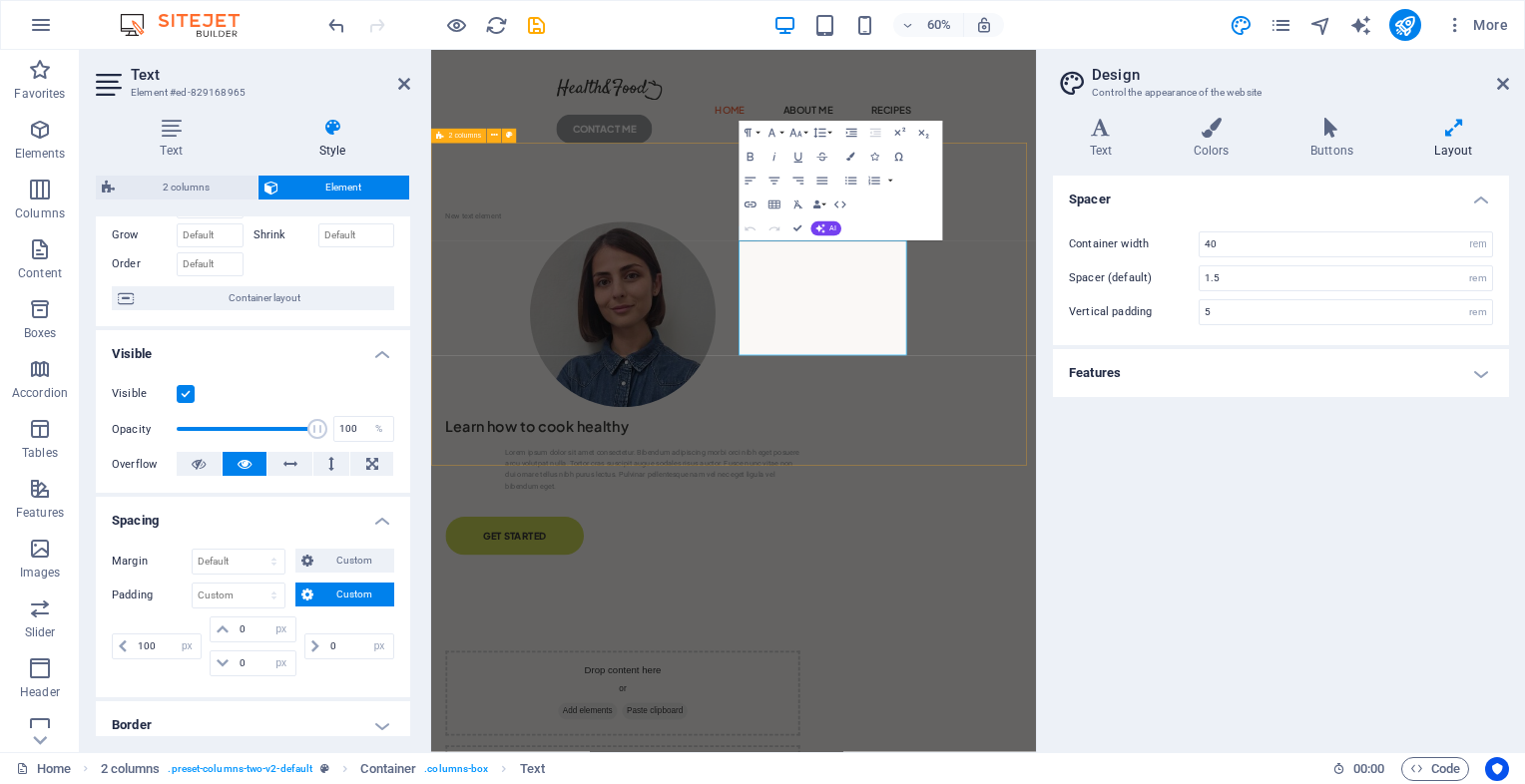 click on "New text element Learn how to cook healthy Lorem ipsum dolor sit amet consectetur. Bibendum adipiscing morbi orci nibh eget posuere arcu volutpat nulla. Tortor cras suscipit augue sodales risus auctor. Fusce nunc vitae non dui ornare tellus nibh purus lectus. Pulvinar pellentesque nam vel nec eget ligula vel bibendum eget. GET STARTED" at bounding box center [935, 604] 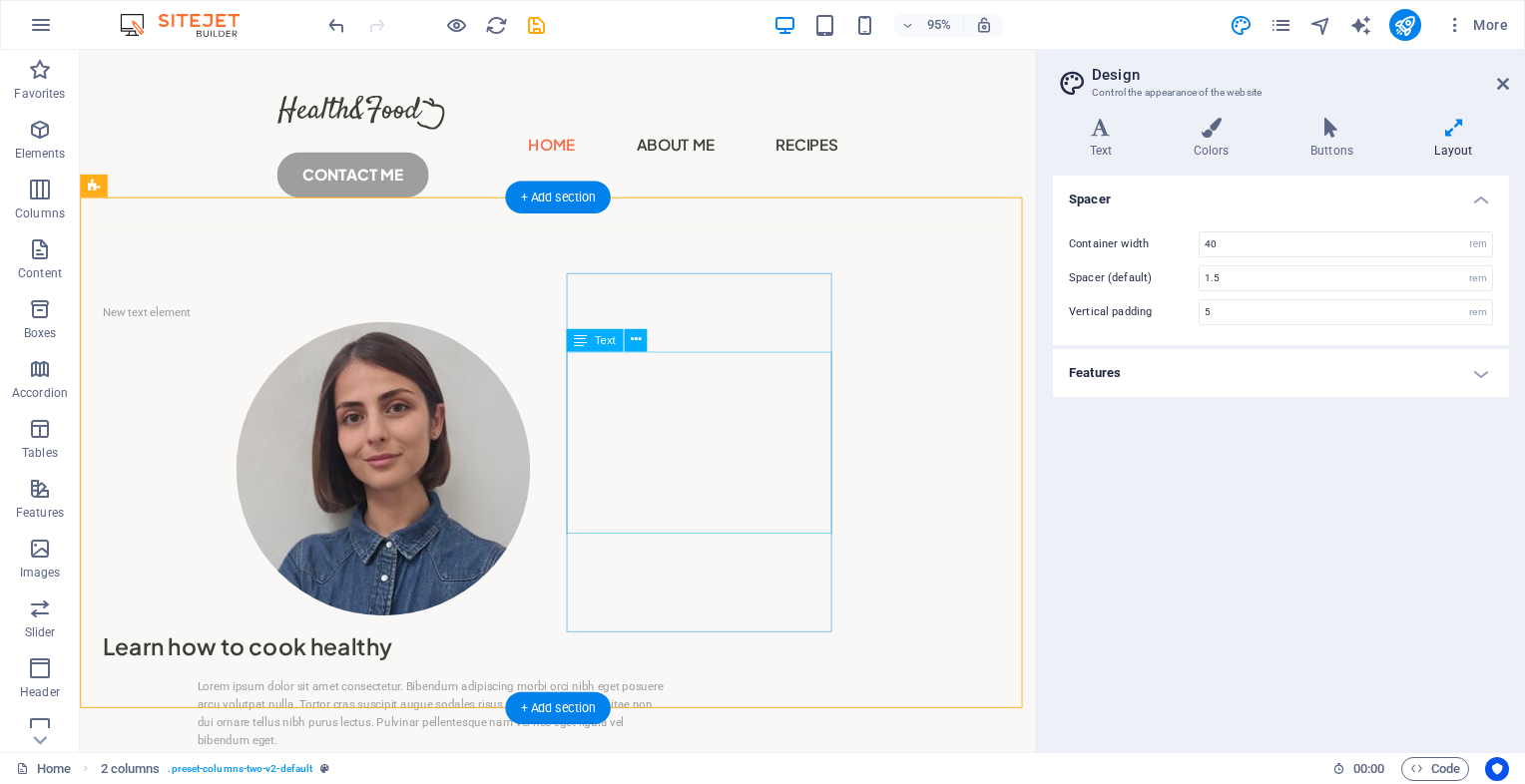 click on "Lorem ipsum dolor sit amet consectetur. Bibendum adipiscing morbi orci nibh eget posuere arcu volutpat nulla. Tortor cras suscipit augue sodales risus auctor. Fusce nunc vitae non dui ornare tellus nibh purus lectus. Pulvinar pellentesque nam vel nec eget ligula vel bibendum eget." at bounding box center [399, 749] 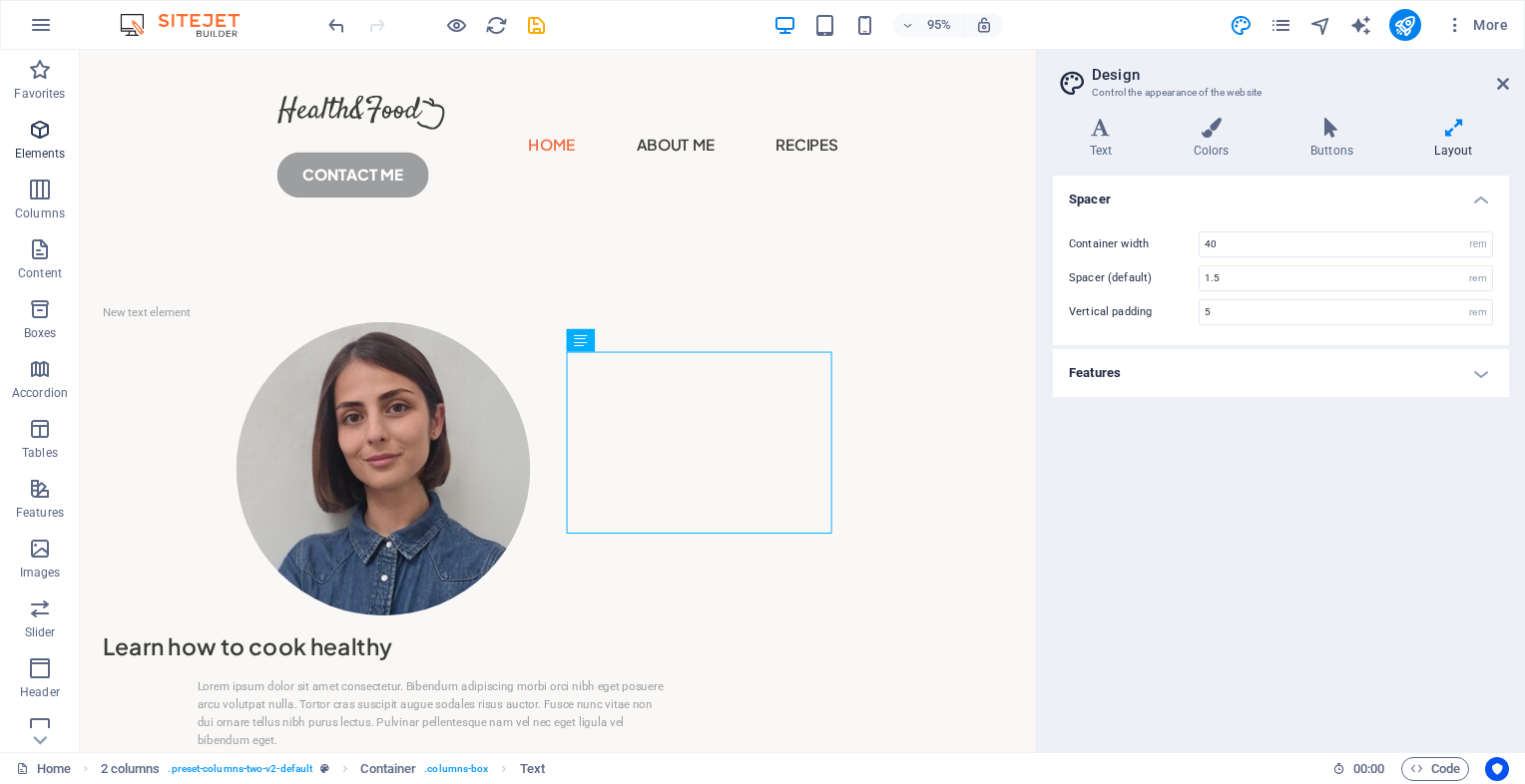 click on "Elements" at bounding box center [40, 154] 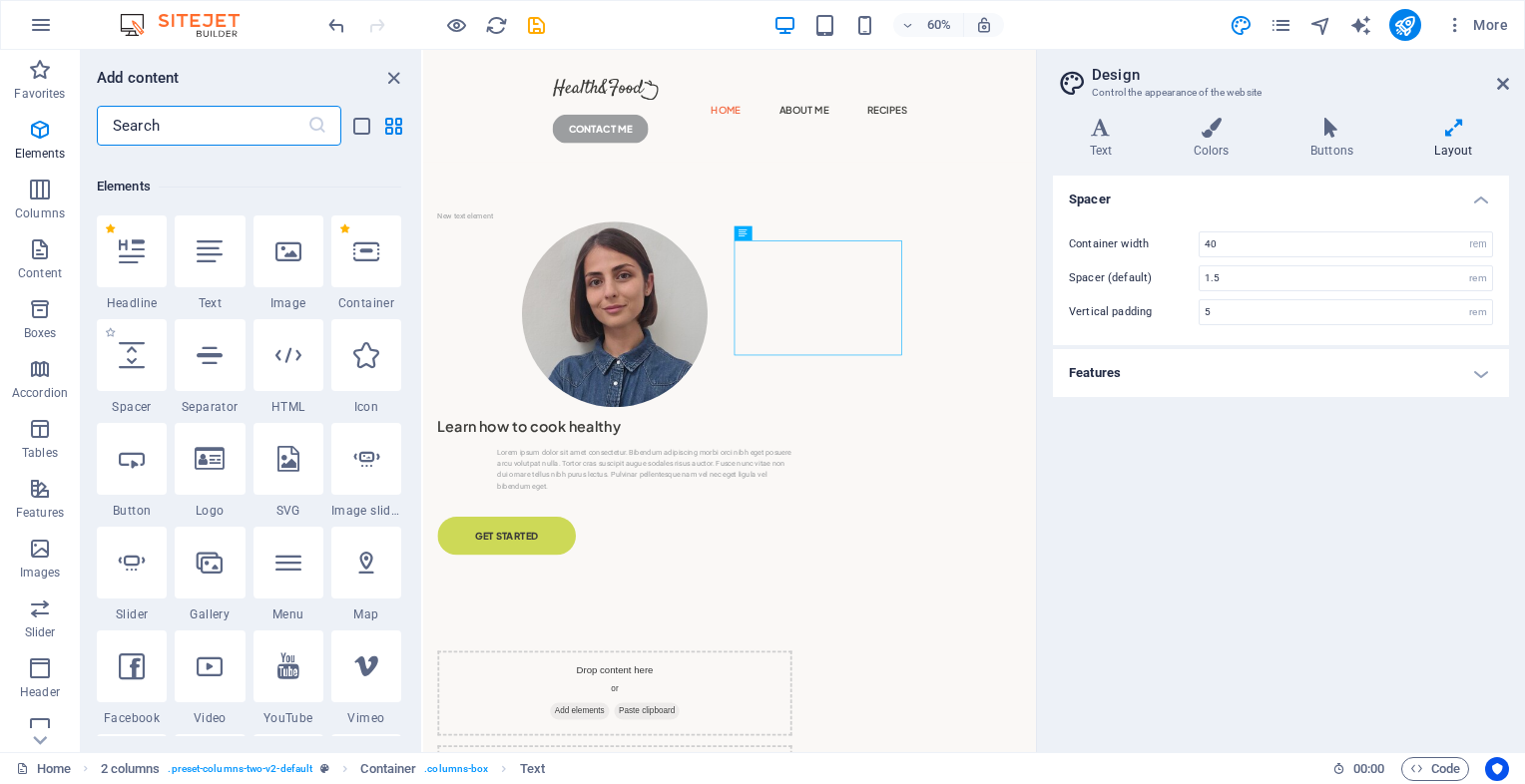 scroll, scrollTop: 211, scrollLeft: 0, axis: vertical 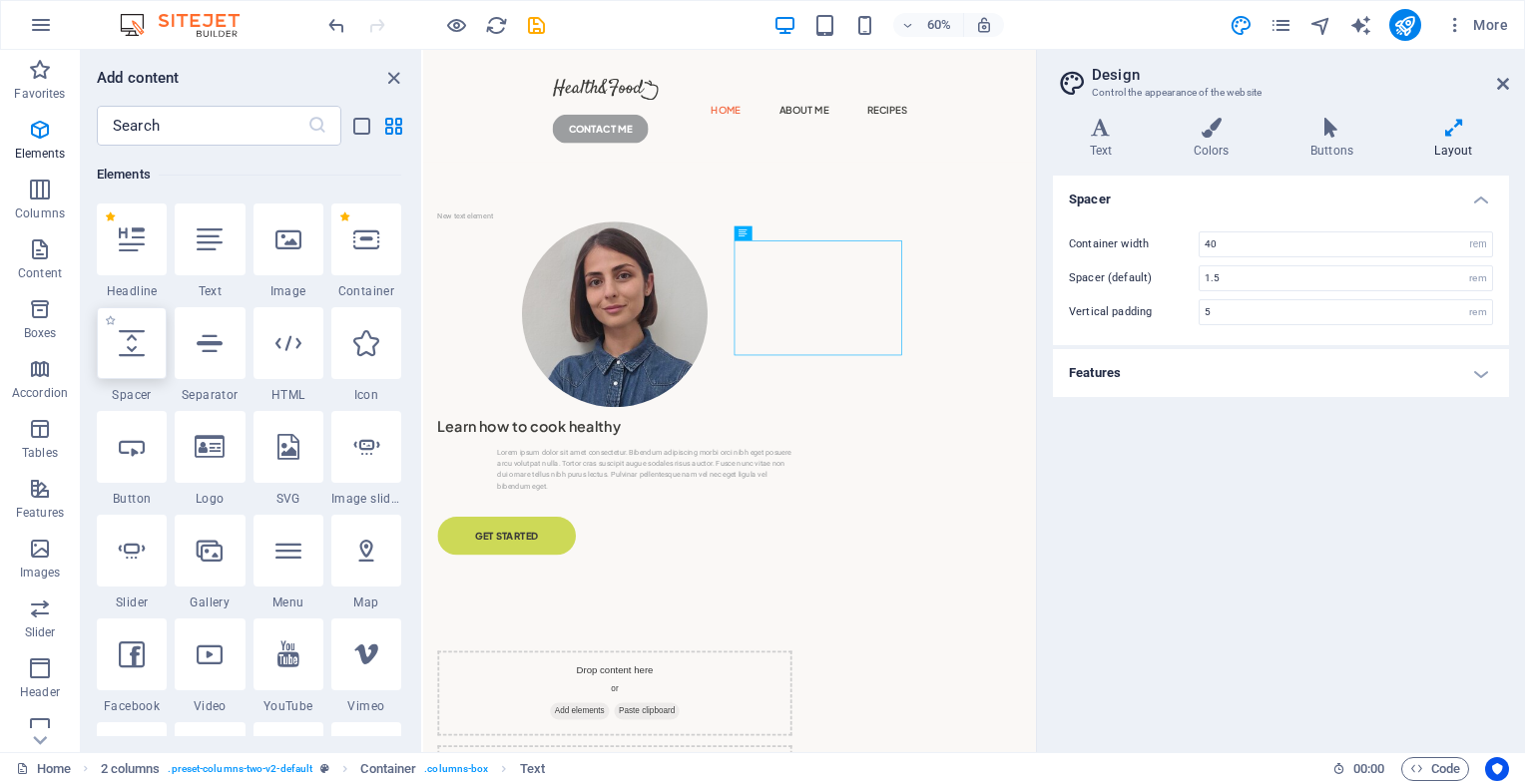 click at bounding box center (132, 343) 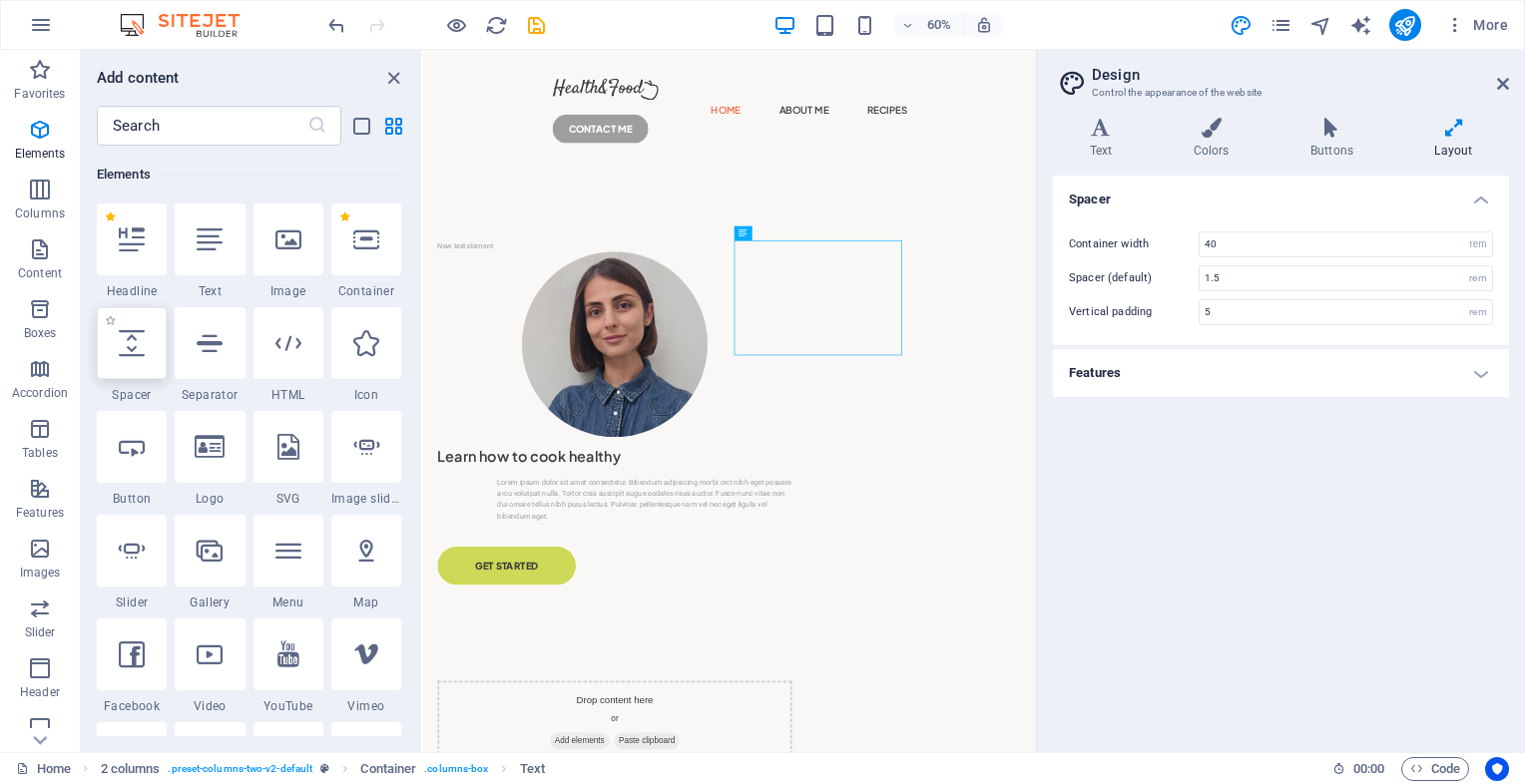 select on "px" 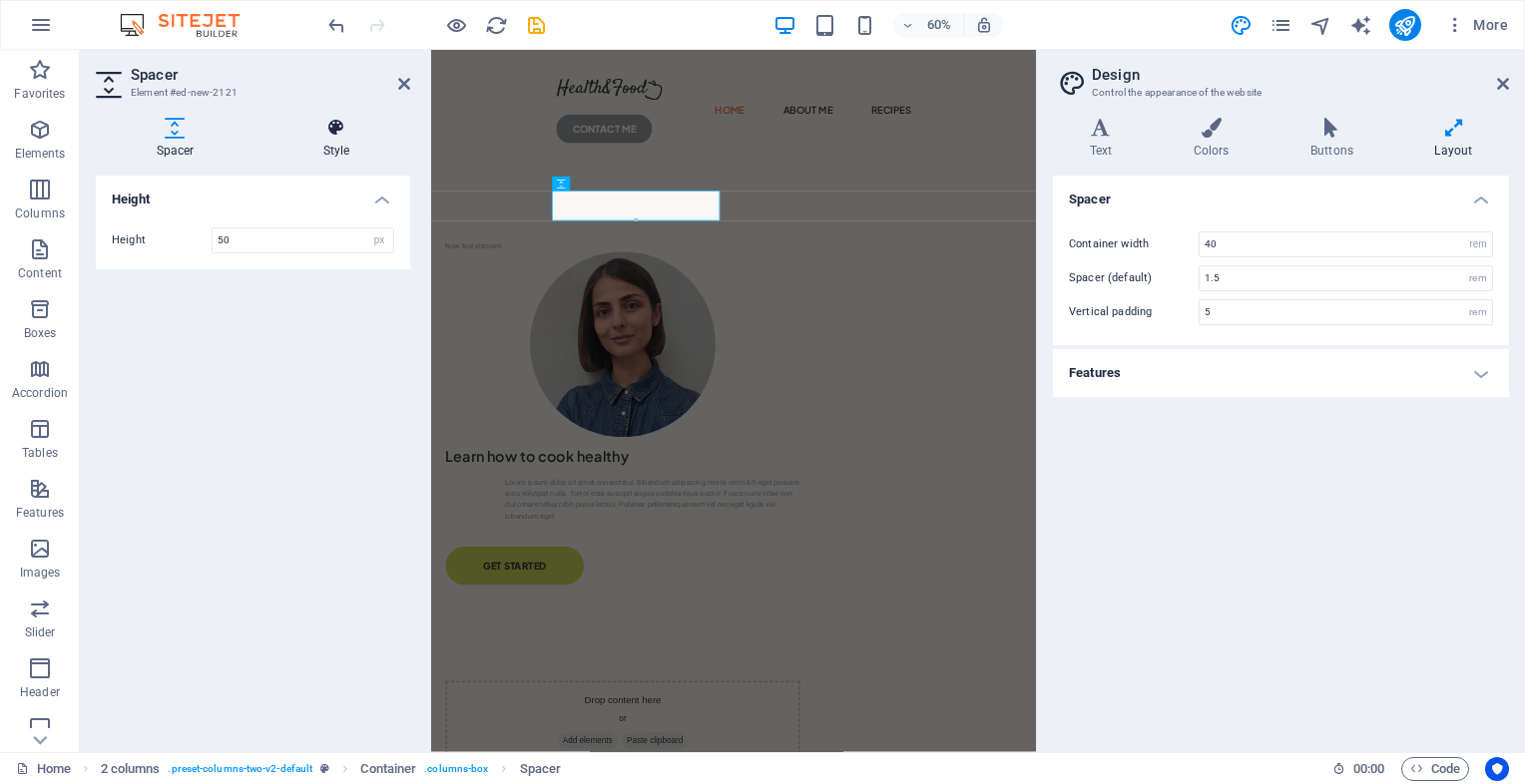 click on "Style" at bounding box center [336, 139] 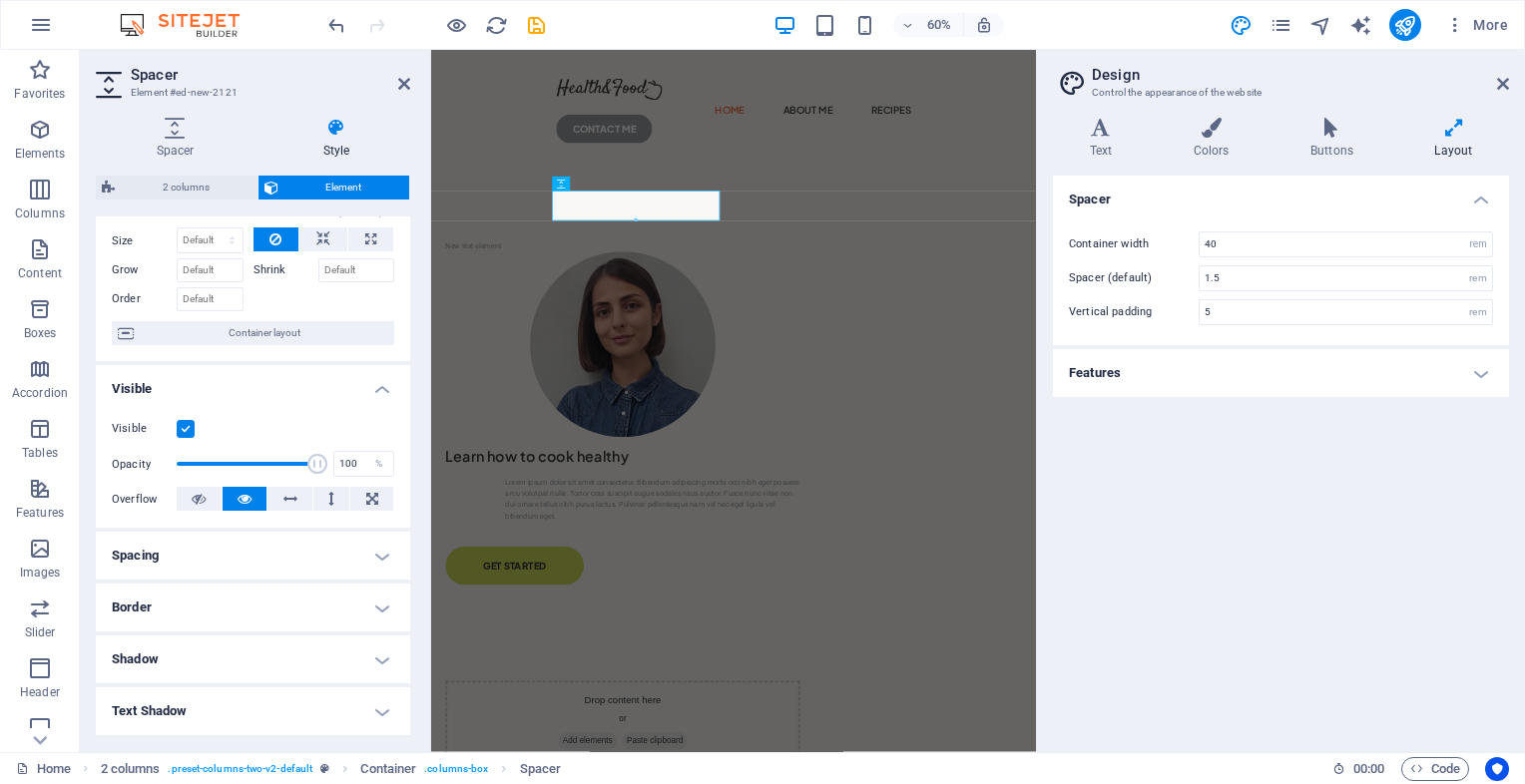 scroll, scrollTop: 0, scrollLeft: 0, axis: both 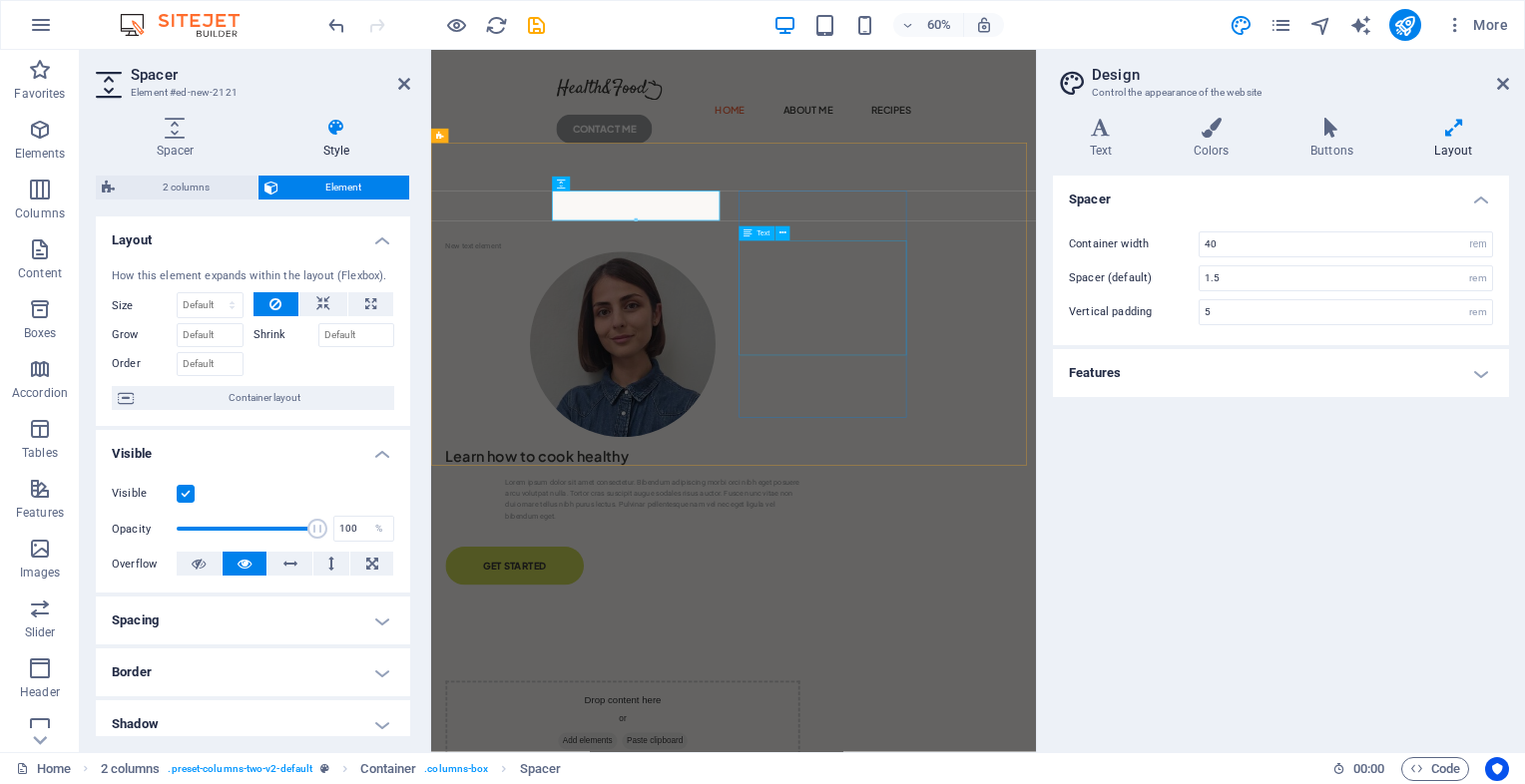 click on "Lorem ipsum dolor sit amet consectetur. Bibendum adipiscing morbi orci nibh eget posuere arcu volutpat nulla. Tortor cras suscipit augue sodales risus auctor. Fusce nunc vitae non dui ornare tellus nibh purus lectus. Pulvinar pellentesque nam vel nec eget ligula vel bibendum eget." at bounding box center [751, 799] 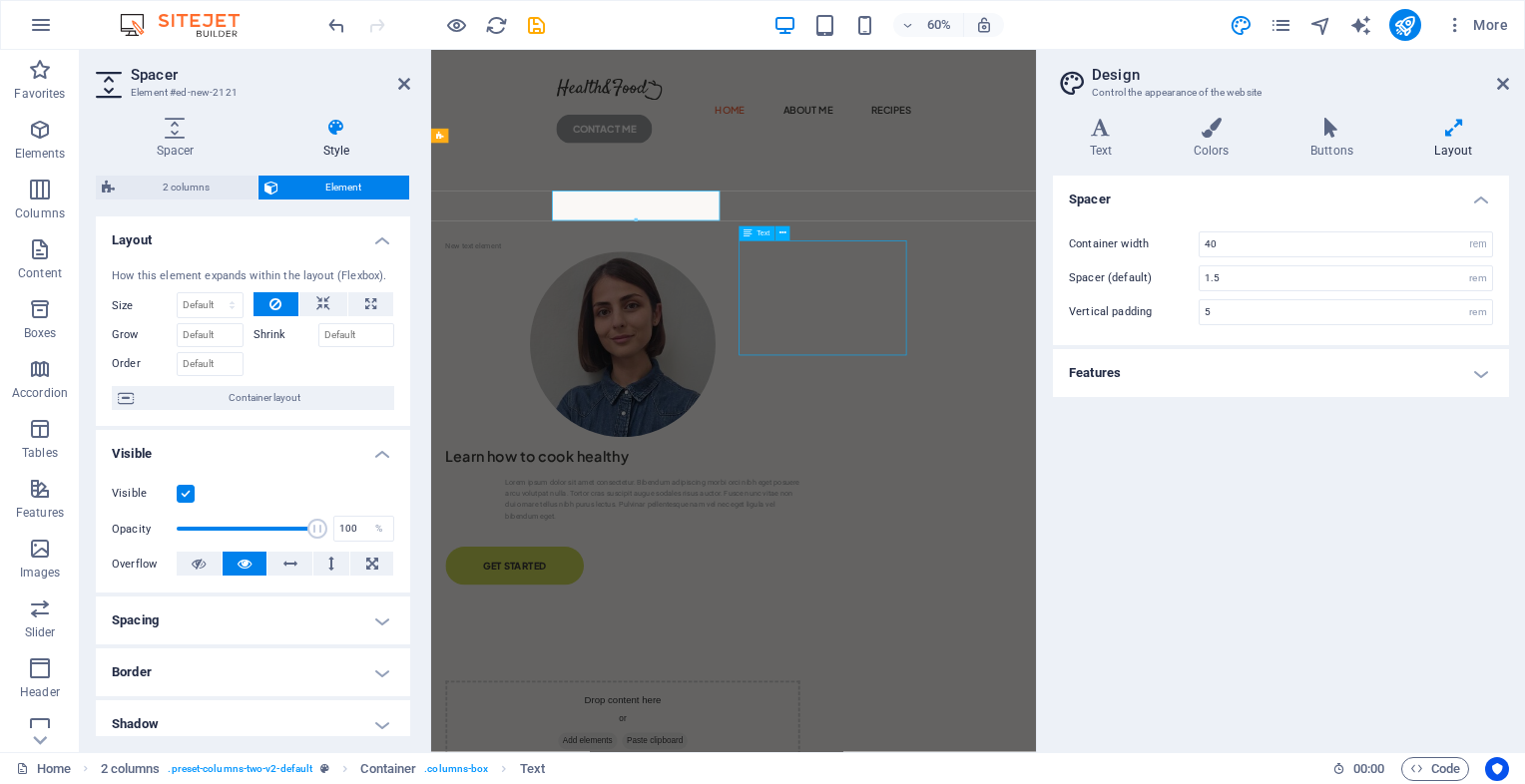 click on "Lorem ipsum dolor sit amet consectetur. Bibendum adipiscing morbi orci nibh eget posuere arcu volutpat nulla. Tortor cras suscipit augue sodales risus auctor. Fusce nunc vitae non dui ornare tellus nibh purus lectus. Pulvinar pellentesque nam vel nec eget ligula vel bibendum eget." at bounding box center [751, 799] 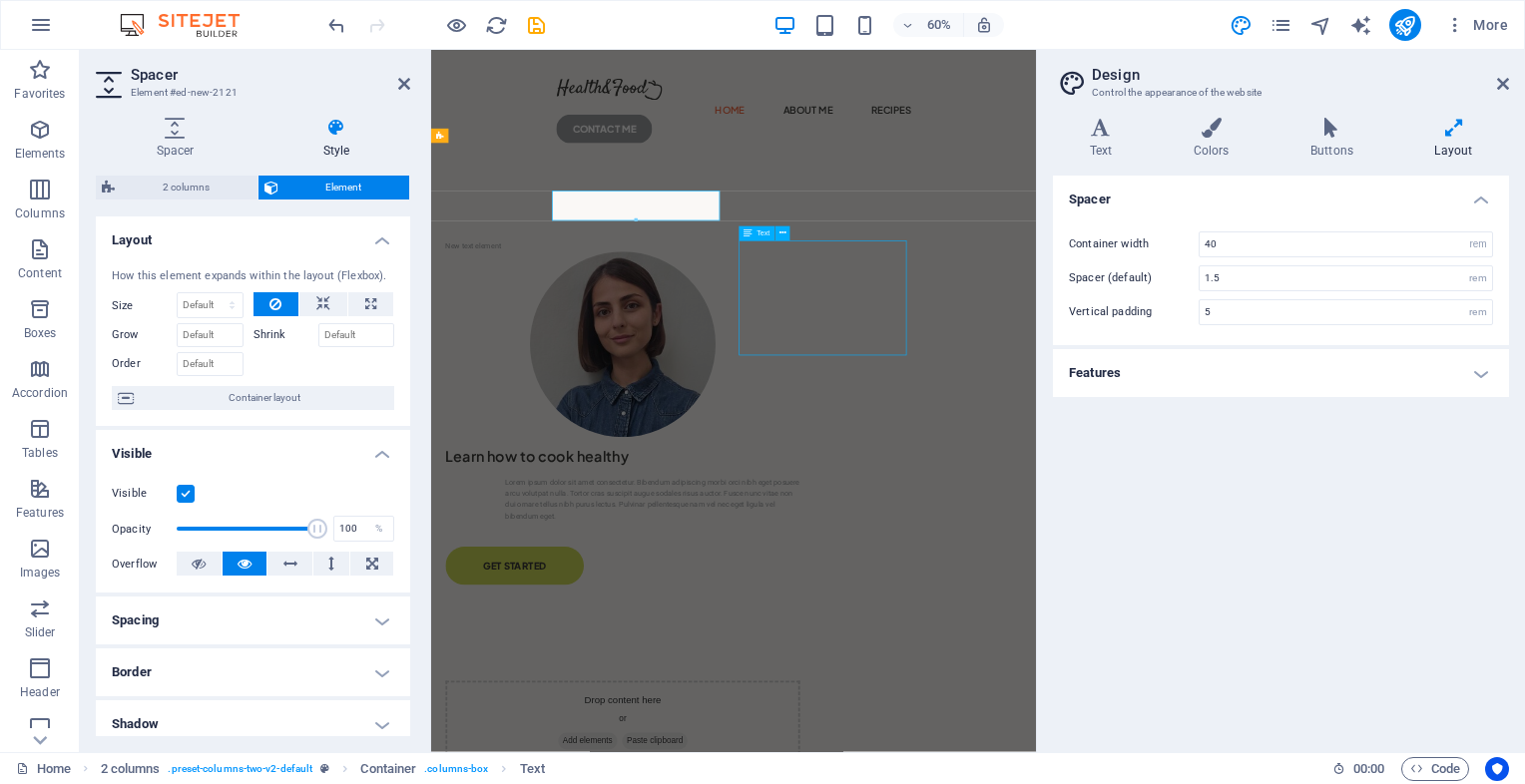 select on "px" 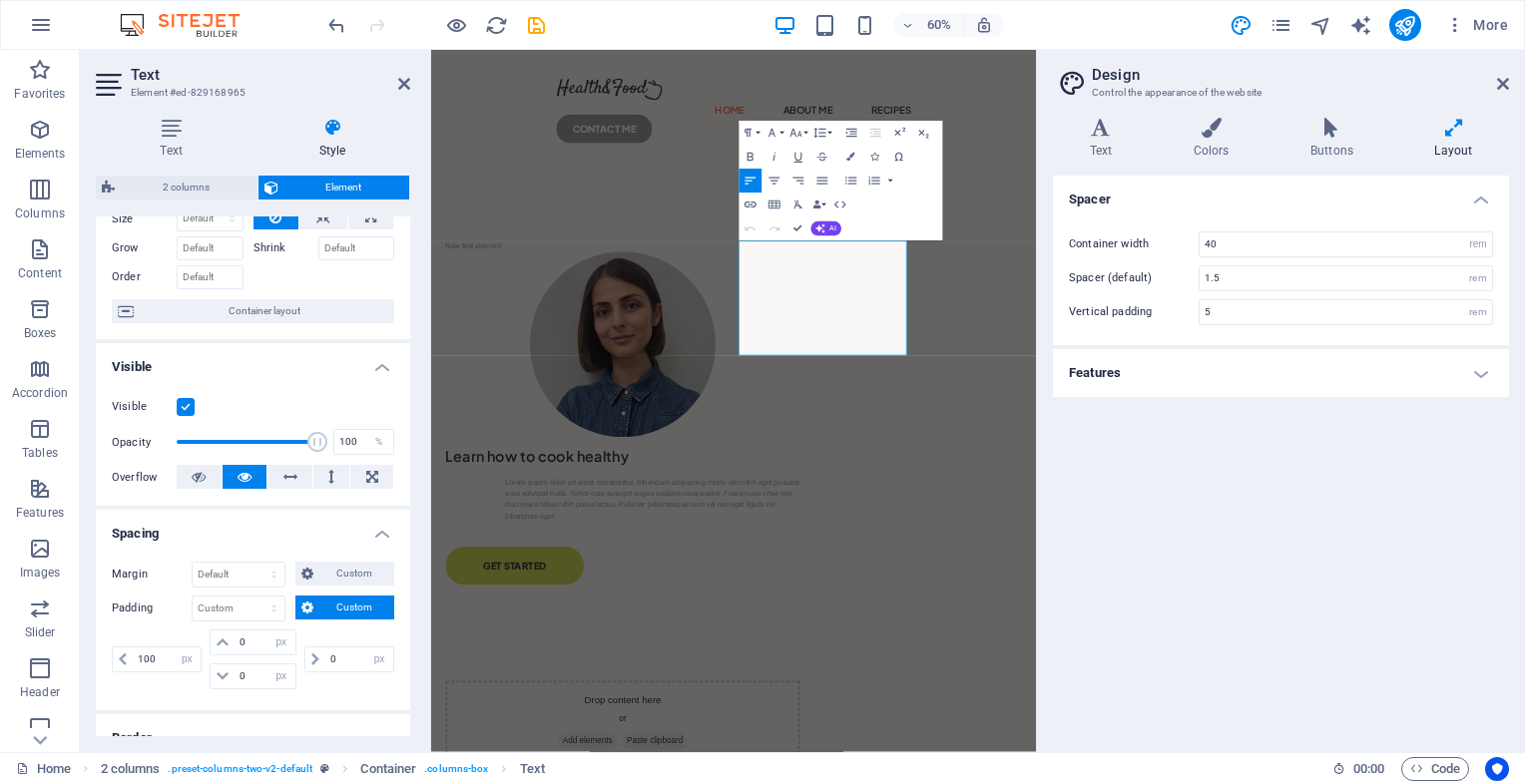 scroll, scrollTop: 100, scrollLeft: 0, axis: vertical 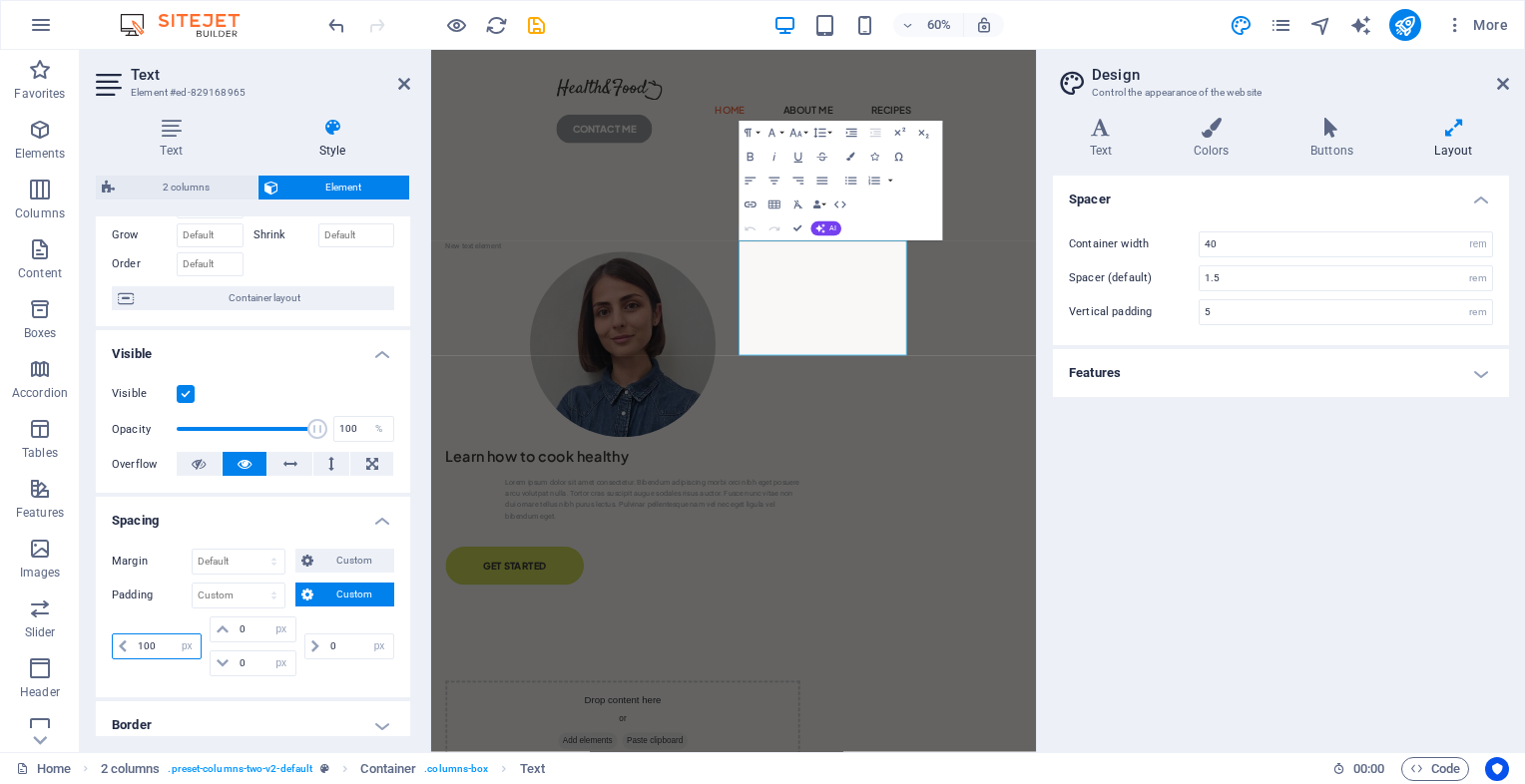 drag, startPoint x: 153, startPoint y: 645, endPoint x: 95, endPoint y: 652, distance: 58.420887 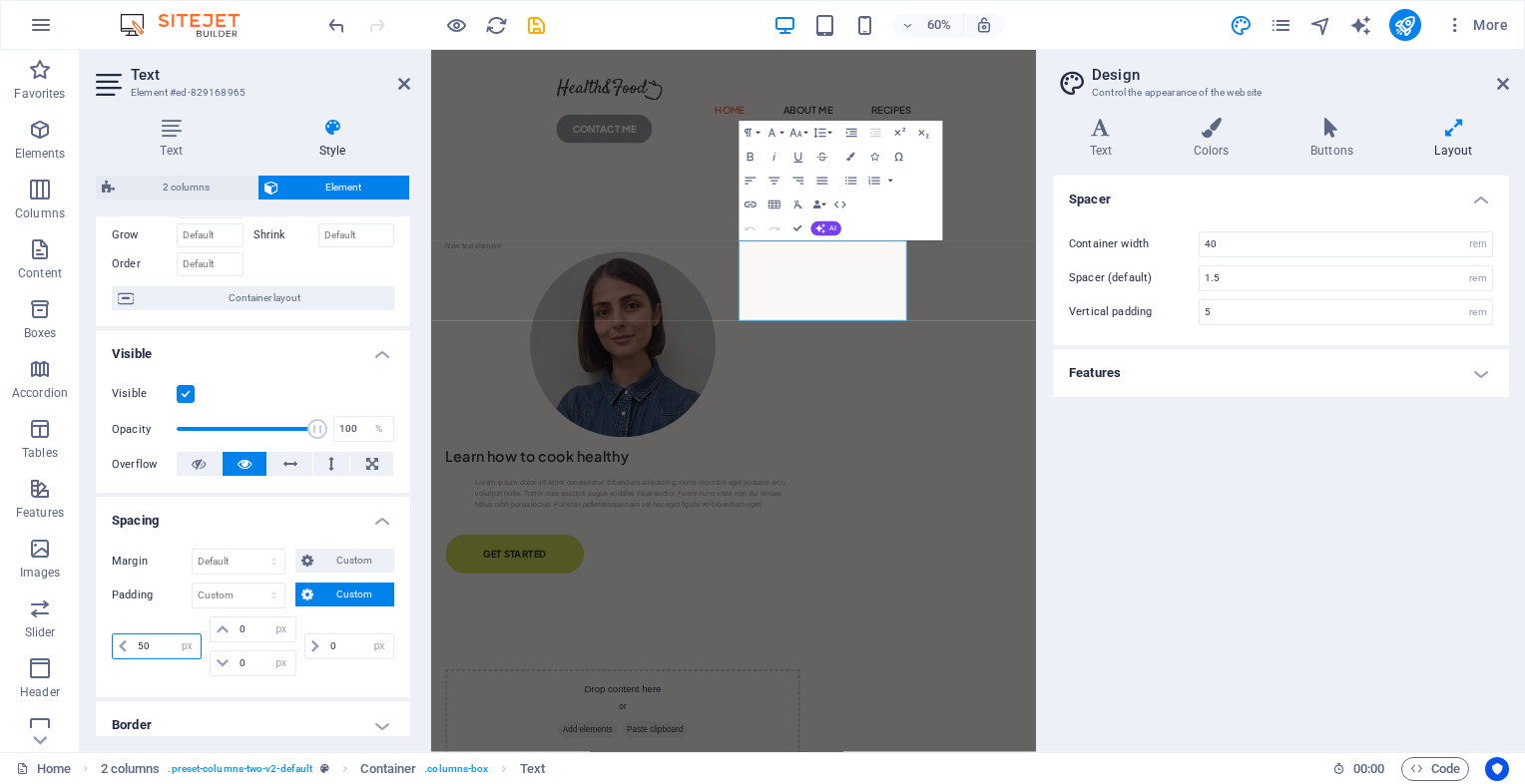 click on "50" at bounding box center [167, 646] 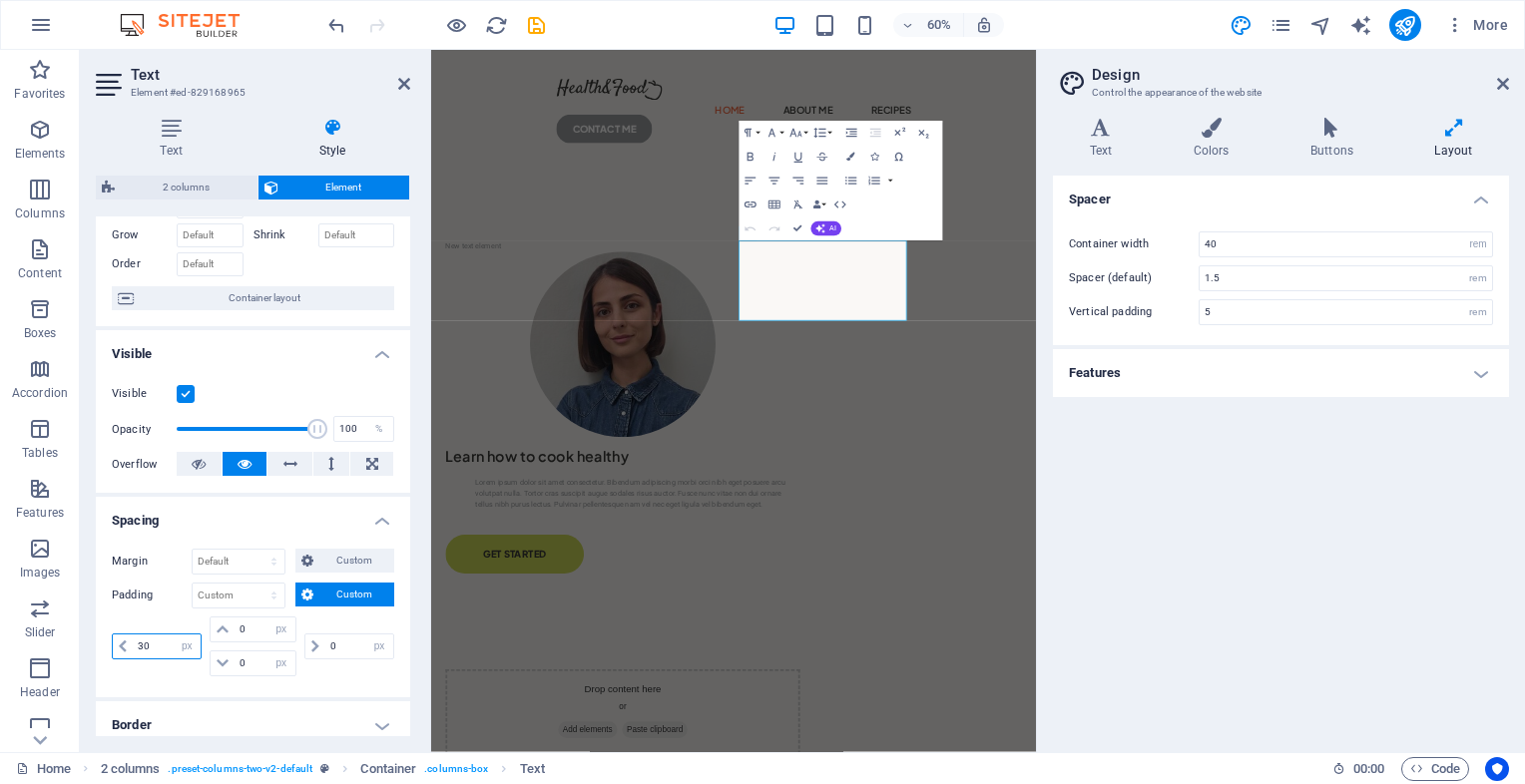 type on "30" 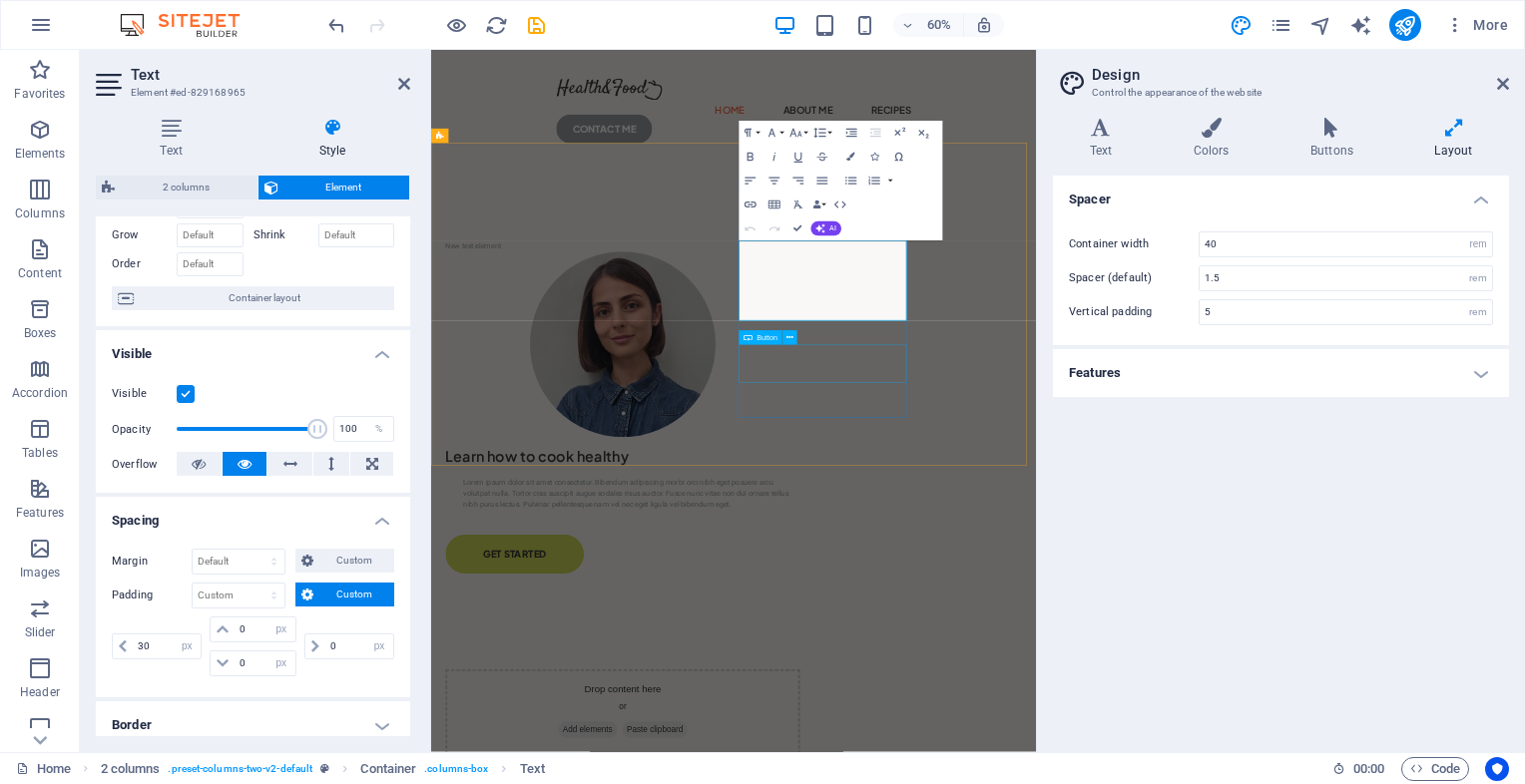 click on "GET STARTED" at bounding box center [751, 890] 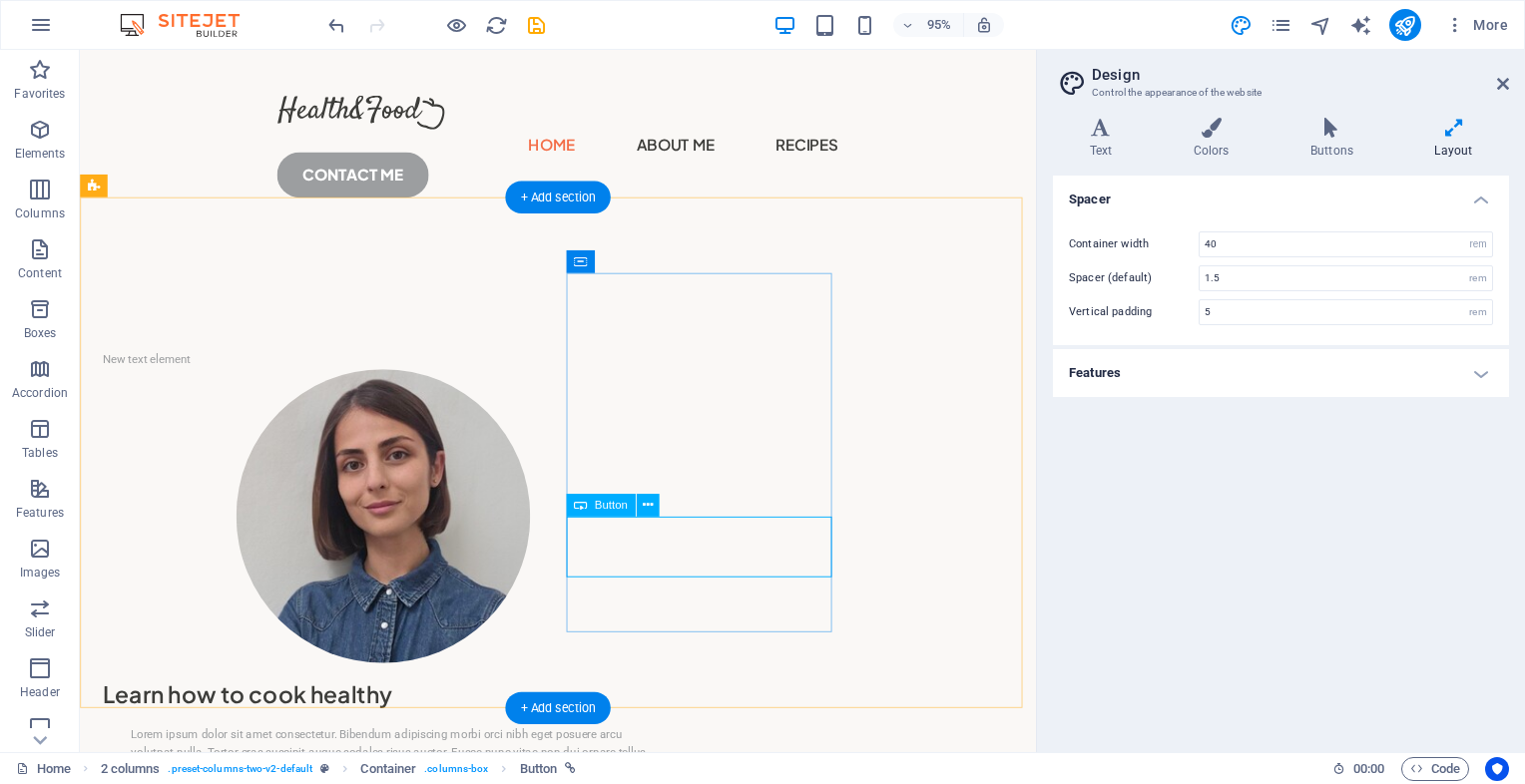 click on "GET STARTED" at bounding box center (399, 890) 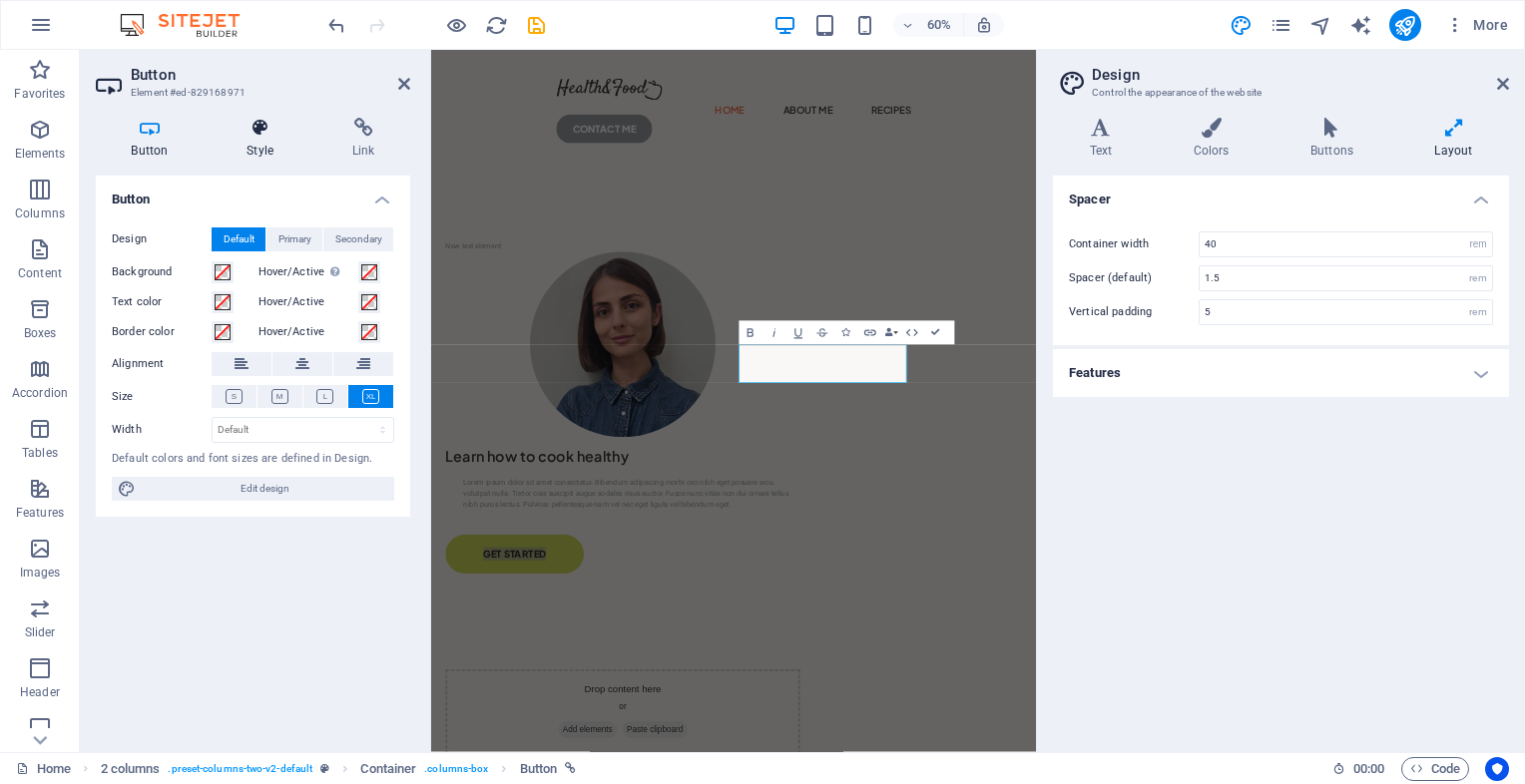 click at bounding box center (260, 128) 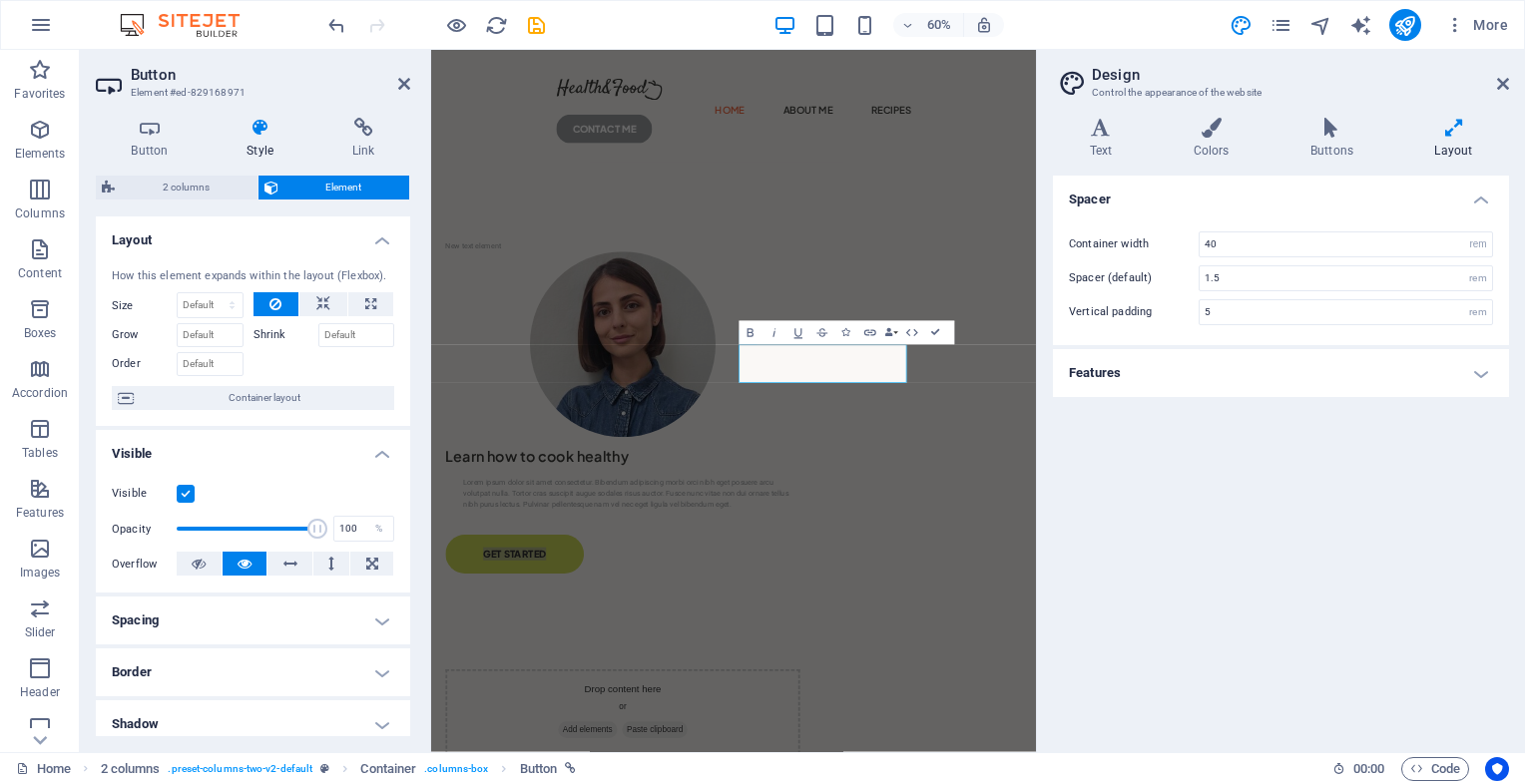 click on "Spacing" at bounding box center [253, 620] 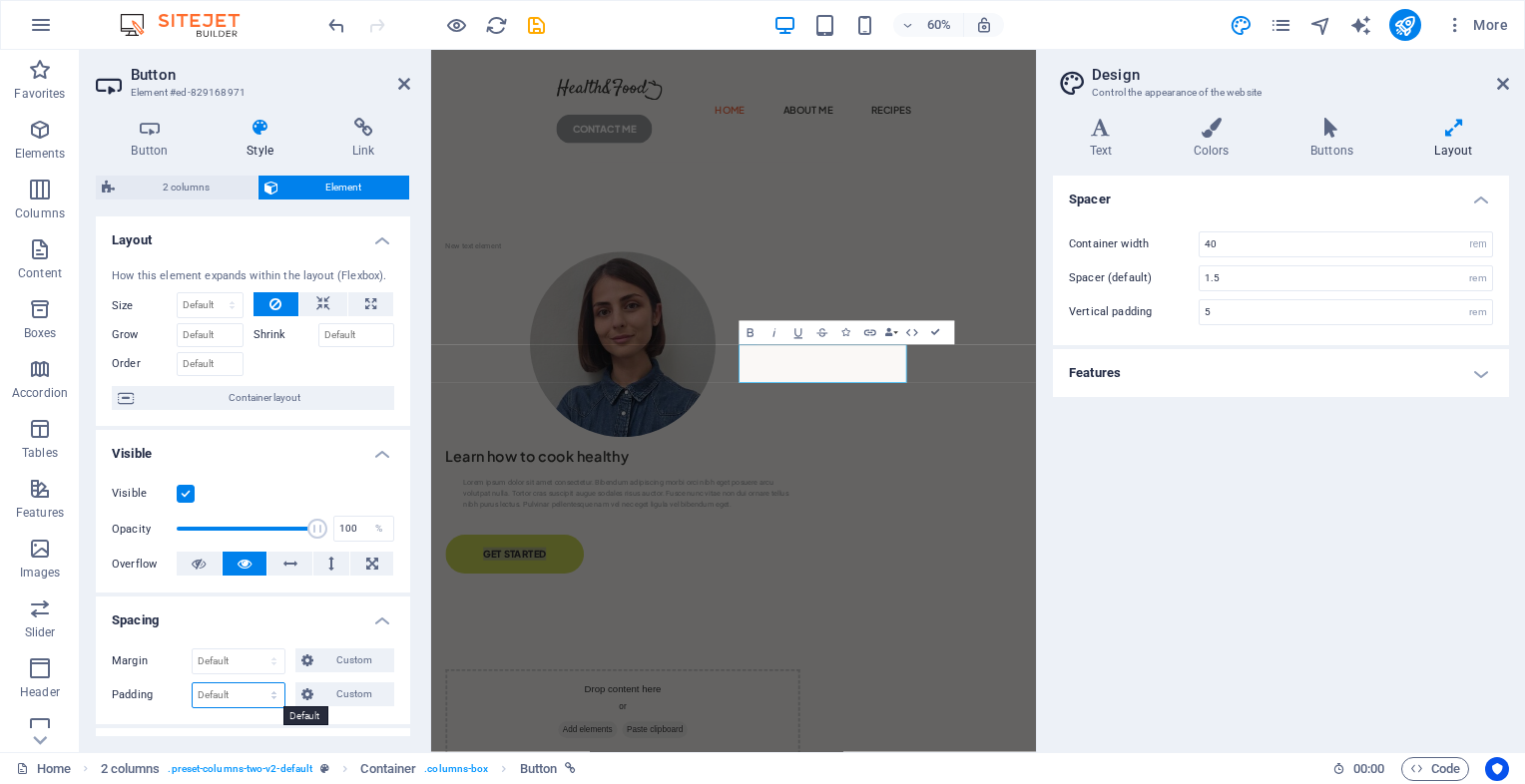 click on "Default px rem % vh vw Custom" at bounding box center [239, 695] 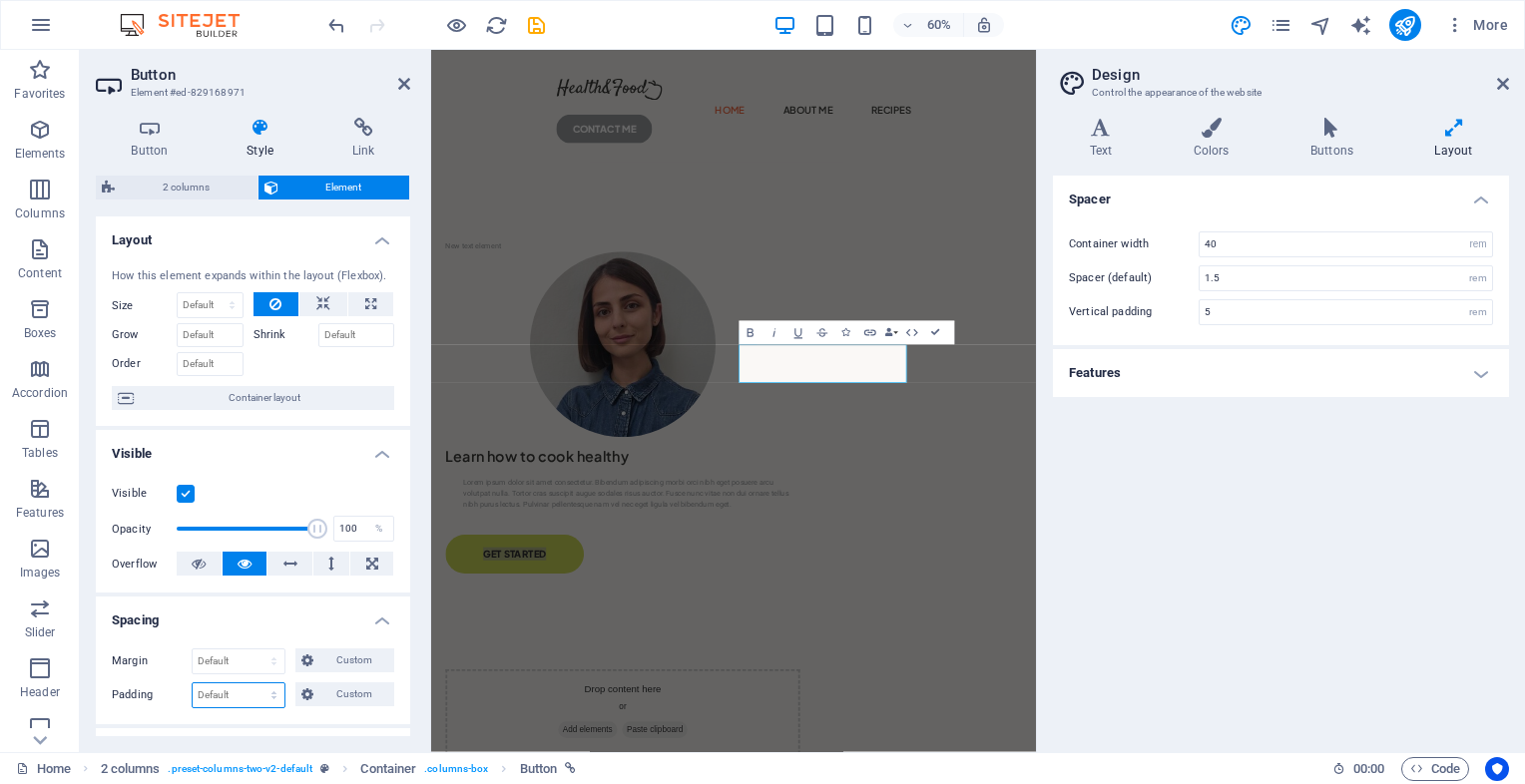 click on "Default px rem % vh vw Custom" at bounding box center (239, 695) 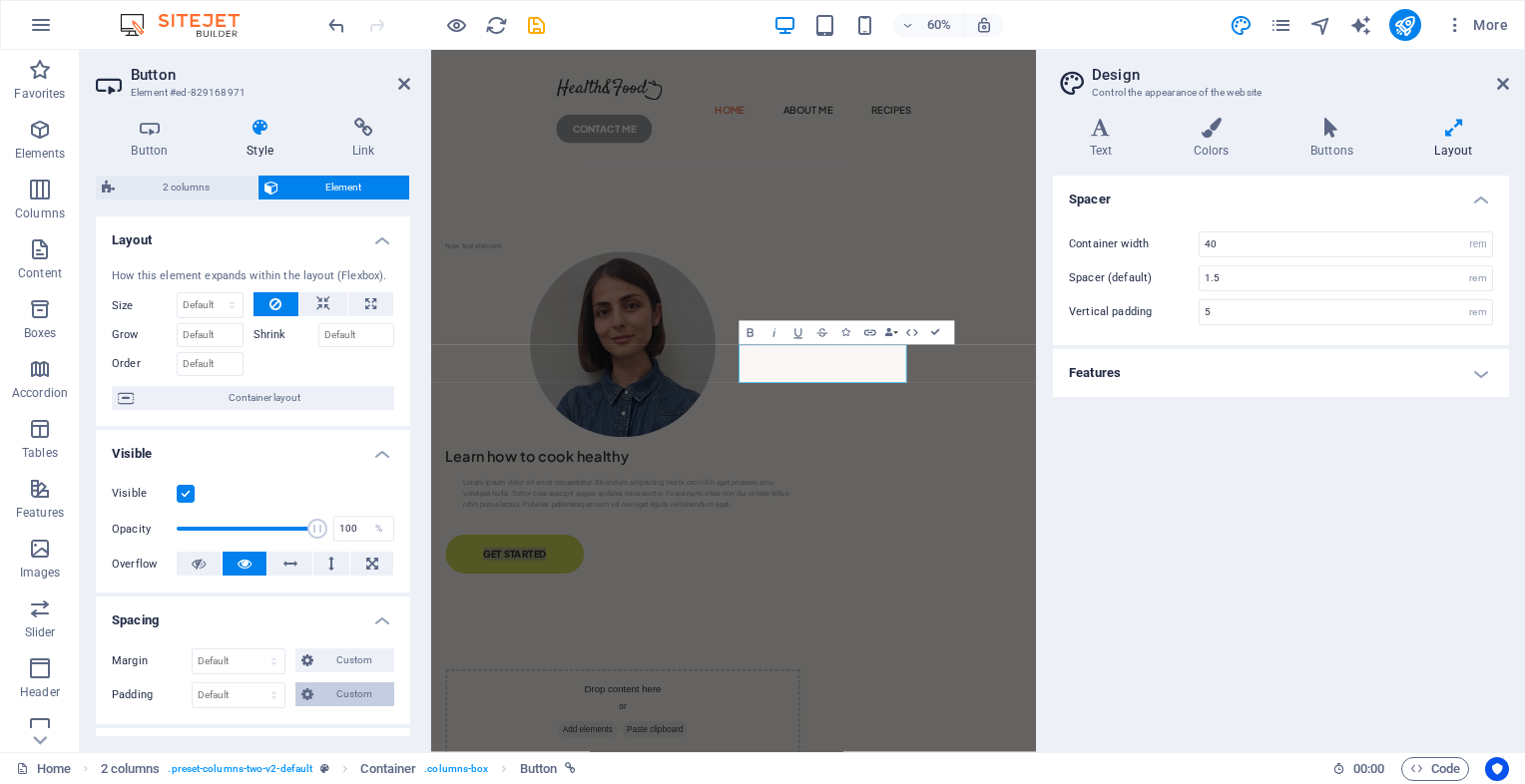 click on "Custom" at bounding box center [353, 694] 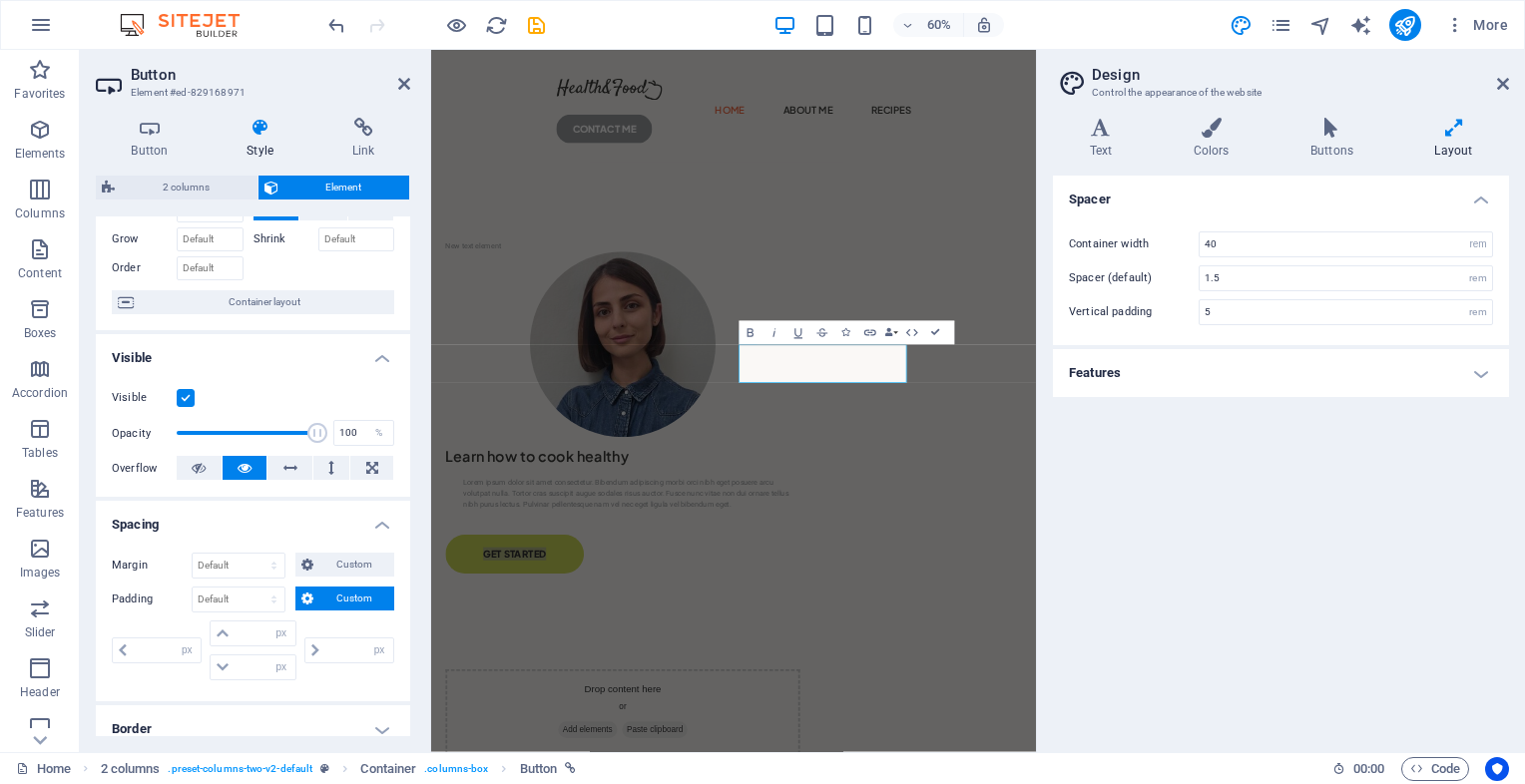scroll, scrollTop: 100, scrollLeft: 0, axis: vertical 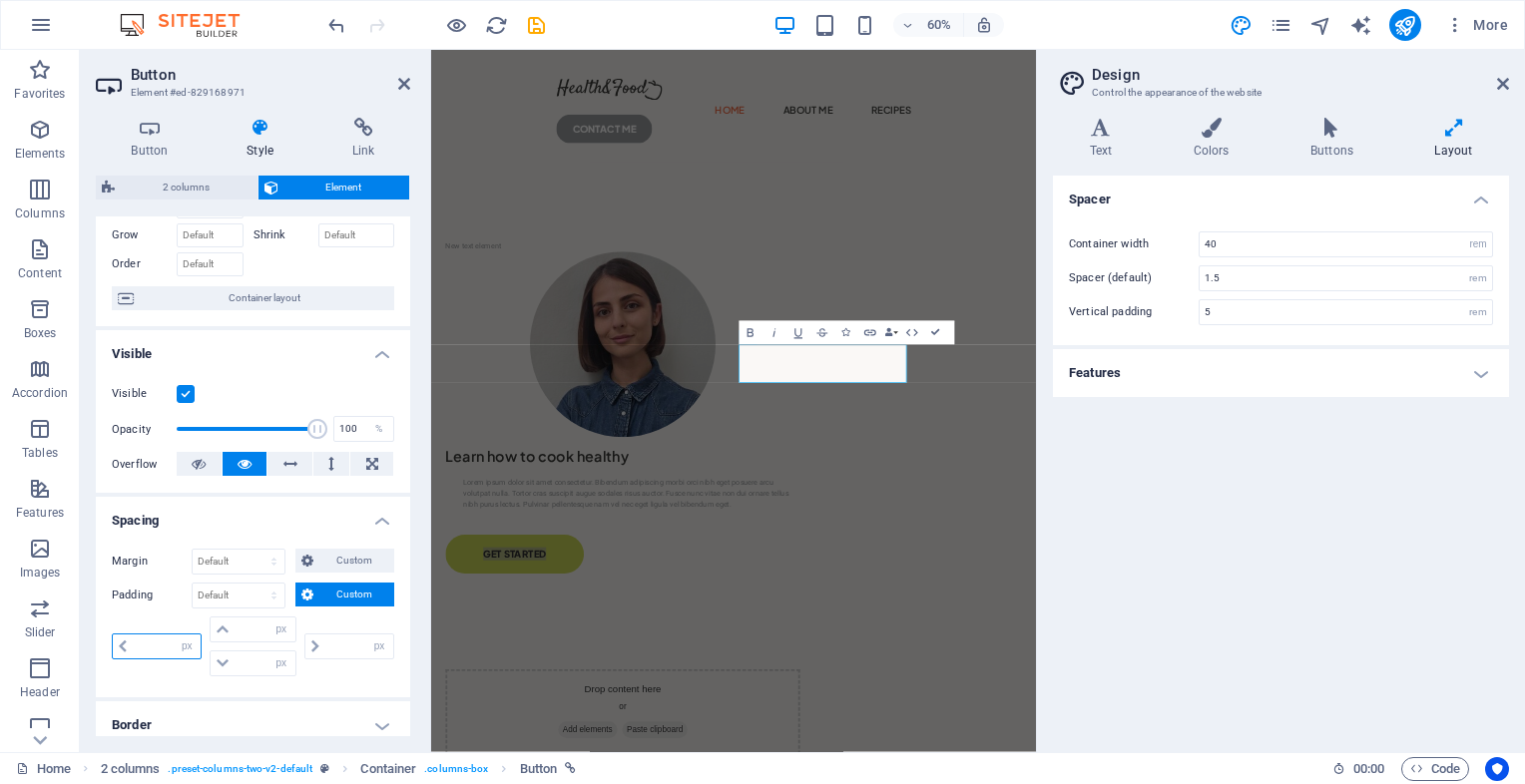 click at bounding box center (167, 646) 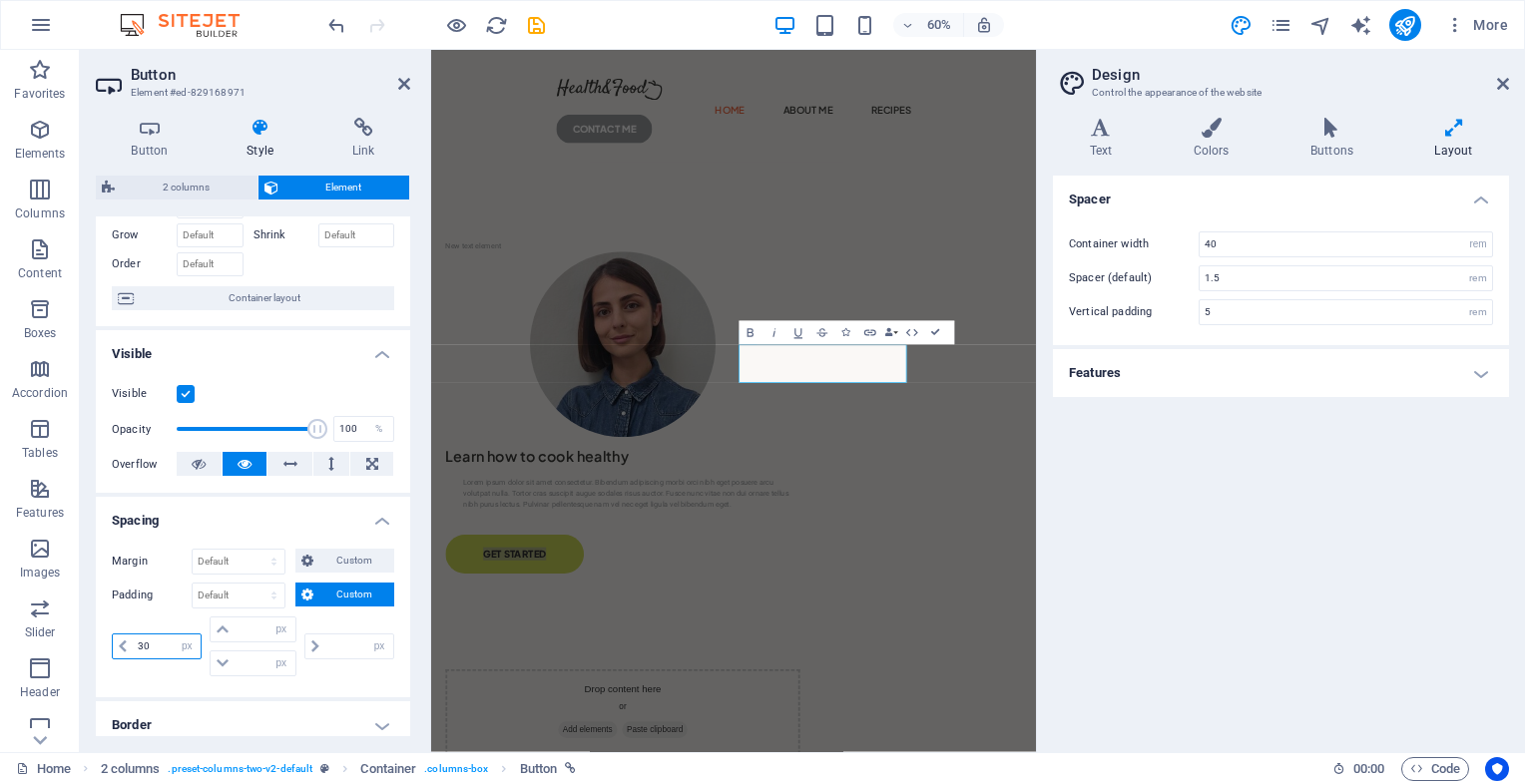 type on "30" 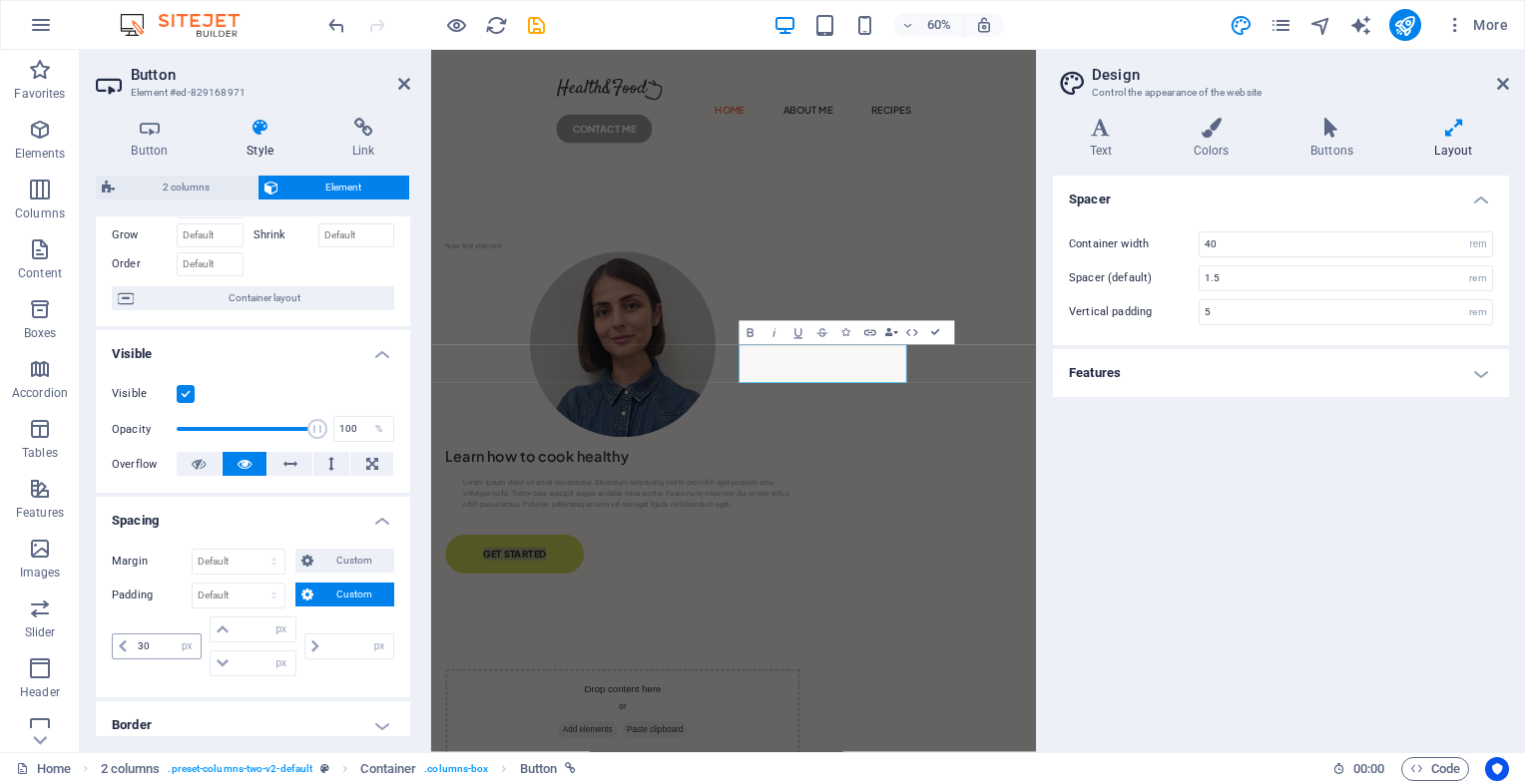type on "0" 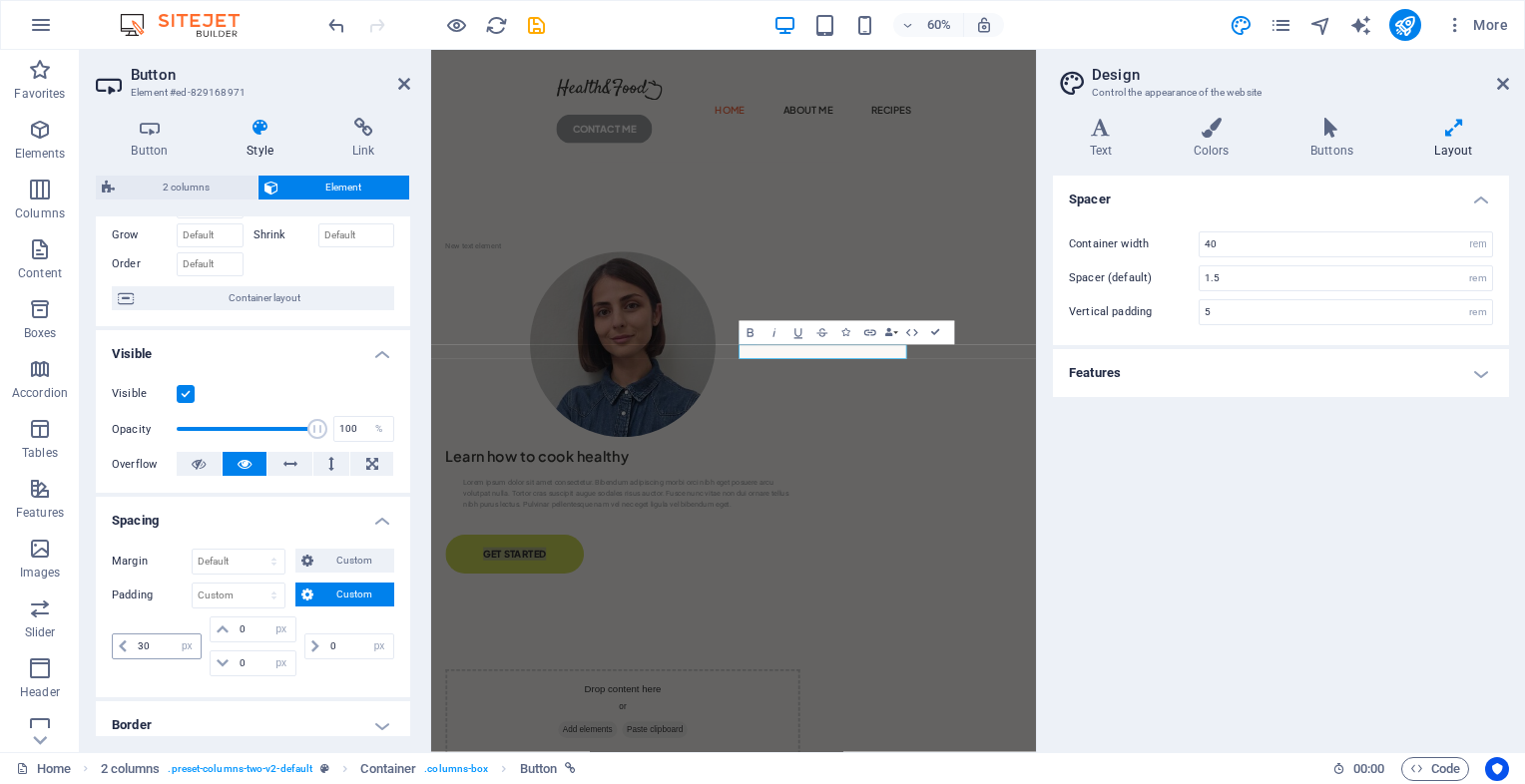 type 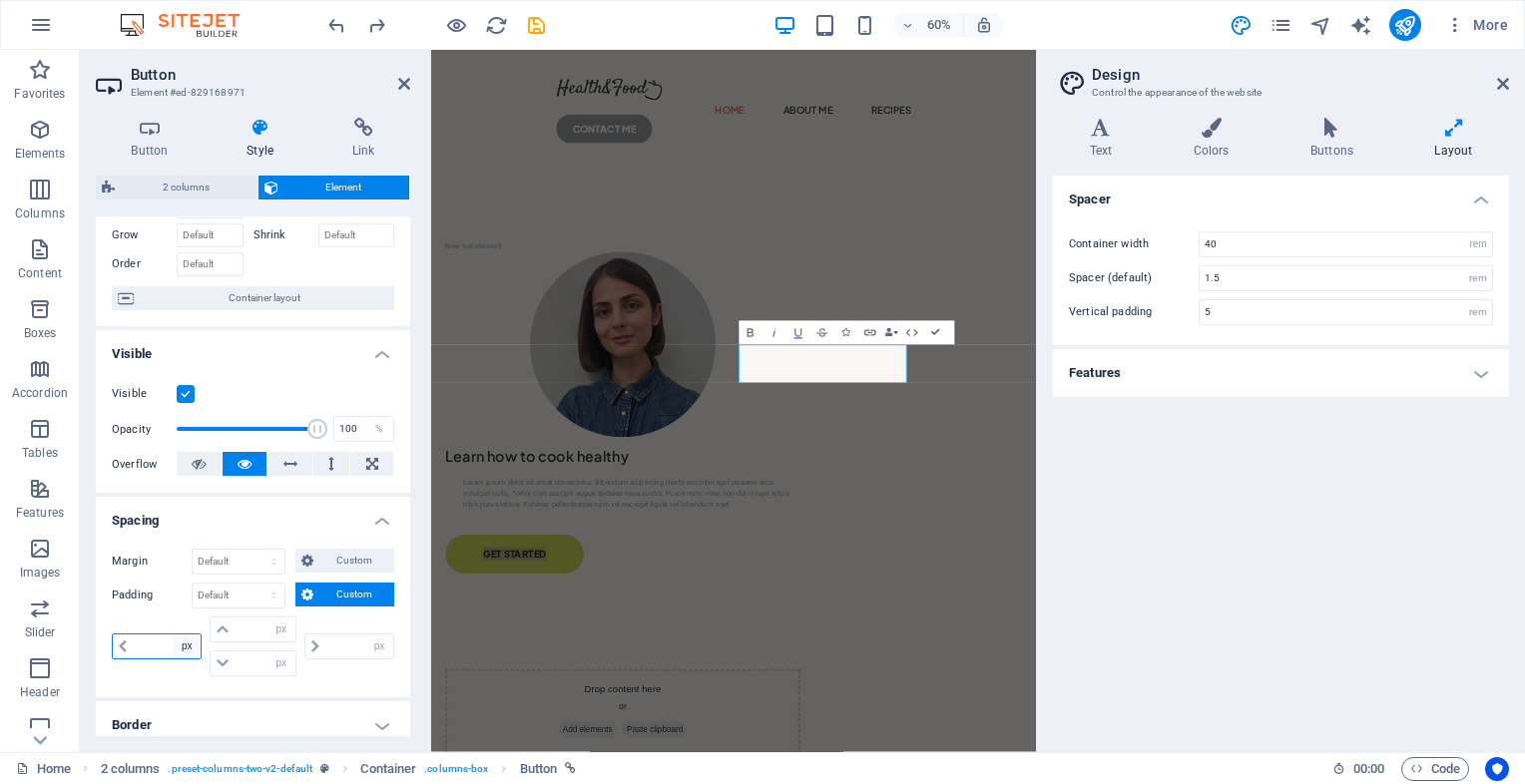 click on "px rem % vh vw" at bounding box center [187, 646] 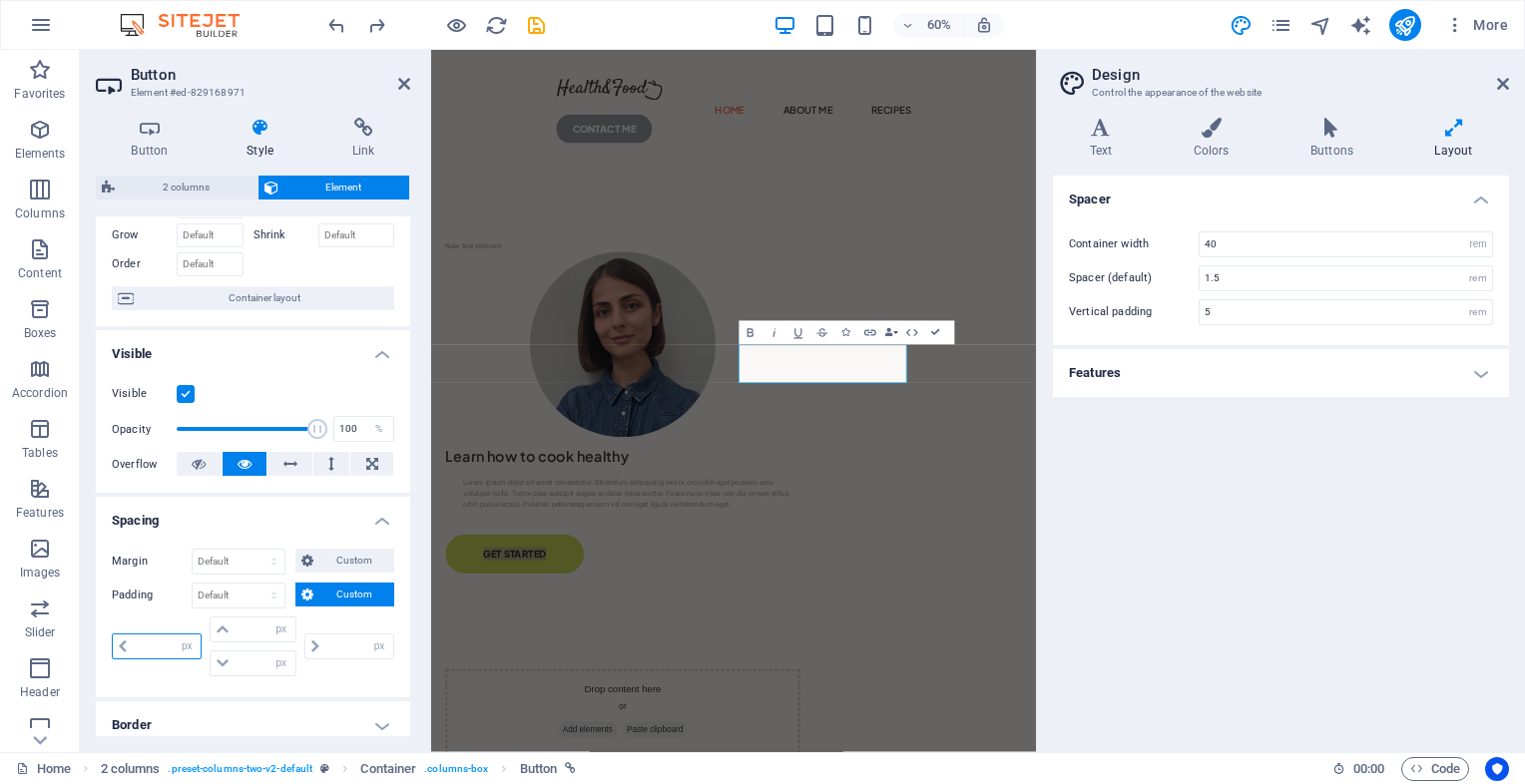 click at bounding box center (167, 646) 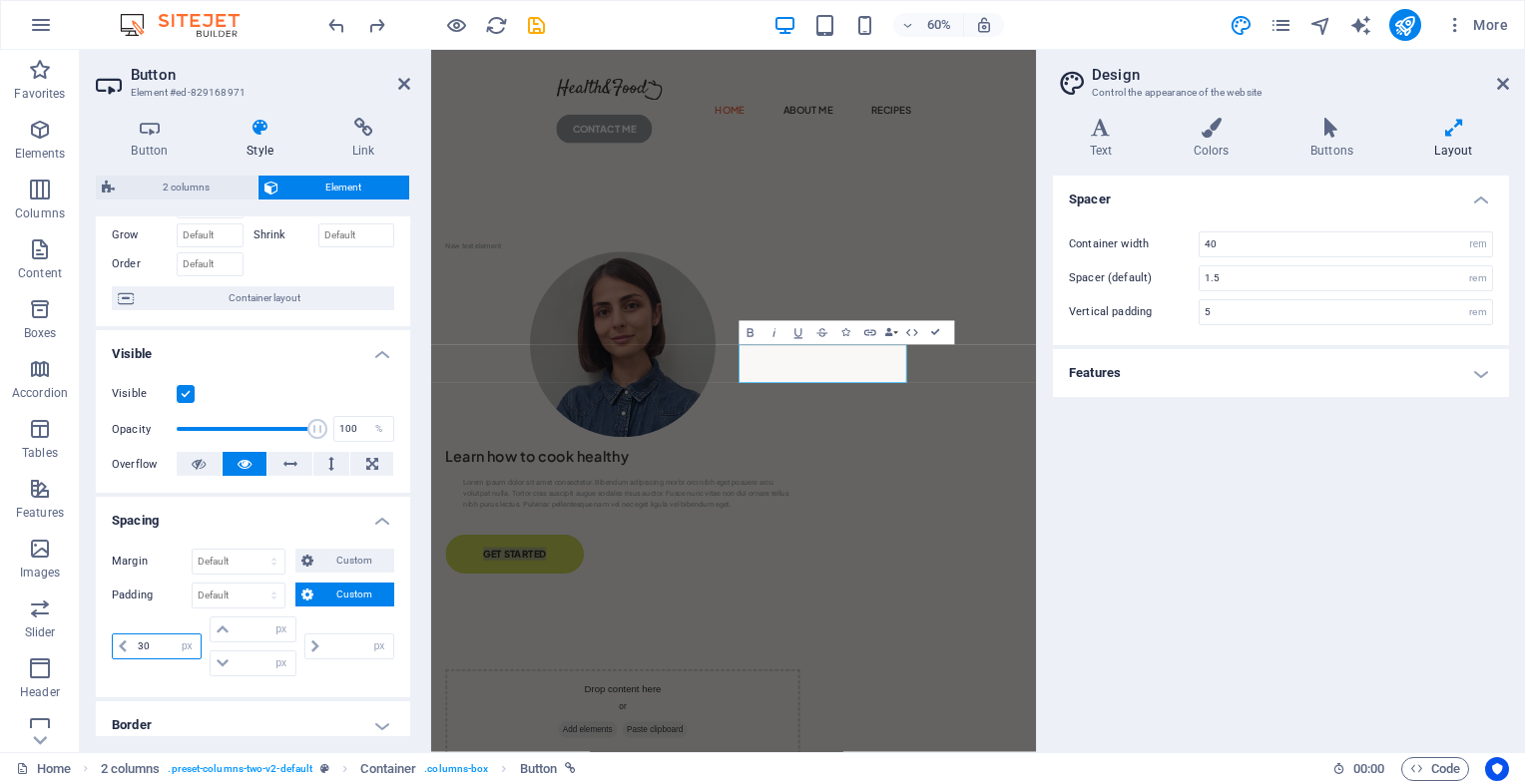 type on "30" 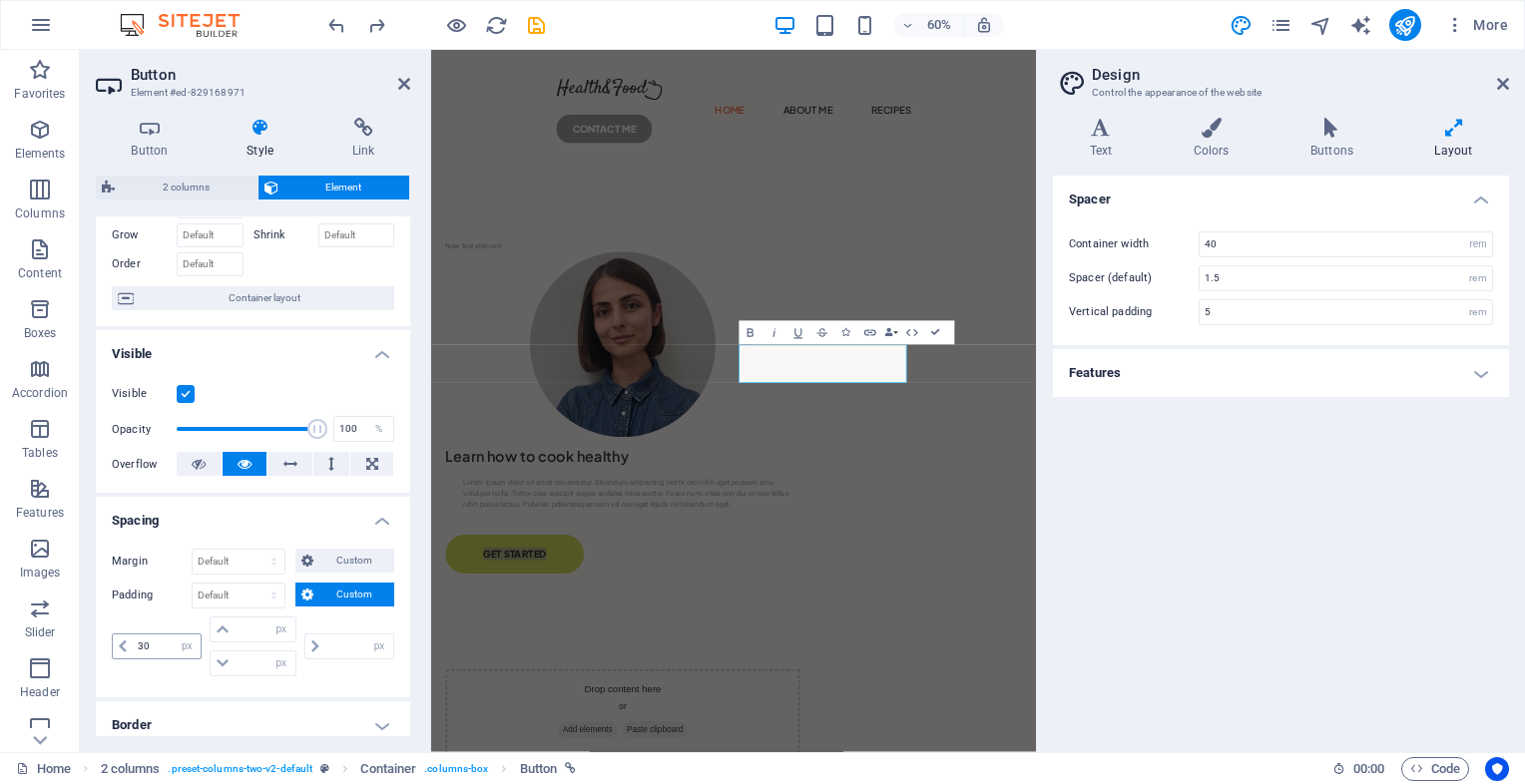 type on "0" 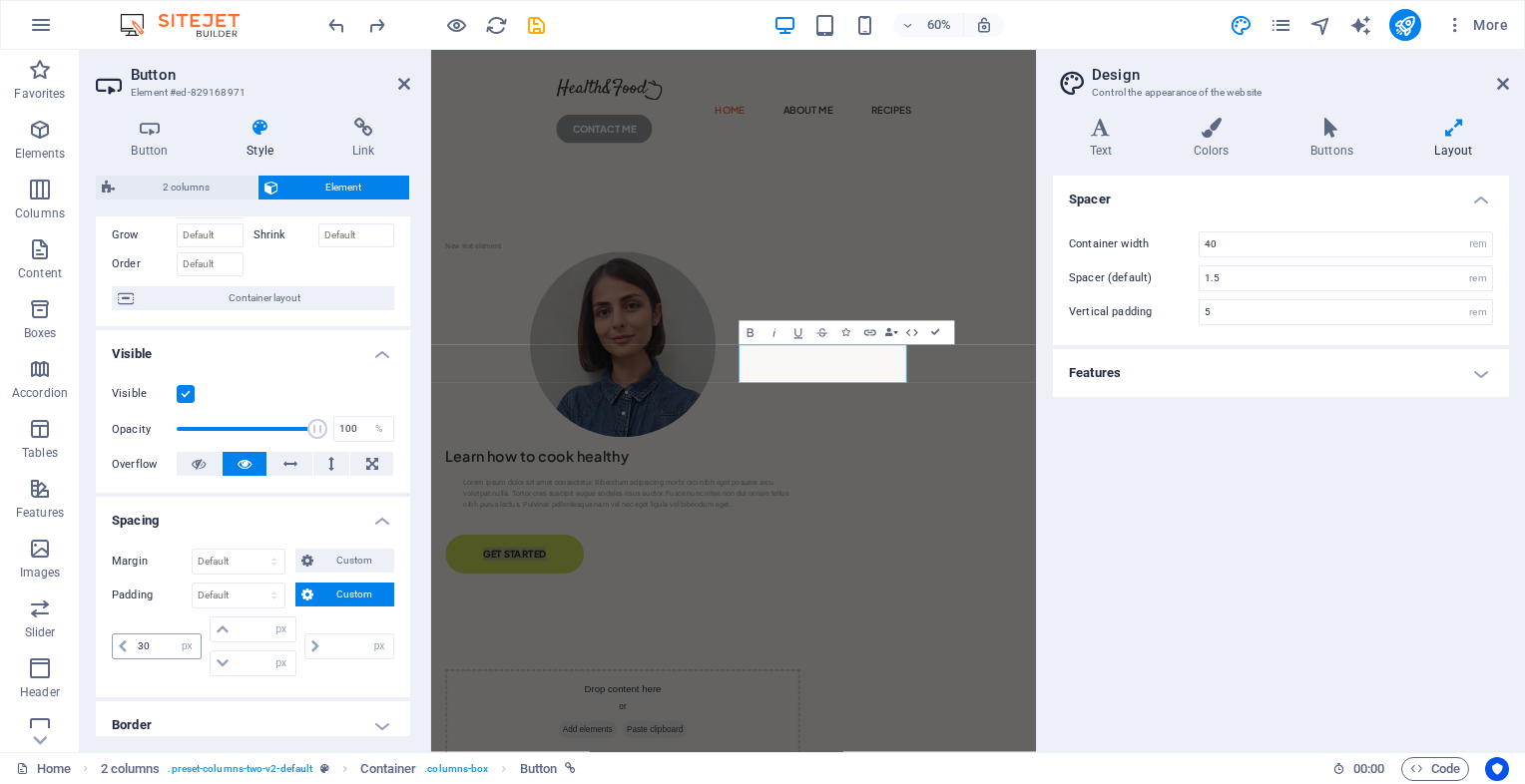 type on "0" 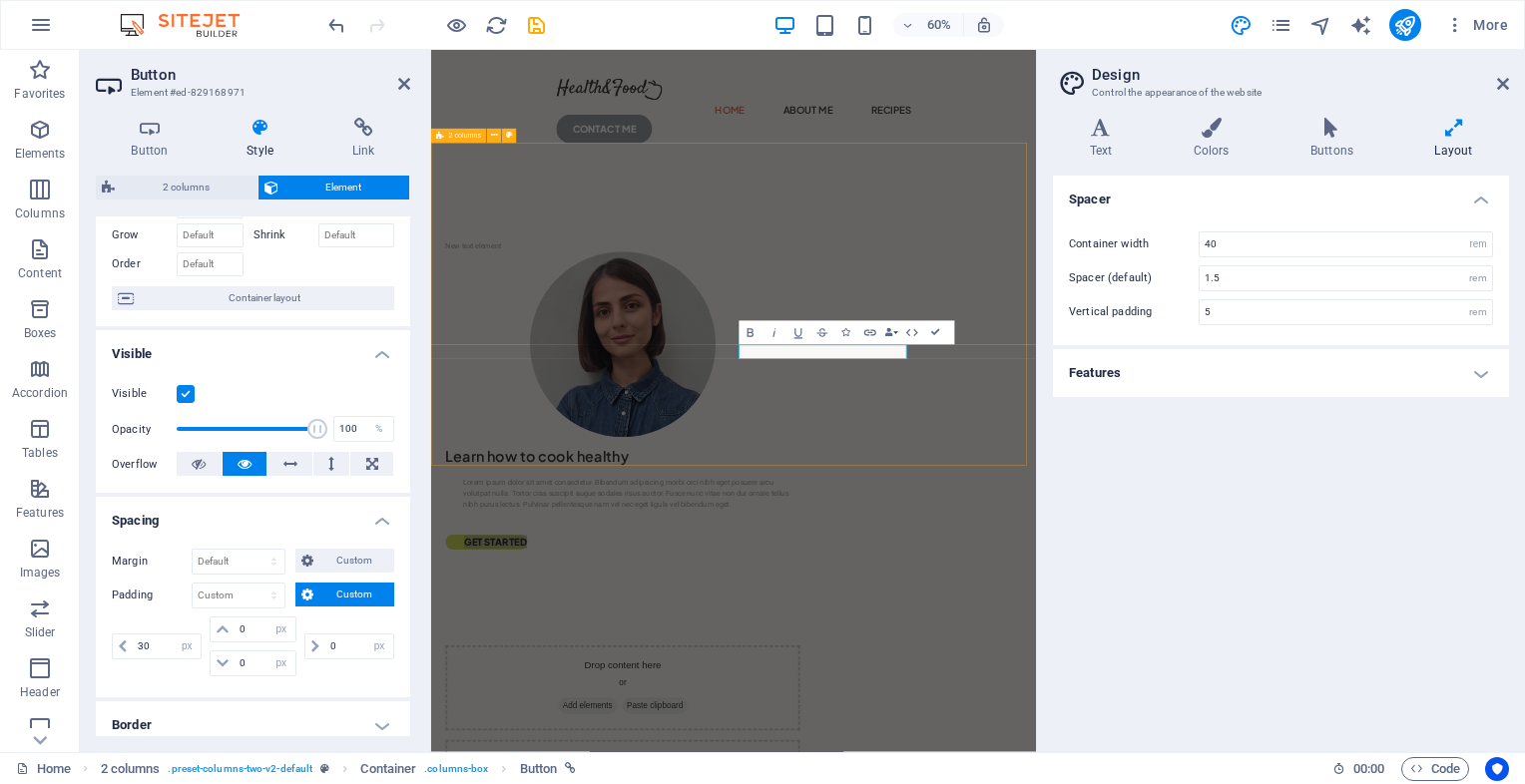 click on "New text element Learn how to cook healthy Lorem ipsum dolor sit amet consectetur. Bibendum adipiscing morbi orci nibh eget posuere arcu volutpat nulla. Tortor cras suscipit augue sodales risus auctor. Fusce nunc vitae non dui ornare tellus nibh purus lectus. Pulvinar pellentesque nam vel nec eget ligula vel bibendum eget. GET STARTED" at bounding box center [935, 599] 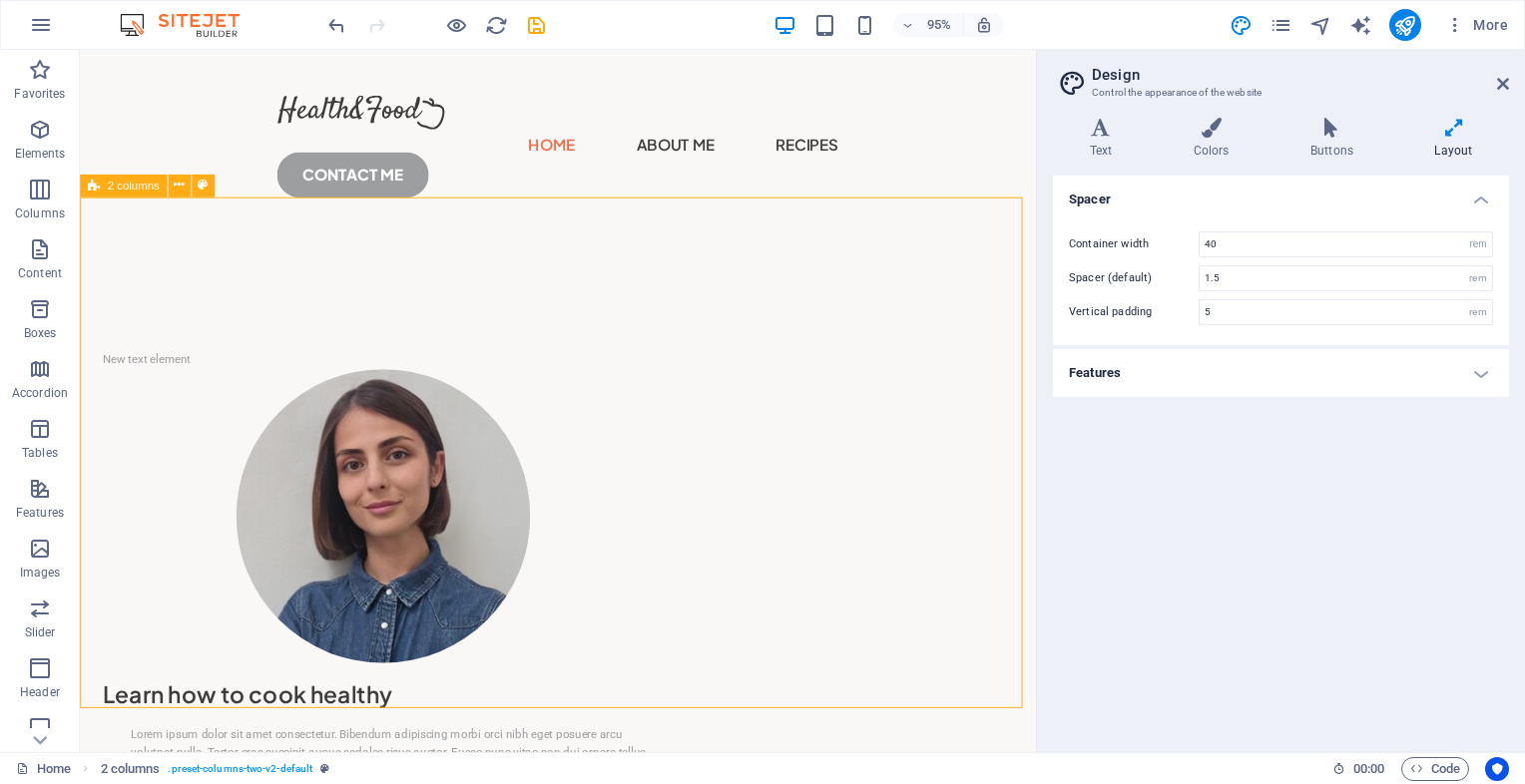 click on "New text element Learn how to cook healthy Lorem ipsum dolor sit amet consectetur. Bibendum adipiscing morbi orci nibh eget posuere arcu volutpat nulla. Tortor cras suscipit augue sodales risus auctor. Fusce nunc vitae non dui ornare tellus nibh purus lectus. Pulvinar pellentesque nam vel nec eget ligula vel bibendum eget. GET STARTED" at bounding box center [583, 599] 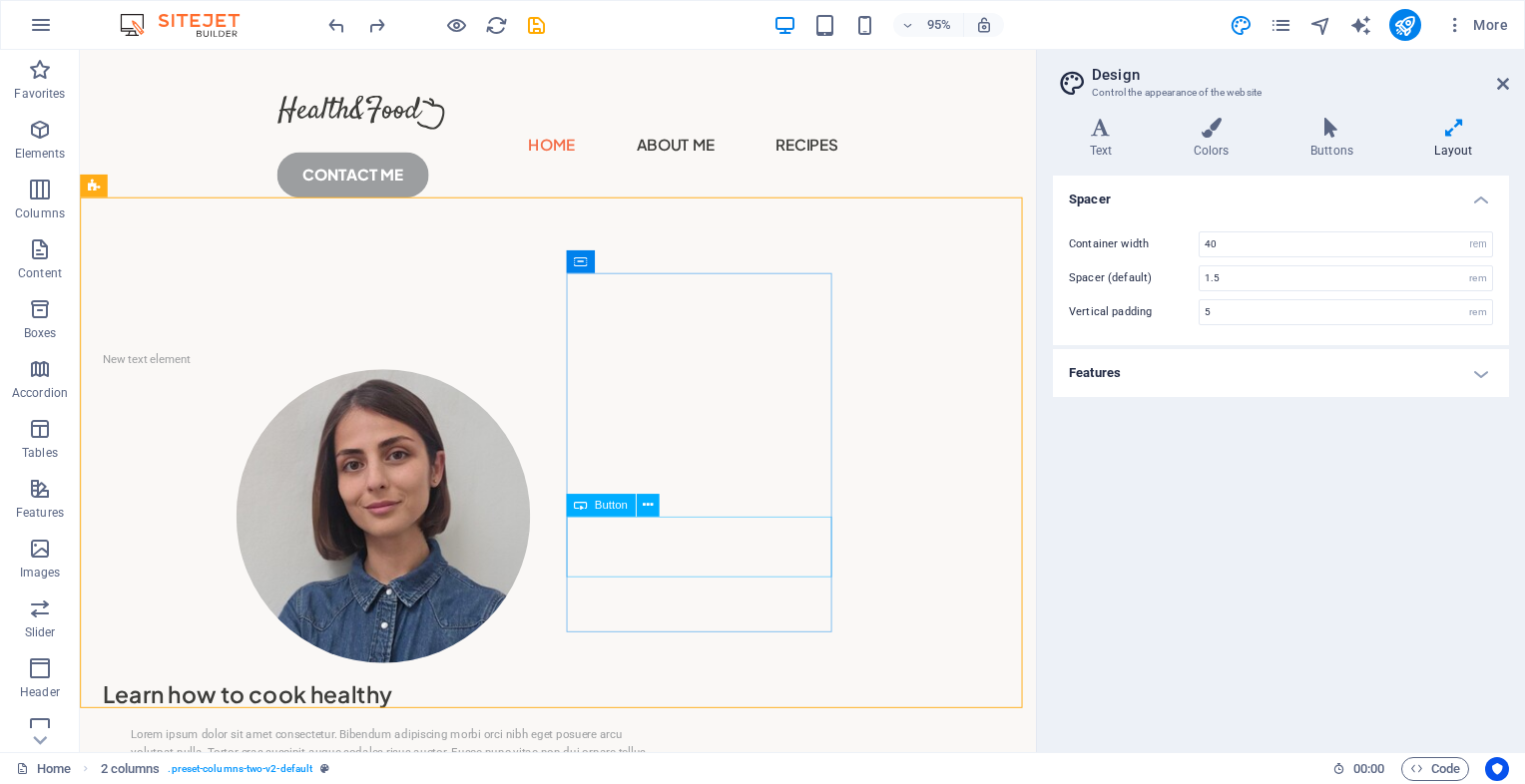 click on "Button" at bounding box center (611, 505) 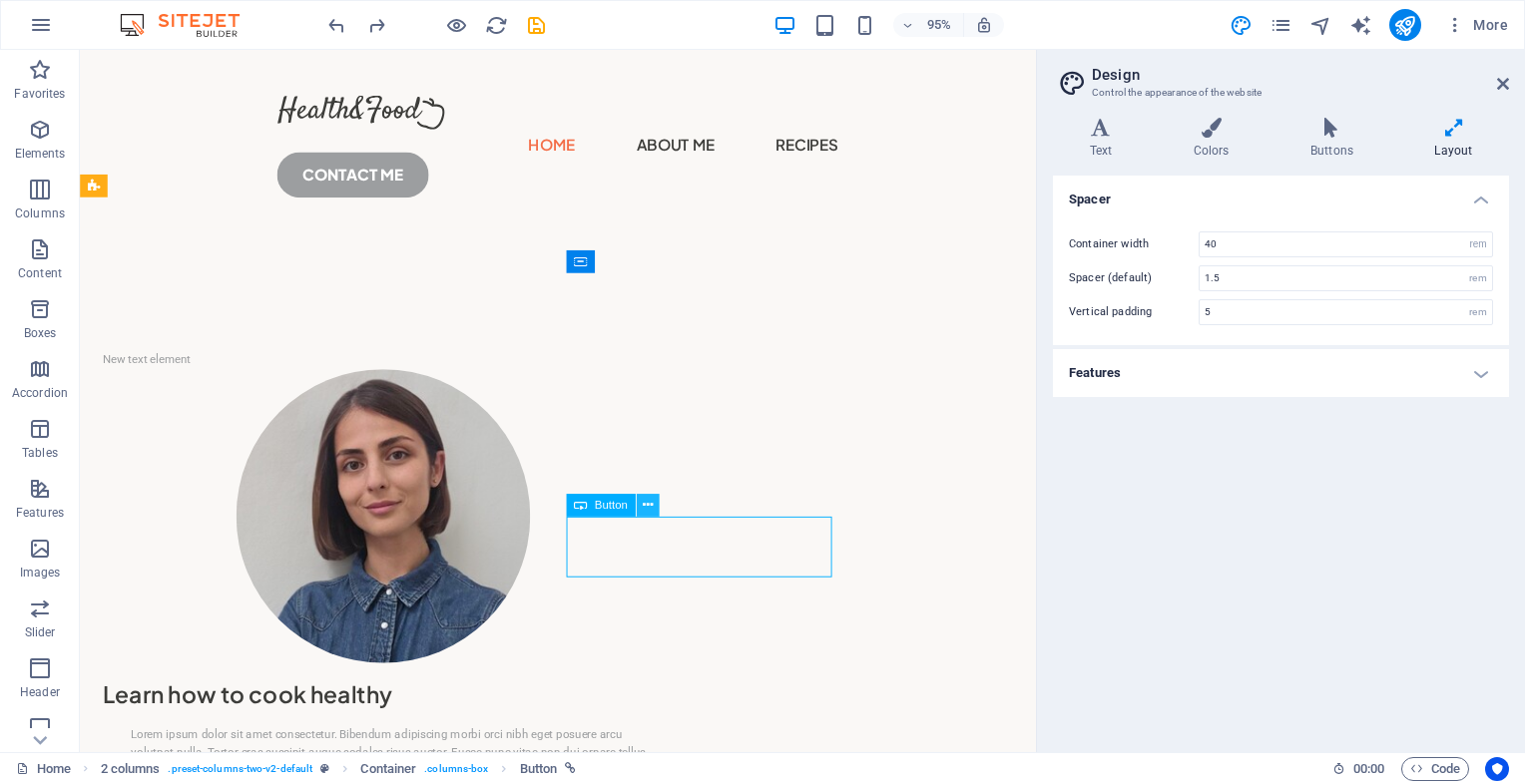 click at bounding box center (647, 506) 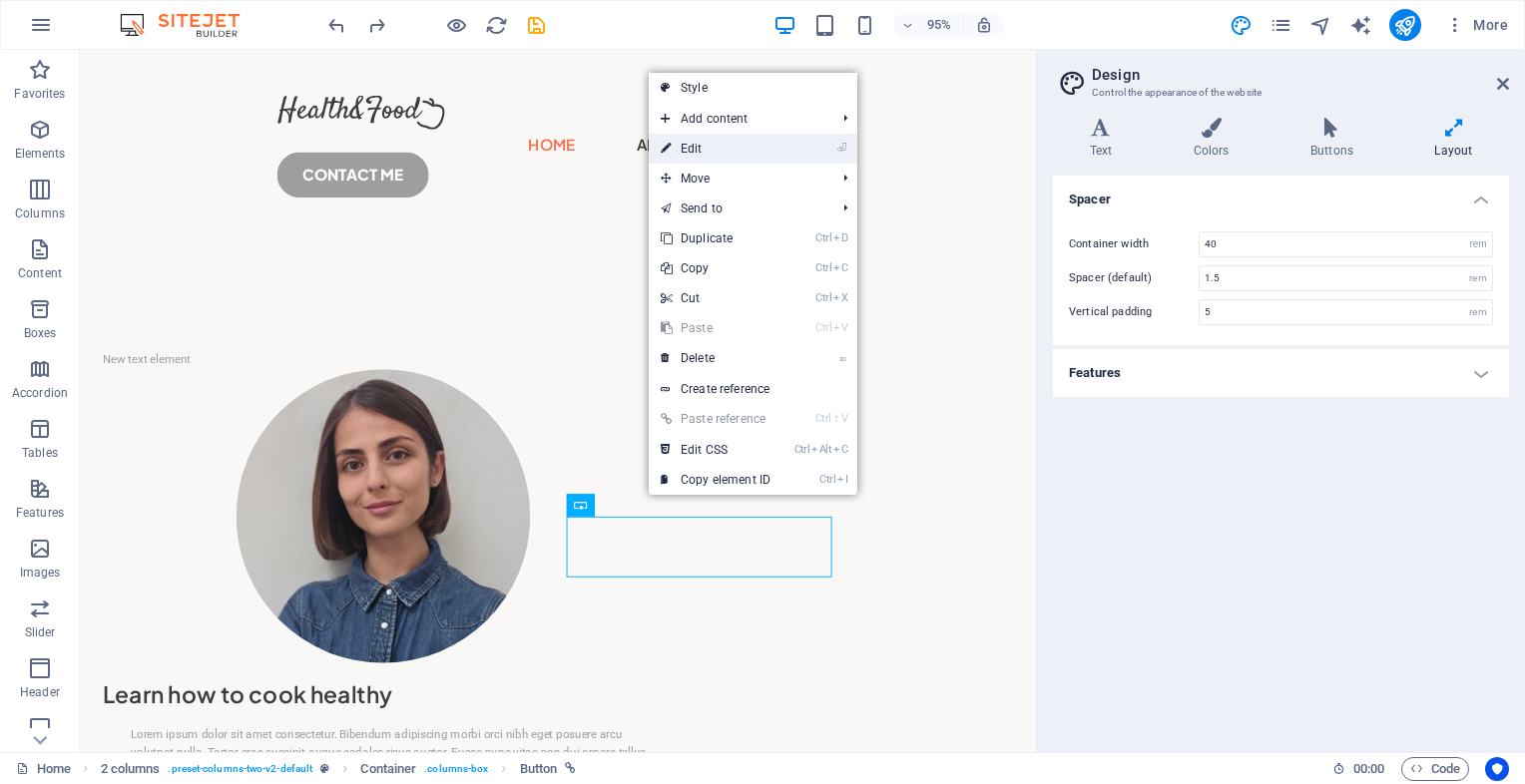 click on "⏎  Edit" at bounding box center (716, 149) 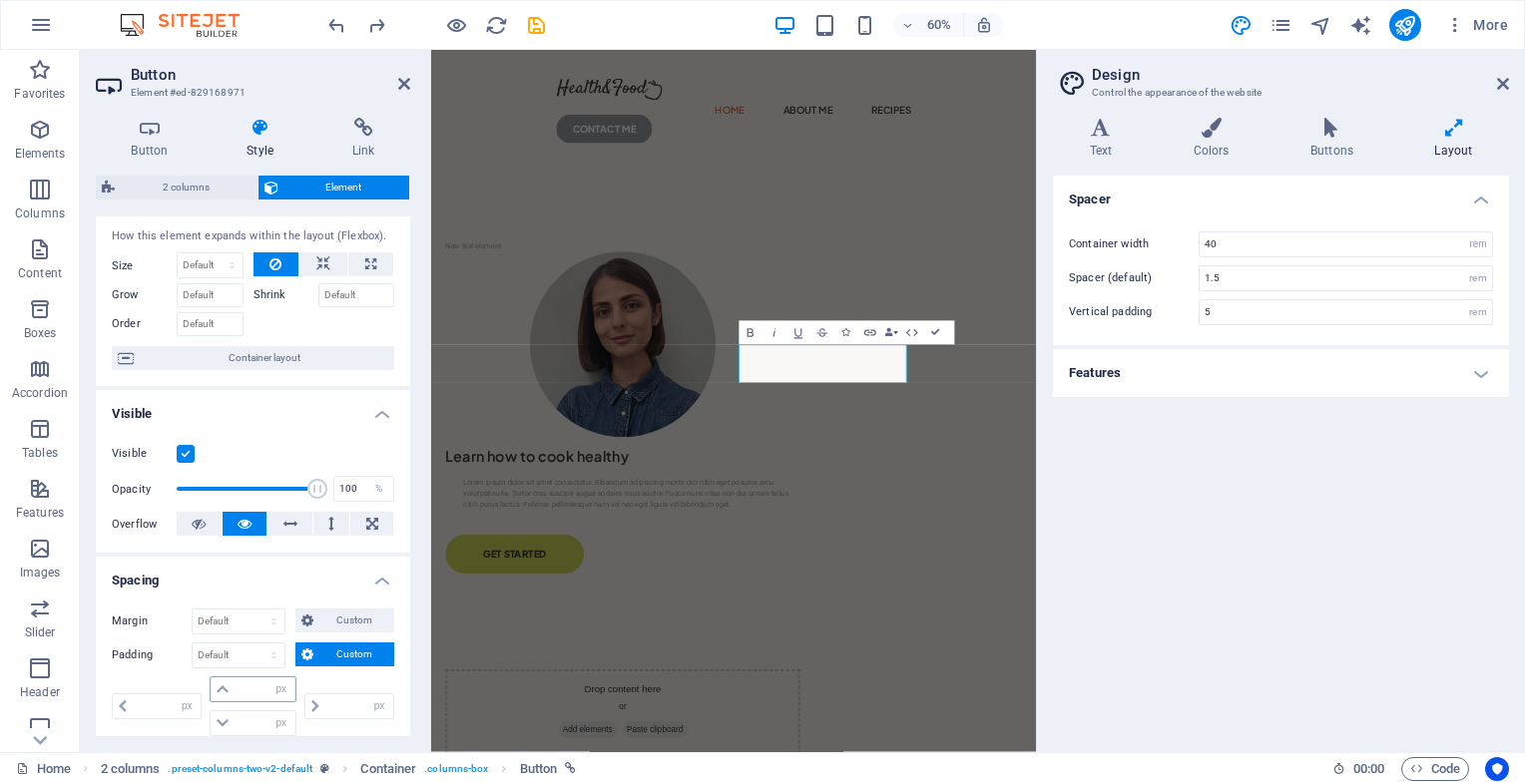 scroll, scrollTop: 100, scrollLeft: 0, axis: vertical 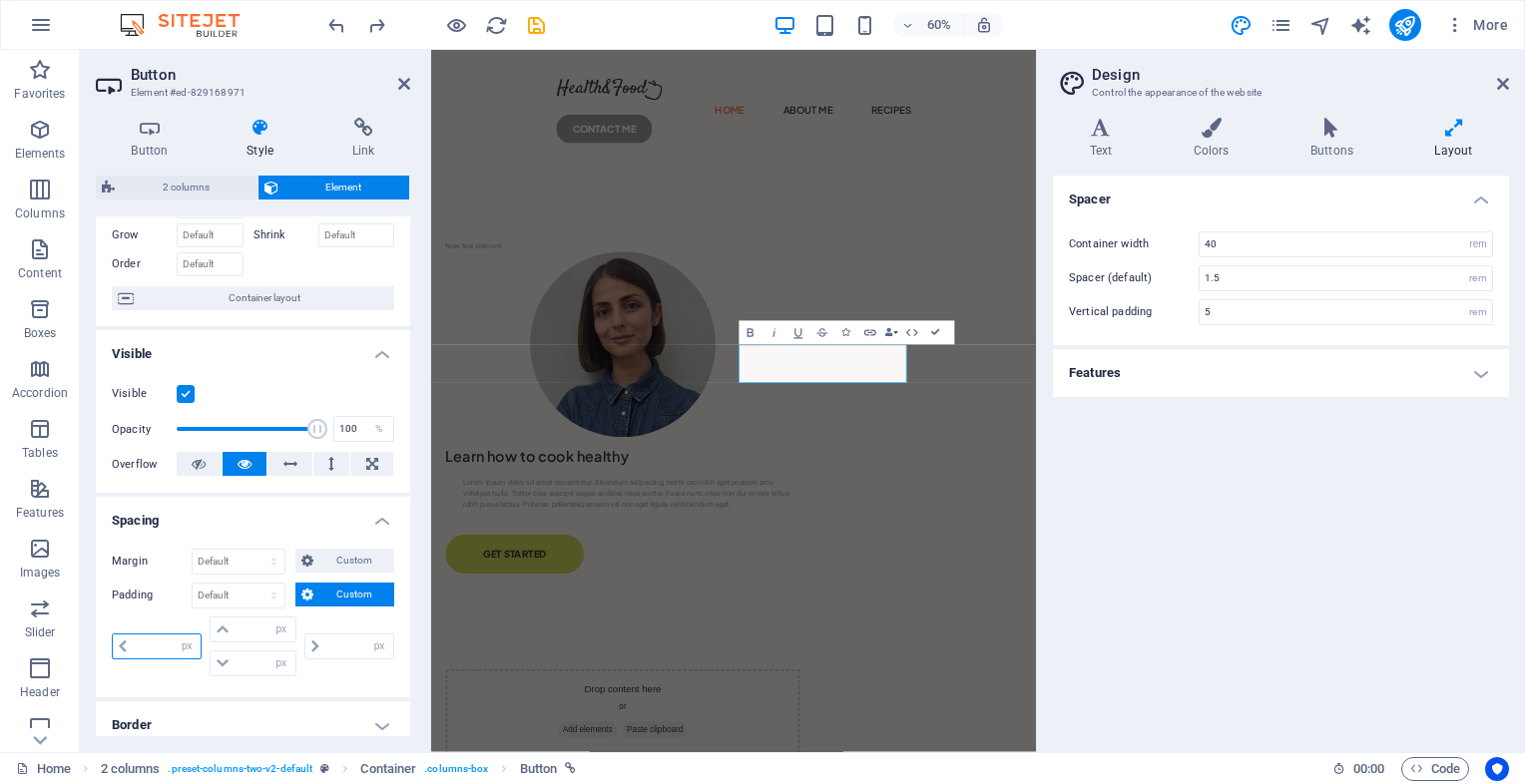 click at bounding box center (167, 646) 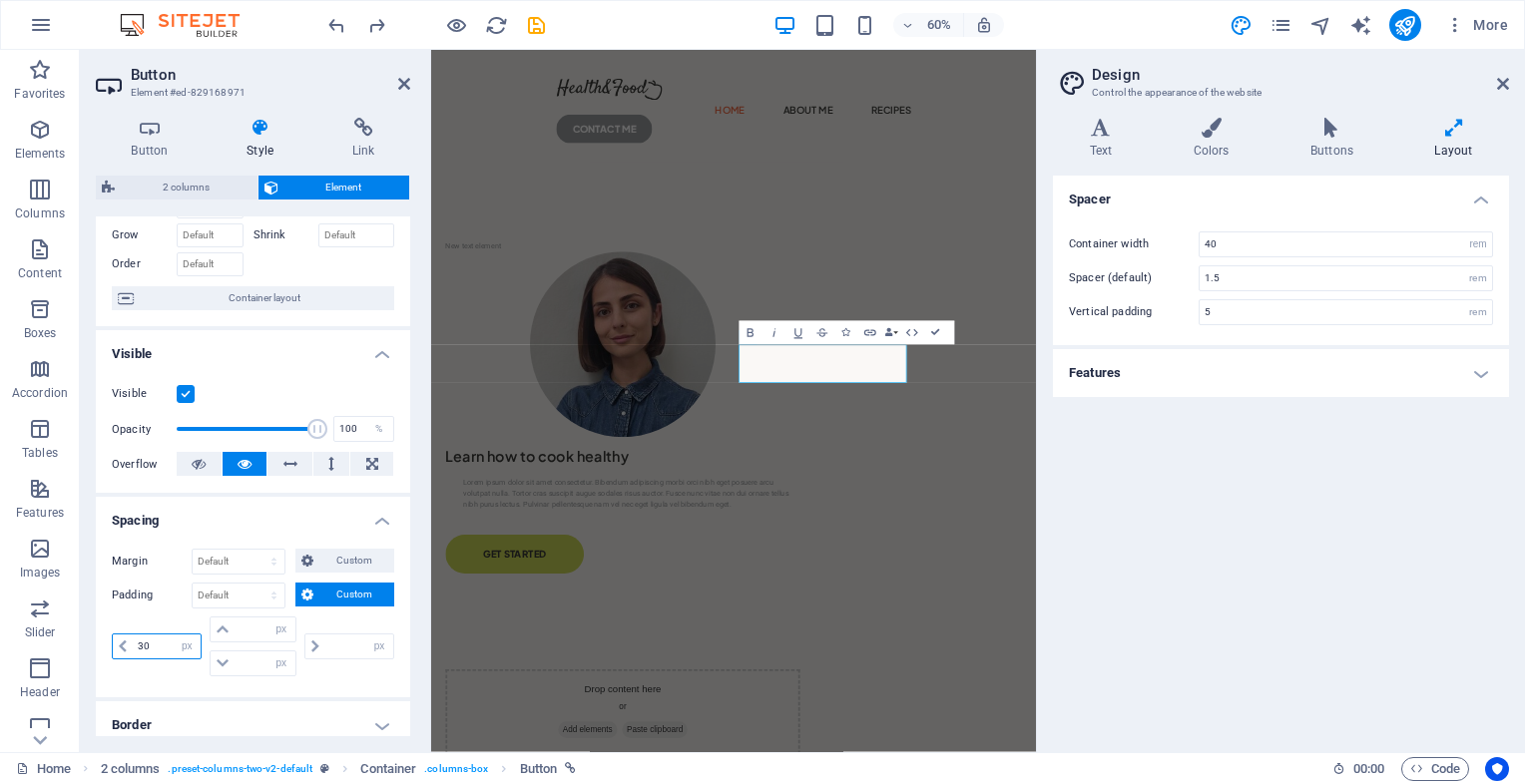 type on "30" 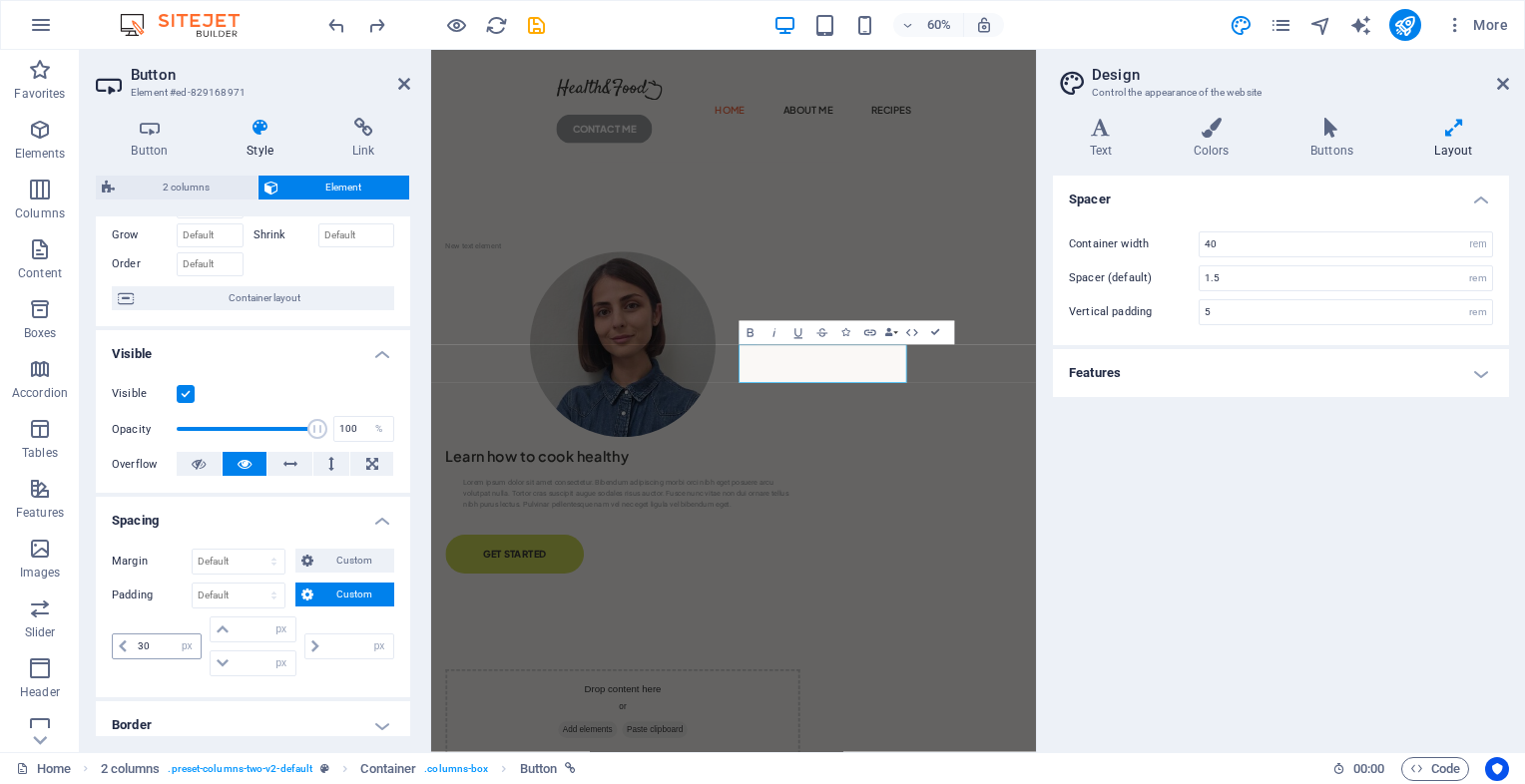 type on "0" 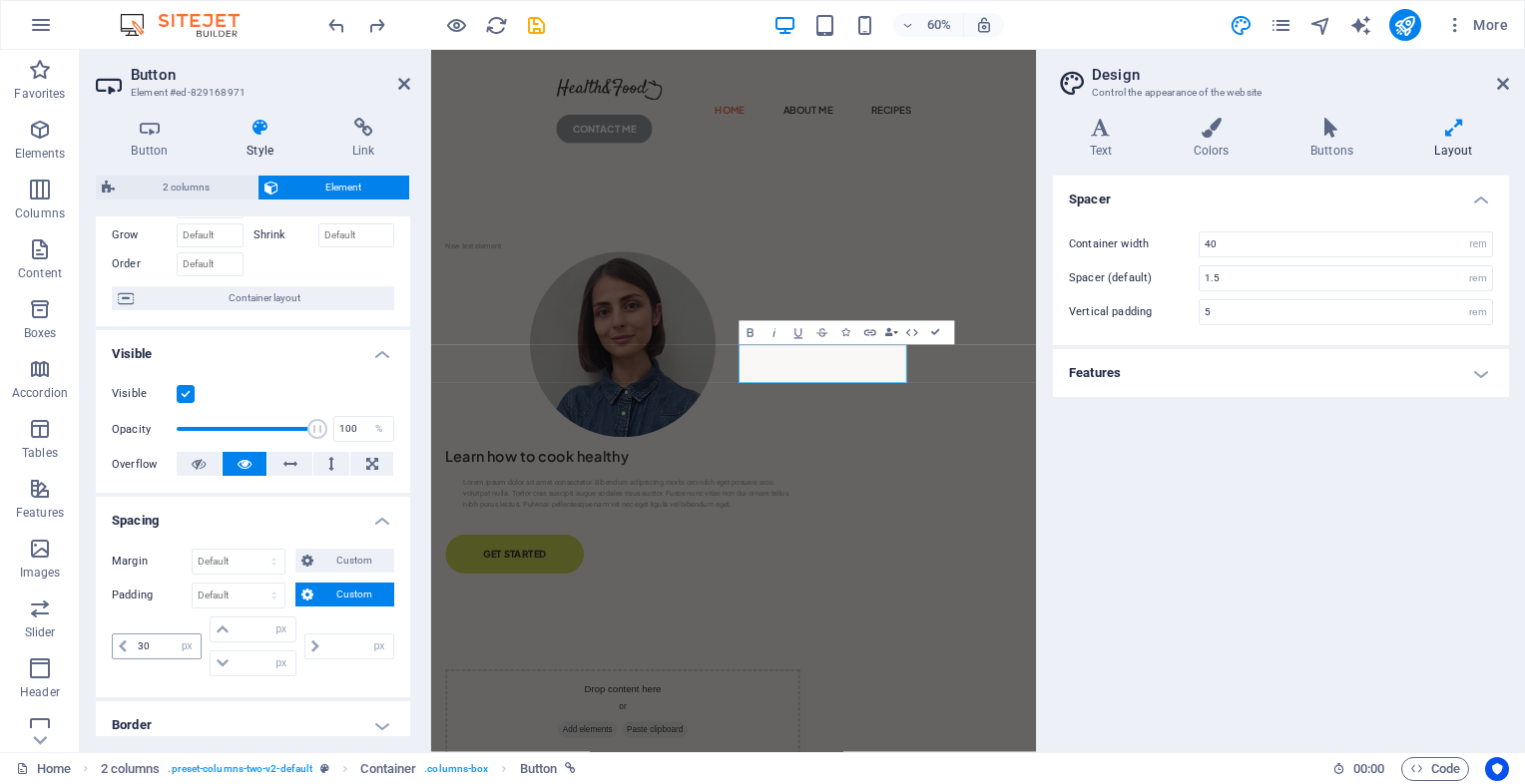 type on "0" 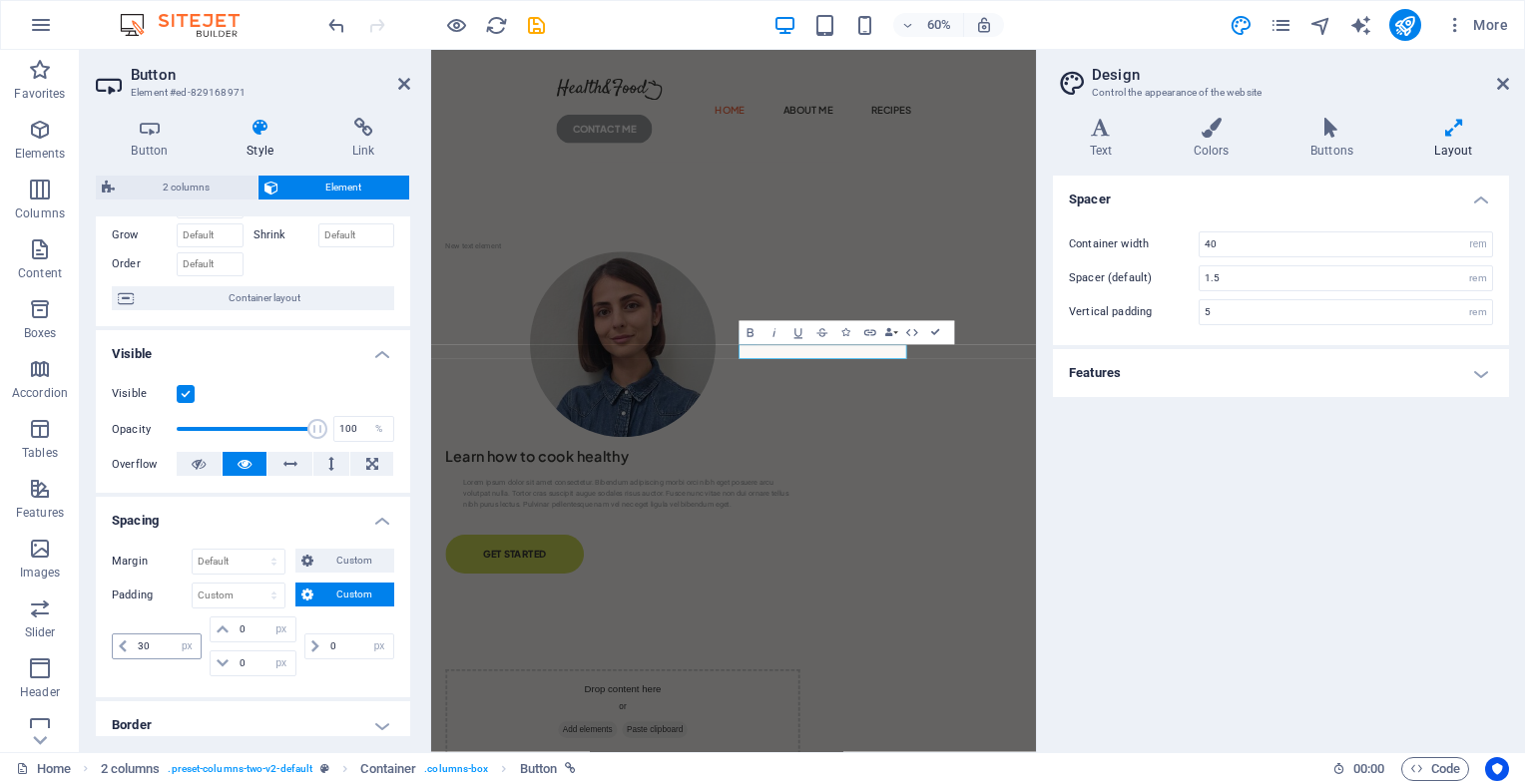 type 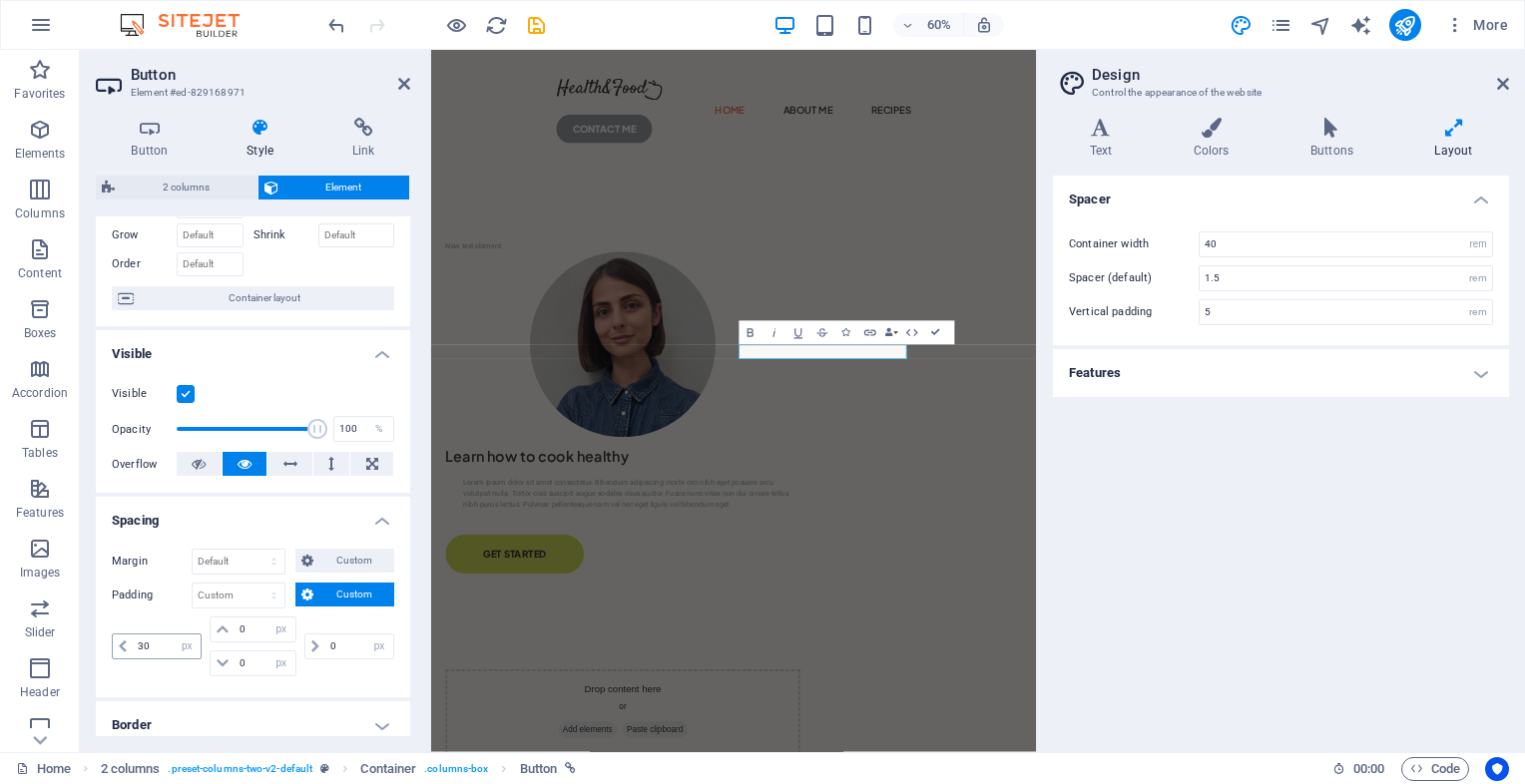 type 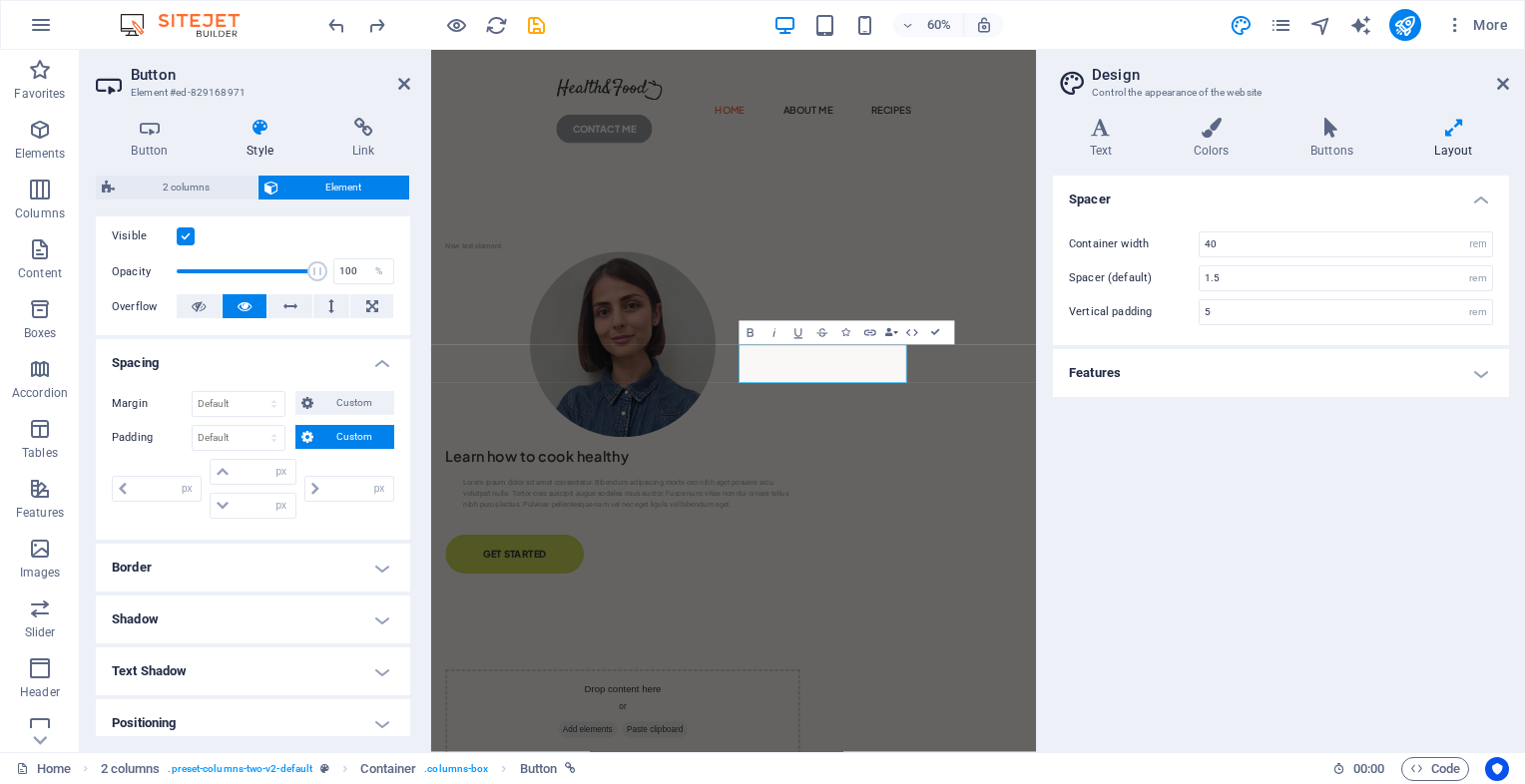scroll, scrollTop: 299, scrollLeft: 0, axis: vertical 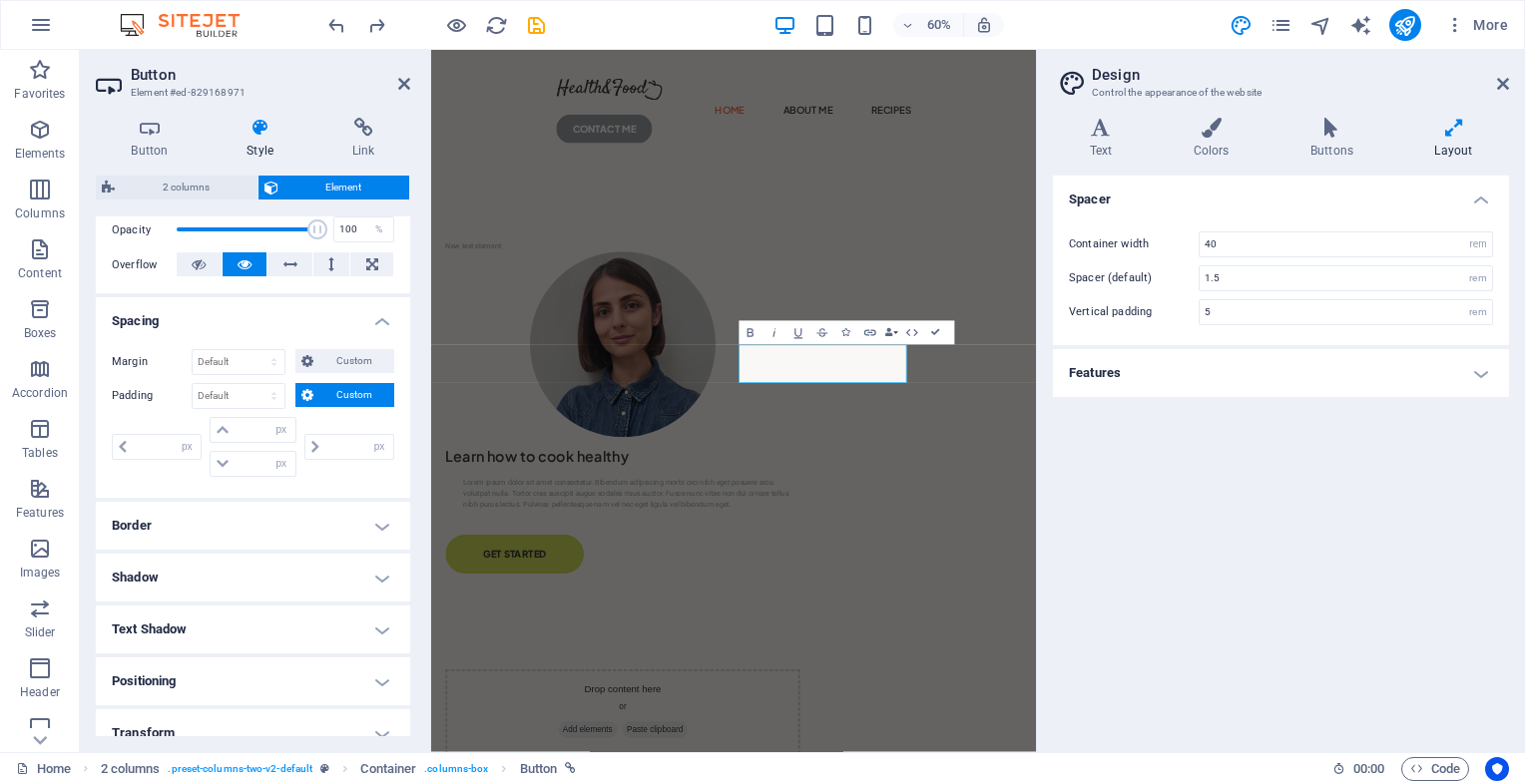 click on "Border" at bounding box center [253, 526] 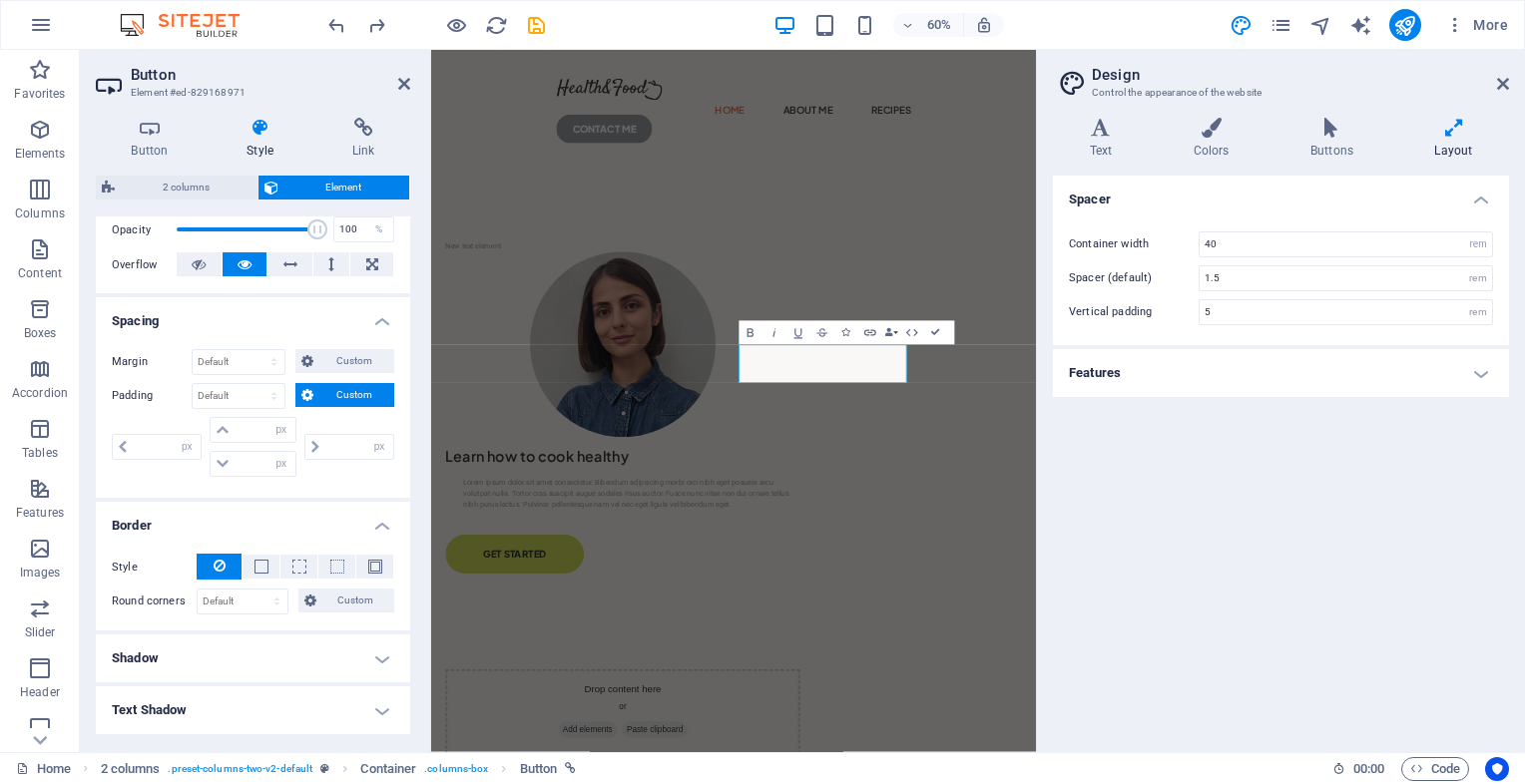click on "Border" at bounding box center (253, 520) 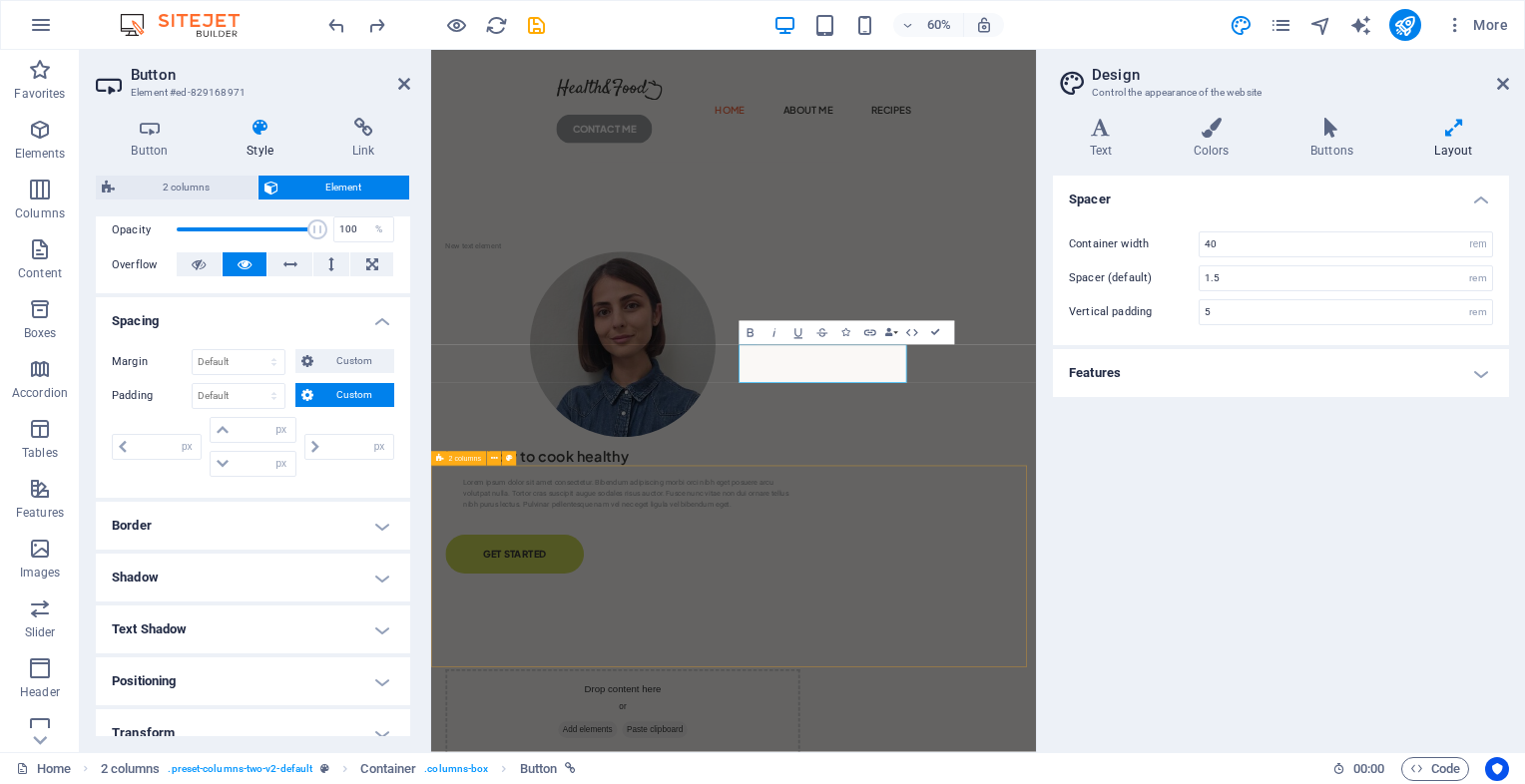 drag, startPoint x: 1278, startPoint y: 702, endPoint x: 1337, endPoint y: 460, distance: 249.09 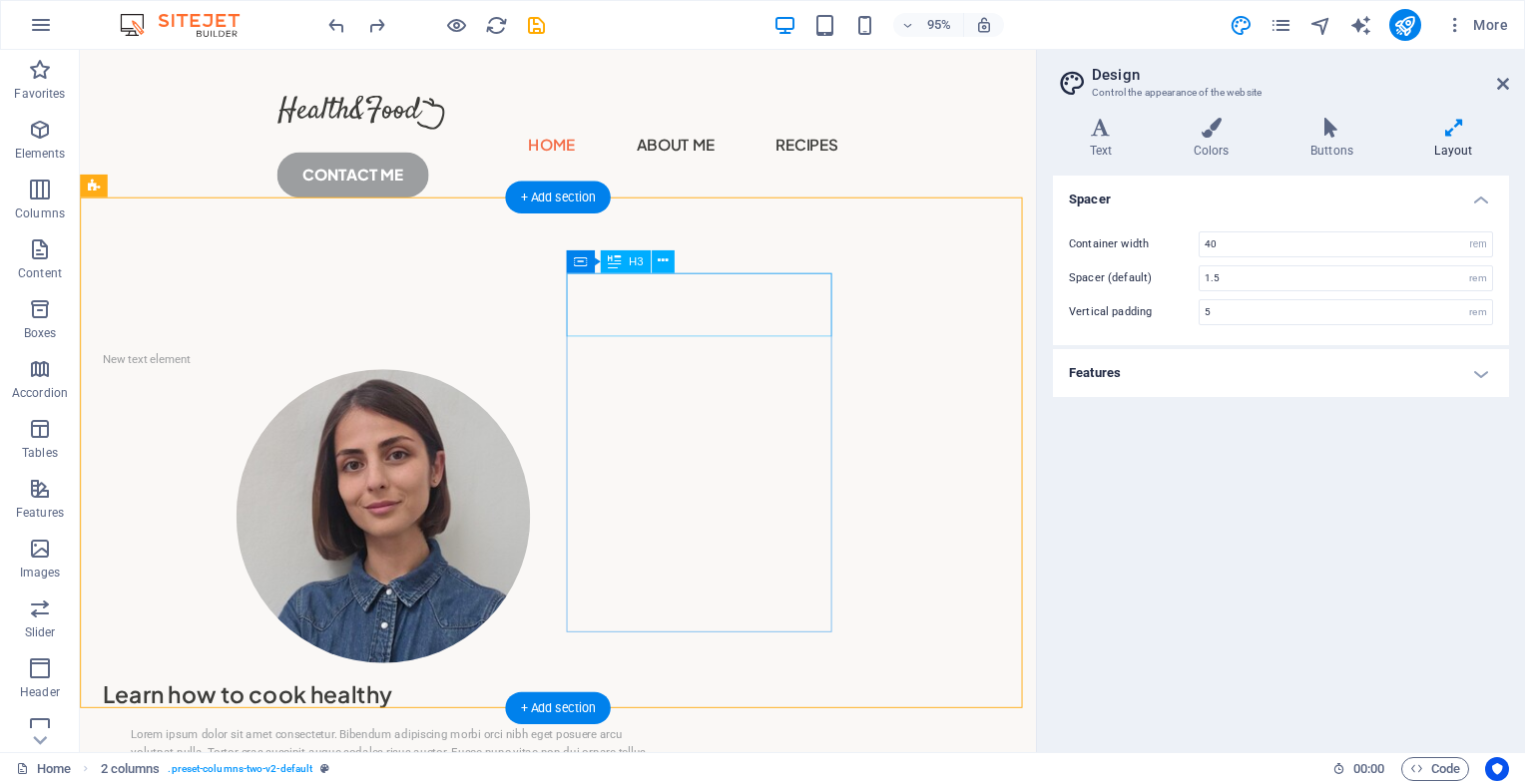 click on "Learn how to cook healthy" at bounding box center [399, 728] 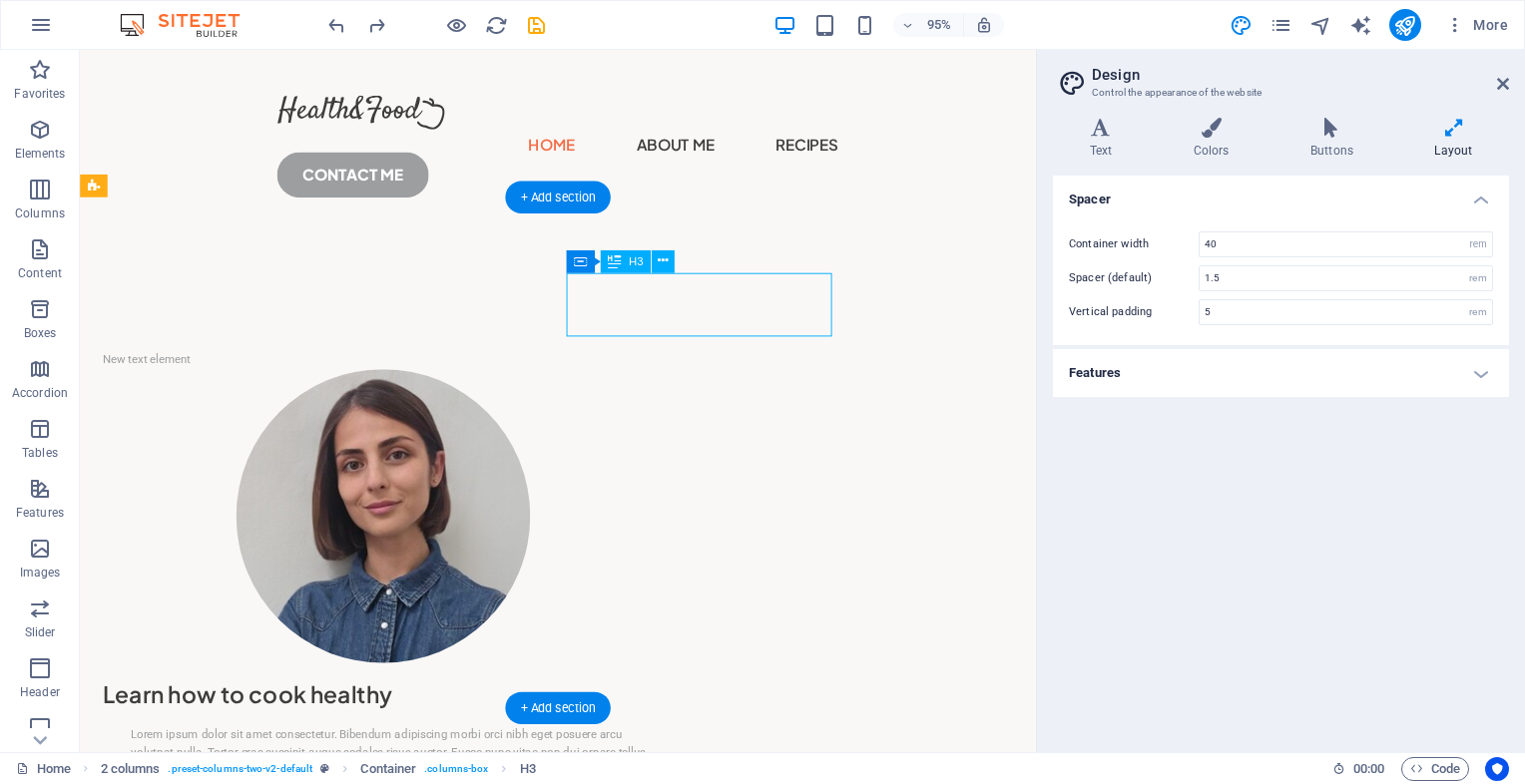 click on "Learn how to cook healthy" at bounding box center (399, 728) 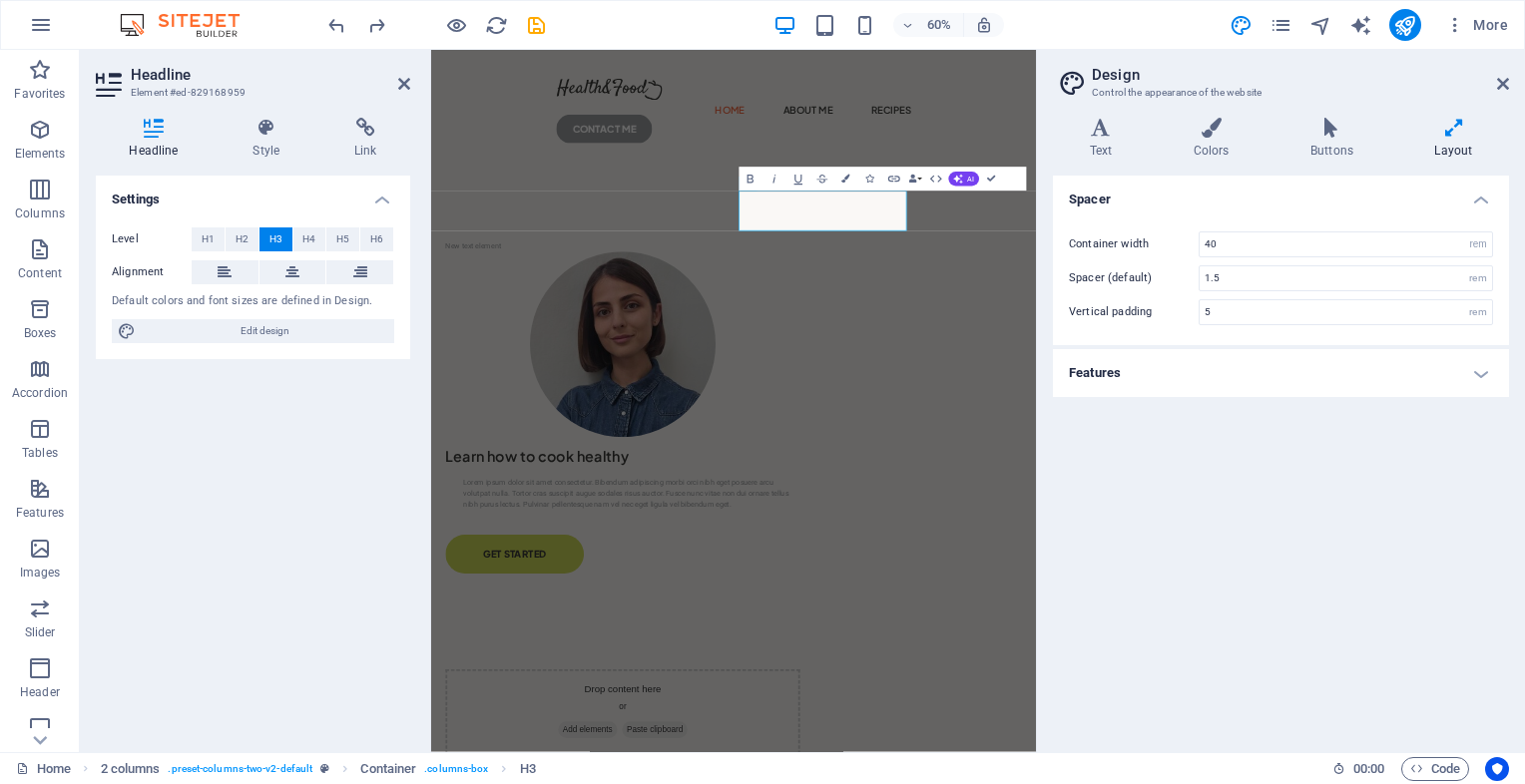 click on "Headline Style Link Settings Level H1 H2 H3 H4 H5 H6 Alignment Default colors and font sizes are defined in Design. Edit design Preset Element Layout How this element expands within the layout (Flexbox). Size Default auto px % 1/1 1/2 1/3 1/4 1/5 1/6 1/7 1/8 1/9 1/10 Grow Shrink Order Container layout Visible Visible Opacity 100 % Overflow Spacing Margin Default auto px % rem vw vh Custom Custom auto px % rem vw vh auto px % rem vw vh auto px % rem vw vh auto px % rem vw vh Padding Default px rem % vh vw Custom Custom px rem % vh vw px rem % vh vw px rem % vh vw px rem % vh vw Border Style              - Width 1 auto px rem % vh vw Custom Custom 1 auto px rem % vh vw 1 auto px rem % vh vw 1 auto px rem % vh vw 1 auto px rem % vh vw  - Color Round corners Default px rem % vh vw Custom Custom px rem % vh vw px rem % vh vw px rem % vh vw px rem % vh vw Shadow Default None Outside Inside Color X offset 0 px rem vh vw Y offset 0 px rem vh vw Blur 0 px rem % vh vw Spread 0 px rem vh vw Text Shadow Default" at bounding box center [253, 427] 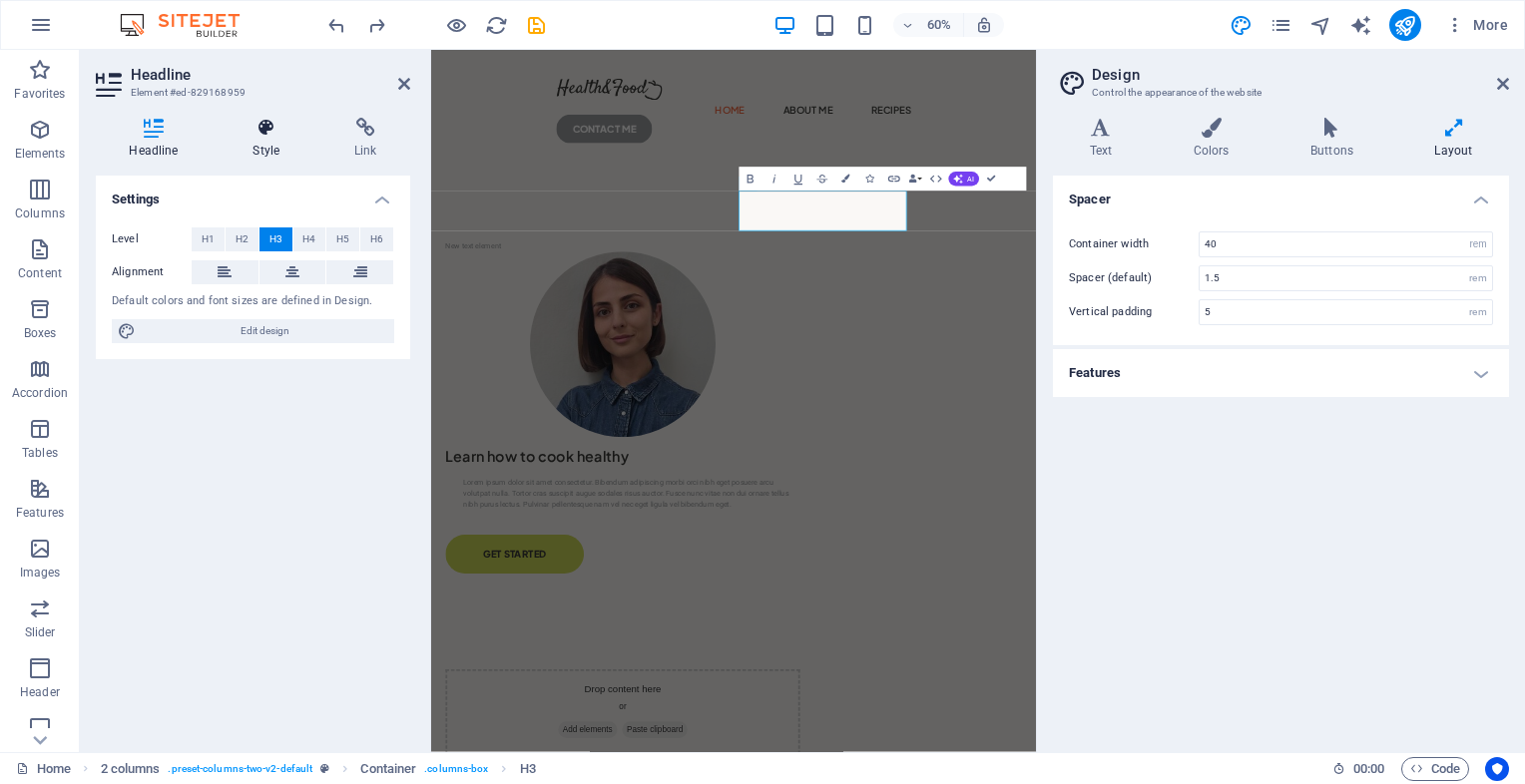 click at bounding box center [266, 128] 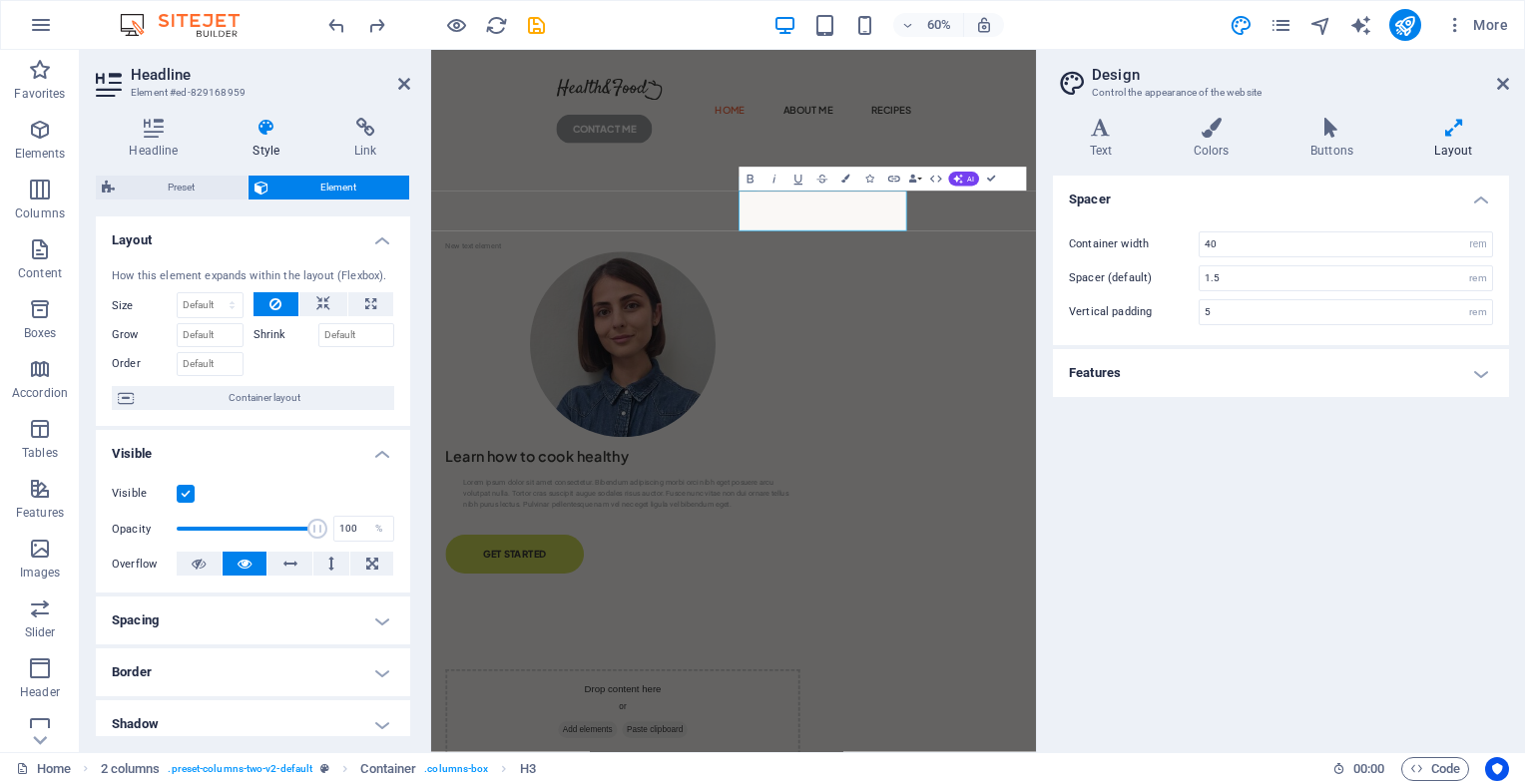 click on "Spacing" at bounding box center (253, 620) 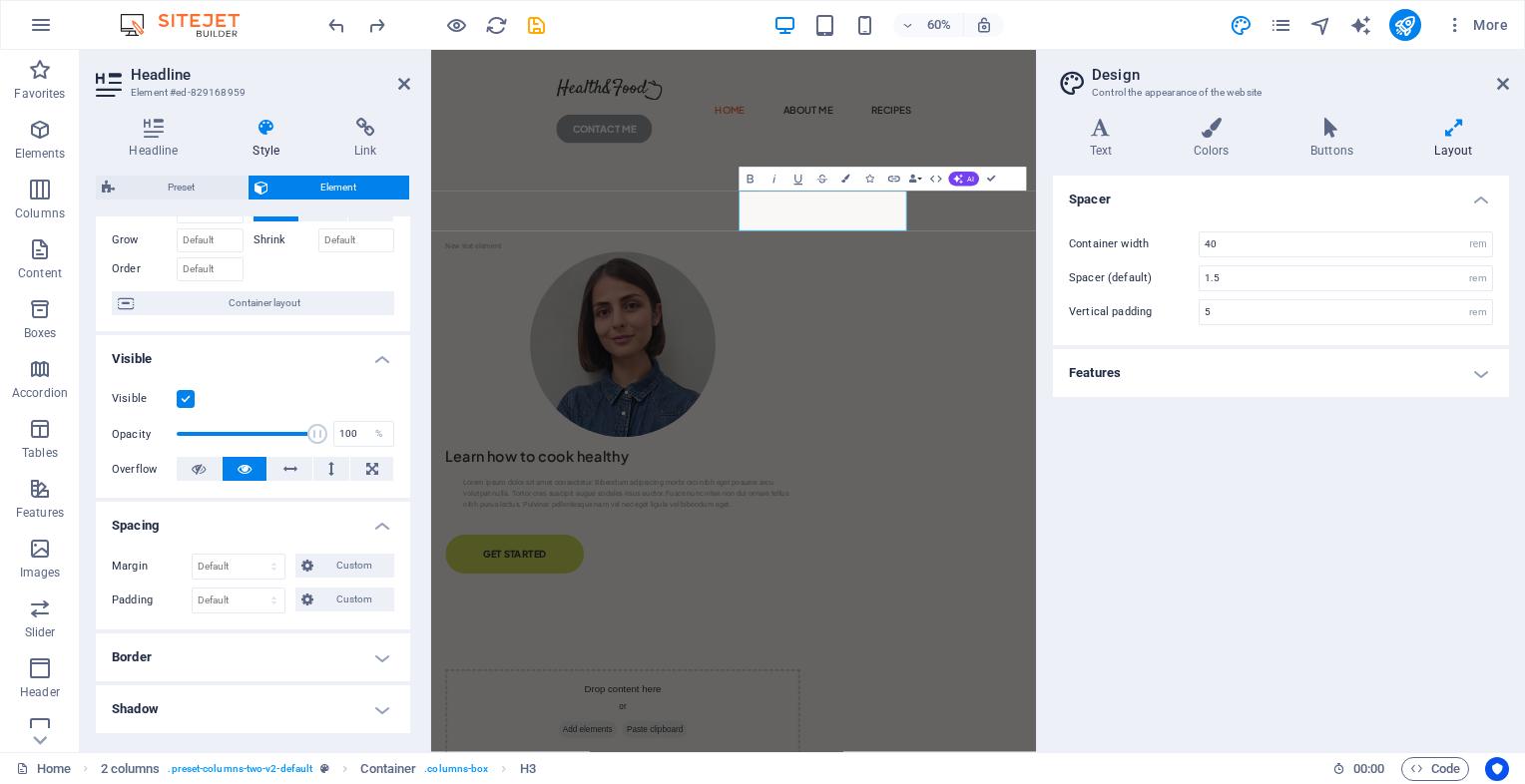 scroll, scrollTop: 100, scrollLeft: 0, axis: vertical 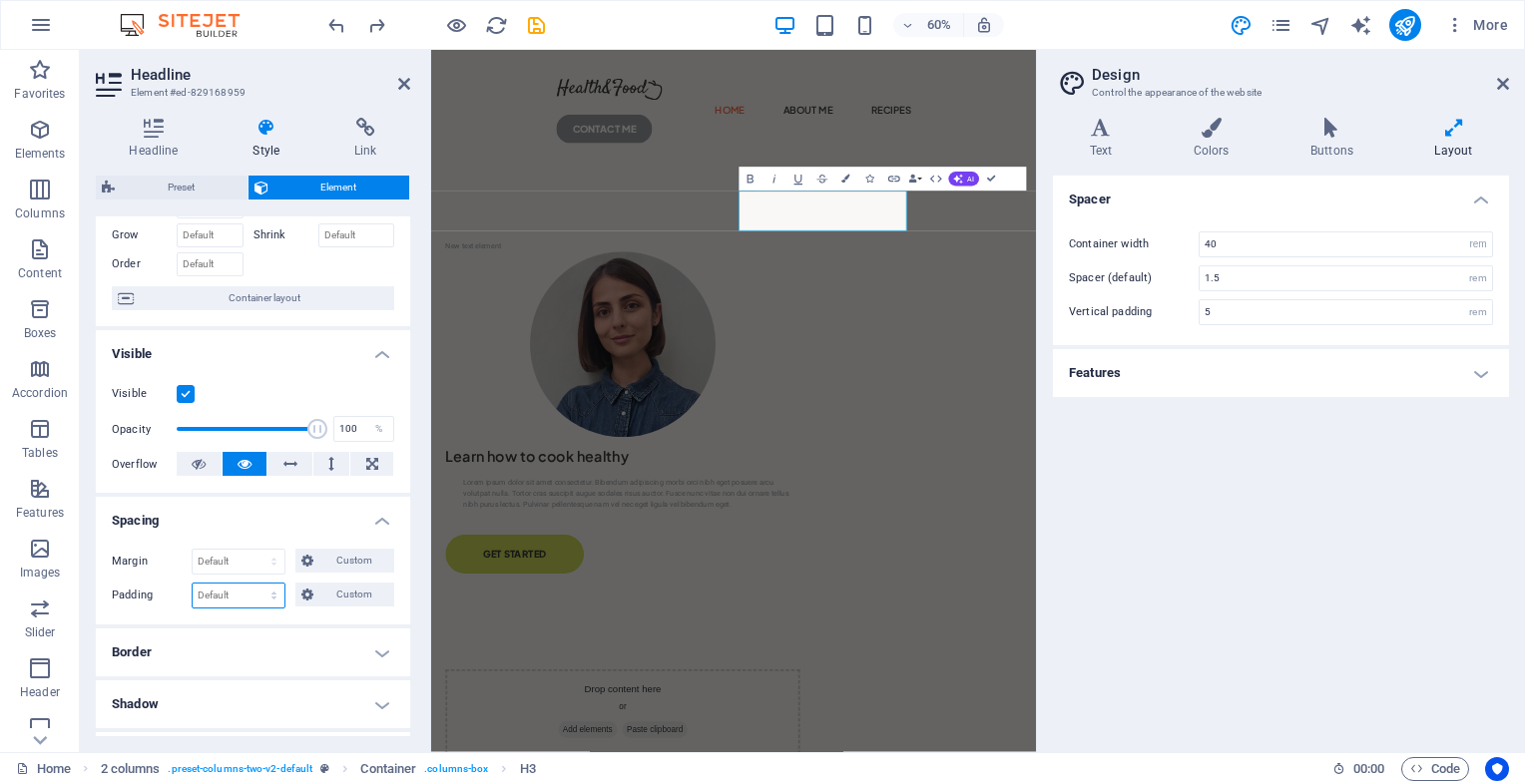 click on "Default px rem % vh vw Custom" at bounding box center (239, 595) 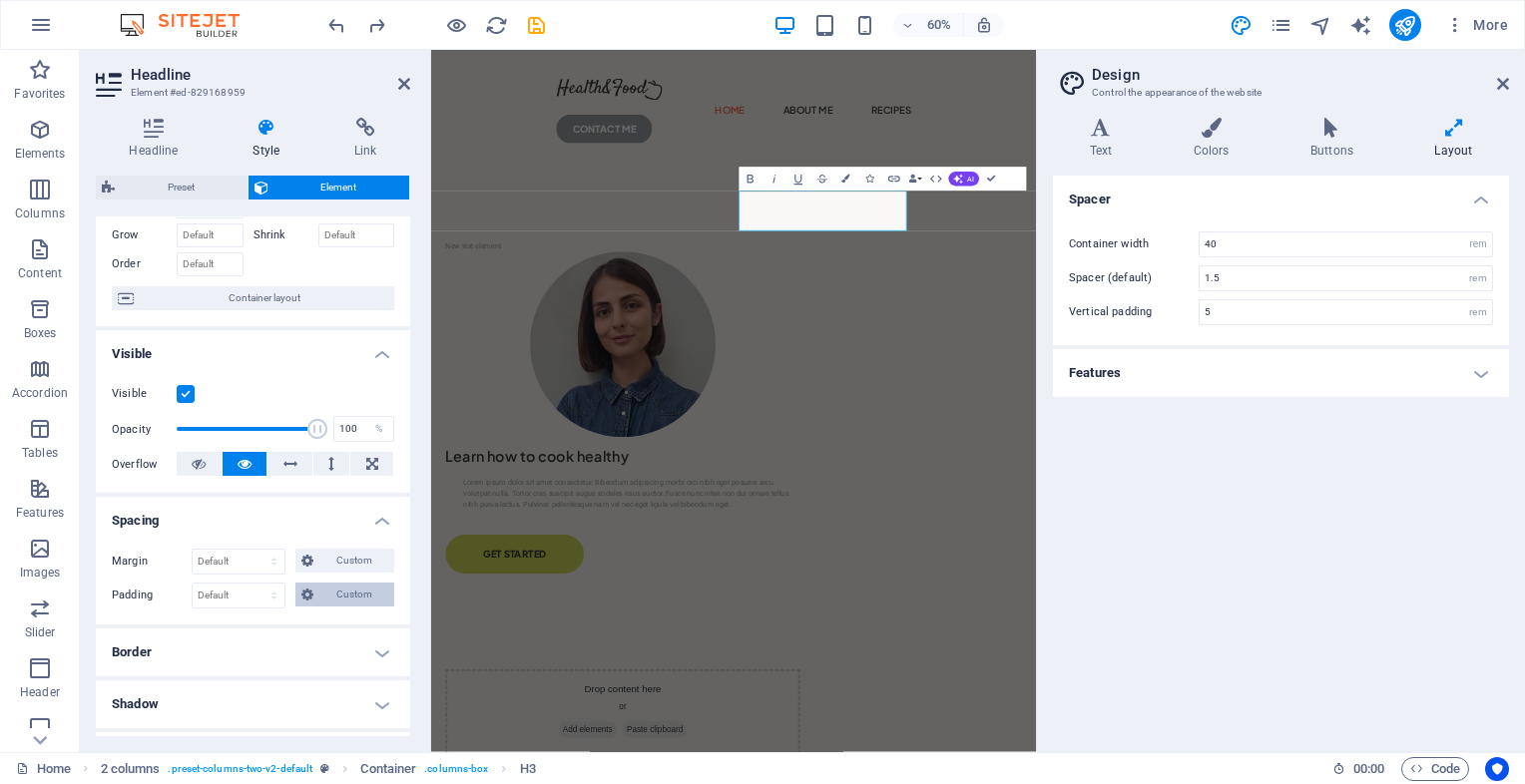 click on "Custom" at bounding box center [353, 594] 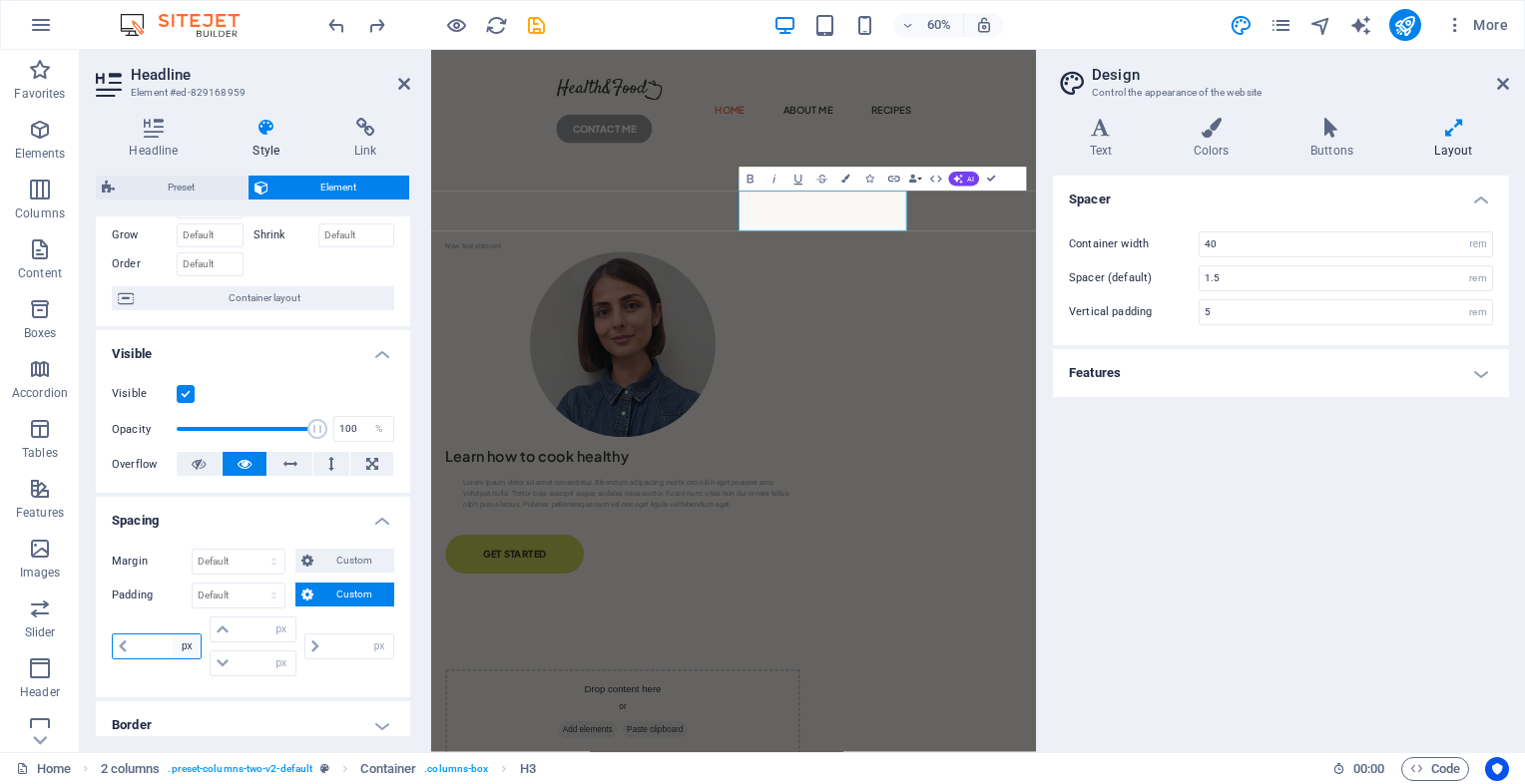 click on "px rem % vh vw" at bounding box center (187, 646) 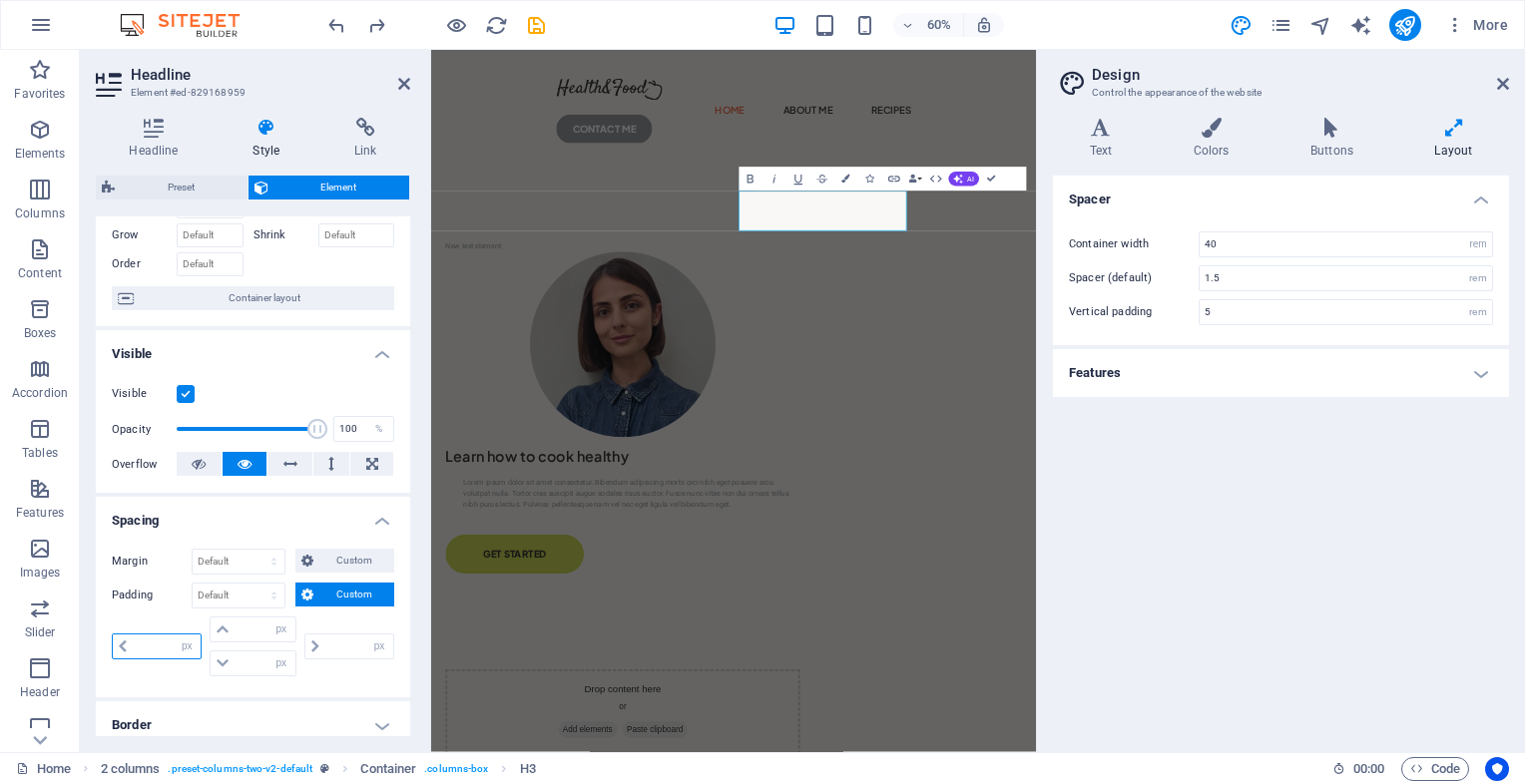 click at bounding box center (167, 646) 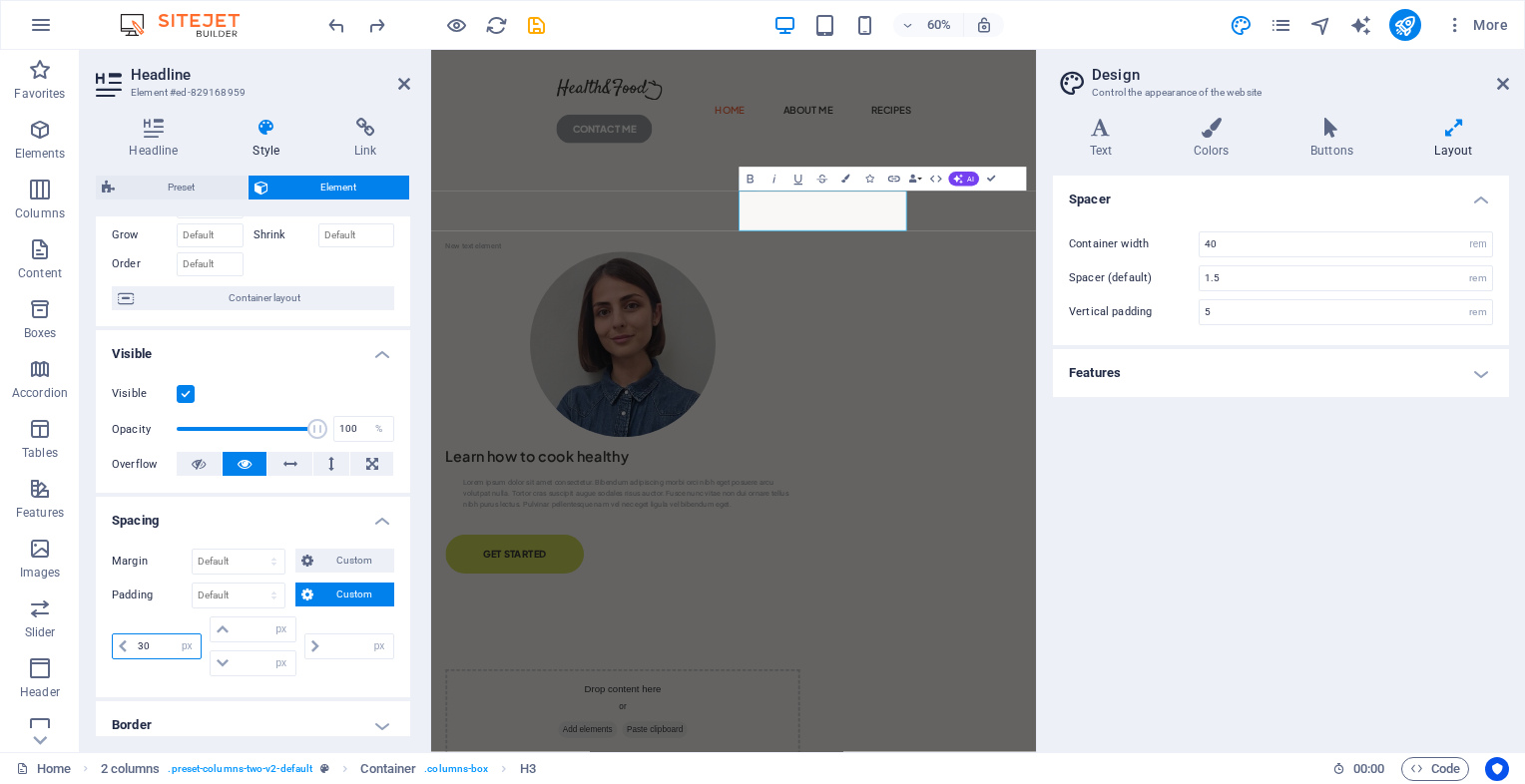 type on "30" 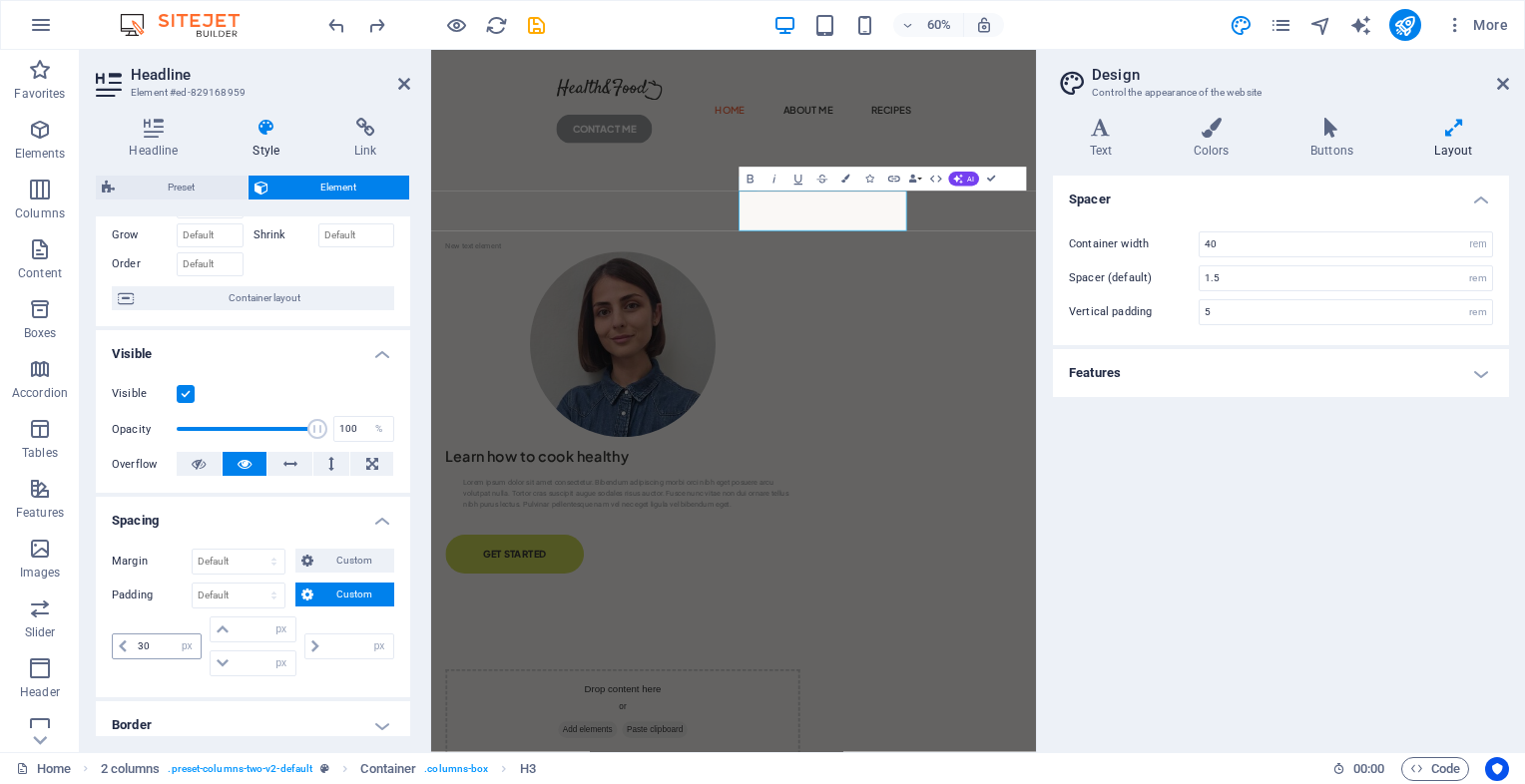type on "0" 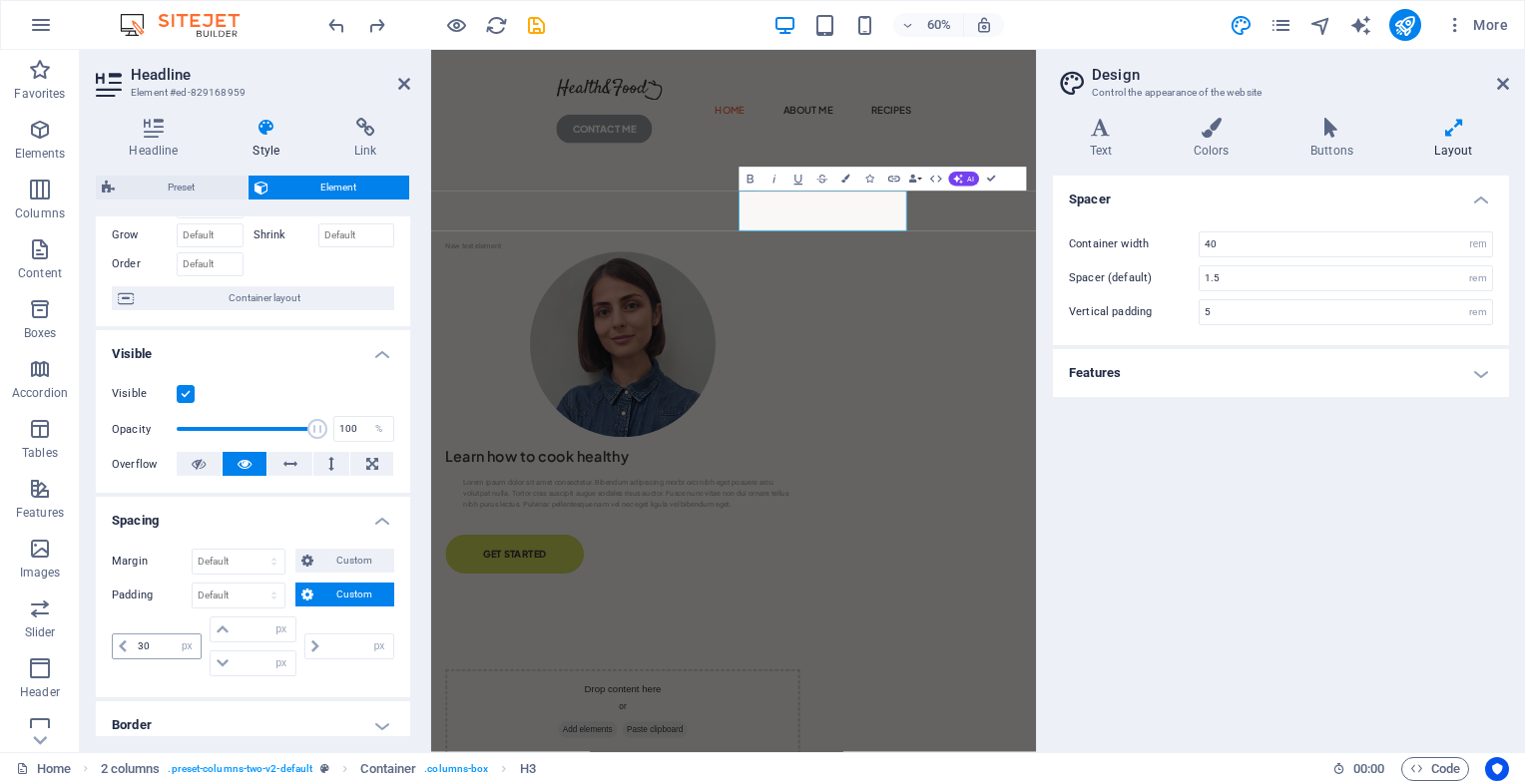 type on "0" 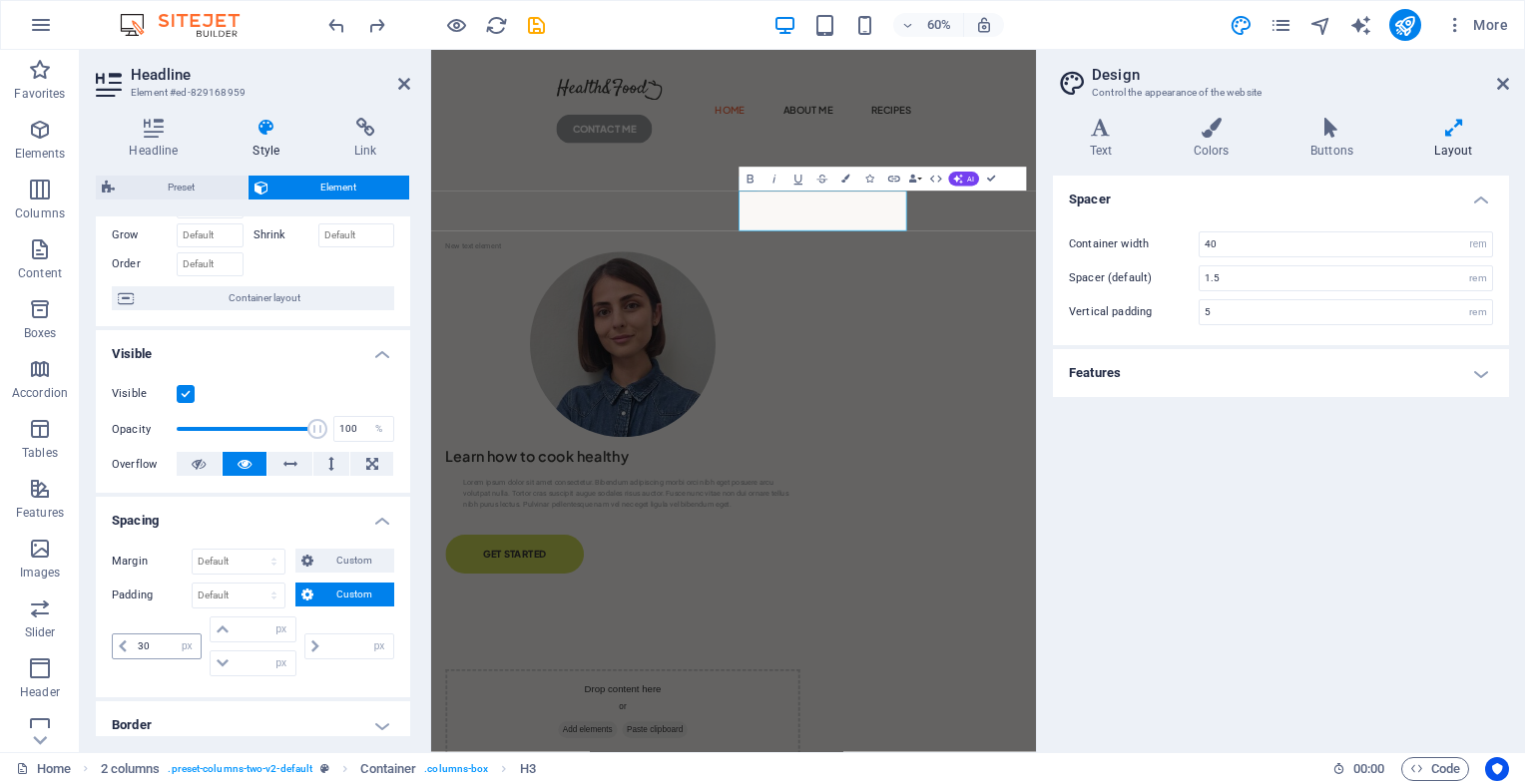 type on "0" 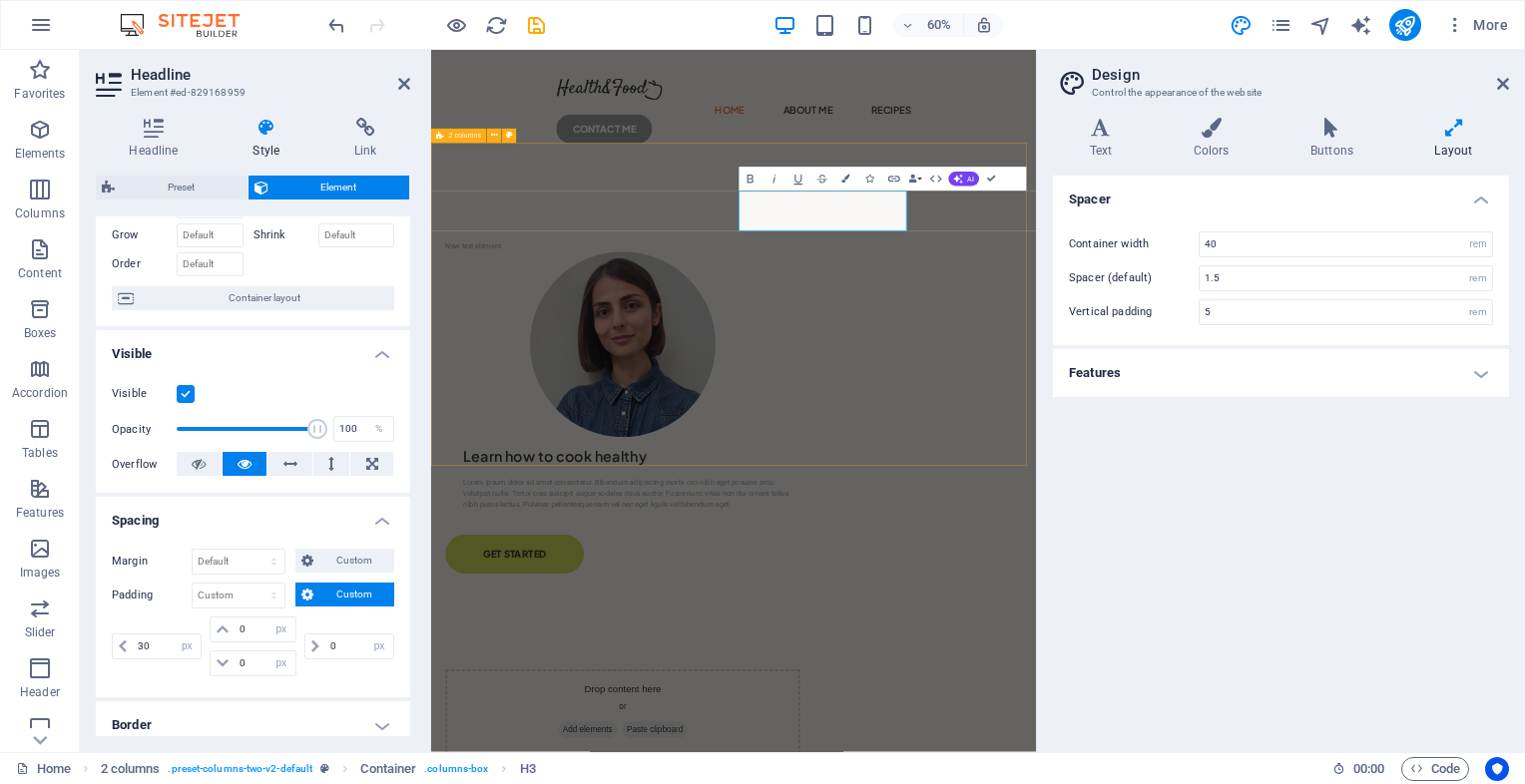 click on "New text element Learn how to cook healthy Lorem ipsum dolor sit amet consectetur. Bibendum adipiscing morbi orci nibh eget posuere arcu volutpat nulla. Tortor cras suscipit augue sodales risus auctor. Fusce nunc vitae non dui ornare tellus nibh purus lectus. Pulvinar pellentesque nam vel nec eget ligula vel bibendum eget. GET STARTED" at bounding box center [935, 619] 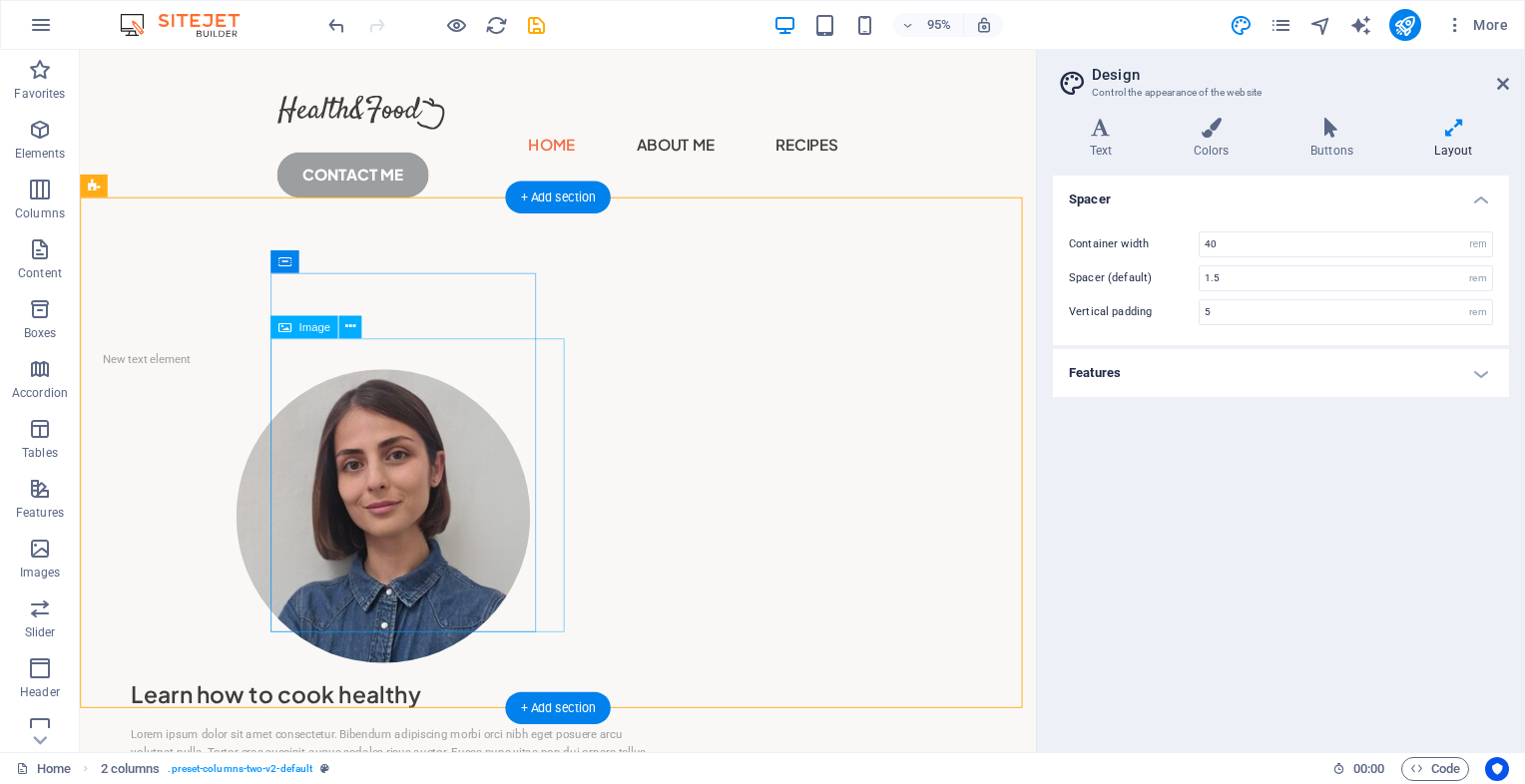click at bounding box center (399, 541) 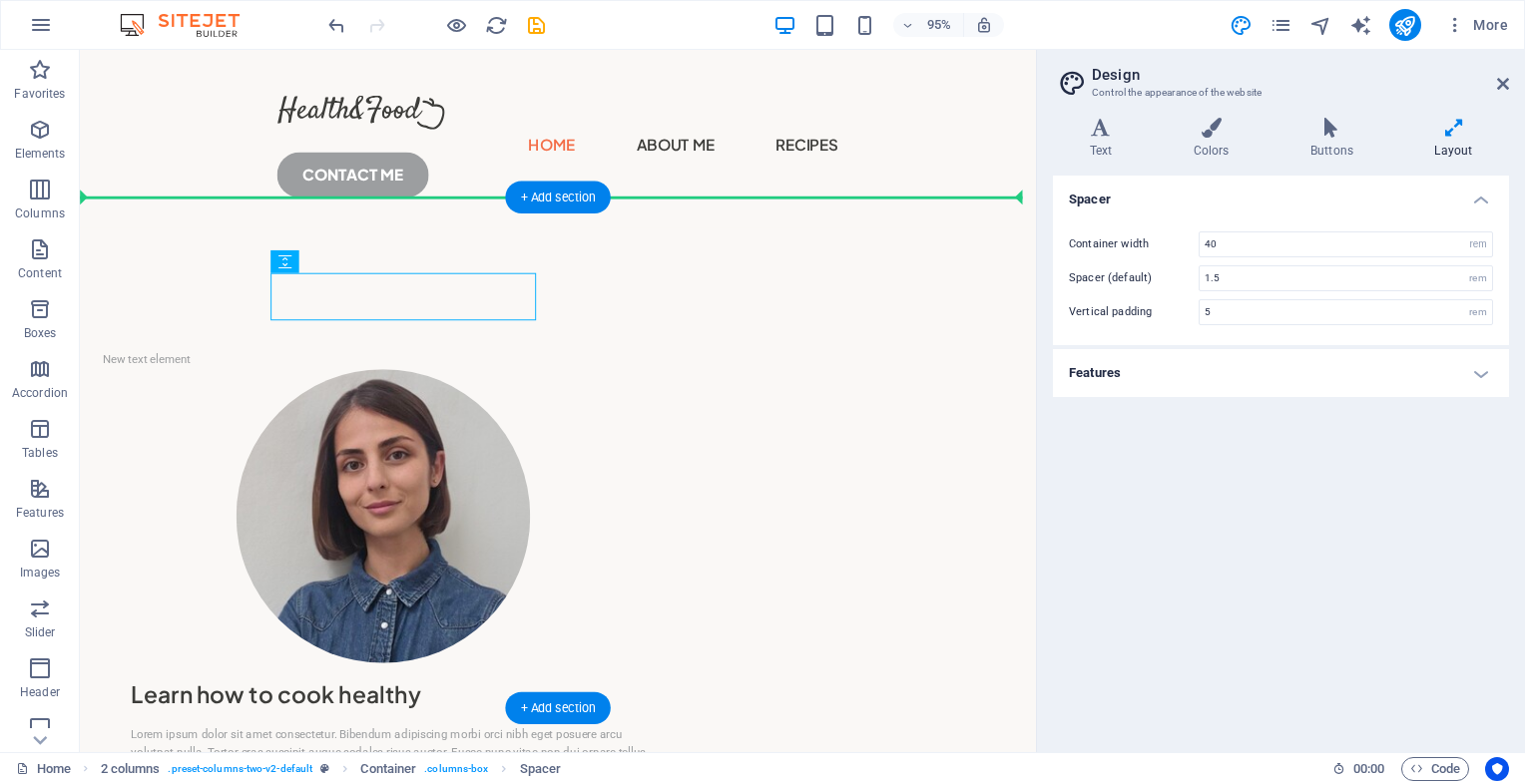 drag, startPoint x: 402, startPoint y: 314, endPoint x: 331, endPoint y: 242, distance: 101.118742 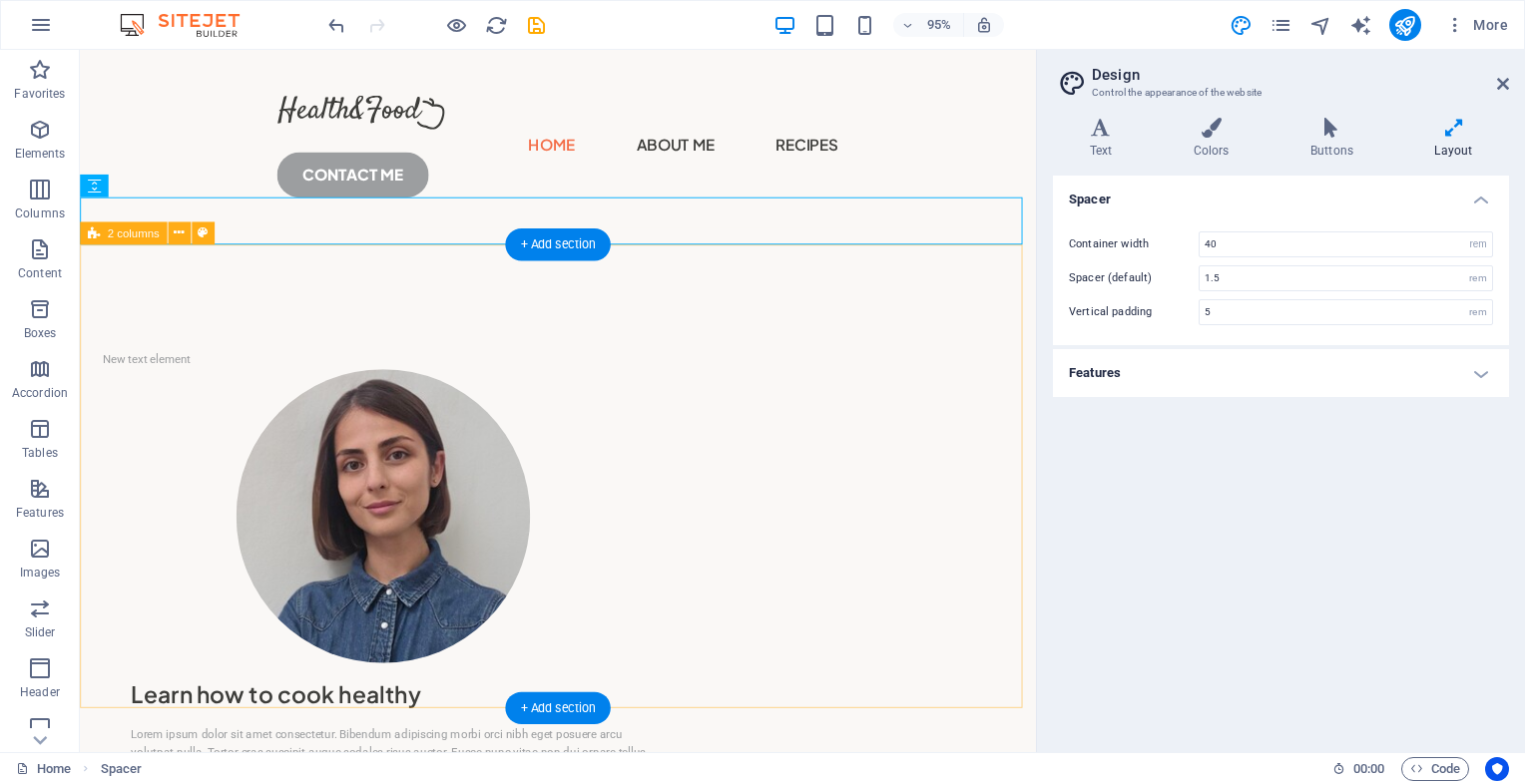 click on "New text element Learn how to cook healthy Lorem ipsum dolor sit amet consectetur. Bibendum adipiscing morbi orci nibh eget posuere arcu volutpat nulla. Tortor cras suscipit augue sodales risus auctor. Fusce nunc vitae non dui ornare tellus nibh purus lectus. Pulvinar pellentesque nam vel nec eget ligula vel bibendum eget. GET STARTED" at bounding box center [583, 644] 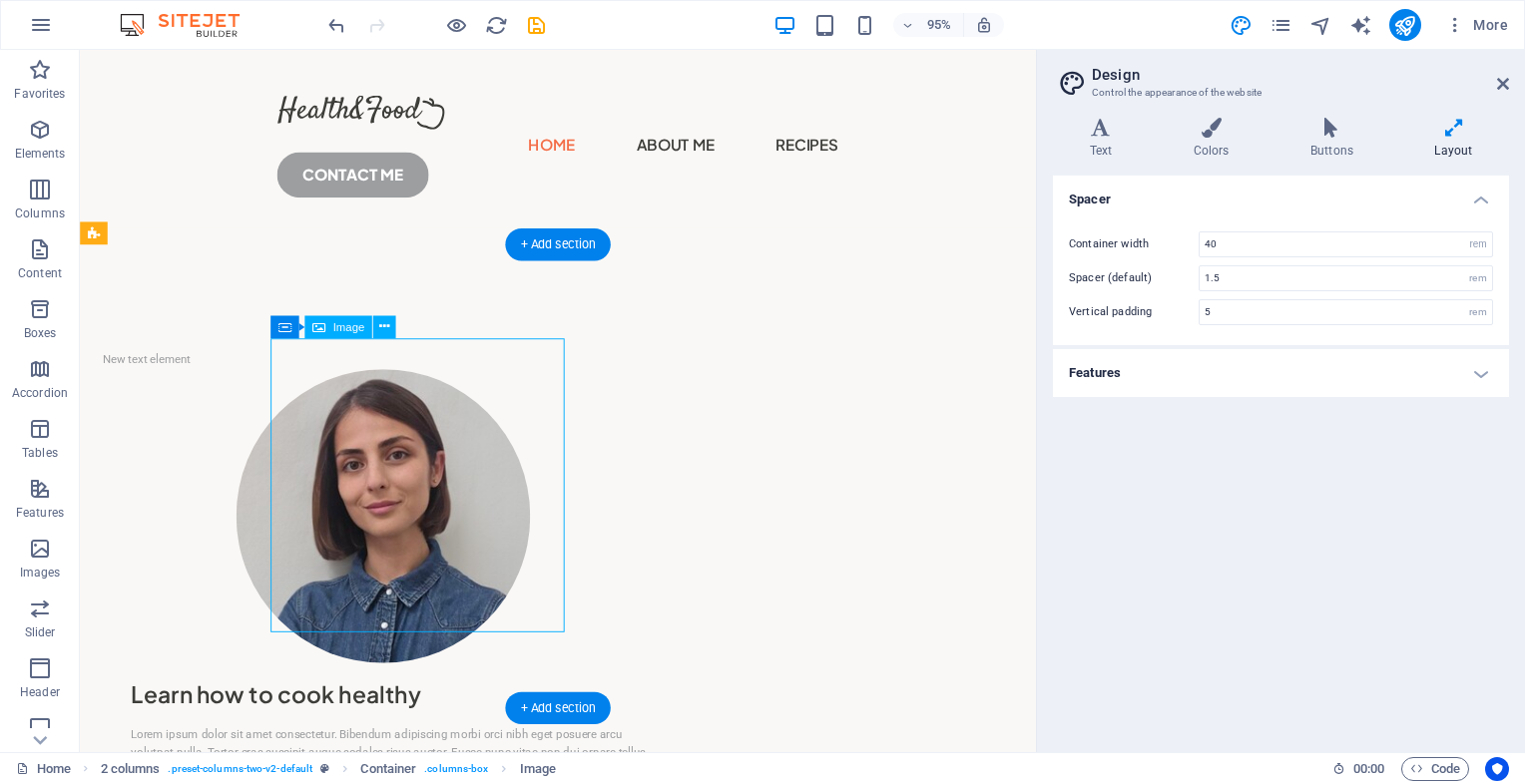 click at bounding box center (399, 541) 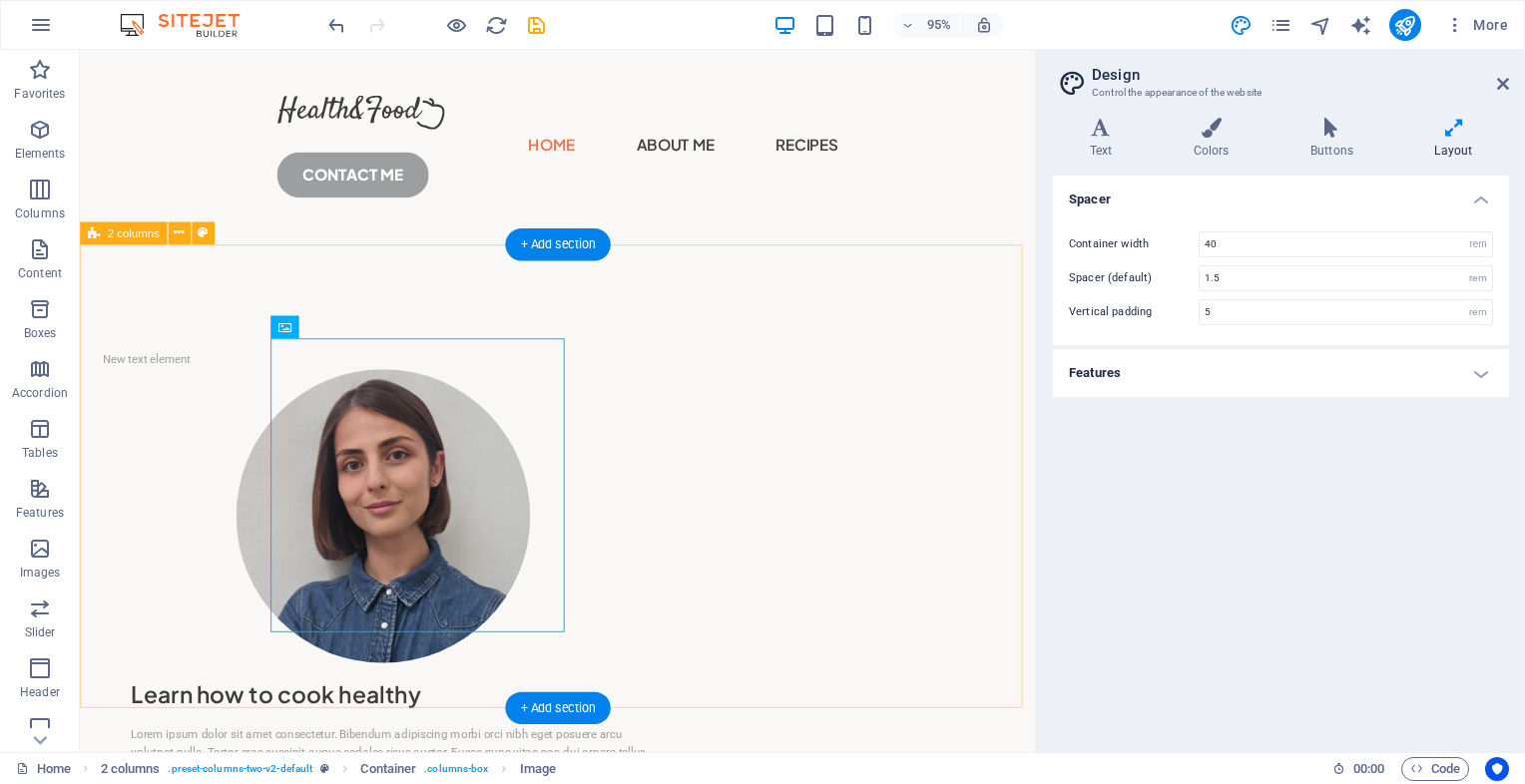 click on "New text element Learn how to cook healthy Lorem ipsum dolor sit amet consectetur. Bibendum adipiscing morbi orci nibh eget posuere arcu volutpat nulla. Tortor cras suscipit augue sodales risus auctor. Fusce nunc vitae non dui ornare tellus nibh purus lectus. Pulvinar pellentesque nam vel nec eget ligula vel bibendum eget. GET STARTED" at bounding box center [583, 644] 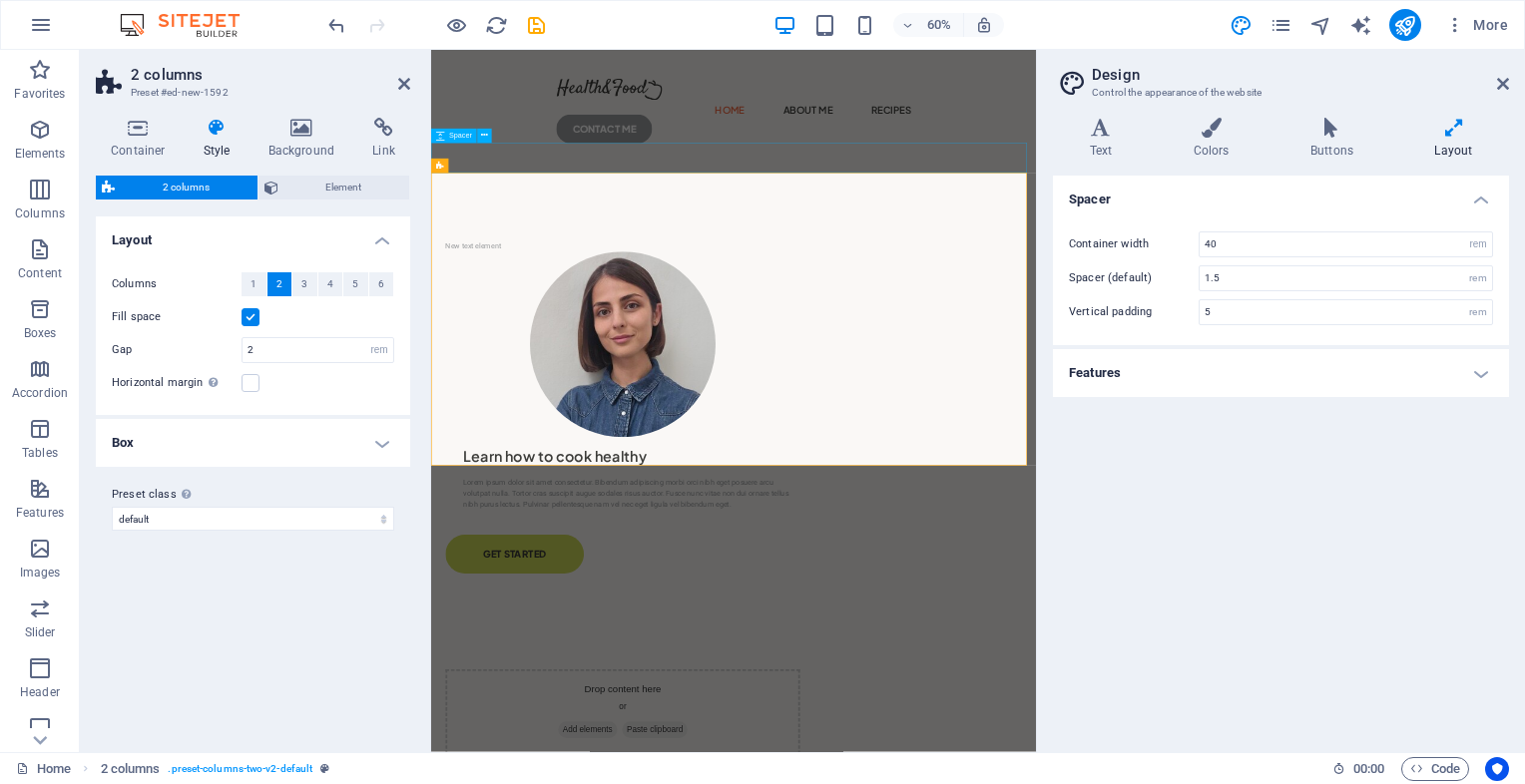 click at bounding box center [935, 262] 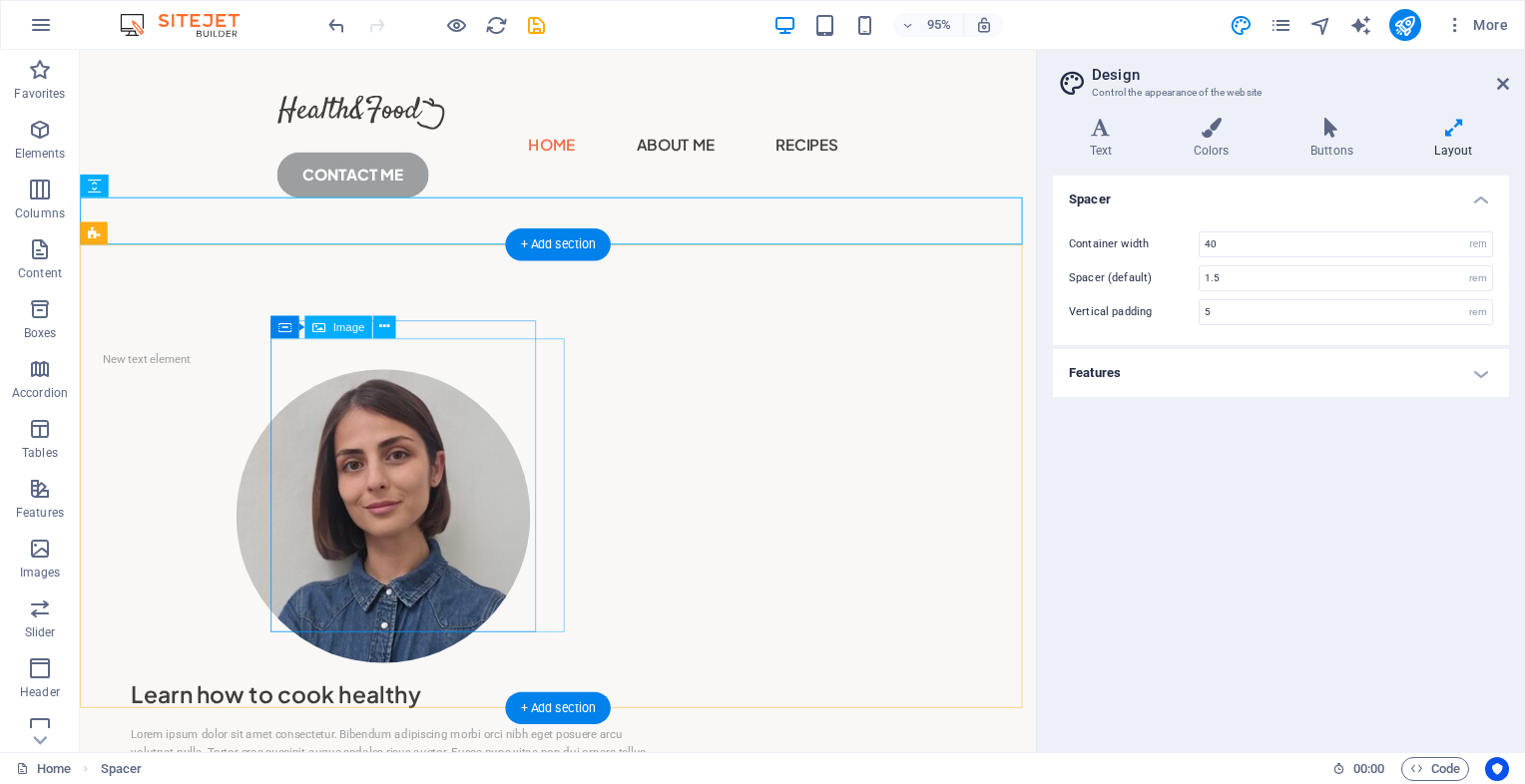 click at bounding box center [399, 541] 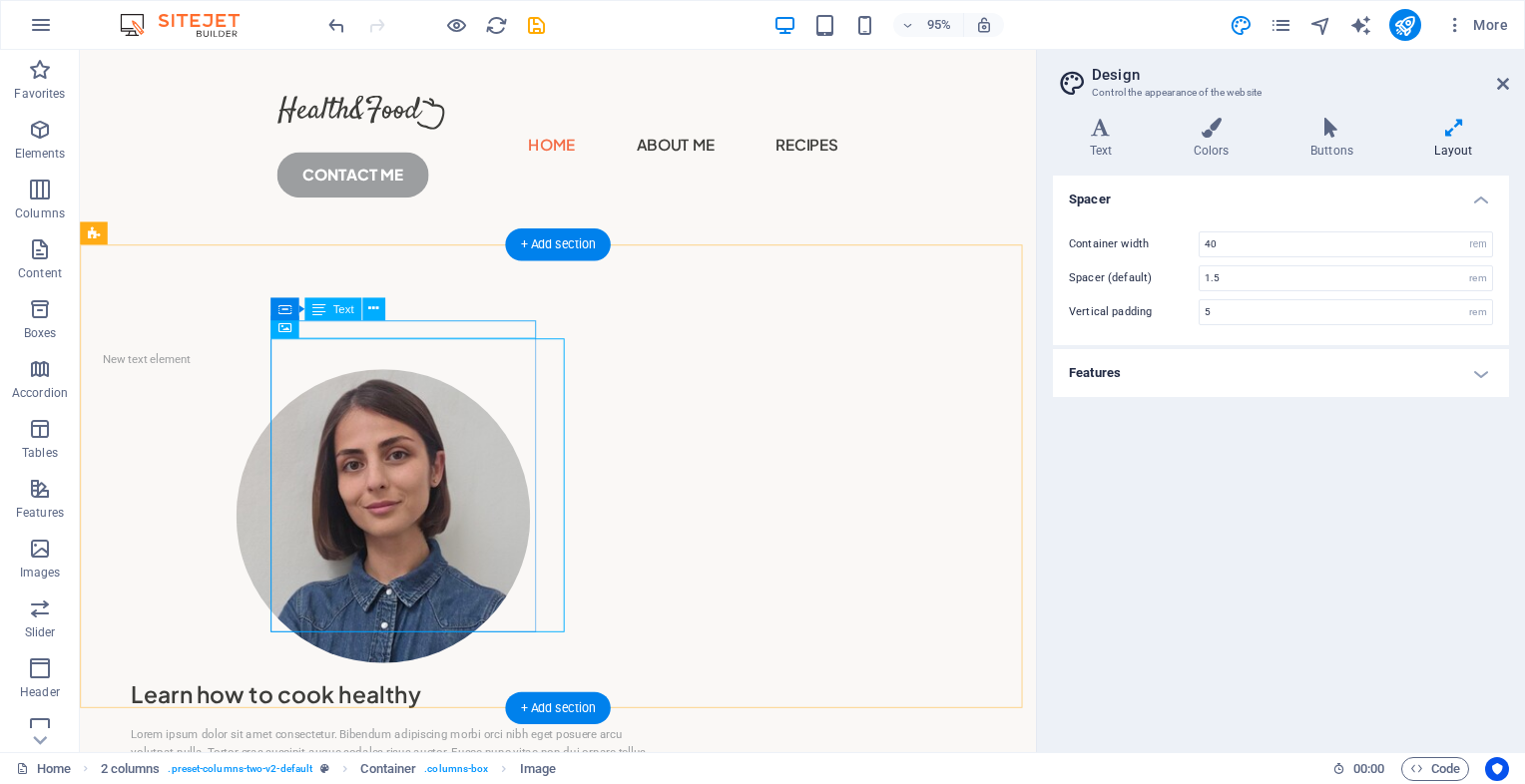 click on "New text element" at bounding box center (399, 376) 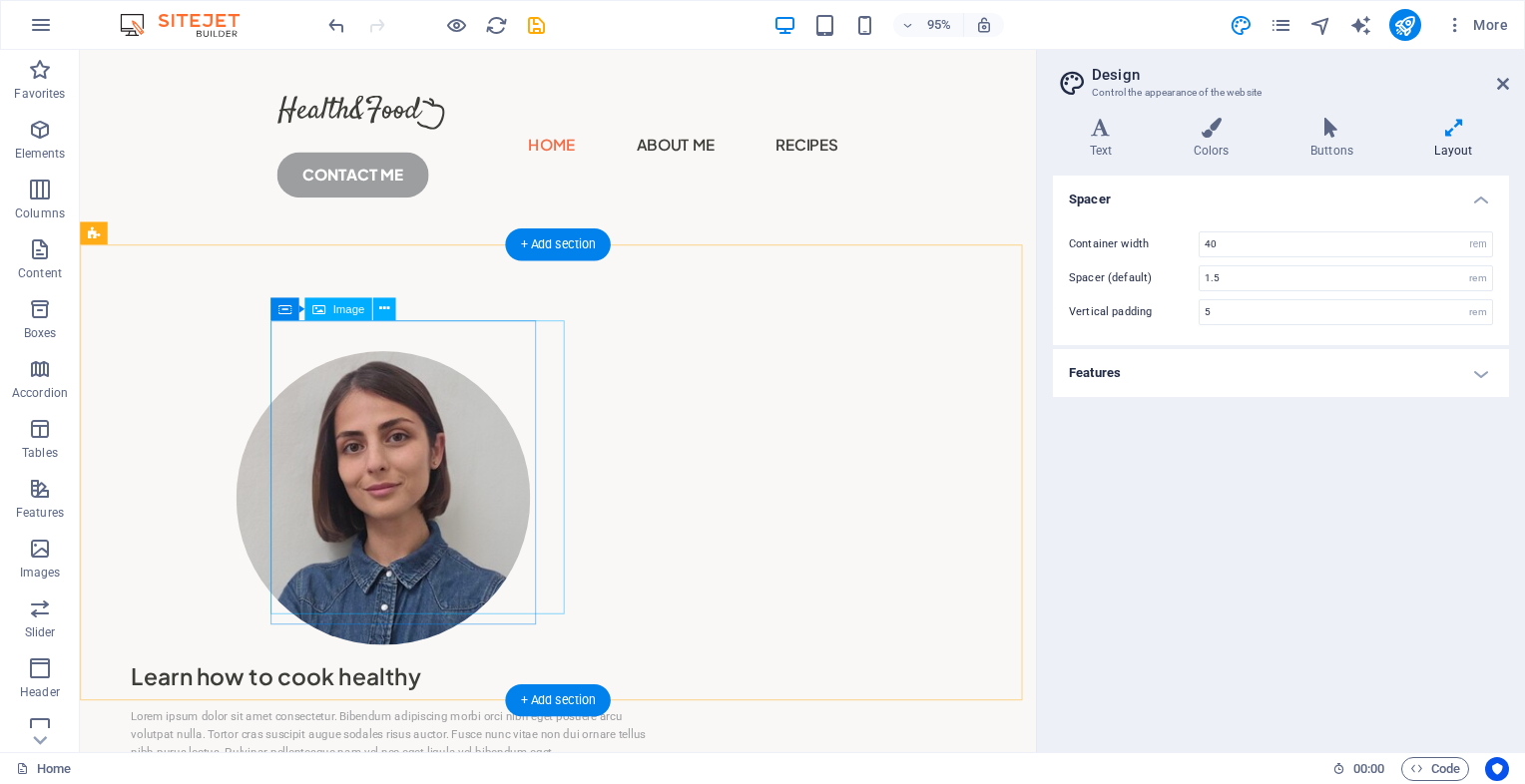 click at bounding box center [399, 522] 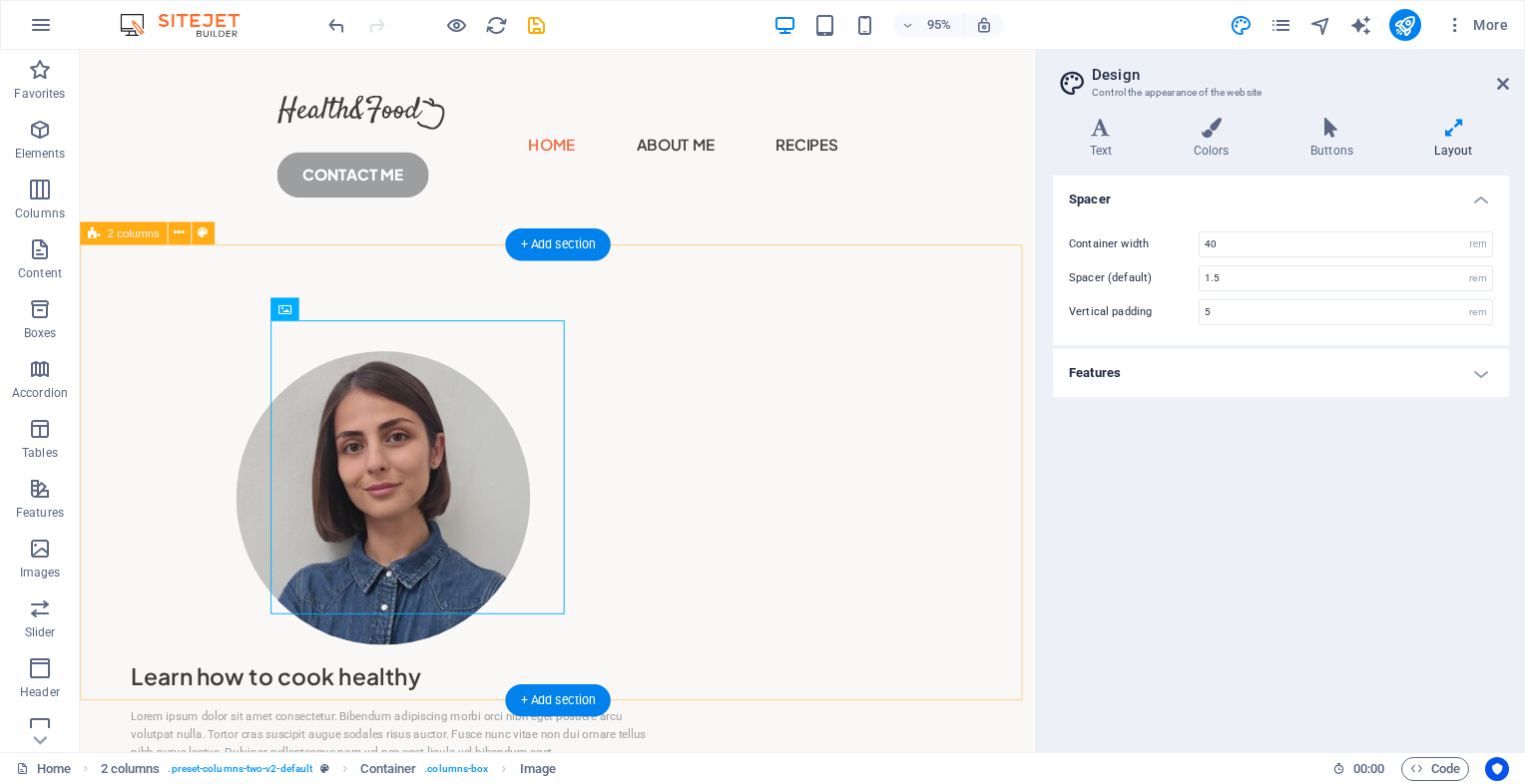 click on "Learn how to cook healthy Lorem ipsum dolor sit amet consectetur. Bibendum adipiscing morbi orci nibh eget posuere arcu volutpat nulla. Tortor cras suscipit augue sodales risus auctor. Fusce nunc vitae non dui ornare tellus nibh purus lectus. Pulvinar pellentesque nam vel nec eget ligula vel bibendum eget. GET STARTED" at bounding box center (583, 635) 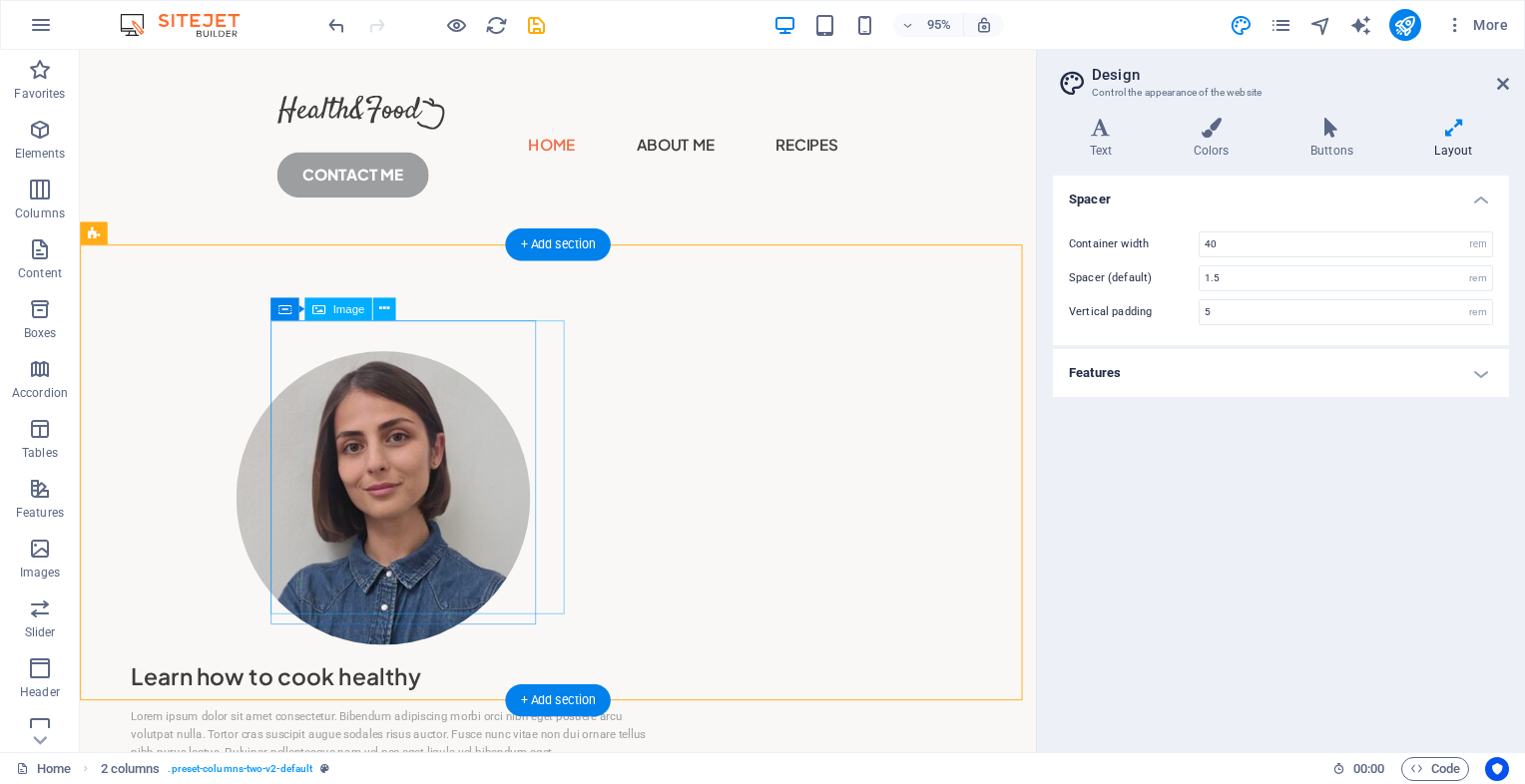click at bounding box center [399, 522] 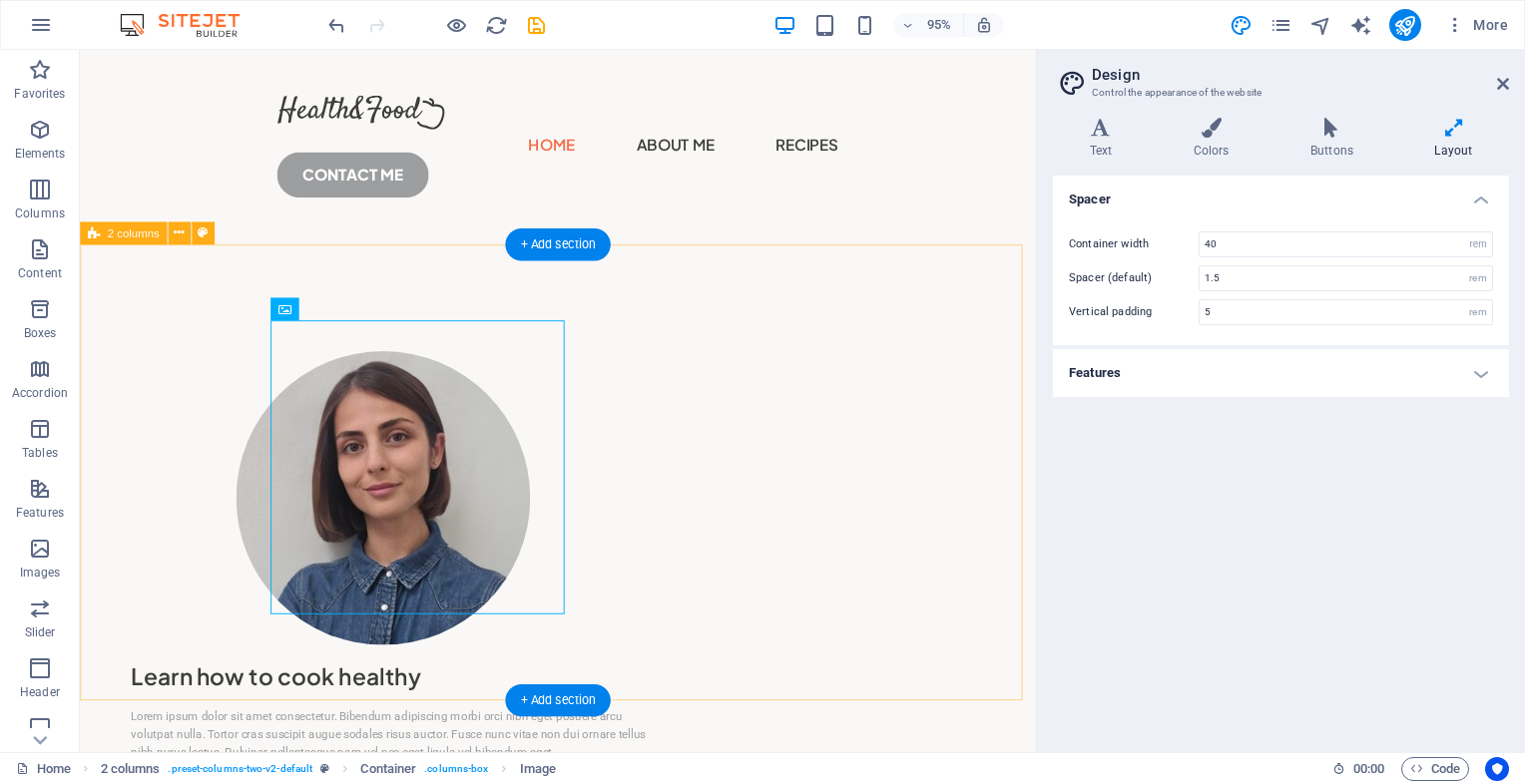 click on "Learn how to cook healthy Lorem ipsum dolor sit amet consectetur. Bibendum adipiscing morbi orci nibh eget posuere arcu volutpat nulla. Tortor cras suscipit augue sodales risus auctor. Fusce nunc vitae non dui ornare tellus nibh purus lectus. Pulvinar pellentesque nam vel nec eget ligula vel bibendum eget. GET STARTED" at bounding box center [583, 635] 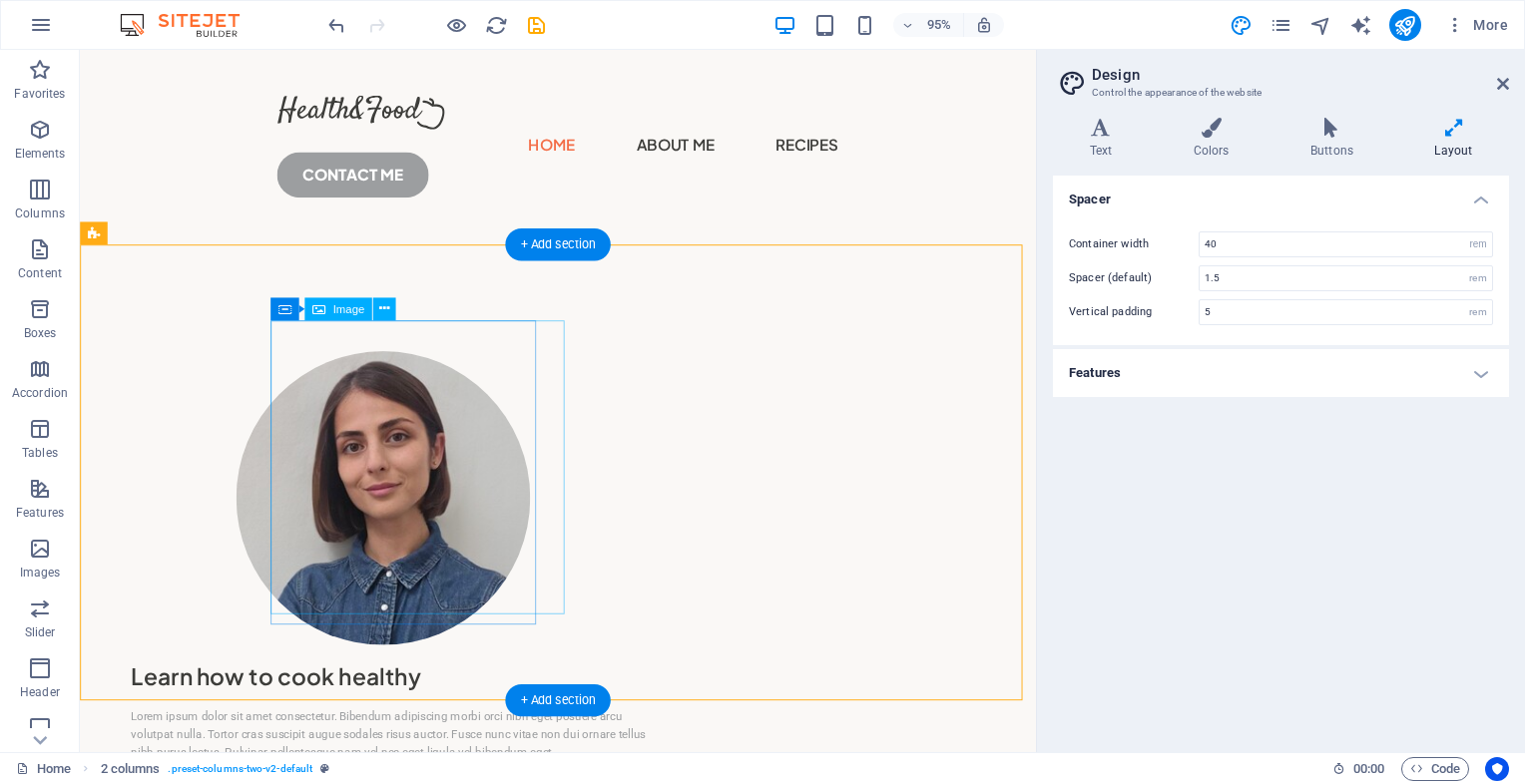 click at bounding box center (399, 522) 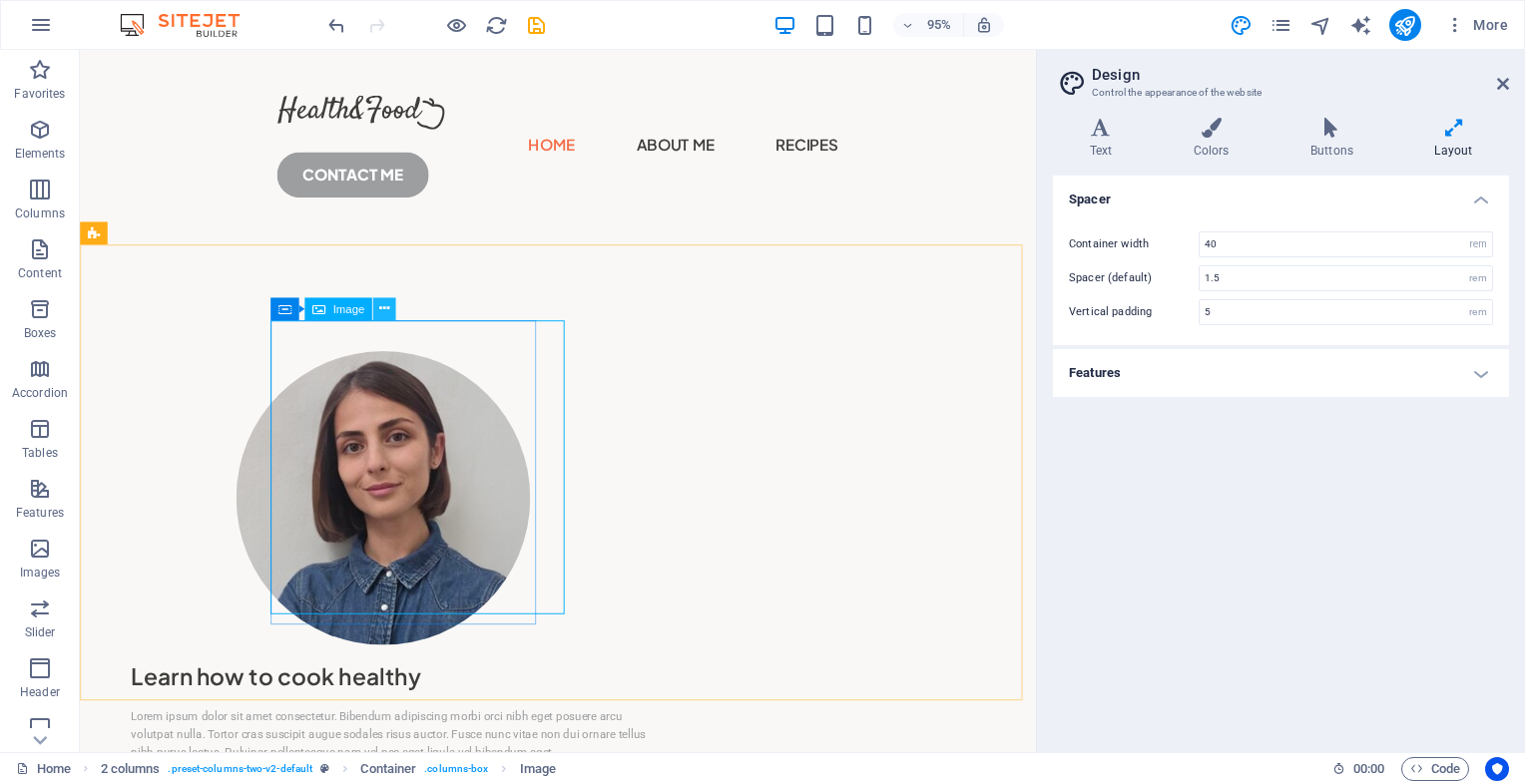 click at bounding box center [384, 309] 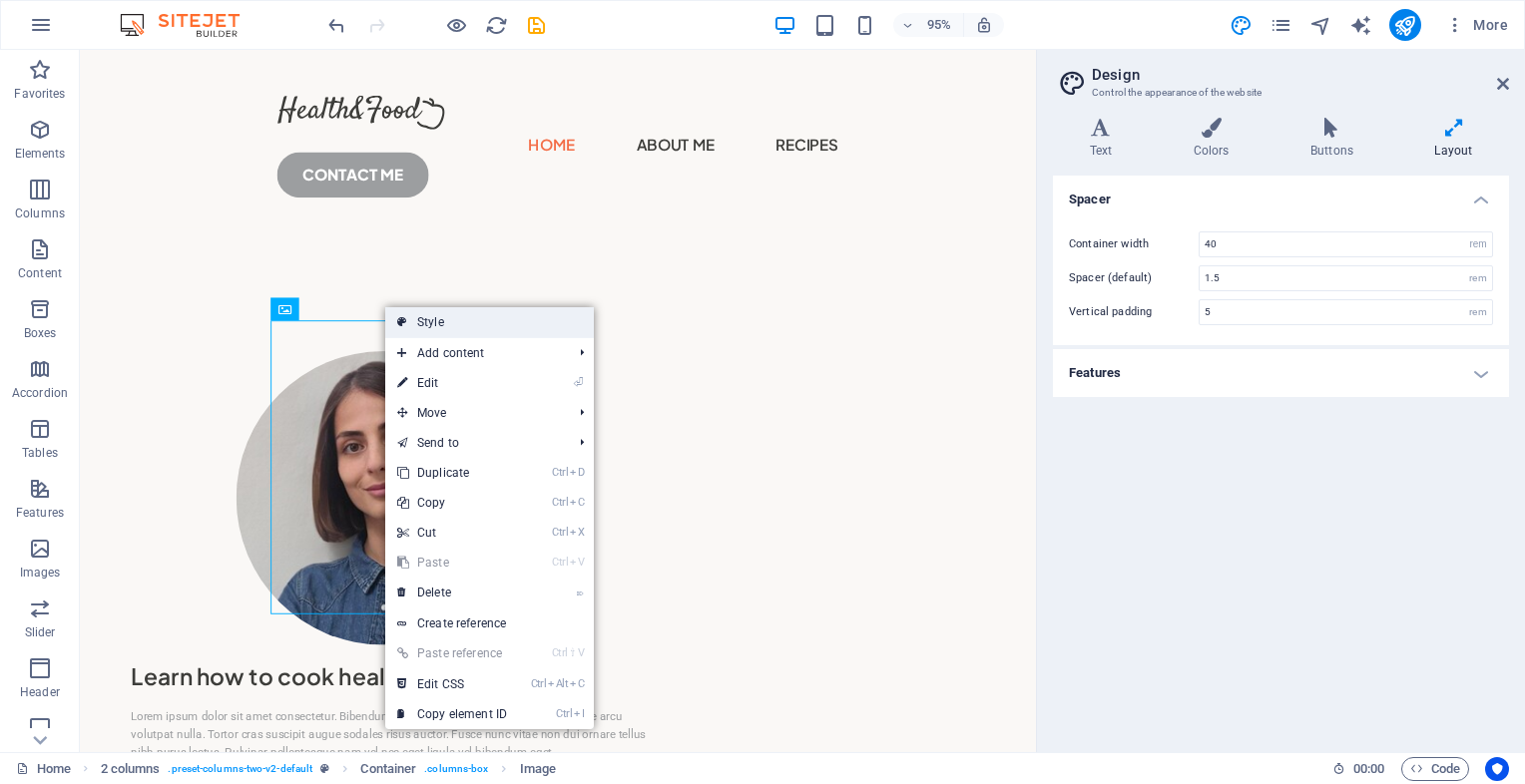 click on "Style" at bounding box center (489, 322) 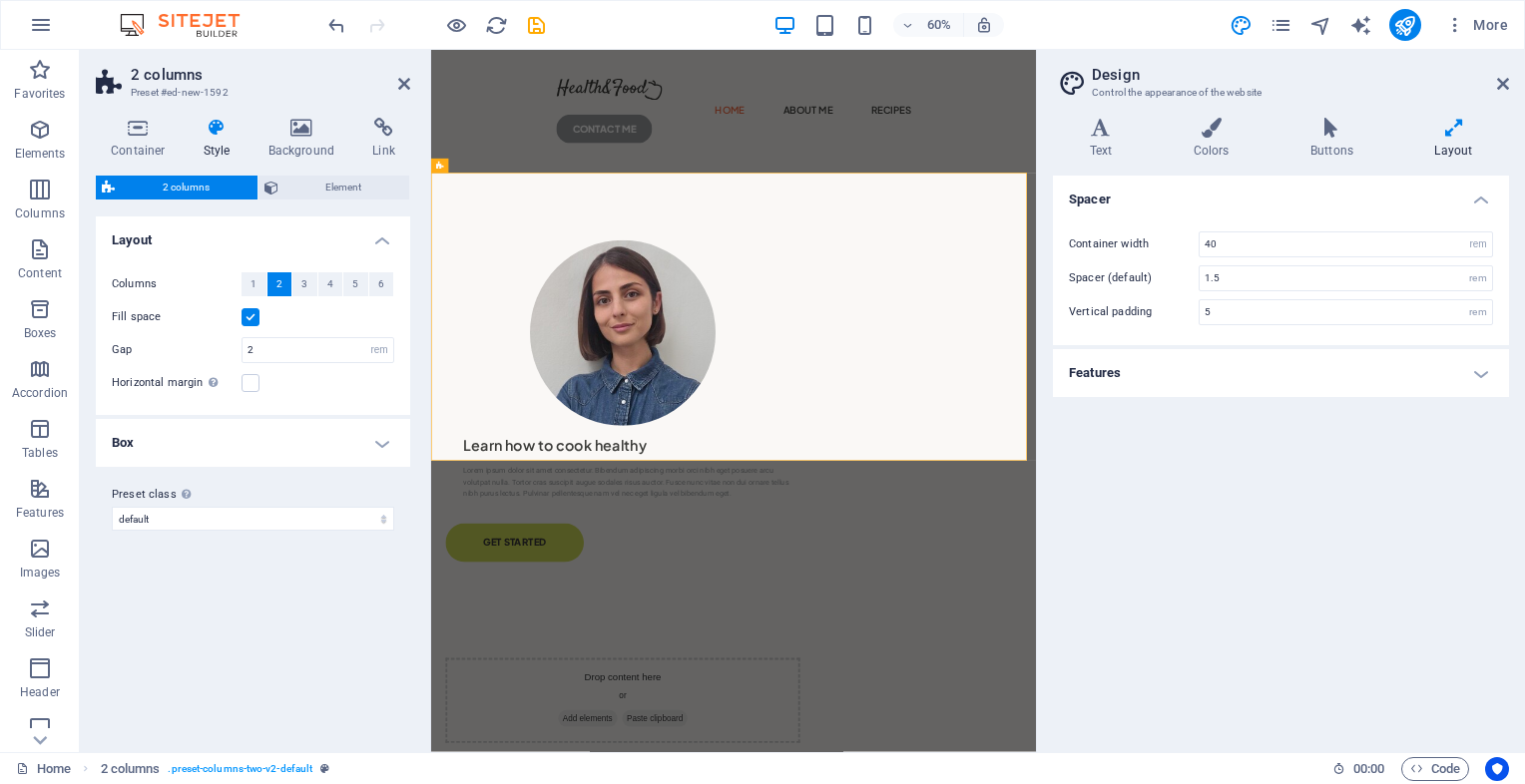 click on "Box" at bounding box center [253, 443] 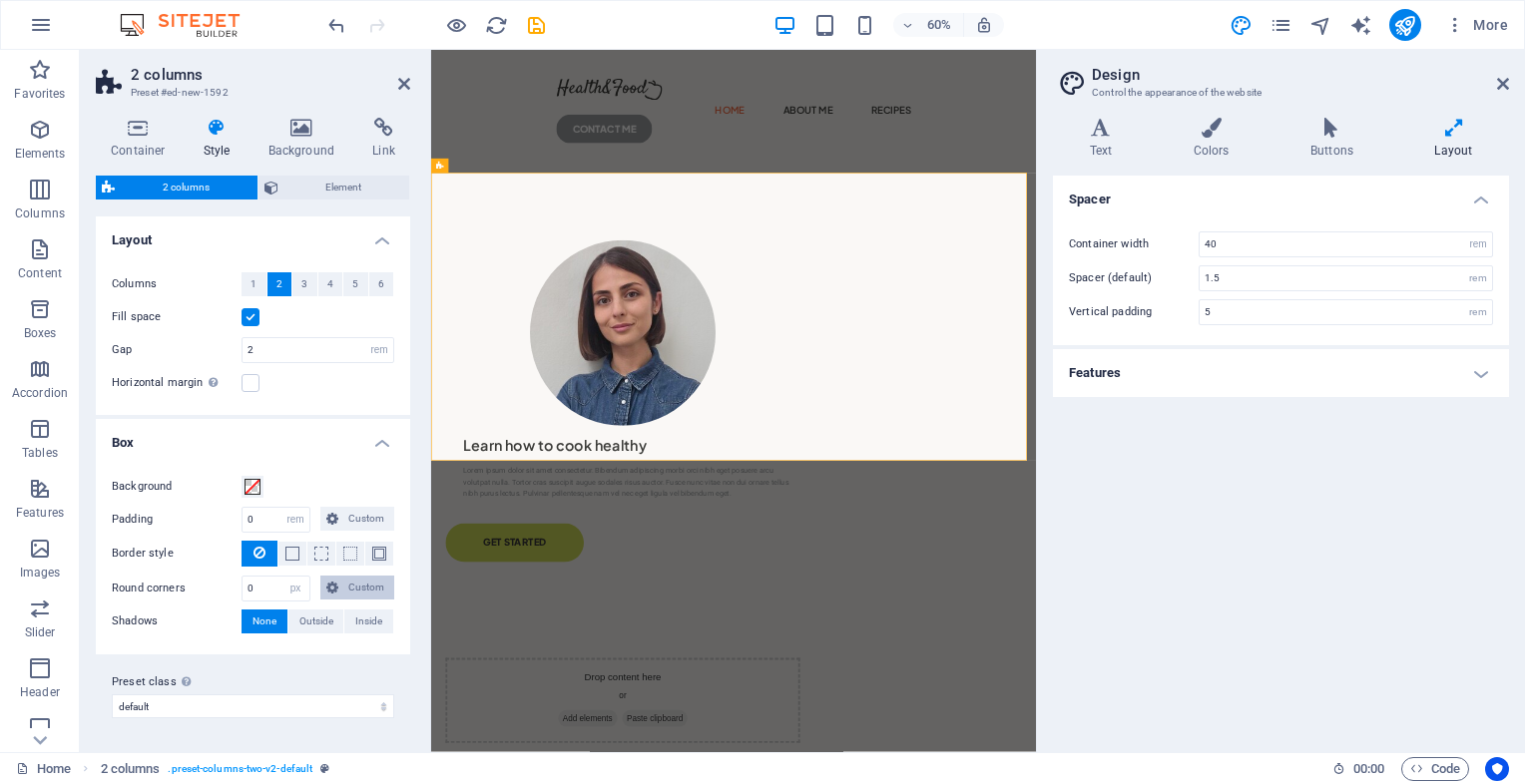 click on "Custom" at bounding box center (366, 588) 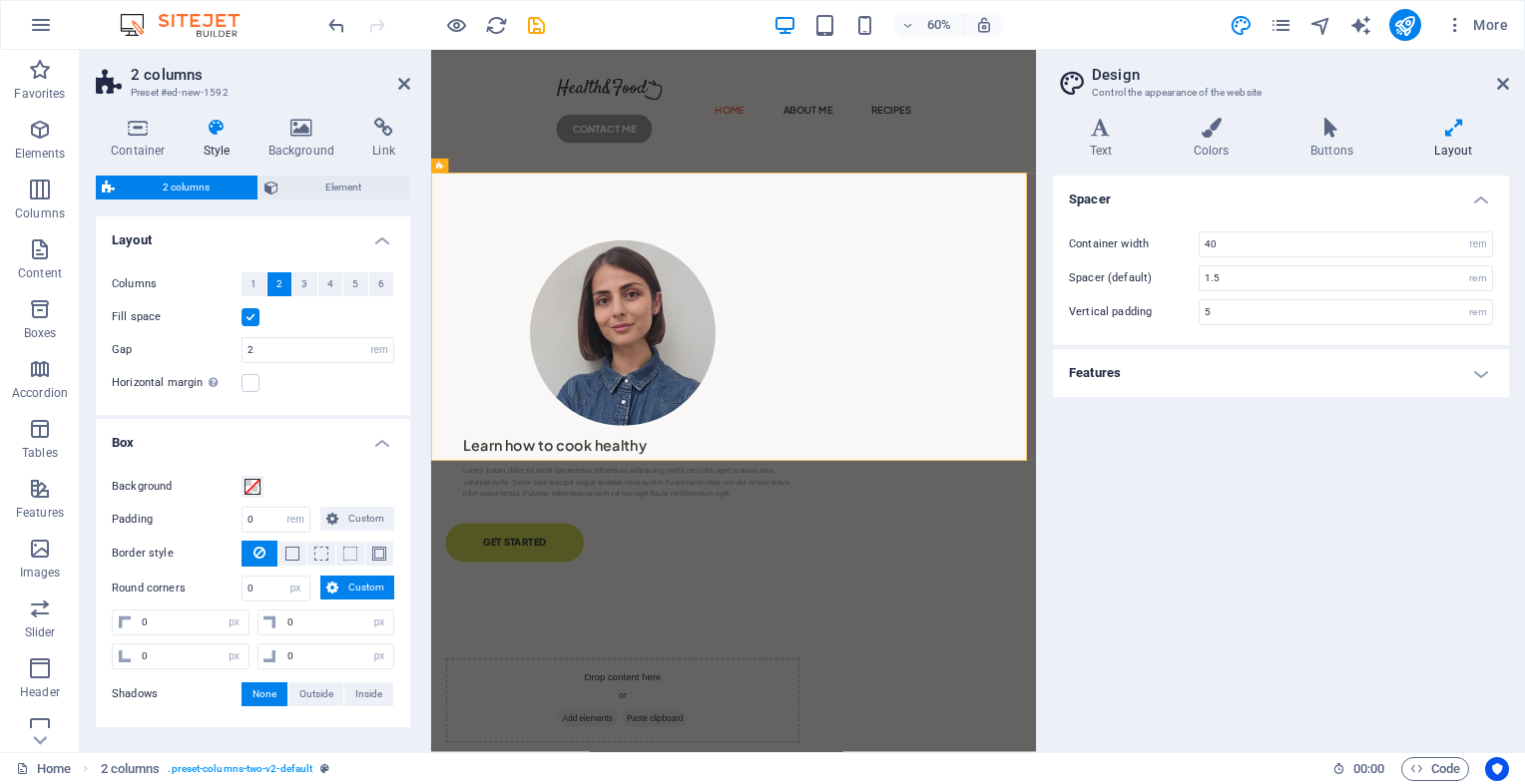 click on "Custom" at bounding box center (366, 588) 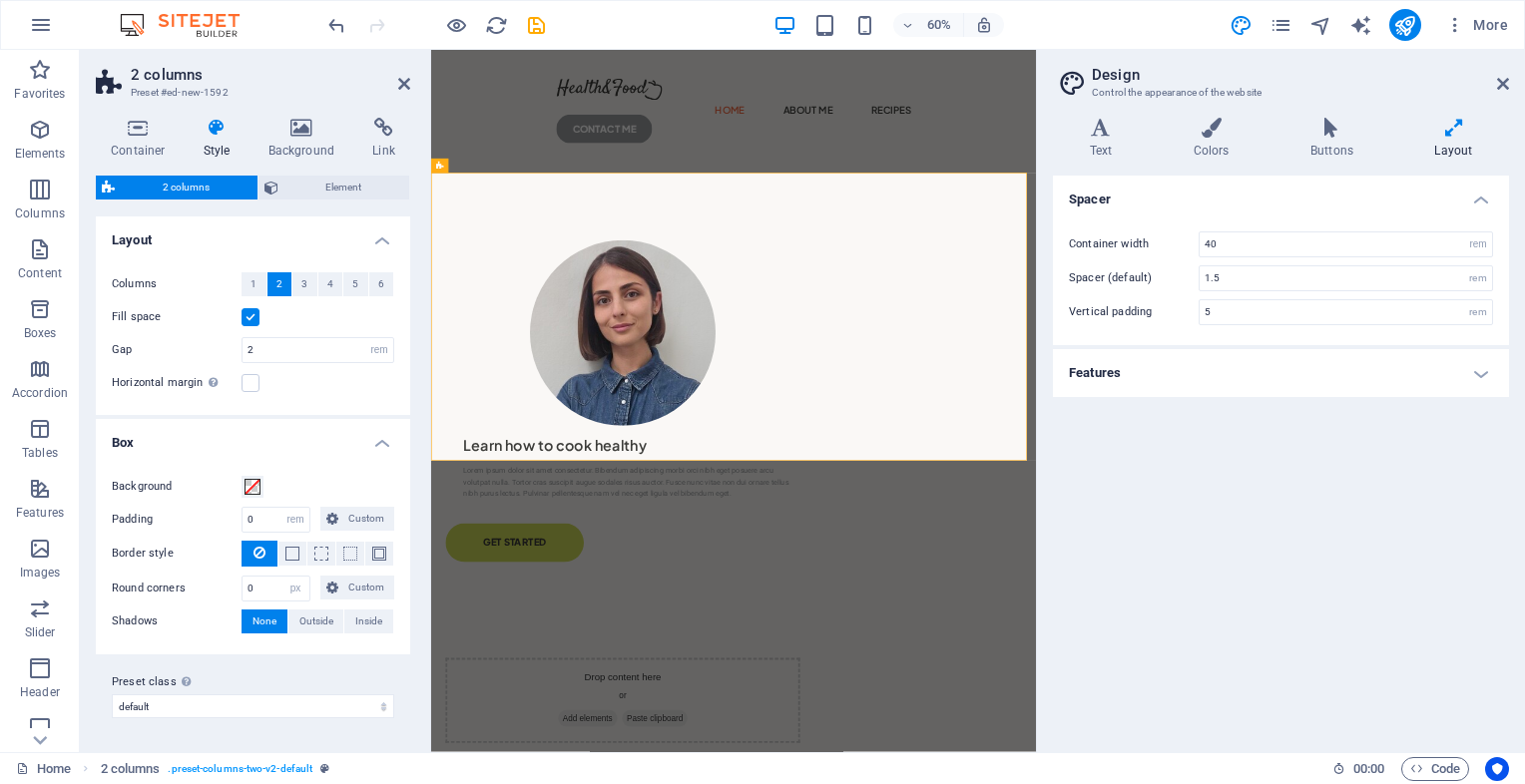 click on "Box" at bounding box center [253, 437] 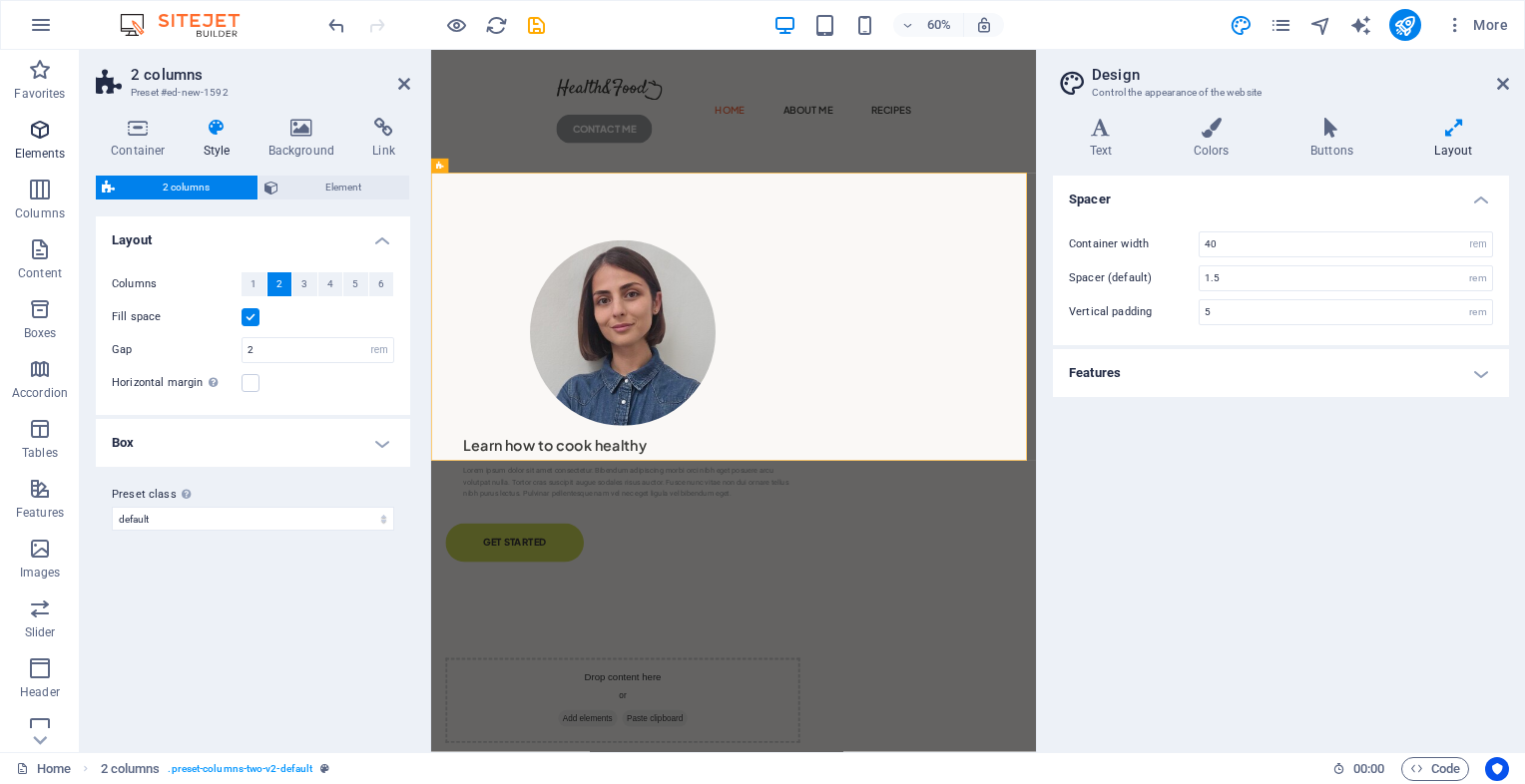 click at bounding box center [40, 130] 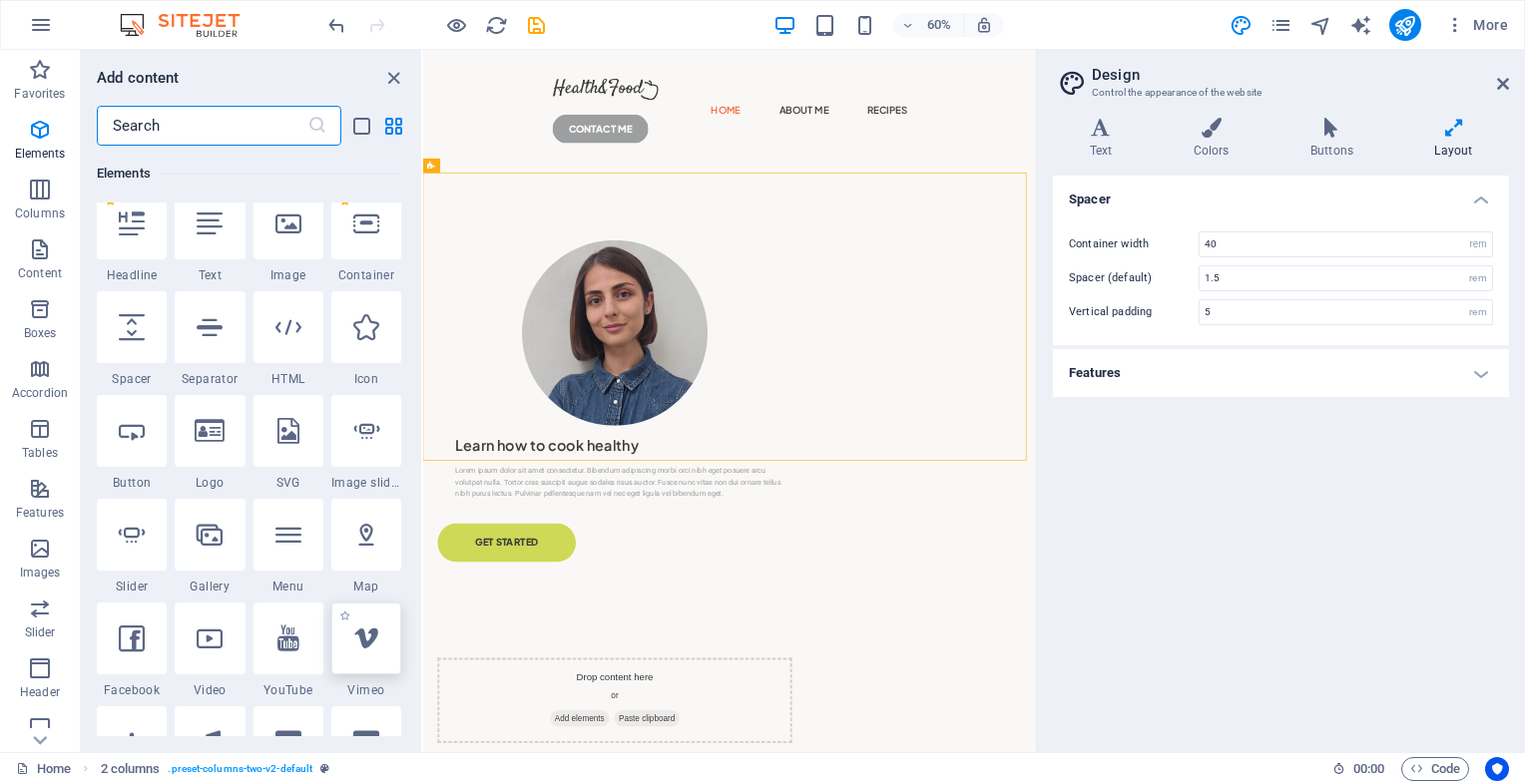 scroll, scrollTop: 211, scrollLeft: 0, axis: vertical 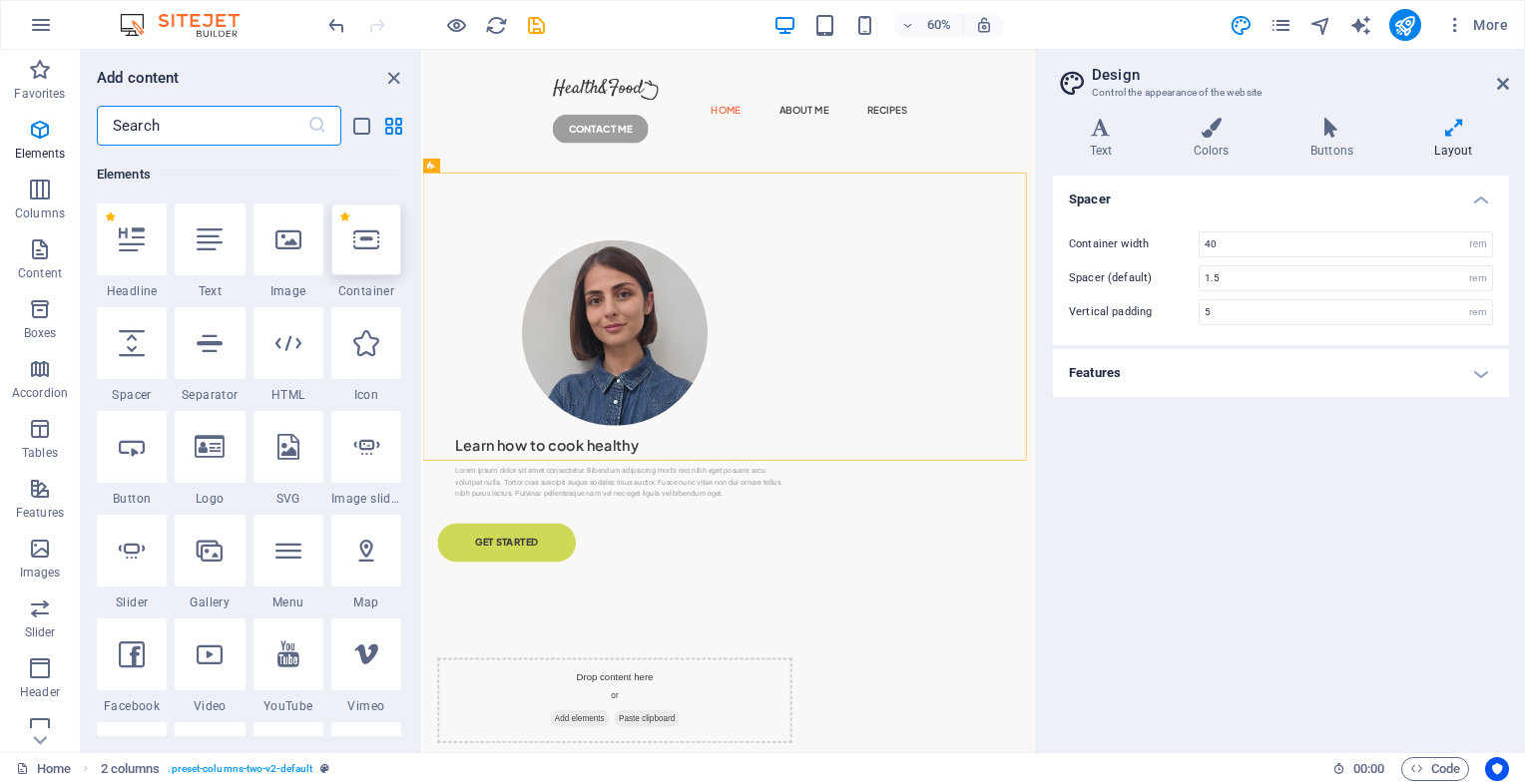 click at bounding box center [366, 239] 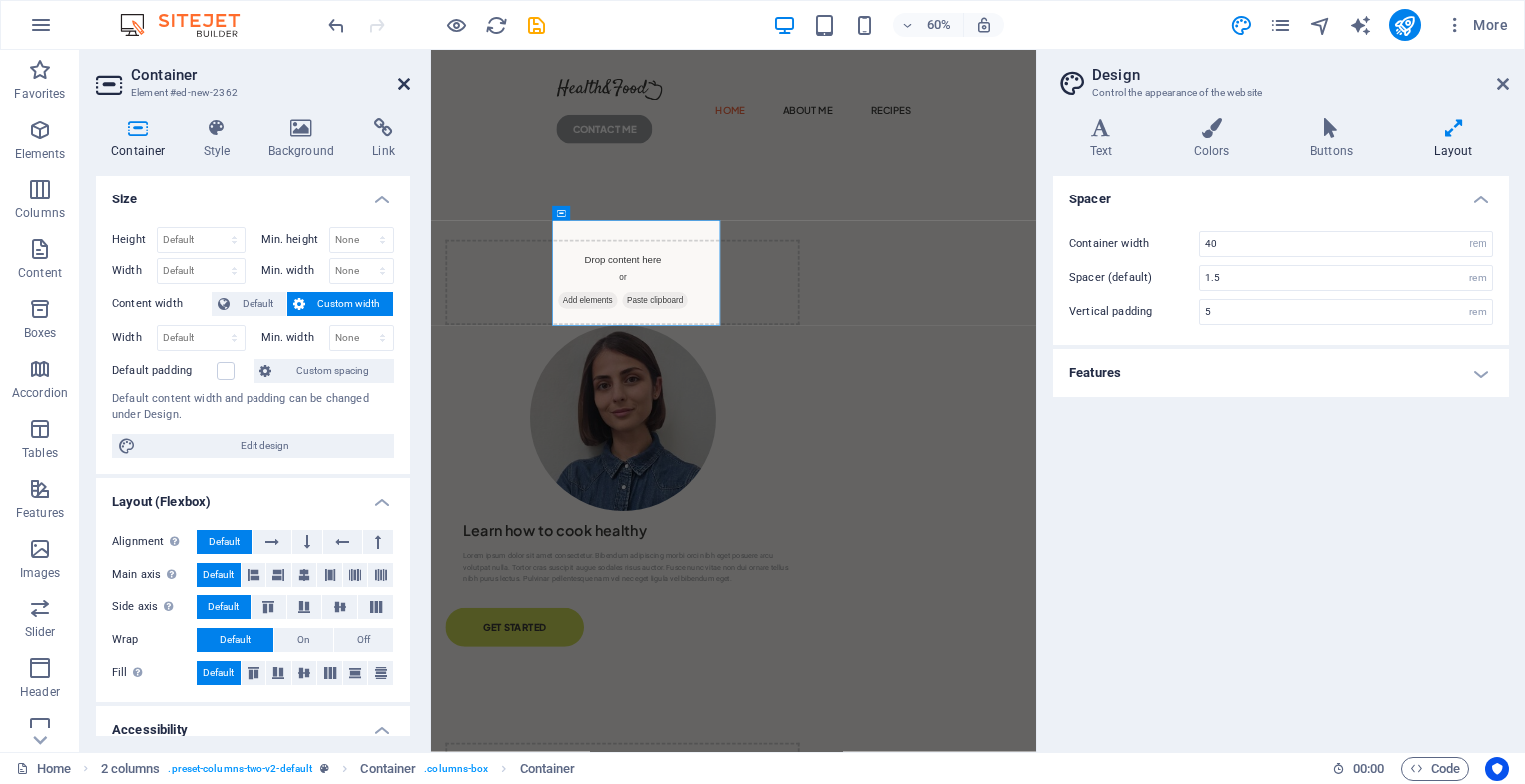 click at bounding box center (404, 84) 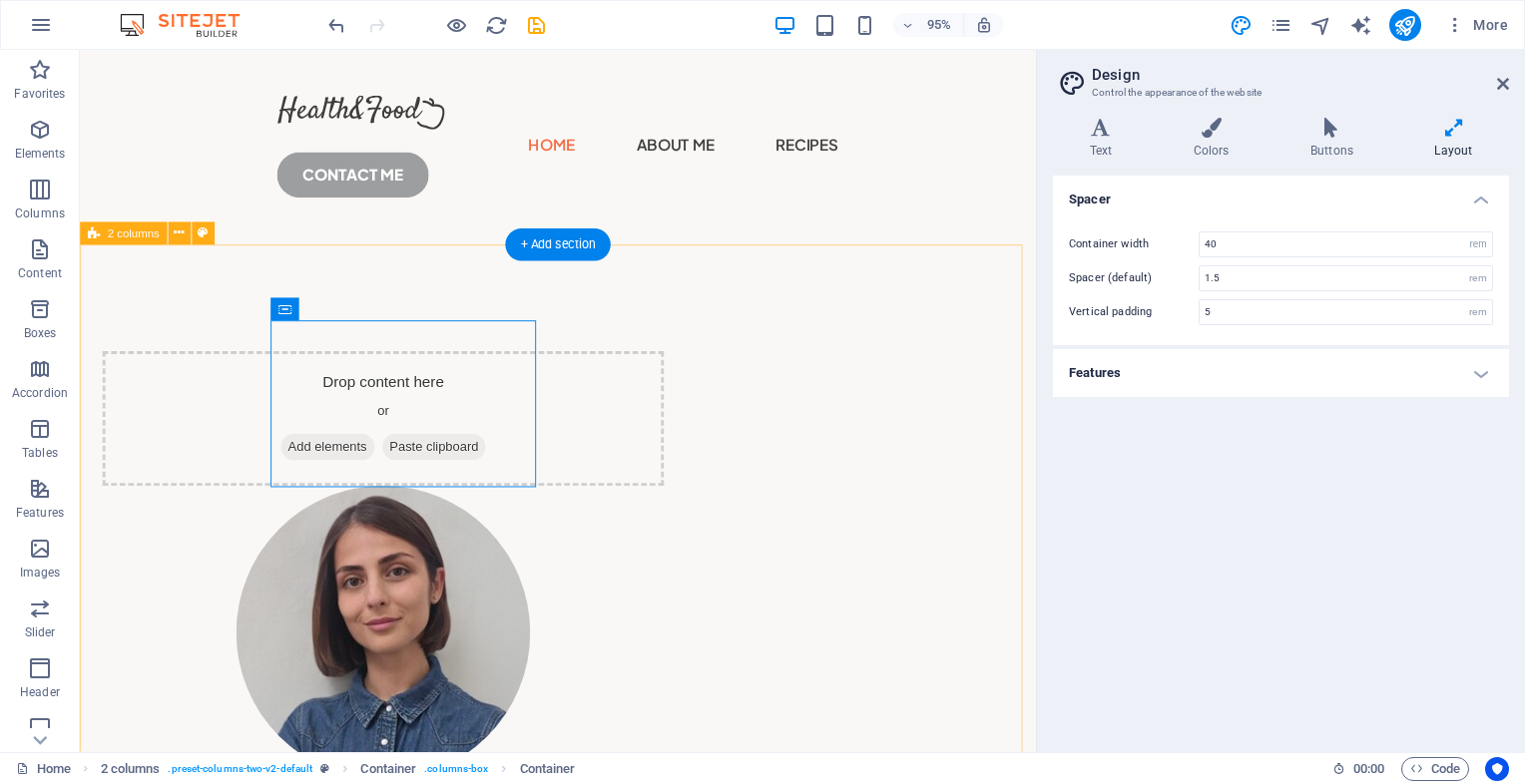 click on "Drop content here or  Add elements  Paste clipboard Learn how to cook healthy Lorem ipsum dolor sit amet consectetur. Bibendum adipiscing morbi orci nibh eget posuere arcu volutpat nulla. Tortor cras suscipit augue sodales risus auctor. Fusce nunc vitae non dui ornare tellus nibh purus lectus. Pulvinar pellentesque nam vel nec eget ligula vel bibendum eget. GET STARTED" at bounding box center (583, 706) 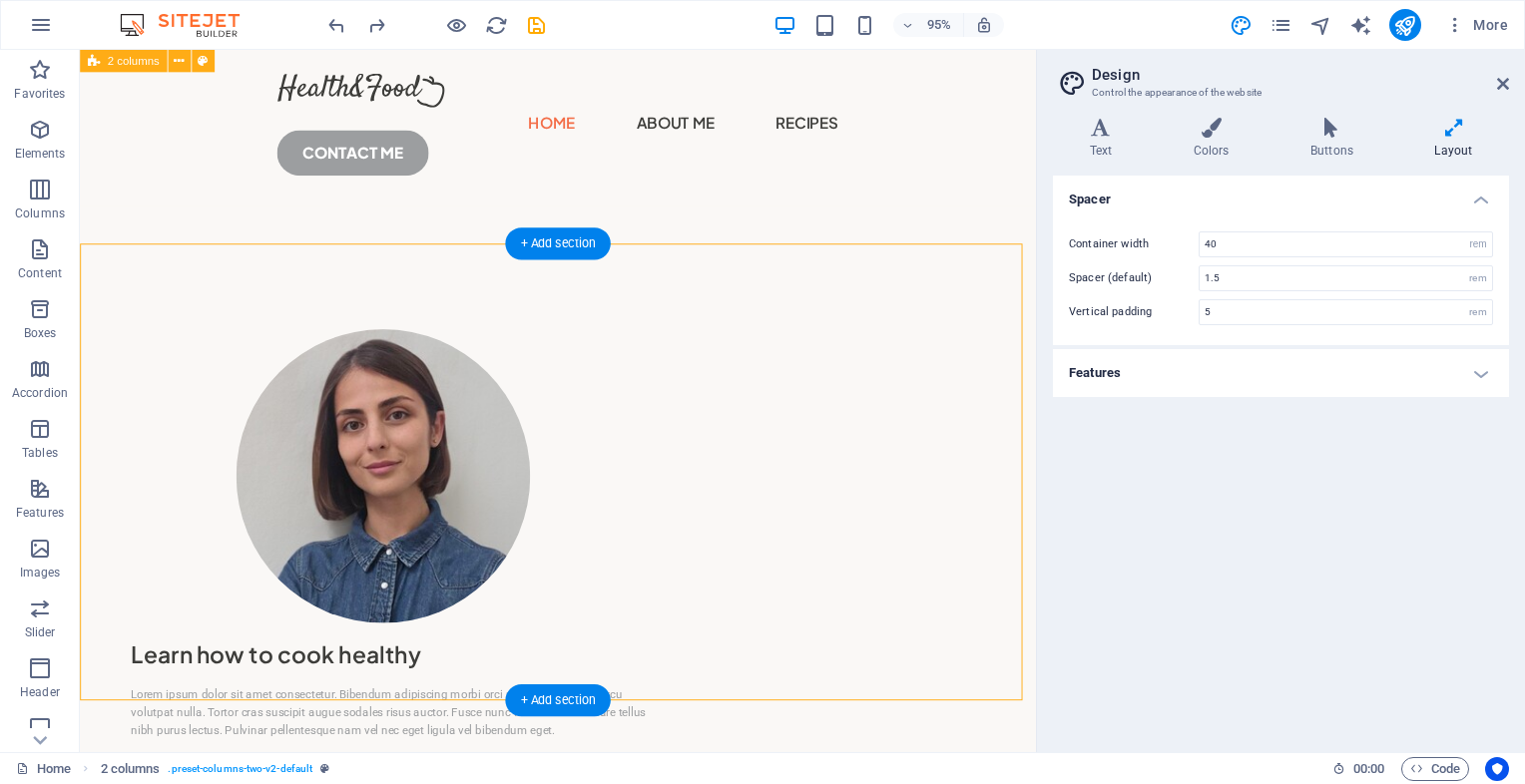 scroll, scrollTop: 0, scrollLeft: 0, axis: both 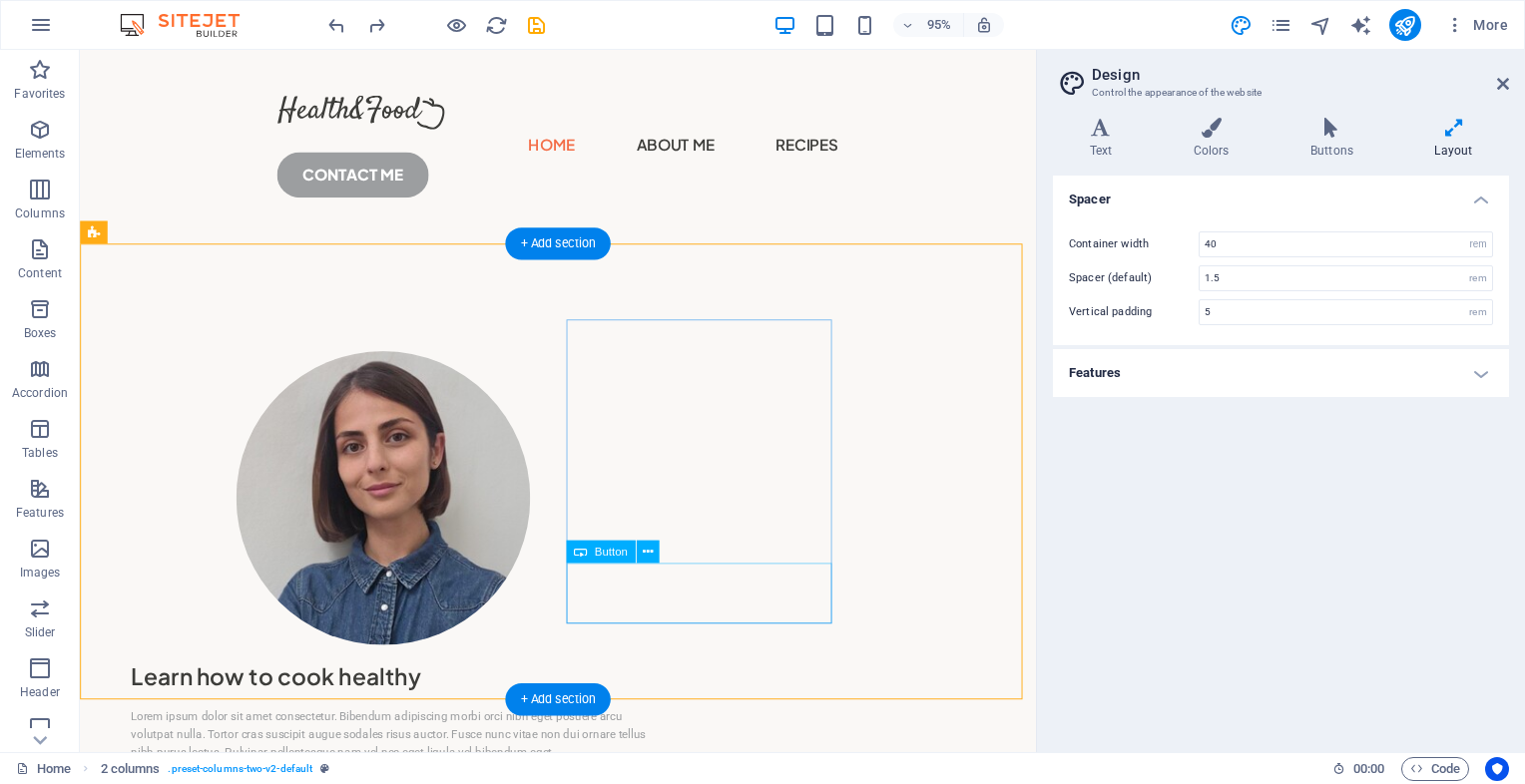 click on "GET STARTED" at bounding box center (399, 871) 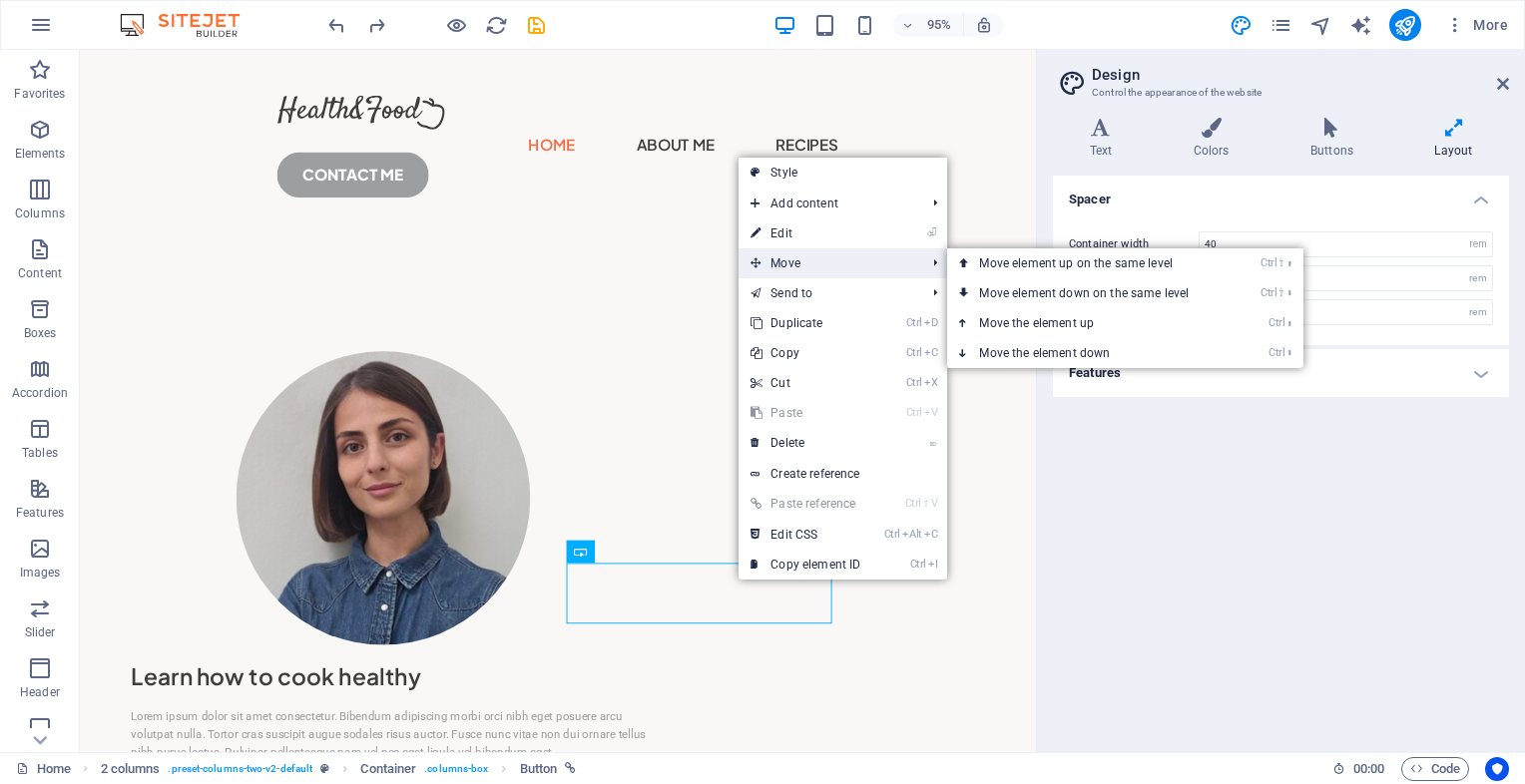 click on "Move" at bounding box center (827, 263) 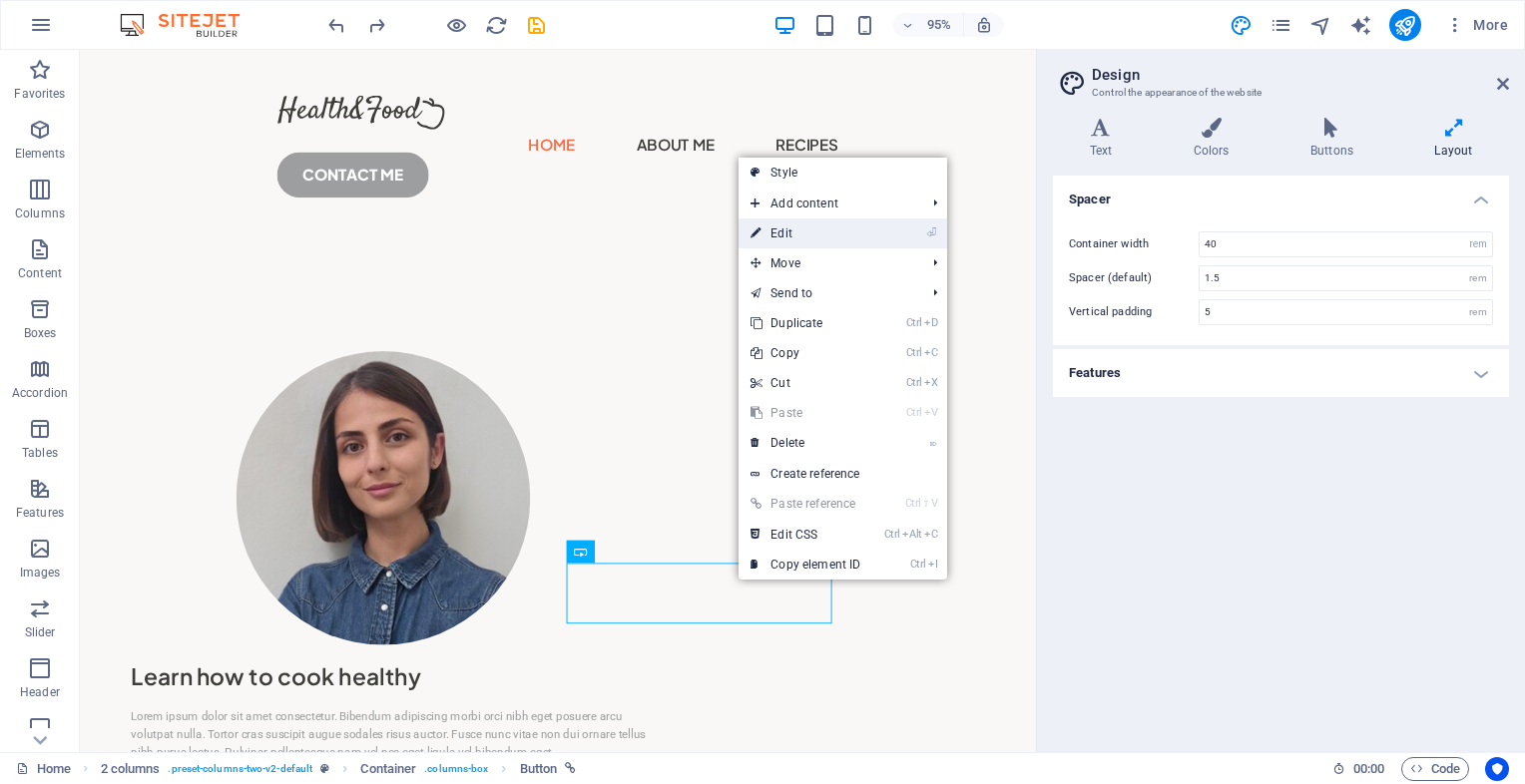 click on "⏎  Edit" at bounding box center (805, 233) 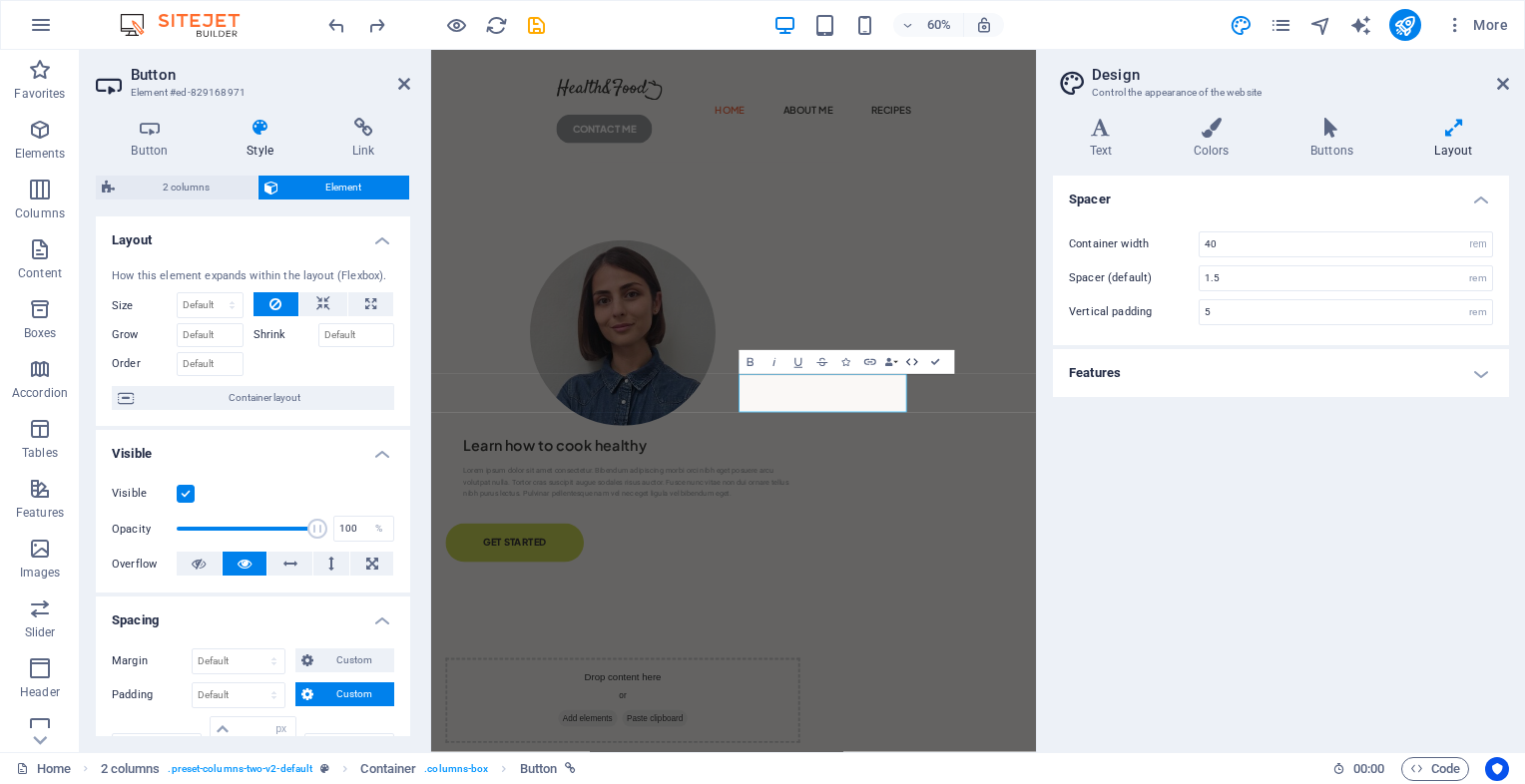 click 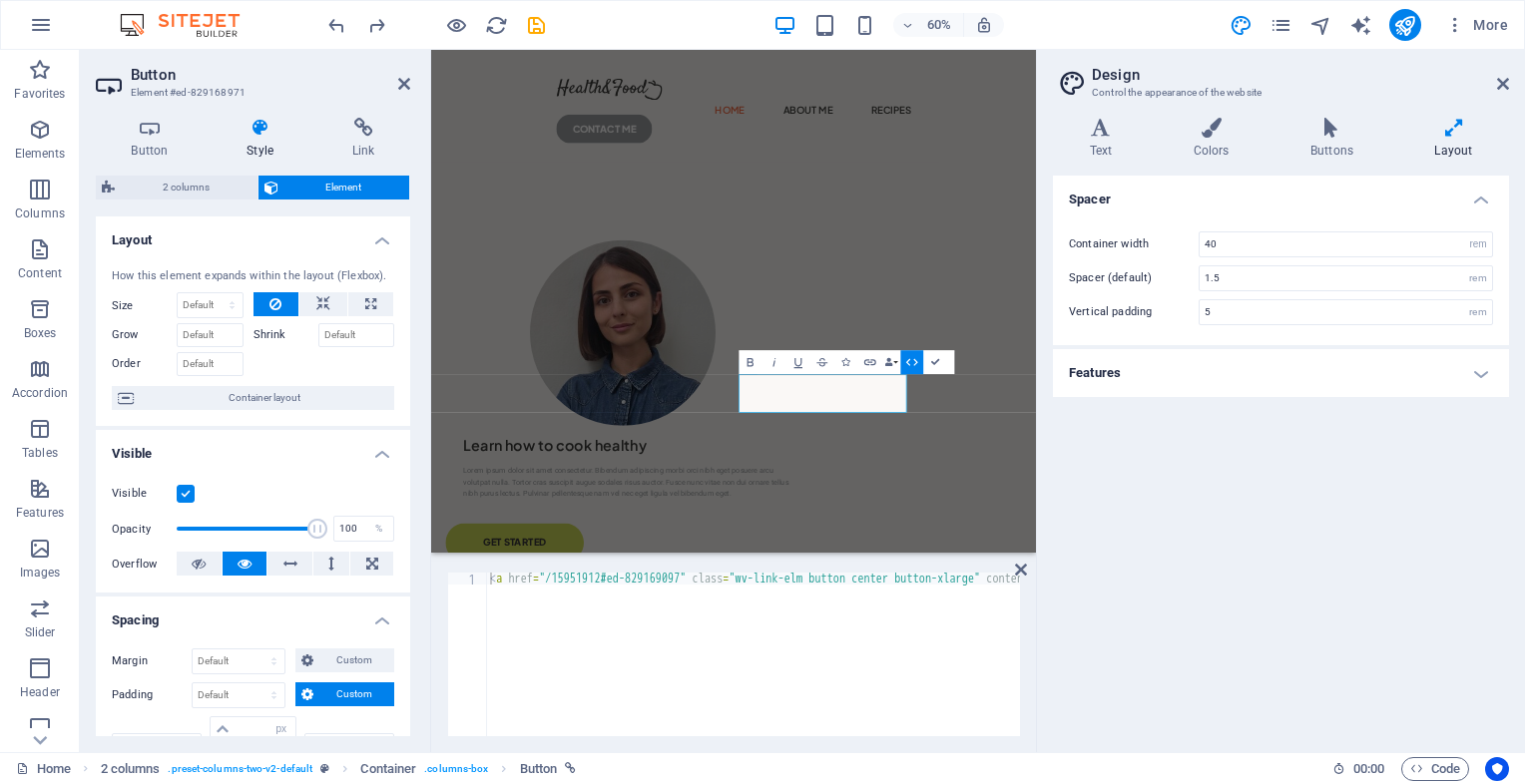 click 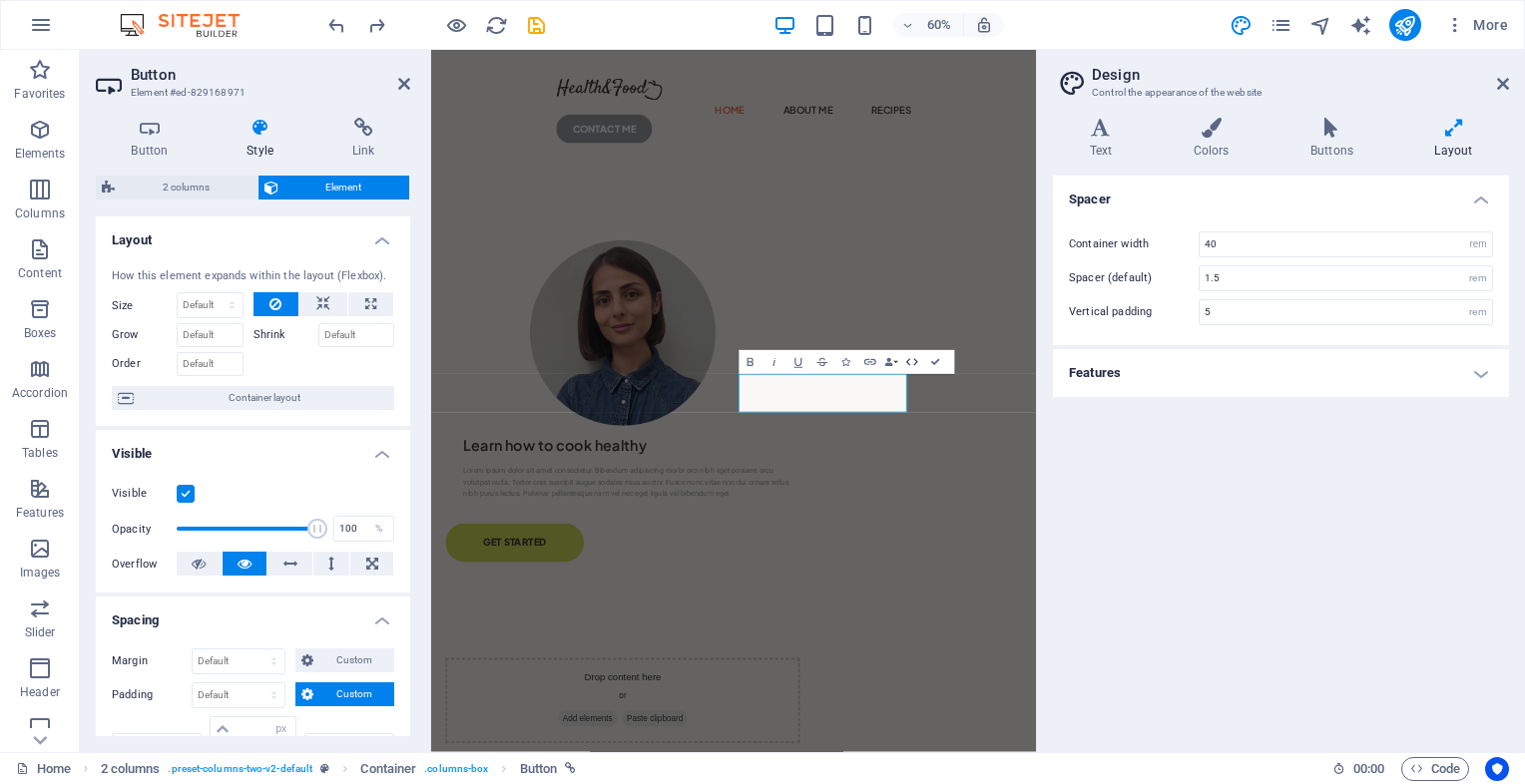 click 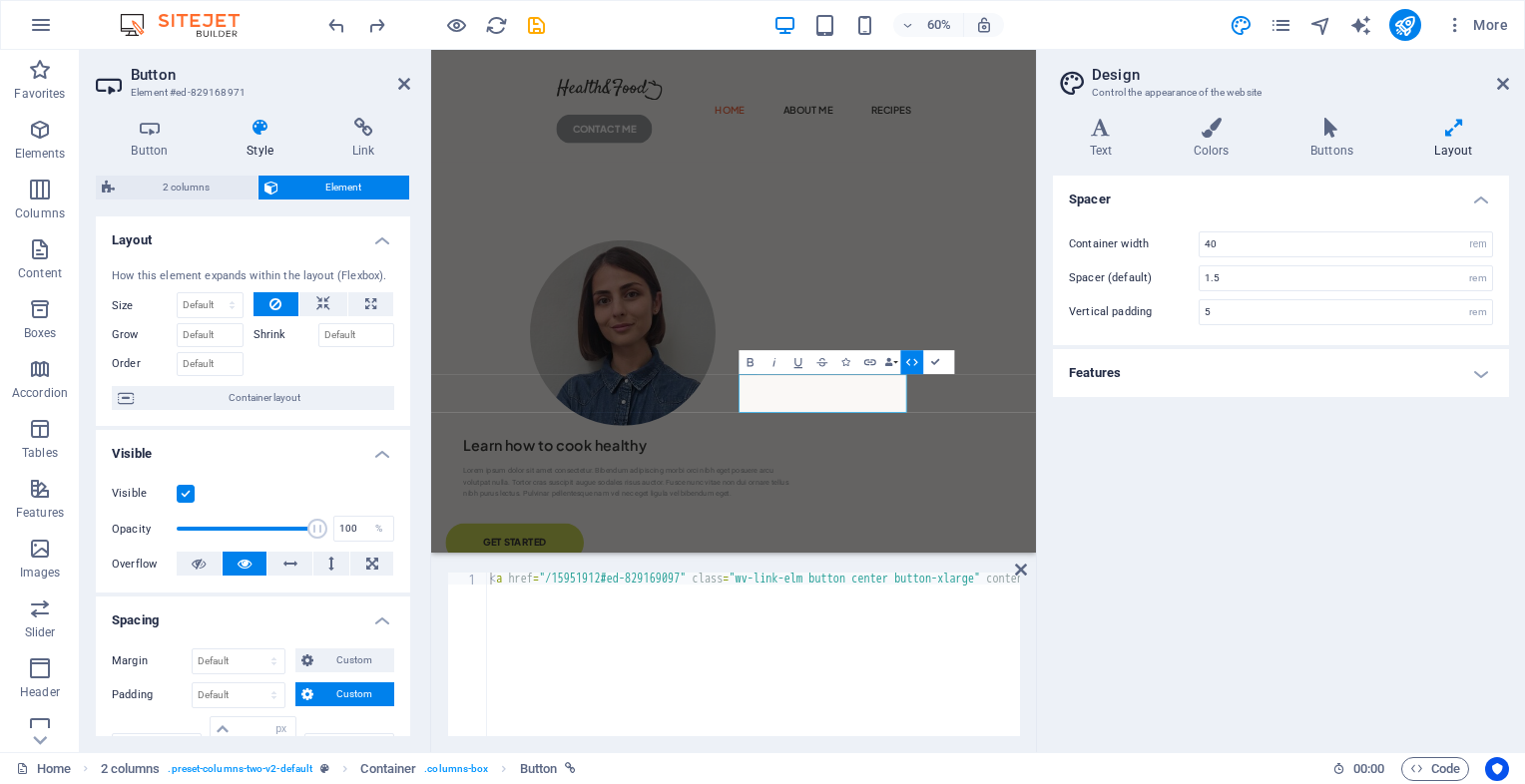 click 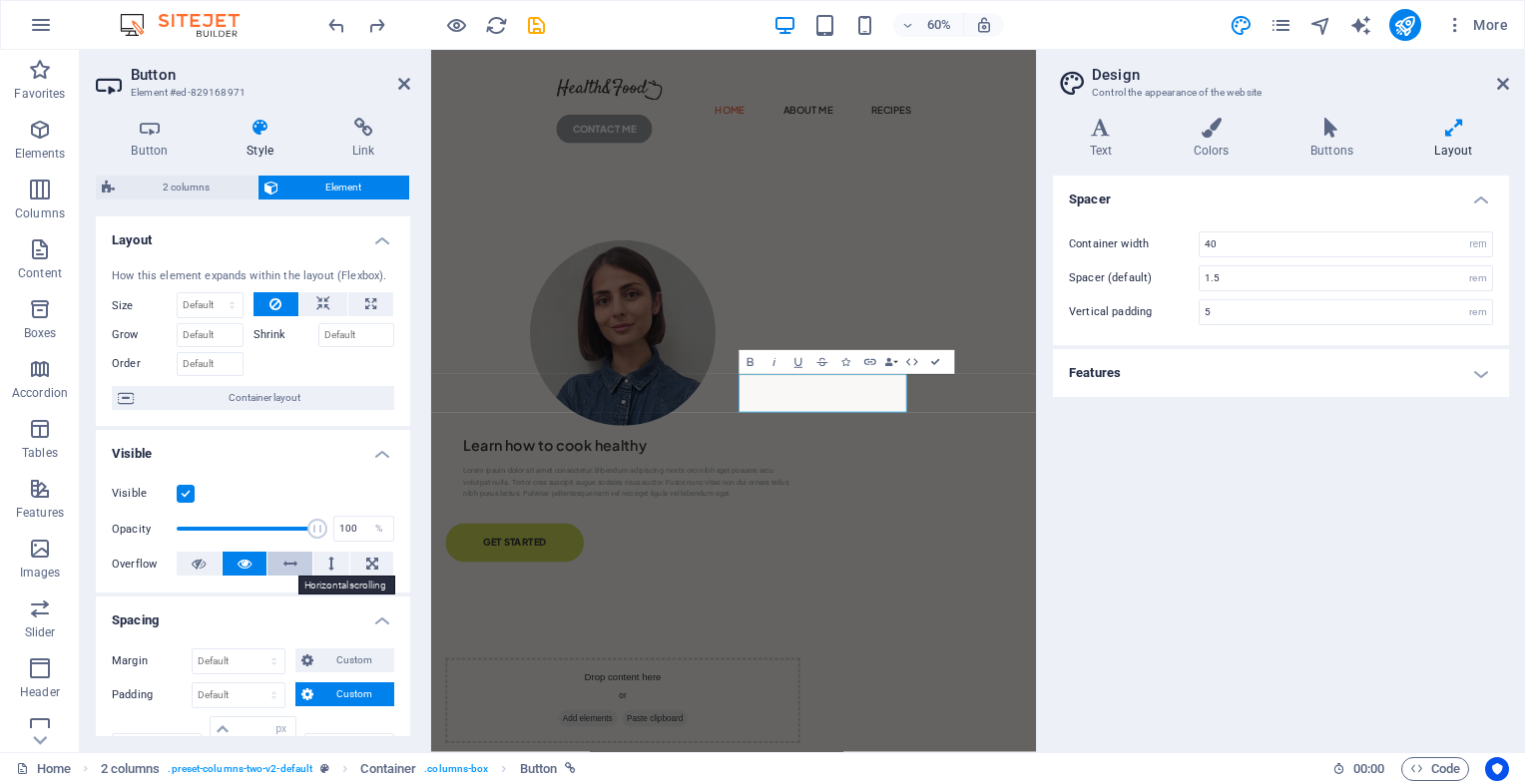 click at bounding box center [290, 564] 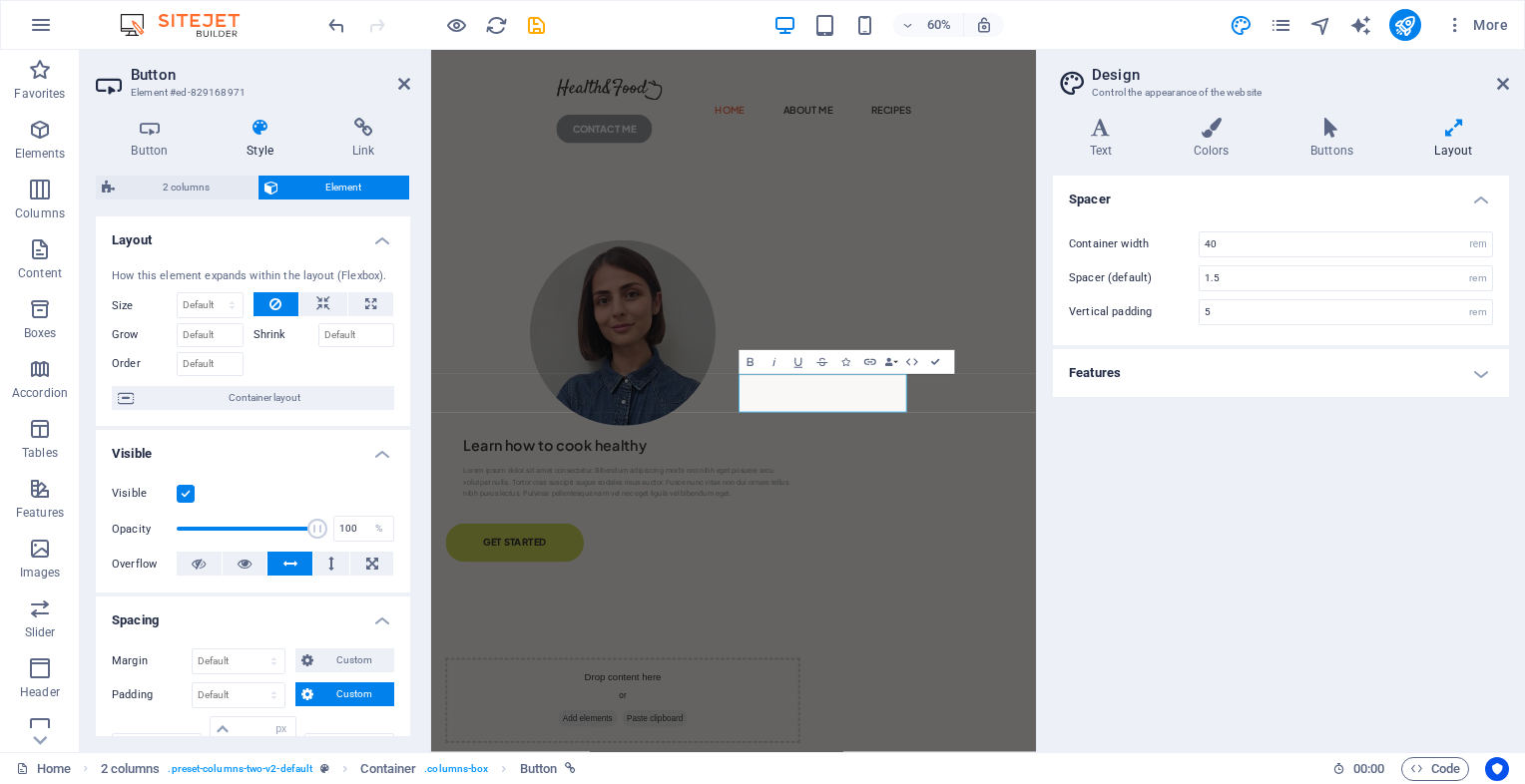 click at bounding box center [290, 564] 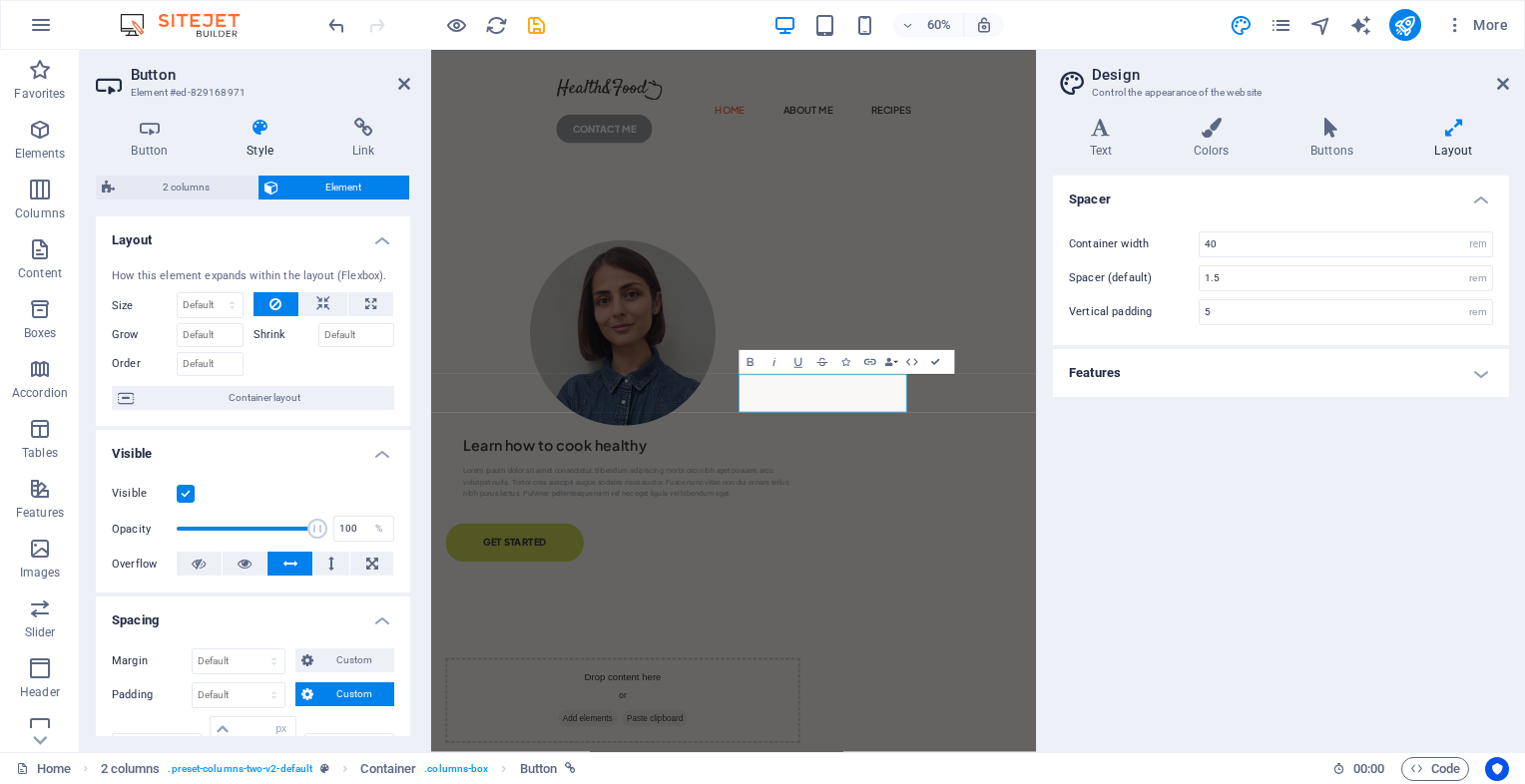 click at bounding box center (290, 564) 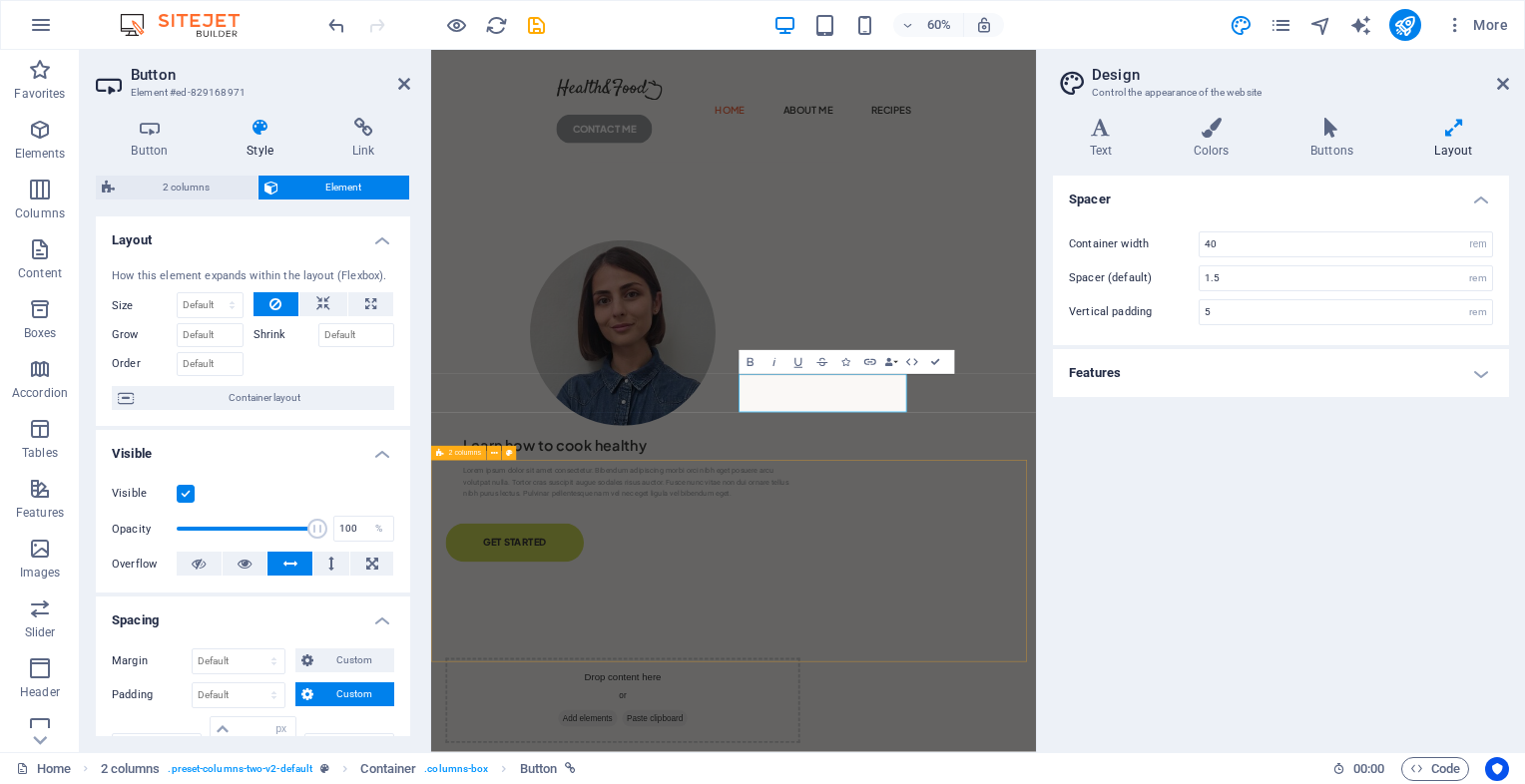 drag, startPoint x: 715, startPoint y: 606, endPoint x: 440, endPoint y: 882, distance: 389.6165 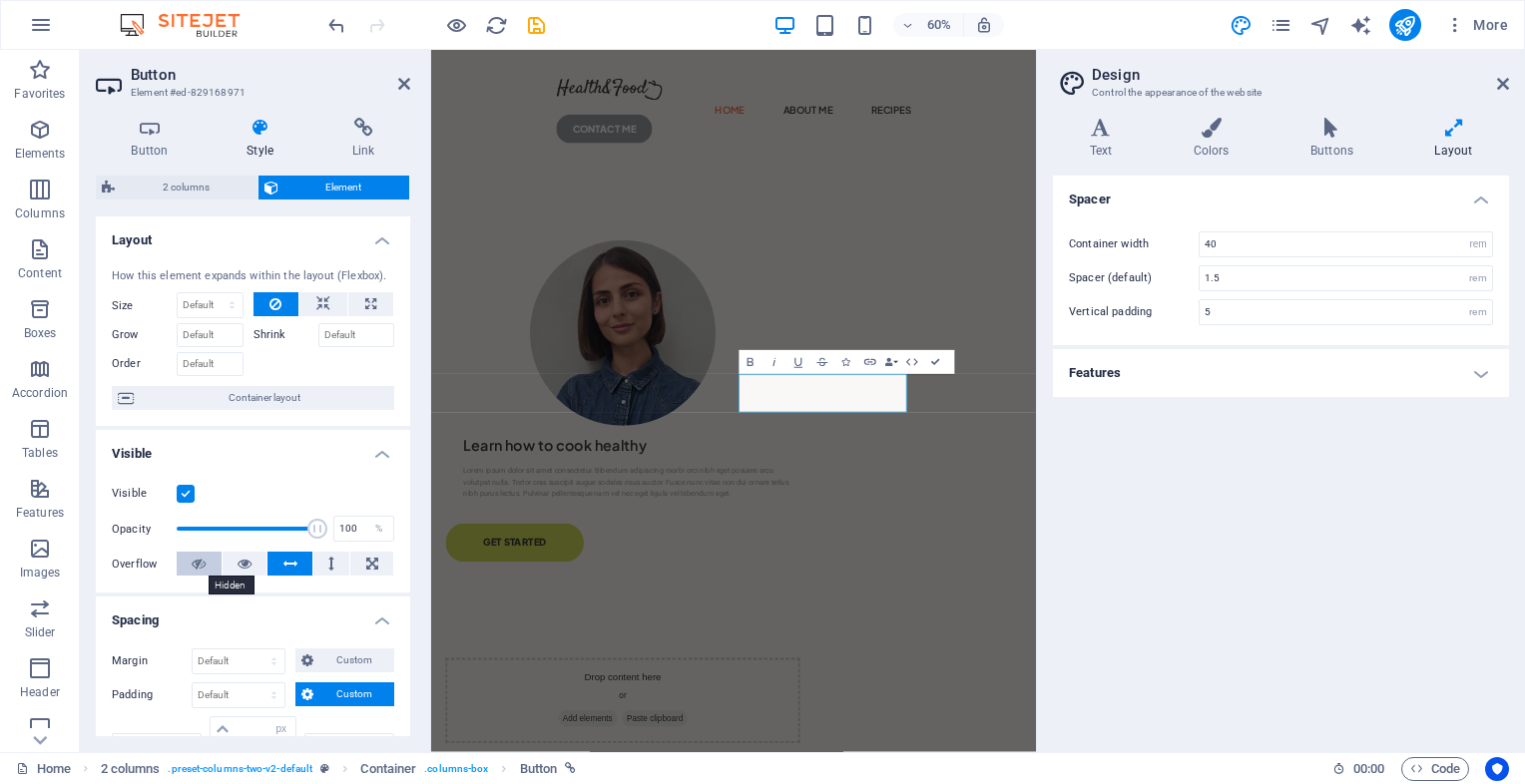 click at bounding box center [199, 564] 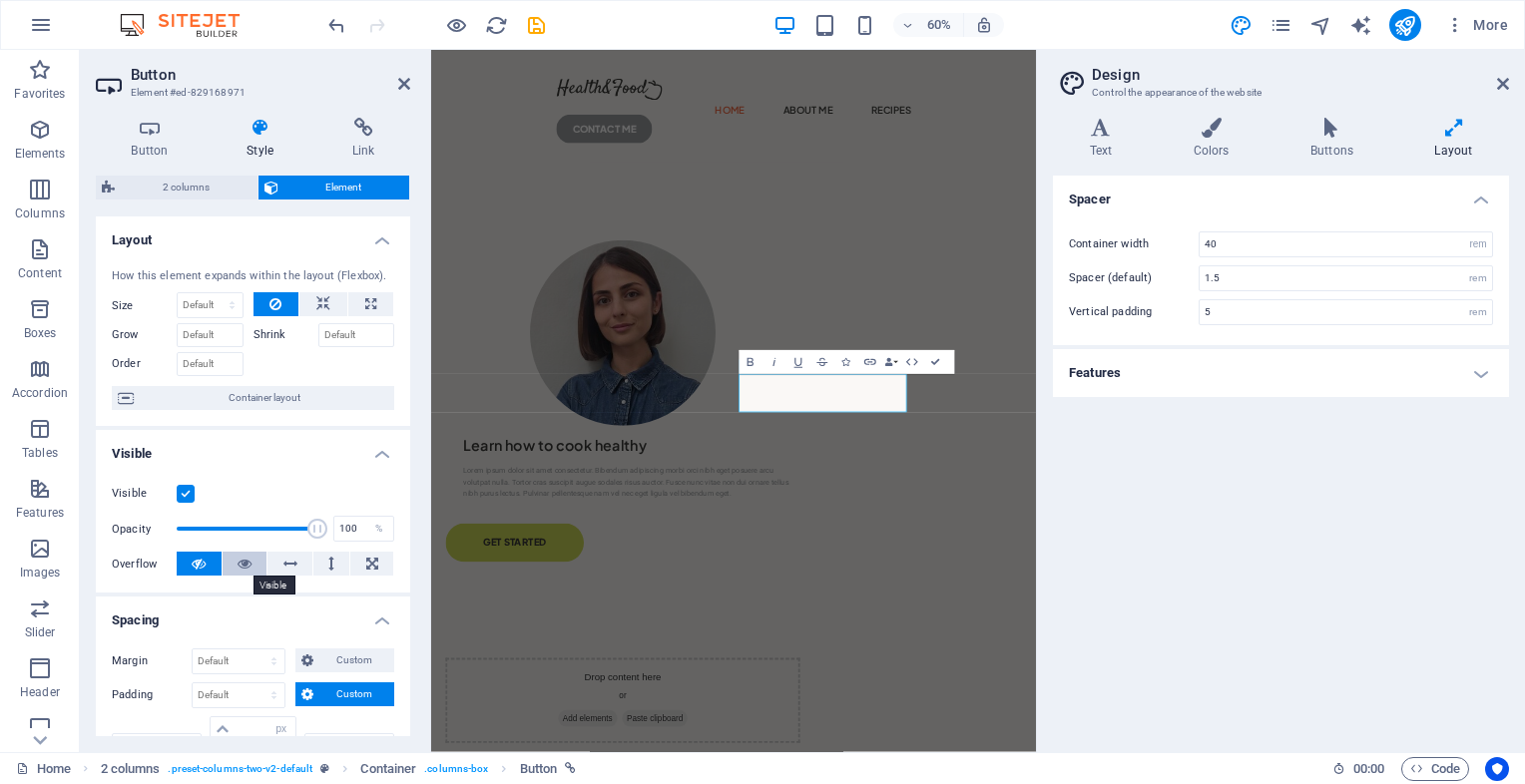click at bounding box center [245, 564] 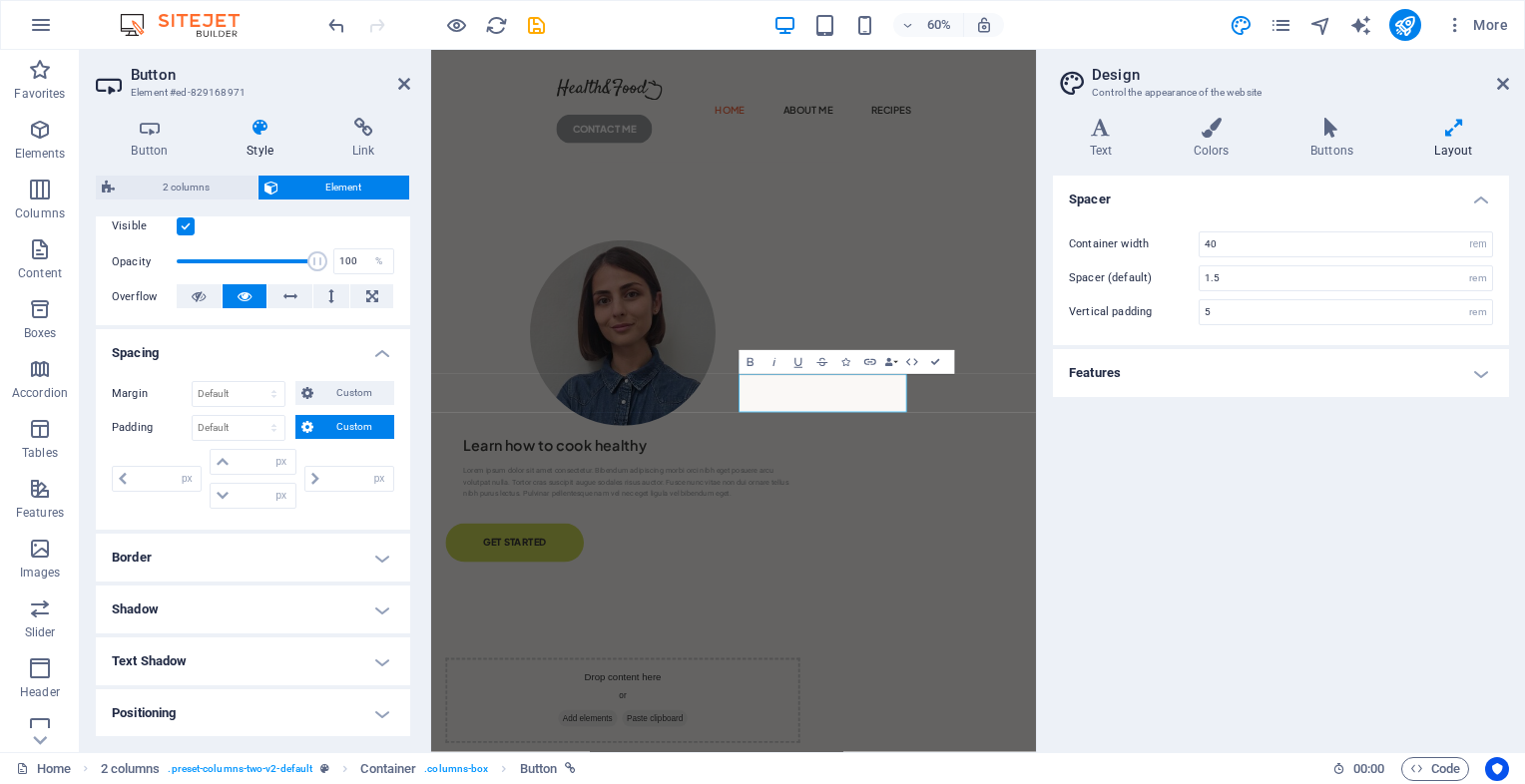scroll, scrollTop: 299, scrollLeft: 0, axis: vertical 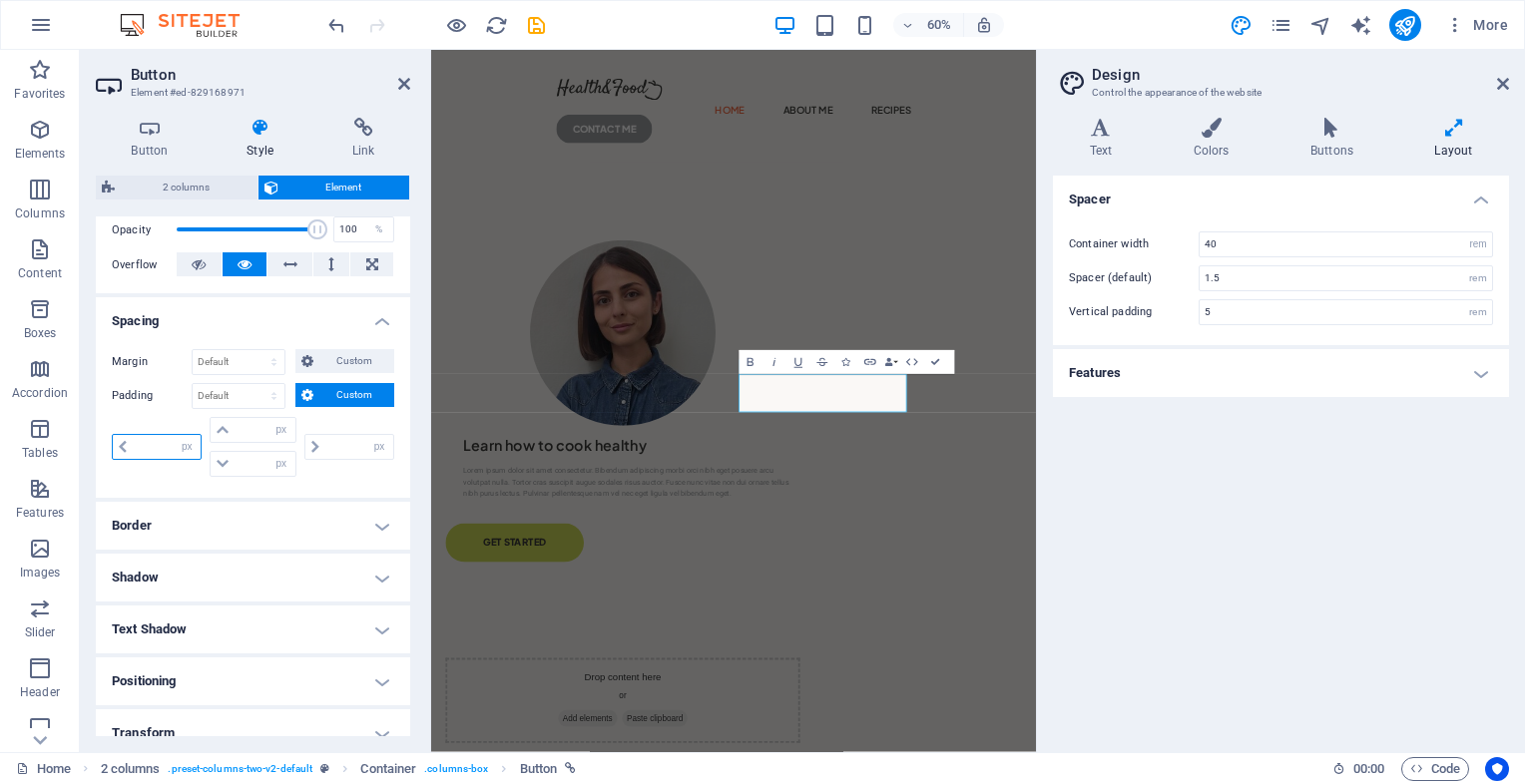 click at bounding box center [167, 447] 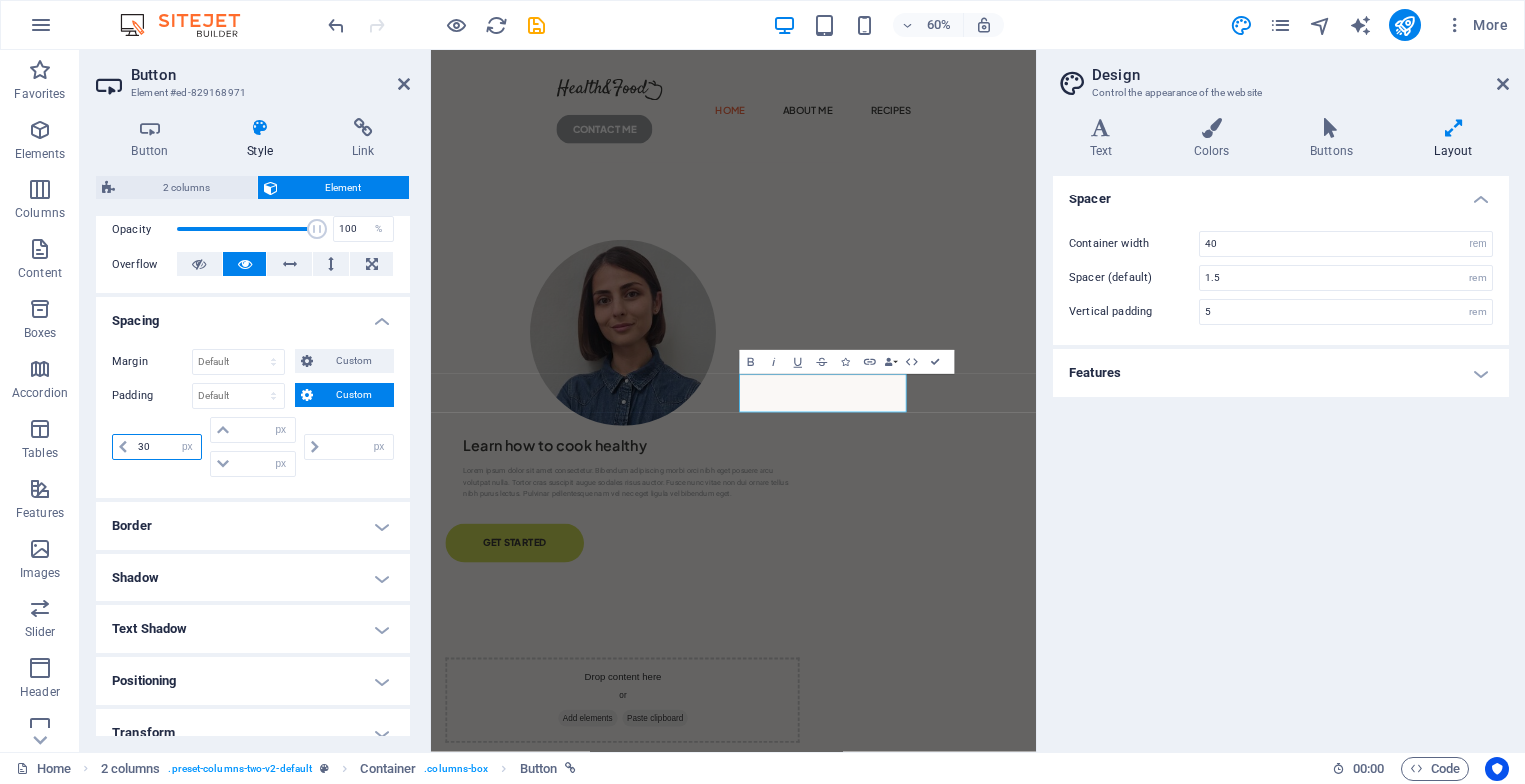 type on "30" 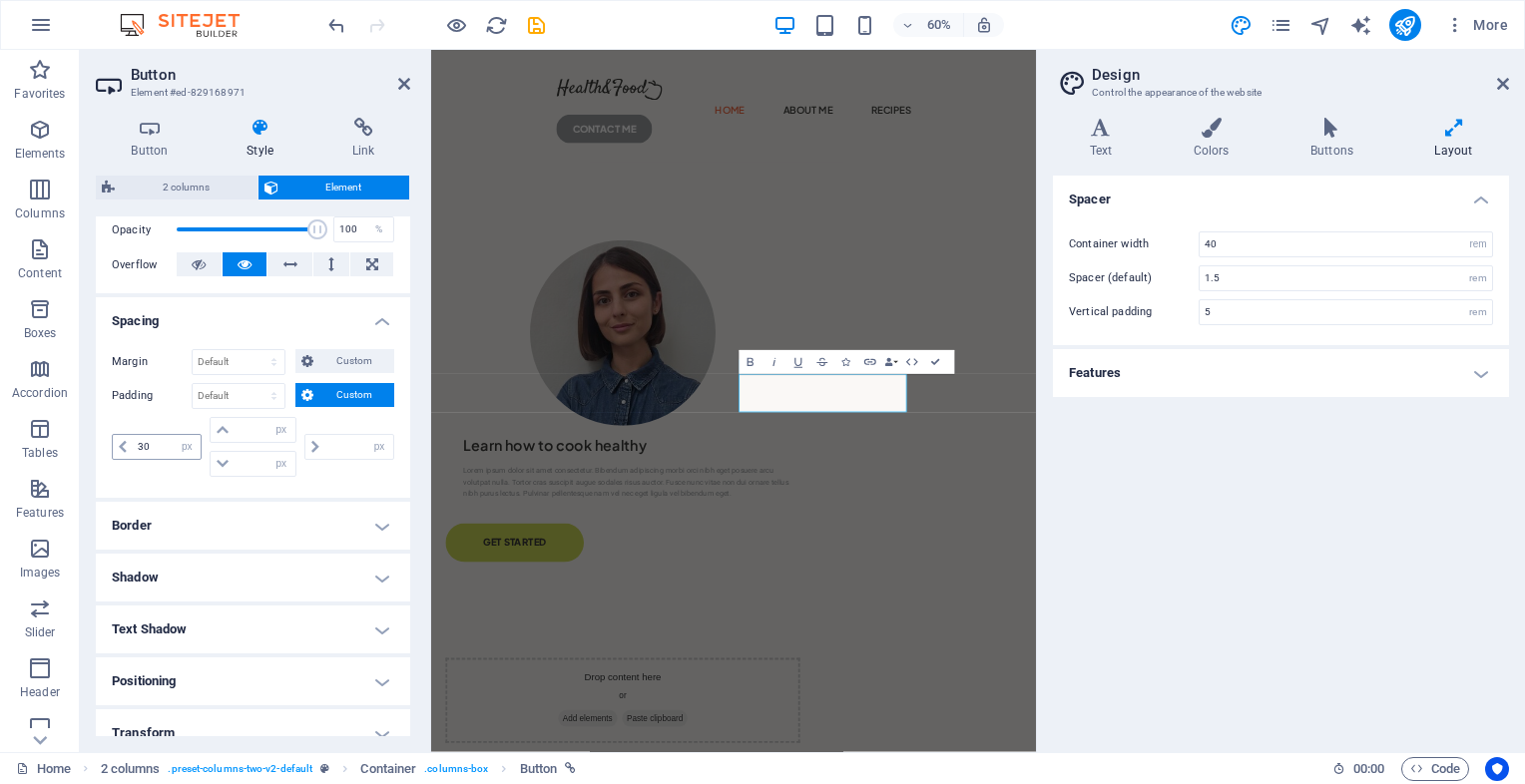 type on "0" 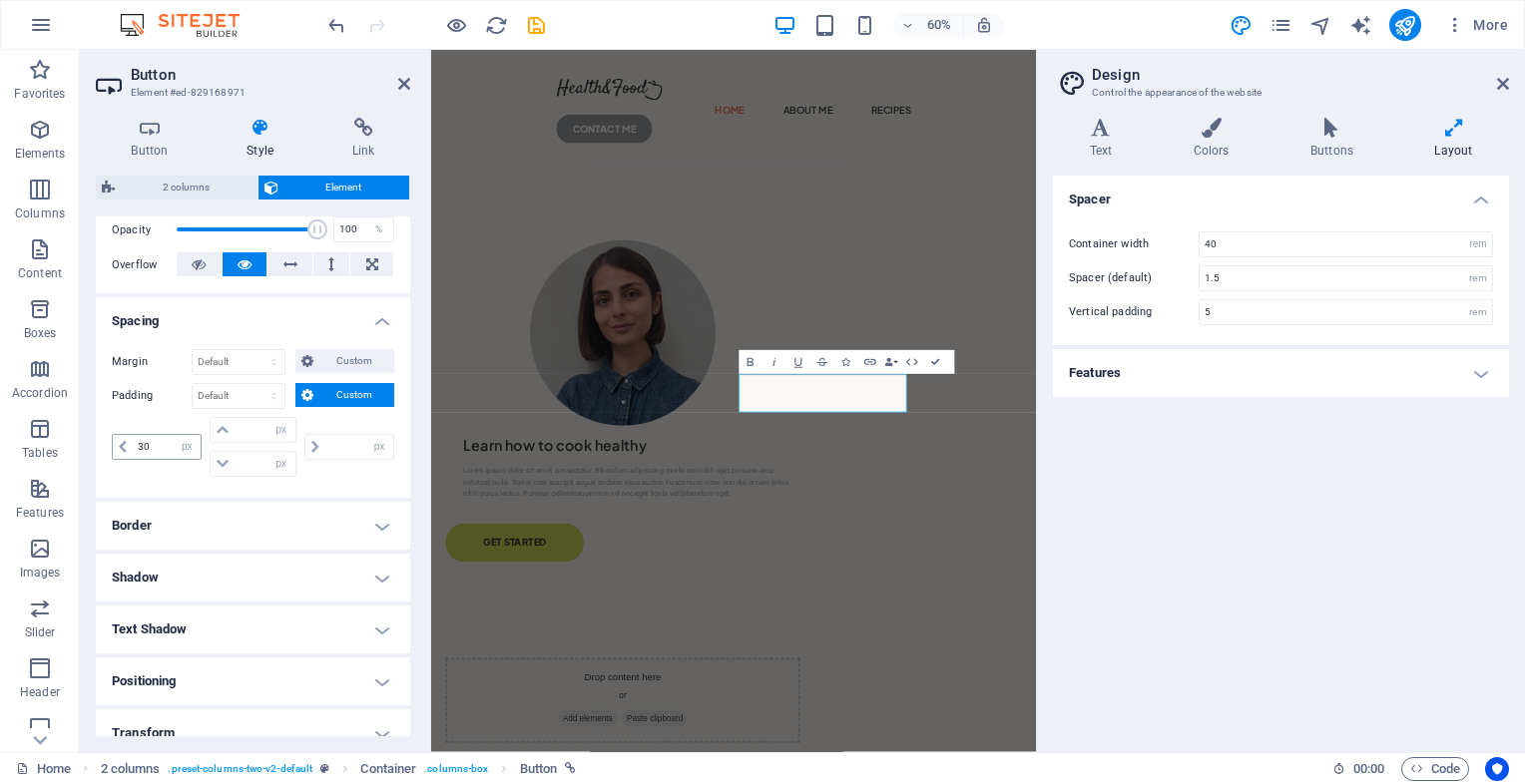 type on "0" 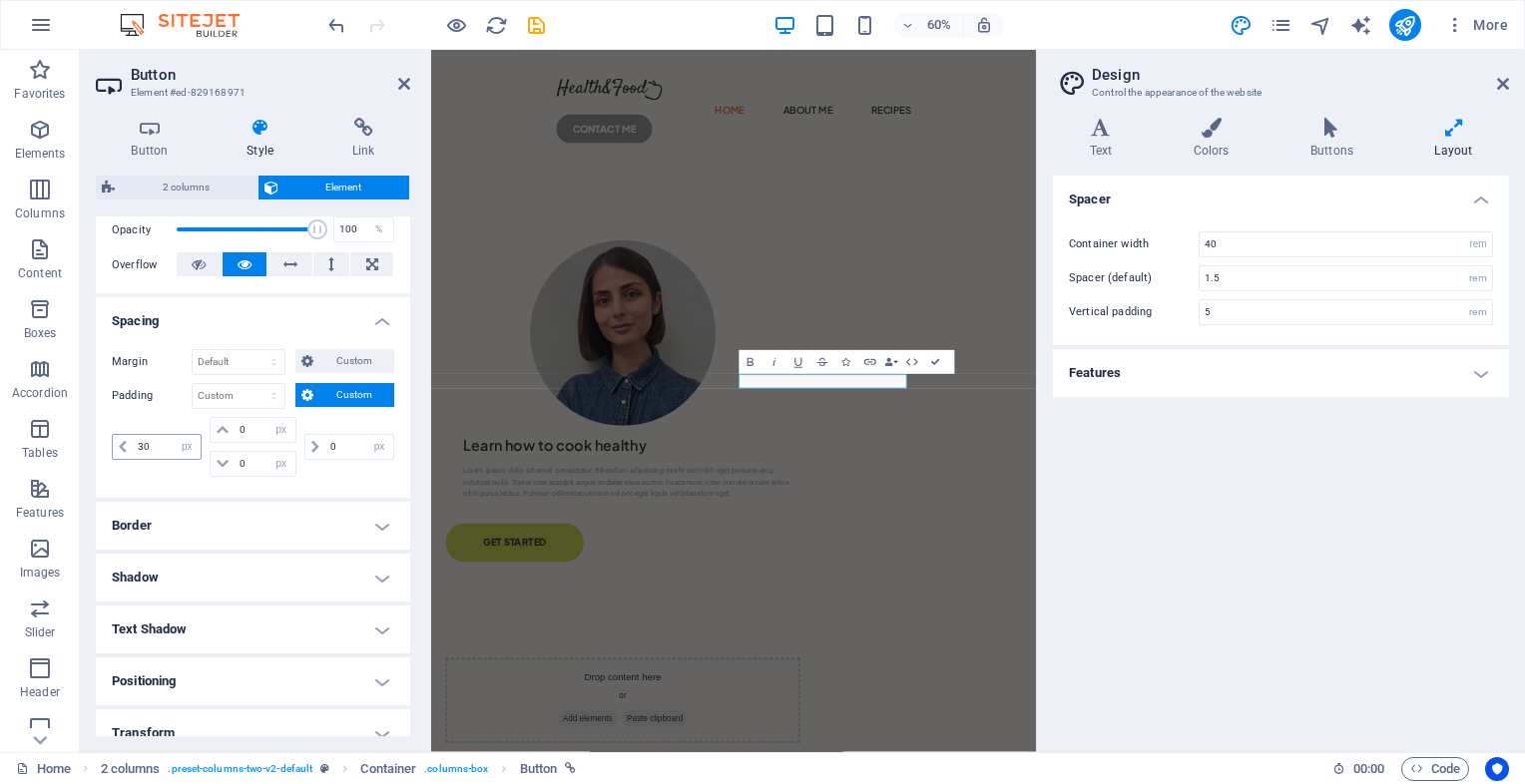 type 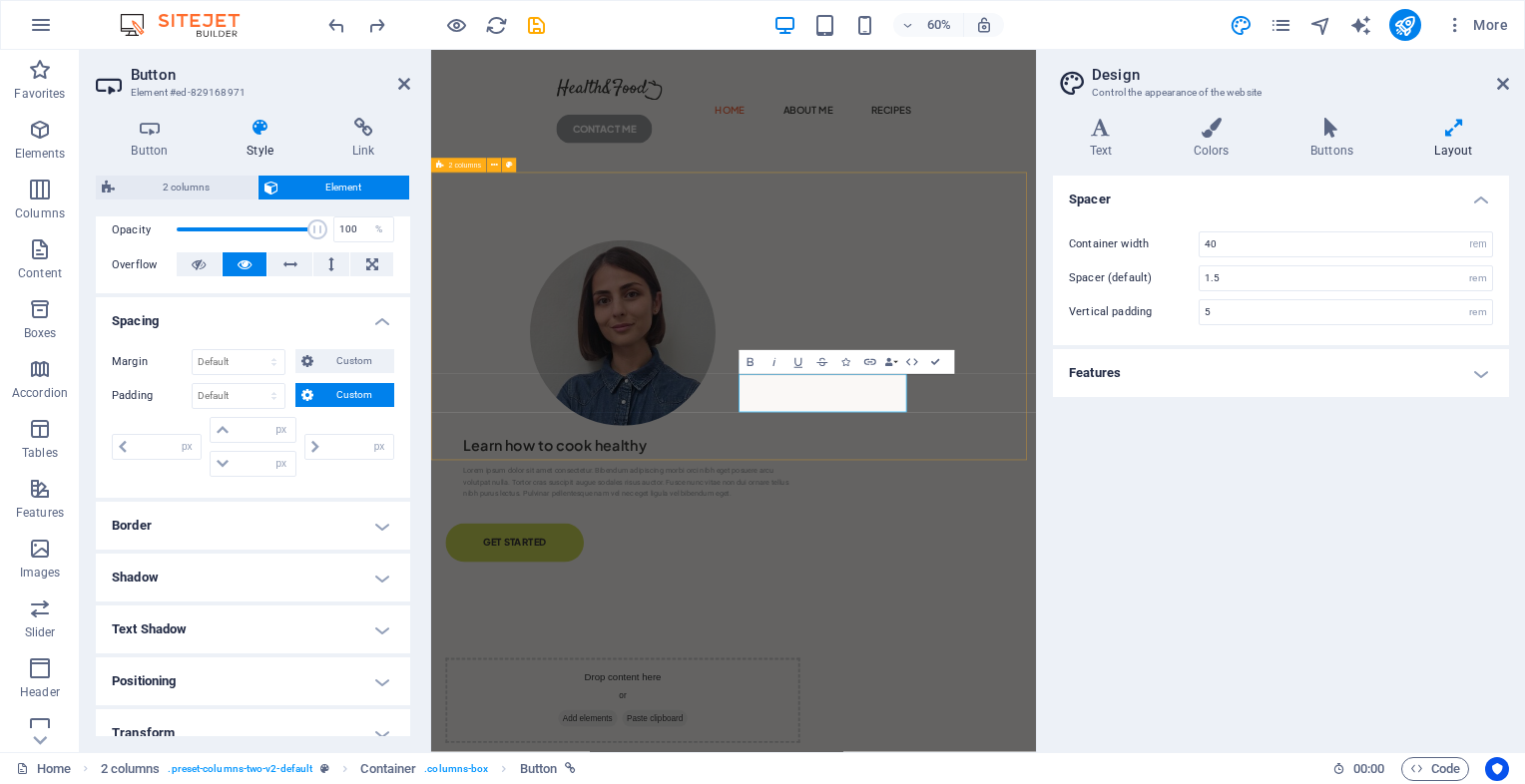 drag, startPoint x: 968, startPoint y: 675, endPoint x: 1139, endPoint y: 443, distance: 288.20999 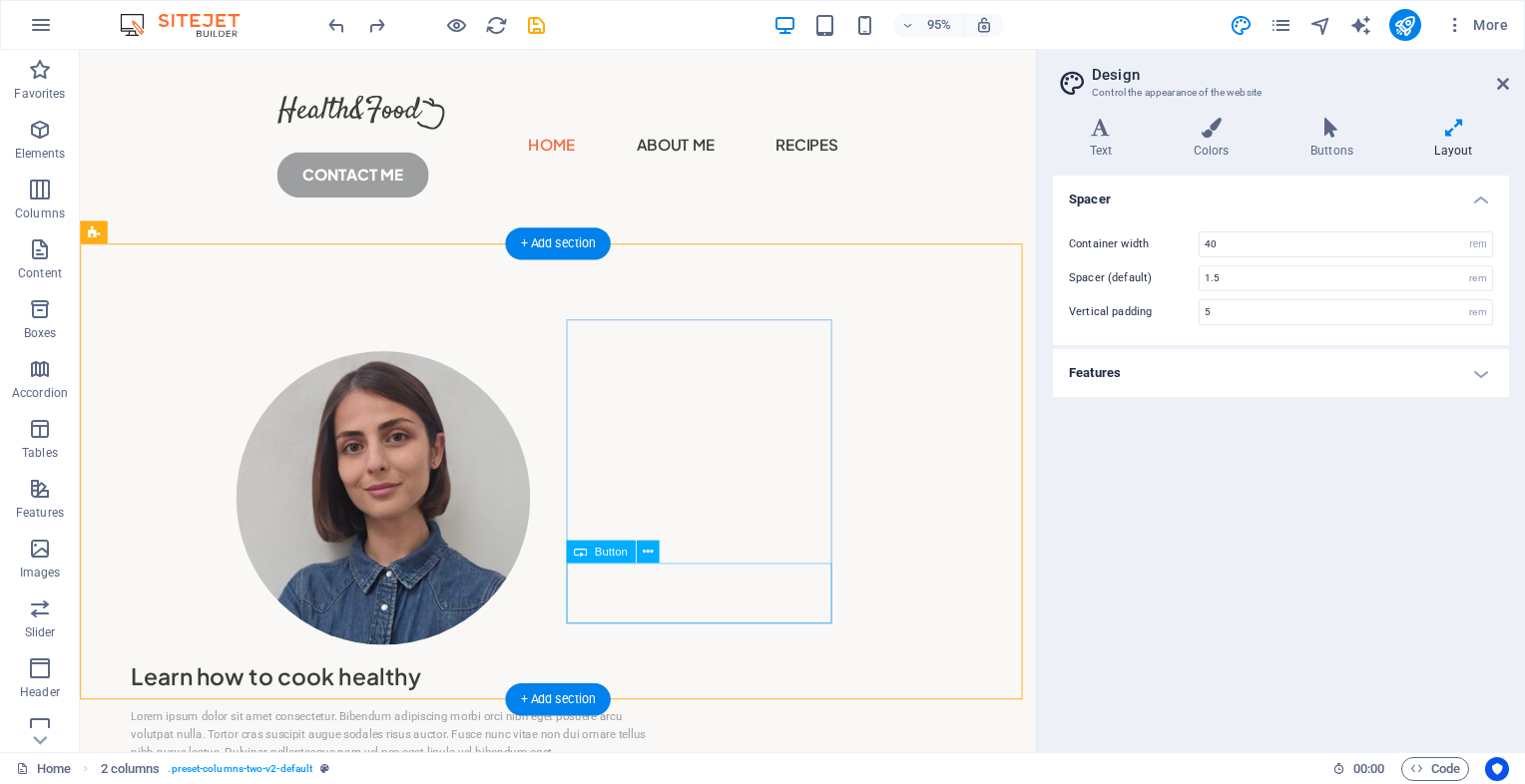 click on "GET STARTED" at bounding box center (399, 871) 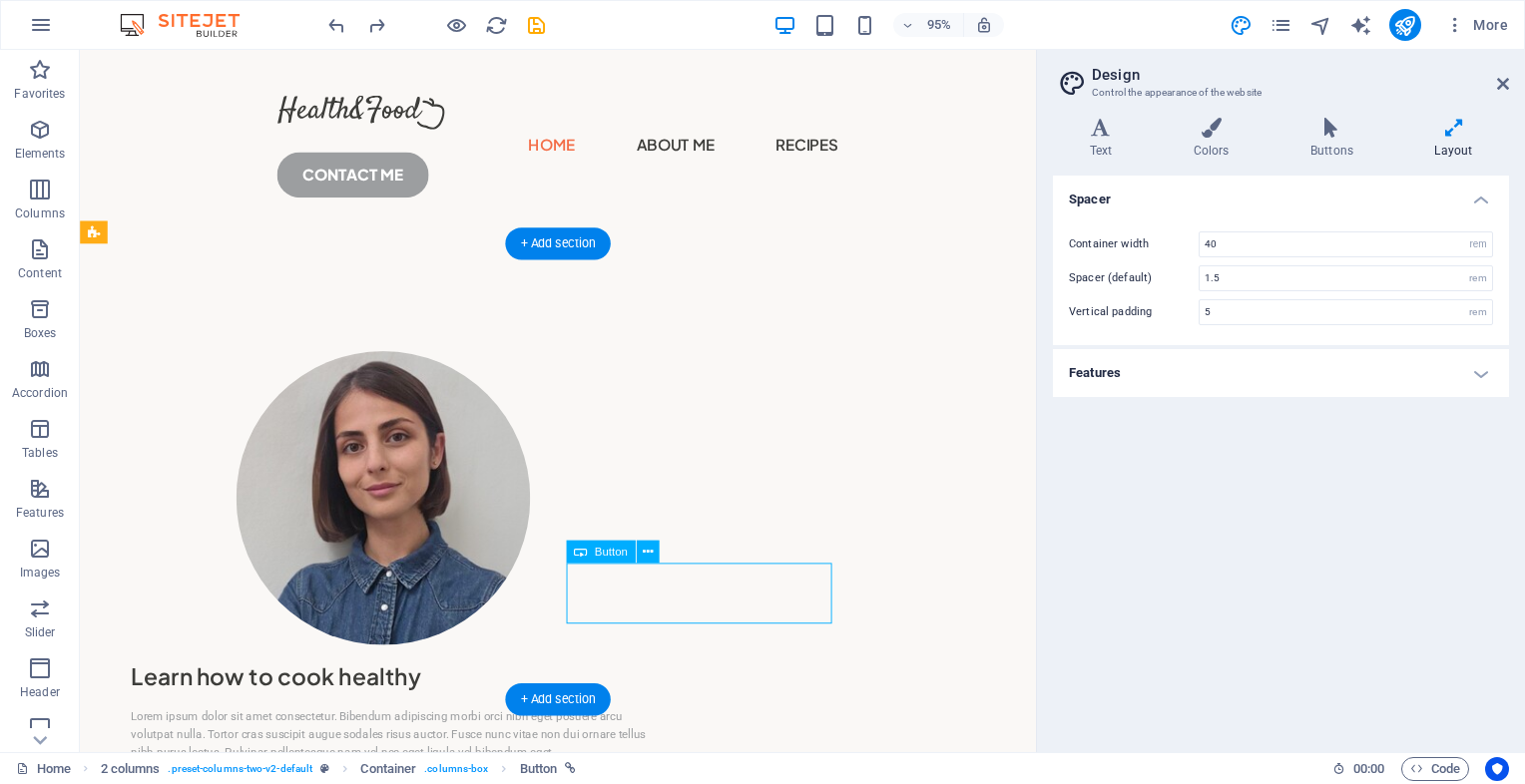 click on "GET STARTED" at bounding box center [399, 871] 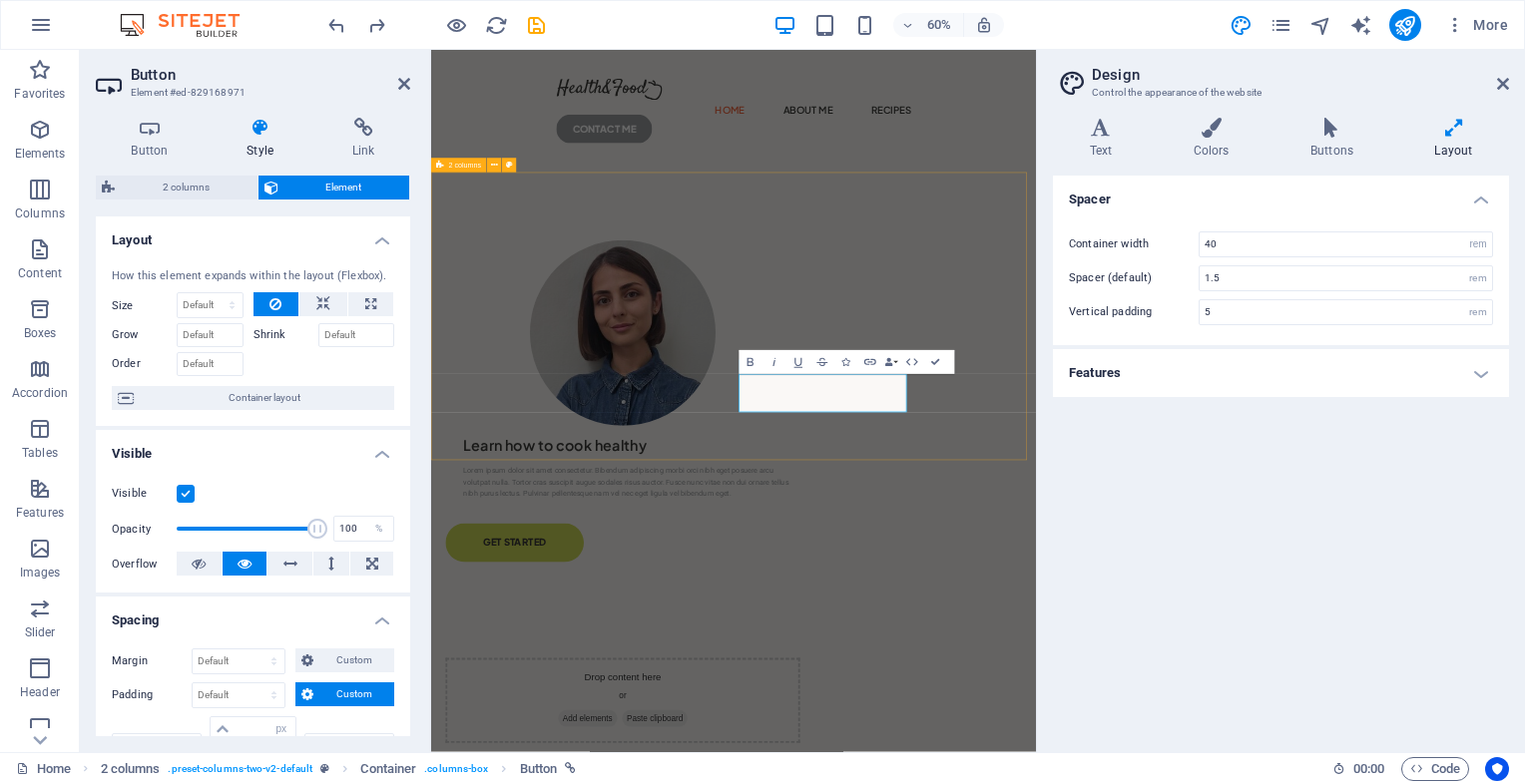 click on "Learn how to cook healthy Lorem ipsum dolor sit amet consectetur. Bibendum adipiscing morbi orci nibh eget posuere arcu volutpat nulla. Tortor cras suscipit augue sodales risus auctor. Fusce nunc vitae non dui ornare tellus nibh purus lectus. Pulvinar pellentesque nam vel nec eget ligula vel bibendum eget. GET STARTED" at bounding box center (935, 635) 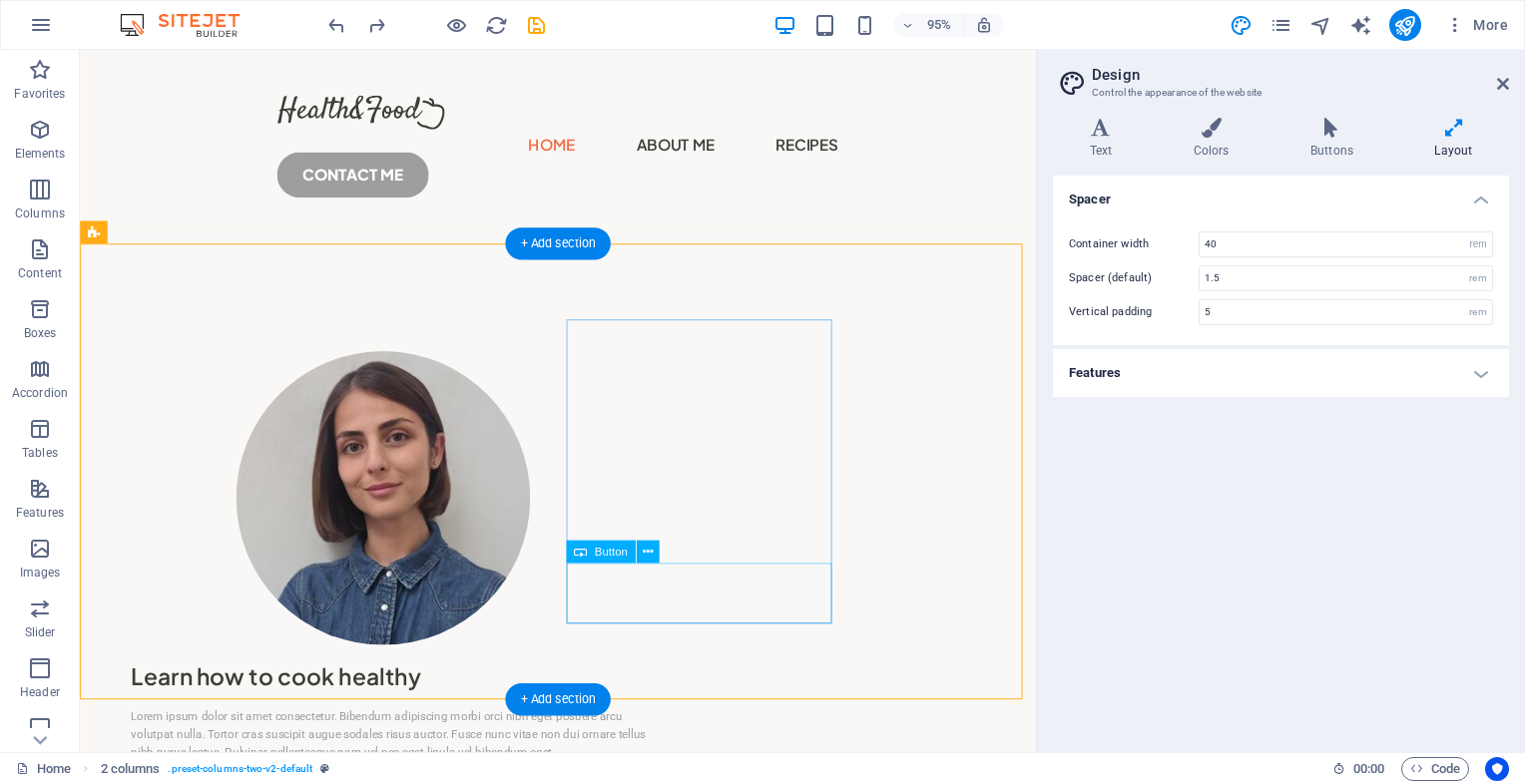 click on "GET STARTED" at bounding box center (399, 871) 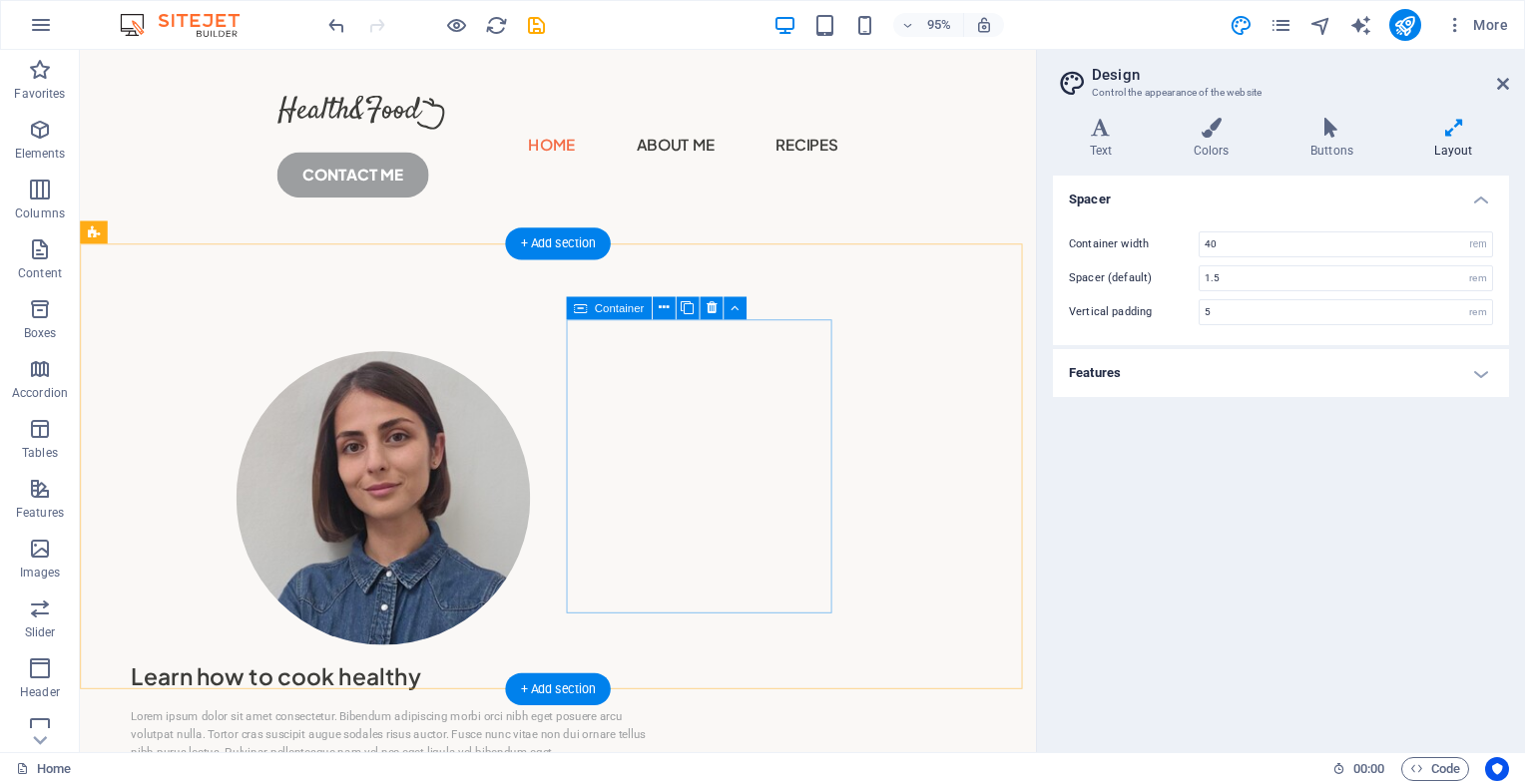 click on "Learn how to cook healthy Lorem ipsum dolor sit amet consectetur. Bibendum adipiscing morbi orci nibh eget posuere arcu volutpat nulla. Tortor cras suscipit augue sodales risus auctor. Fusce nunc vitae non dui ornare tellus nibh purus lectus. Pulvinar pellentesque nam vel nec eget ligula vel bibendum eget." at bounding box center [399, 765] 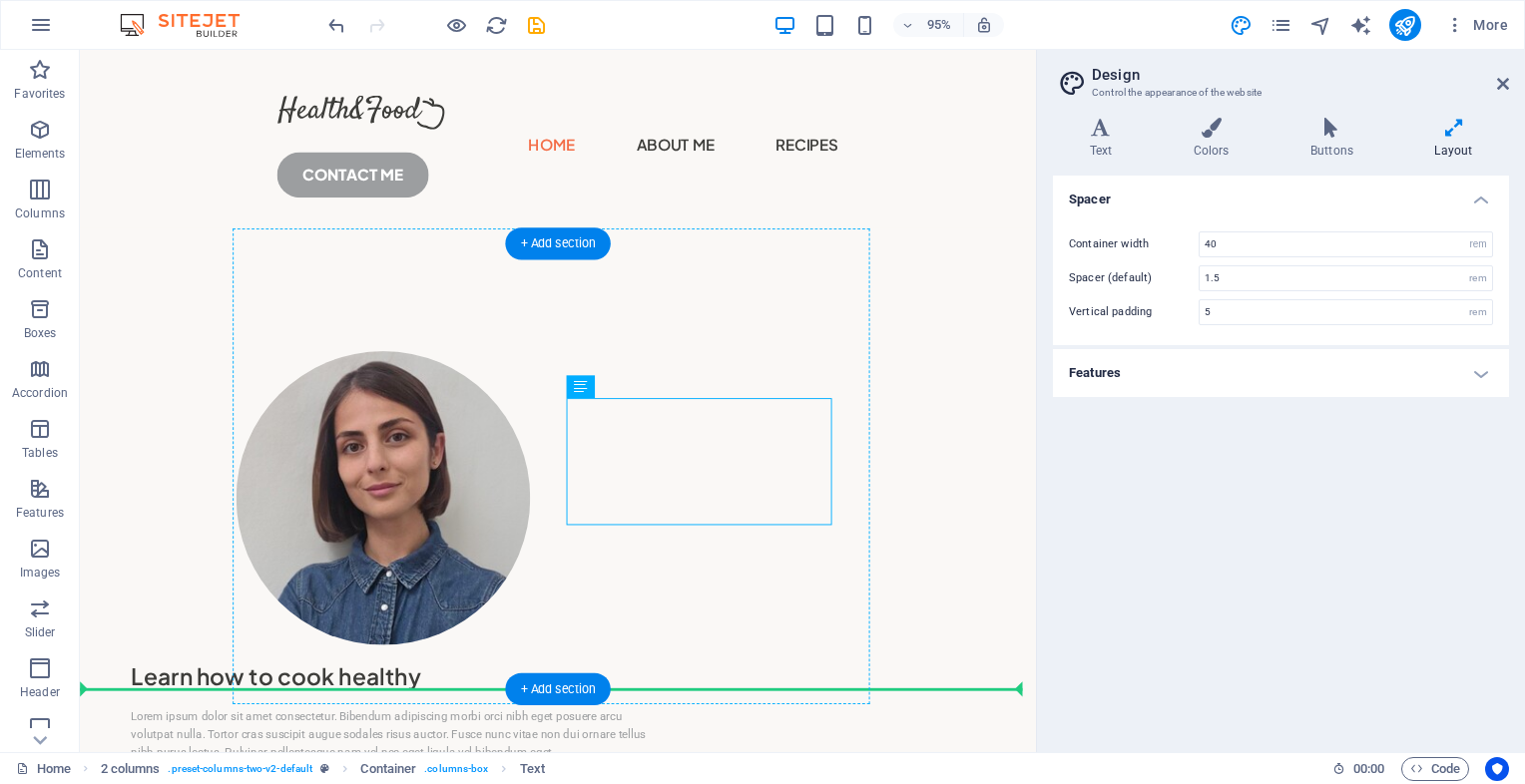 drag, startPoint x: 724, startPoint y: 464, endPoint x: 730, endPoint y: 627, distance: 163.11039 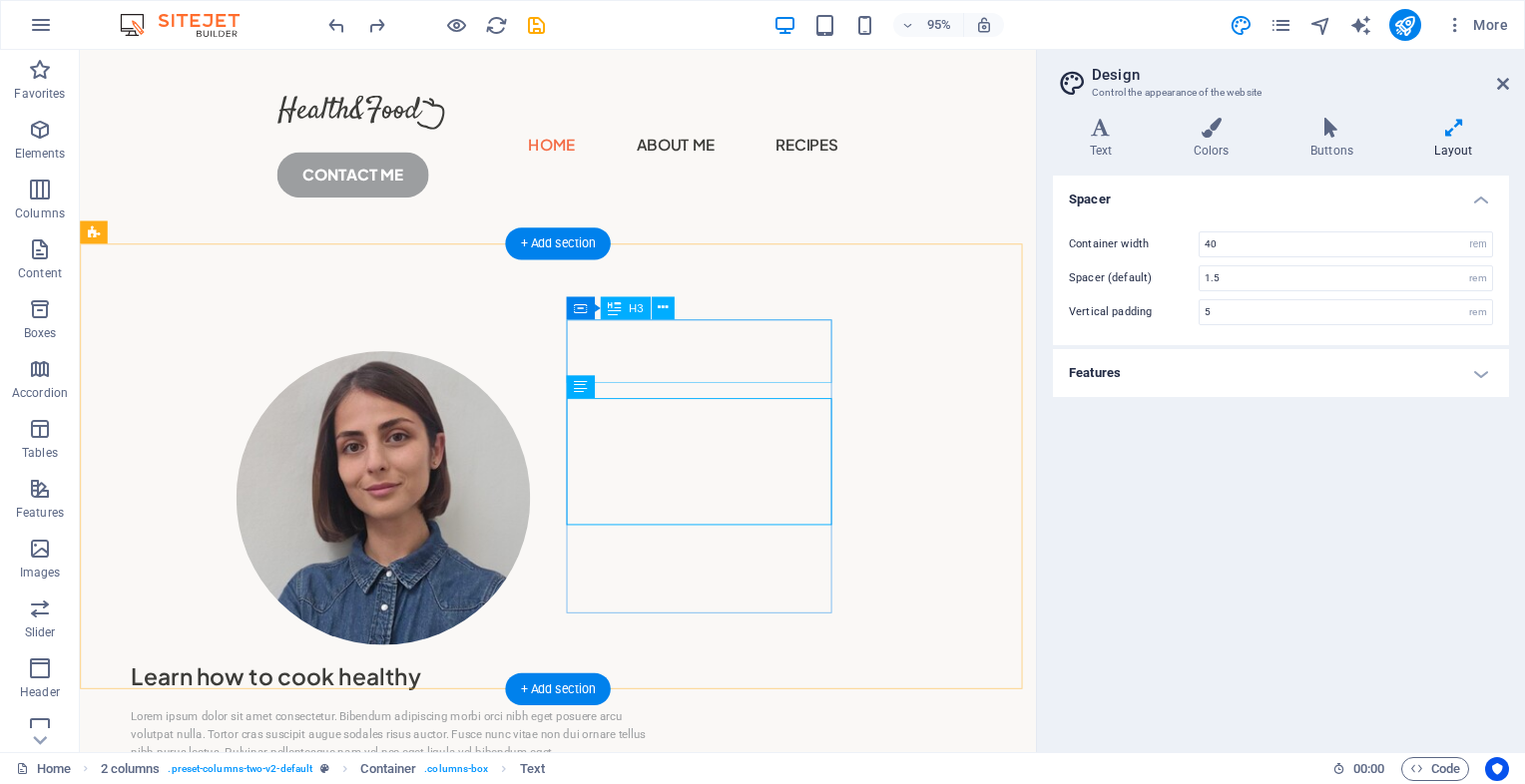 click on "Learn how to cook healthy" at bounding box center (399, 709) 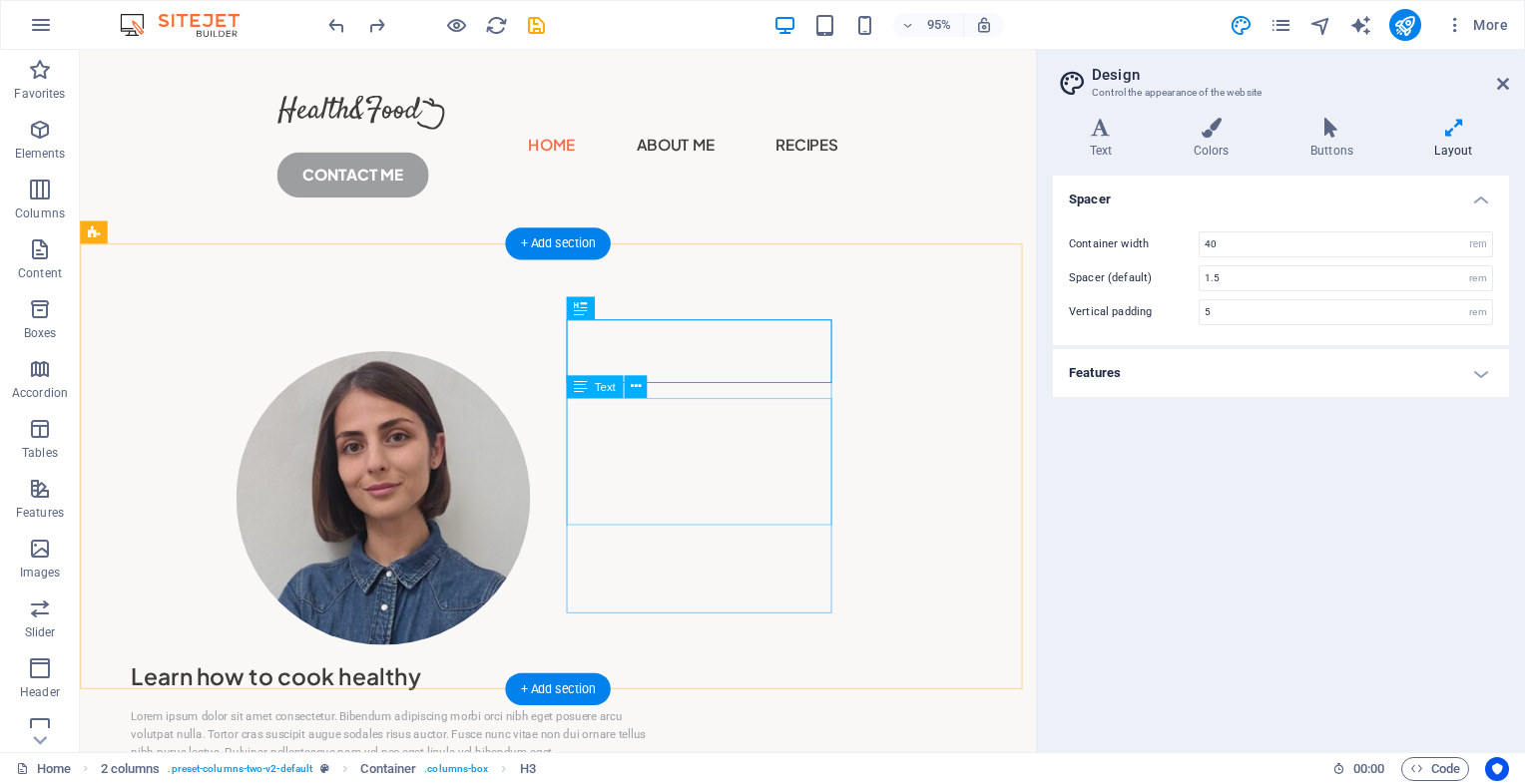 click on "Lorem ipsum dolor sit amet consectetur. Bibendum adipiscing morbi orci nibh eget posuere arcu volutpat nulla. Tortor cras suscipit augue sodales risus auctor. Fusce nunc vitae non dui ornare tellus nibh purus lectus. Pulvinar pellentesque nam vel nec eget ligula vel bibendum eget." at bounding box center [399, 771] 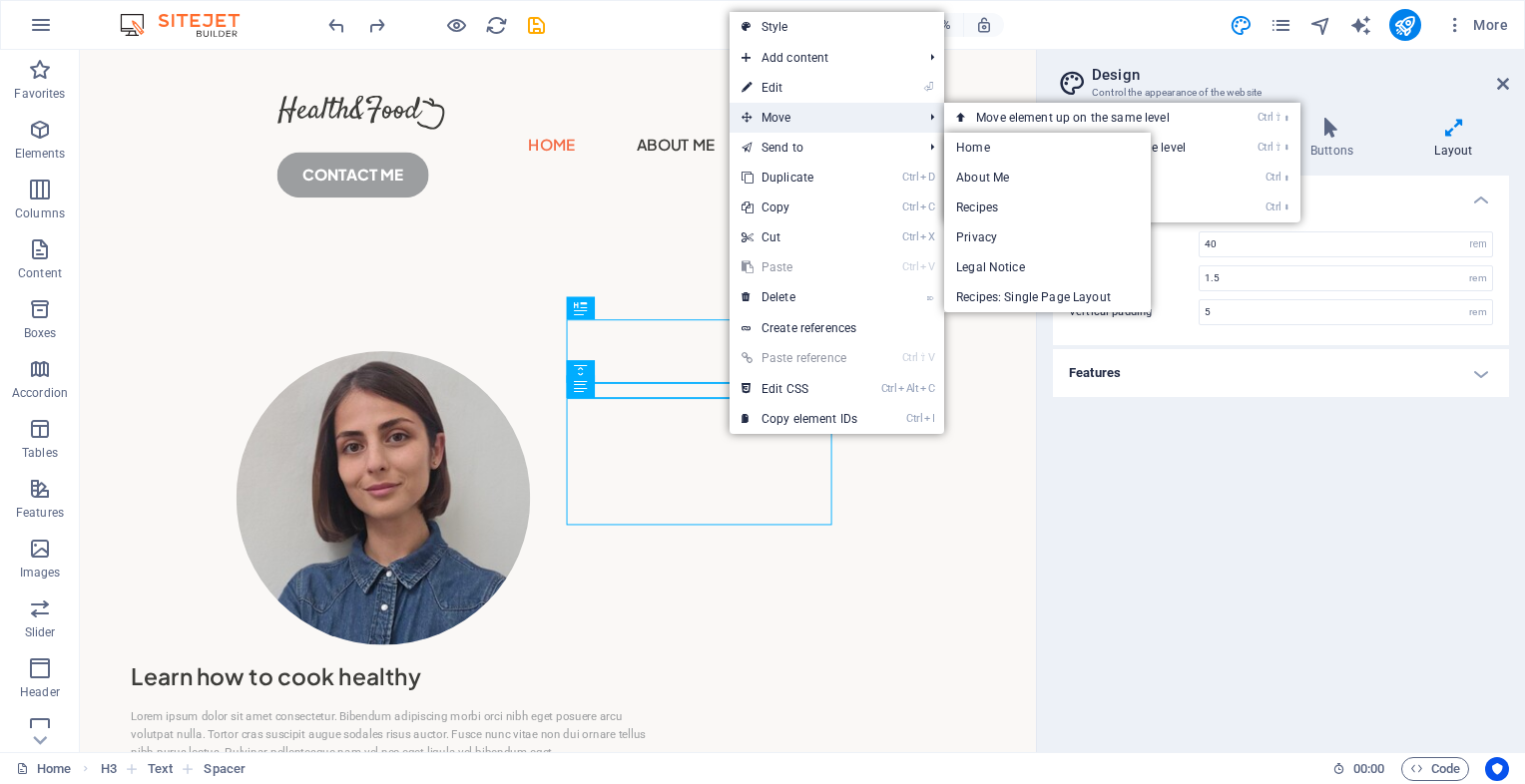 click on "Move" at bounding box center (821, 118) 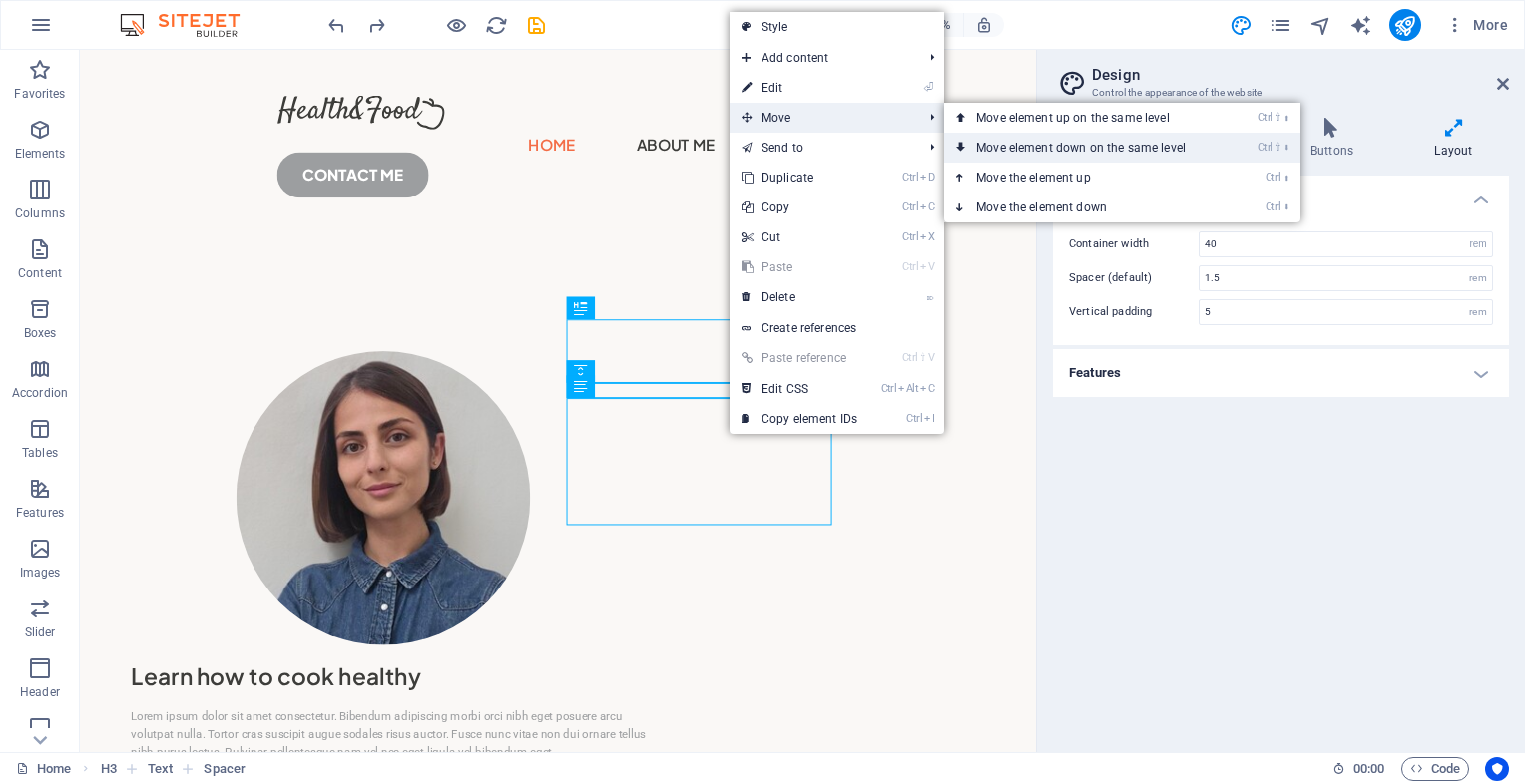 click on "Ctrl ⇧ ⬇  Move element down on the same level" at bounding box center [1085, 148] 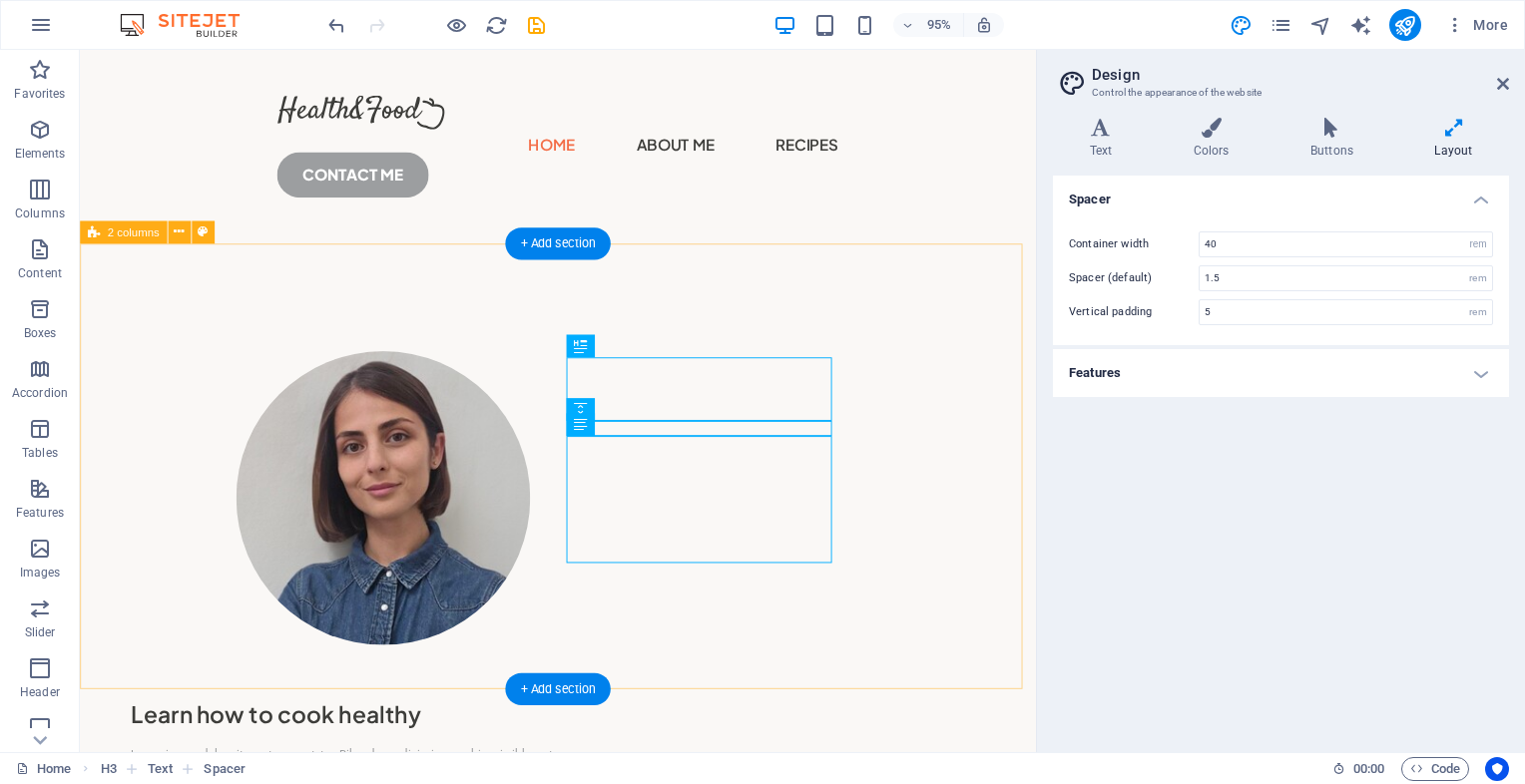 click on "Learn how to cook healthy Lorem ipsum dolor sit amet consectetur. Bibendum adipiscing morbi orci nibh eget posuere arcu volutpat nulla. Tortor cras suscipit augue sodales risus auctor. Fusce nunc vitae non dui ornare tellus nibh purus lectus. Pulvinar pellentesque nam vel nec eget ligula vel bibendum eget." at bounding box center (583, 602) 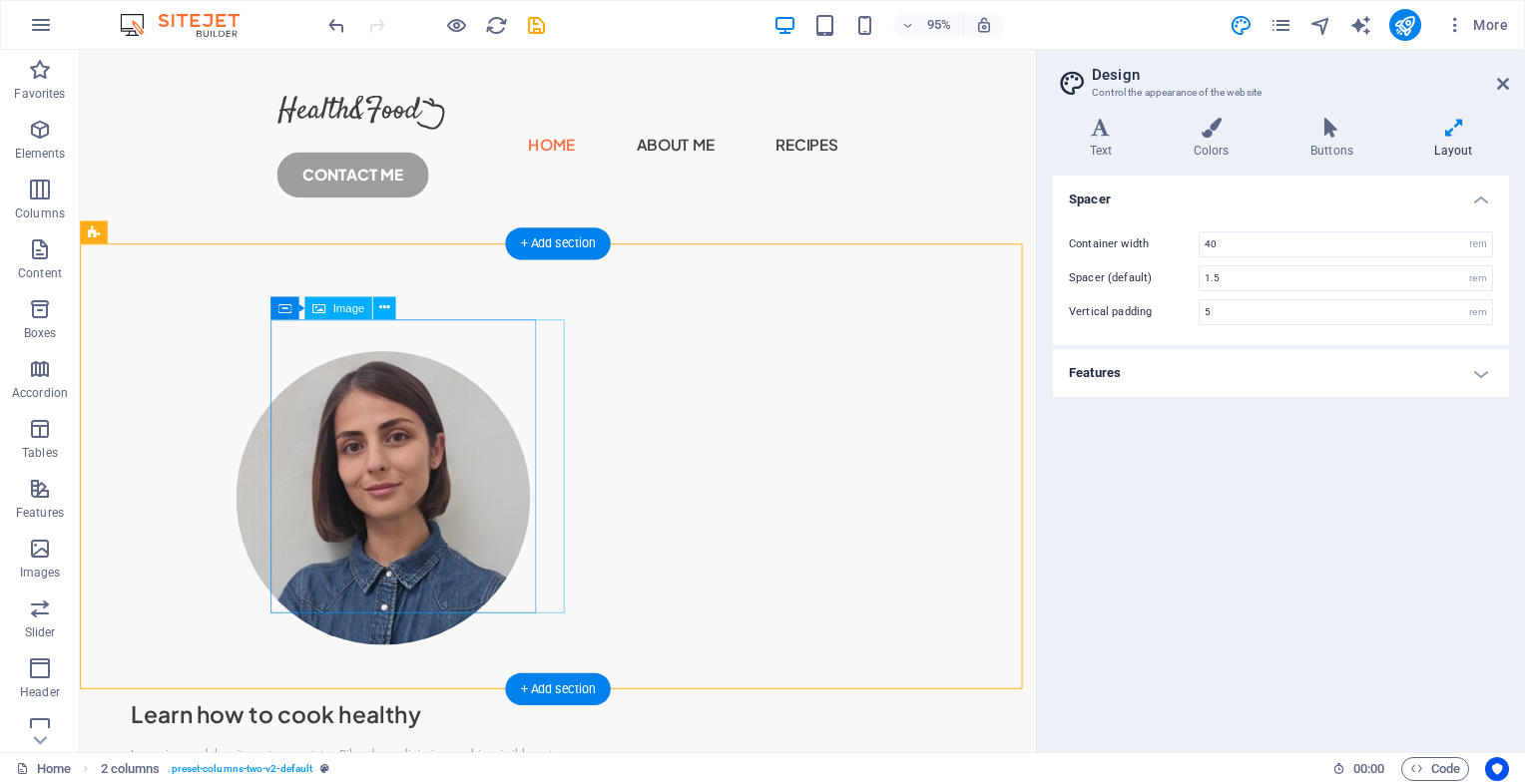 click at bounding box center [399, 522] 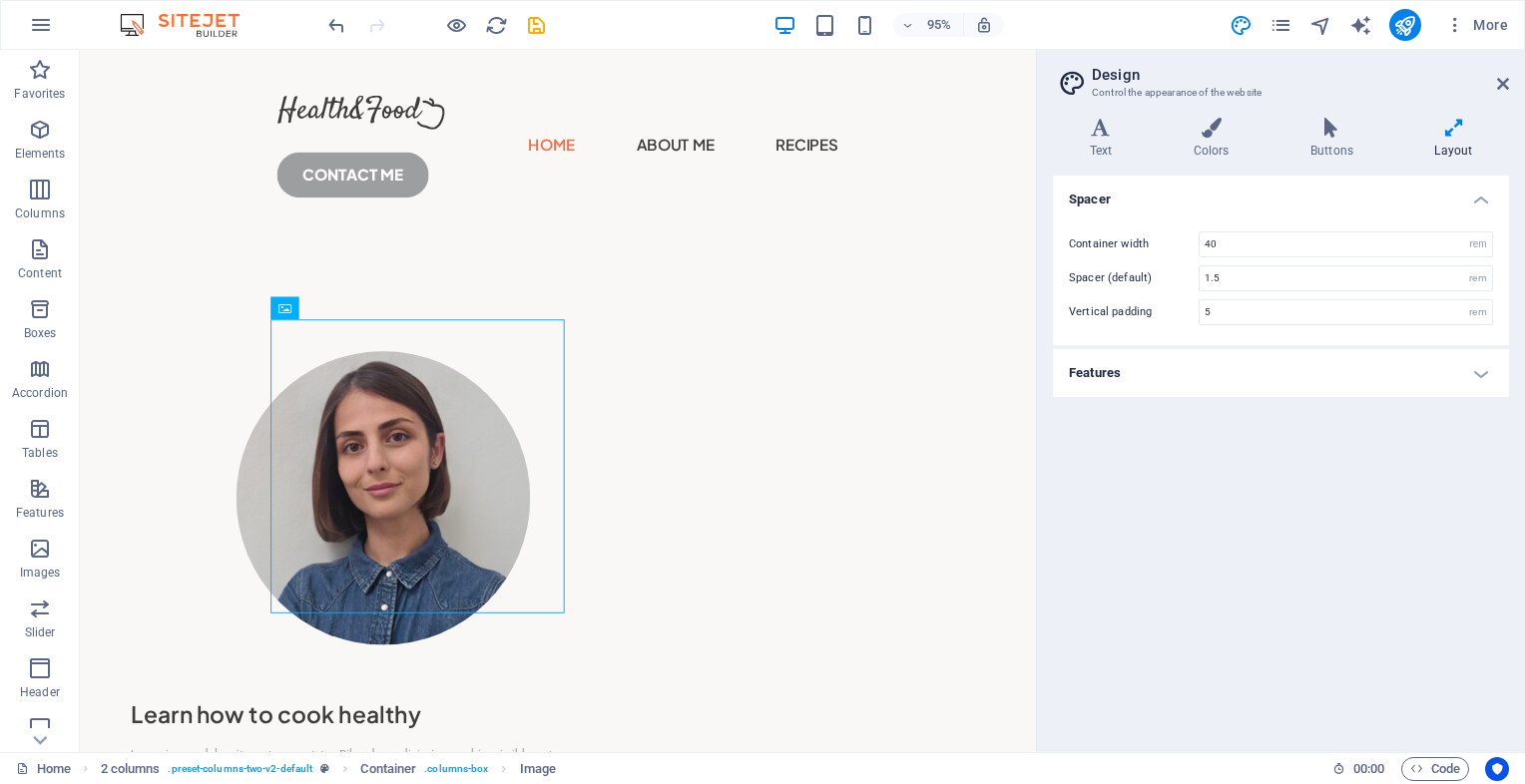 click on "Features" at bounding box center [1280, 373] 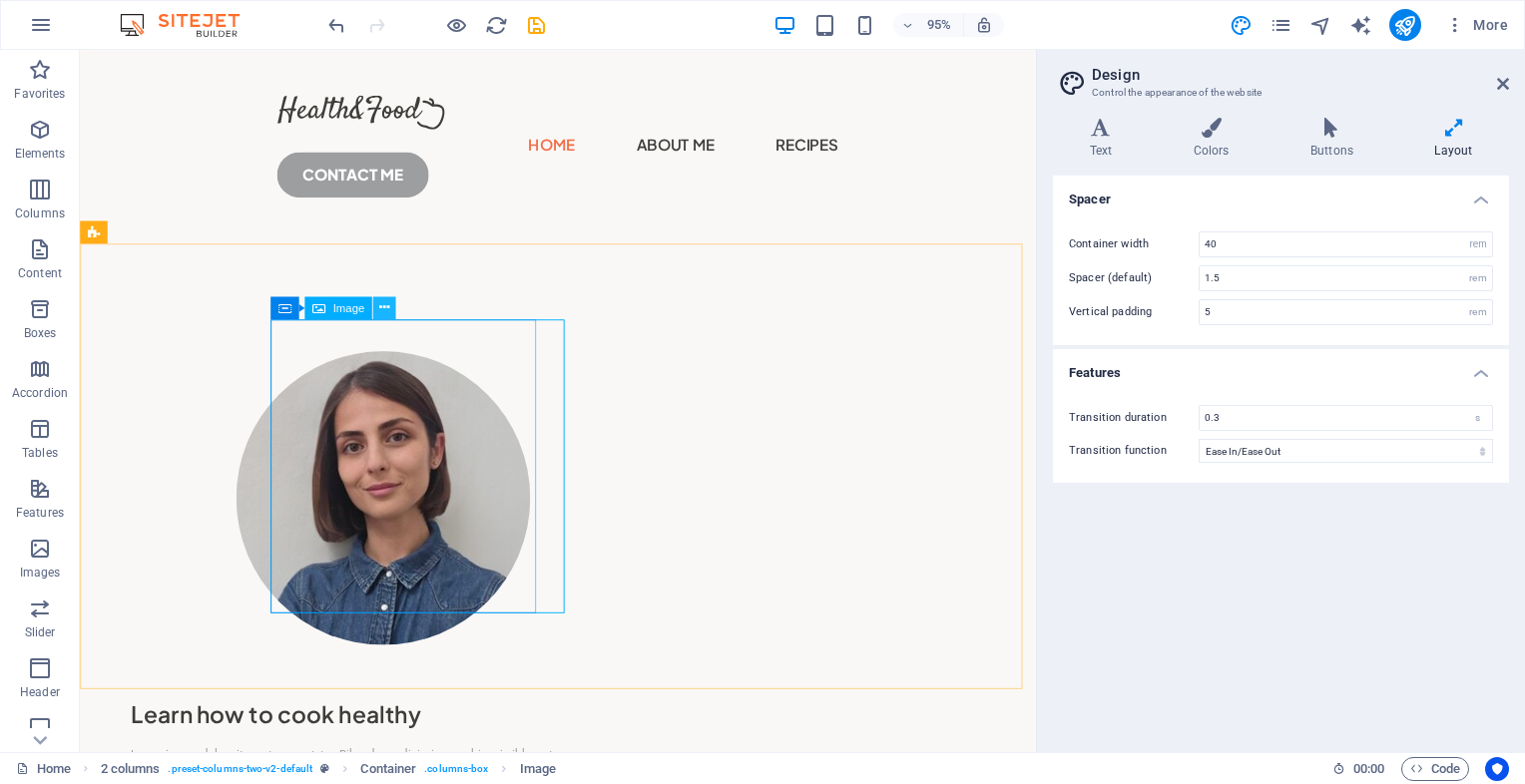 click at bounding box center (384, 308) 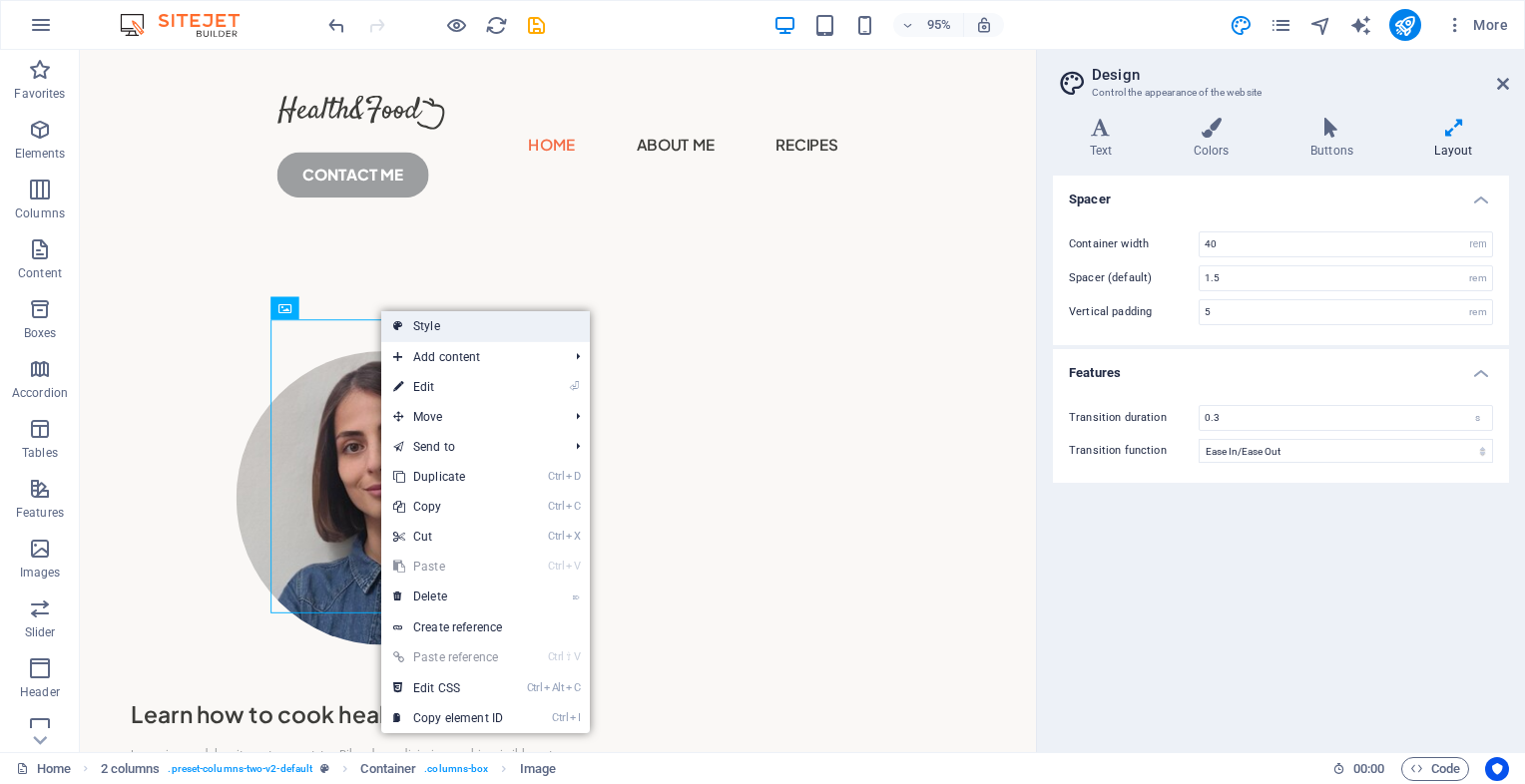 click on "Style" at bounding box center [485, 326] 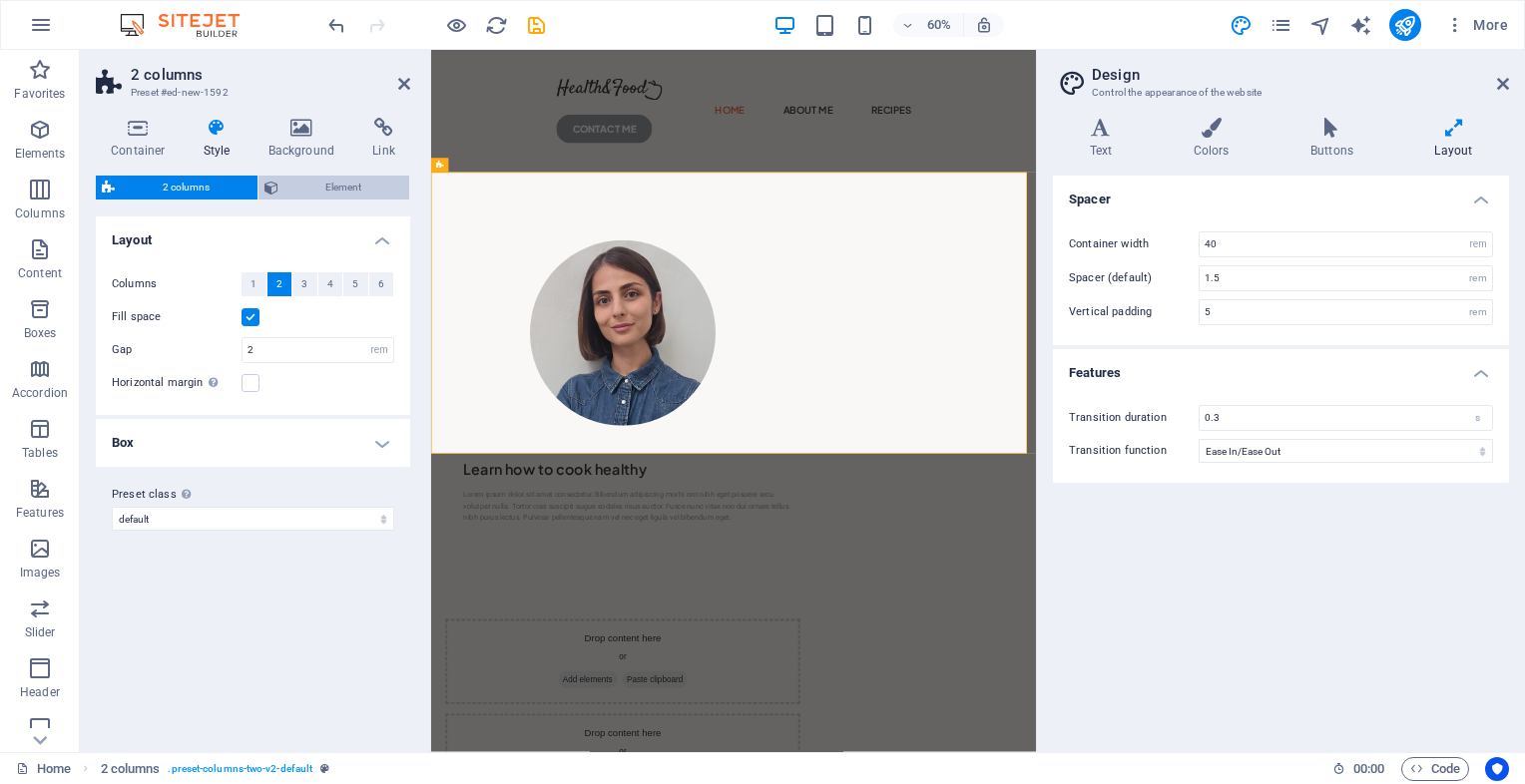 click at bounding box center (271, 188) 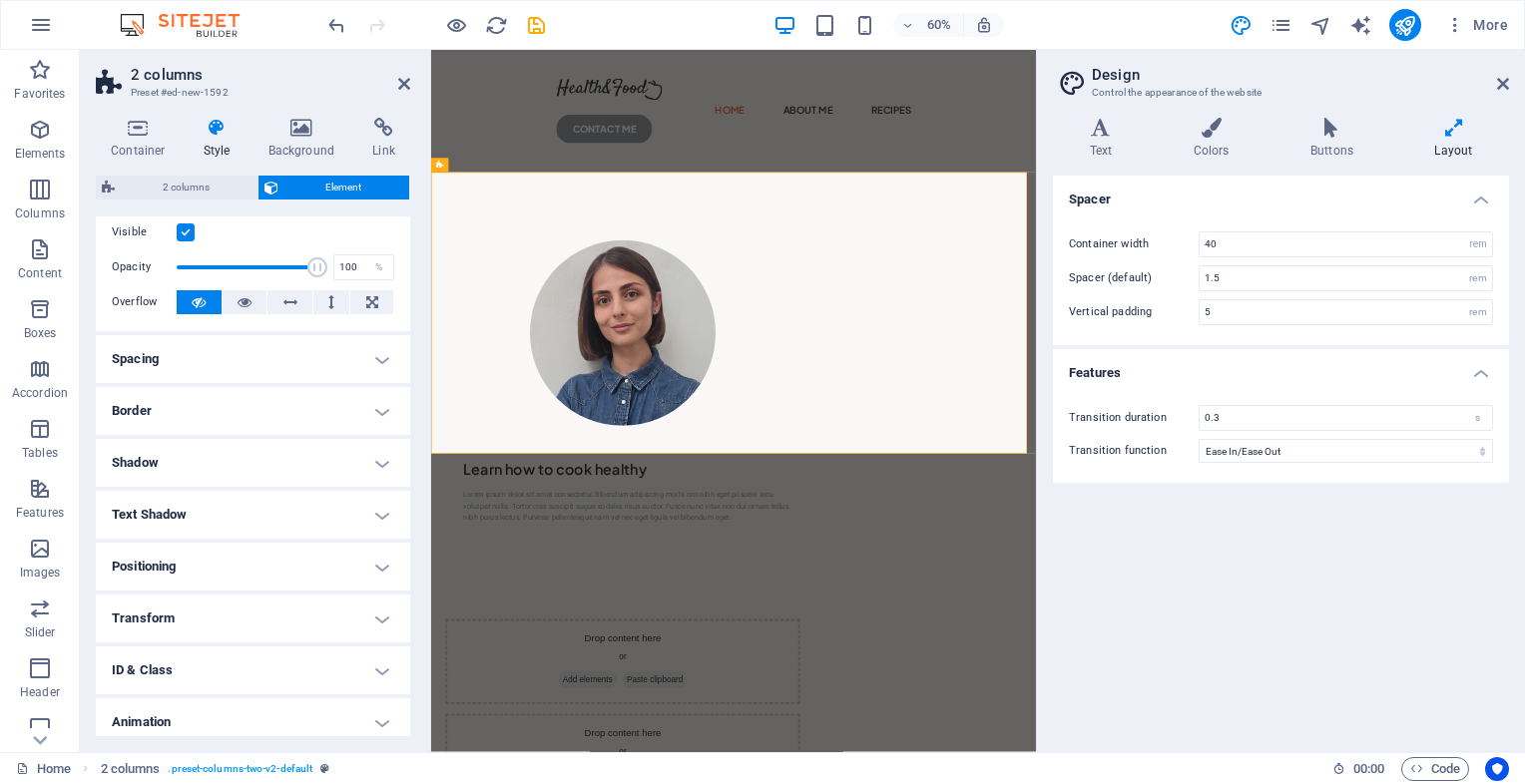 scroll, scrollTop: 110, scrollLeft: 0, axis: vertical 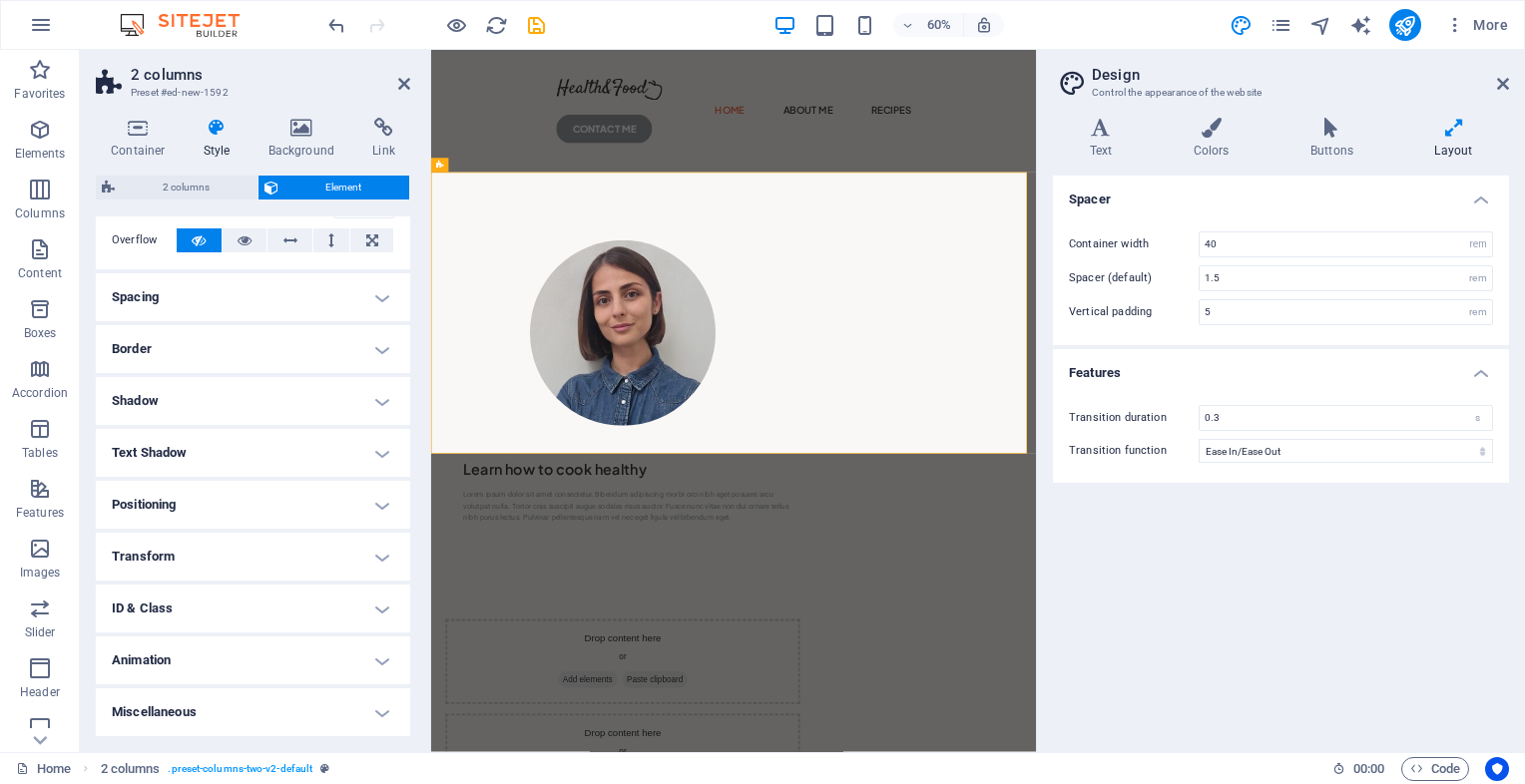 click on "Border" at bounding box center [253, 349] 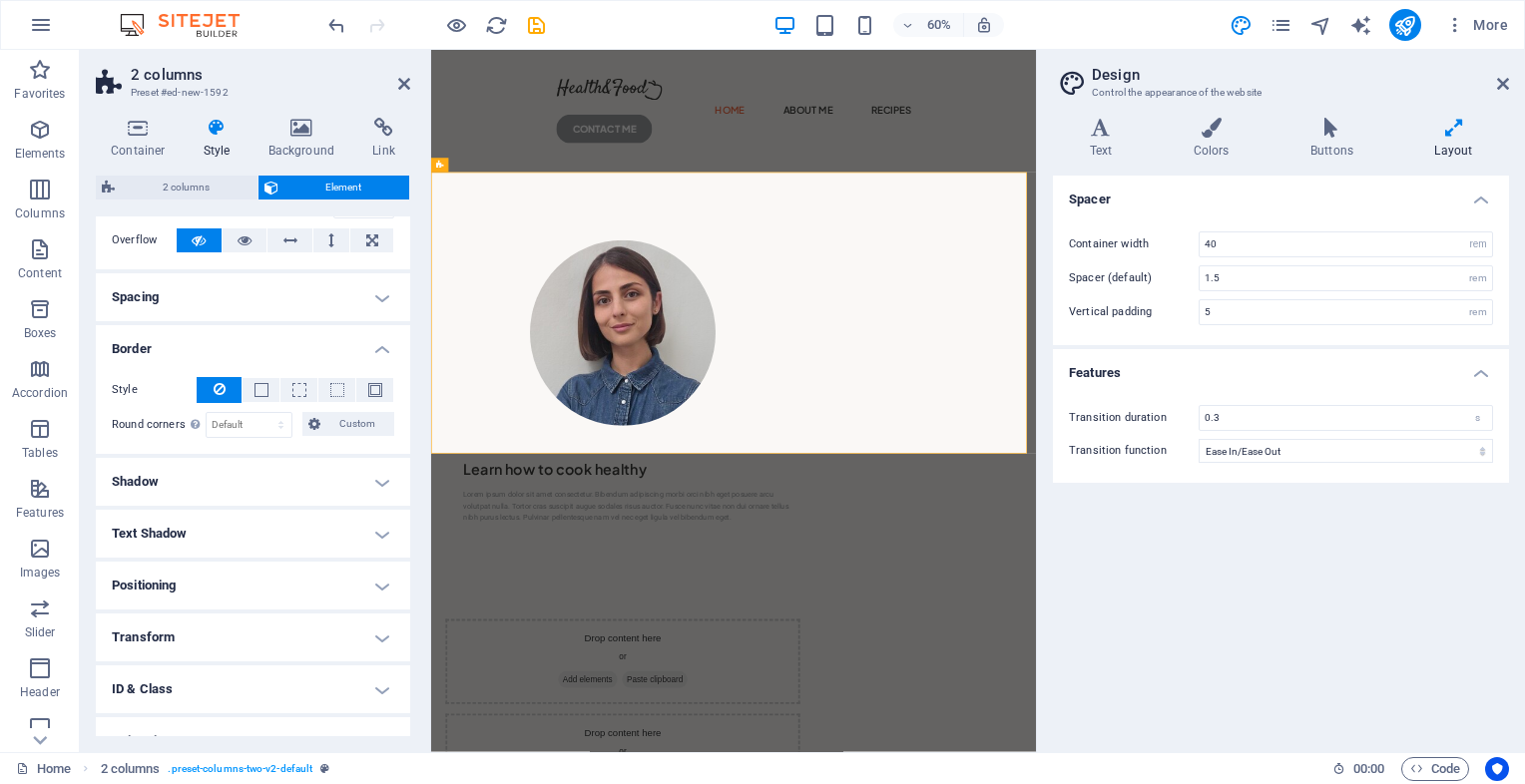 click on "Border" at bounding box center [253, 343] 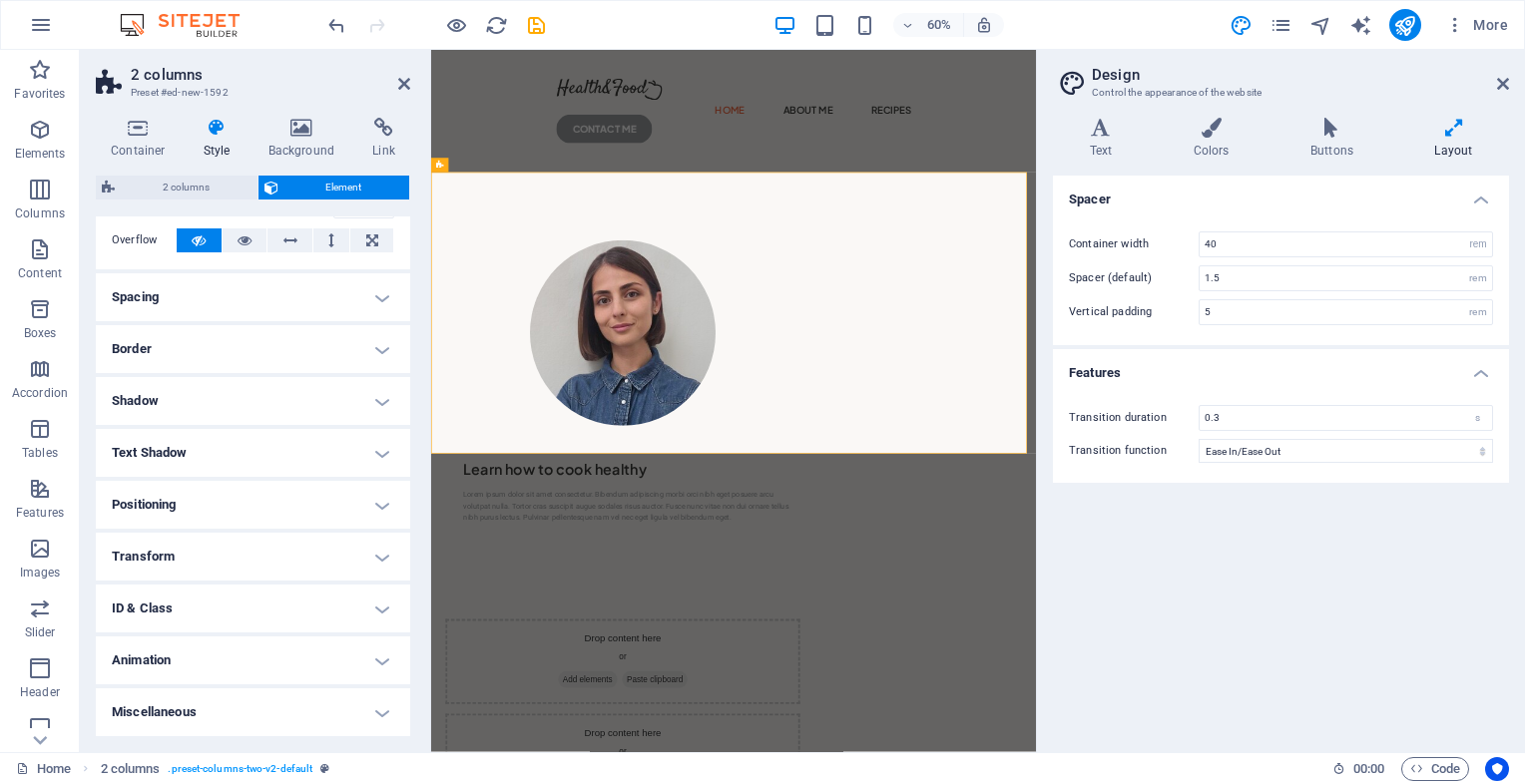 click on "Miscellaneous" at bounding box center [253, 712] 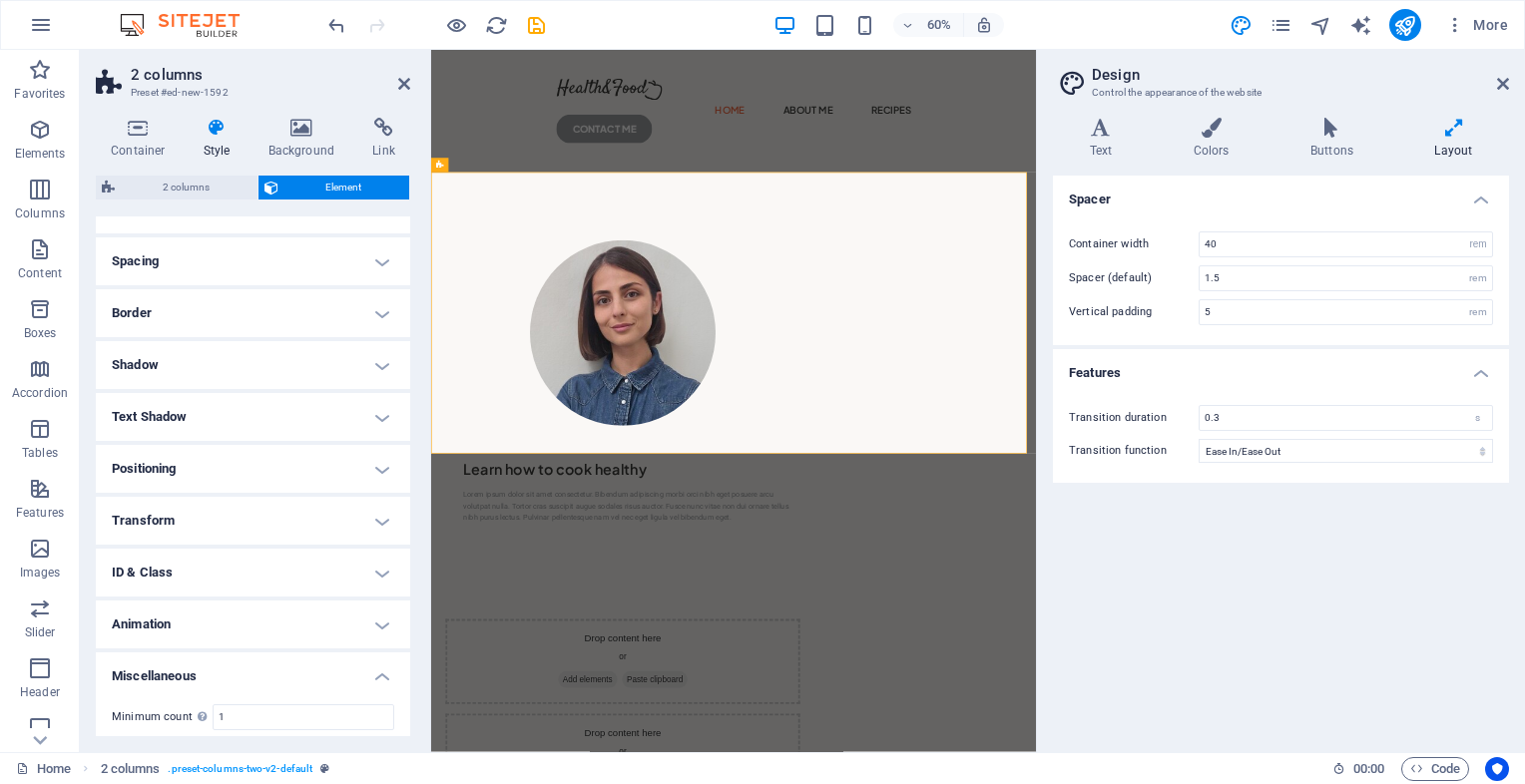 scroll, scrollTop: 232, scrollLeft: 0, axis: vertical 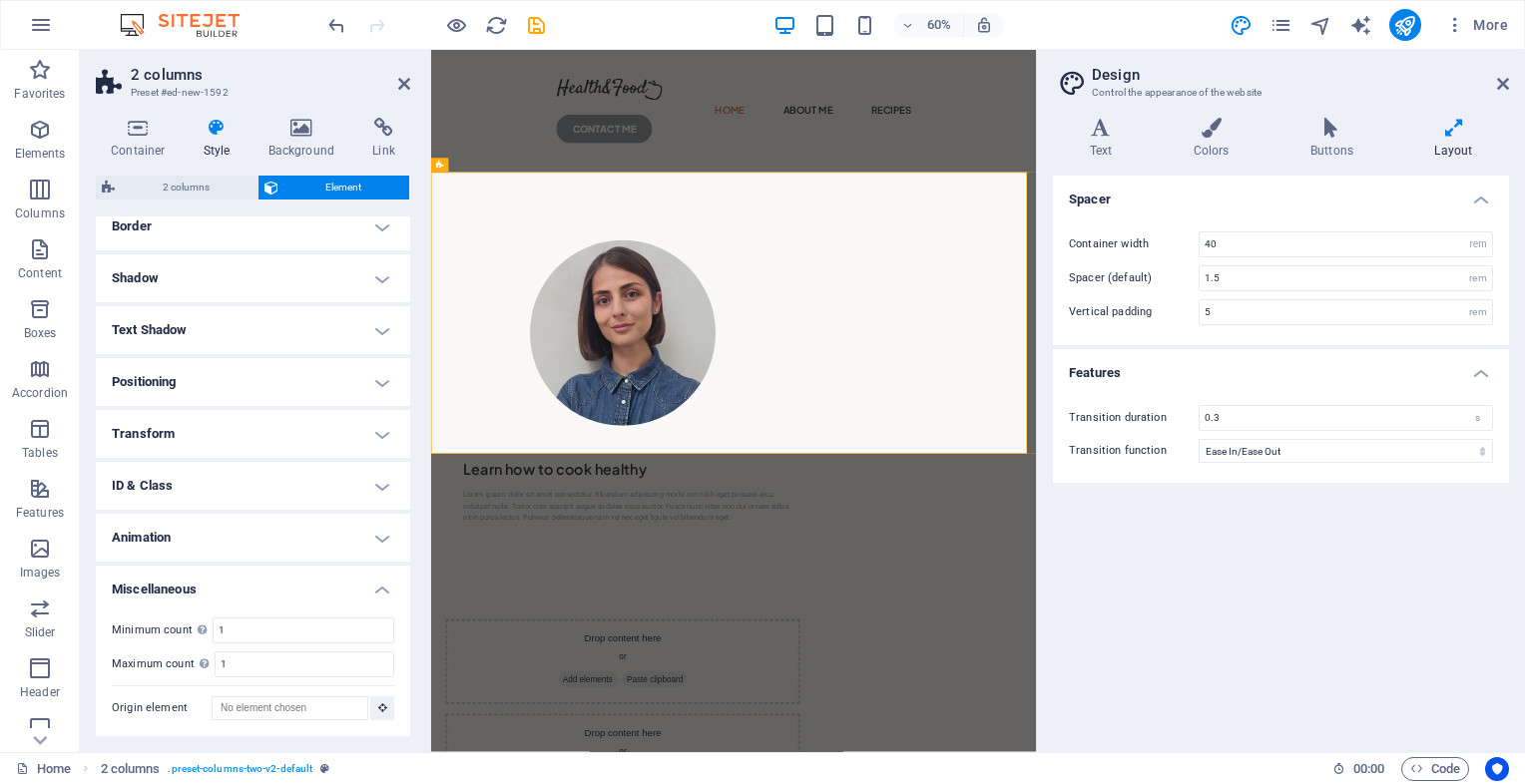 click on "Miscellaneous" at bounding box center (253, 584) 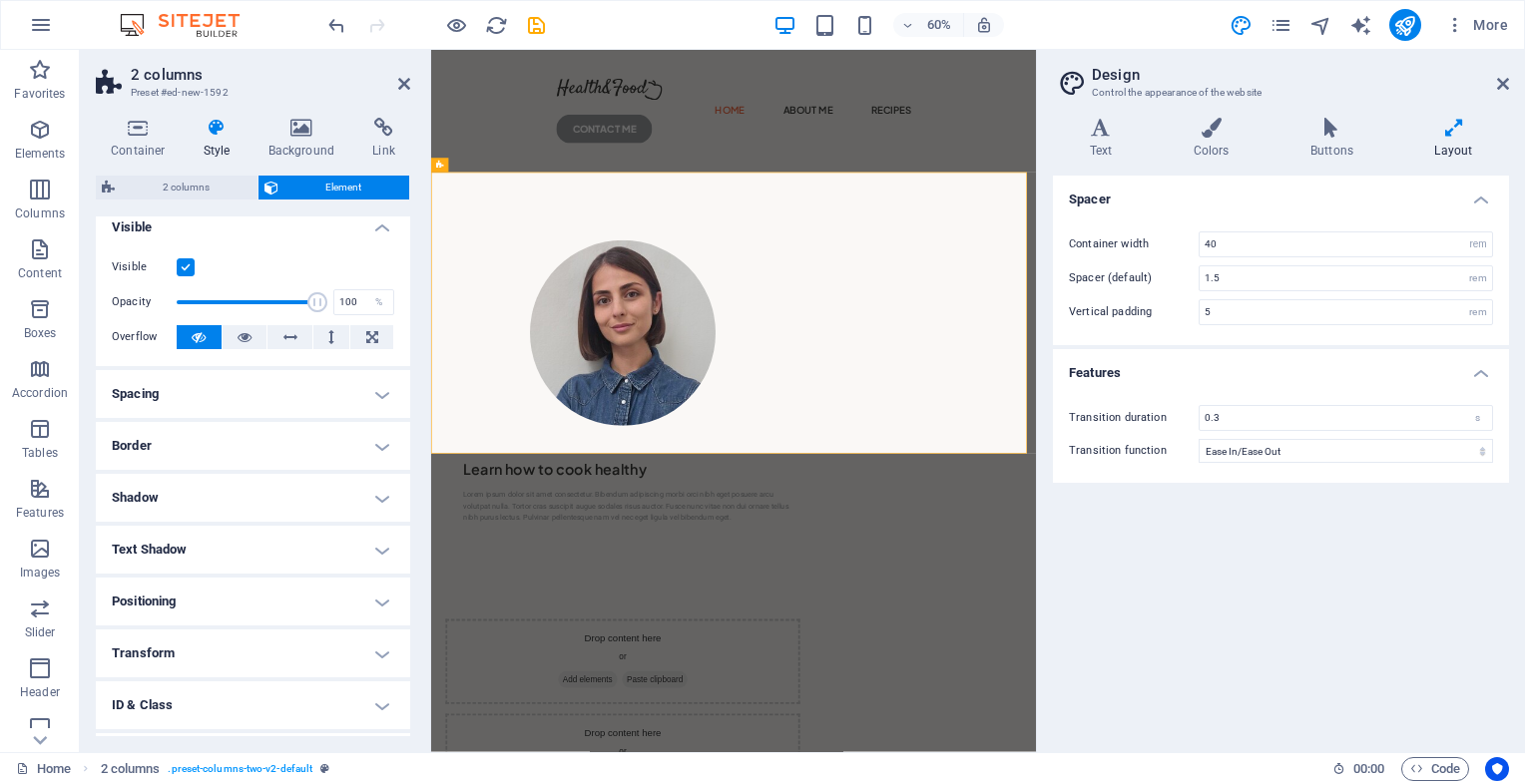 scroll, scrollTop: 0, scrollLeft: 0, axis: both 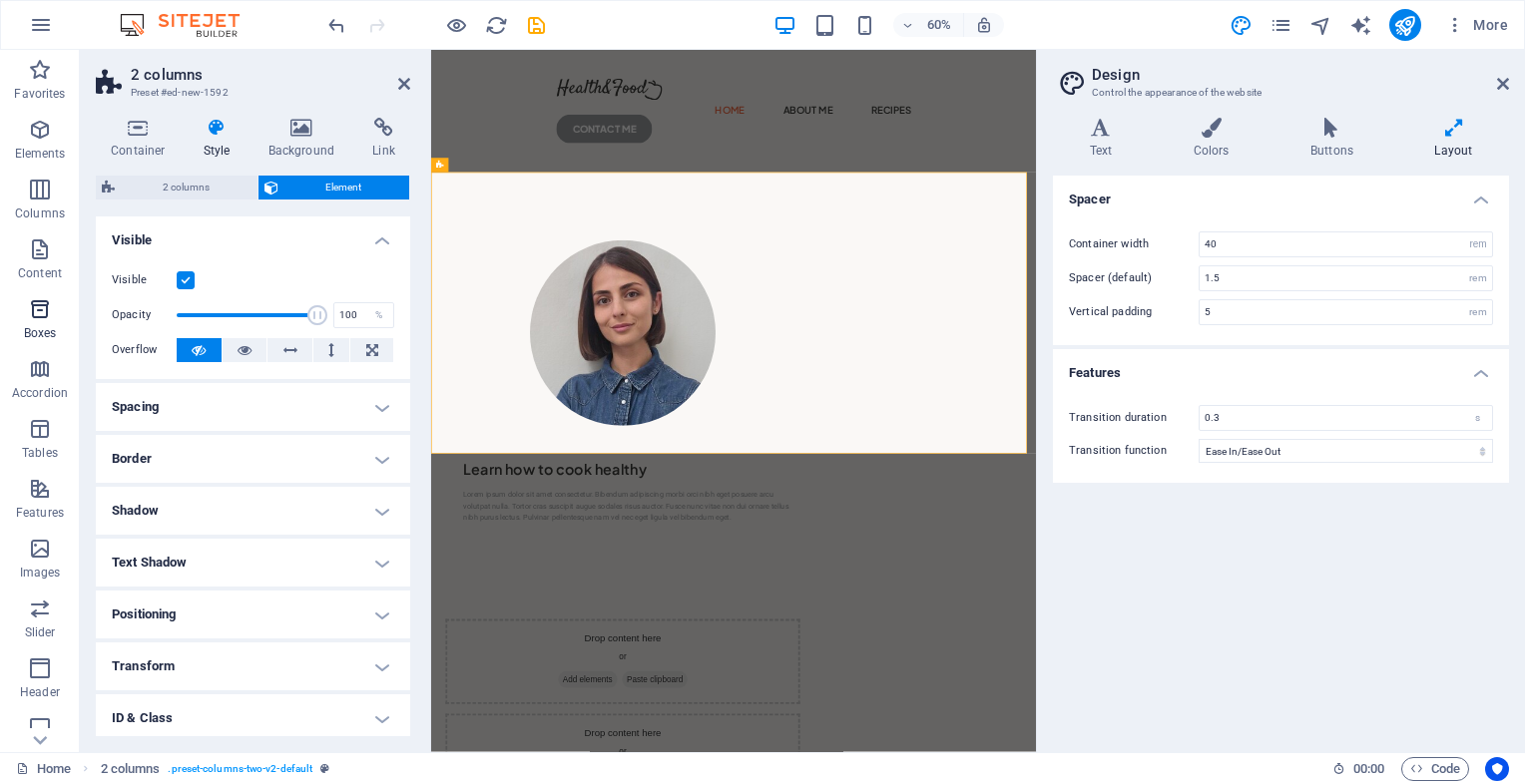 click at bounding box center (40, 309) 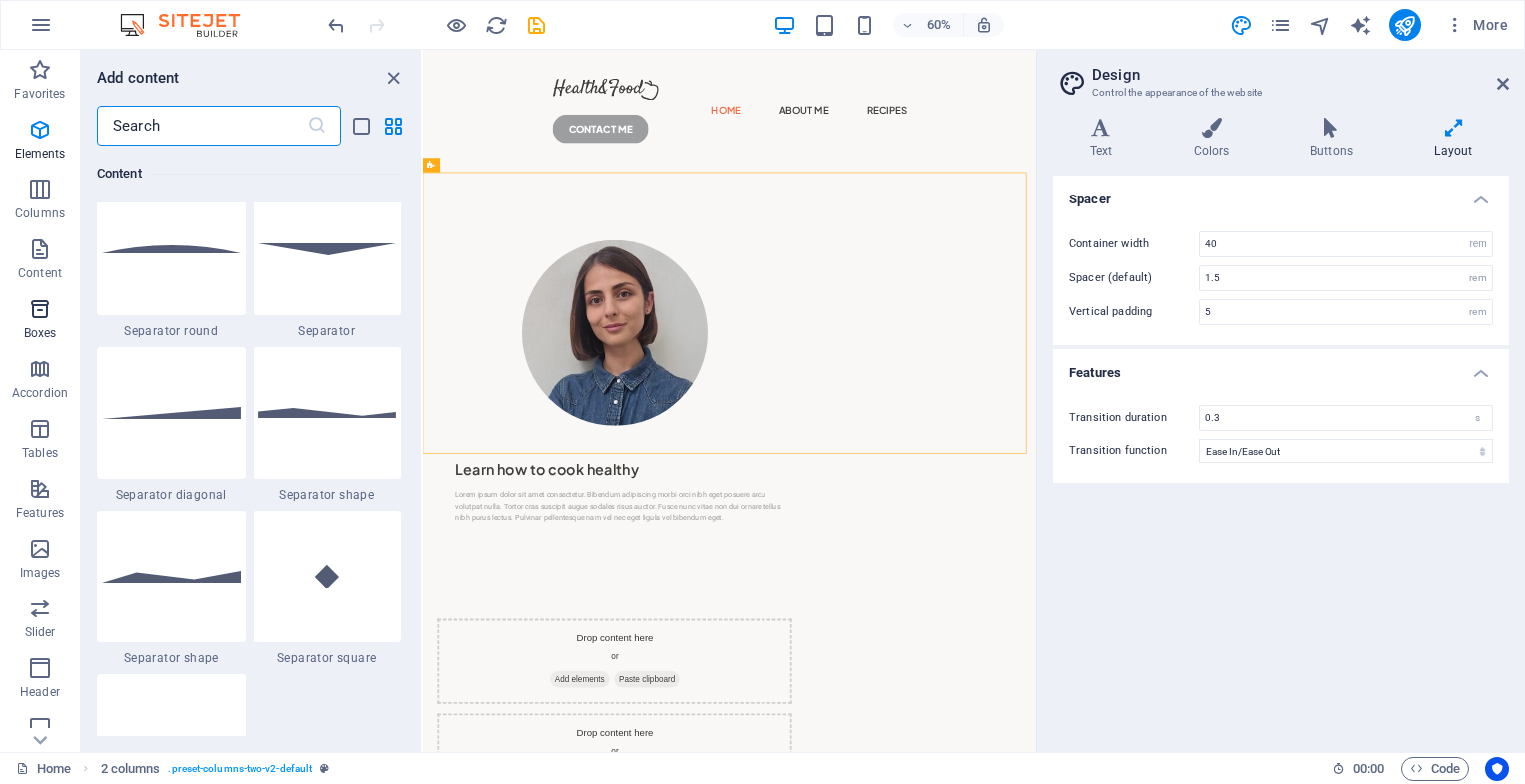 scroll, scrollTop: 5502, scrollLeft: 0, axis: vertical 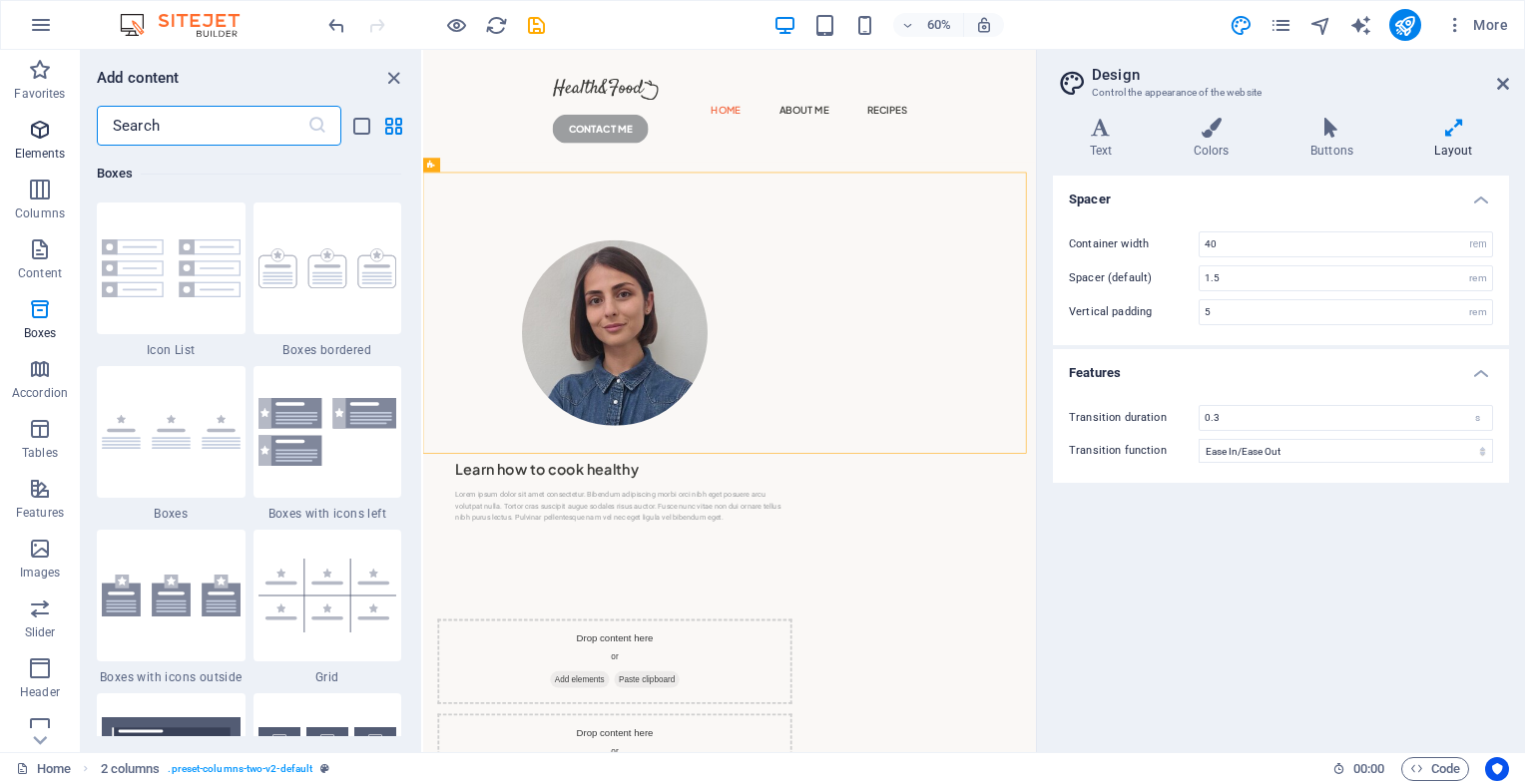 click on "Elements" at bounding box center [40, 142] 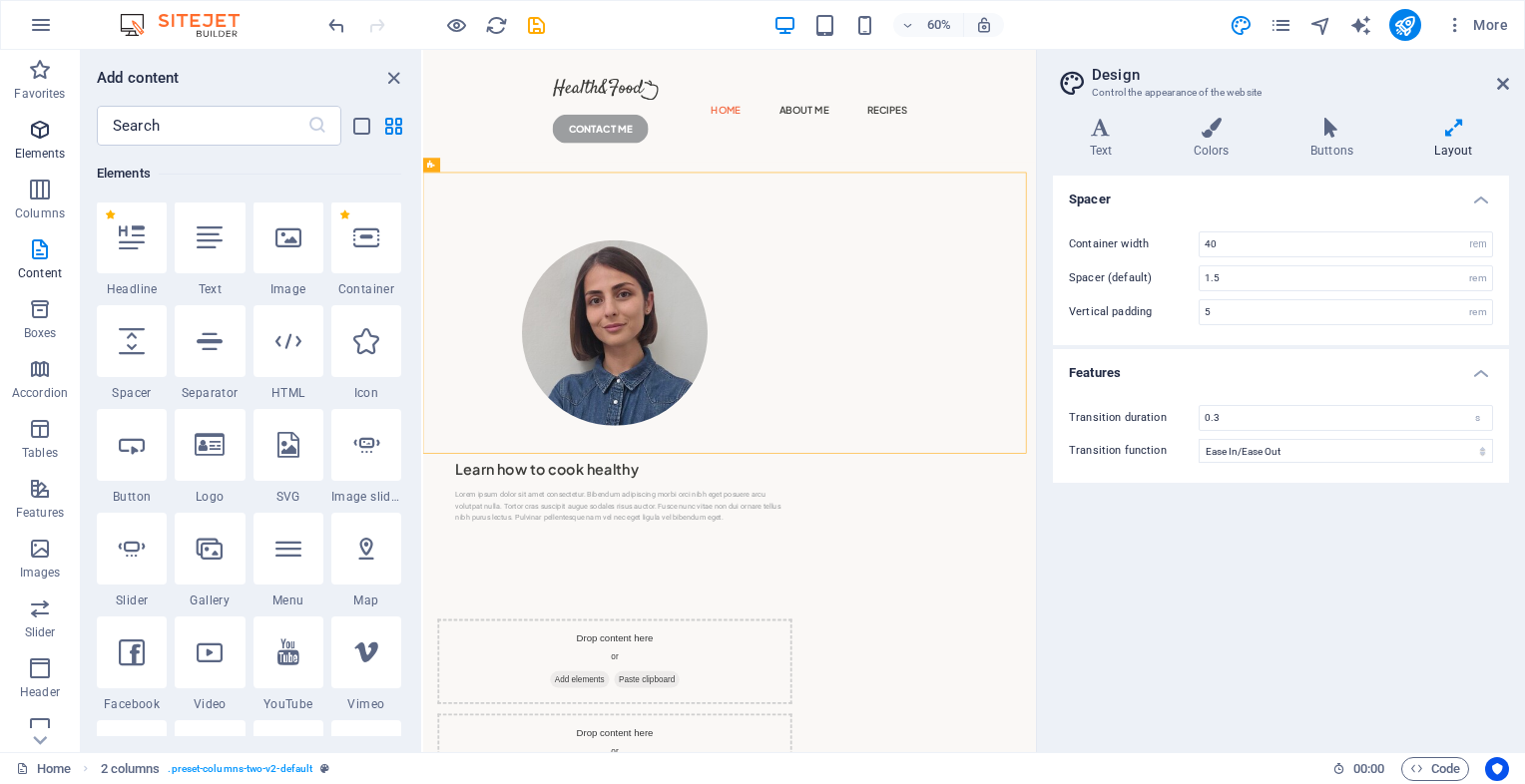 scroll, scrollTop: 211, scrollLeft: 0, axis: vertical 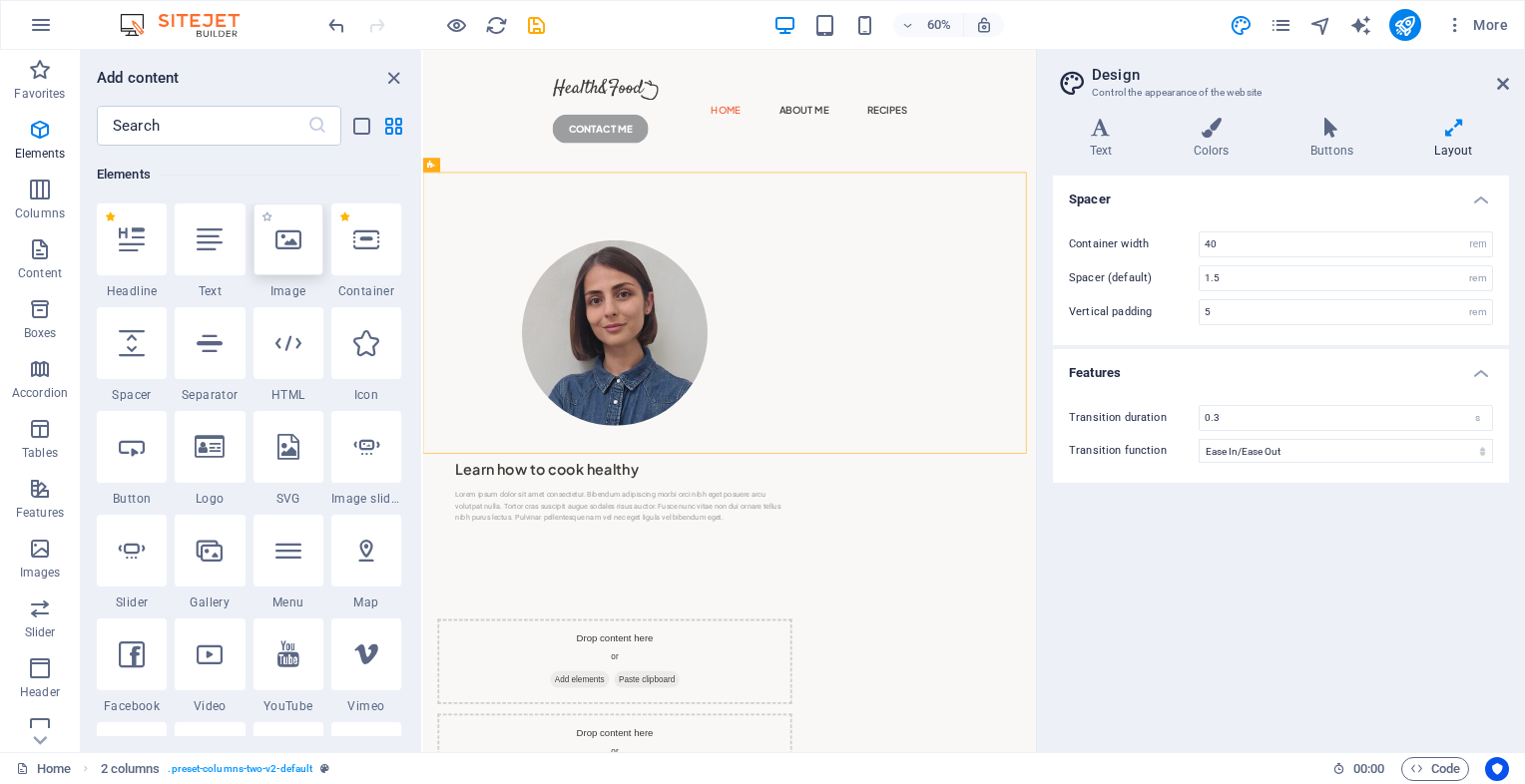 click at bounding box center (288, 239) 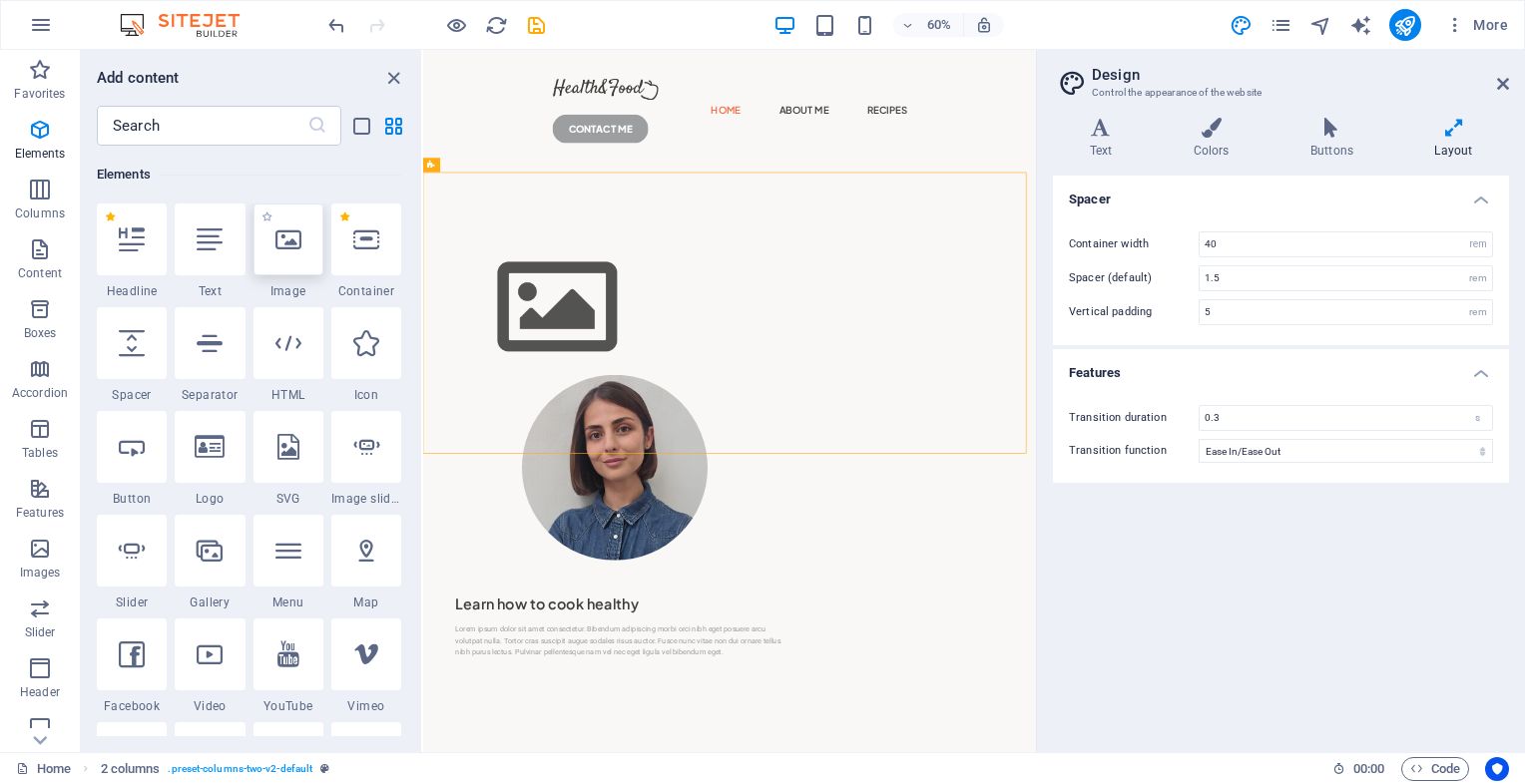 scroll, scrollTop: 0, scrollLeft: 0, axis: both 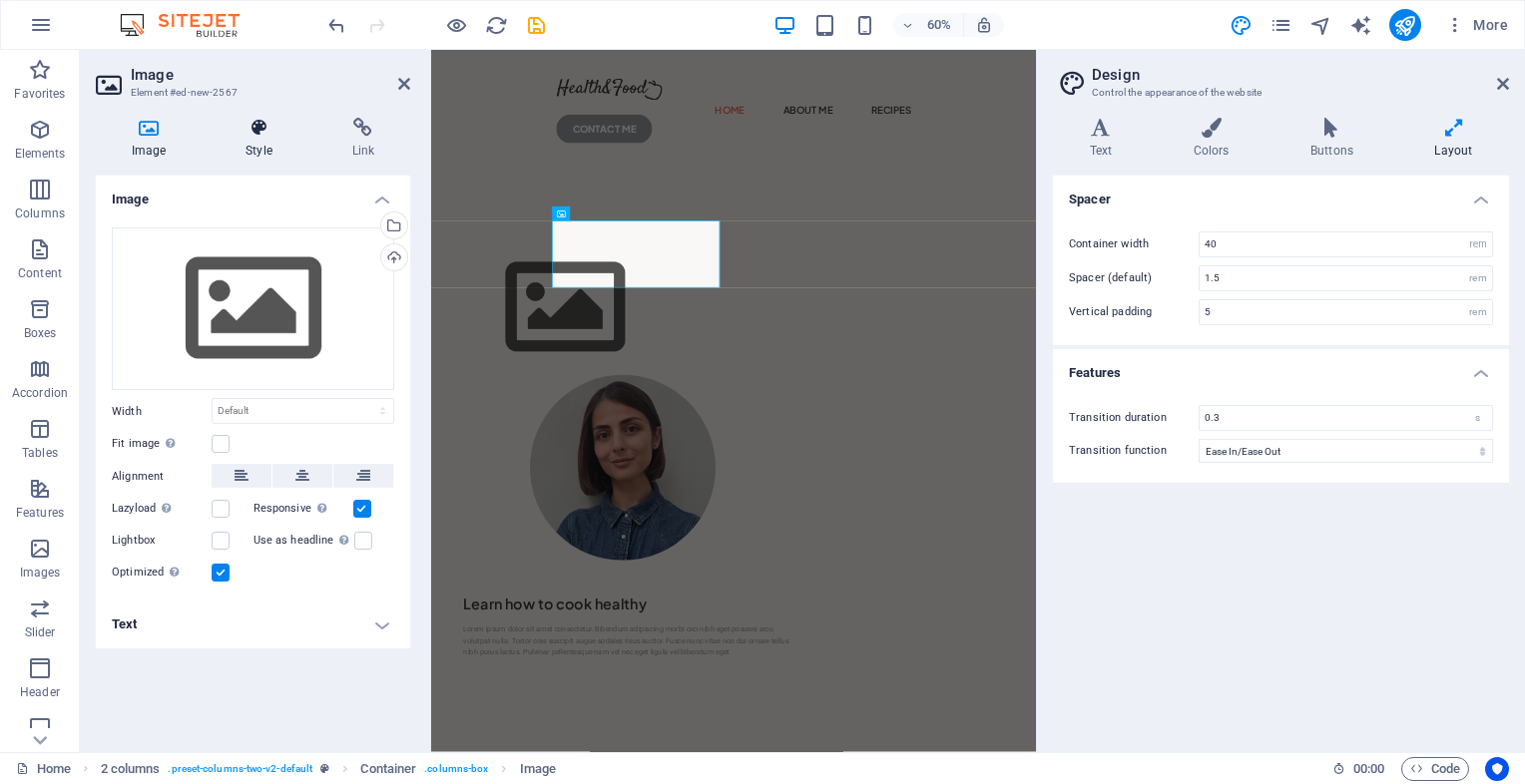click at bounding box center [258, 128] 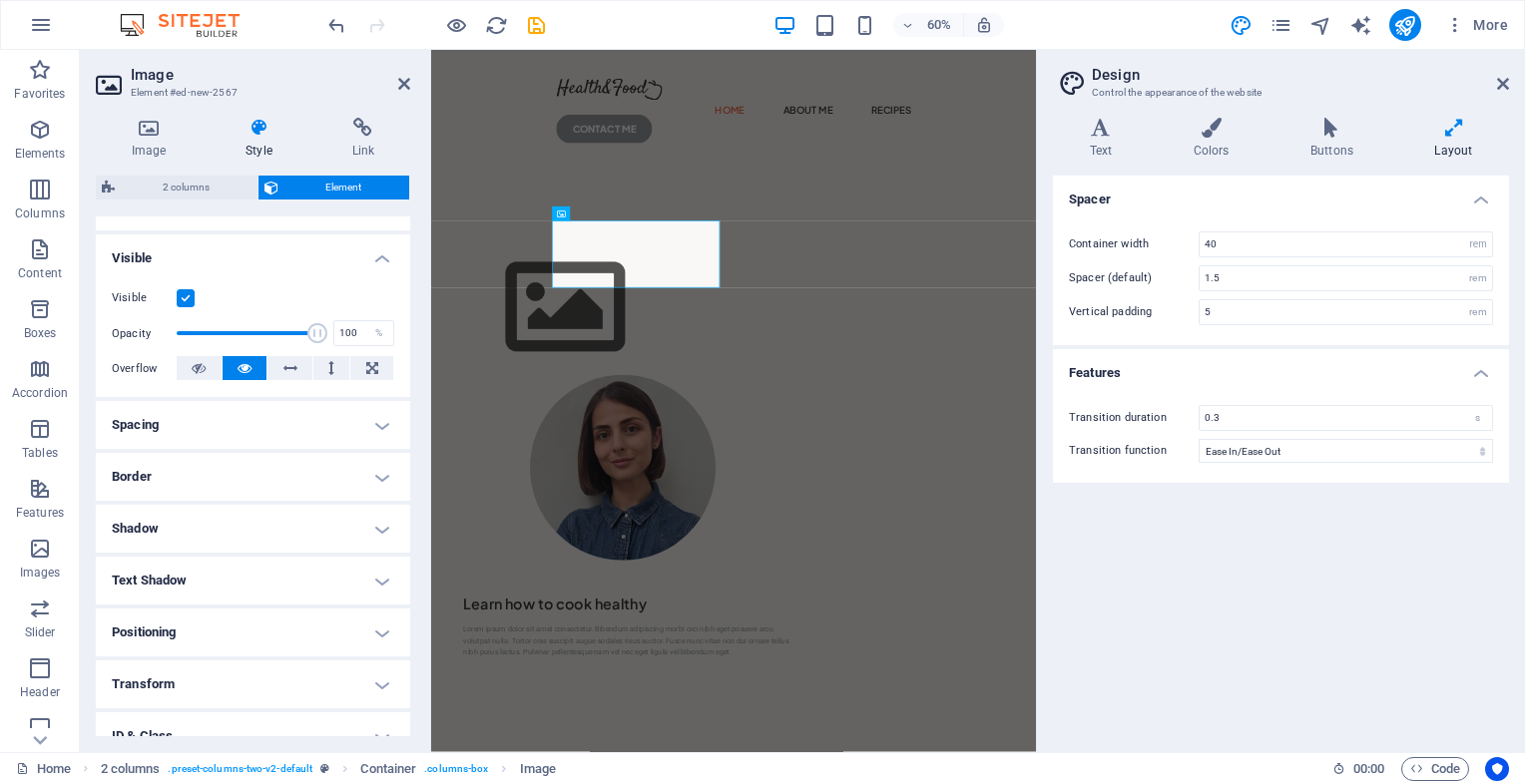 scroll, scrollTop: 199, scrollLeft: 0, axis: vertical 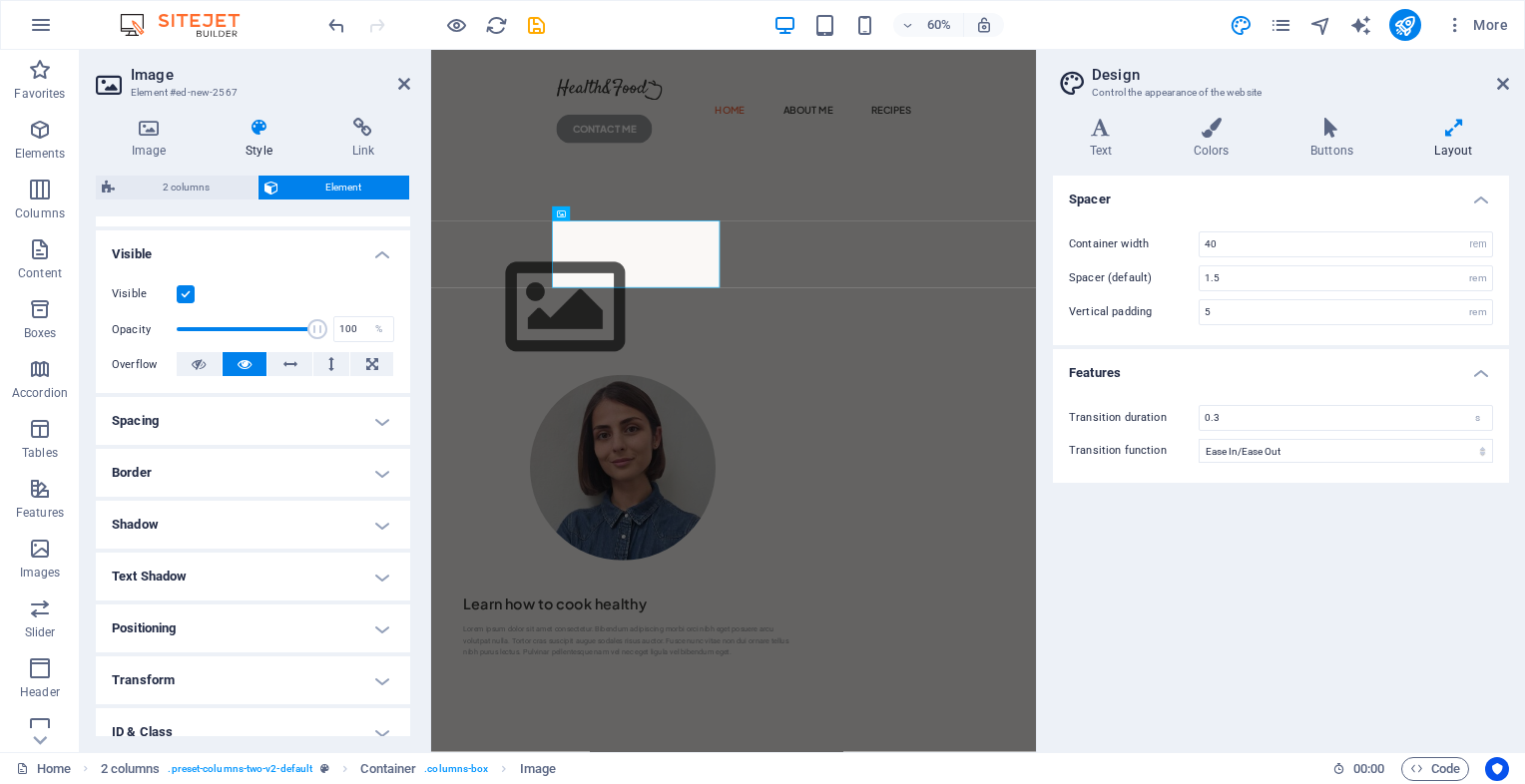 click on "Border" at bounding box center [253, 473] 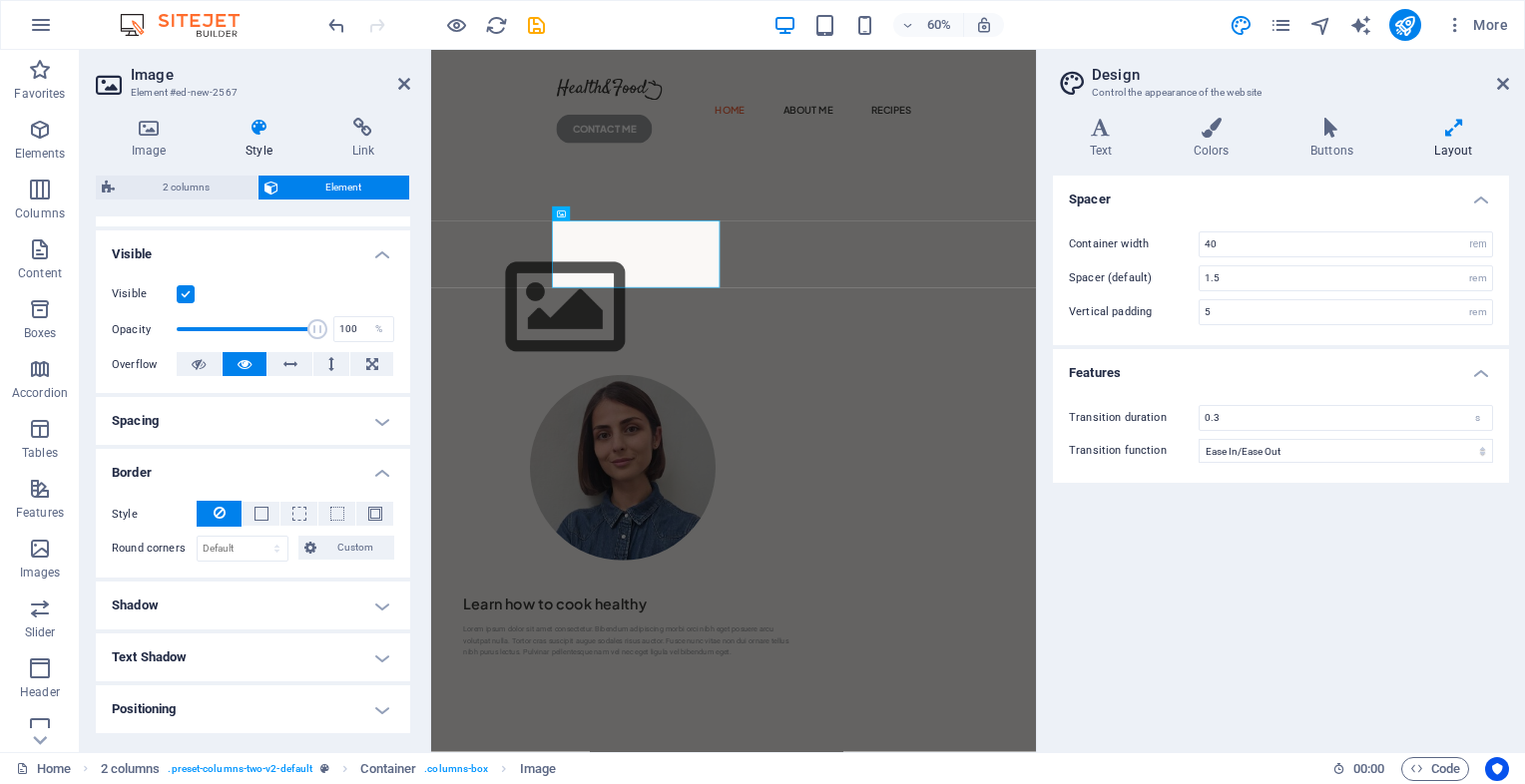 click on "Border" at bounding box center (253, 467) 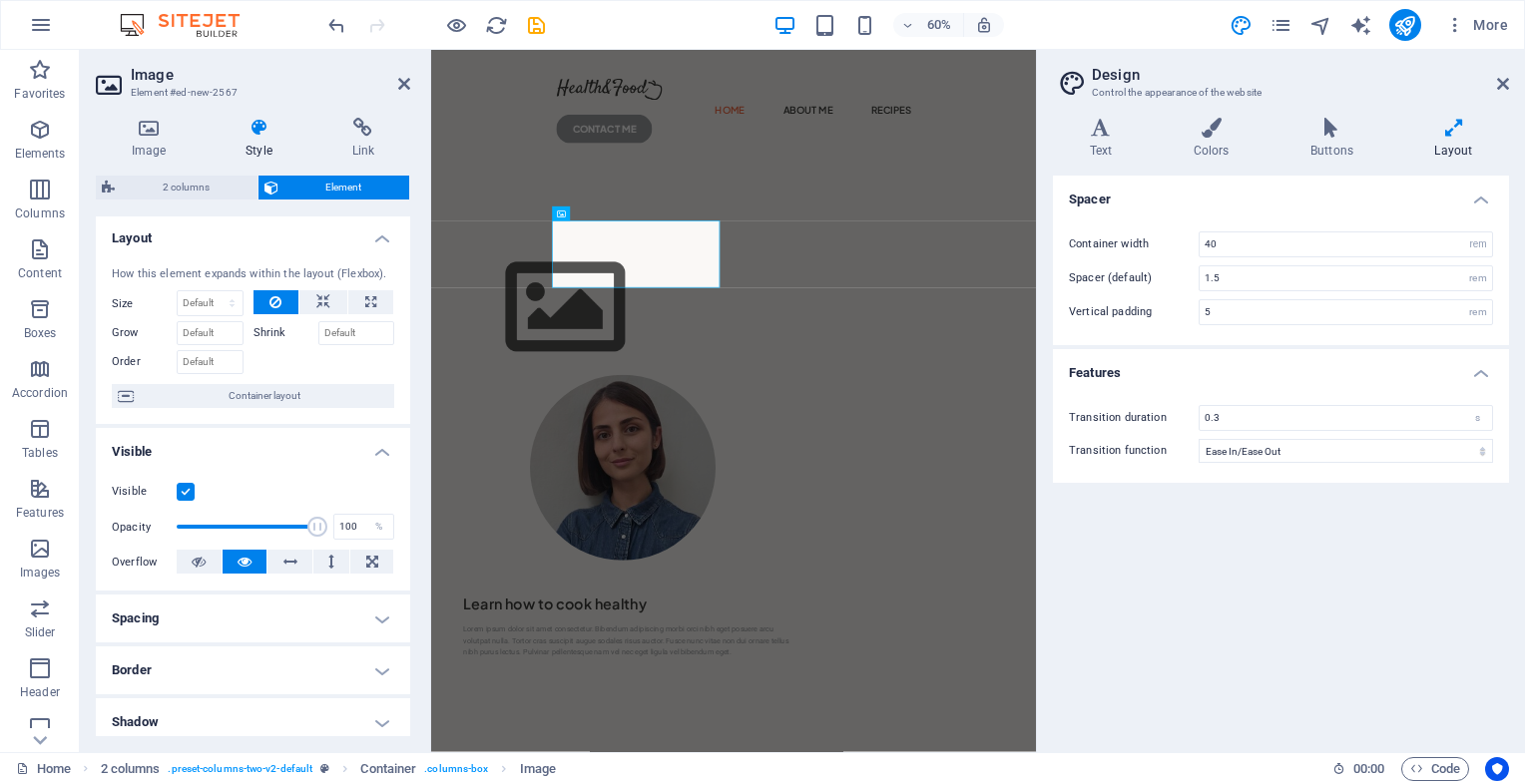 scroll, scrollTop: 0, scrollLeft: 0, axis: both 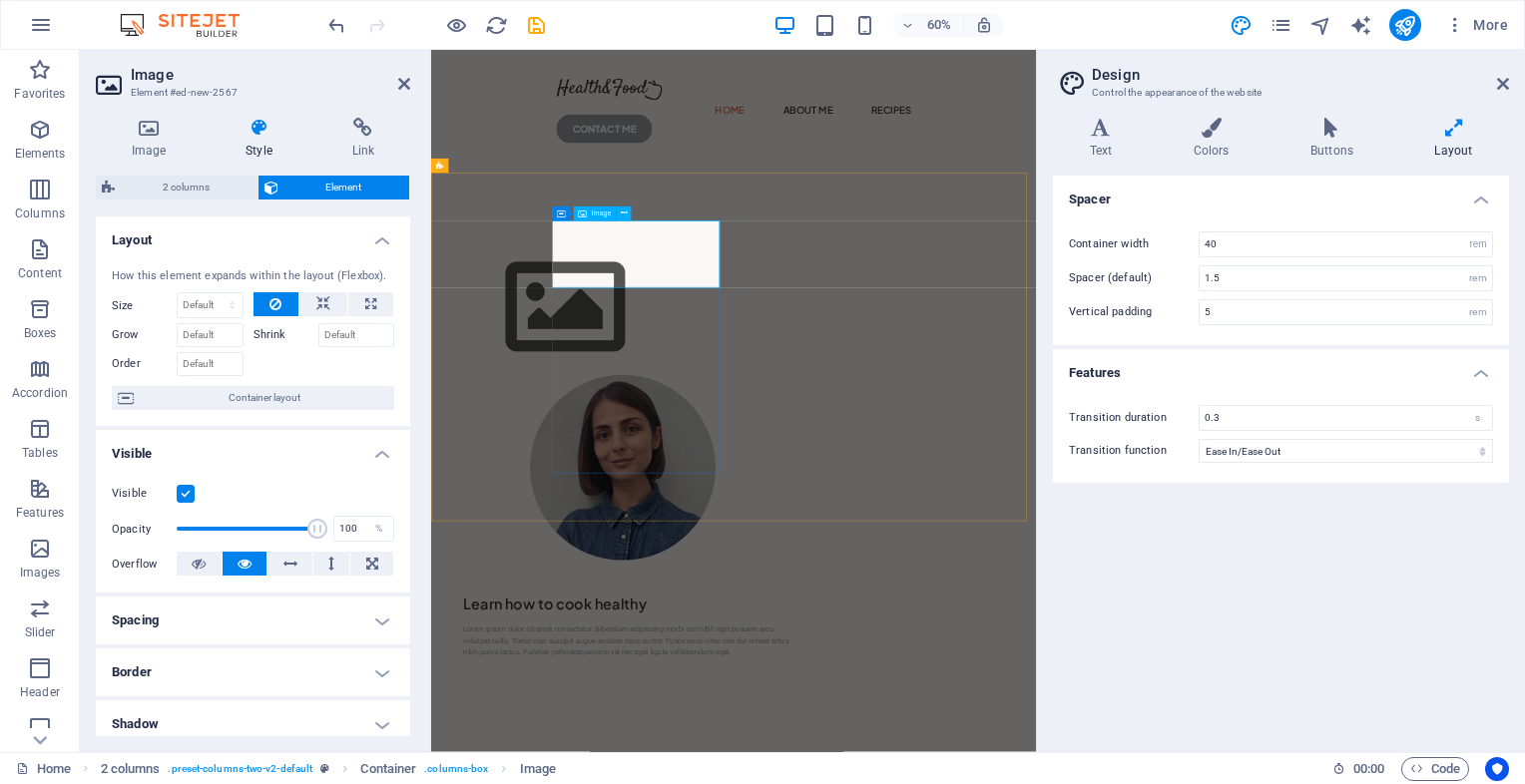 click at bounding box center (582, 213) 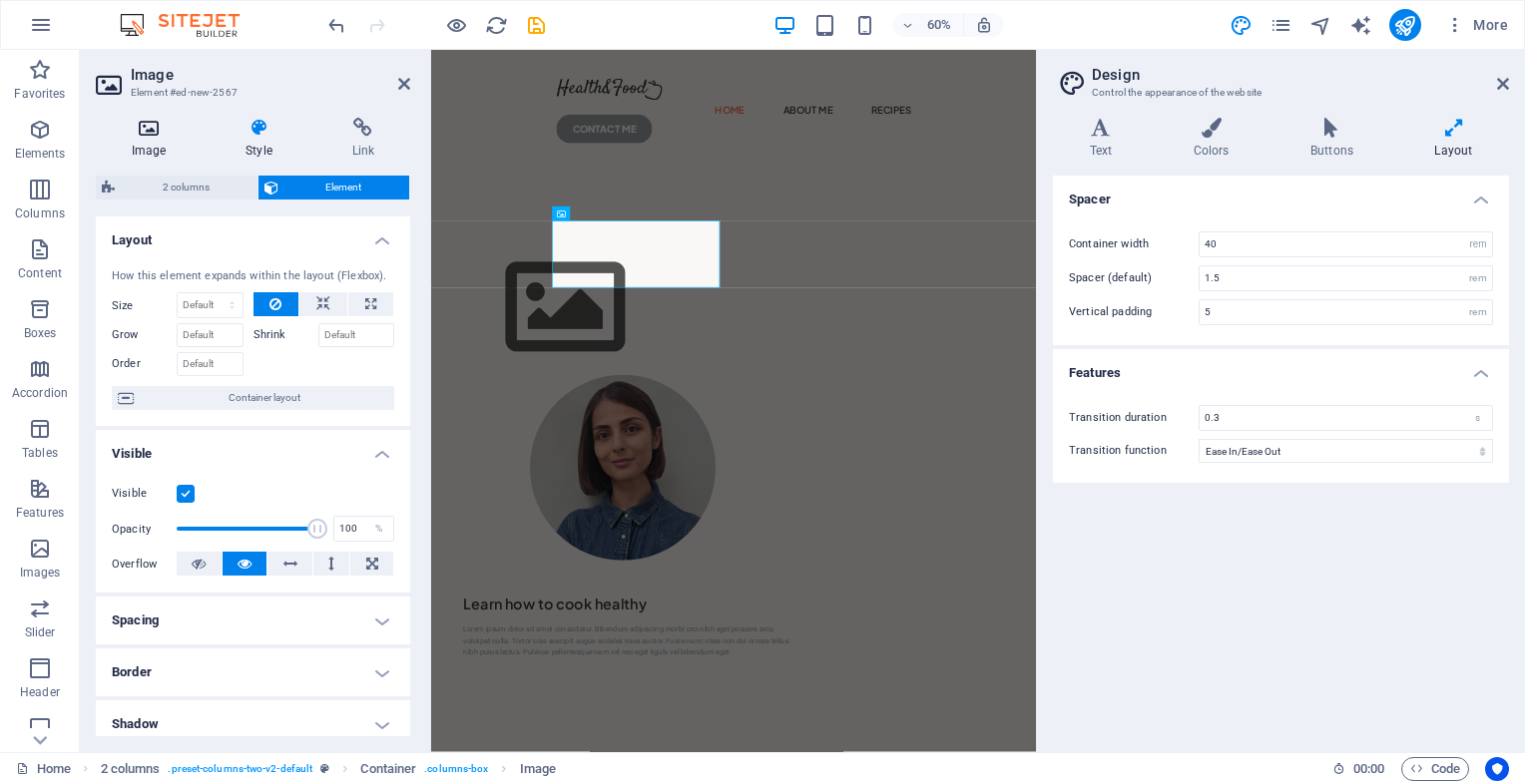 click on "Image" at bounding box center (153, 139) 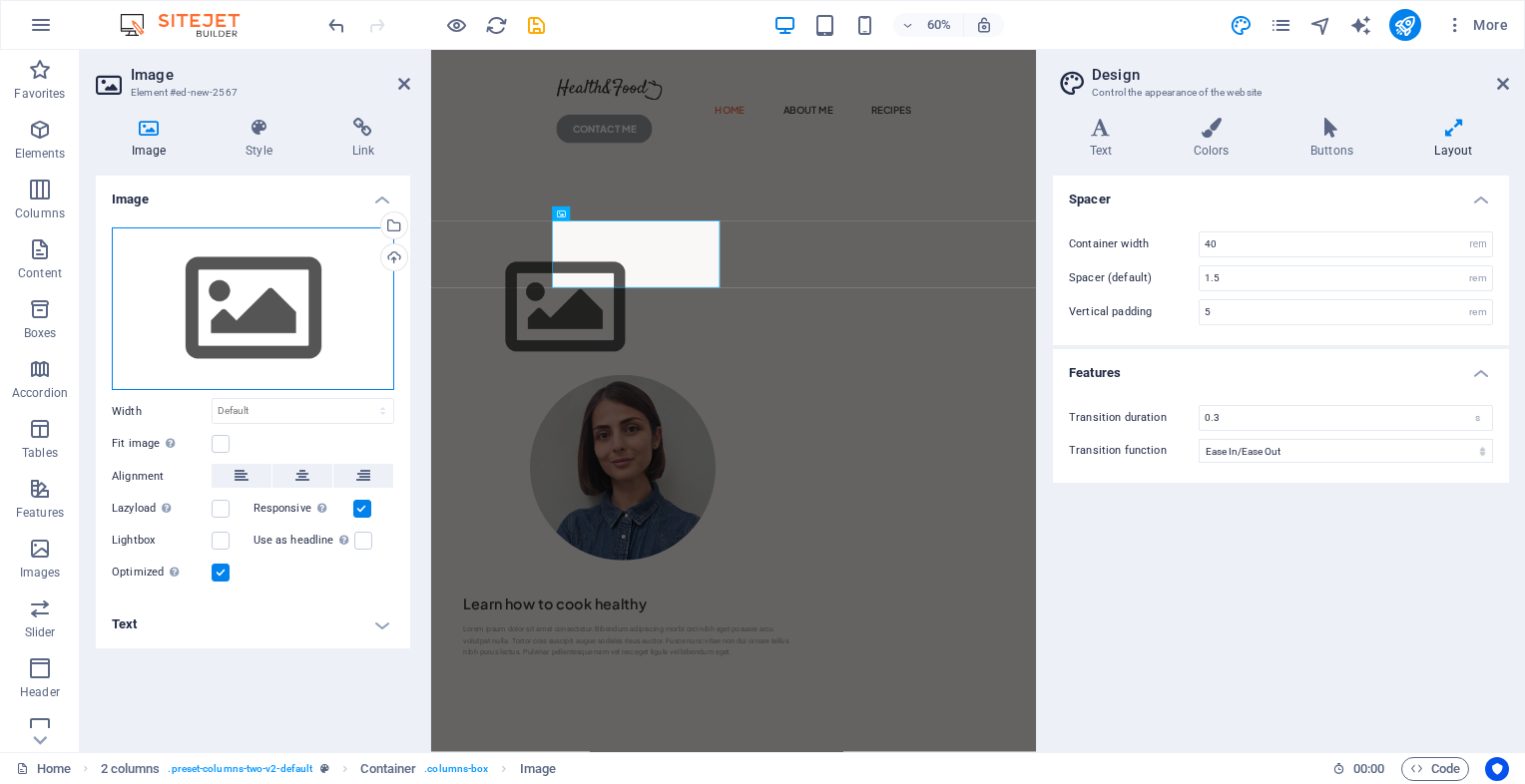 click on "Drag files here, click to choose files or select files from Files or our free stock photos & videos" at bounding box center [253, 309] 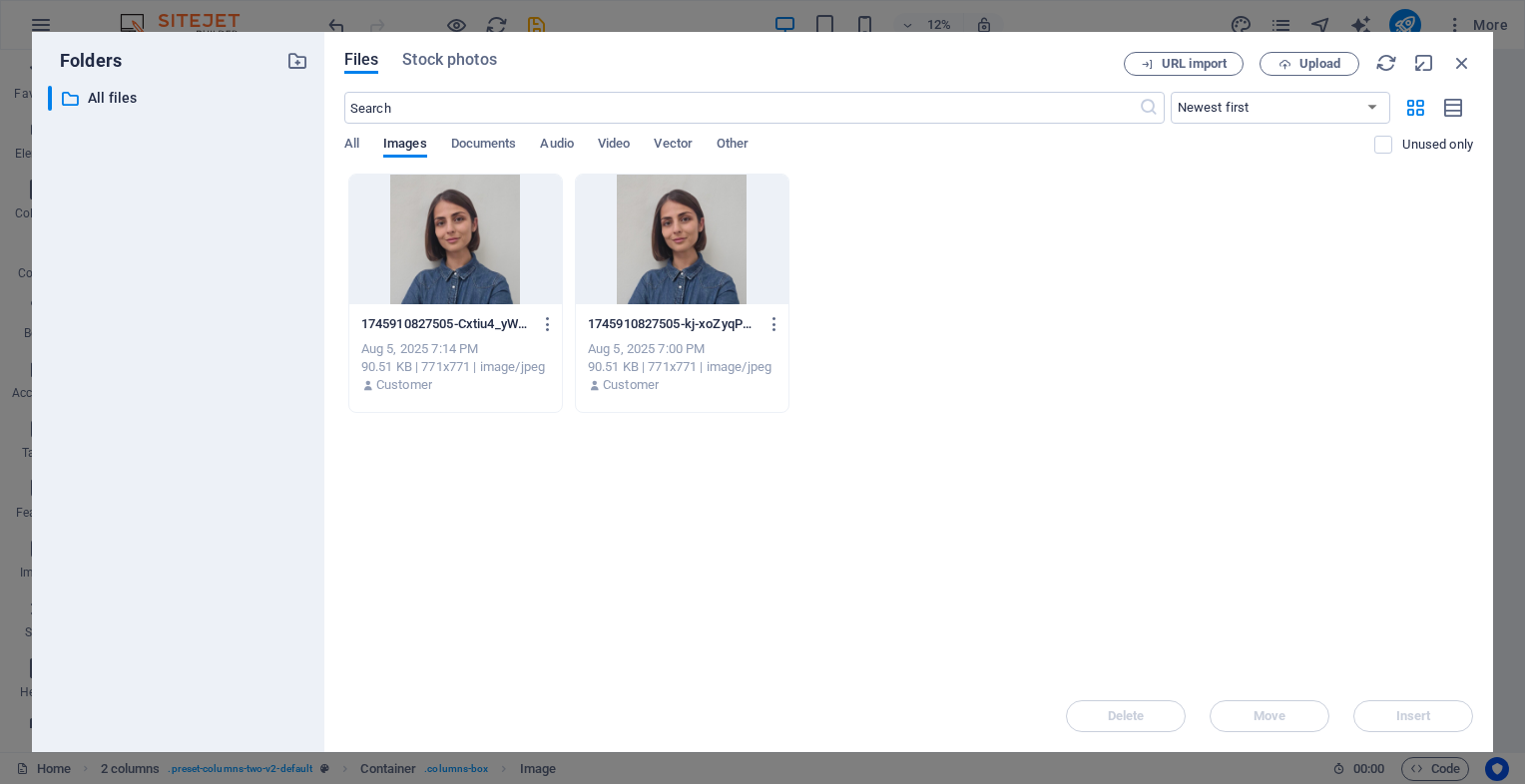 click at bounding box center [455, 239] 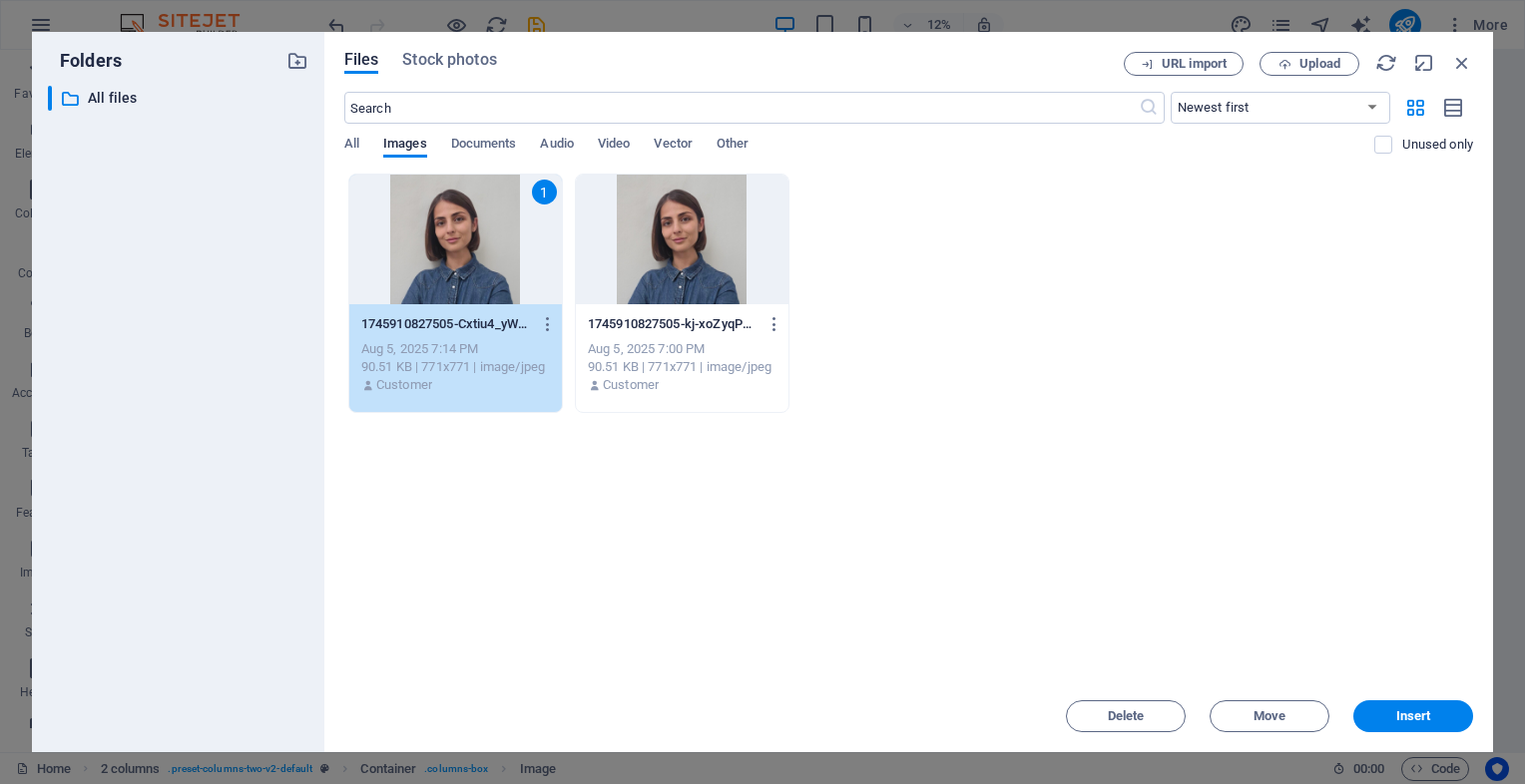click on "1" at bounding box center [455, 239] 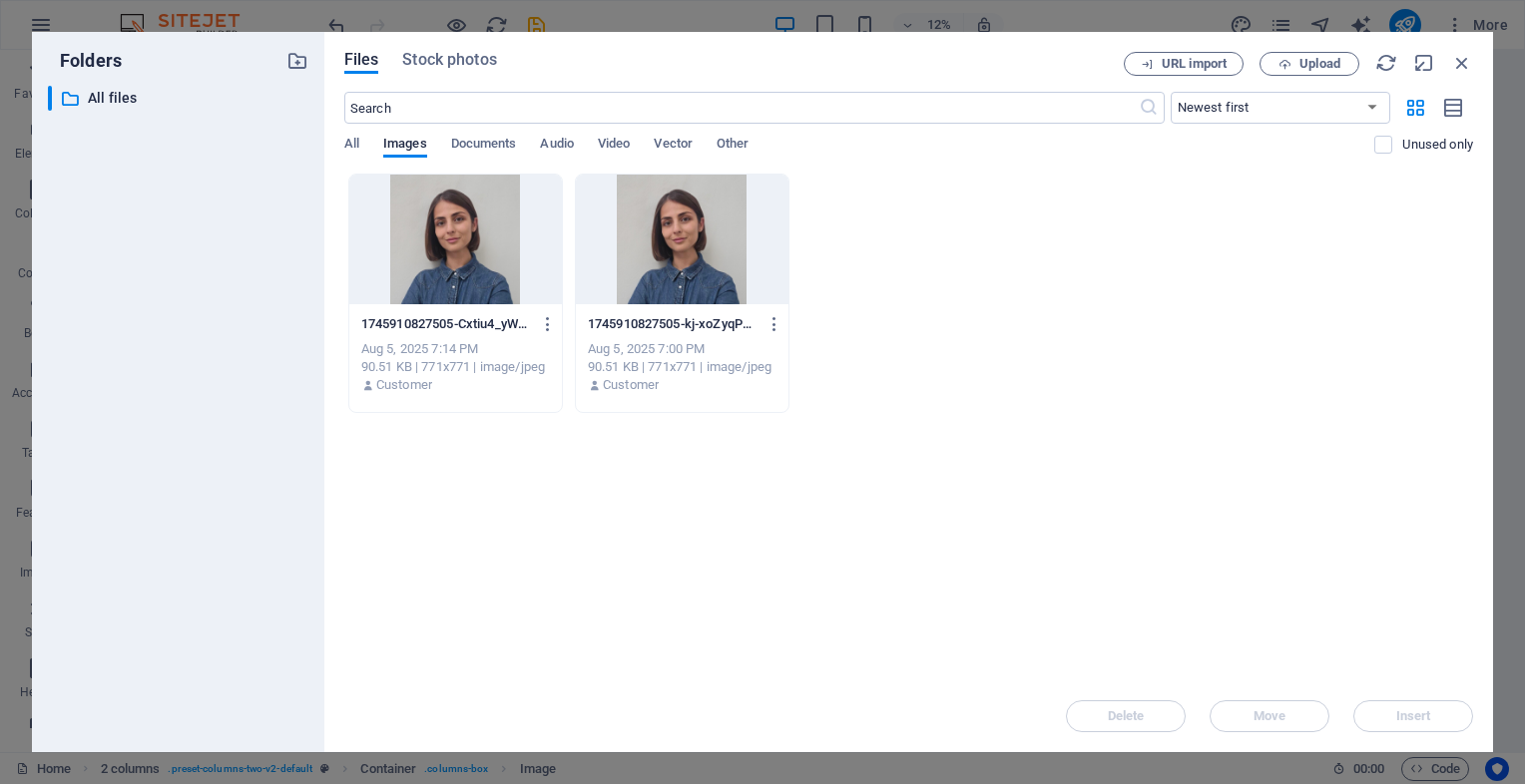 click at bounding box center (455, 239) 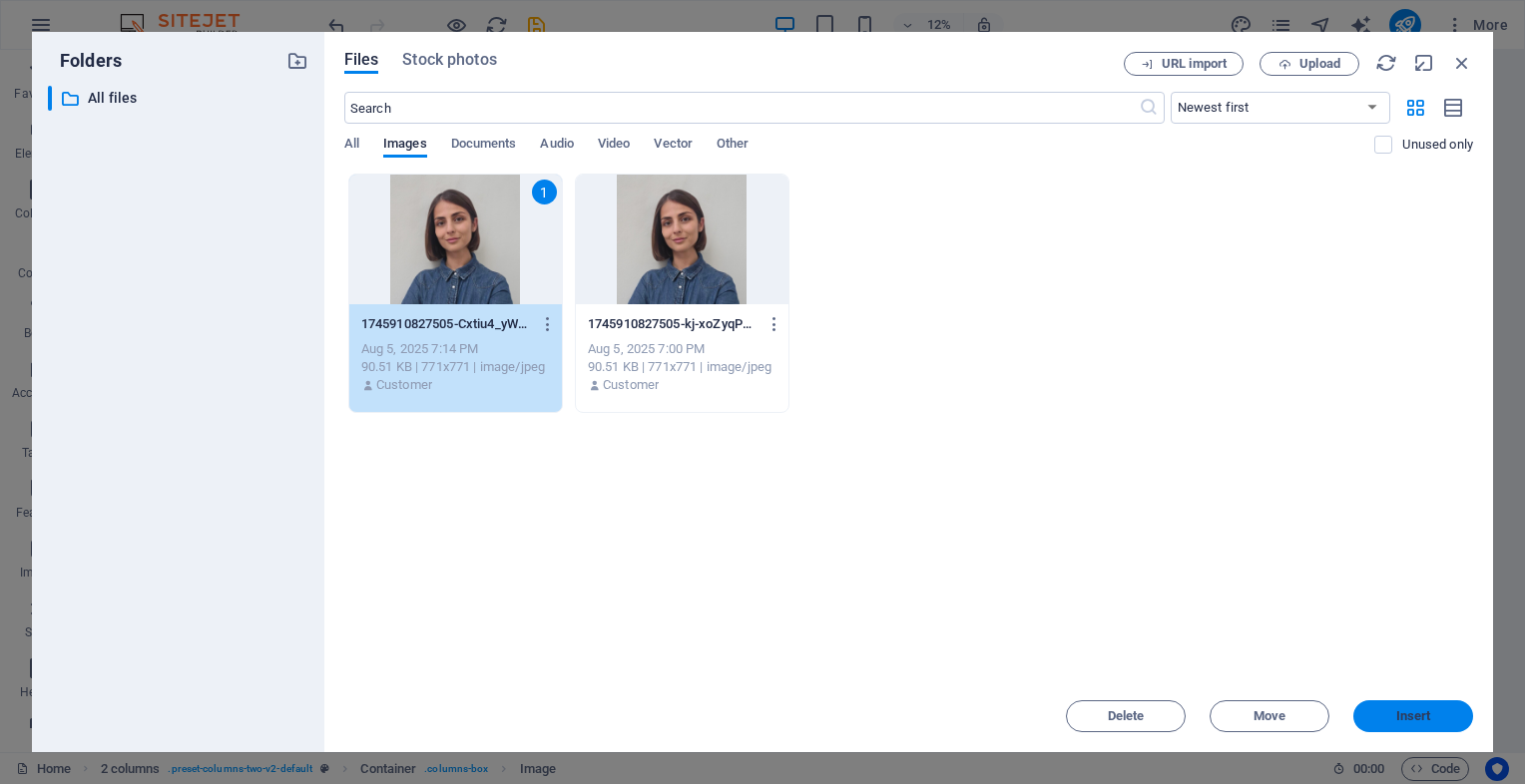 click on "Insert" at bounding box center (1413, 716) 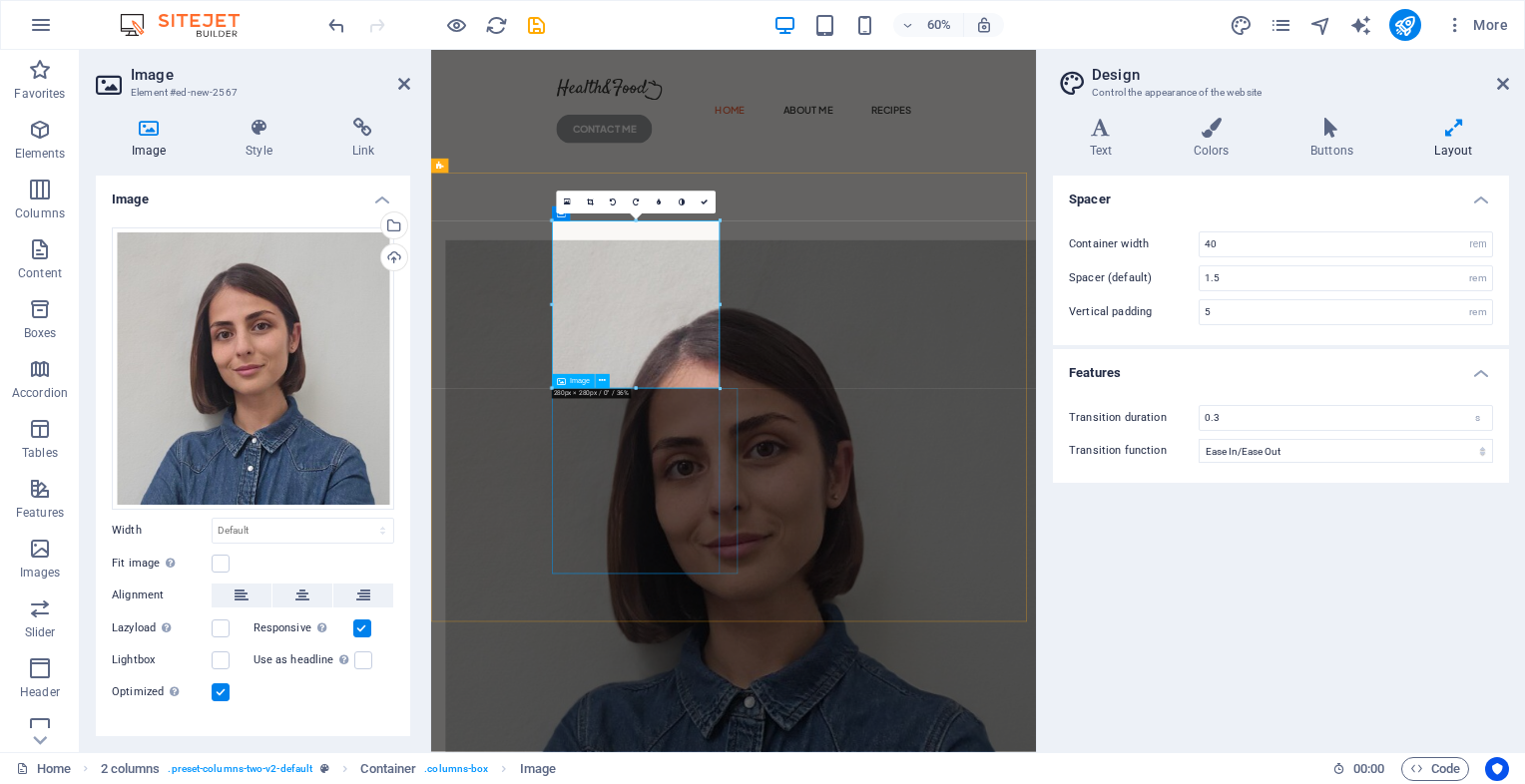 click at bounding box center (751, 1529) 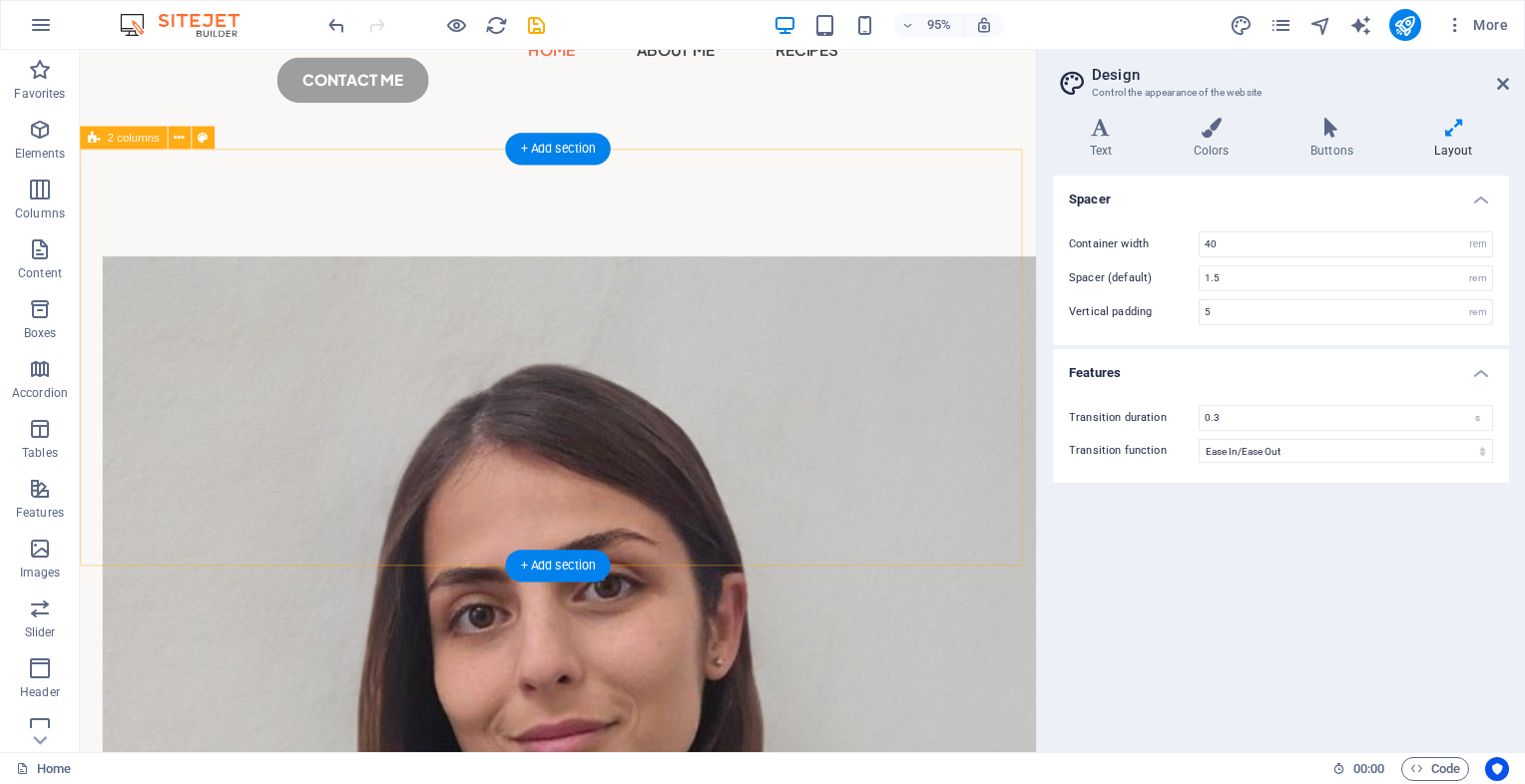 scroll, scrollTop: 100, scrollLeft: 0, axis: vertical 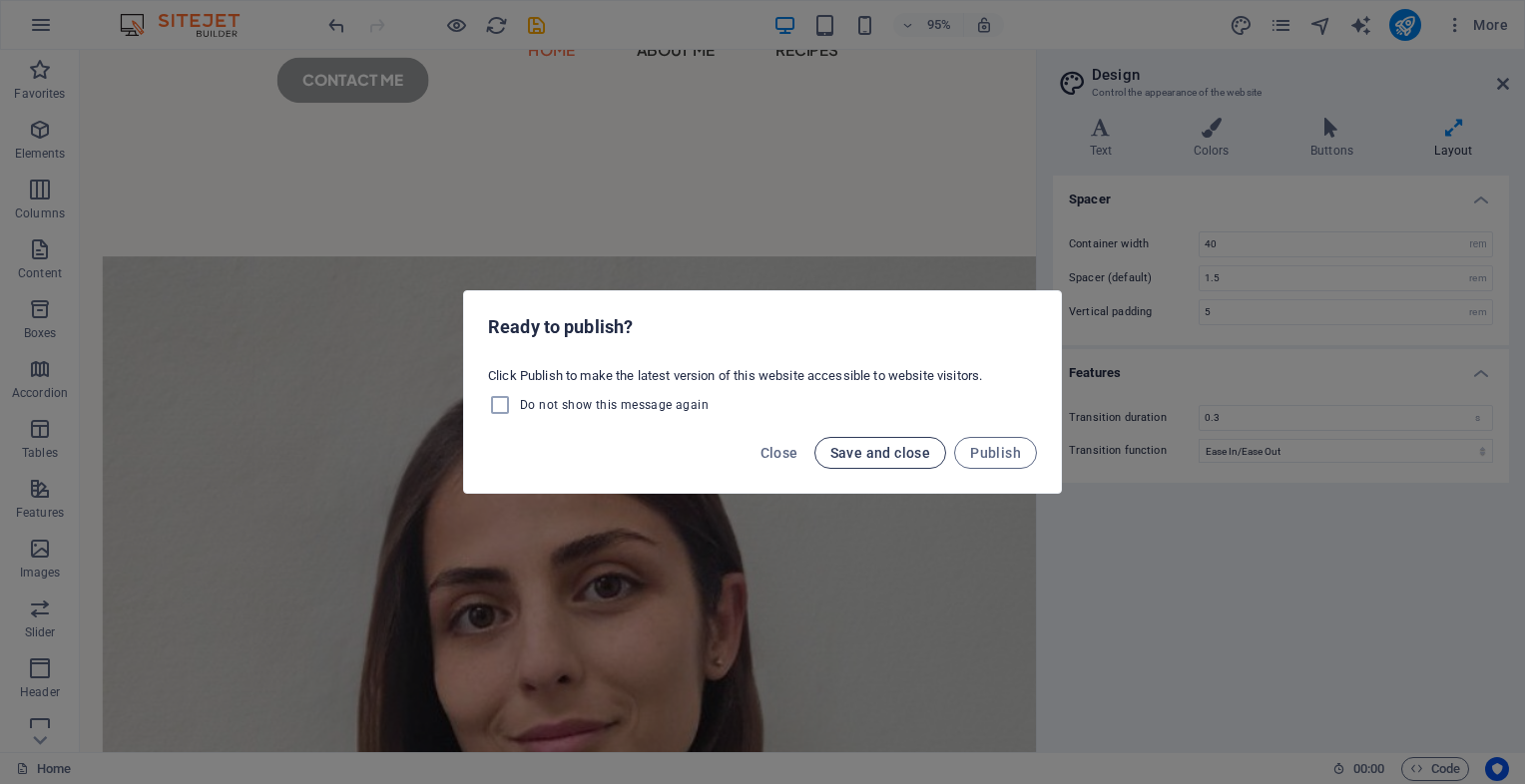 click on "Save and close" at bounding box center [880, 453] 